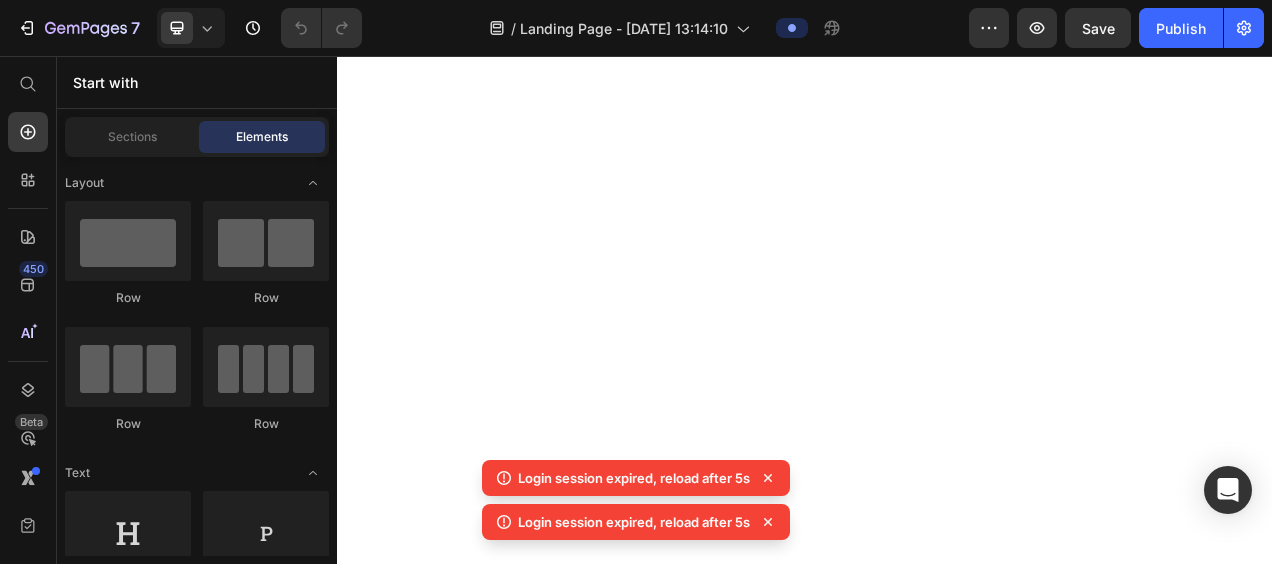 scroll, scrollTop: 0, scrollLeft: 0, axis: both 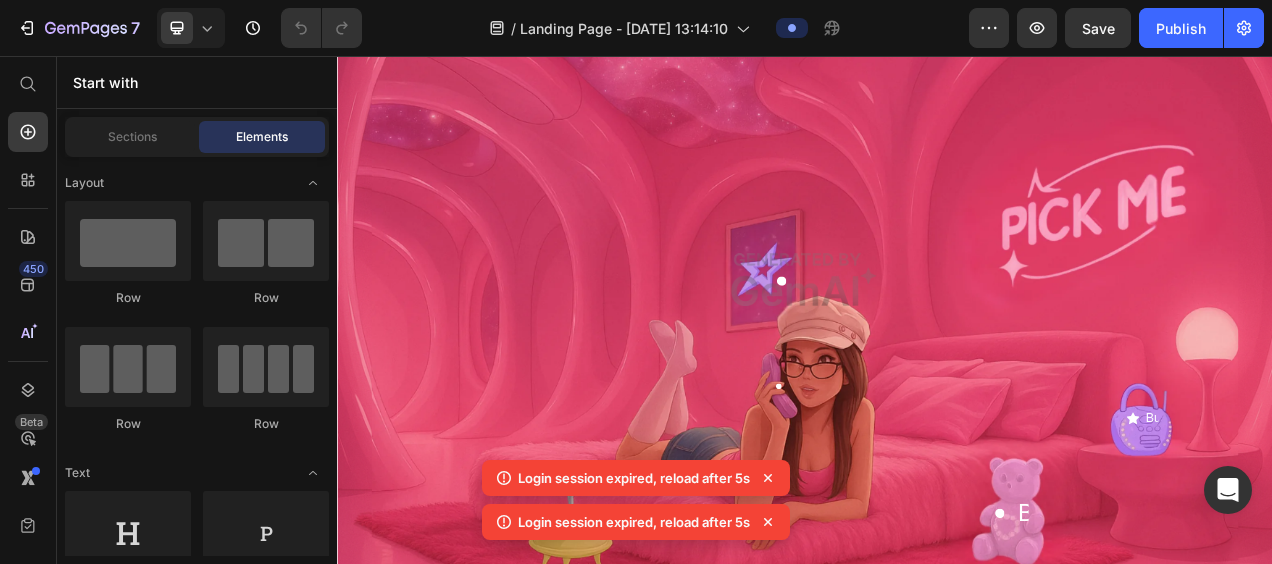 click 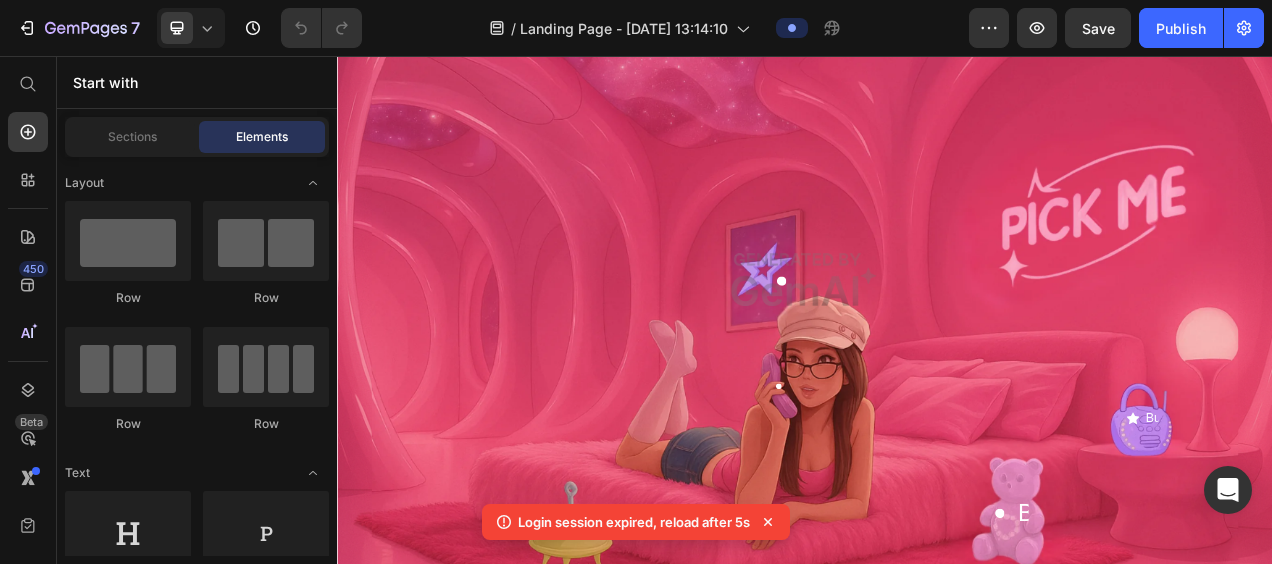 click 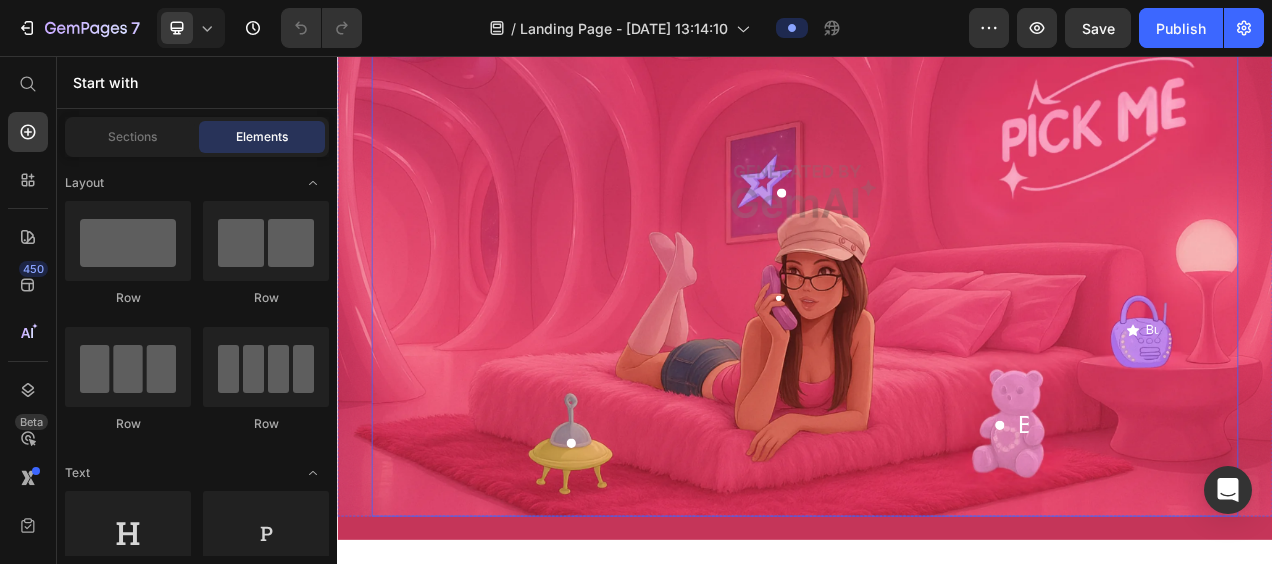scroll, scrollTop: 335, scrollLeft: 0, axis: vertical 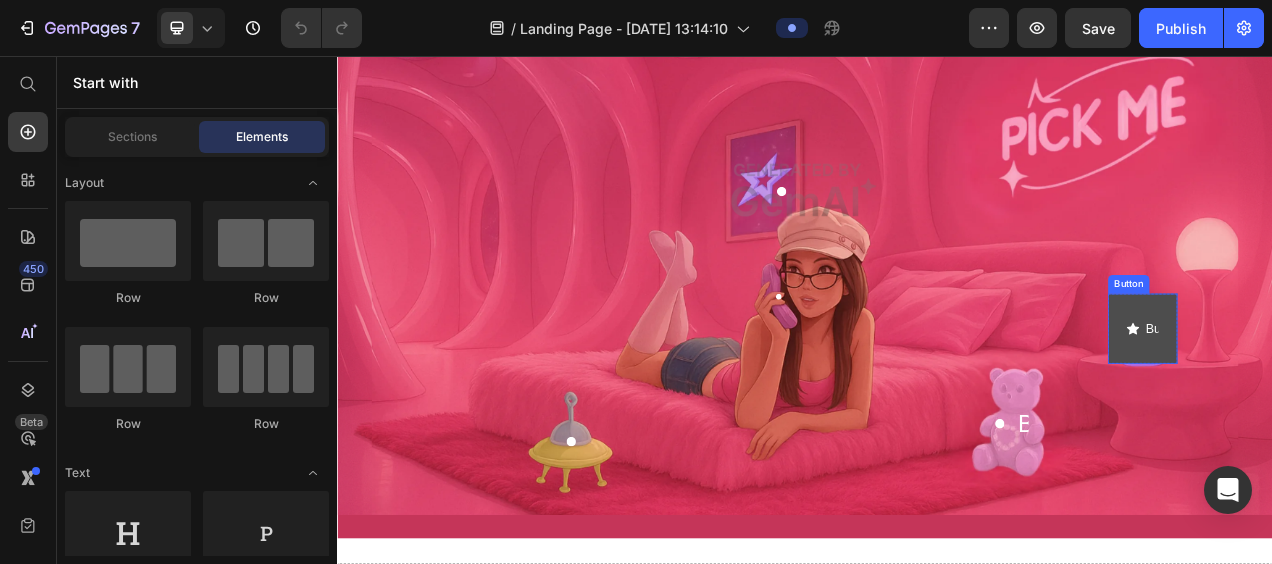 click at bounding box center (1358, 406) 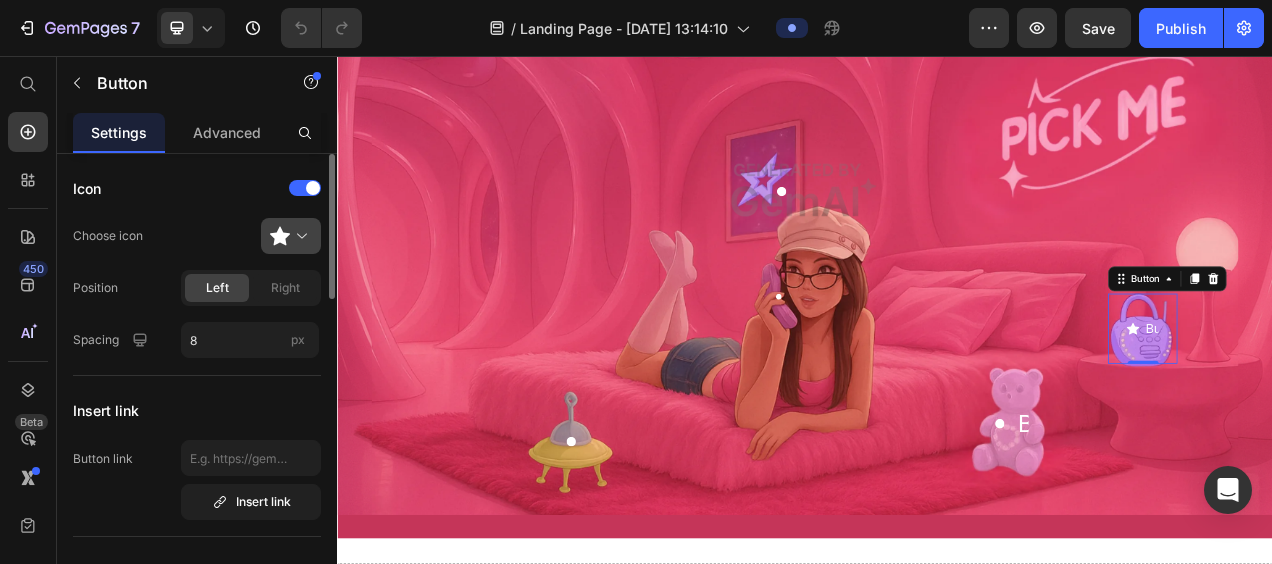 click at bounding box center [299, 236] 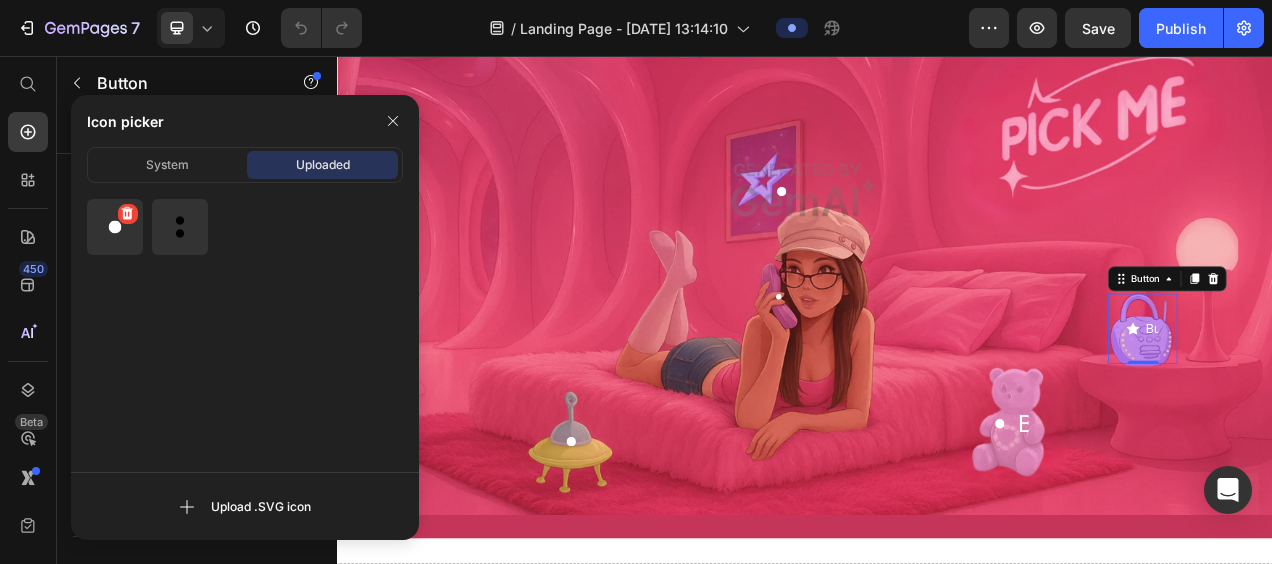 click 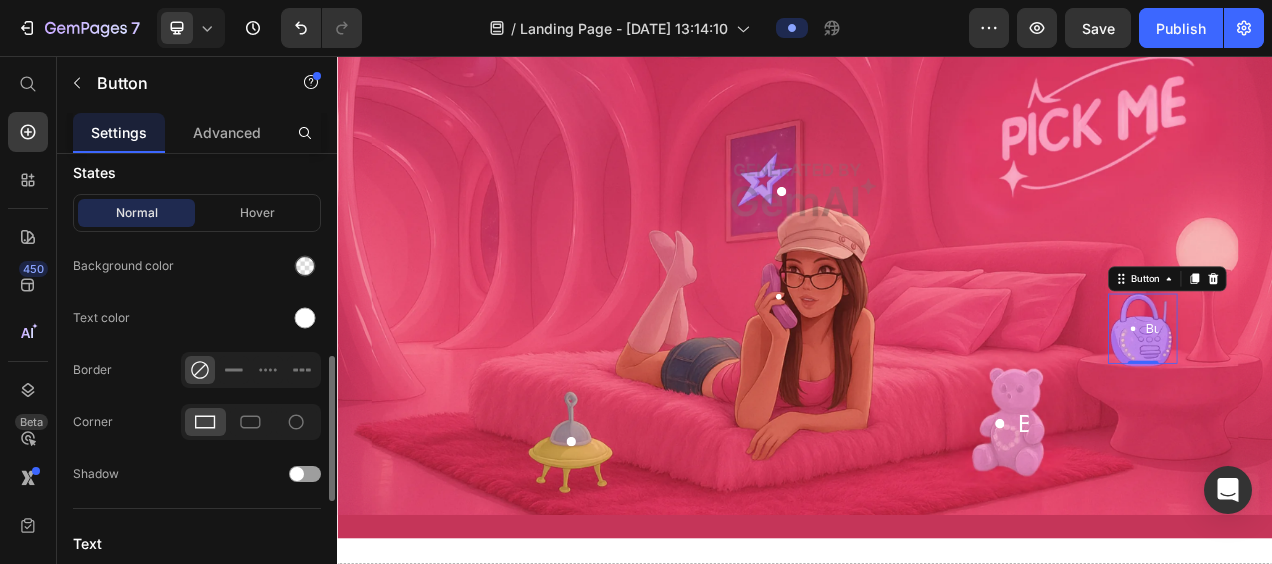 scroll, scrollTop: 626, scrollLeft: 0, axis: vertical 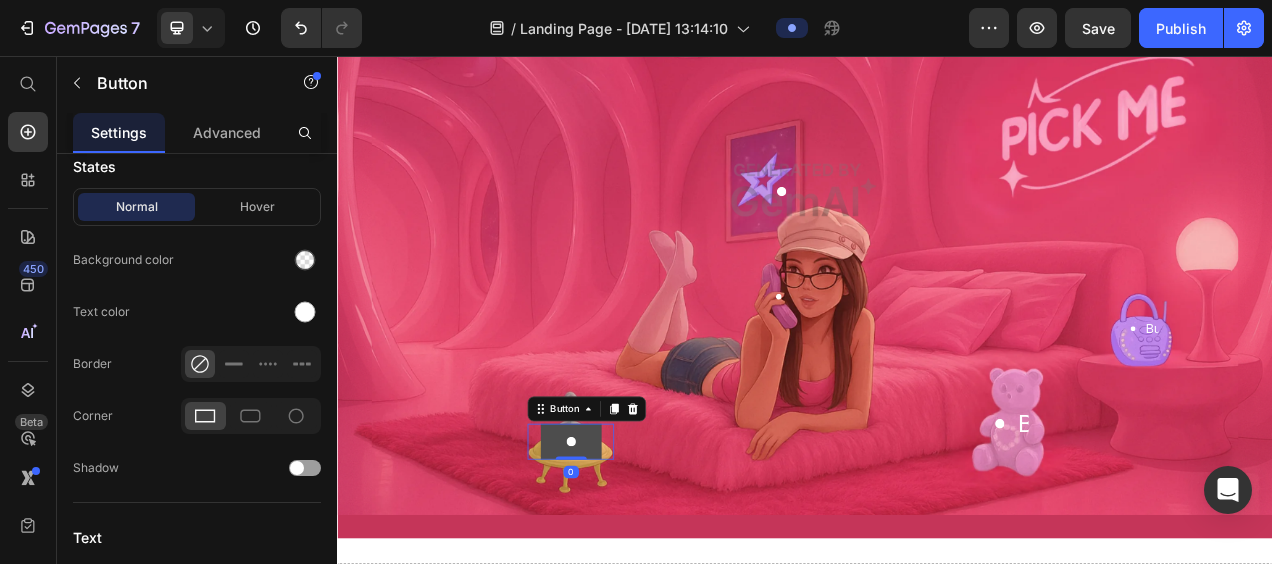 click 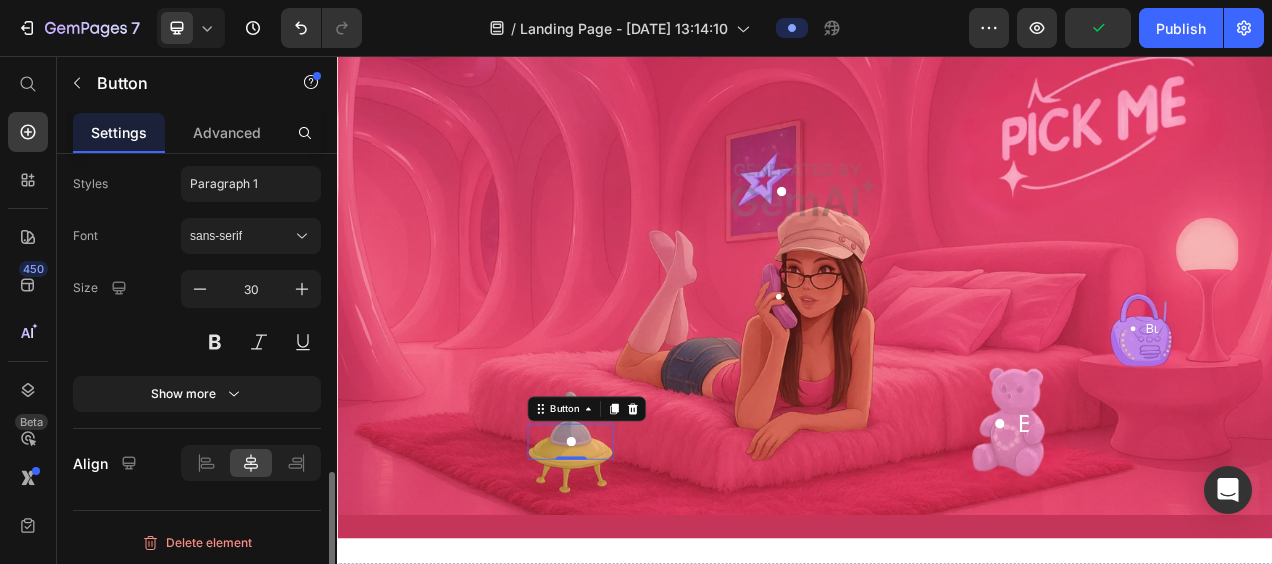 scroll, scrollTop: 1021, scrollLeft: 0, axis: vertical 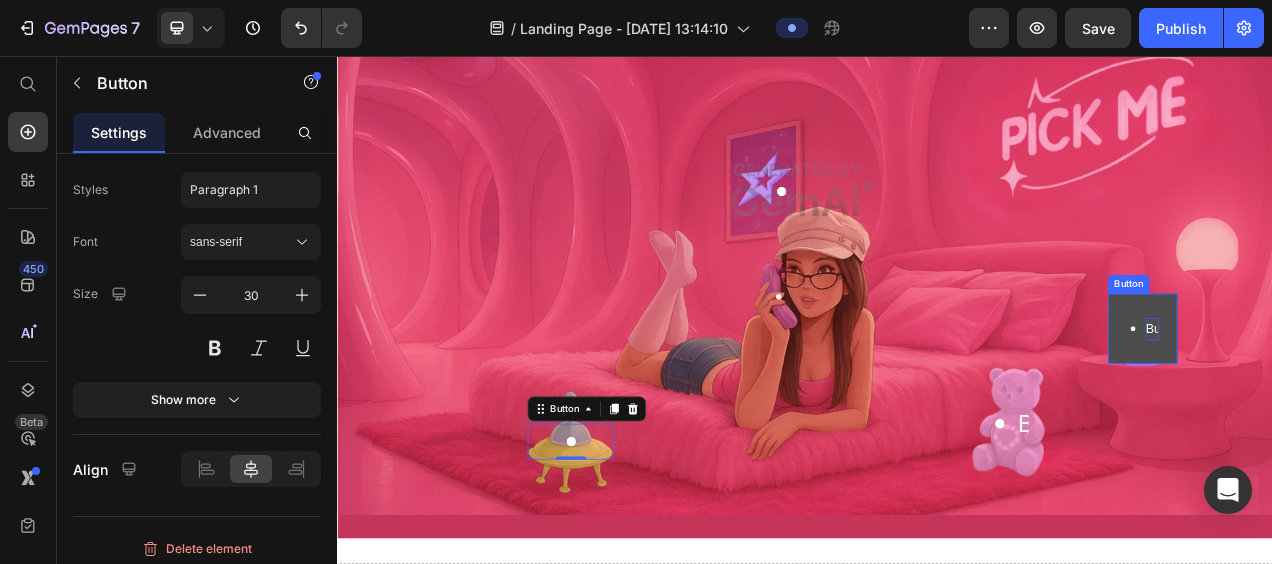 click on "Button" at bounding box center [1382, 406] 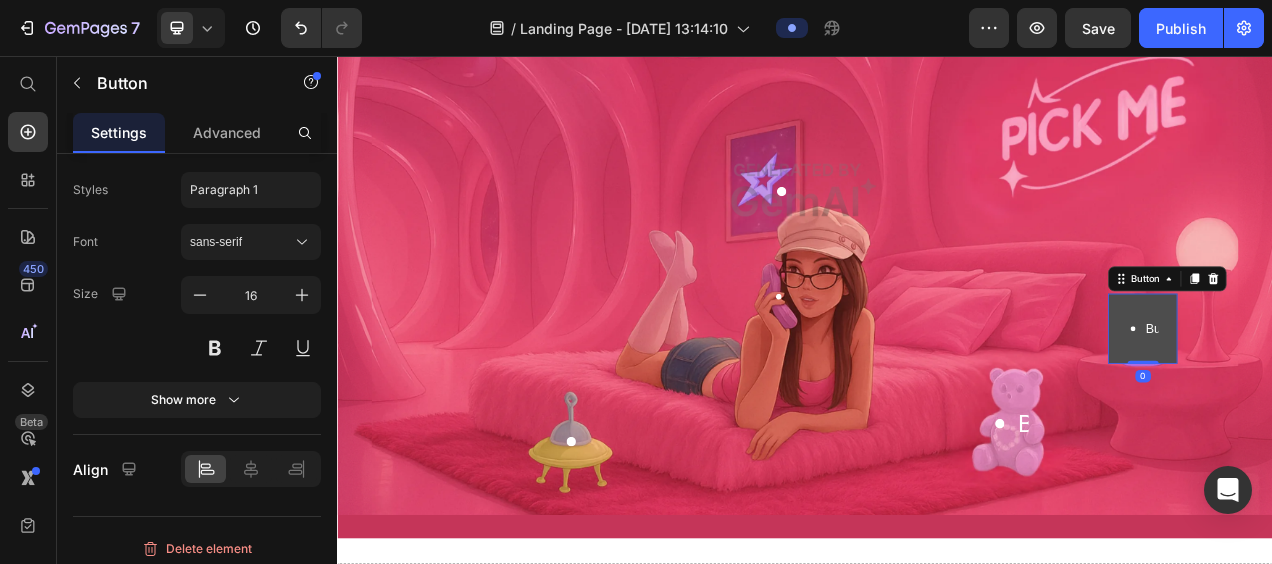 click 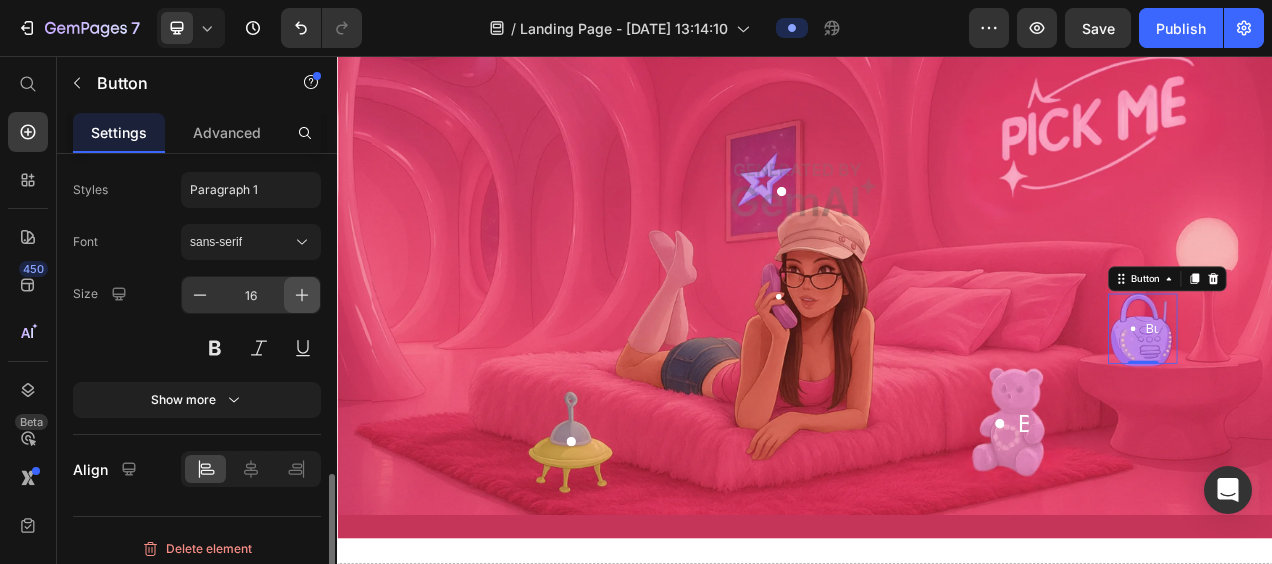 click 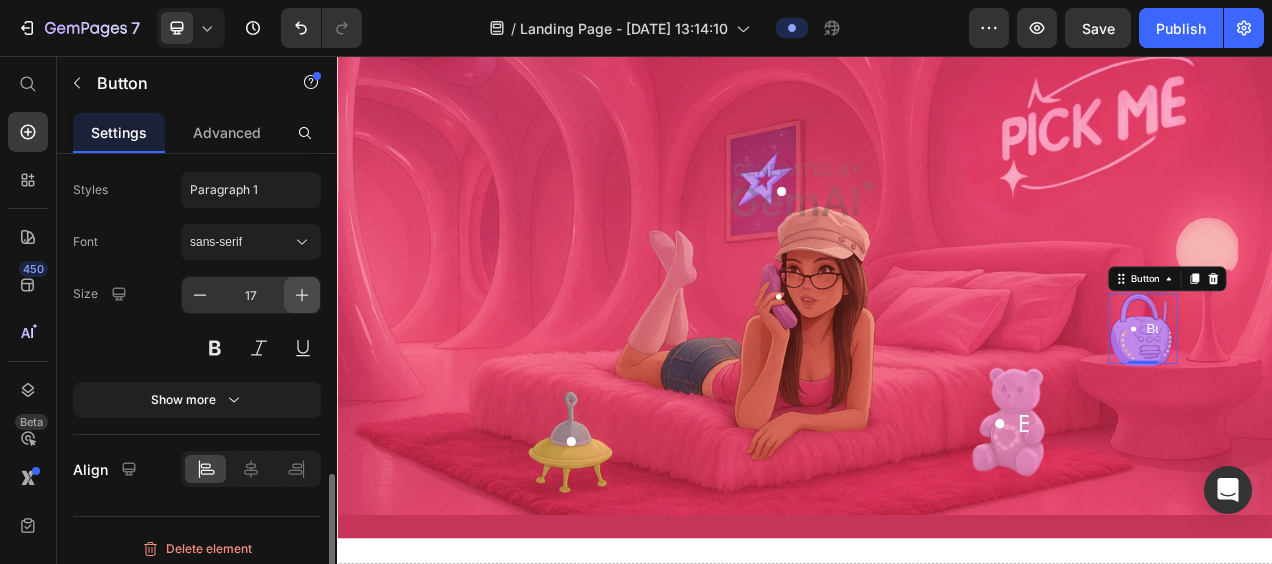 click 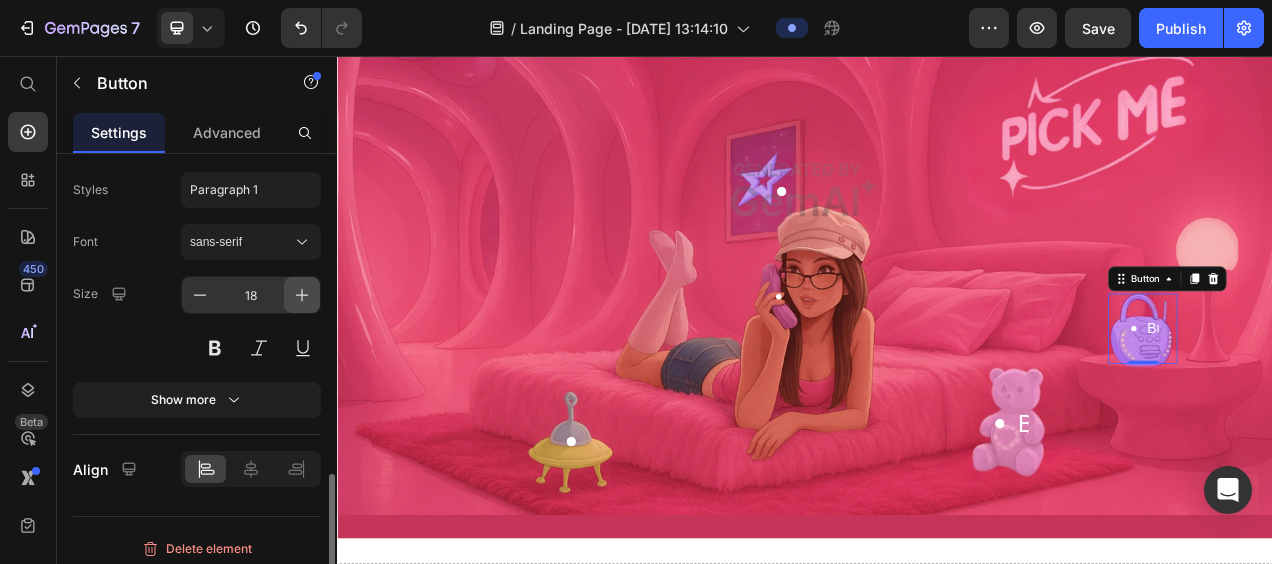 click 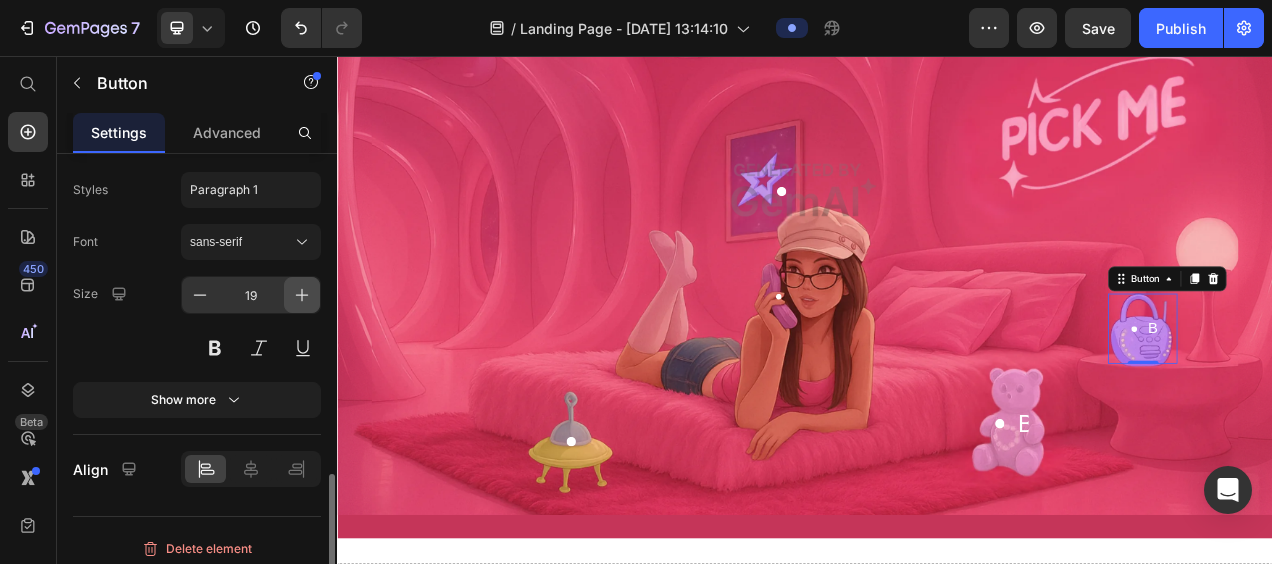 click 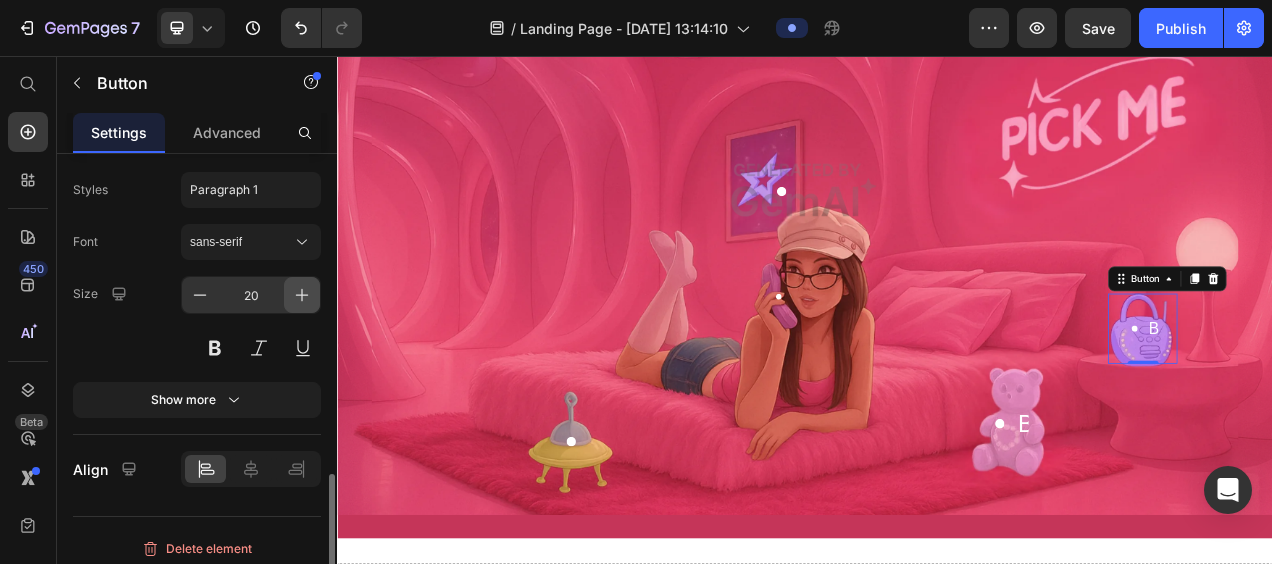 click 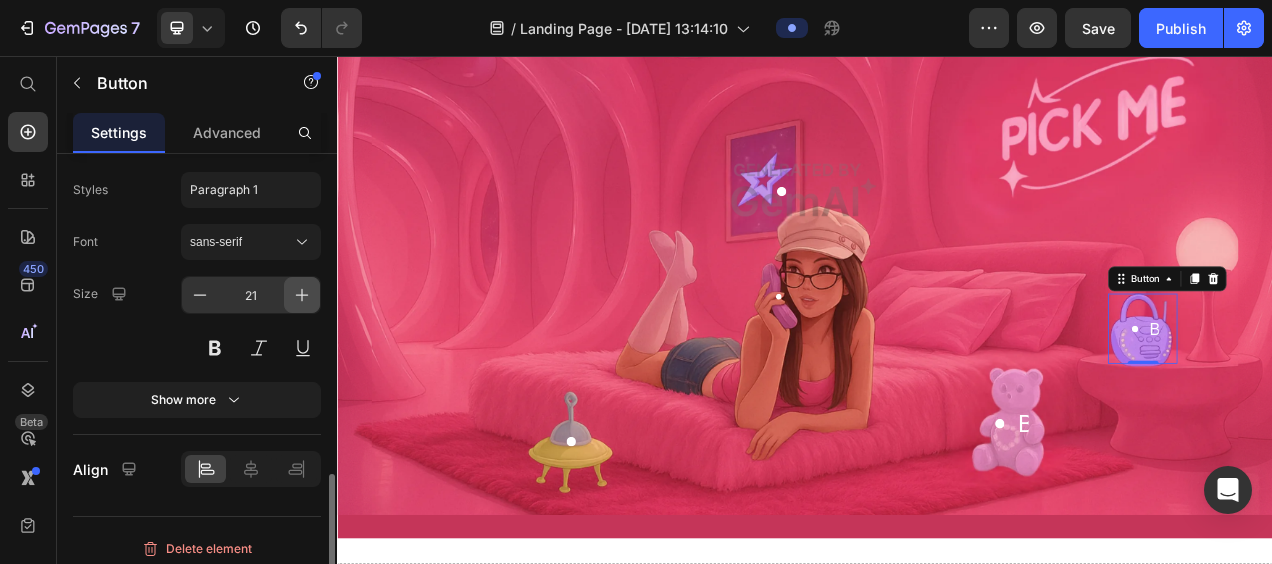 click 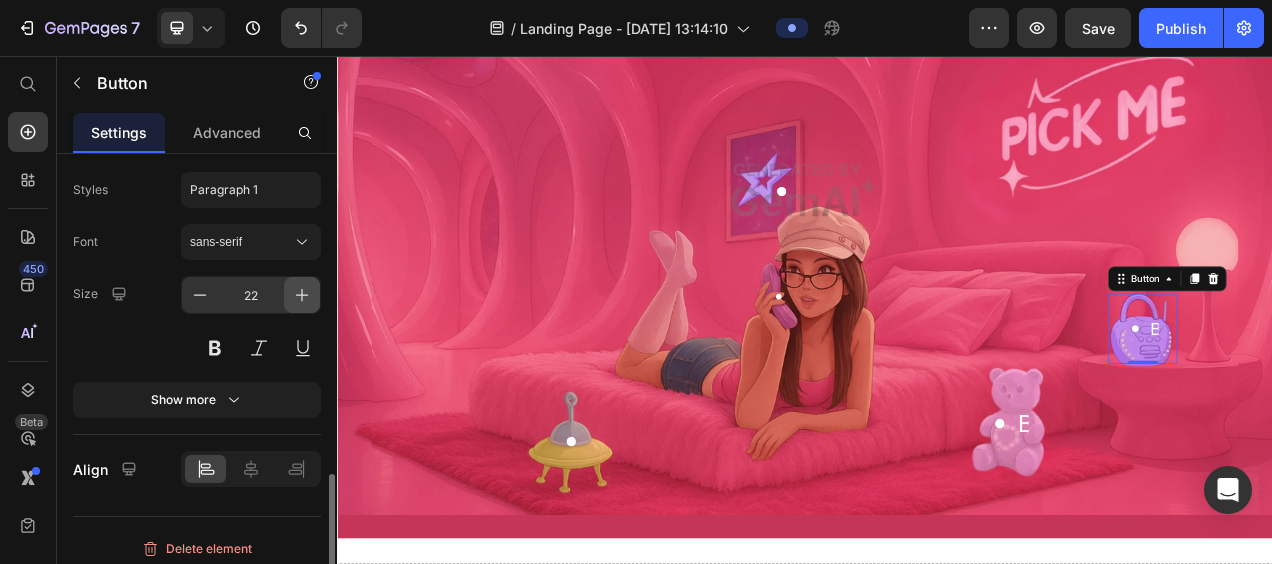 click 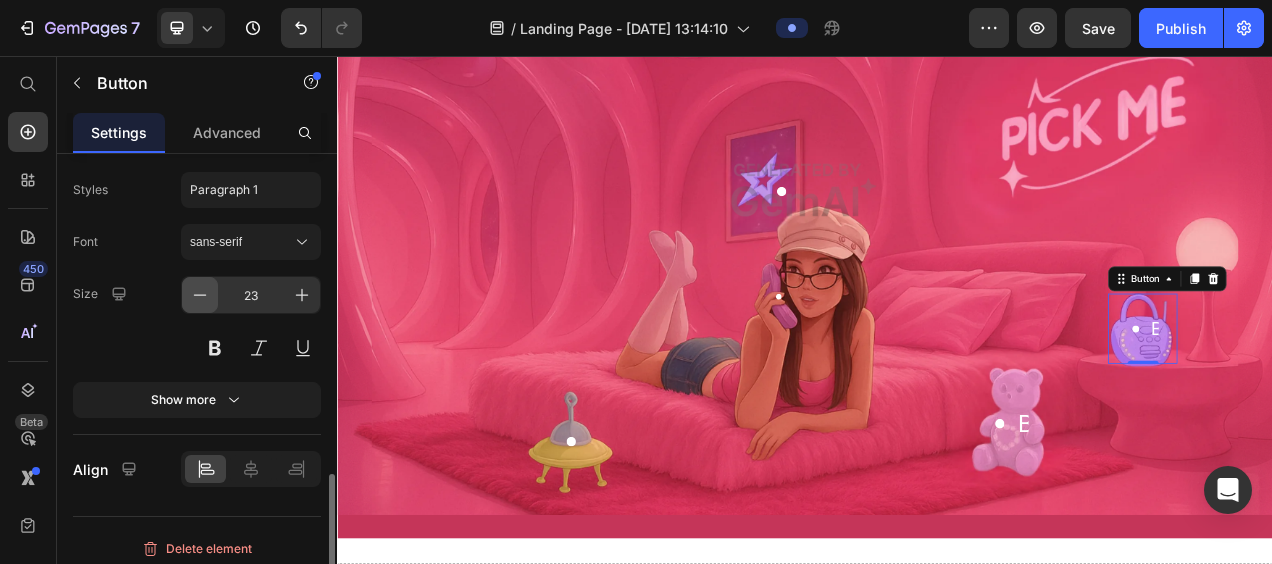 click at bounding box center [200, 295] 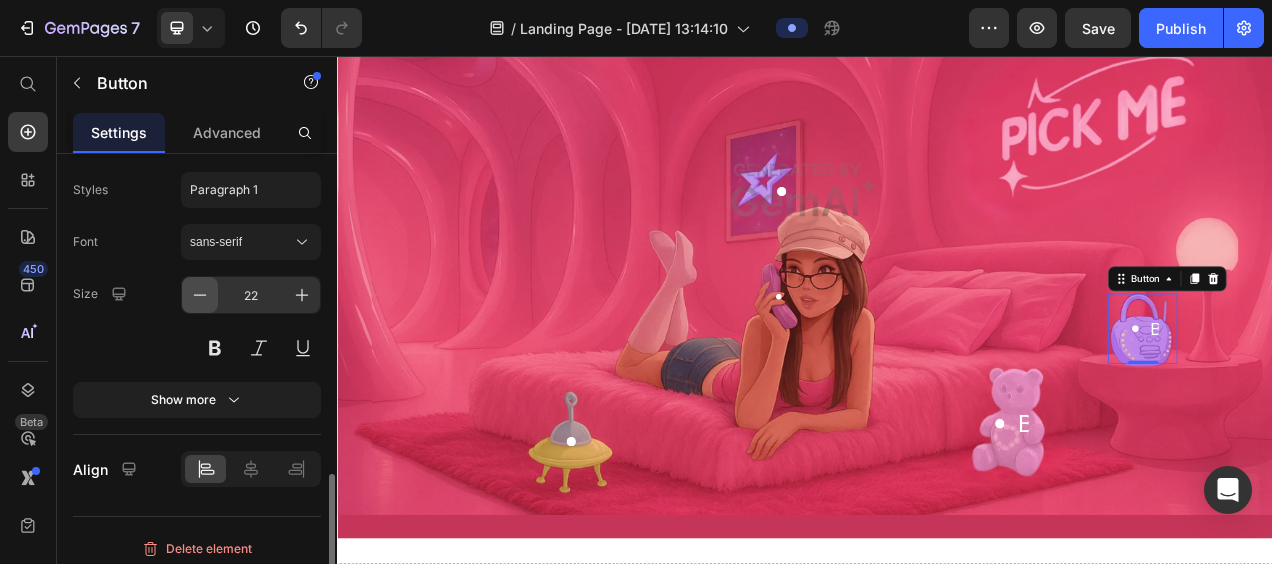 click at bounding box center [200, 295] 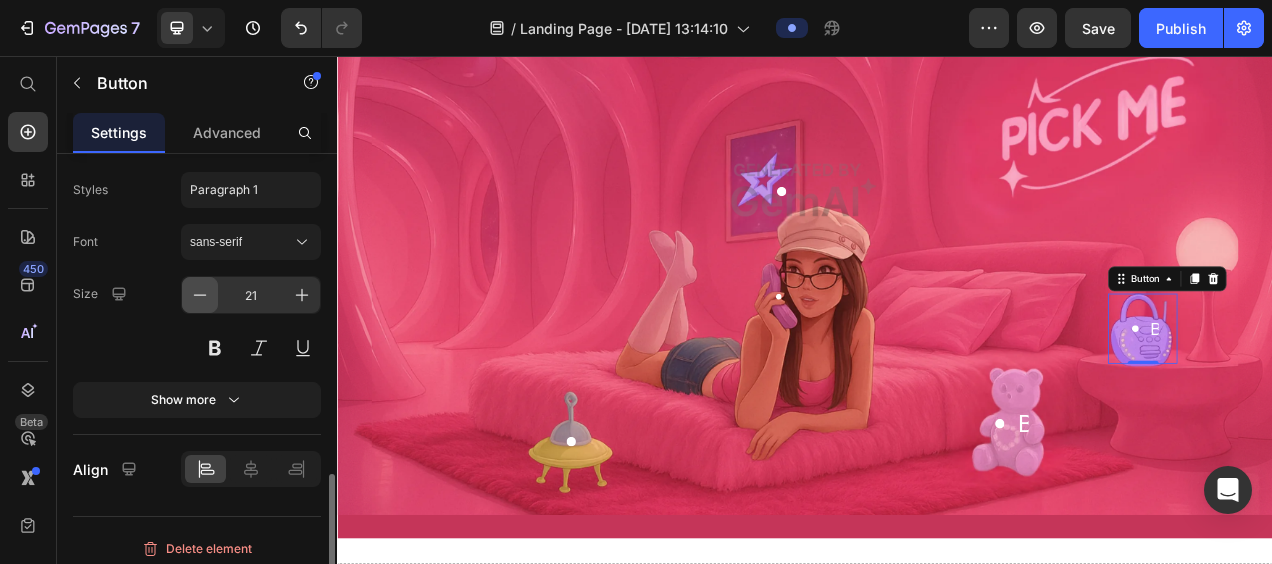 click at bounding box center (200, 295) 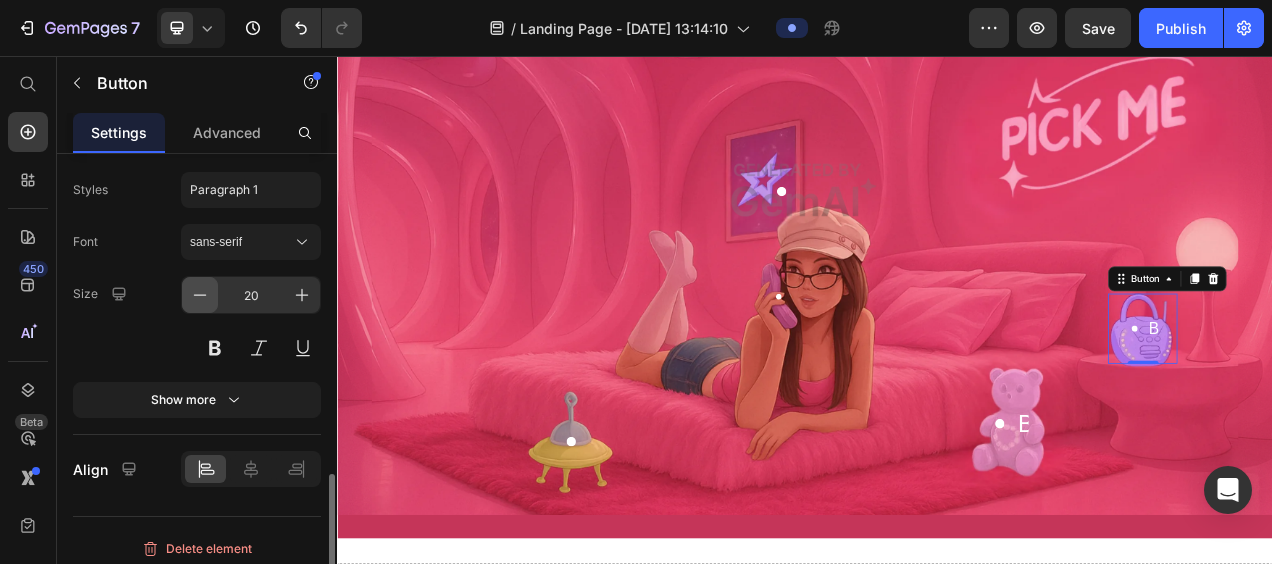 click at bounding box center (200, 295) 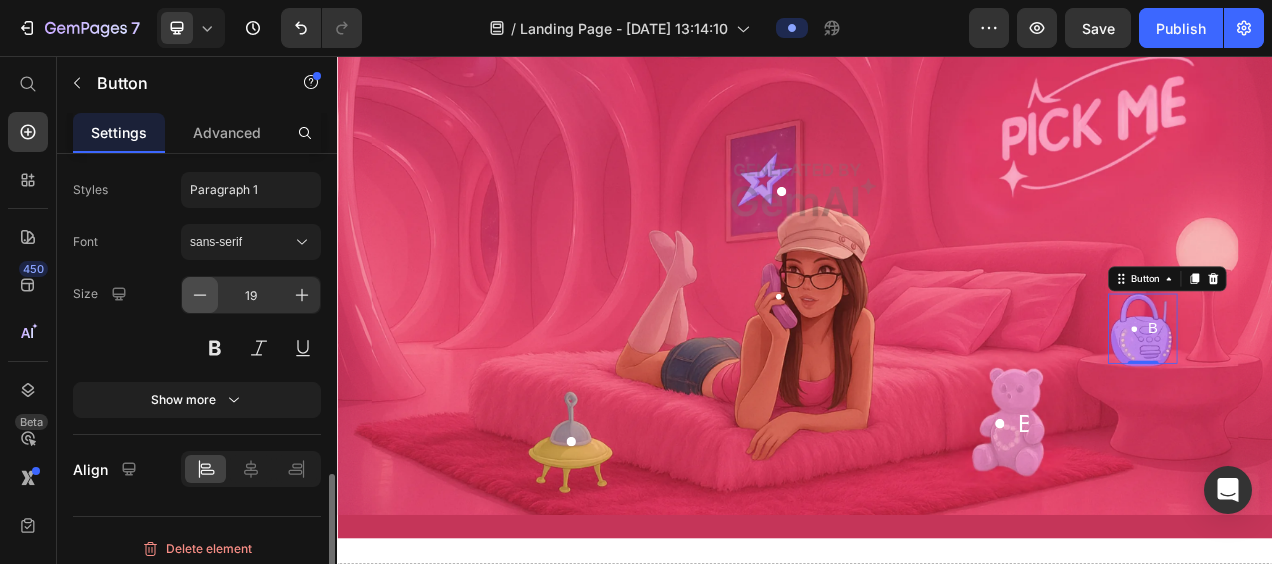 click at bounding box center (200, 295) 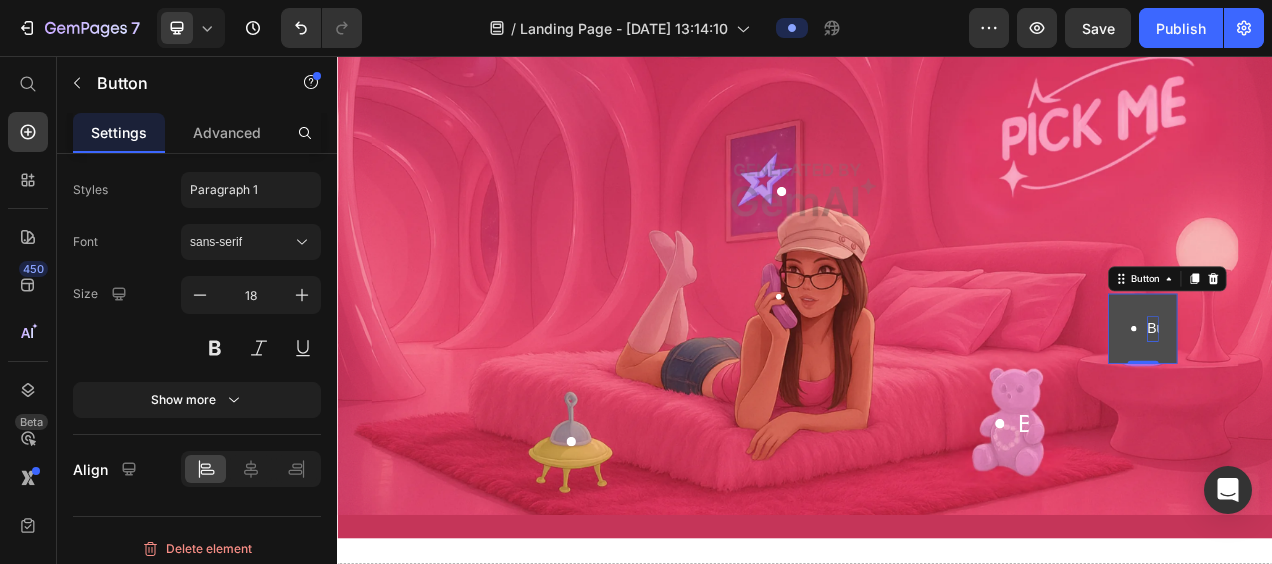 click on "Button" at bounding box center (1383, 406) 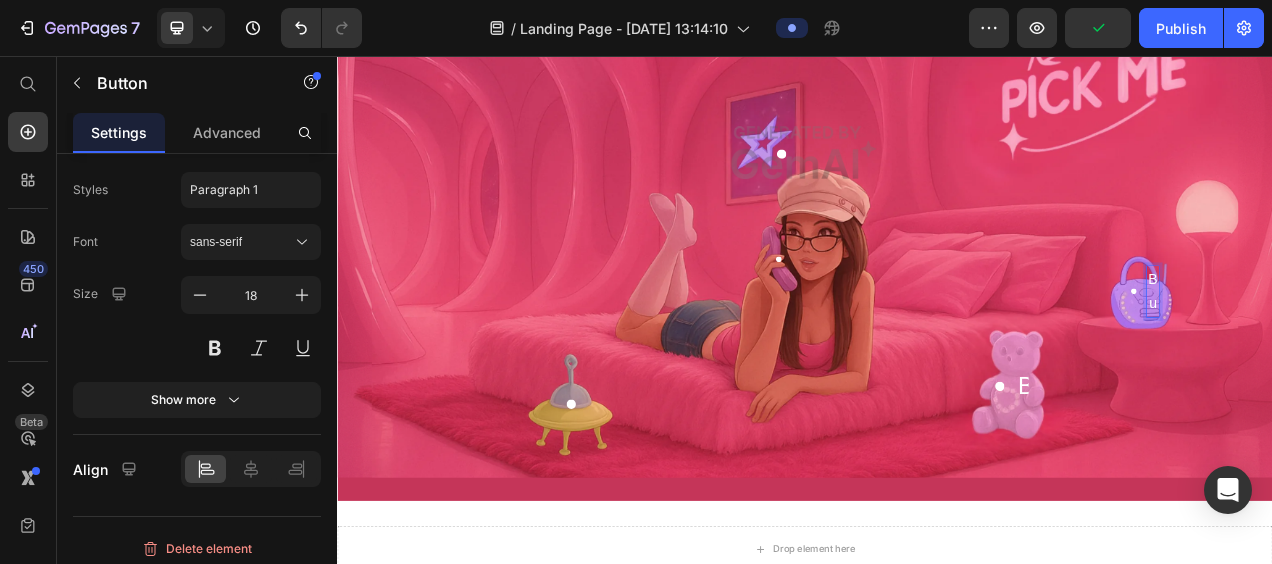 scroll, scrollTop: 380, scrollLeft: 0, axis: vertical 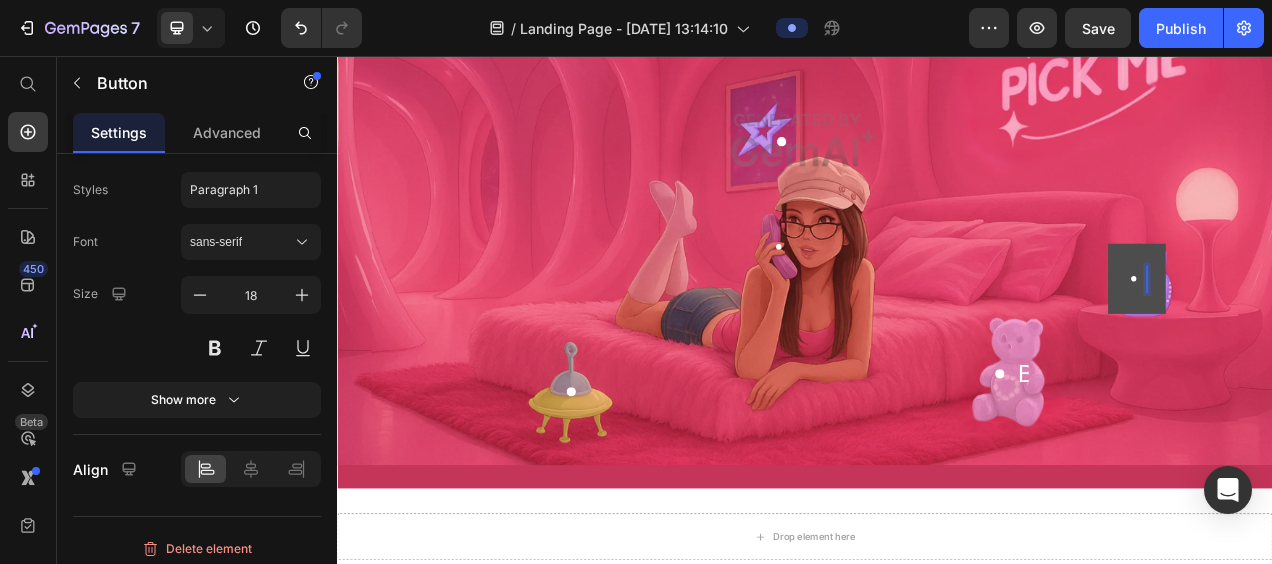 click 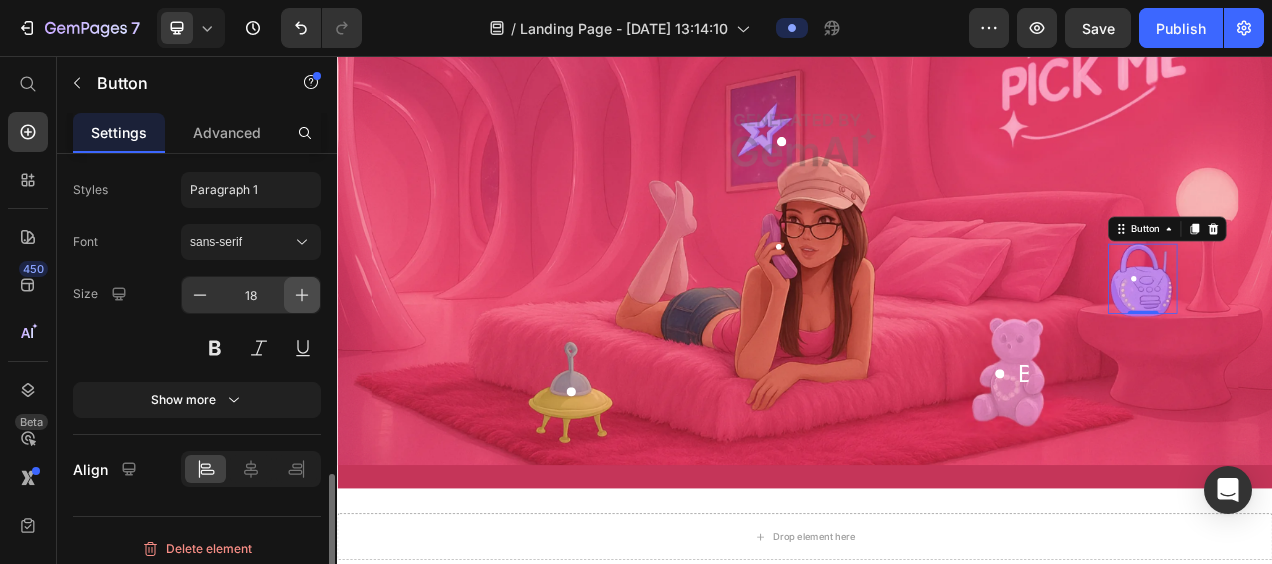 click 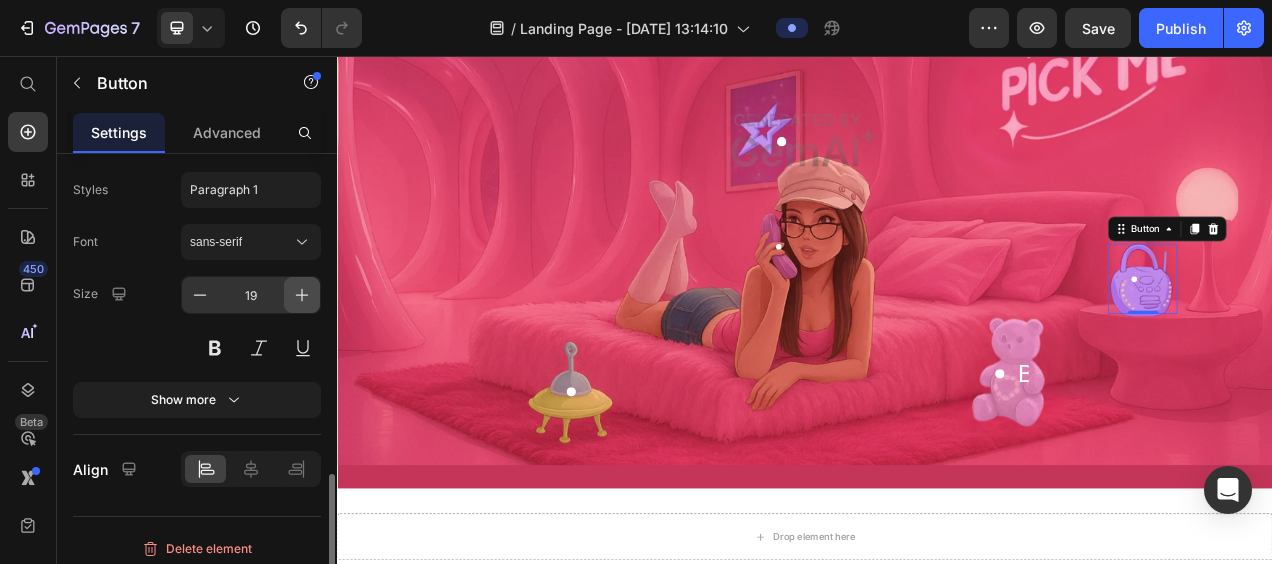 click 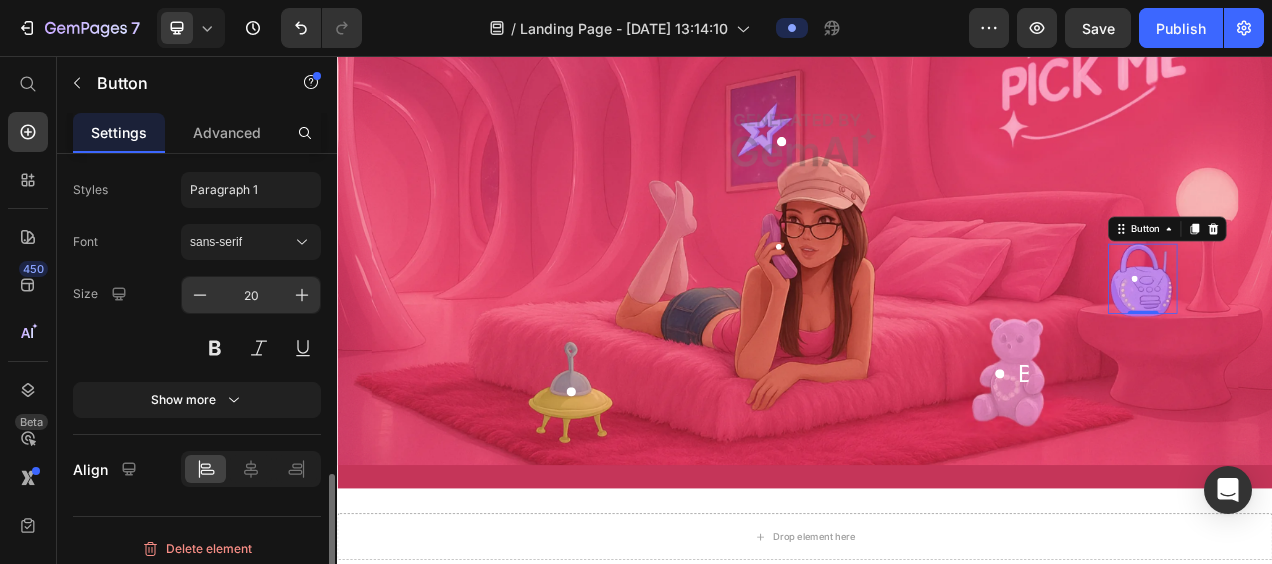 click on "20" at bounding box center (251, 295) 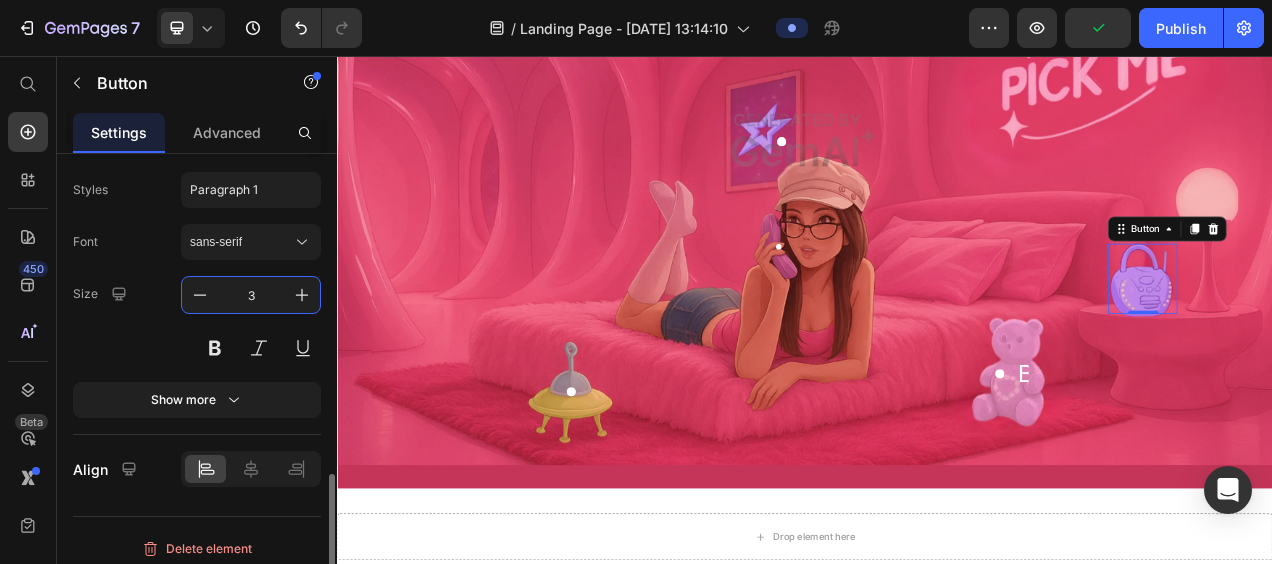 type on "30" 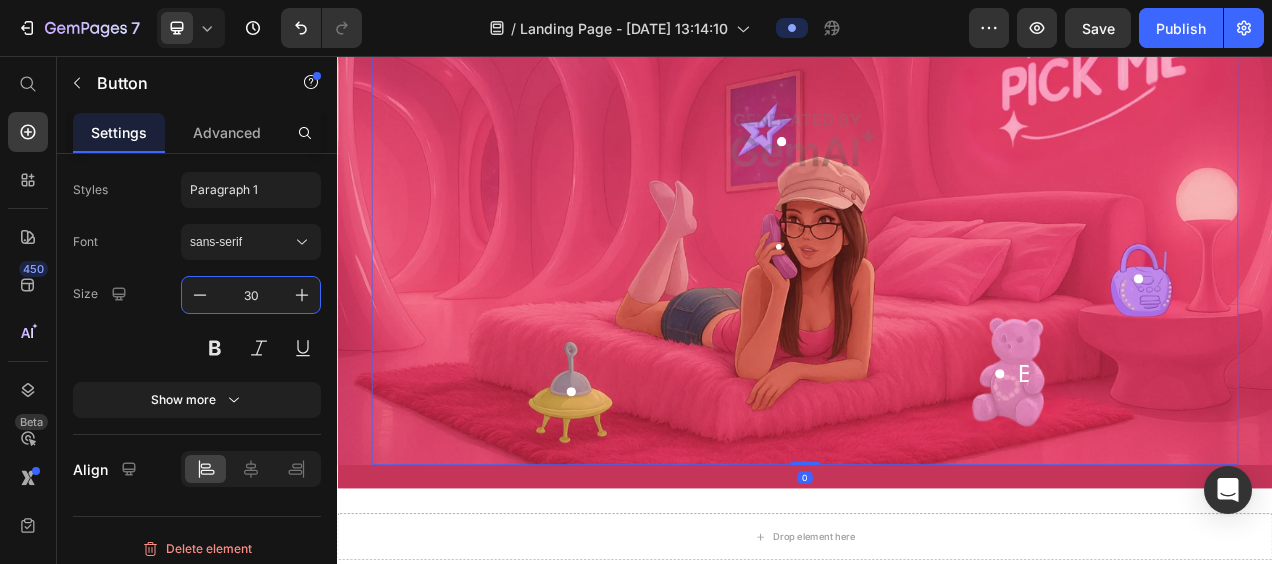 scroll, scrollTop: 0, scrollLeft: 0, axis: both 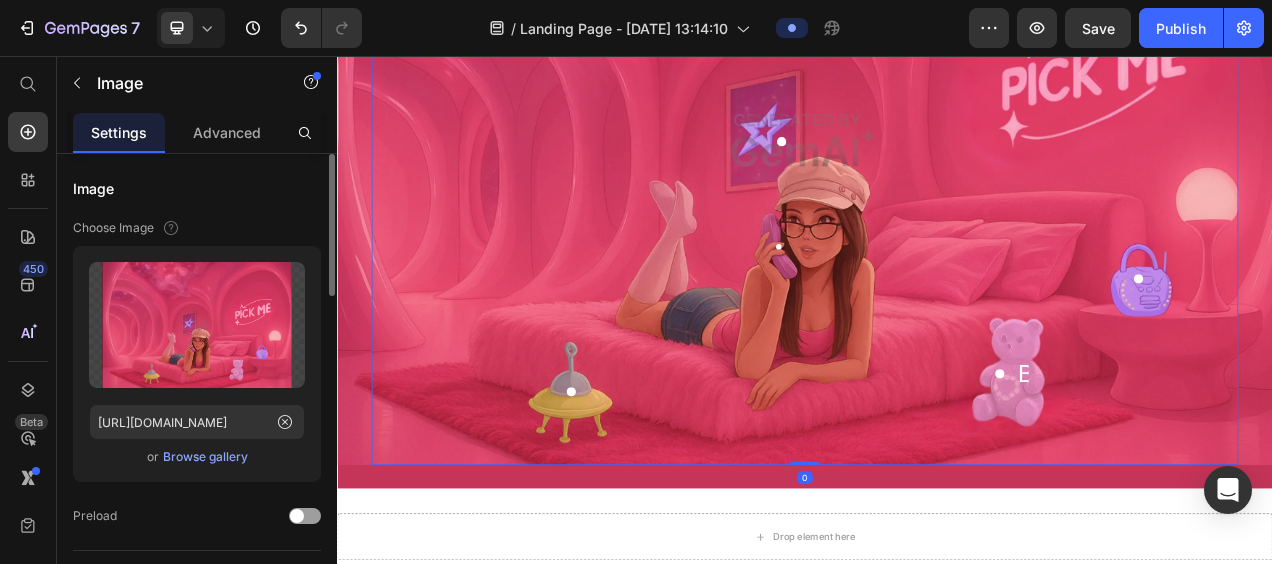 click at bounding box center [937, 164] 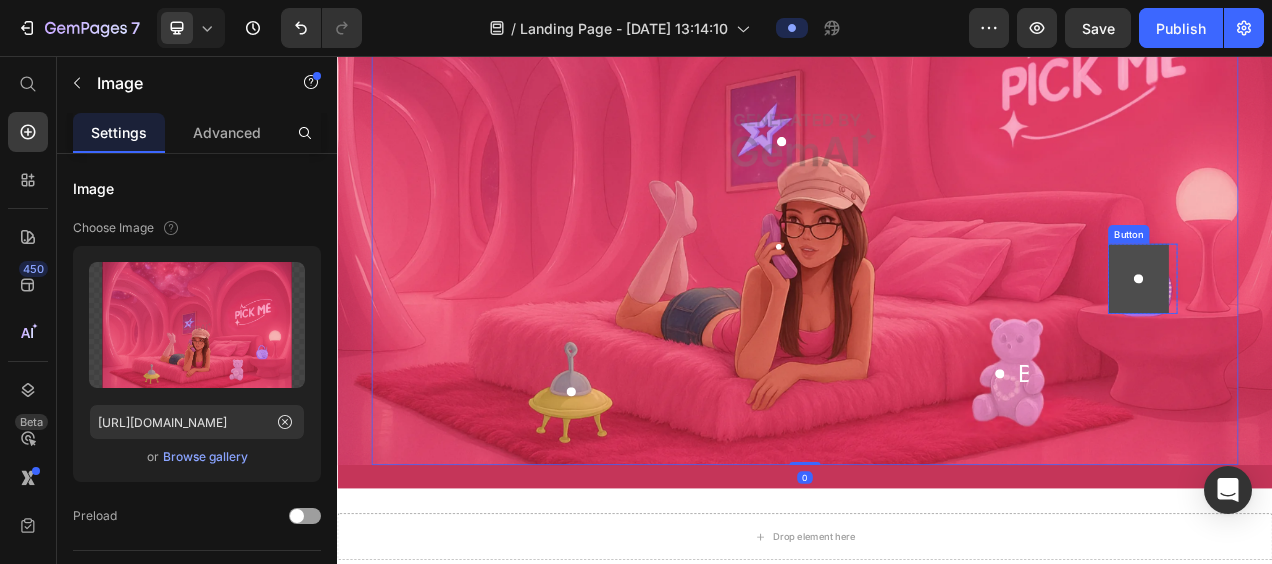 click 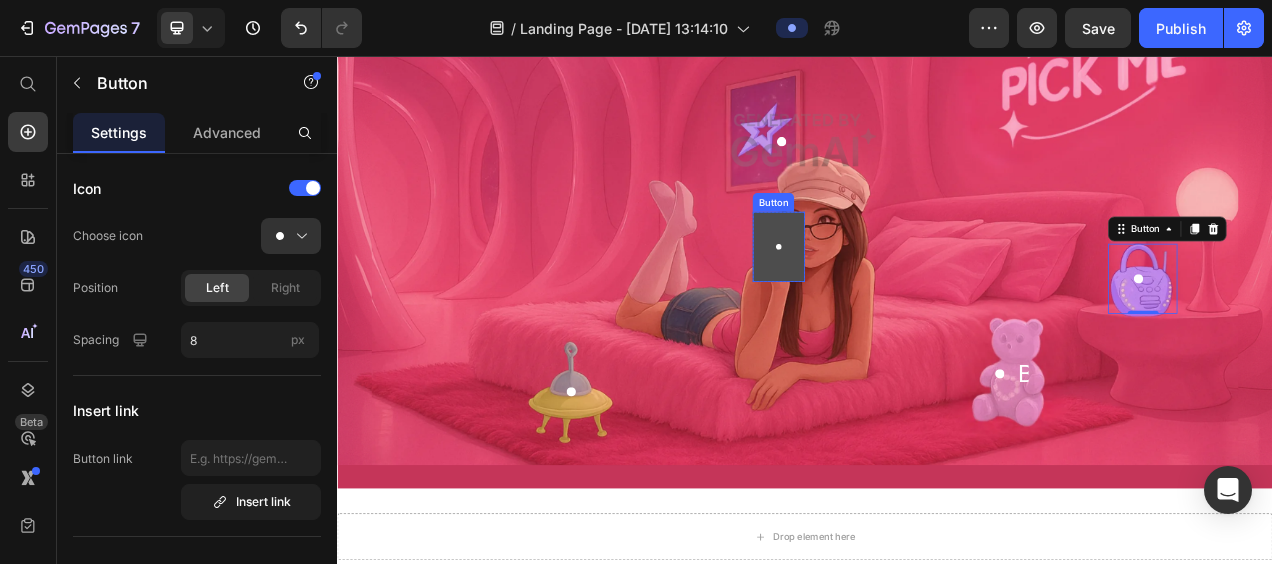 click 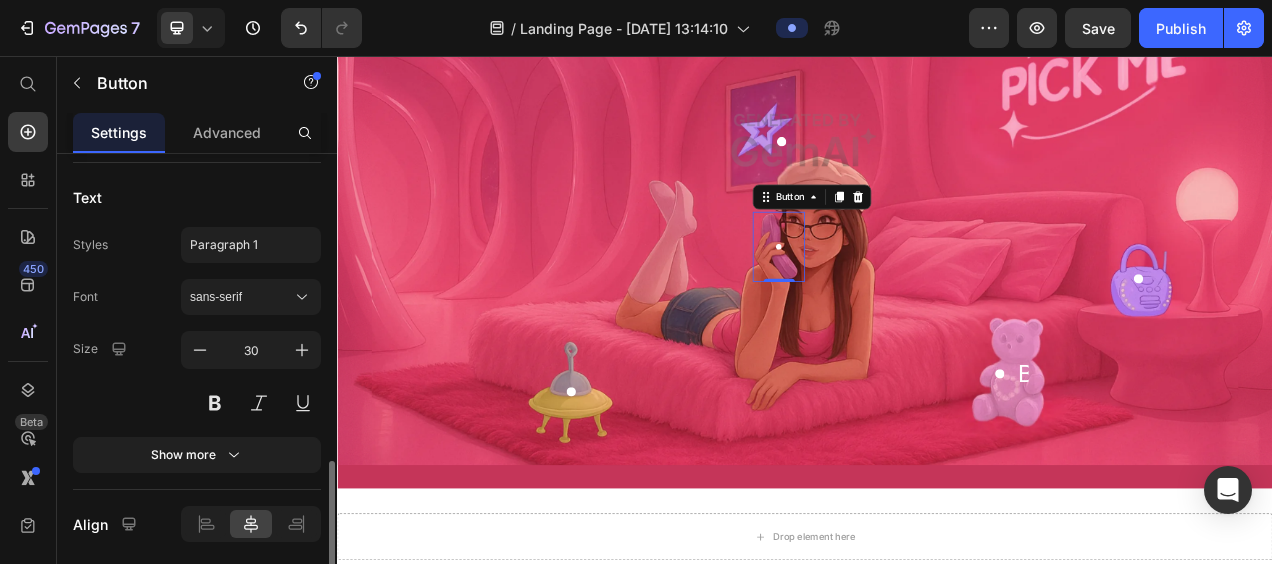scroll, scrollTop: 1020, scrollLeft: 0, axis: vertical 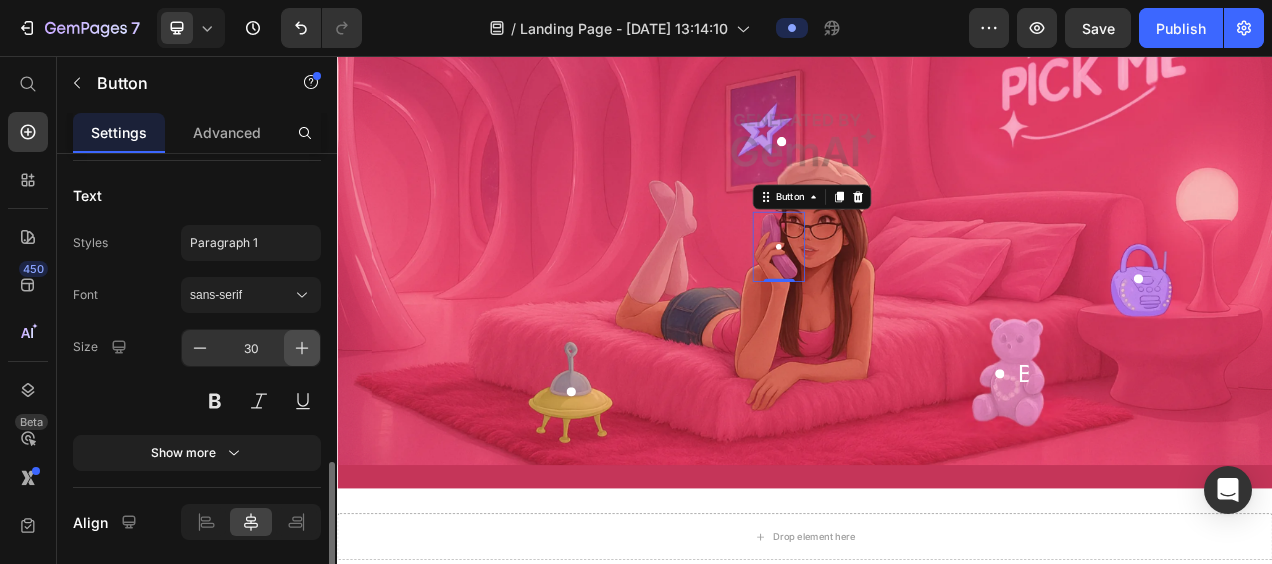 click 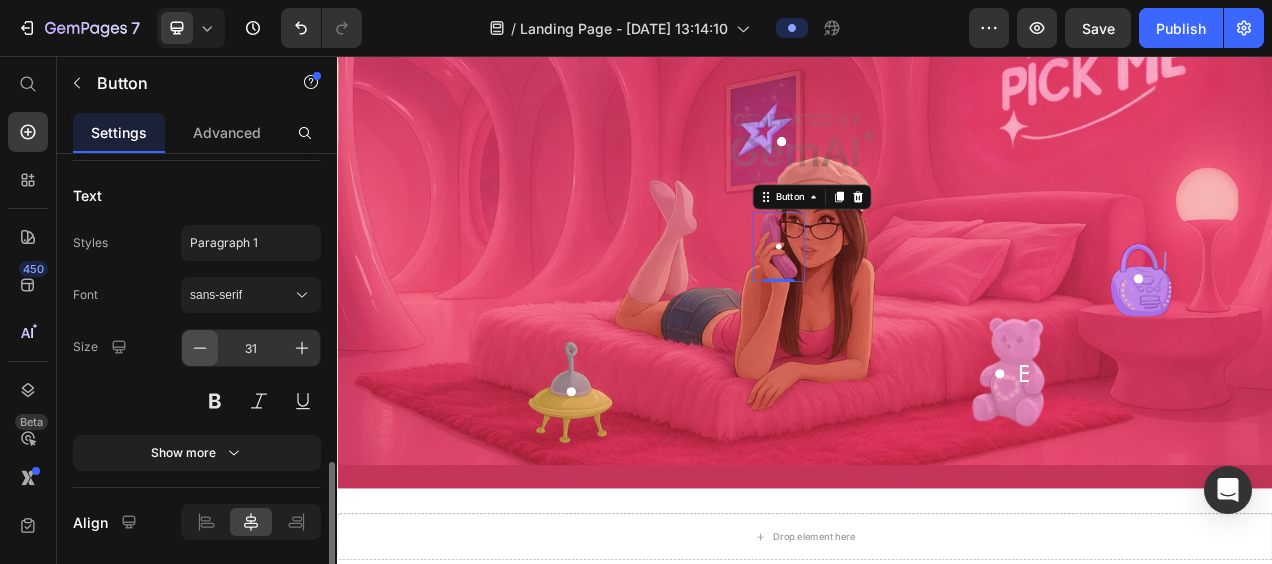click 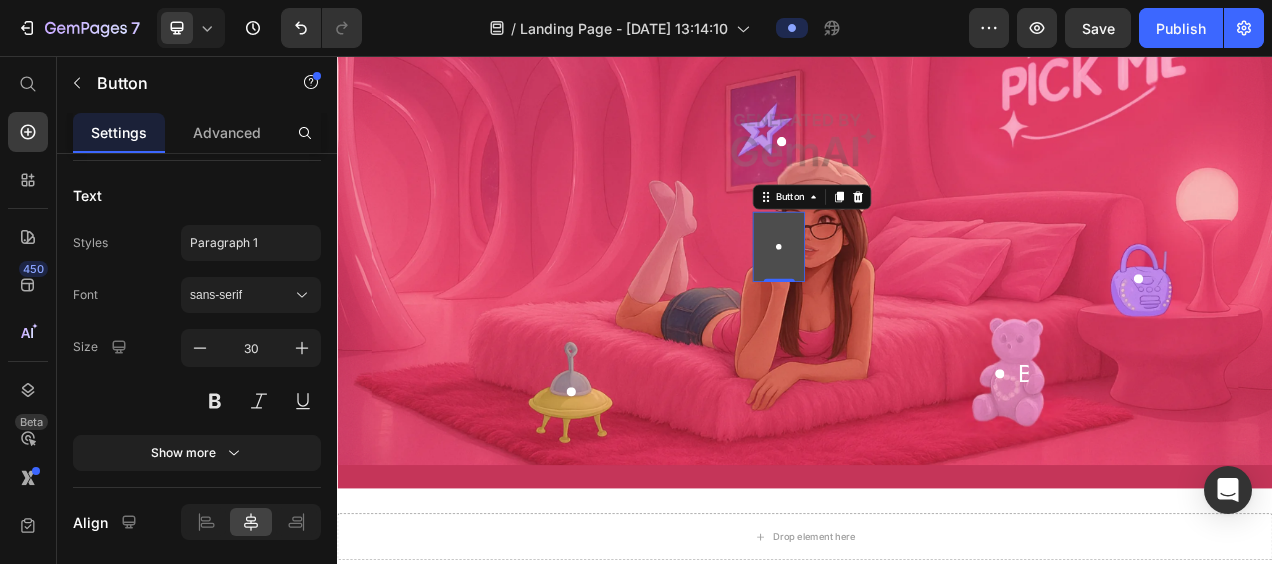 click 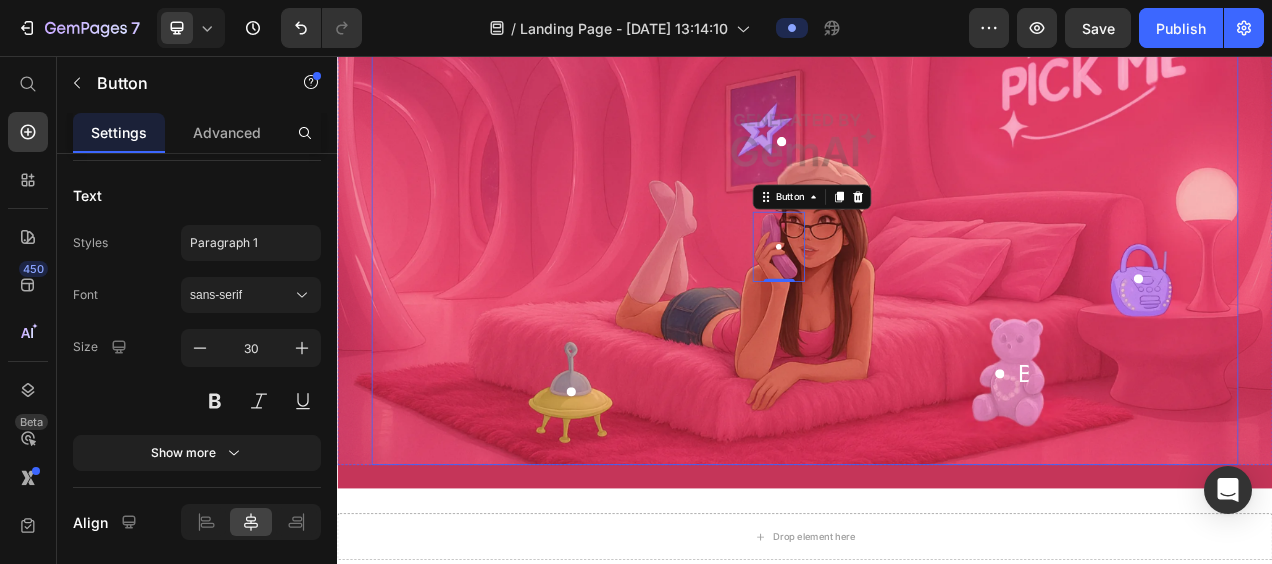 click at bounding box center (937, 164) 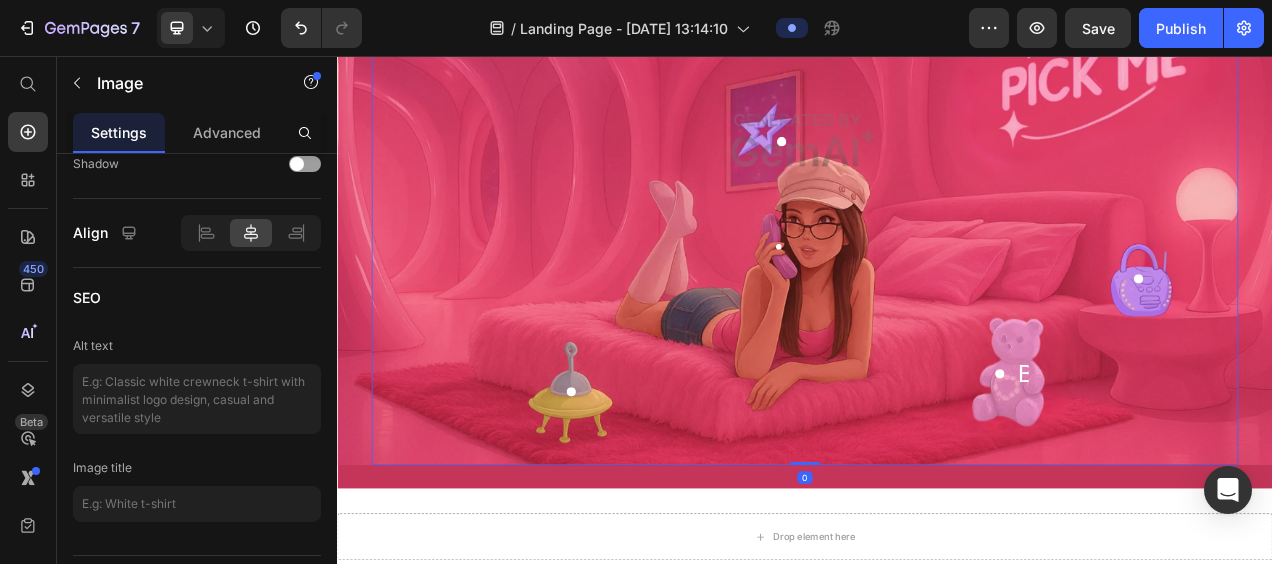 scroll, scrollTop: 0, scrollLeft: 0, axis: both 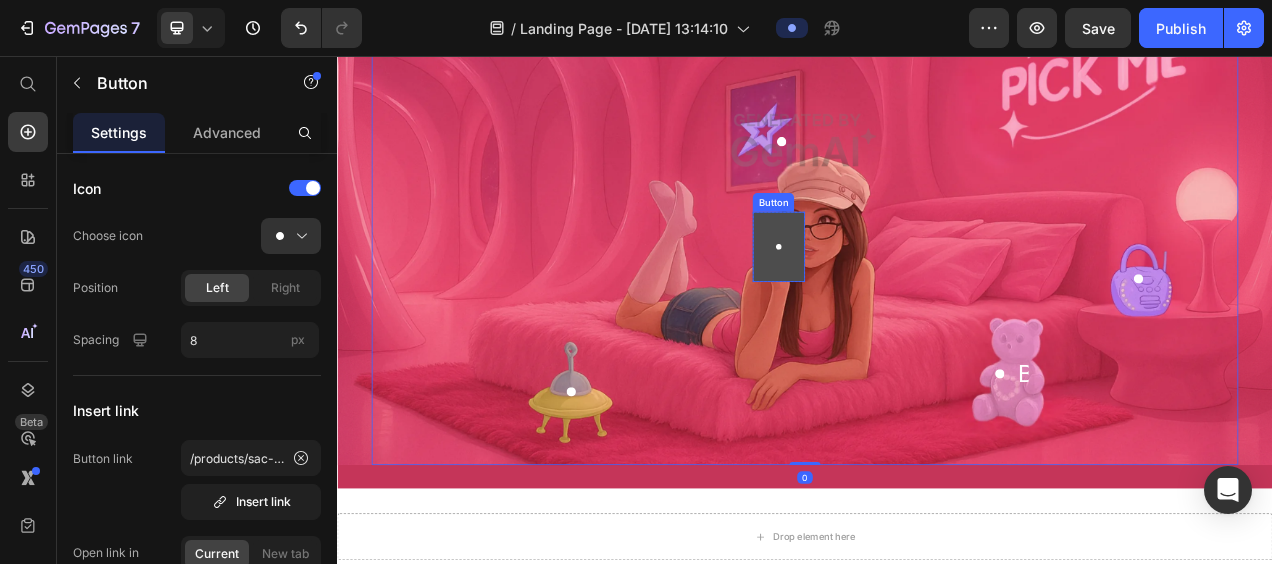 click on "Button" at bounding box center [903, 301] 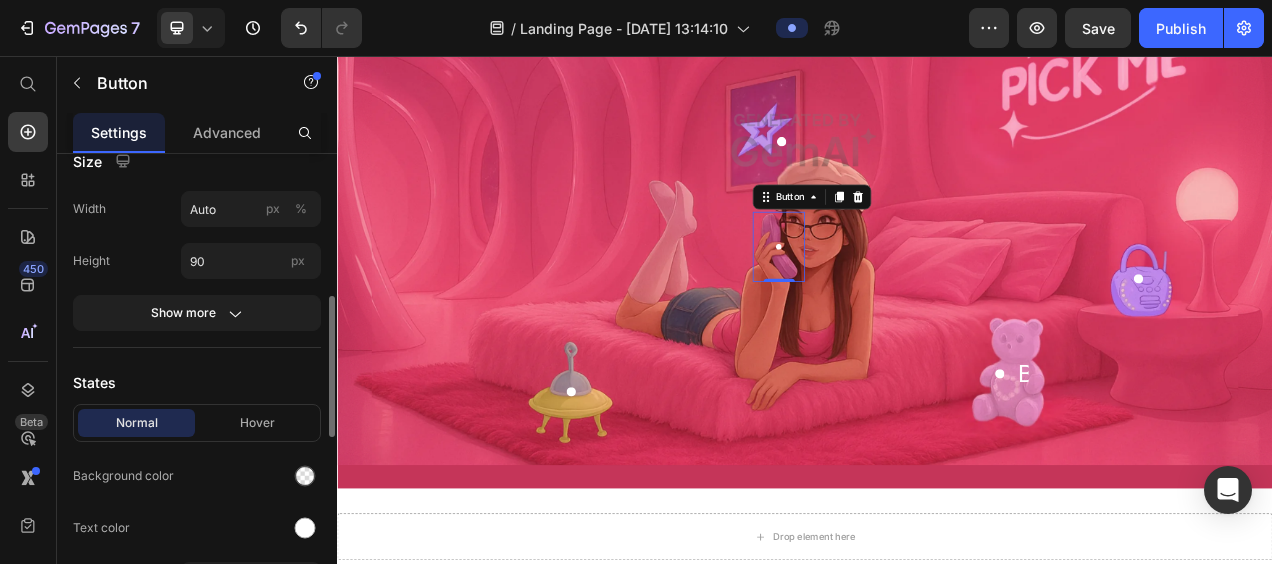scroll, scrollTop: 460, scrollLeft: 0, axis: vertical 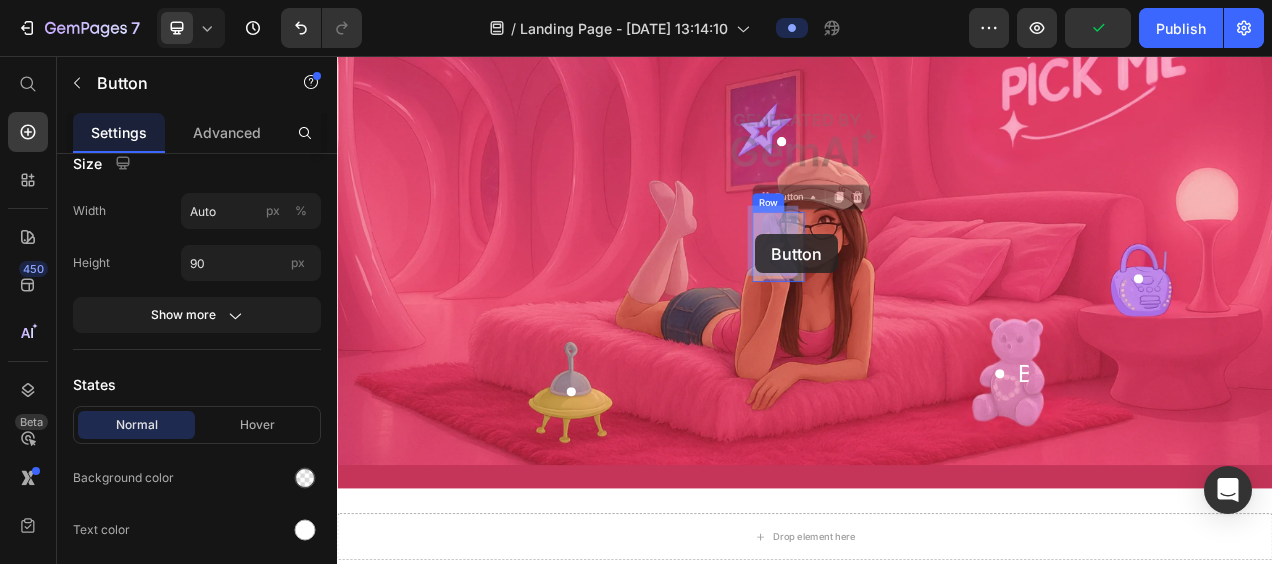 drag, startPoint x: 910, startPoint y: 292, endPoint x: 873, endPoint y: 285, distance: 37.65634 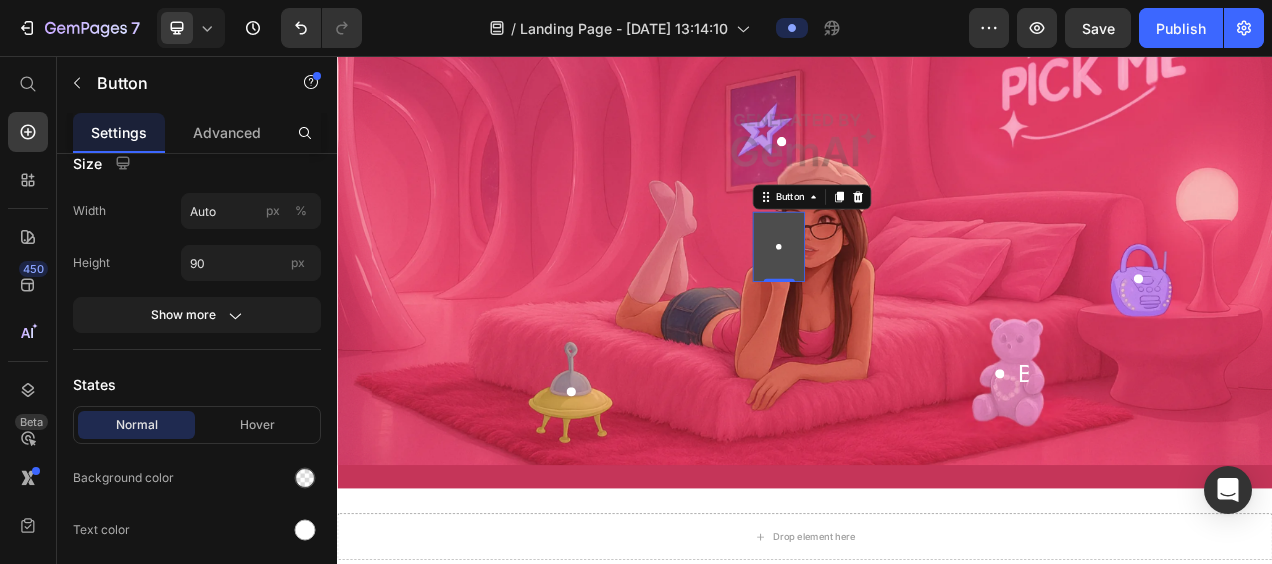 click 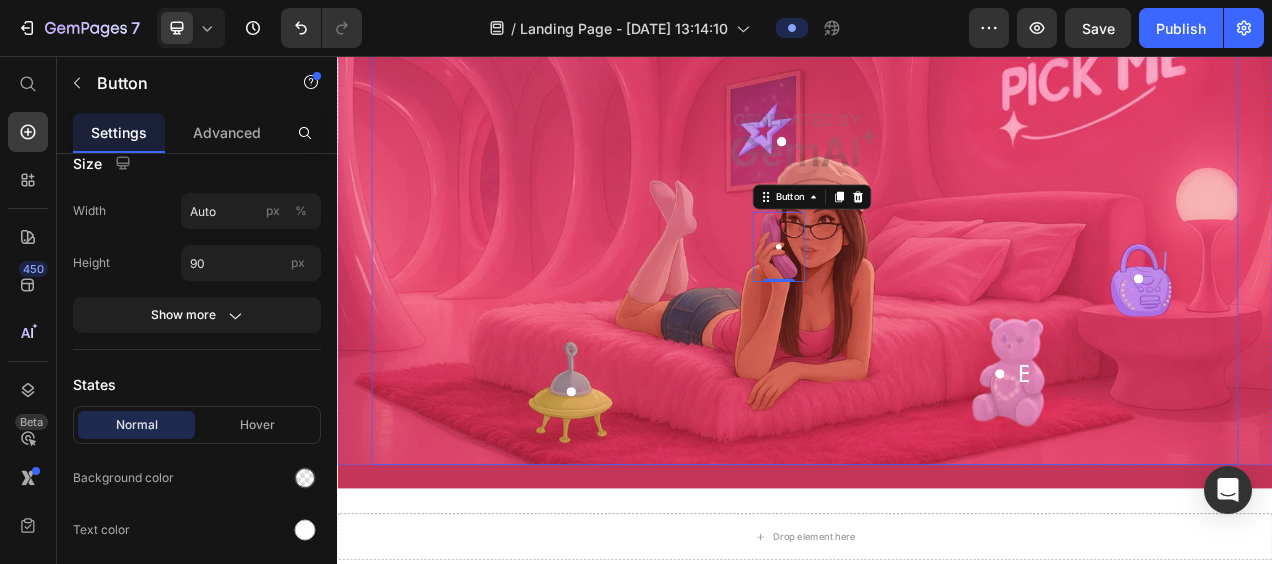 click at bounding box center [937, 164] 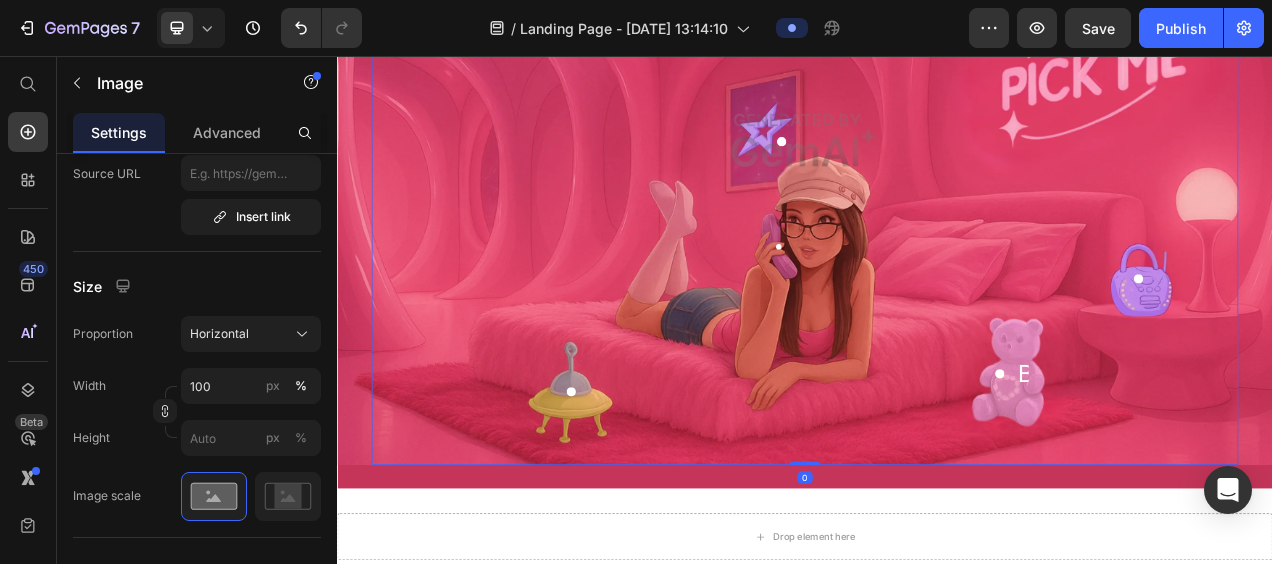 scroll, scrollTop: 0, scrollLeft: 0, axis: both 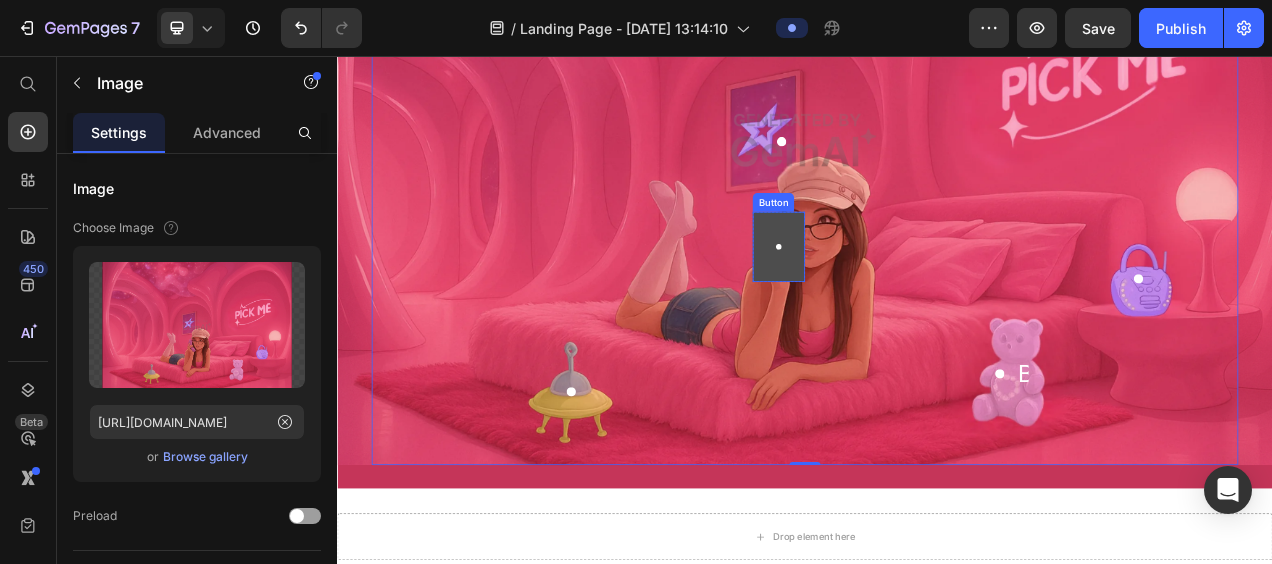 click on "Button" at bounding box center (903, 301) 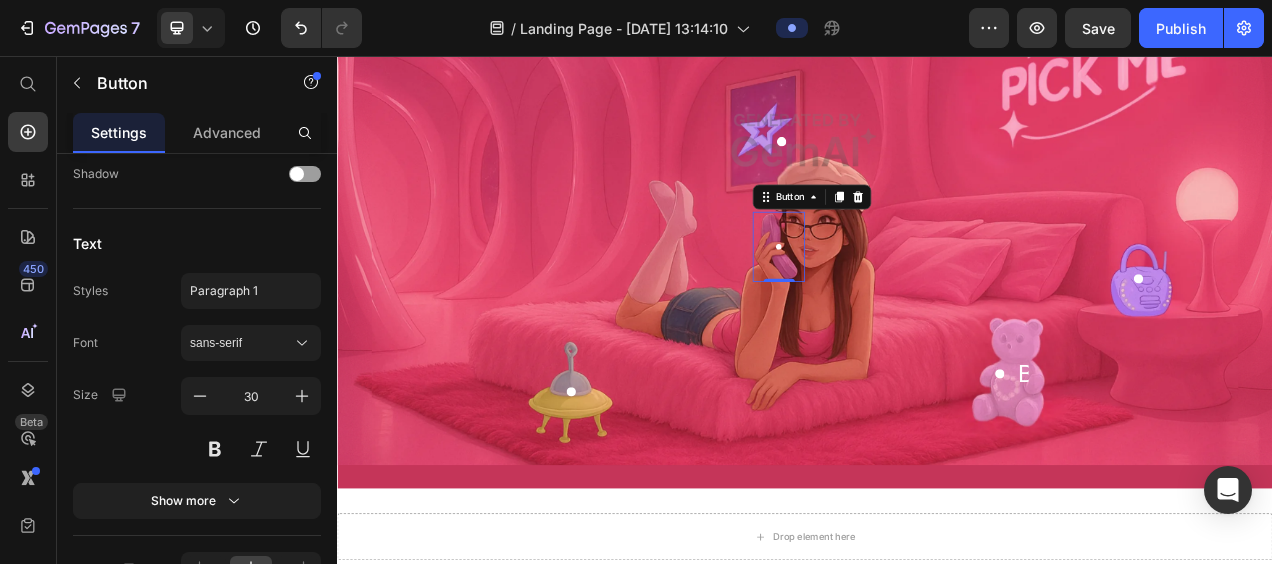scroll, scrollTop: 1079, scrollLeft: 0, axis: vertical 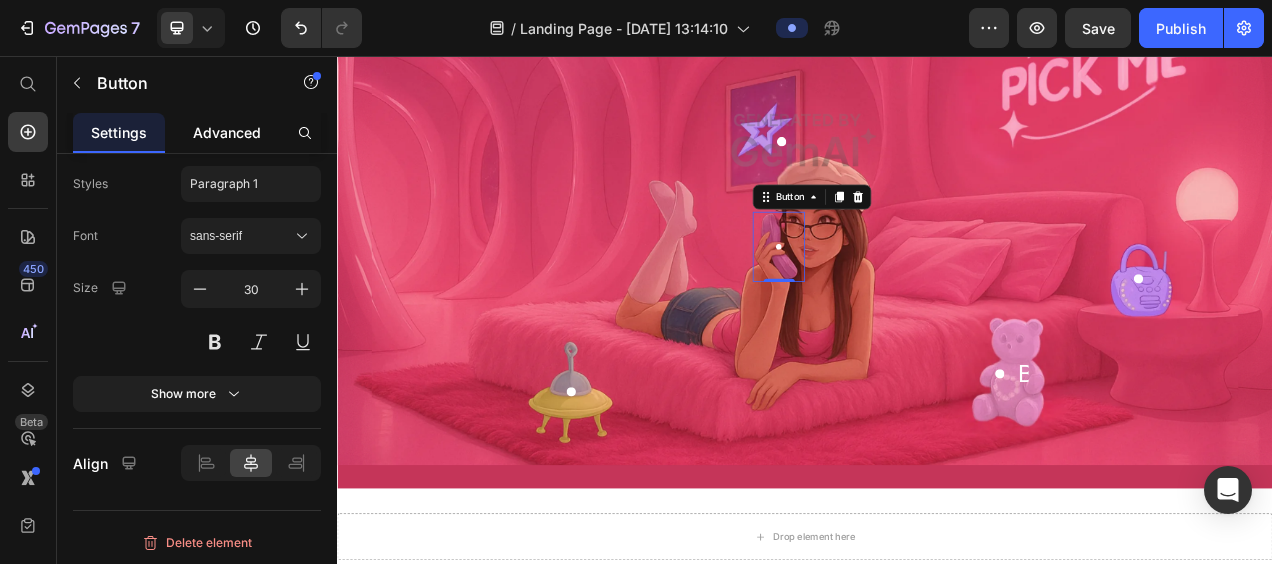click on "Advanced" at bounding box center (227, 132) 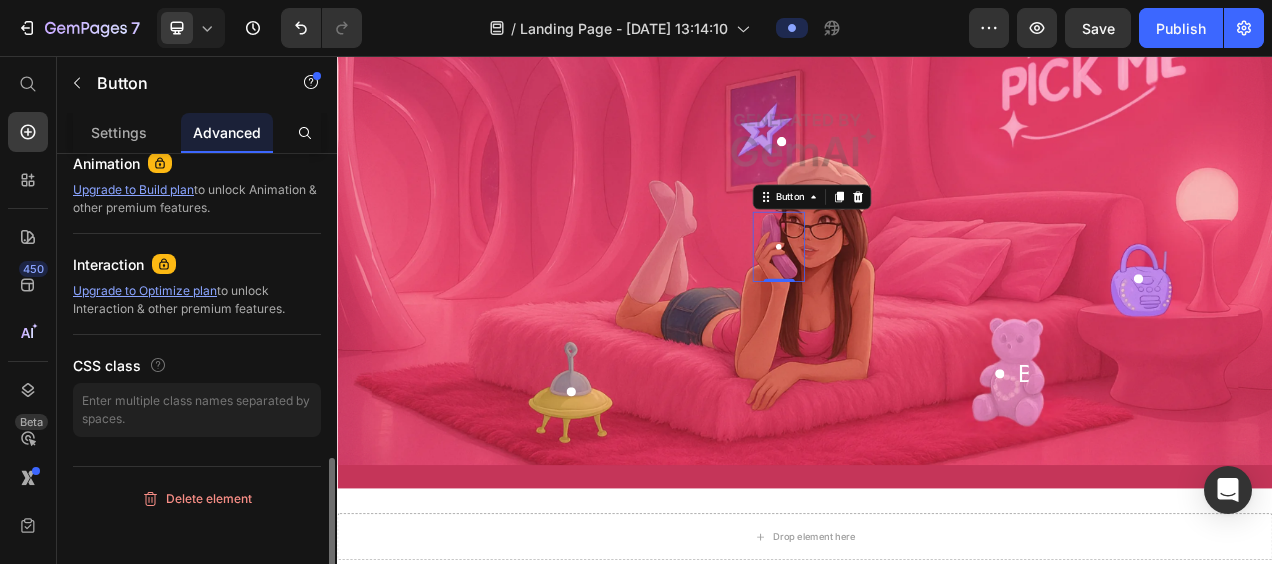 scroll, scrollTop: 0, scrollLeft: 0, axis: both 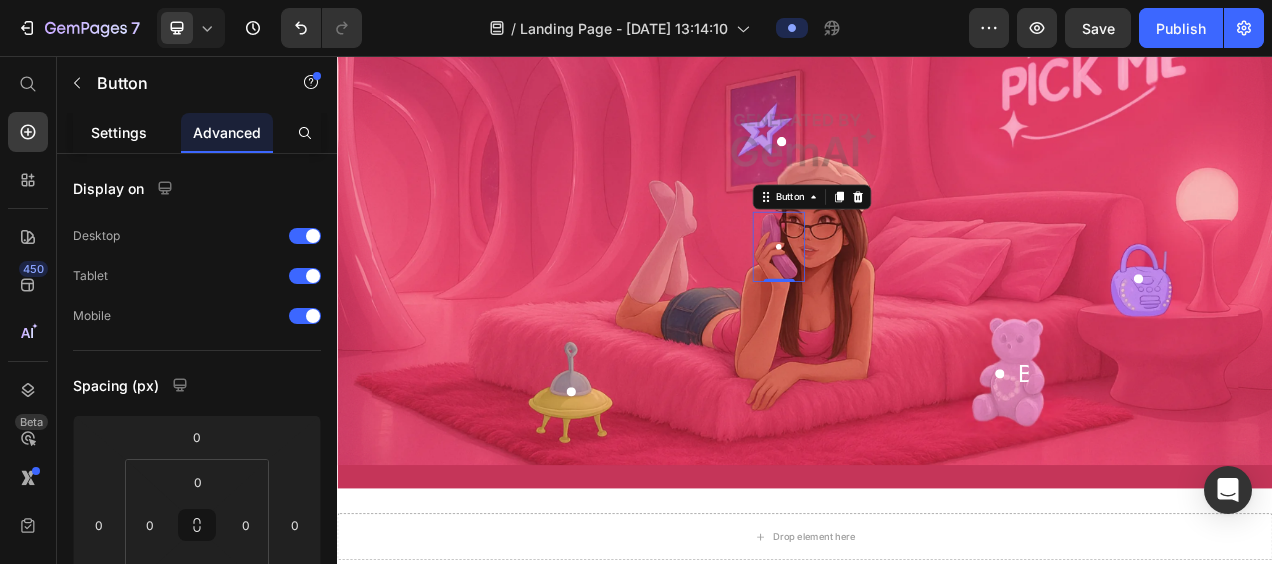 click on "Settings" 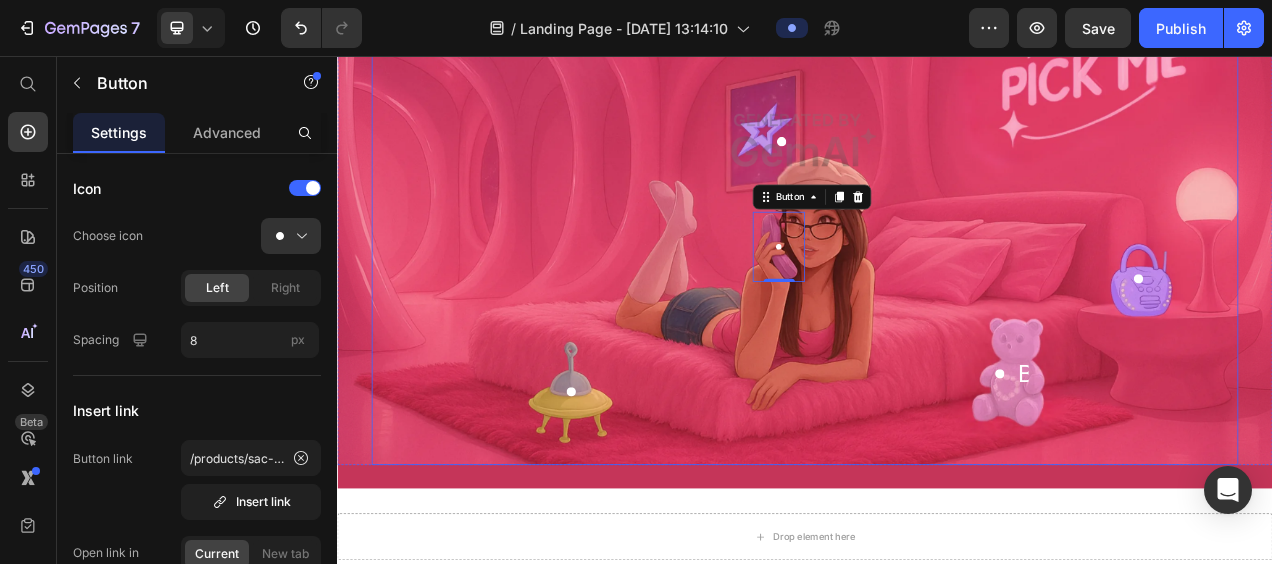click at bounding box center [937, 164] 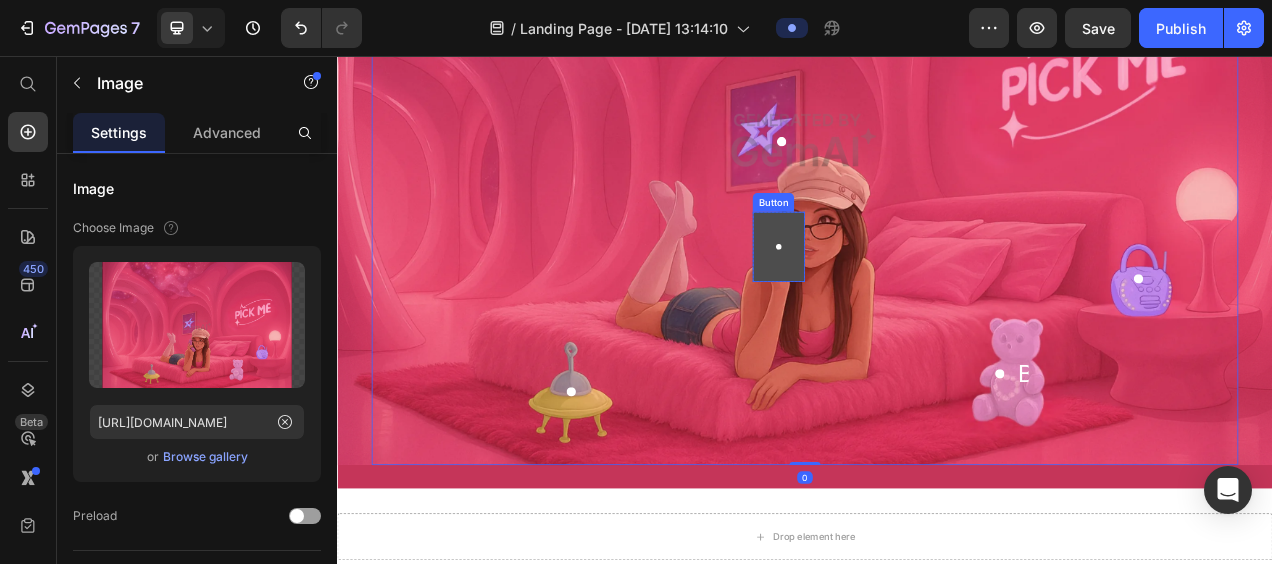 click on "Button" at bounding box center (903, 301) 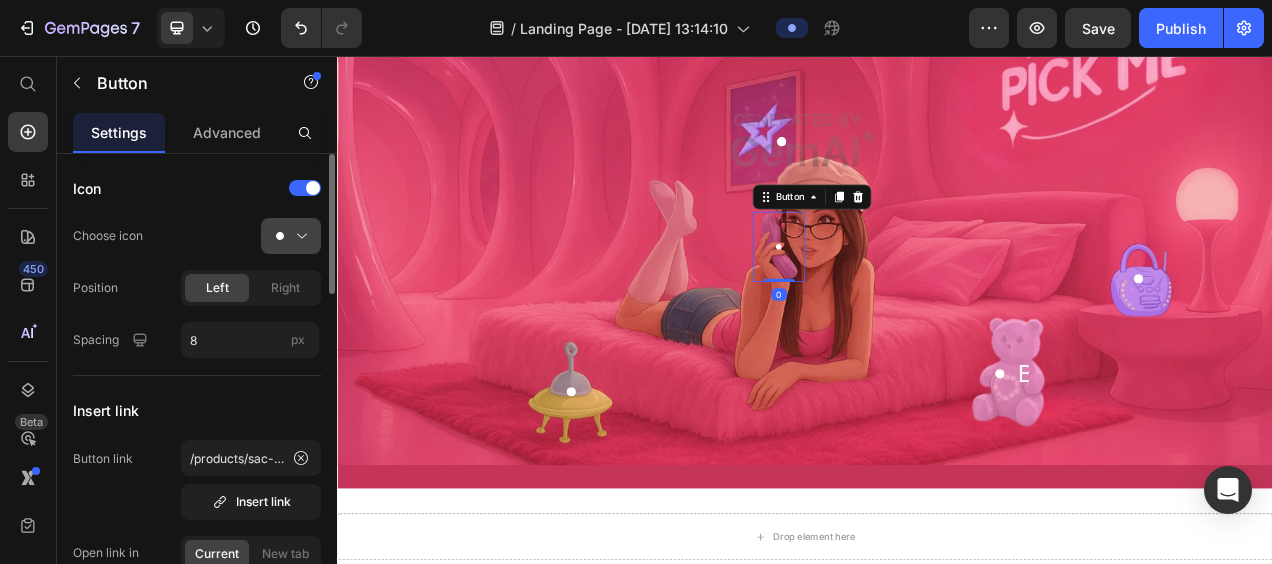 click at bounding box center [299, 236] 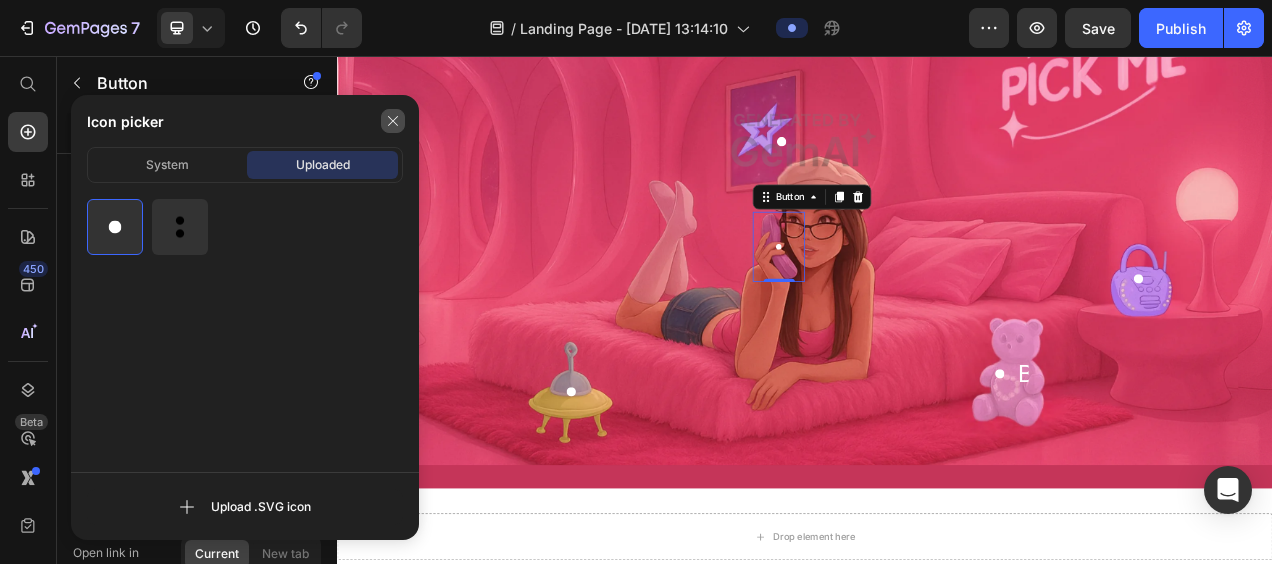 click at bounding box center [393, 121] 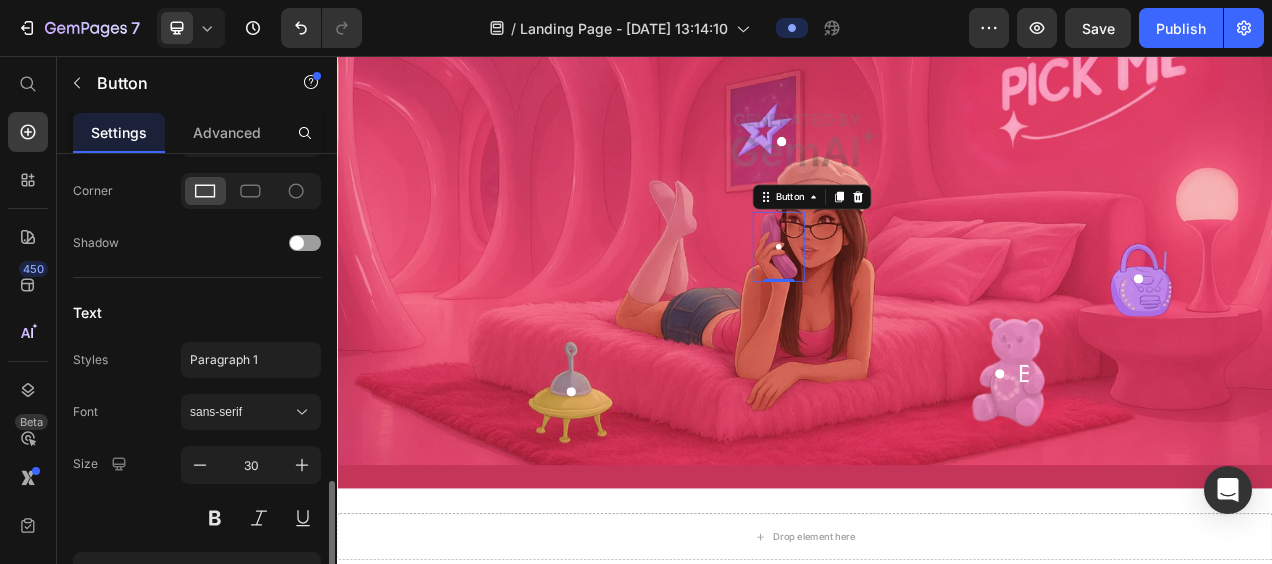 scroll, scrollTop: 1079, scrollLeft: 0, axis: vertical 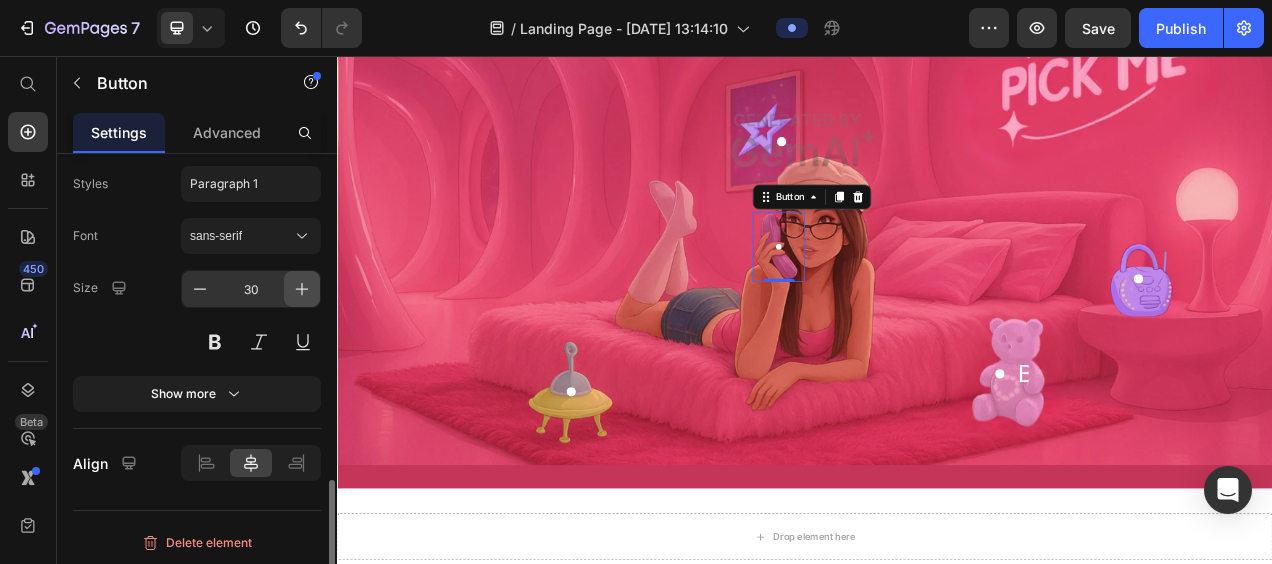 click at bounding box center [302, 289] 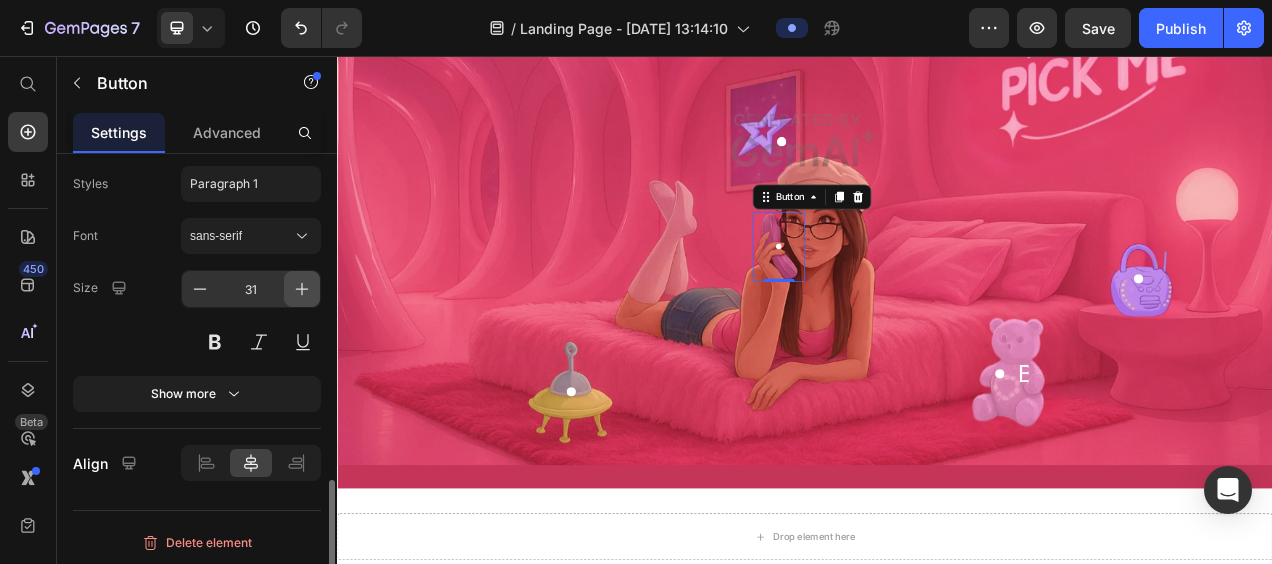 click at bounding box center [302, 289] 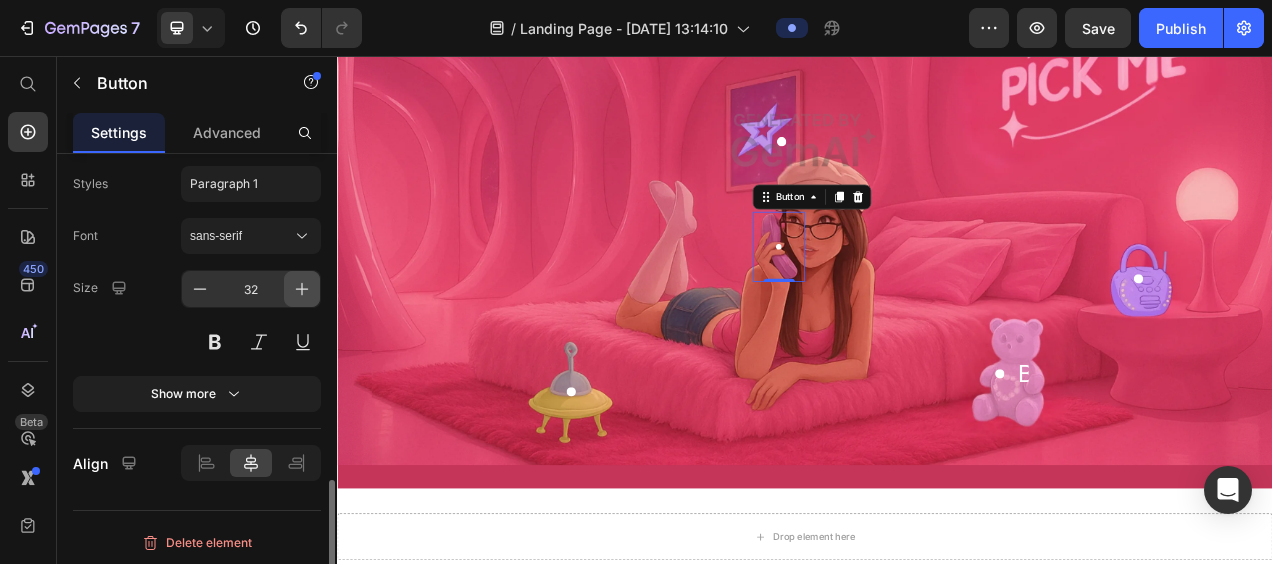 click at bounding box center (302, 289) 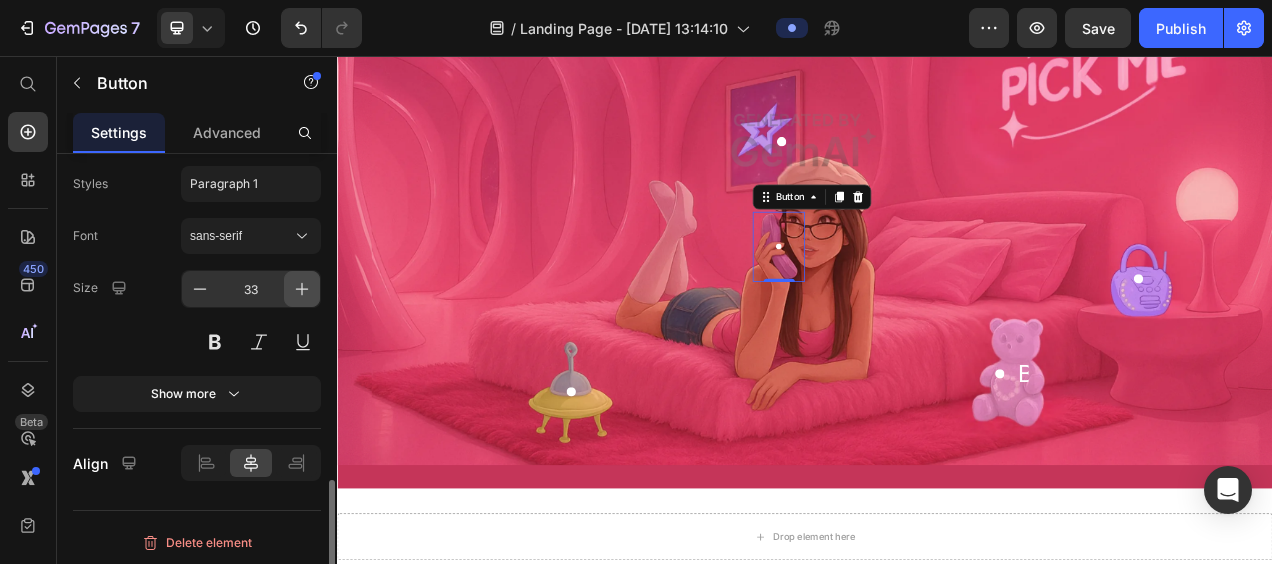 click at bounding box center [302, 289] 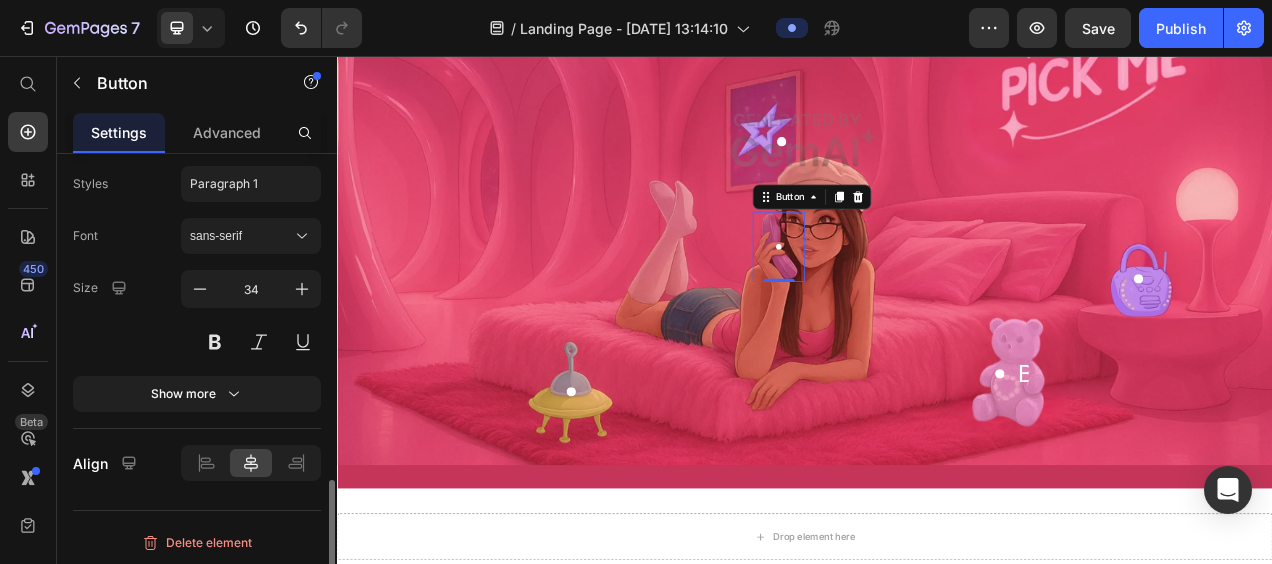 click on "Size 34" at bounding box center [197, 315] 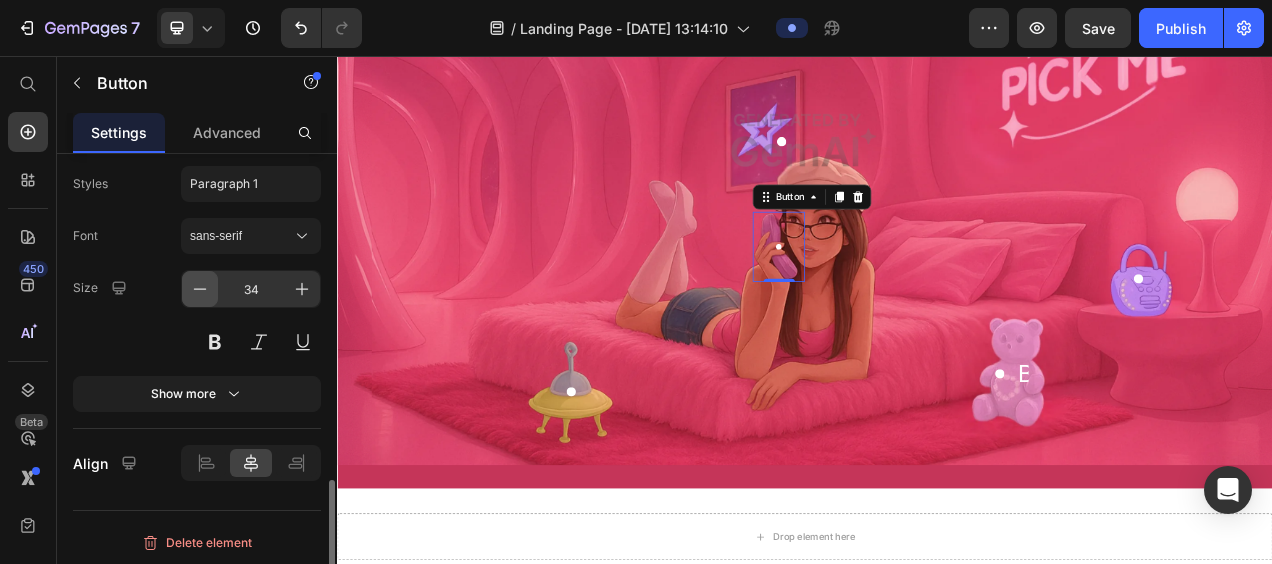 click at bounding box center [200, 289] 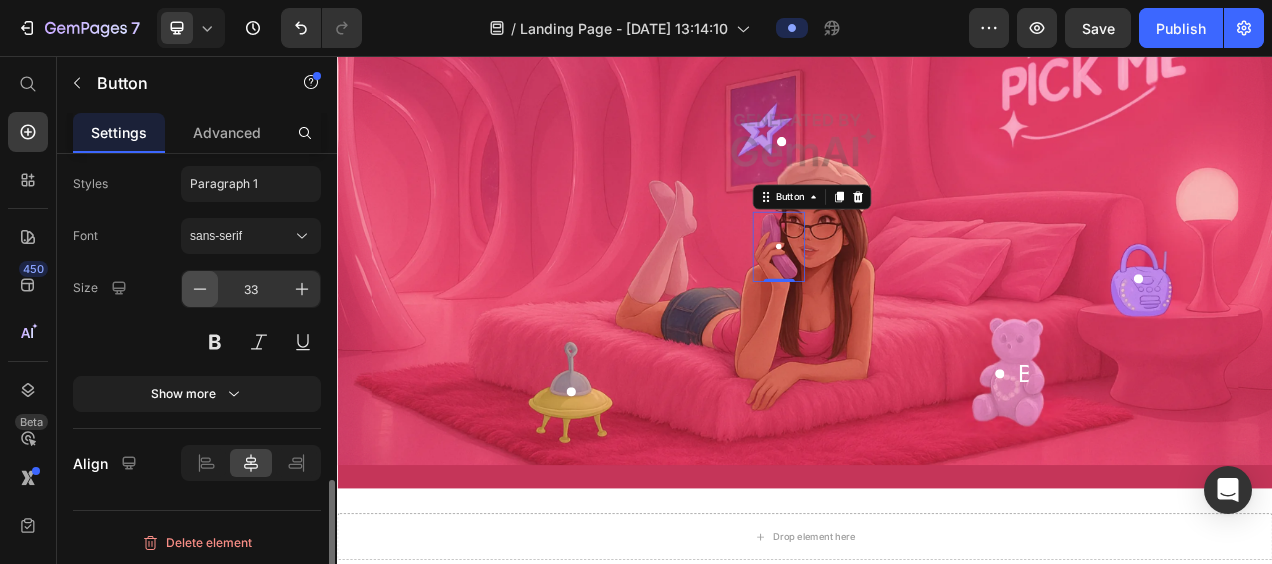 click at bounding box center (200, 289) 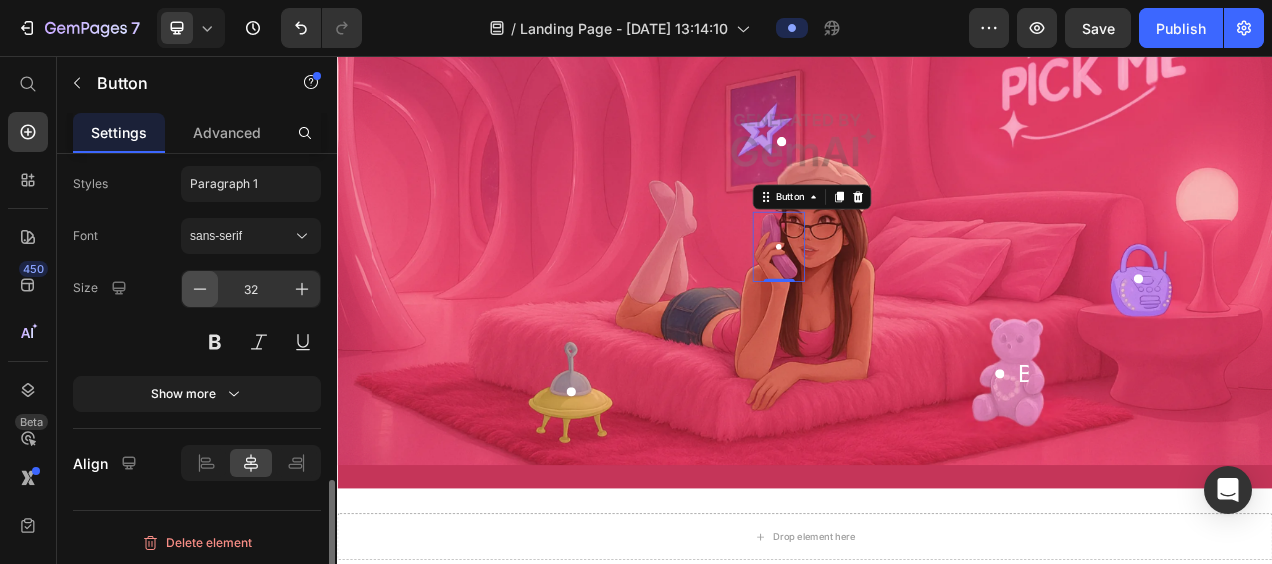 click at bounding box center (200, 289) 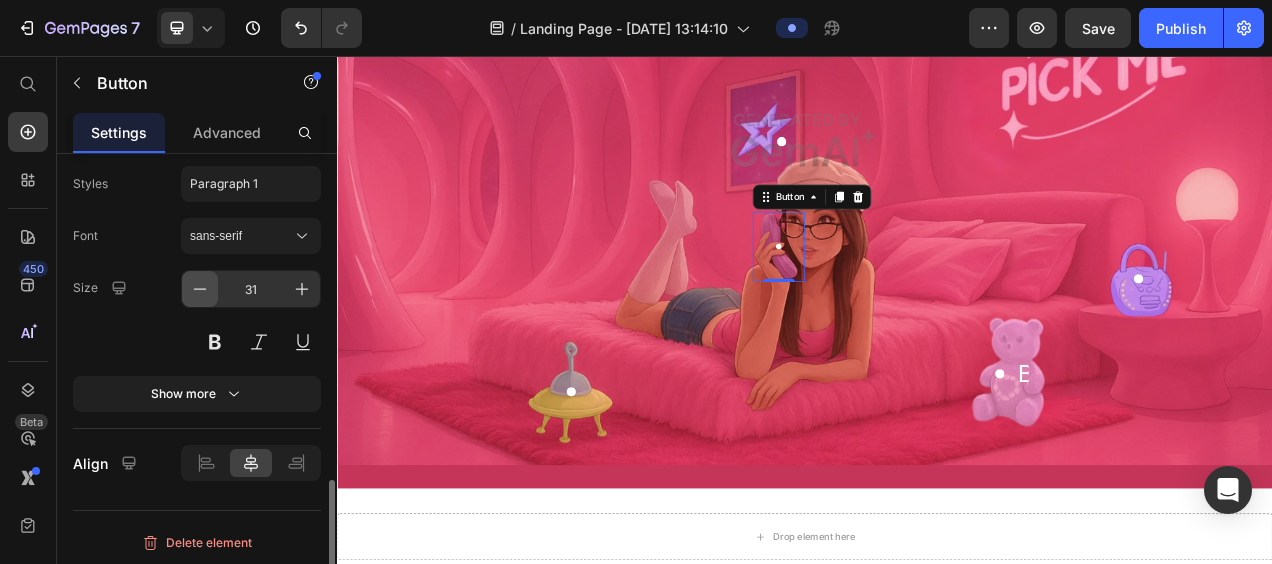 click at bounding box center [200, 289] 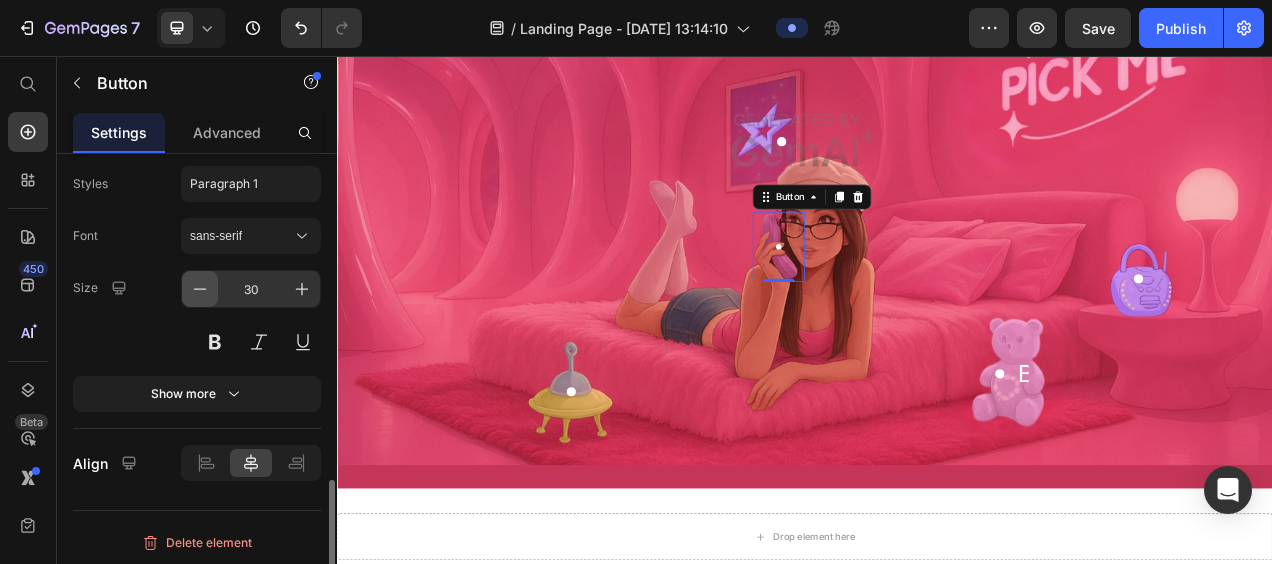 click at bounding box center [200, 289] 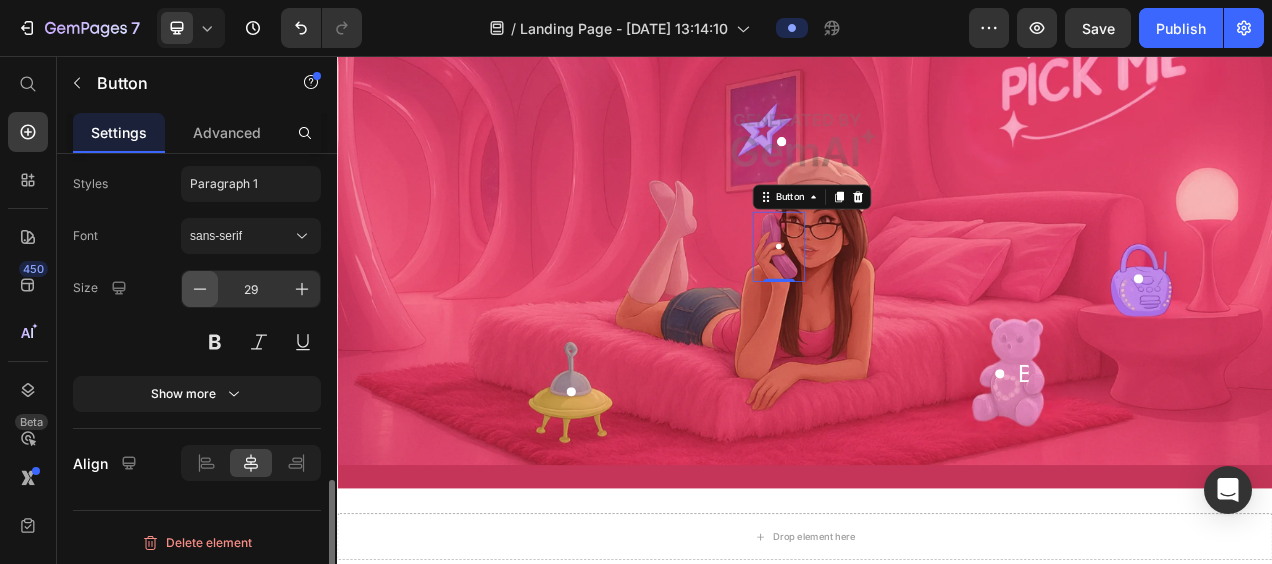 click at bounding box center [200, 289] 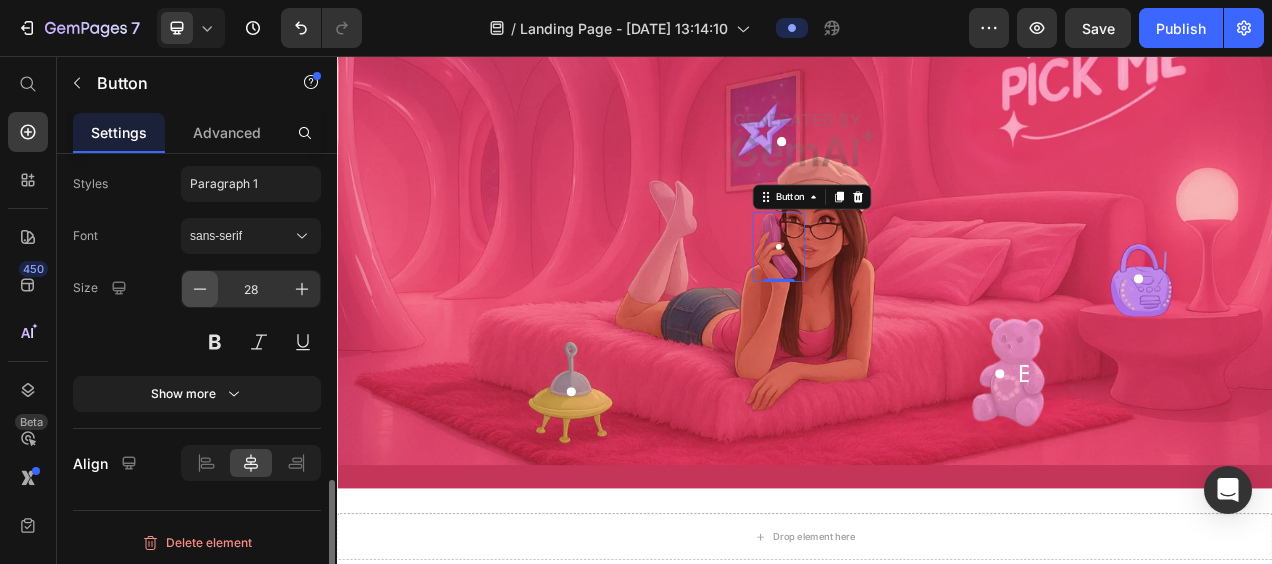 click at bounding box center [200, 289] 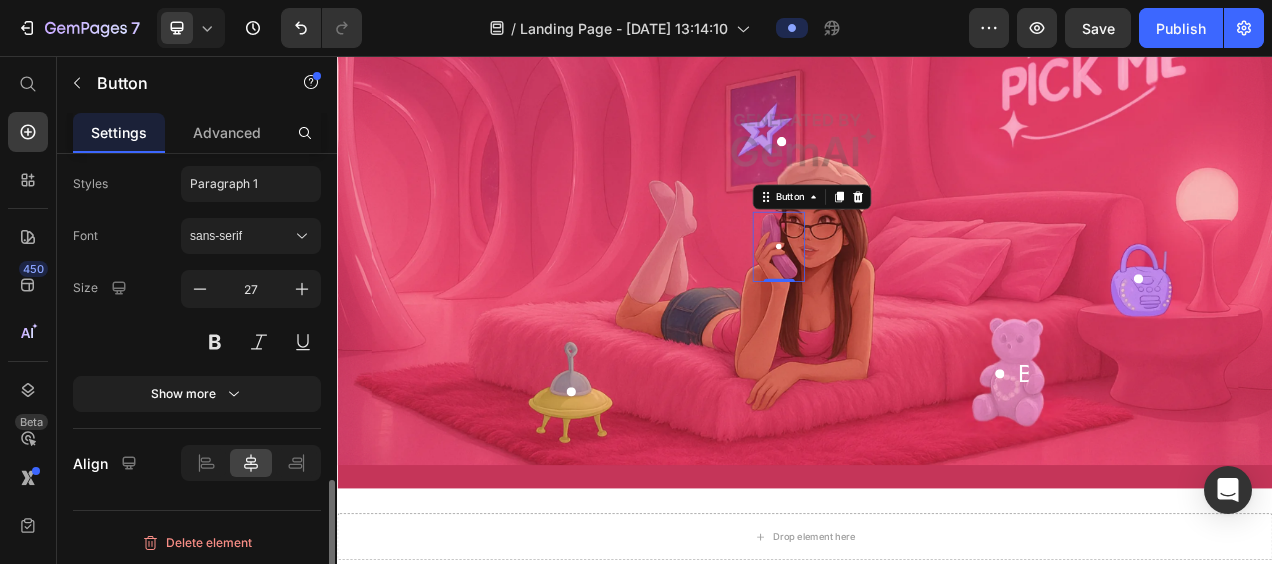 click on "Size 27" at bounding box center (197, 315) 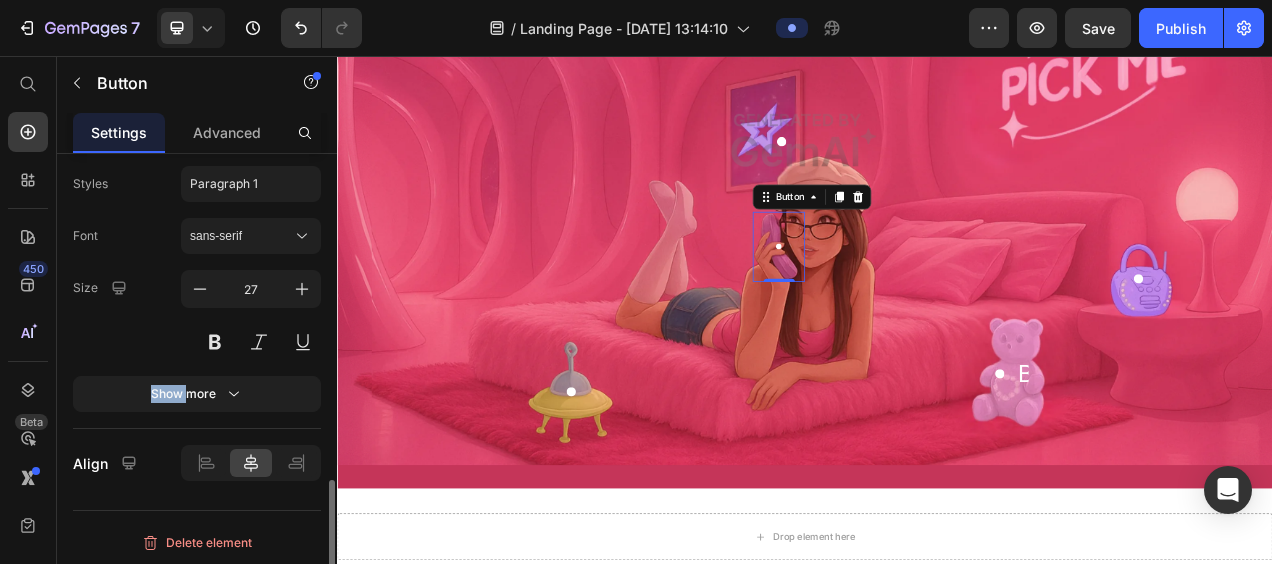click on "Size 27" at bounding box center (197, 315) 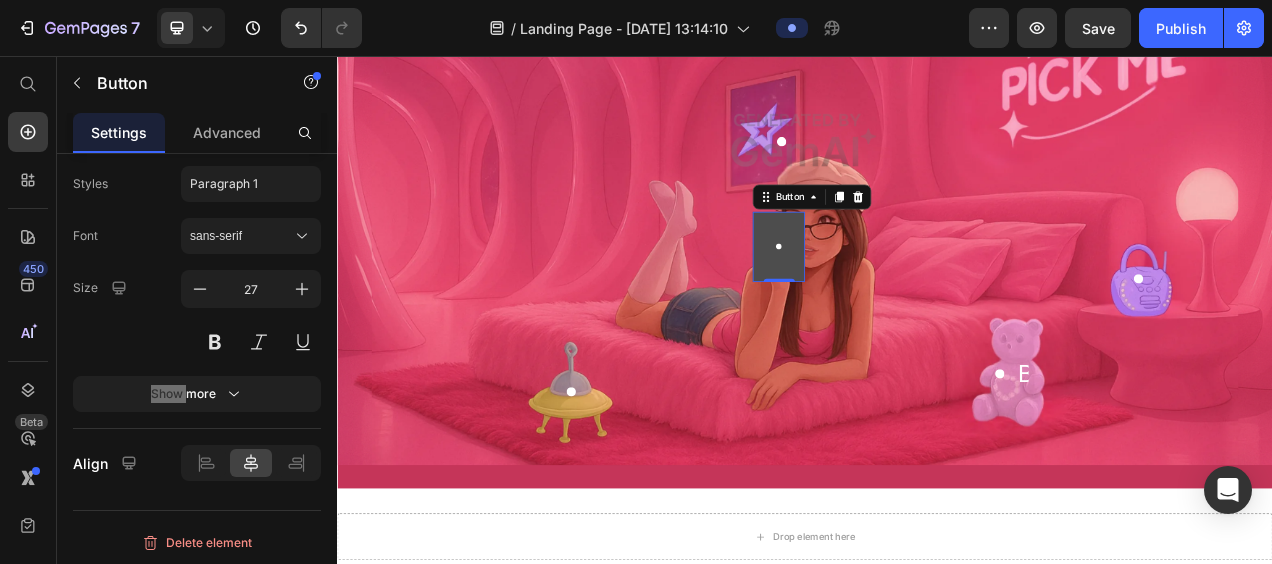 click 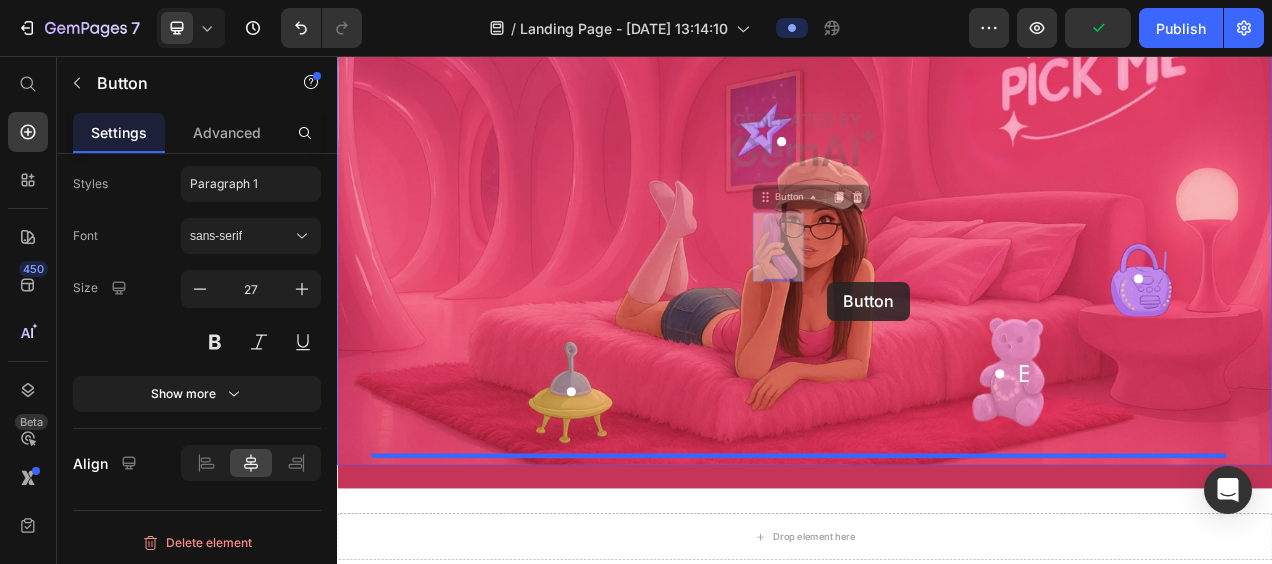drag, startPoint x: 897, startPoint y: 292, endPoint x: 966, endPoint y: 348, distance: 88.86507 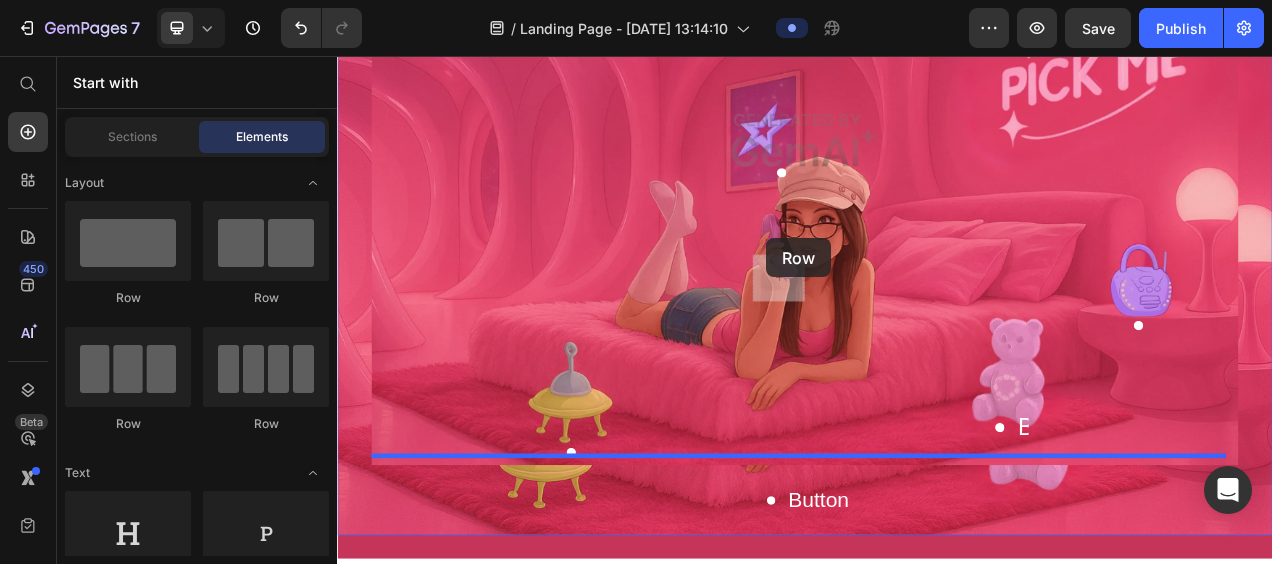 drag, startPoint x: 904, startPoint y: 332, endPoint x: 881, endPoint y: 300, distance: 39.40812 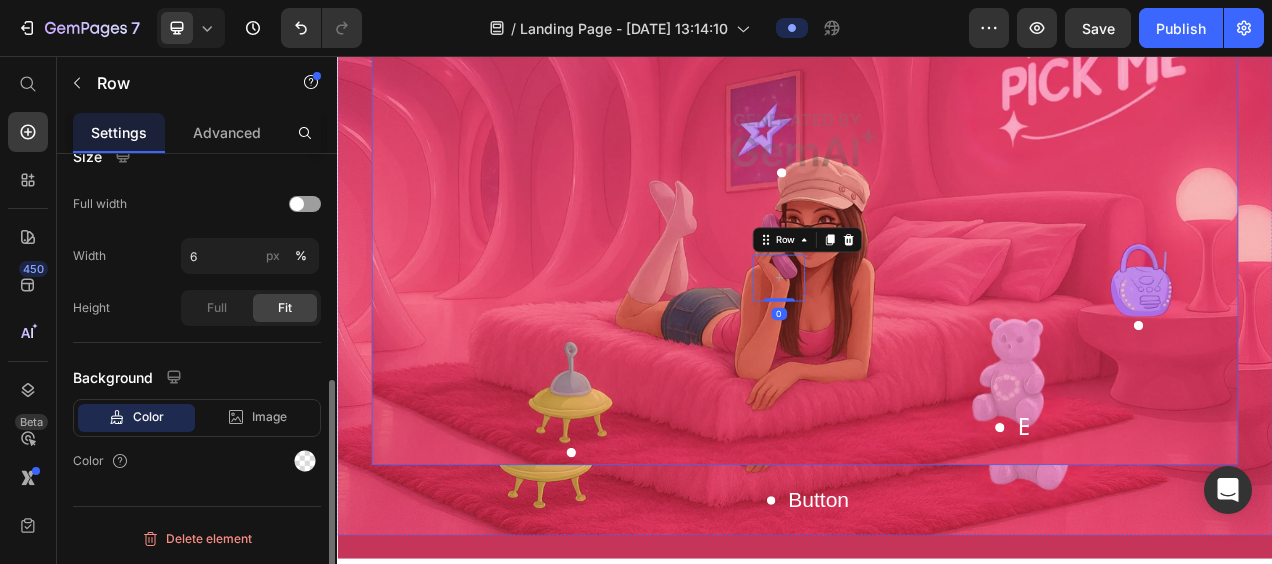 scroll, scrollTop: 0, scrollLeft: 0, axis: both 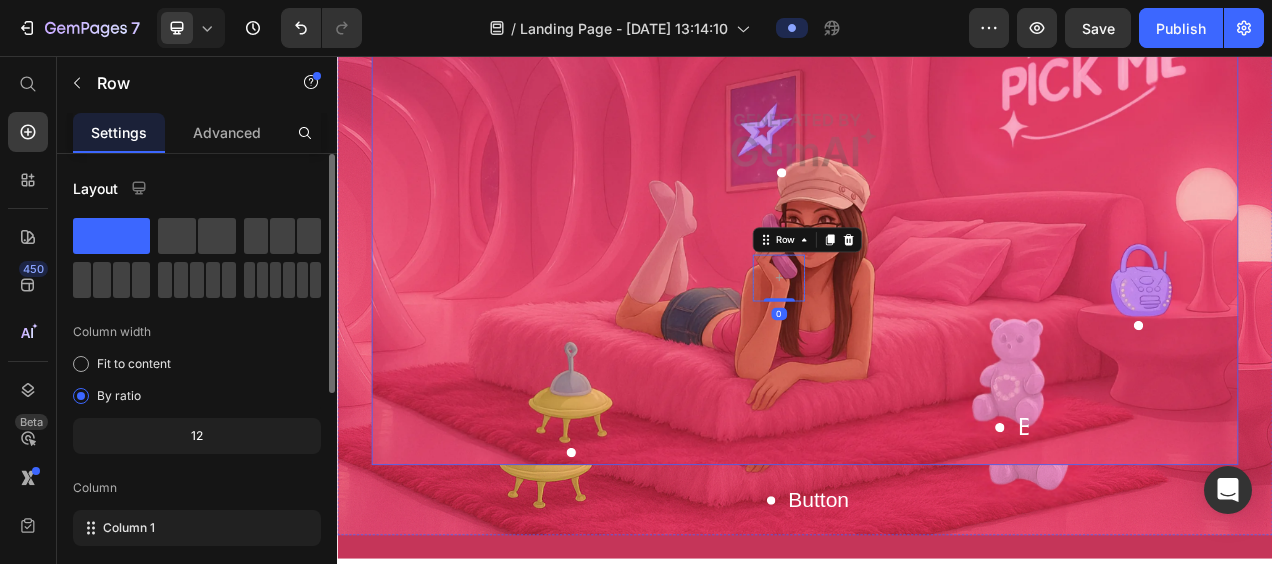 click at bounding box center (937, 164) 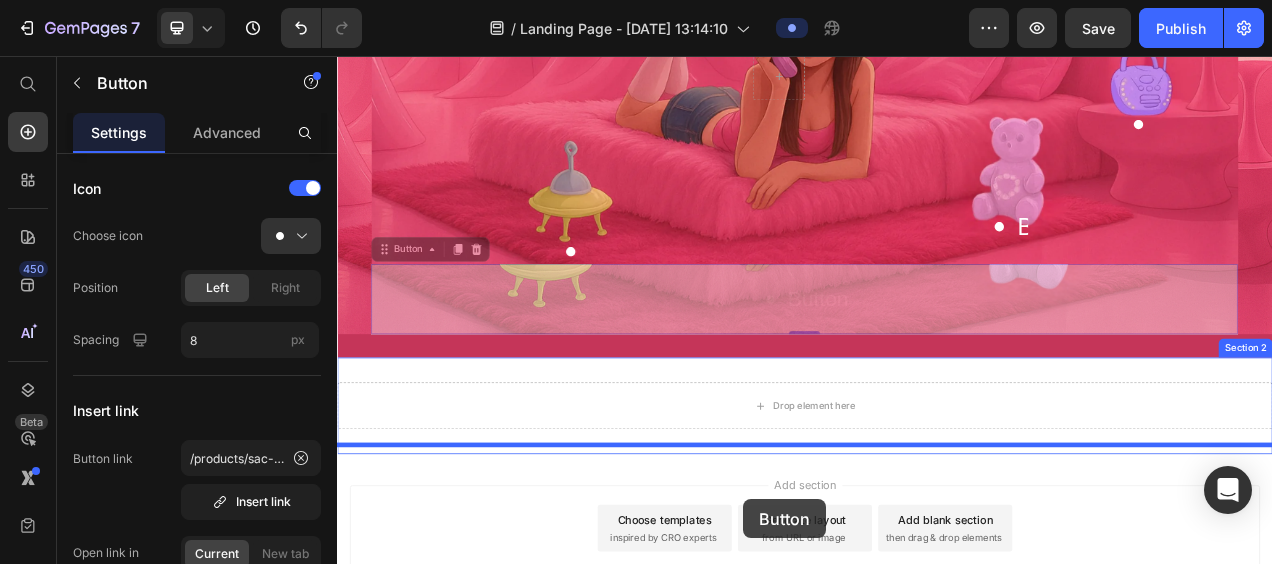 scroll, scrollTop: 724, scrollLeft: 0, axis: vertical 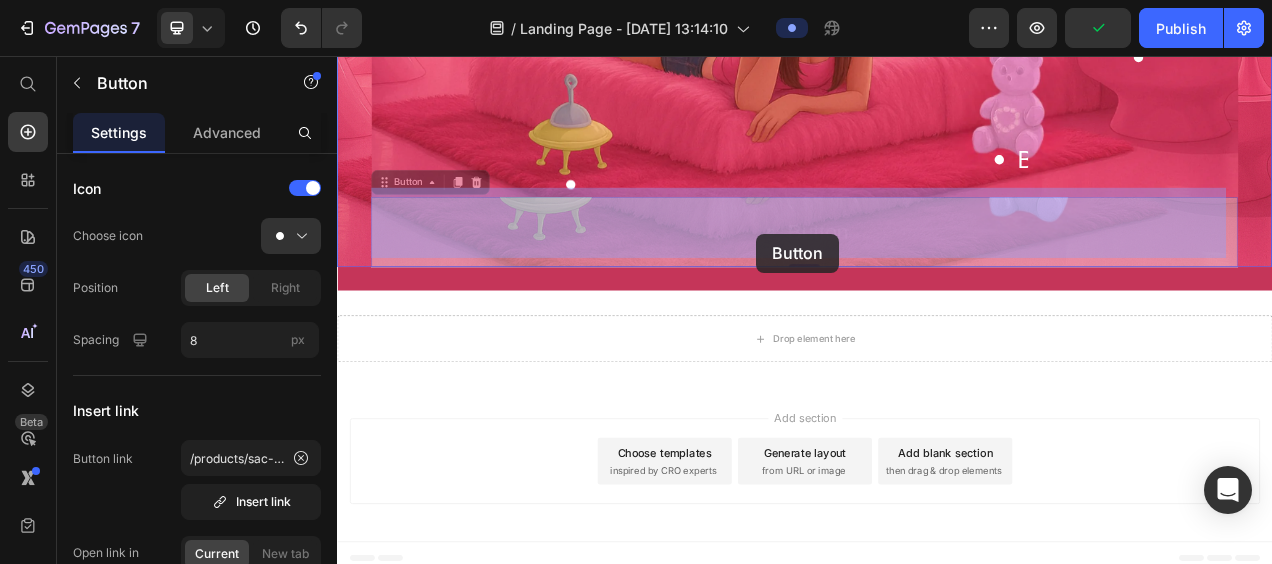 drag, startPoint x: 882, startPoint y: 610, endPoint x: 880, endPoint y: 281, distance: 329.00607 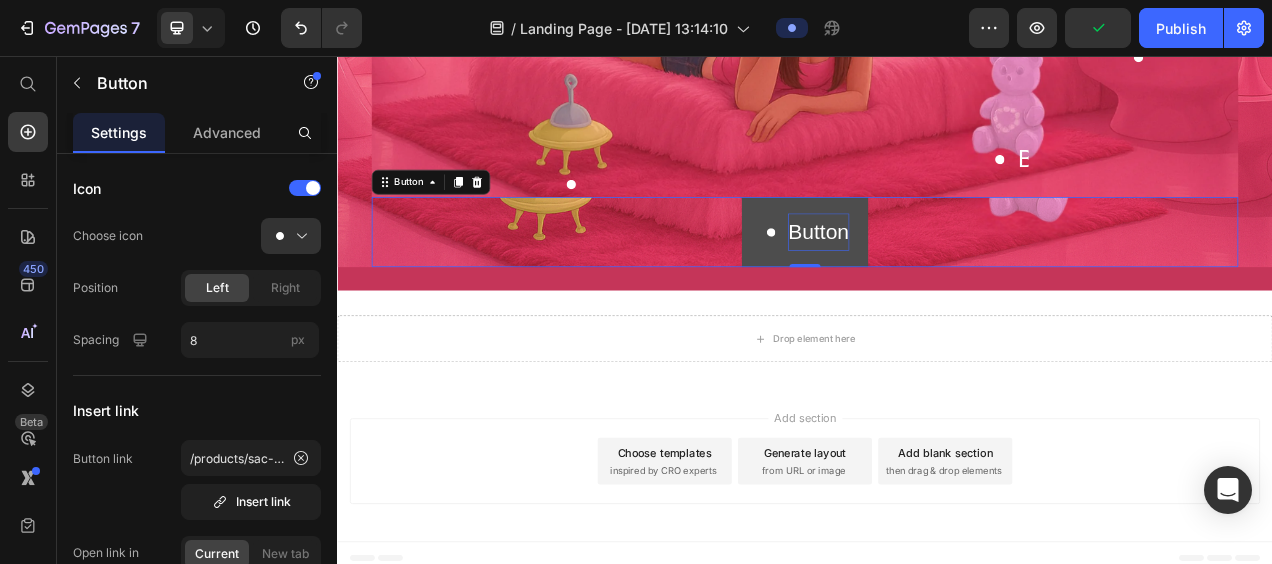 click on "Button" at bounding box center (954, 282) 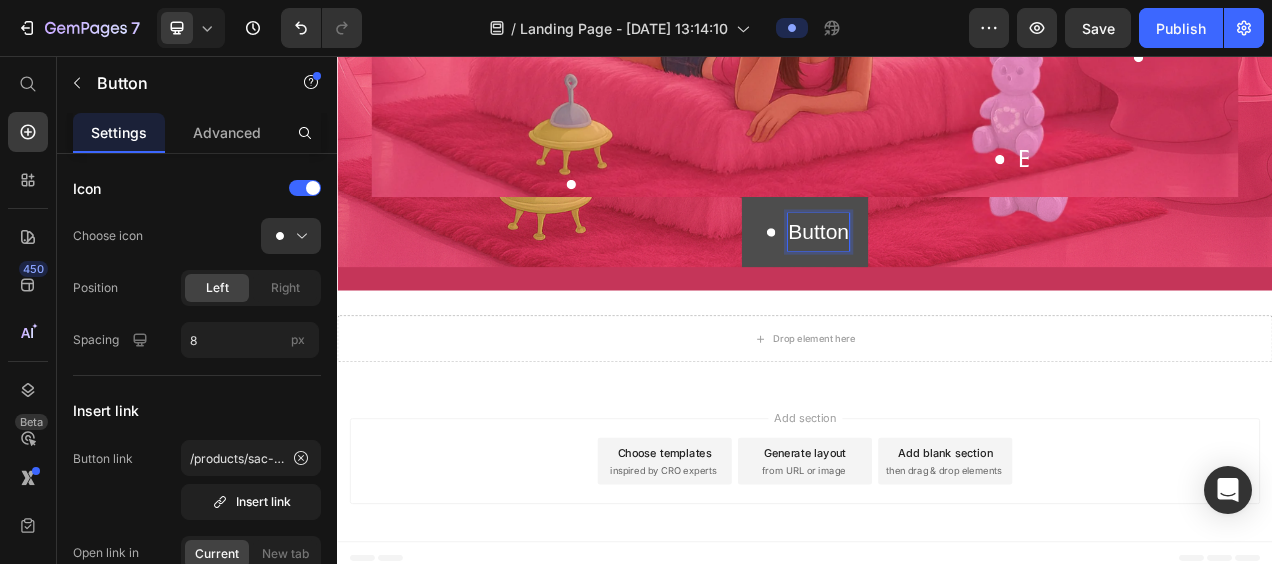 click on "Button" at bounding box center [954, 282] 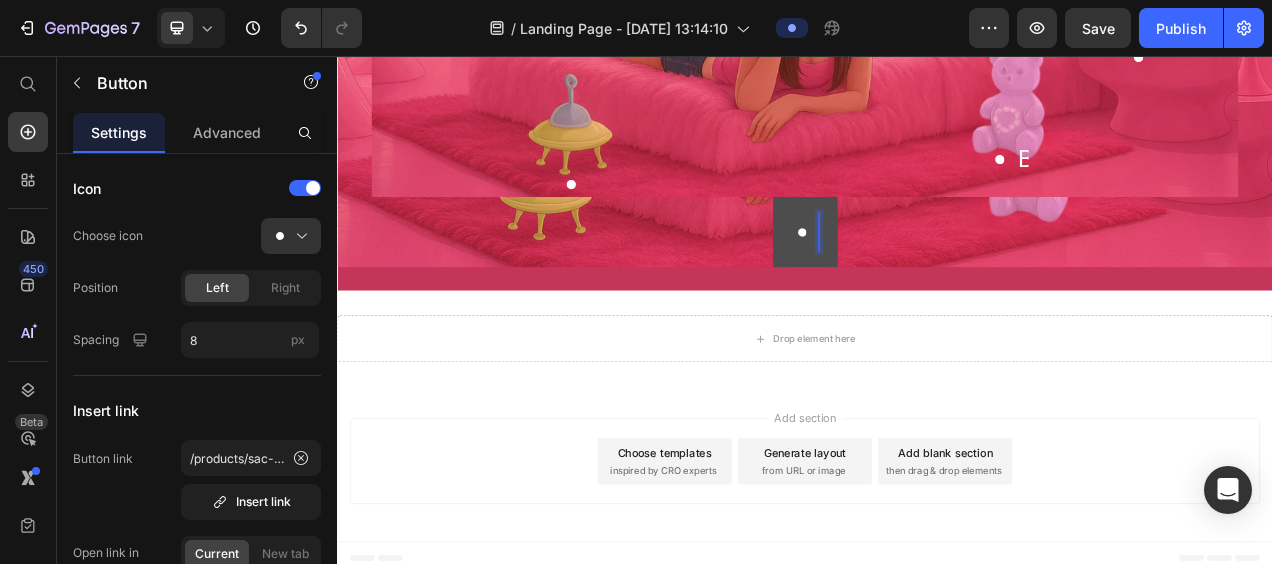 click 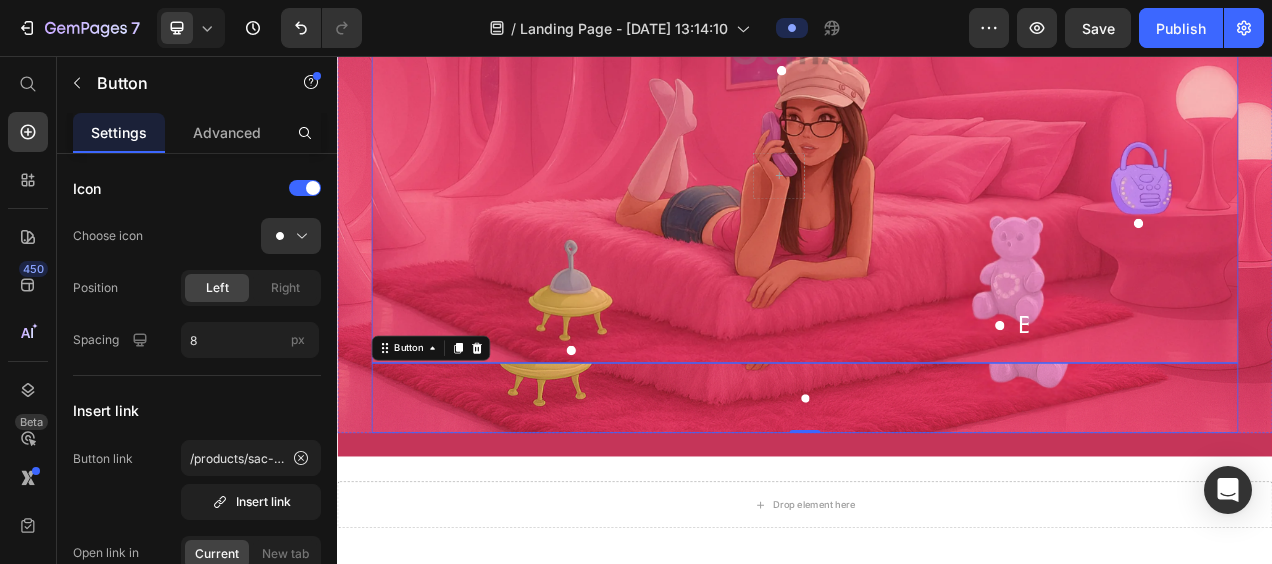 scroll, scrollTop: 505, scrollLeft: 0, axis: vertical 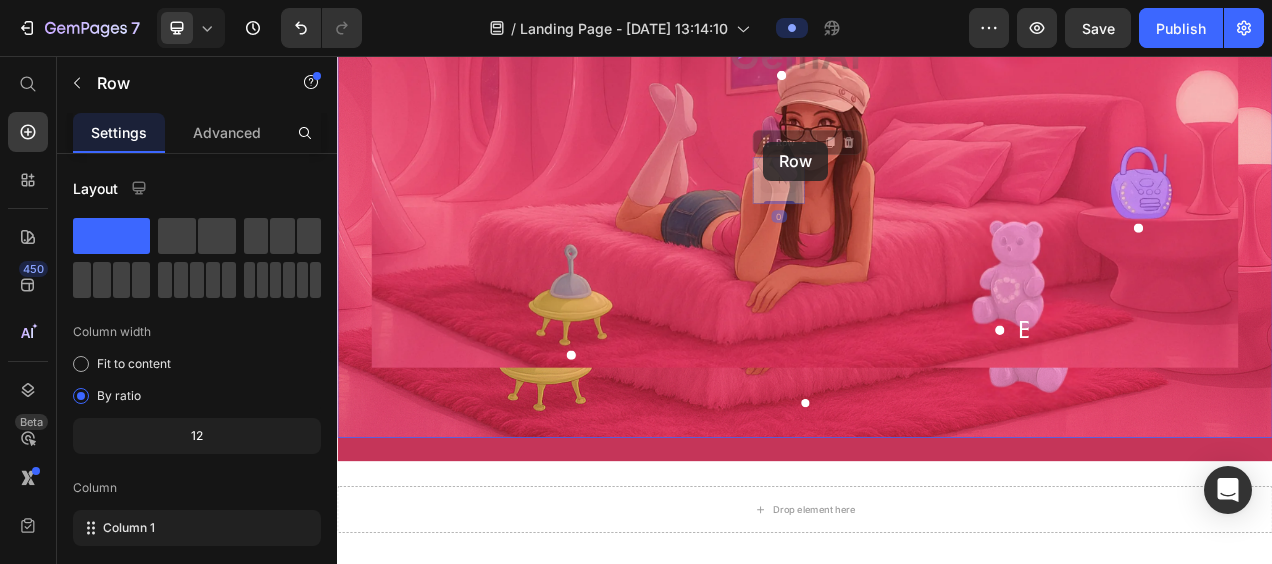 drag, startPoint x: 908, startPoint y: 191, endPoint x: 884, endPoint y: 167, distance: 33.941124 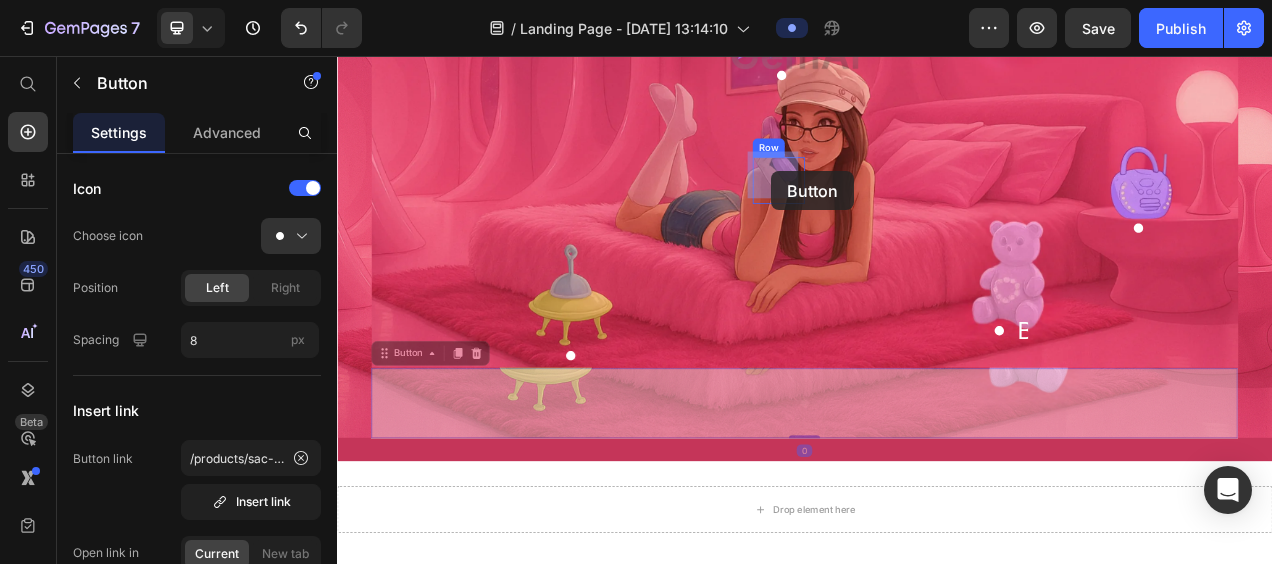 drag, startPoint x: 932, startPoint y: 488, endPoint x: 894, endPoint y: 206, distance: 284.54877 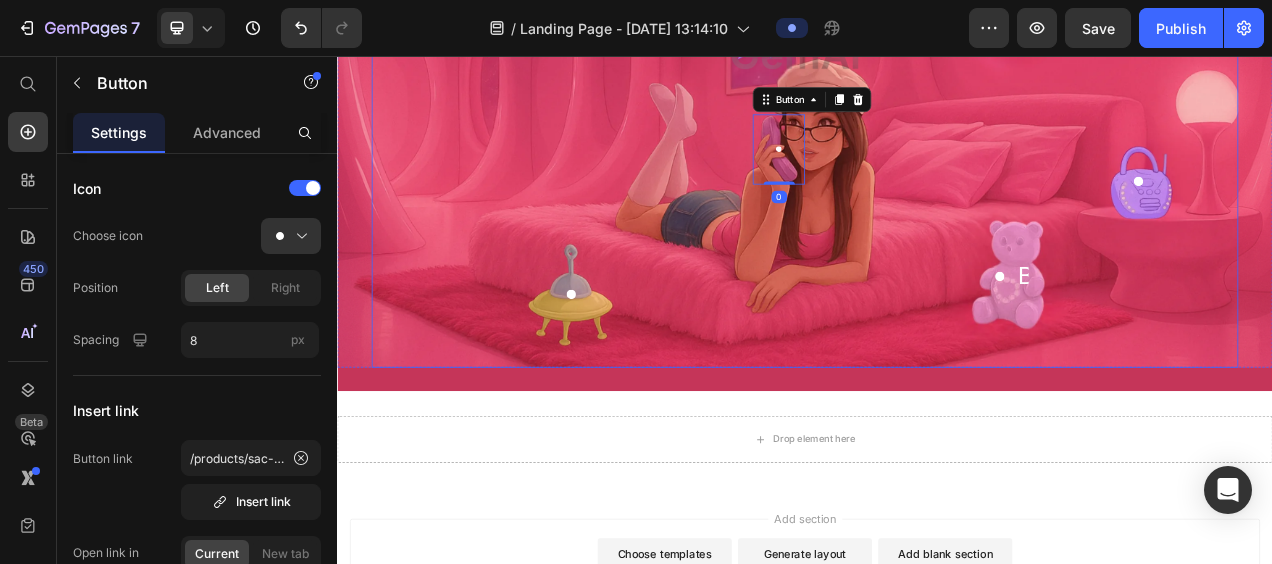 scroll, scrollTop: 450, scrollLeft: 0, axis: vertical 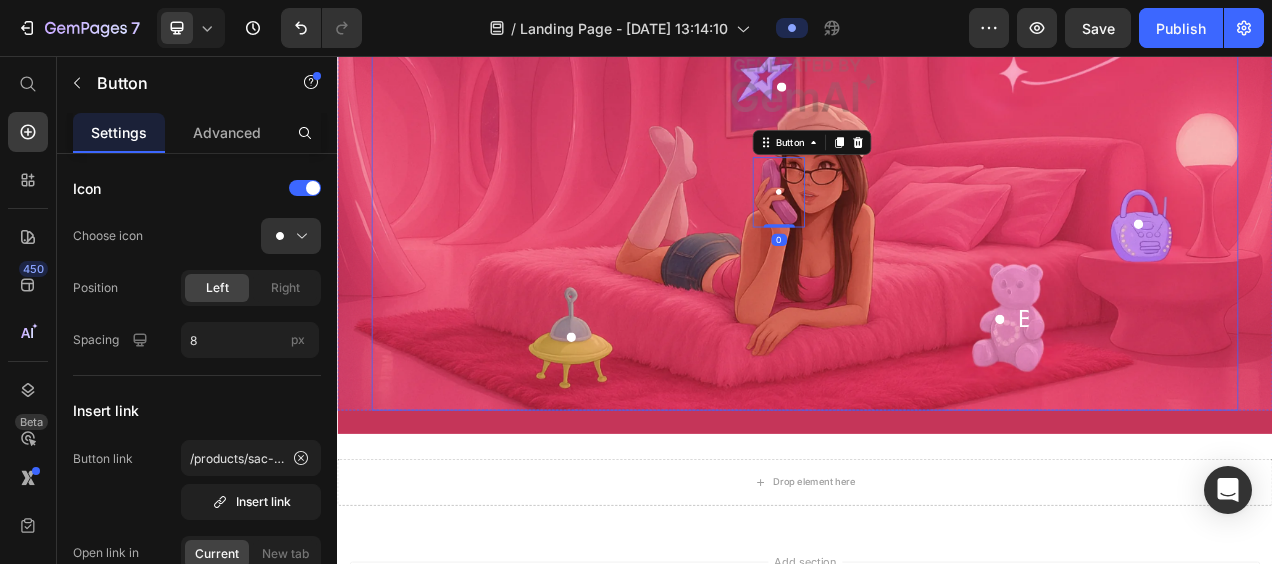 click at bounding box center (937, 94) 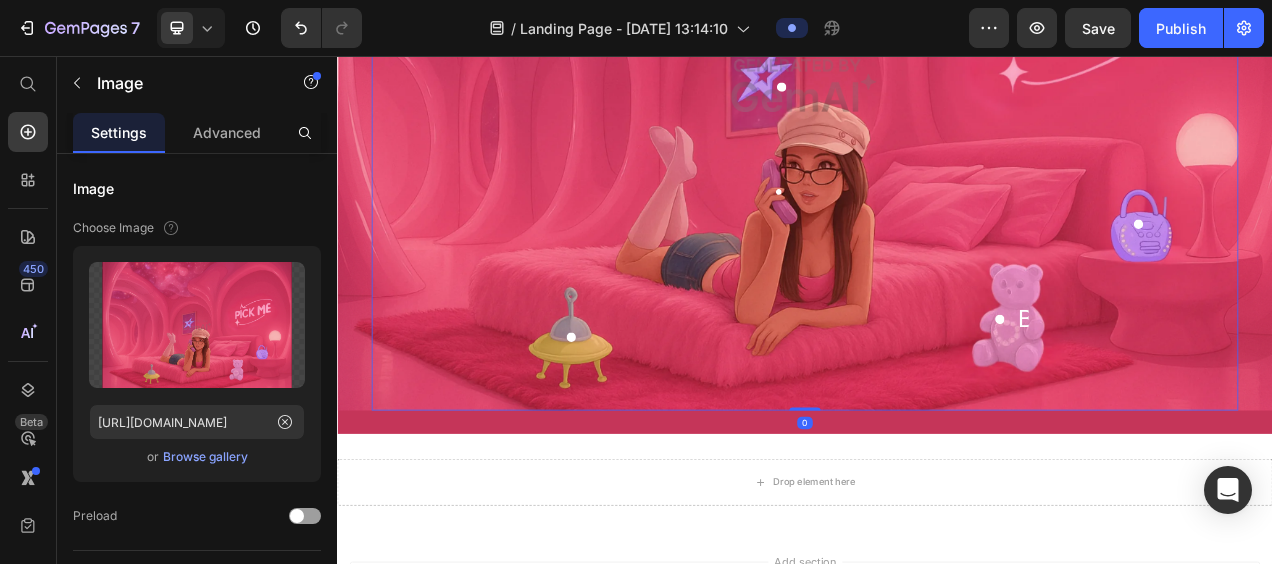 click 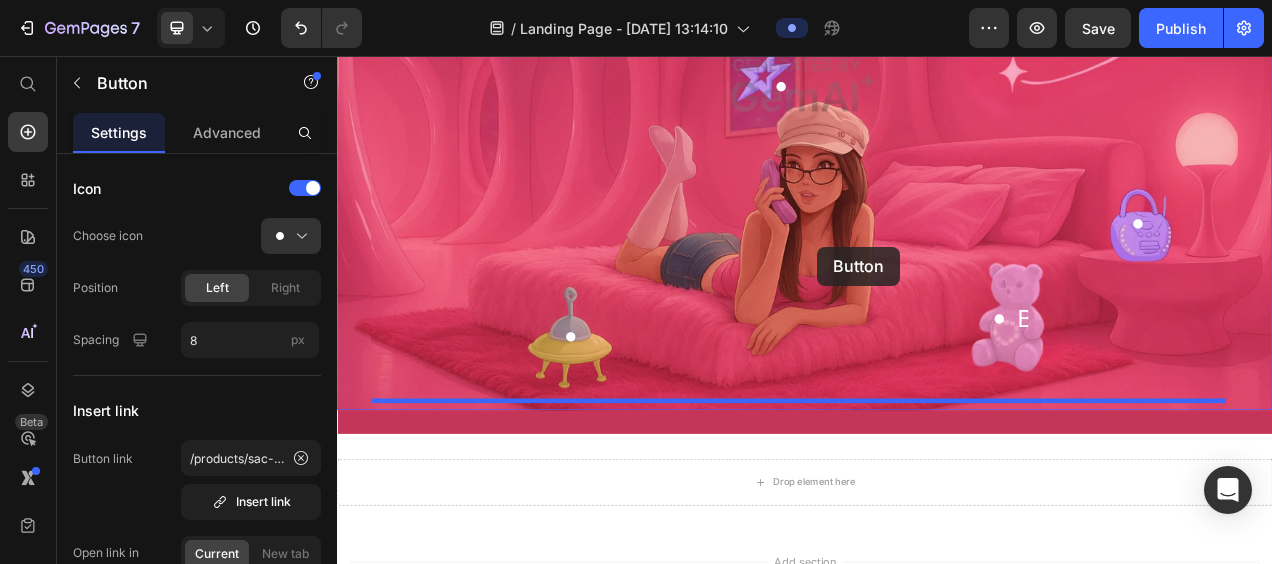 drag, startPoint x: 898, startPoint y: 217, endPoint x: 953, endPoint y: 306, distance: 104.62313 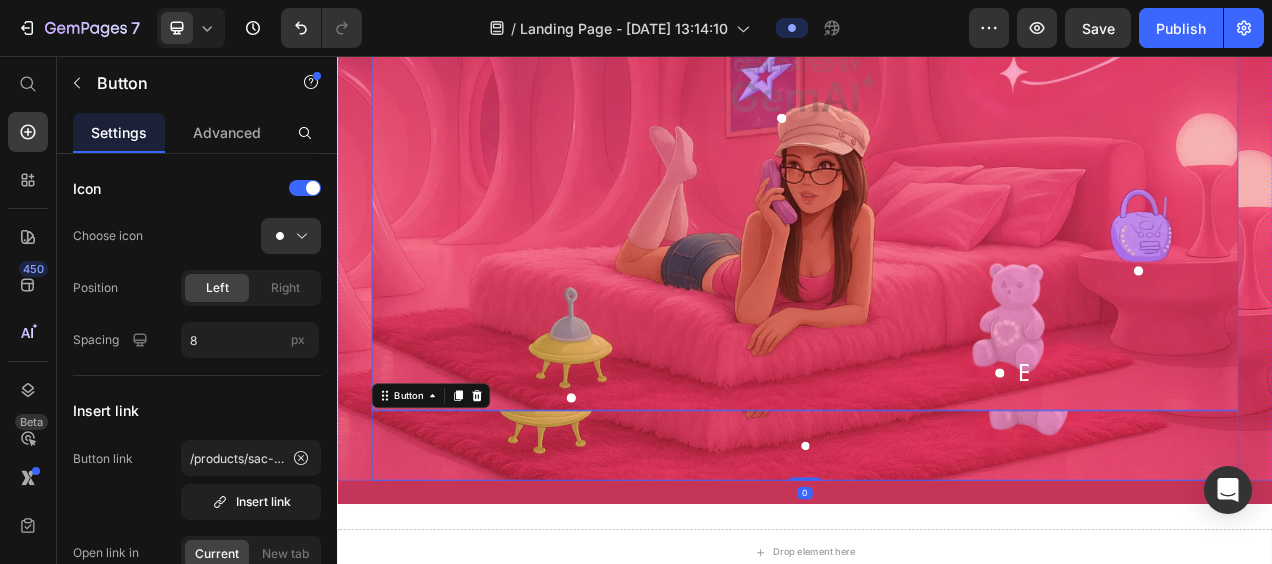 scroll, scrollTop: 505, scrollLeft: 0, axis: vertical 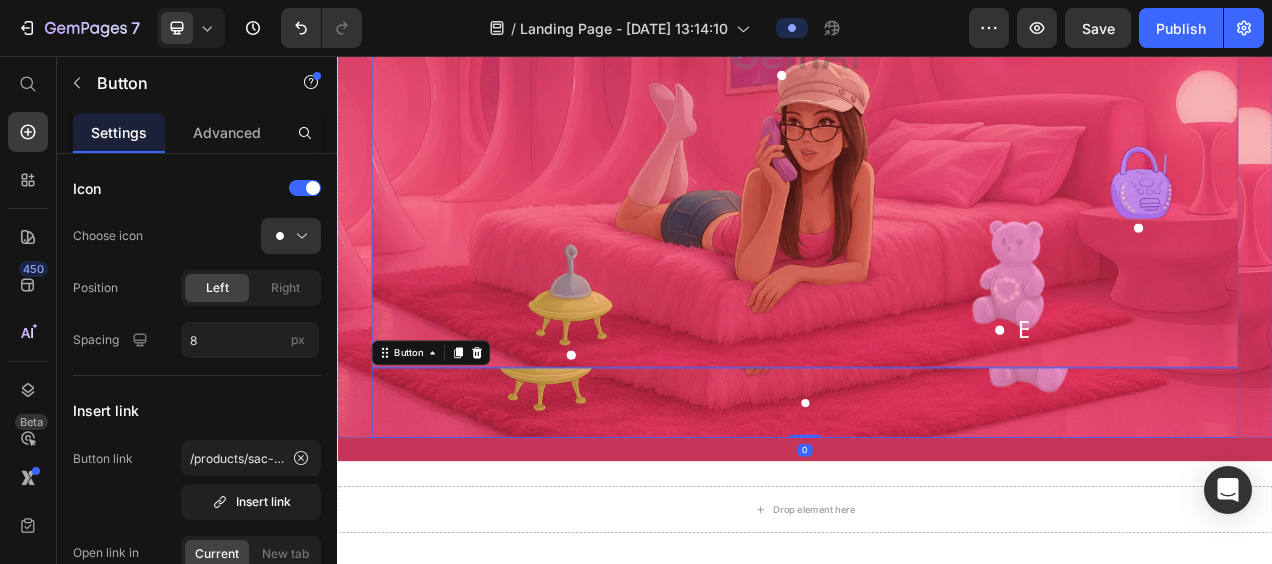 click at bounding box center [937, 39] 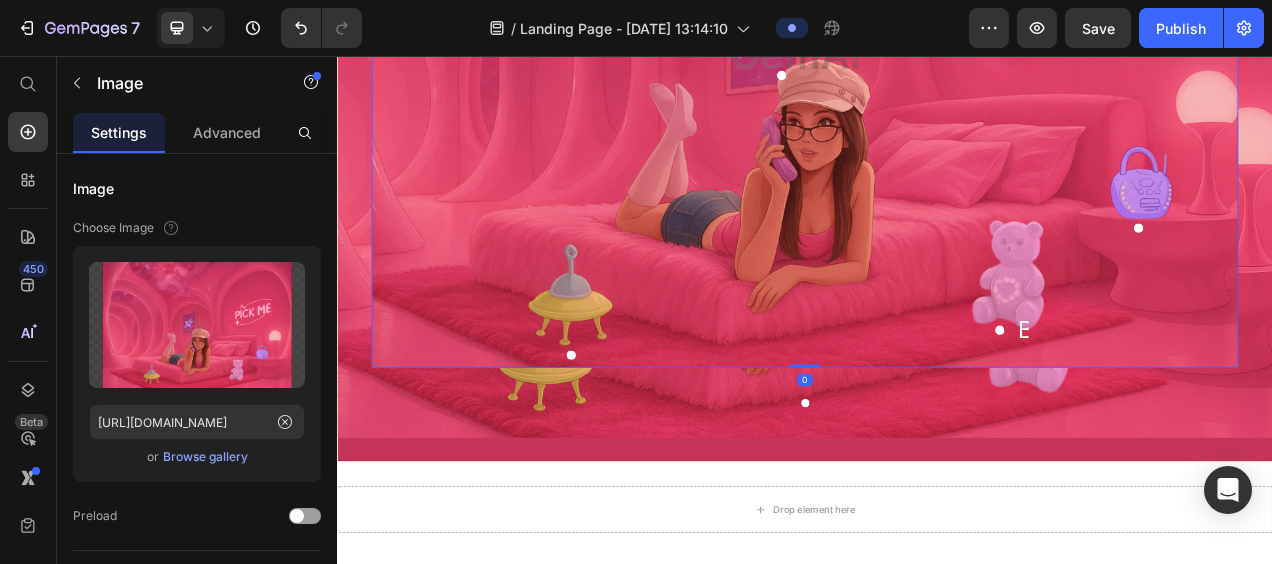 click at bounding box center [937, 39] 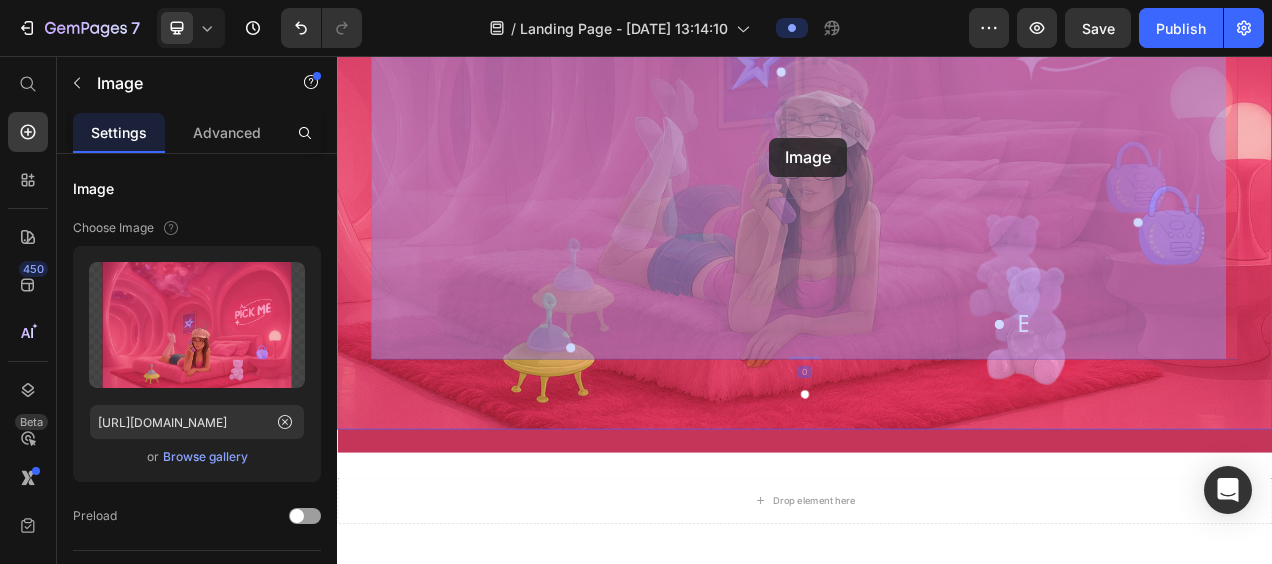 drag, startPoint x: 916, startPoint y: 154, endPoint x: 940, endPoint y: 158, distance: 24.33105 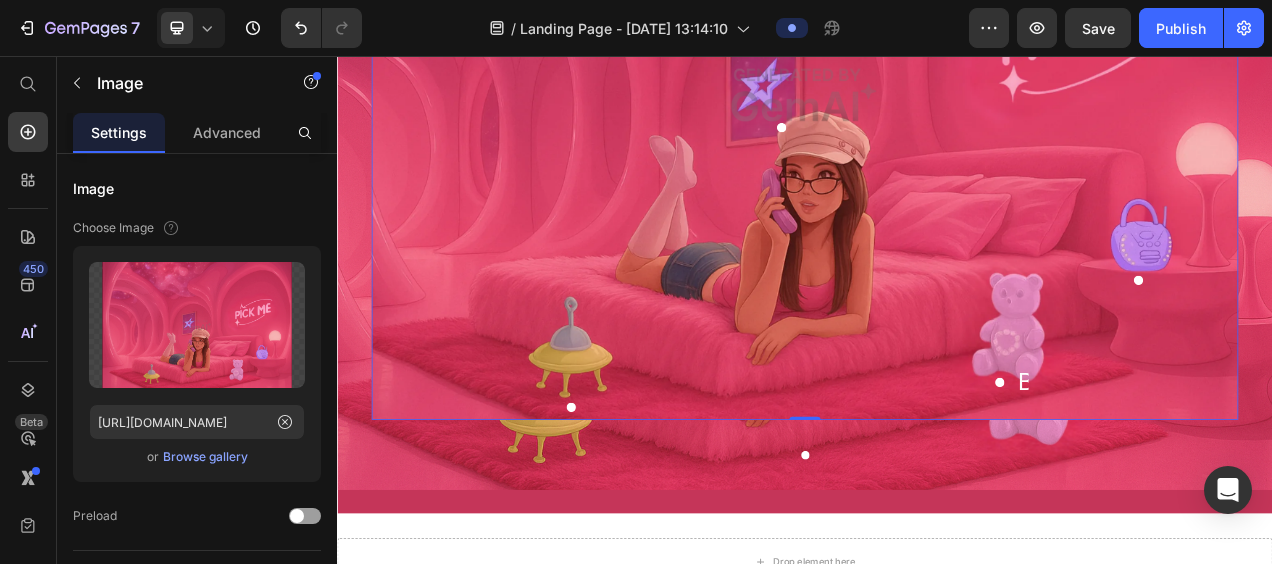 scroll, scrollTop: 437, scrollLeft: 0, axis: vertical 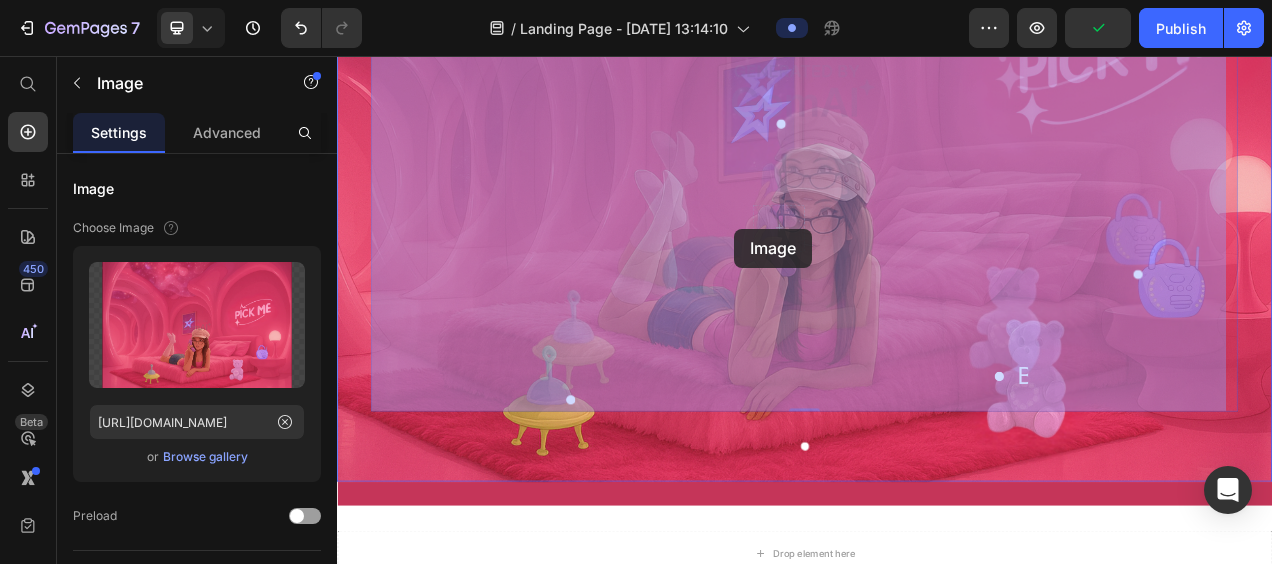 drag, startPoint x: 842, startPoint y: 173, endPoint x: 845, endPoint y: 283, distance: 110.0409 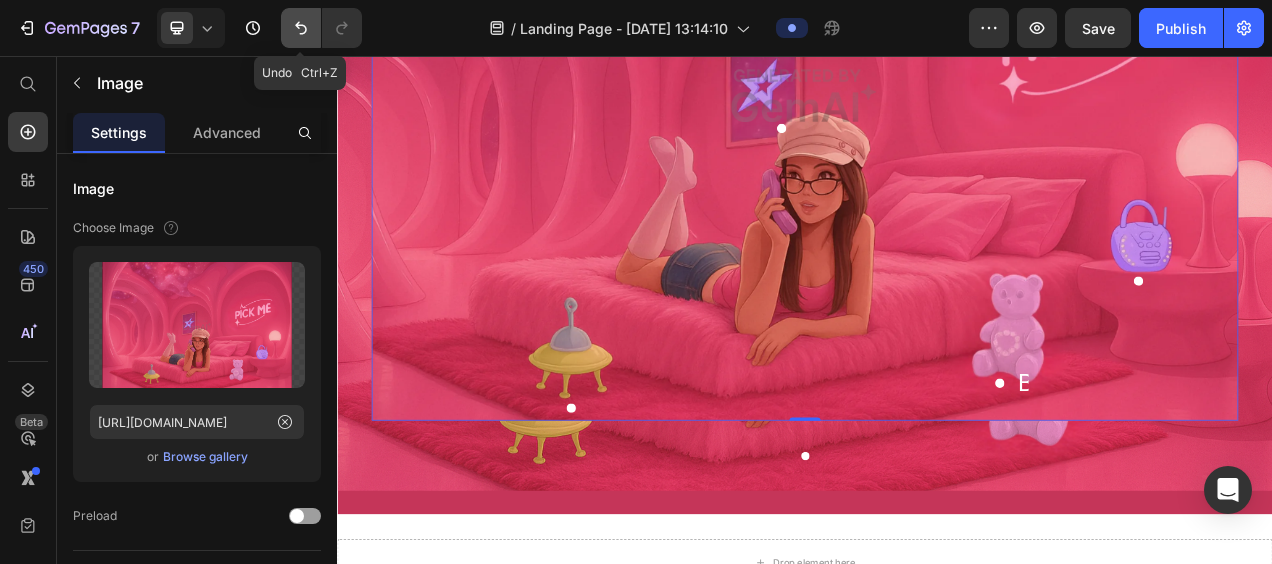 click 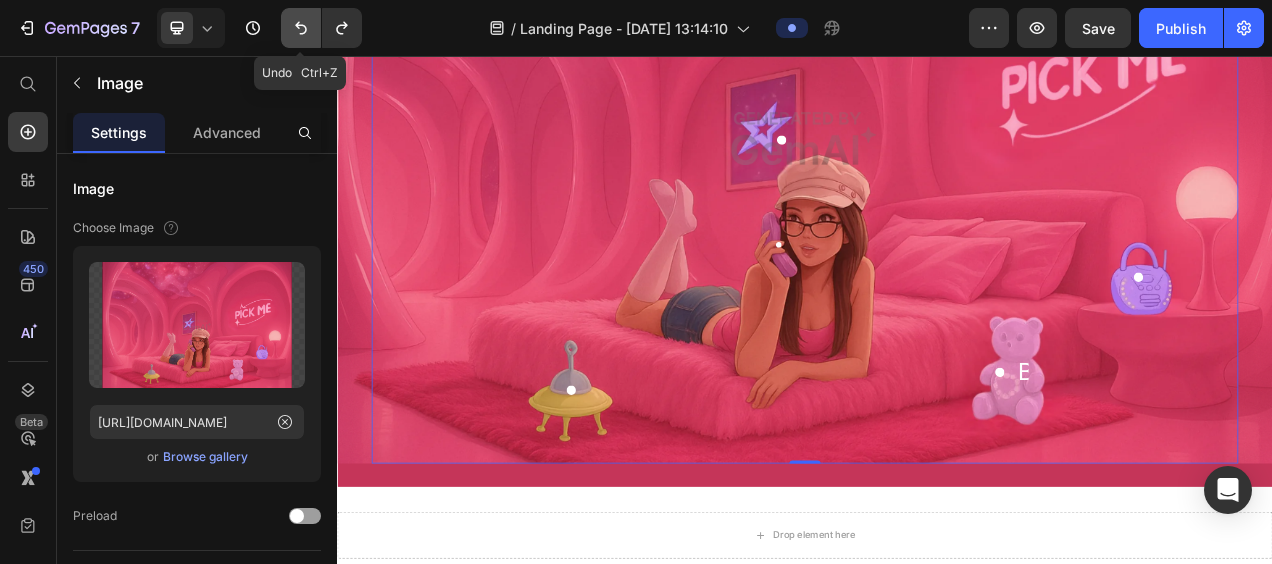 click 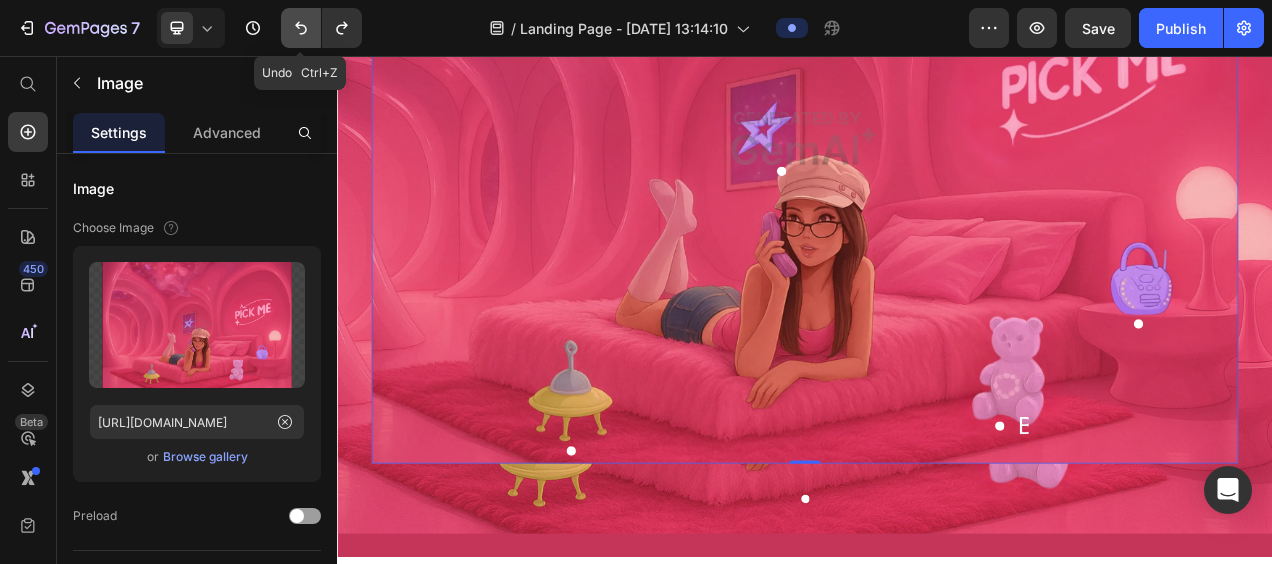 scroll, scrollTop: 437, scrollLeft: 0, axis: vertical 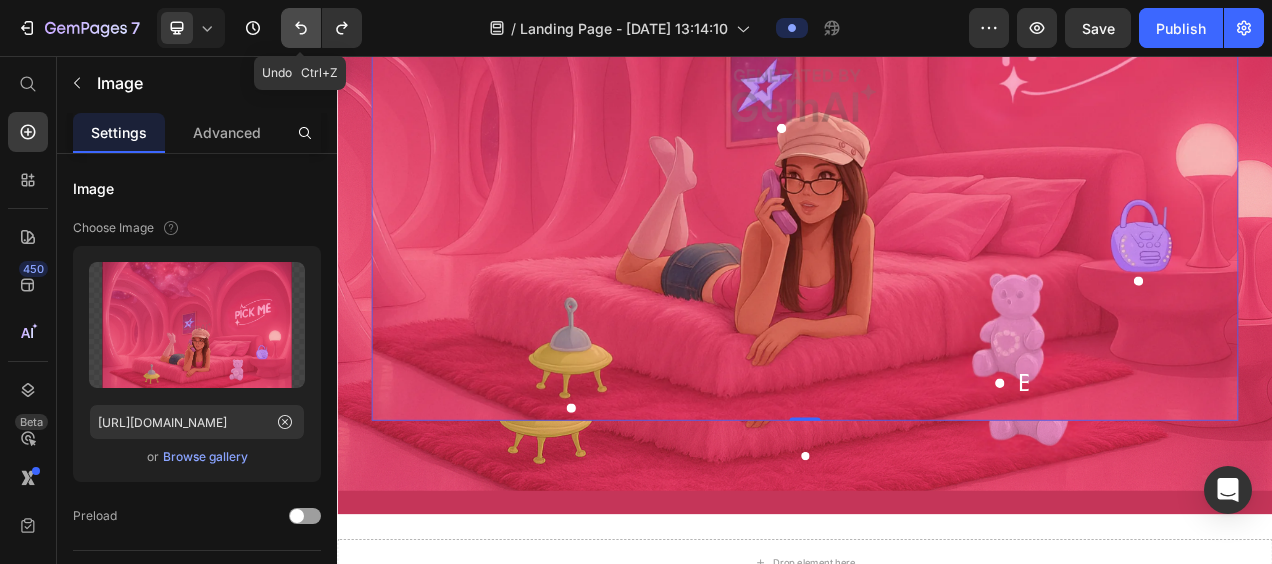 click 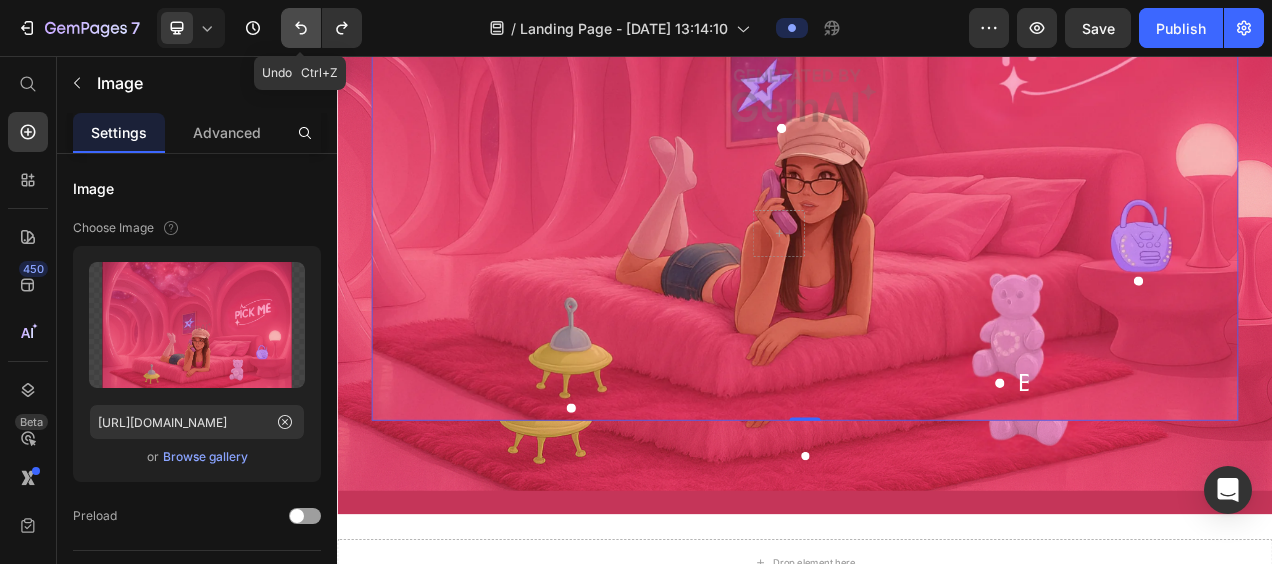 click 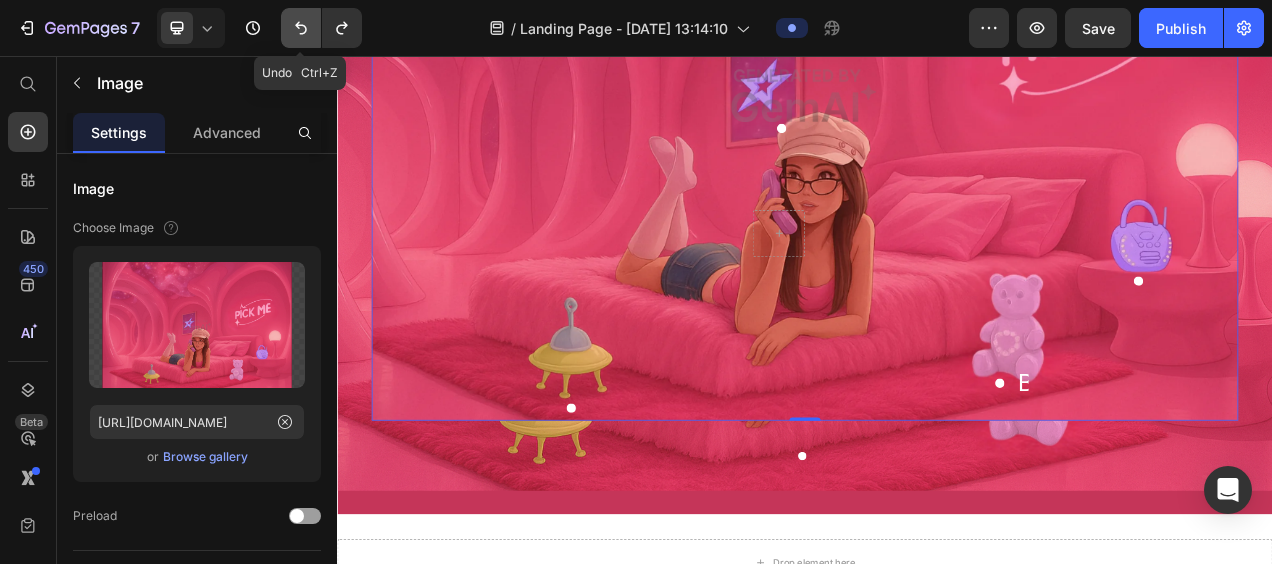 click 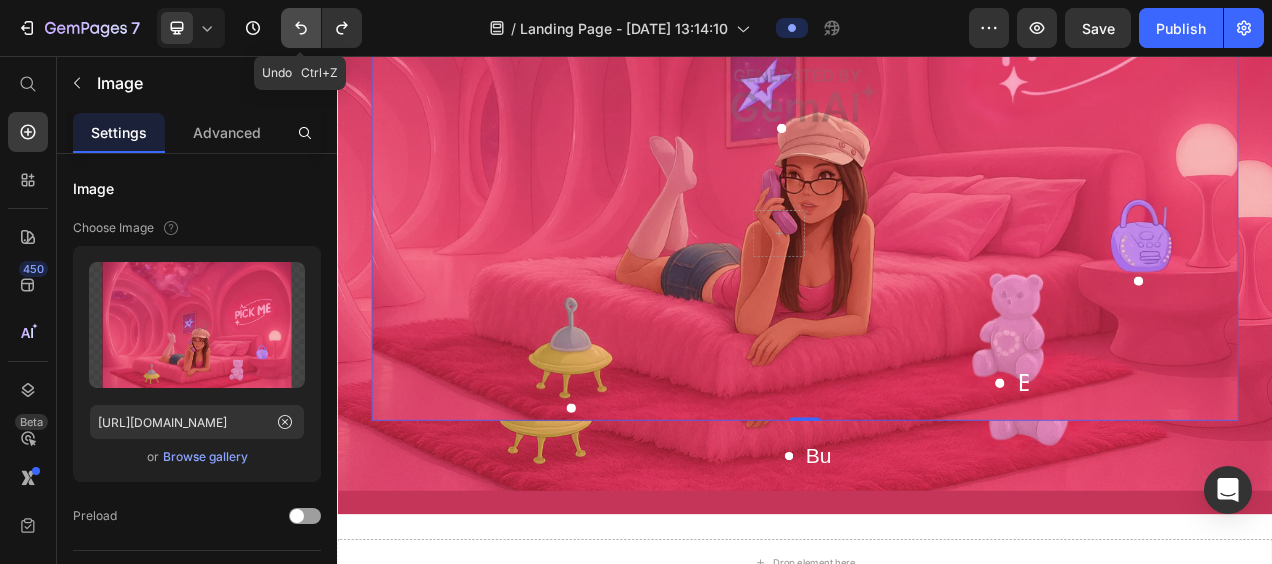 click 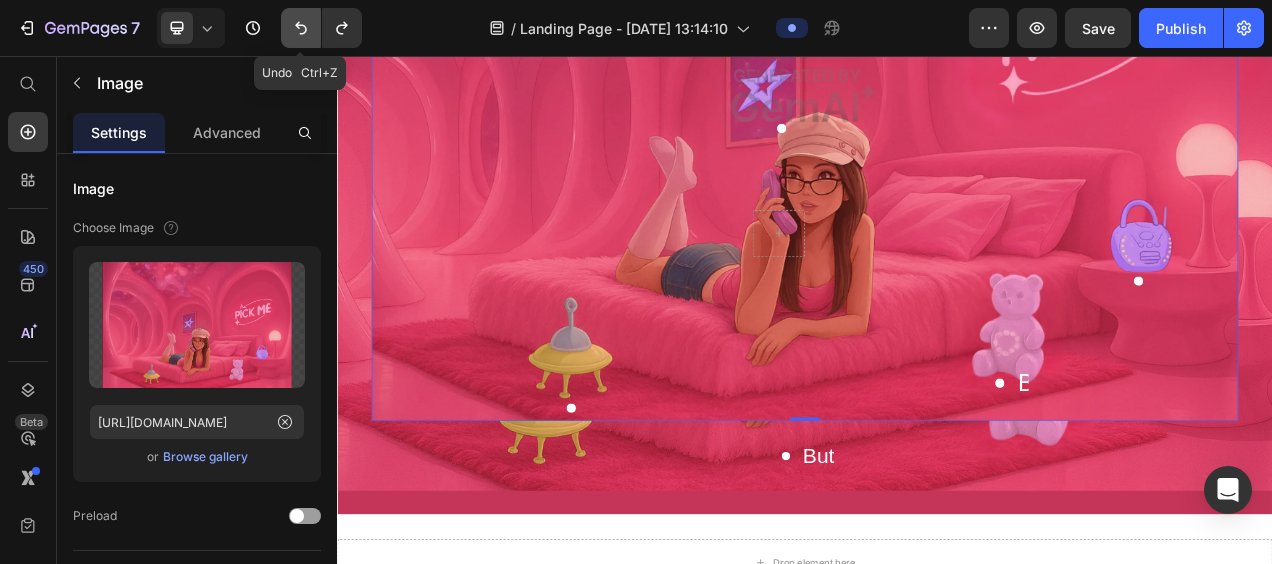 click 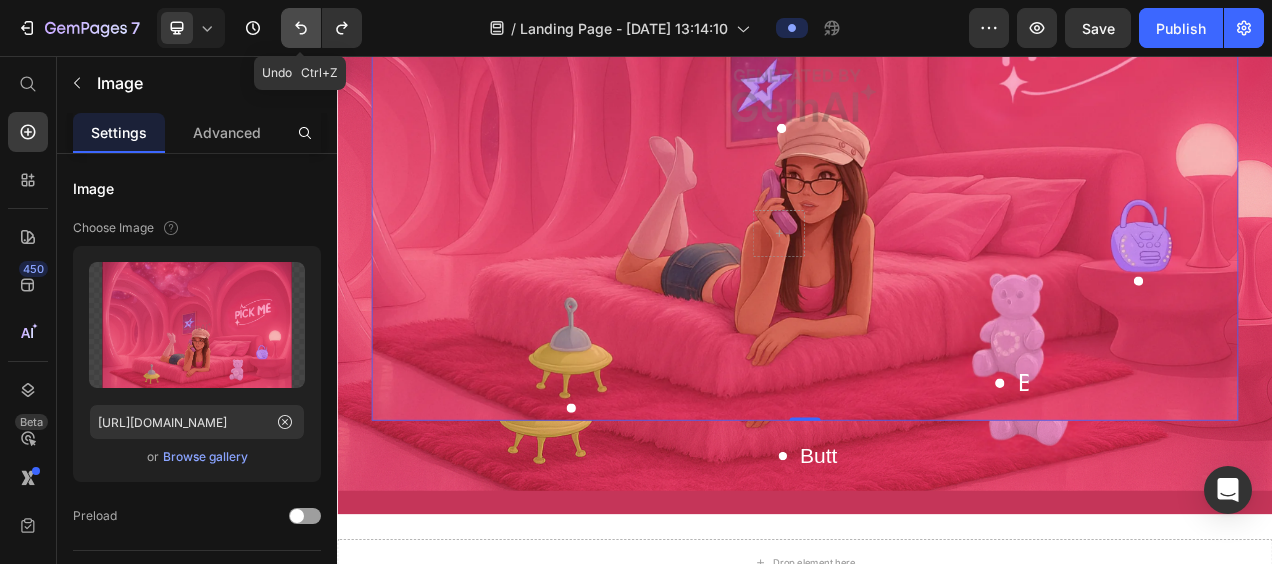 click 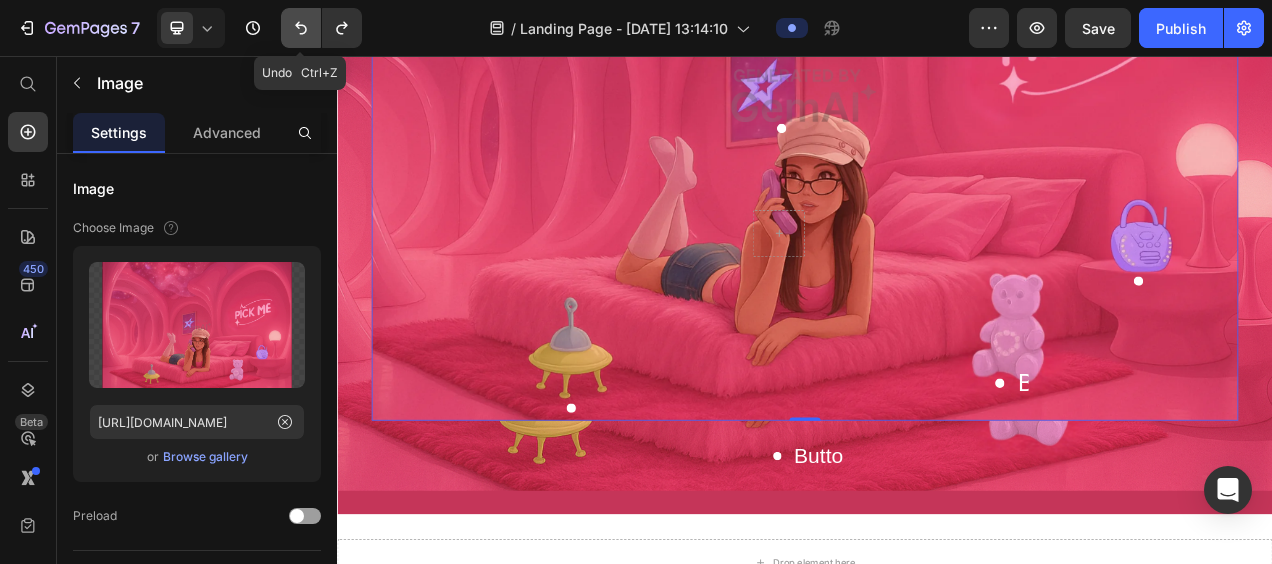 click 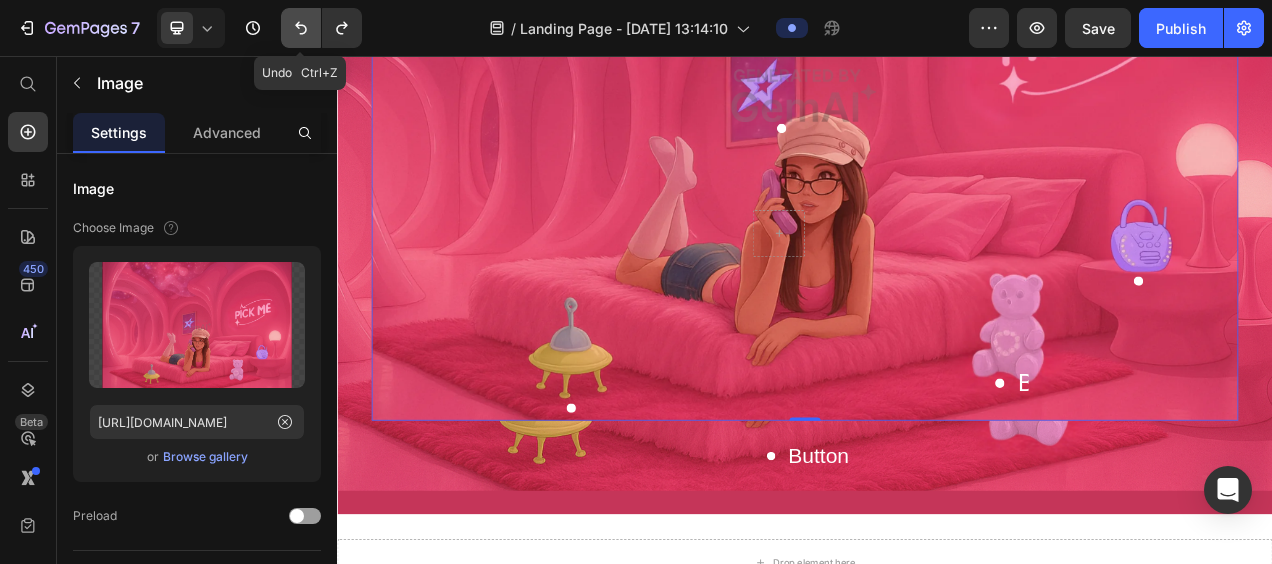 click 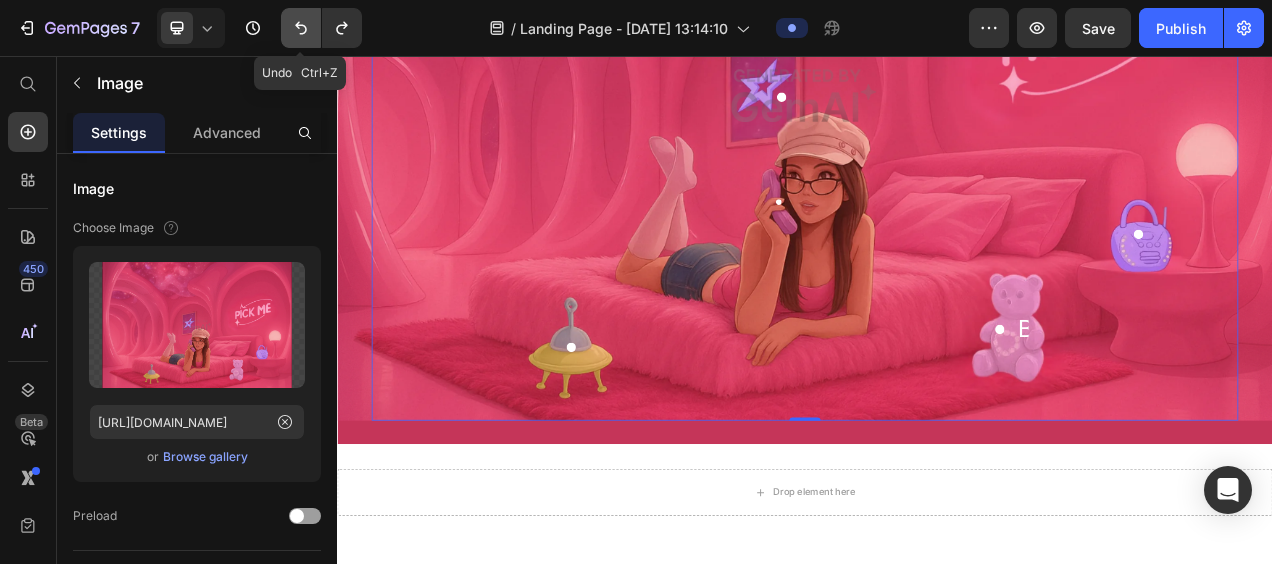 click 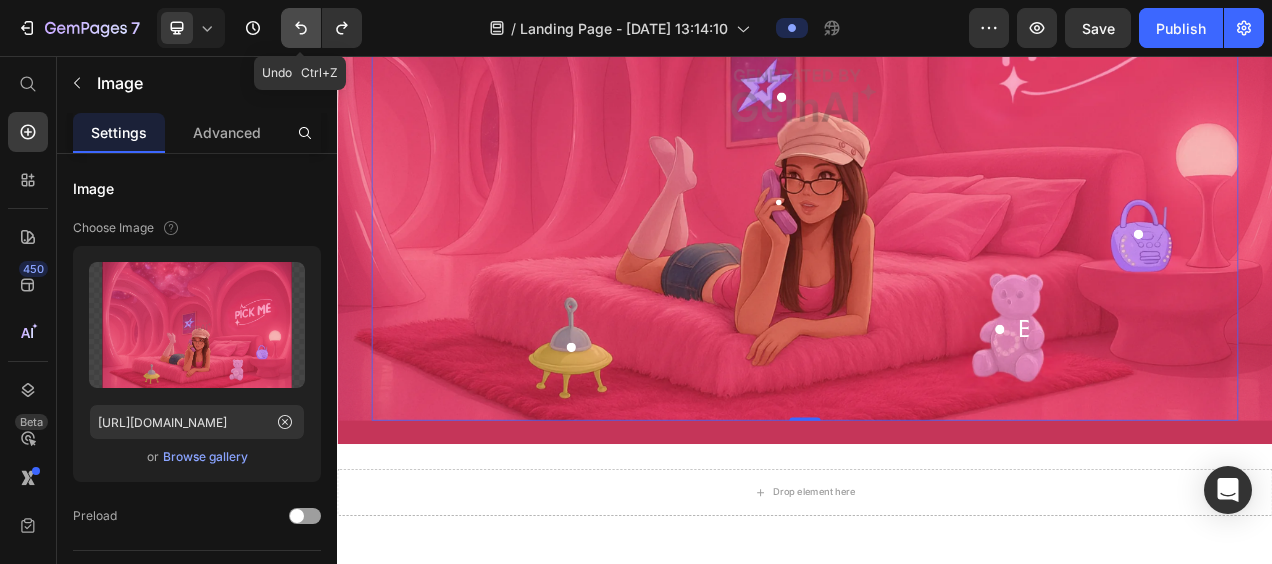 click 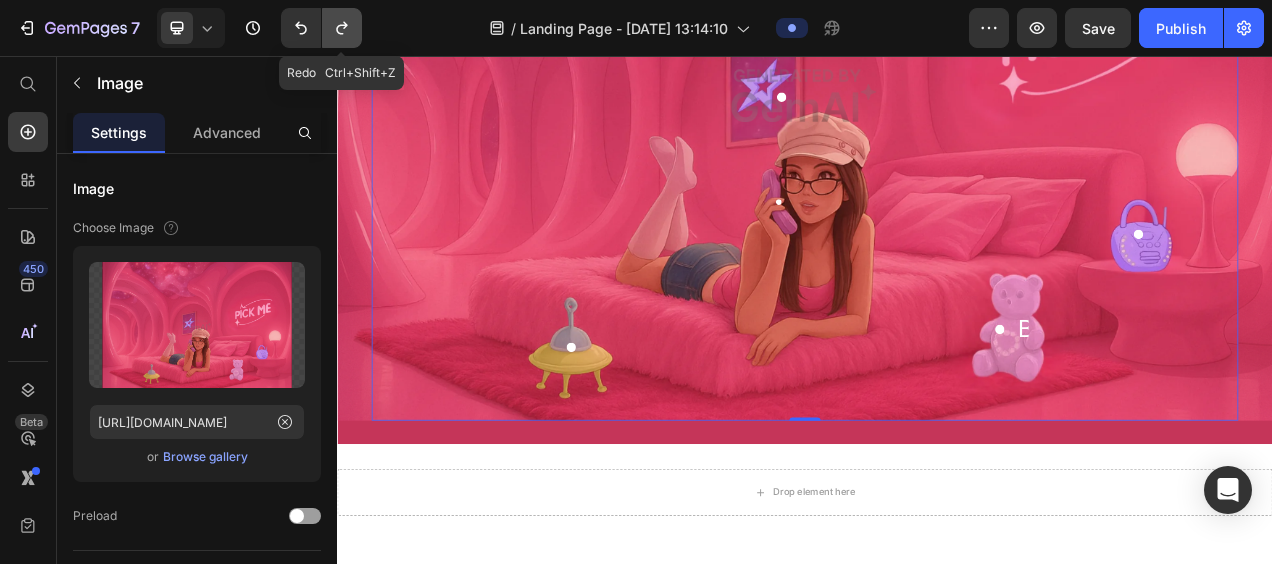 click 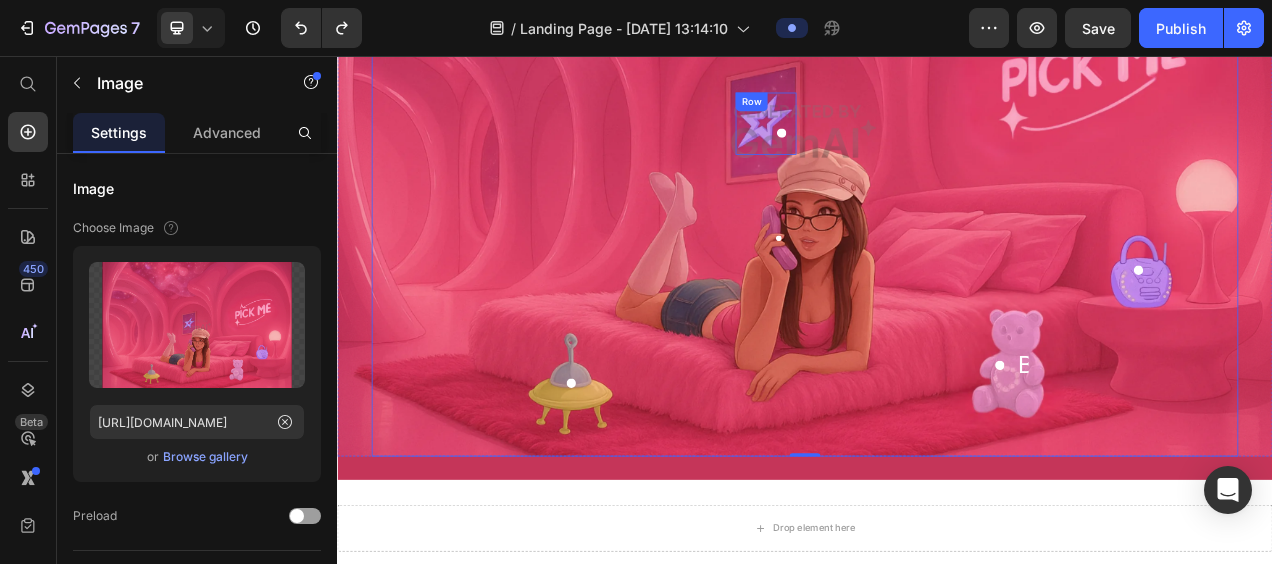 scroll, scrollTop: 388, scrollLeft: 0, axis: vertical 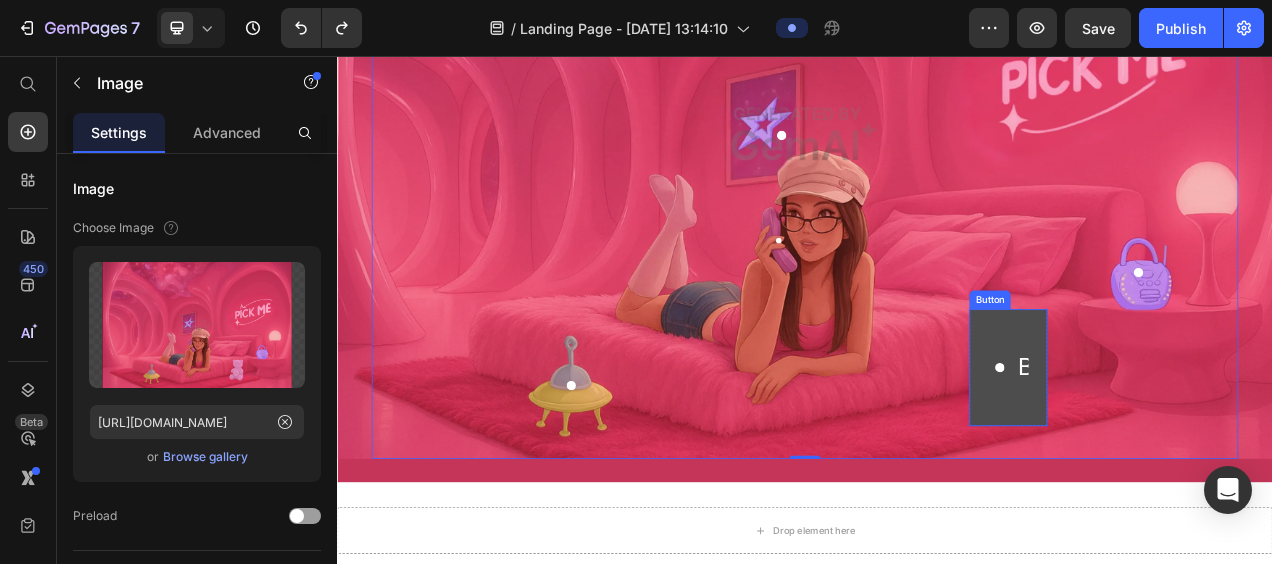 click on "Button" at bounding box center [1198, 456] 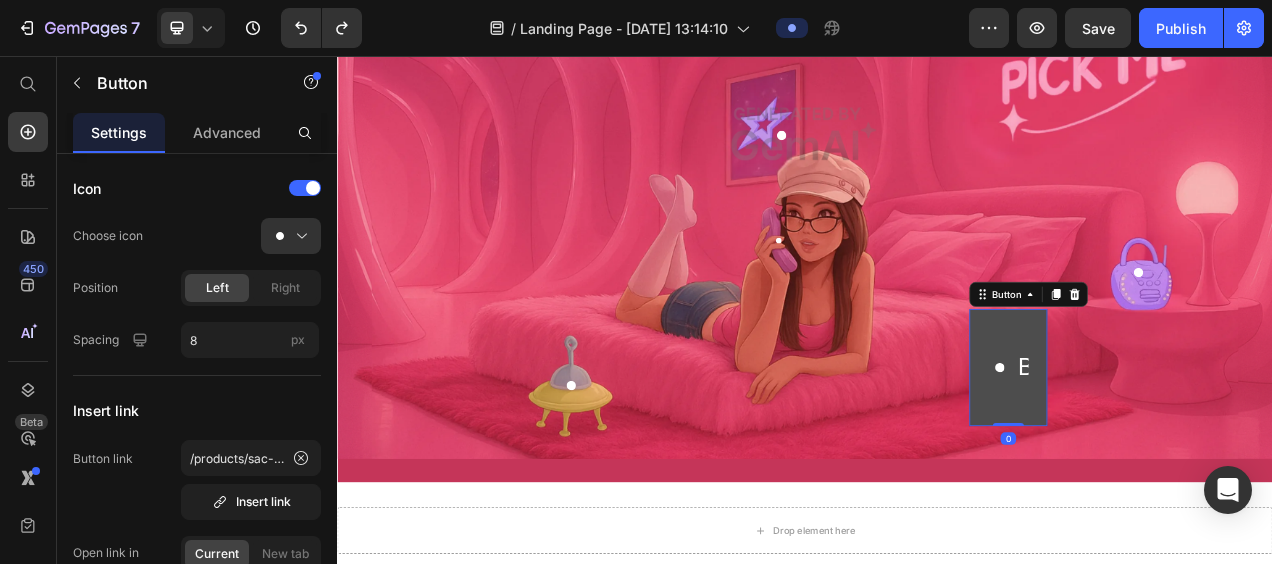 click on "Button" at bounding box center (1198, 456) 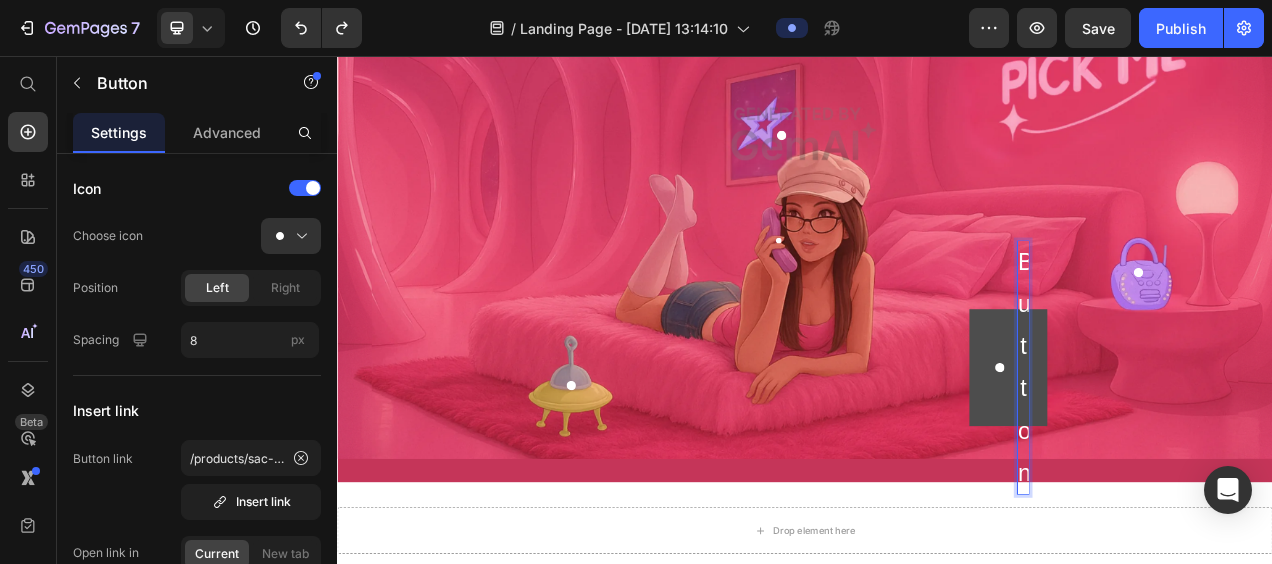 click on "Button" at bounding box center [1217, 456] 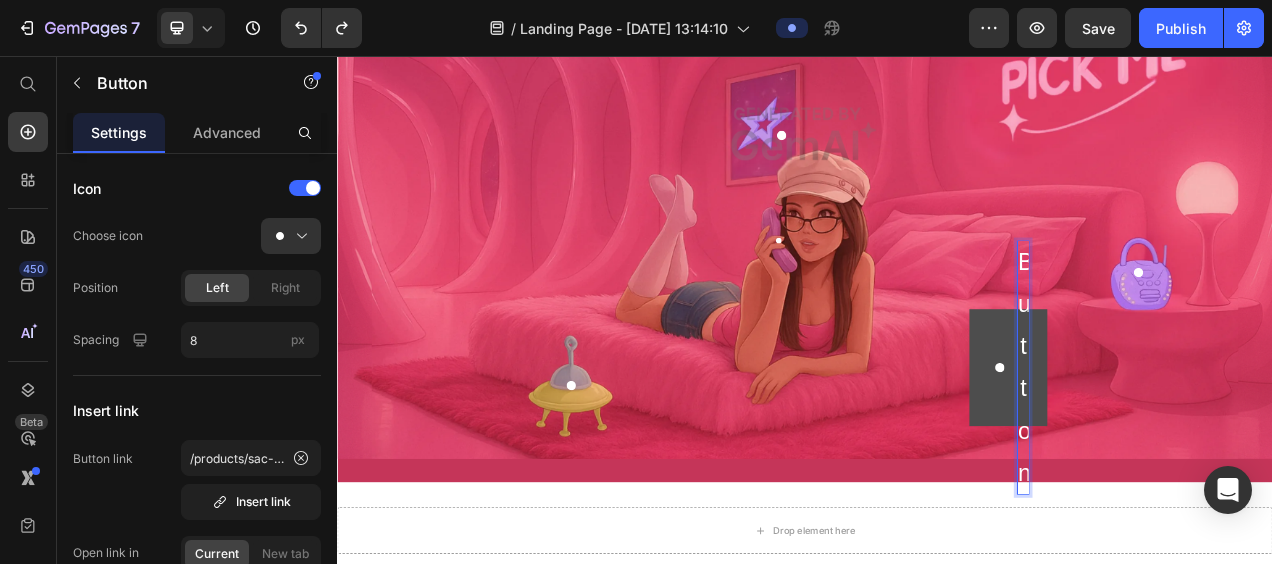 scroll, scrollTop: 0, scrollLeft: 4, axis: horizontal 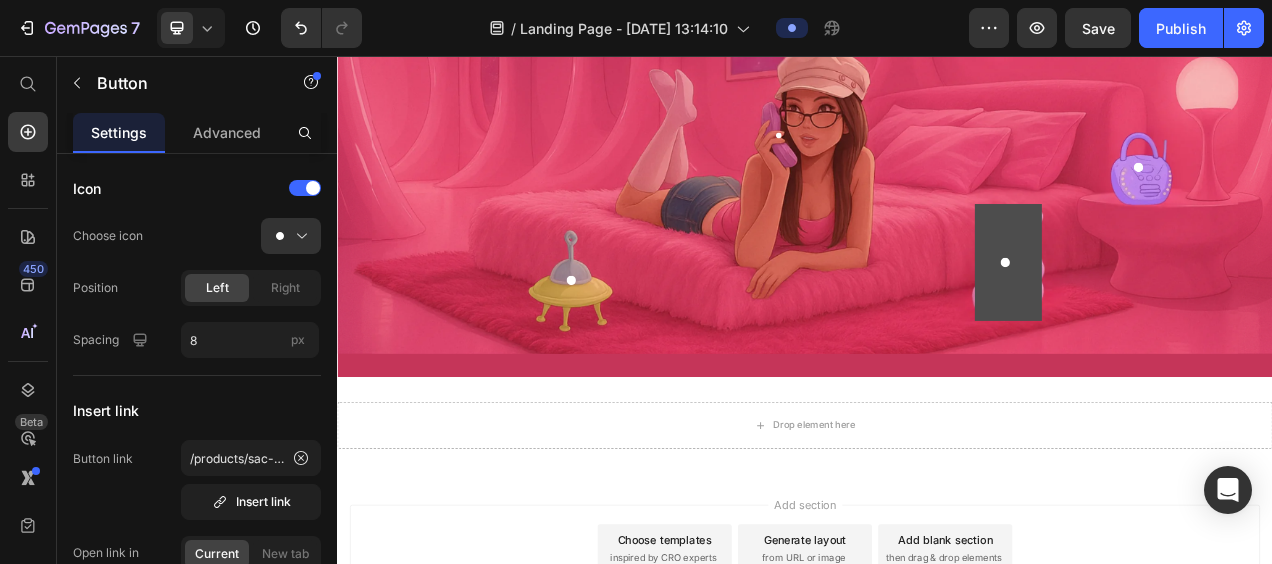 click 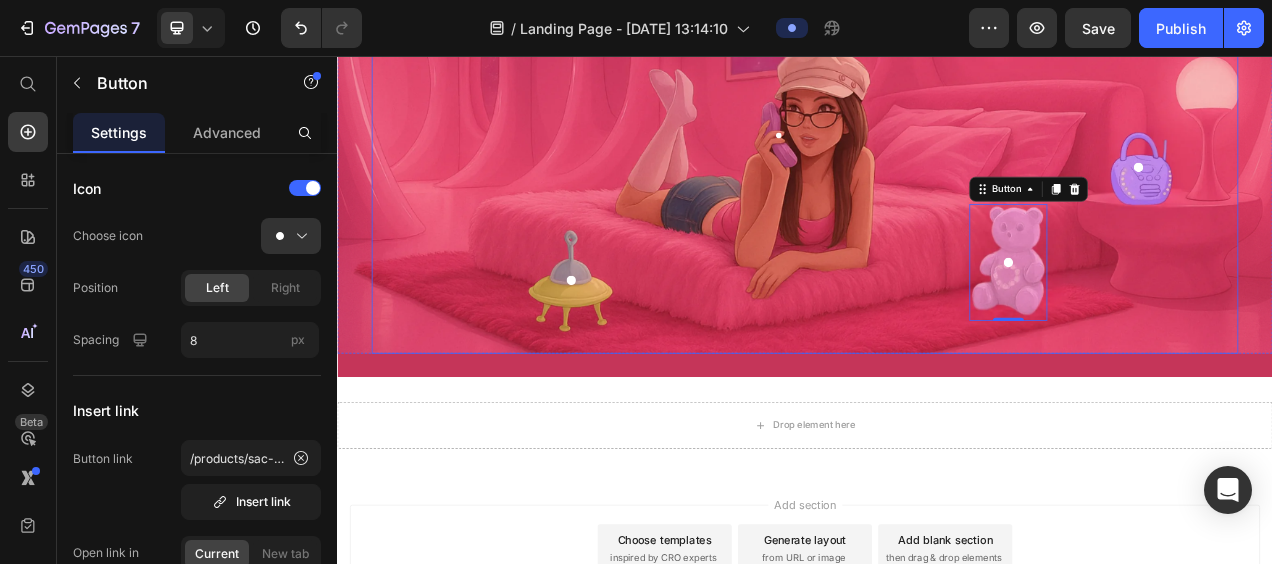click at bounding box center (937, 21) 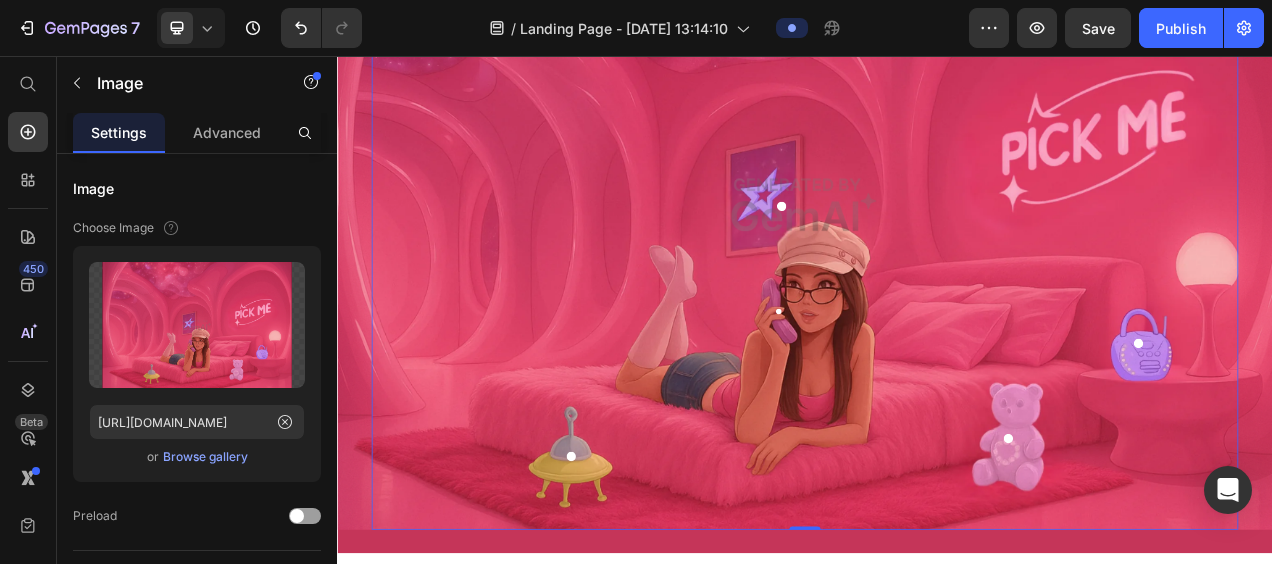 scroll, scrollTop: 306, scrollLeft: 0, axis: vertical 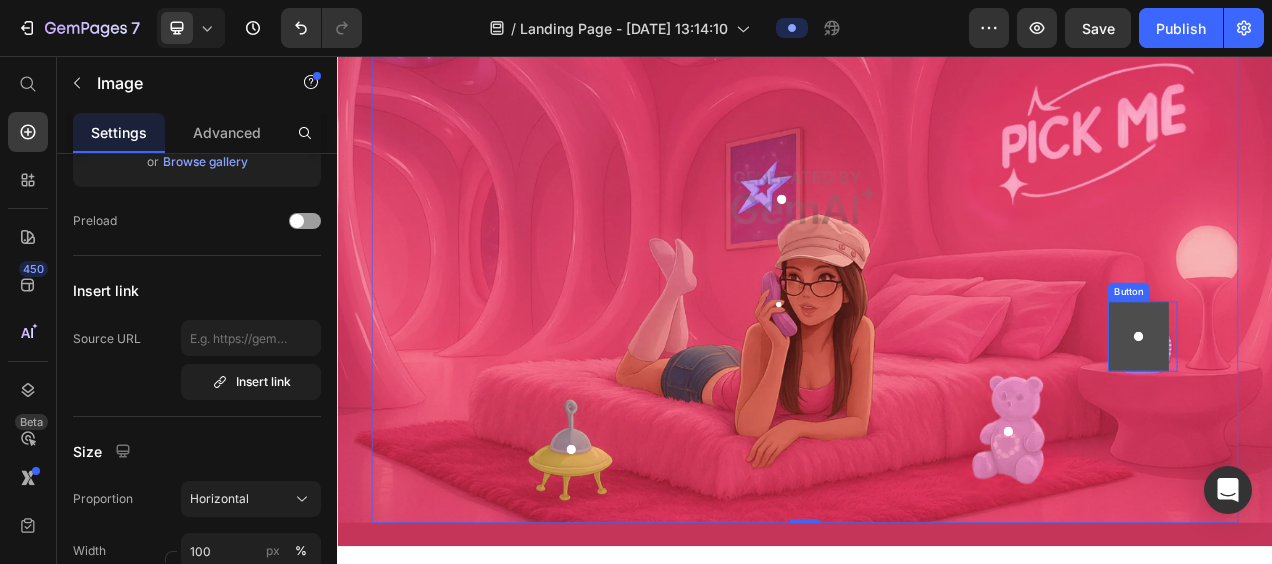 click at bounding box center (1365, 416) 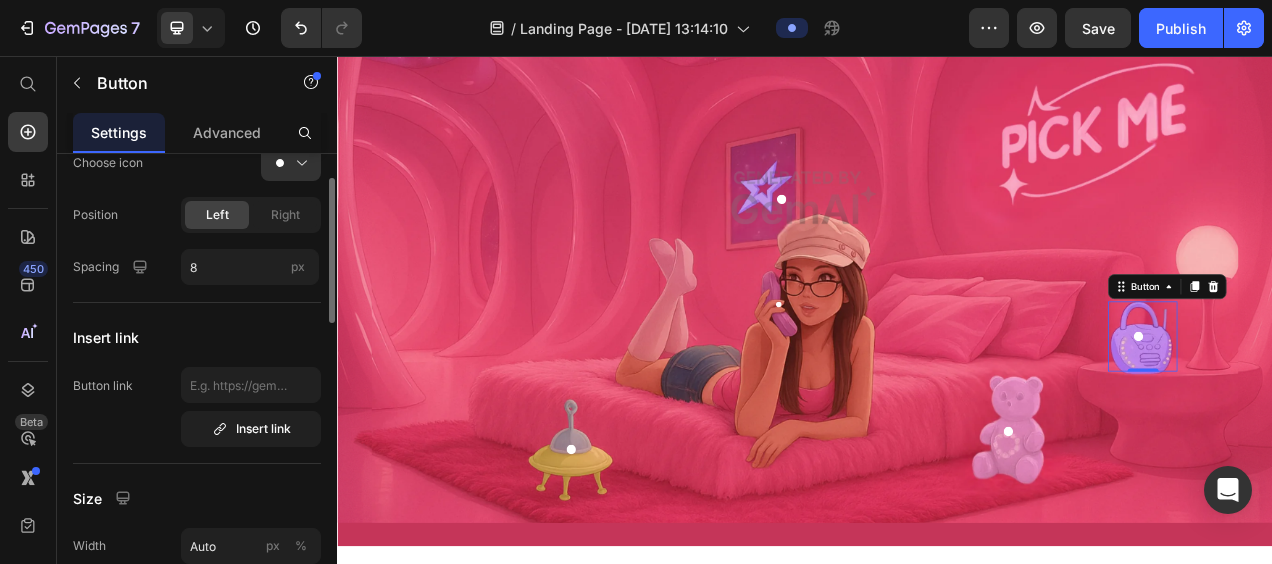 scroll, scrollTop: 74, scrollLeft: 0, axis: vertical 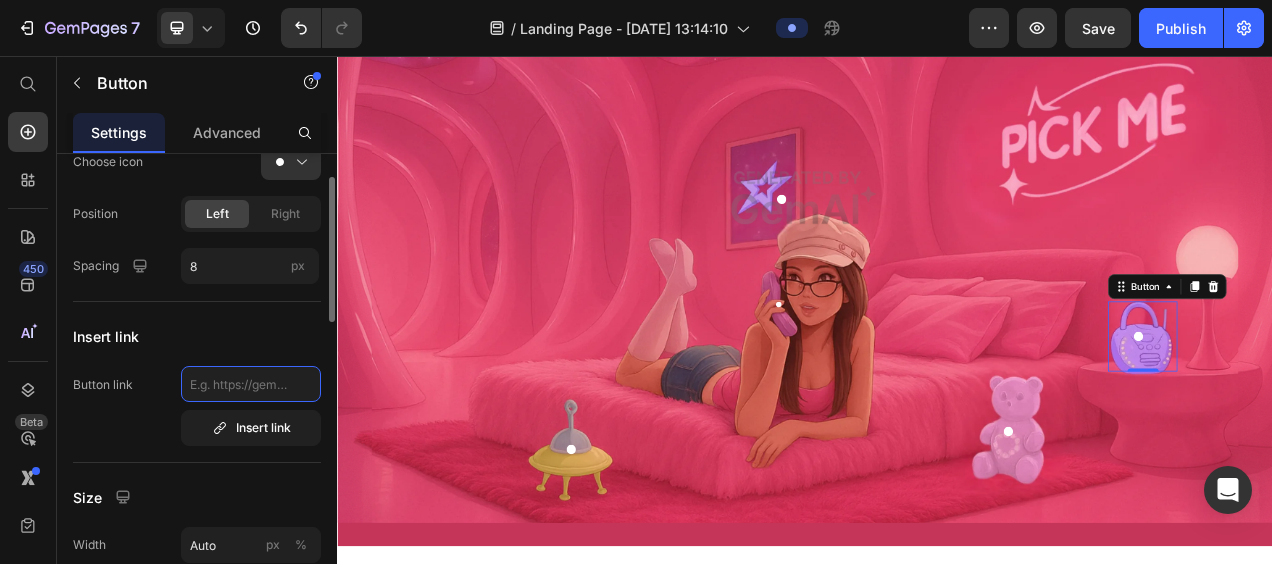 click 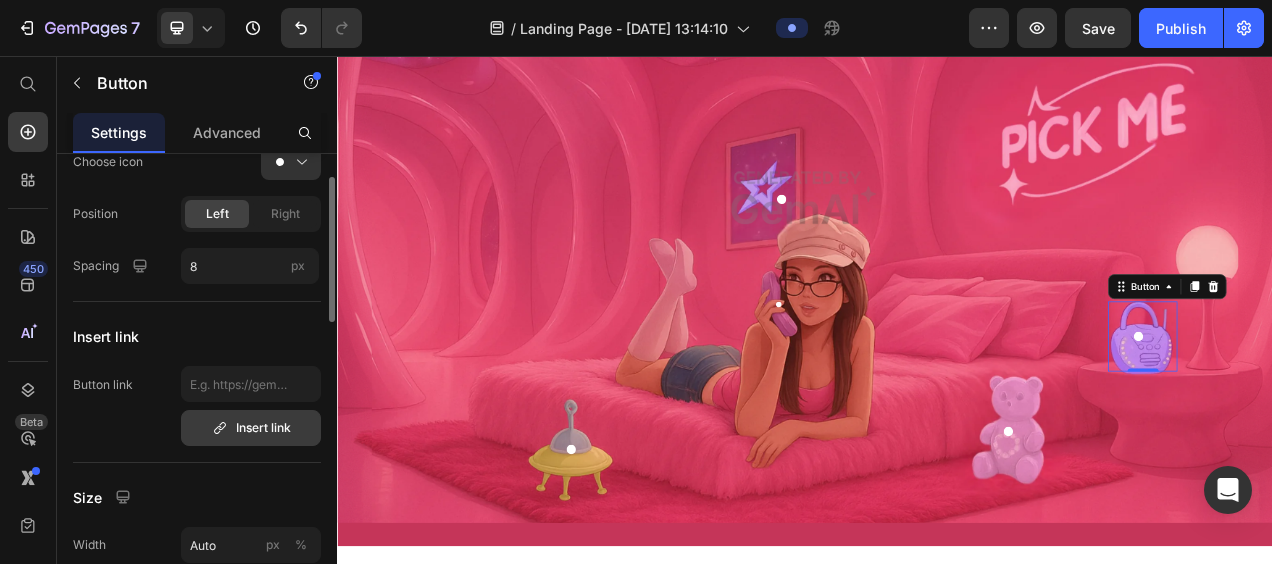 click on "Insert link" at bounding box center (251, 428) 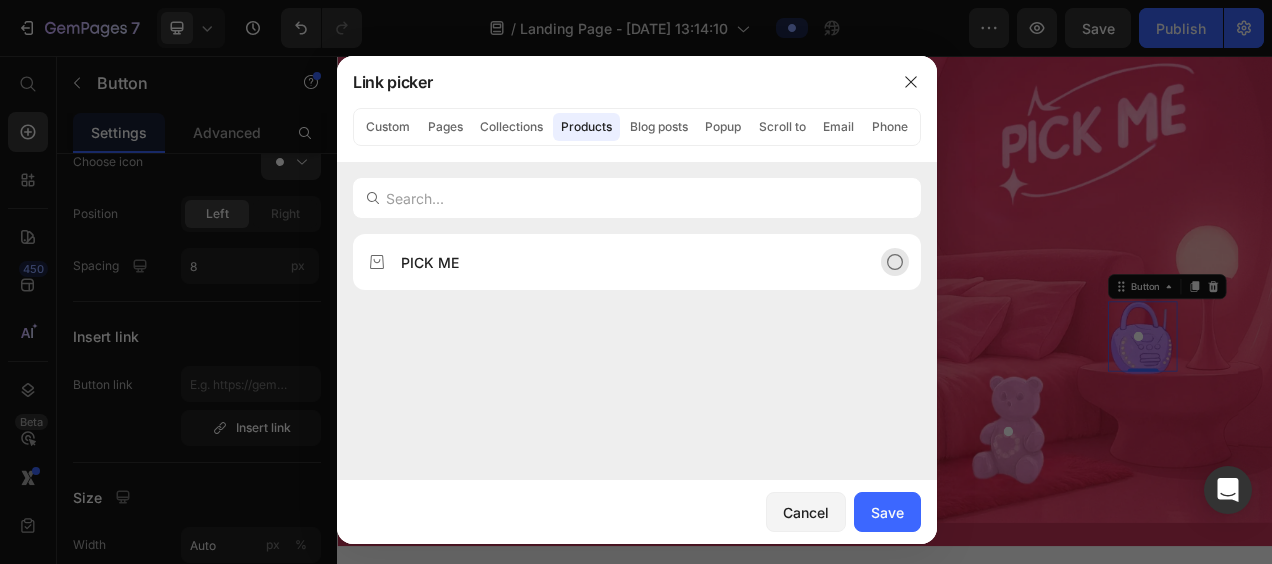 click on "PICK ME" at bounding box center [621, 262] 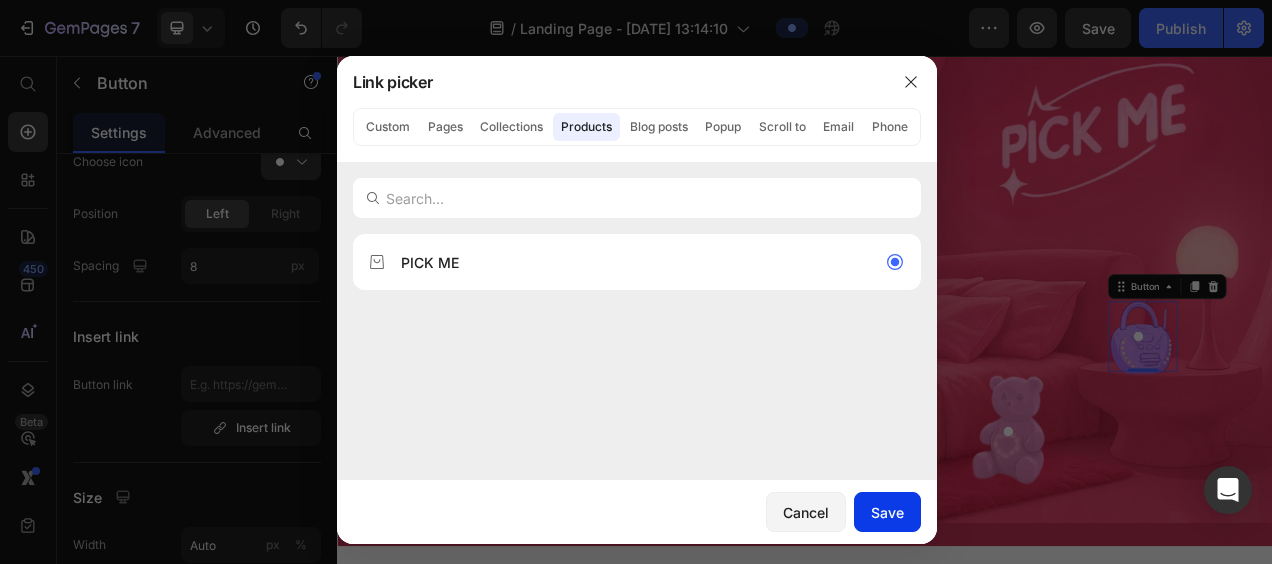 click on "Save" at bounding box center [887, 512] 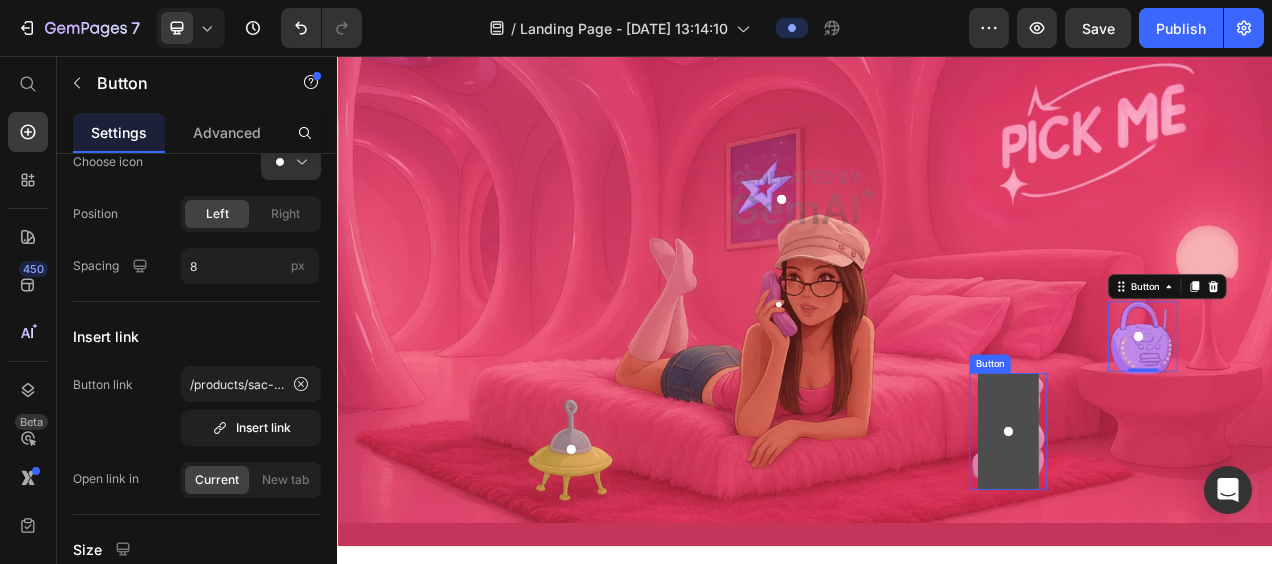 click at bounding box center [1198, 538] 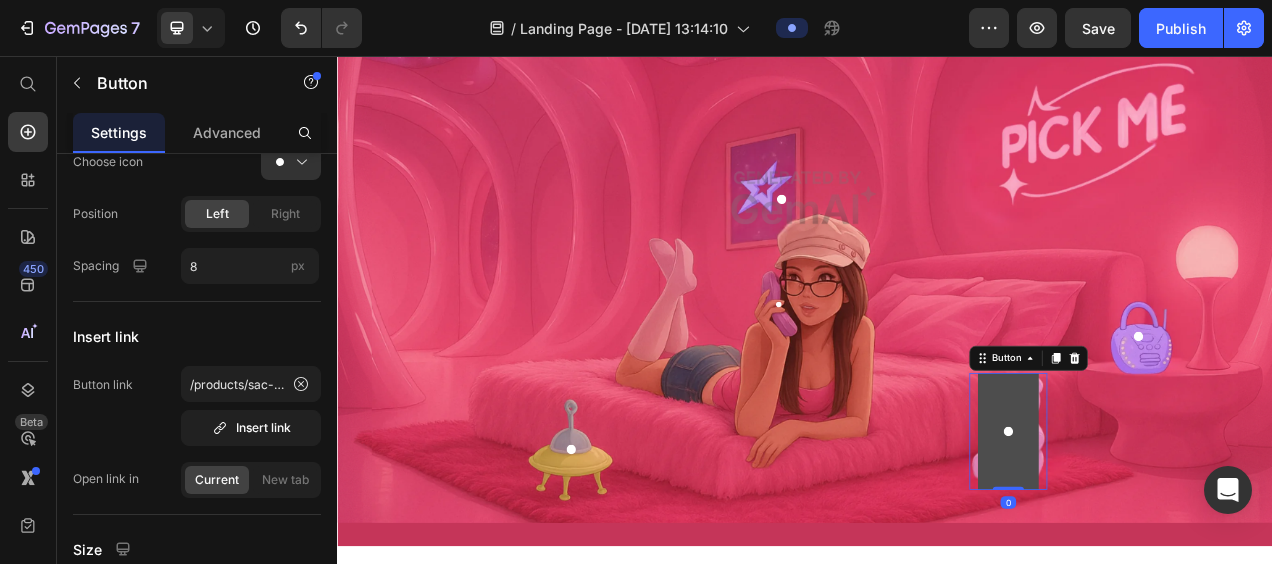 scroll, scrollTop: 74, scrollLeft: 0, axis: vertical 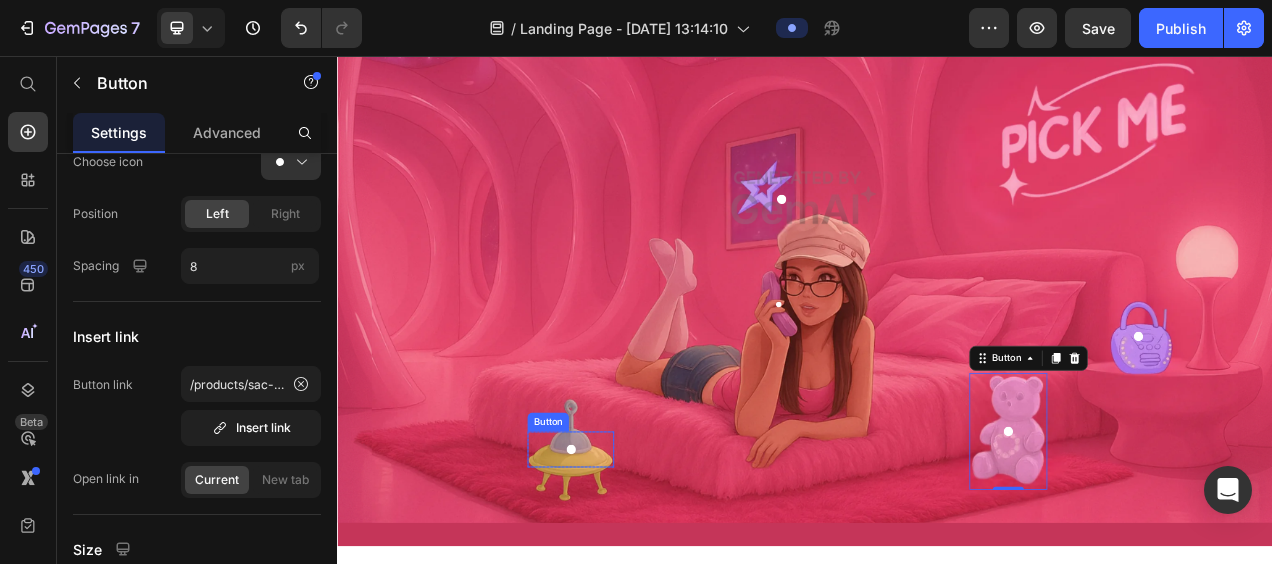 click on "Button" at bounding box center [636, 561] 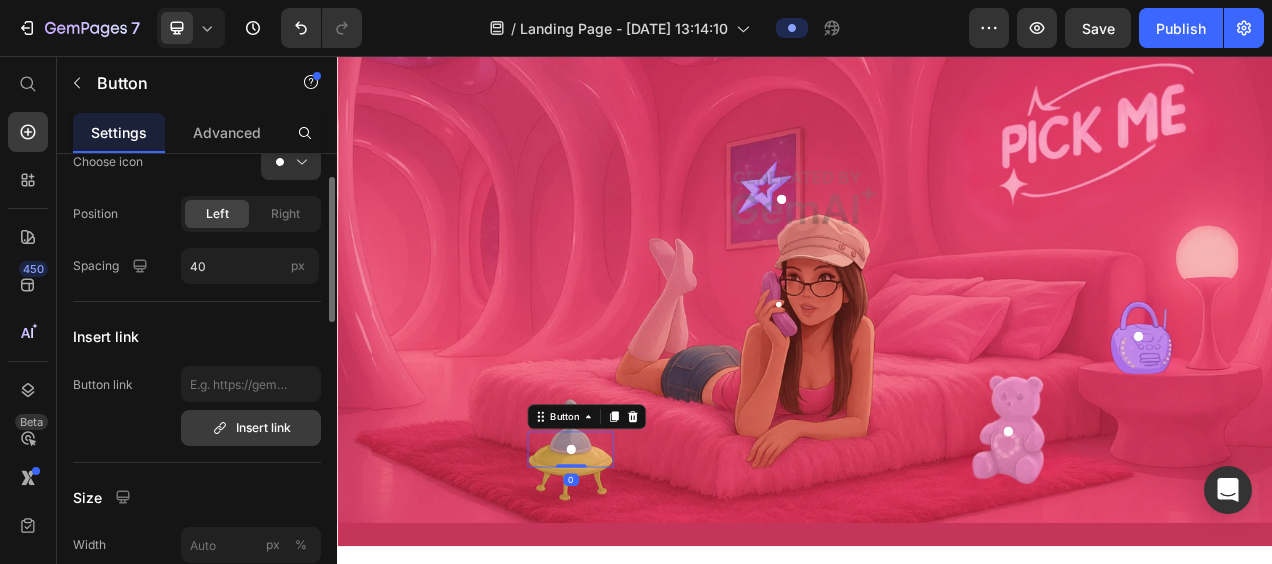 click on "Insert link" at bounding box center [251, 428] 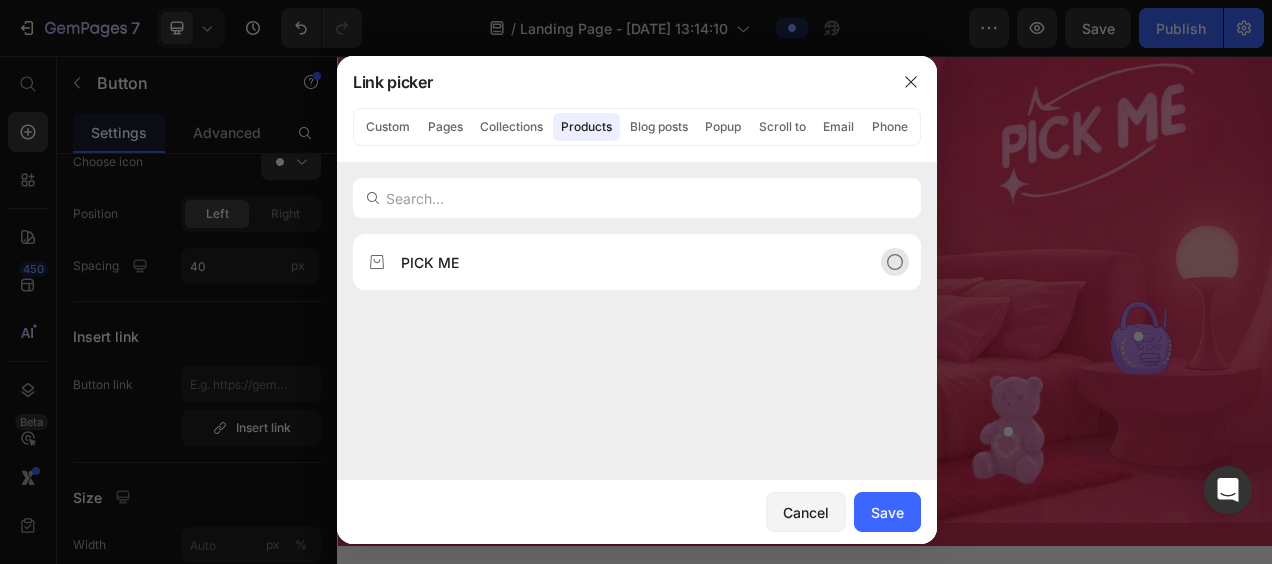 click on "PICK ME" at bounding box center [621, 262] 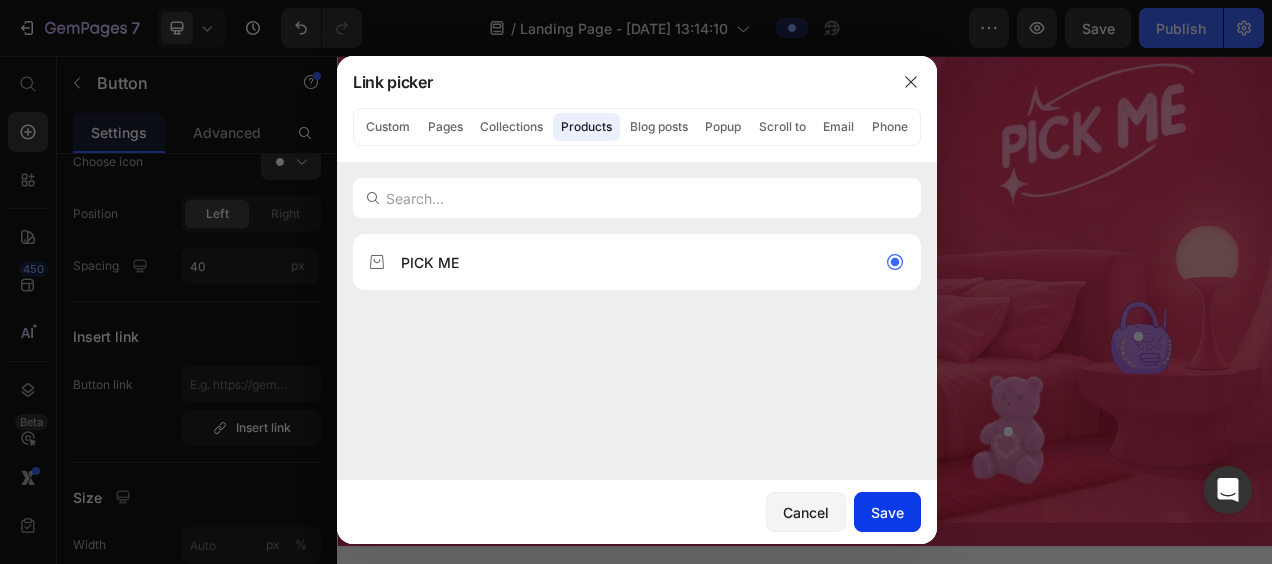 click on "Save" at bounding box center [887, 512] 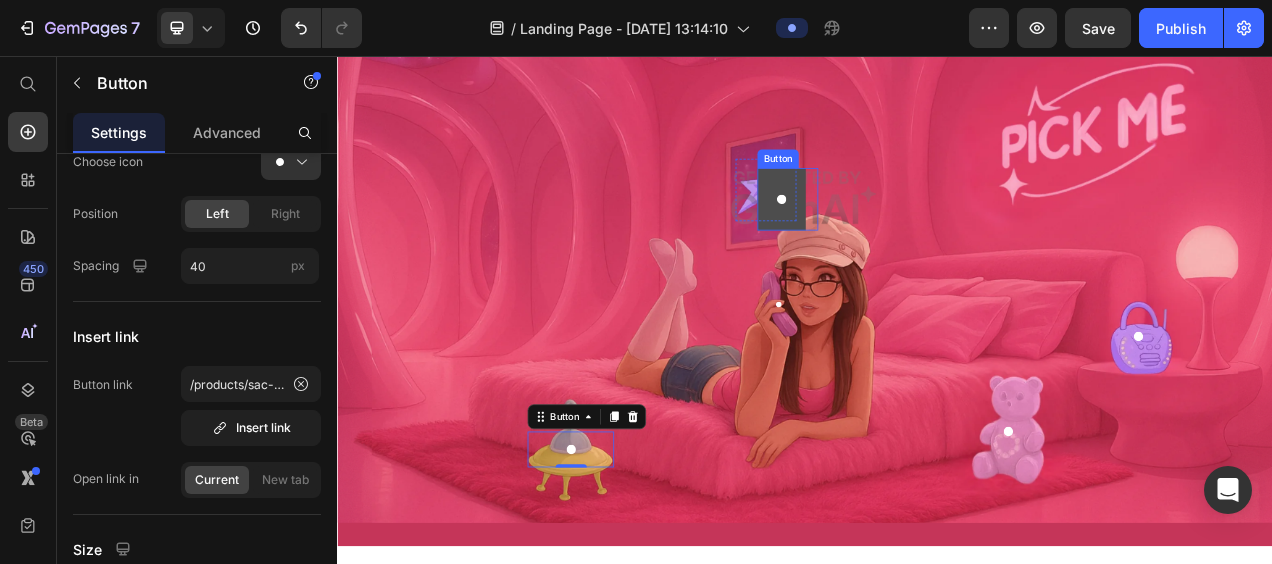 click 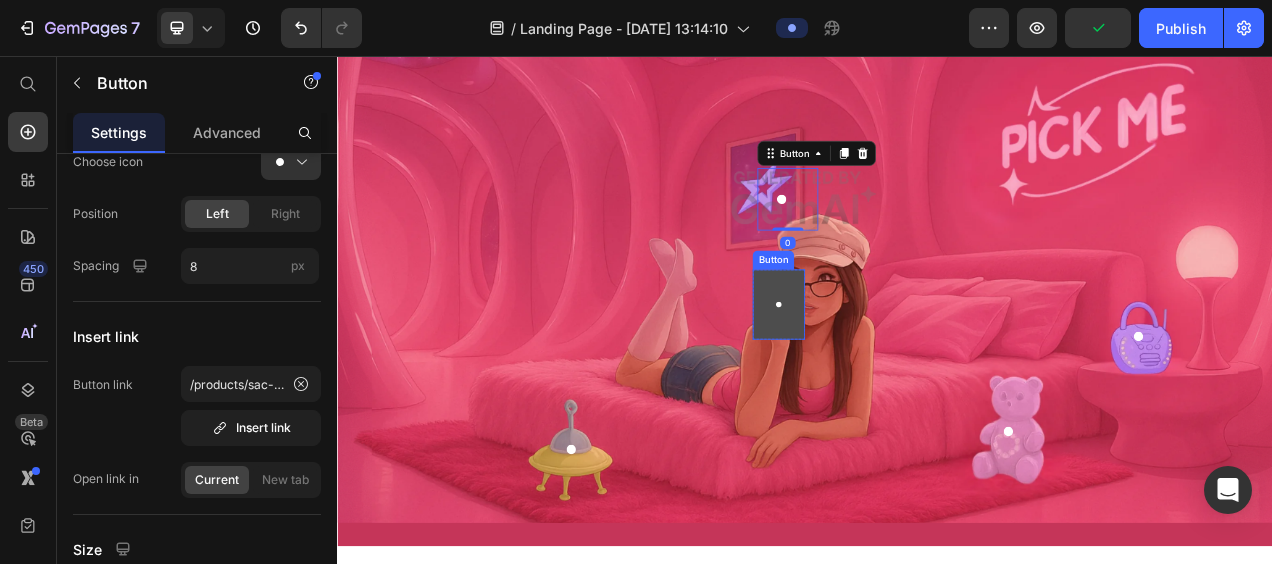 click on "Button" at bounding box center [903, 375] 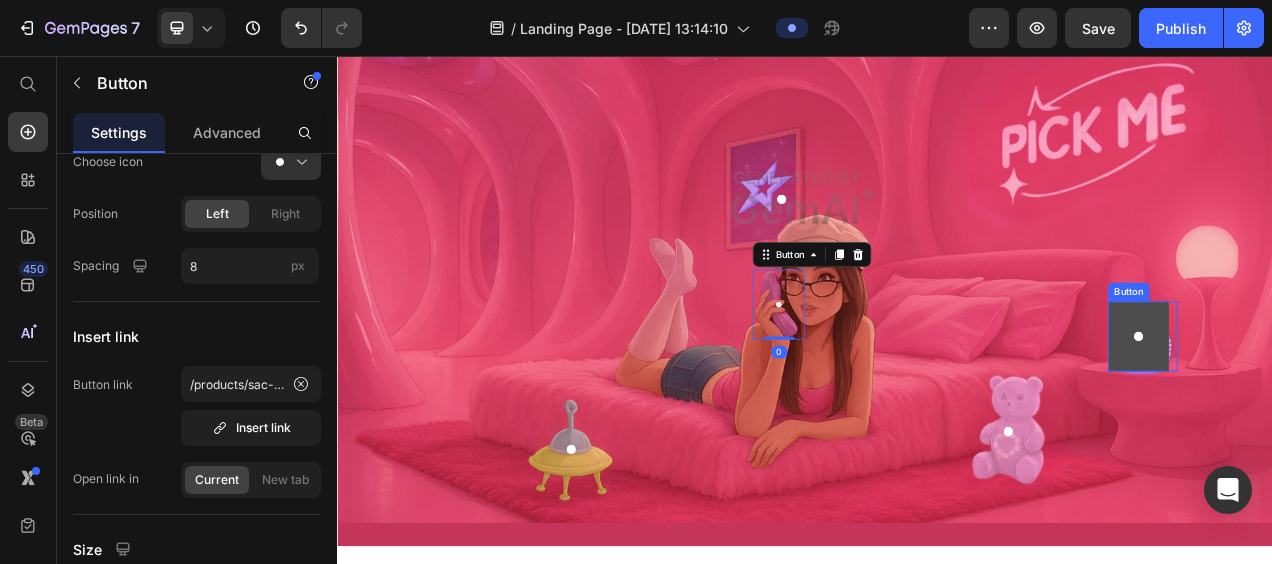 click 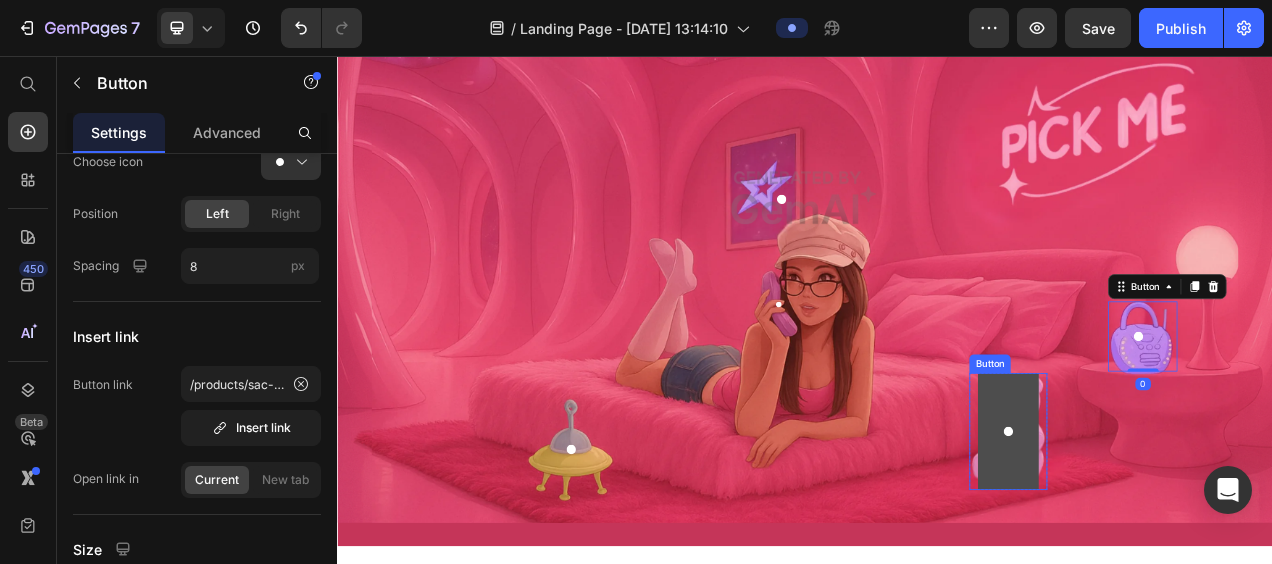 click at bounding box center (1198, 538) 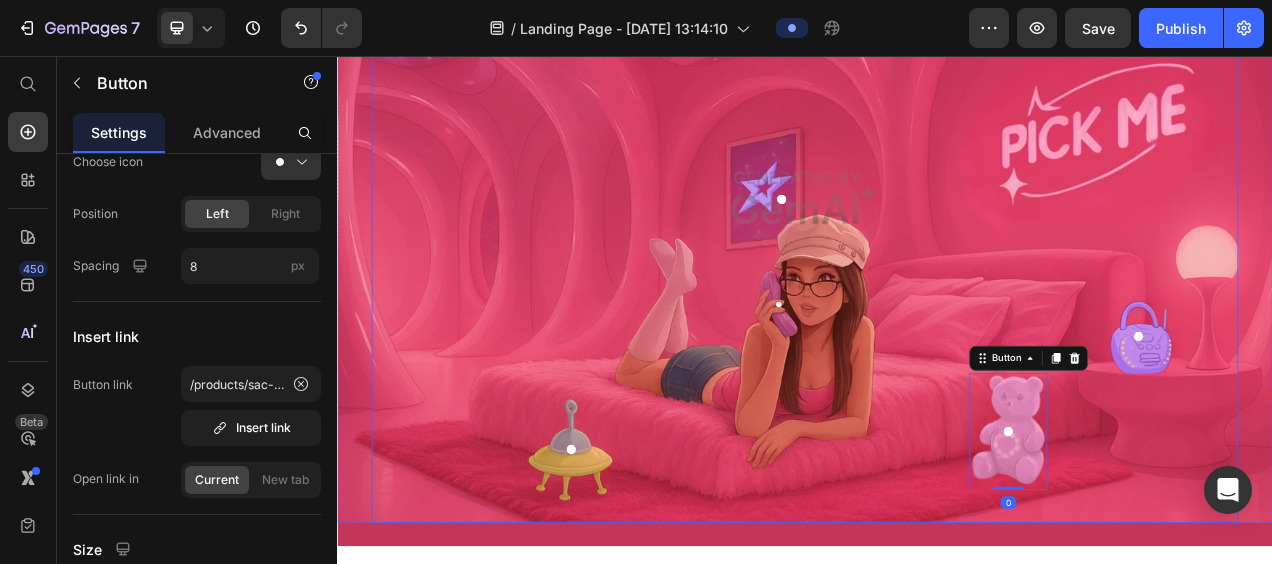 click at bounding box center (937, 238) 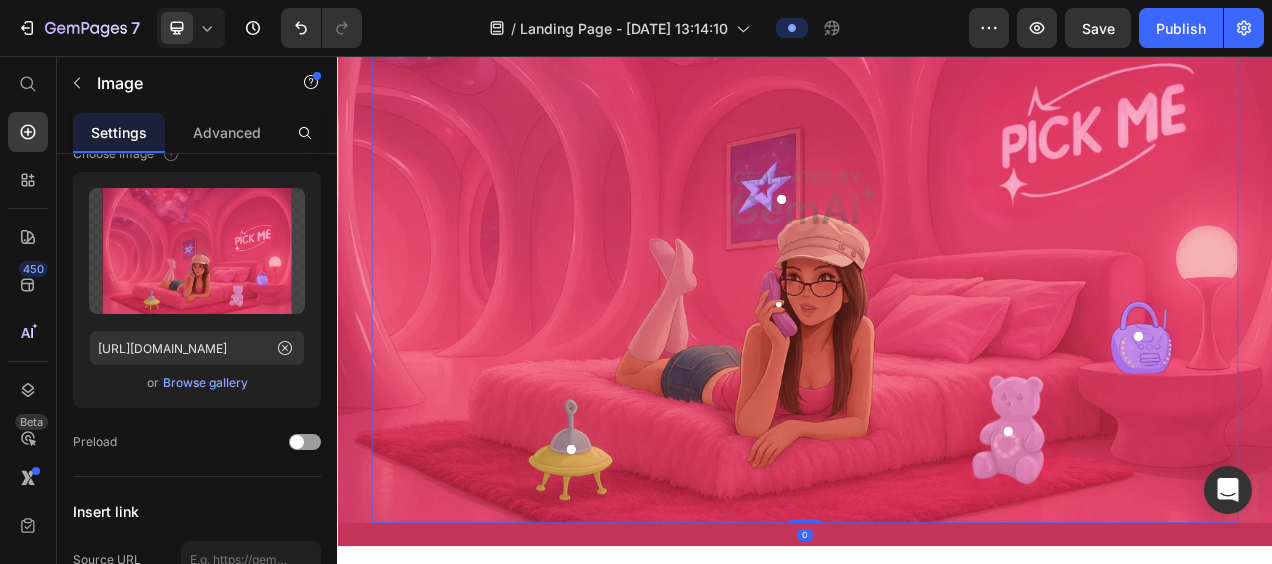 scroll, scrollTop: 0, scrollLeft: 0, axis: both 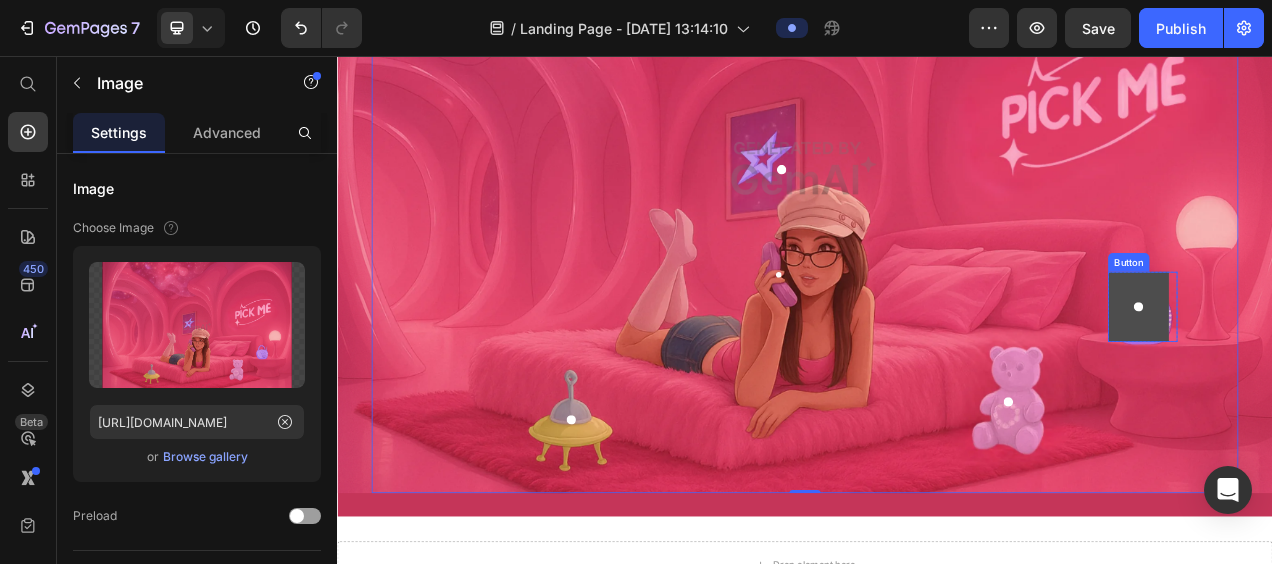 click at bounding box center [1365, 378] 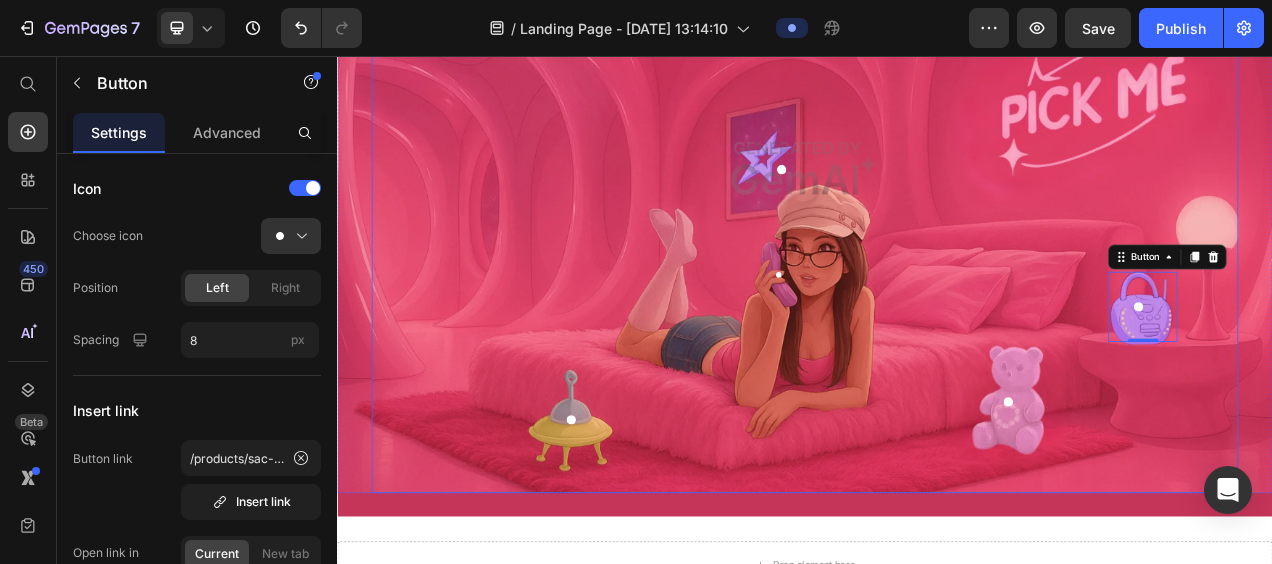 click at bounding box center (937, 200) 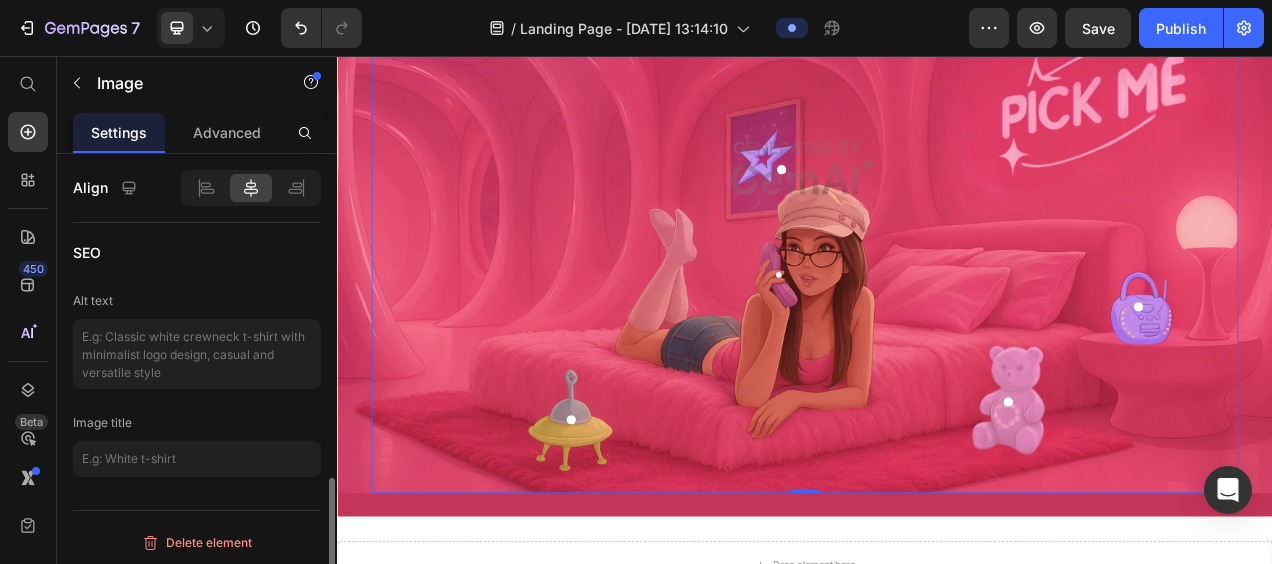 scroll, scrollTop: 1066, scrollLeft: 0, axis: vertical 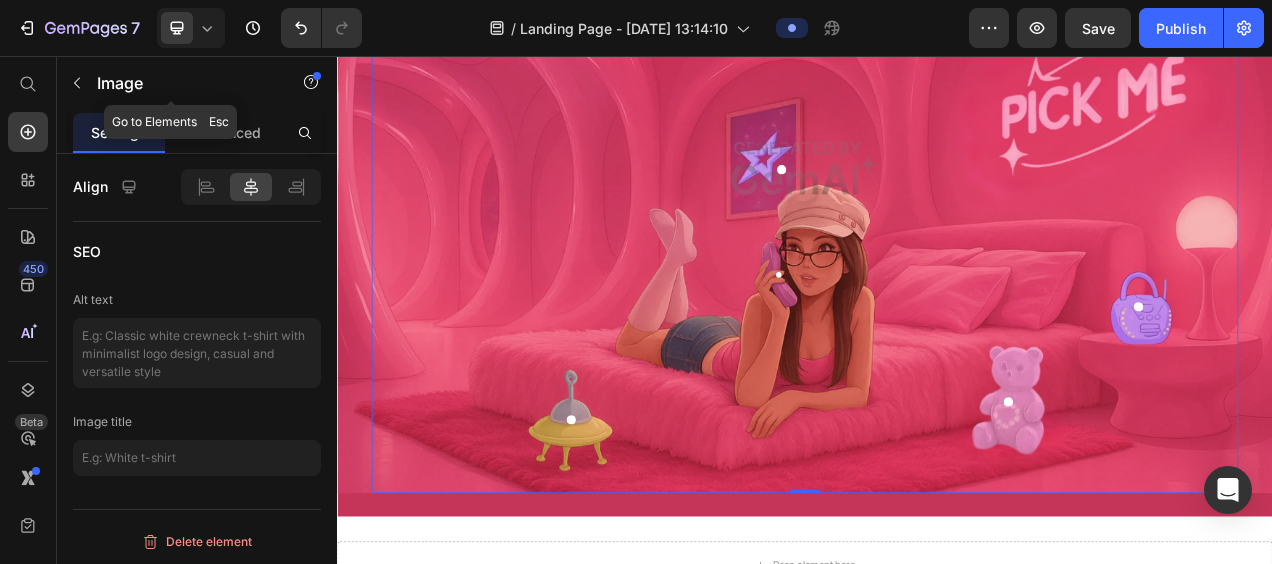 click on "Image" 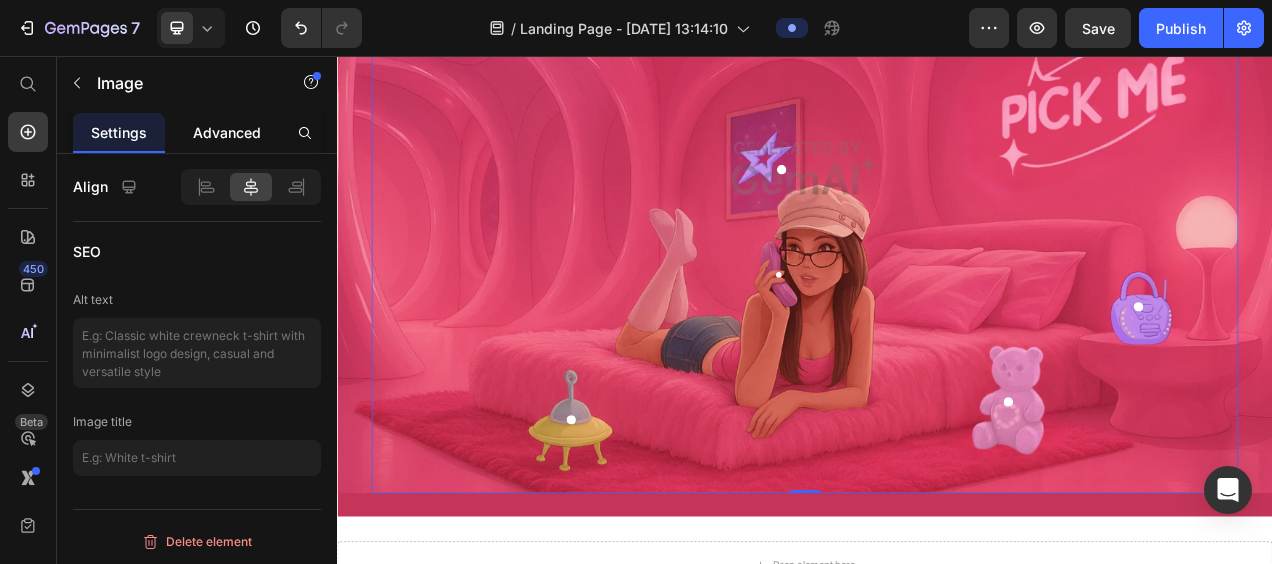 click on "Advanced" at bounding box center [227, 132] 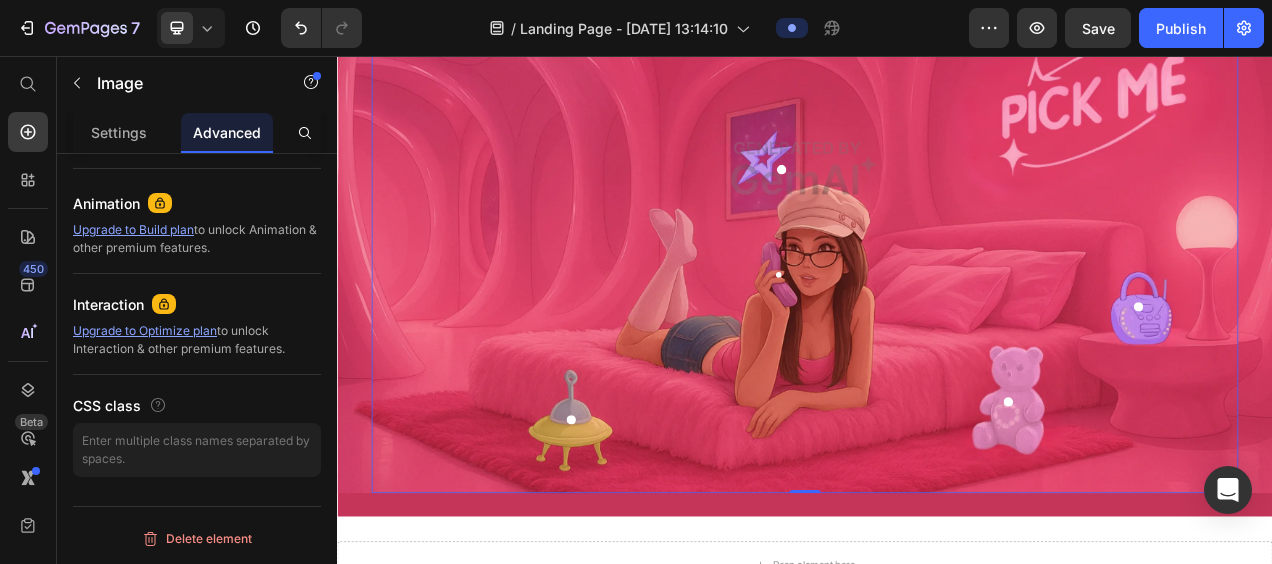 scroll, scrollTop: 0, scrollLeft: 0, axis: both 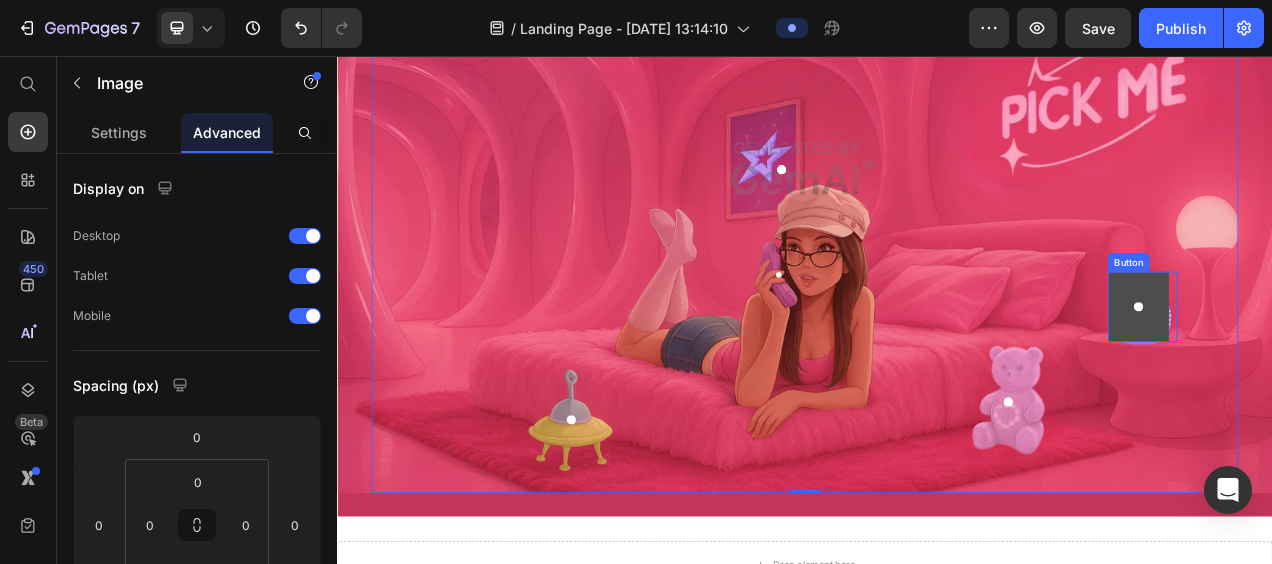 click 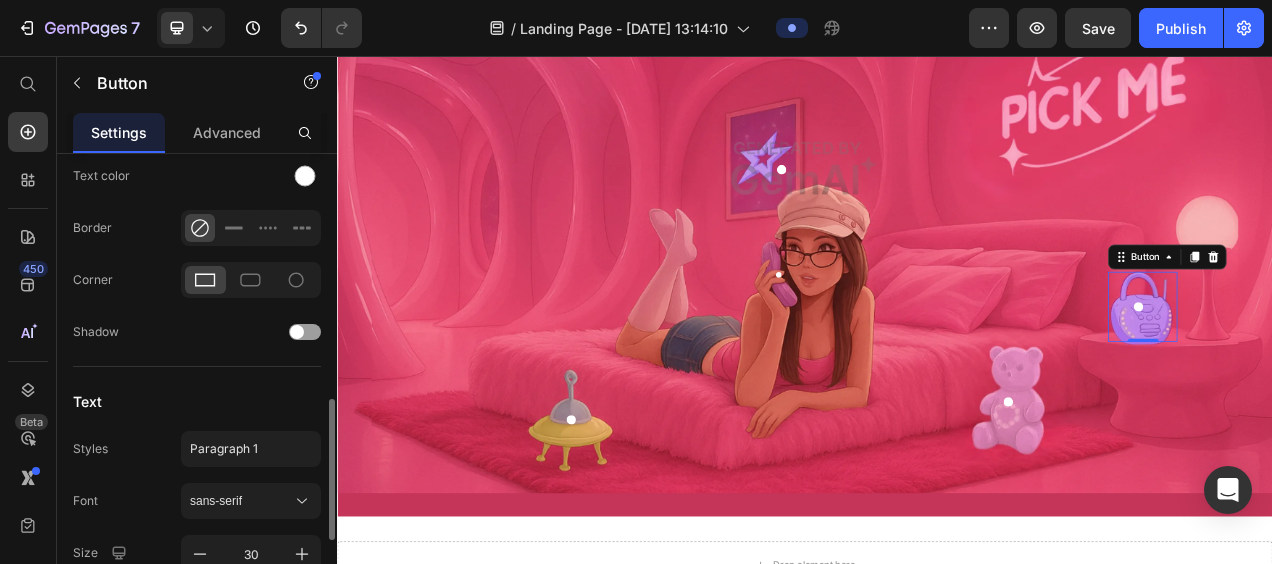 scroll, scrollTop: 1079, scrollLeft: 0, axis: vertical 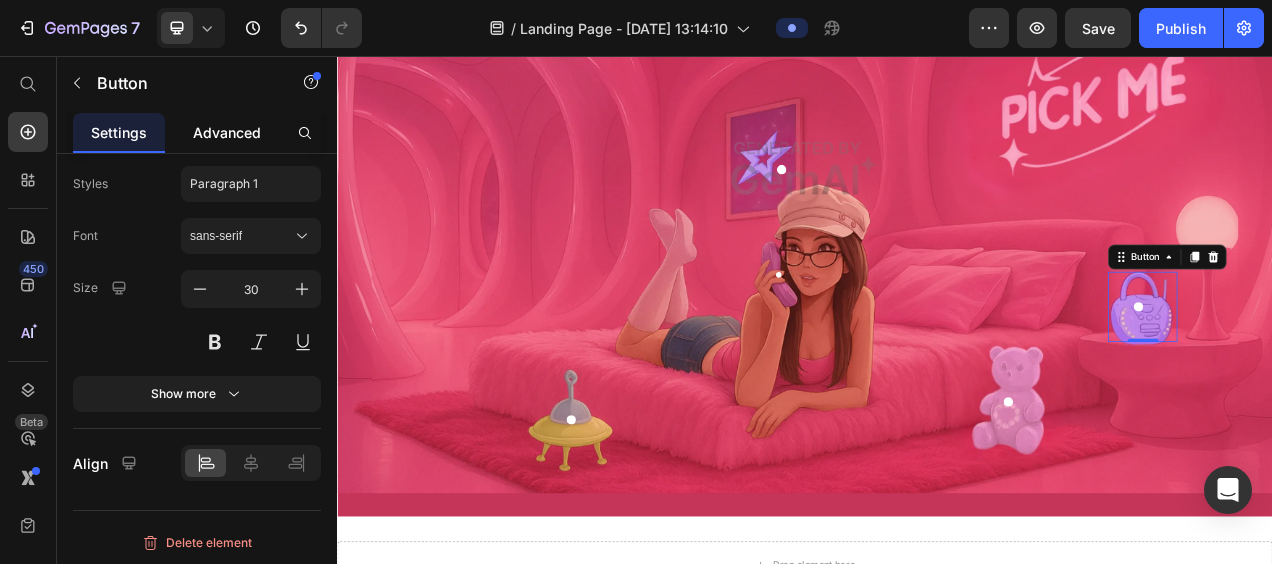 click on "Advanced" at bounding box center [227, 132] 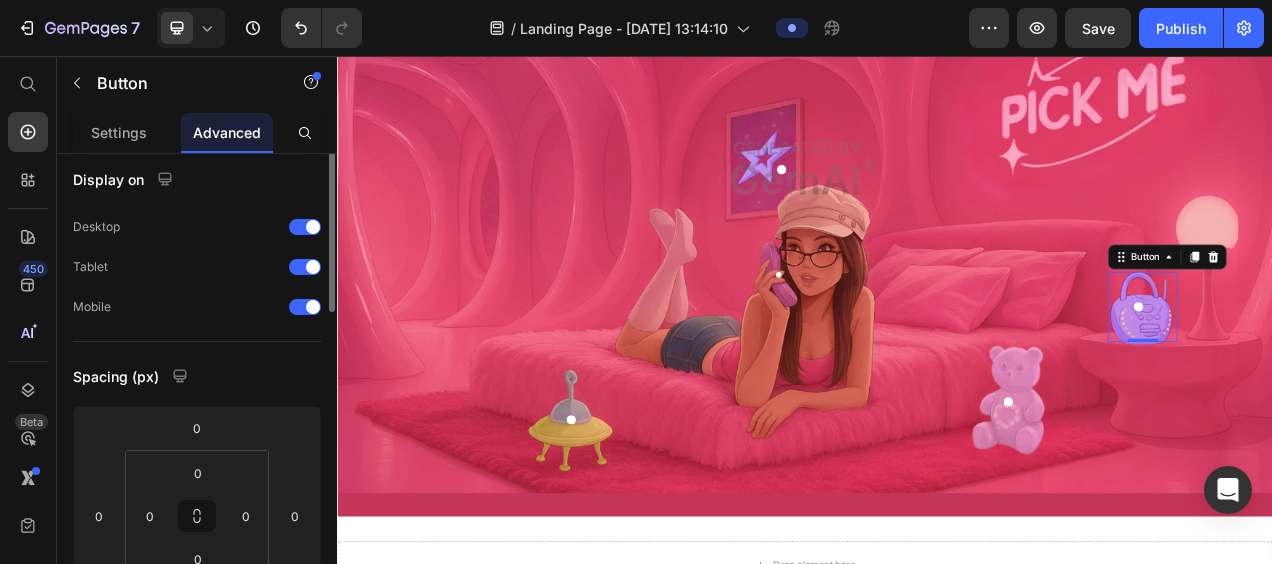 scroll, scrollTop: 0, scrollLeft: 0, axis: both 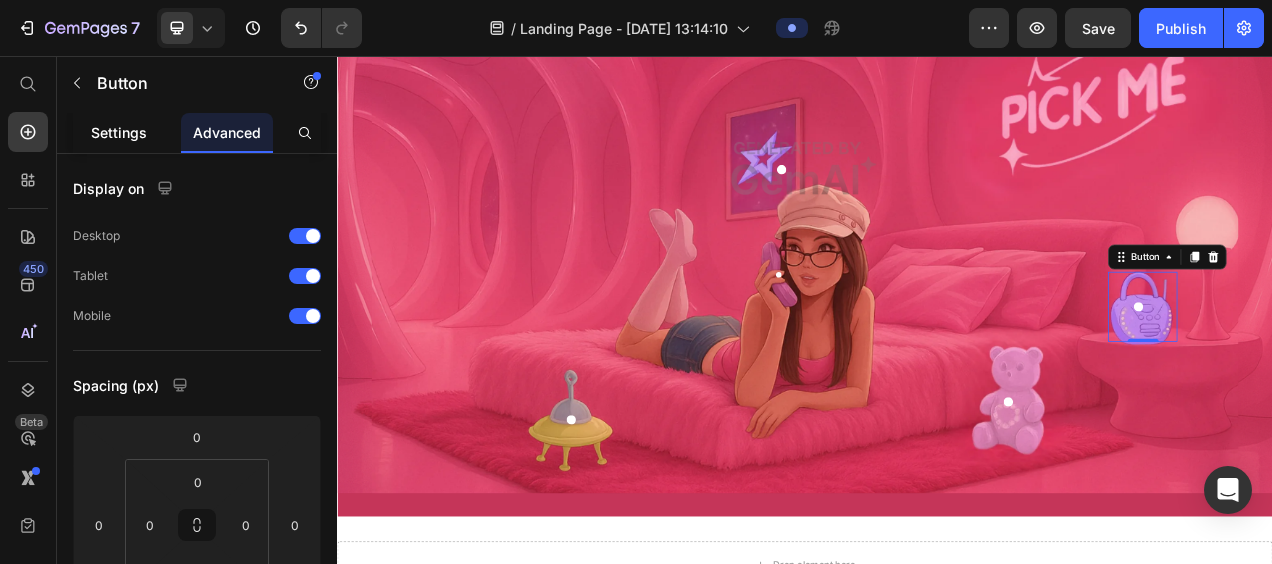 click on "Settings" at bounding box center [119, 132] 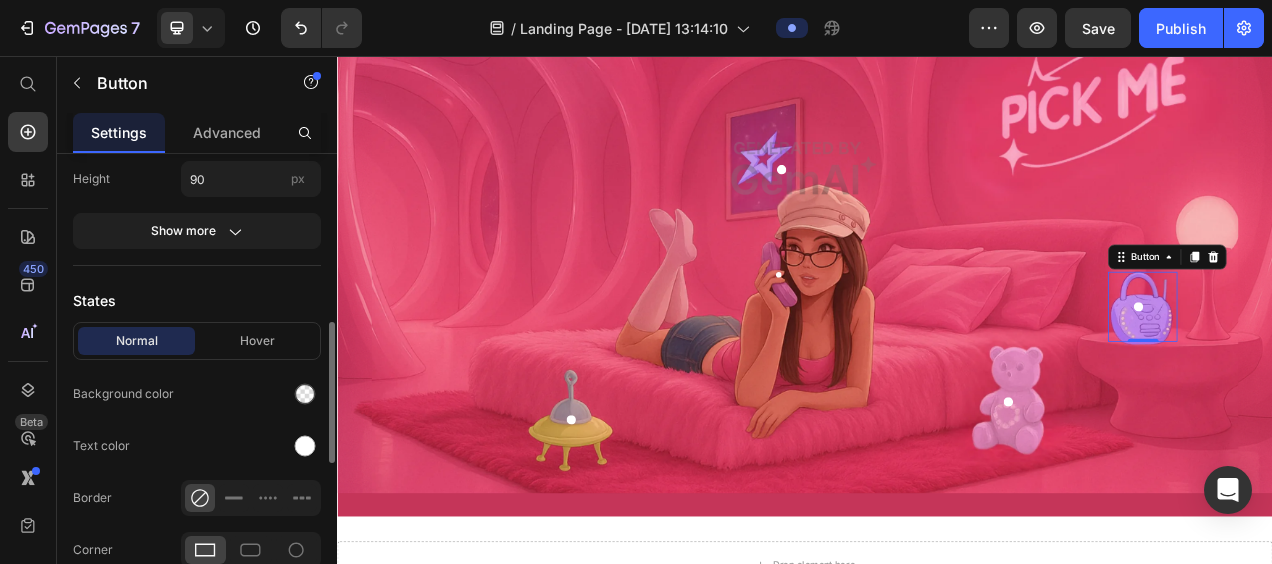 scroll, scrollTop: 547, scrollLeft: 0, axis: vertical 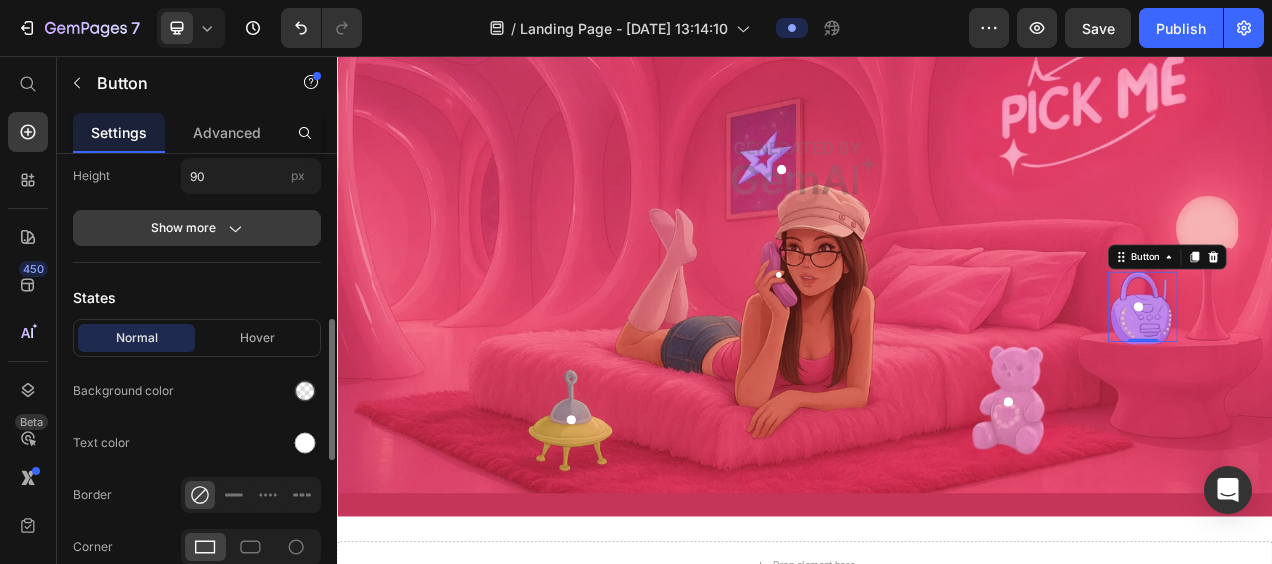 click 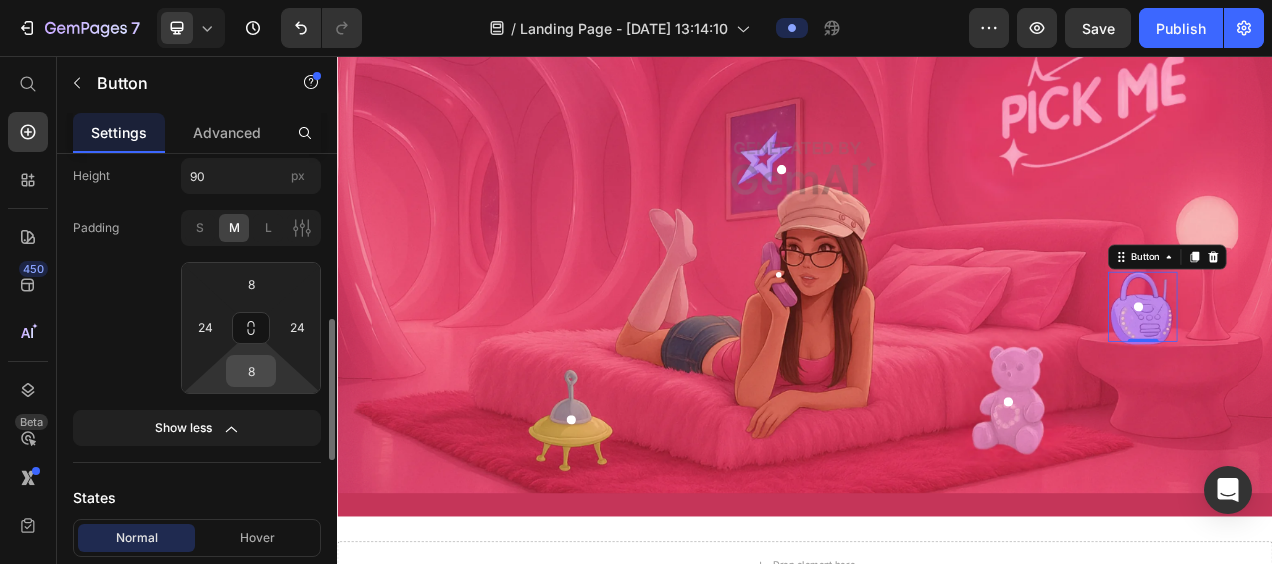 click on "8" at bounding box center (251, 371) 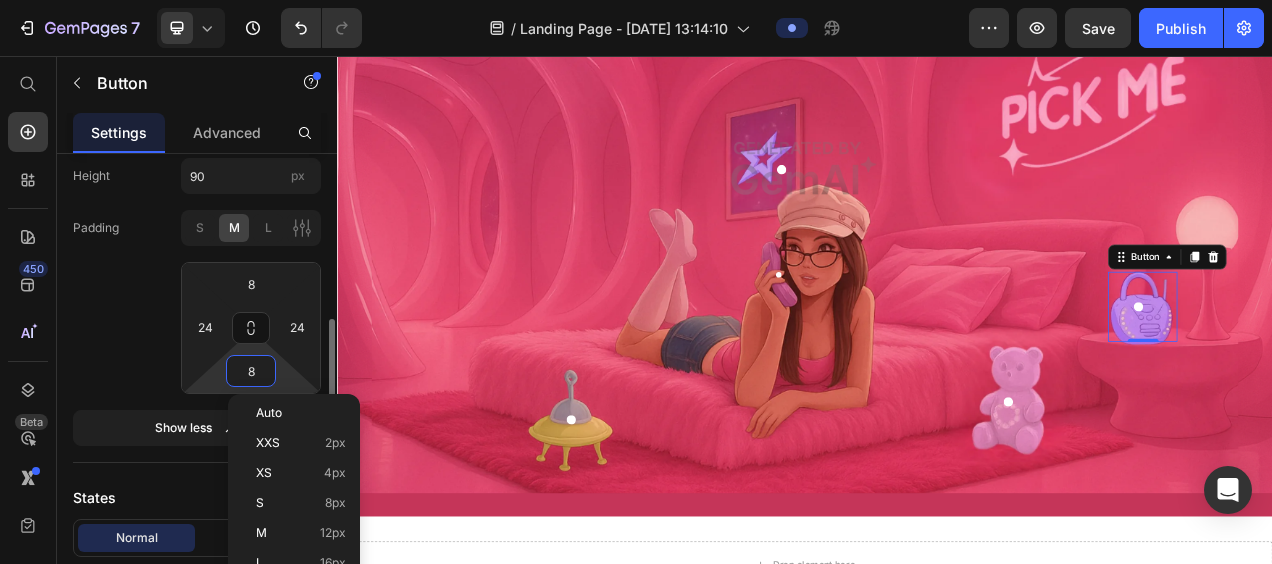 click on "8" at bounding box center (251, 371) 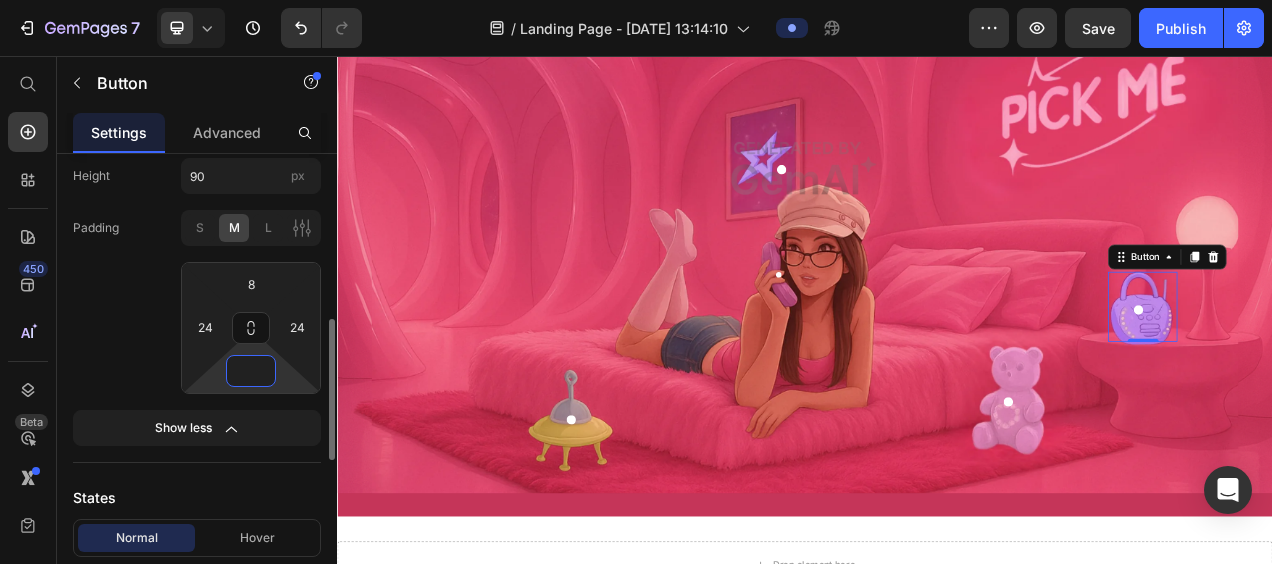 type on "6" 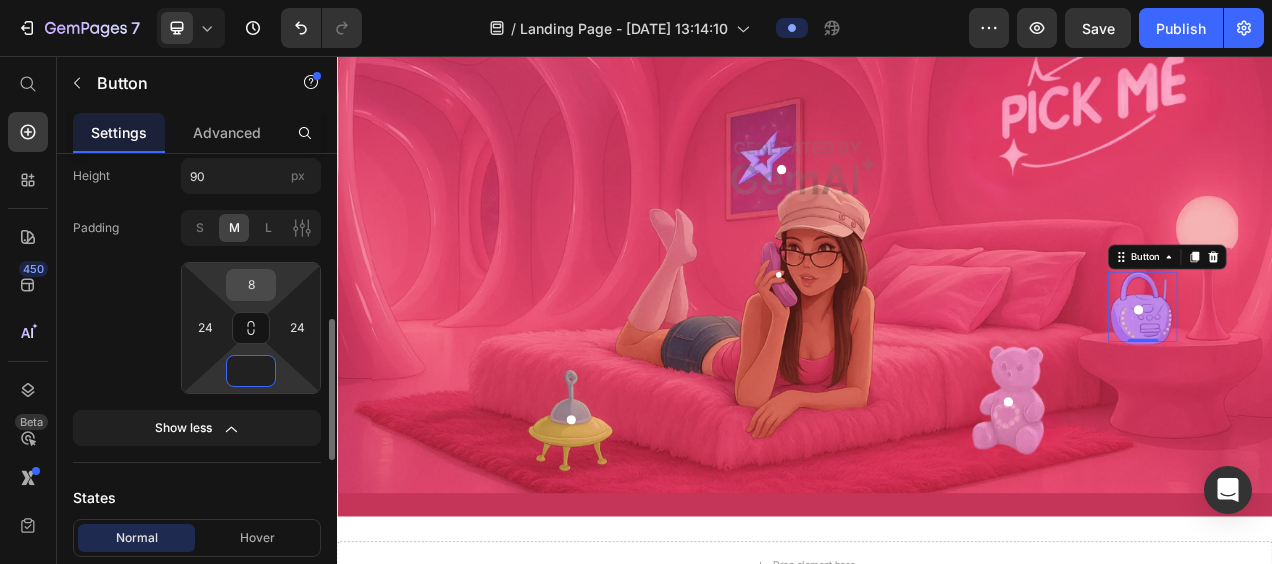 type on "0" 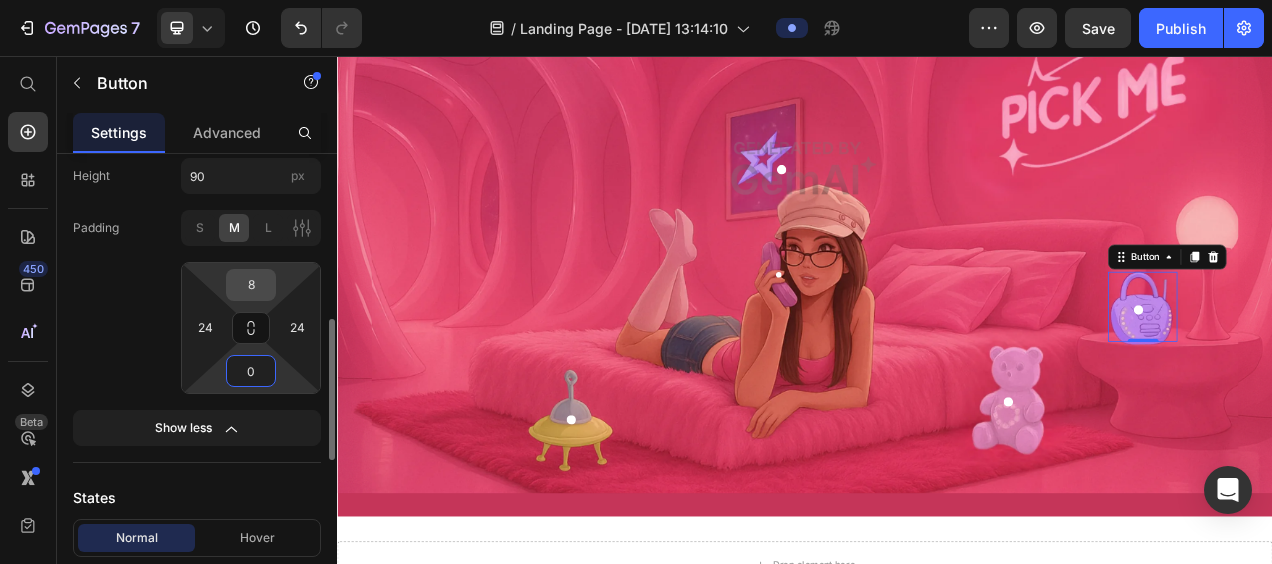 click on "8" at bounding box center [251, 285] 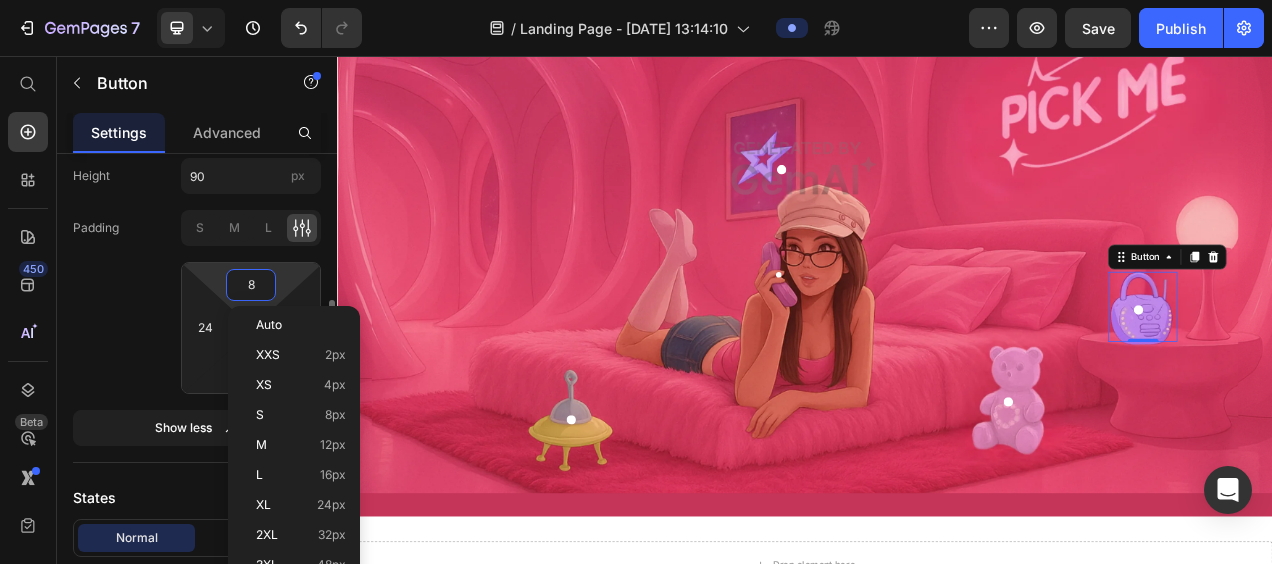 click on "8" at bounding box center (251, 285) 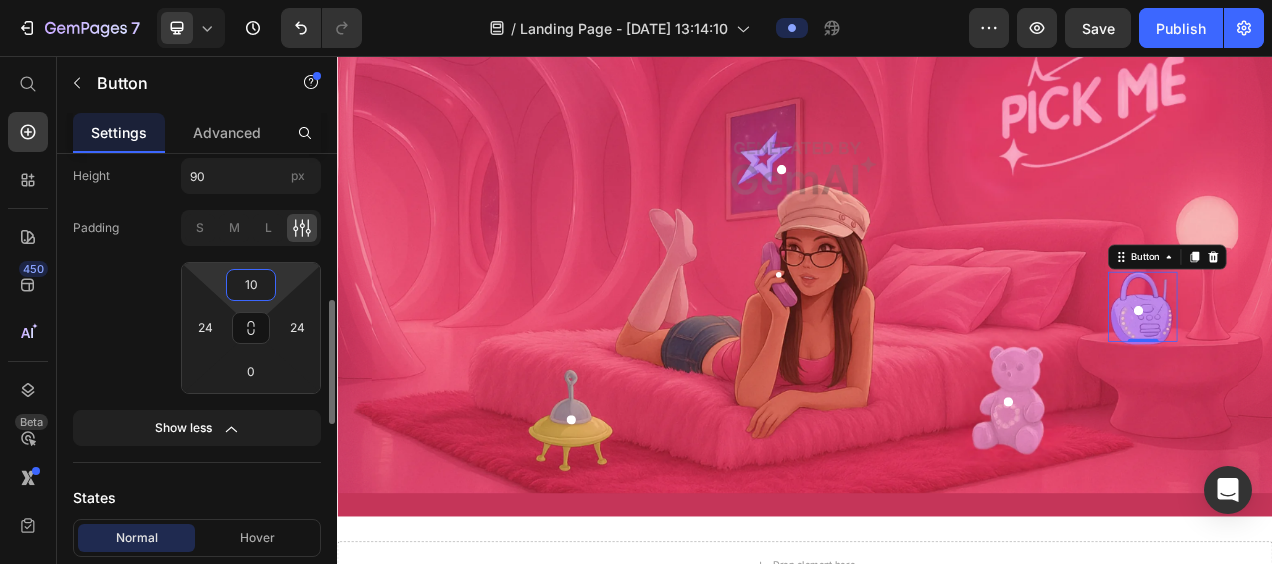 type on "1" 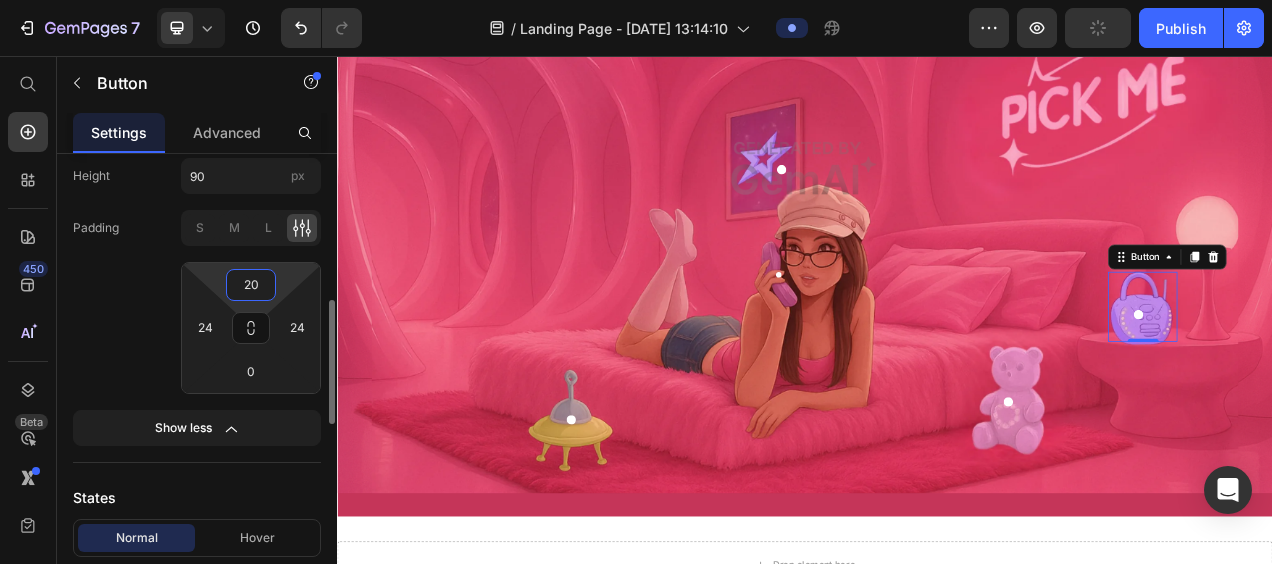 type on "2" 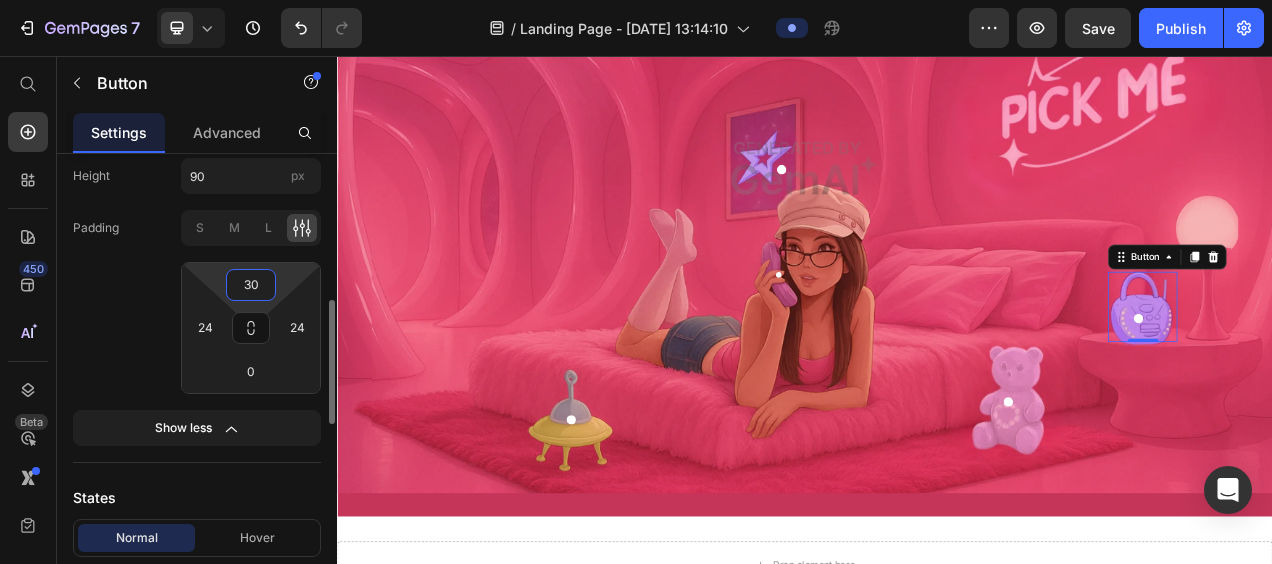 type on "3" 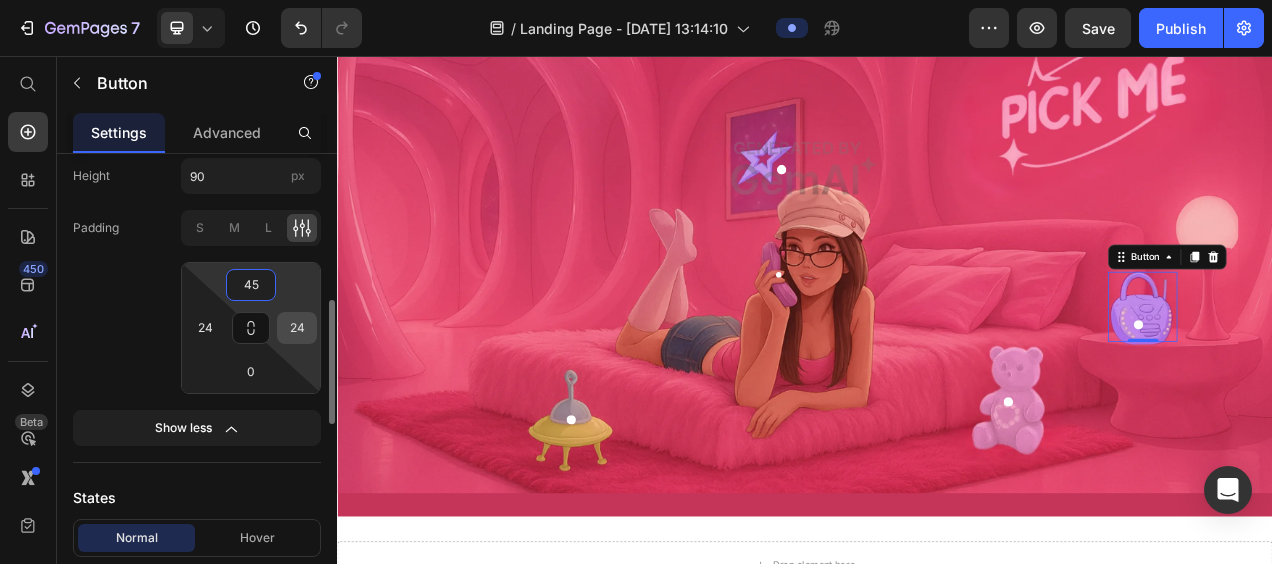 type on "45" 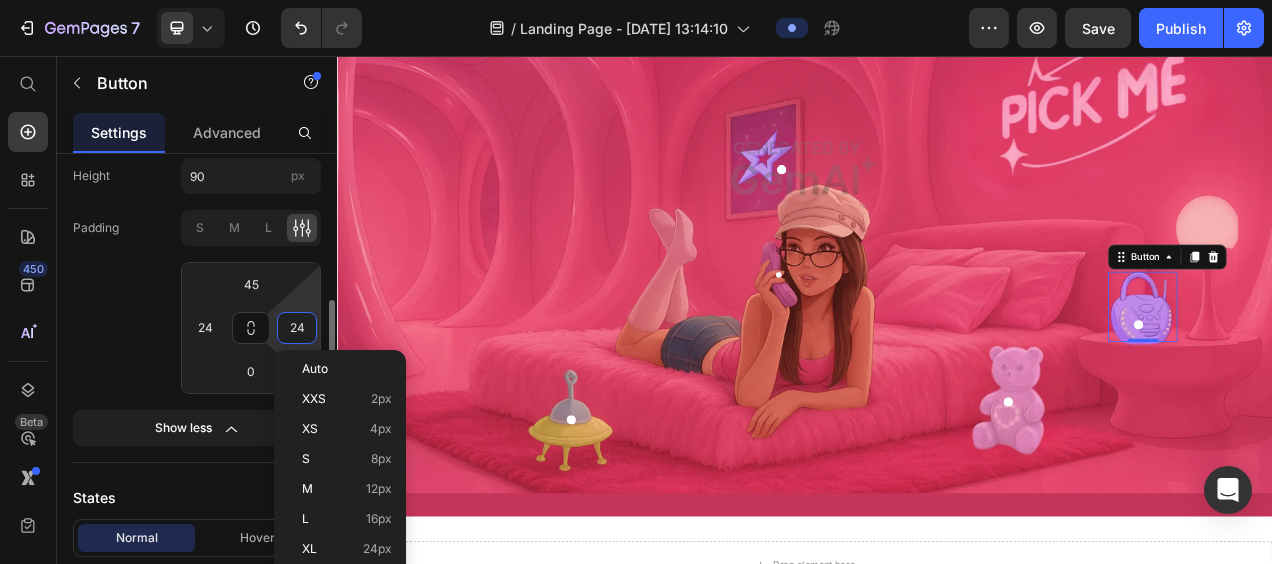 click on "24" at bounding box center [297, 328] 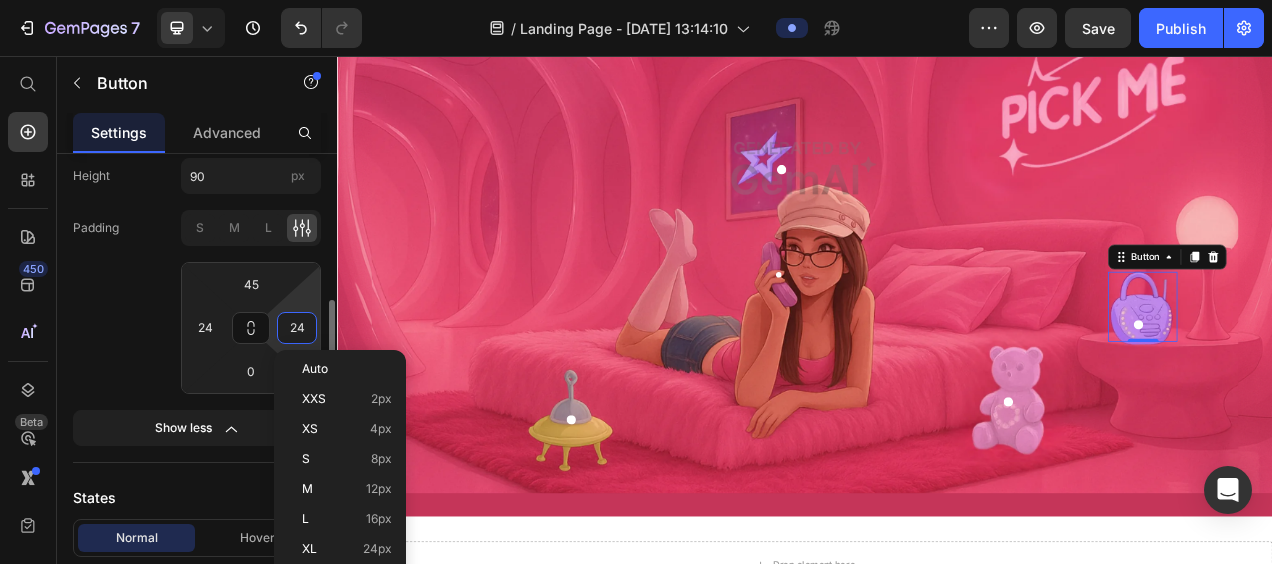 type on "2" 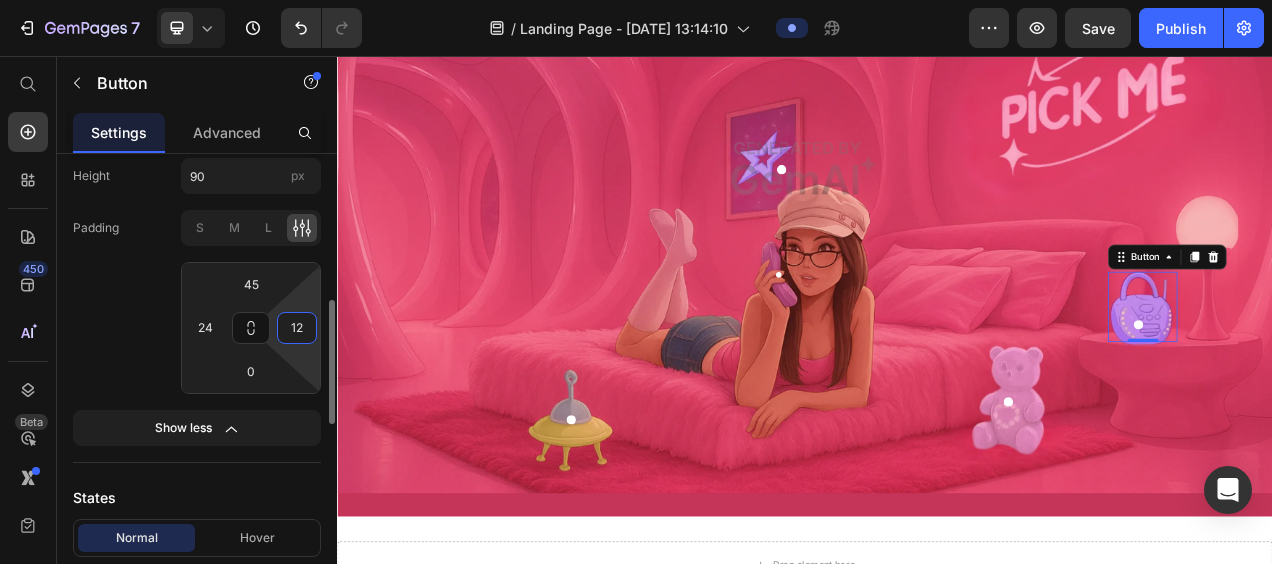 type on "12" 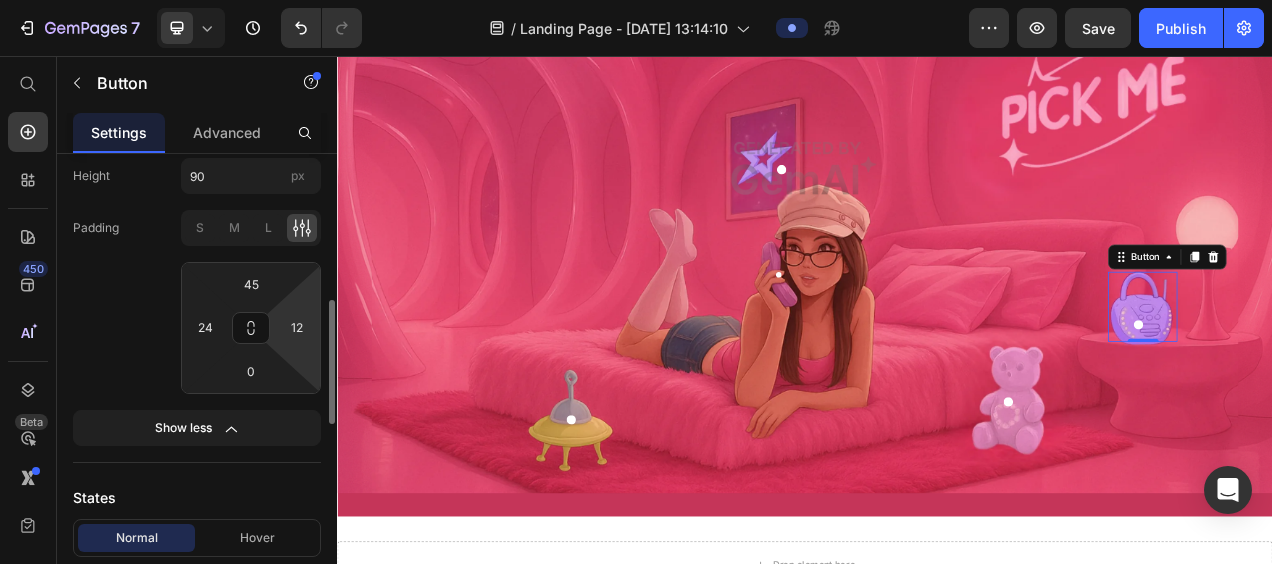 click on "Padding S M L 45 24 0 12" 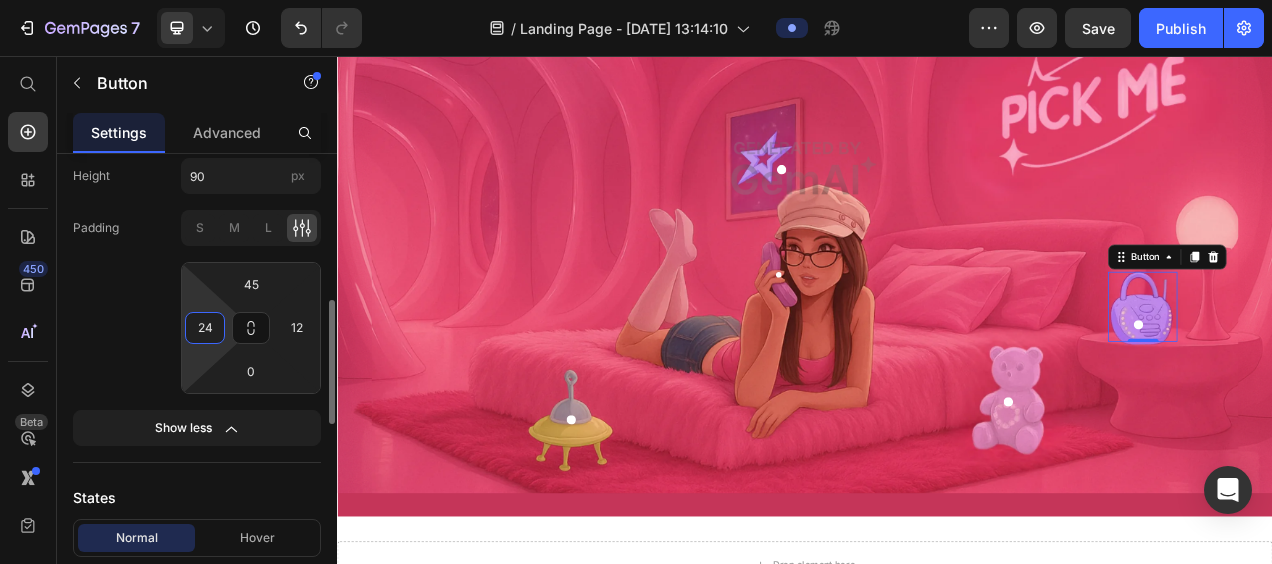 click on "24" at bounding box center [205, 328] 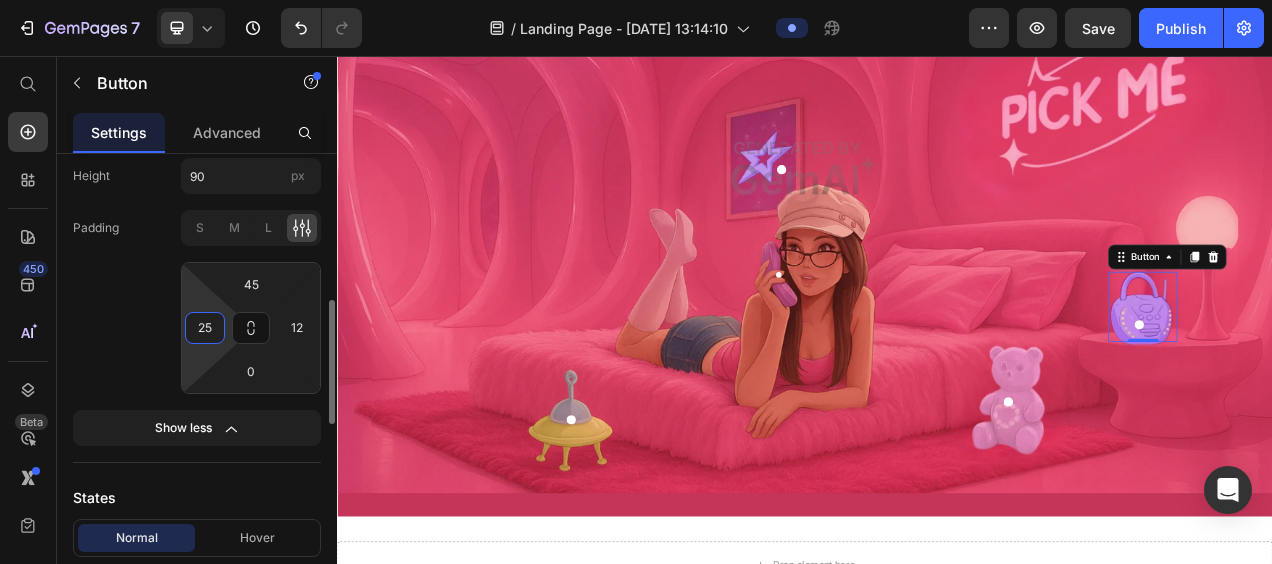 type on "2" 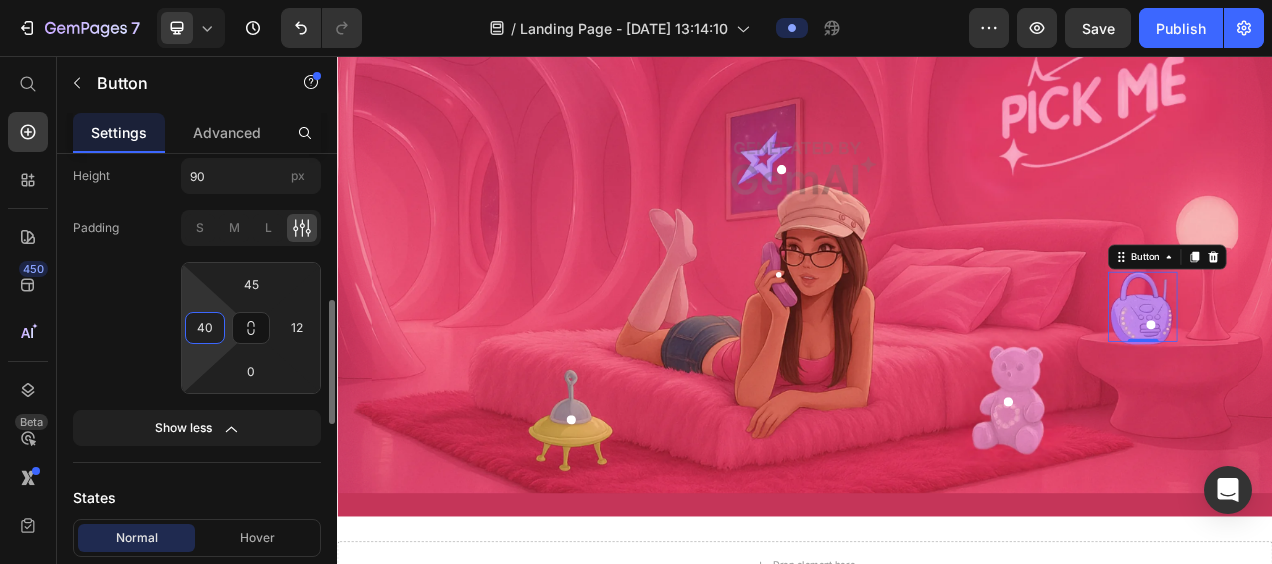 type on "4" 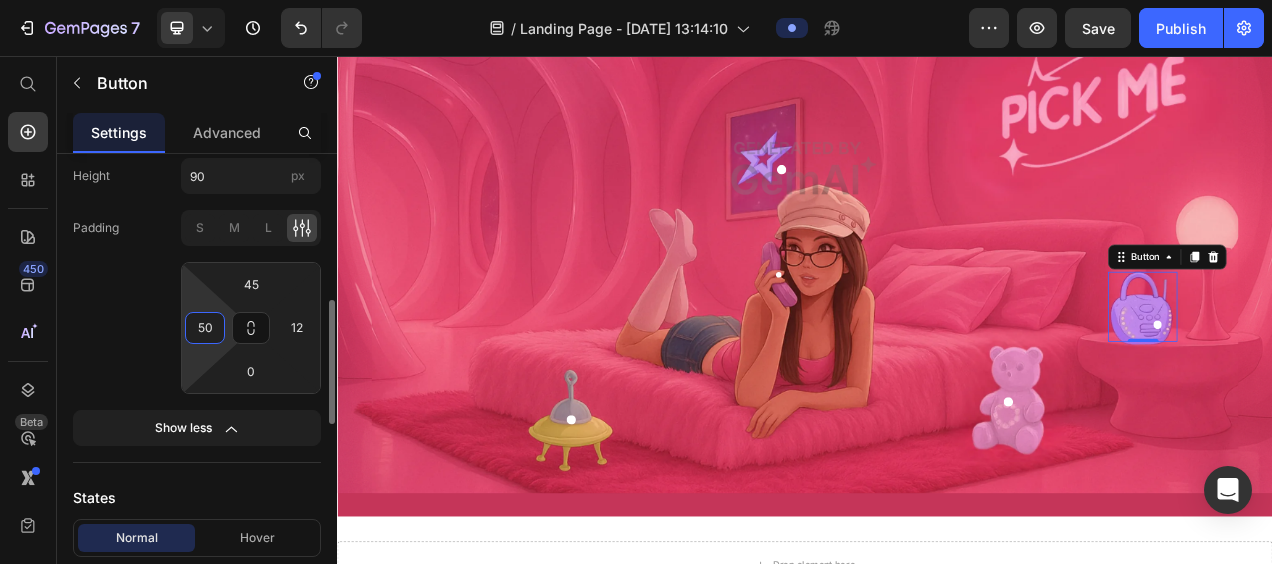 type on "5" 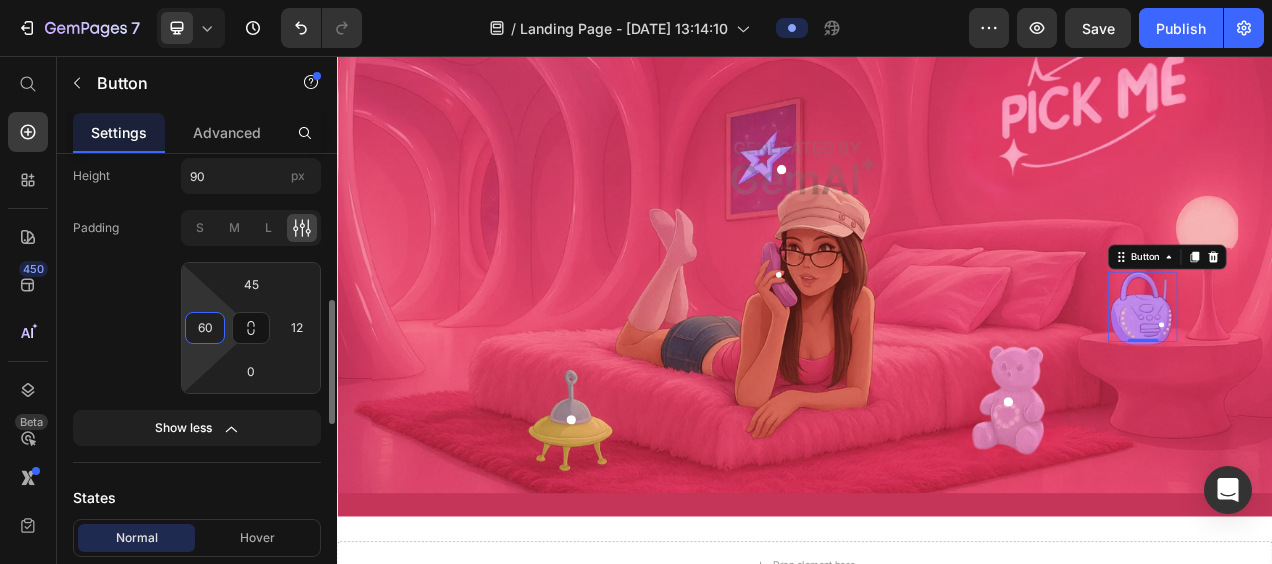 type on "6" 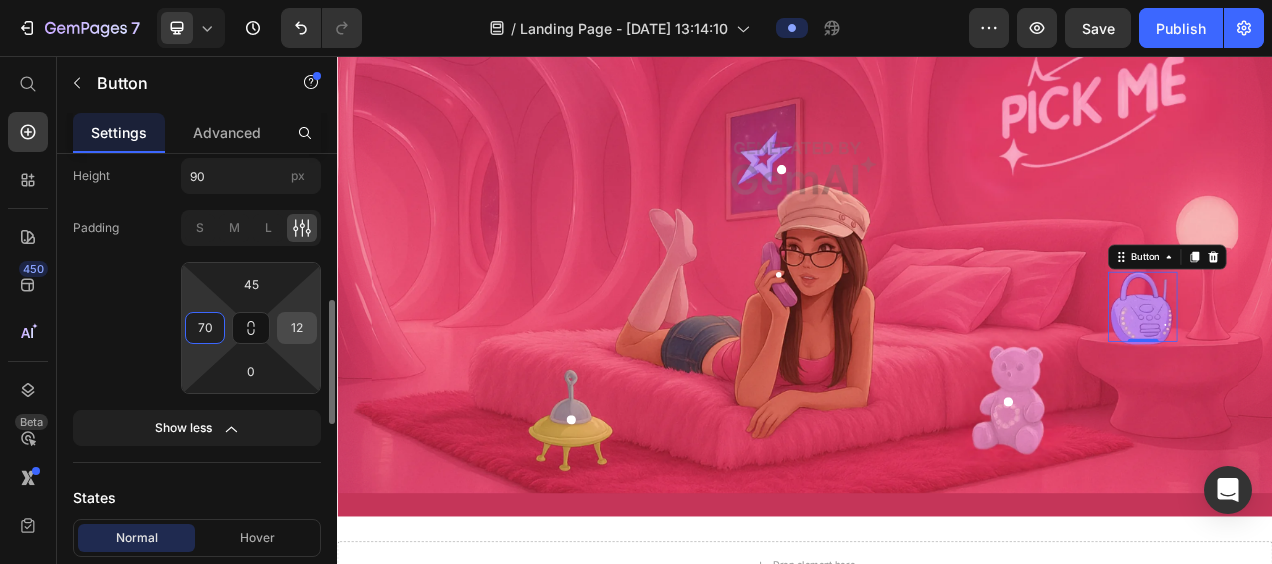 type on "70" 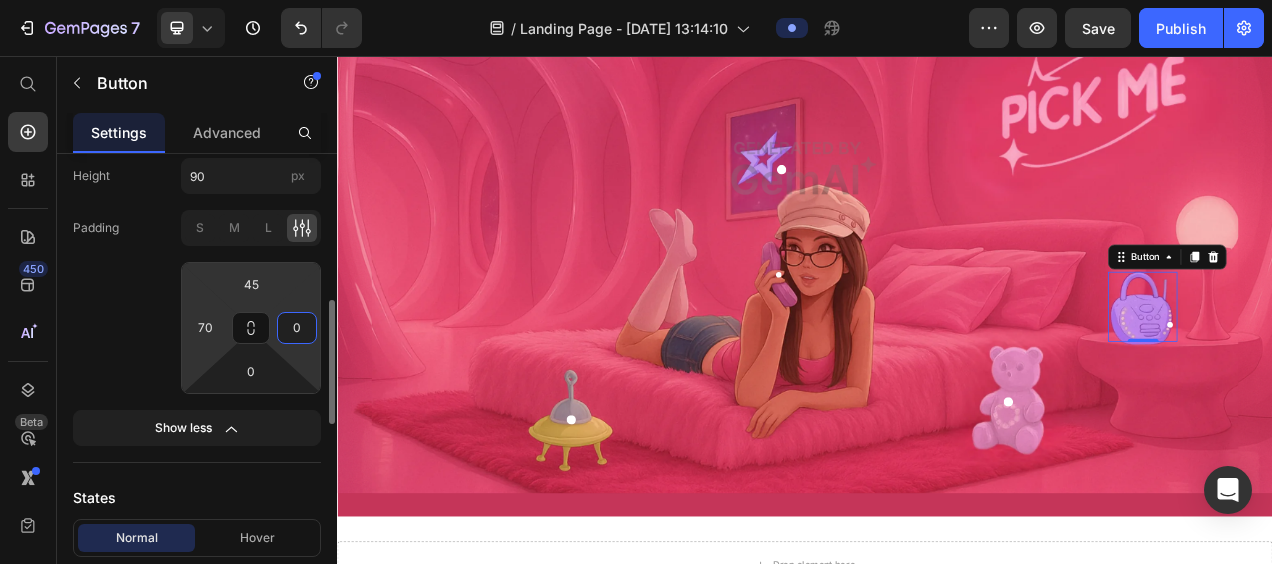 click on "7   /  Landing Page - Jul 26, 13:14:10 Preview  Save   Publish  450 Beta Start with Sections Elements Hero Section Product Detail Brands Trusted Badges Guarantee Product Breakdown How to use Testimonials Compare Bundle FAQs Social Proof Brand Story Product List Collection Blog List Contact Sticky Add to Cart Custom Footer Browse Library 450 Layout
Row
Row
Row
Row Text
Heading
Text Block Button
Button
Button
Sticky Back to top Media
Image
Image" at bounding box center [636, 0] 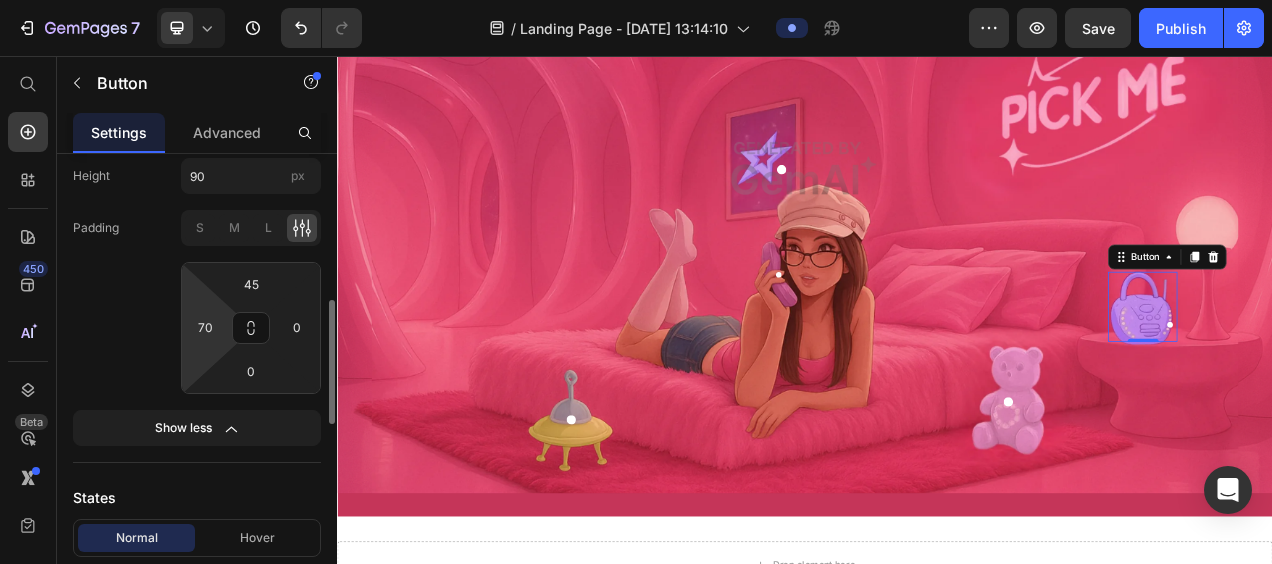 click on "Padding S M L 45 70 0 0" 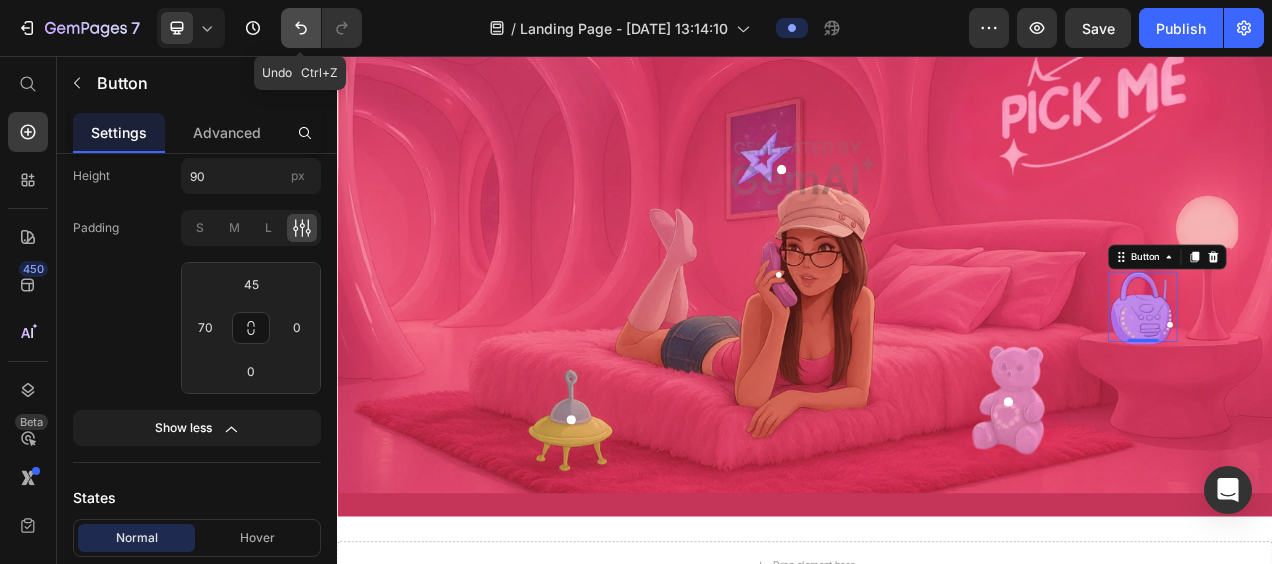 click 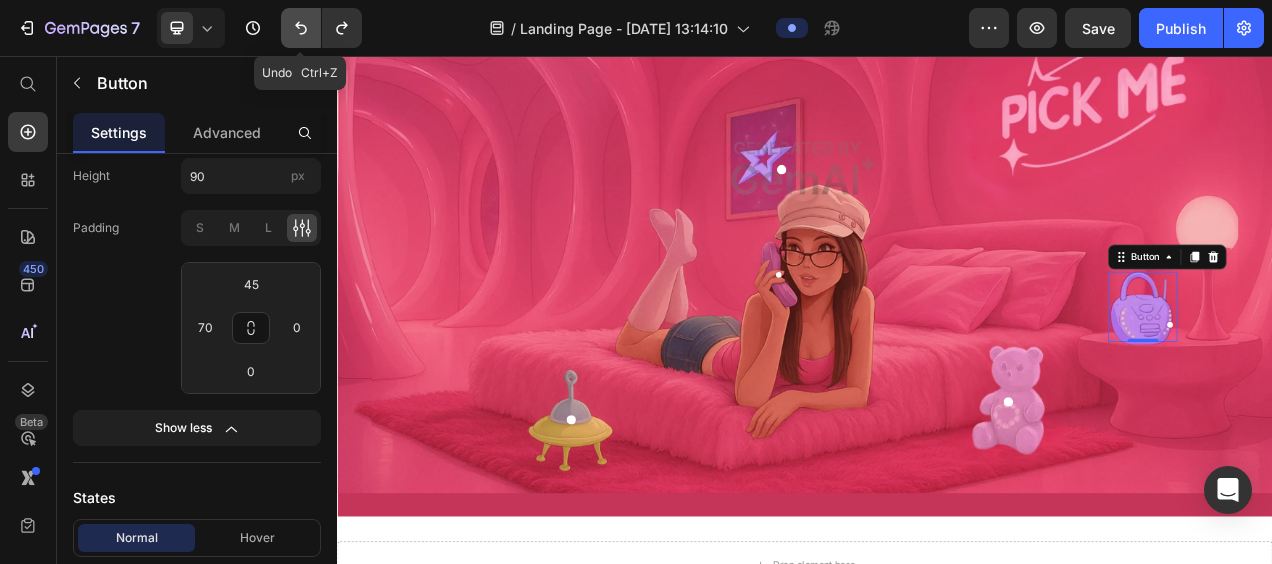 click 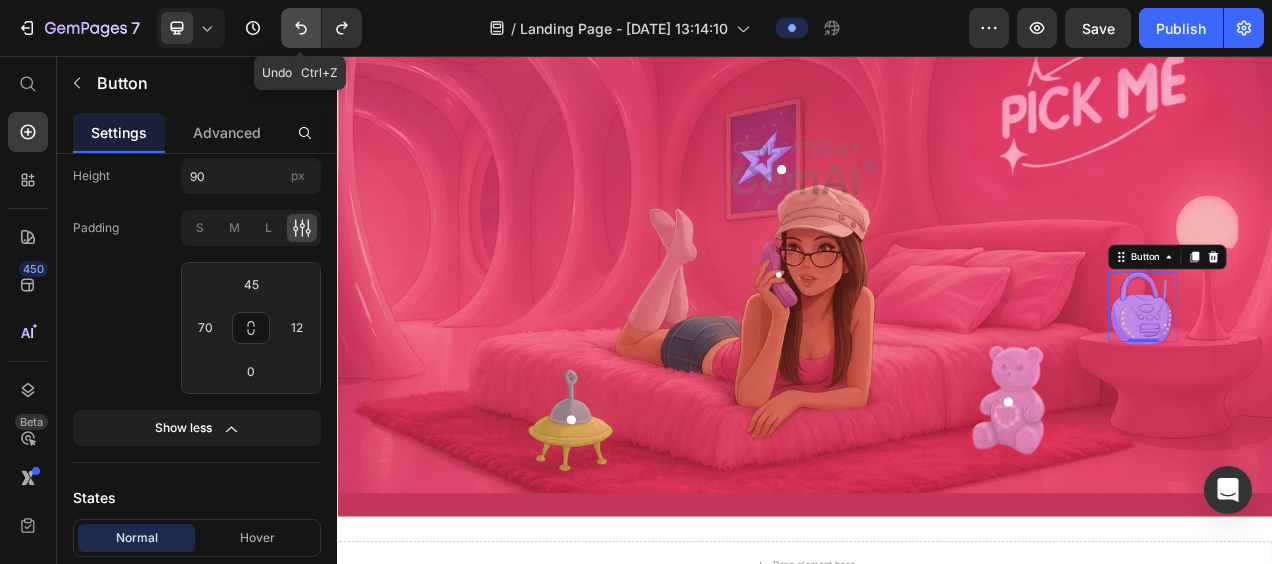 click 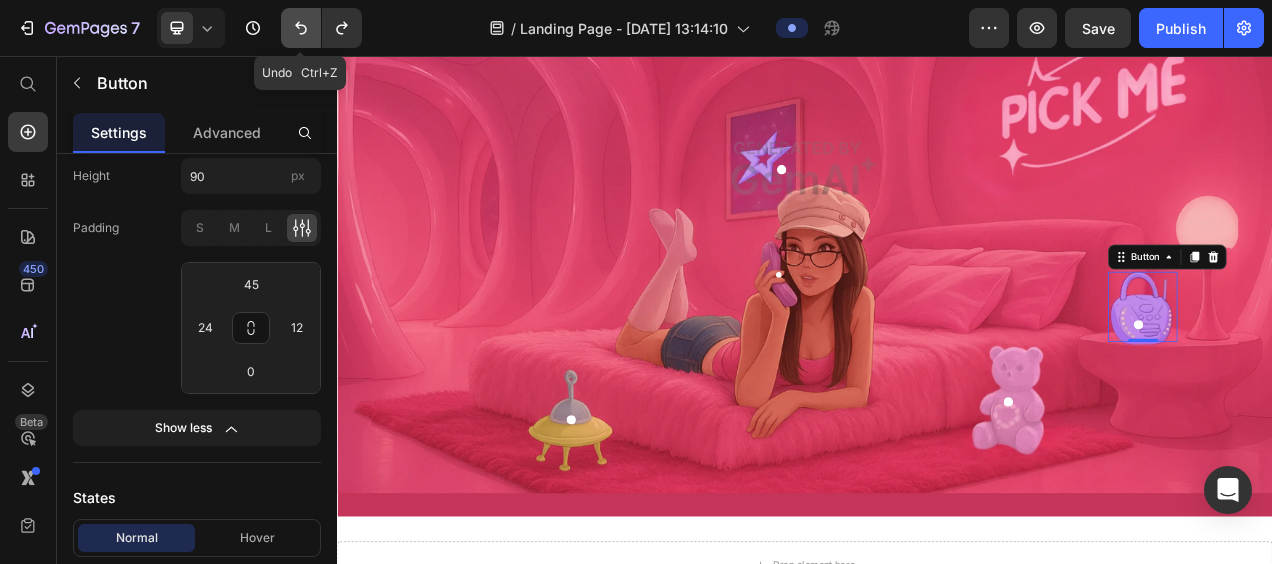 click 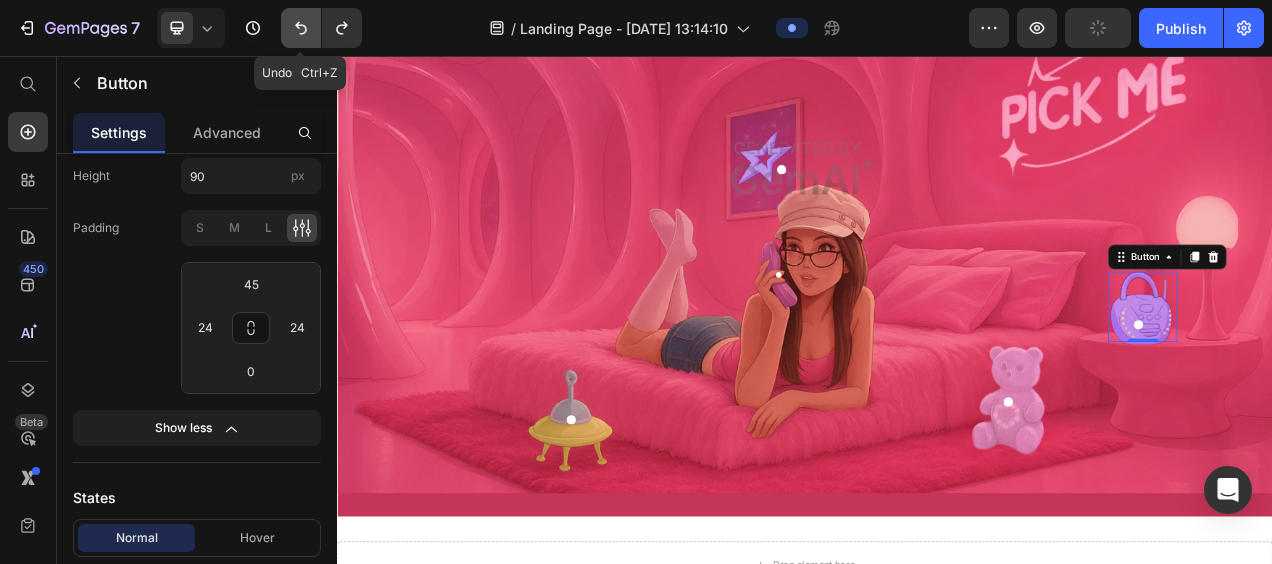 click 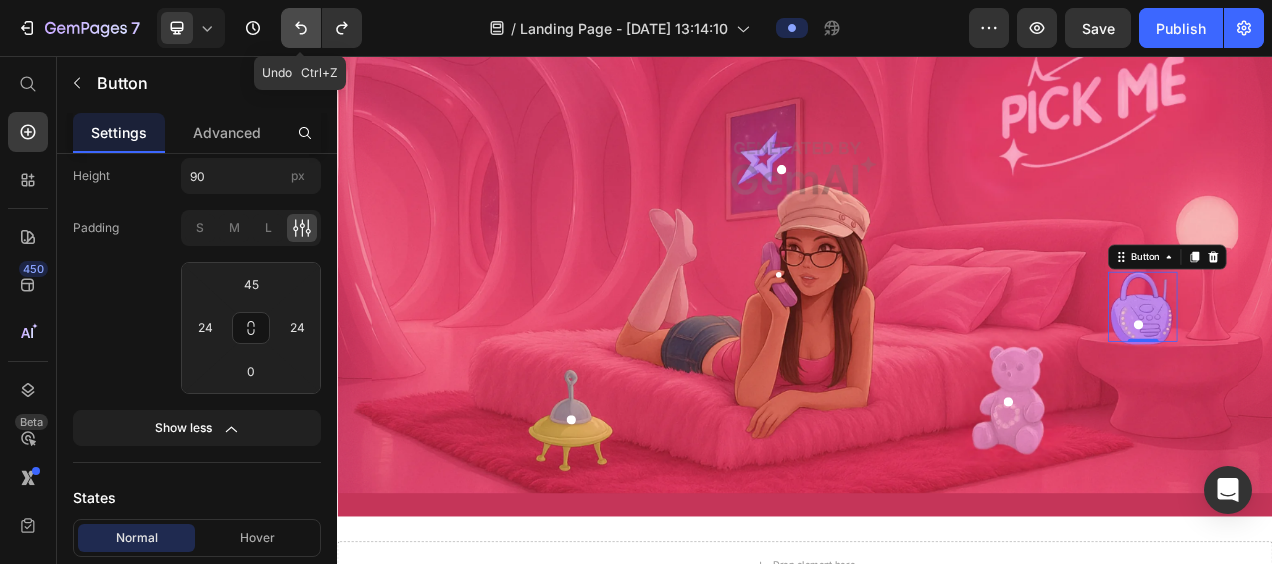 type on "8" 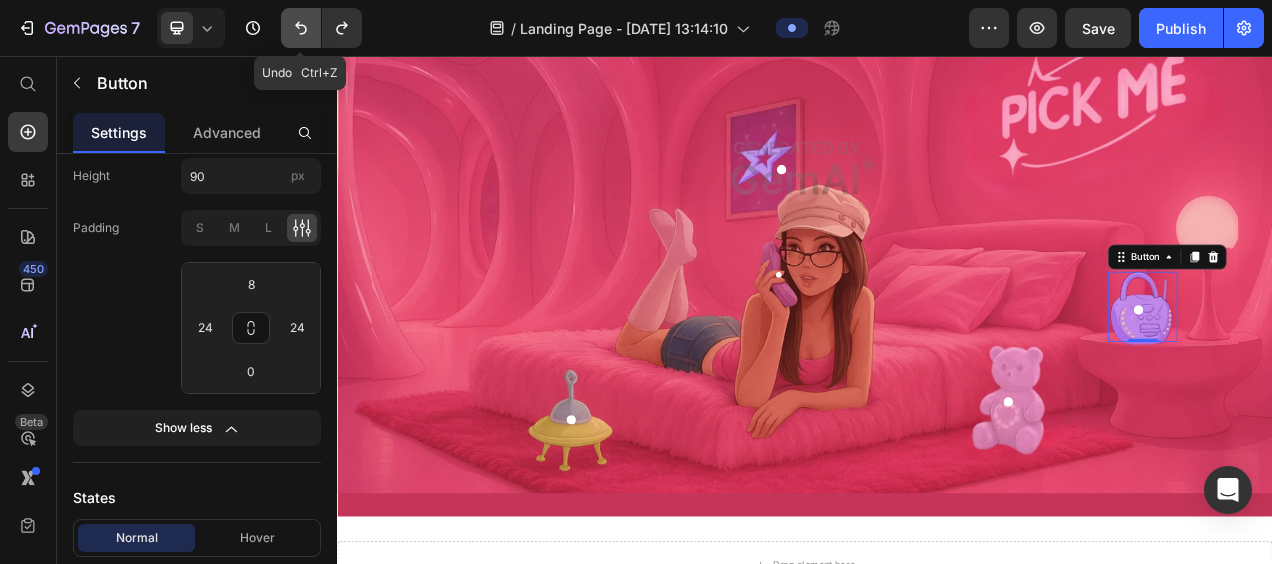 click 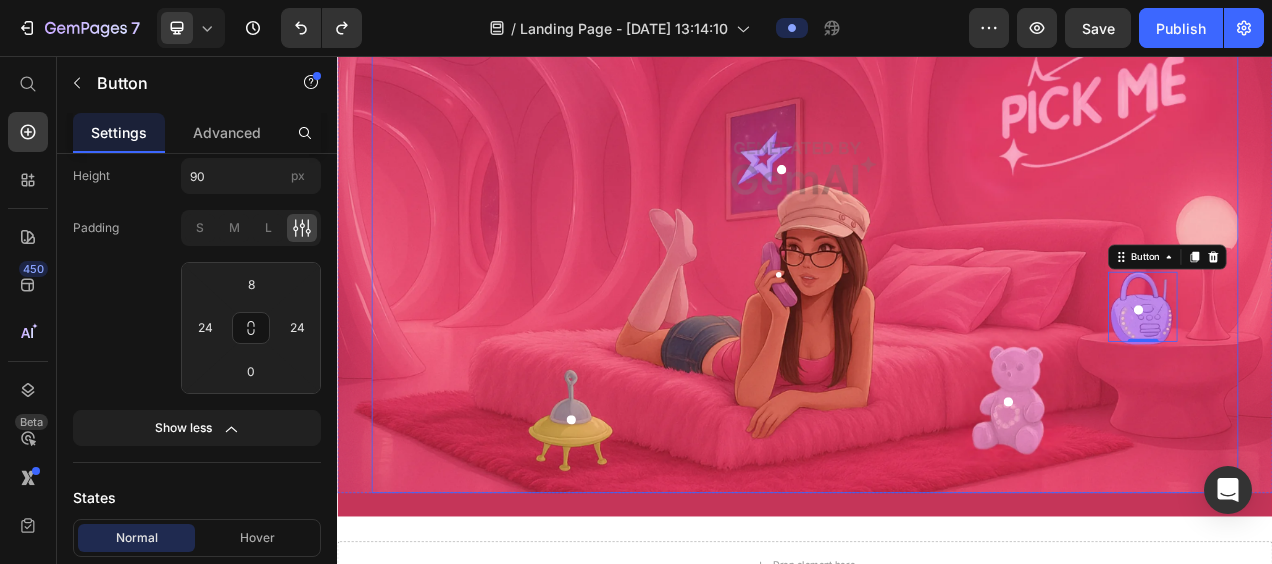click at bounding box center (937, 200) 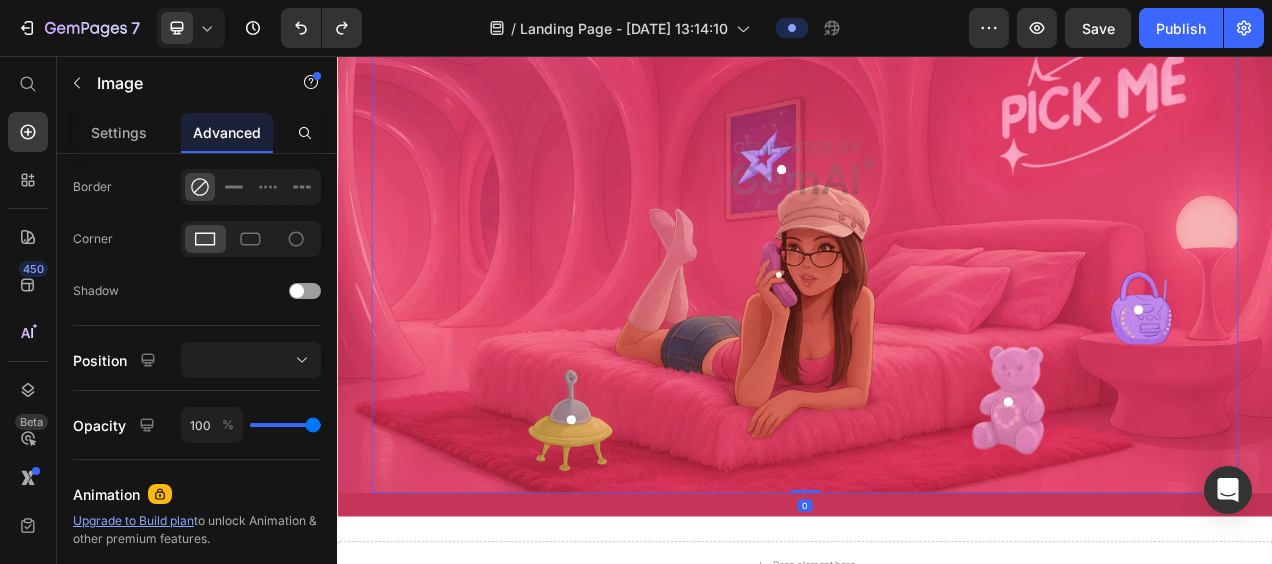 scroll, scrollTop: 0, scrollLeft: 0, axis: both 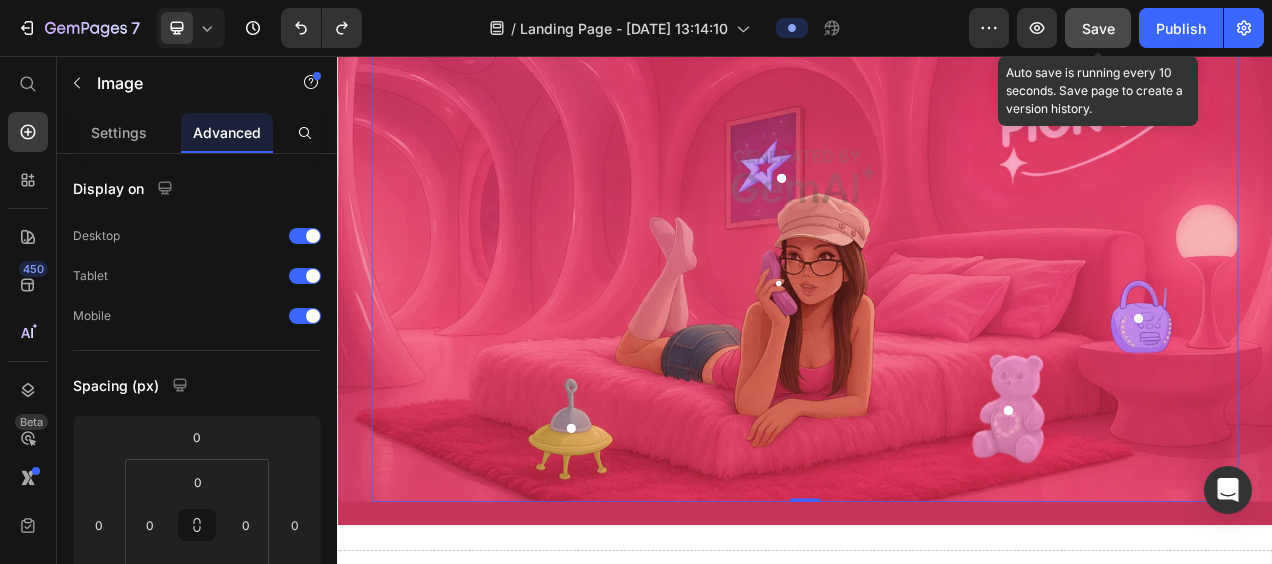 click on "Save" at bounding box center [1098, 28] 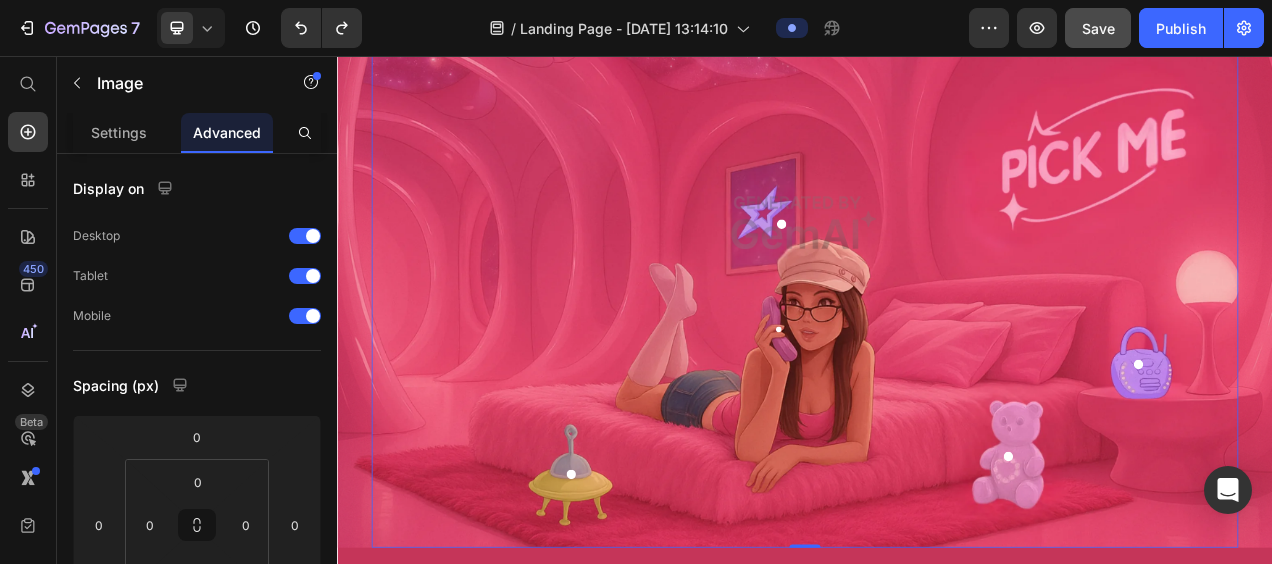 scroll, scrollTop: 273, scrollLeft: 0, axis: vertical 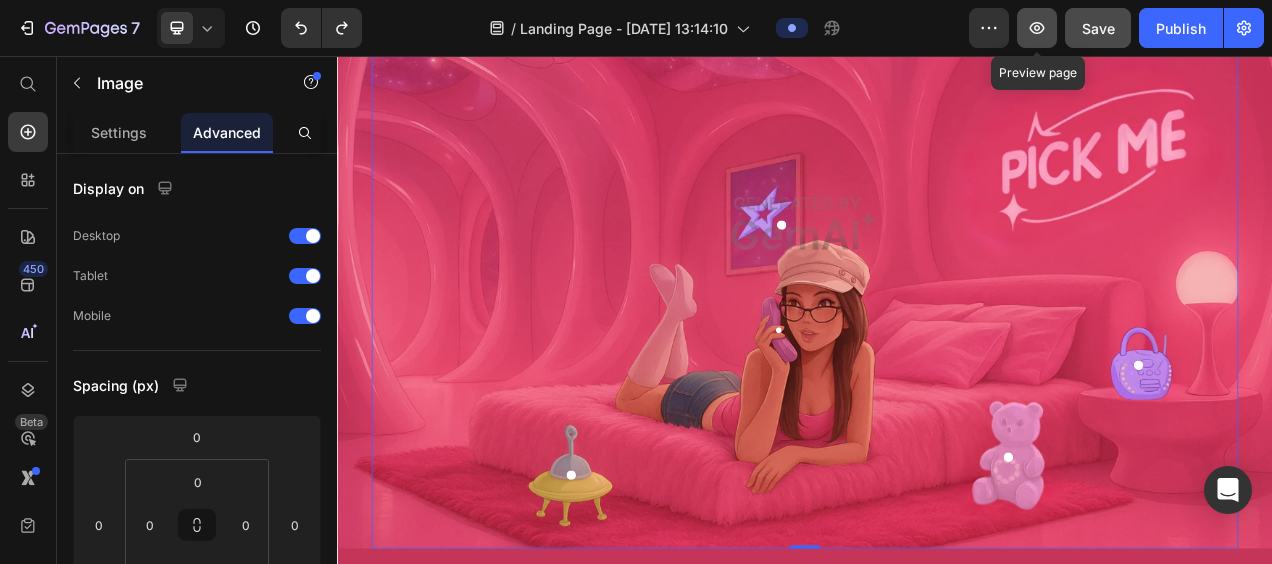 click 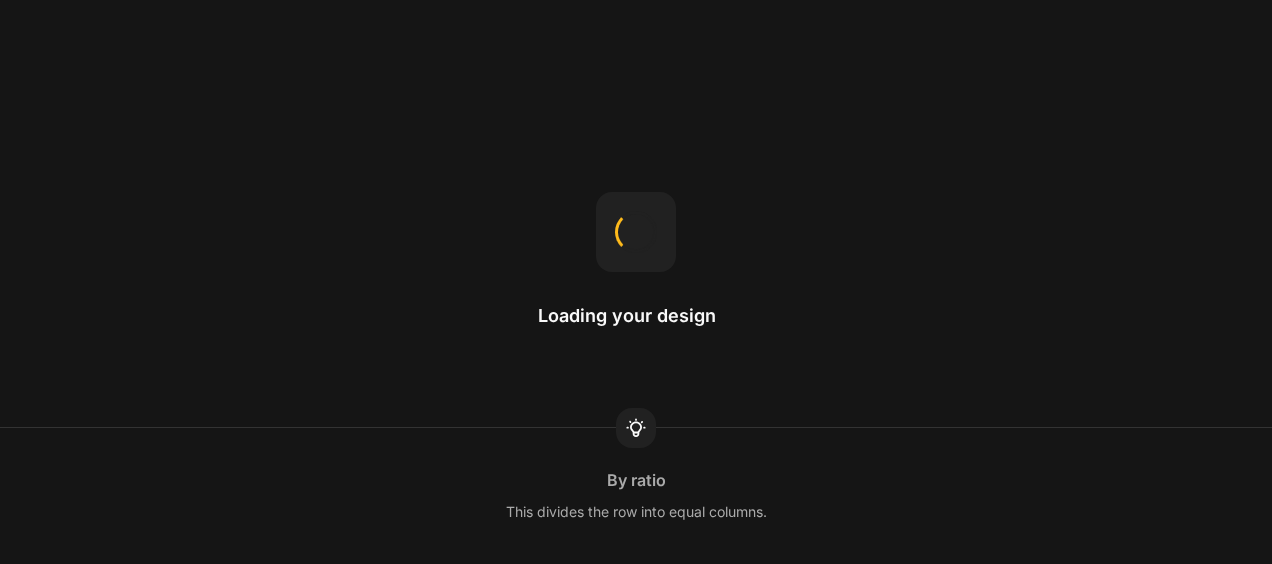 scroll, scrollTop: 0, scrollLeft: 0, axis: both 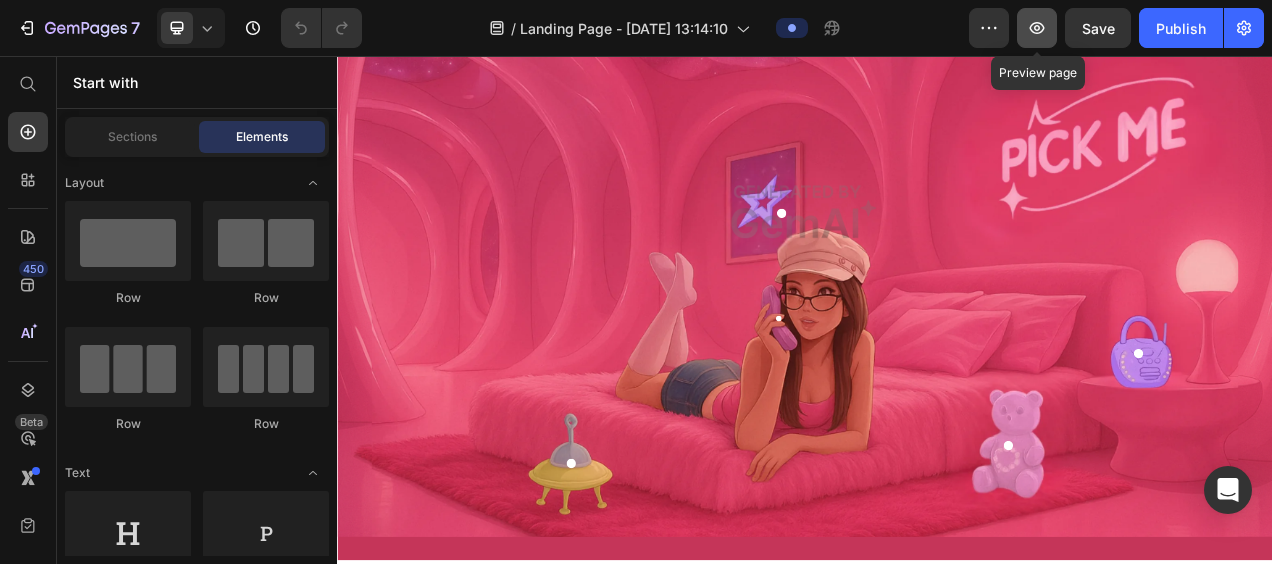 click 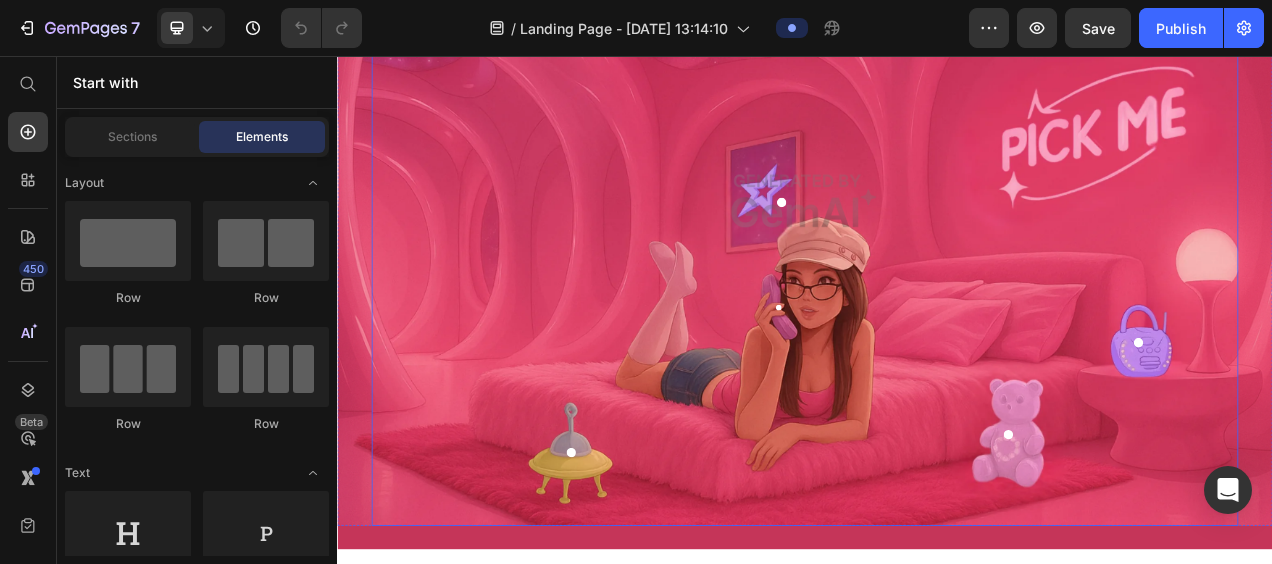 scroll, scrollTop: 301, scrollLeft: 0, axis: vertical 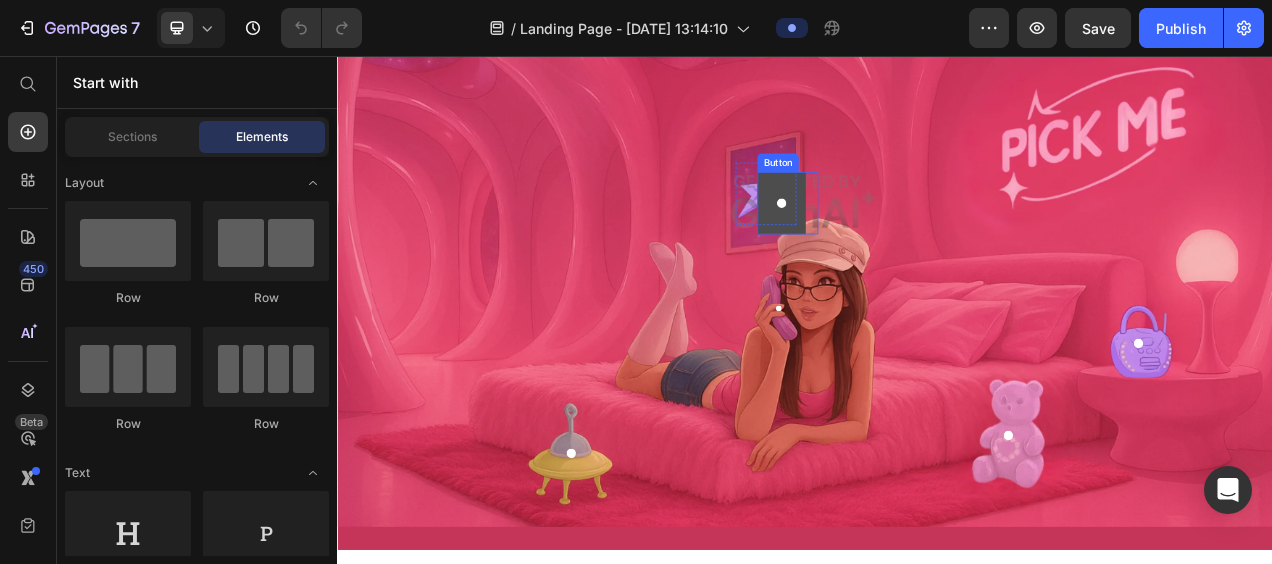 click 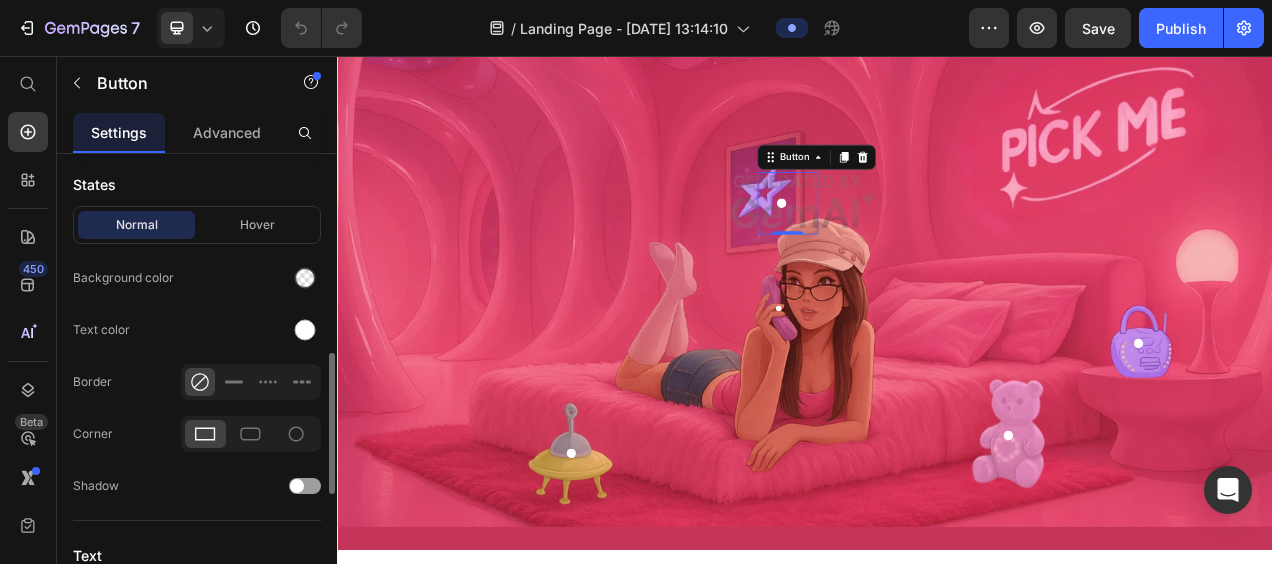 scroll, scrollTop: 659, scrollLeft: 0, axis: vertical 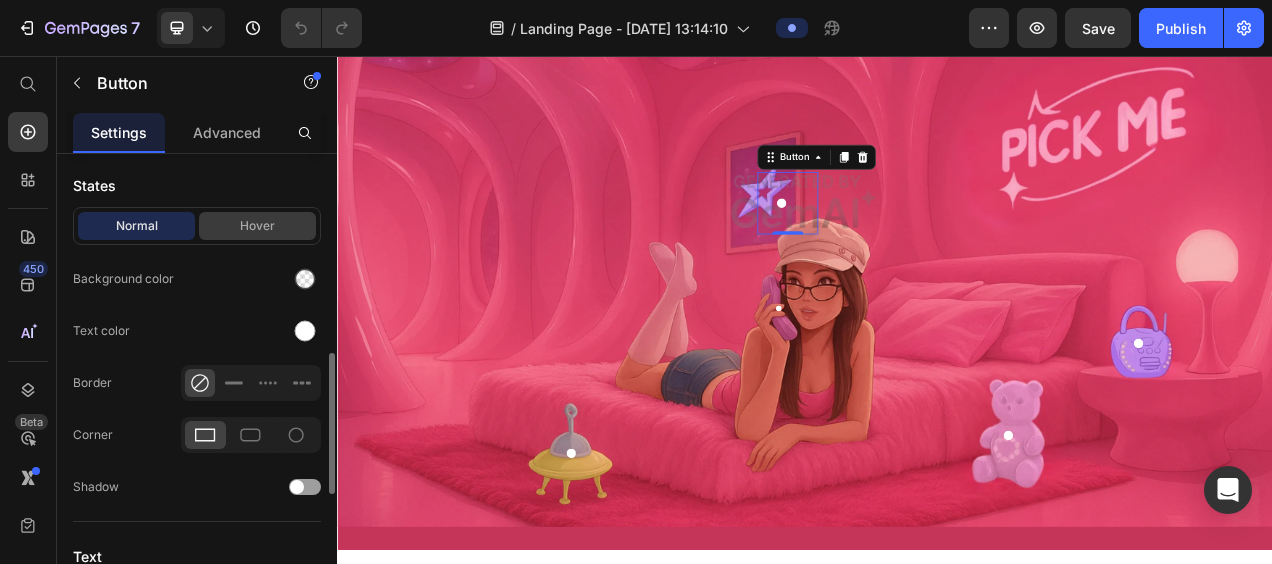 click on "Hover" at bounding box center [257, 226] 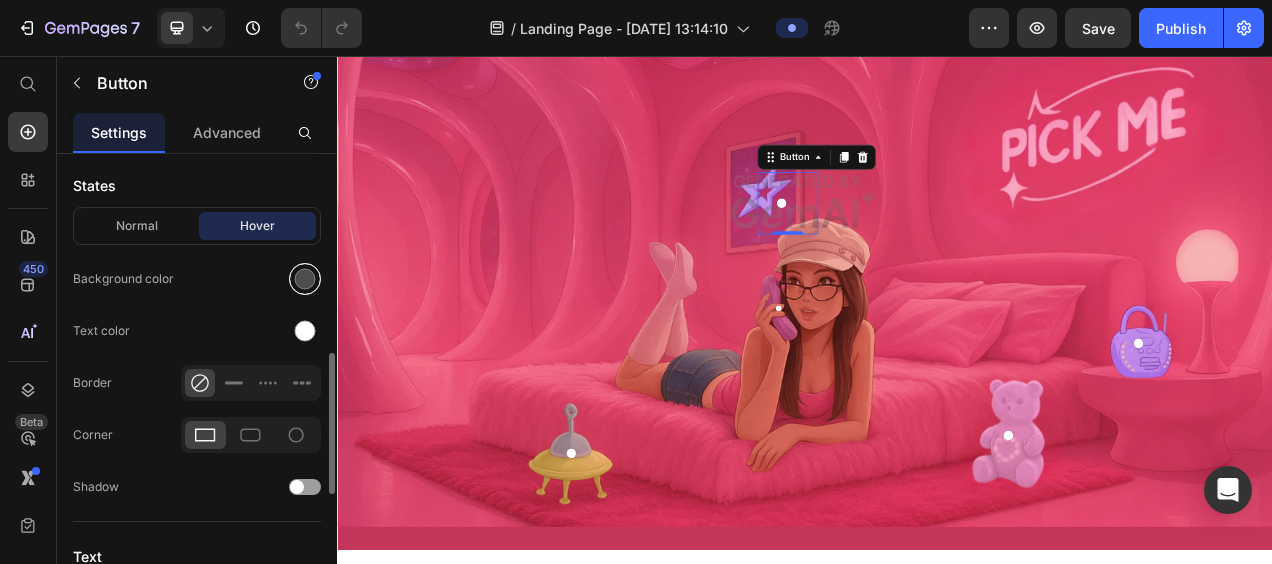click at bounding box center [305, 279] 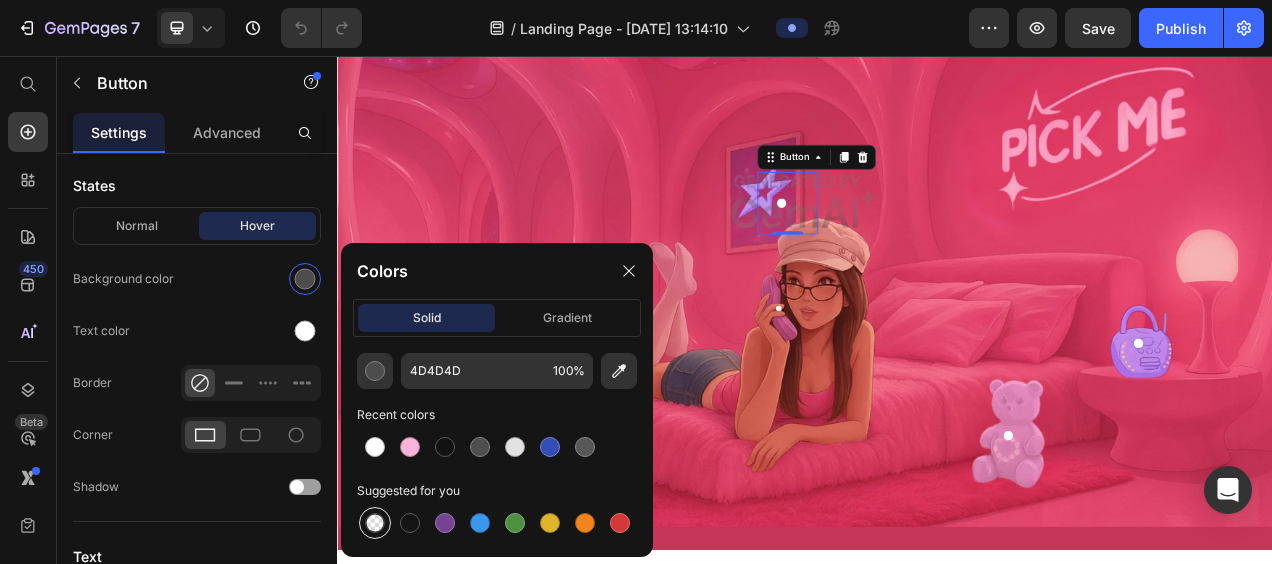 click at bounding box center [375, 523] 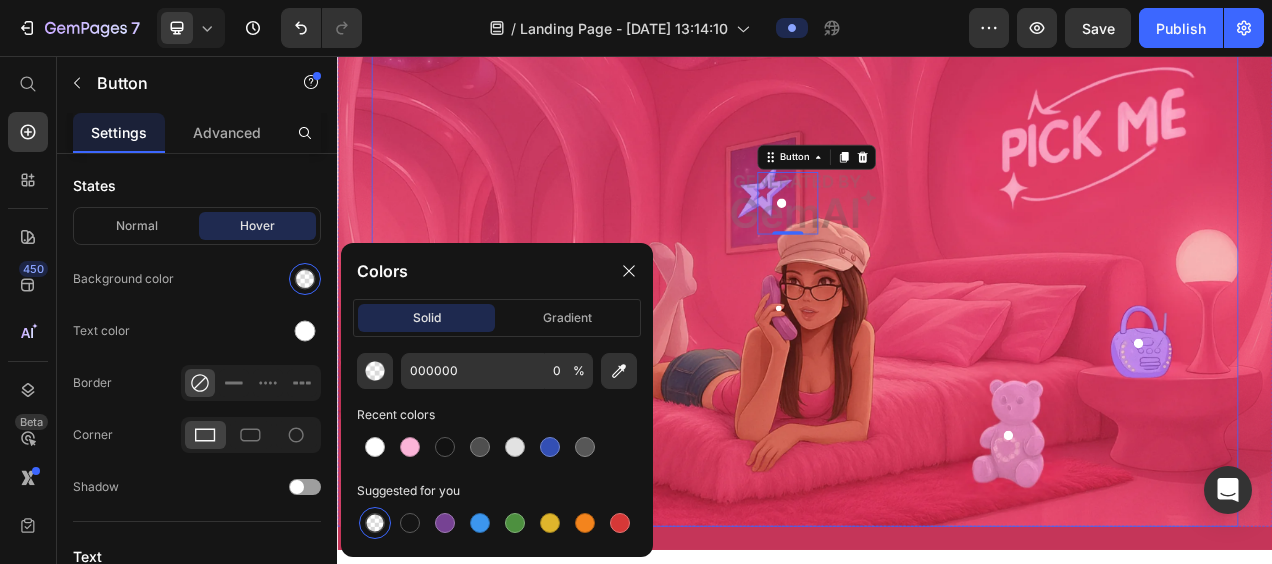 click at bounding box center (937, 243) 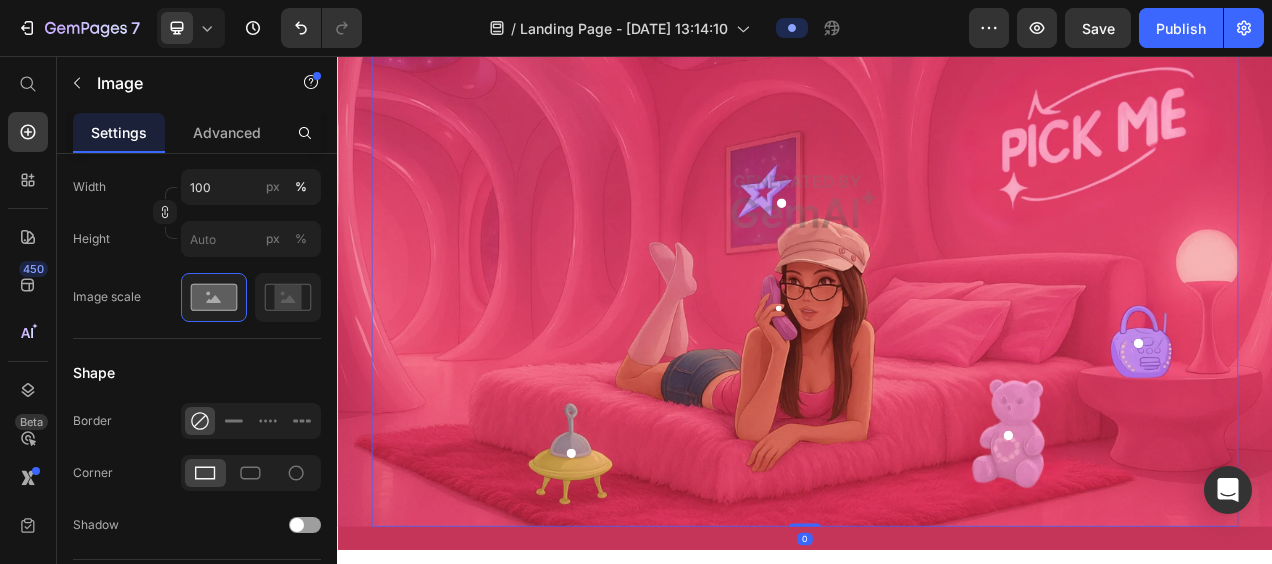 scroll, scrollTop: 0, scrollLeft: 0, axis: both 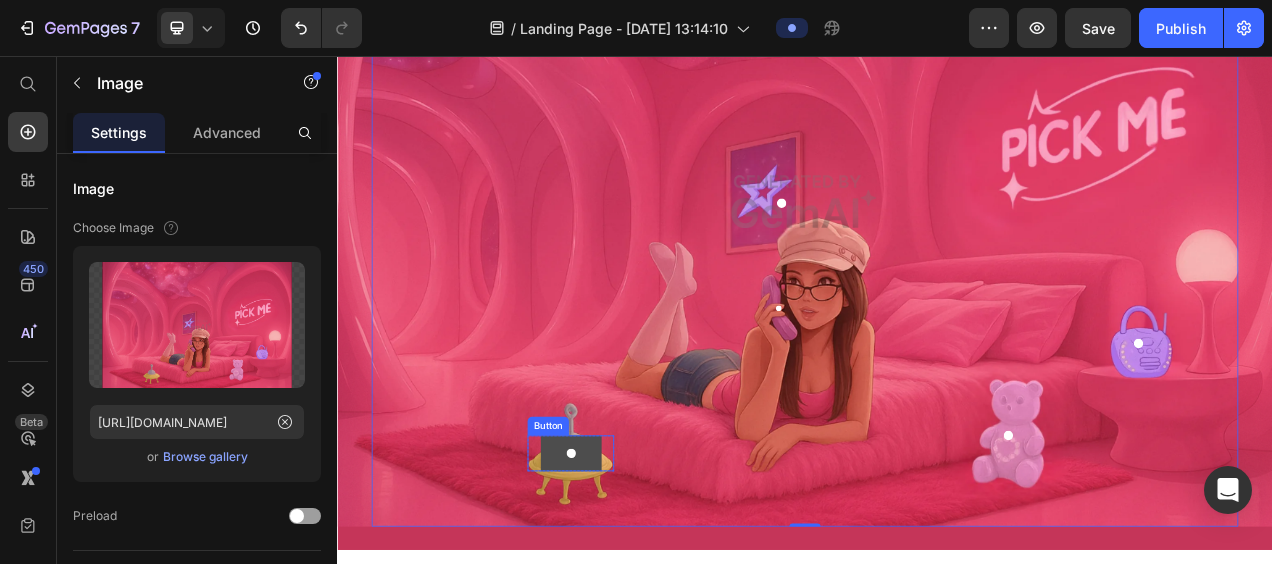 click 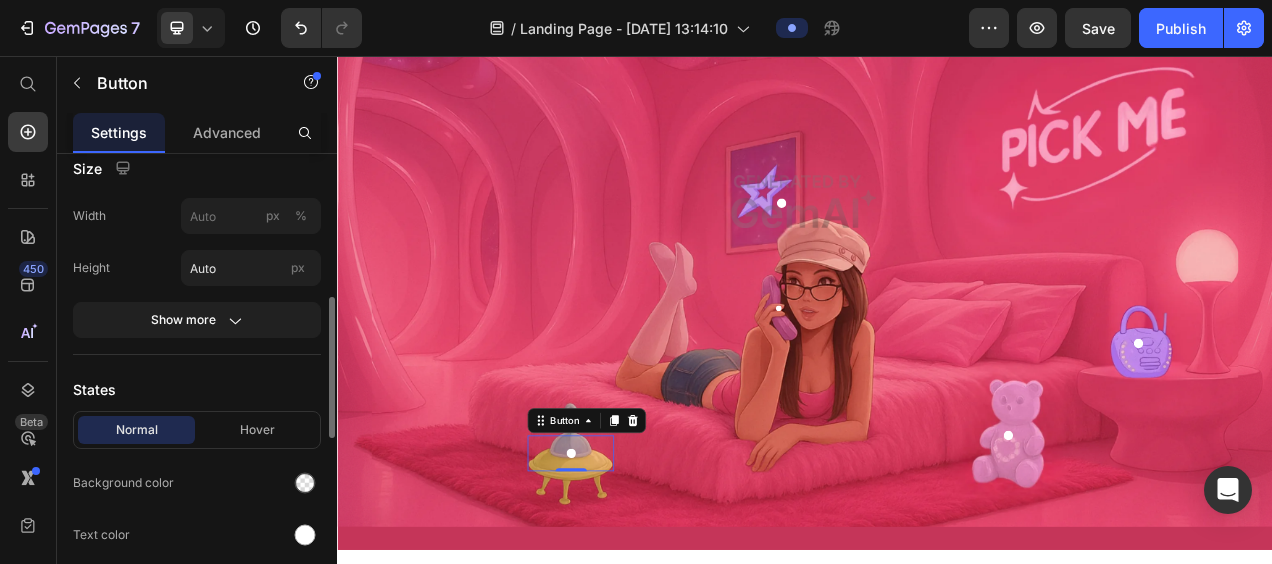 scroll, scrollTop: 462, scrollLeft: 0, axis: vertical 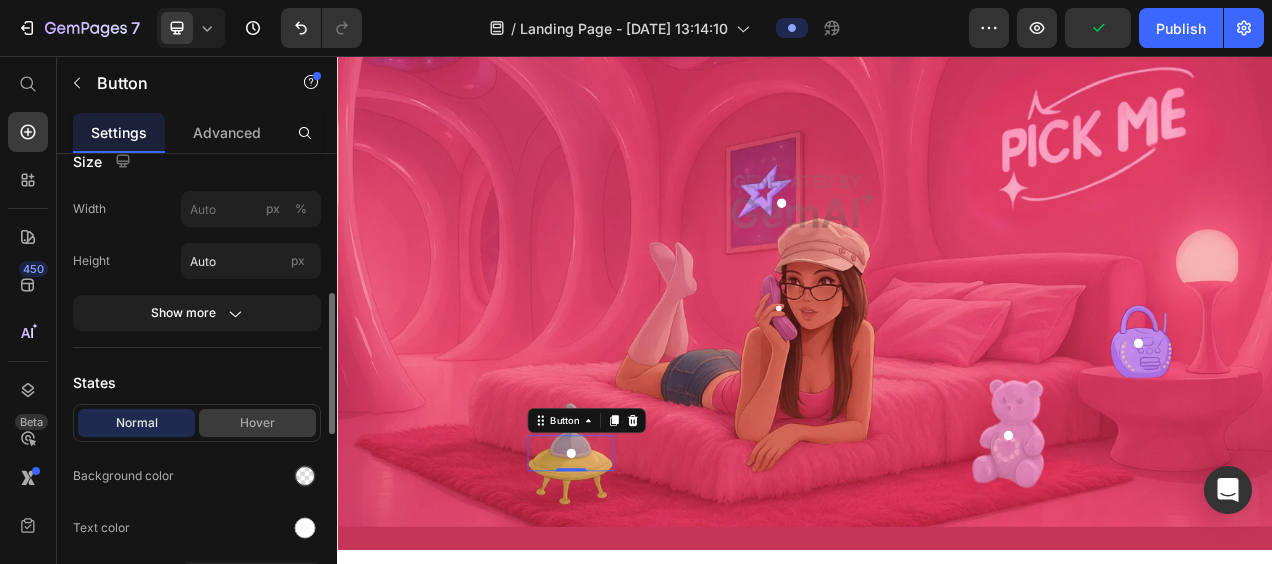 click on "Hover" at bounding box center (257, 423) 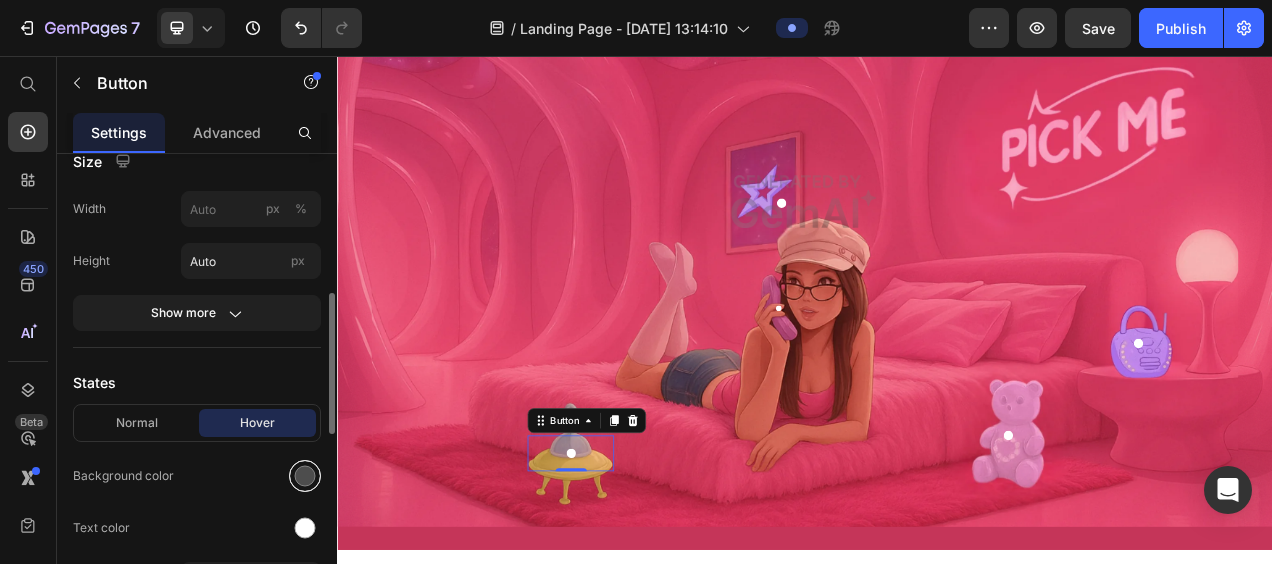 click at bounding box center [305, 476] 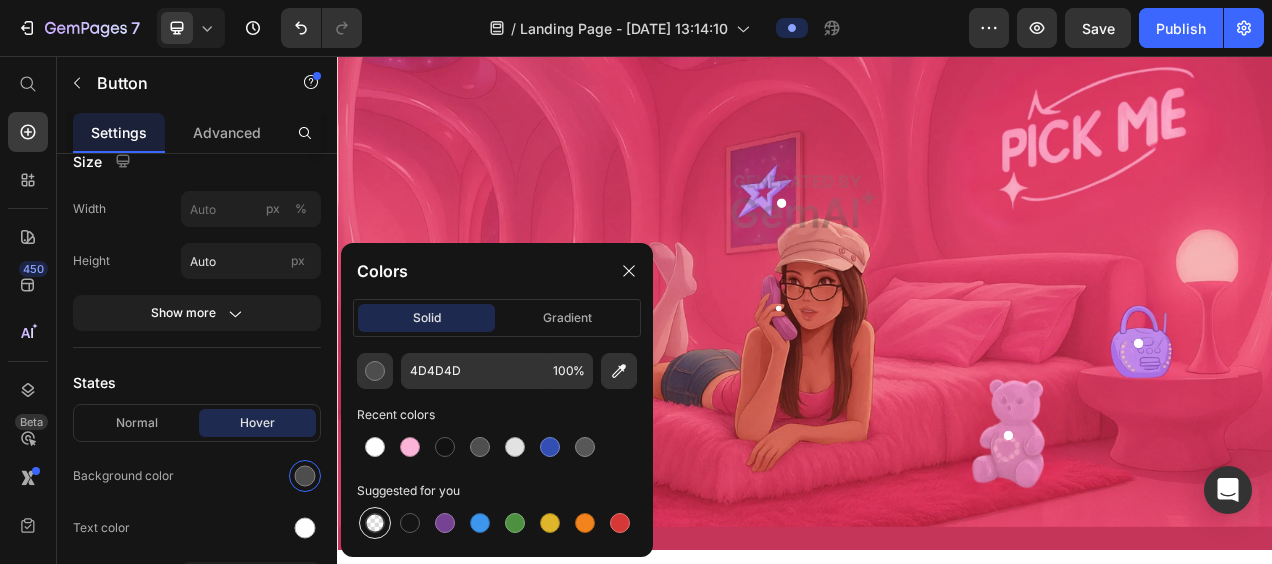 click at bounding box center [375, 523] 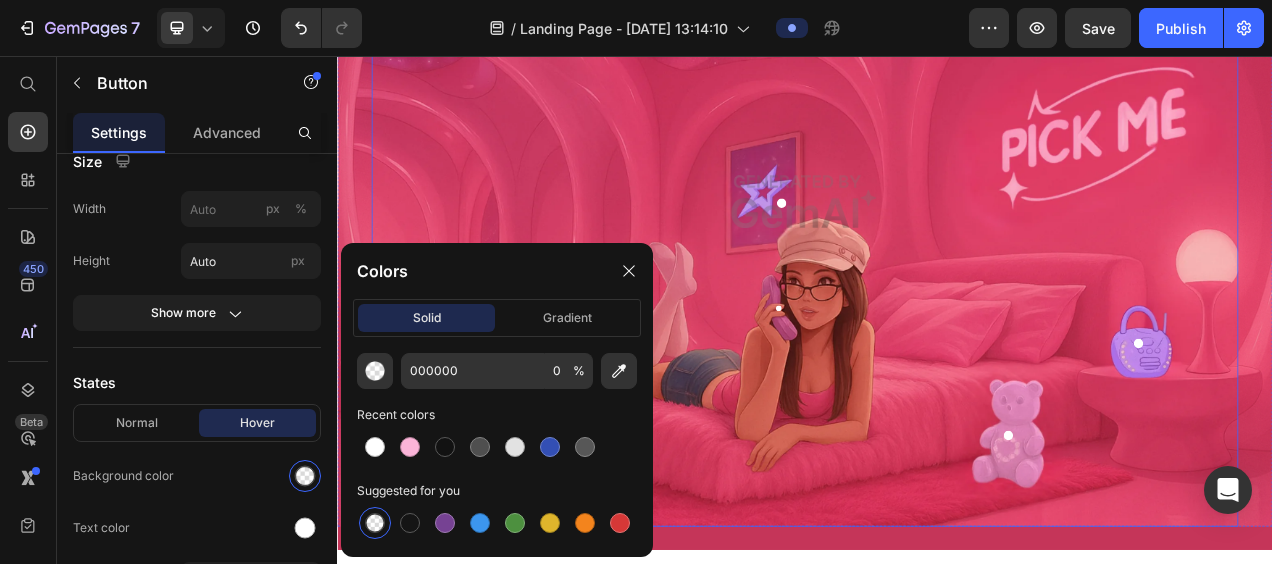 click at bounding box center (937, 243) 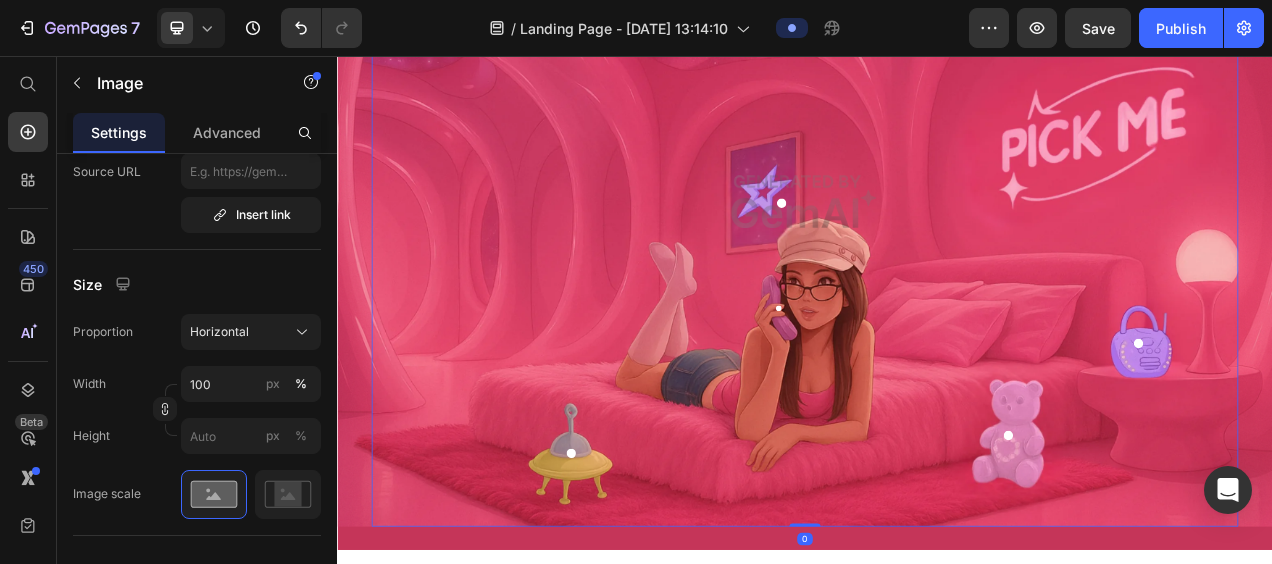 scroll, scrollTop: 0, scrollLeft: 0, axis: both 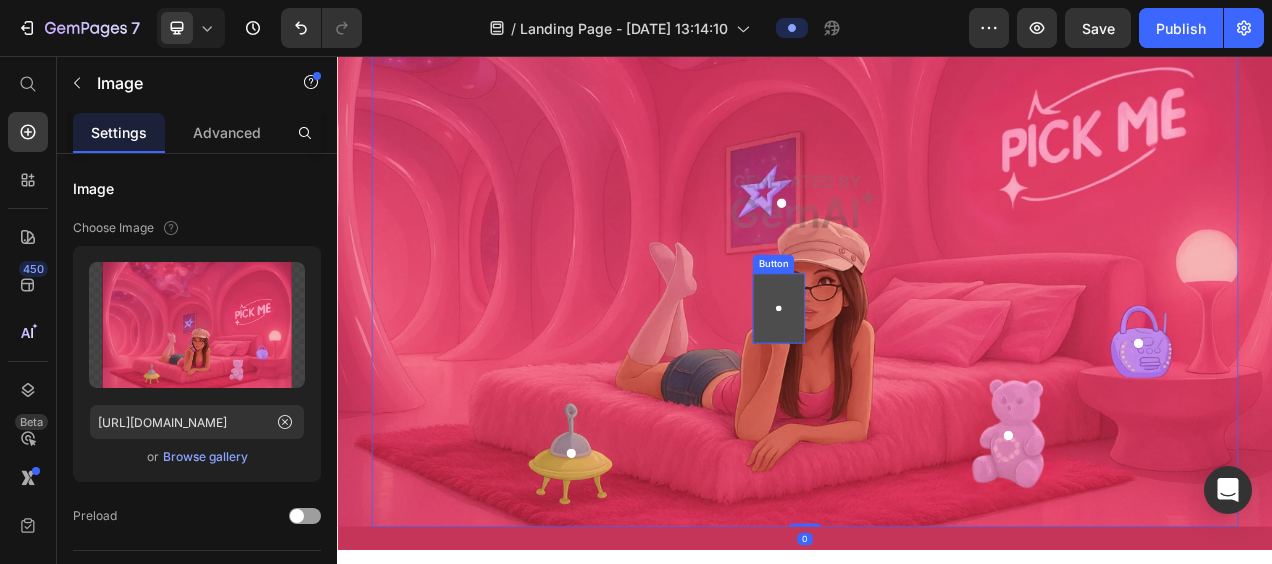click on "Button" at bounding box center [903, 380] 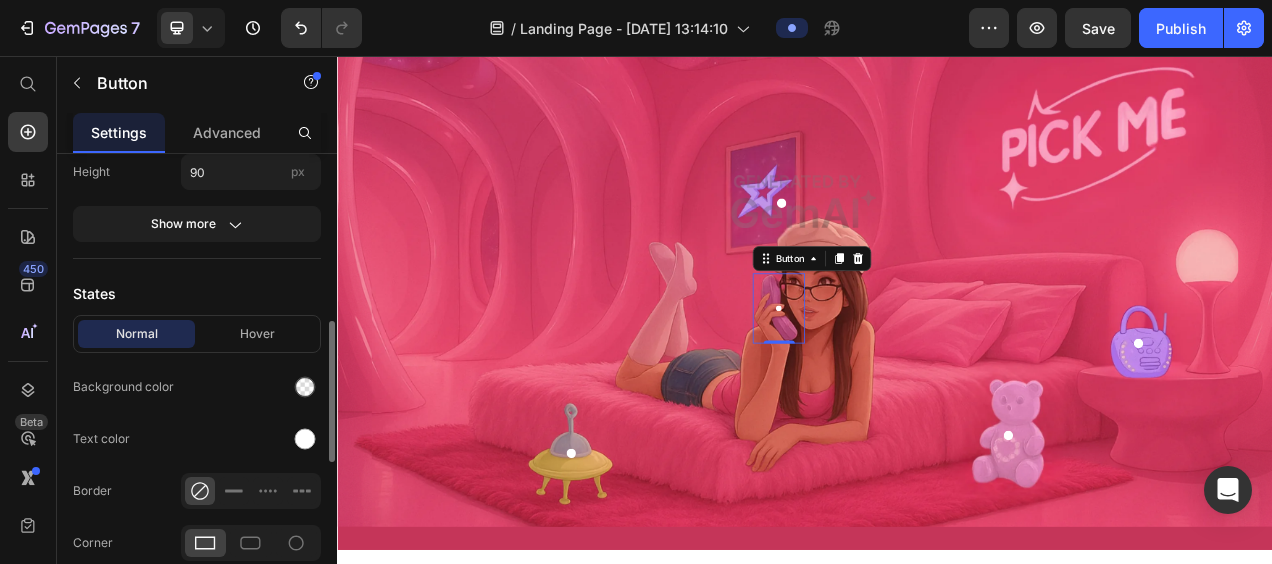 scroll, scrollTop: 552, scrollLeft: 0, axis: vertical 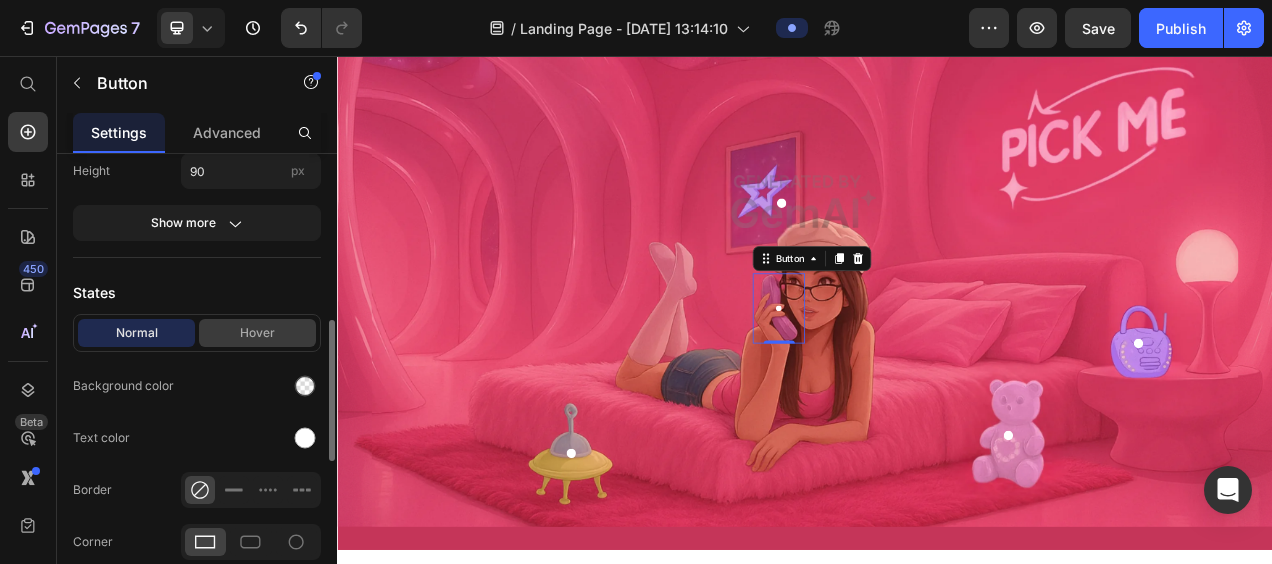 click on "Hover" at bounding box center (257, 333) 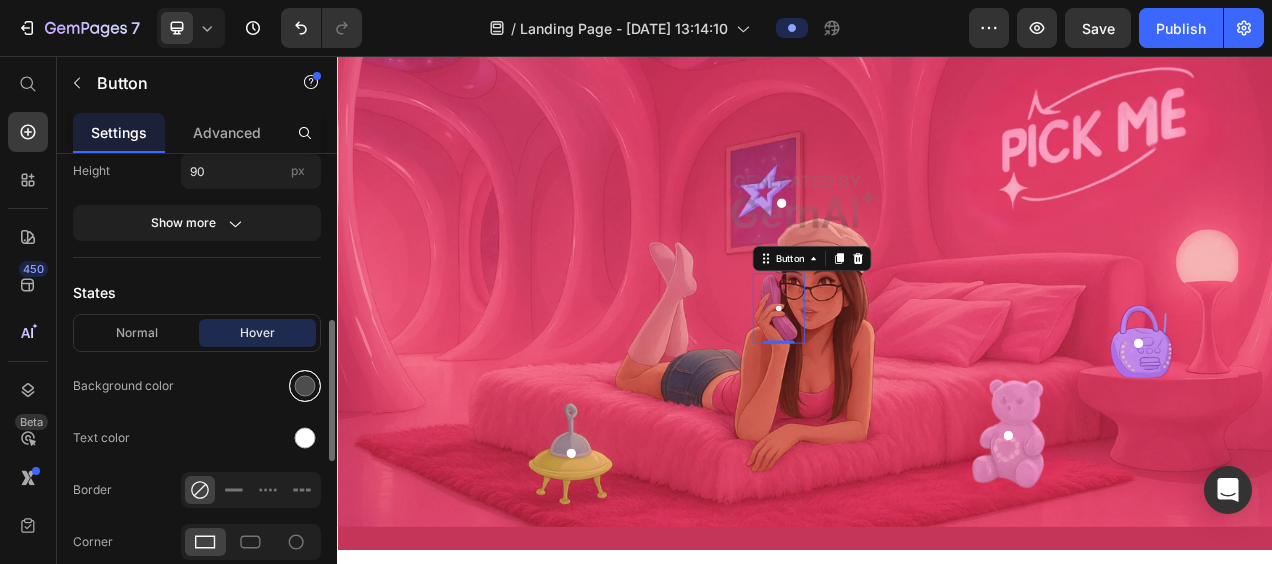 click at bounding box center [305, 386] 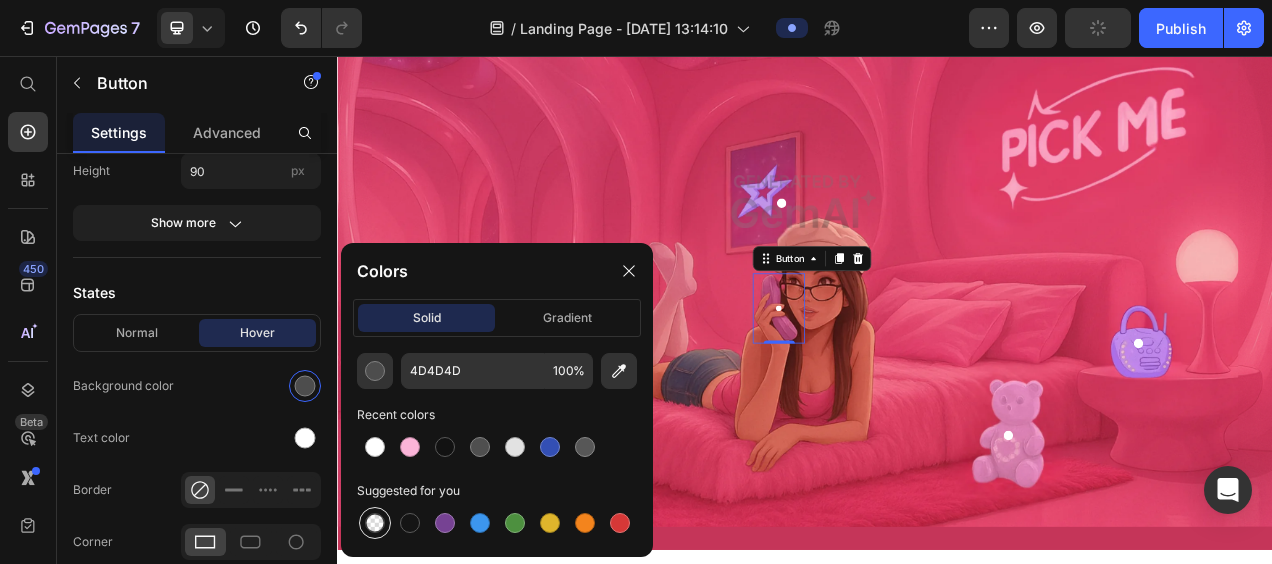 click at bounding box center [375, 523] 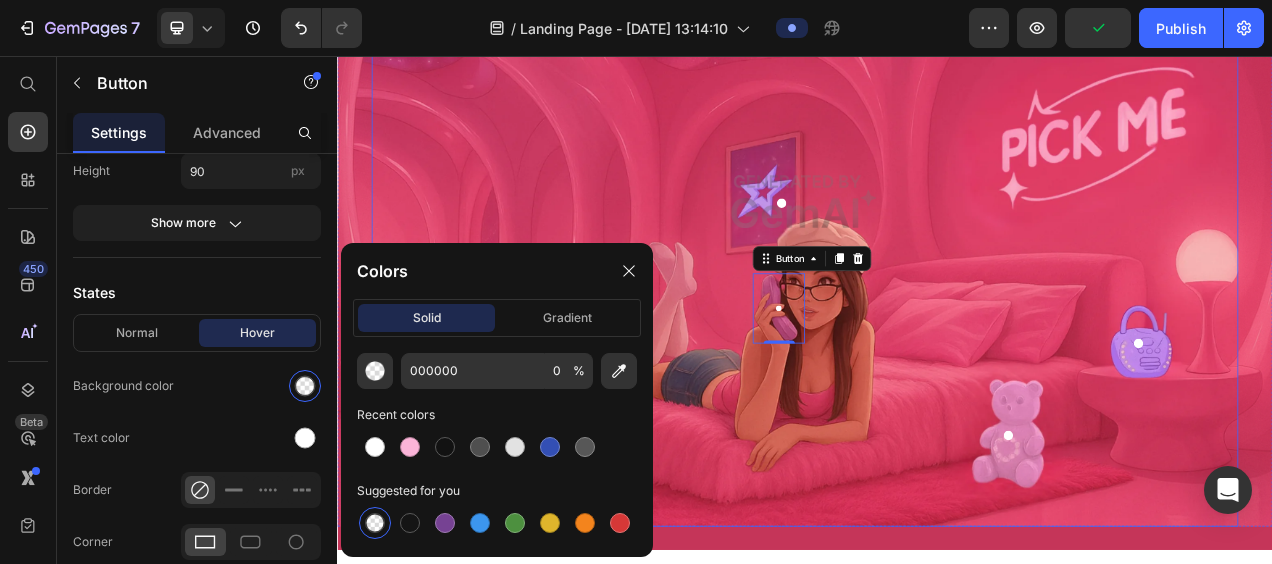 click at bounding box center (937, 243) 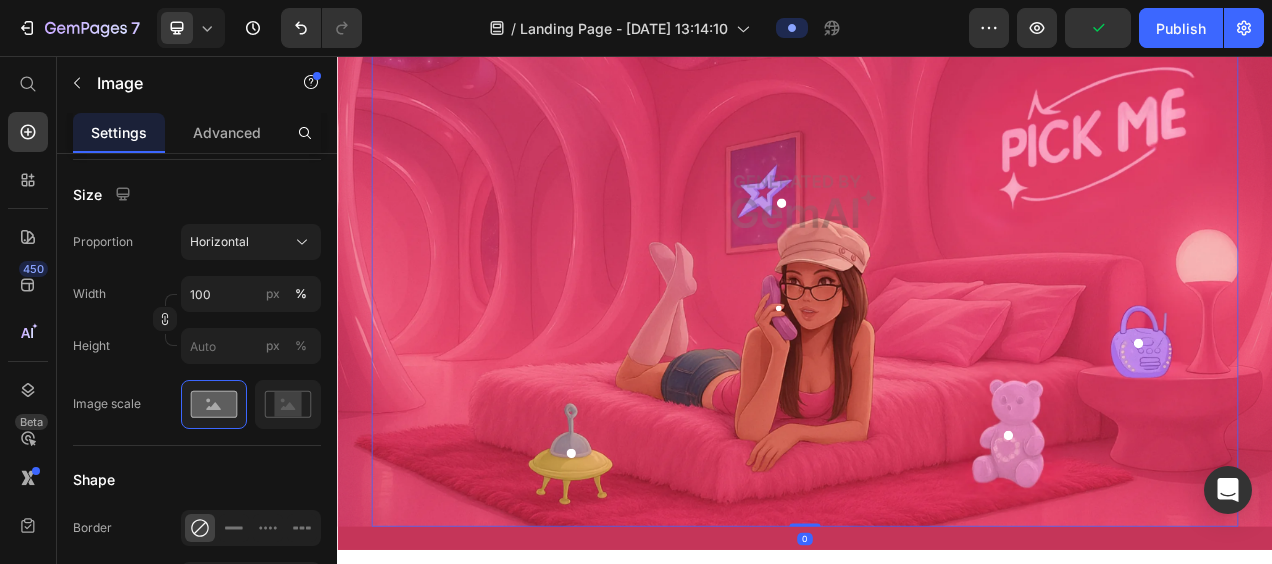 scroll, scrollTop: 0, scrollLeft: 0, axis: both 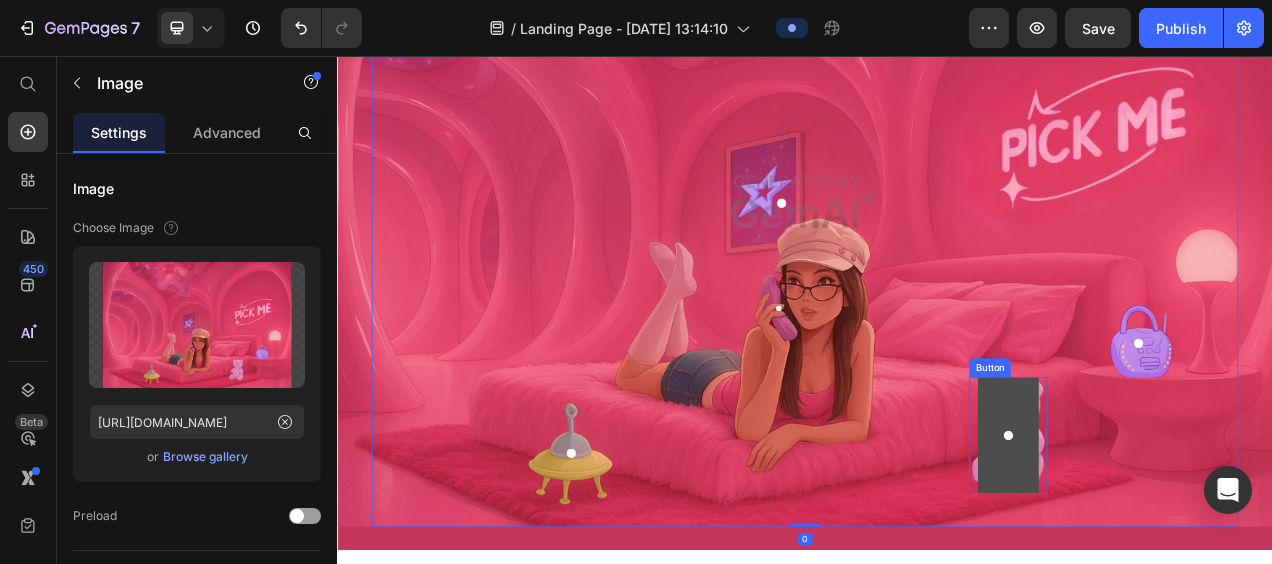 click at bounding box center [1198, 543] 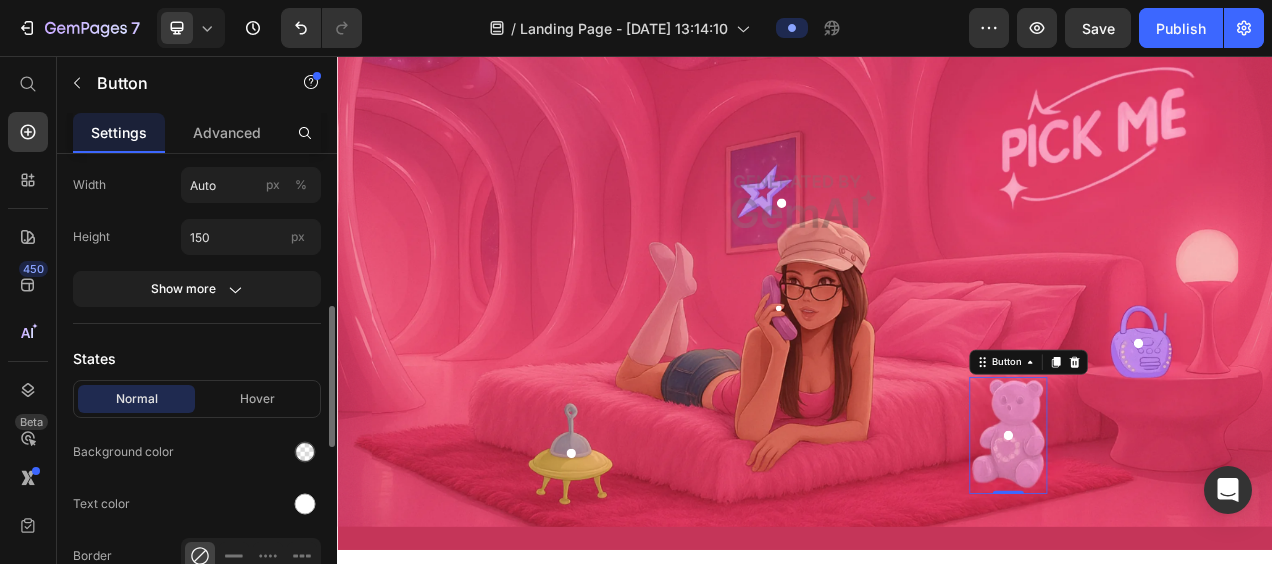 scroll, scrollTop: 492, scrollLeft: 0, axis: vertical 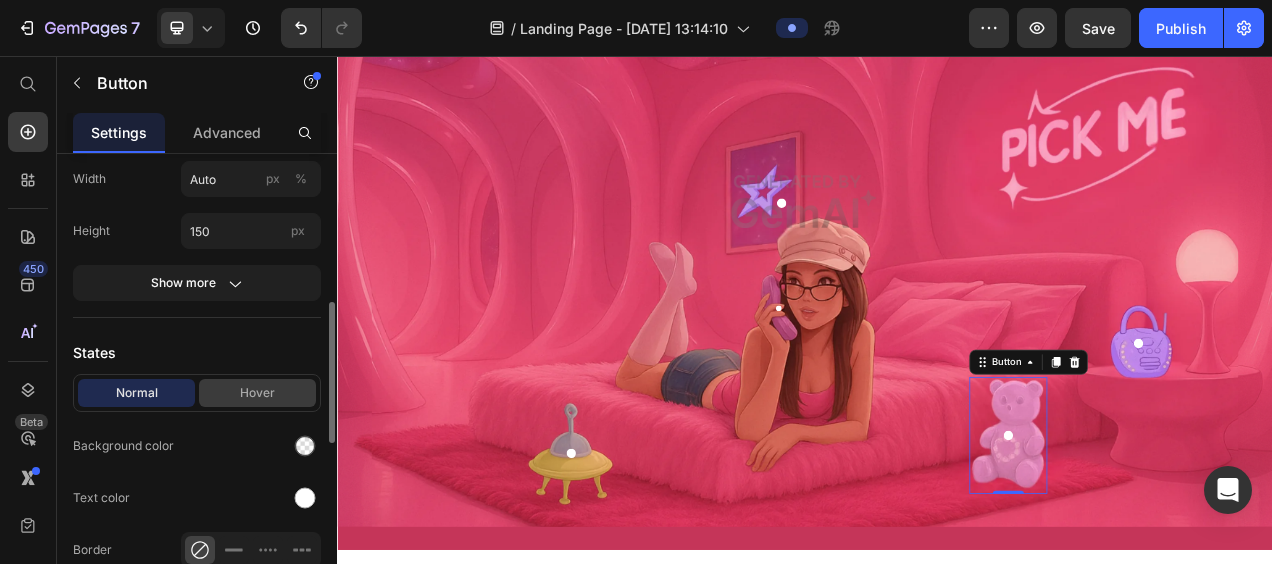 click on "Hover" at bounding box center [257, 393] 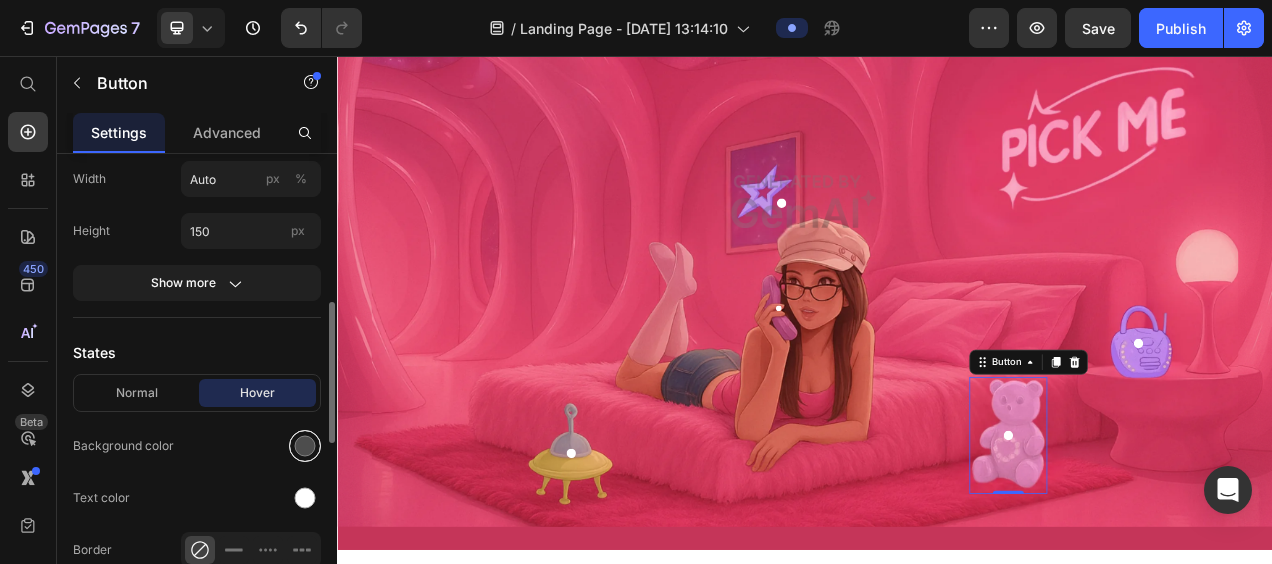 click at bounding box center (305, 446) 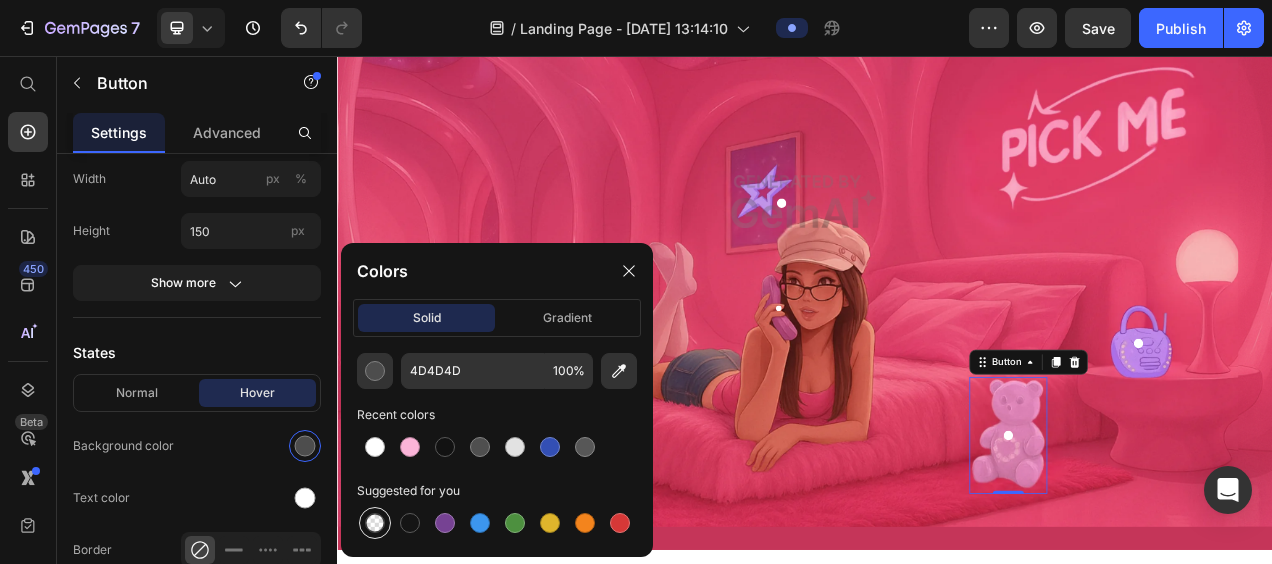 click at bounding box center [375, 523] 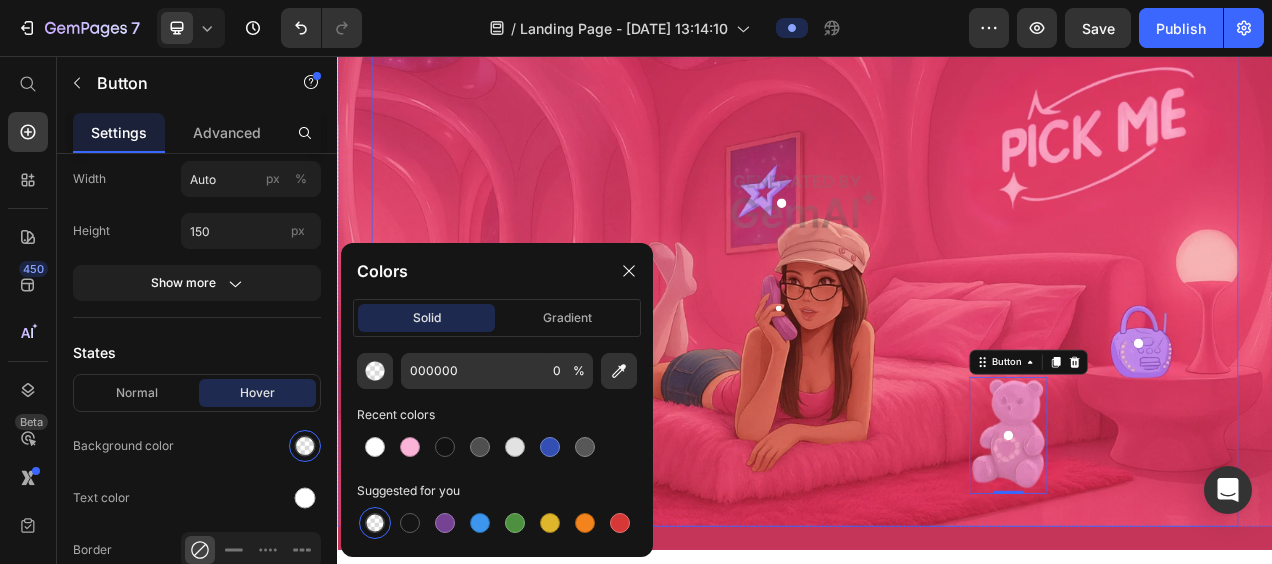 click at bounding box center (937, 243) 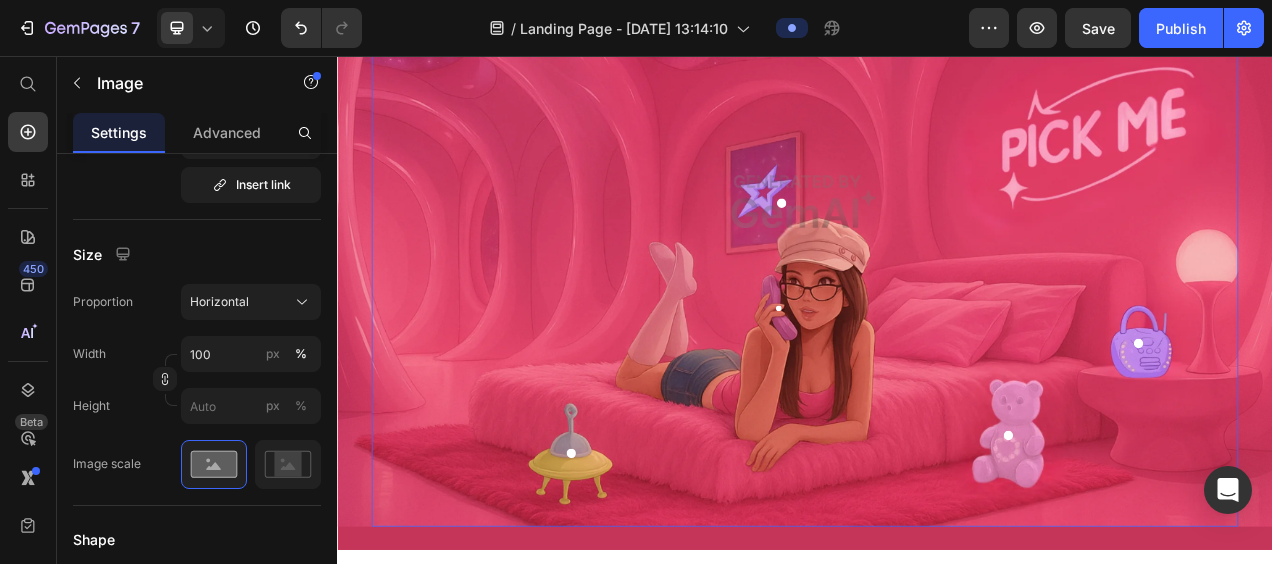 scroll, scrollTop: 0, scrollLeft: 0, axis: both 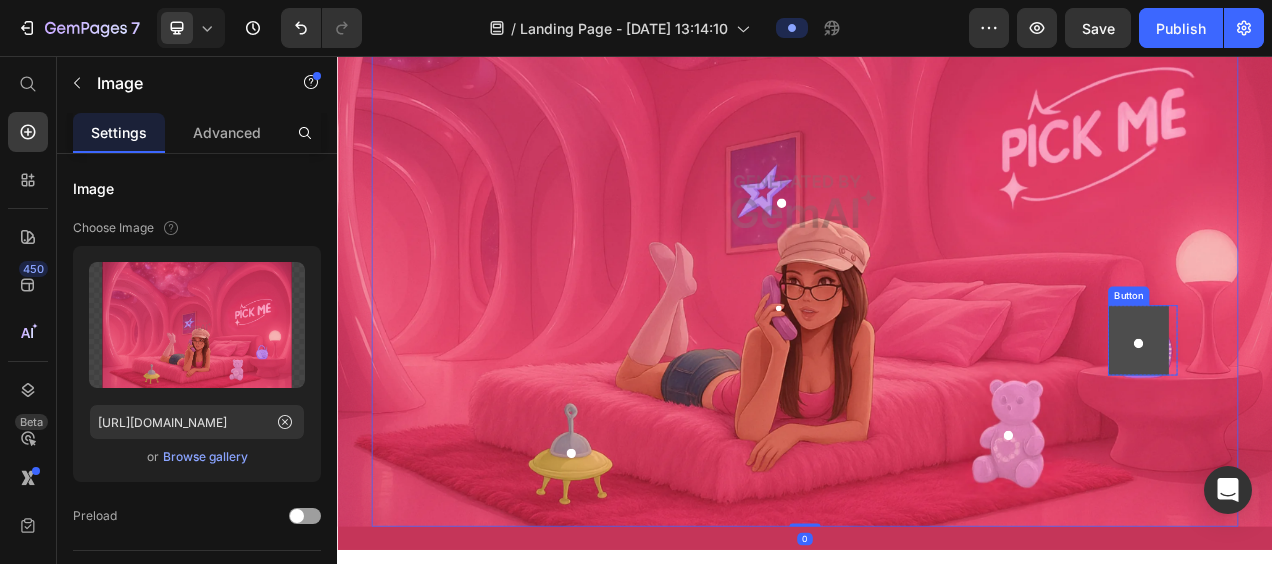 click at bounding box center (1365, 421) 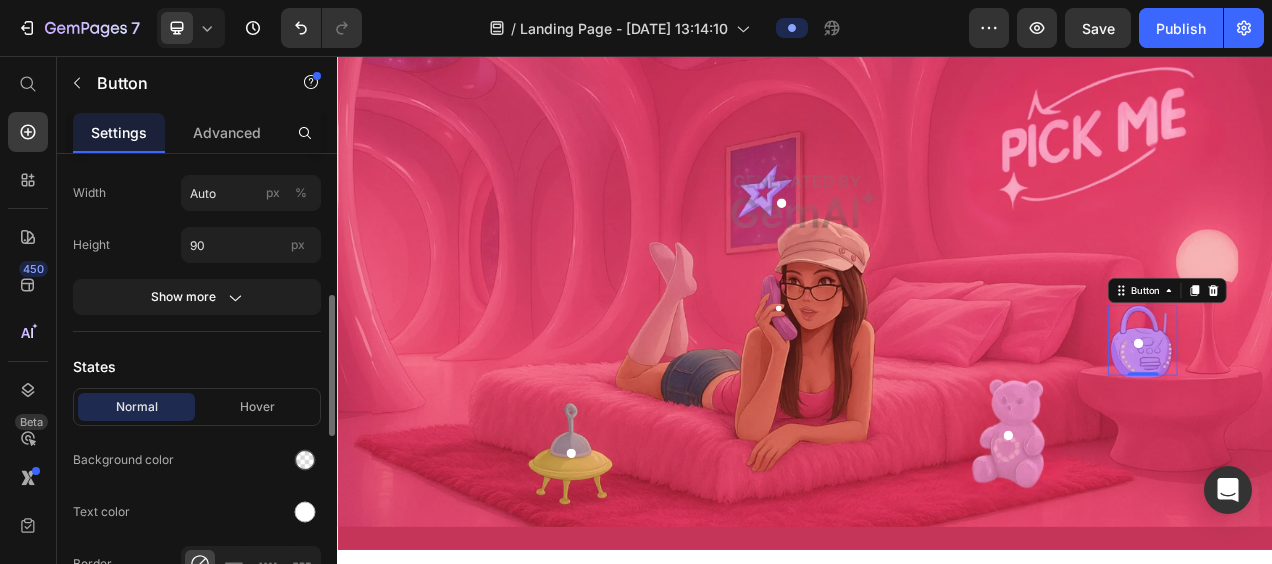 scroll, scrollTop: 503, scrollLeft: 0, axis: vertical 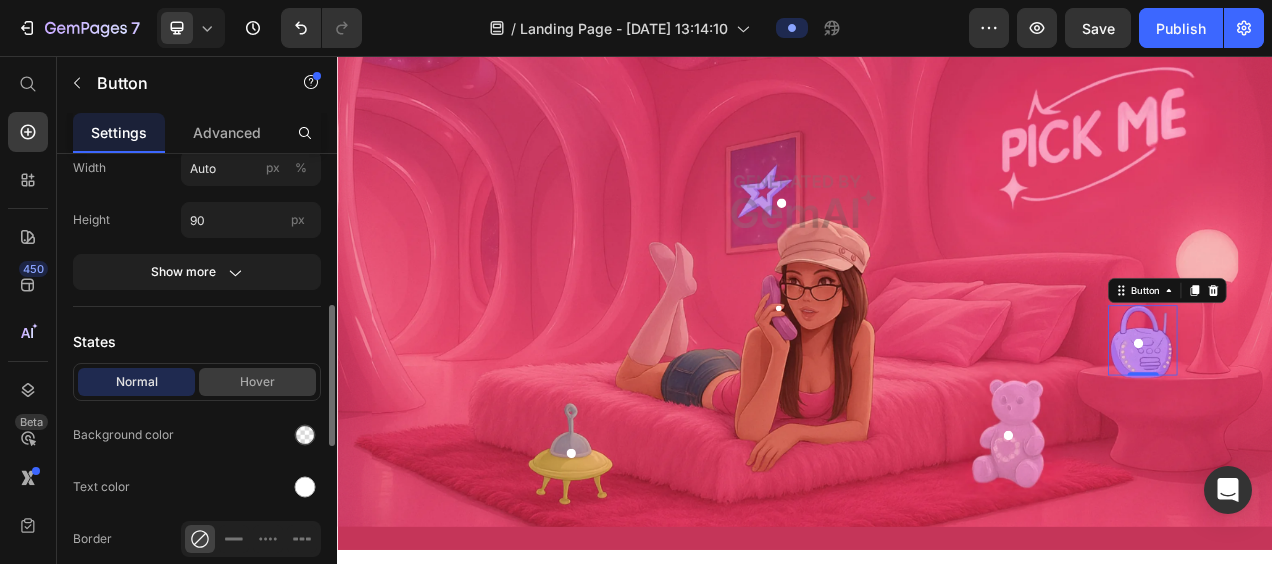 click on "Hover" at bounding box center (257, 382) 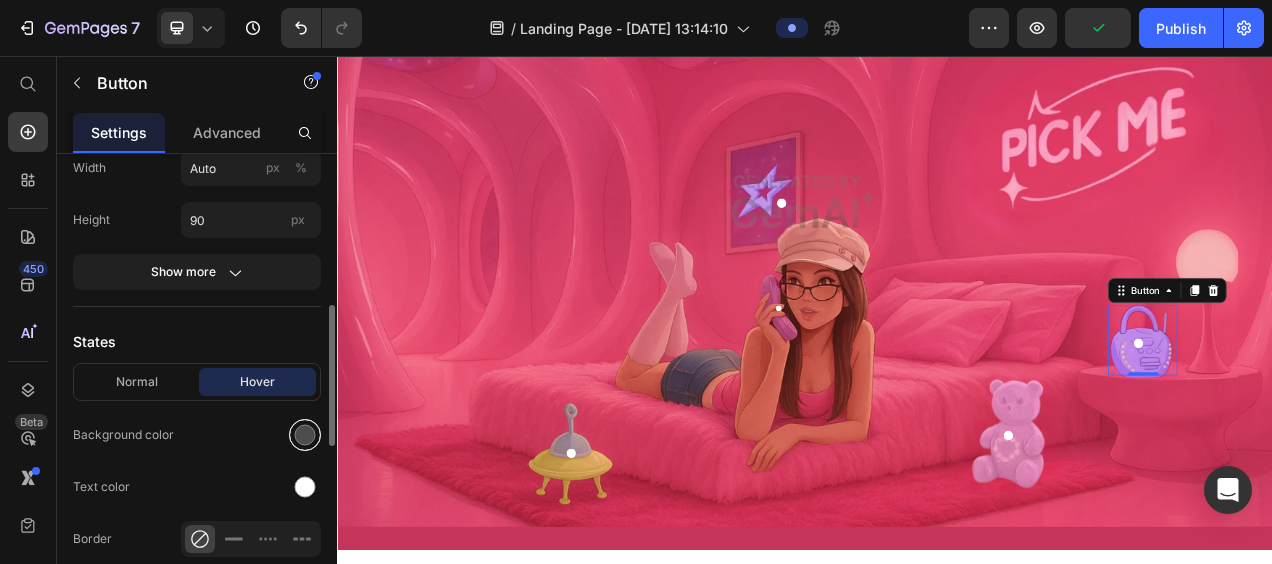 click at bounding box center [305, 435] 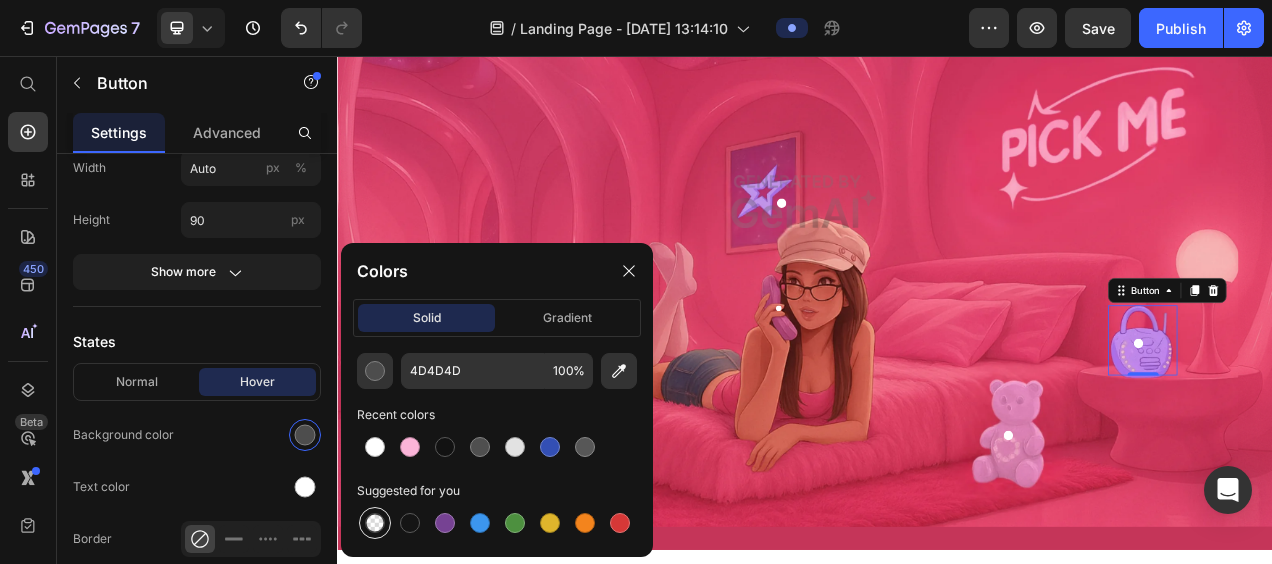 click at bounding box center [375, 523] 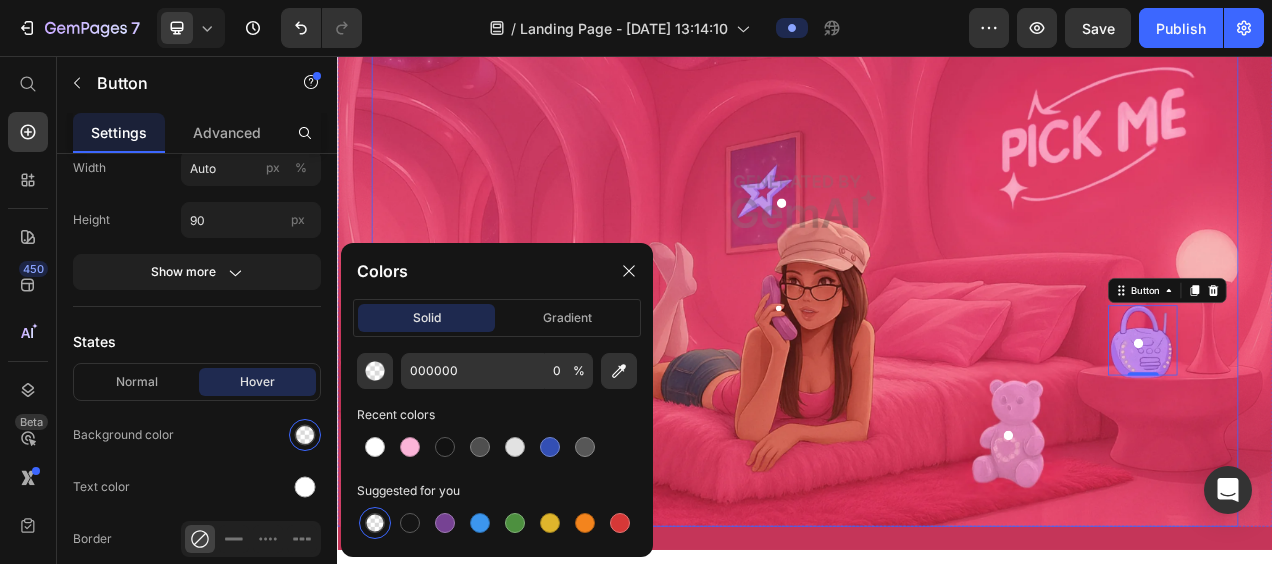 click at bounding box center [937, 243] 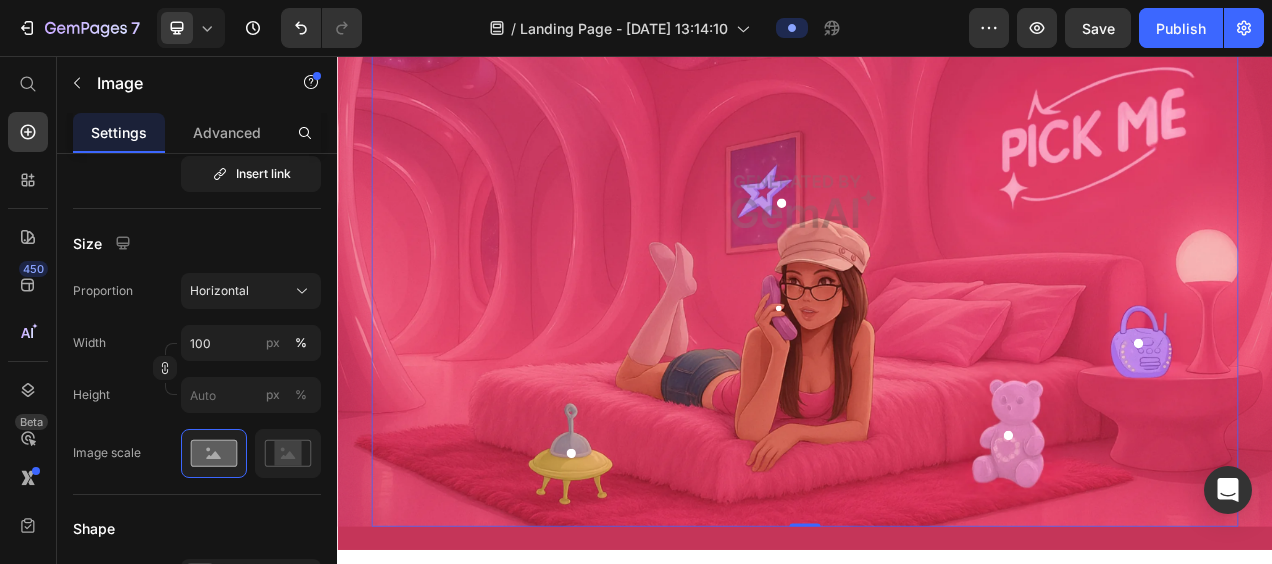 scroll, scrollTop: 0, scrollLeft: 0, axis: both 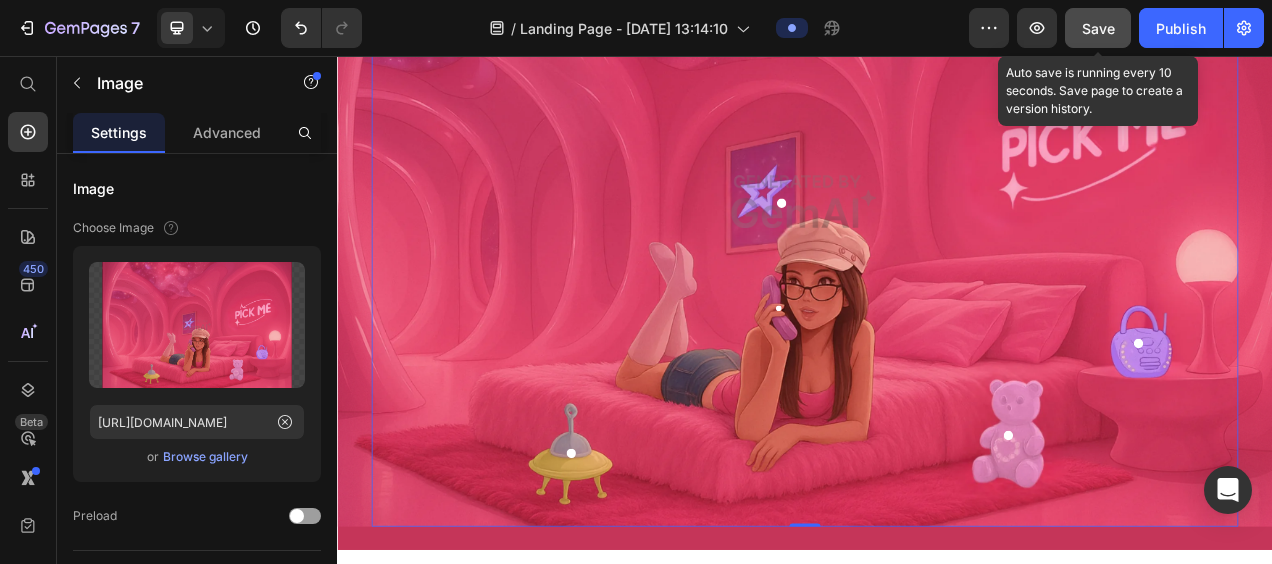 click on "Save" at bounding box center [1098, 28] 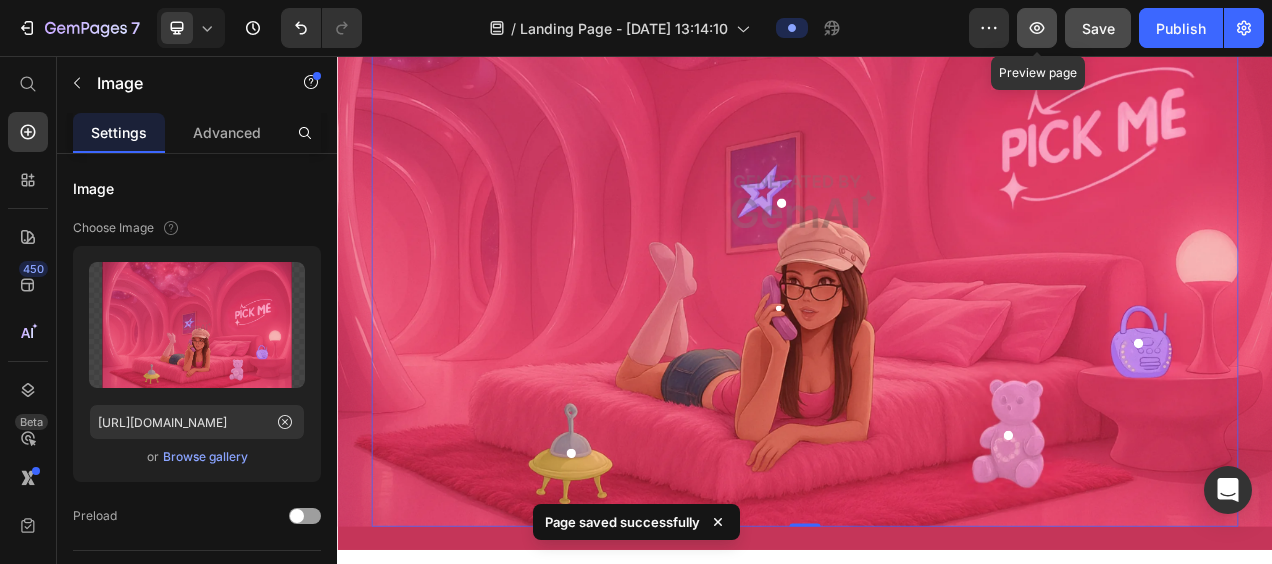 click 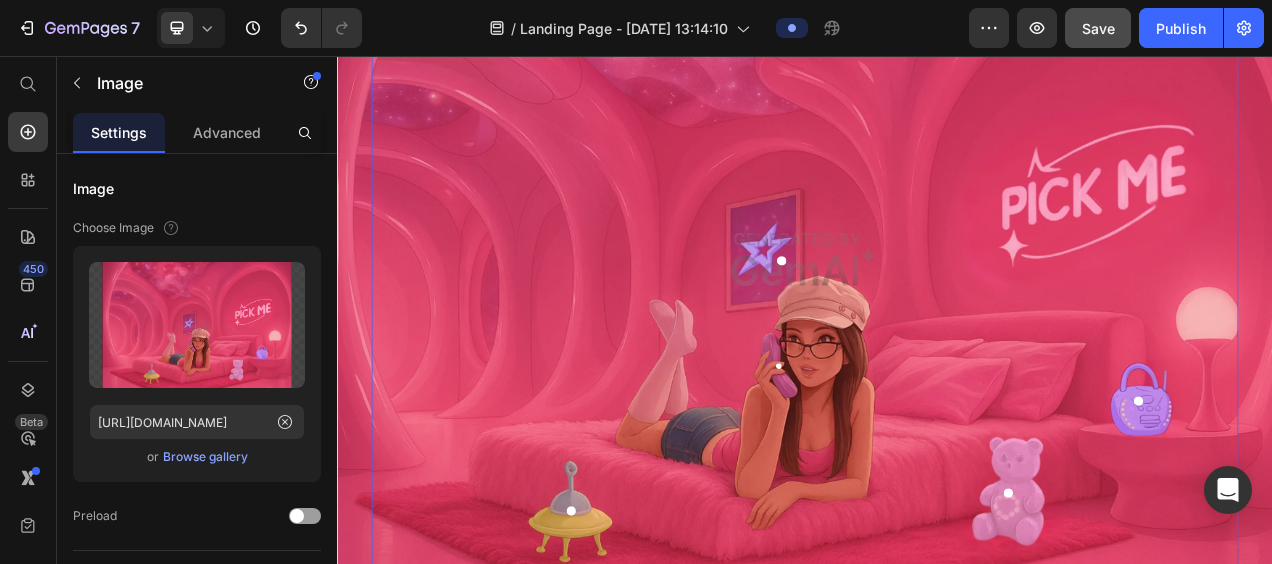 scroll, scrollTop: 221, scrollLeft: 0, axis: vertical 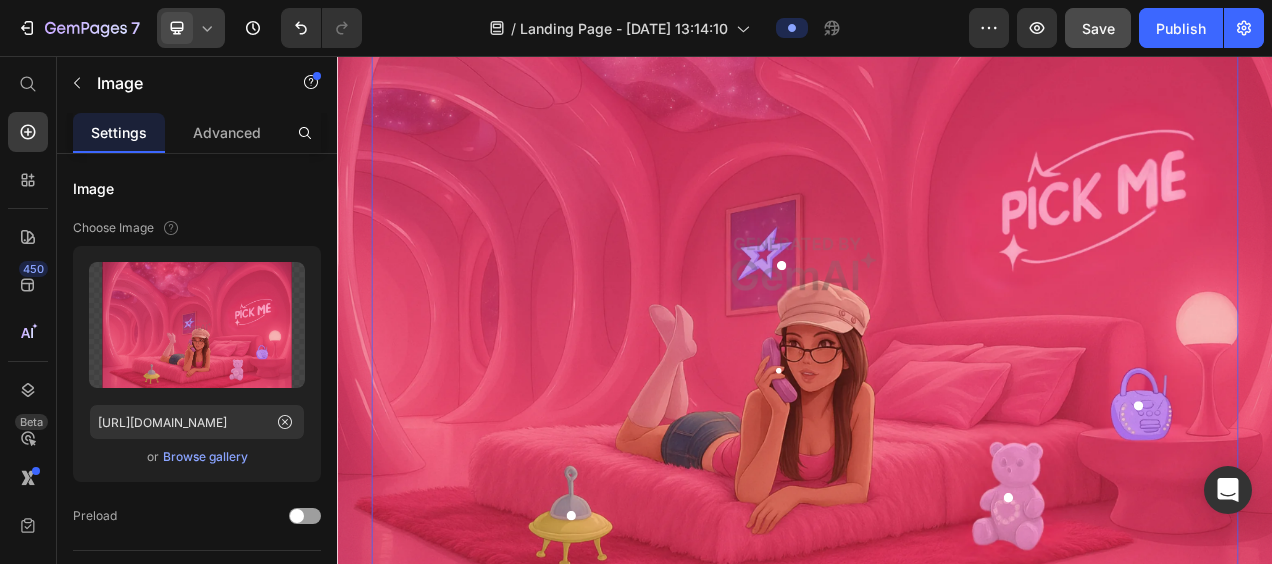 click 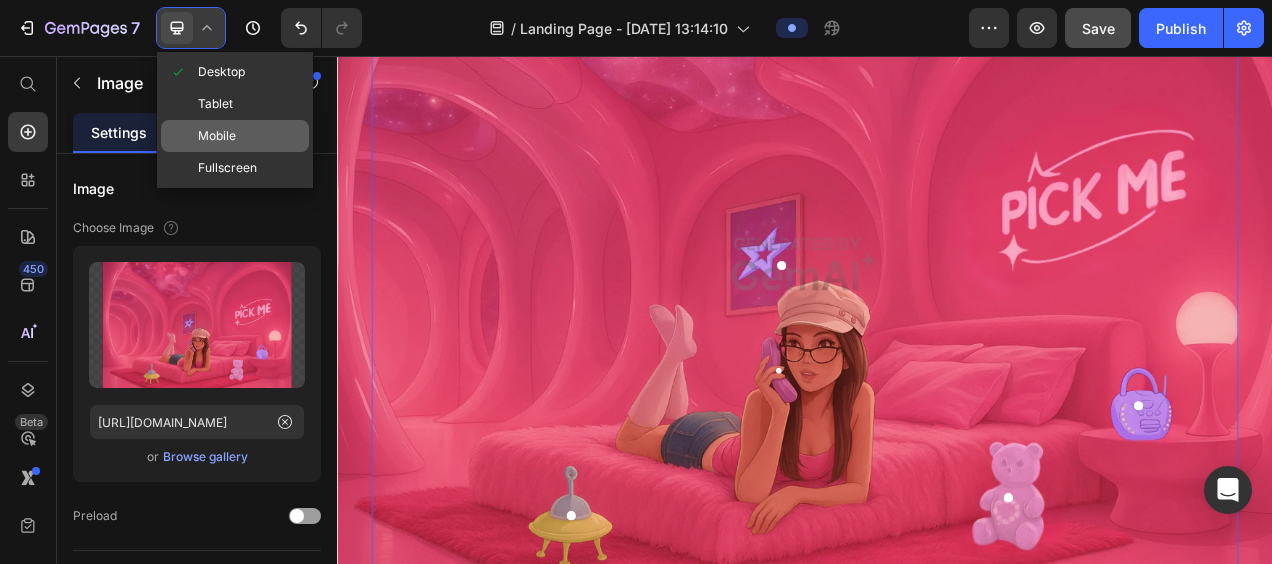 click on "Mobile" at bounding box center [217, 136] 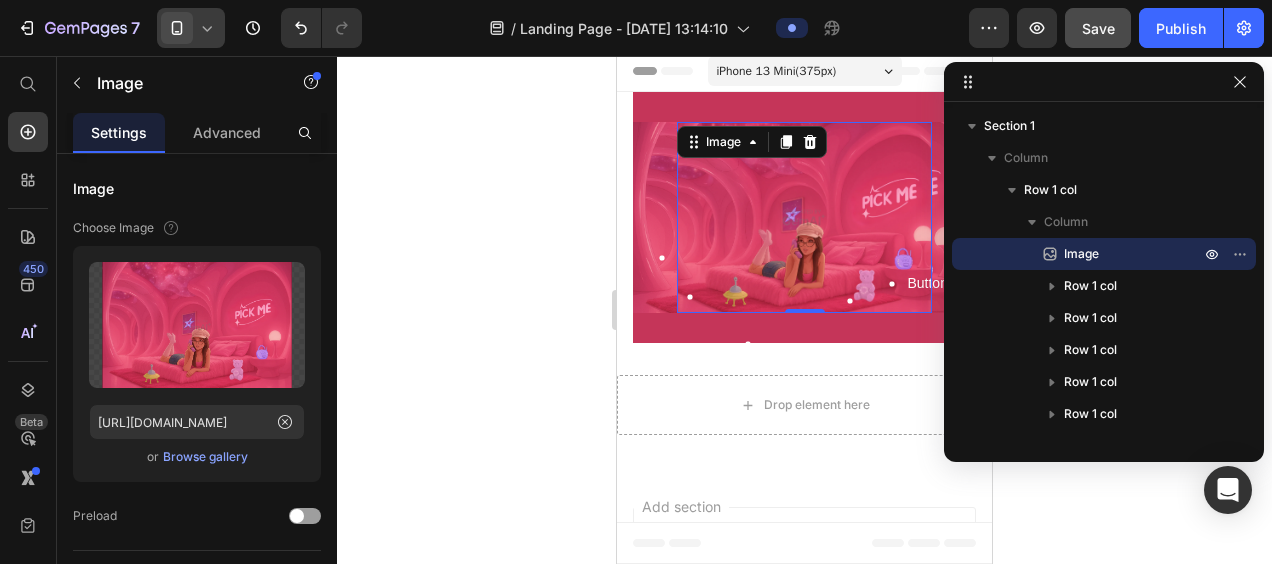 scroll, scrollTop: 0, scrollLeft: 0, axis: both 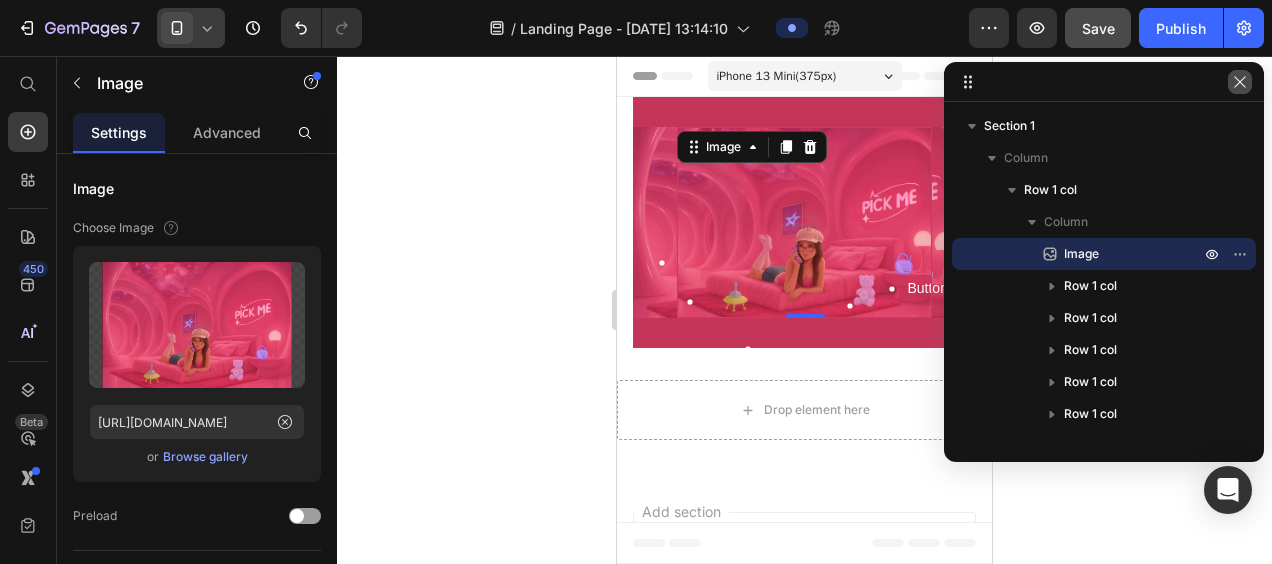 click 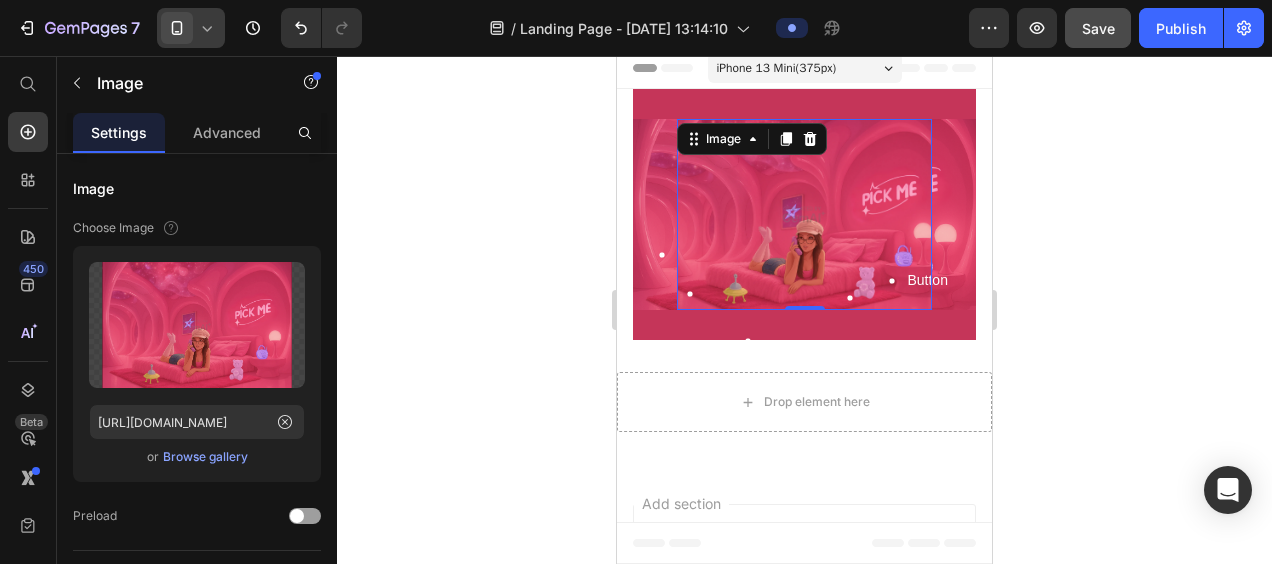 scroll, scrollTop: 0, scrollLeft: 0, axis: both 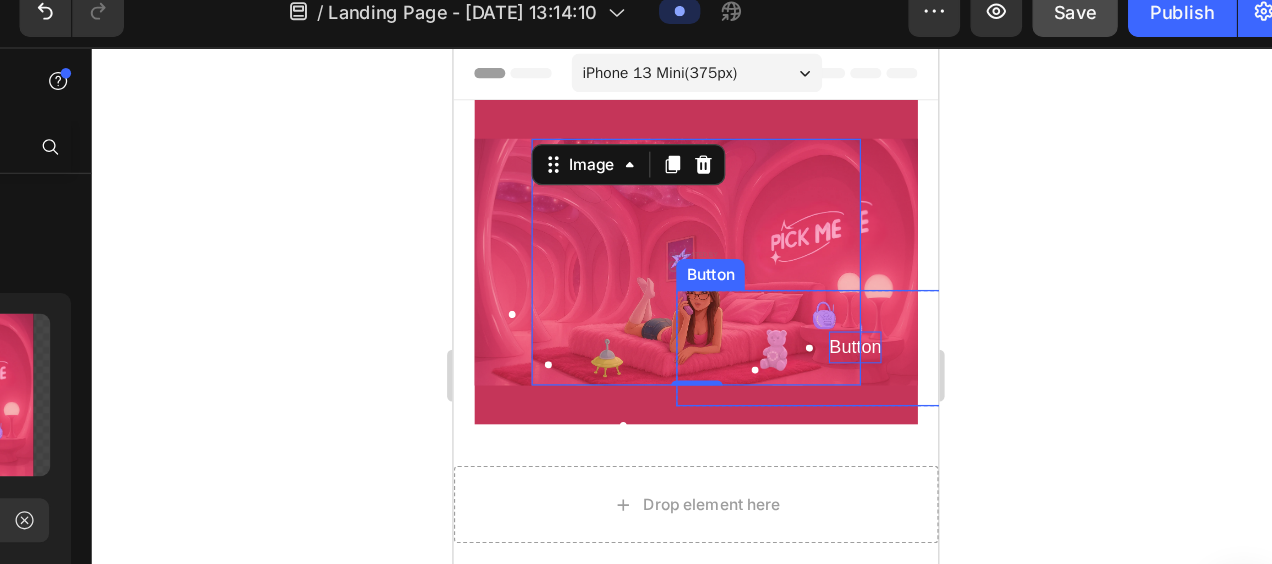 click on "Button" at bounding box center (763, 279) 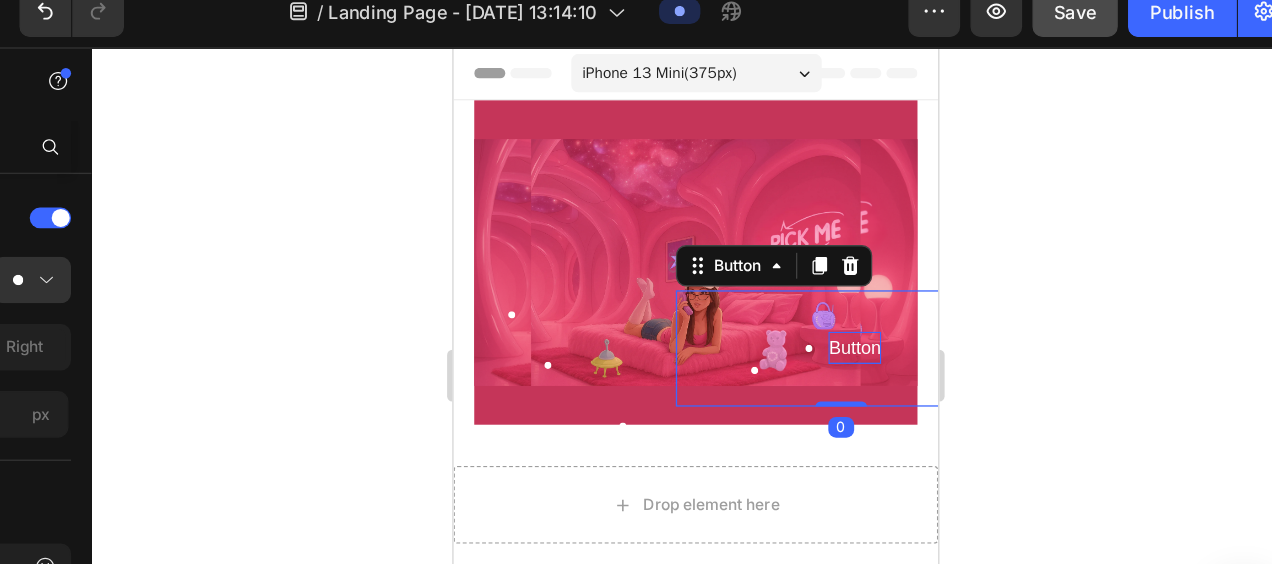 click on "Button" at bounding box center (763, 279) 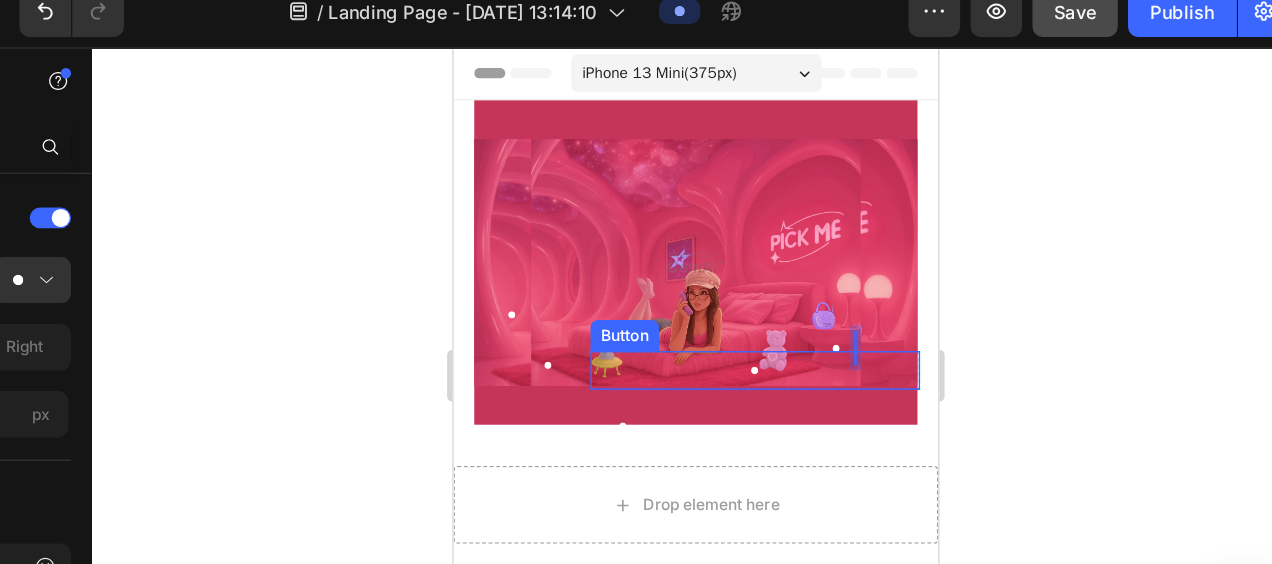 click at bounding box center [686, 297] 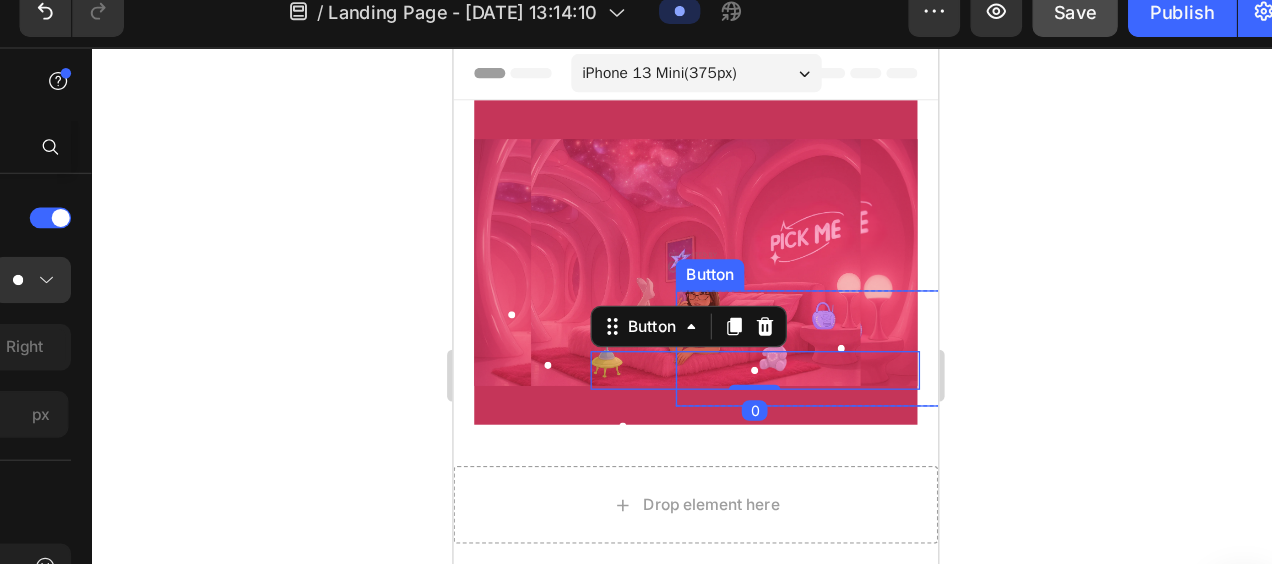 click on "Button" at bounding box center (622, 289) 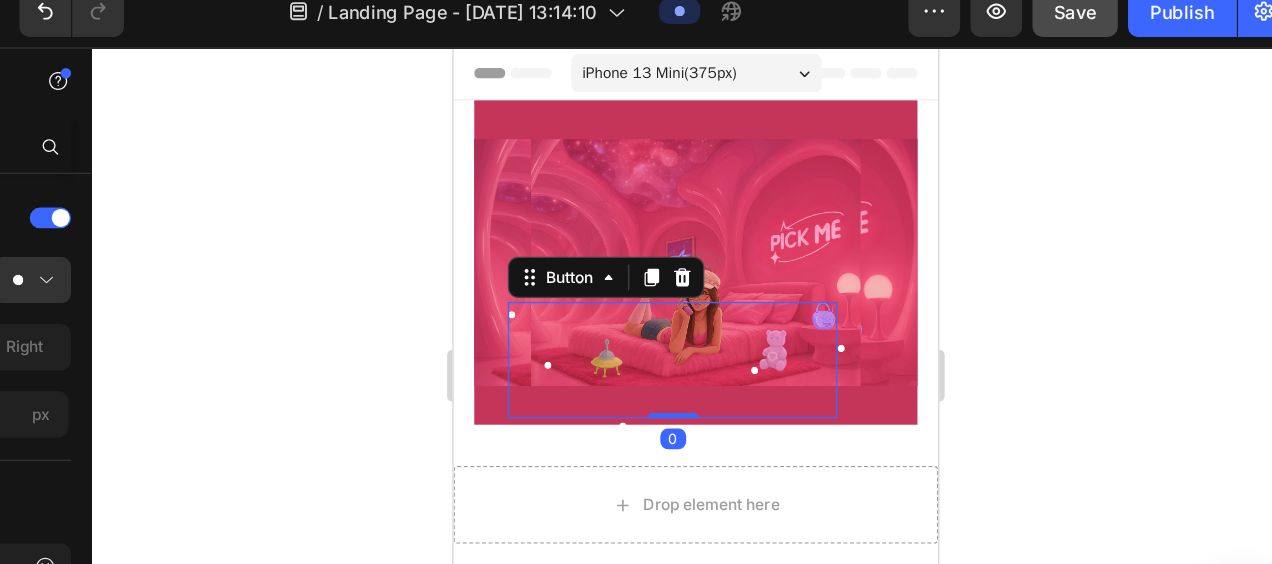 click 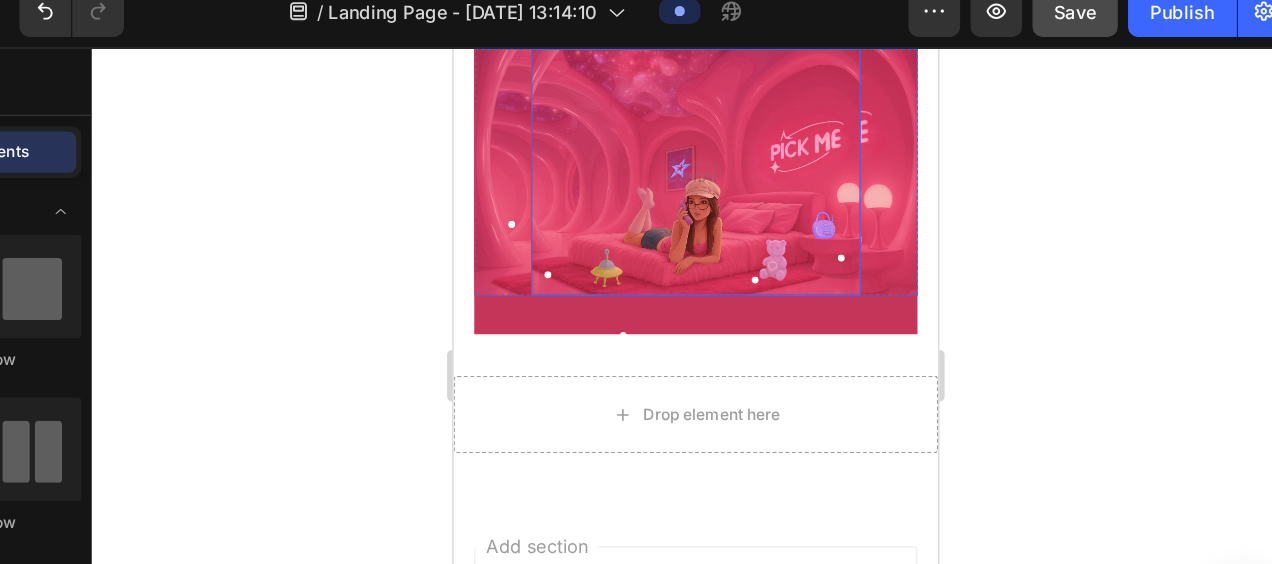 scroll, scrollTop: 0, scrollLeft: 0, axis: both 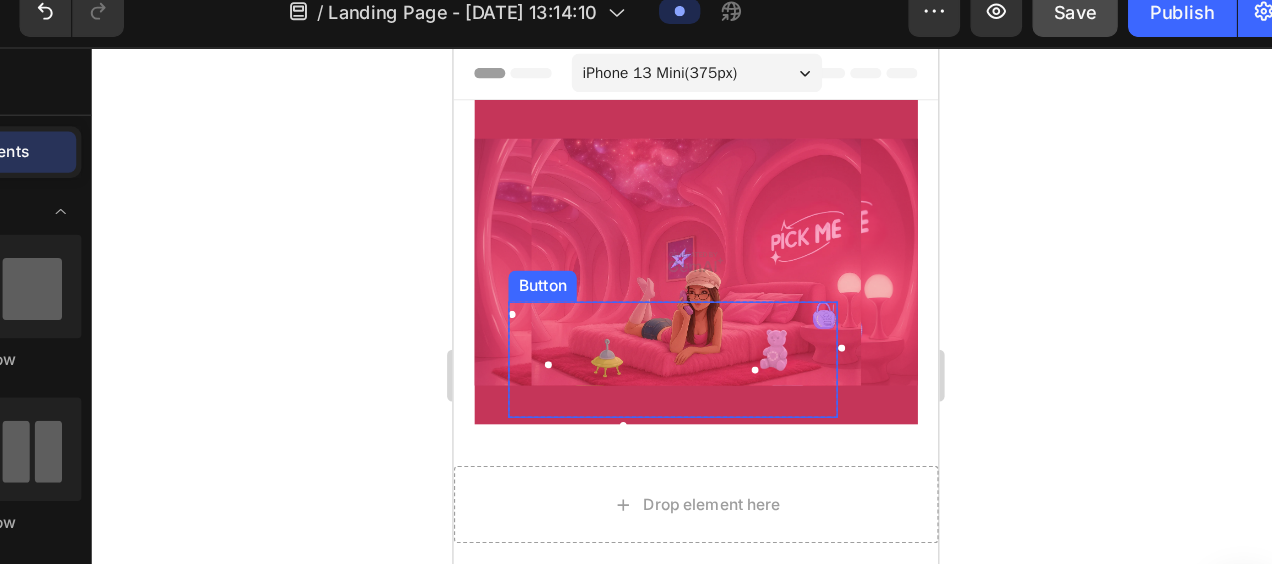 click 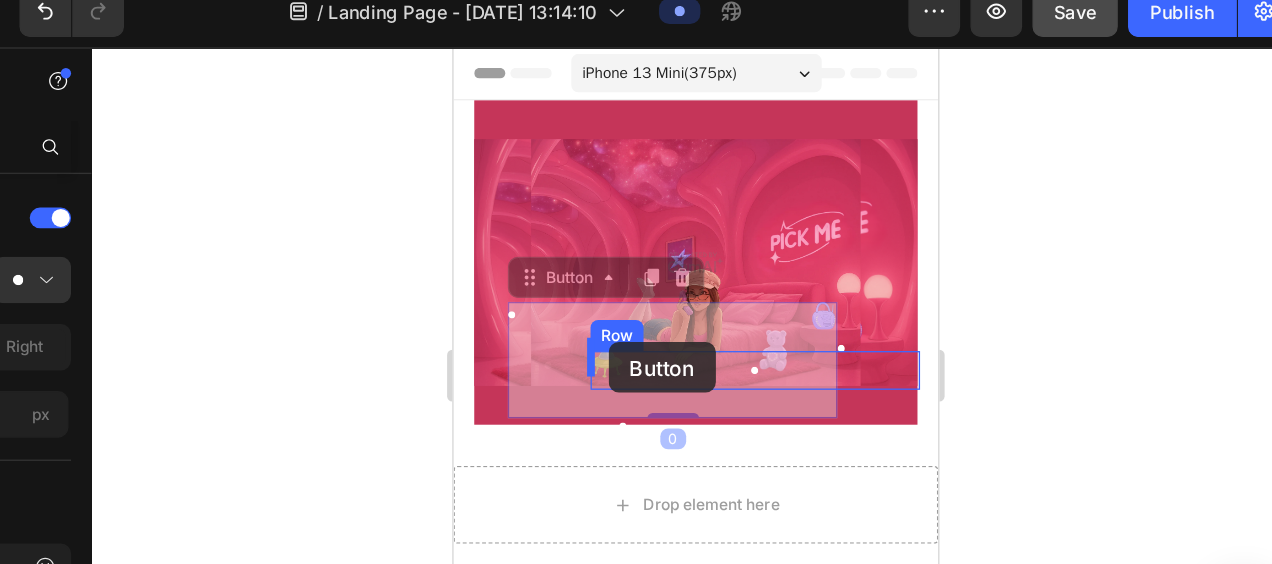drag, startPoint x: 527, startPoint y: 287, endPoint x: 573, endPoint y: 275, distance: 47.539455 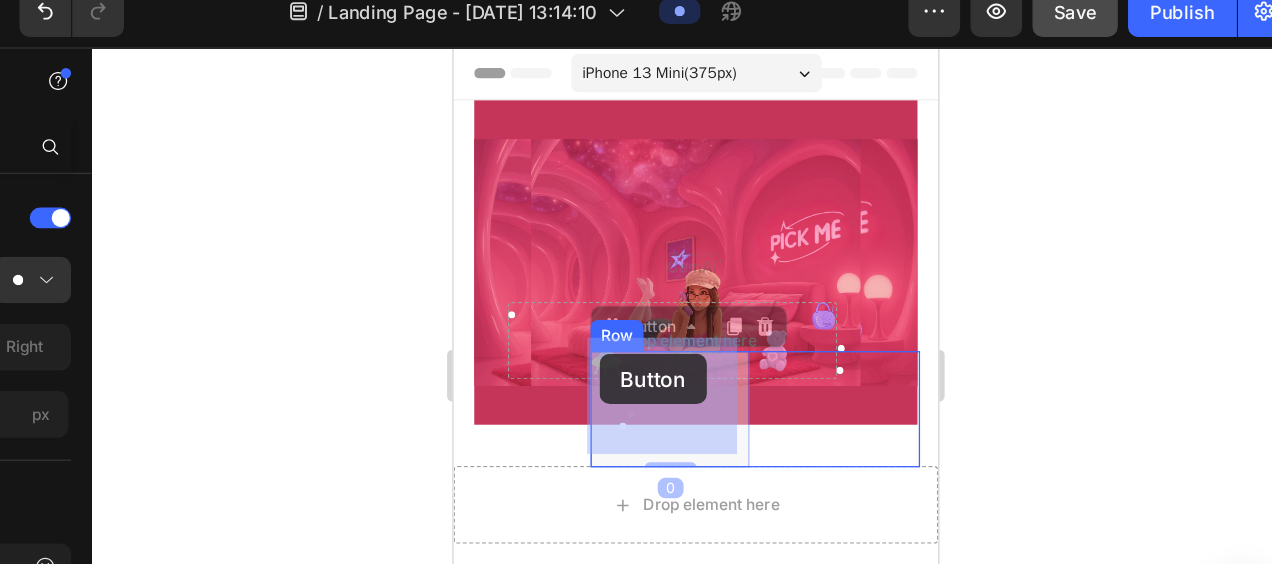 drag, startPoint x: 584, startPoint y: 318, endPoint x: 566, endPoint y: 284, distance: 38.470768 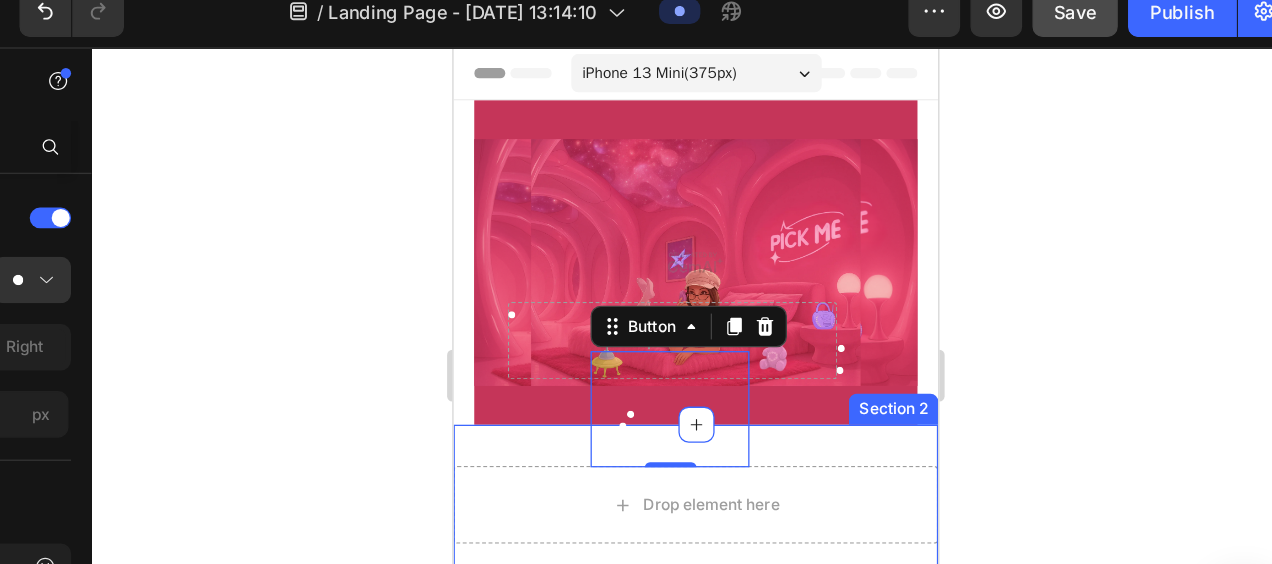 click 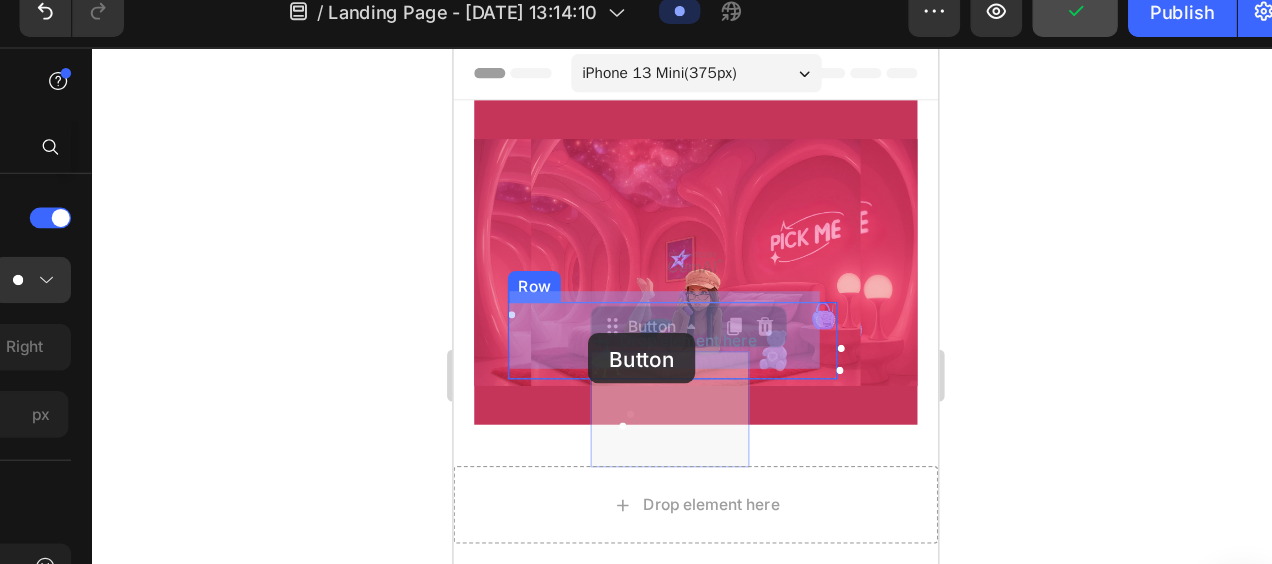 drag, startPoint x: 575, startPoint y: 308, endPoint x: 557, endPoint y: 268, distance: 43.863426 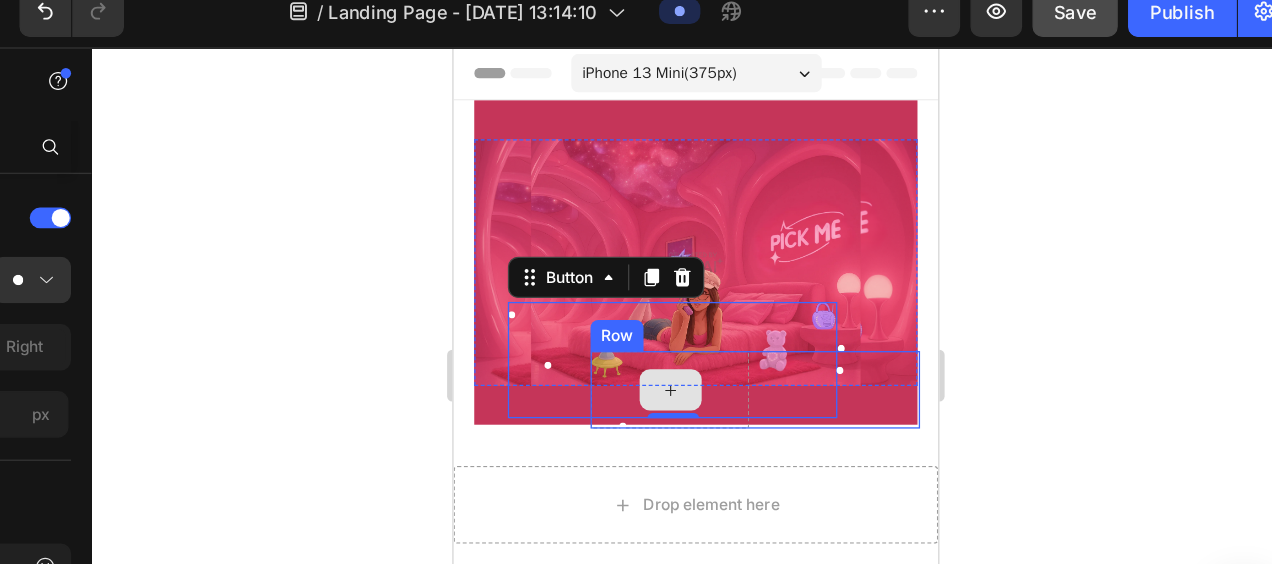 click at bounding box center (621, 312) 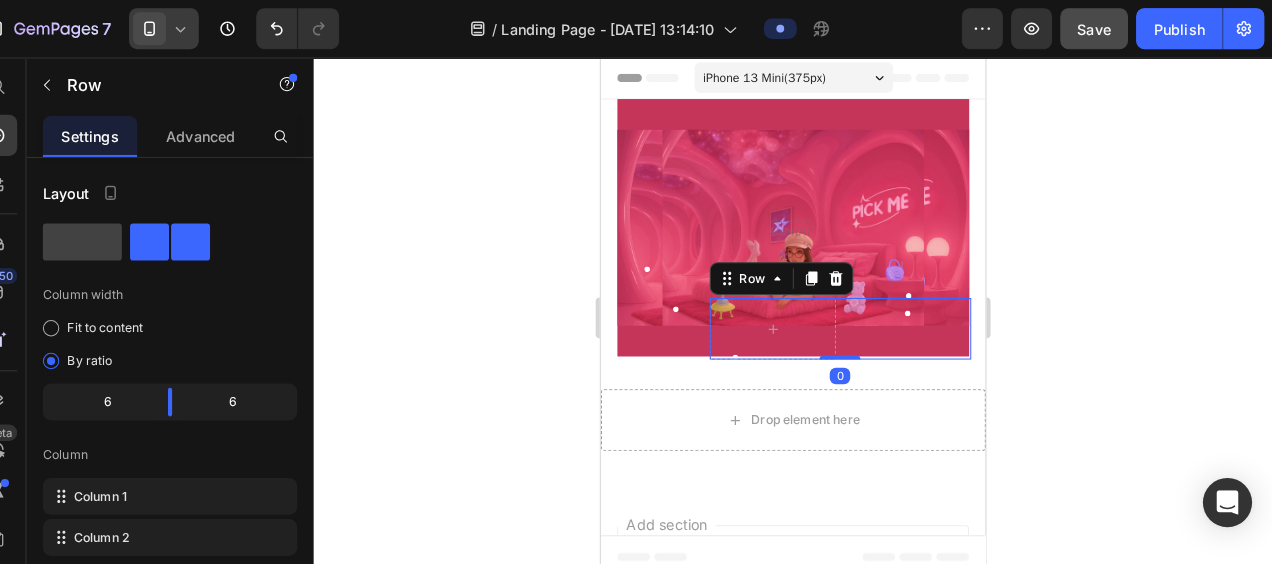 scroll, scrollTop: 0, scrollLeft: 0, axis: both 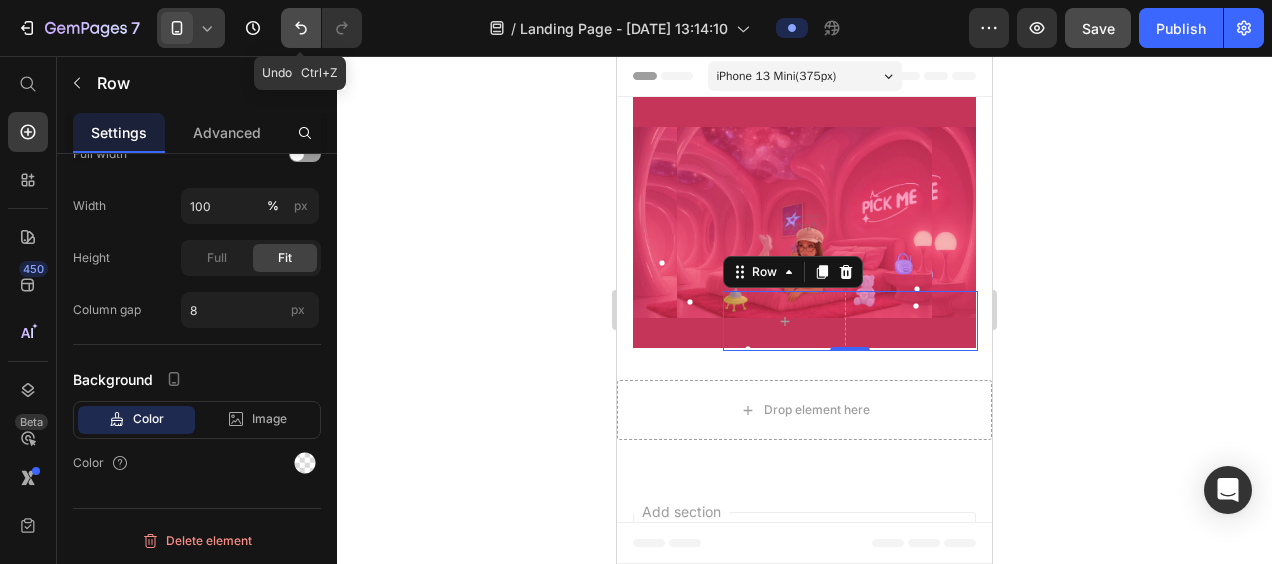click 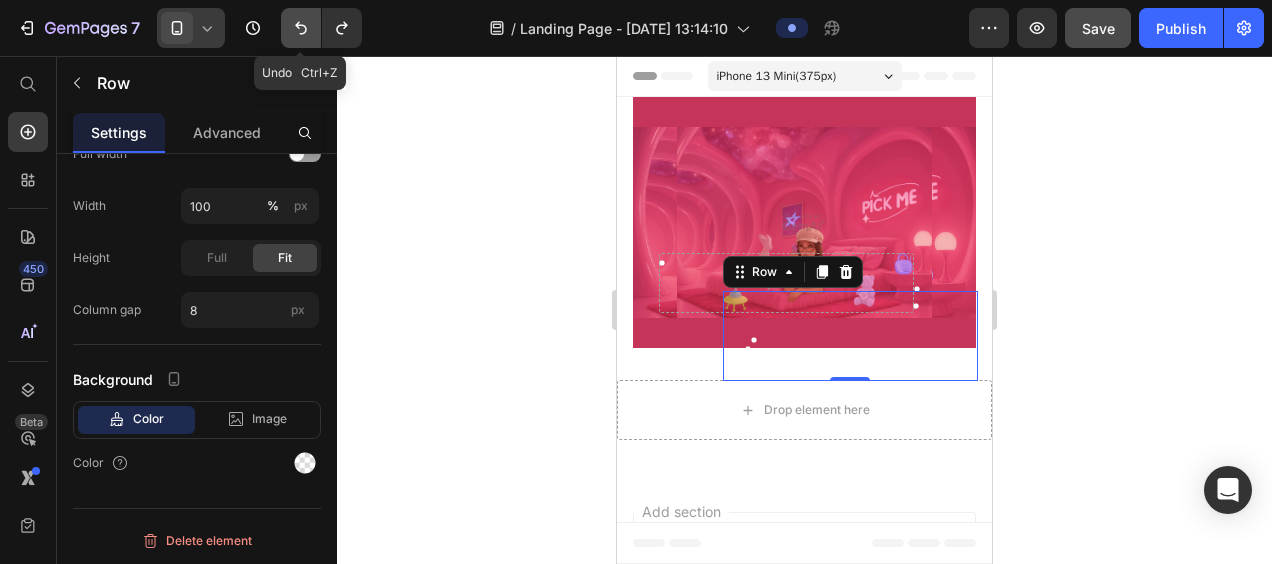 click 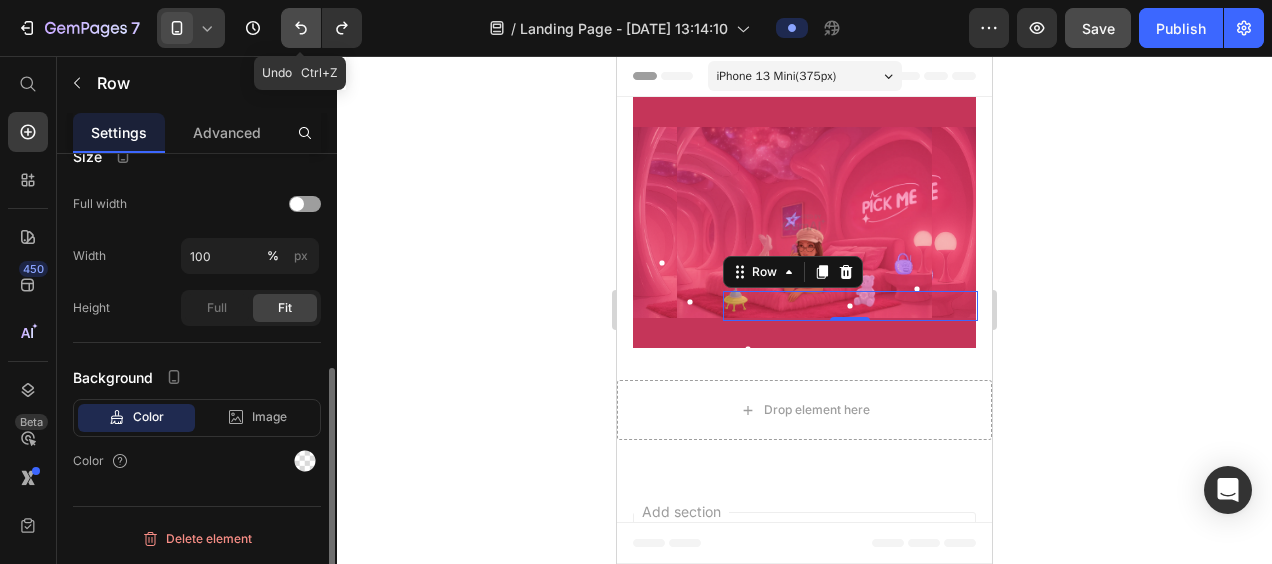 scroll, scrollTop: 399, scrollLeft: 0, axis: vertical 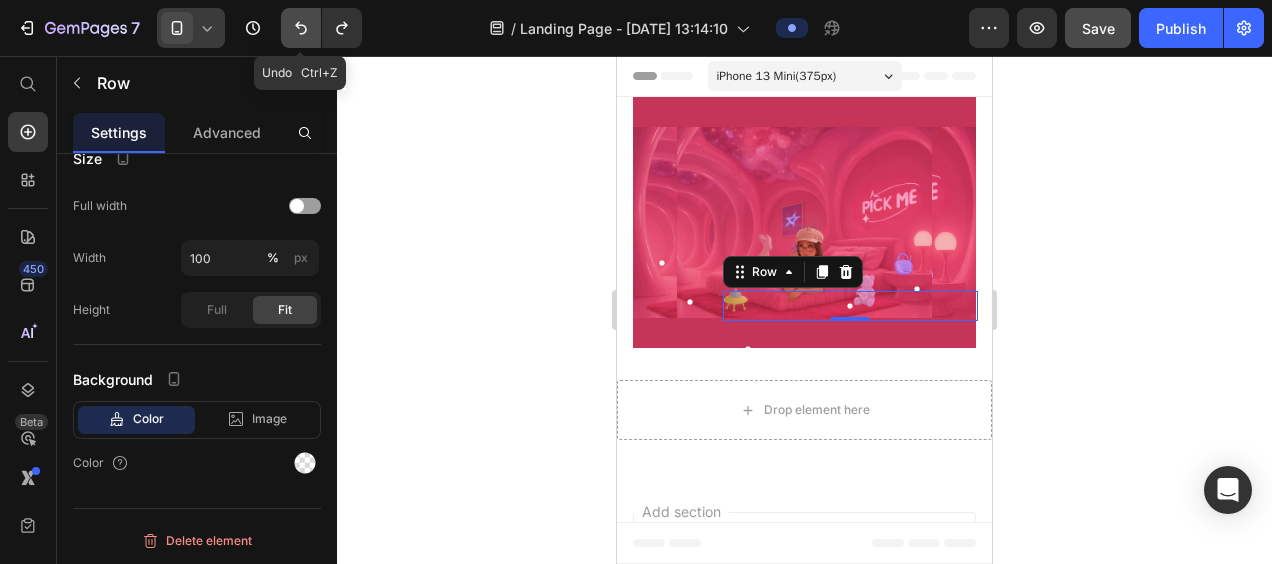 click 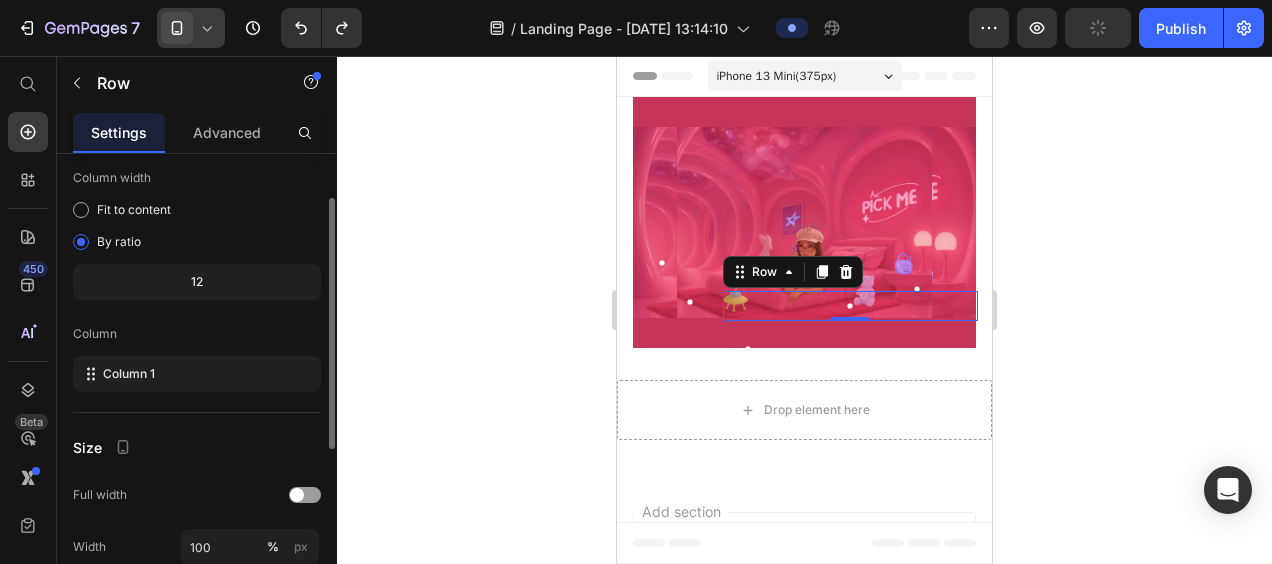 scroll, scrollTop: 96, scrollLeft: 0, axis: vertical 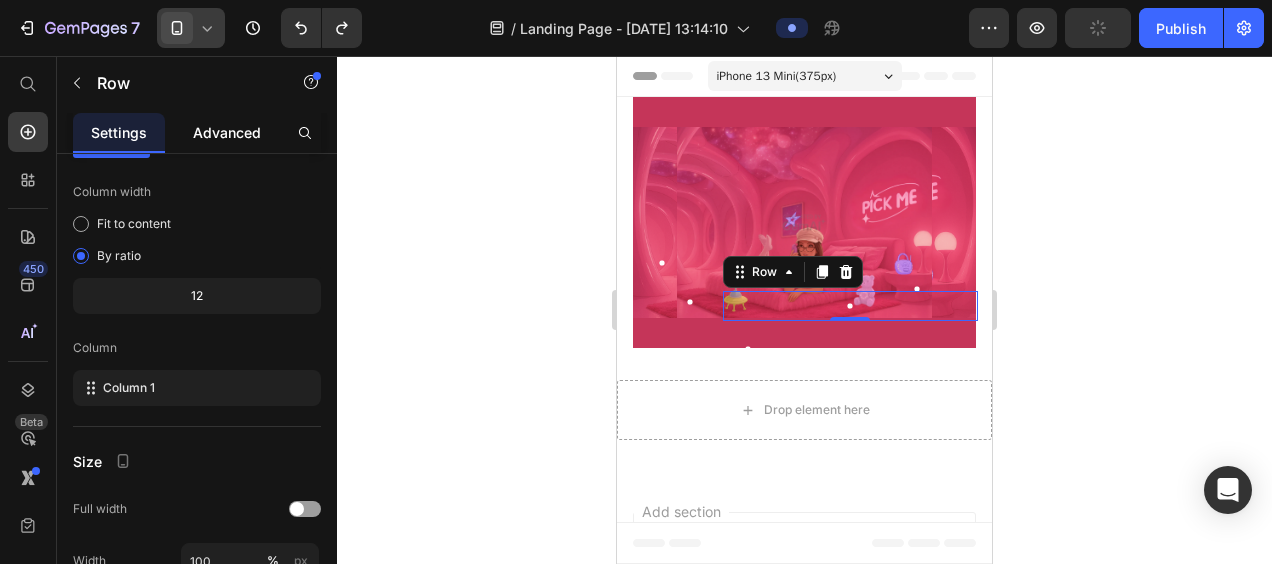 click on "Advanced" at bounding box center (227, 132) 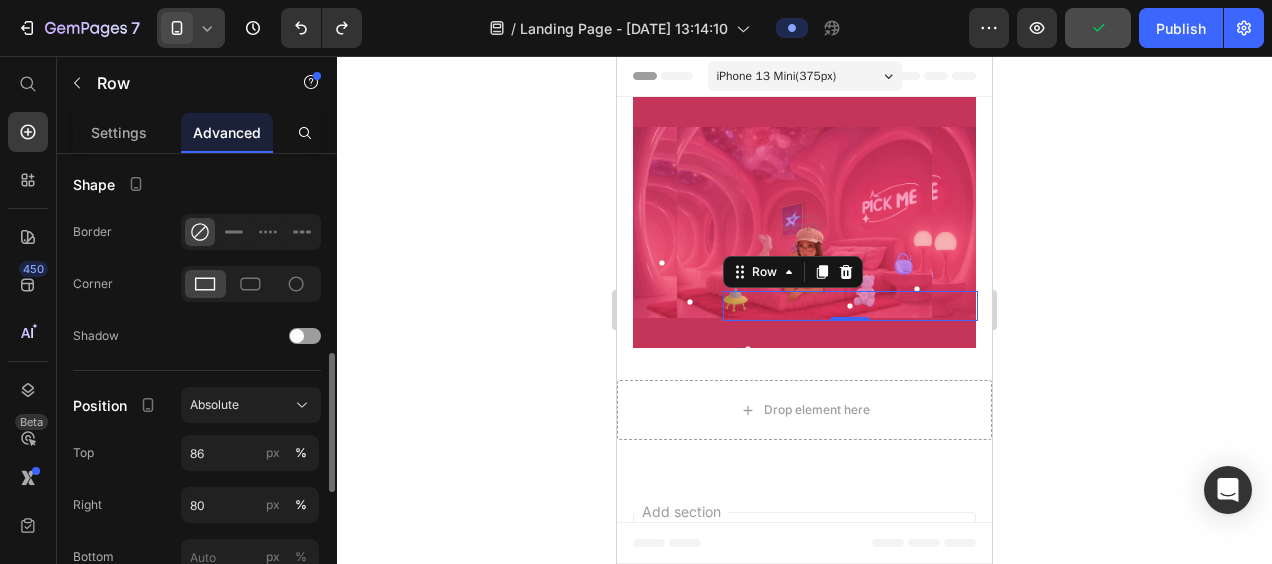 scroll, scrollTop: 553, scrollLeft: 0, axis: vertical 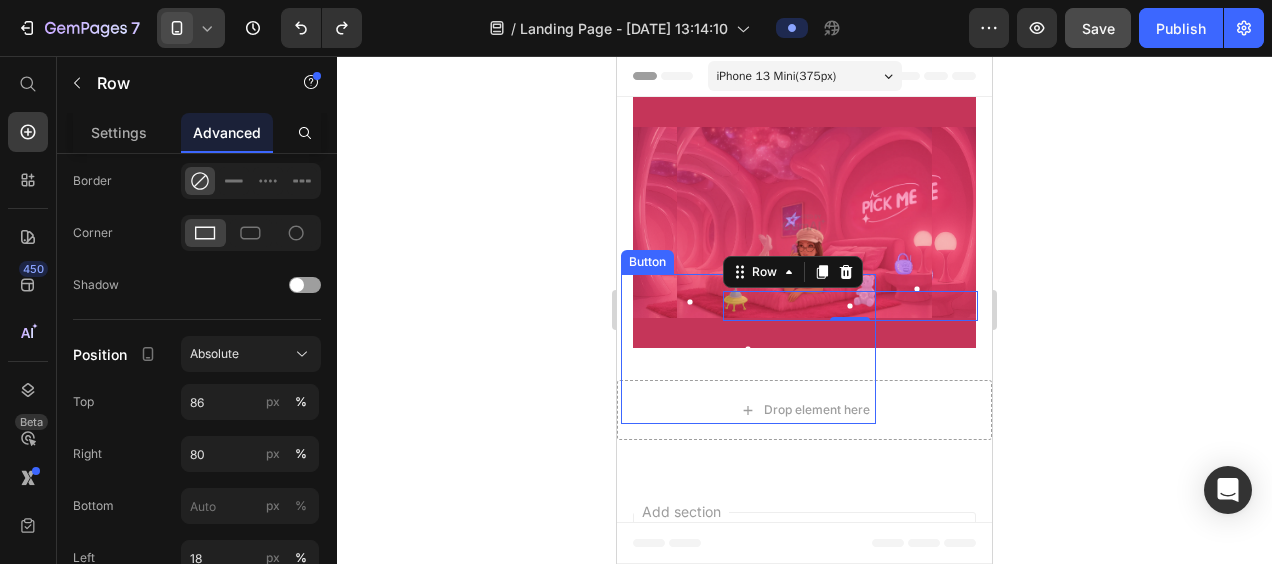 click on "Button" at bounding box center (748, 349) 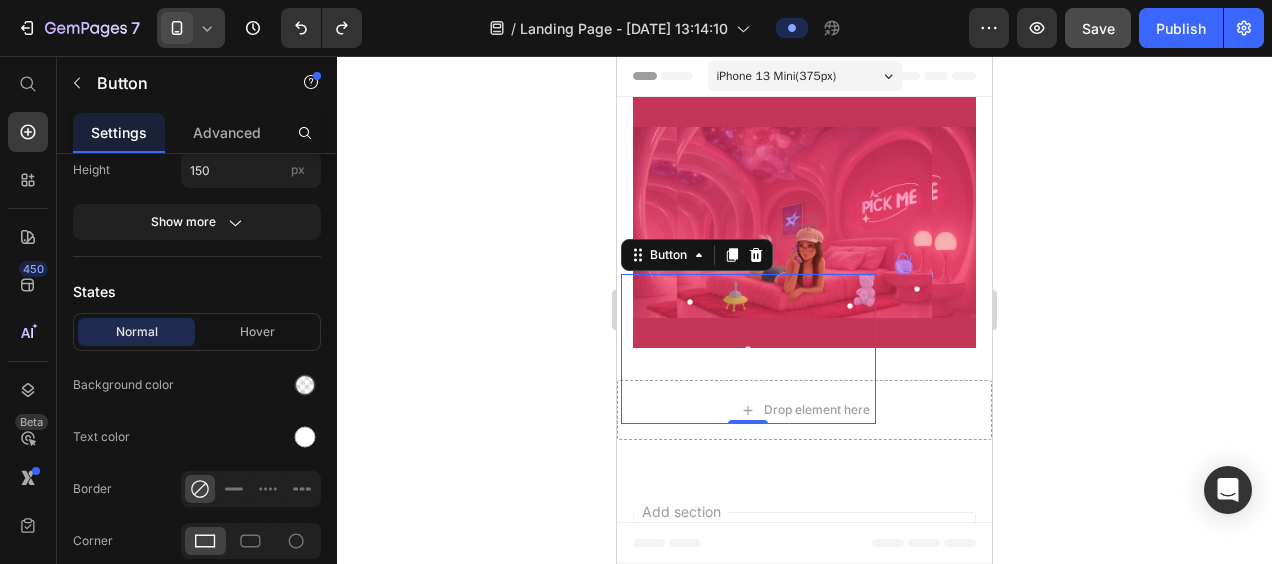 scroll, scrollTop: 0, scrollLeft: 0, axis: both 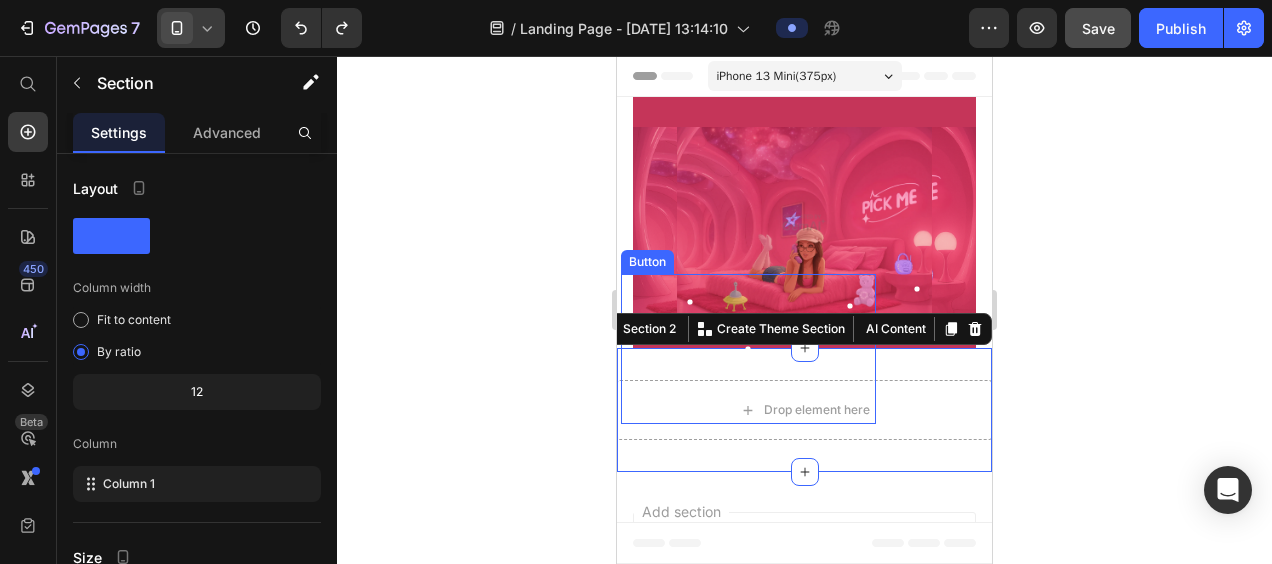 click on "Button" at bounding box center (748, 349) 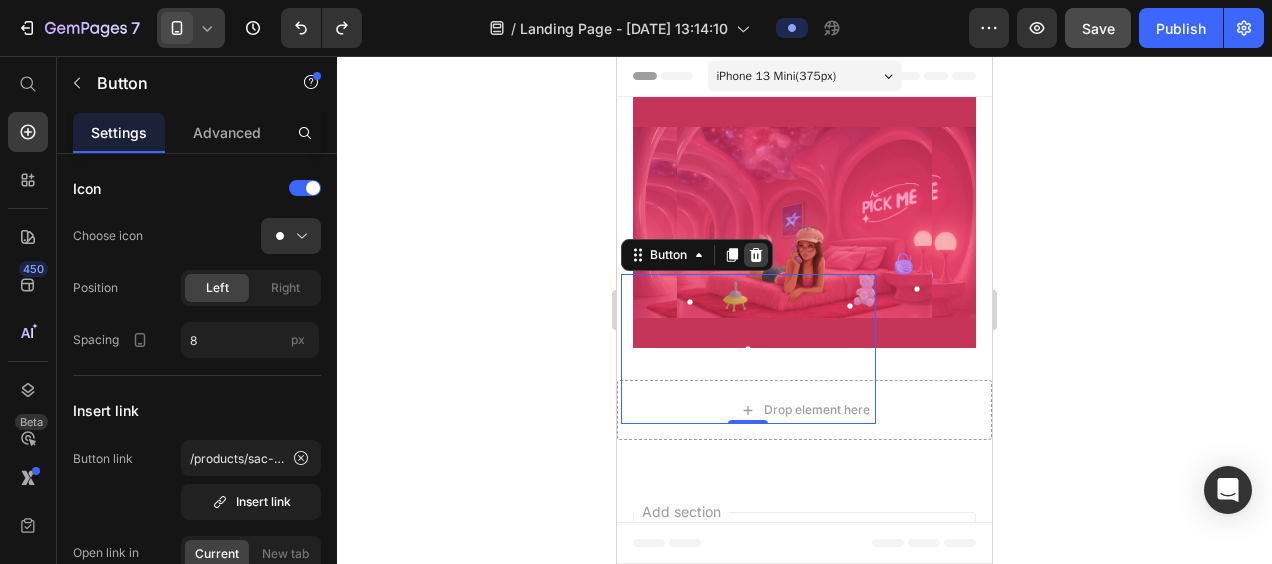 click 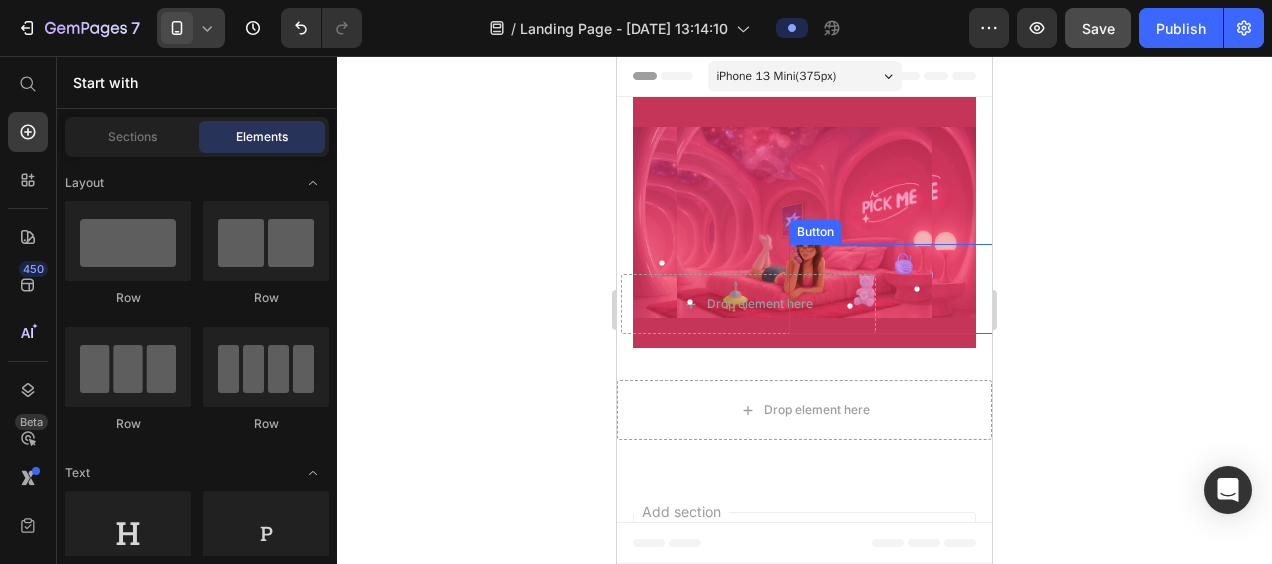 click 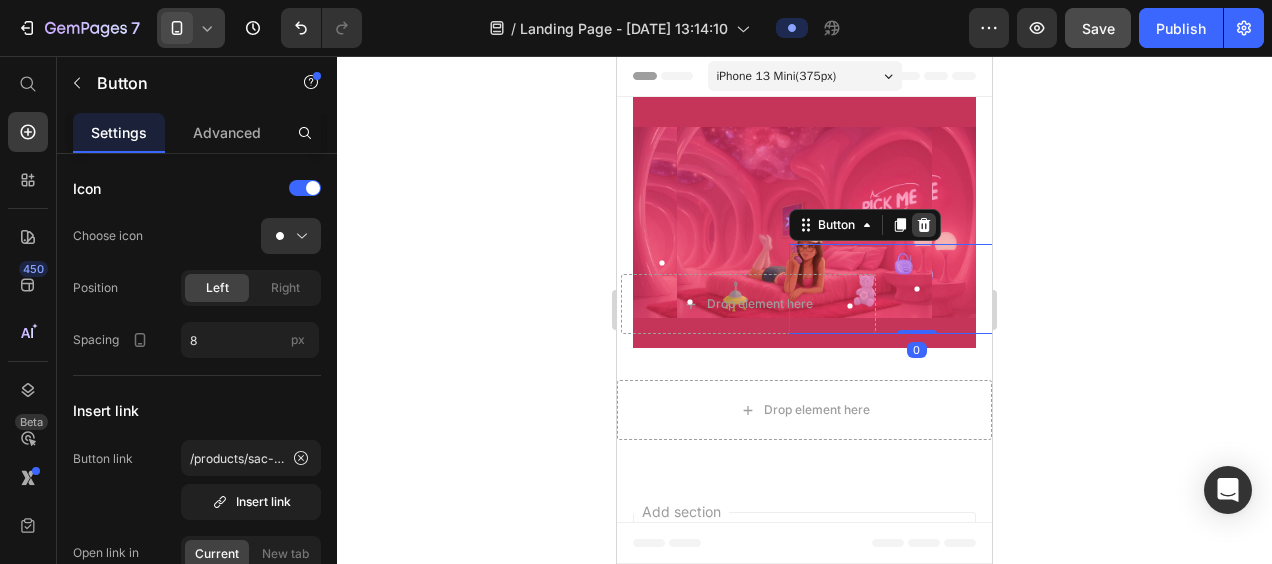 click 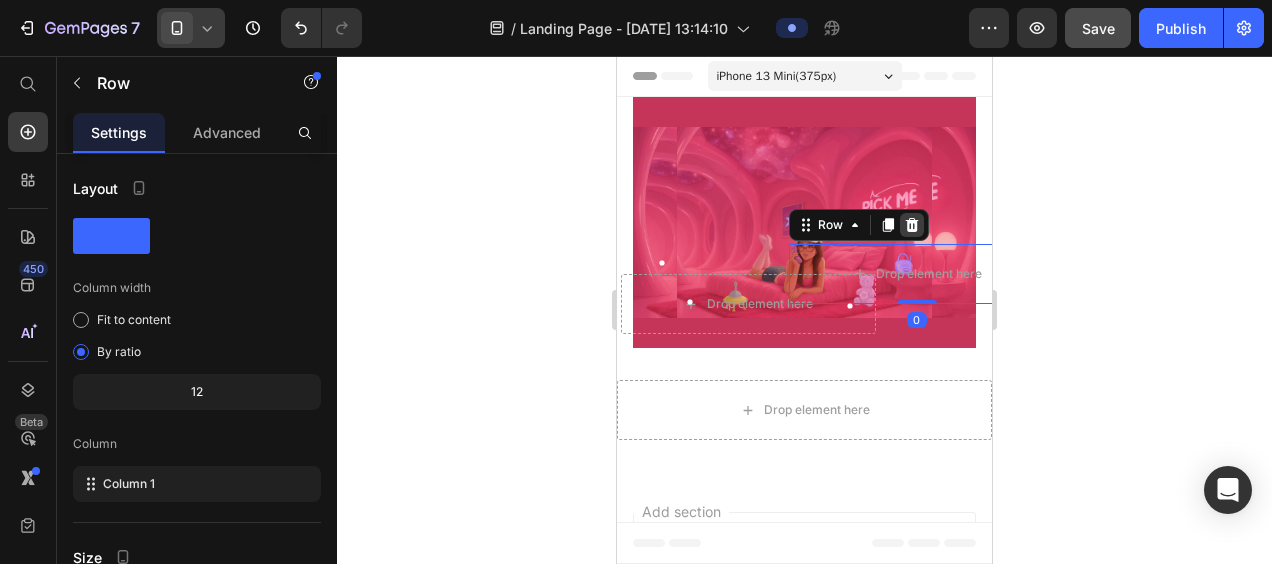 click 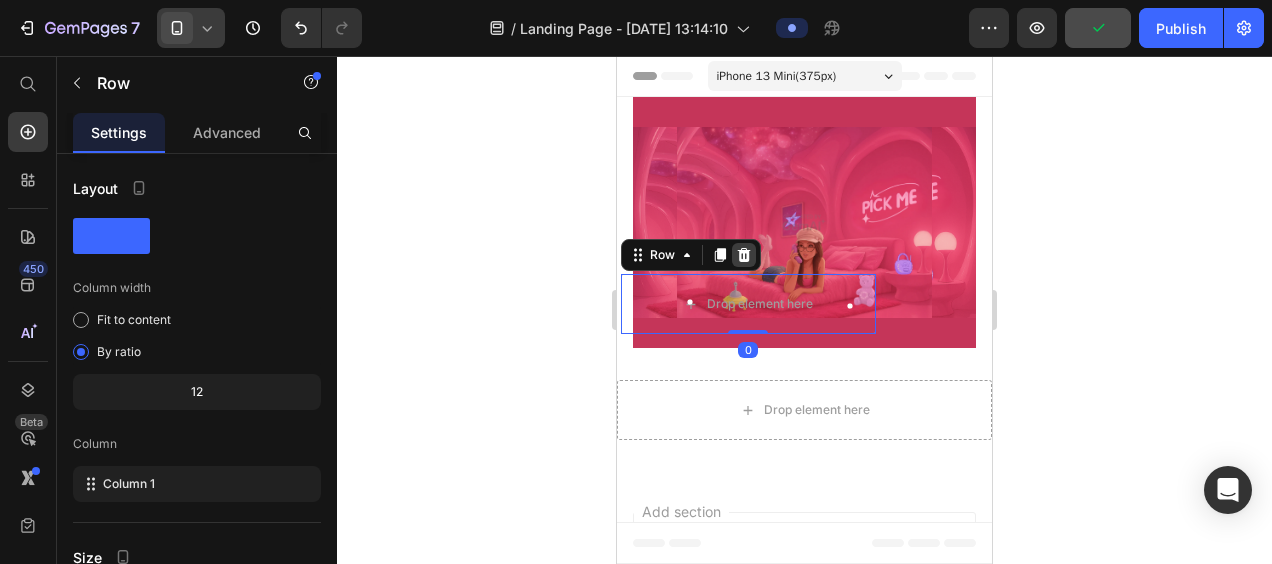 click 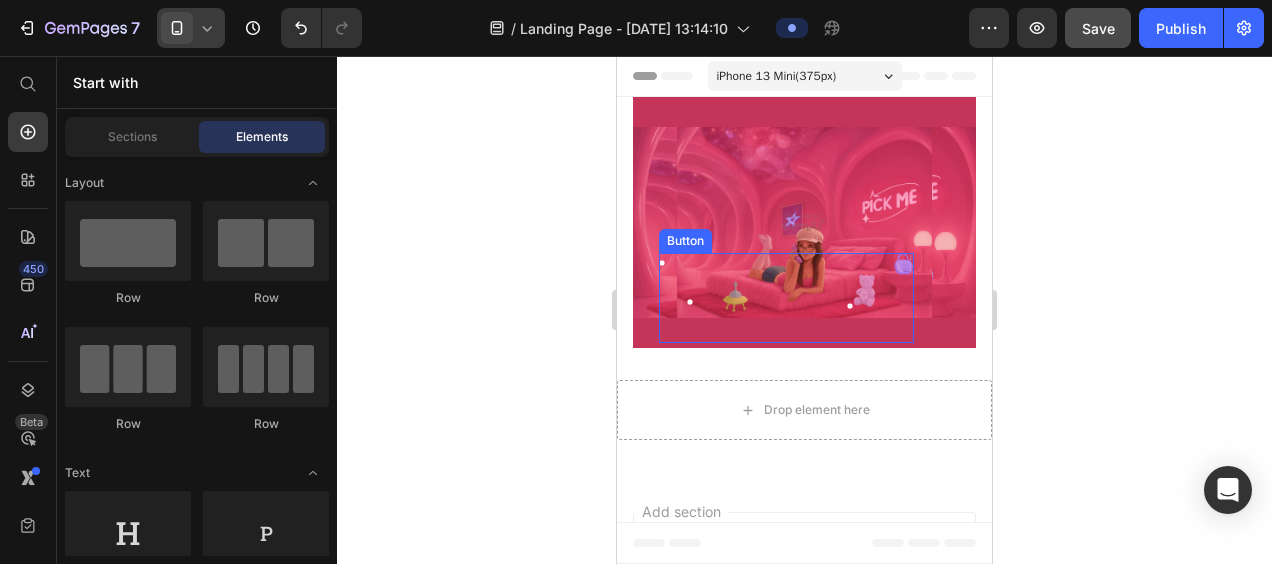click 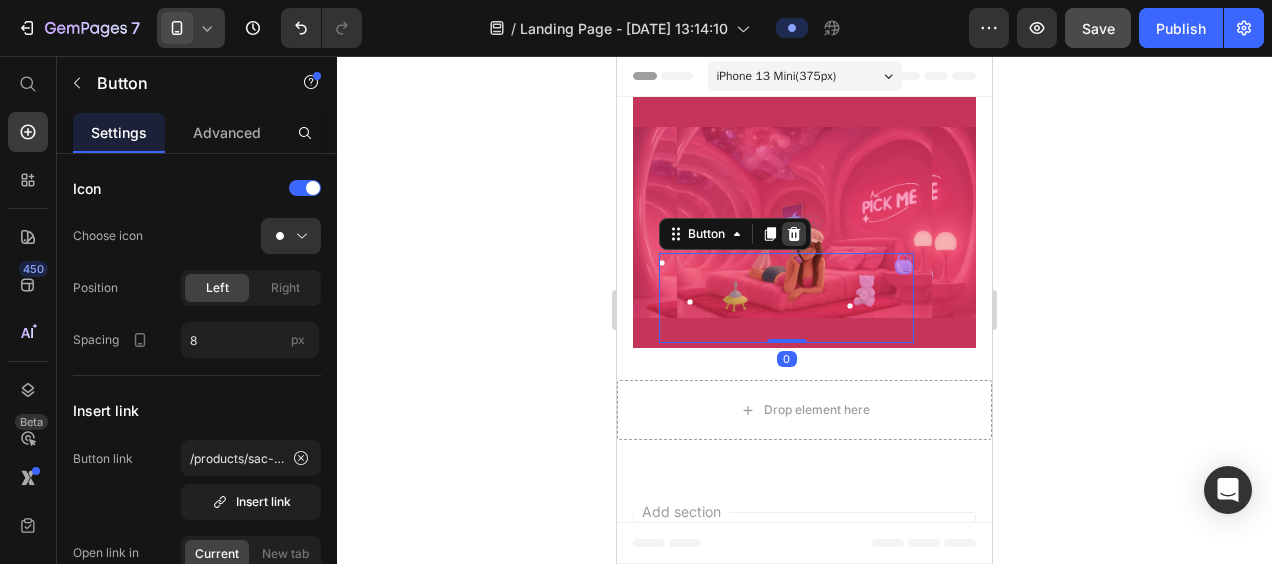 click 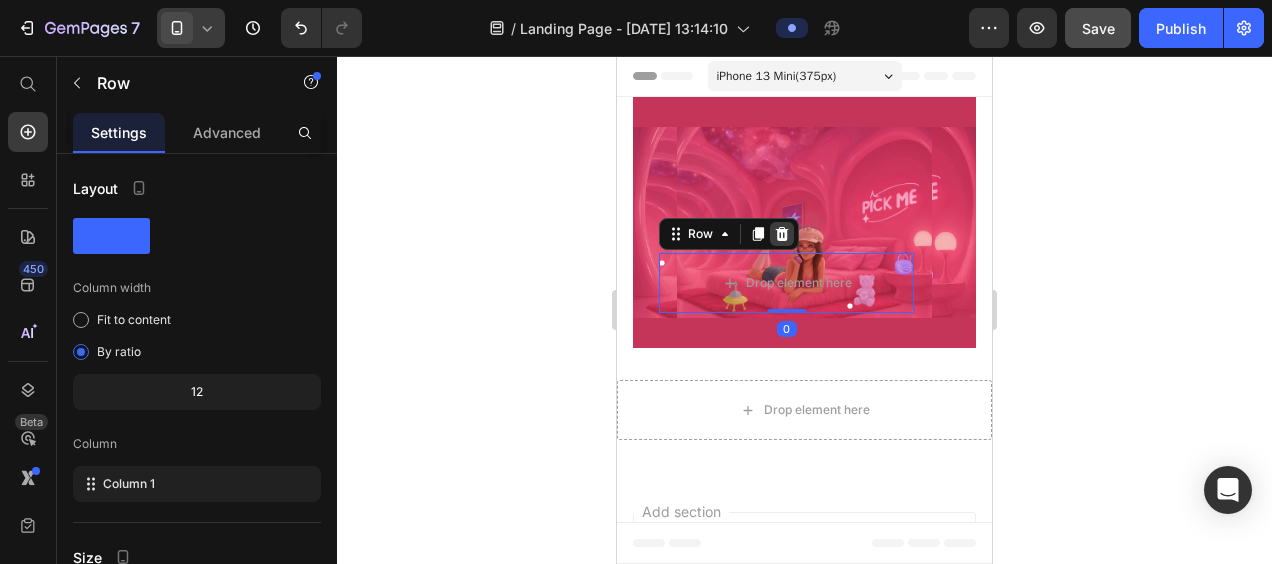 click 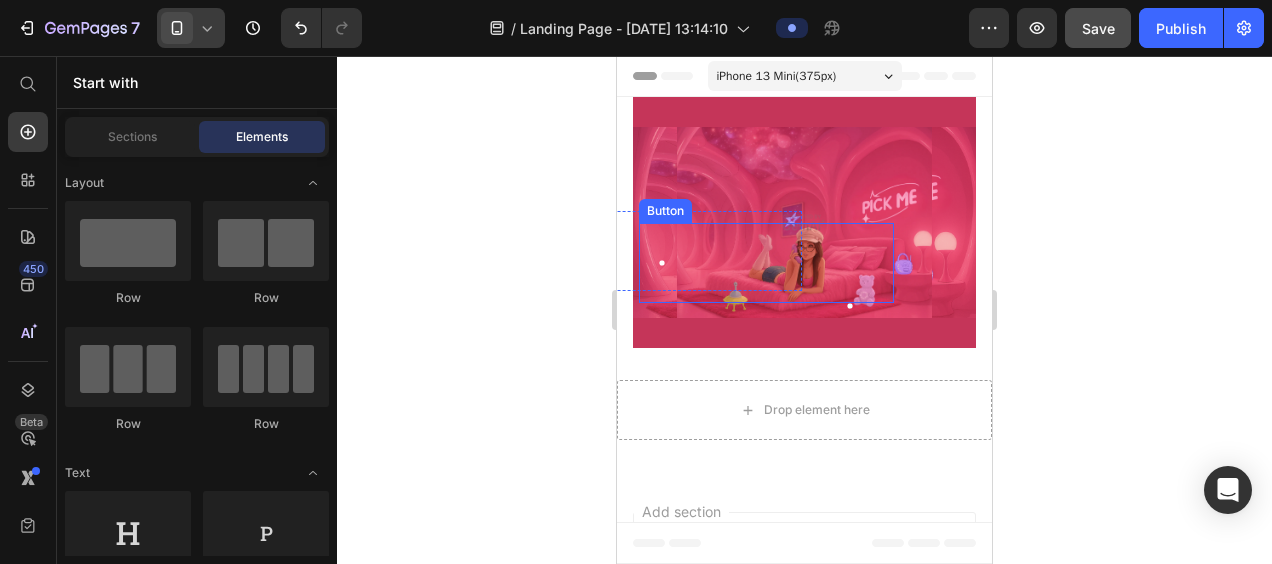 click at bounding box center (662, 263) 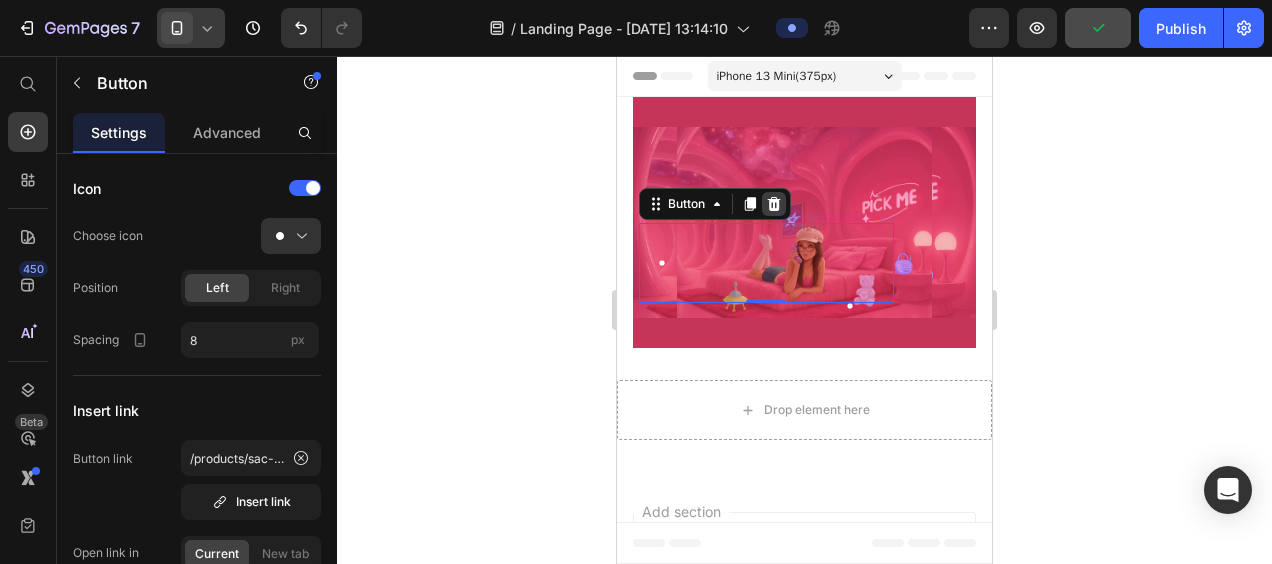 click at bounding box center (774, 204) 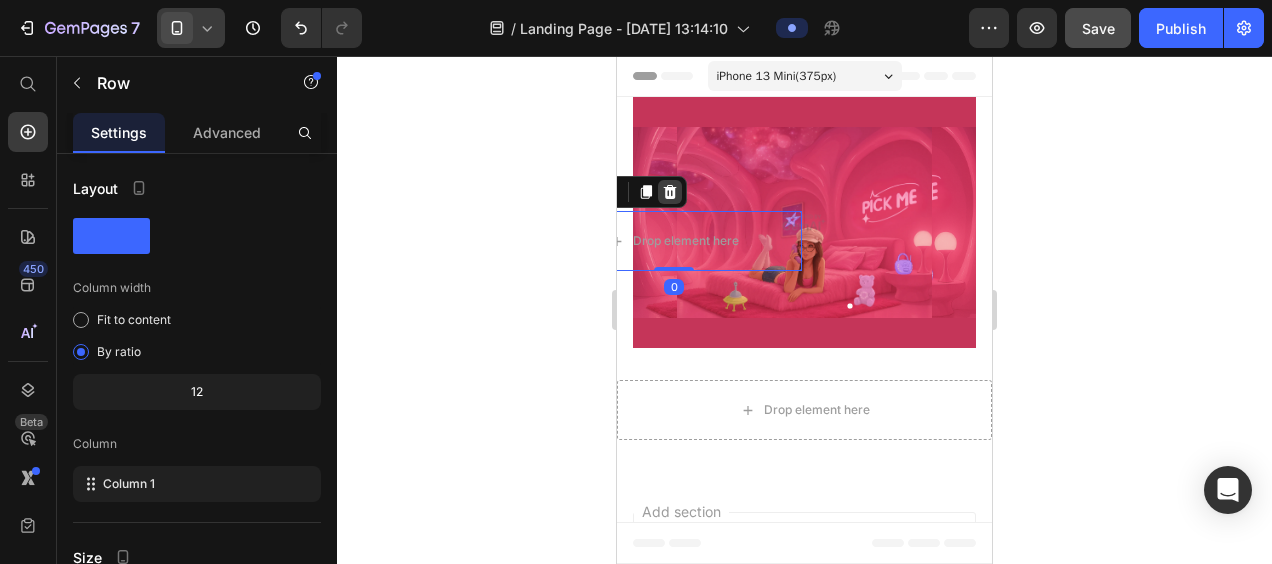 click at bounding box center (670, 192) 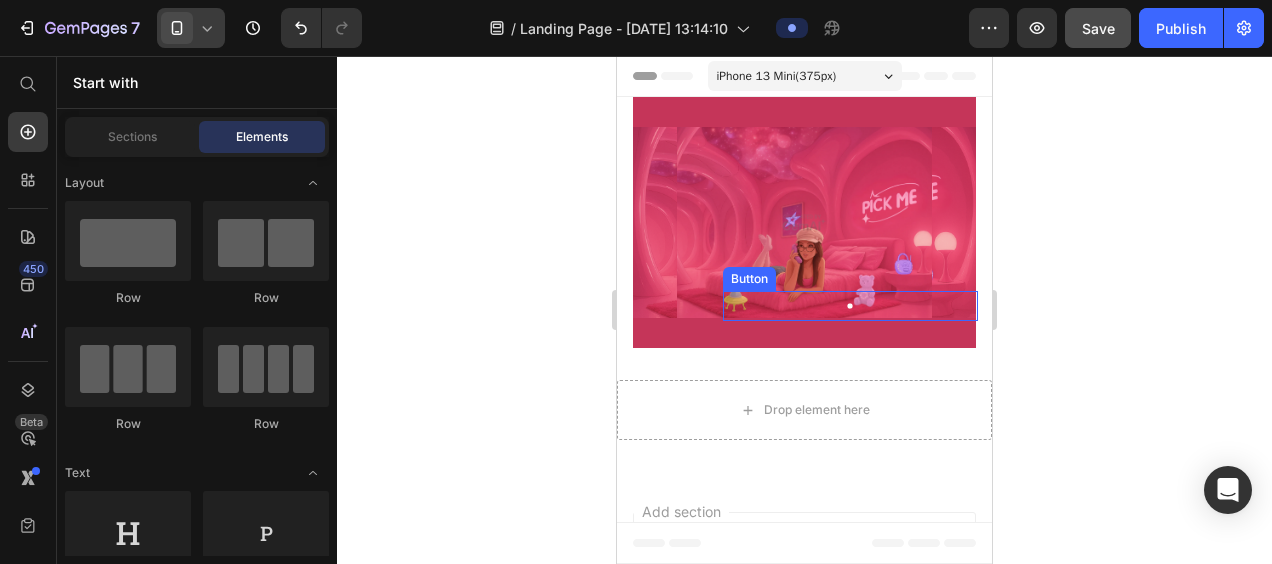 click at bounding box center [850, 306] 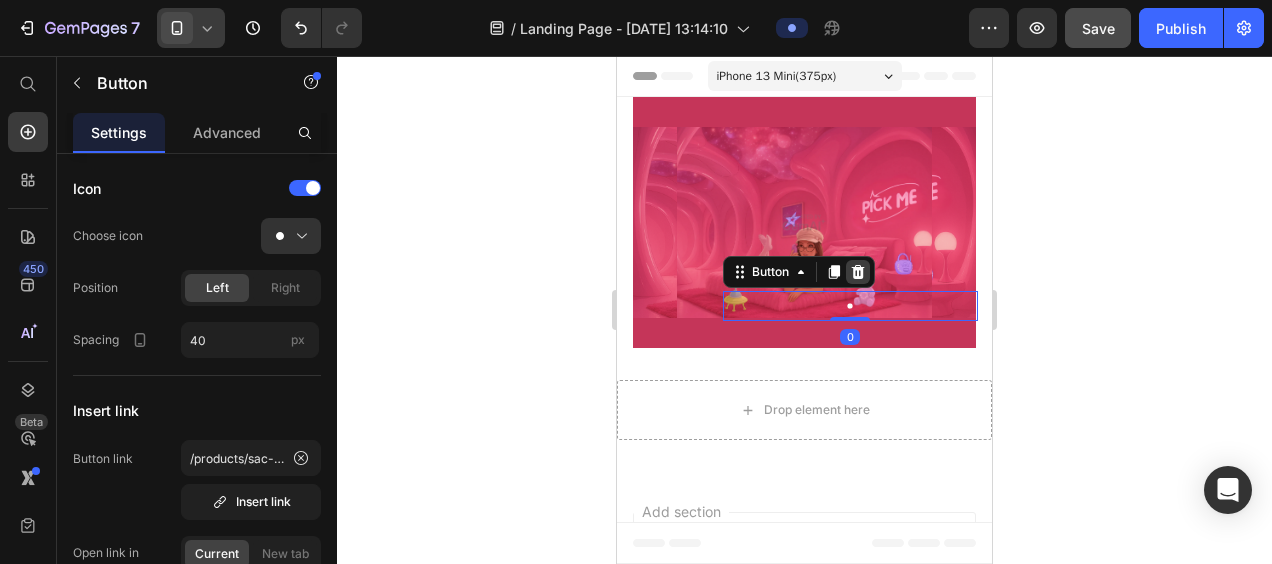 click 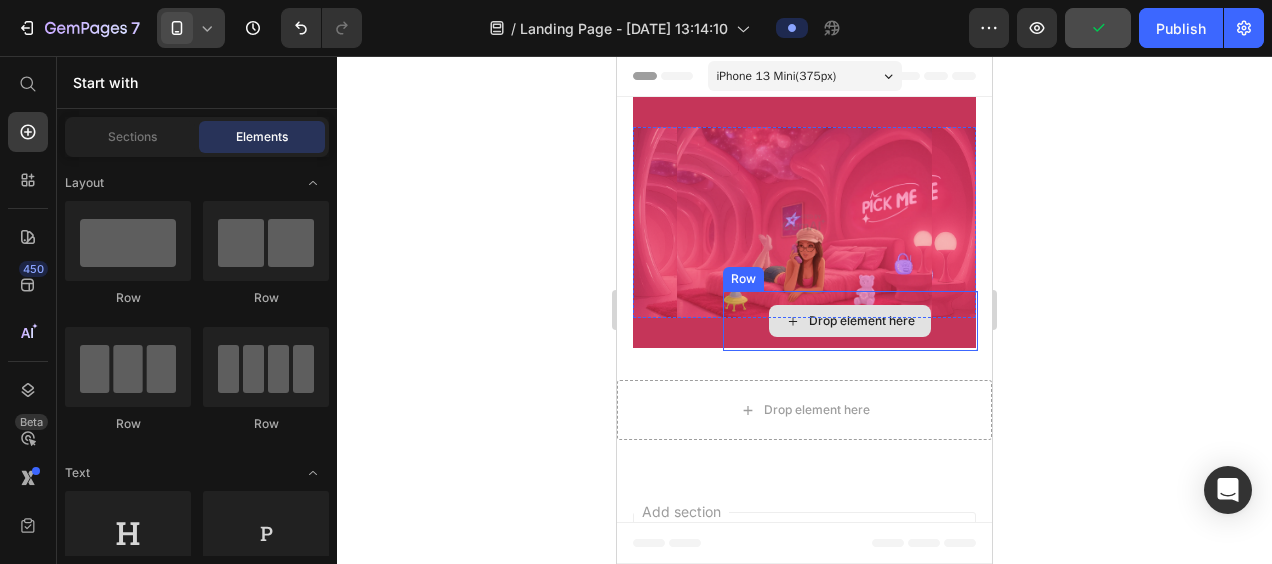 click on "Drop element here" at bounding box center [850, 321] 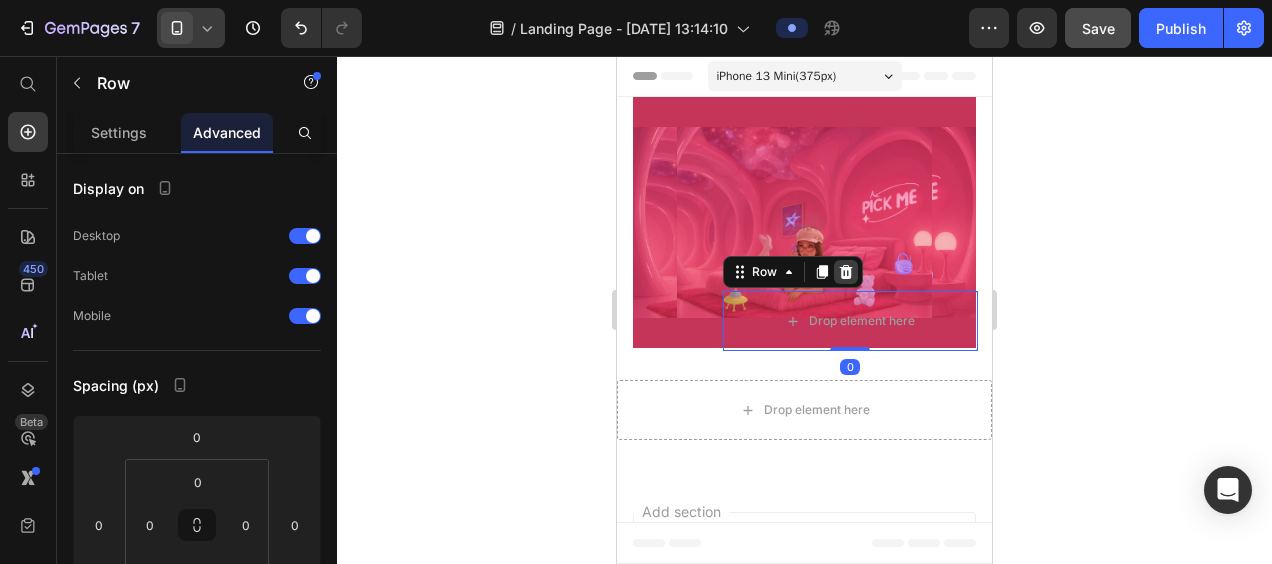 click at bounding box center [846, 272] 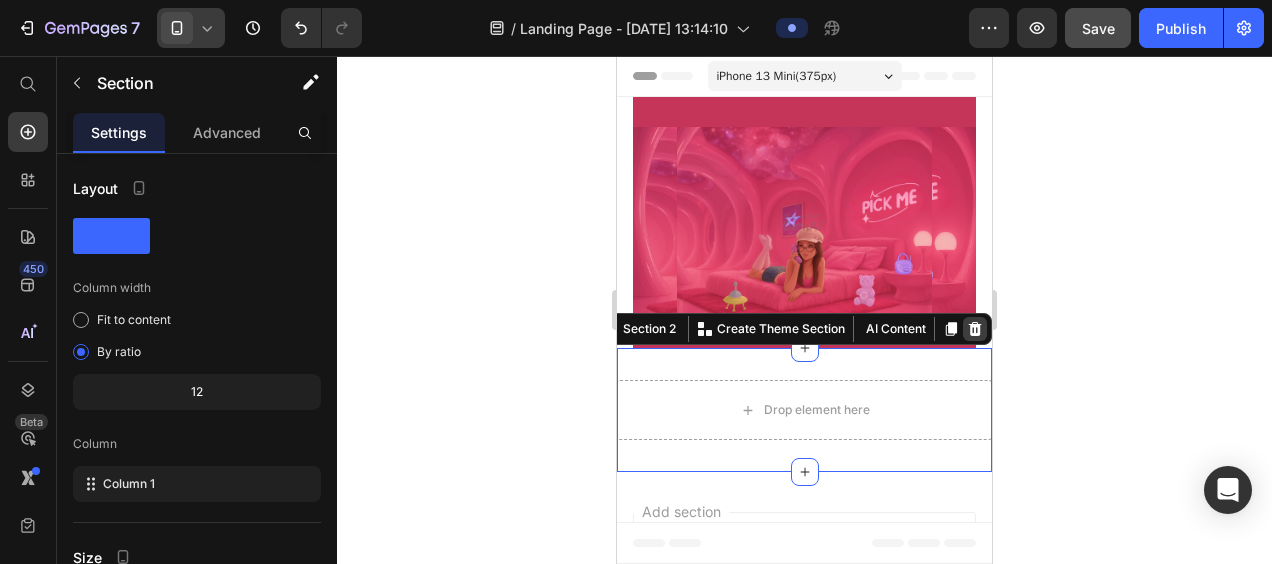 click 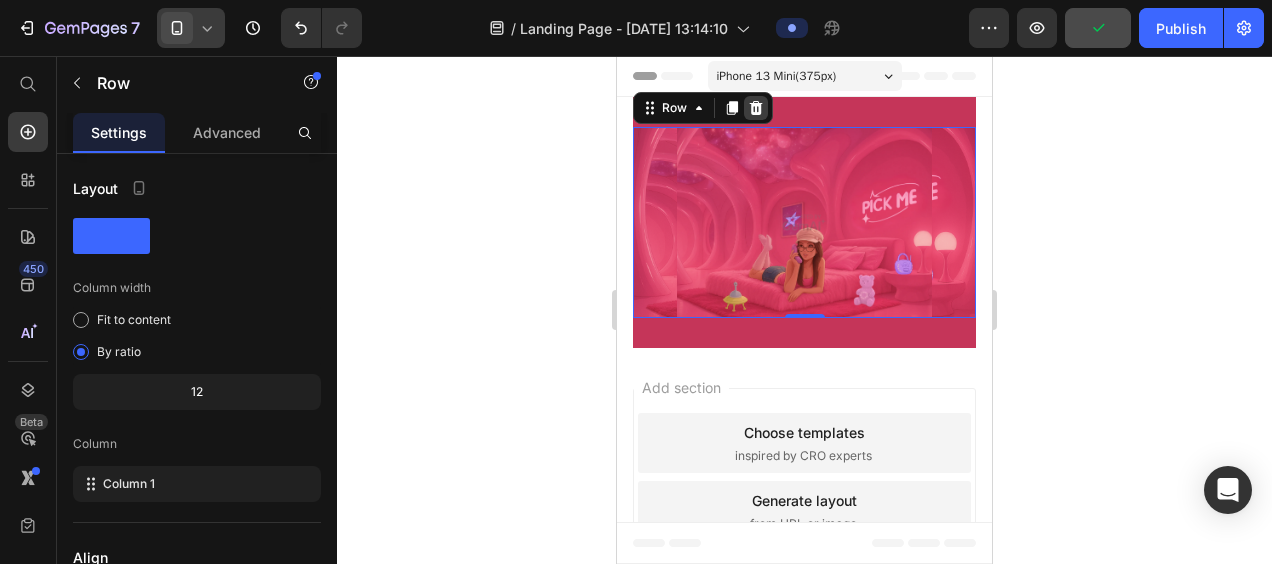 click 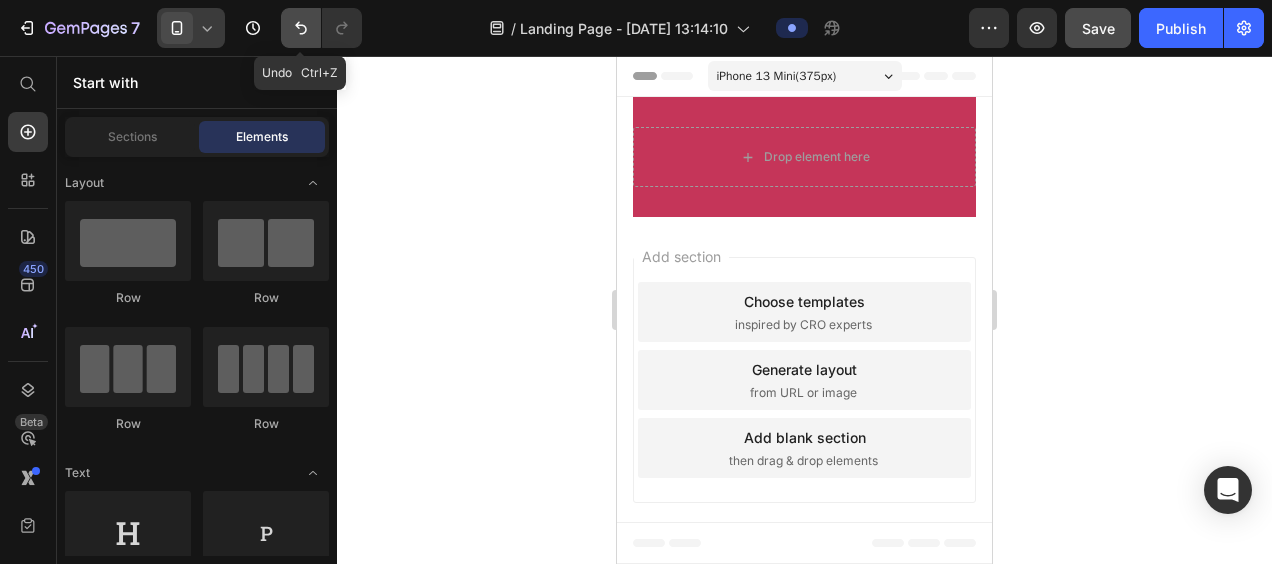 click 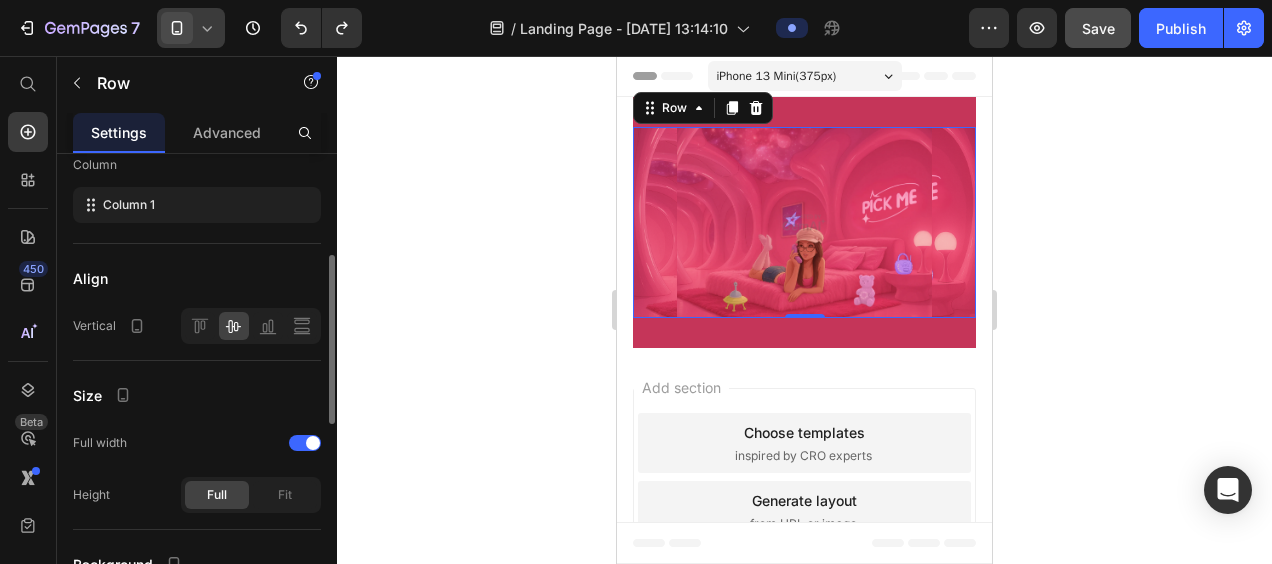scroll, scrollTop: 290, scrollLeft: 0, axis: vertical 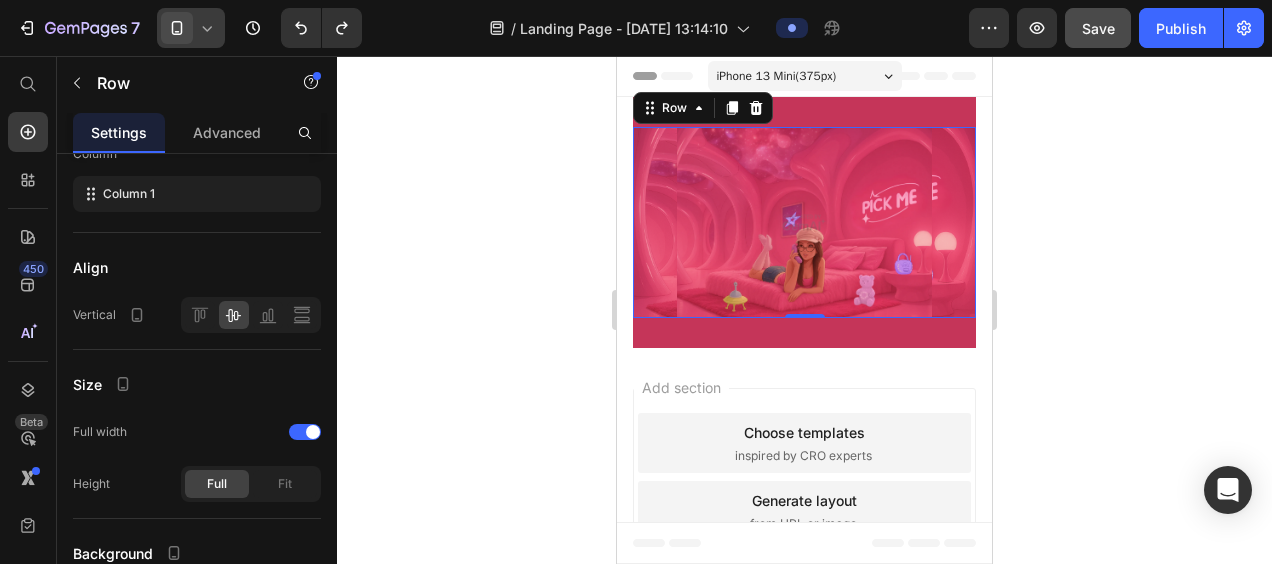 click 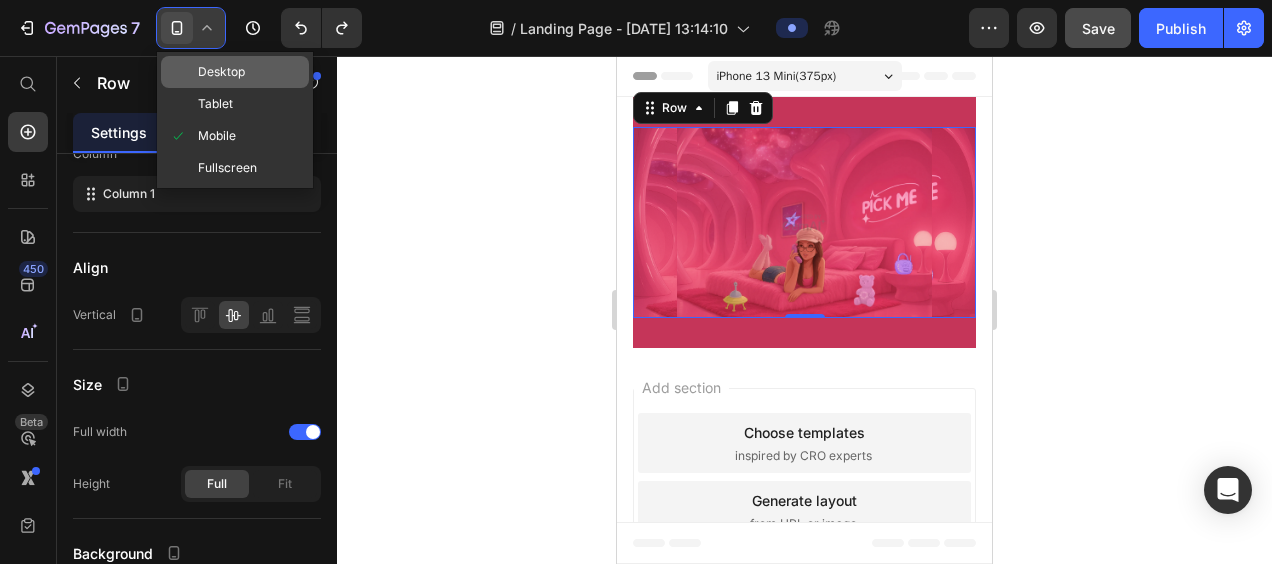 click on "Desktop" at bounding box center (221, 72) 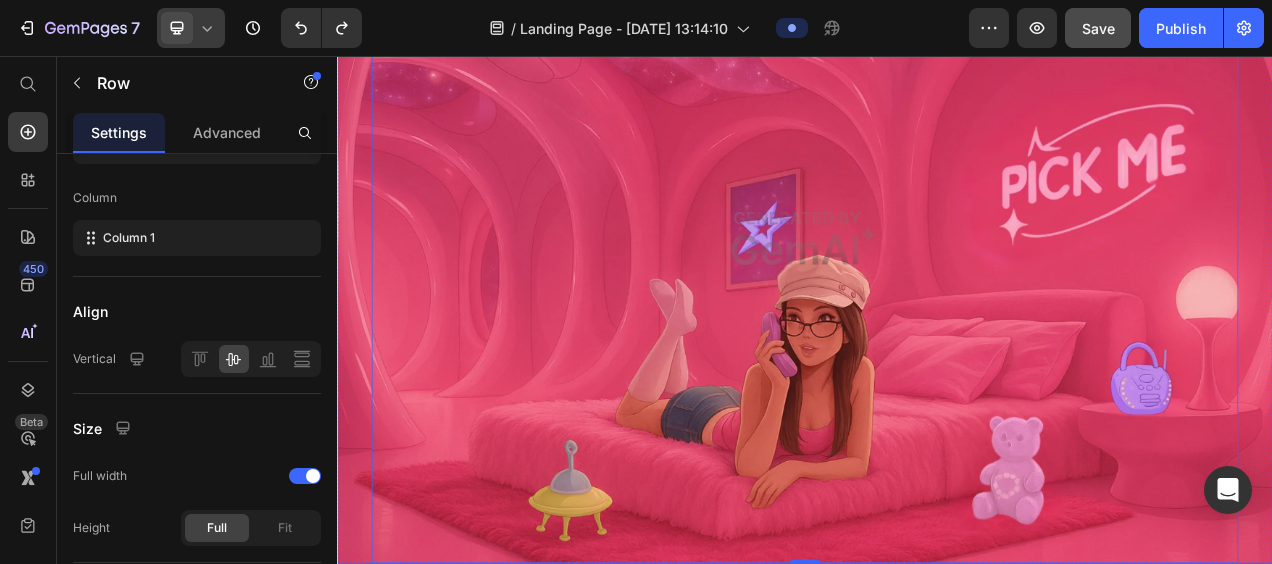 scroll, scrollTop: 252, scrollLeft: 0, axis: vertical 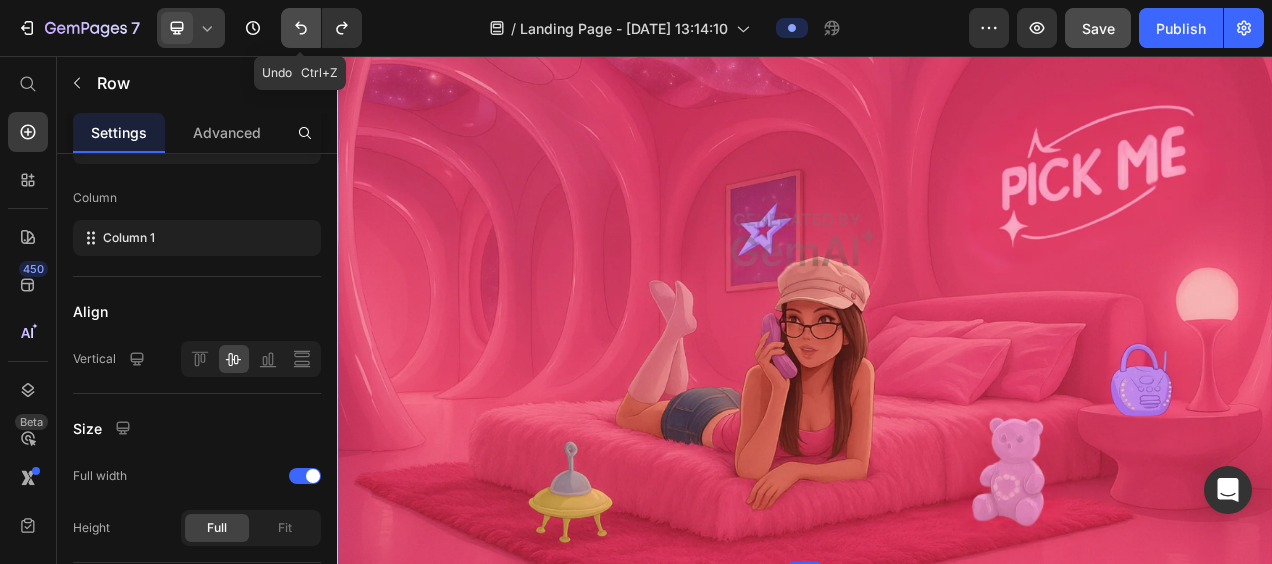 click 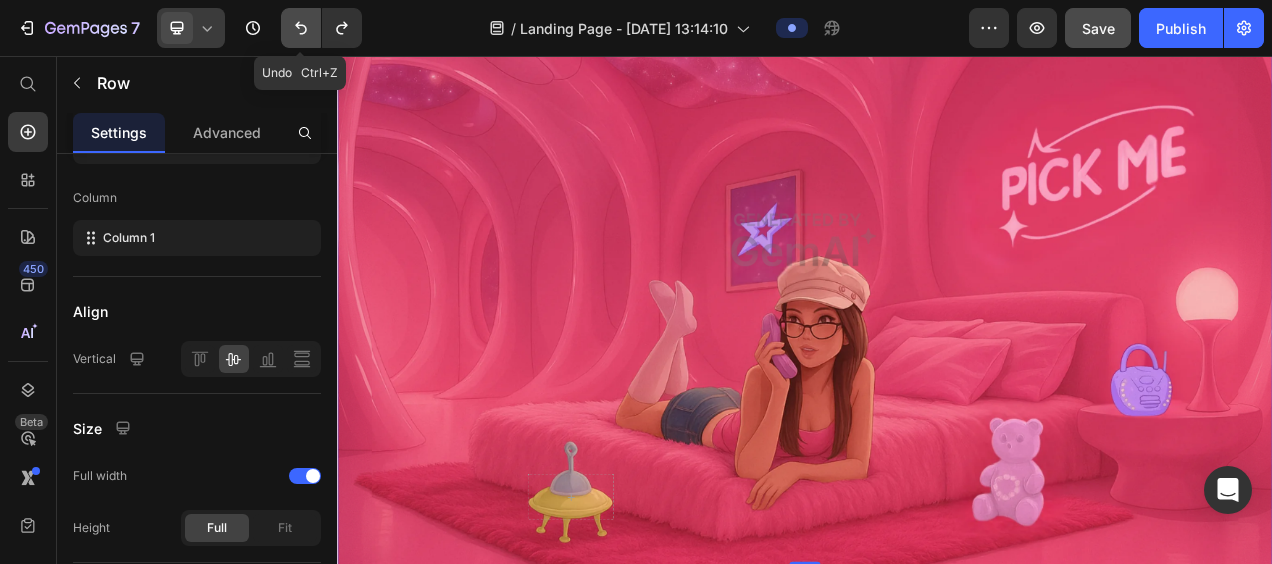 click 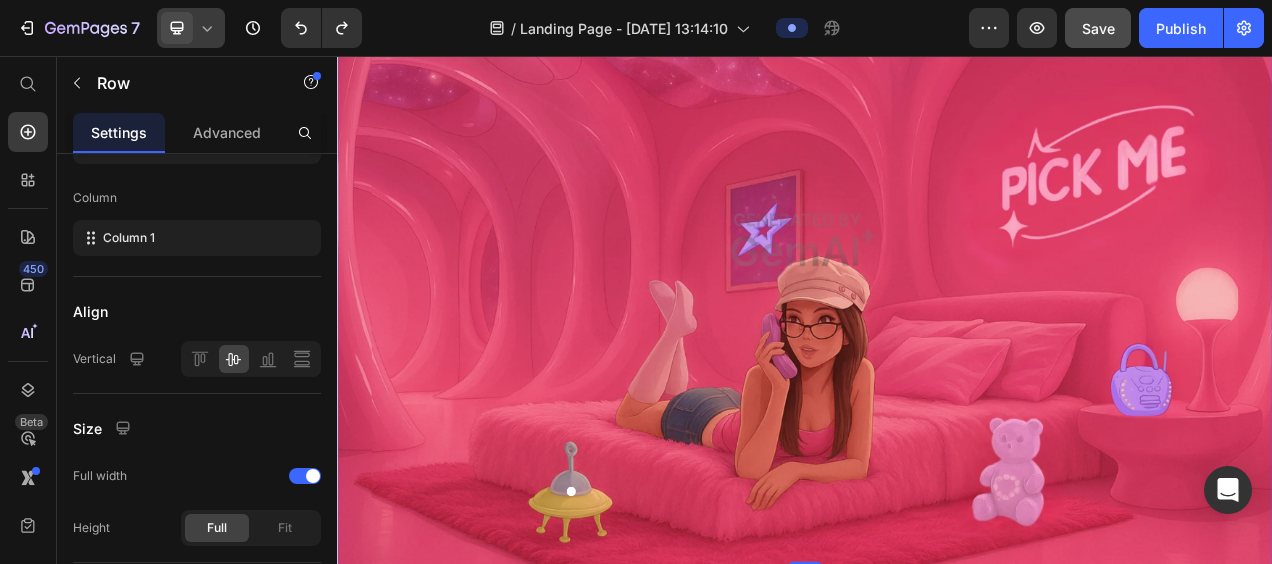 click 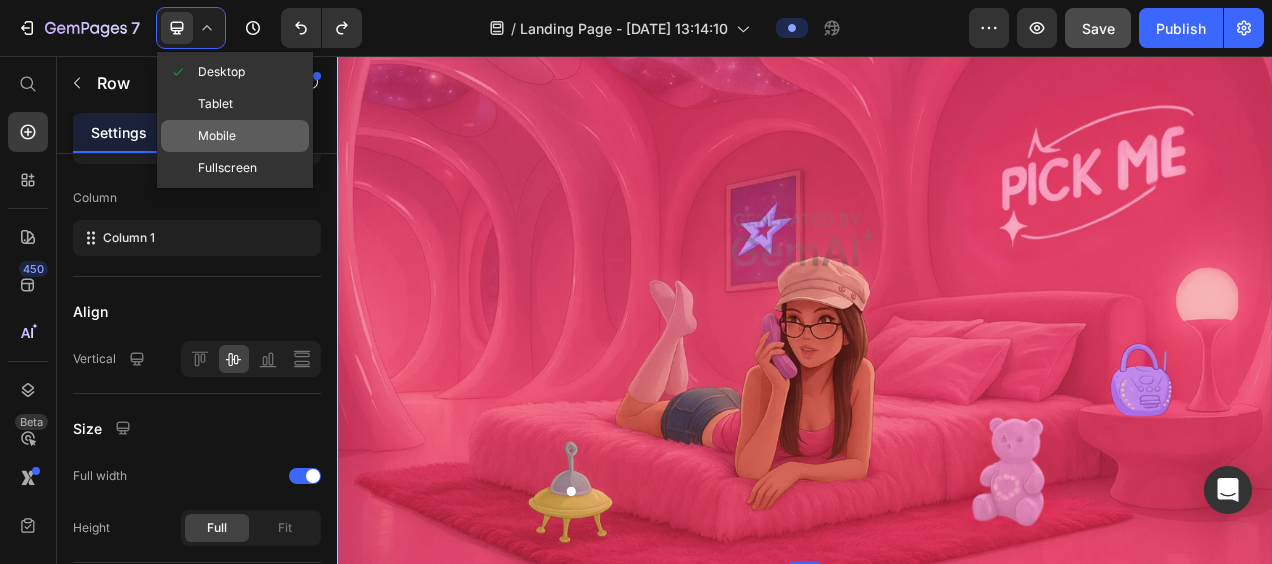 click on "Mobile" at bounding box center (217, 136) 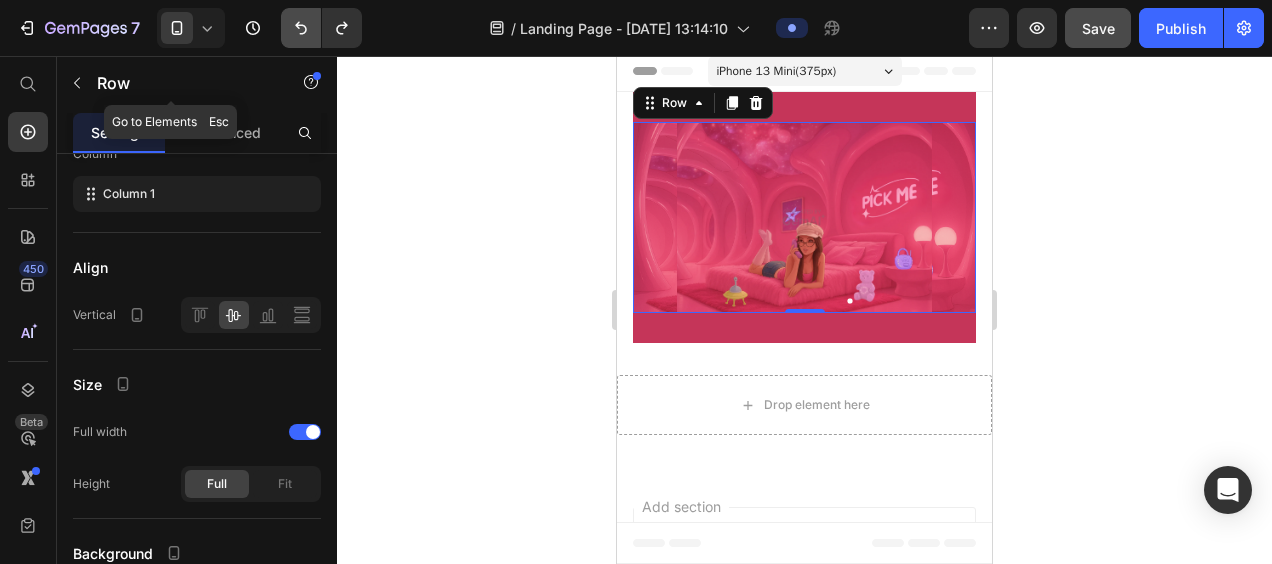 scroll, scrollTop: 0, scrollLeft: 0, axis: both 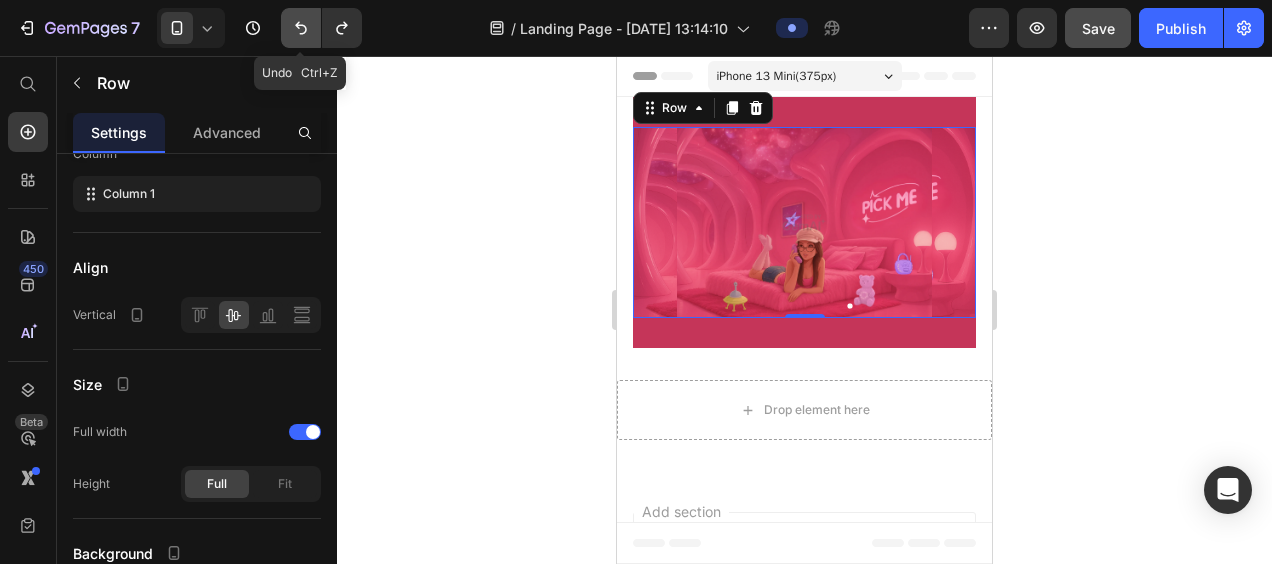 click 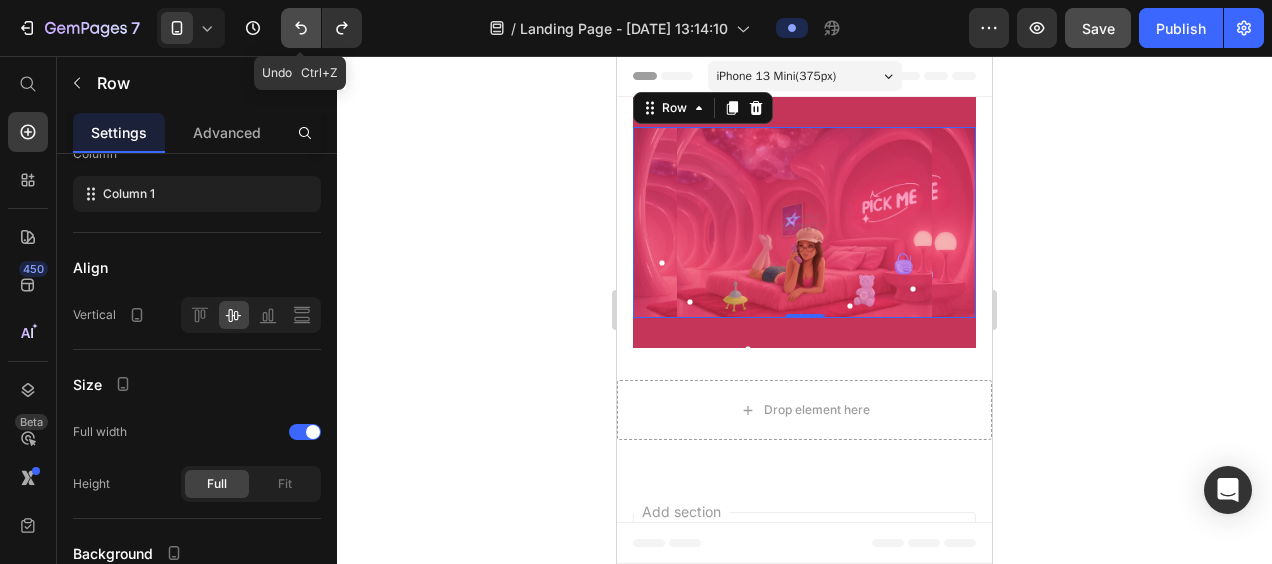 click 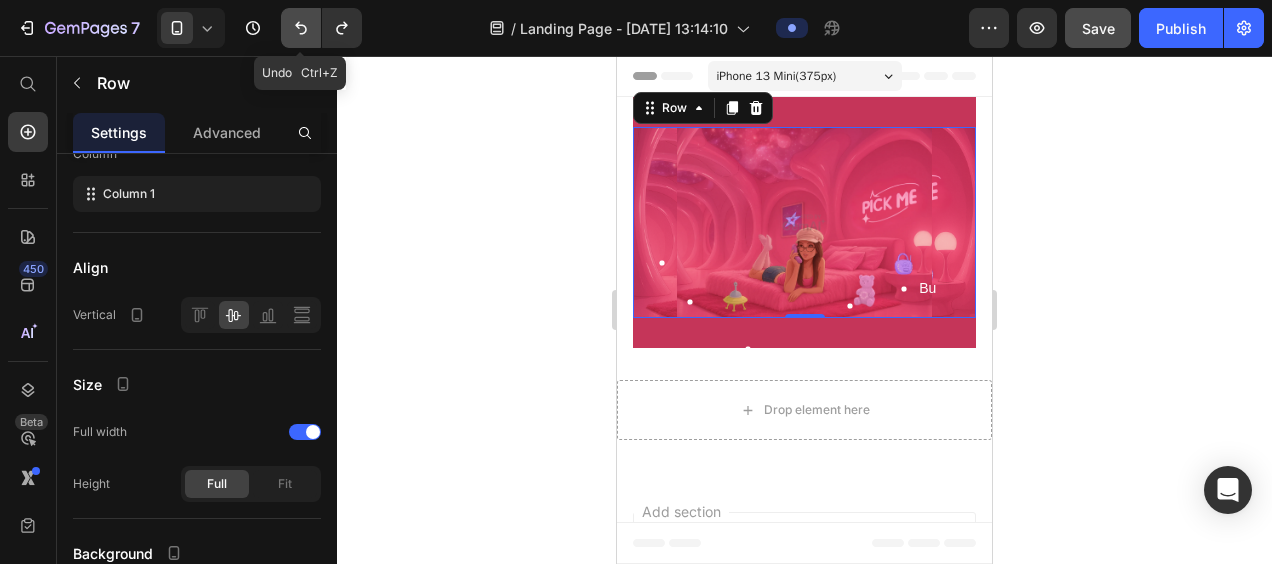 click 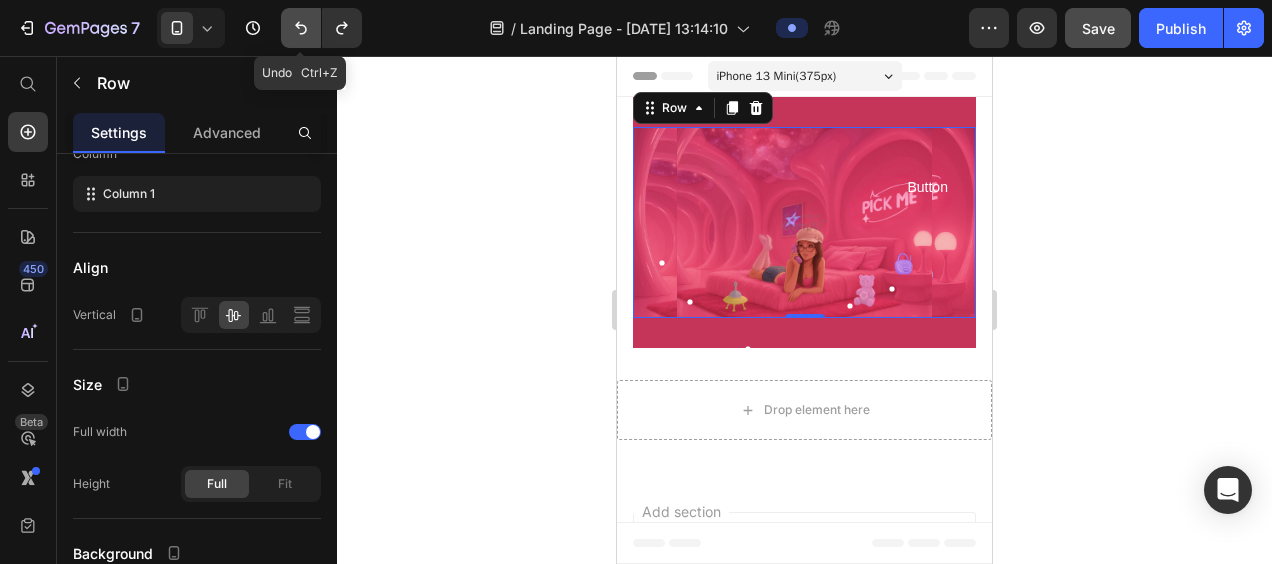 click 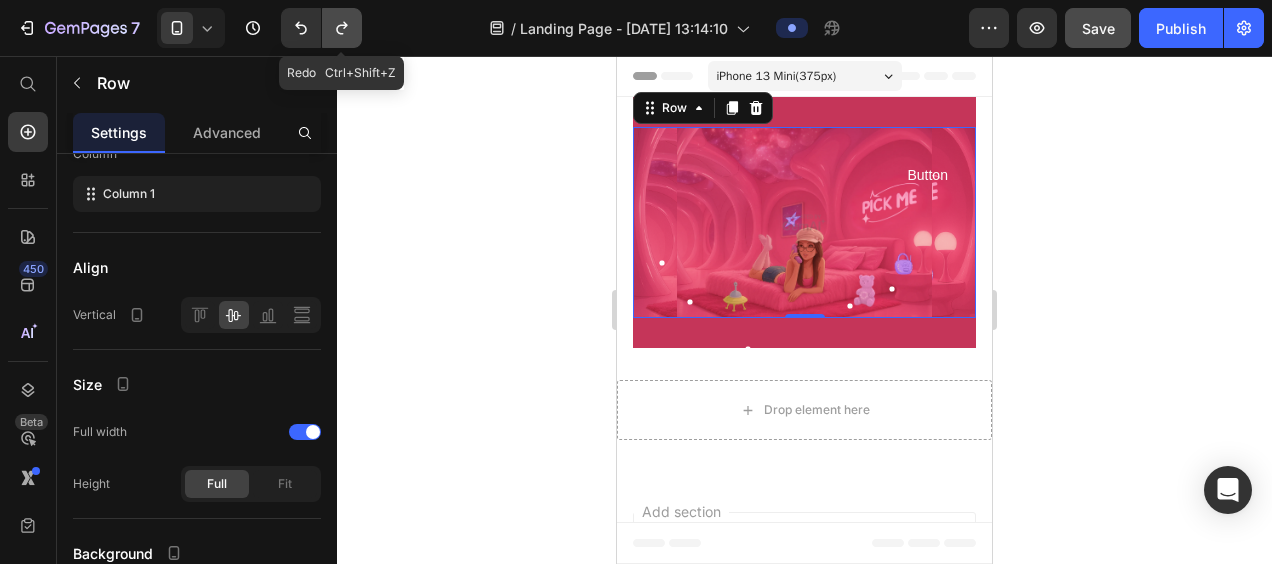 click 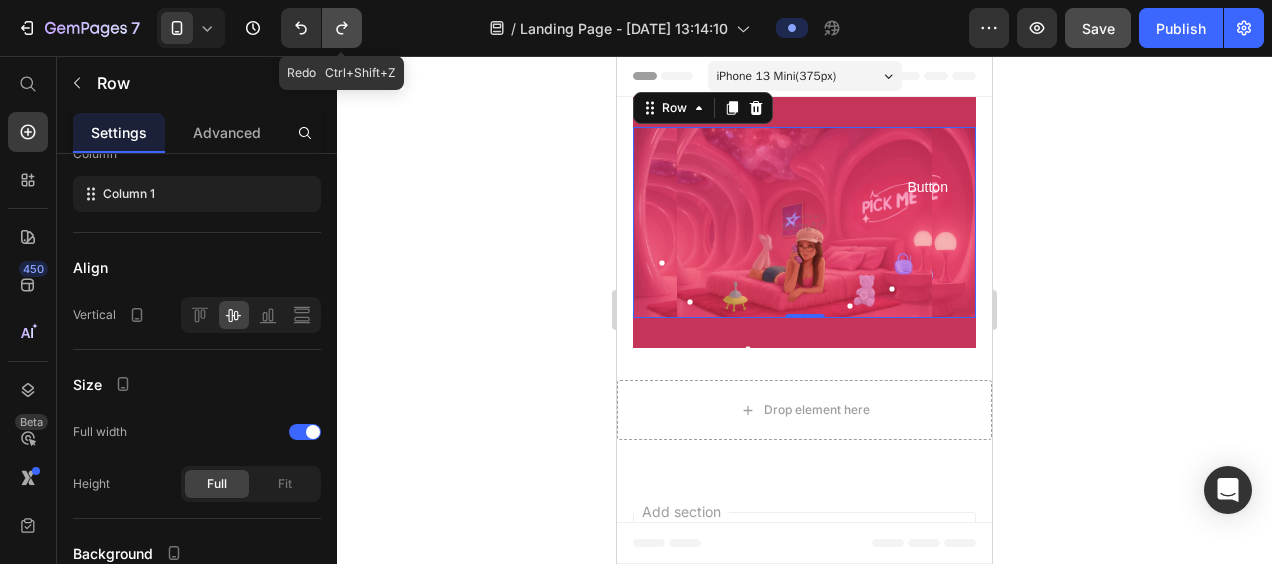 click 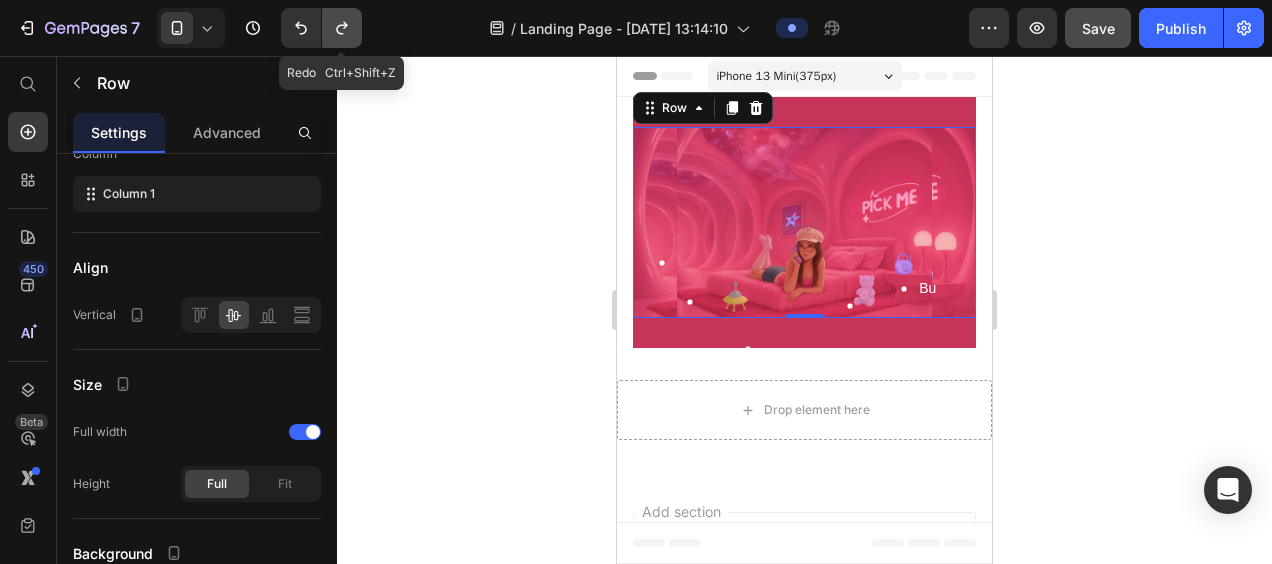 click 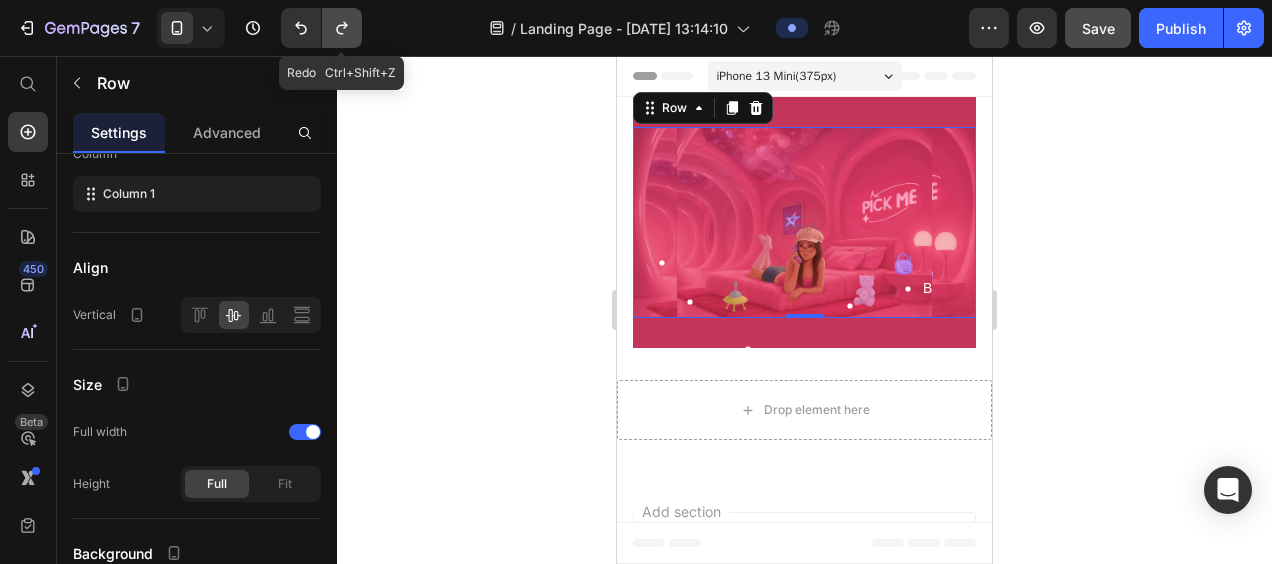 click 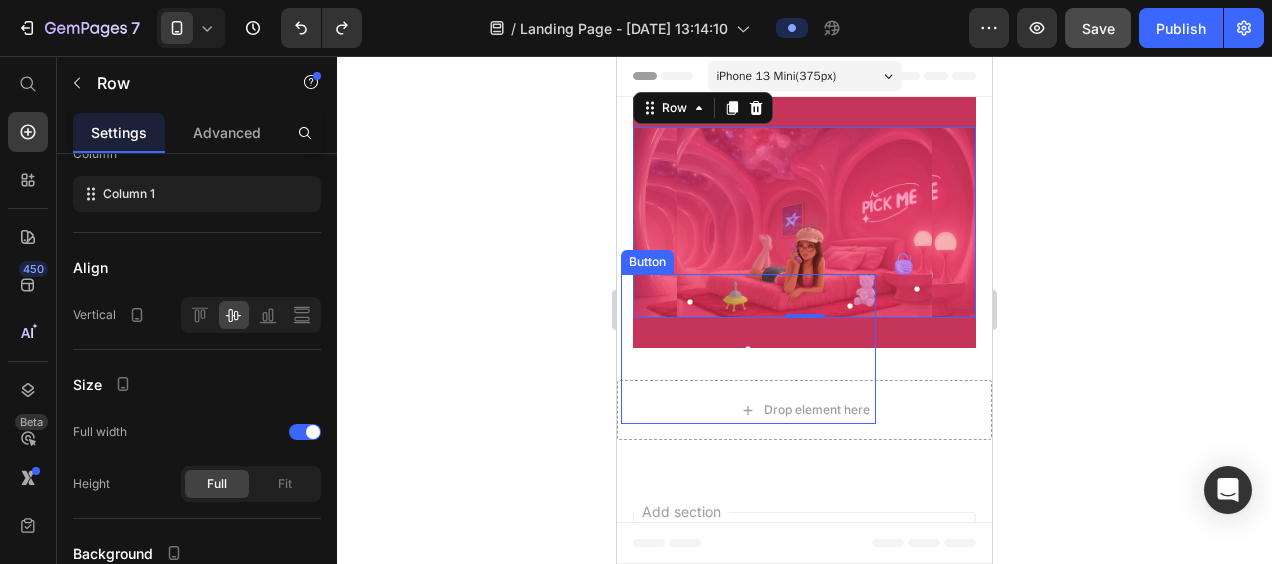 click on "Button" at bounding box center [748, 349] 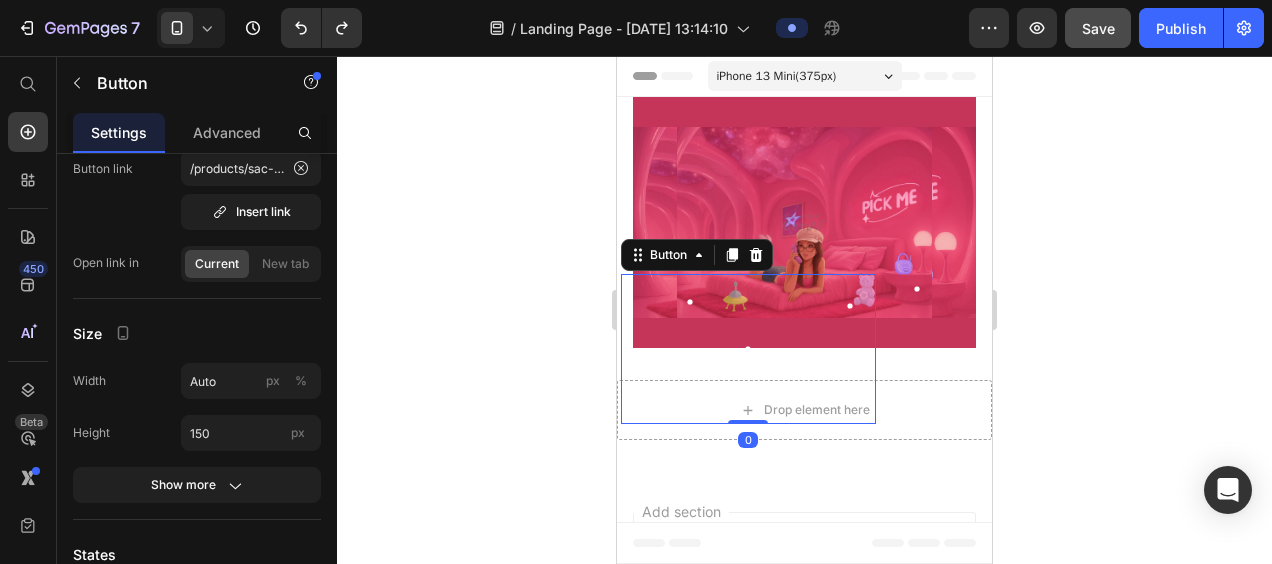 scroll, scrollTop: 0, scrollLeft: 0, axis: both 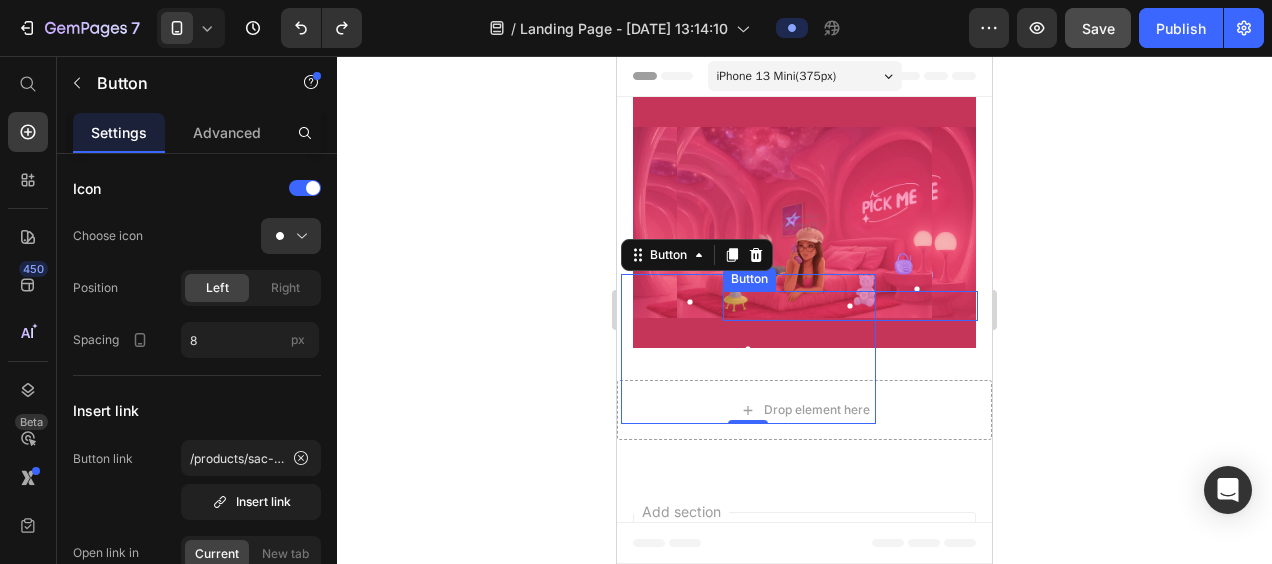 click on "Button" at bounding box center (850, 306) 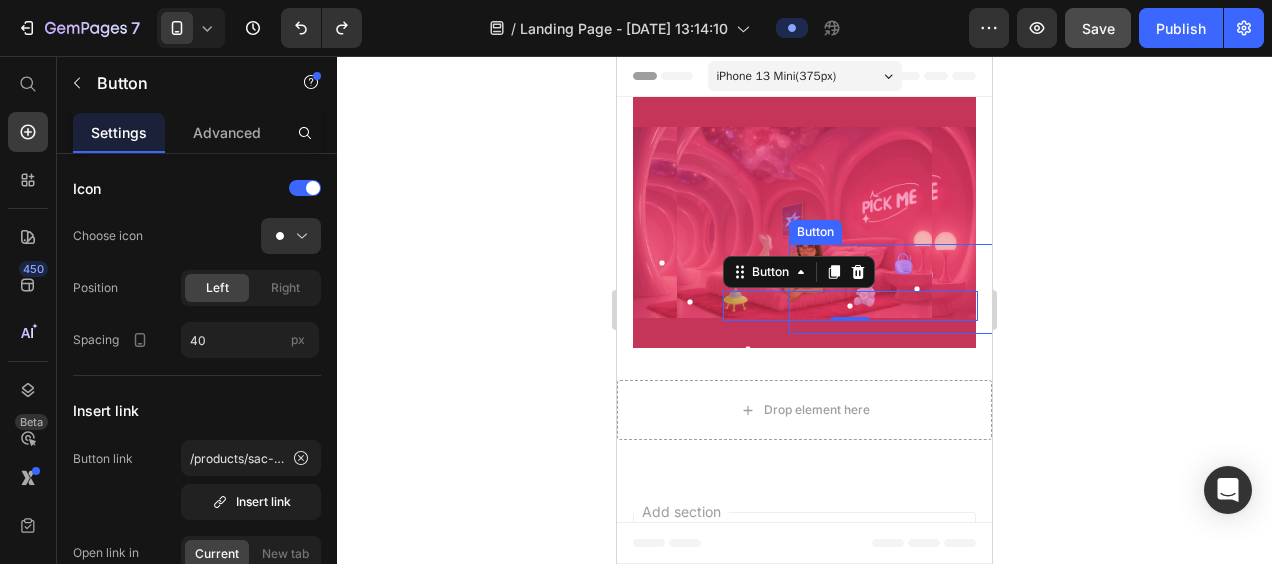 click at bounding box center (917, 289) 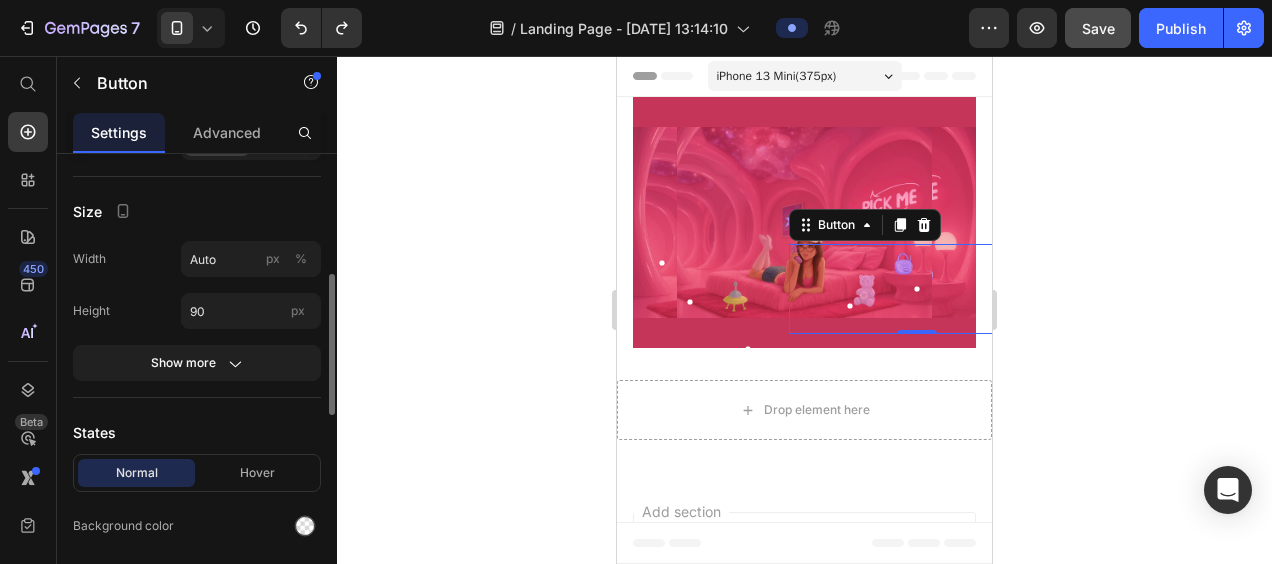 scroll, scrollTop: 408, scrollLeft: 0, axis: vertical 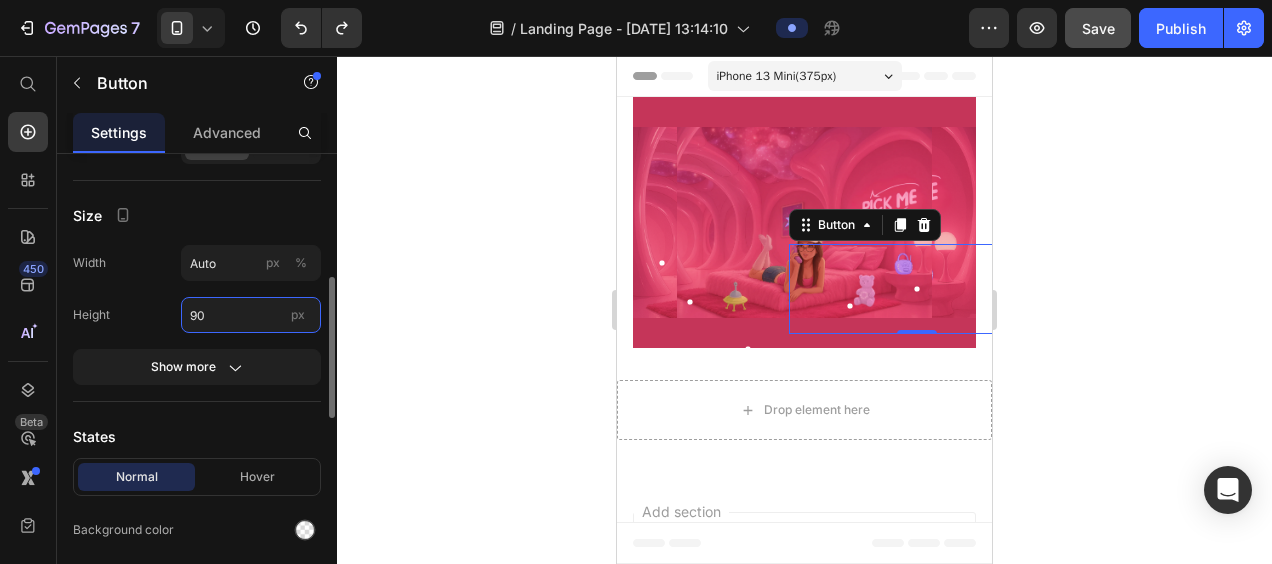click on "90" at bounding box center [251, 315] 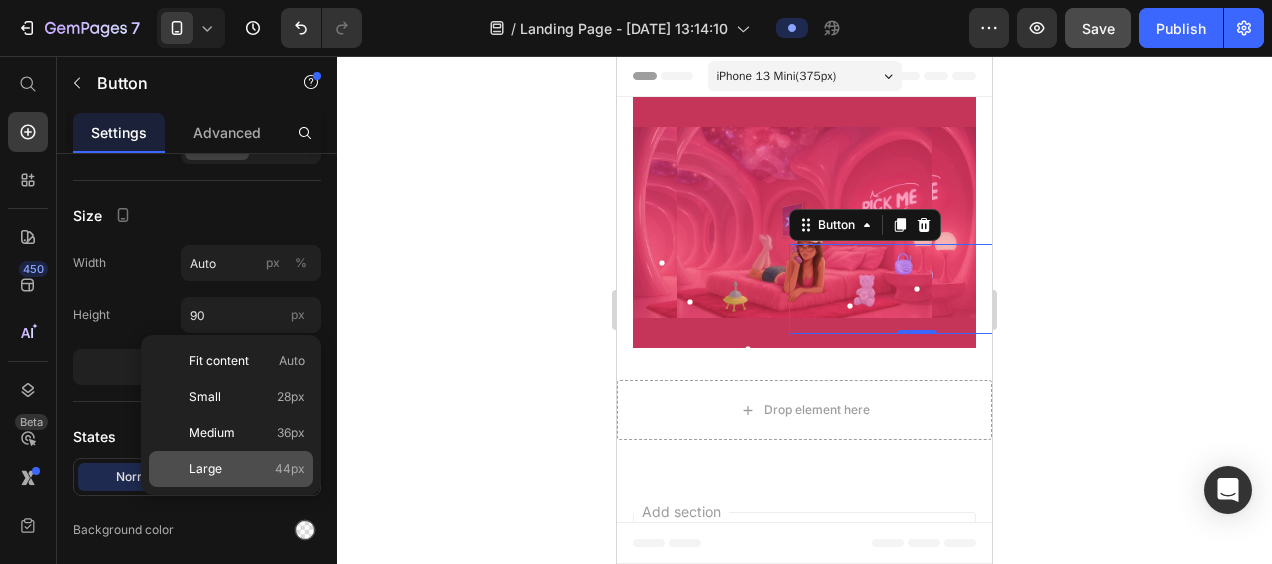 click on "Large 44px" at bounding box center [247, 469] 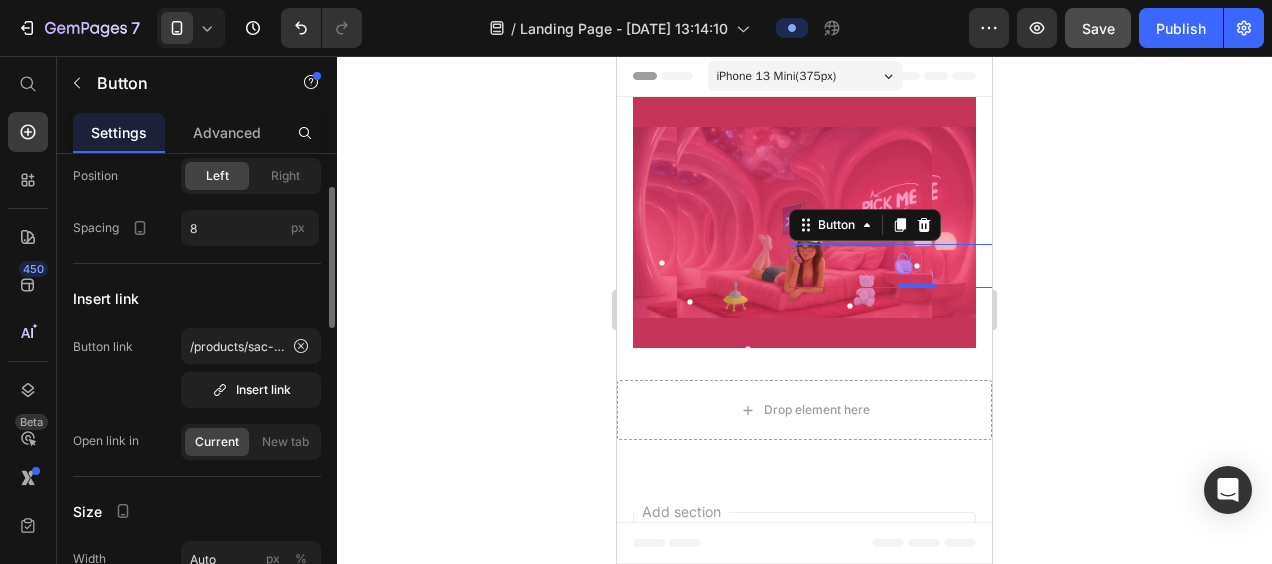 scroll, scrollTop: 112, scrollLeft: 0, axis: vertical 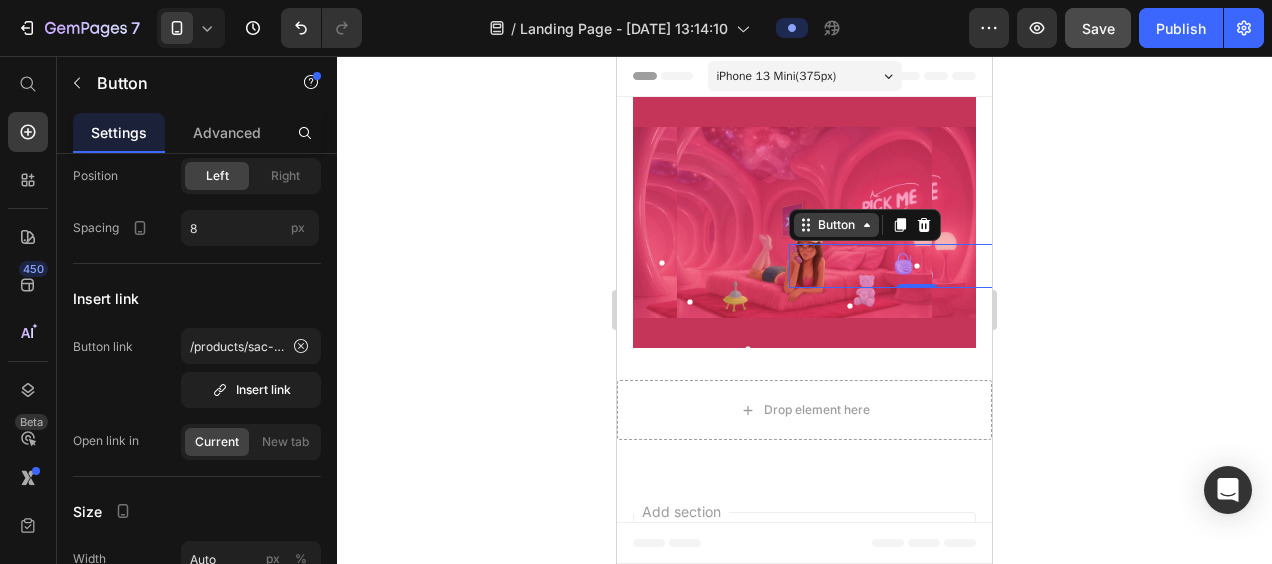 click 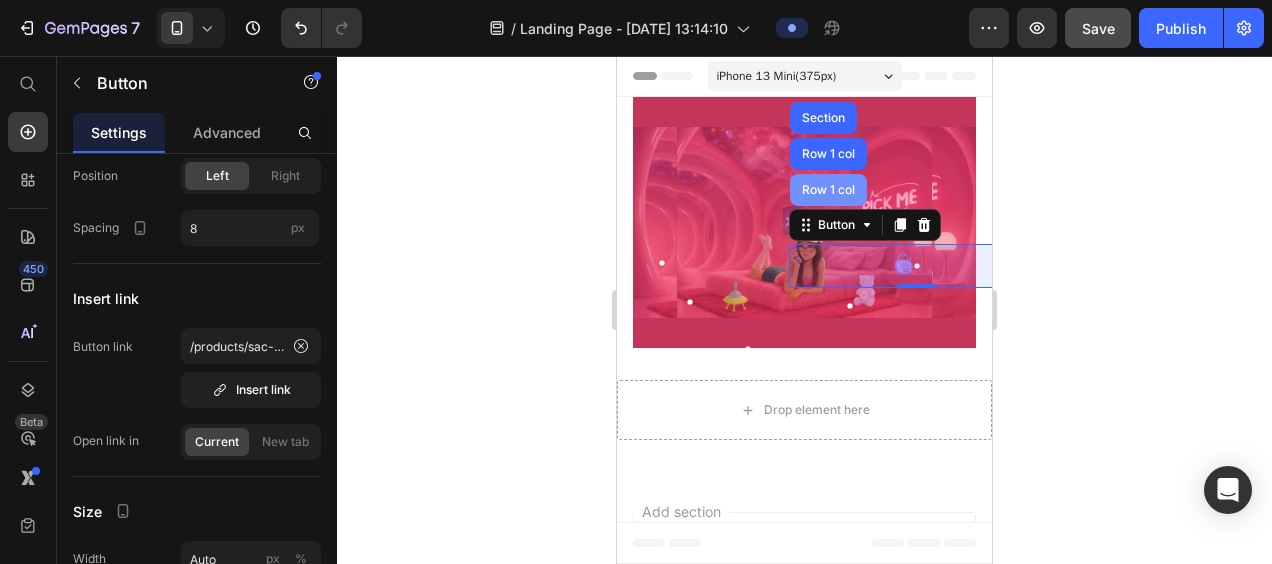 click on "Row 1 col" at bounding box center (828, 190) 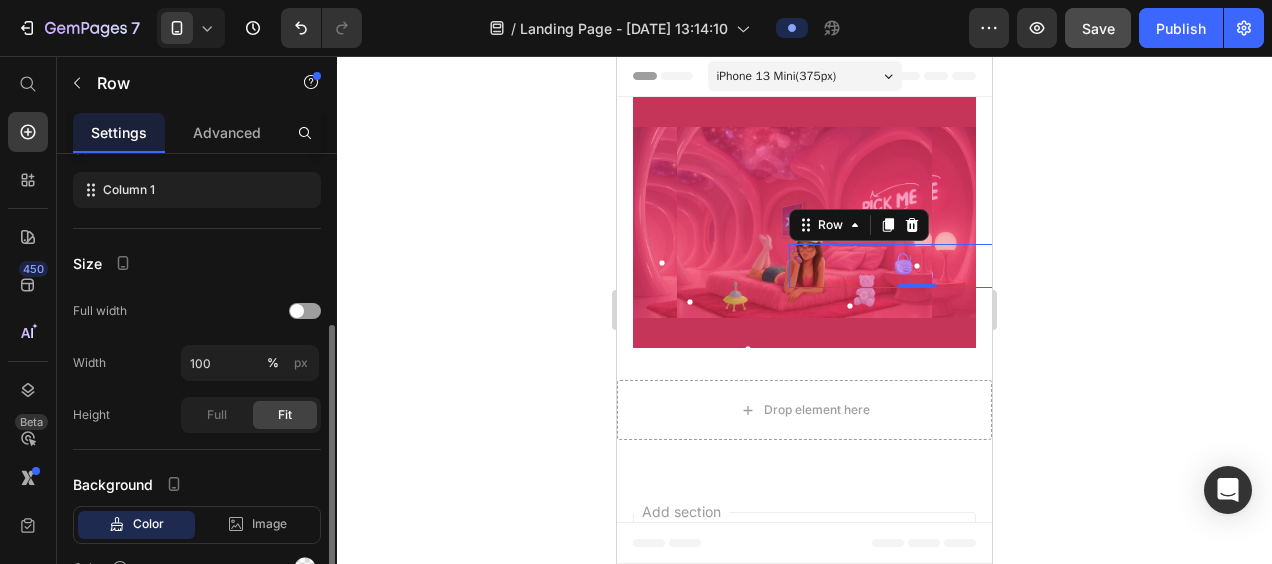 scroll, scrollTop: 304, scrollLeft: 0, axis: vertical 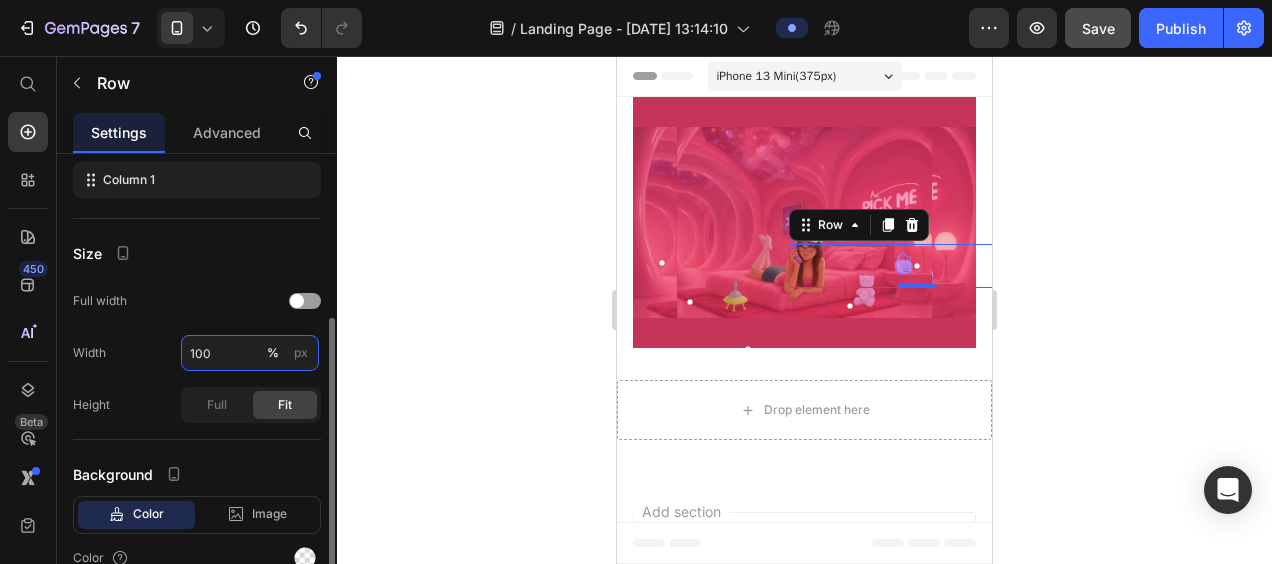click on "100" at bounding box center [250, 353] 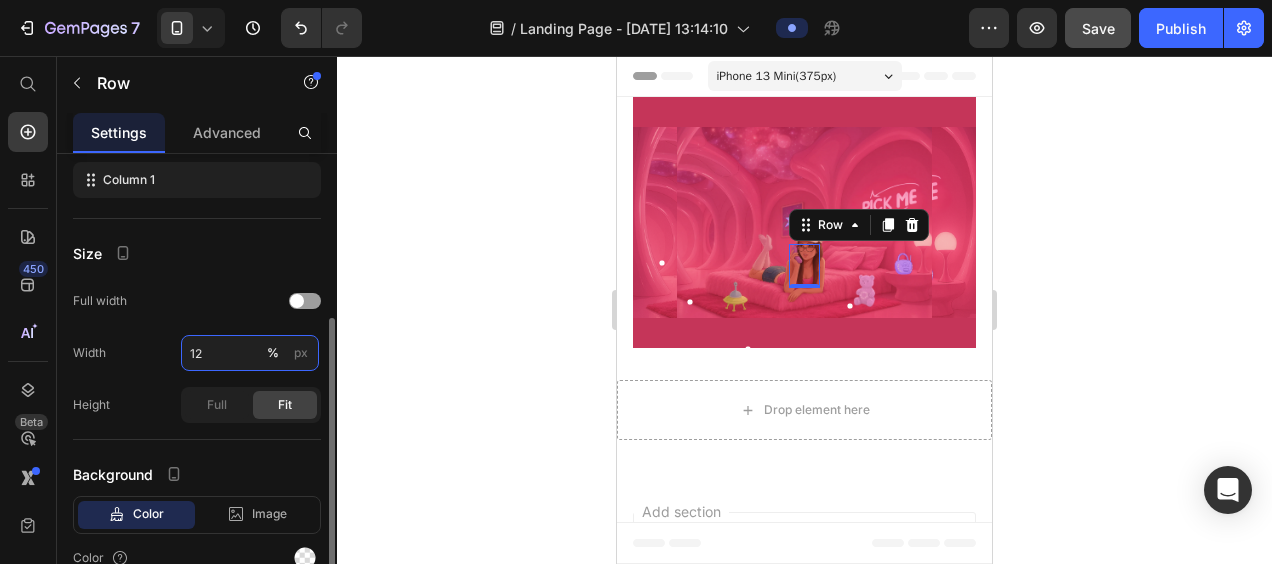 type on "1" 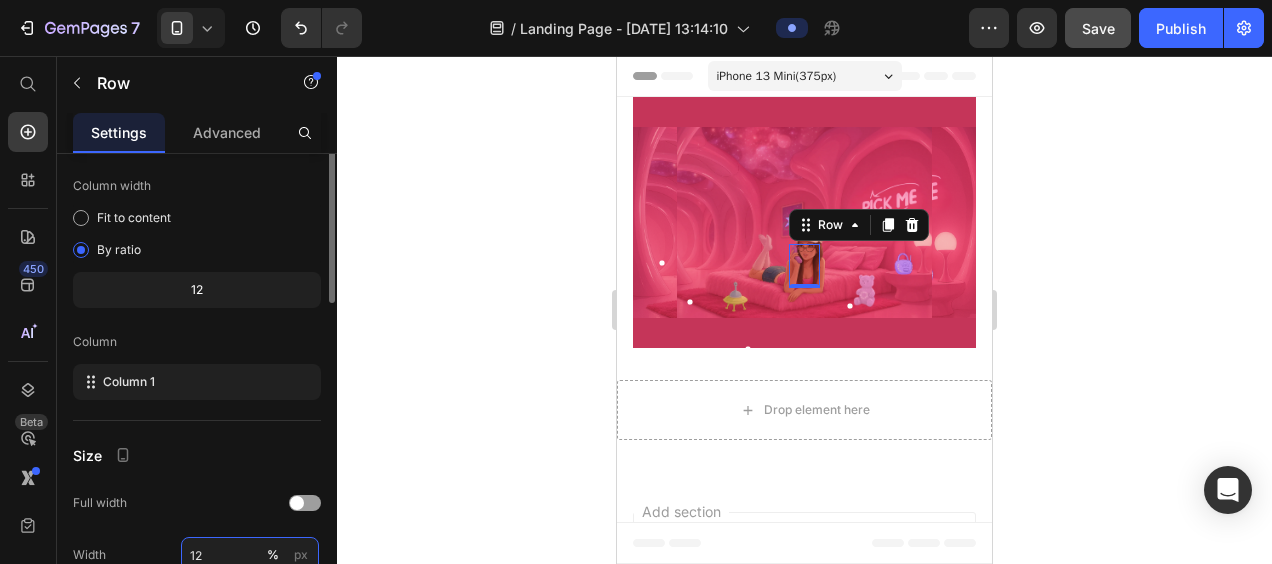 scroll, scrollTop: 0, scrollLeft: 0, axis: both 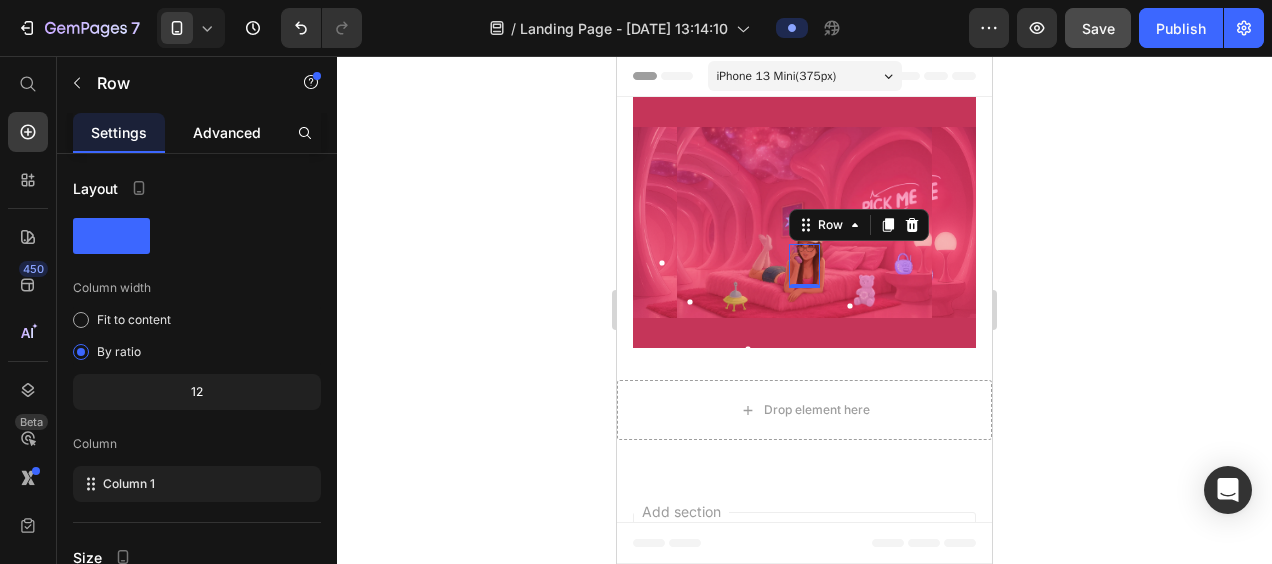 type on "12" 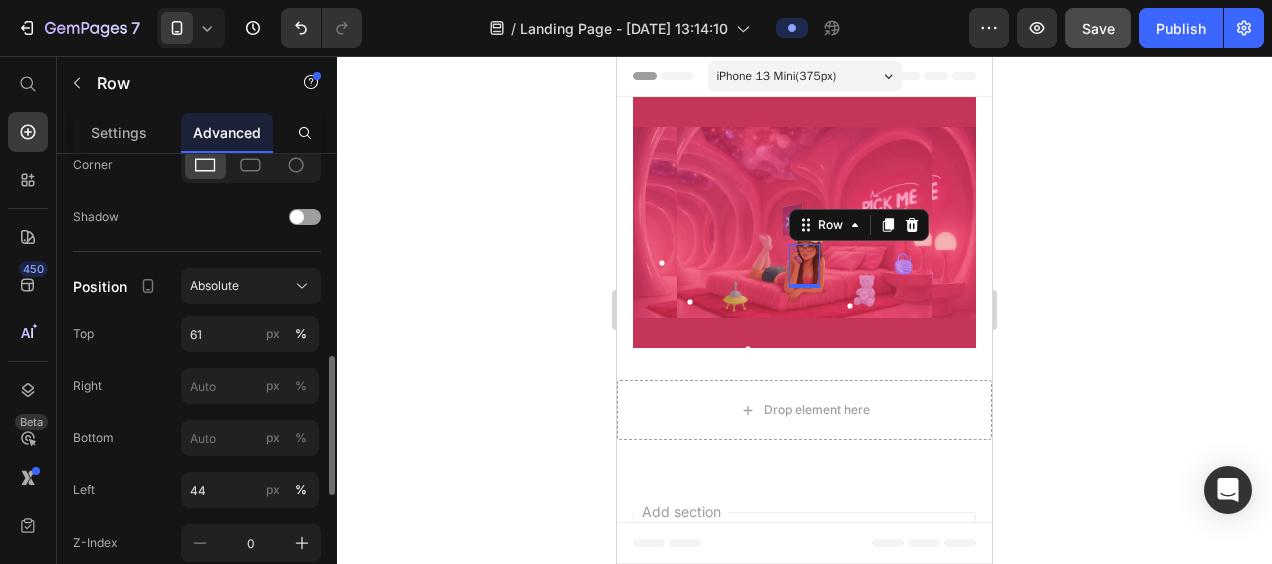 scroll, scrollTop: 634, scrollLeft: 0, axis: vertical 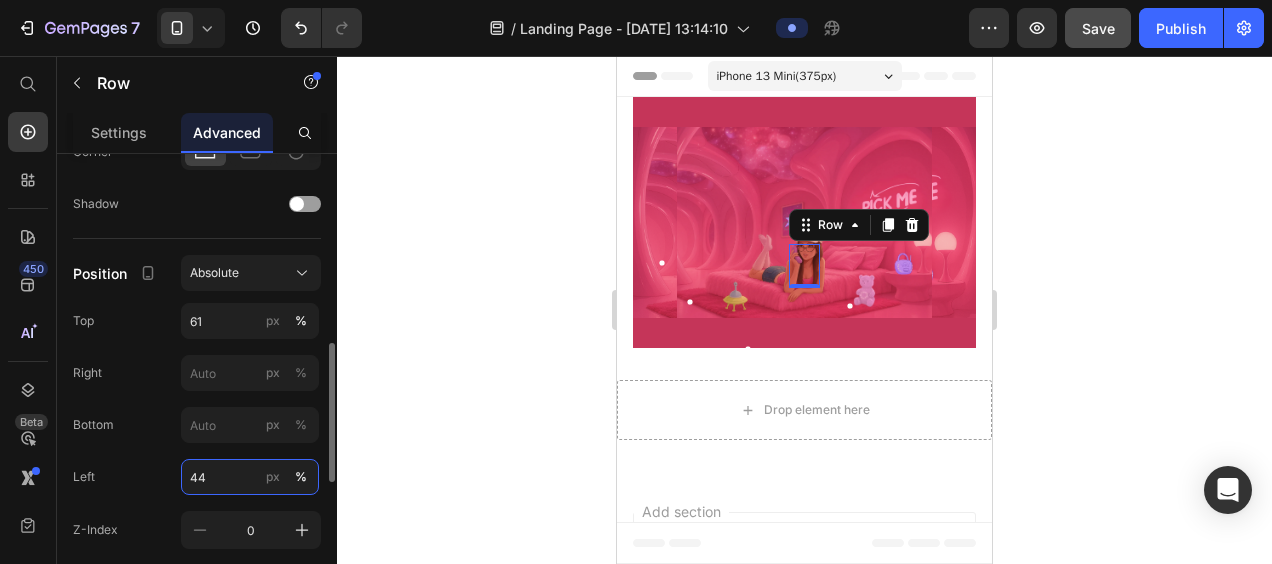 click on "44" at bounding box center [250, 477] 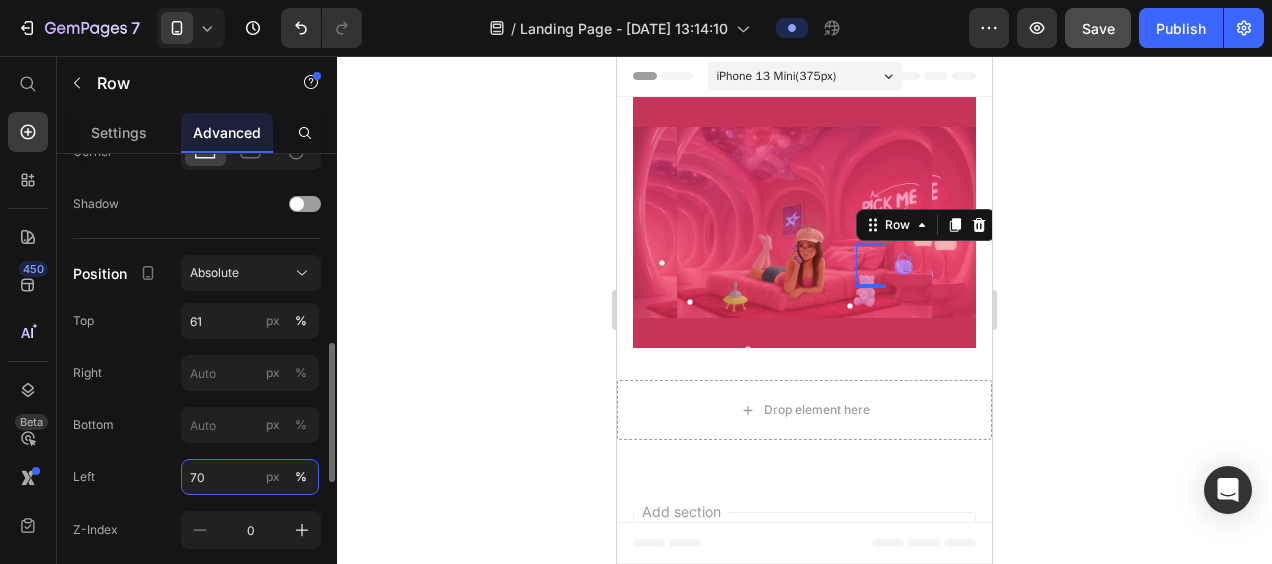 type on "7" 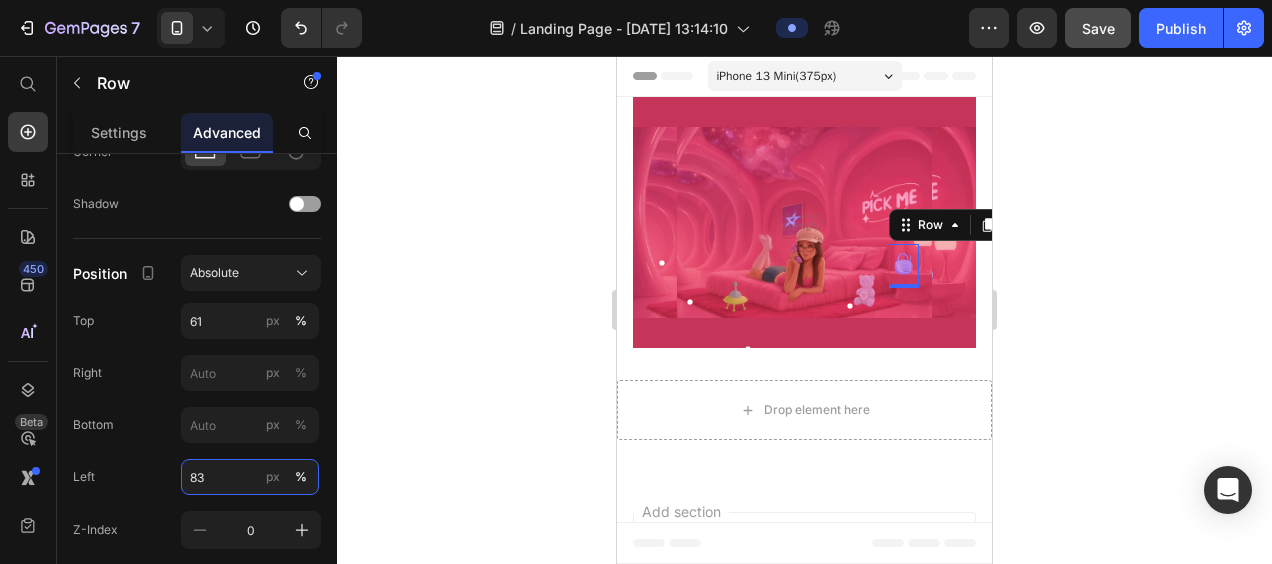 type on "83" 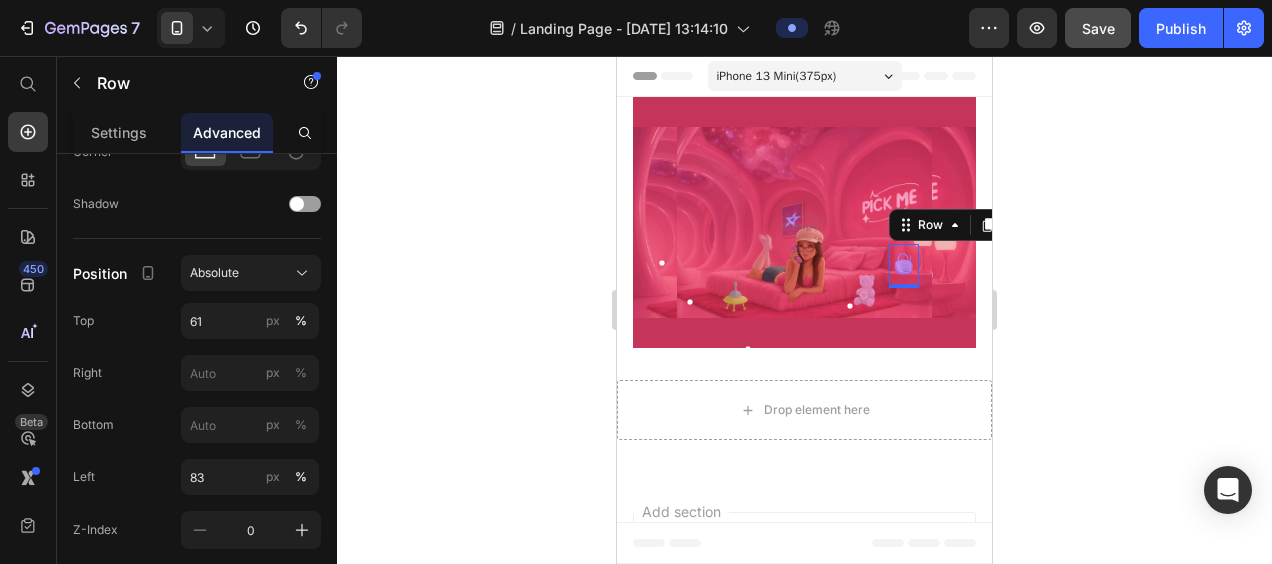click 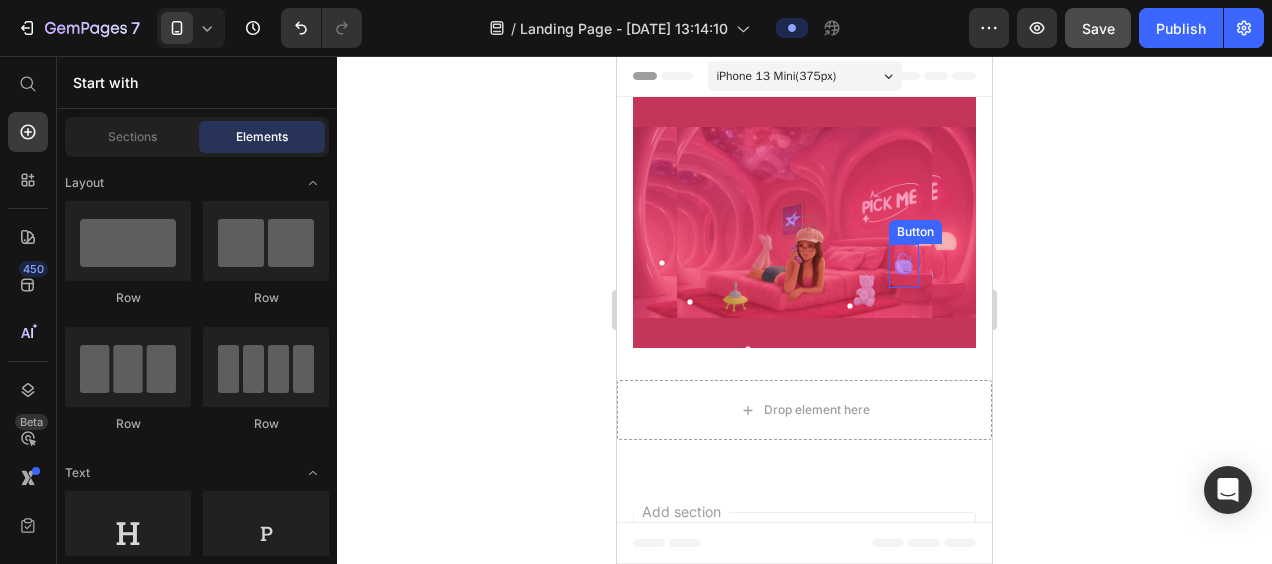 click at bounding box center (913, 266) 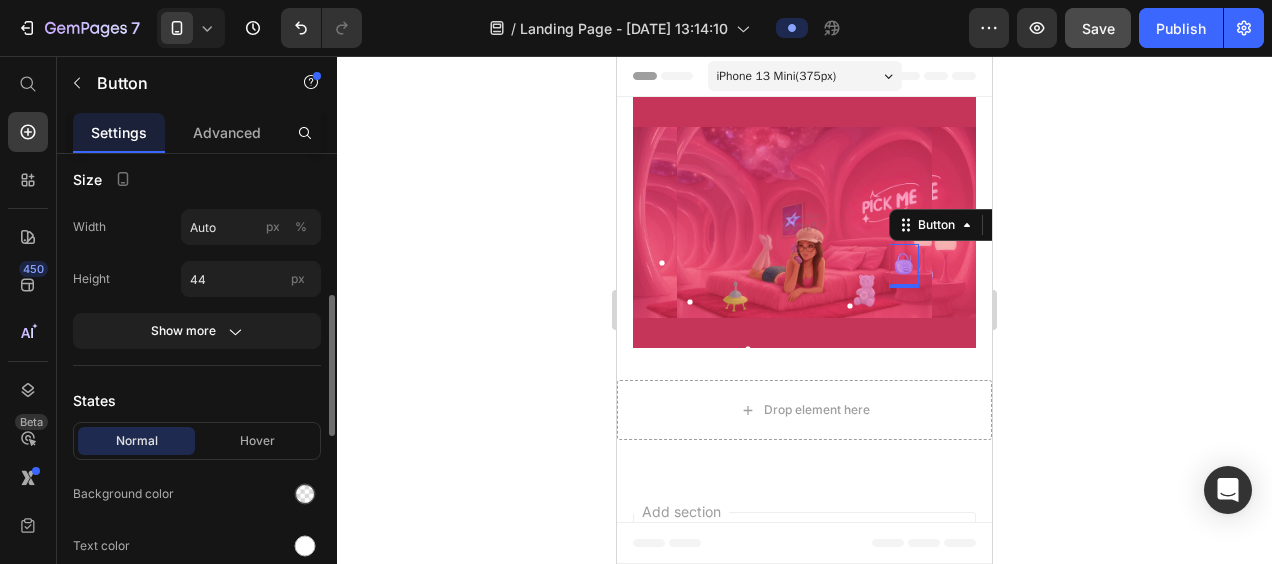 scroll, scrollTop: 450, scrollLeft: 0, axis: vertical 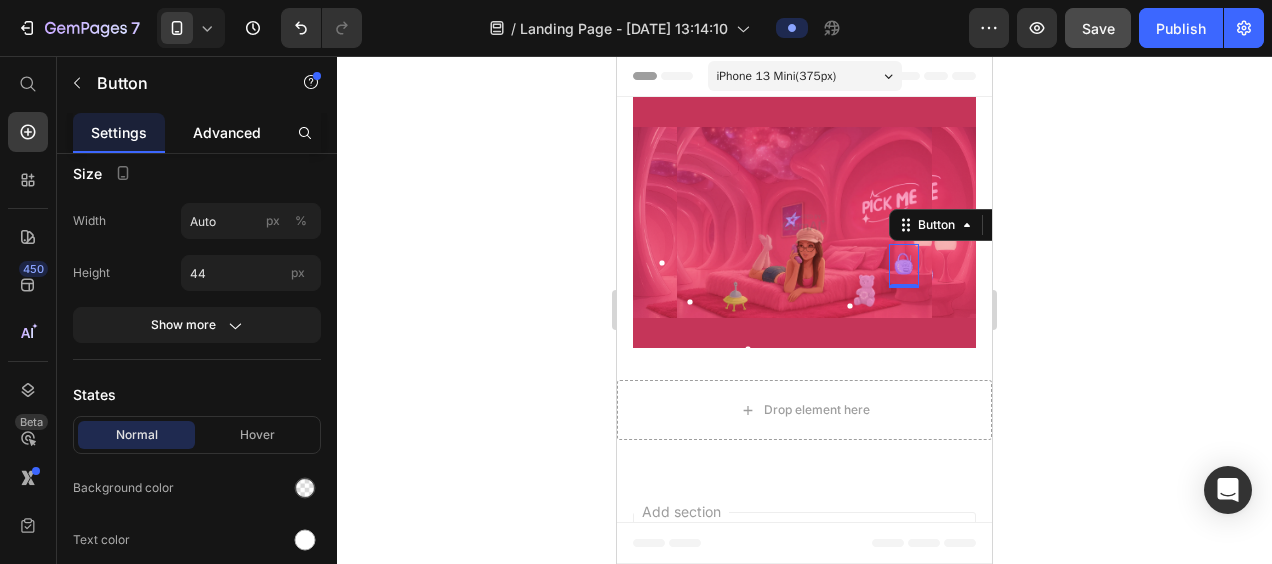 click on "Advanced" at bounding box center [227, 132] 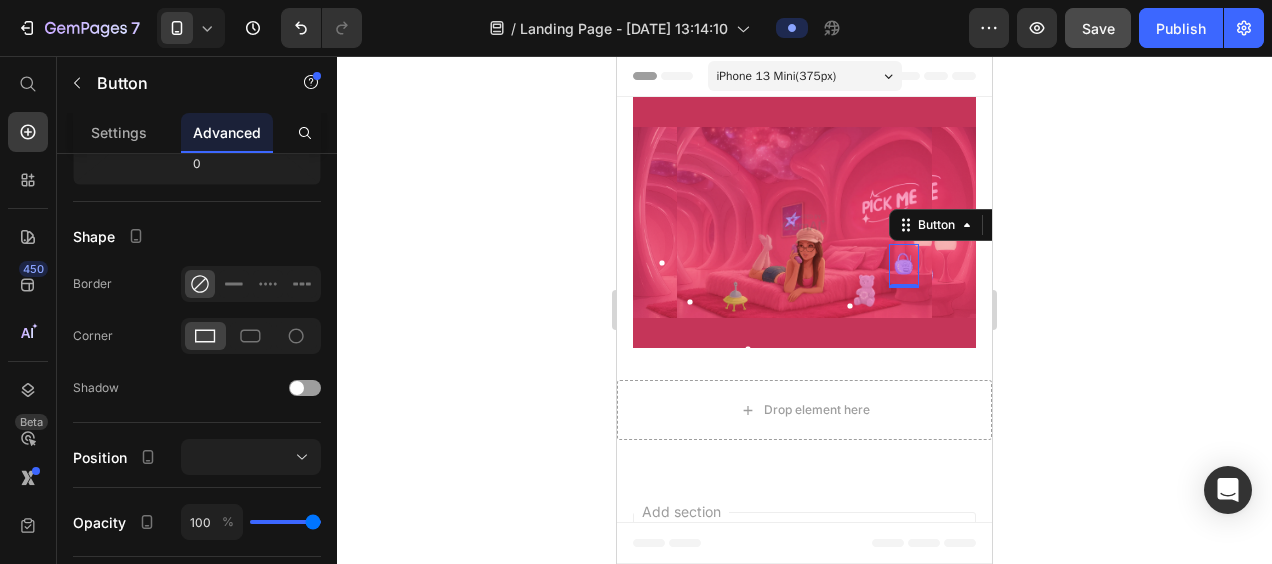 scroll, scrollTop: 0, scrollLeft: 0, axis: both 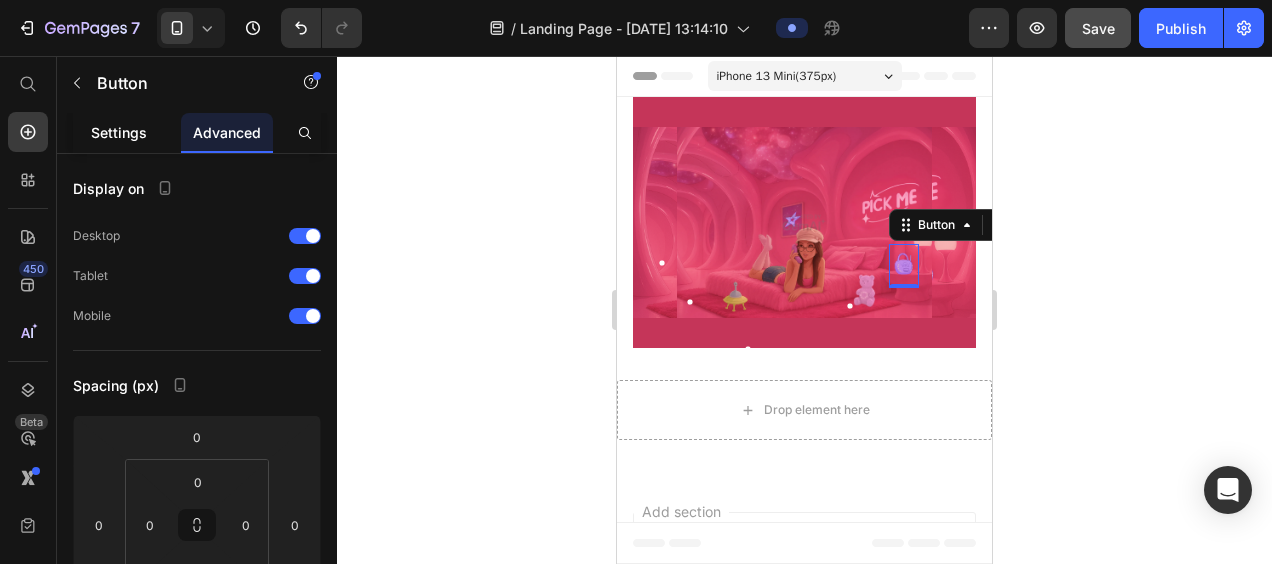 click on "Settings" at bounding box center [119, 132] 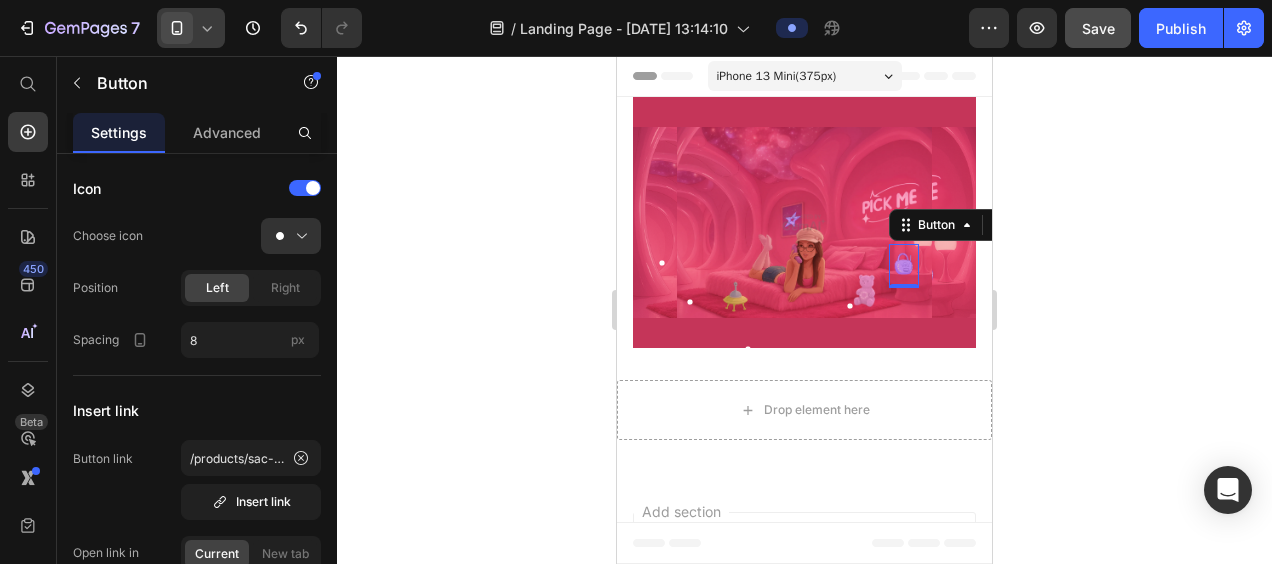 click 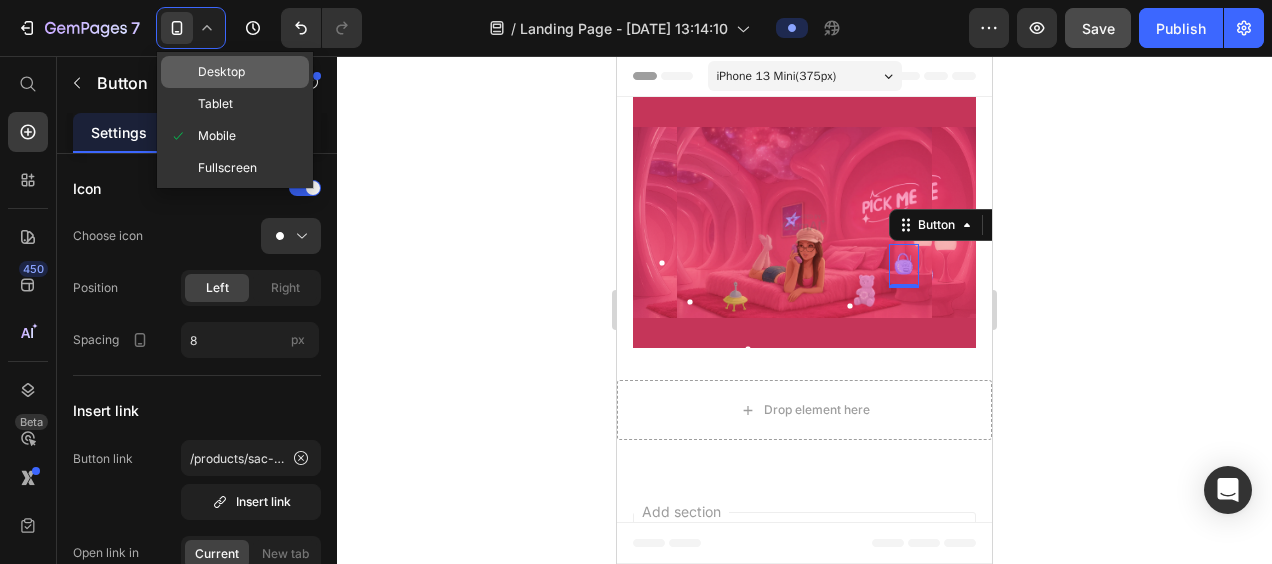 click on "Desktop" at bounding box center (221, 72) 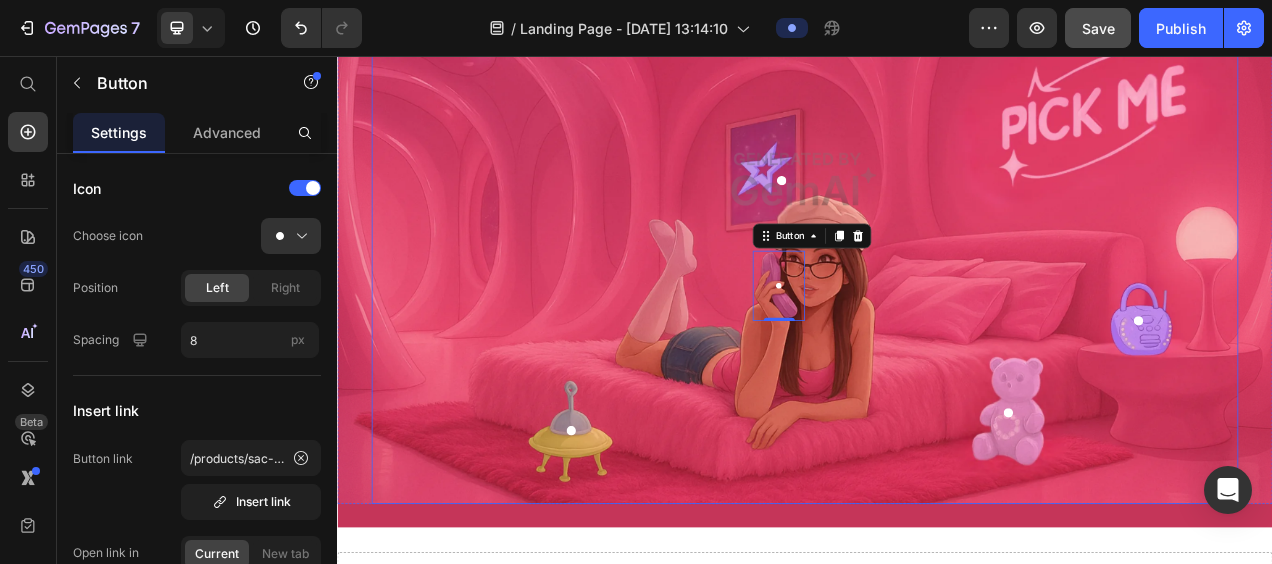 scroll, scrollTop: 304, scrollLeft: 0, axis: vertical 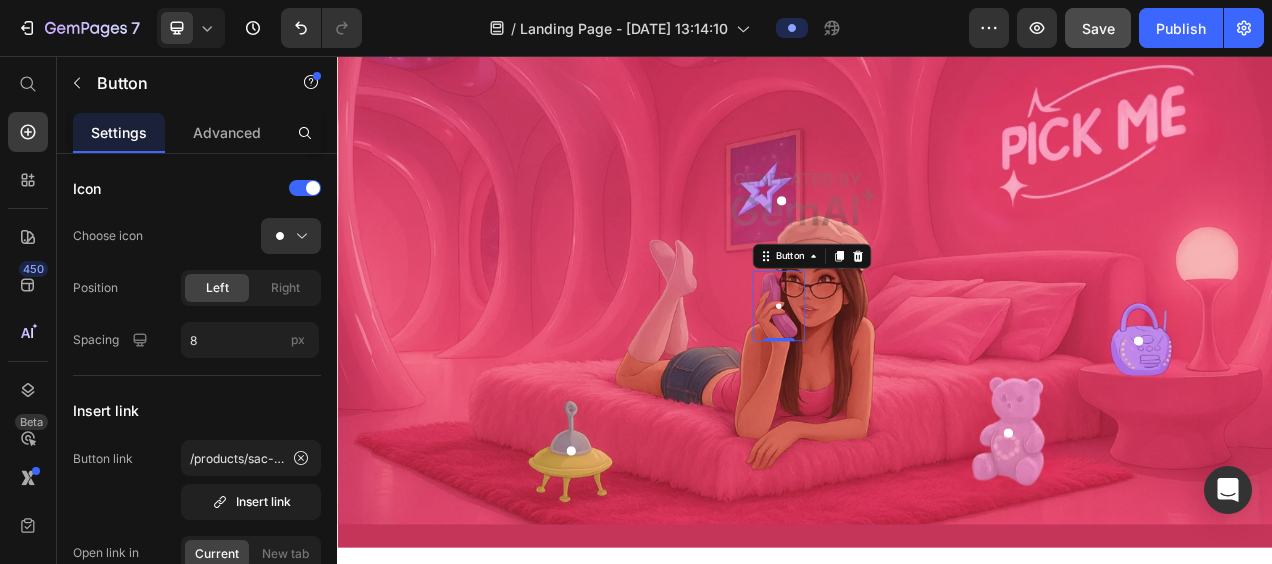 click 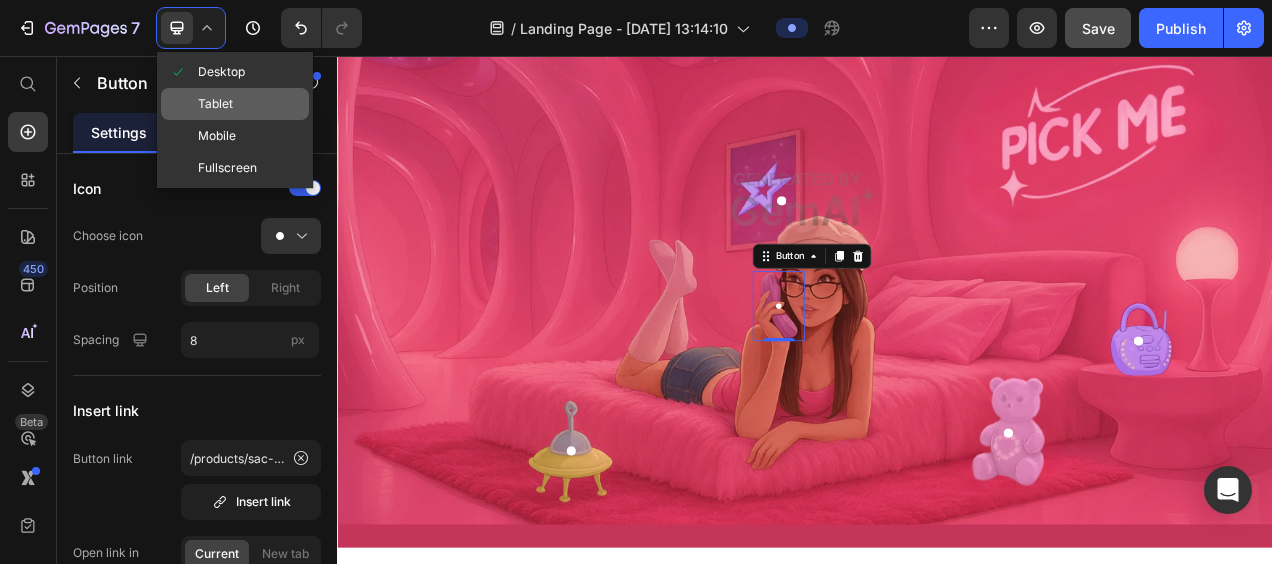 click on "Tablet" at bounding box center [215, 104] 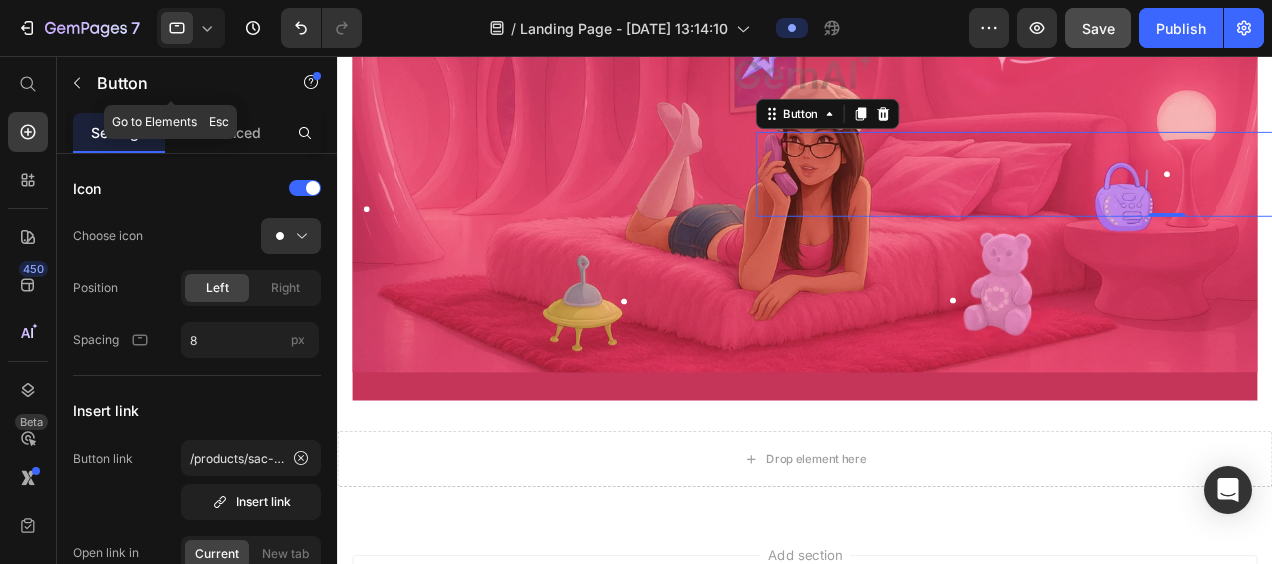 scroll, scrollTop: 392, scrollLeft: 0, axis: vertical 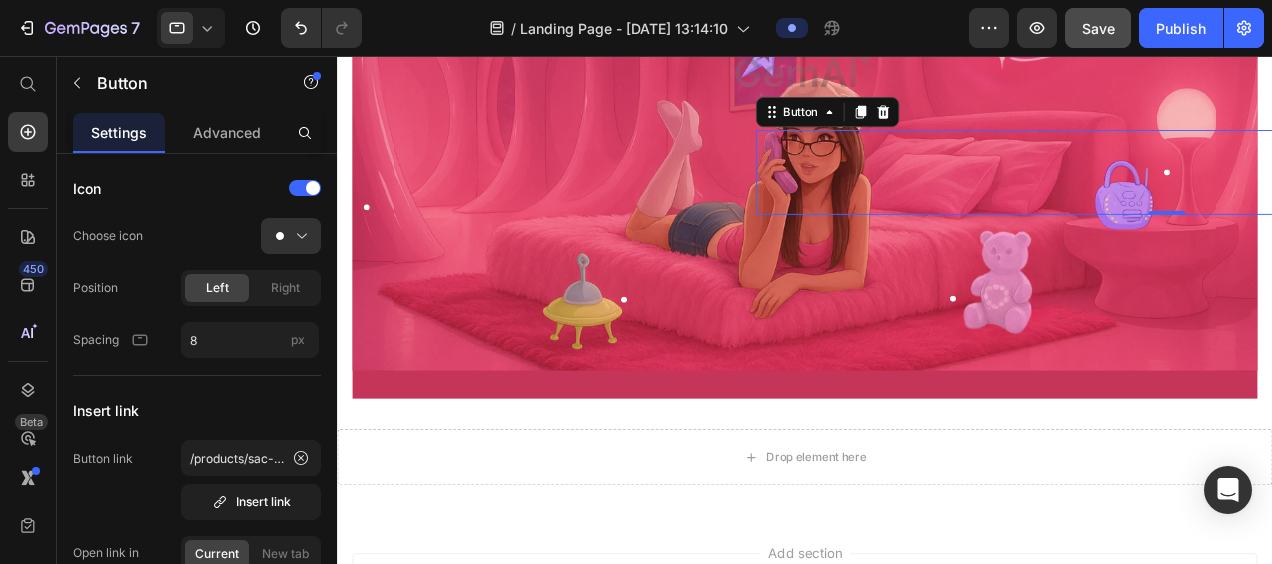 click 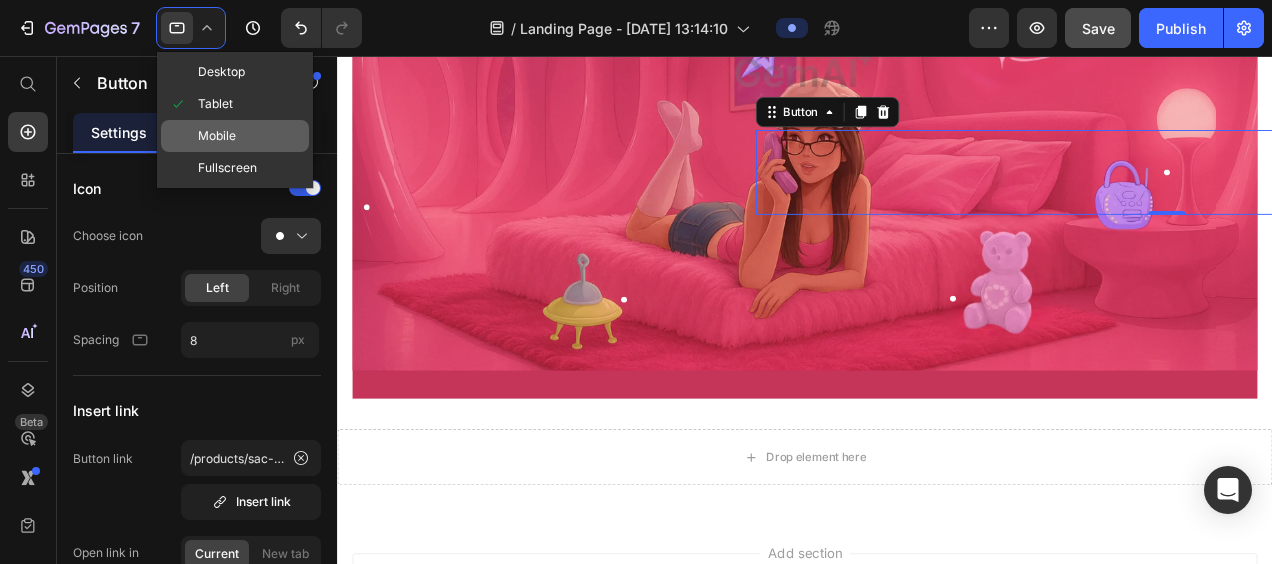 click on "Mobile" at bounding box center [217, 136] 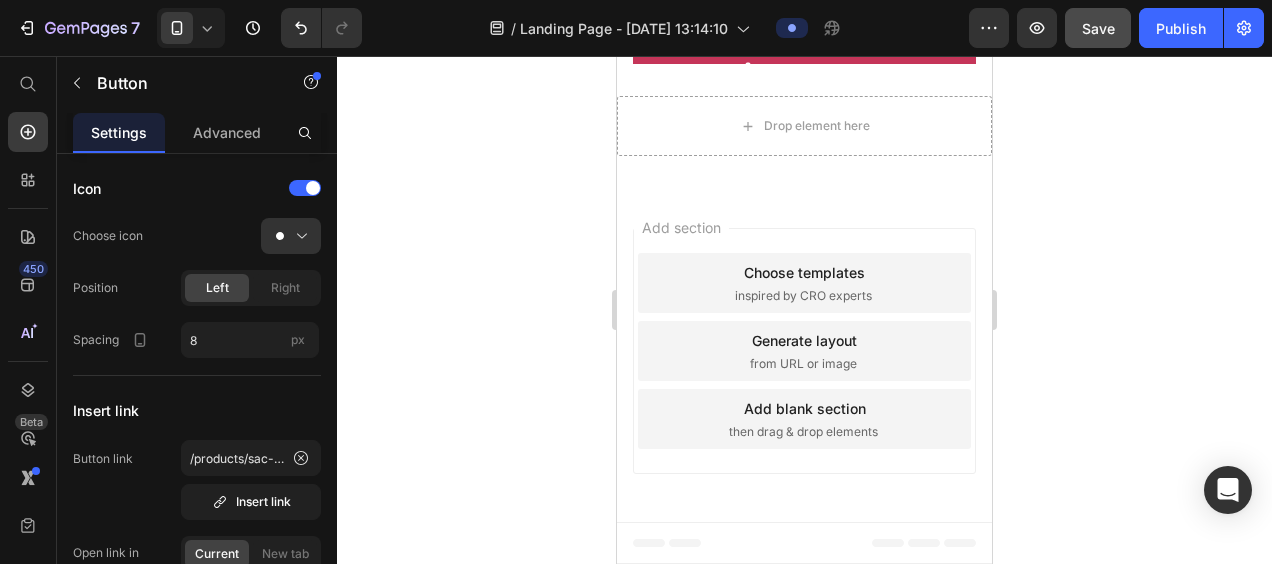 scroll, scrollTop: 94, scrollLeft: 0, axis: vertical 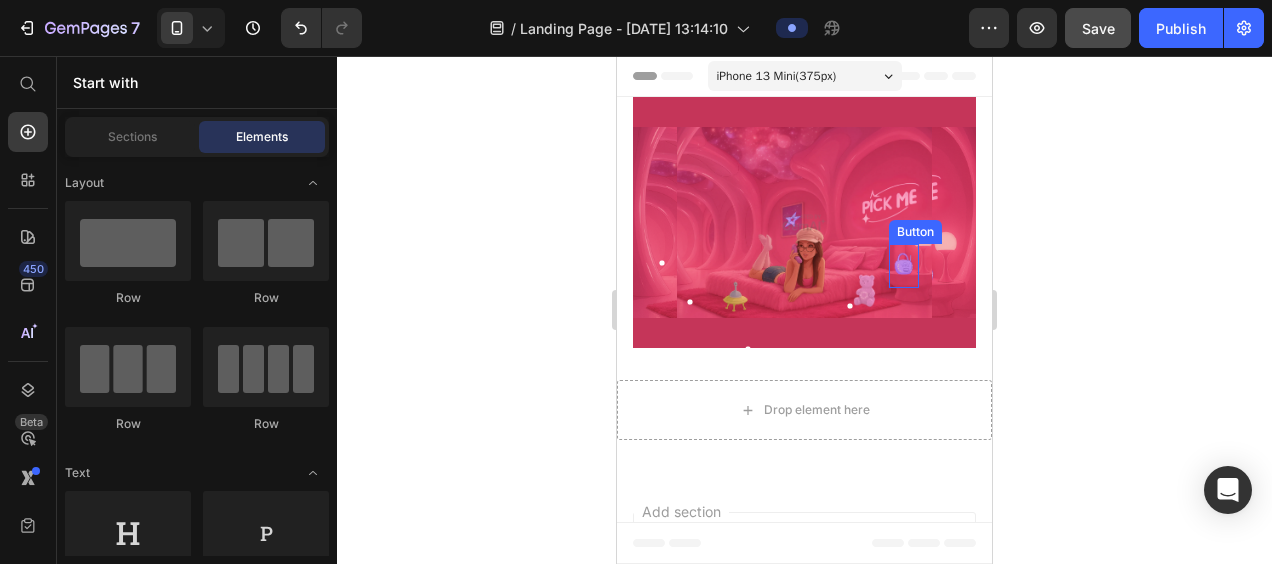 click at bounding box center [913, 266] 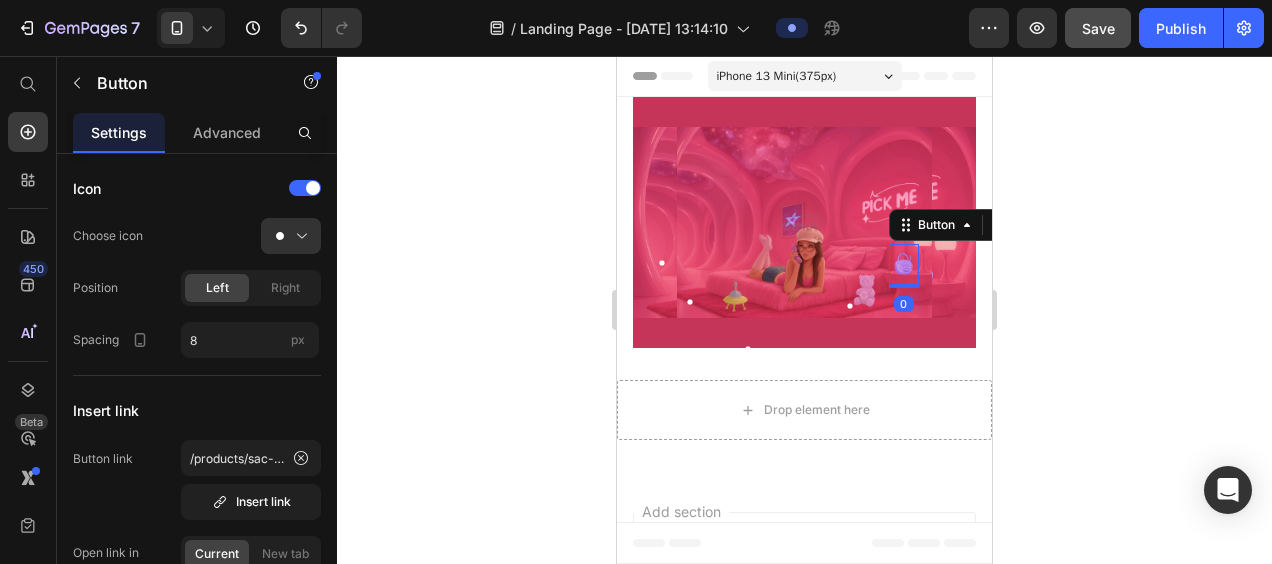 click at bounding box center (913, 266) 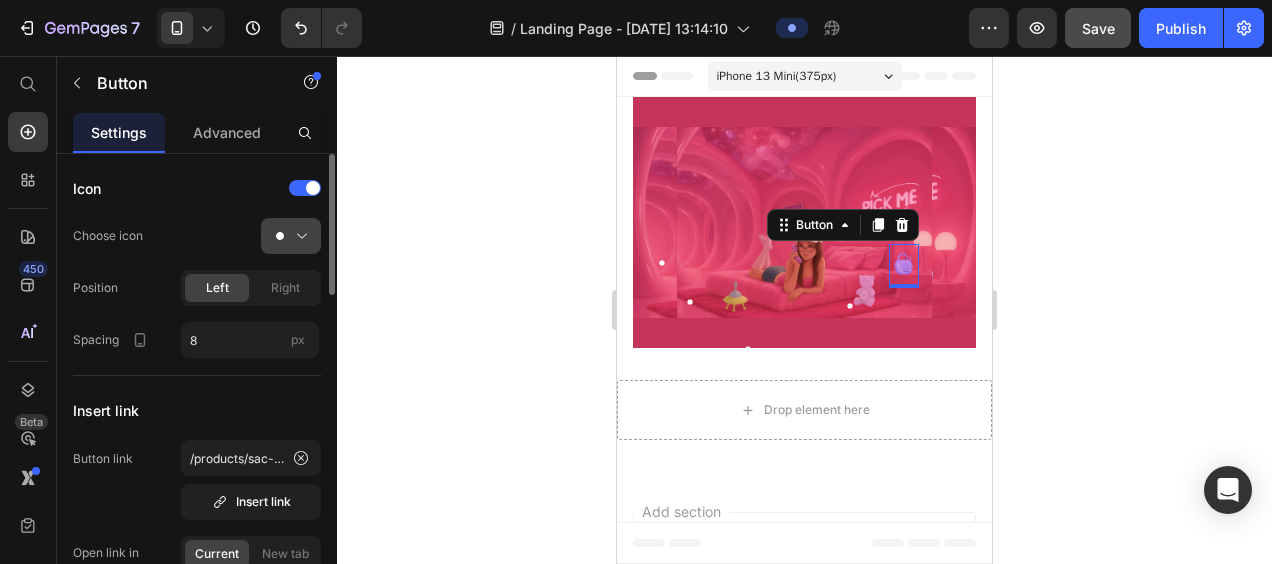 click at bounding box center [299, 236] 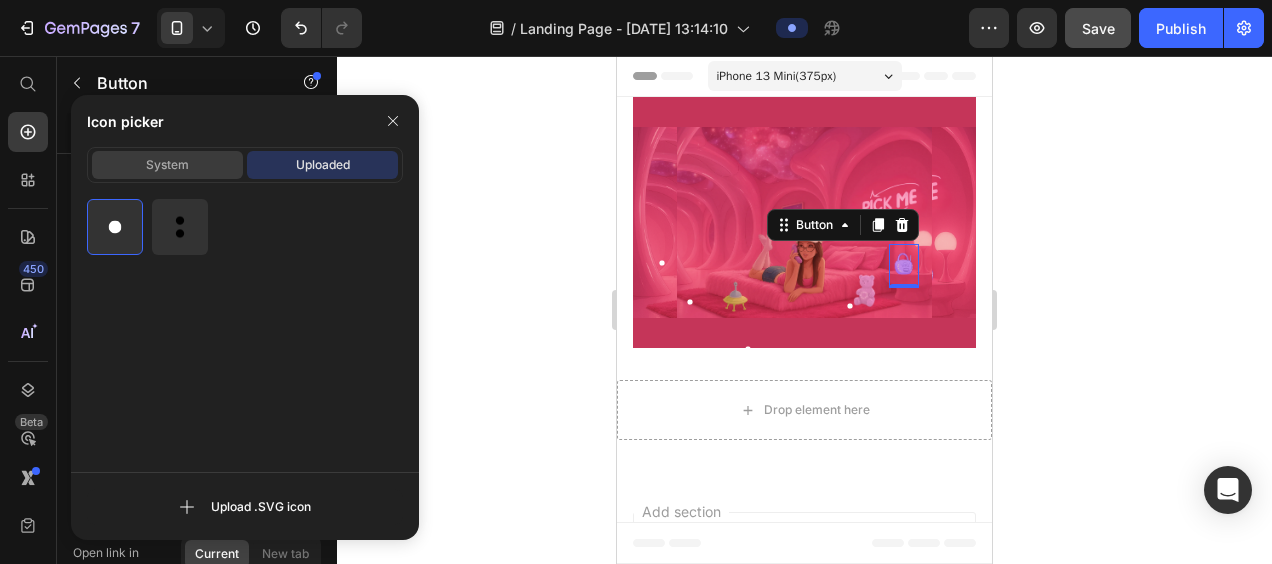 click on "System" at bounding box center [167, 165] 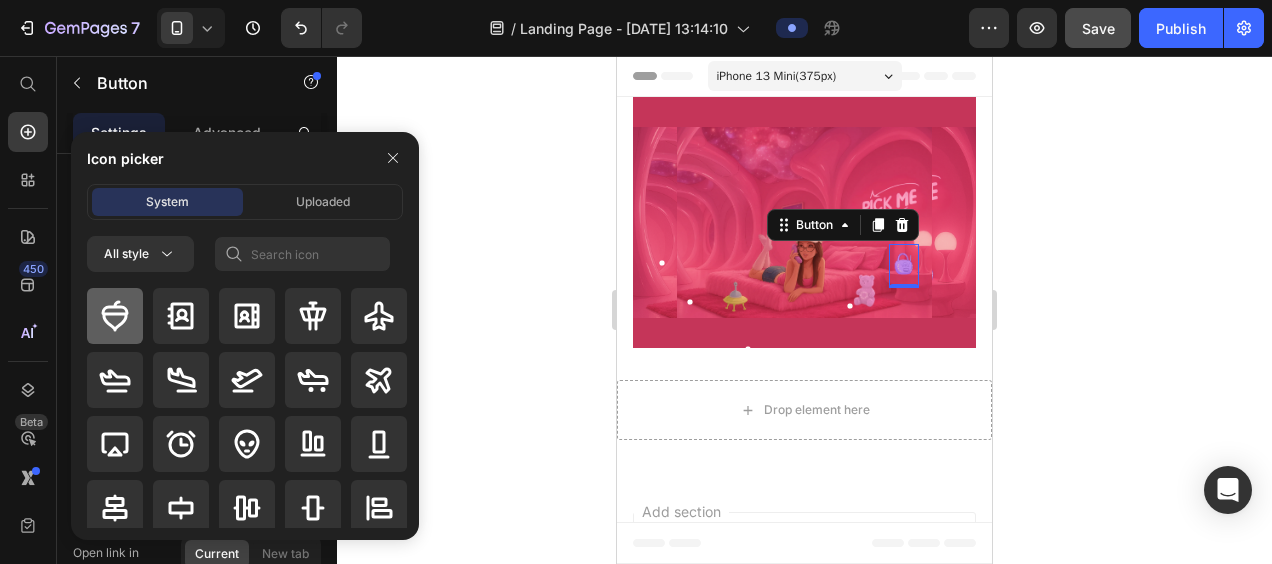 click 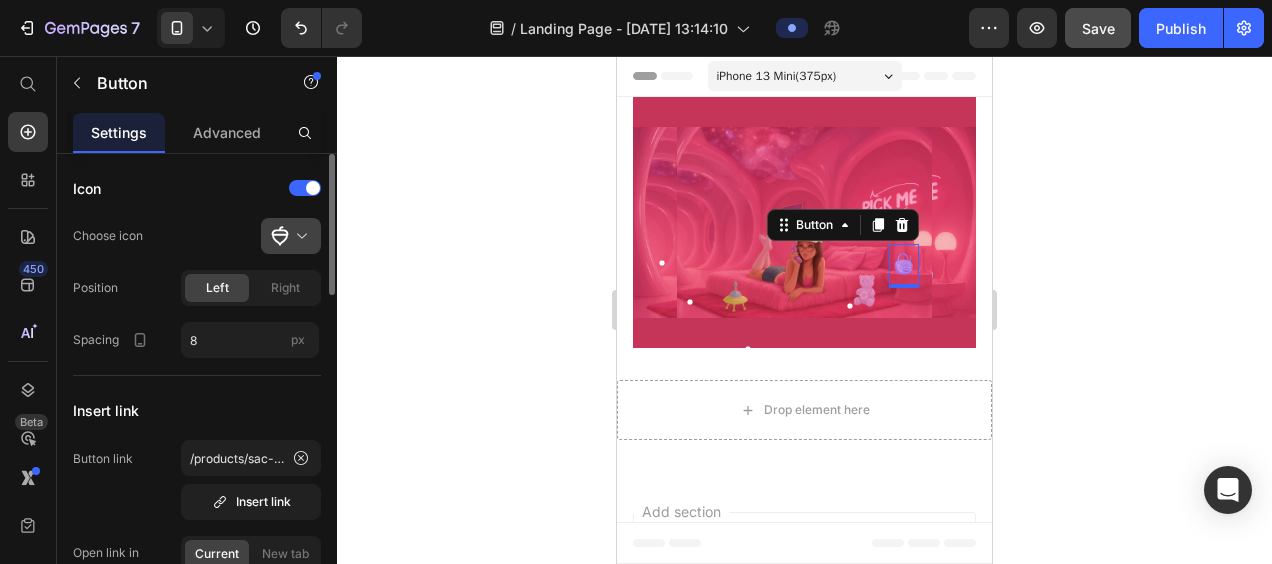 click at bounding box center (299, 236) 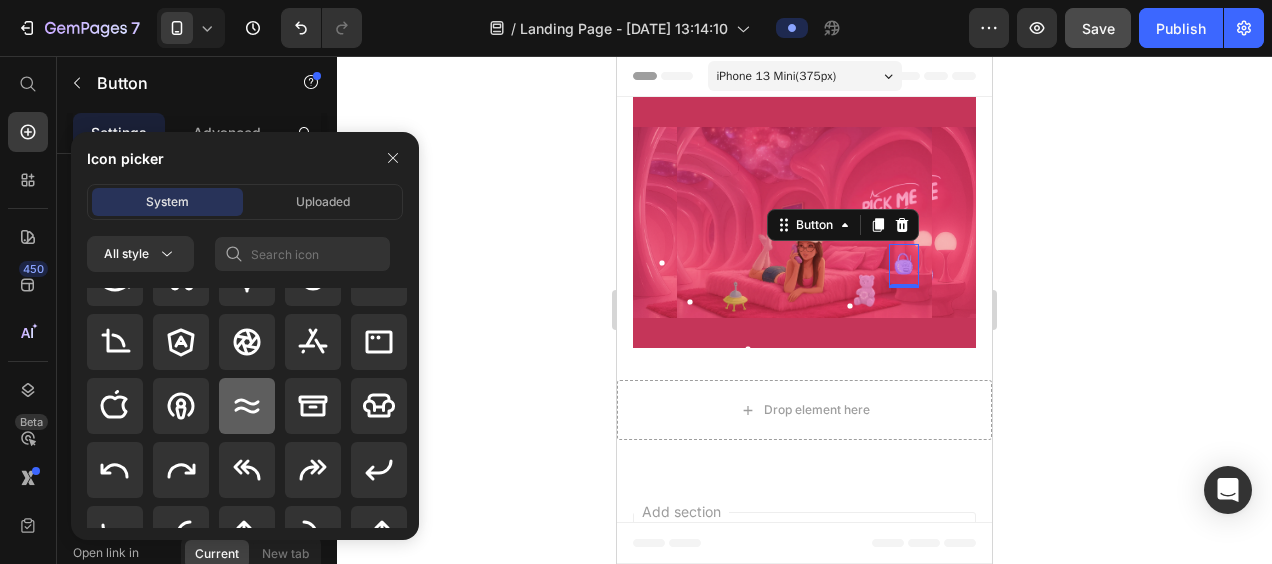 scroll, scrollTop: 336, scrollLeft: 0, axis: vertical 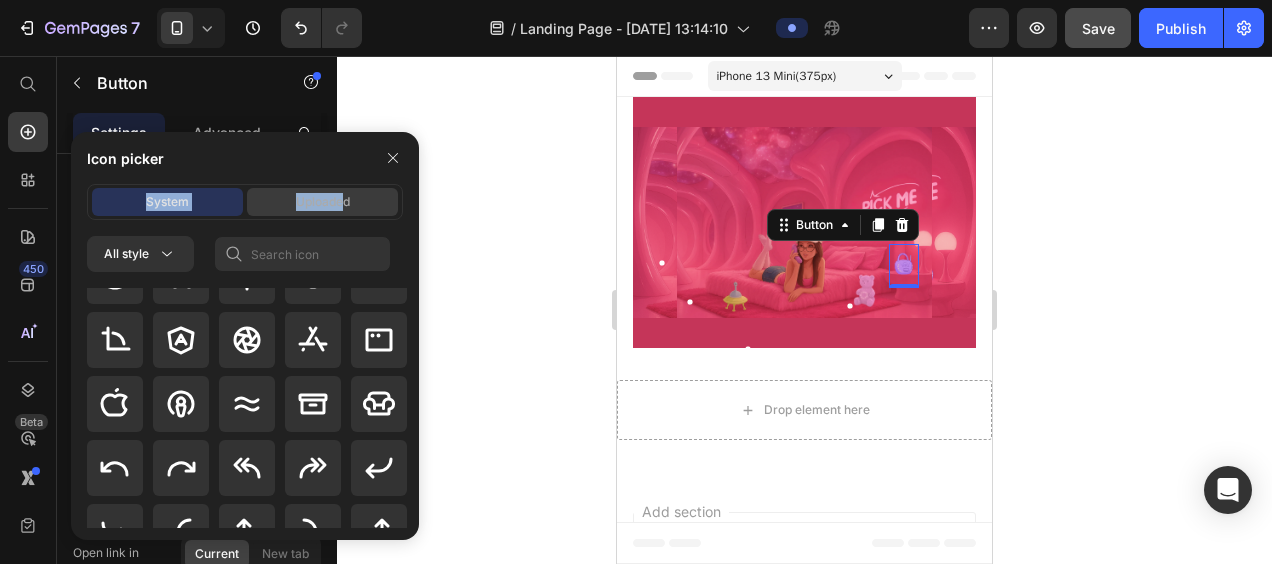 click on "Icon picker System Uploaded All style" 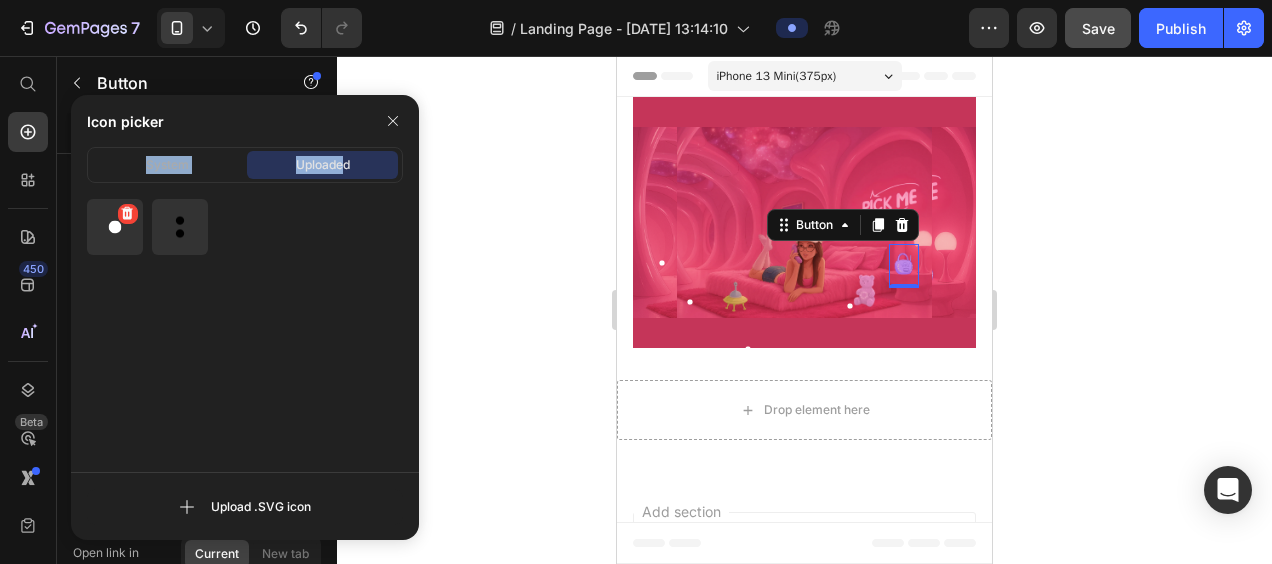 click at bounding box center (115, 227) 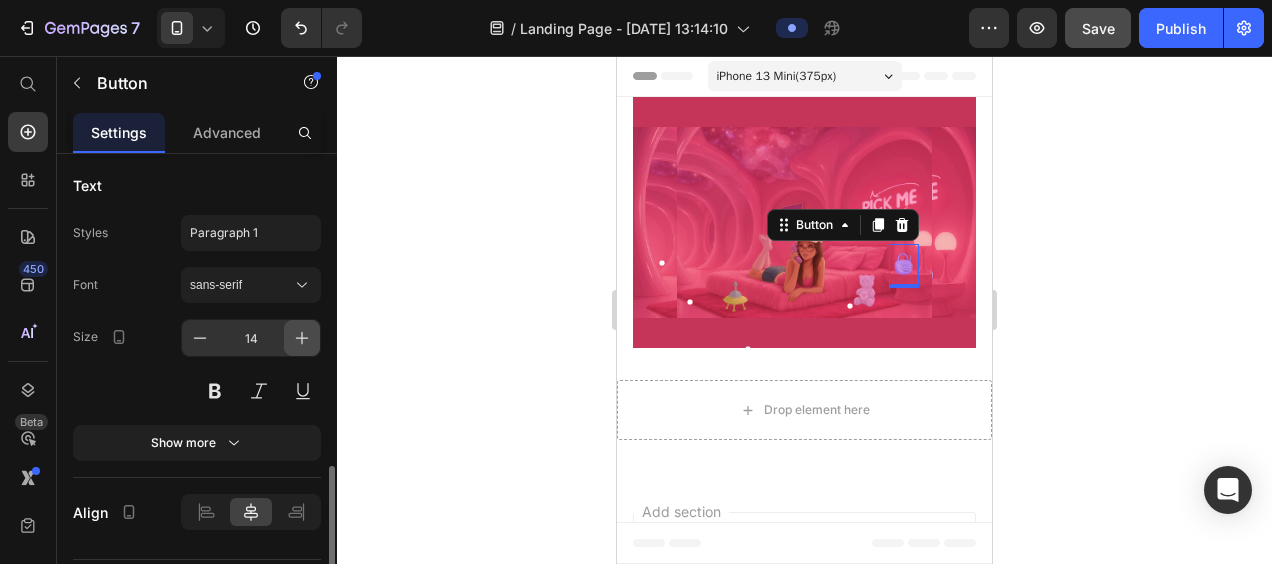 scroll, scrollTop: 1031, scrollLeft: 0, axis: vertical 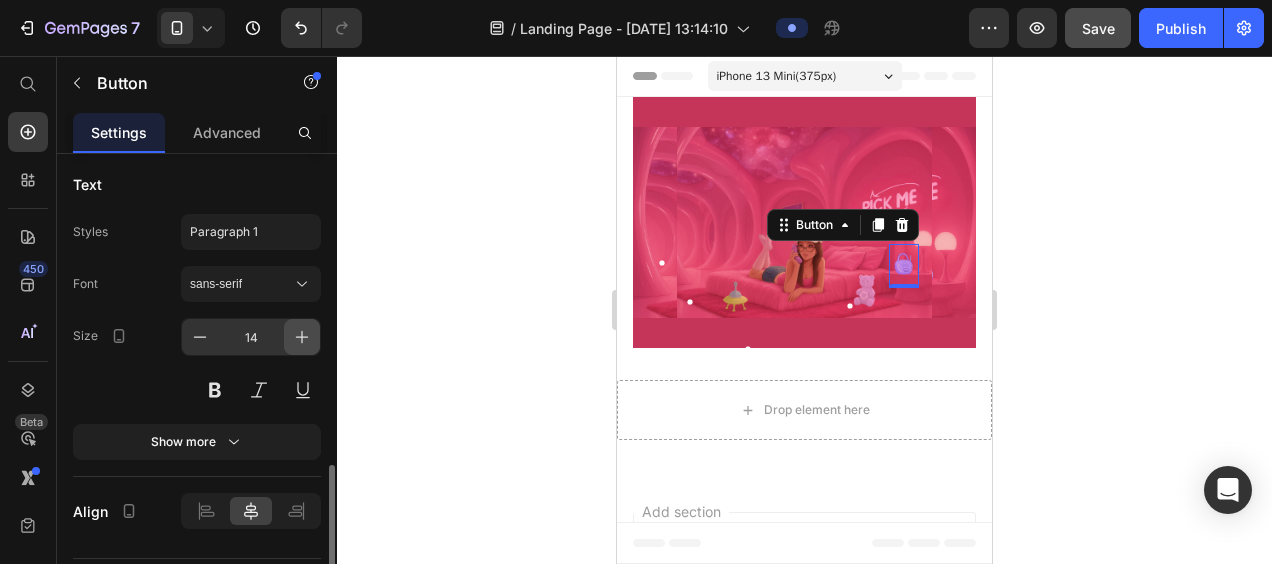 click 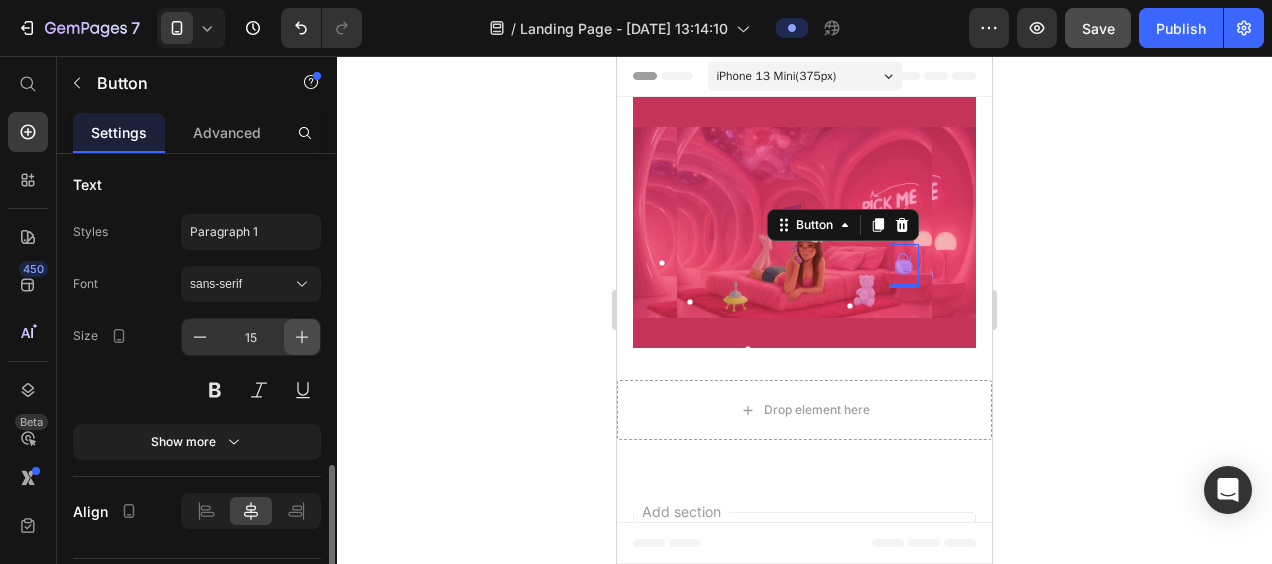 click 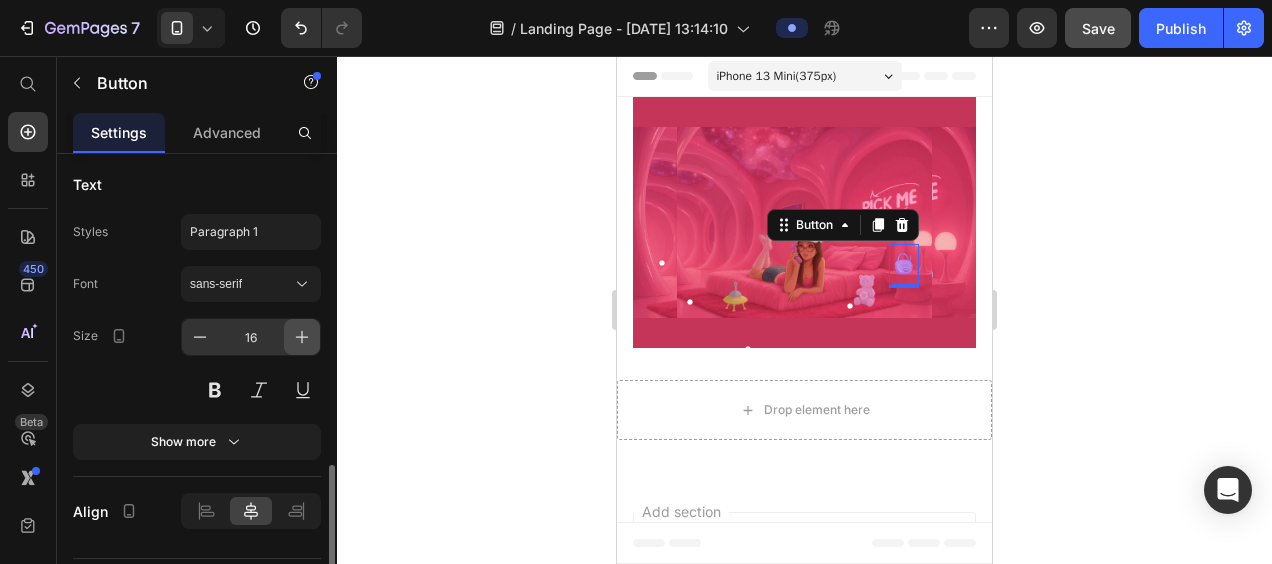 click 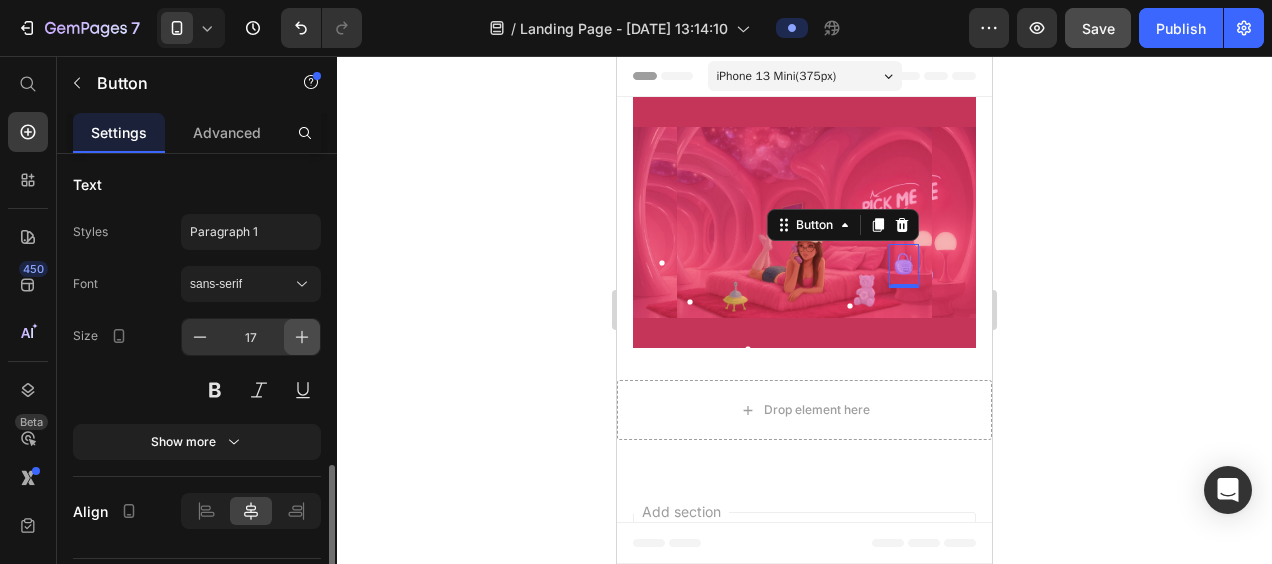 click 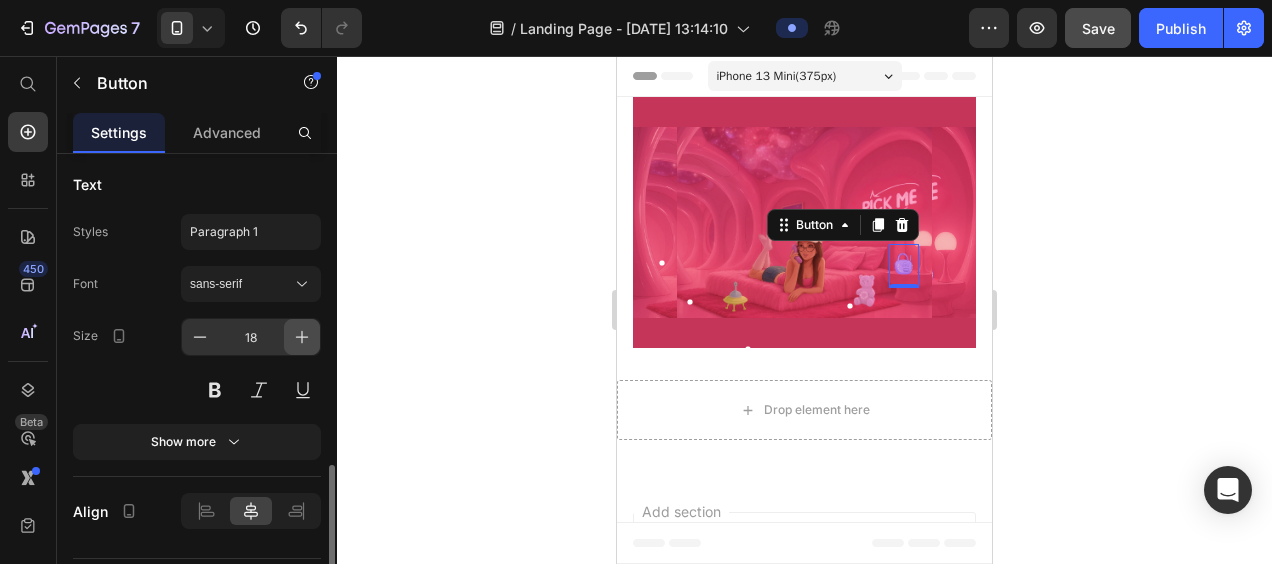 click 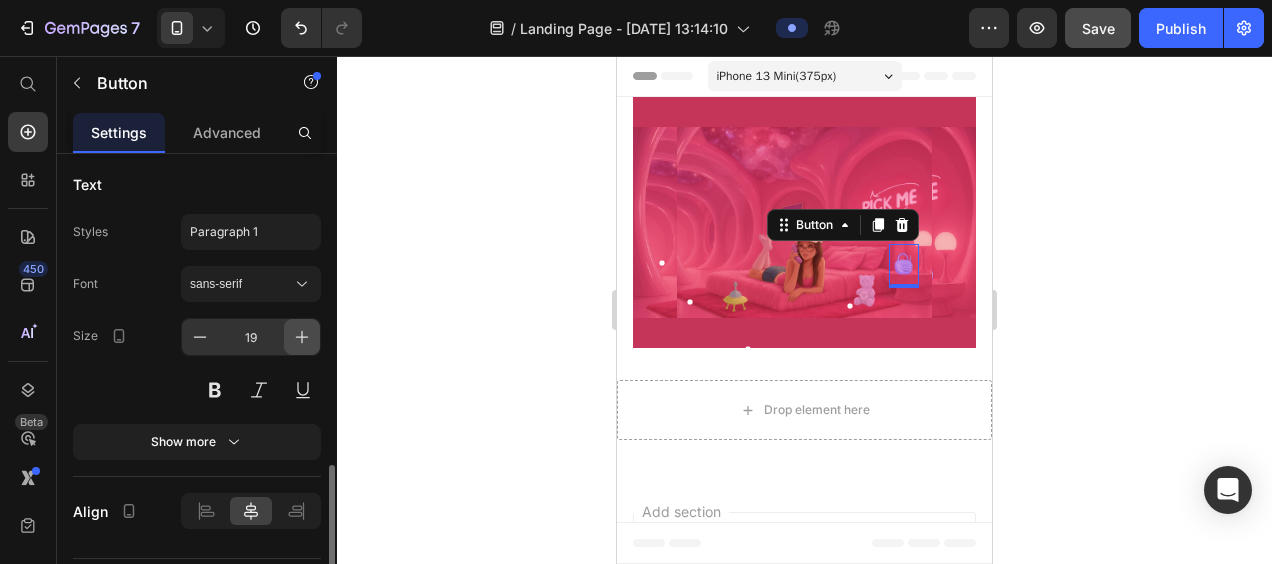 click 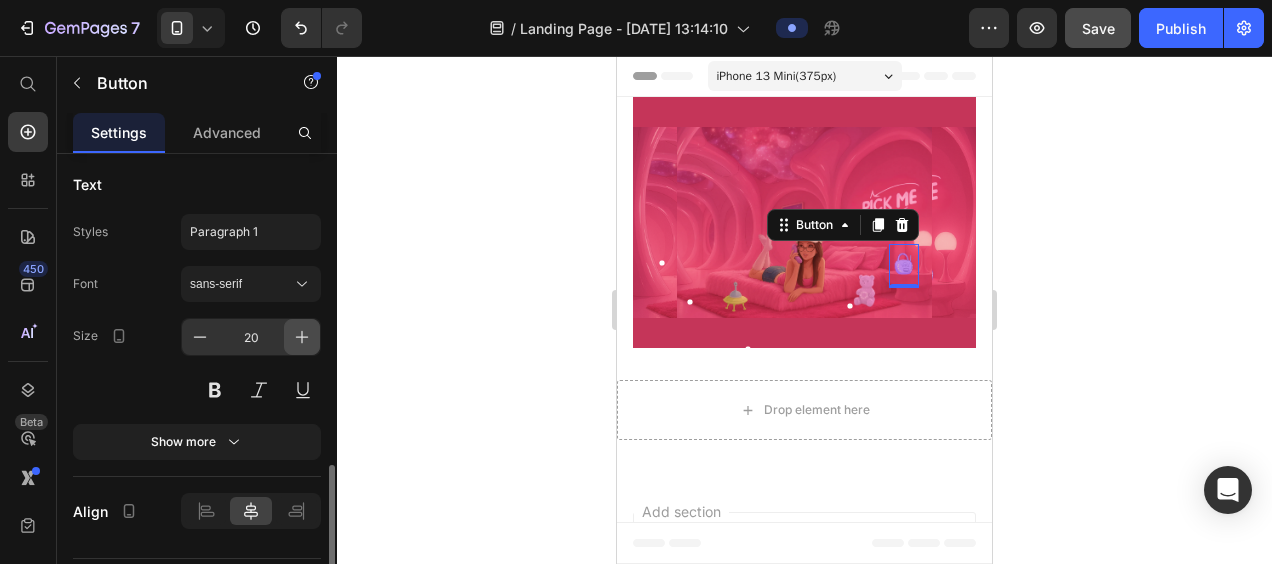 click 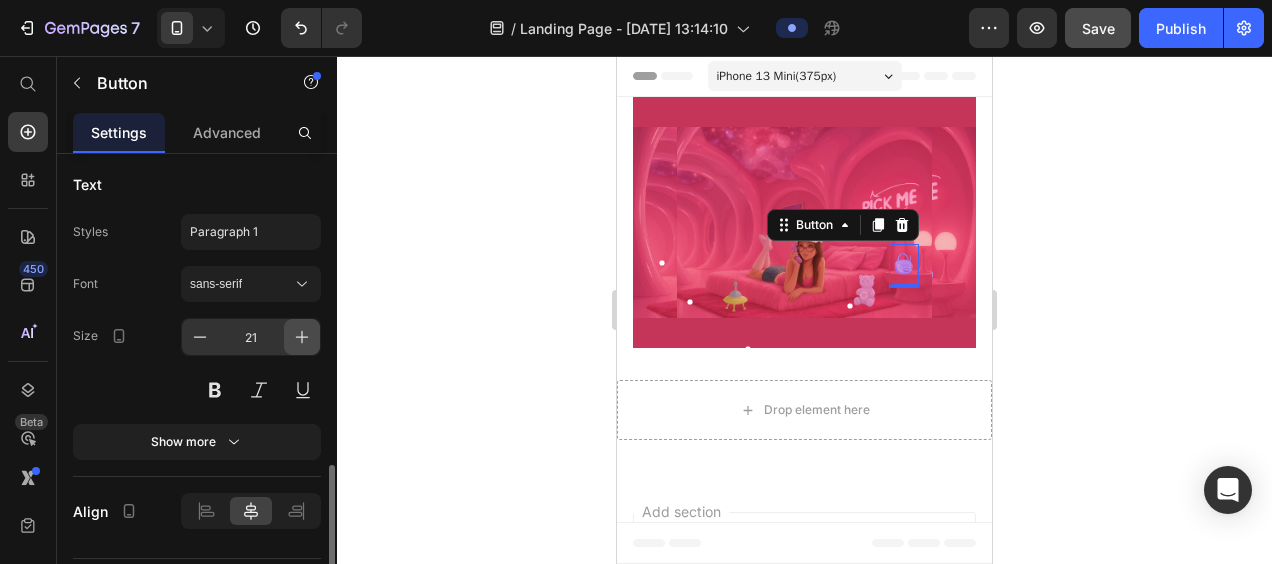 click 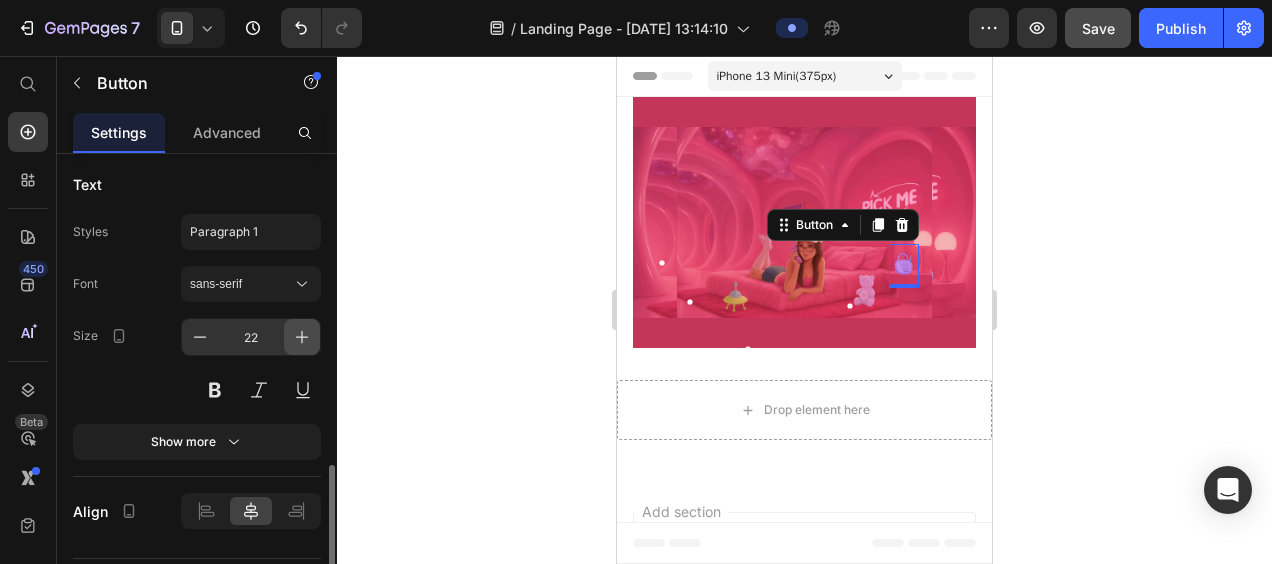 click 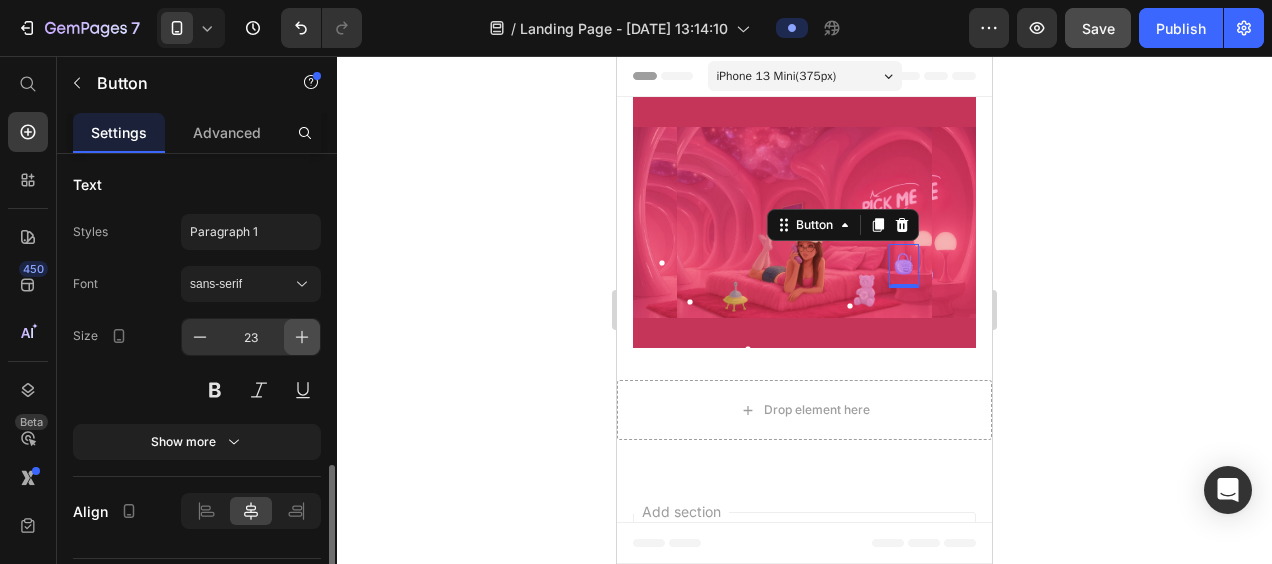 click 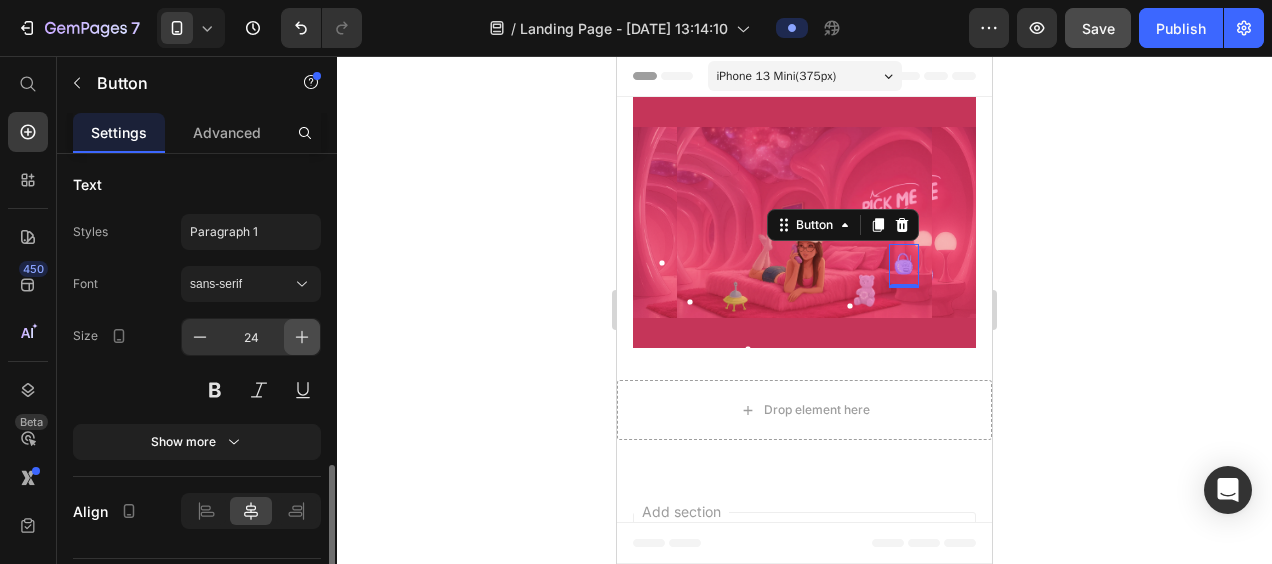 click 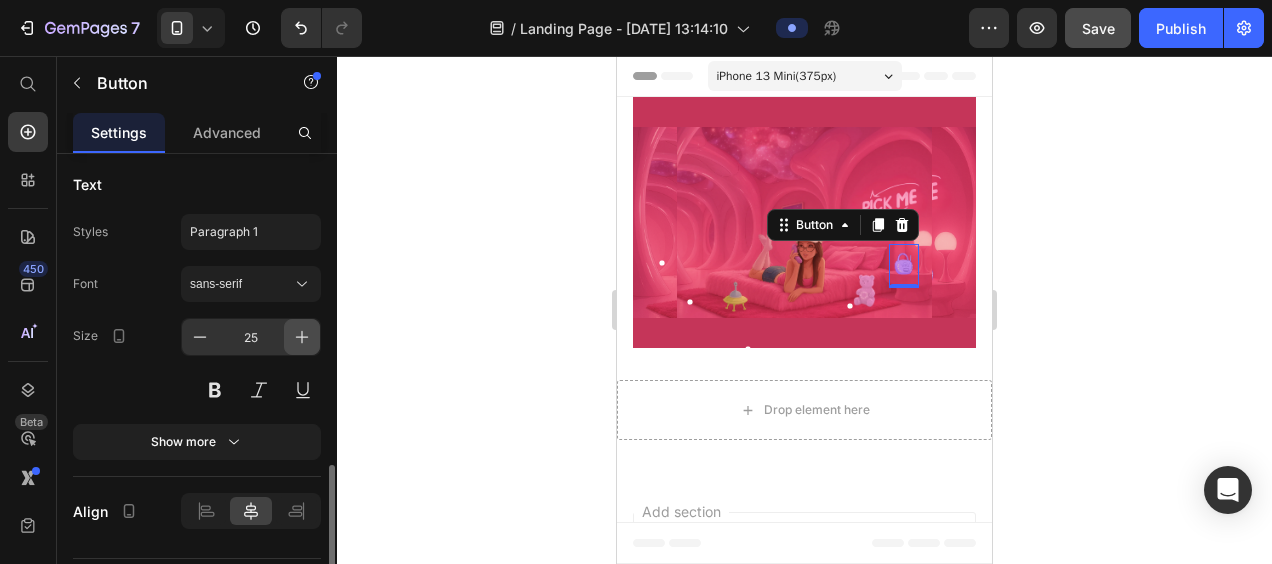 click 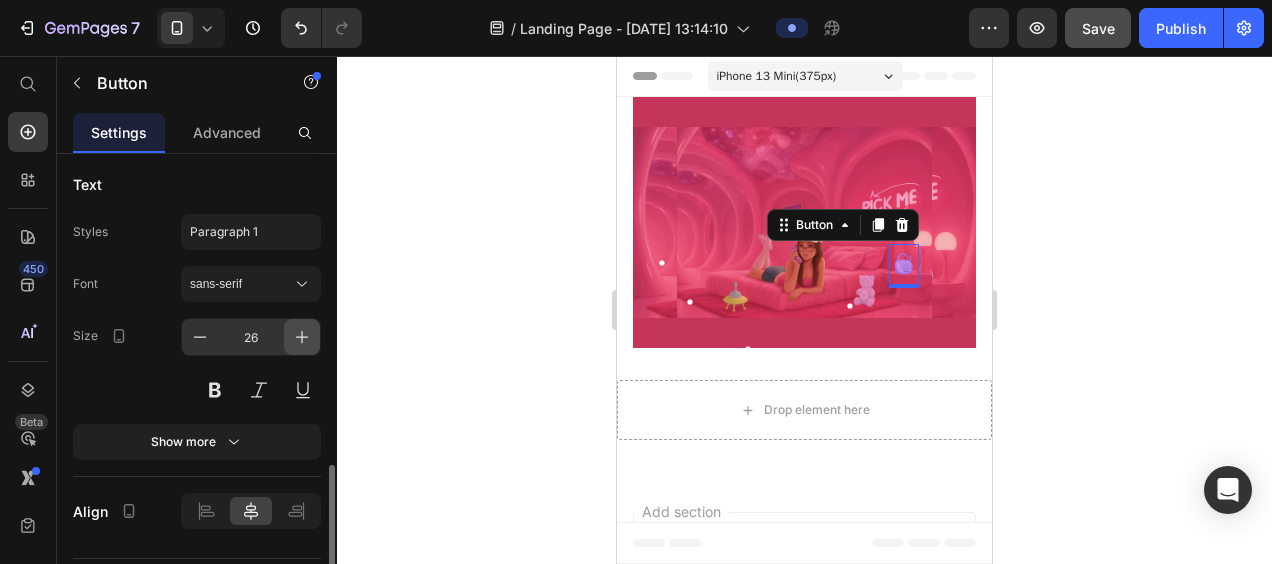 click 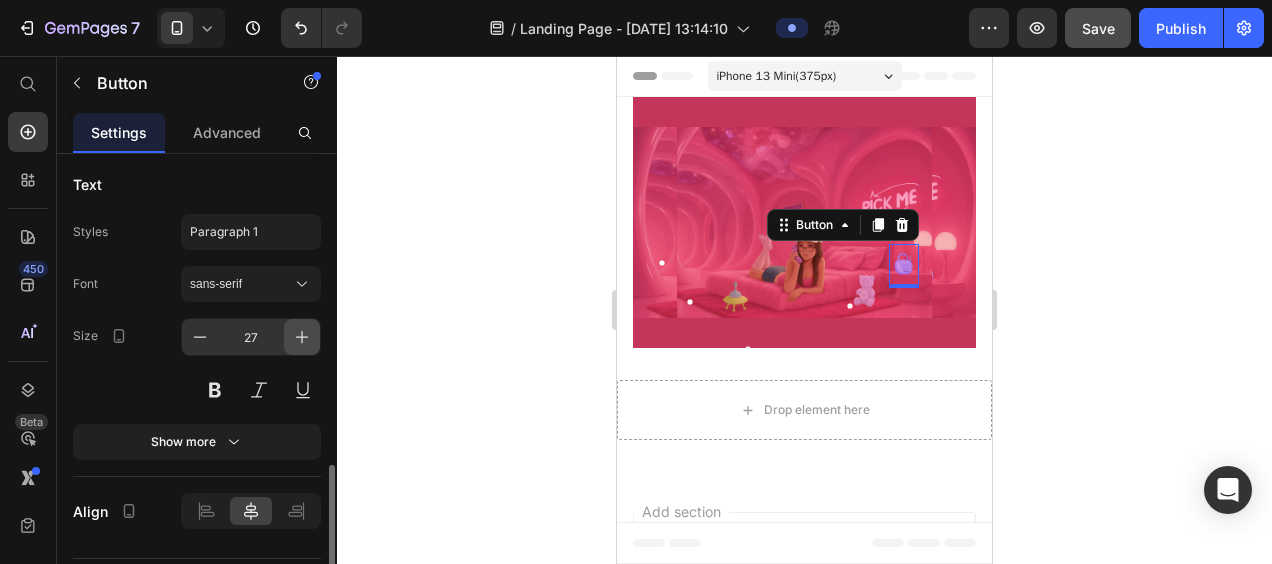 click 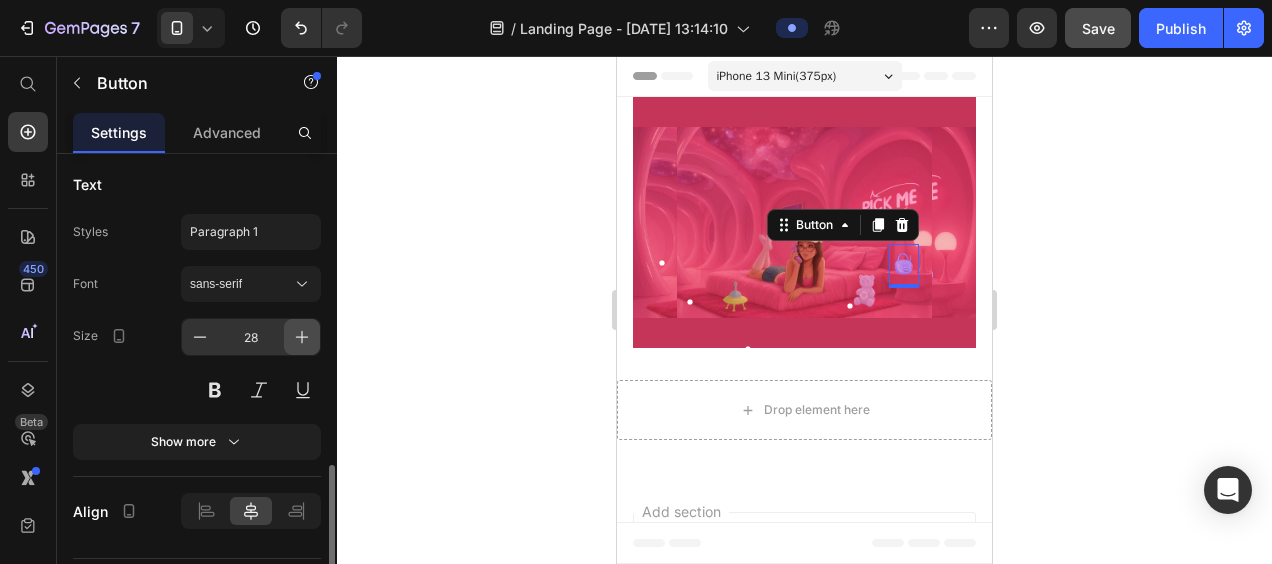 click 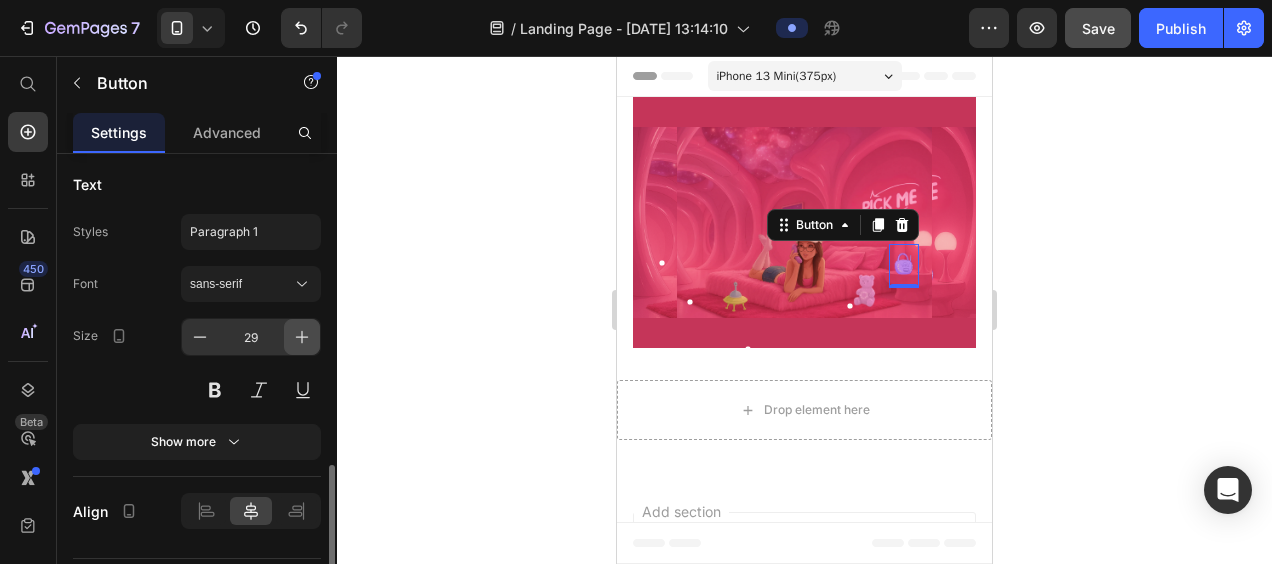 click 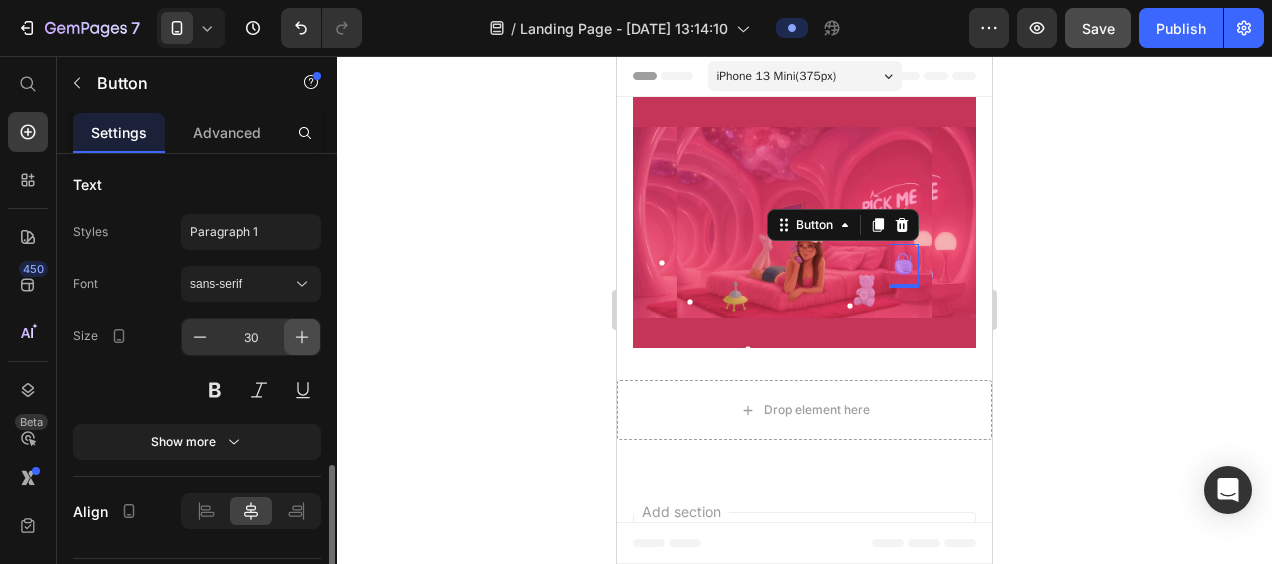 click 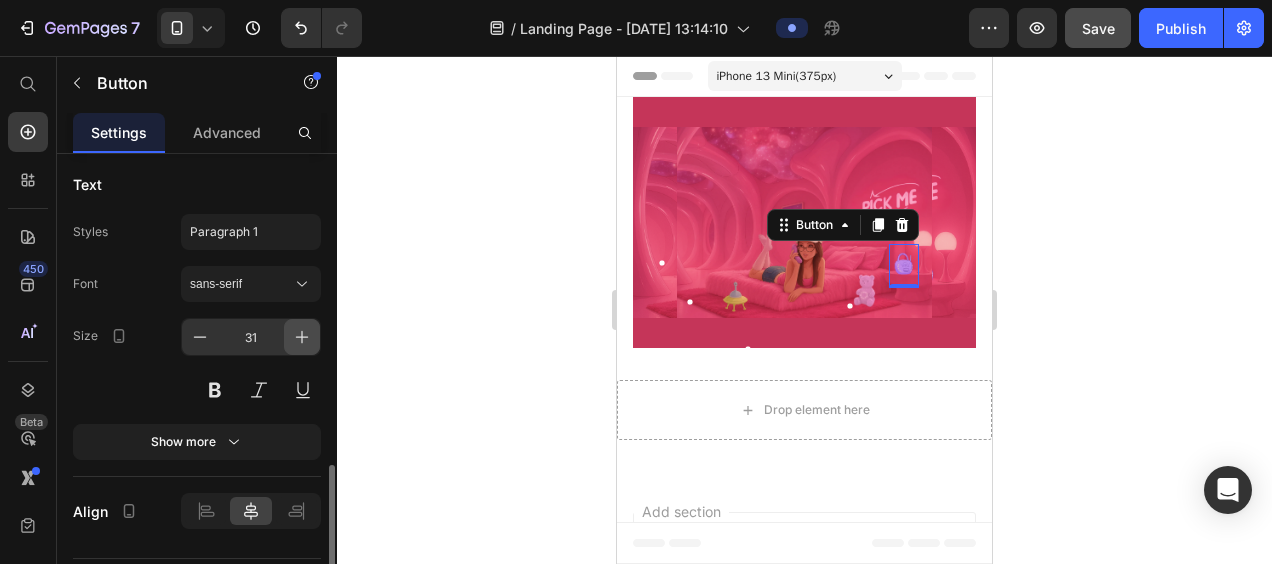 click 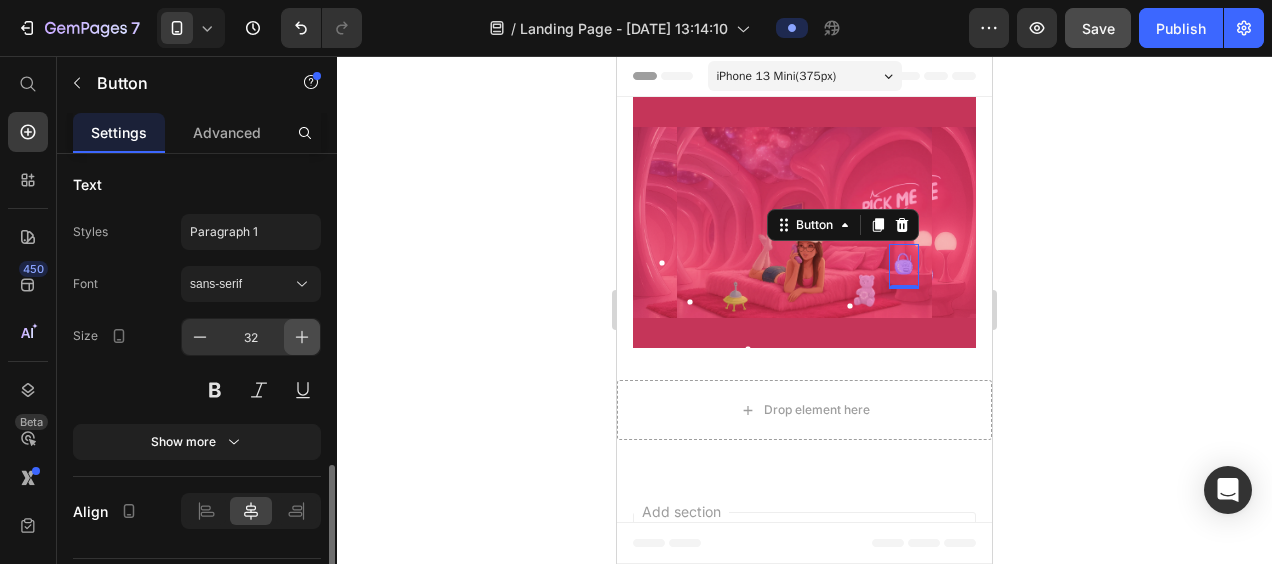 click 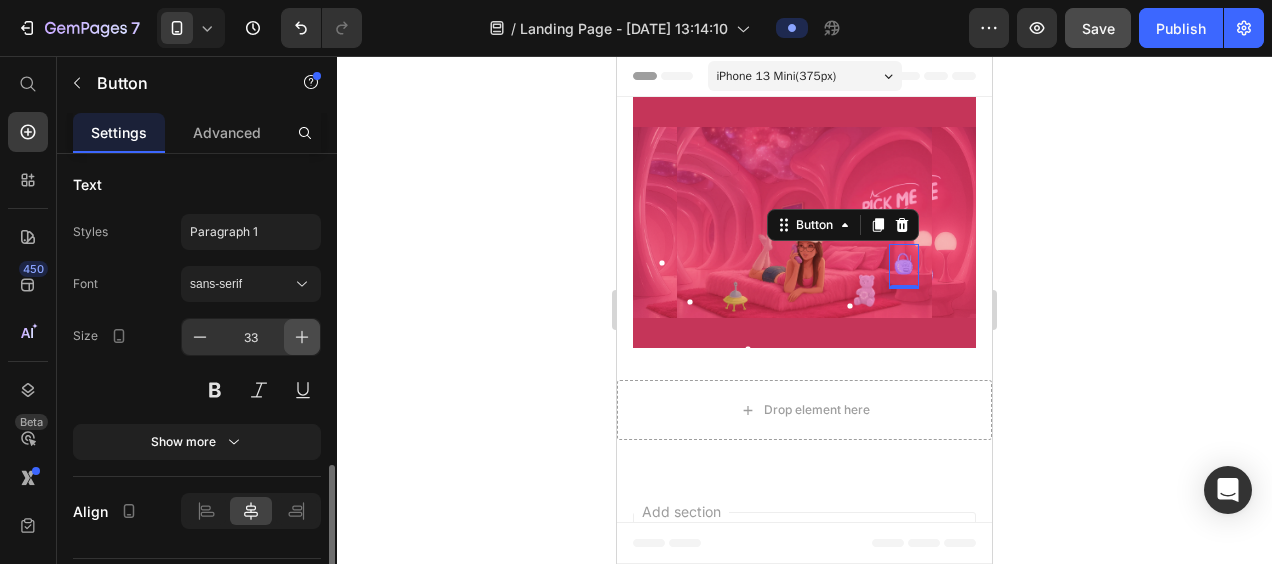 click 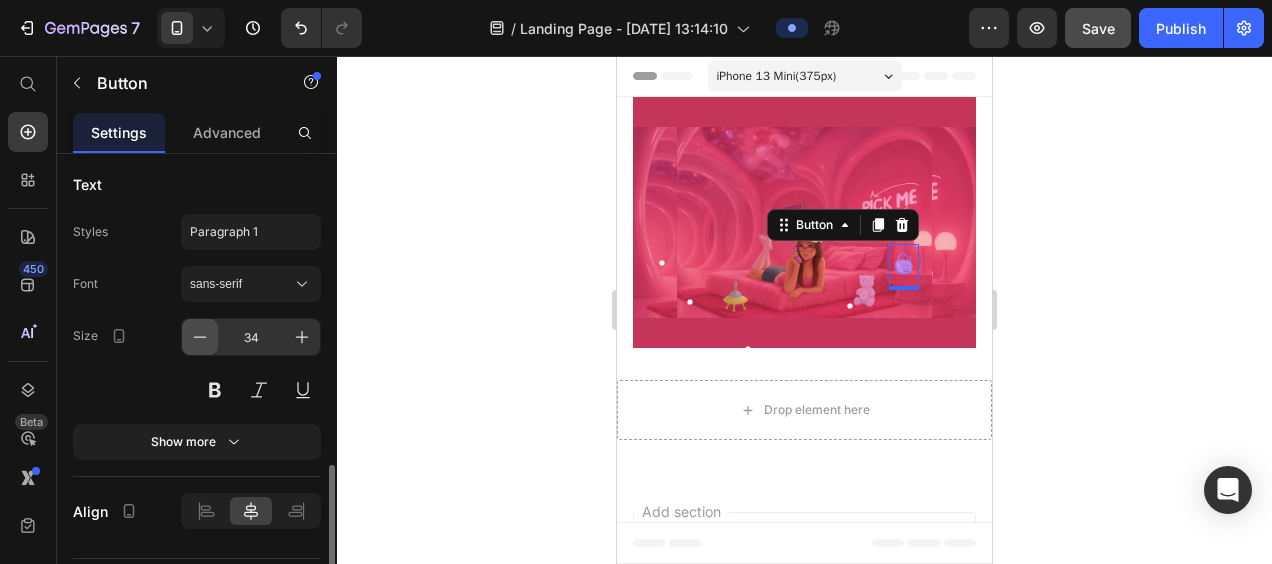 click at bounding box center (200, 337) 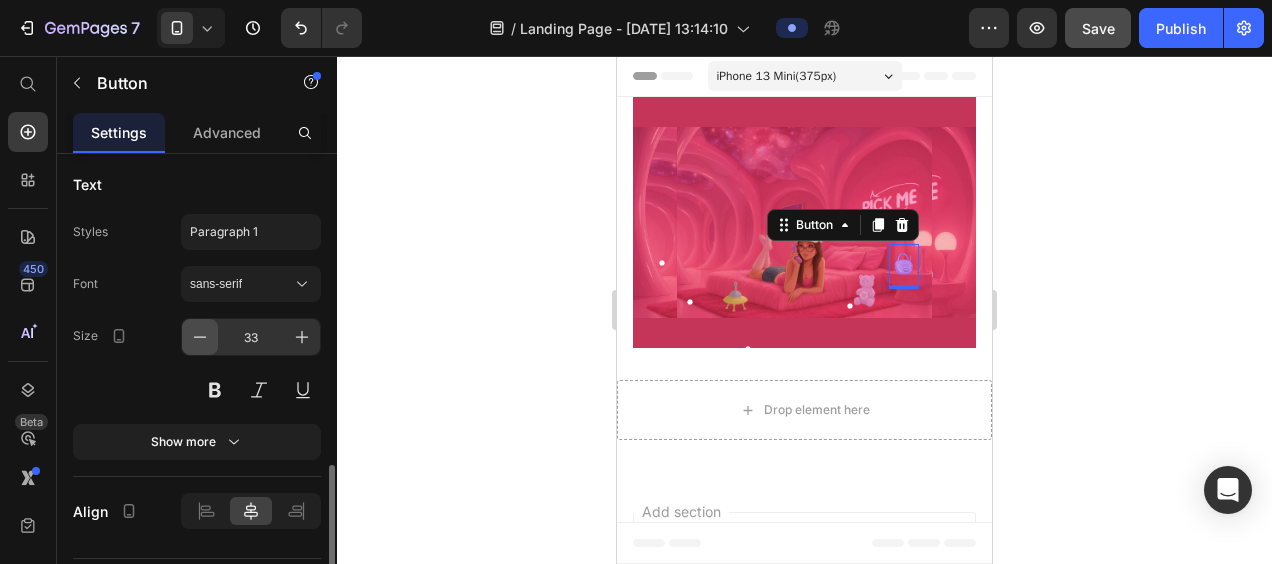 click at bounding box center (200, 337) 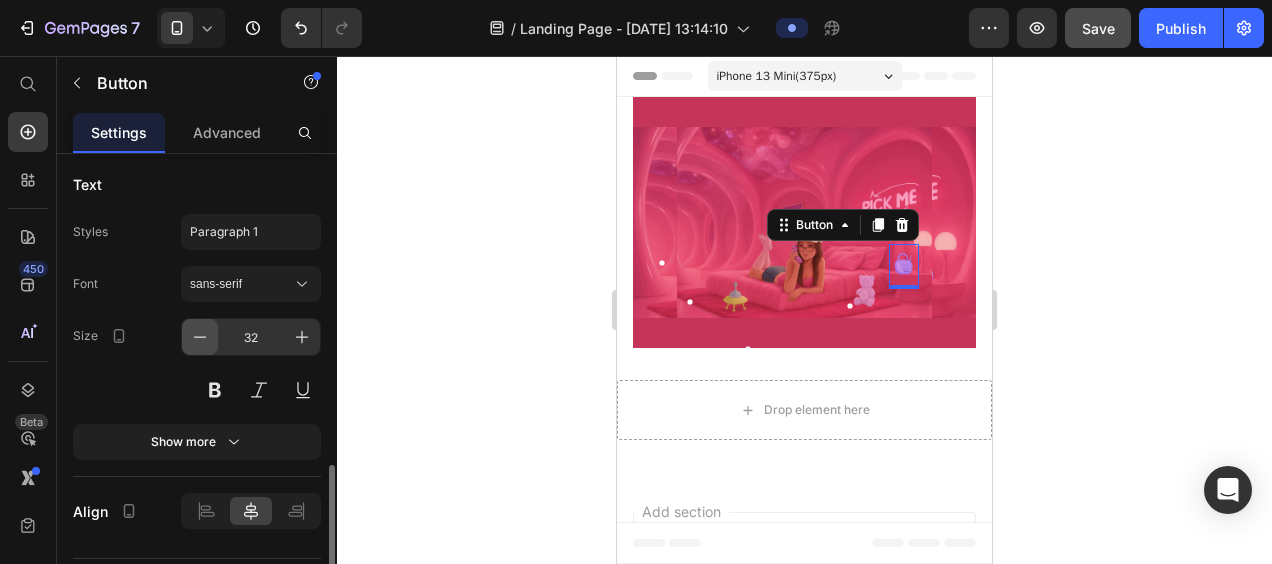 click at bounding box center (200, 337) 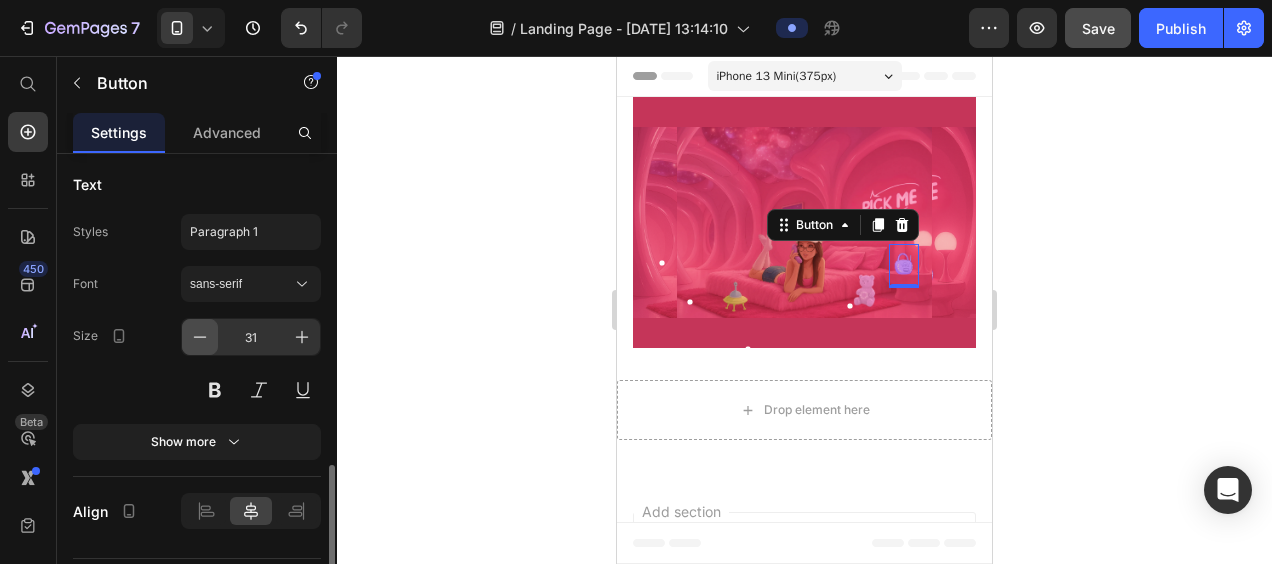 click at bounding box center [200, 337] 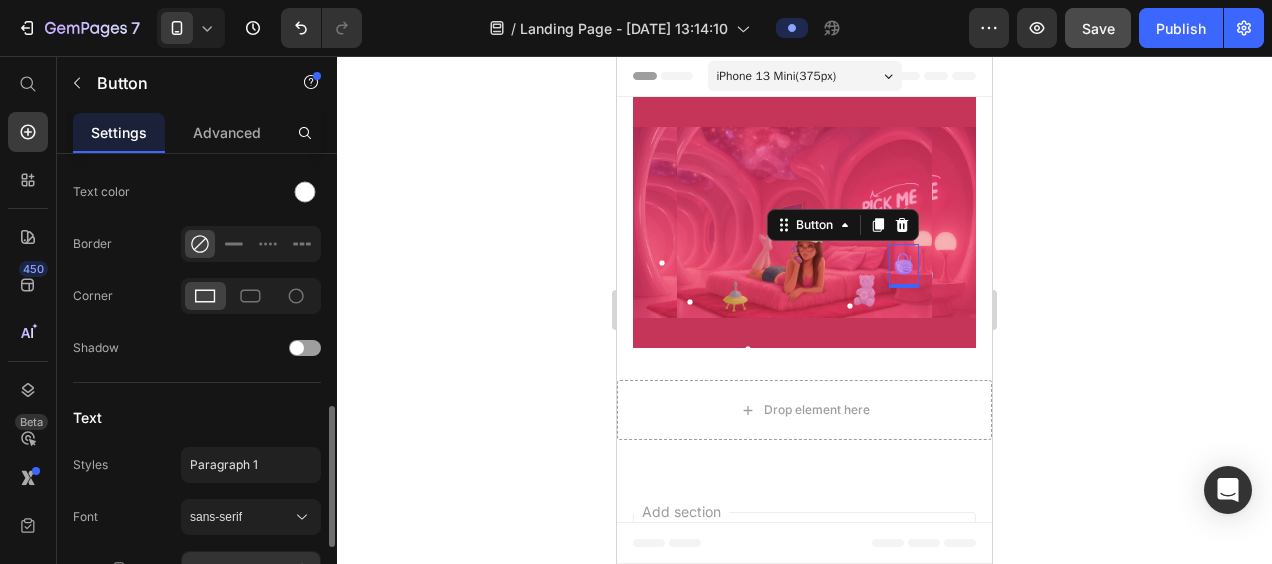 scroll, scrollTop: 796, scrollLeft: 0, axis: vertical 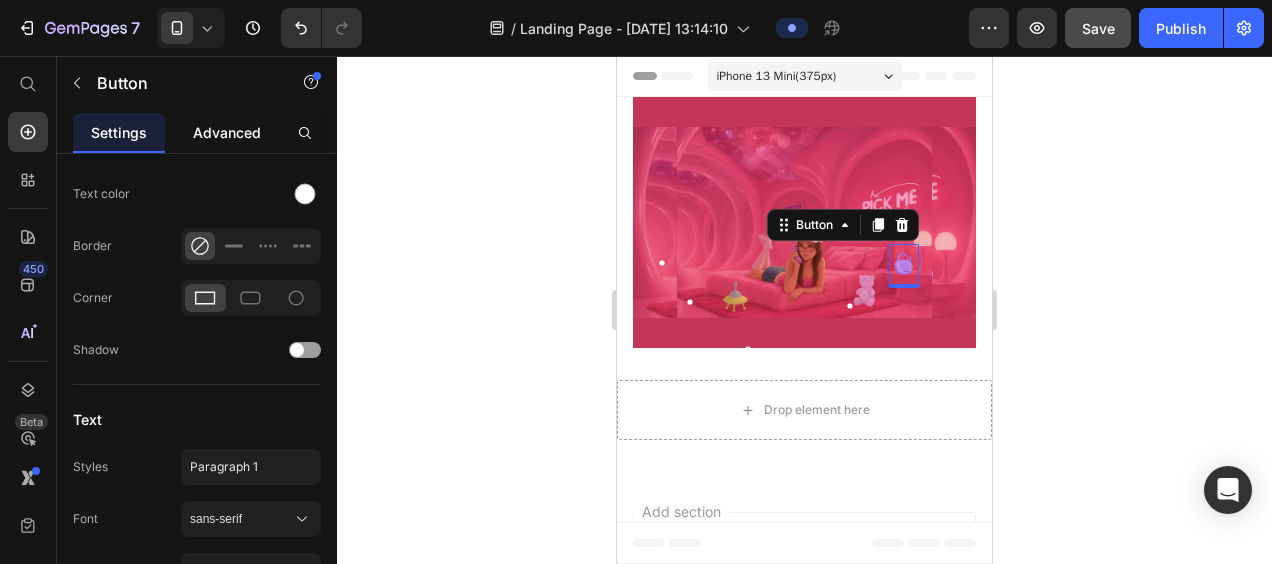 click on "Advanced" 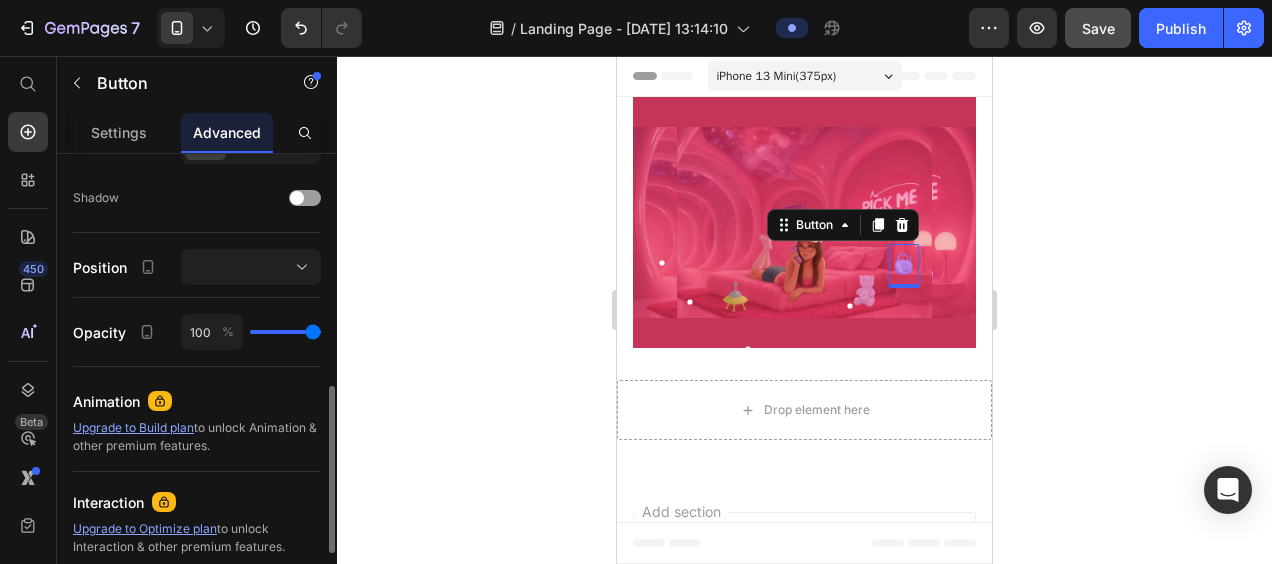 scroll, scrollTop: 642, scrollLeft: 0, axis: vertical 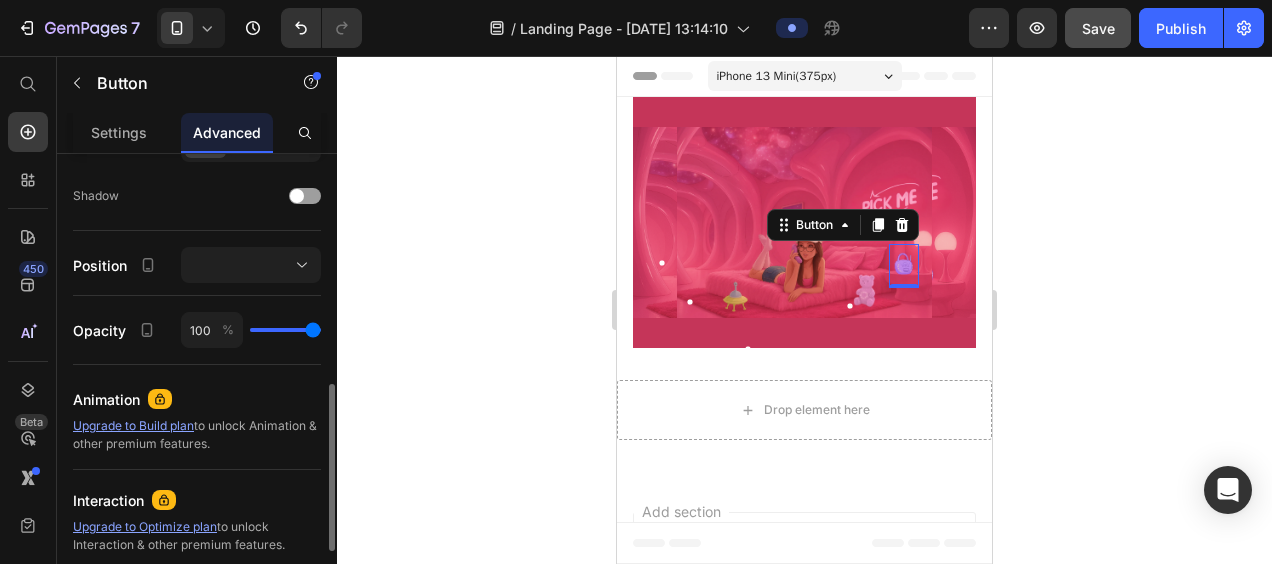click at bounding box center (251, 265) 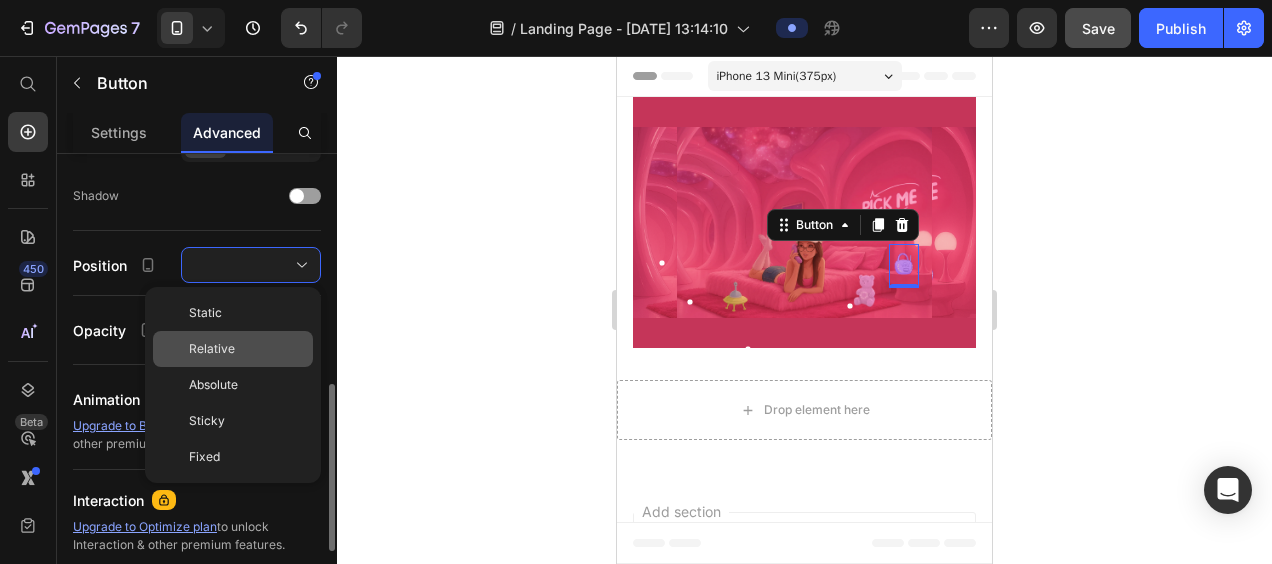 click on "Relative" 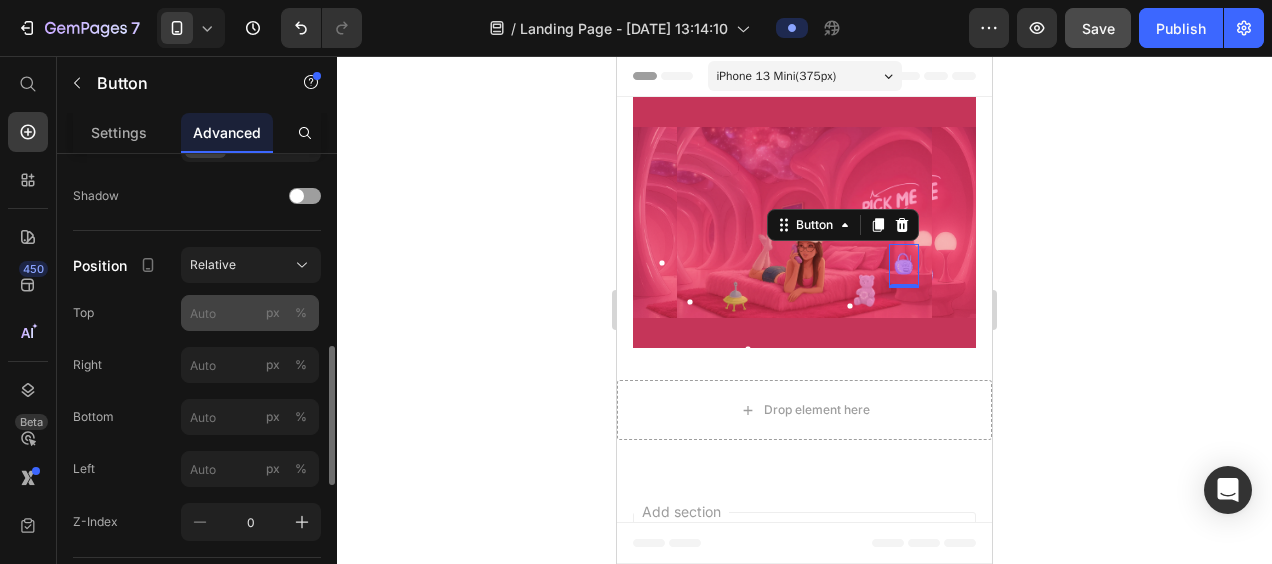 click on "%" at bounding box center (301, 313) 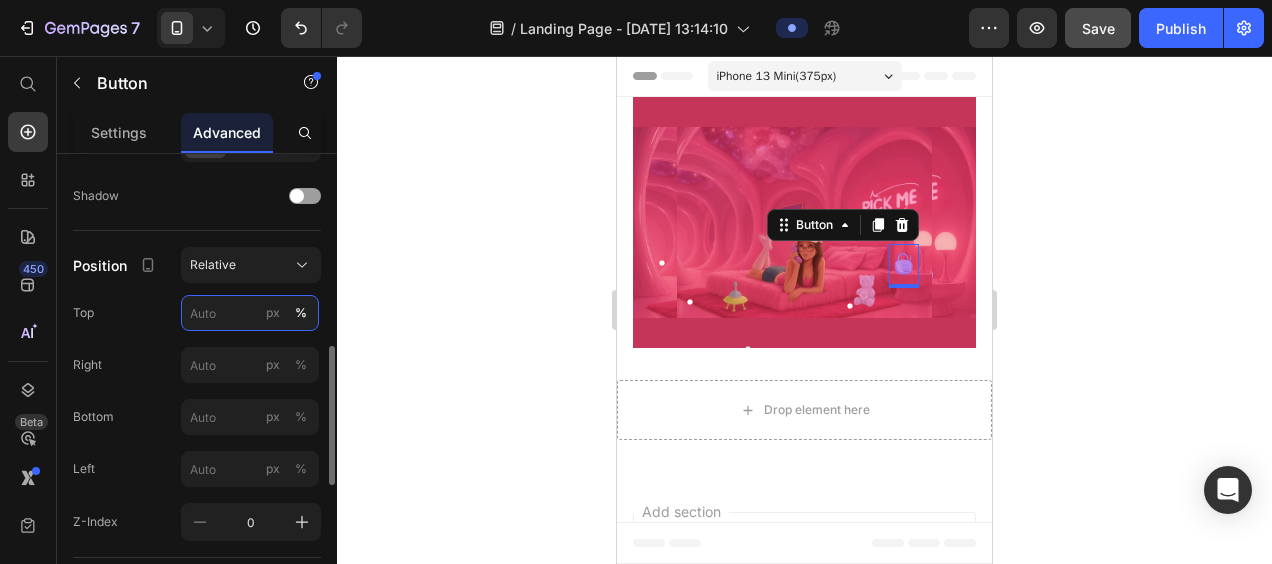 click on "px %" at bounding box center (250, 313) 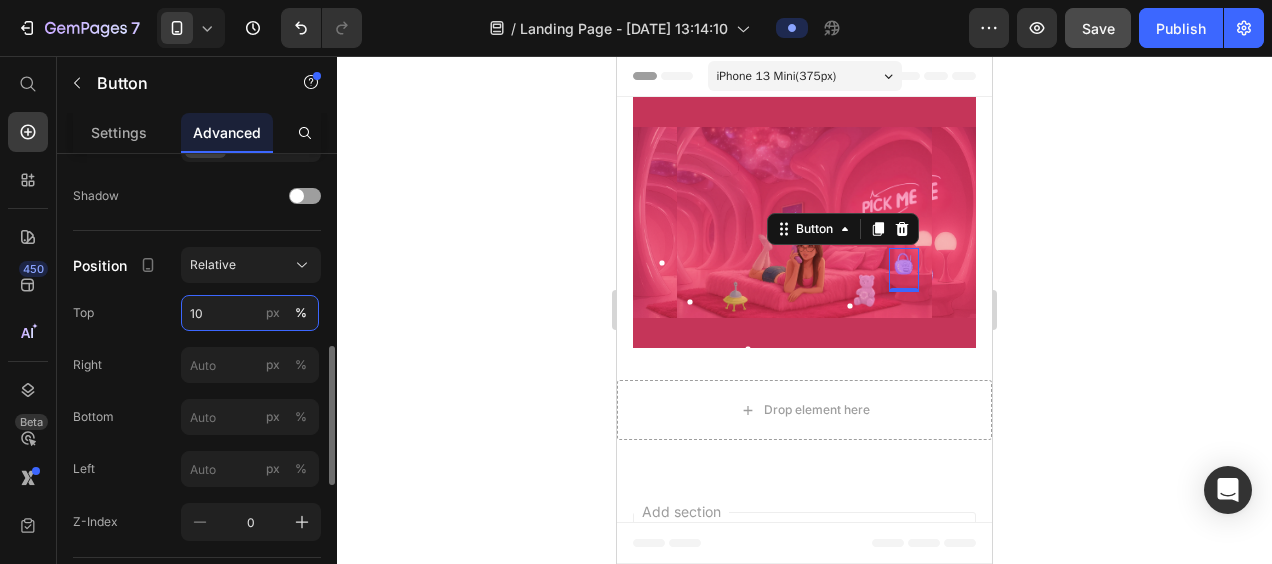 type on "1" 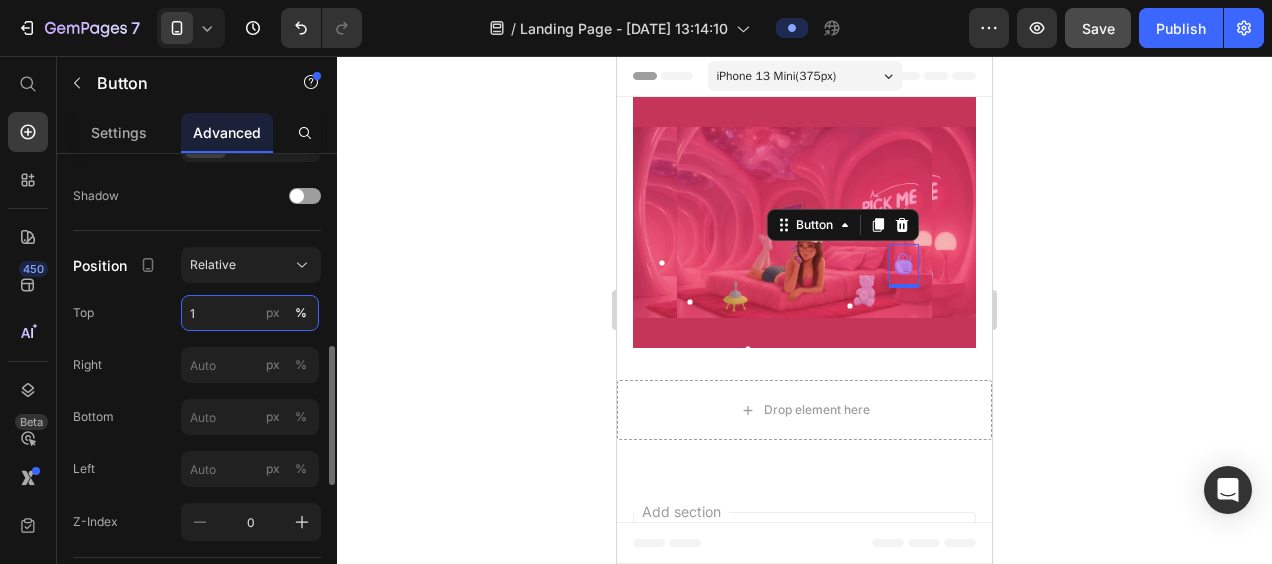 type 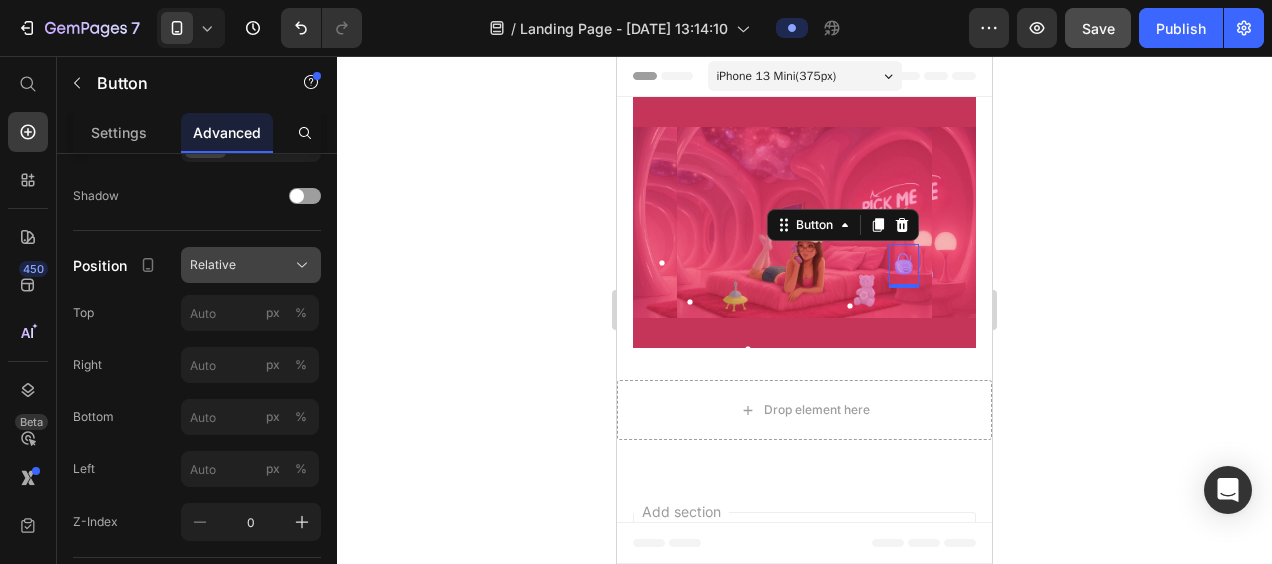 click 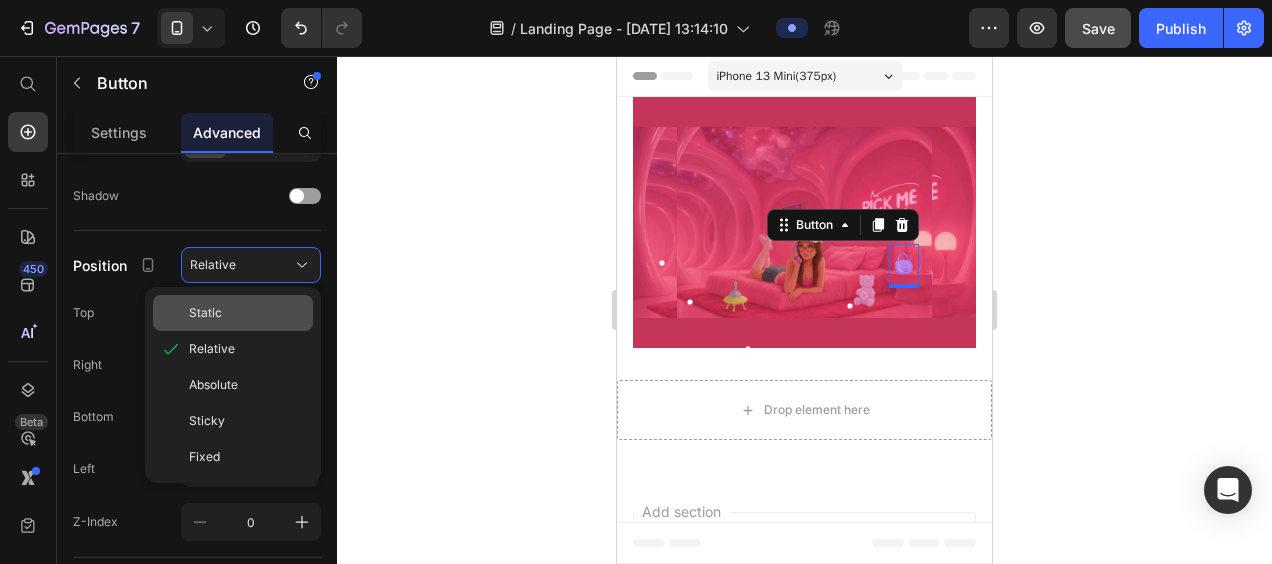 click on "Static" at bounding box center [247, 313] 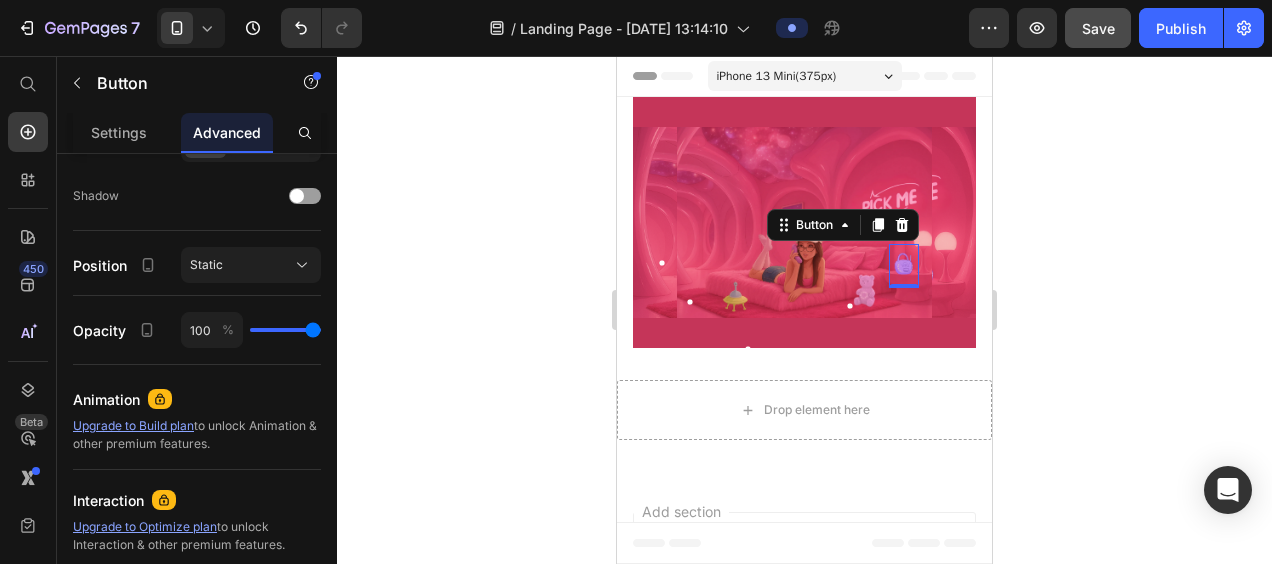 click 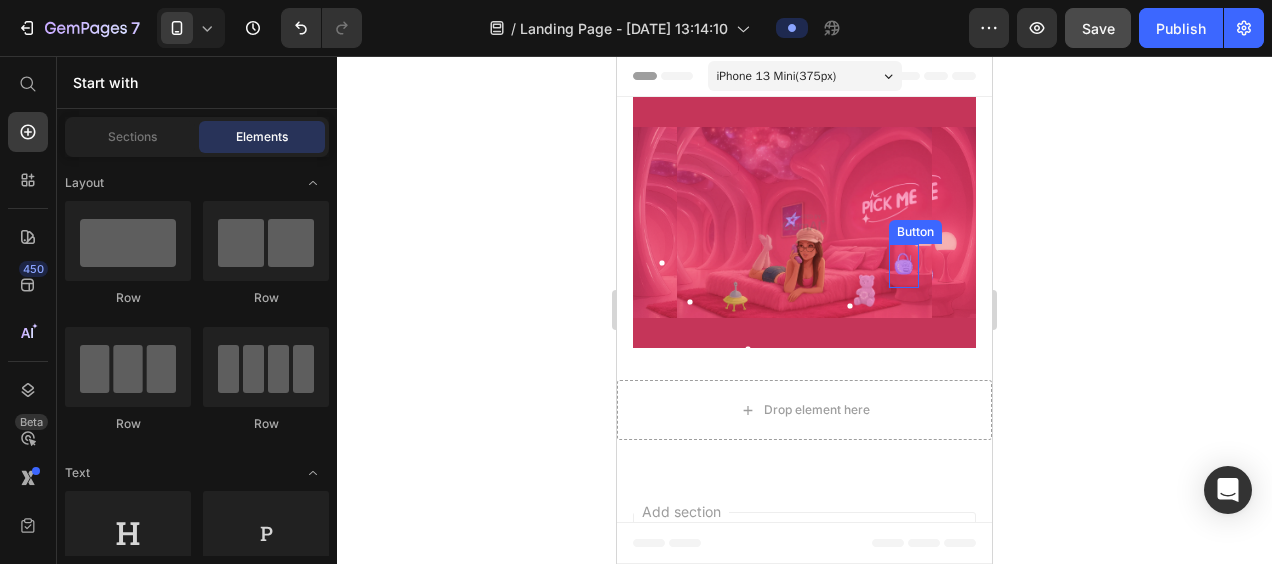 click at bounding box center (913, 266) 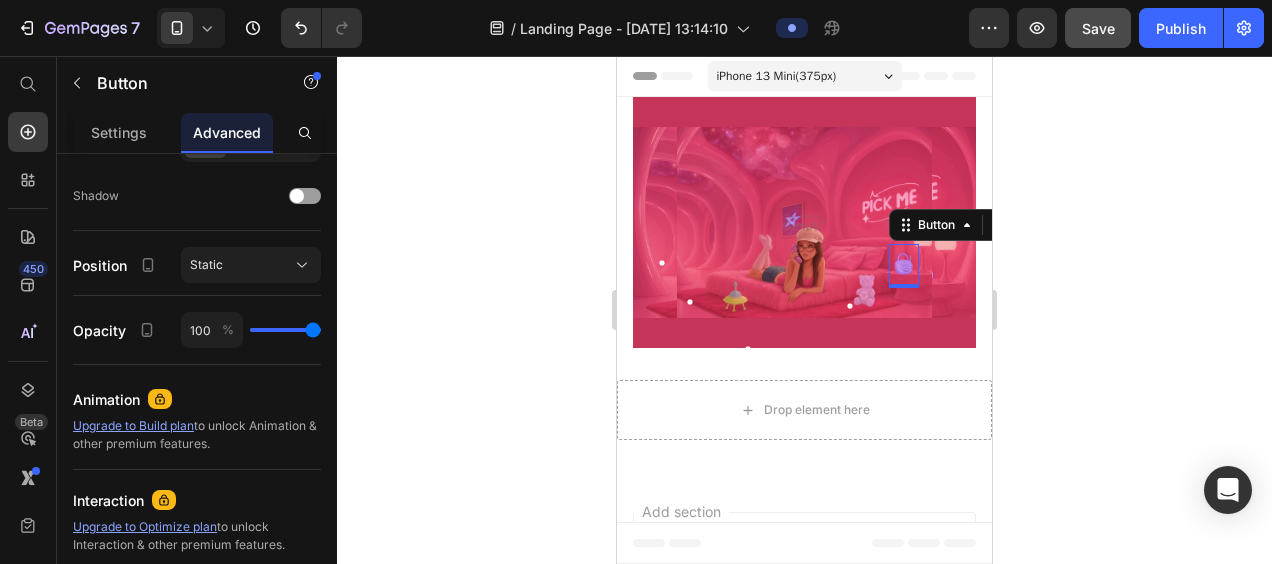 click at bounding box center (913, 266) 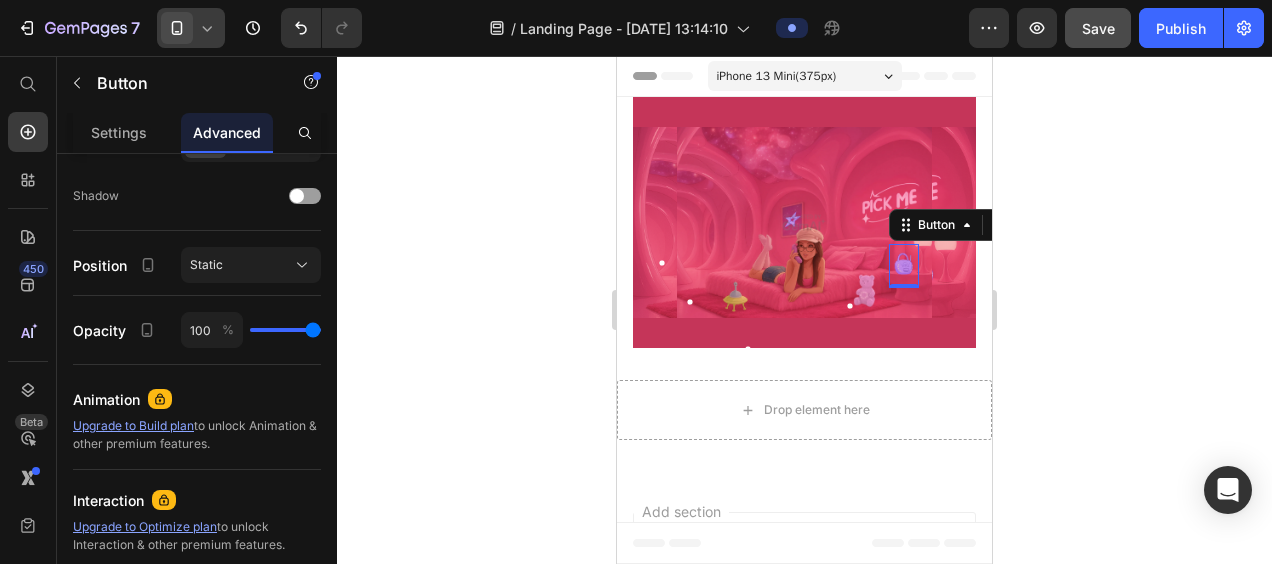 click 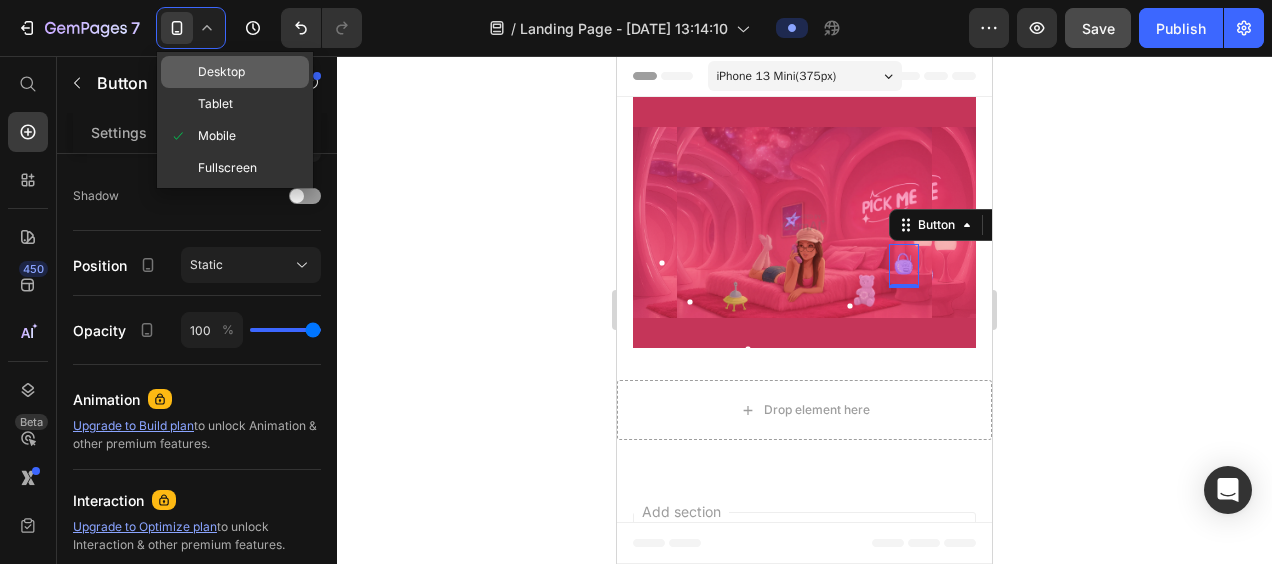 click on "Desktop" at bounding box center (221, 72) 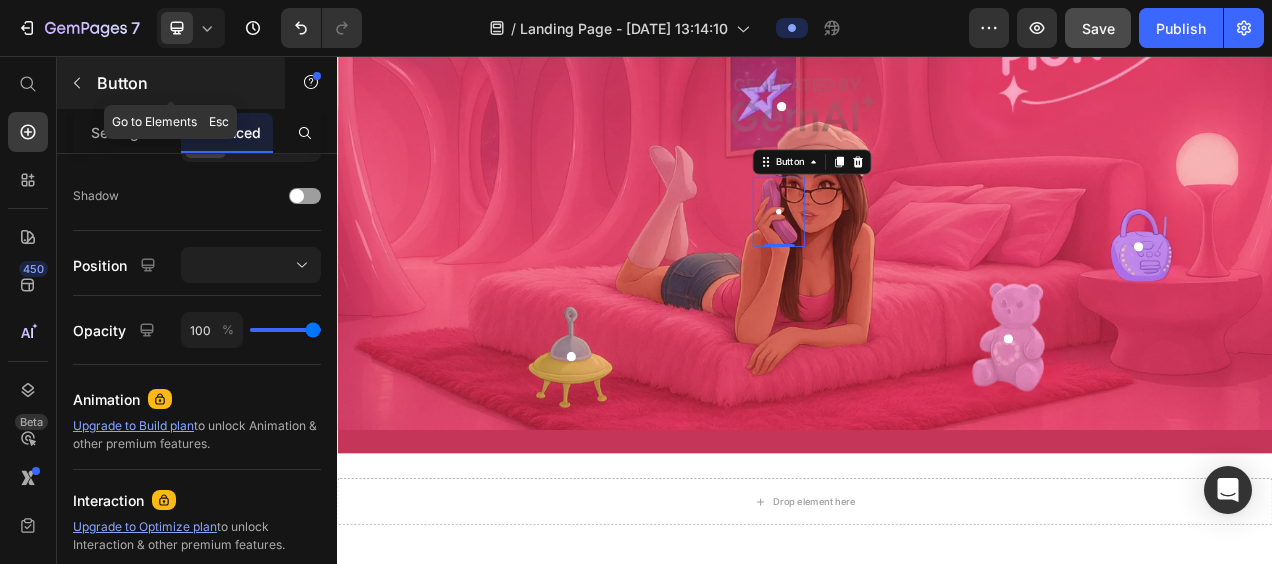 scroll, scrollTop: 502, scrollLeft: 0, axis: vertical 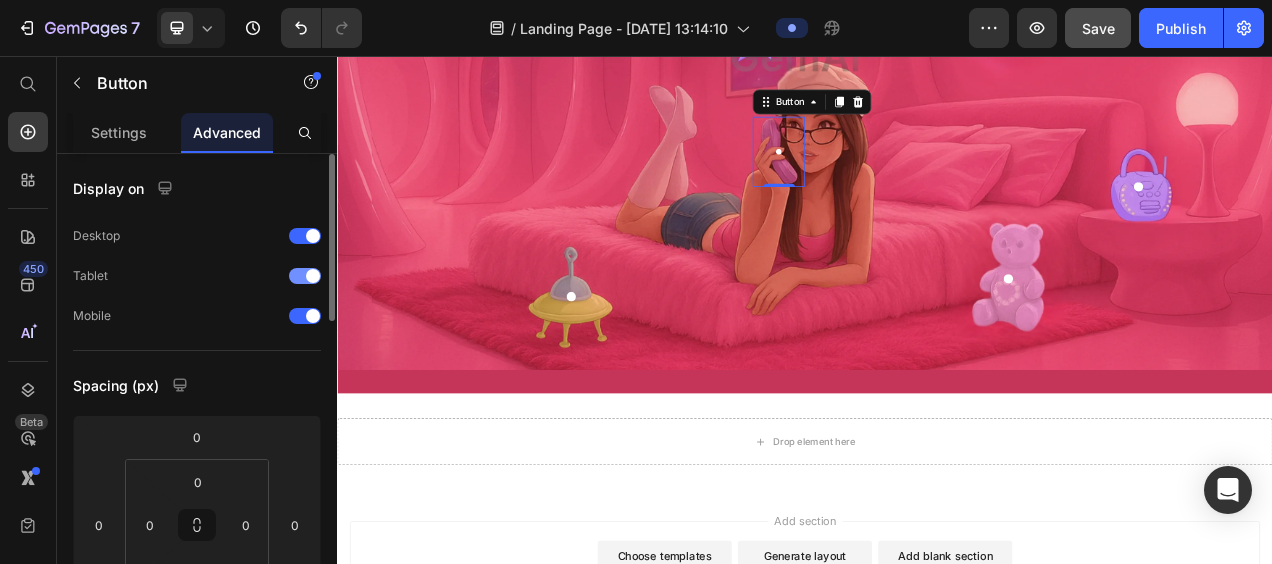 click at bounding box center (313, 276) 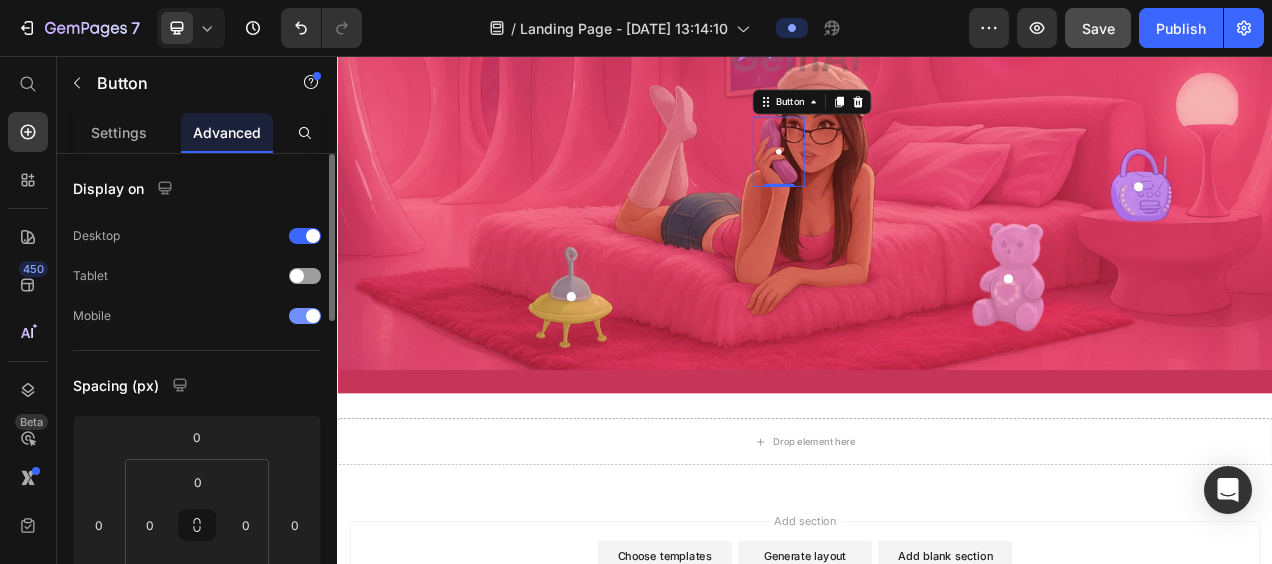 click at bounding box center (313, 316) 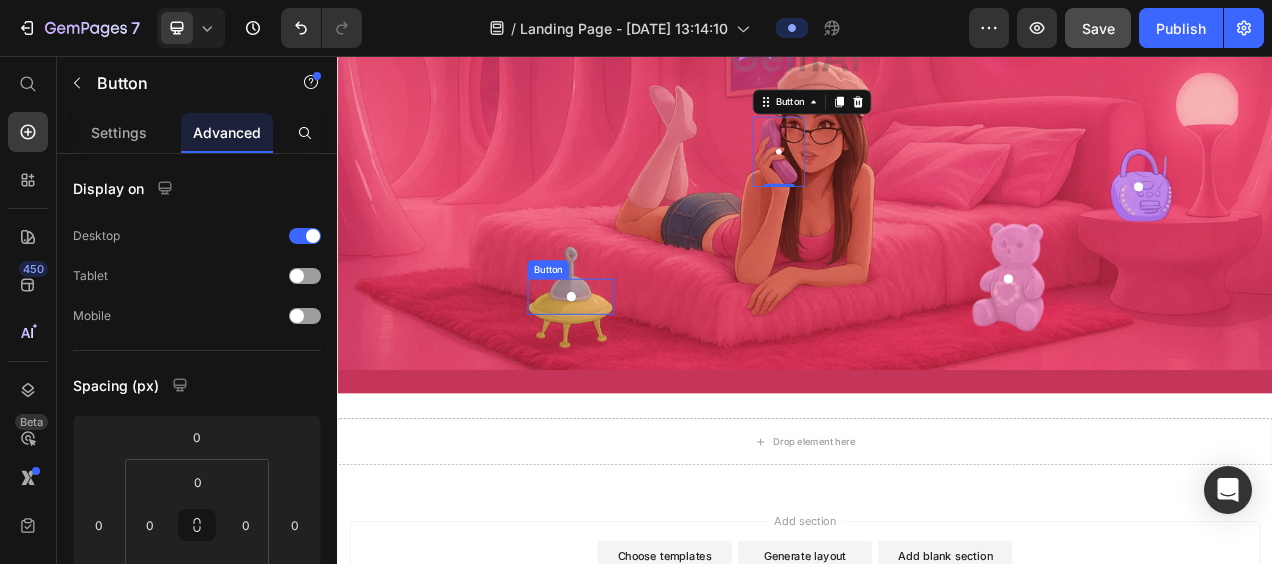 click 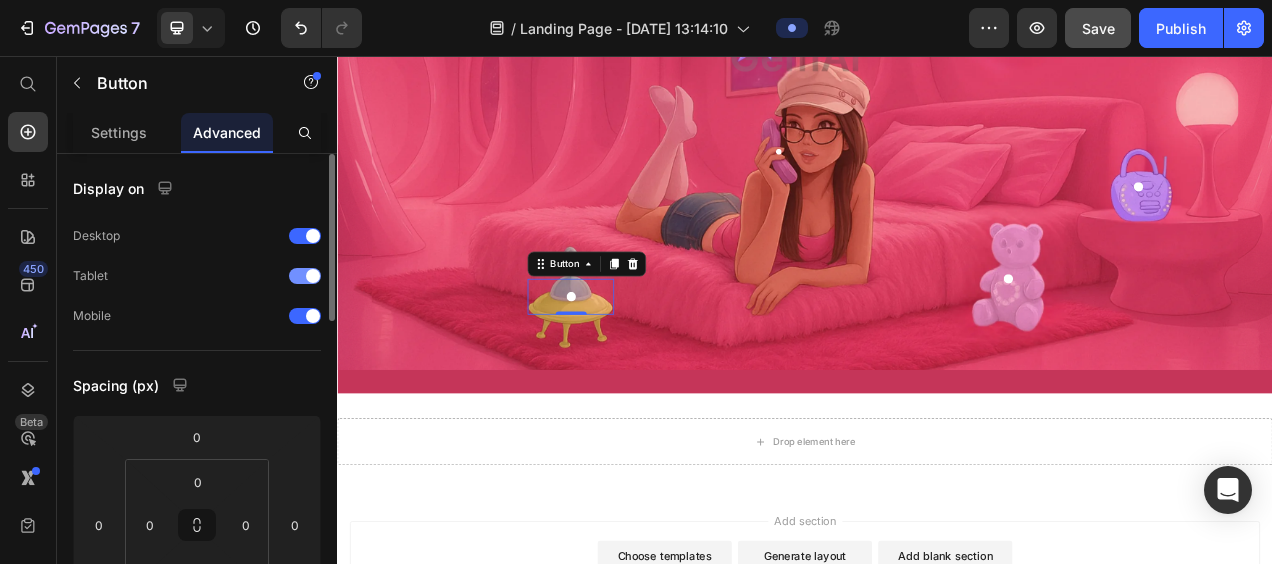 click at bounding box center [313, 276] 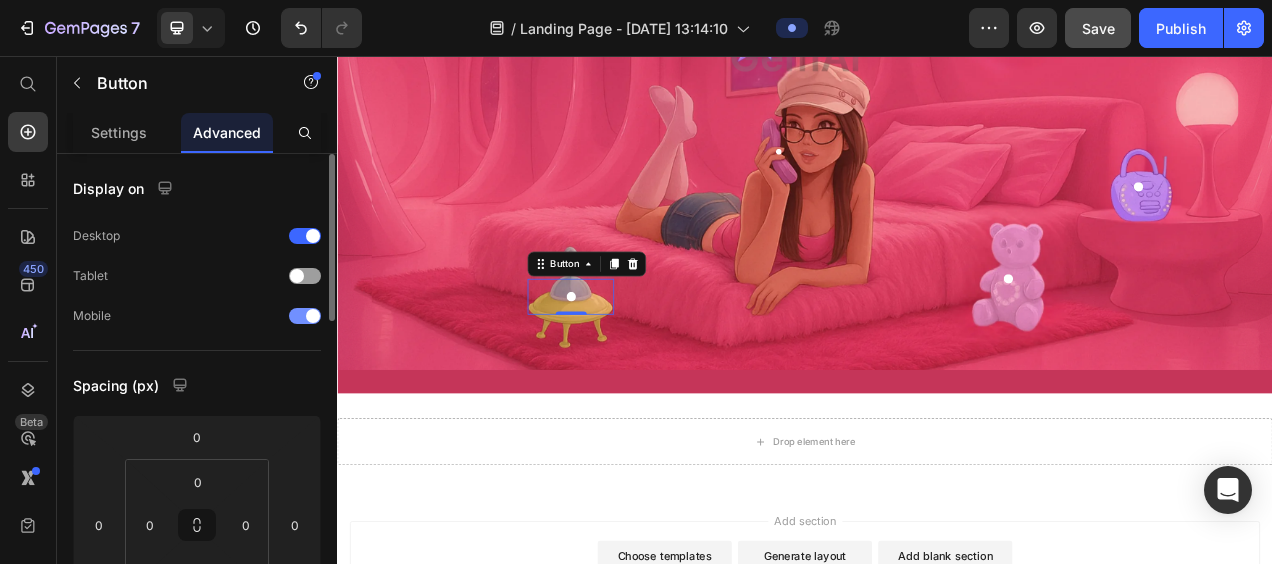 click at bounding box center [313, 316] 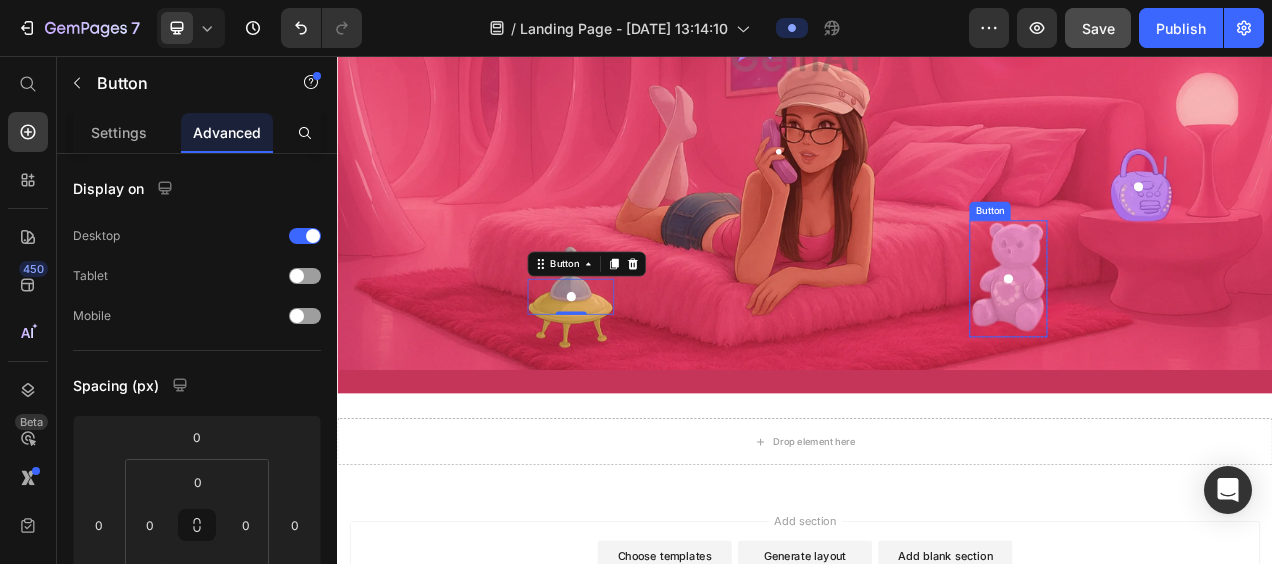 click 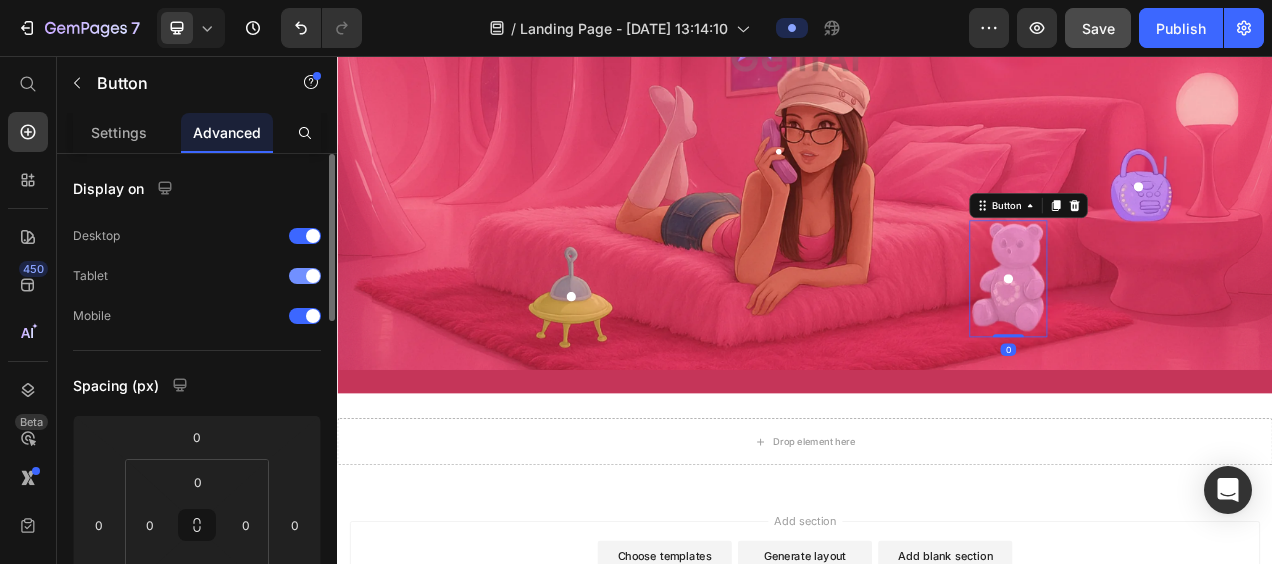 click at bounding box center (313, 276) 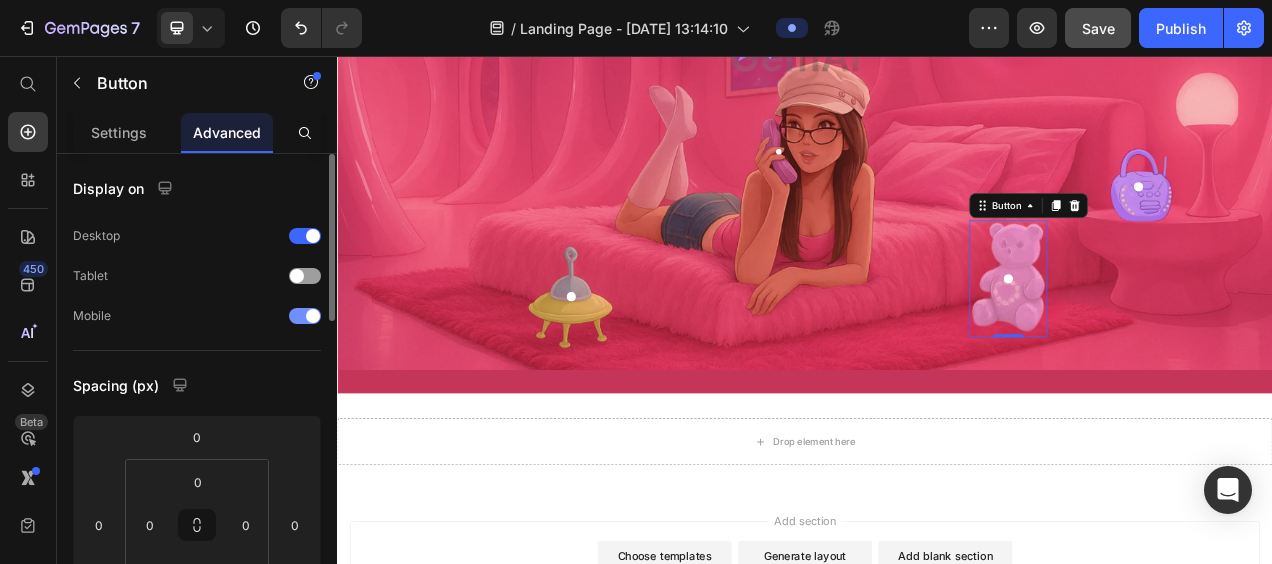 click on "Mobile" at bounding box center (197, 316) 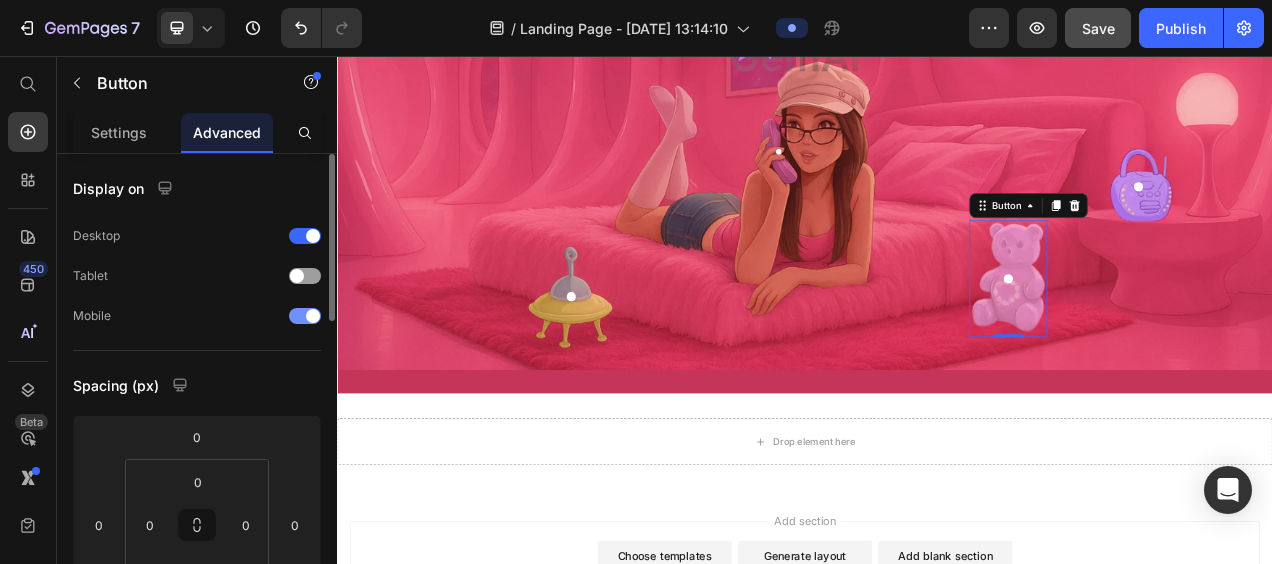 click at bounding box center [305, 316] 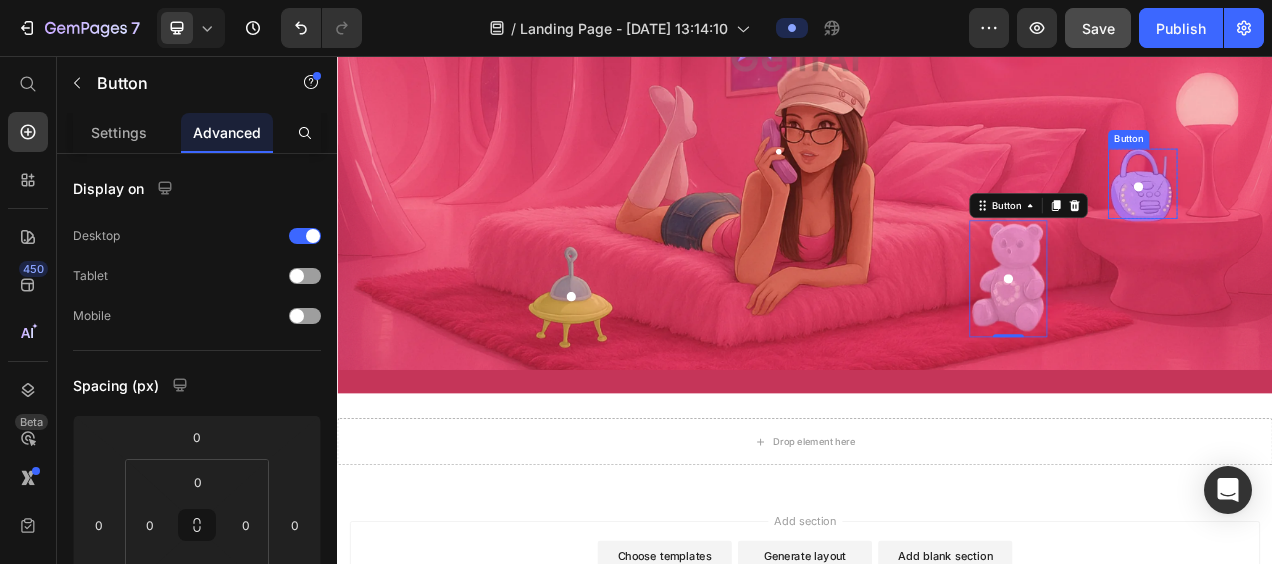 click 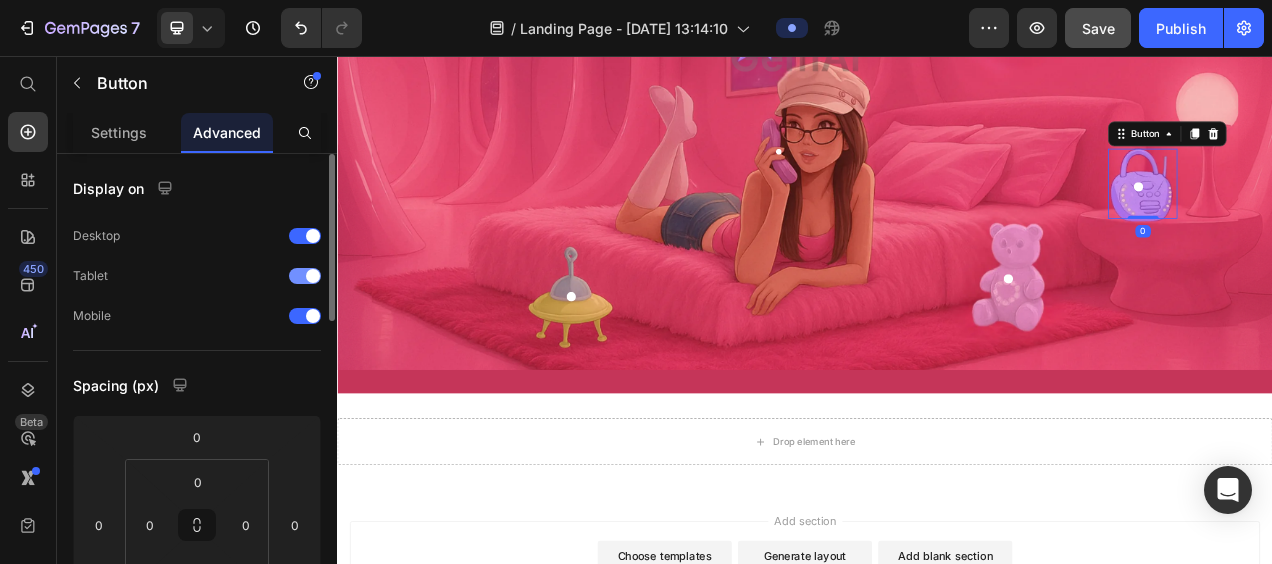 click at bounding box center [305, 276] 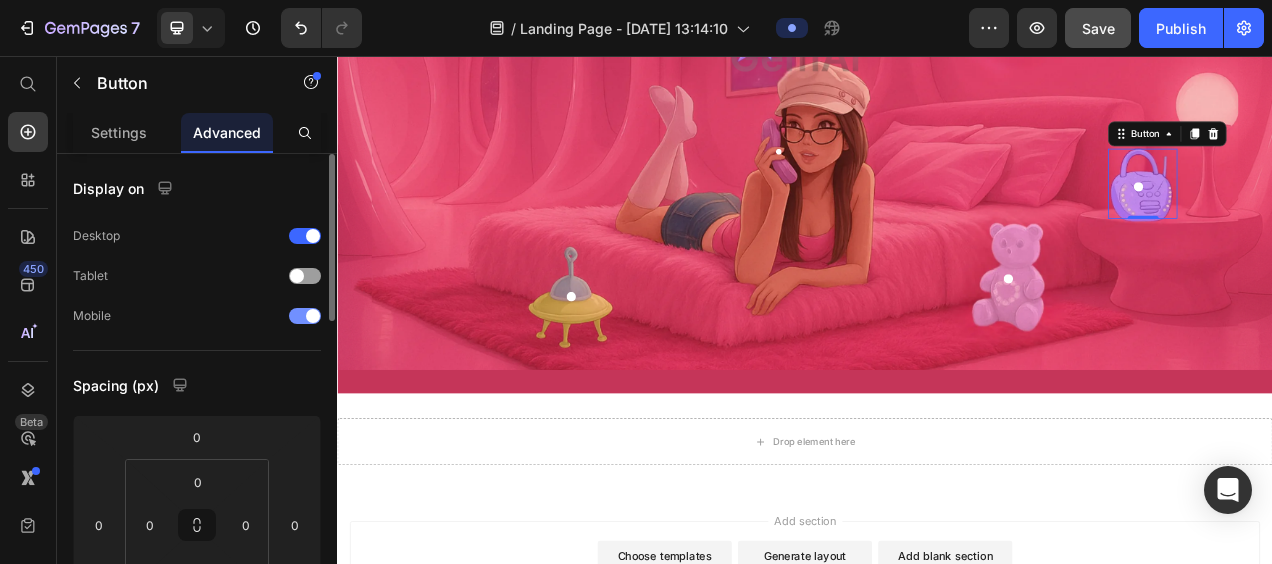 click at bounding box center [305, 316] 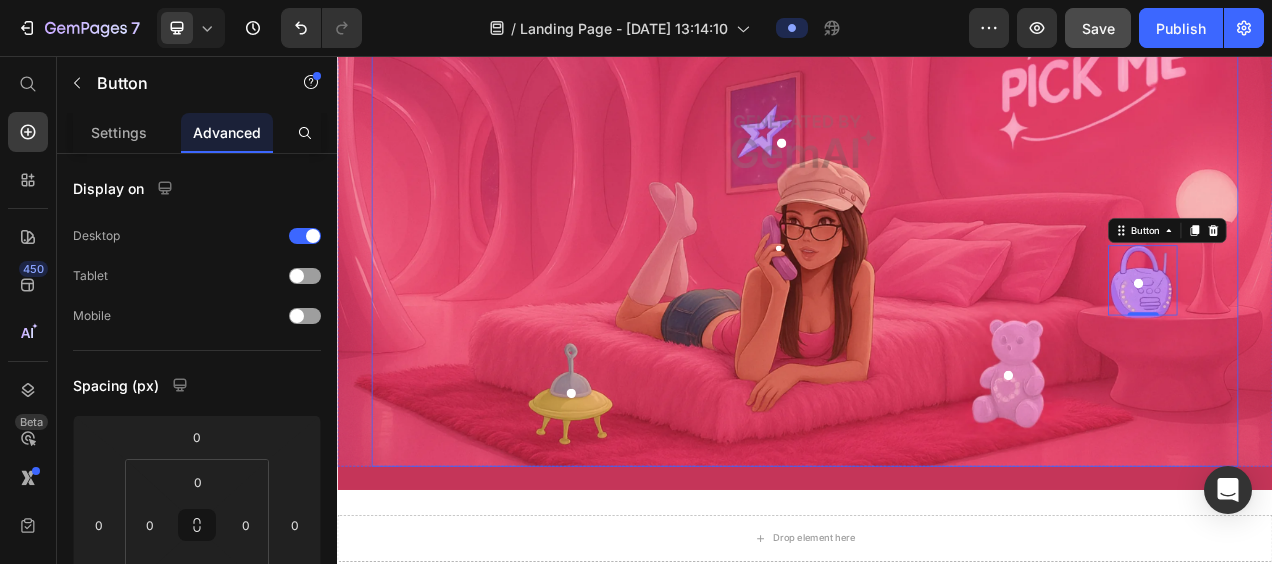 scroll, scrollTop: 328, scrollLeft: 0, axis: vertical 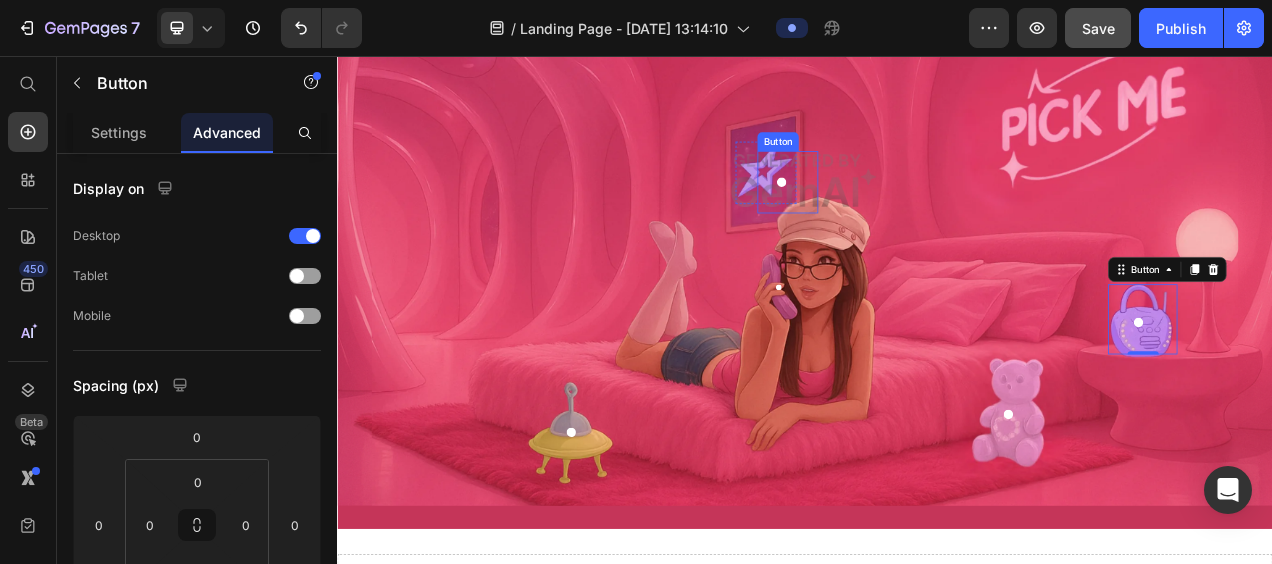 click at bounding box center (907, 218) 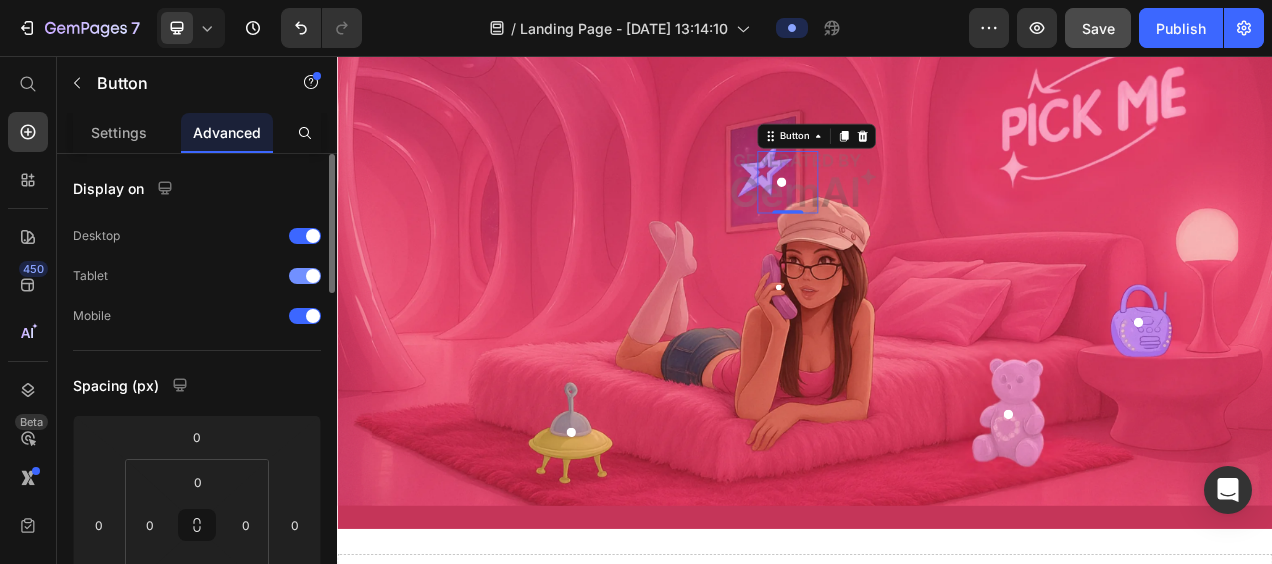 click at bounding box center [305, 276] 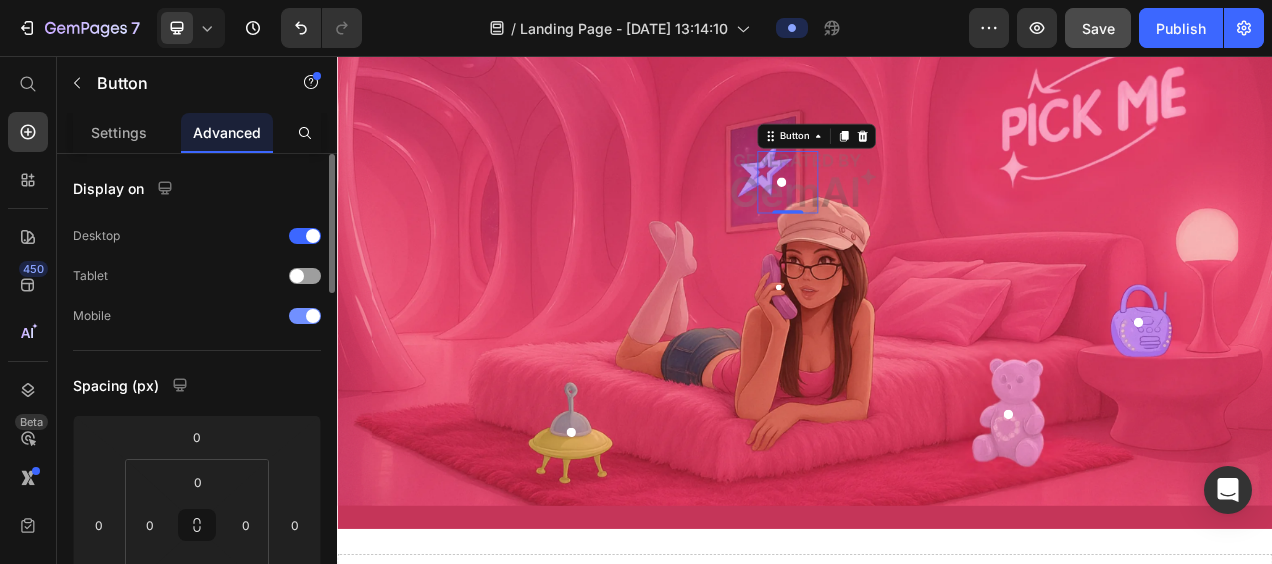 click at bounding box center [313, 316] 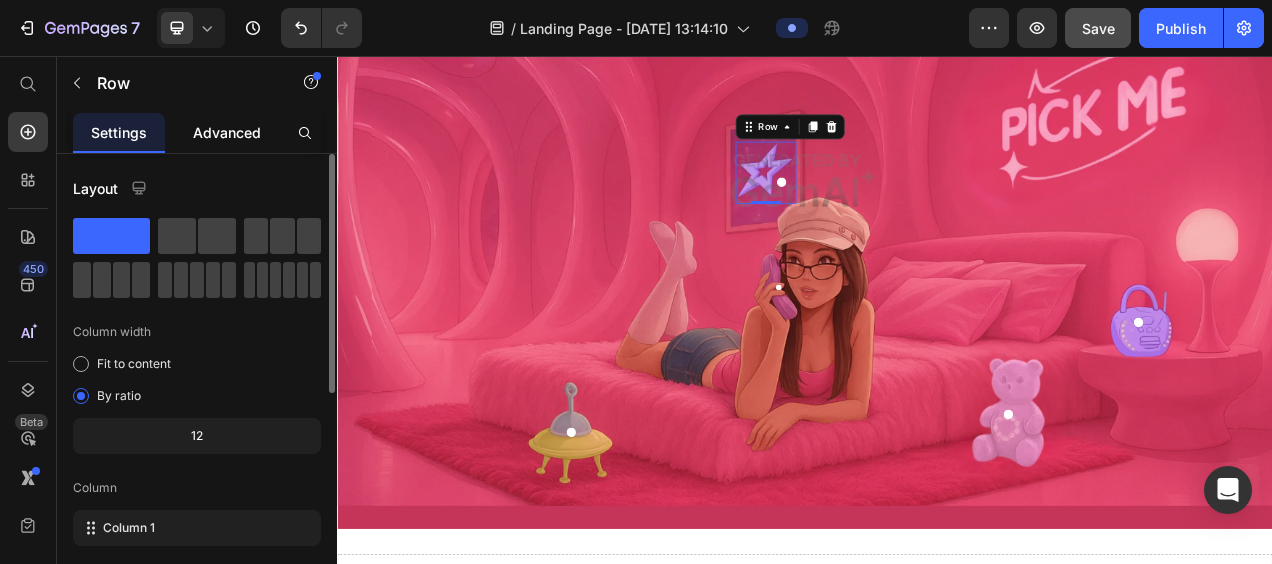 click on "Advanced" at bounding box center (227, 132) 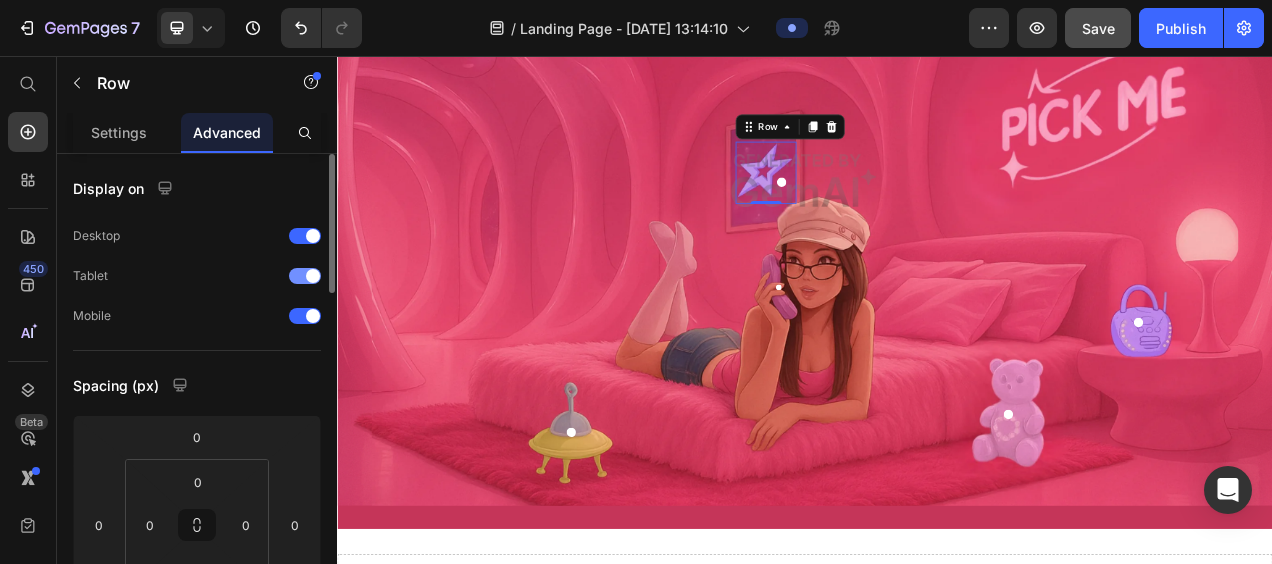 click at bounding box center [313, 276] 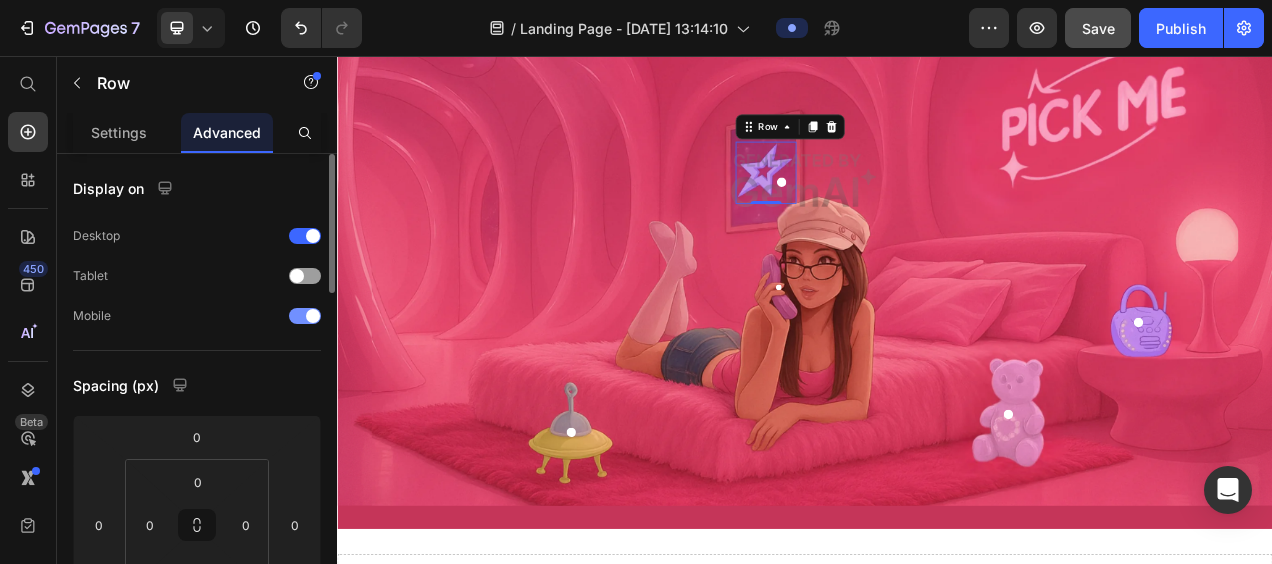 click at bounding box center [305, 316] 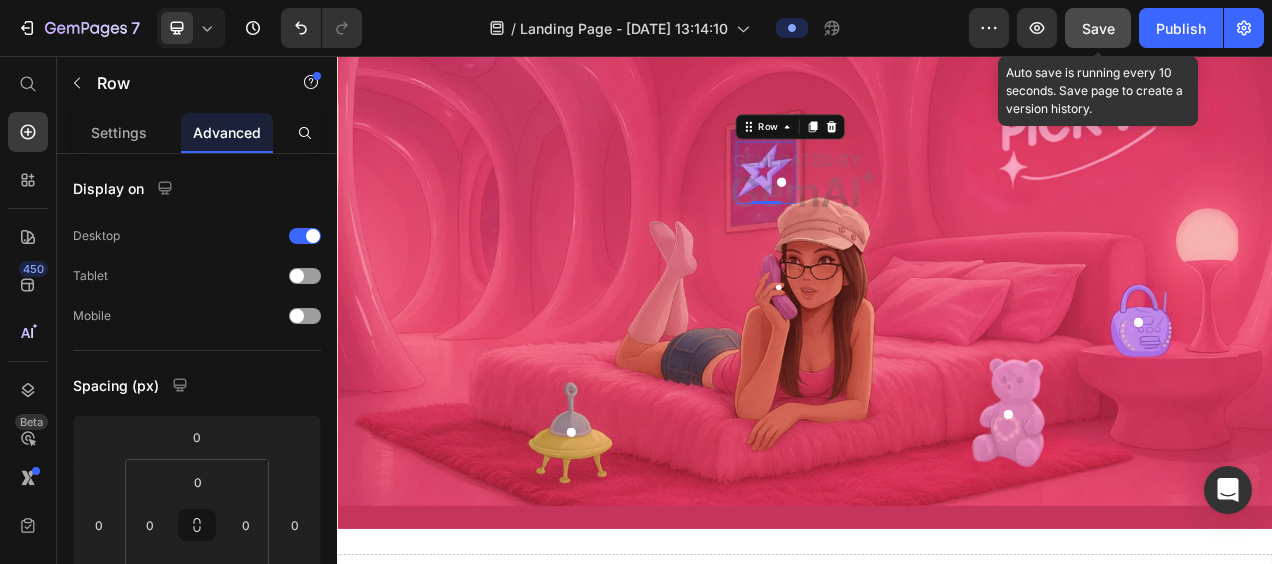 click on "Save" at bounding box center (1098, 28) 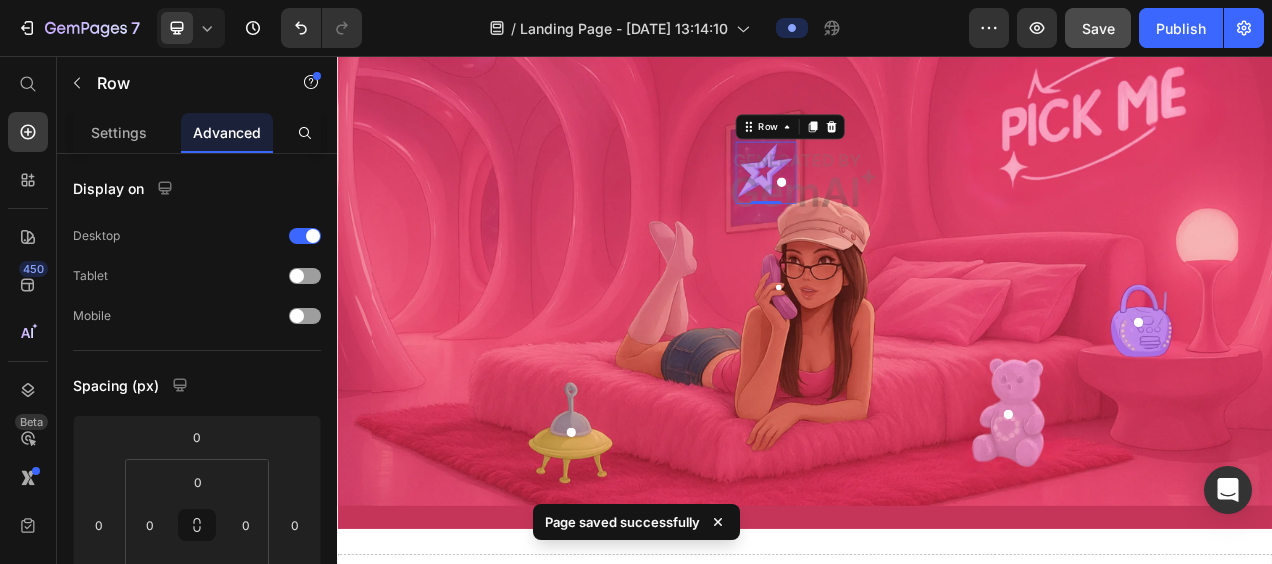 click 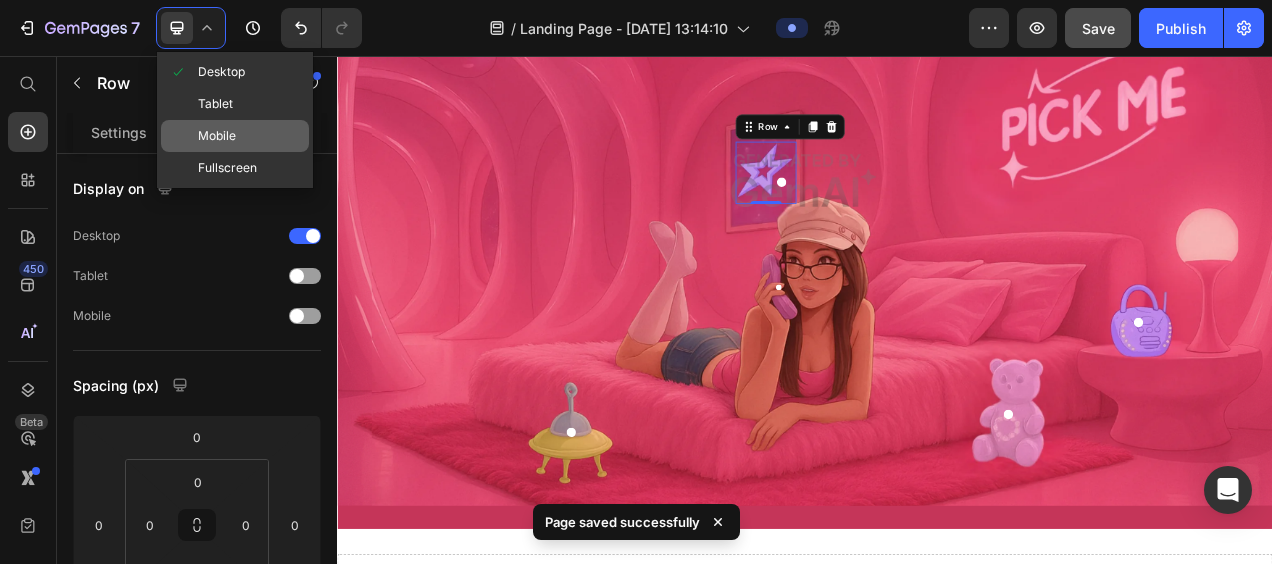 click on "Mobile" at bounding box center (217, 136) 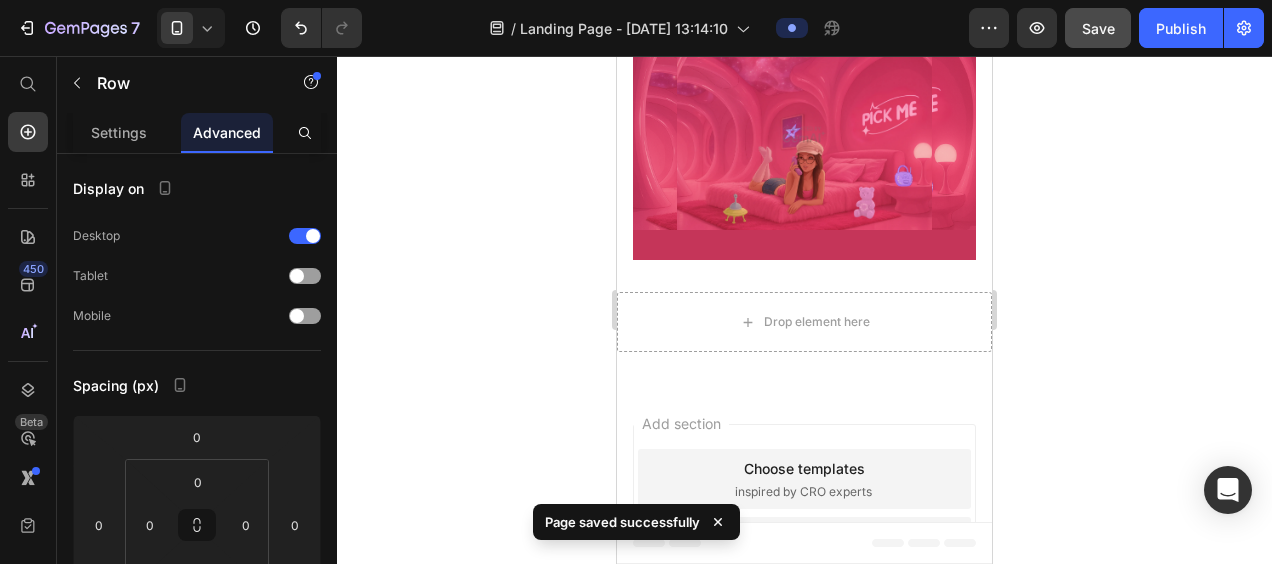 scroll, scrollTop: 24, scrollLeft: 0, axis: vertical 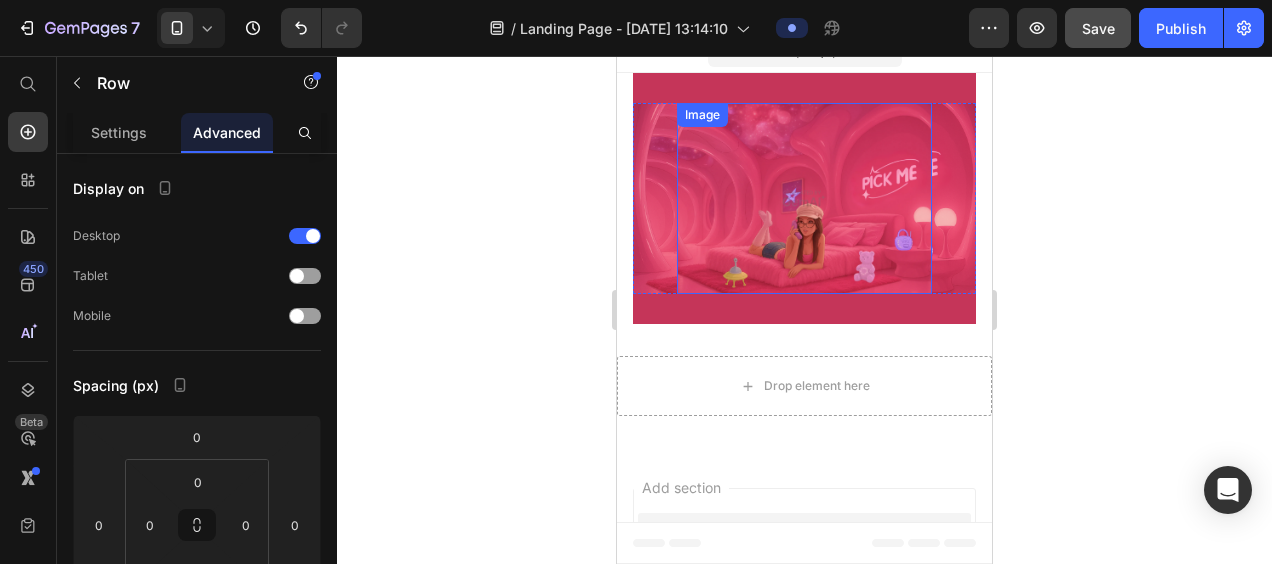 click at bounding box center (804, 198) 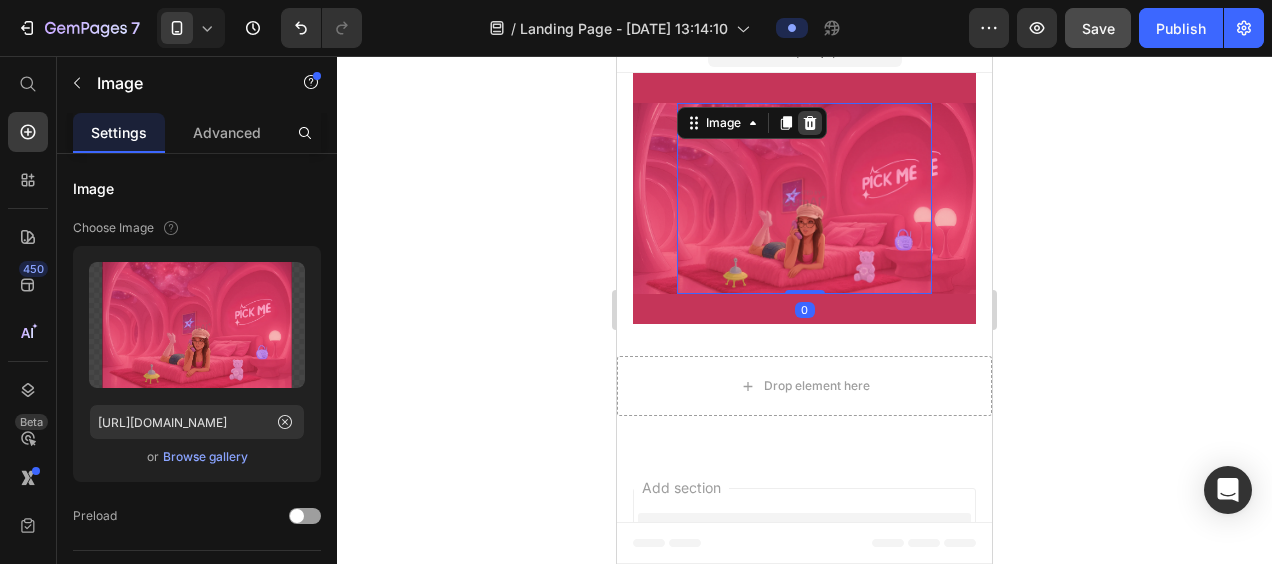 click 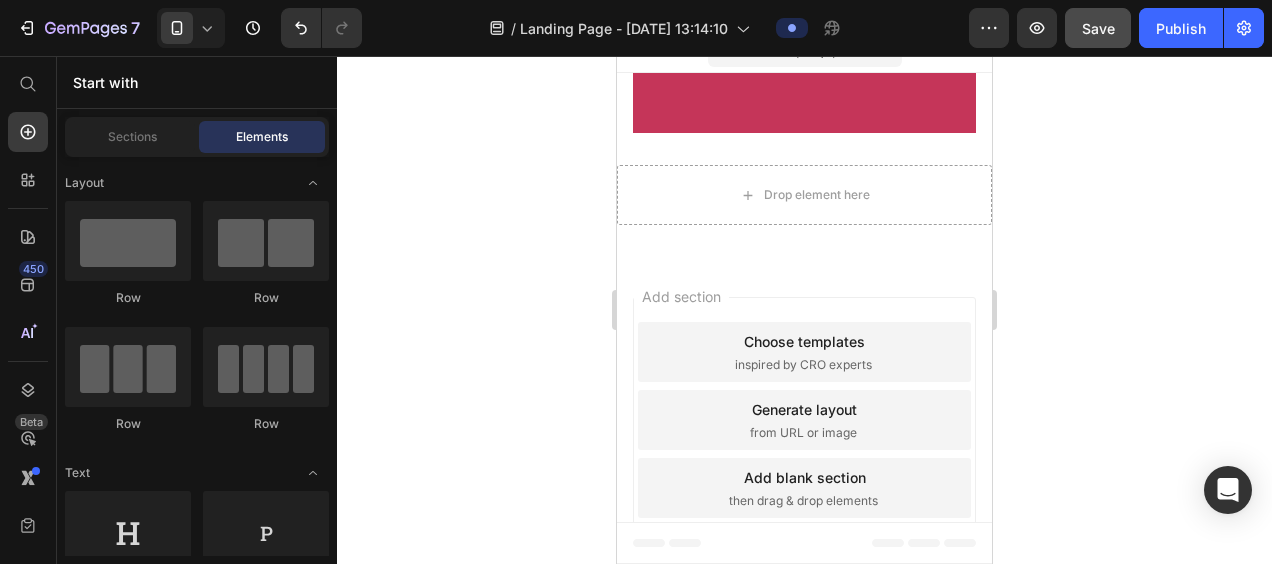scroll, scrollTop: 0, scrollLeft: 0, axis: both 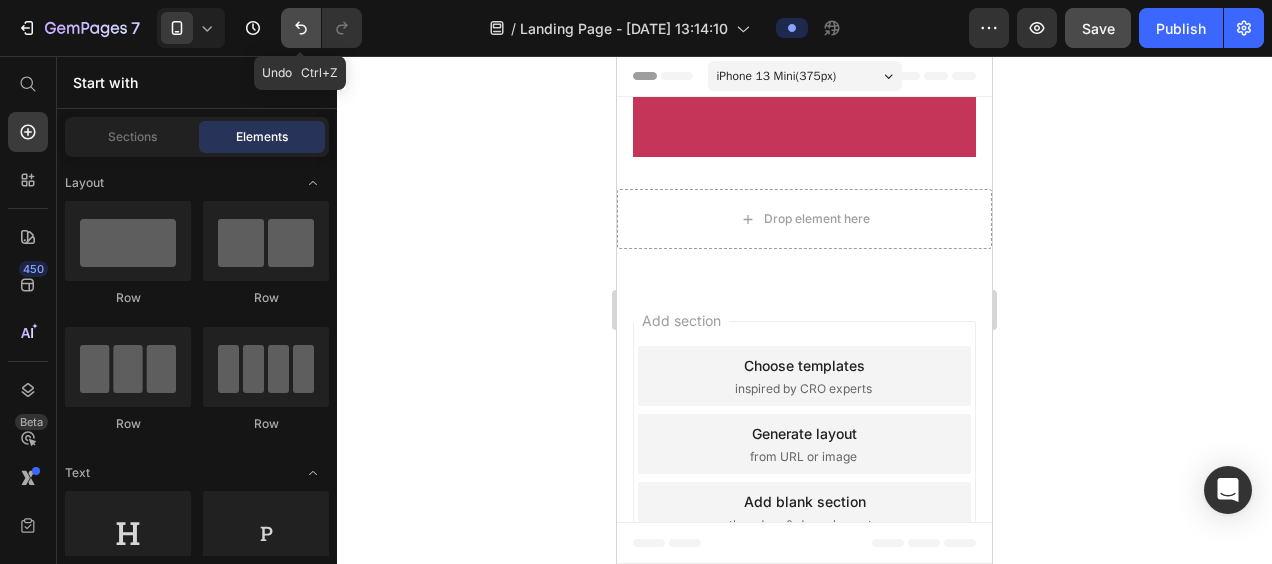 click 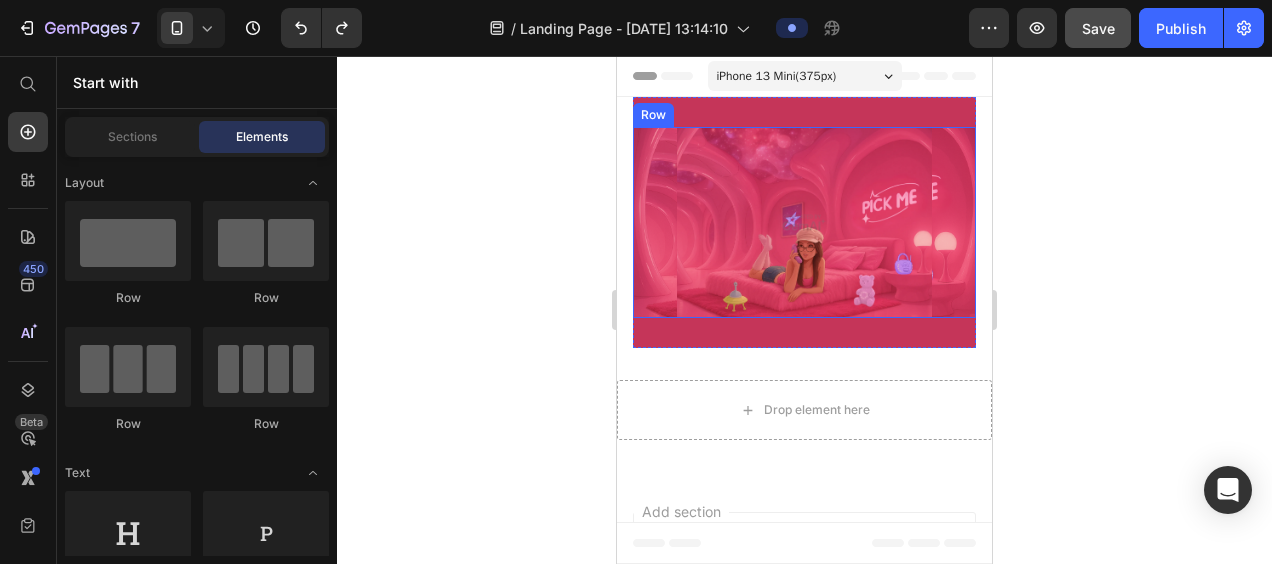 click on "Image Button Row Button Row Button Row Button Row Button Row Row" at bounding box center (804, 222) 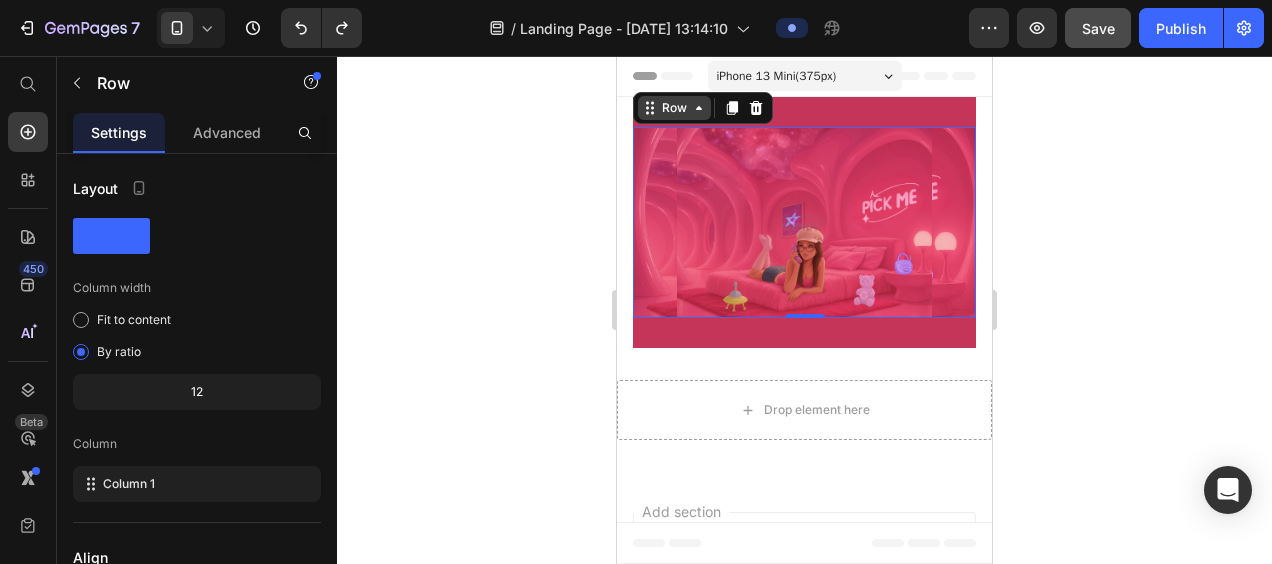 click 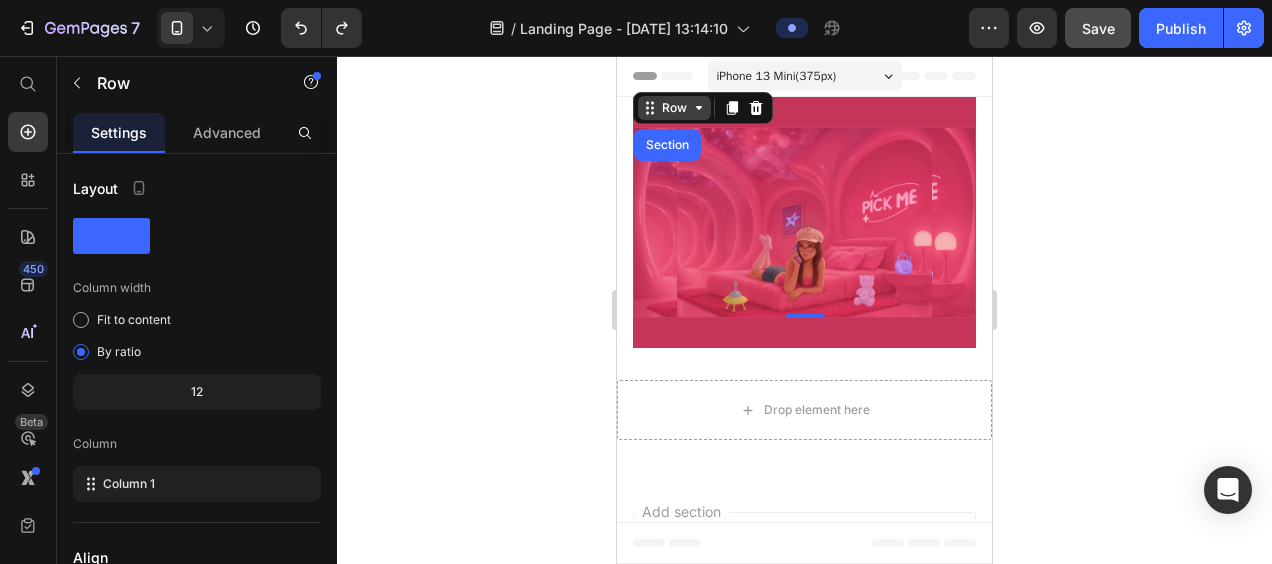 click 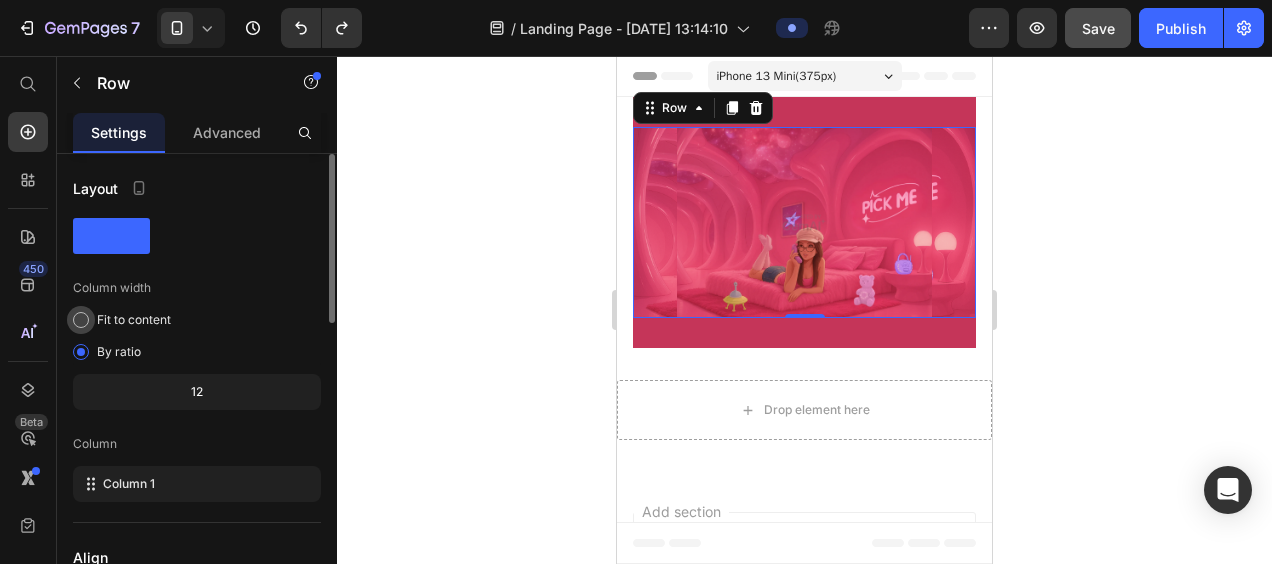 click on "Fit to content" 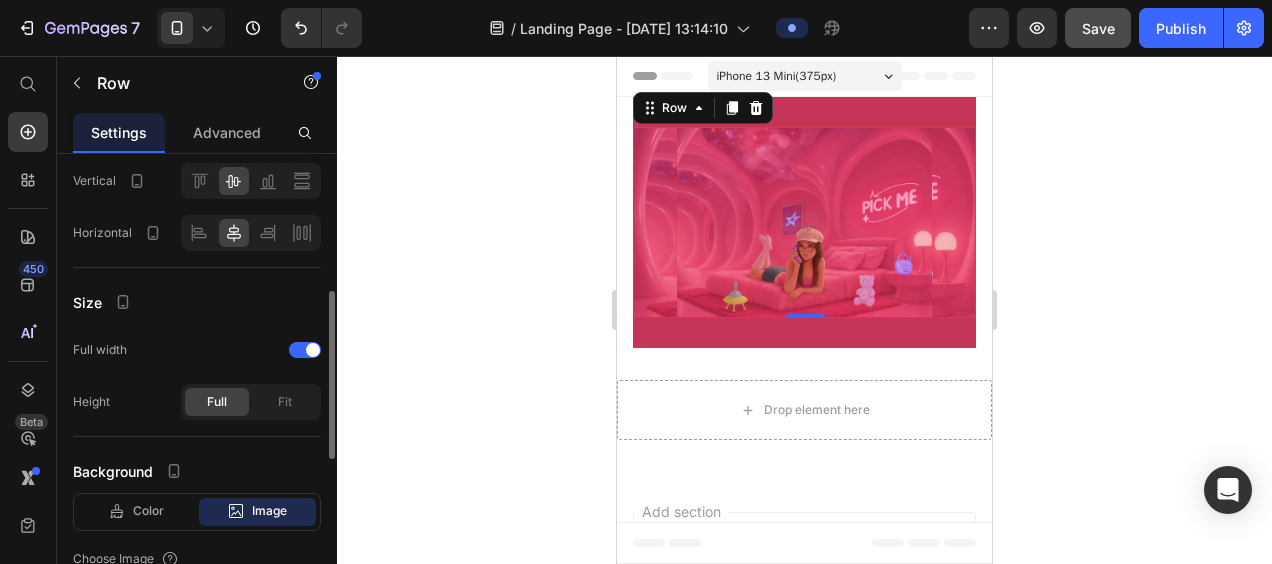 scroll, scrollTop: 380, scrollLeft: 0, axis: vertical 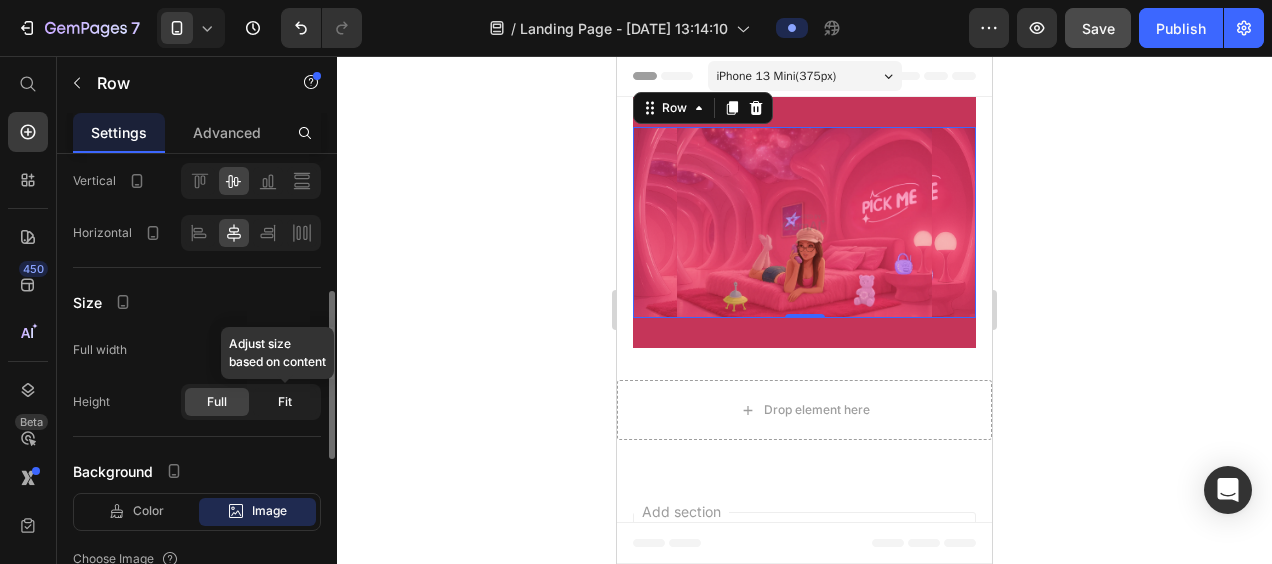 click on "Fit" 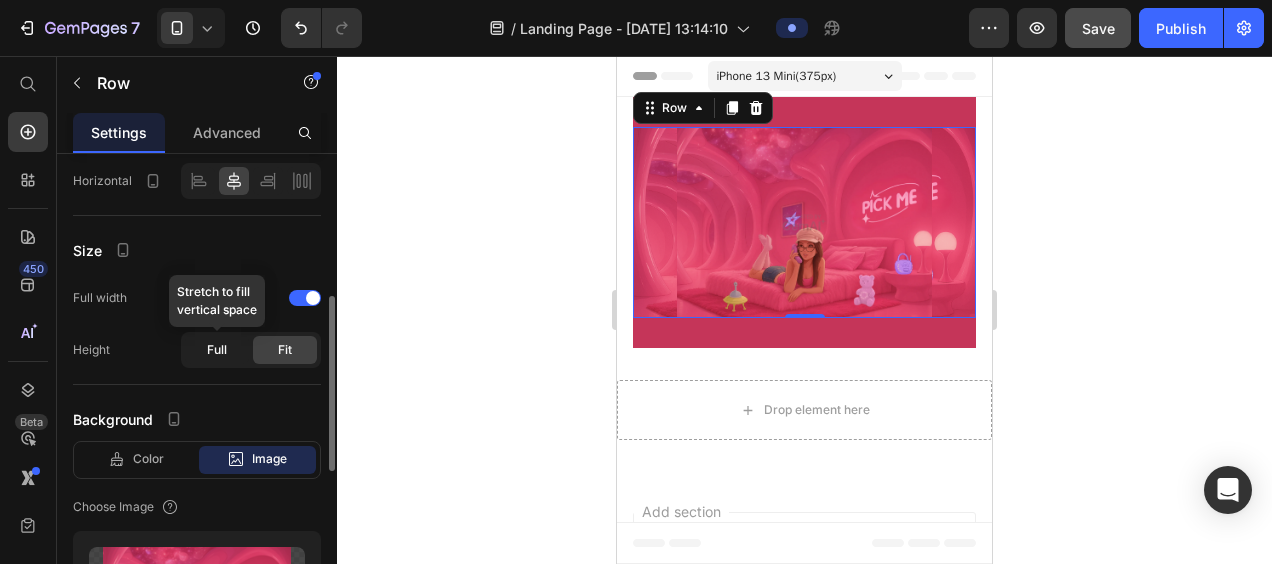 click on "Full" 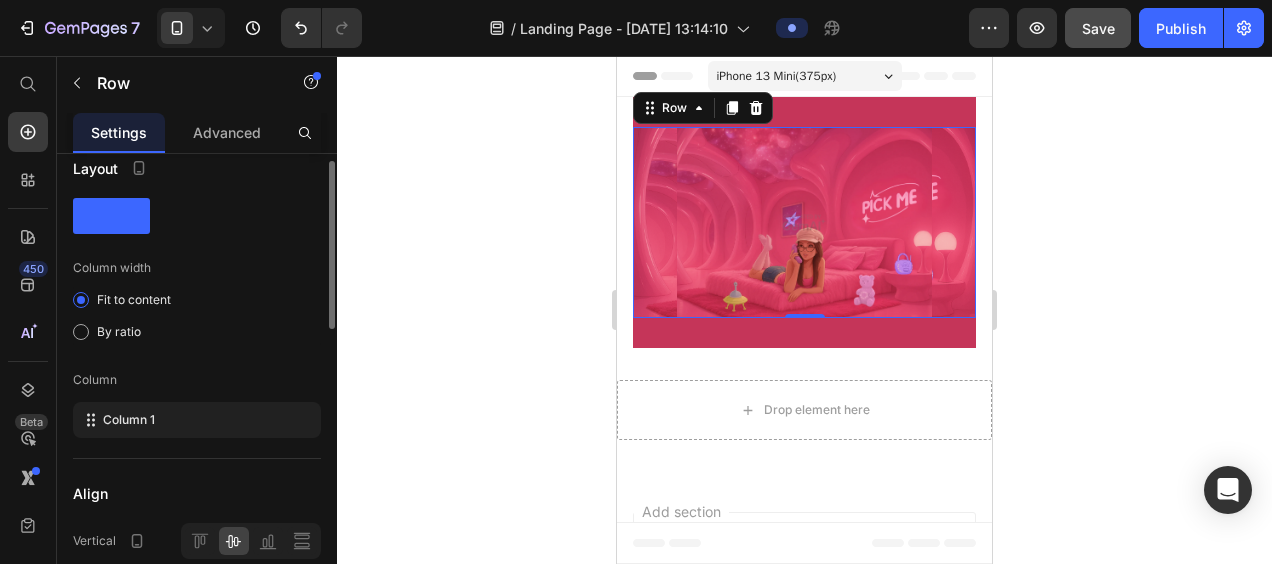 scroll, scrollTop: 0, scrollLeft: 0, axis: both 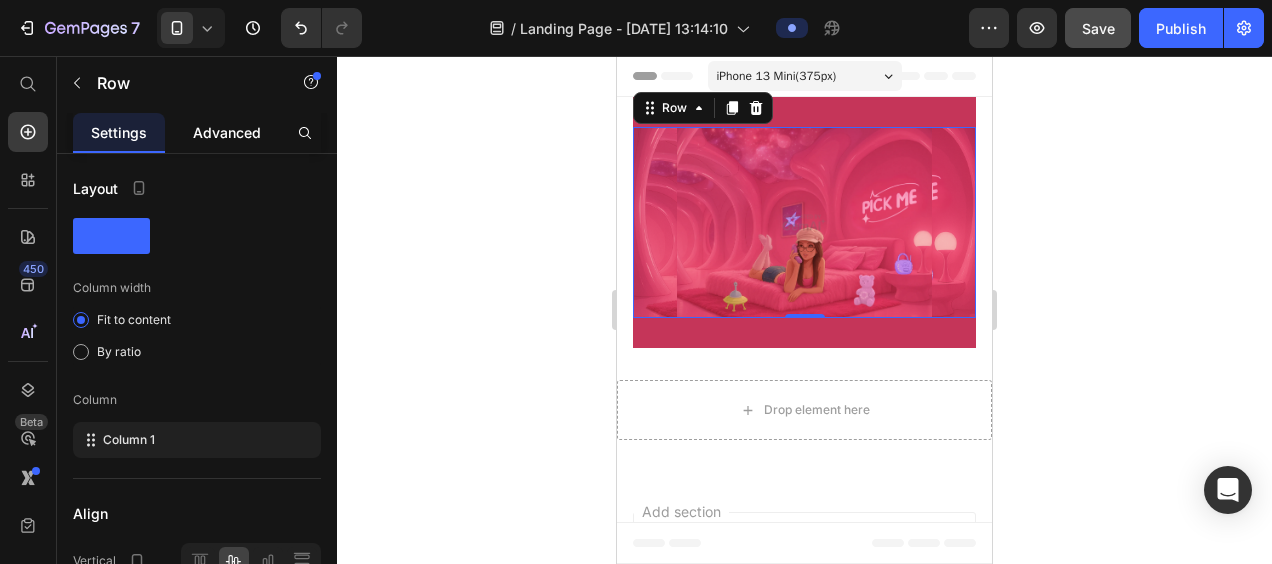 click on "Advanced" 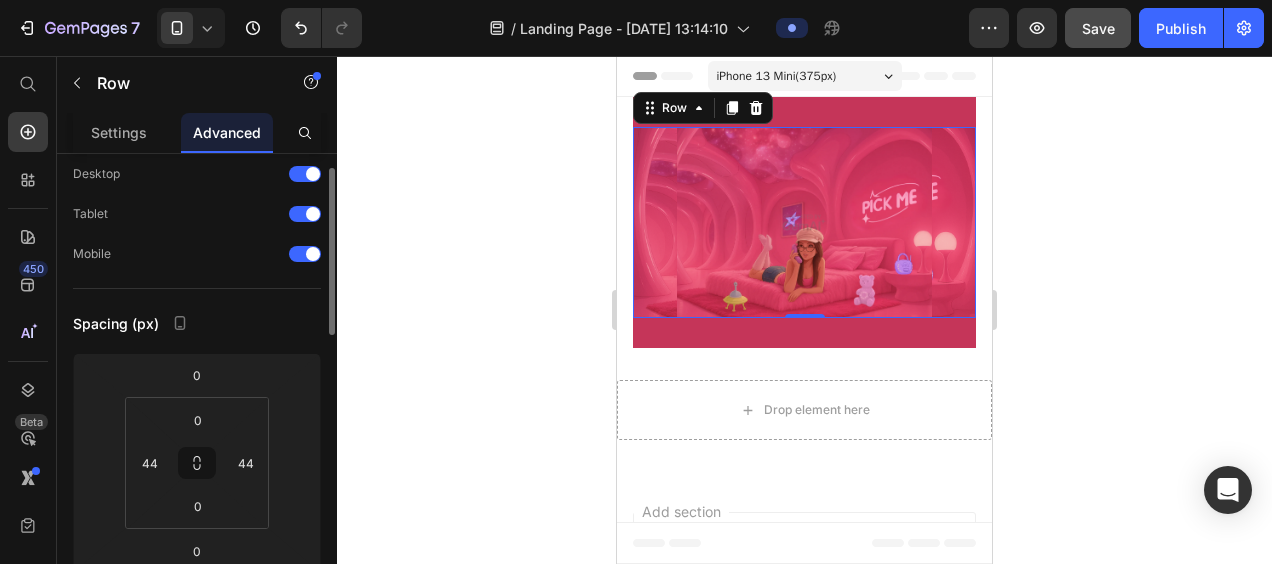 scroll, scrollTop: 56, scrollLeft: 0, axis: vertical 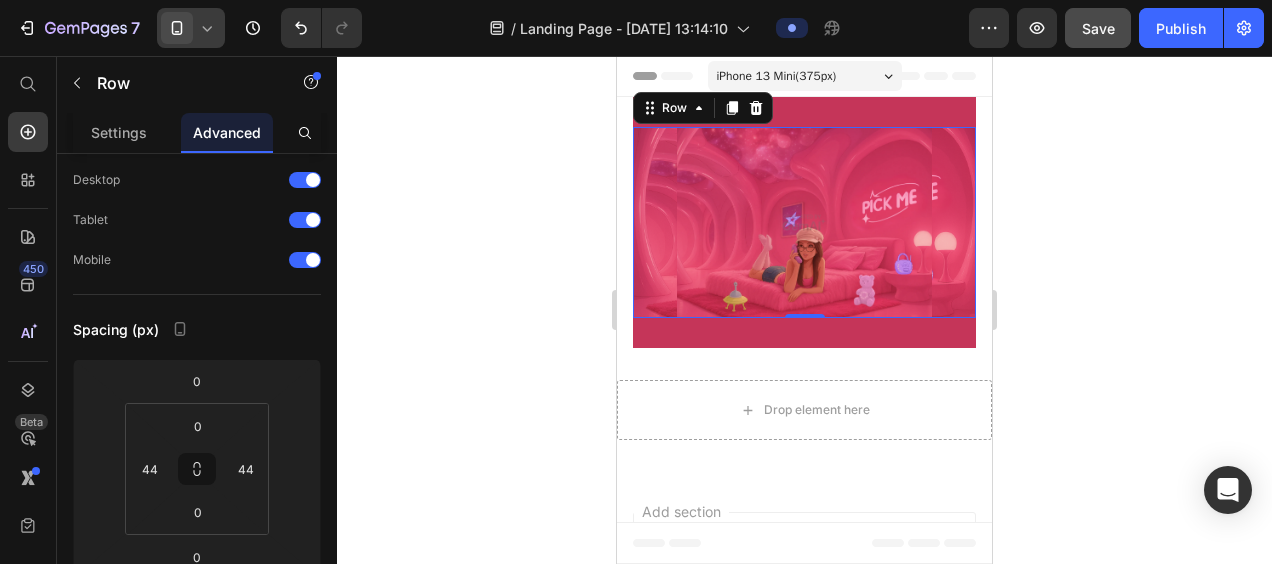 click 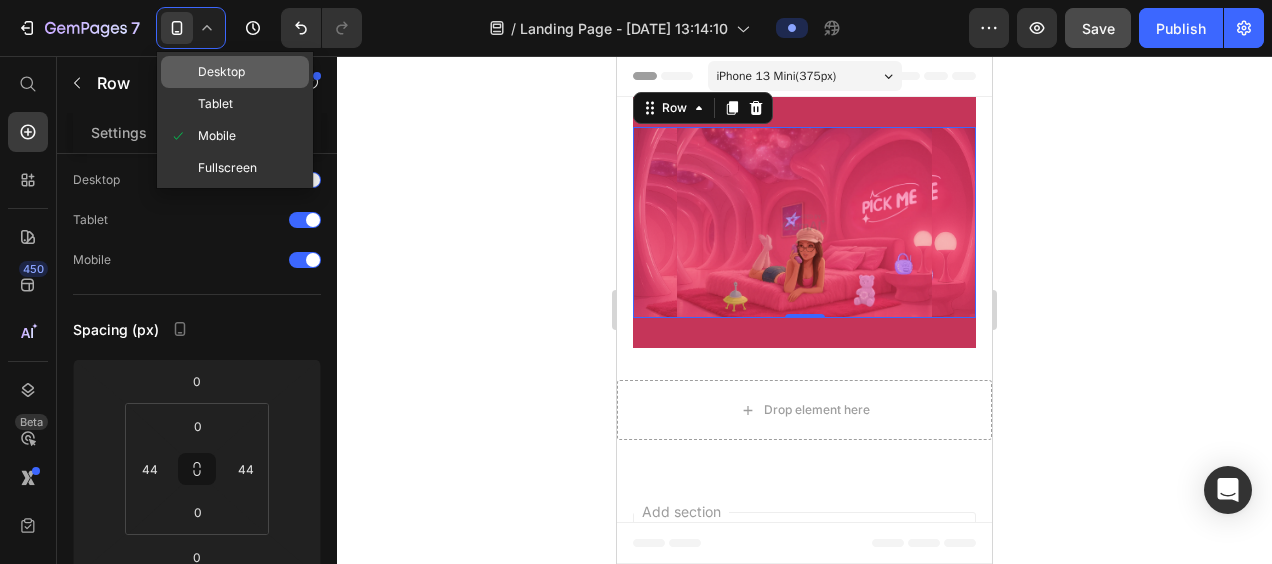 click on "Desktop" at bounding box center (221, 72) 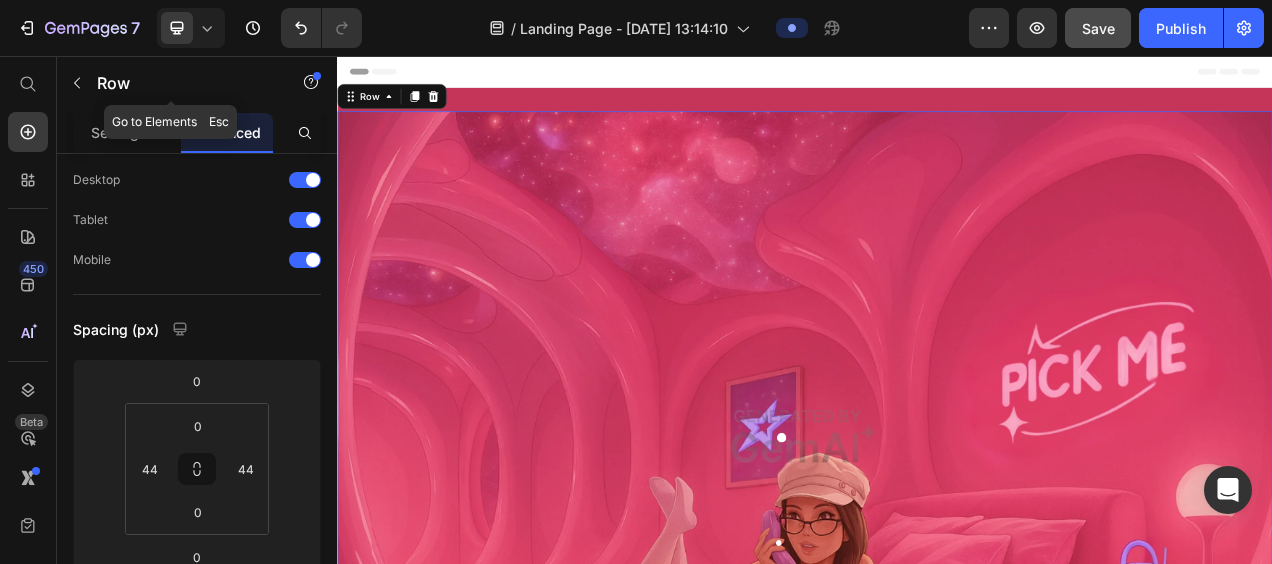 scroll, scrollTop: 0, scrollLeft: 0, axis: both 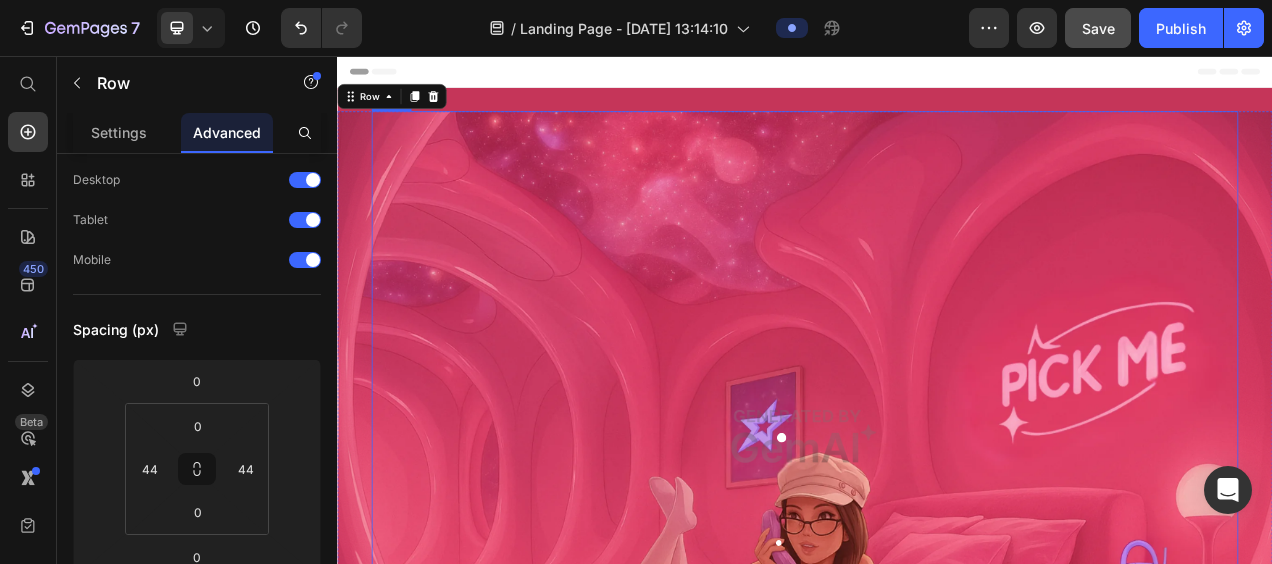 click at bounding box center (937, 544) 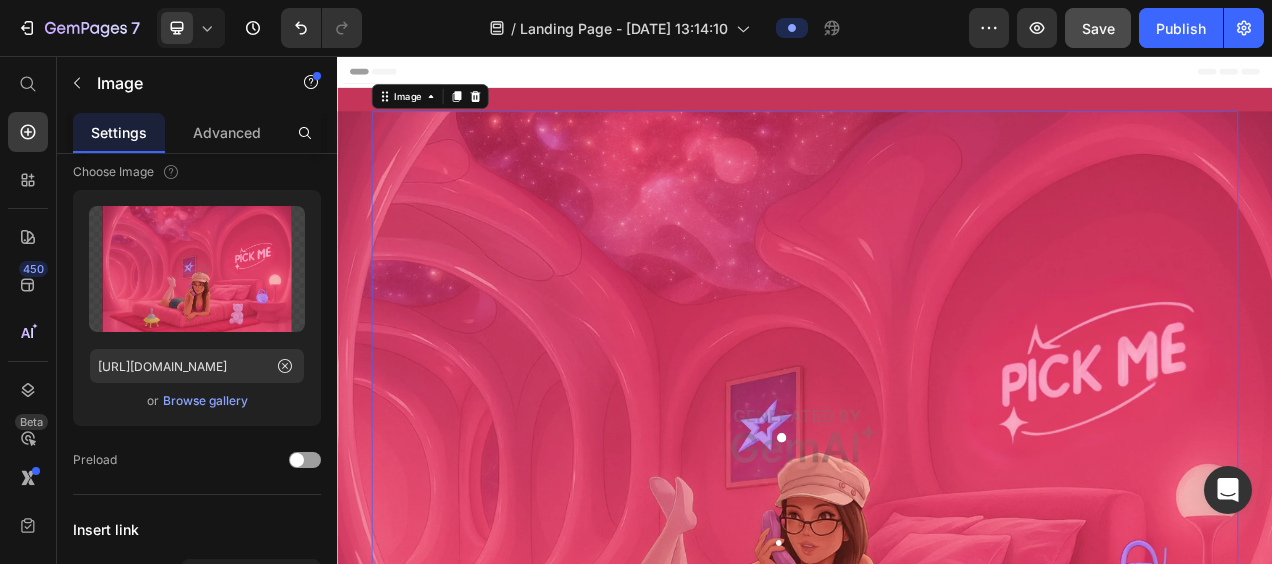 scroll, scrollTop: 0, scrollLeft: 0, axis: both 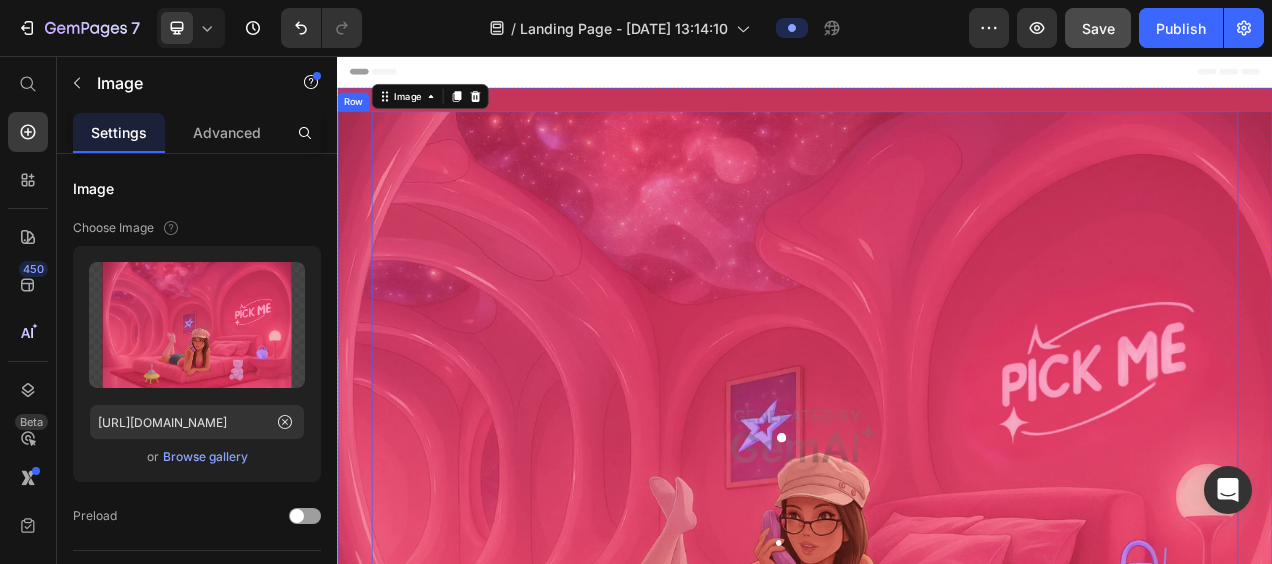 click on "Image   0 Button Row Button Row Button Row Button Row Button Row Row" at bounding box center (937, 544) 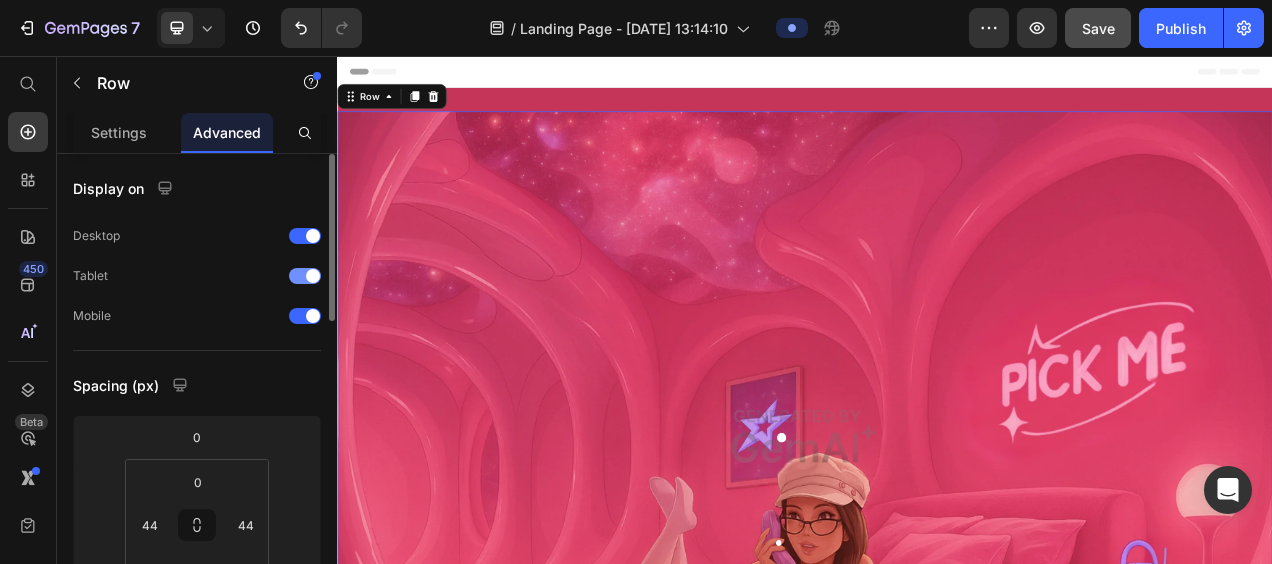 click at bounding box center (313, 276) 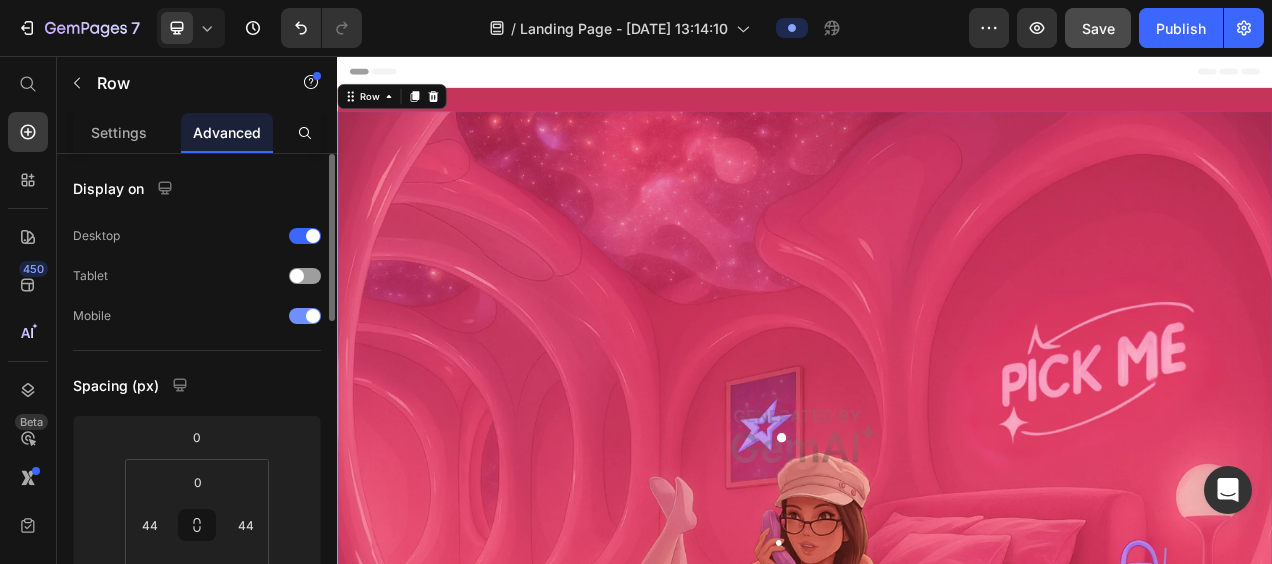 click at bounding box center (305, 316) 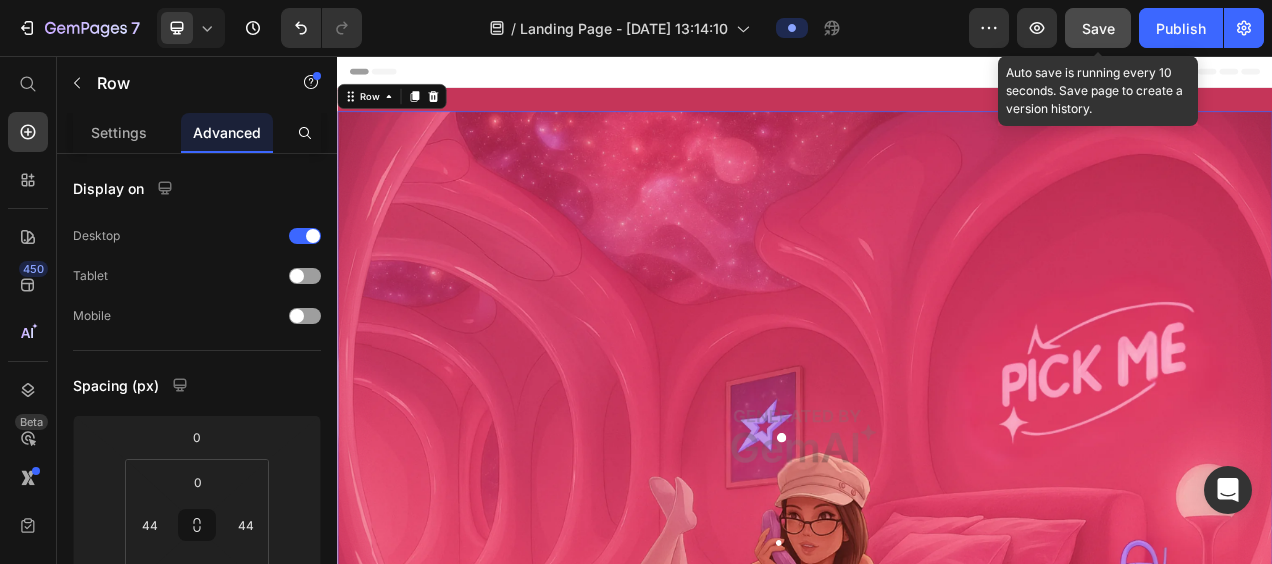 click on "Save" at bounding box center (1098, 28) 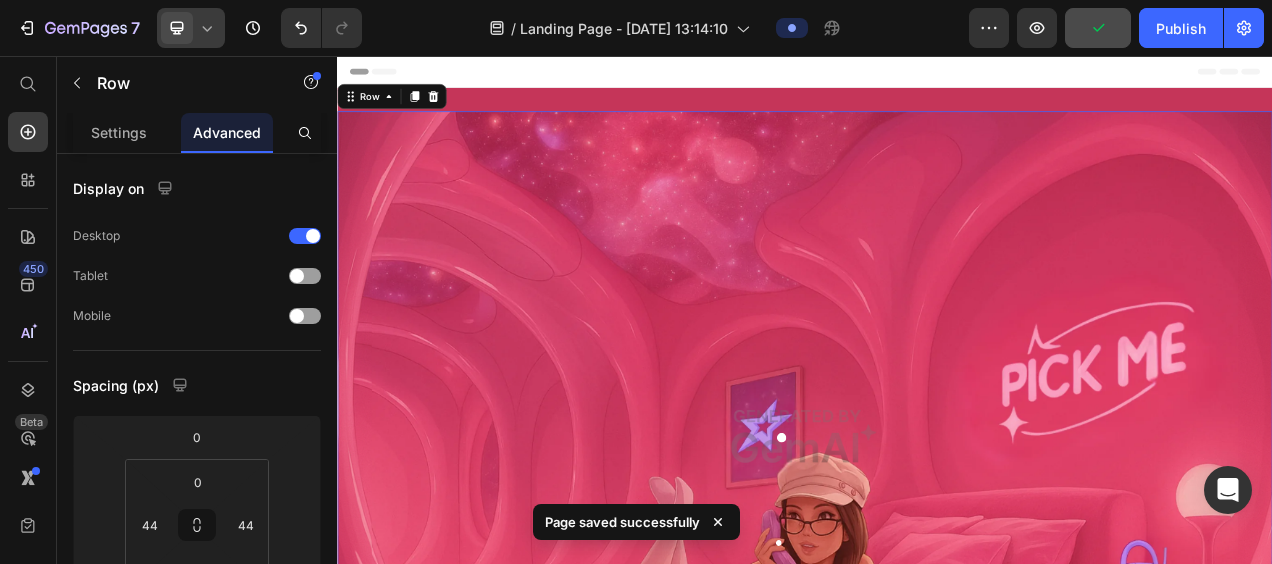 click at bounding box center [177, 28] 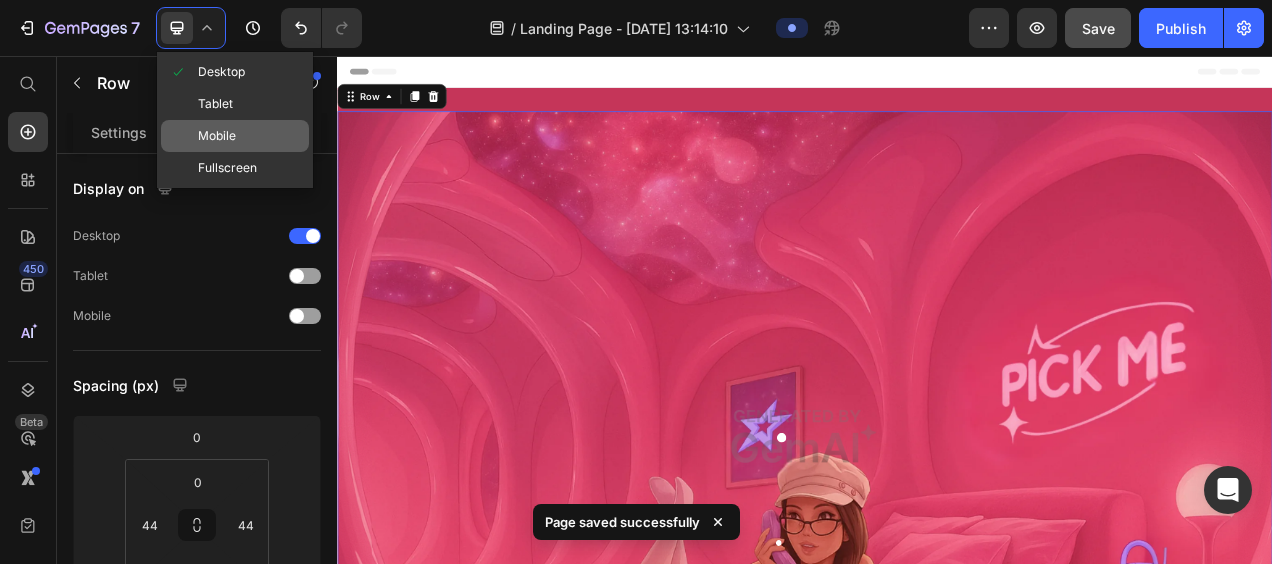 click on "Mobile" 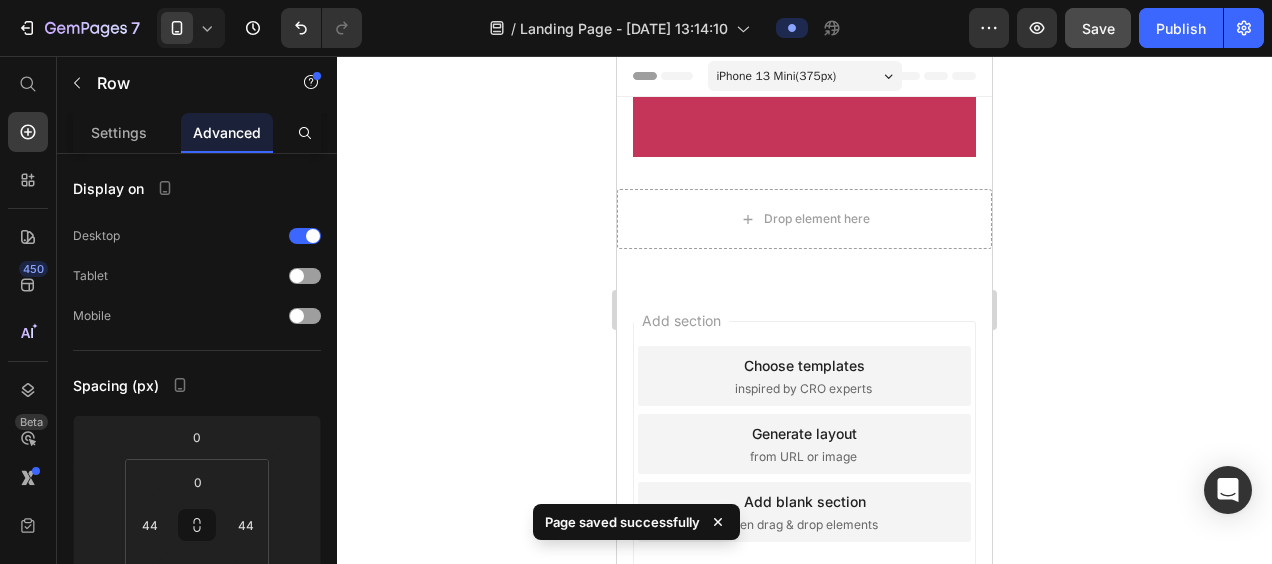scroll, scrollTop: 0, scrollLeft: 0, axis: both 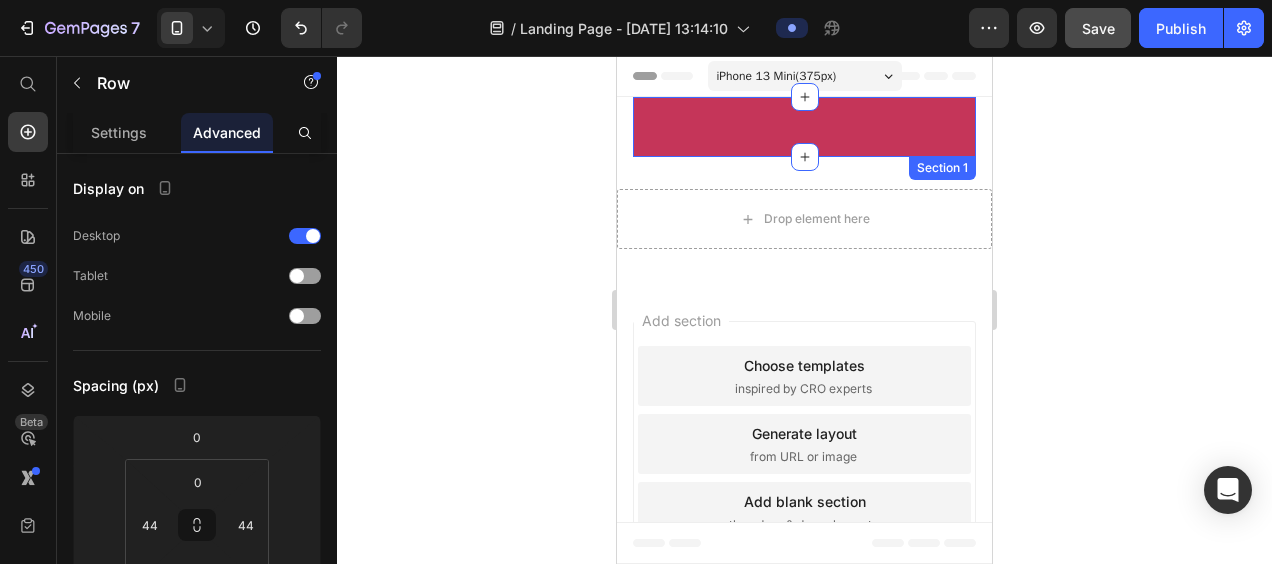 click on "Image Button Row Button Row Button Row Button Row Button Row Row   0 Section 1" at bounding box center (804, 127) 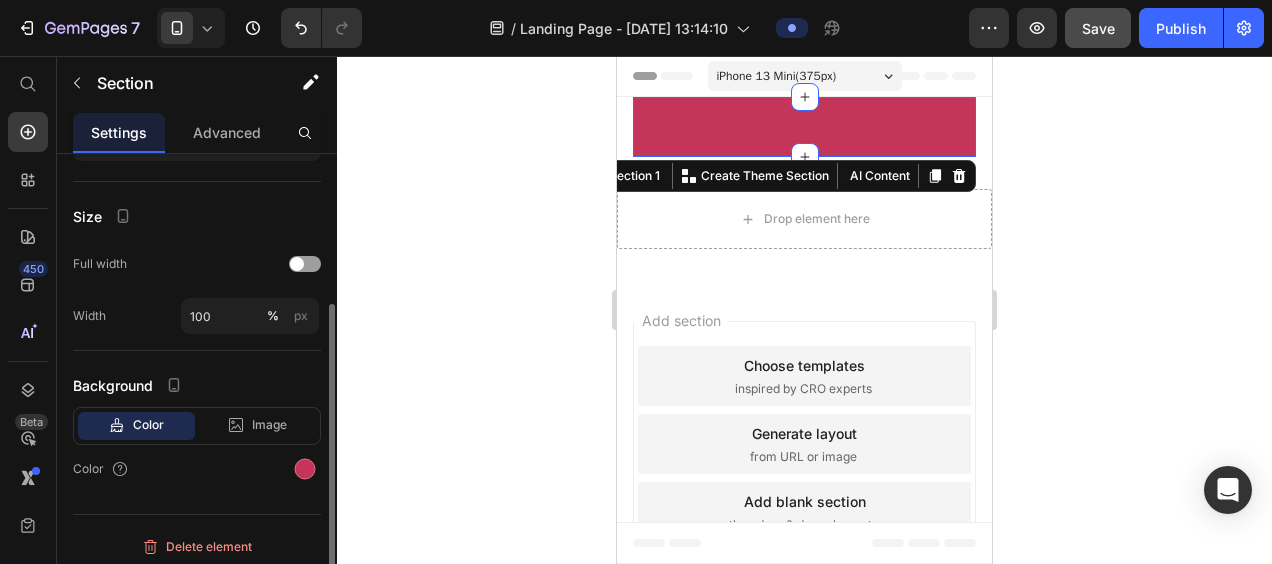 scroll, scrollTop: 347, scrollLeft: 0, axis: vertical 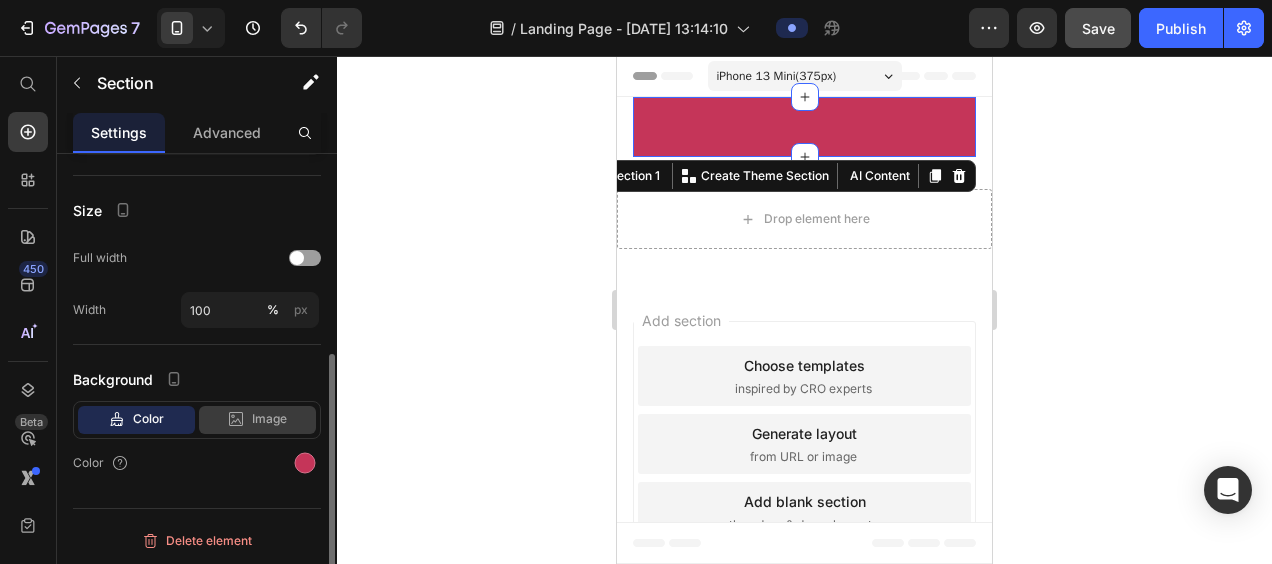 click on "Image" at bounding box center [269, 419] 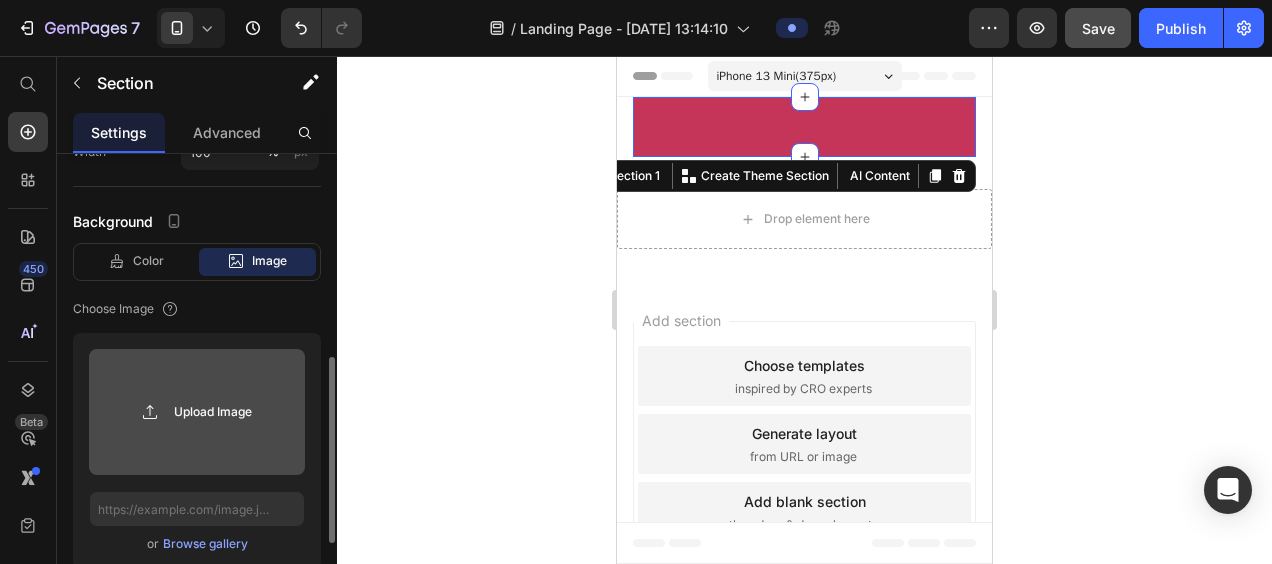 scroll, scrollTop: 506, scrollLeft: 0, axis: vertical 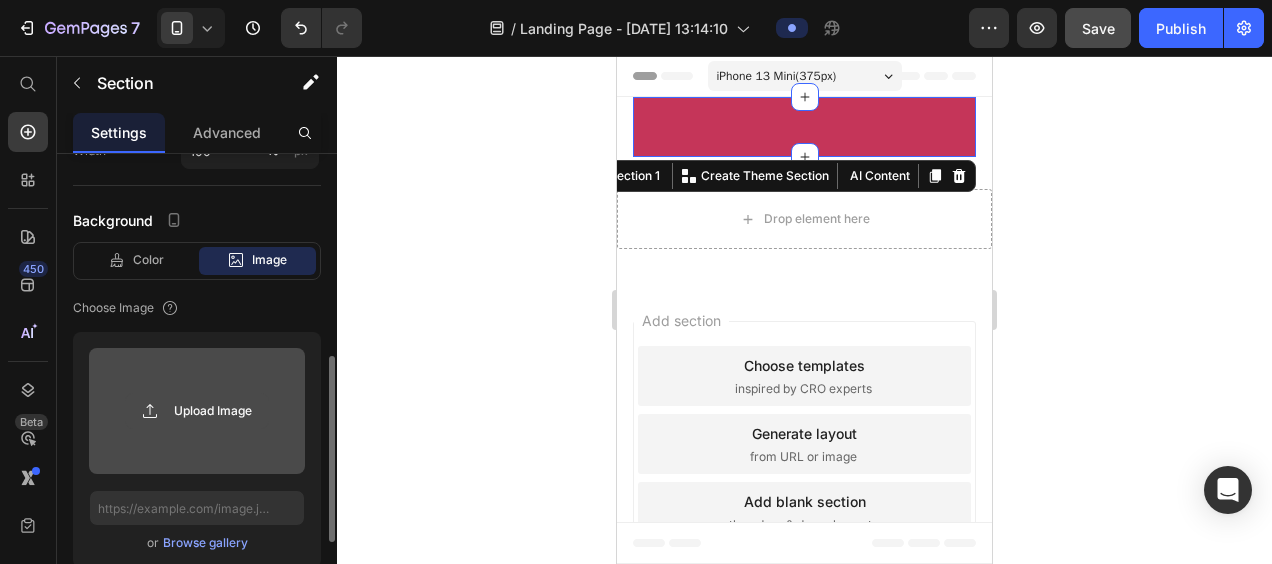 click 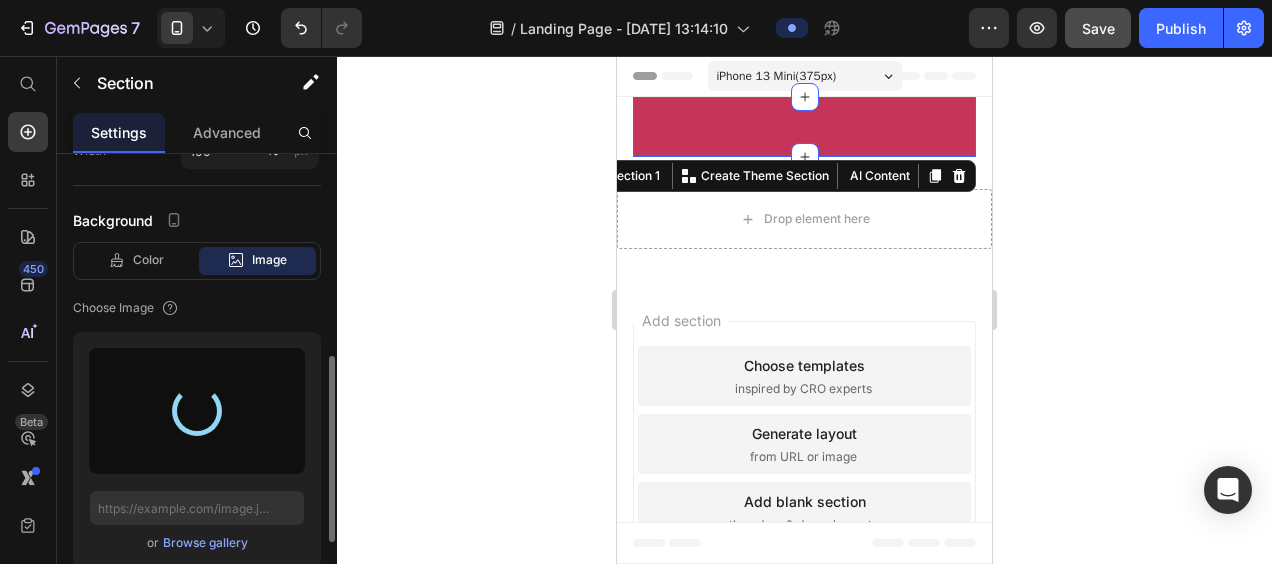 type on "https://cdn.shopify.com/s/files/1/0960/4831/6755/files/gempages_576896298796450658-498e90cf-014e-45cc-b2b6-fb62615699c5.png" 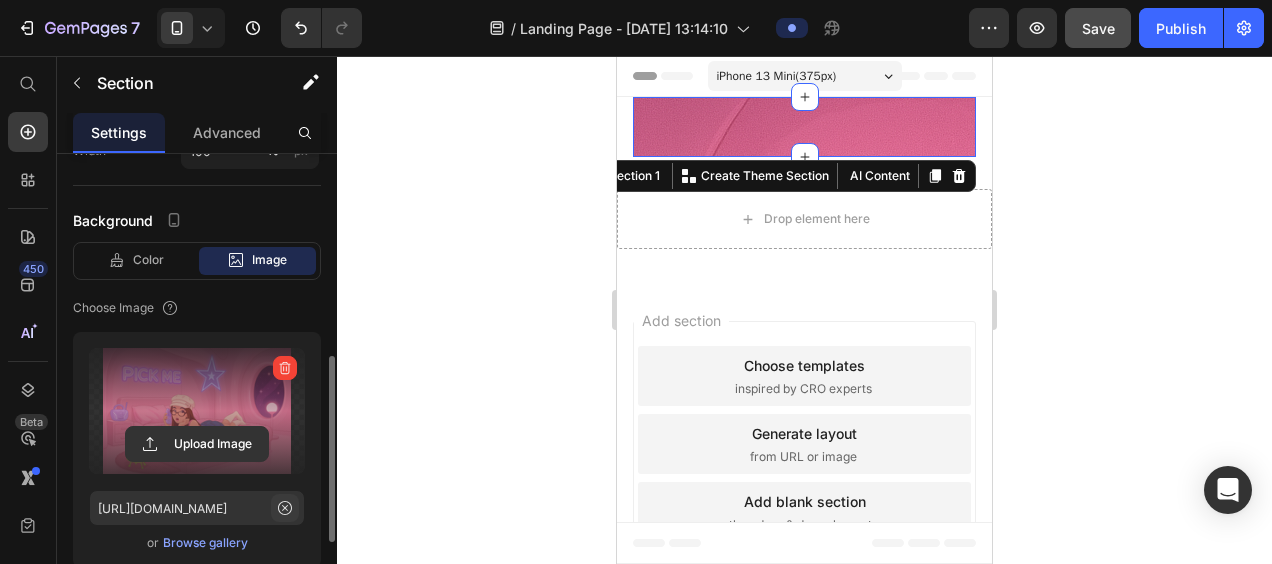 click 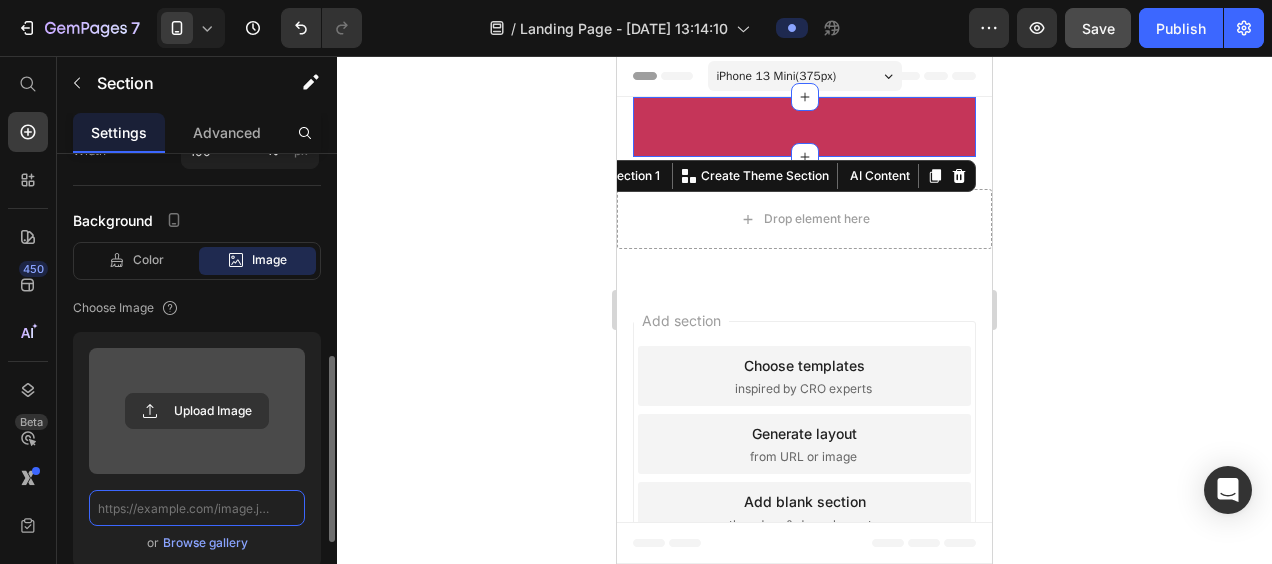 scroll, scrollTop: 0, scrollLeft: 0, axis: both 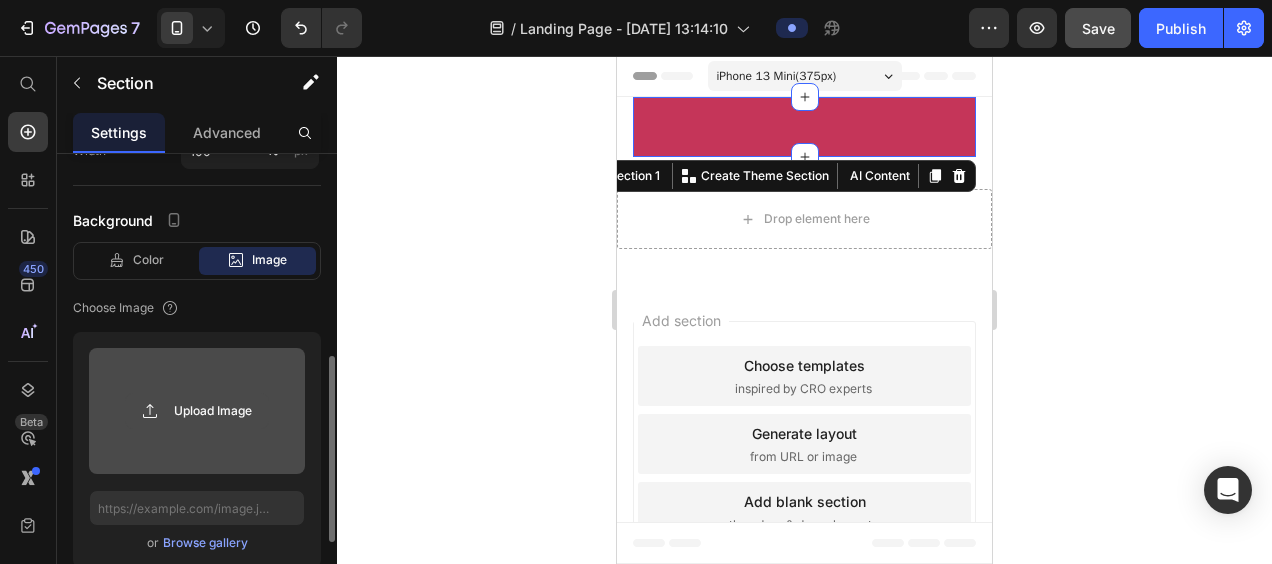 click 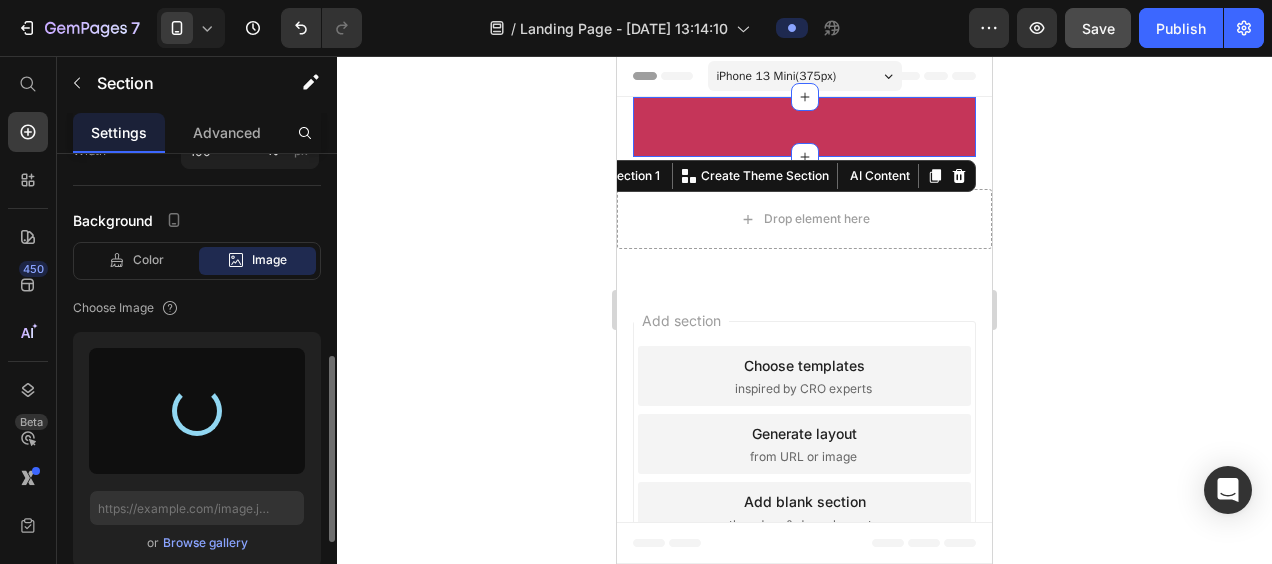 type on "[URL][DOMAIN_NAME]" 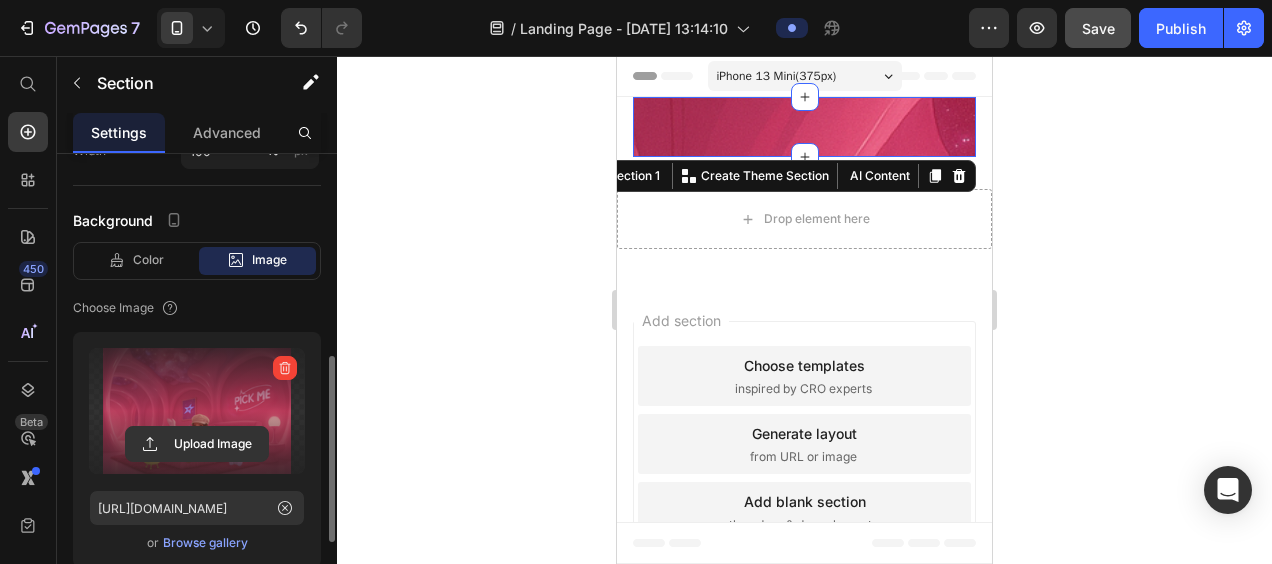 click on "iPhone 13 Mini  ( 375 px) iPhone 13 Mini iPhone 13 Pro iPhone 11 Pro Max iPhone 15 Pro Max Pixel 7 Galaxy S8+ Galaxy S20 Ultra iPad Mini iPad Air iPad Pro" at bounding box center [805, 78] 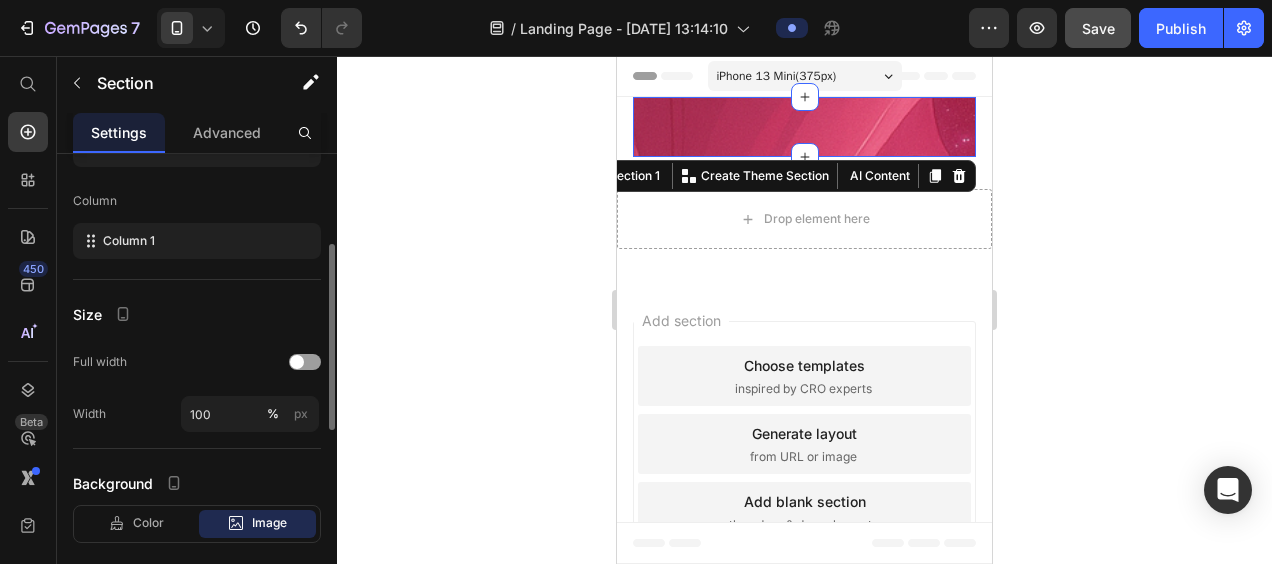 scroll, scrollTop: 238, scrollLeft: 0, axis: vertical 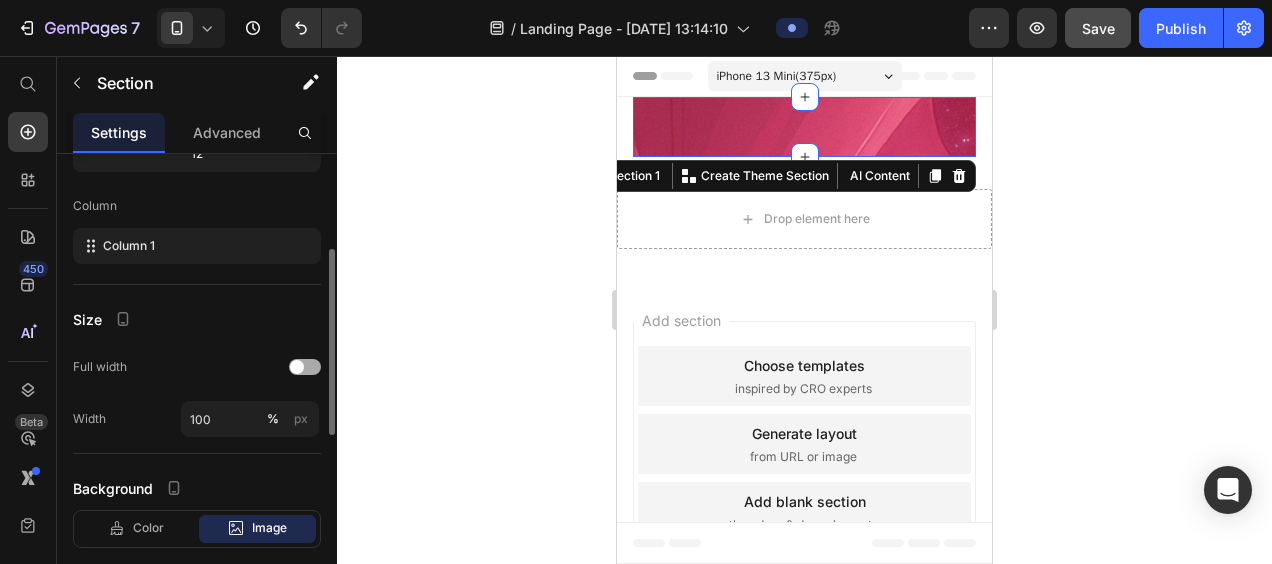 click at bounding box center (305, 367) 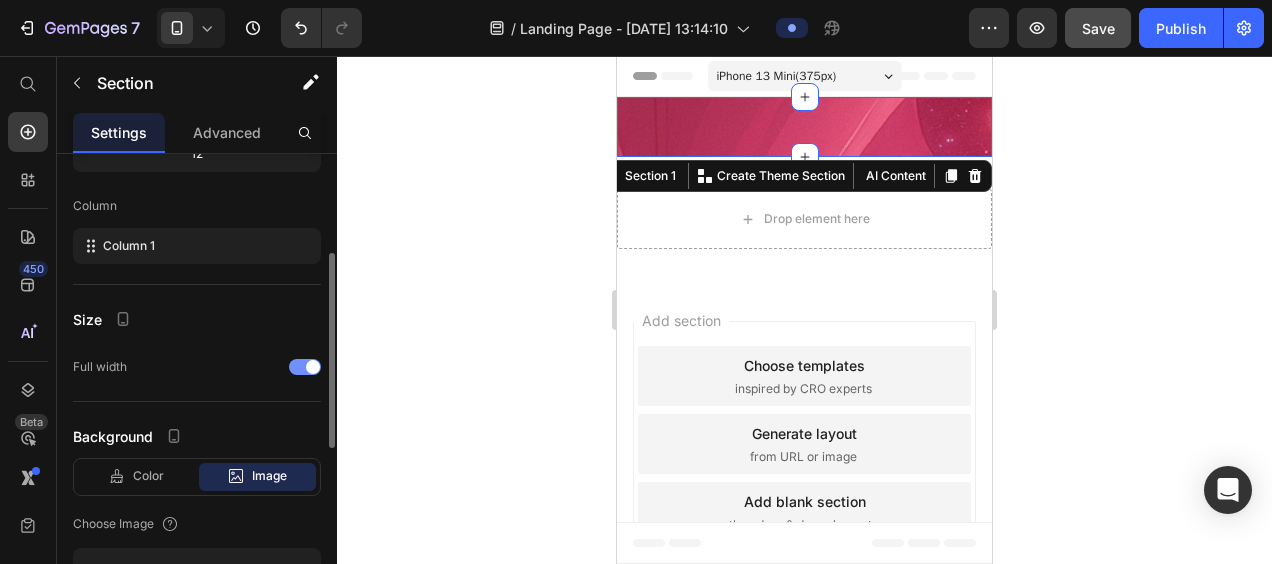 click at bounding box center (305, 367) 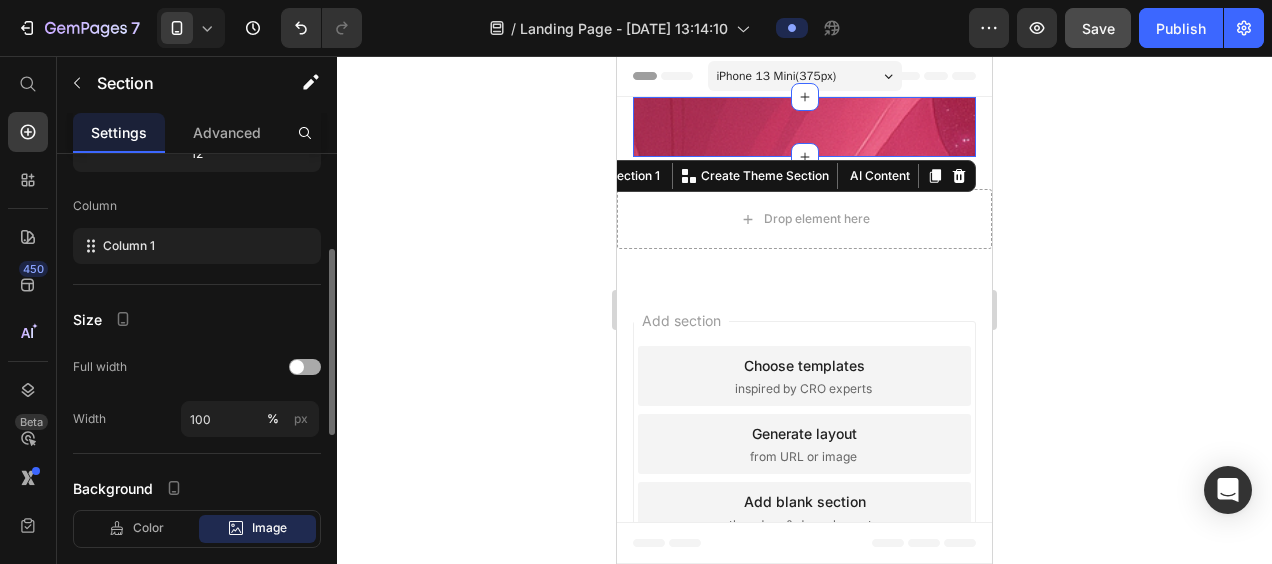 click at bounding box center [305, 367] 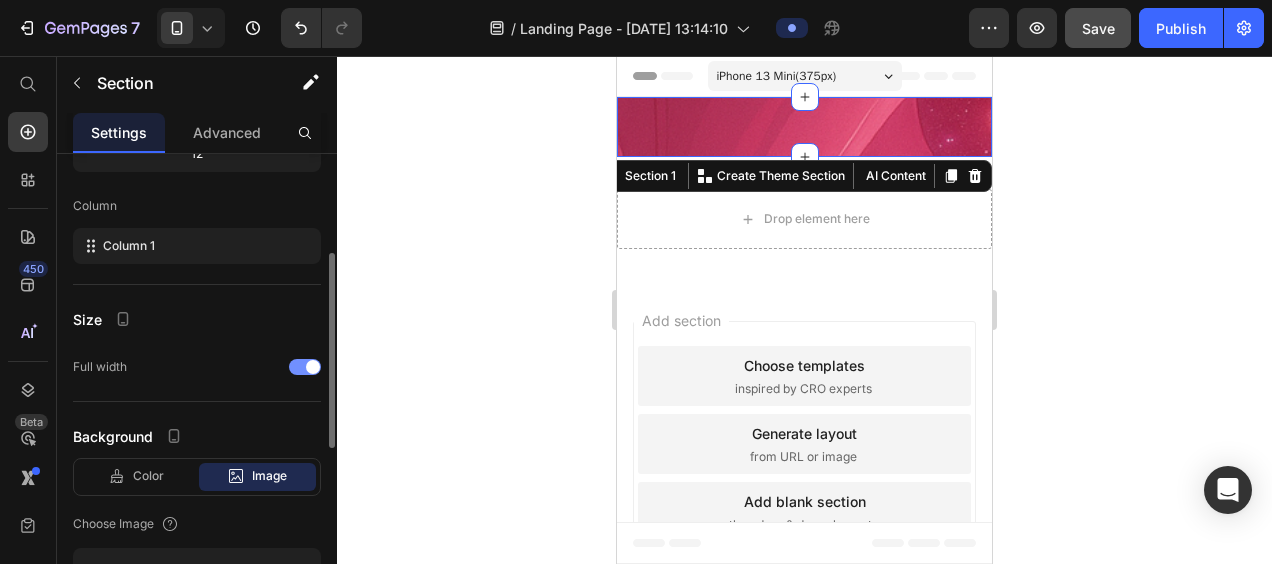 click at bounding box center (305, 367) 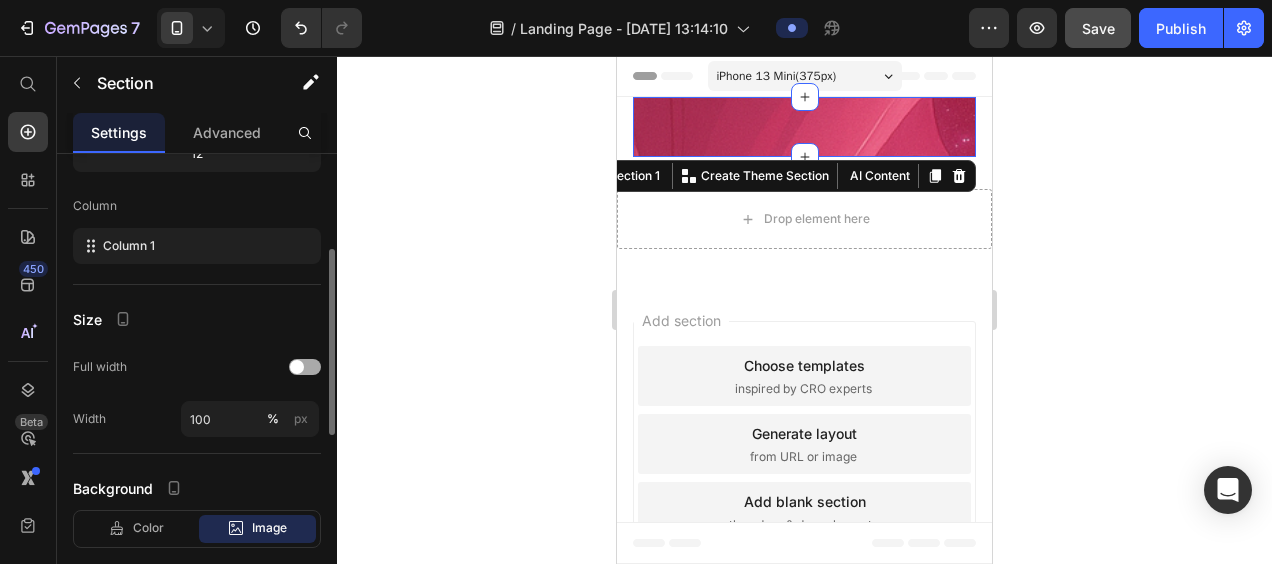 click at bounding box center [305, 367] 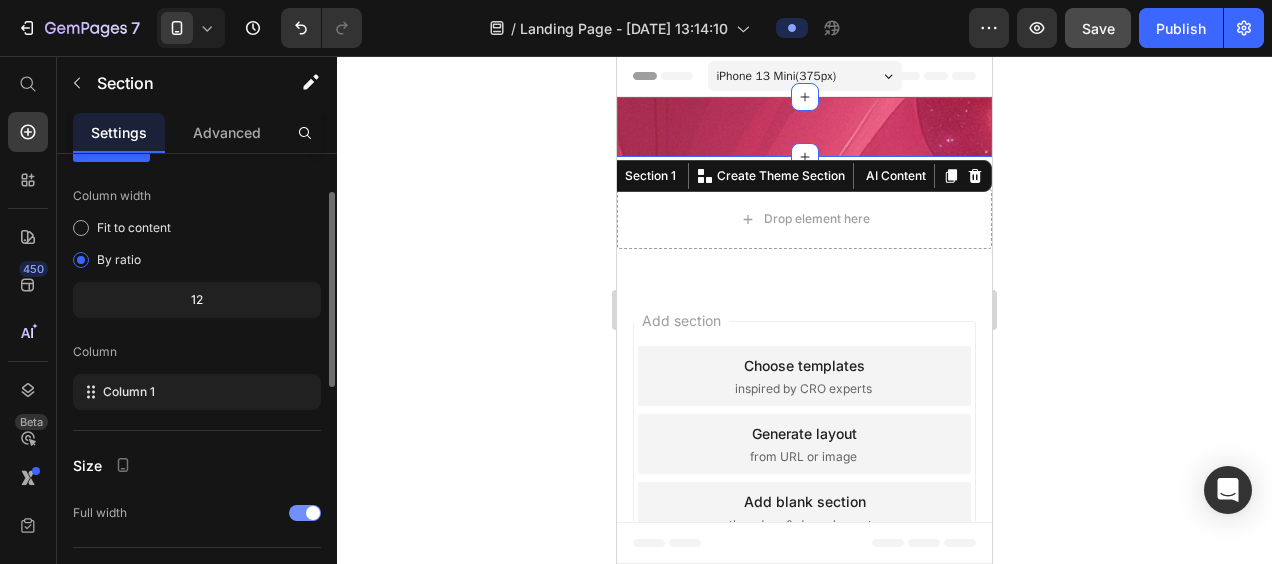 scroll, scrollTop: 93, scrollLeft: 0, axis: vertical 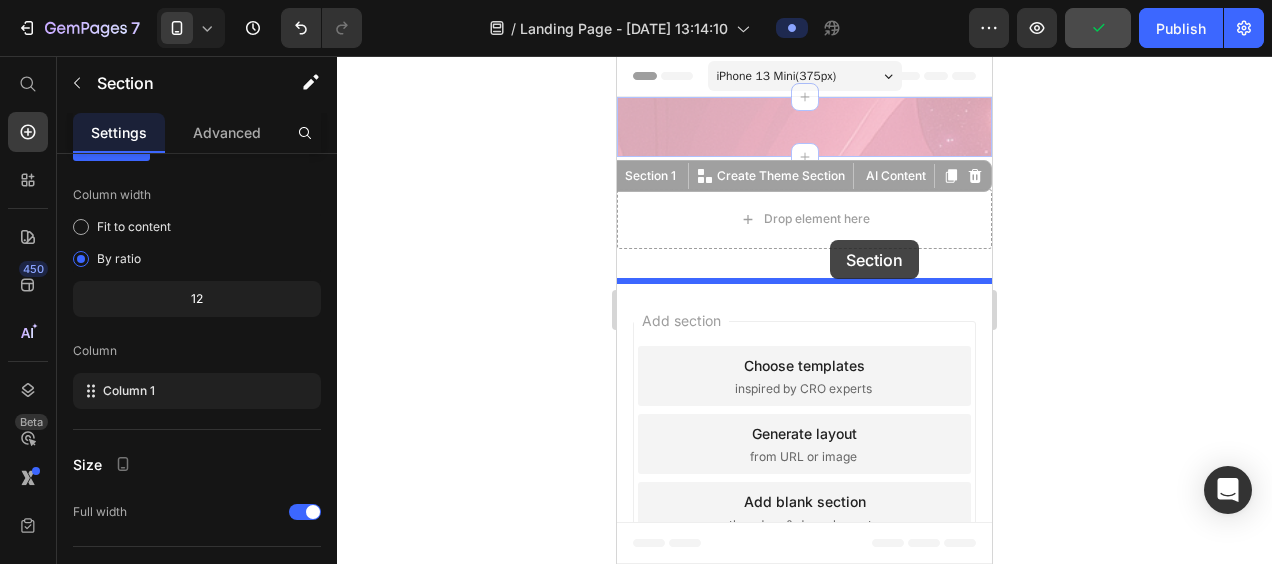 drag, startPoint x: 835, startPoint y: 162, endPoint x: 830, endPoint y: 240, distance: 78.160095 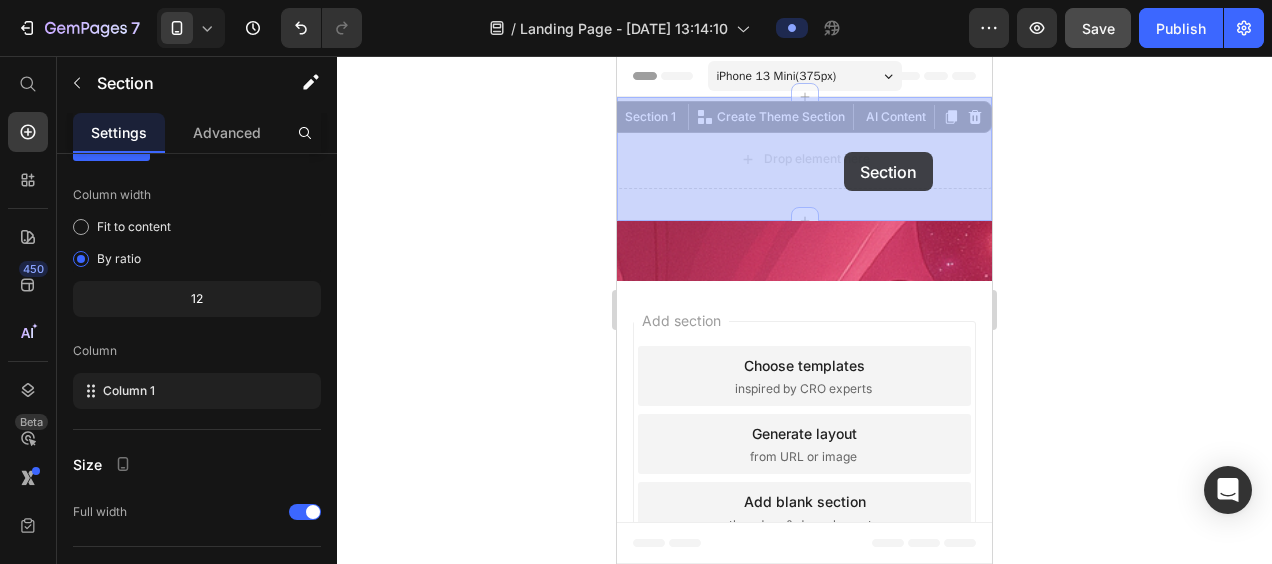 drag, startPoint x: 842, startPoint y: 218, endPoint x: 844, endPoint y: 152, distance: 66.0303 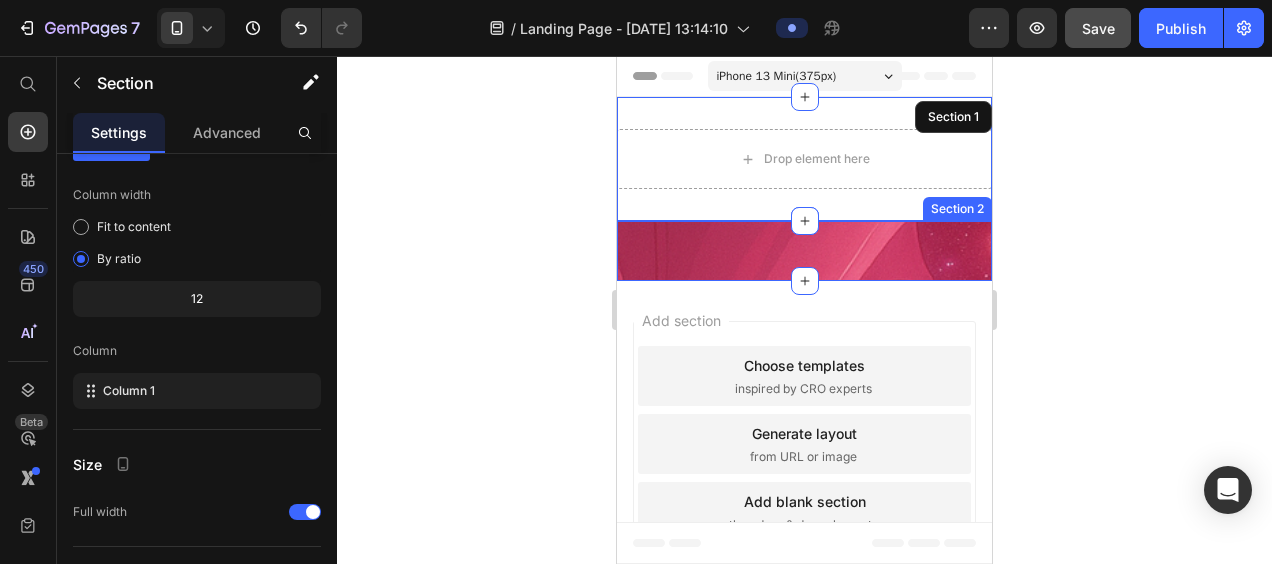click on "Image Button Row Button Row Button Row Button Row Button Row Row Section 2" at bounding box center [804, 251] 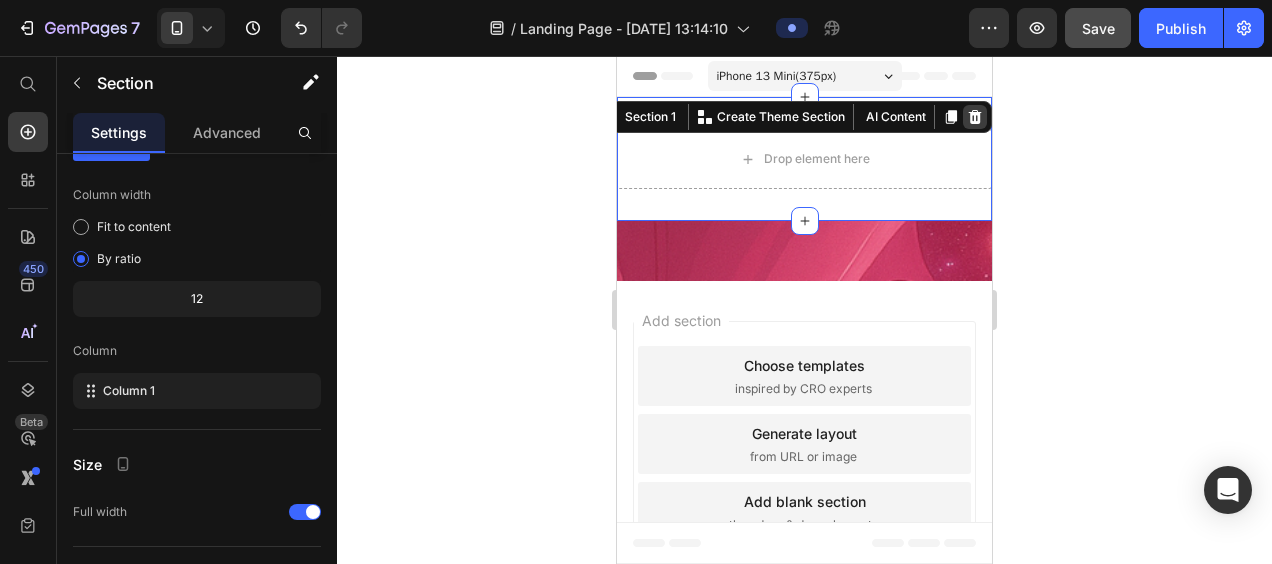 click 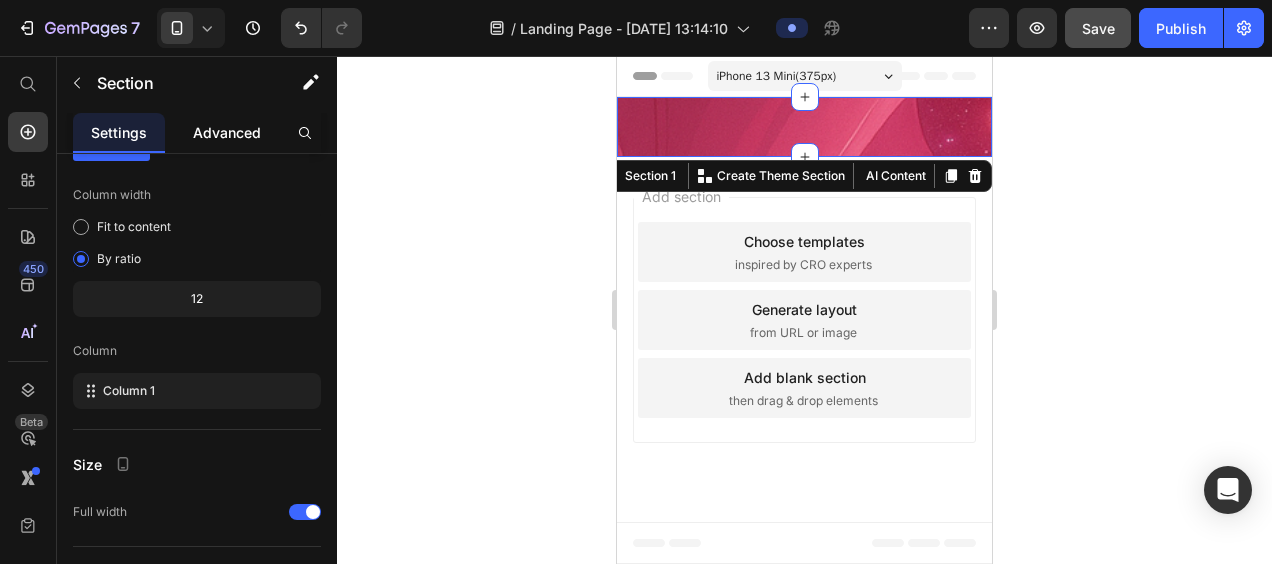 click on "Advanced" at bounding box center [227, 132] 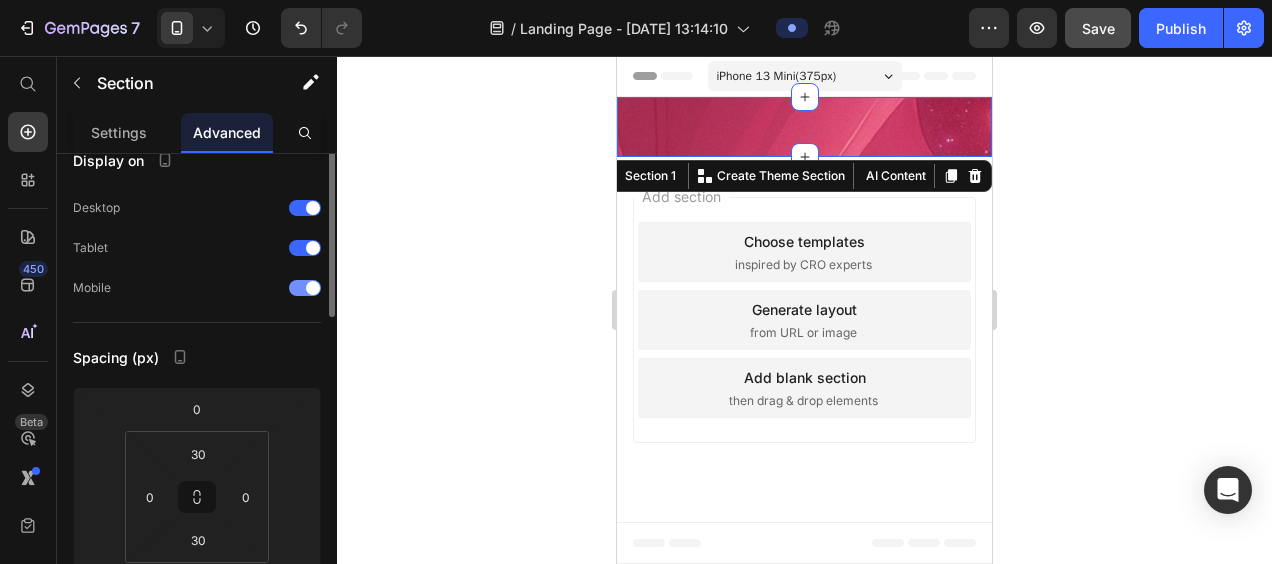 scroll, scrollTop: 17, scrollLeft: 0, axis: vertical 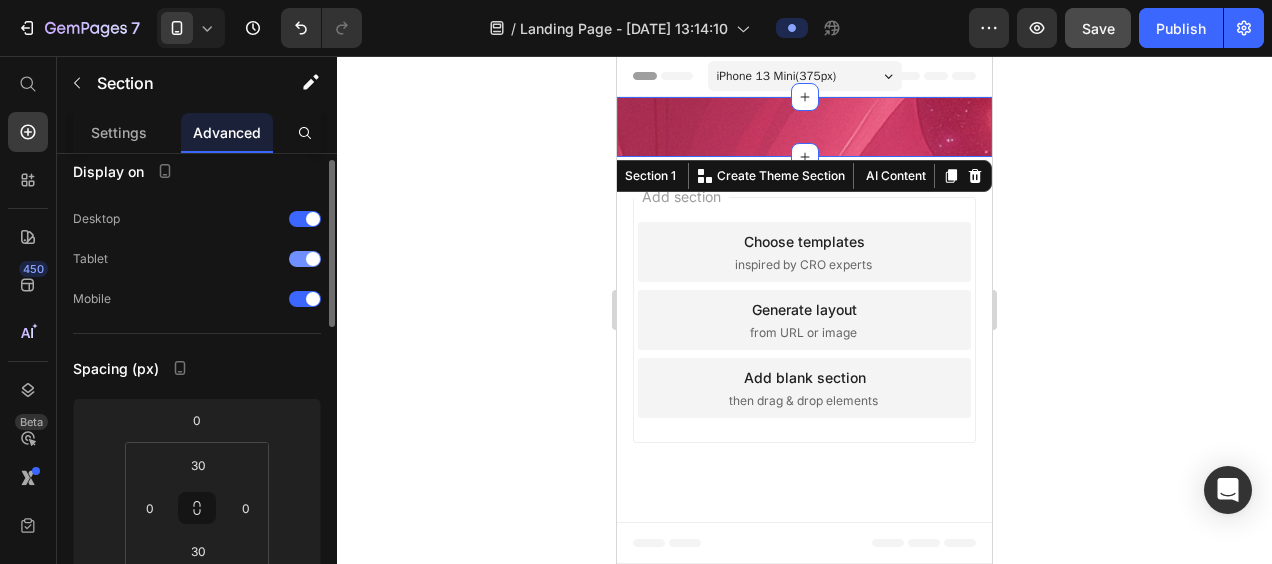 click at bounding box center [305, 259] 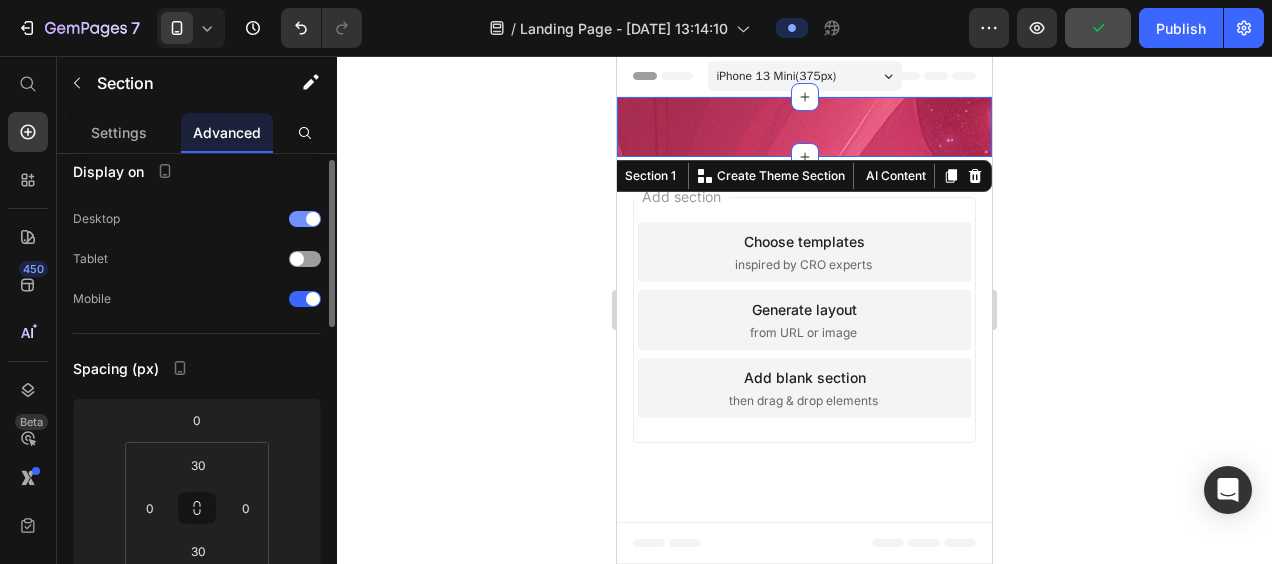 click at bounding box center [313, 219] 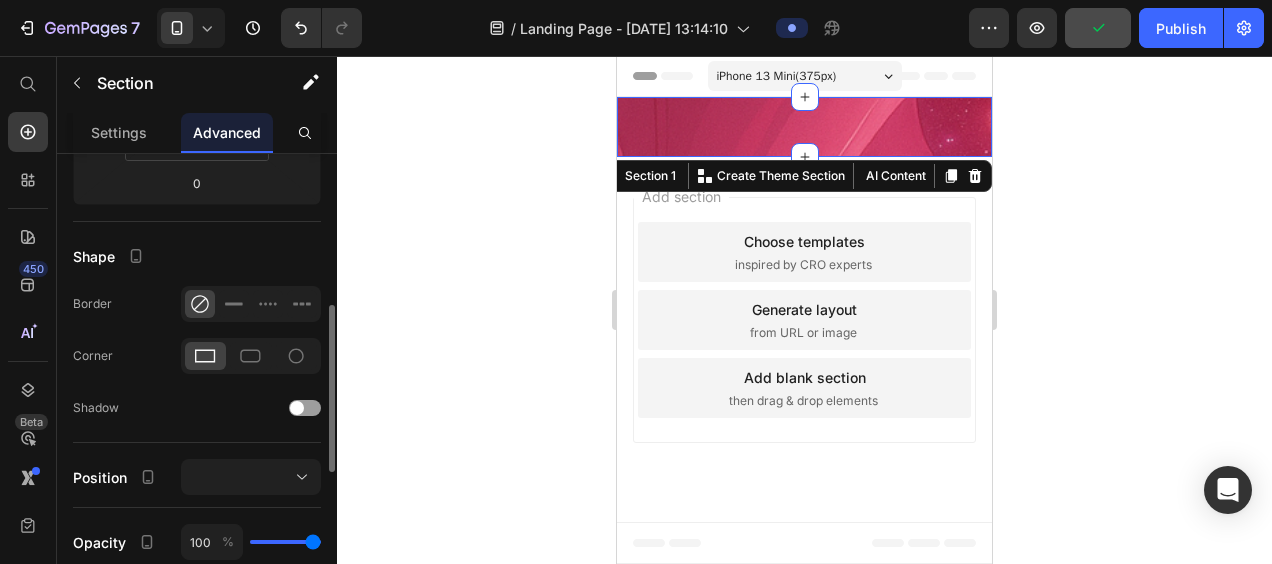 scroll, scrollTop: 428, scrollLeft: 0, axis: vertical 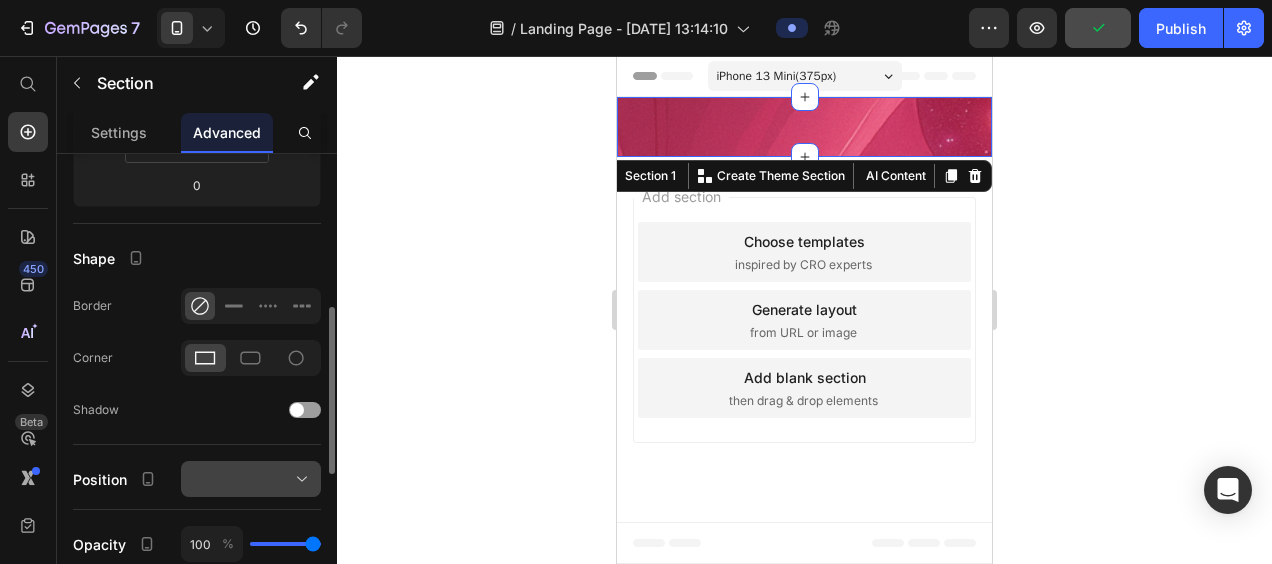 click at bounding box center (251, 479) 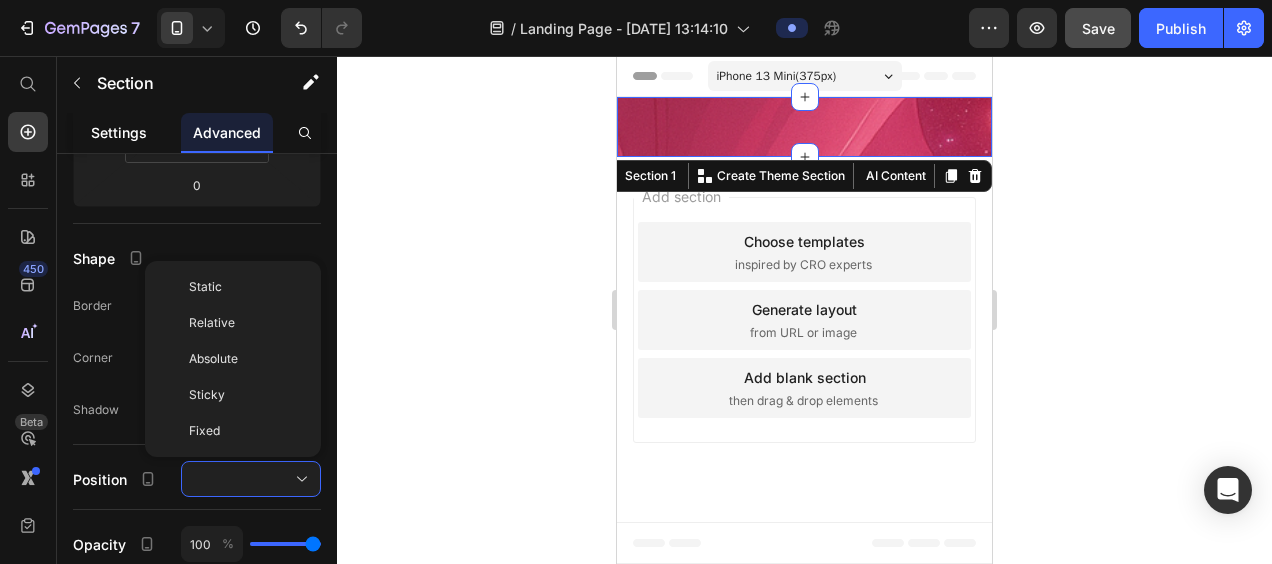 click on "Settings" at bounding box center (119, 132) 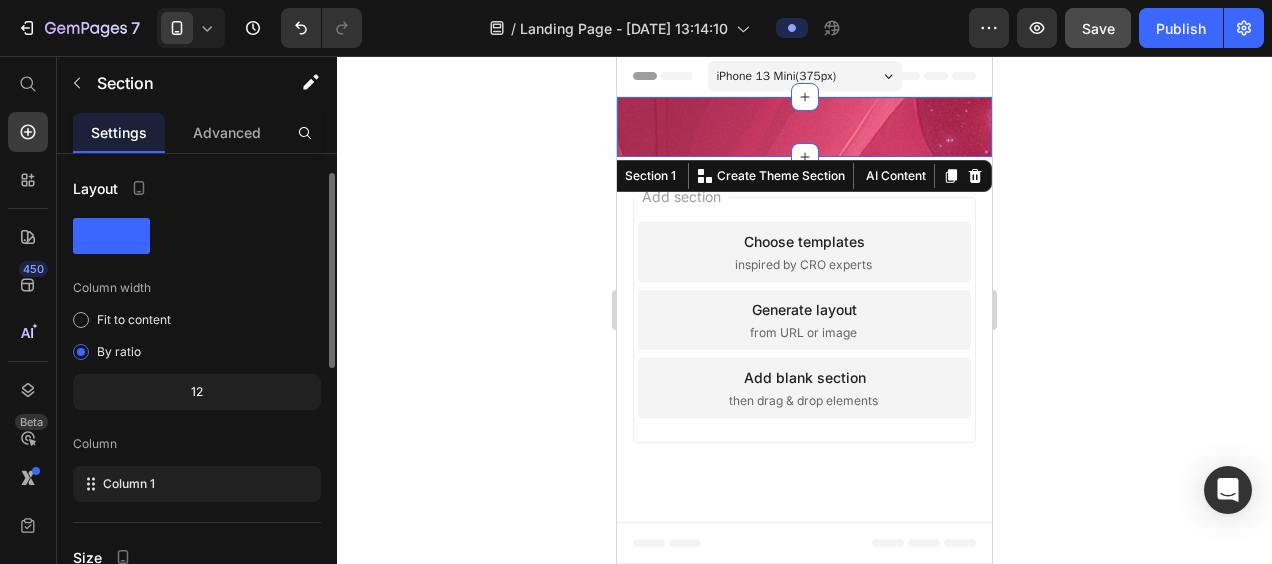 scroll, scrollTop: 18, scrollLeft: 0, axis: vertical 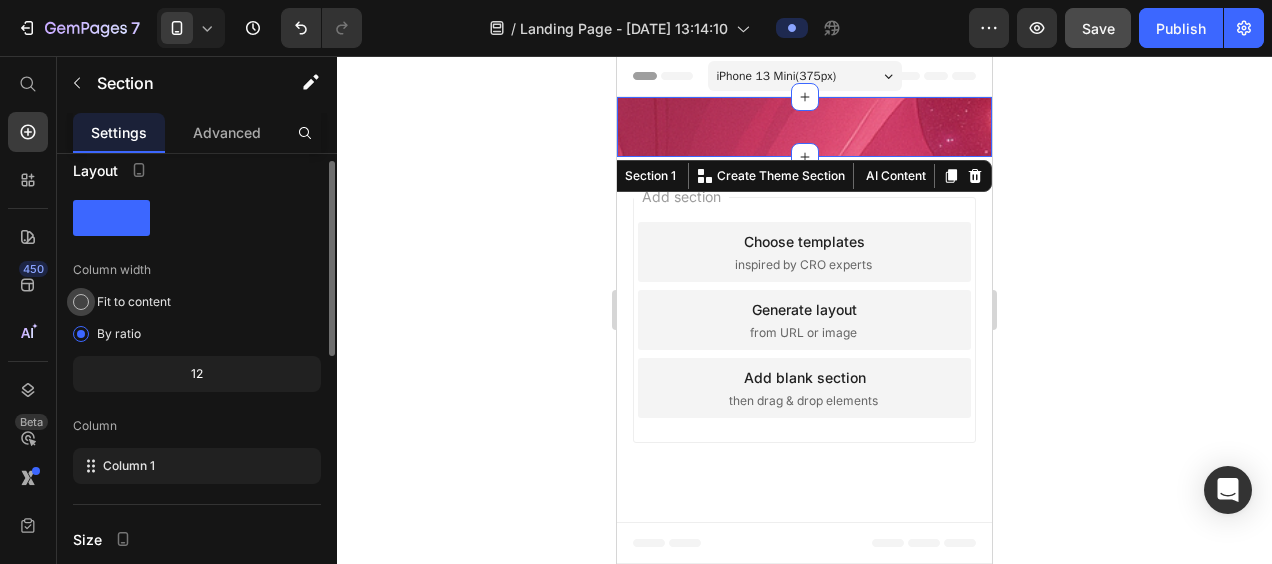 click on "Fit to content" at bounding box center (134, 302) 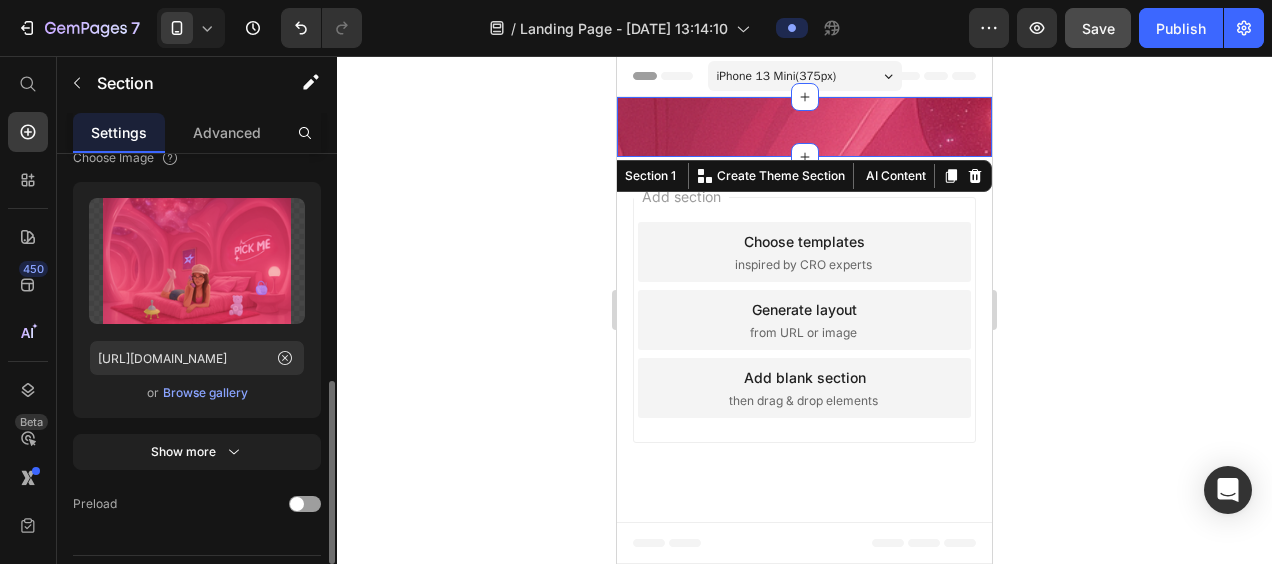 scroll, scrollTop: 724, scrollLeft: 0, axis: vertical 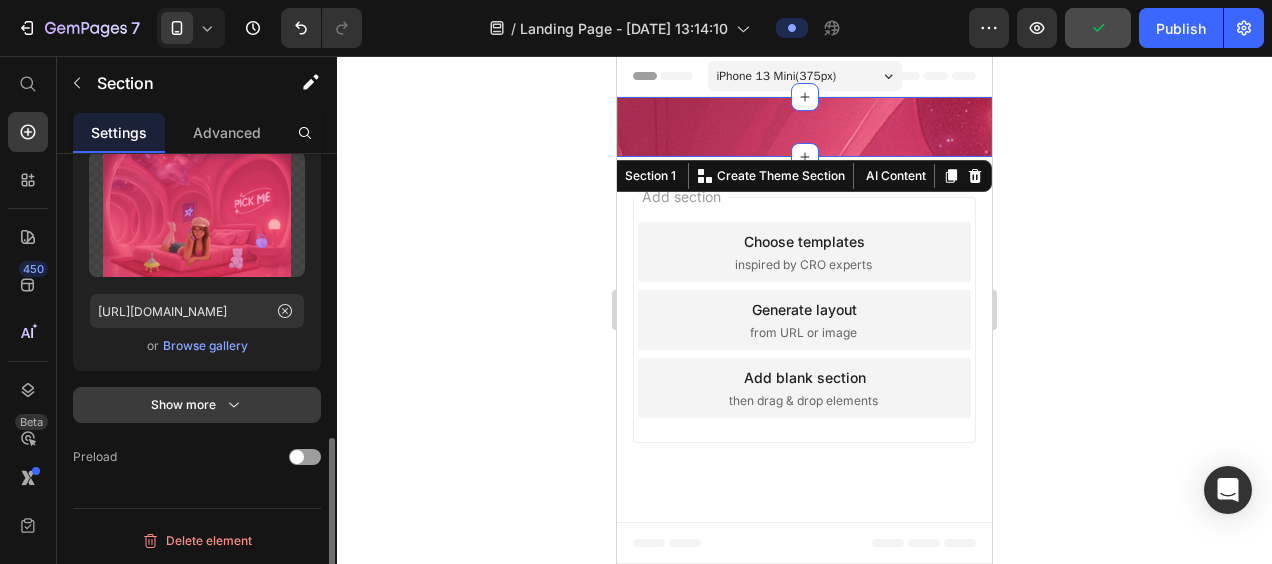 click on "Show more" at bounding box center (197, 405) 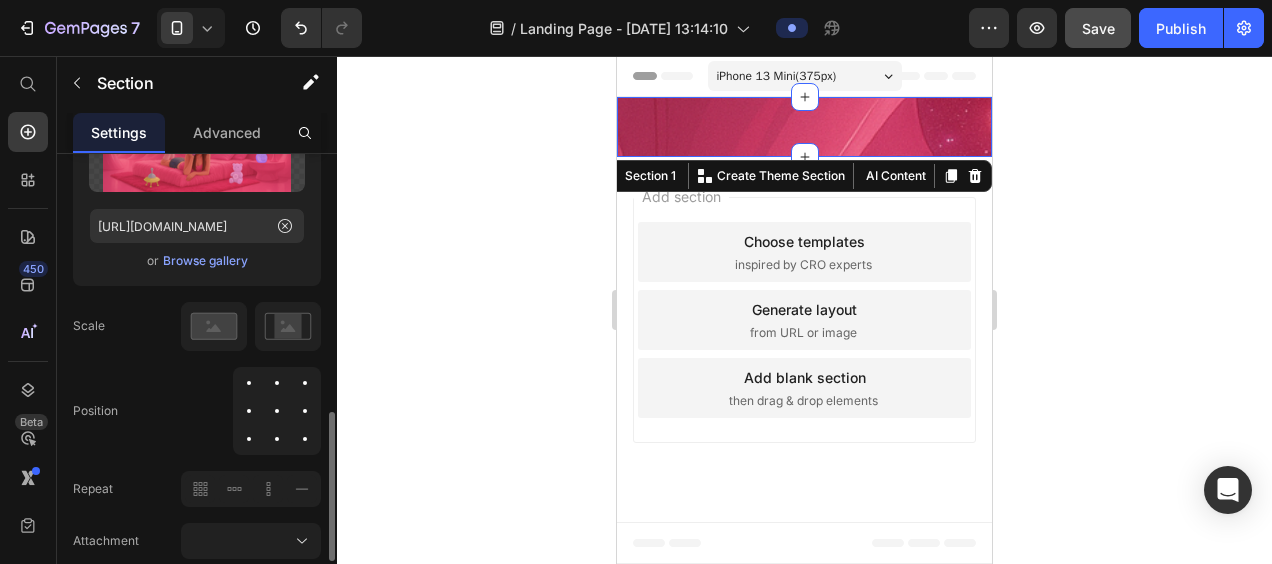 scroll, scrollTop: 824, scrollLeft: 0, axis: vertical 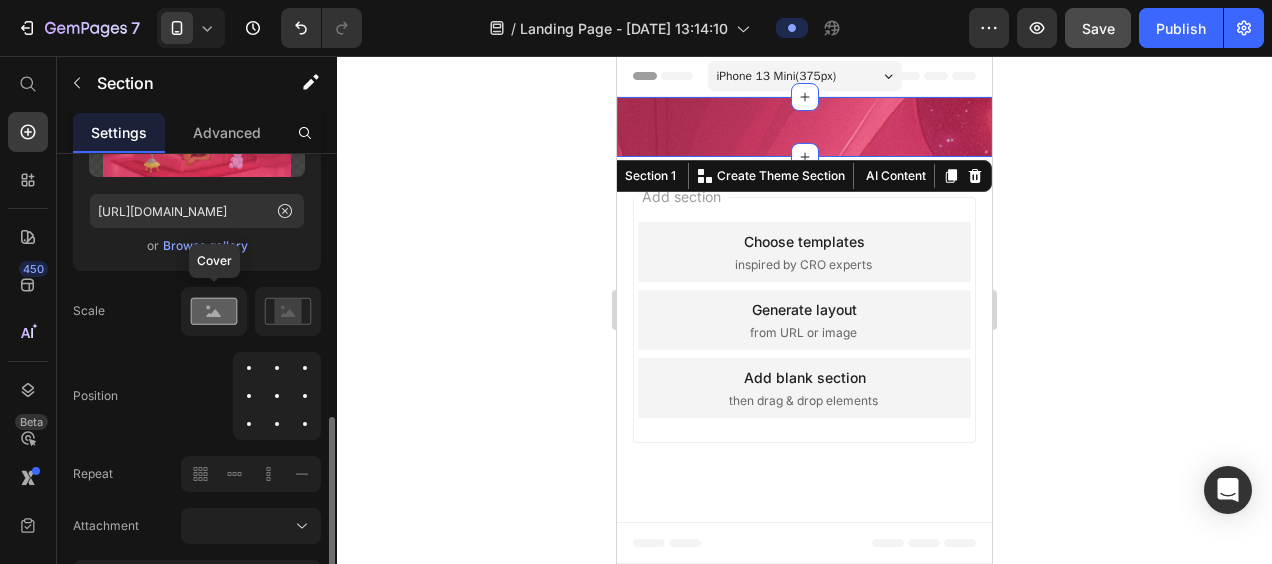 click 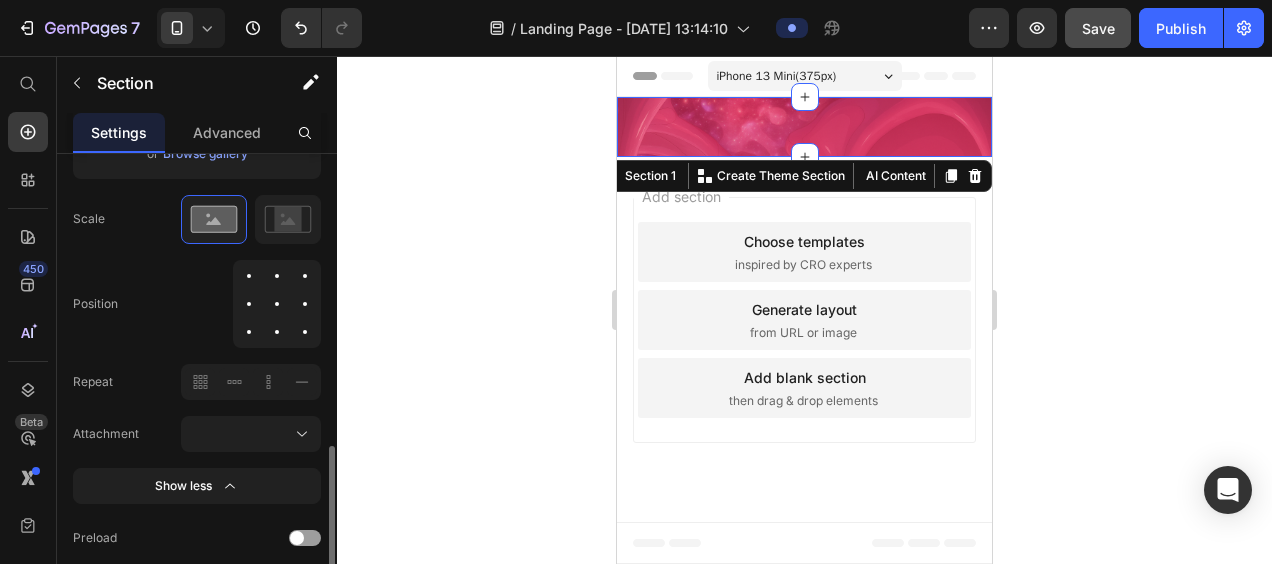 scroll, scrollTop: 924, scrollLeft: 0, axis: vertical 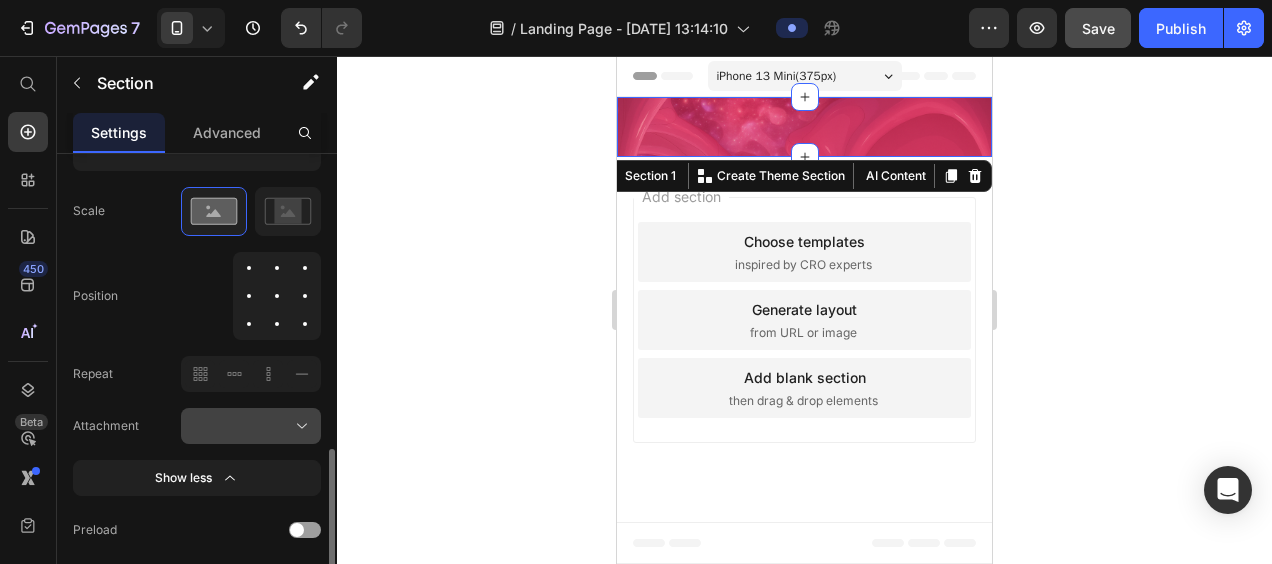 click at bounding box center (251, 426) 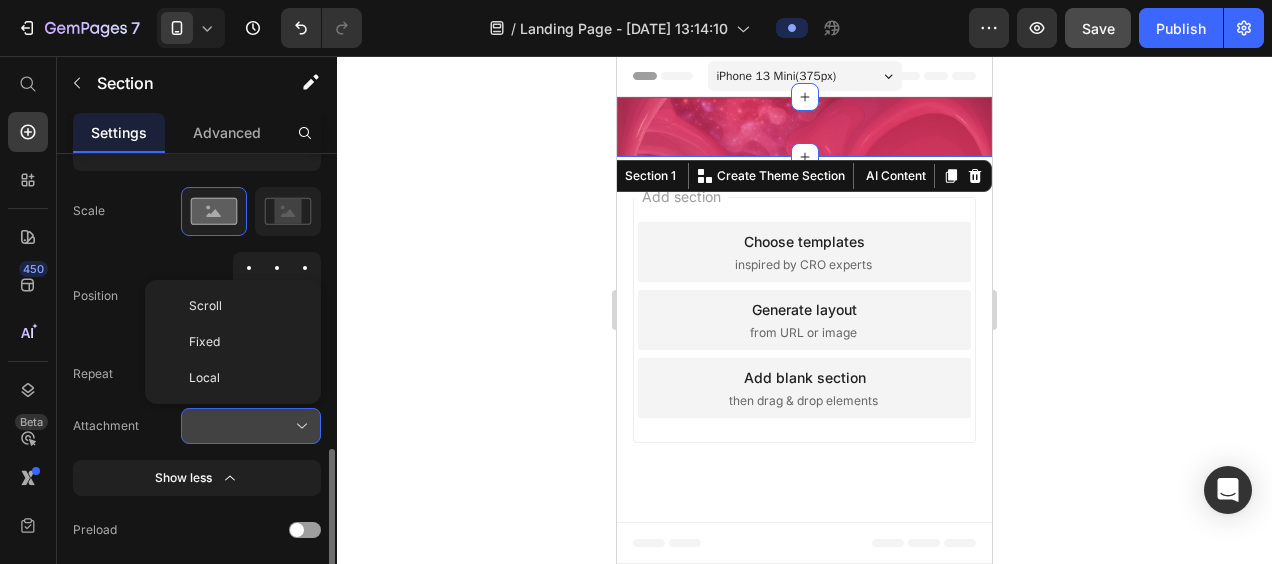 click at bounding box center [251, 426] 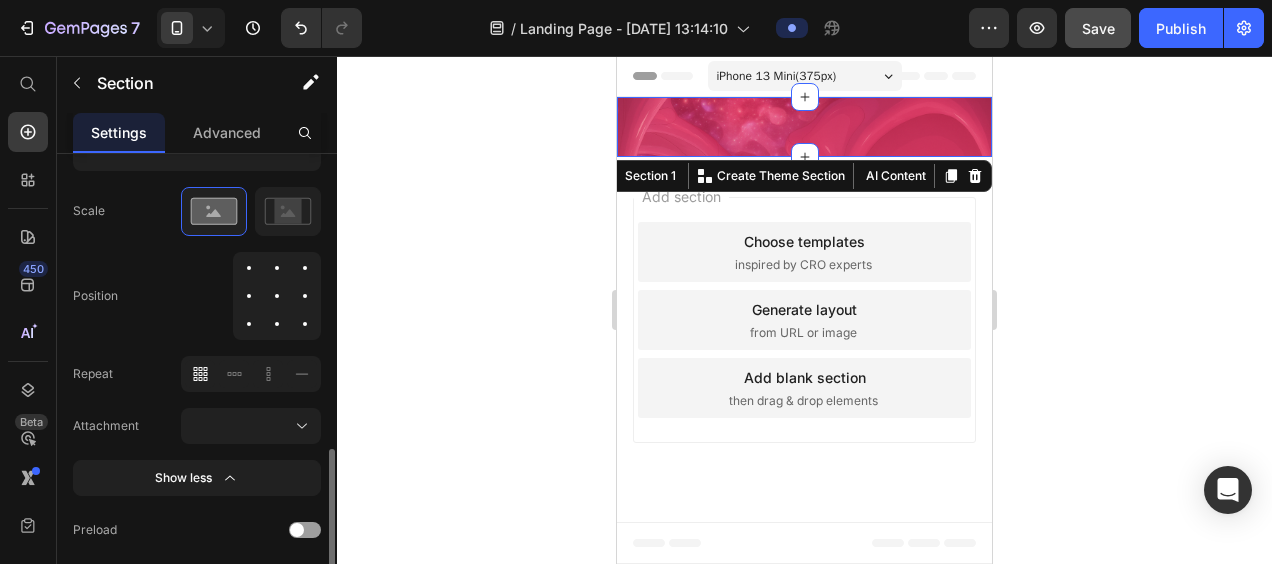 click 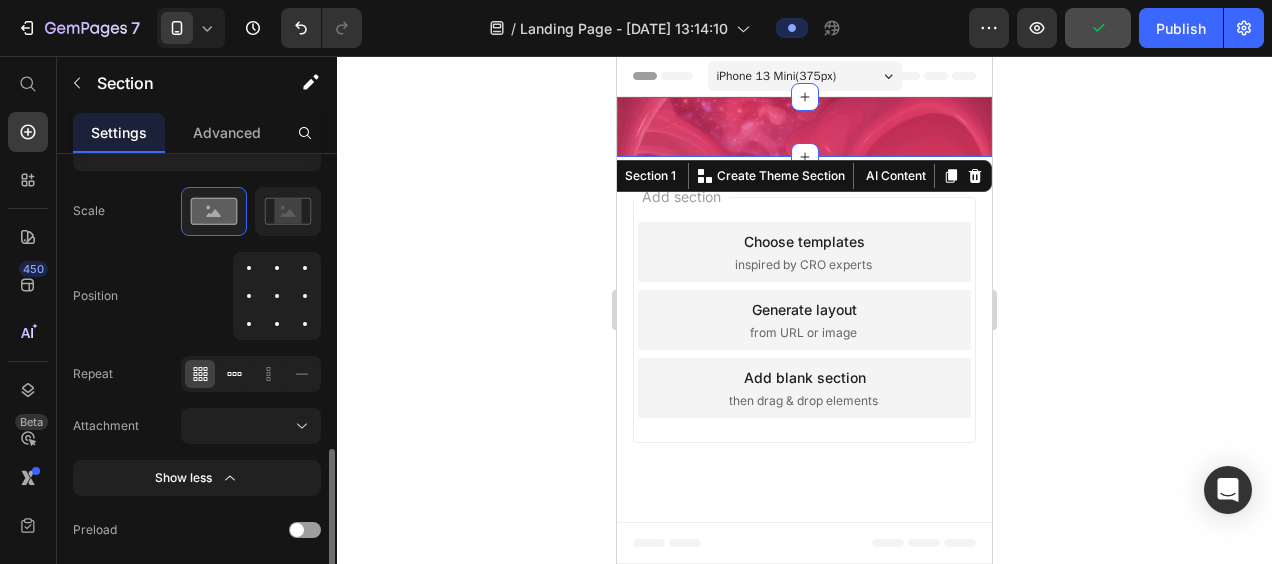 click 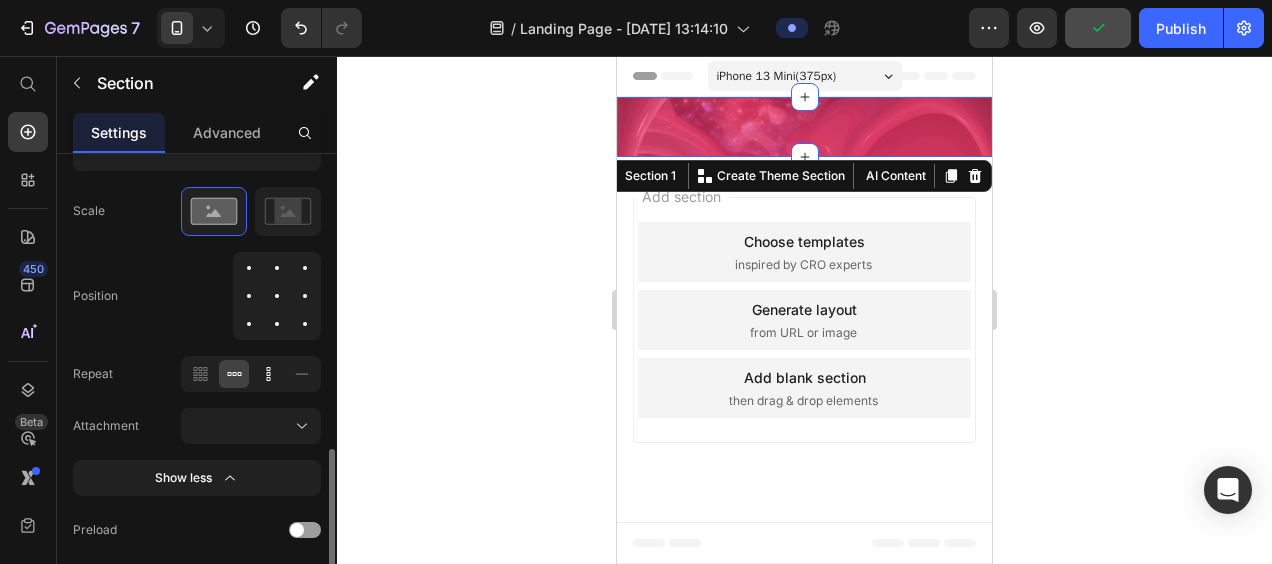 click 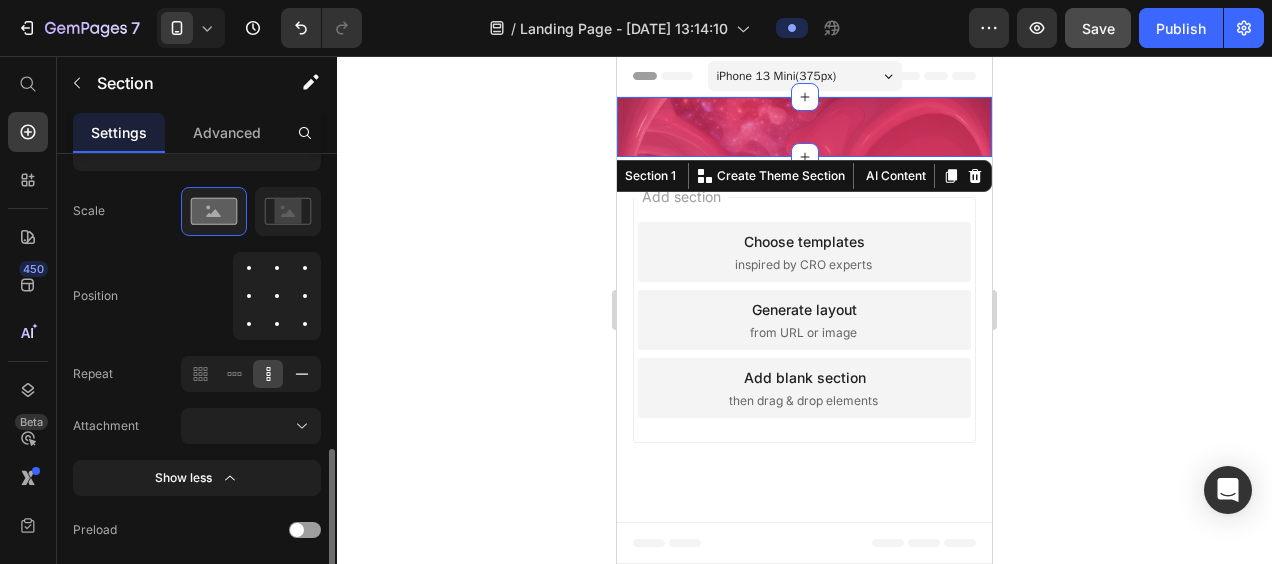 click 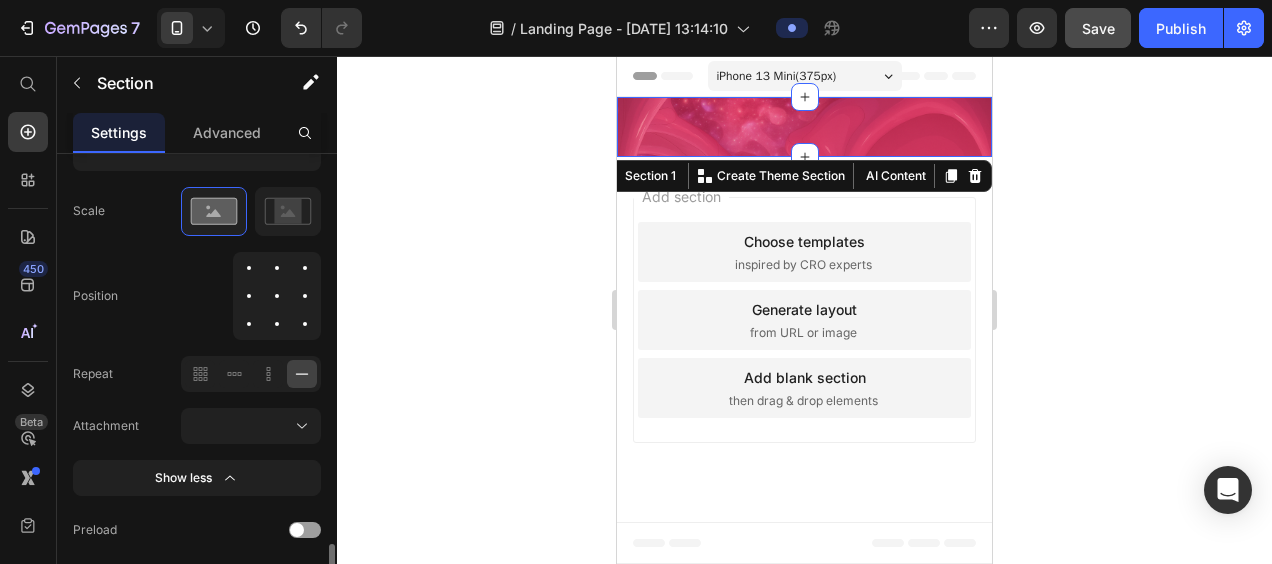 scroll, scrollTop: 996, scrollLeft: 0, axis: vertical 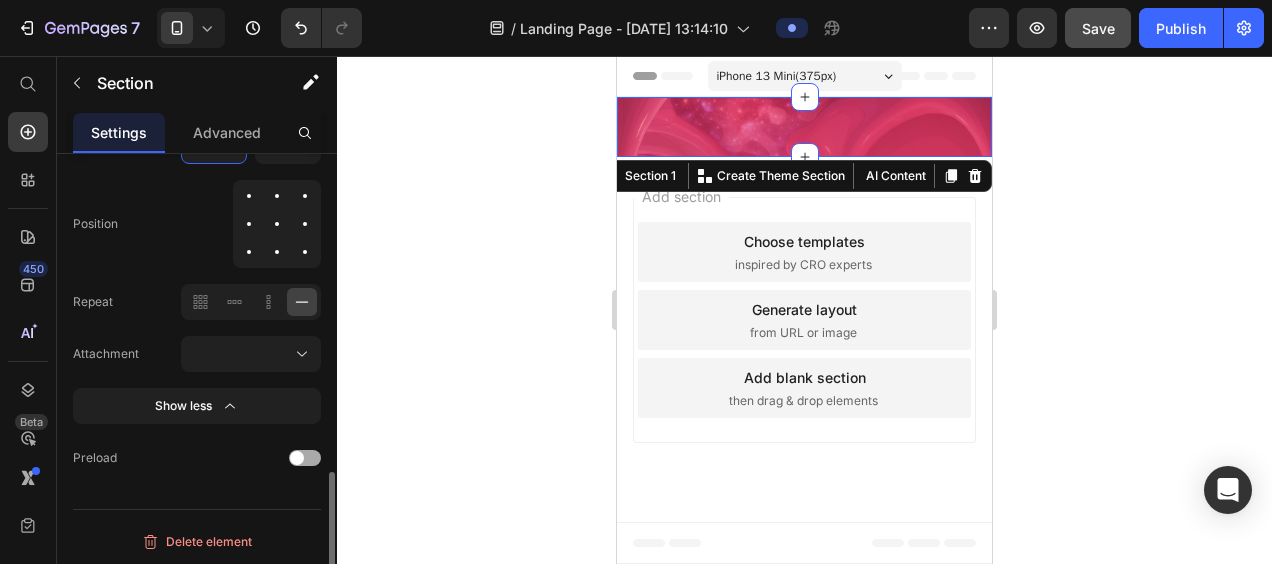 click at bounding box center [305, 458] 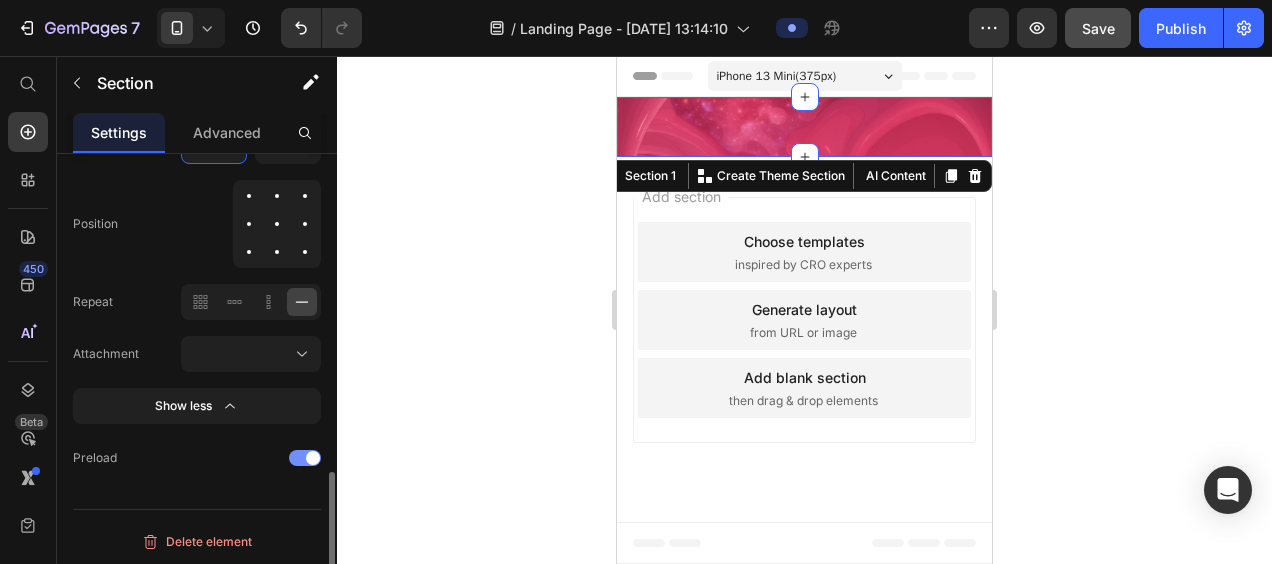 click at bounding box center [305, 458] 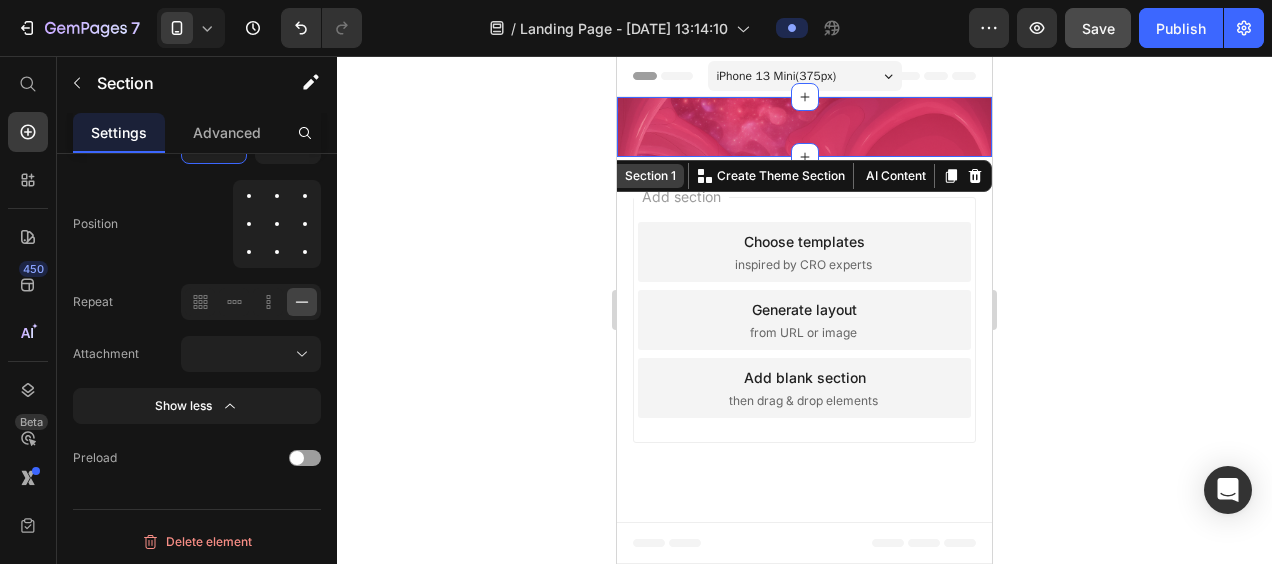 click on "Section 1" at bounding box center [650, 176] 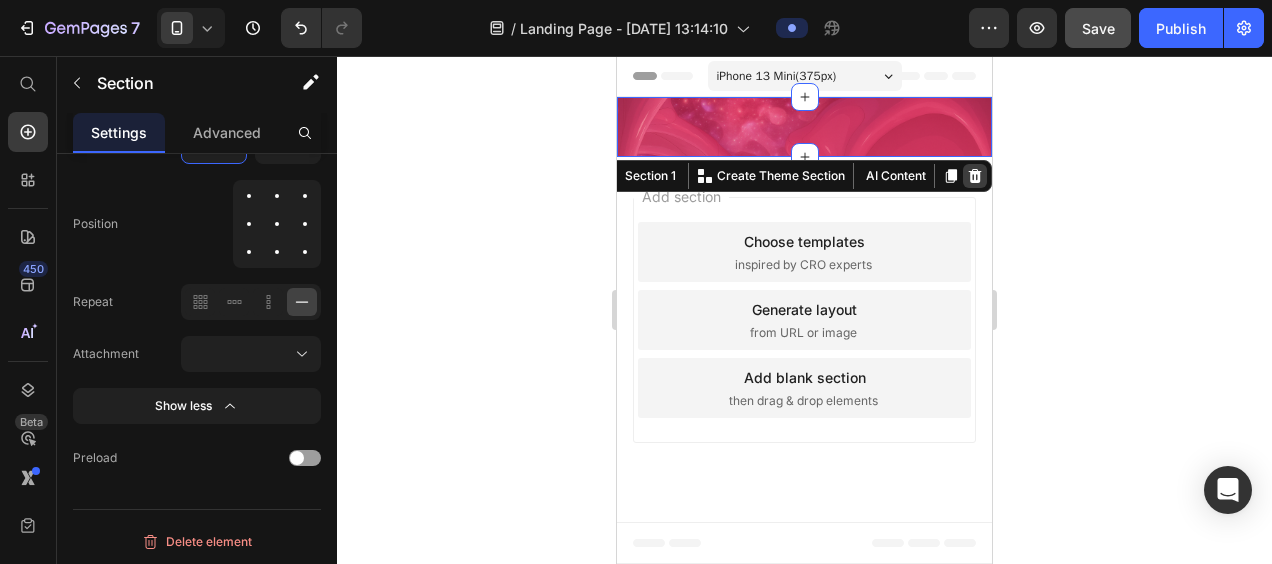 click 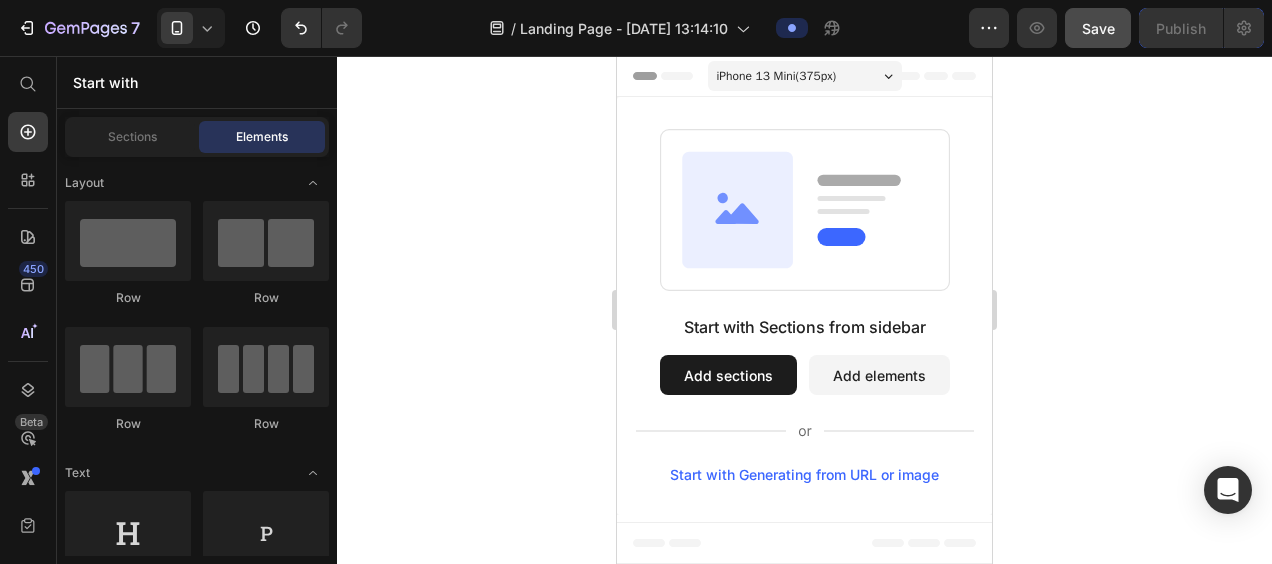 click on "Add sections" at bounding box center (728, 375) 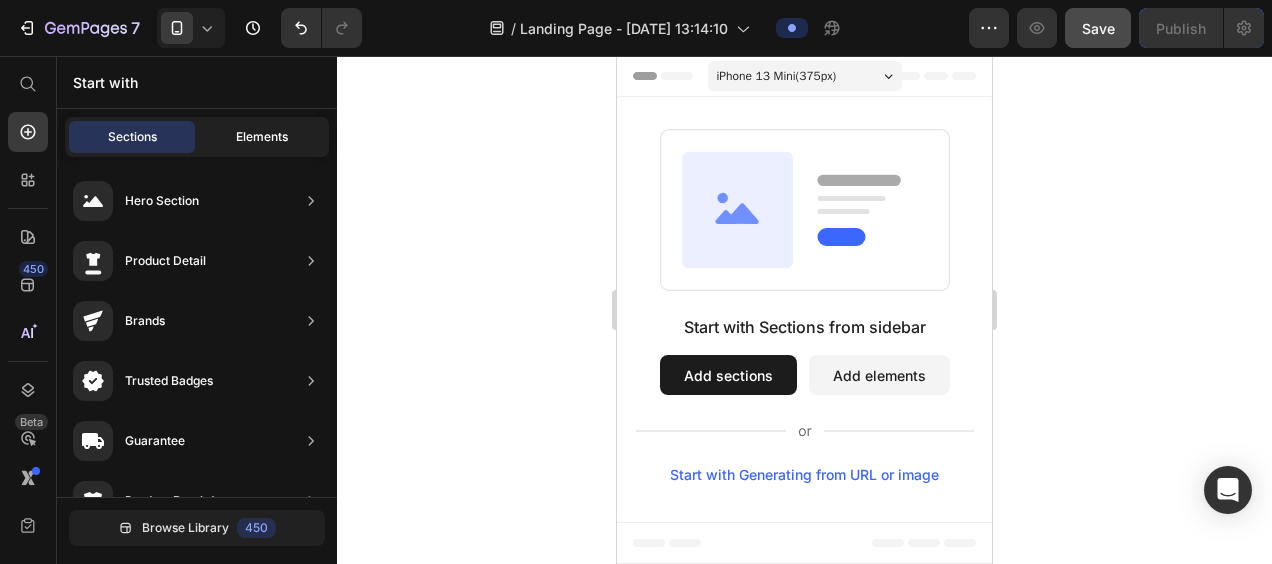 click on "Elements" at bounding box center (262, 137) 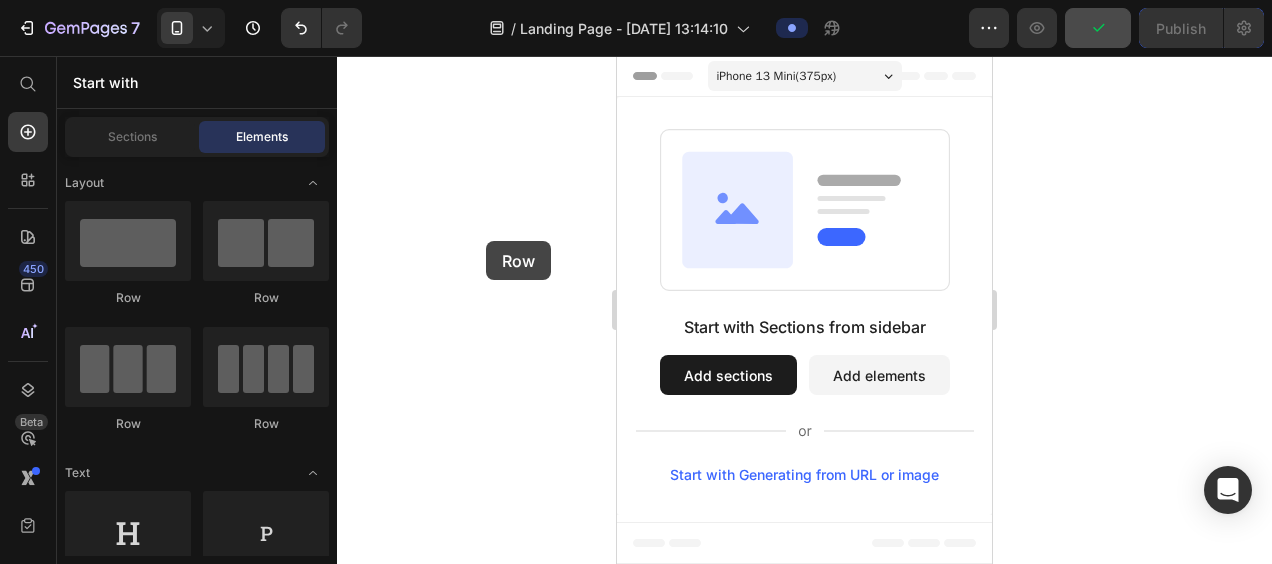 drag, startPoint x: 141, startPoint y: 262, endPoint x: 567, endPoint y: 227, distance: 427.43536 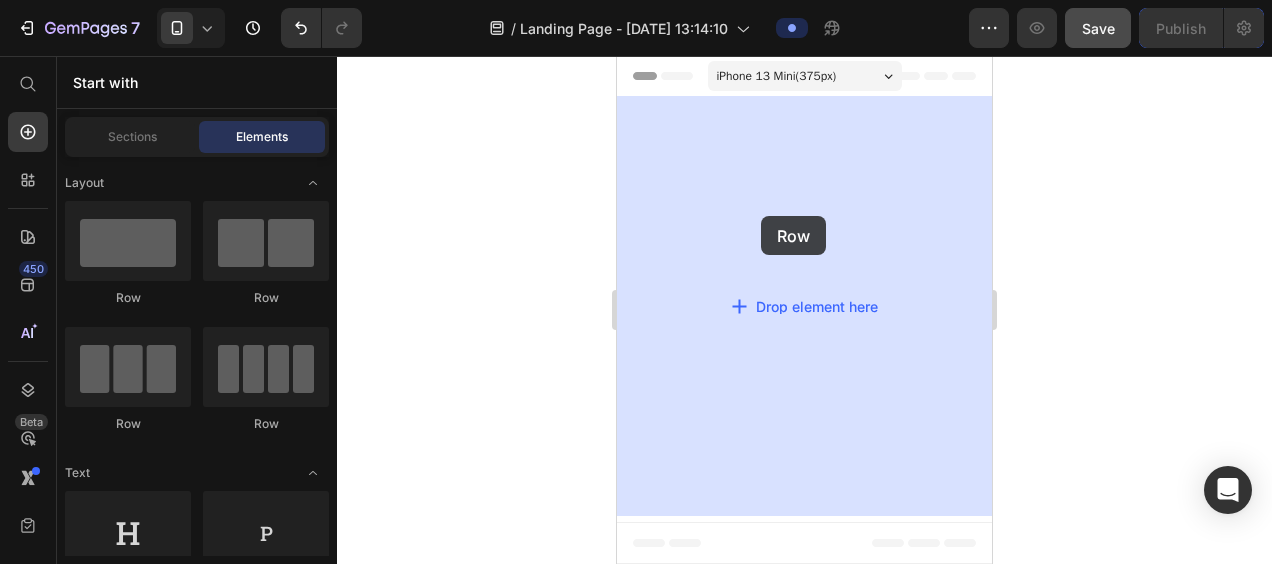 drag, startPoint x: 740, startPoint y: 304, endPoint x: 761, endPoint y: 217, distance: 89.498604 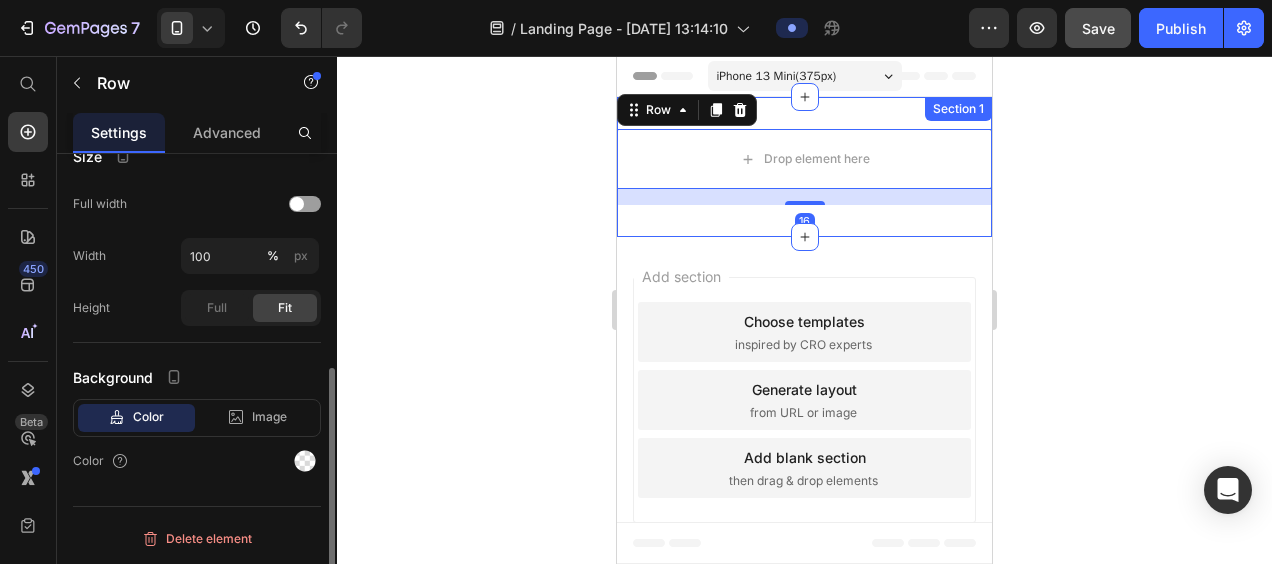 scroll, scrollTop: 0, scrollLeft: 0, axis: both 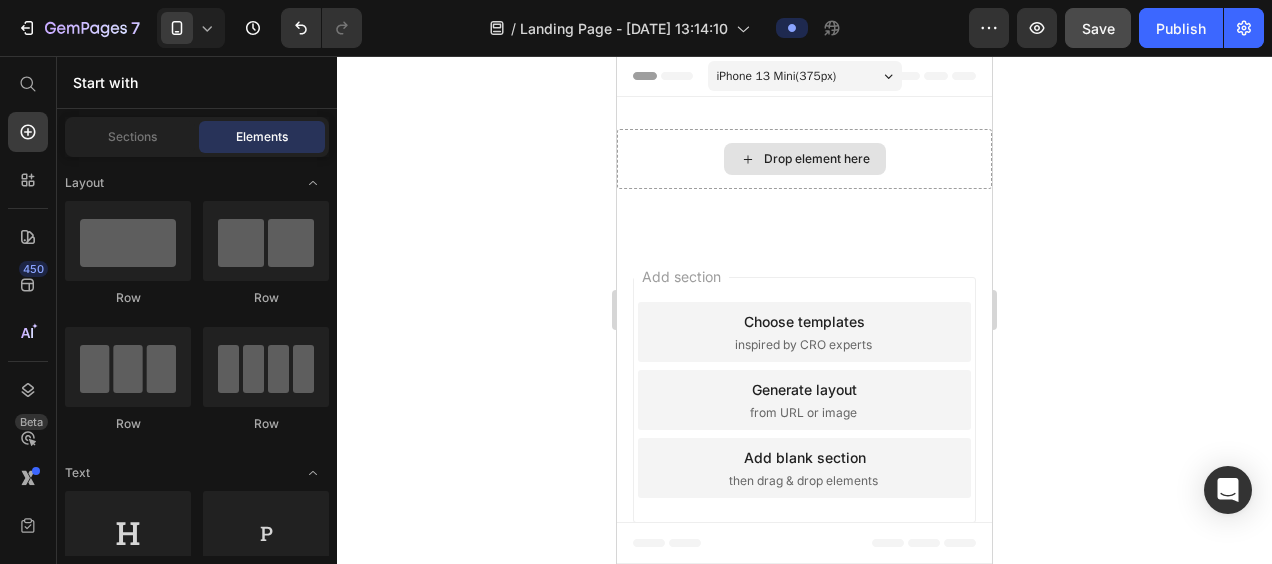 click 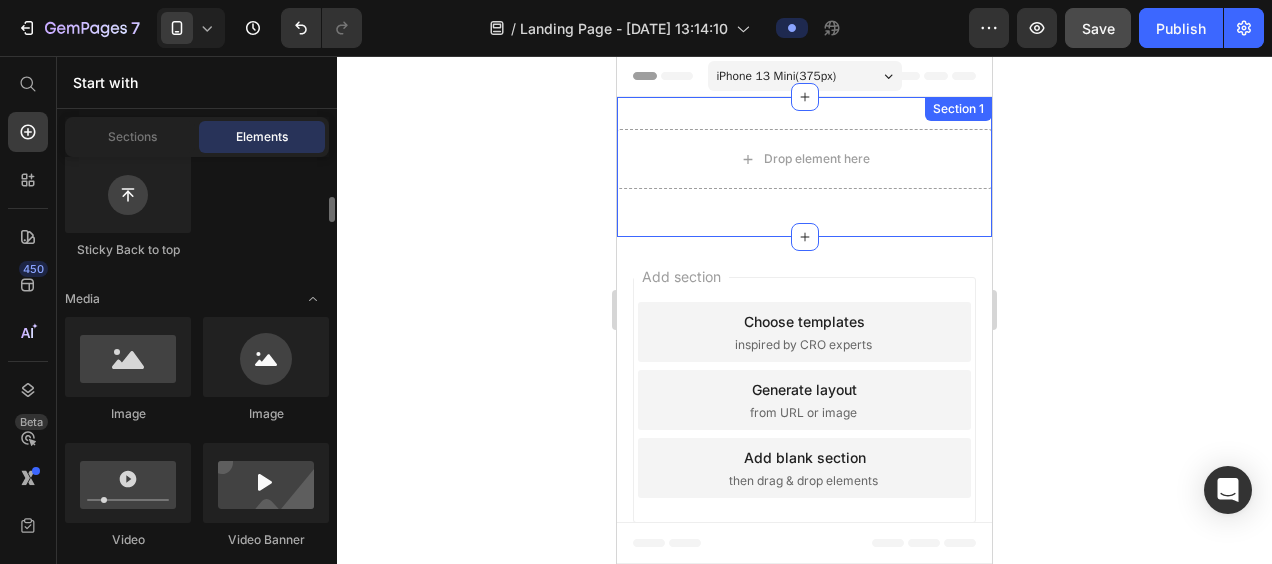 scroll, scrollTop: 635, scrollLeft: 0, axis: vertical 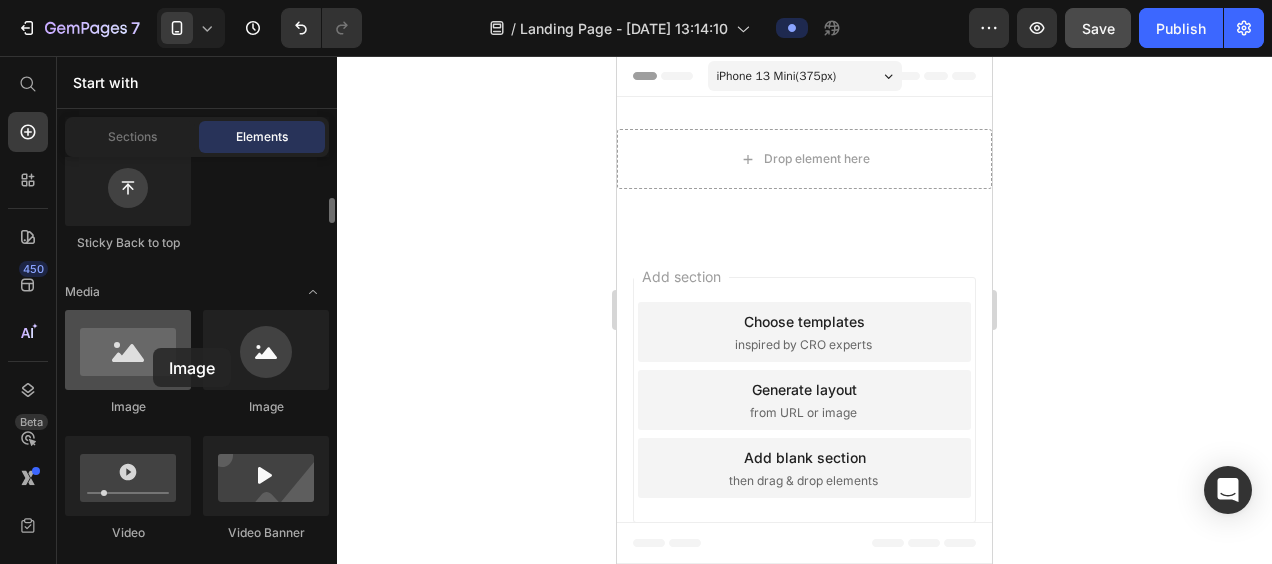 click at bounding box center [128, 350] 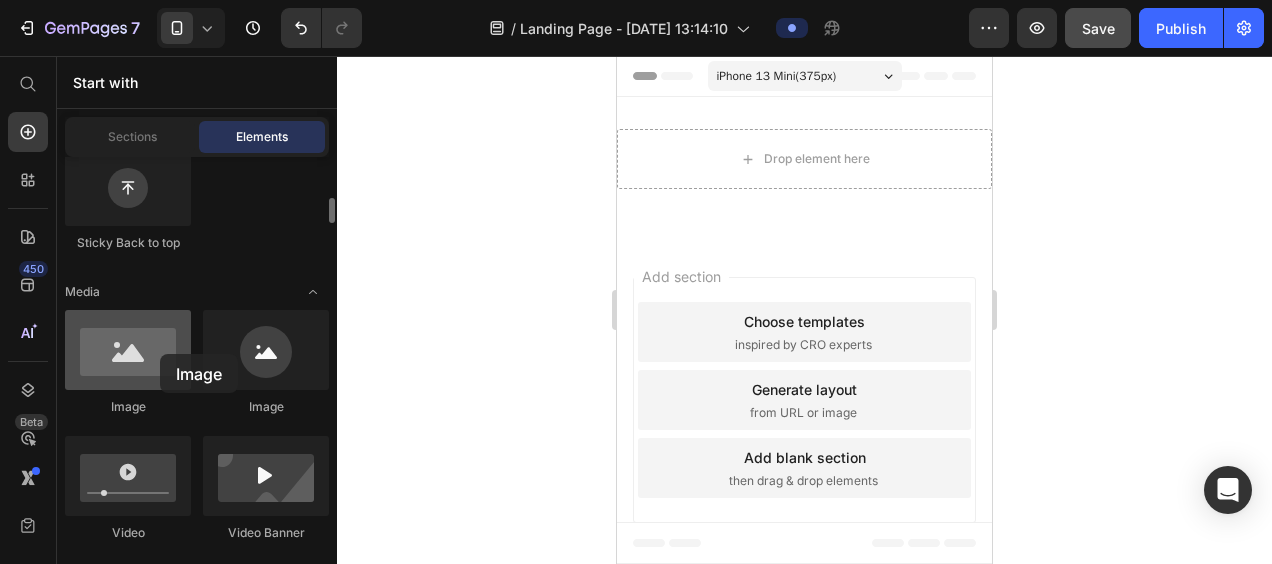 click at bounding box center [128, 350] 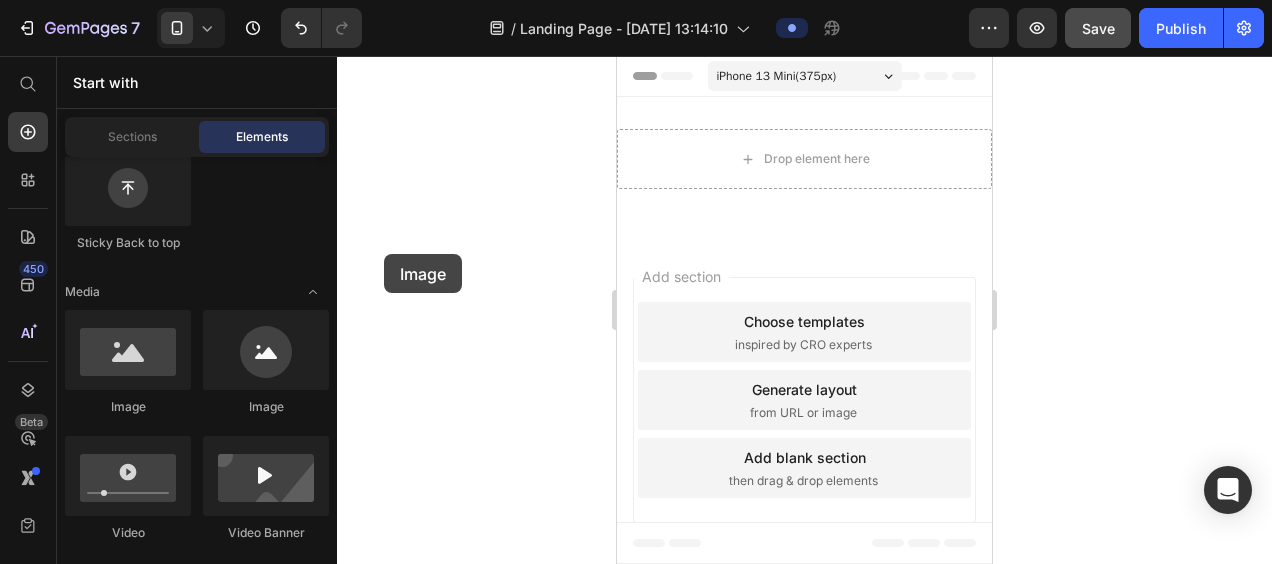 drag, startPoint x: 160, startPoint y: 354, endPoint x: 524, endPoint y: 194, distance: 397.61288 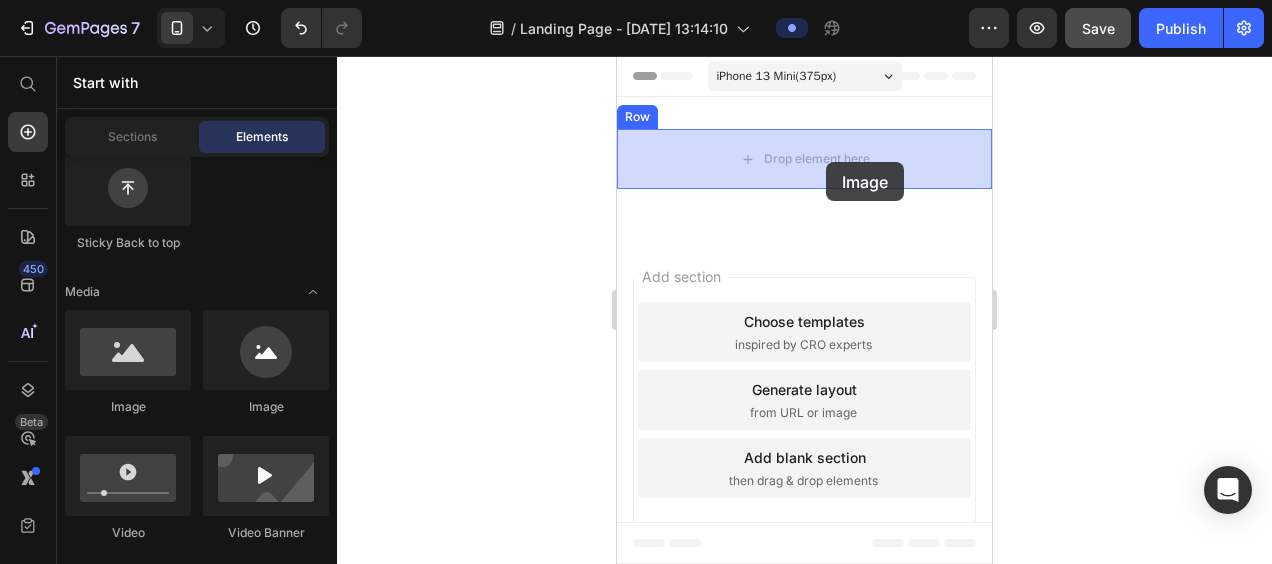 drag, startPoint x: 761, startPoint y: 412, endPoint x: 826, endPoint y: 162, distance: 258.31183 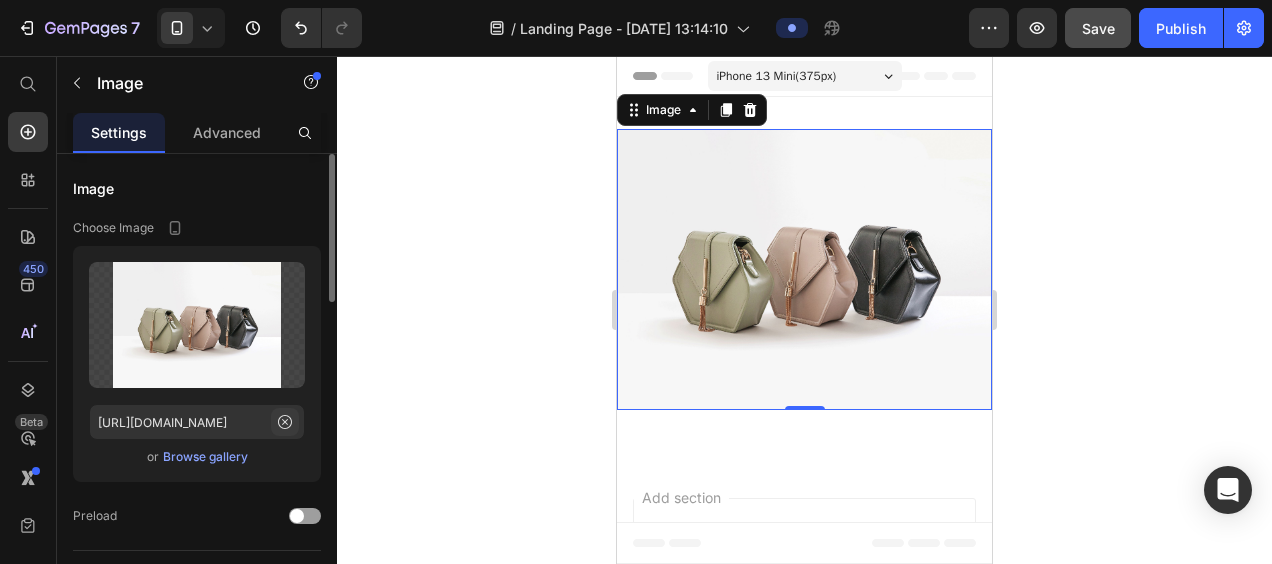 click 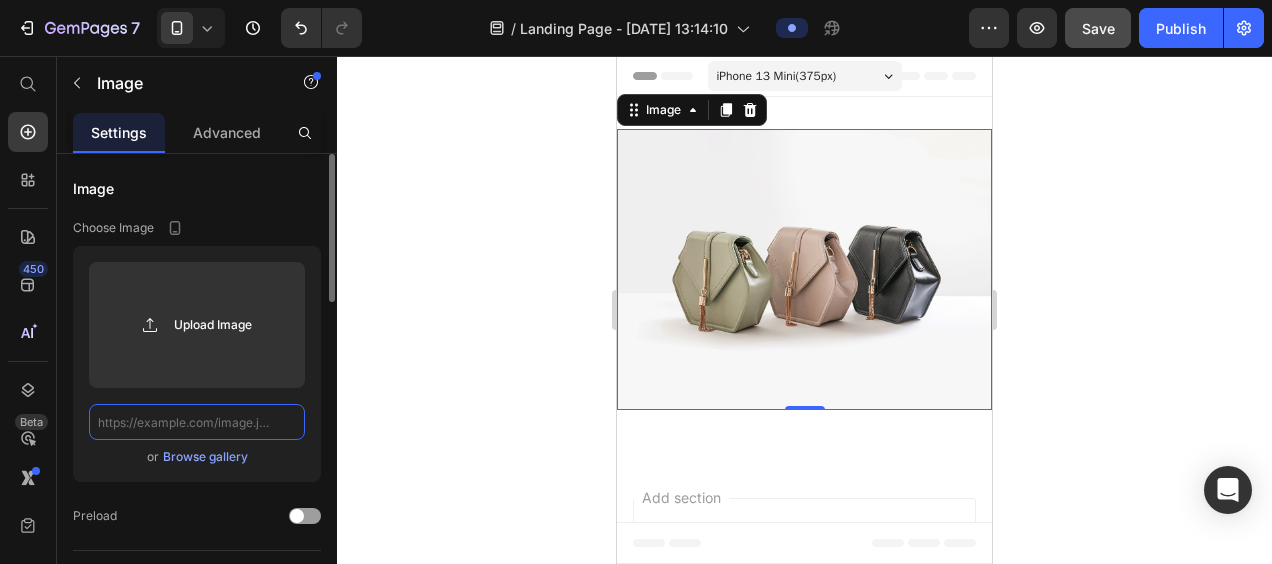 scroll, scrollTop: 0, scrollLeft: 0, axis: both 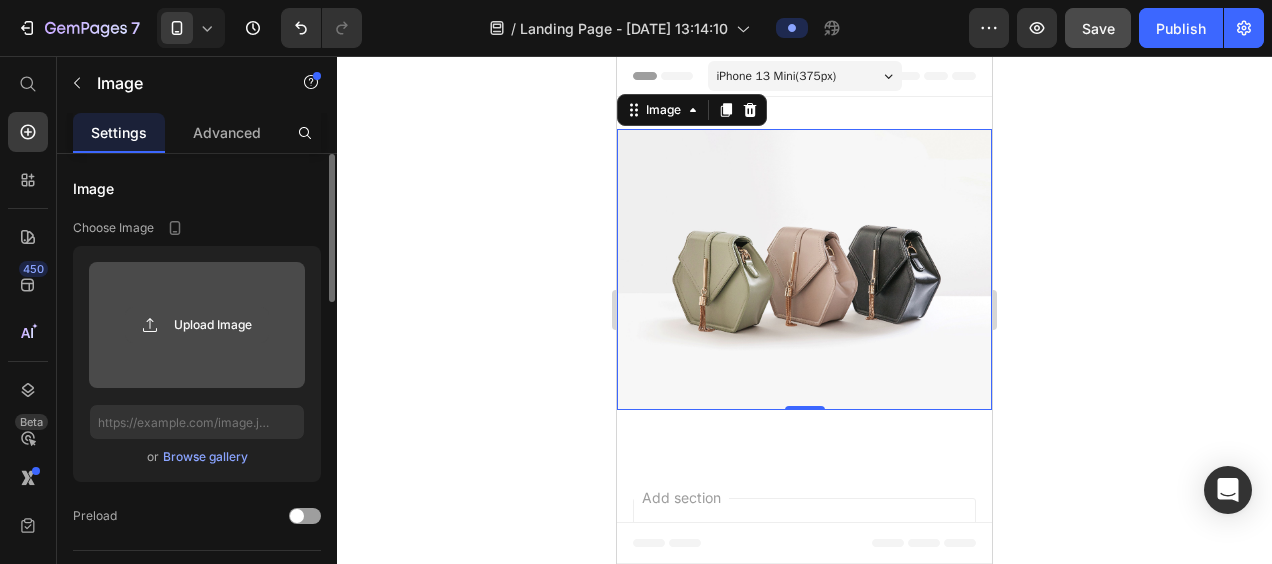 click 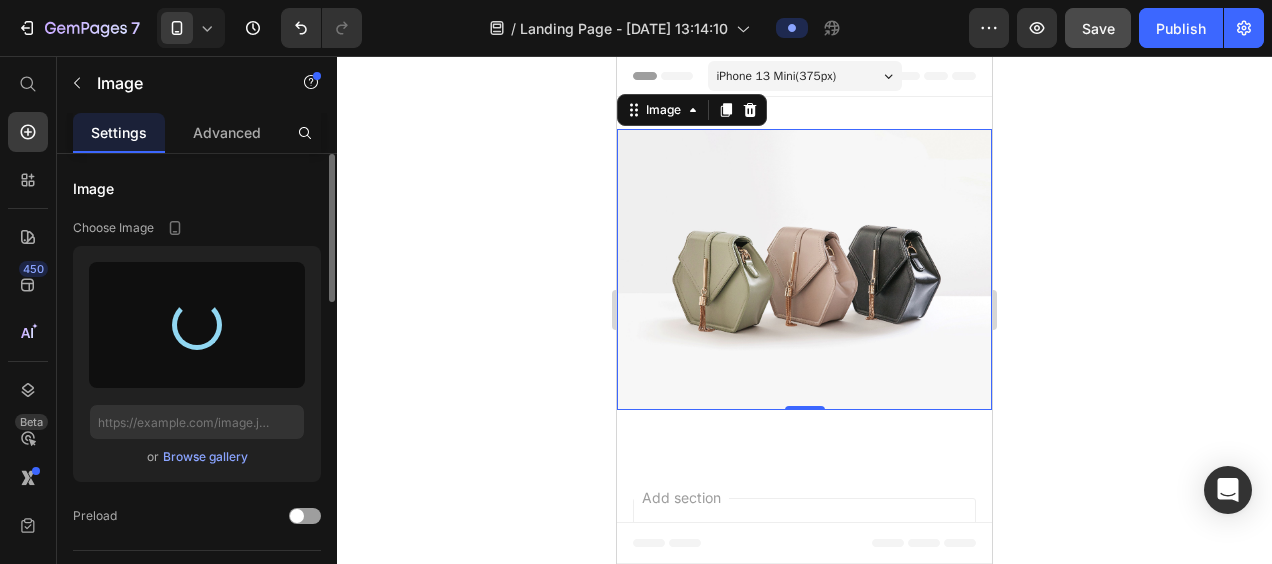 type on "[URL][DOMAIN_NAME]" 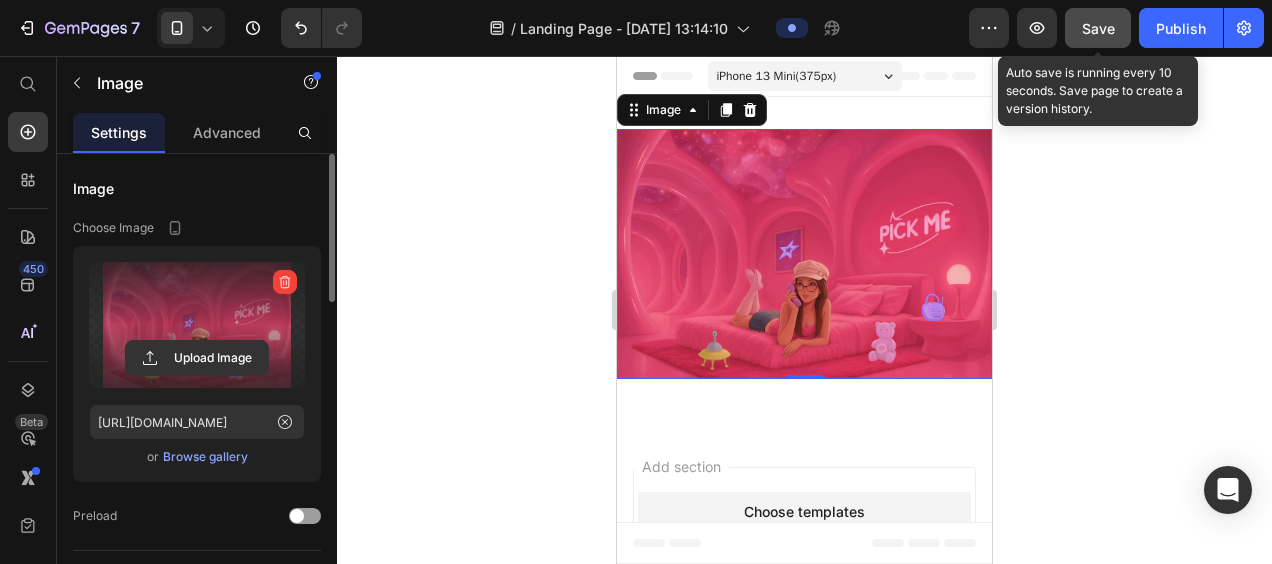 click on "Save" 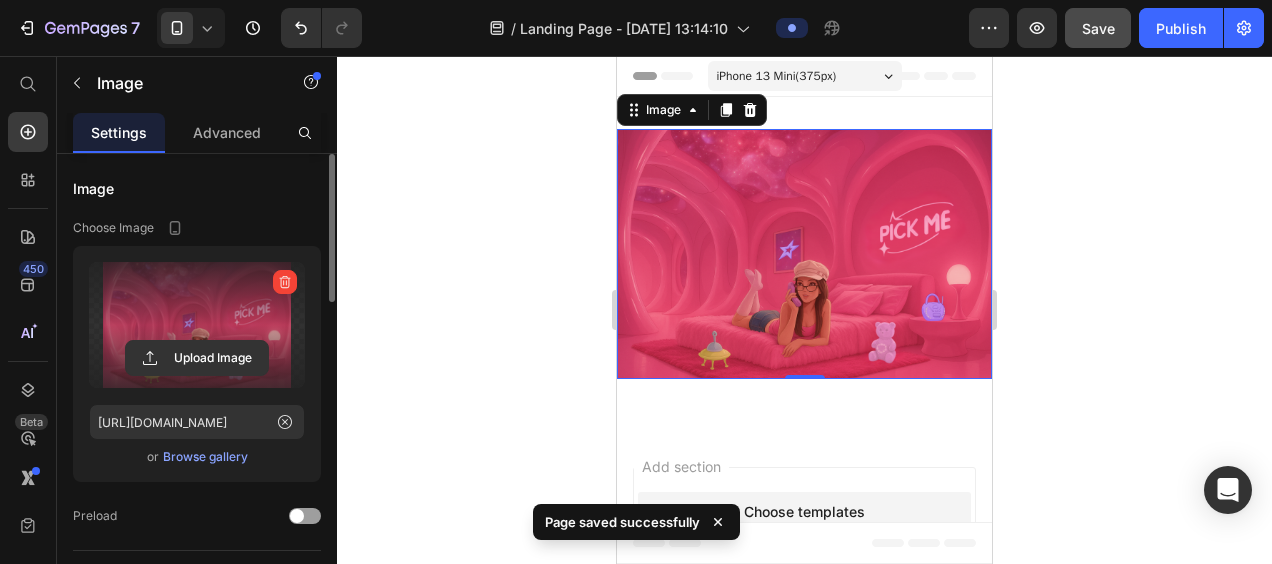 click 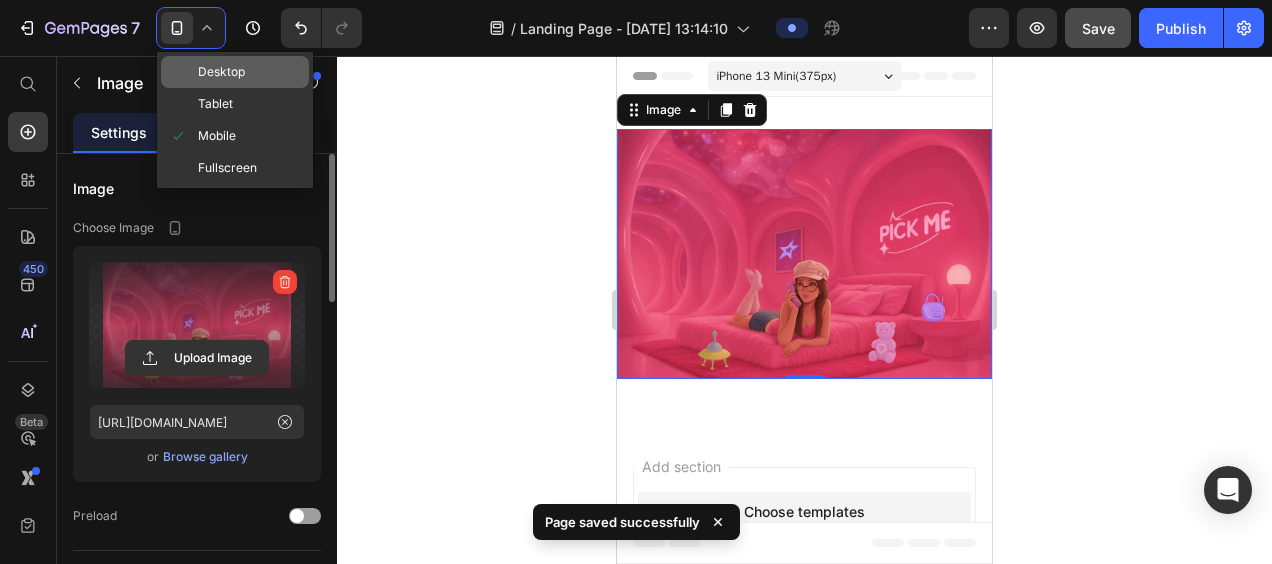 click on "Desktop" at bounding box center [221, 72] 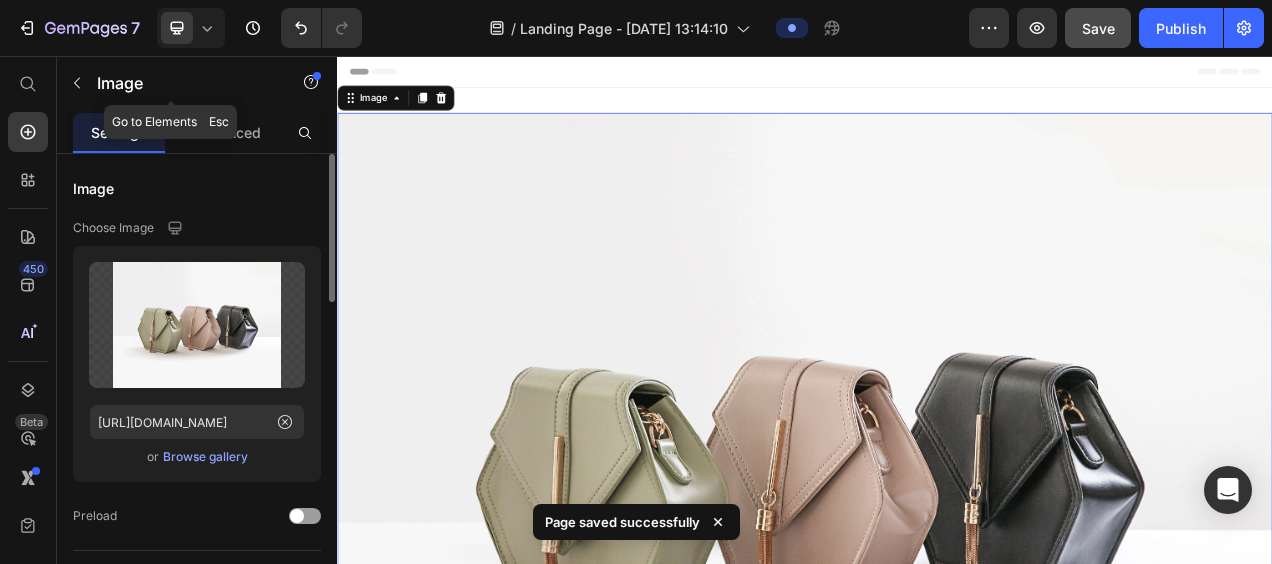 scroll, scrollTop: 2, scrollLeft: 0, axis: vertical 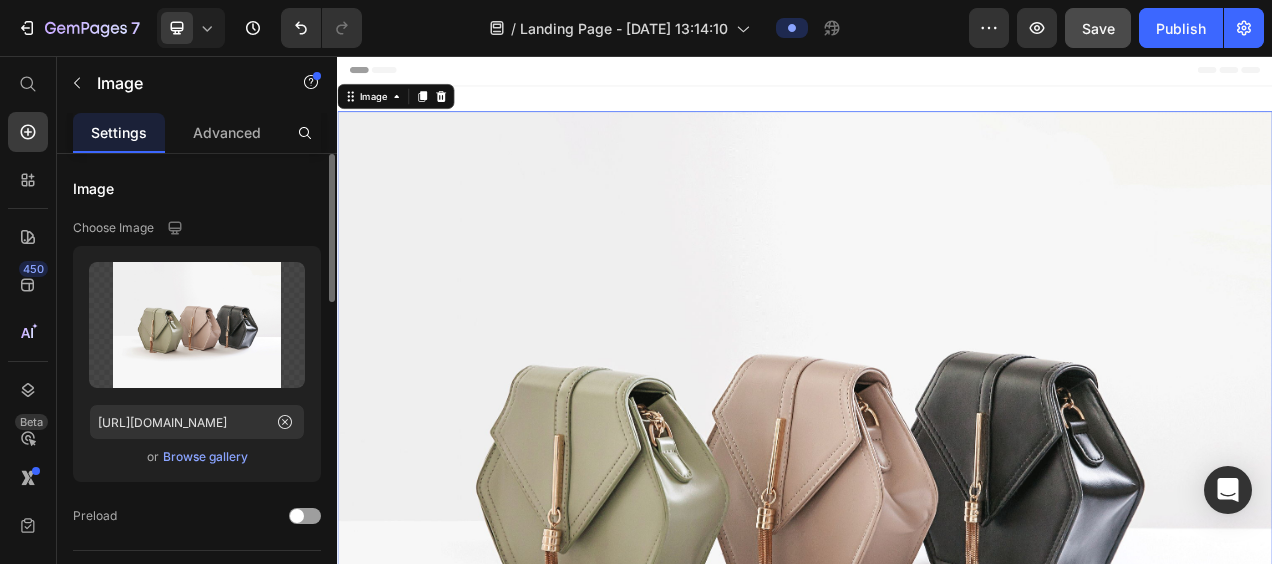 click 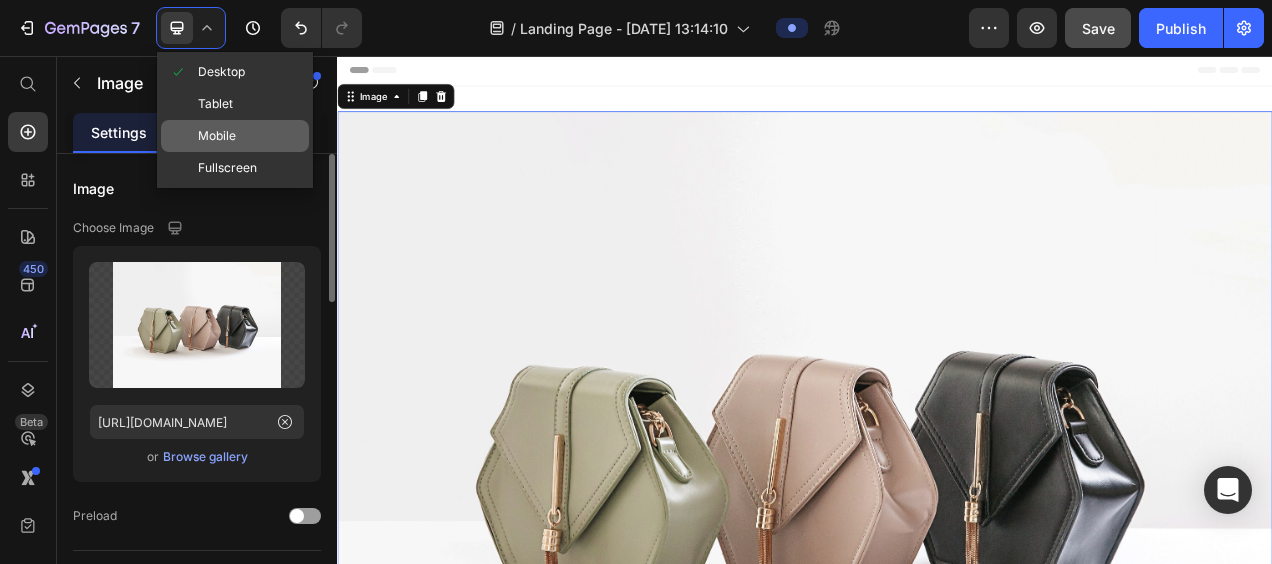 click on "Mobile" 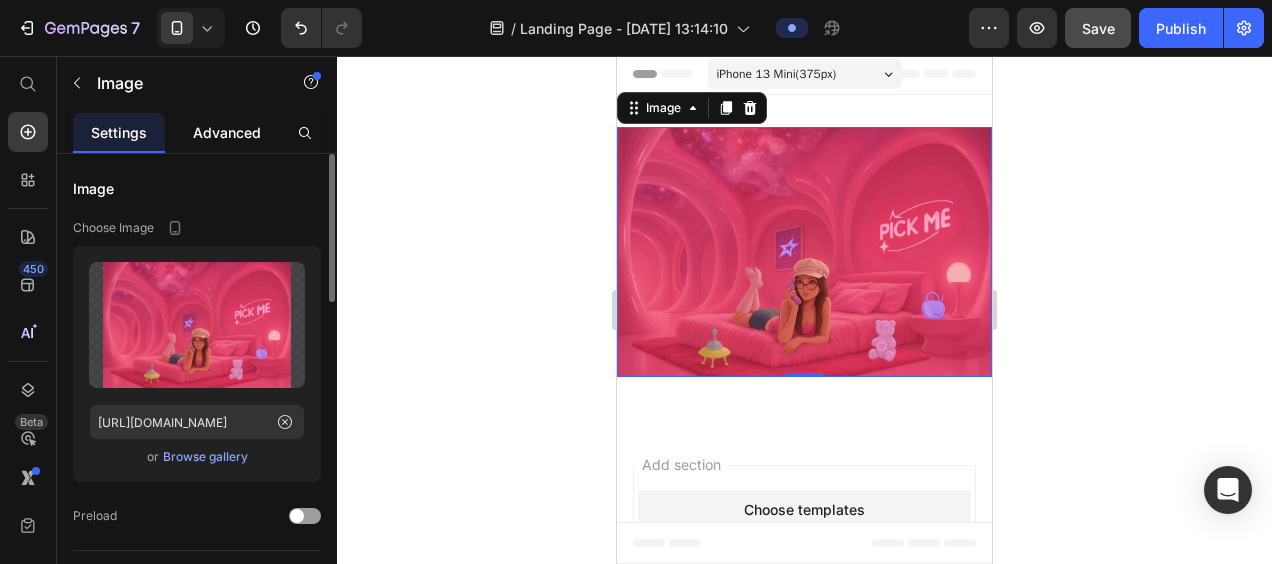 click on "Advanced" 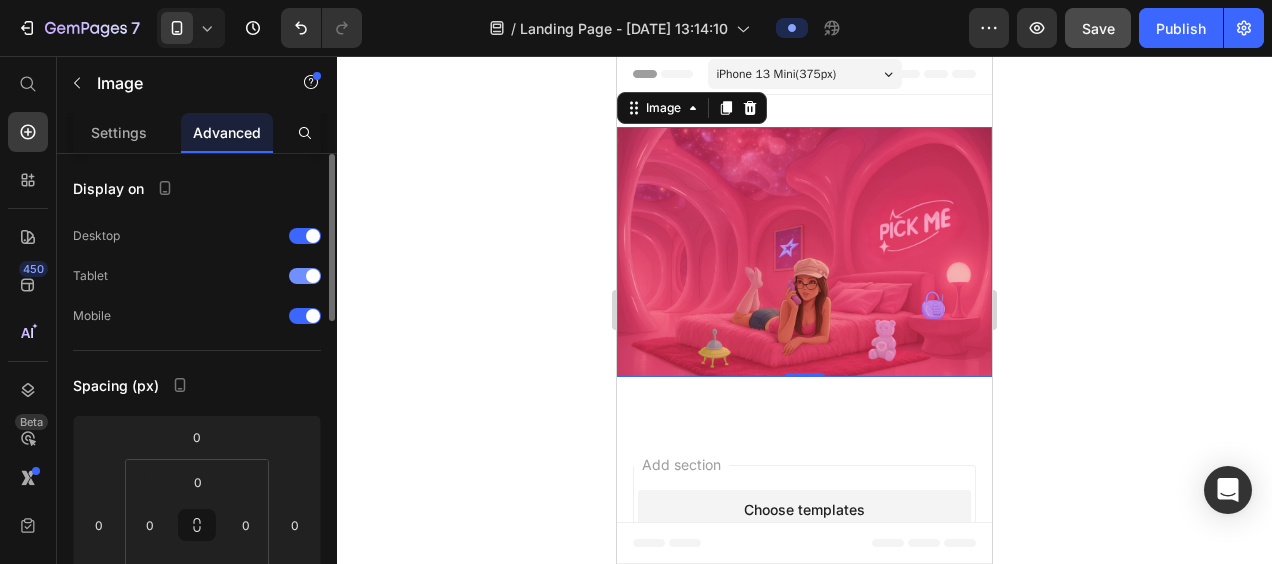 click at bounding box center [313, 276] 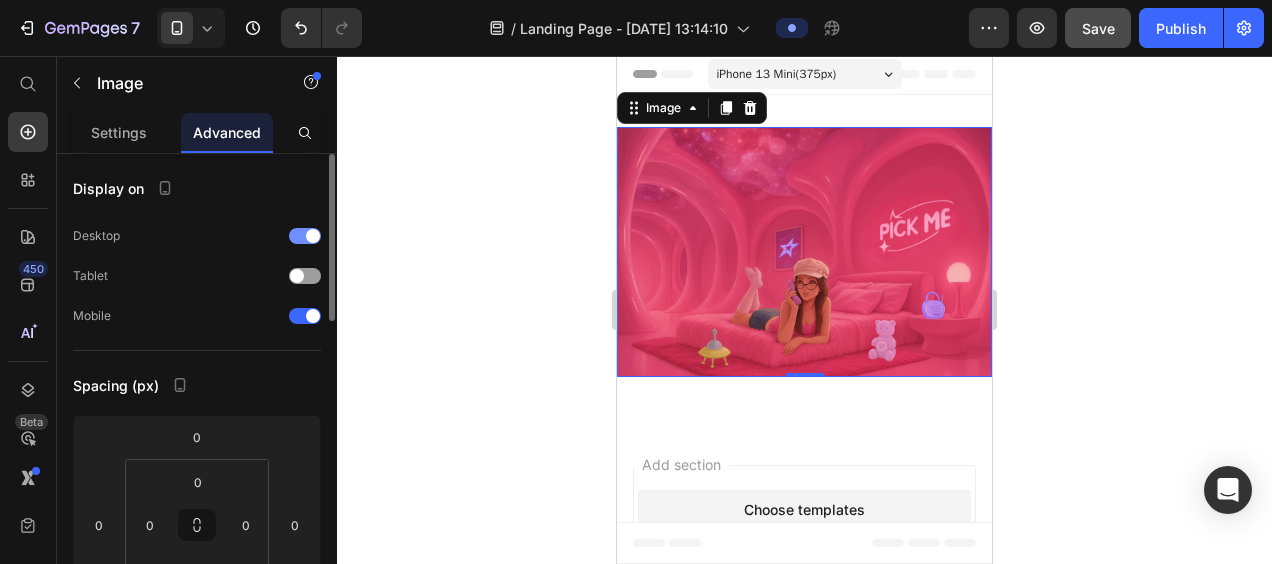 click at bounding box center (305, 236) 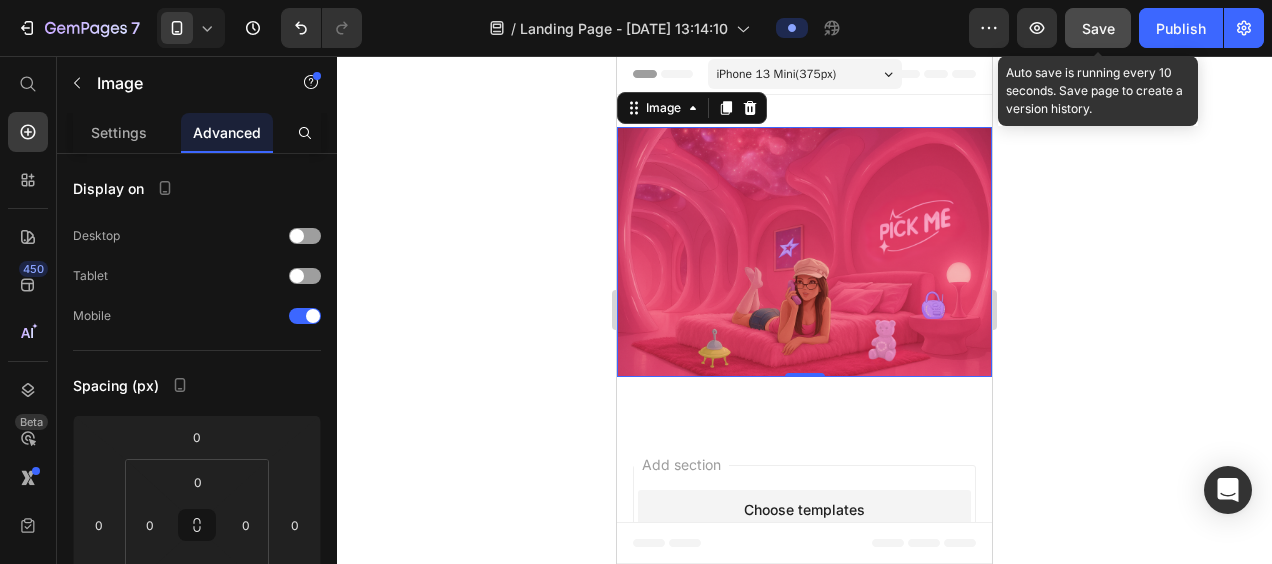 click on "Save" 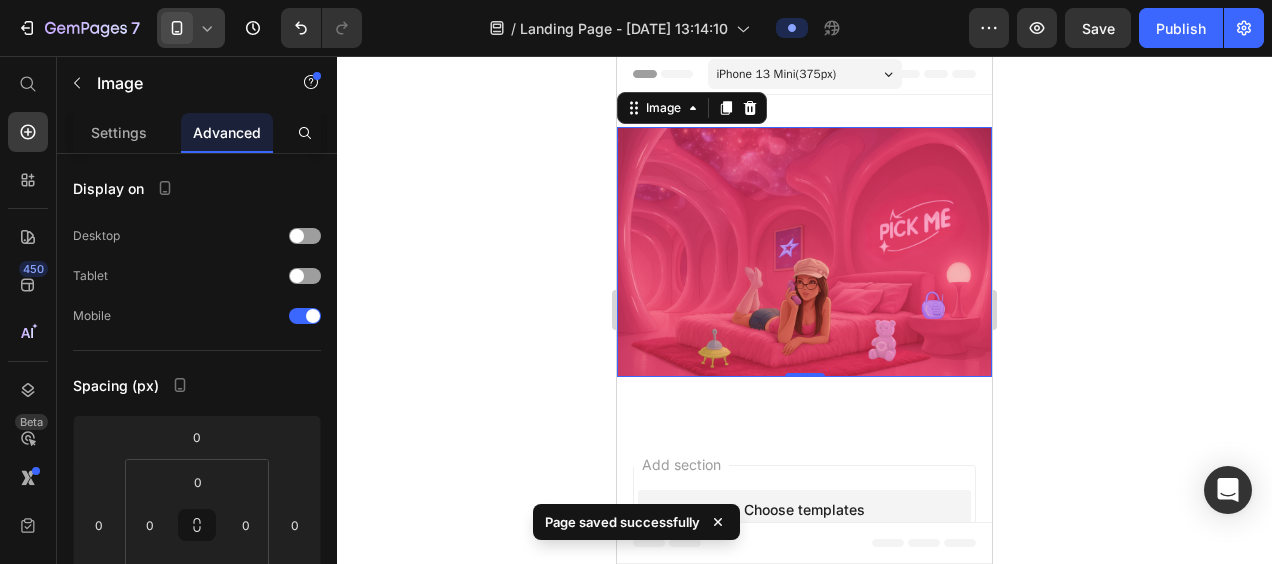 click 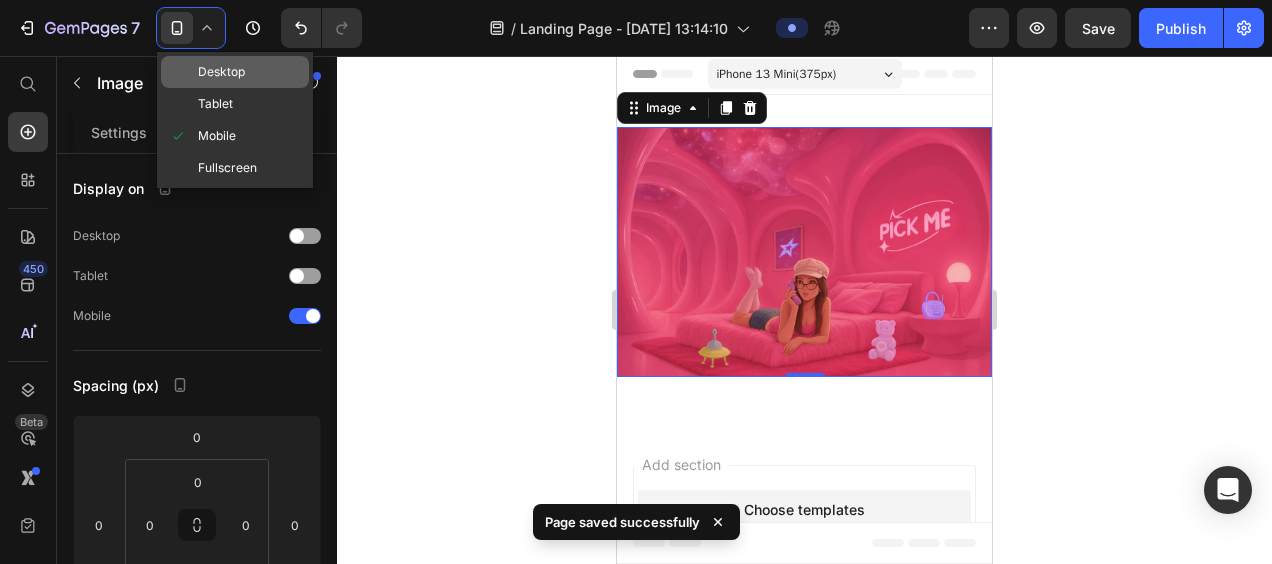 click on "Desktop" at bounding box center [221, 72] 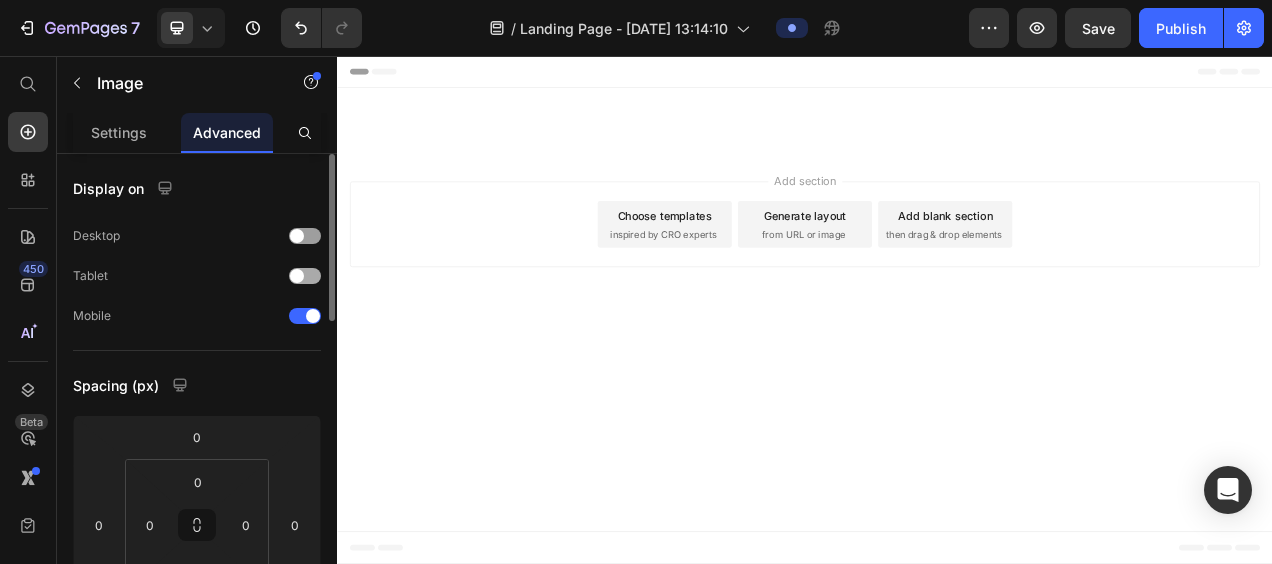 click at bounding box center (297, 276) 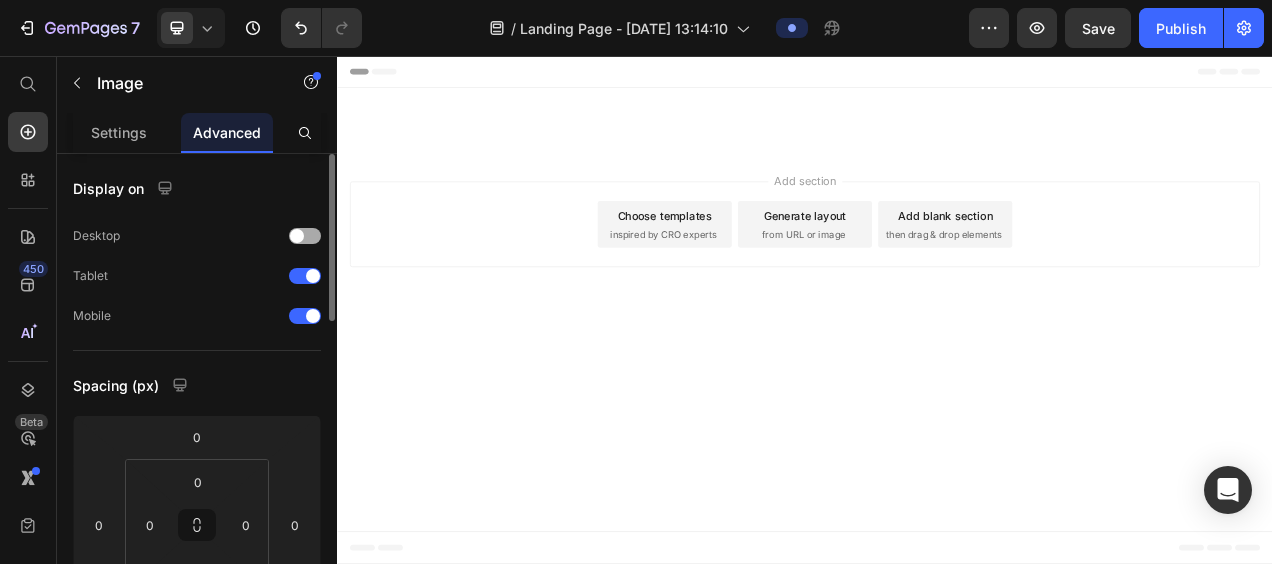 click at bounding box center [297, 236] 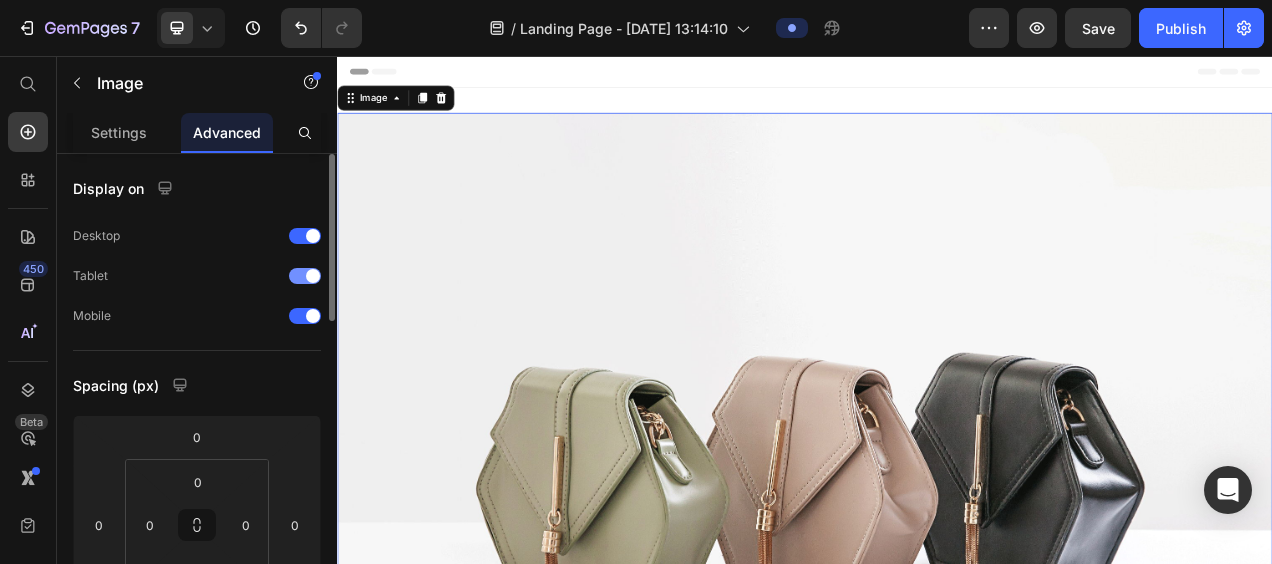 click at bounding box center (305, 276) 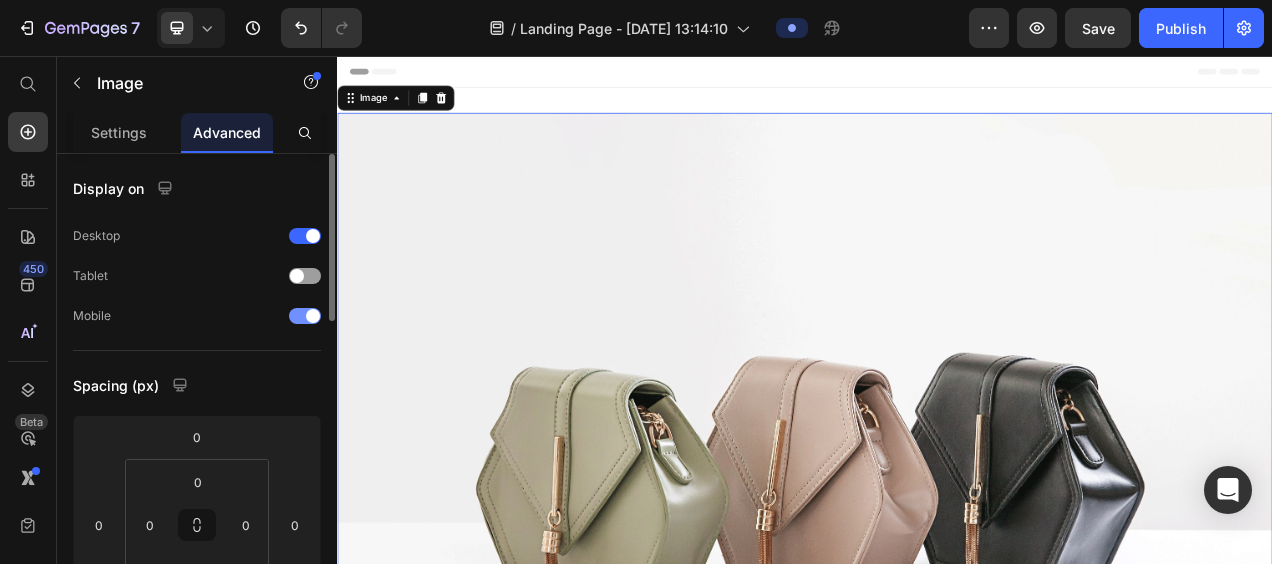 click at bounding box center (305, 316) 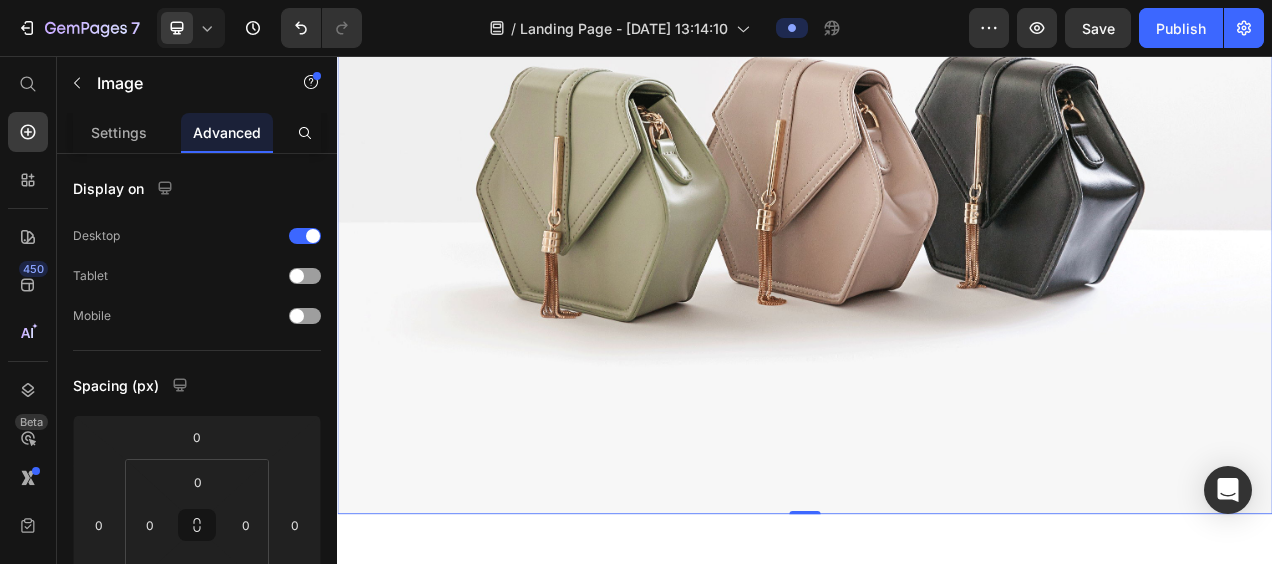 scroll, scrollTop: 382, scrollLeft: 0, axis: vertical 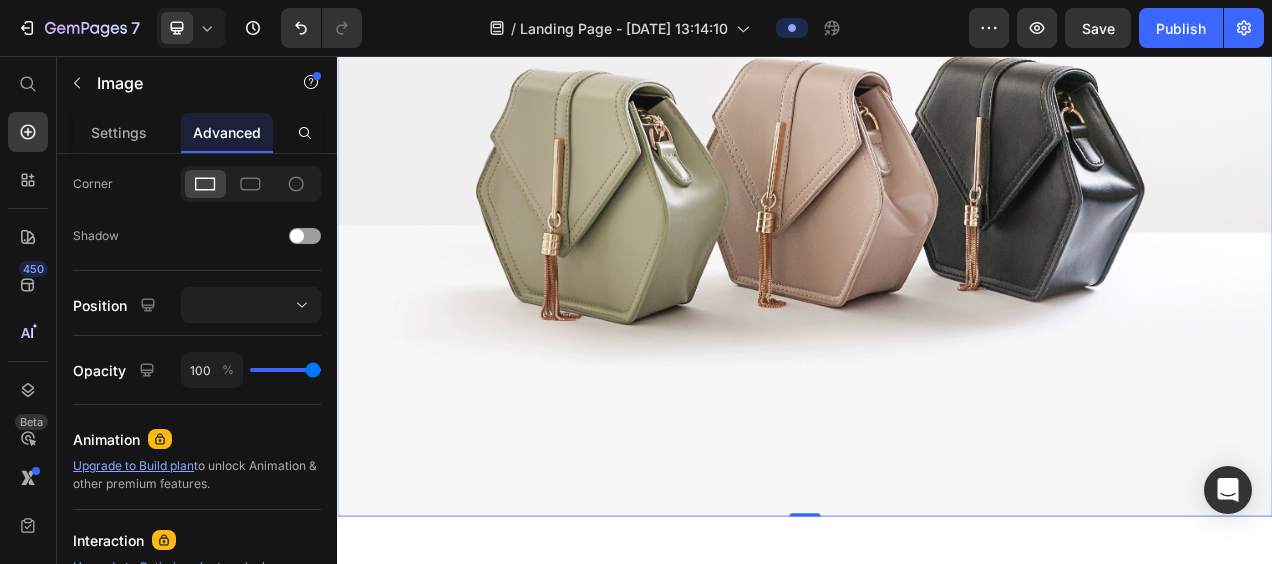 click 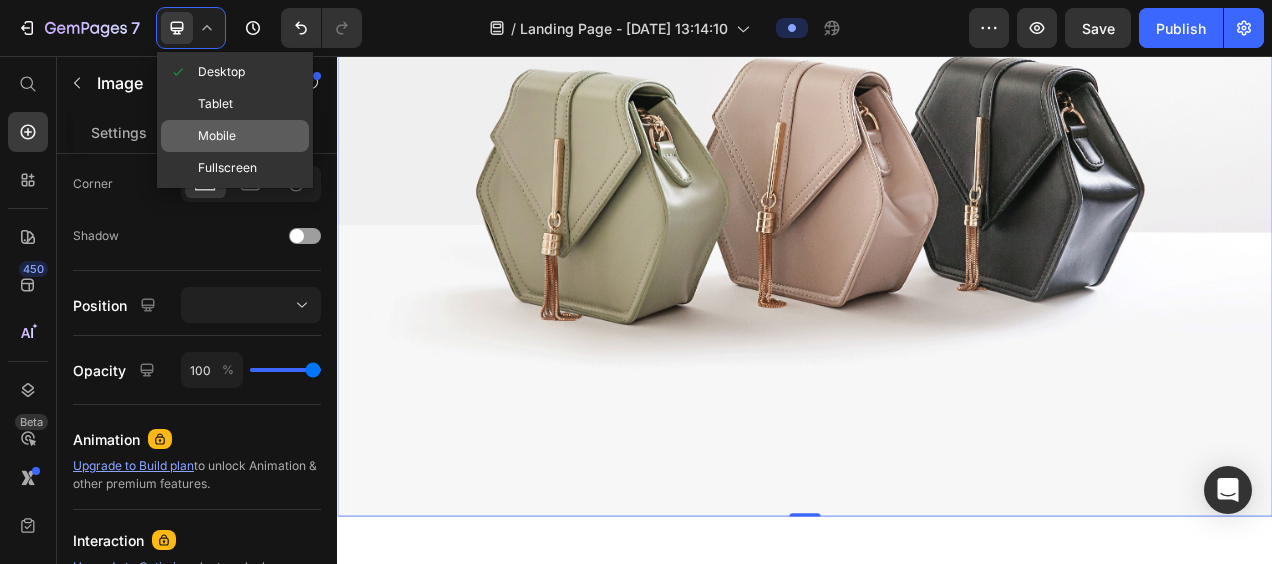 click on "Mobile" at bounding box center [217, 136] 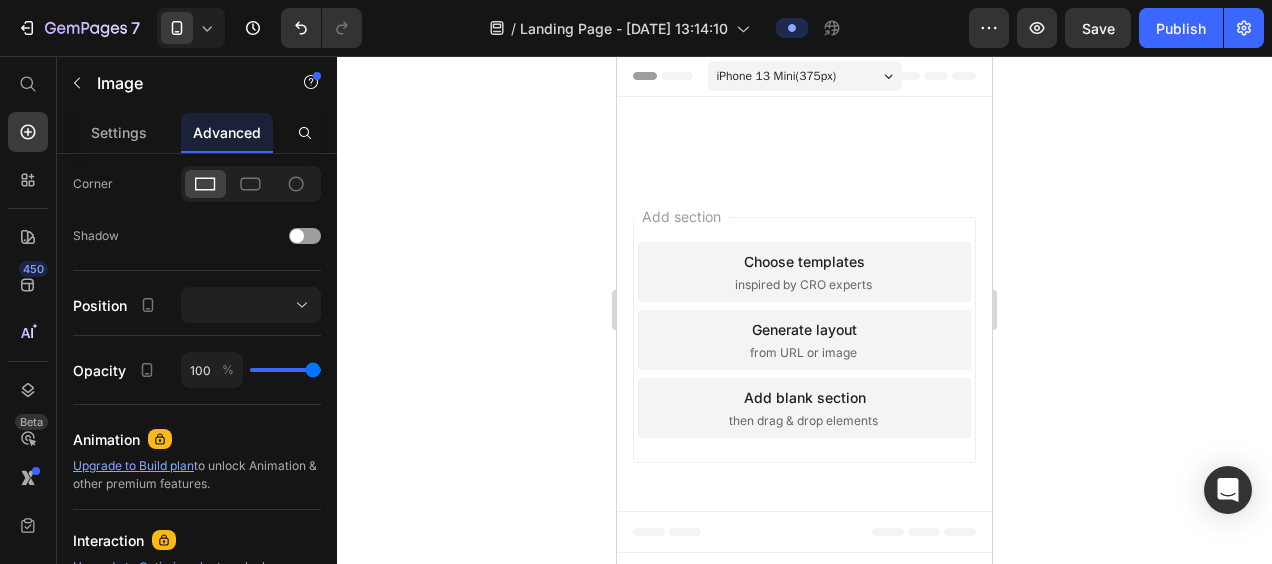 scroll, scrollTop: 0, scrollLeft: 0, axis: both 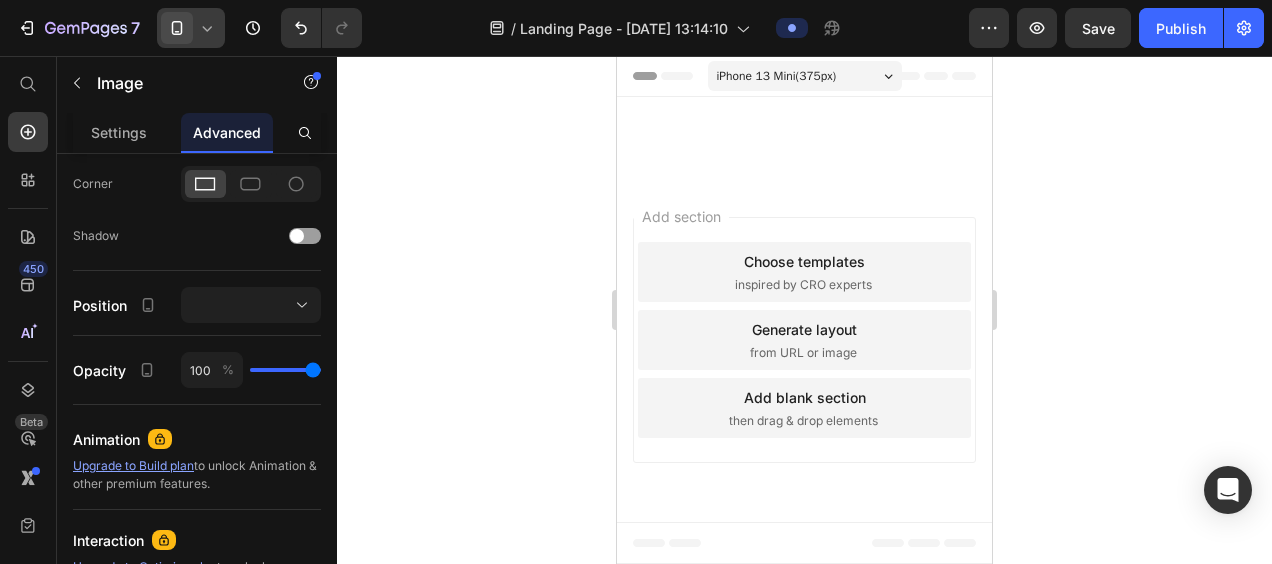 click 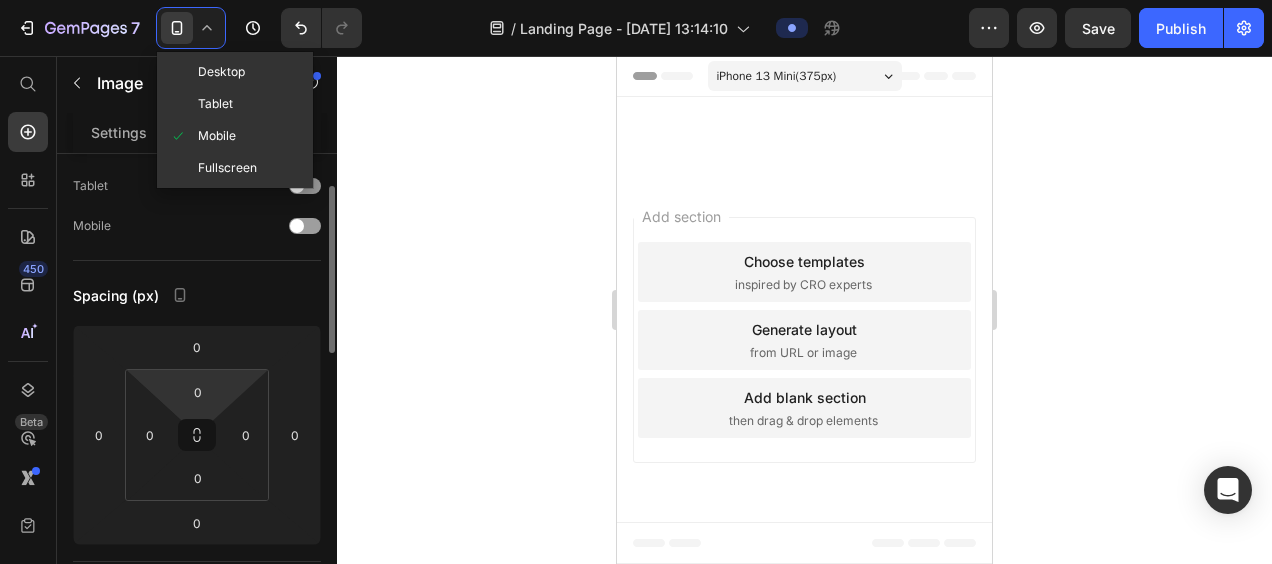 scroll, scrollTop: 0, scrollLeft: 0, axis: both 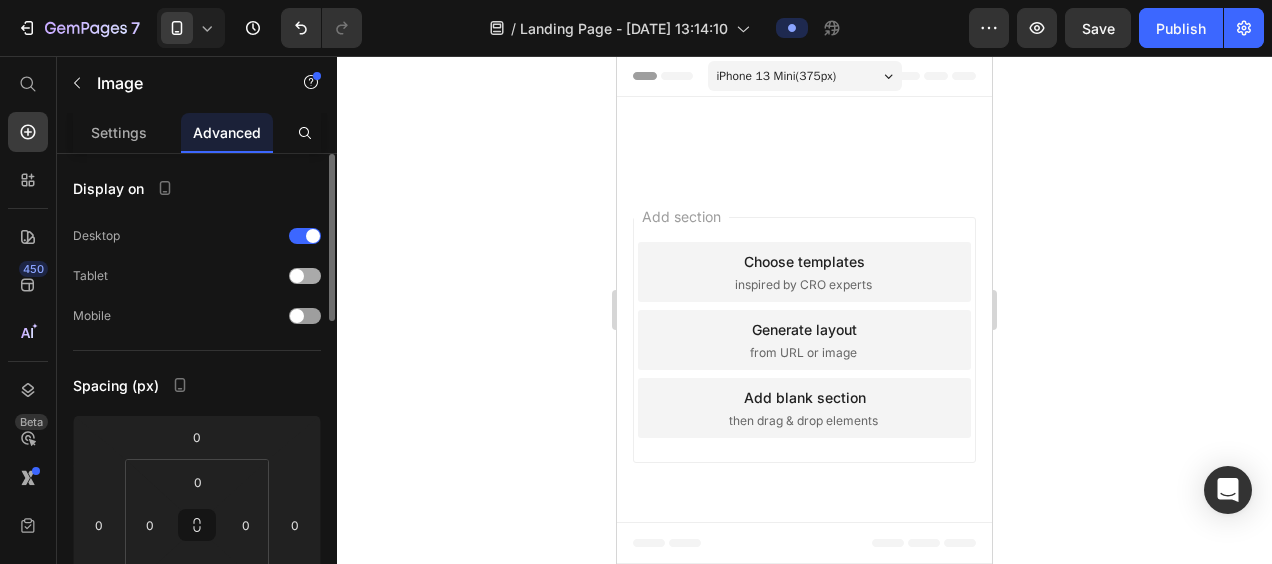 click at bounding box center [297, 276] 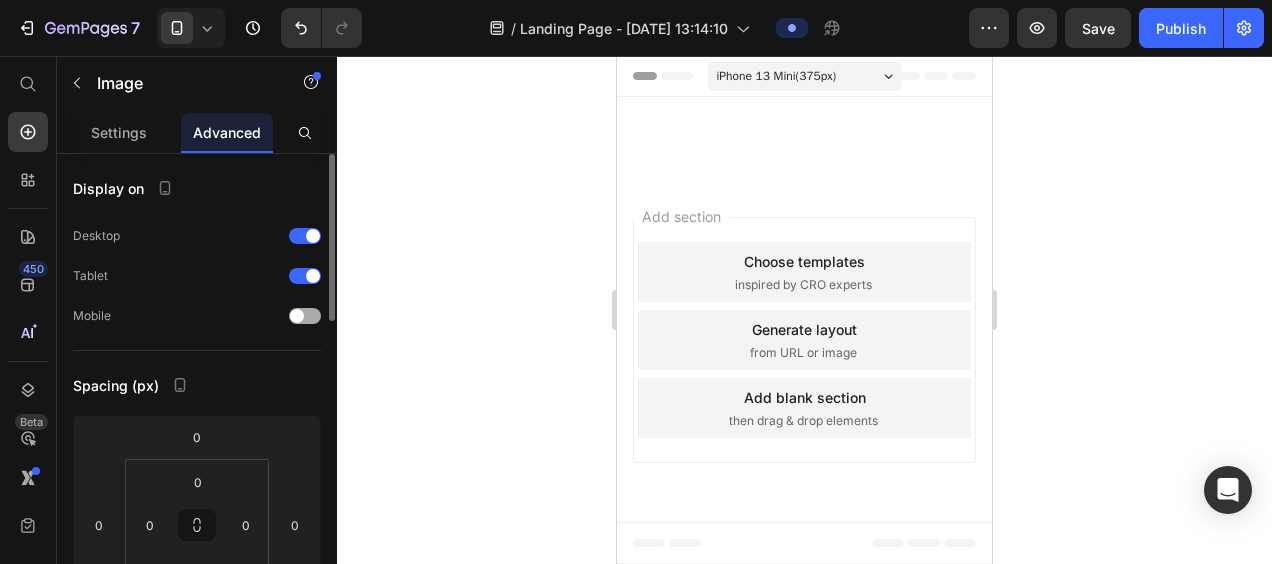 click at bounding box center (297, 316) 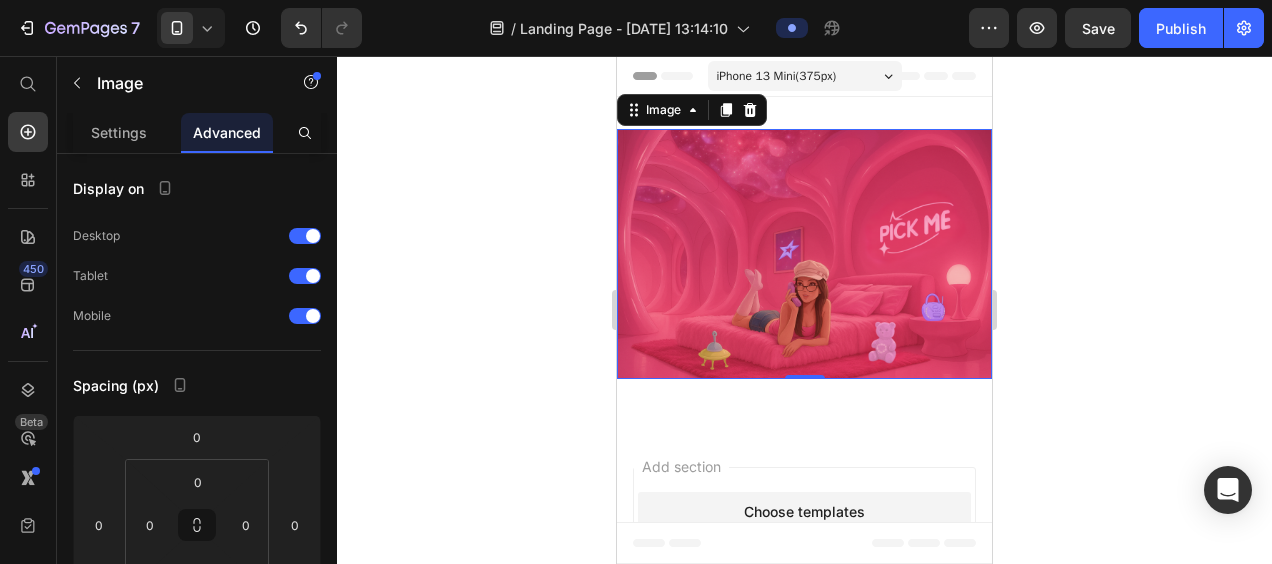 click 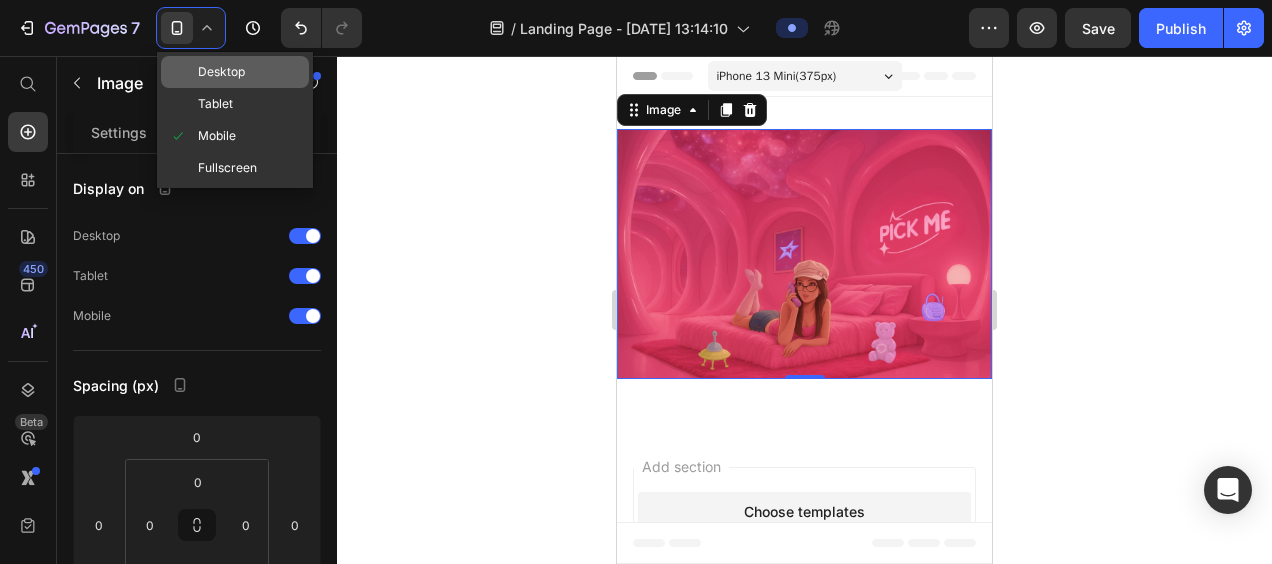 click on "Desktop" at bounding box center [221, 72] 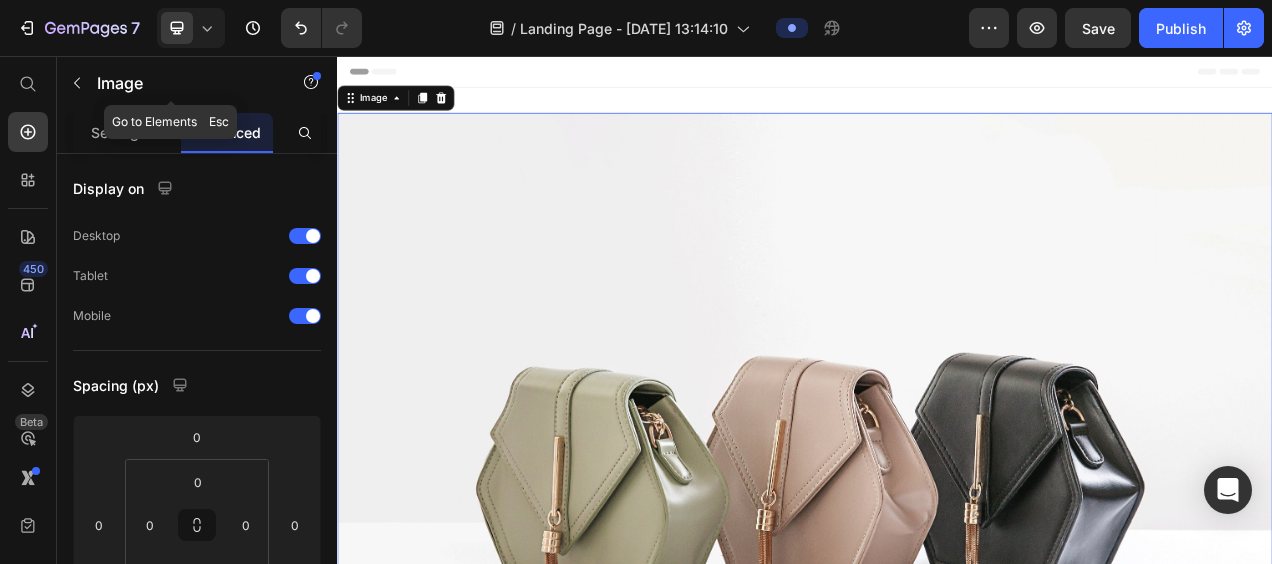 scroll, scrollTop: 2, scrollLeft: 0, axis: vertical 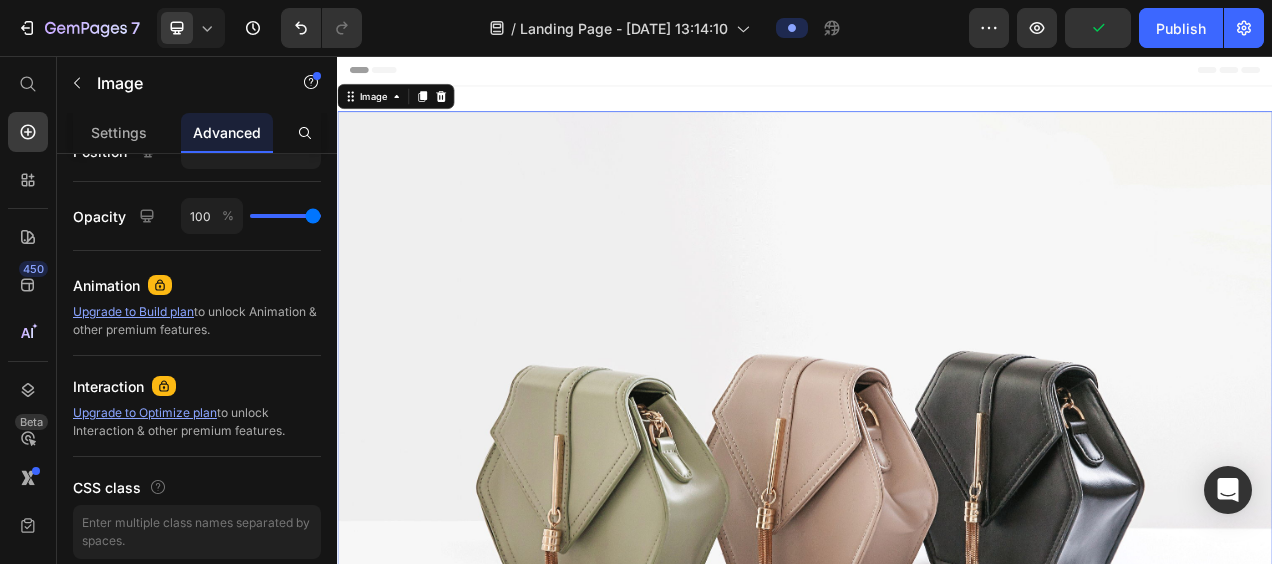 click at bounding box center (937, 577) 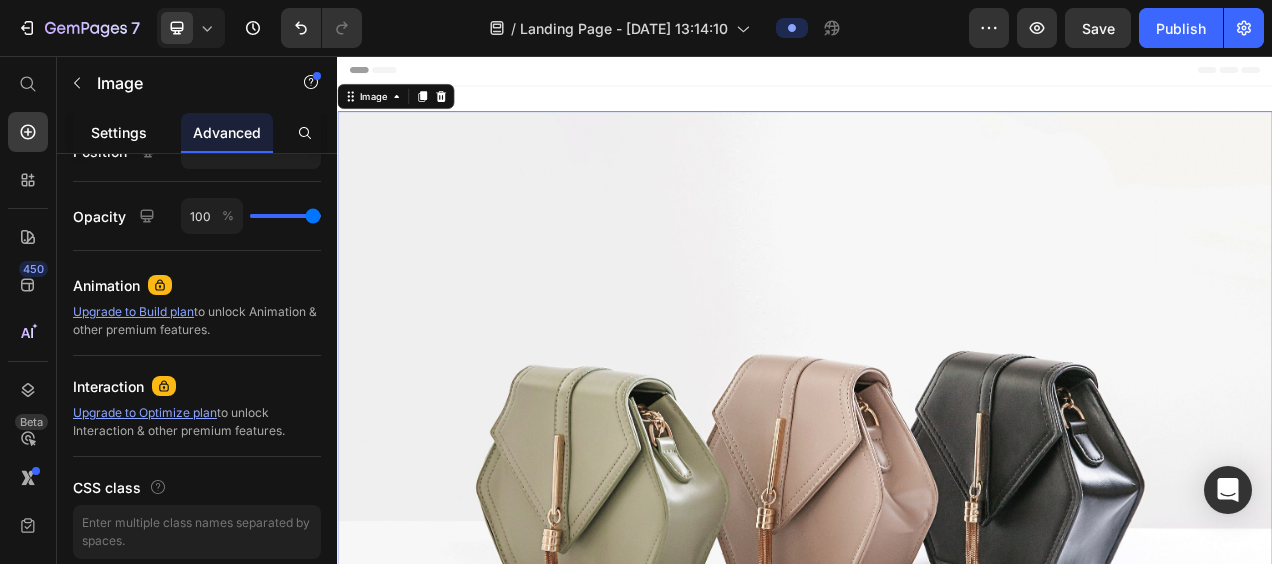 click on "Settings" at bounding box center [119, 132] 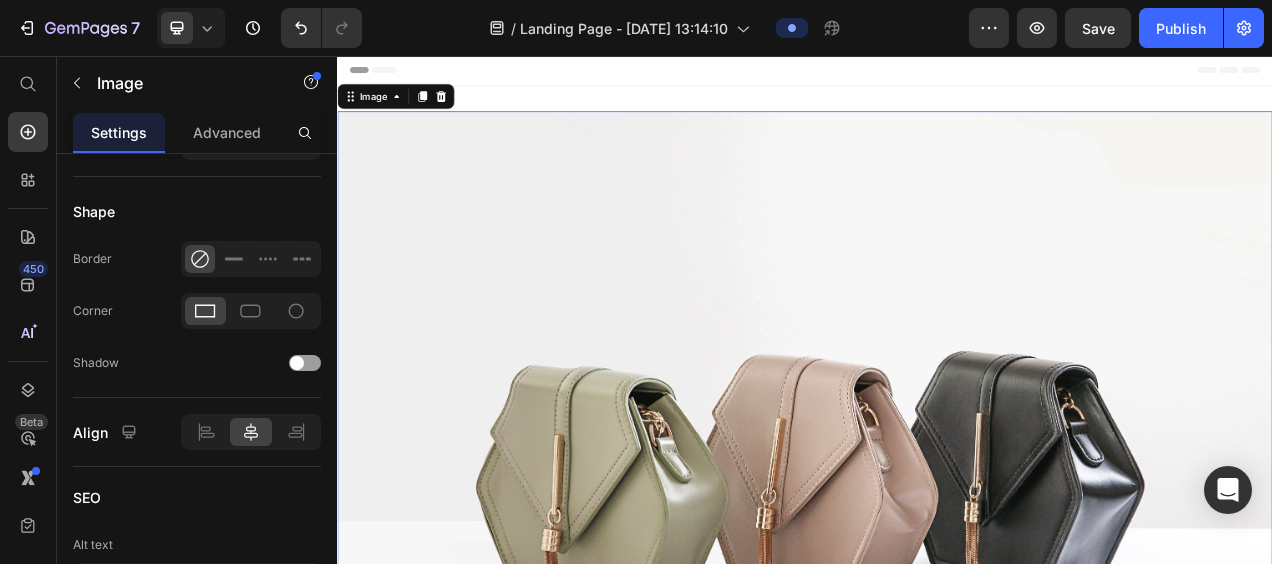 scroll, scrollTop: 0, scrollLeft: 0, axis: both 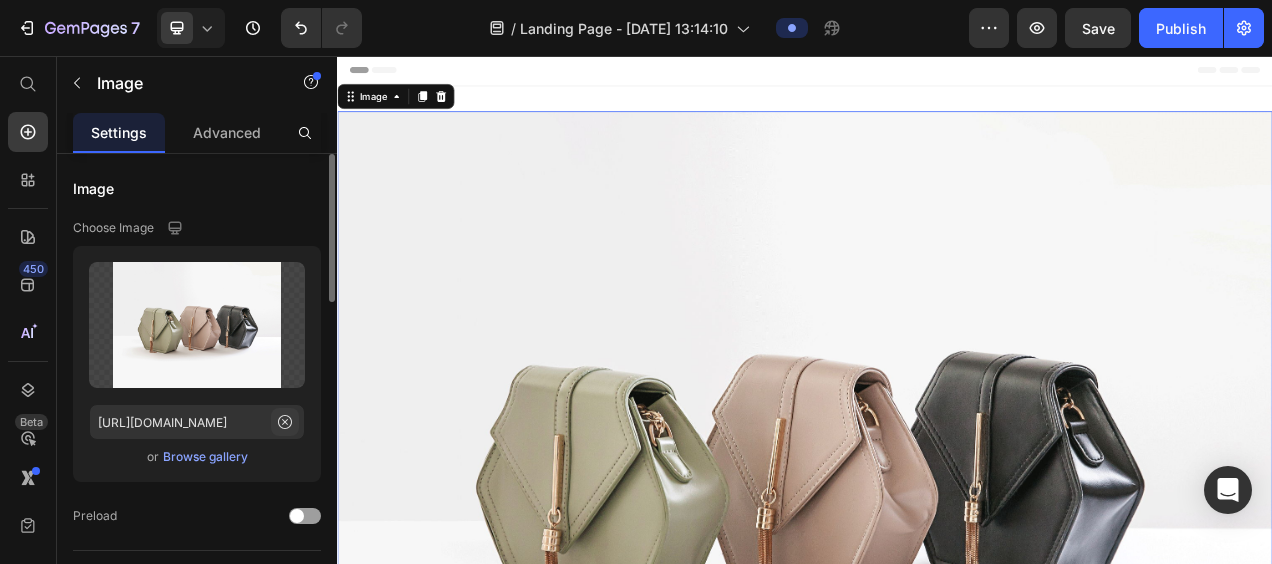 click 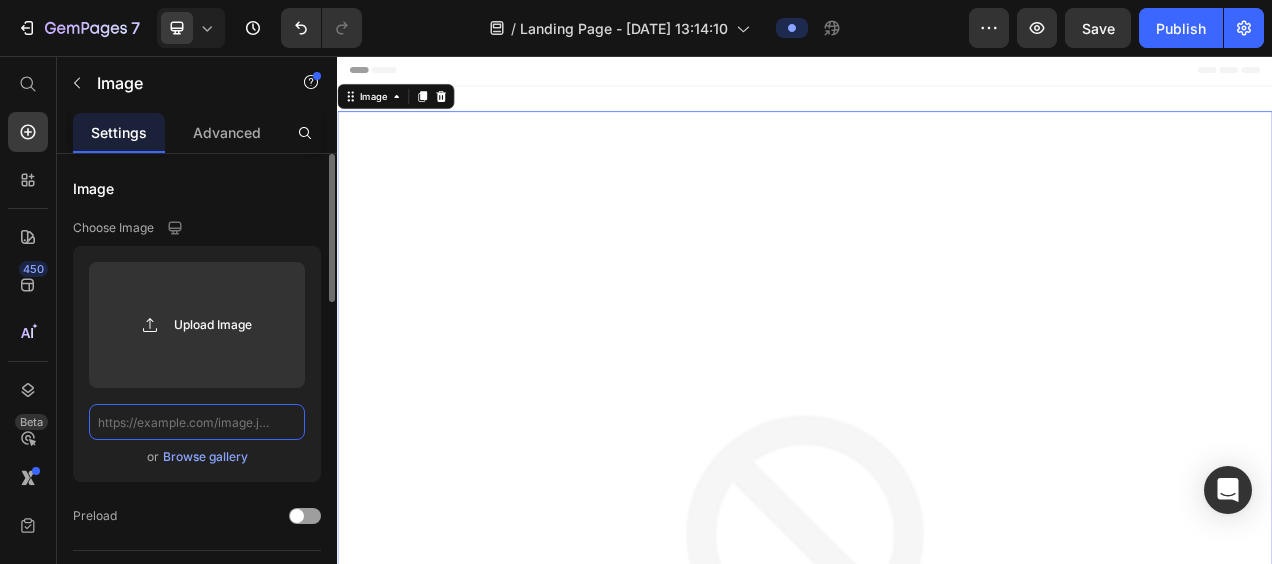 scroll, scrollTop: 0, scrollLeft: 0, axis: both 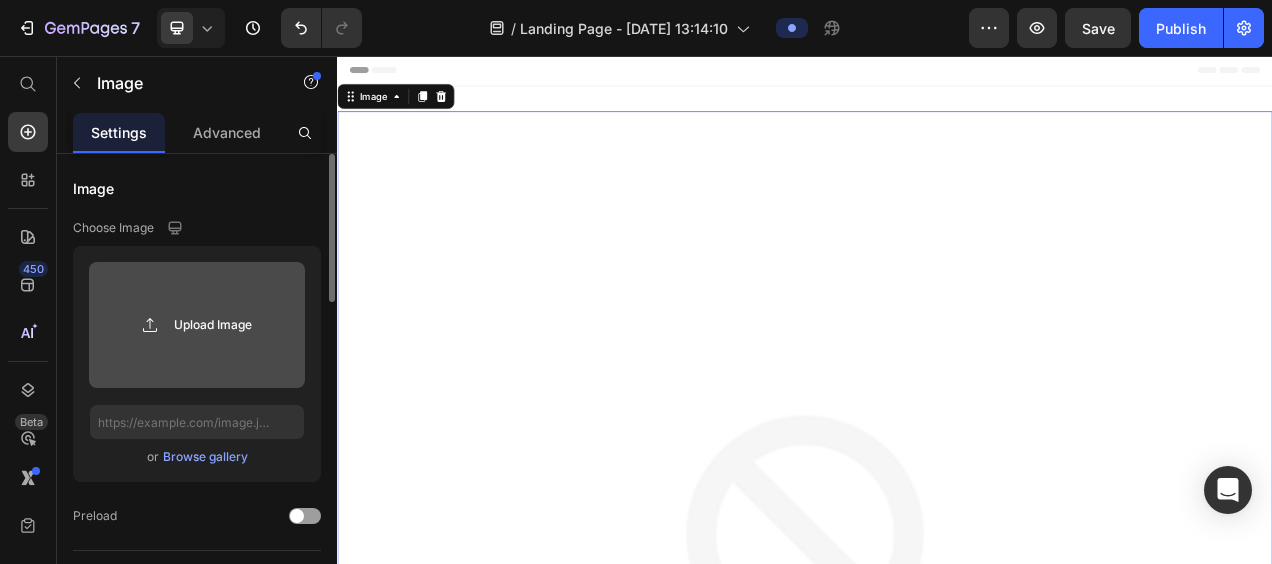 click 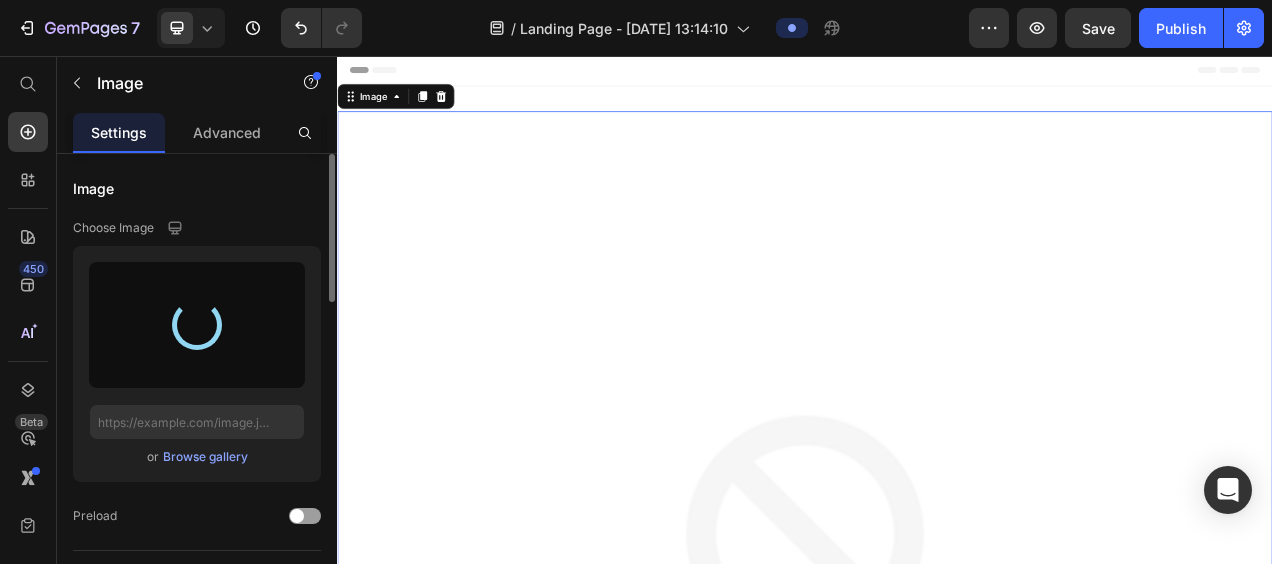 type on "[URL][DOMAIN_NAME]" 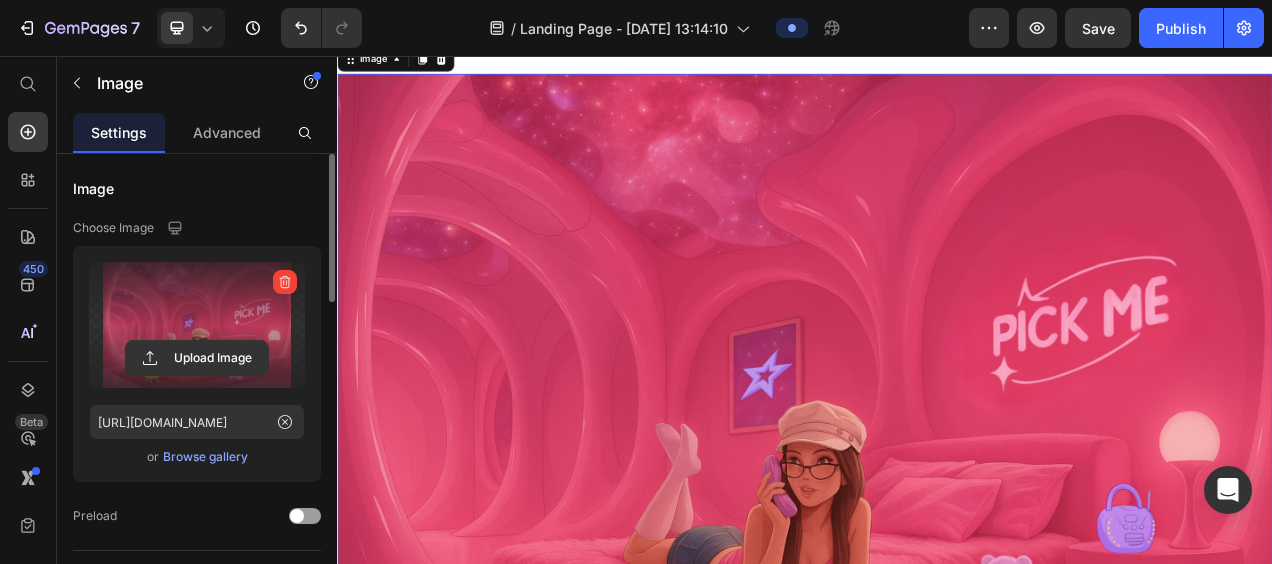 scroll, scrollTop: 0, scrollLeft: 0, axis: both 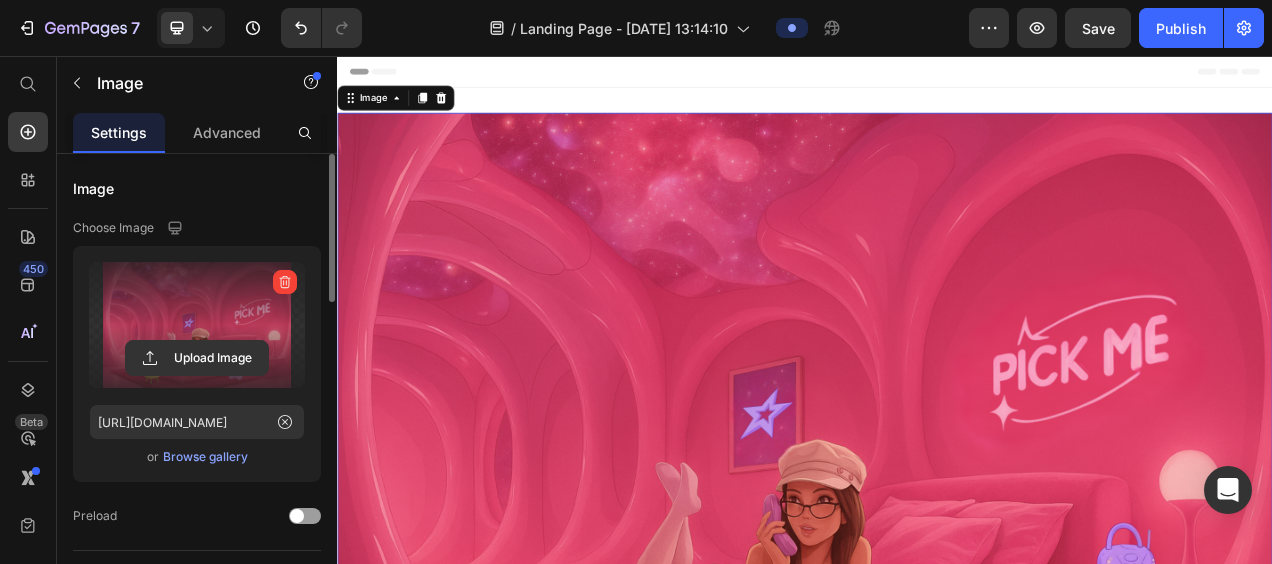 click 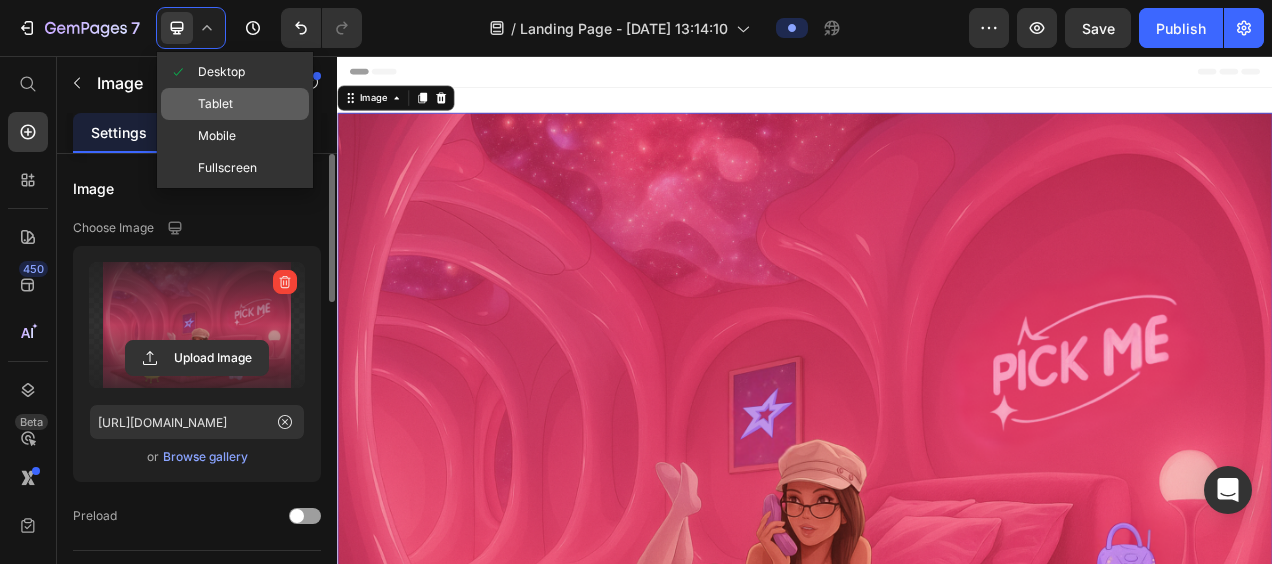 click on "Tablet" at bounding box center [215, 104] 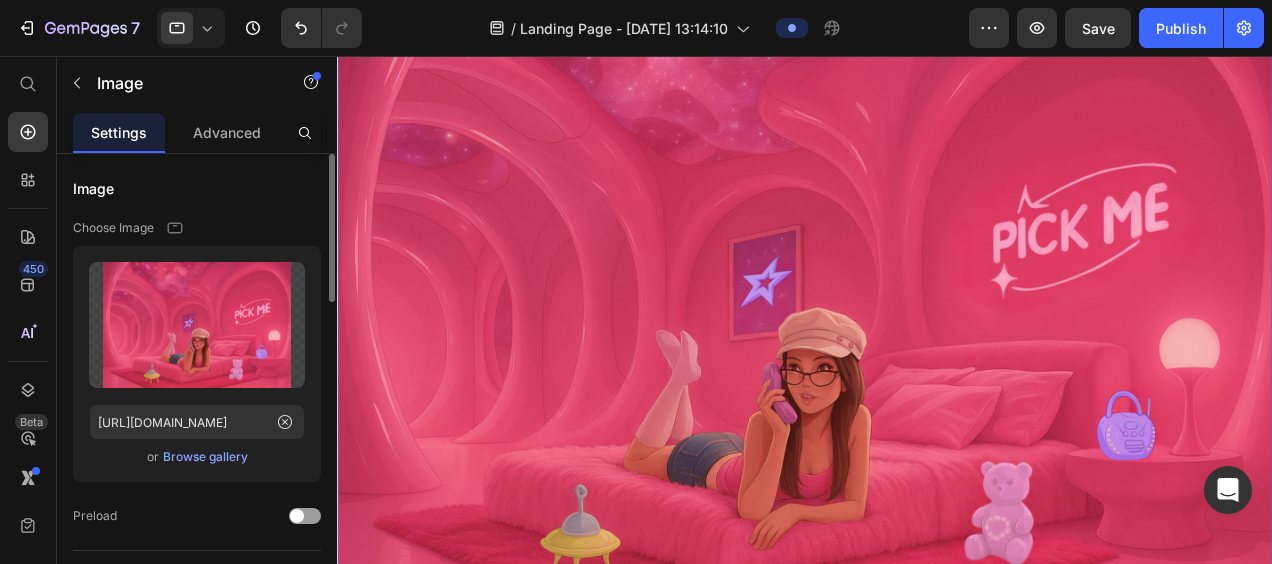 scroll, scrollTop: 0, scrollLeft: 0, axis: both 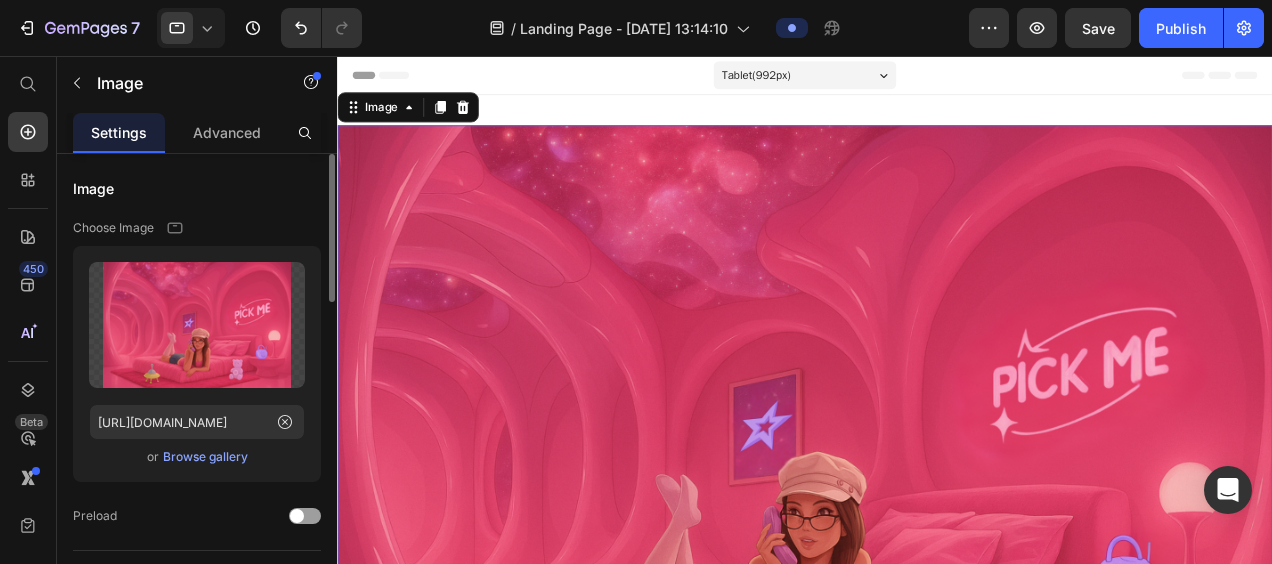 click 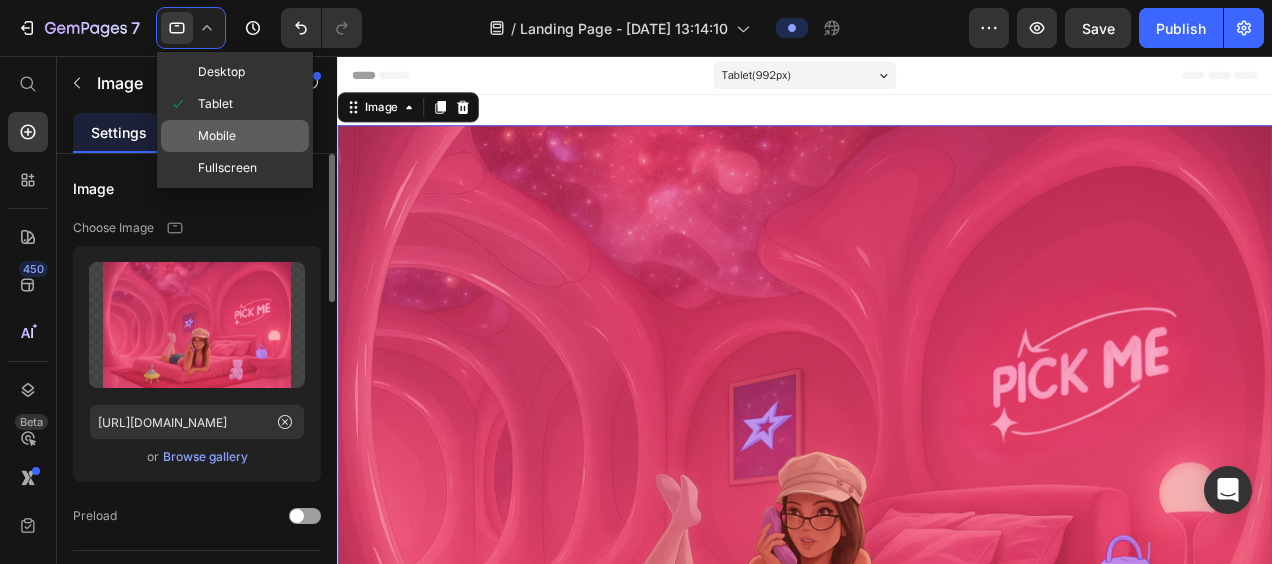 click on "Mobile" at bounding box center (217, 136) 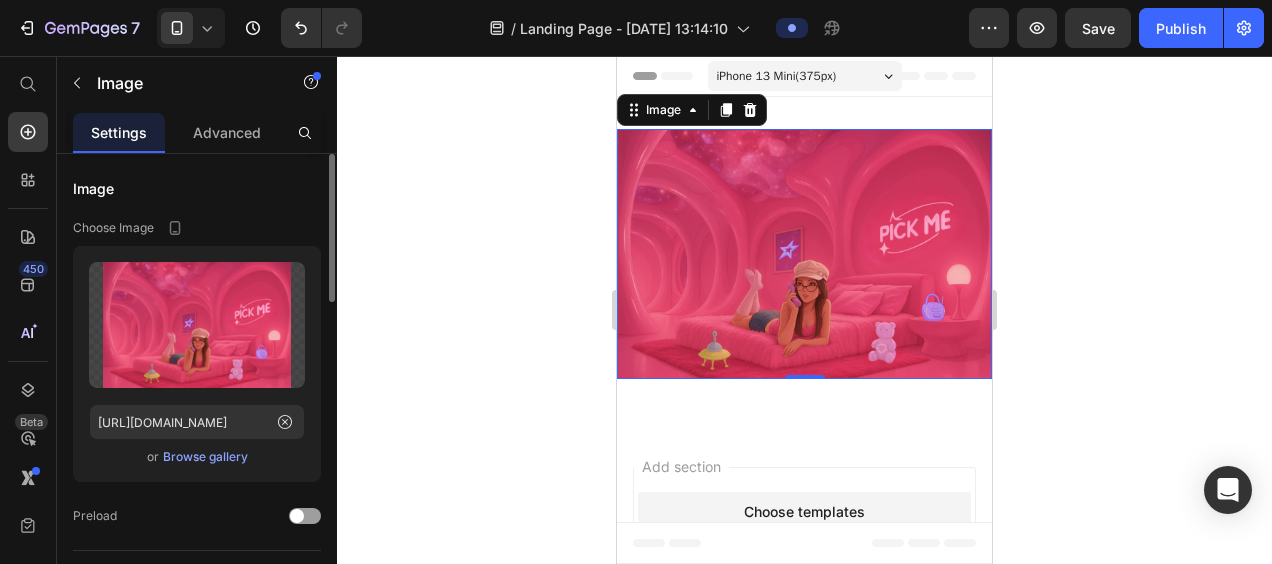 scroll, scrollTop: 2, scrollLeft: 0, axis: vertical 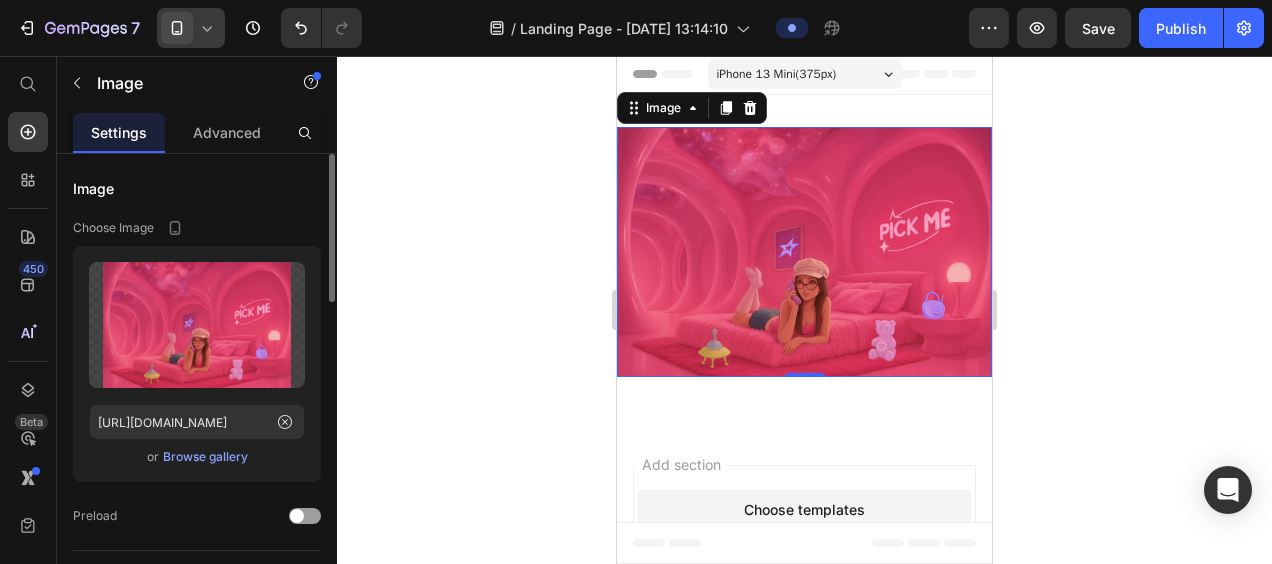 click 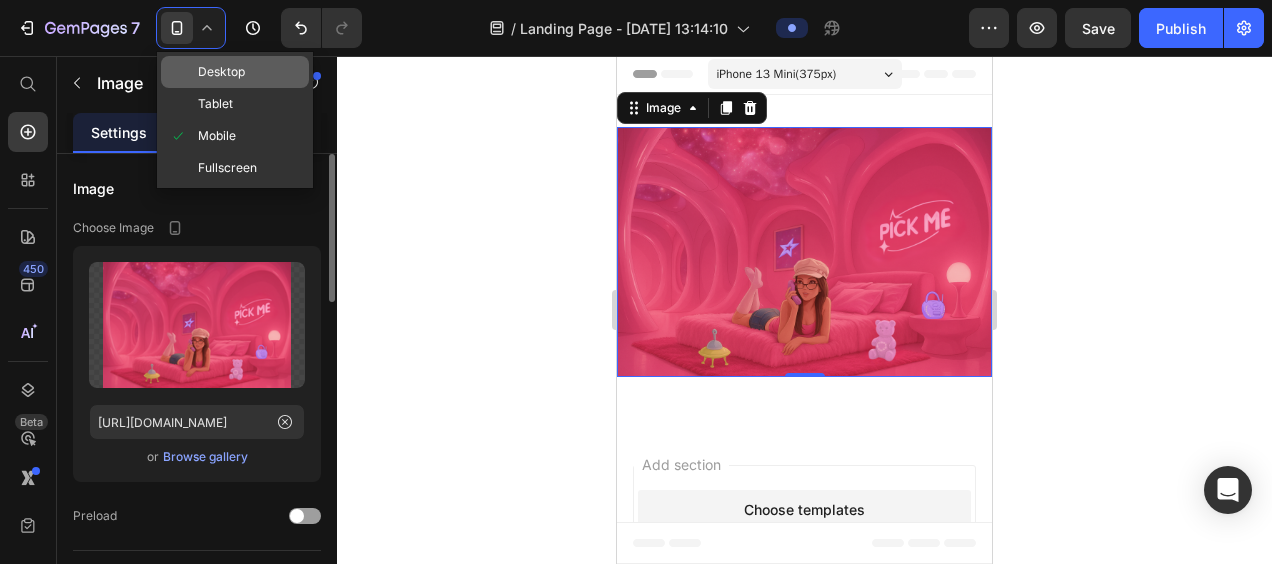 click on "Desktop" 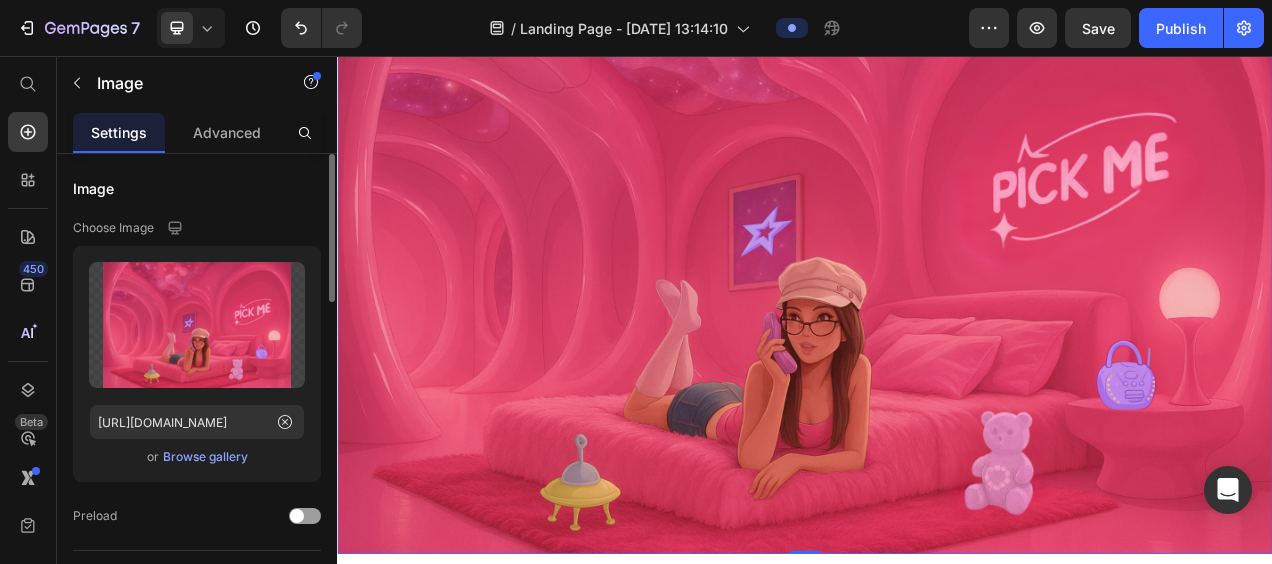scroll, scrollTop: 234, scrollLeft: 0, axis: vertical 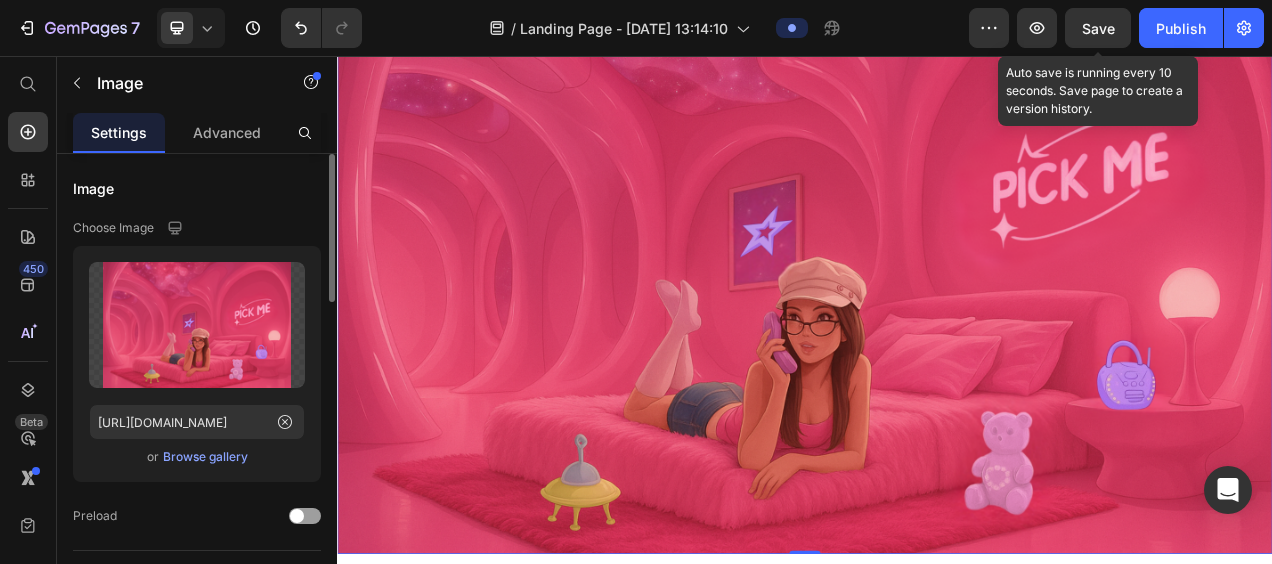 click on "Save" at bounding box center (1098, 28) 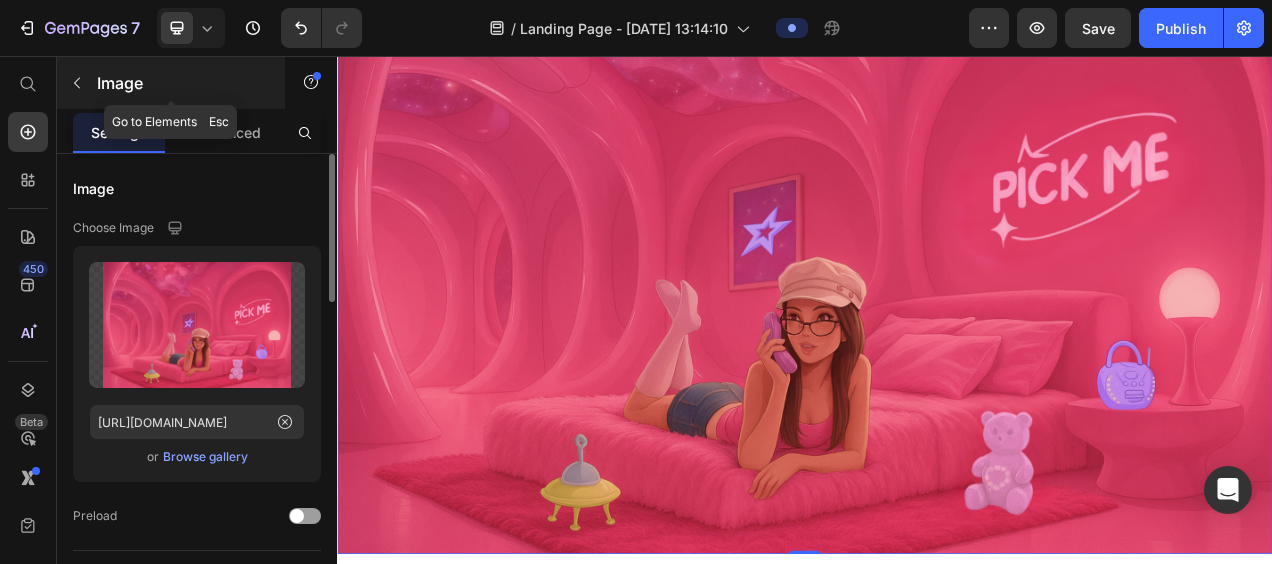 click on "Image" at bounding box center [182, 83] 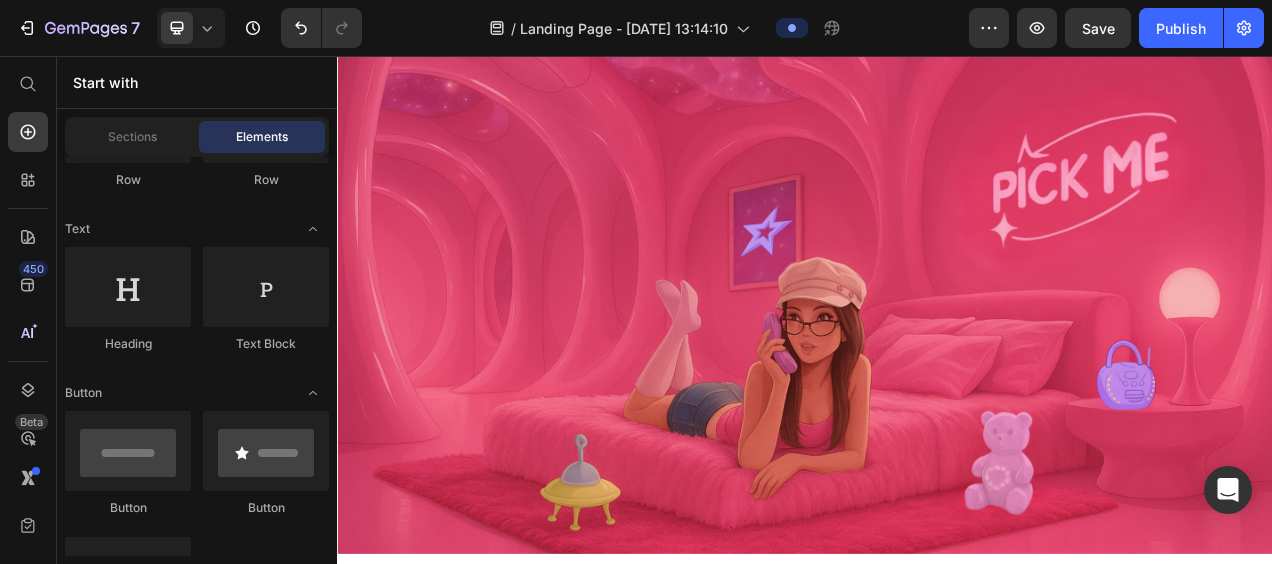 scroll, scrollTop: 286, scrollLeft: 0, axis: vertical 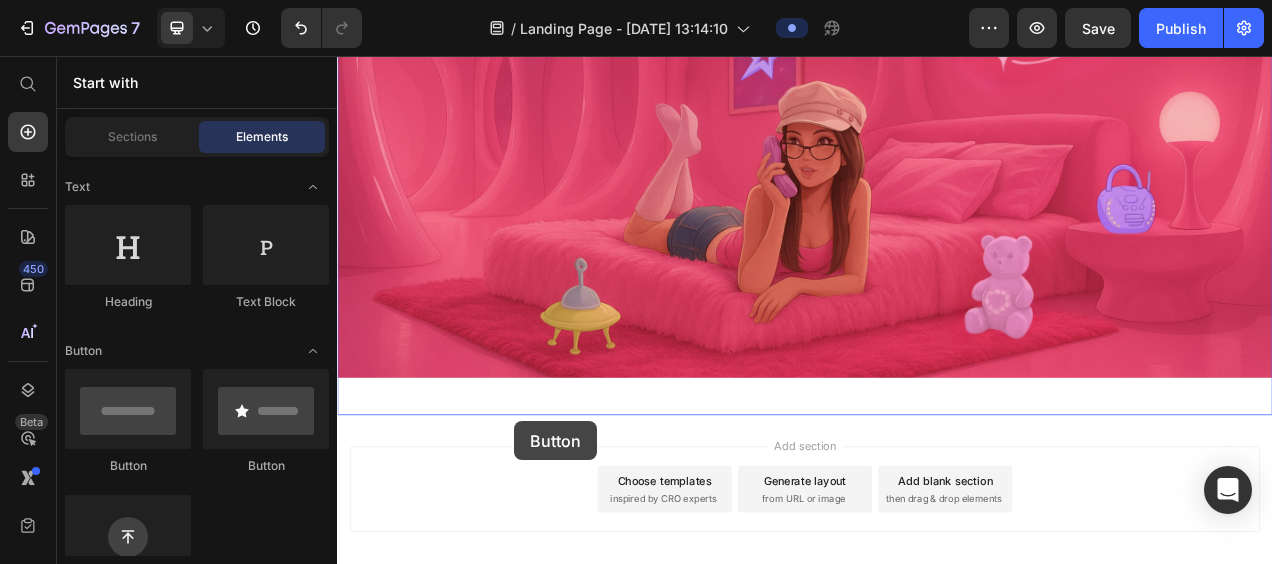 drag, startPoint x: 474, startPoint y: 468, endPoint x: 606, endPoint y: 456, distance: 132.54433 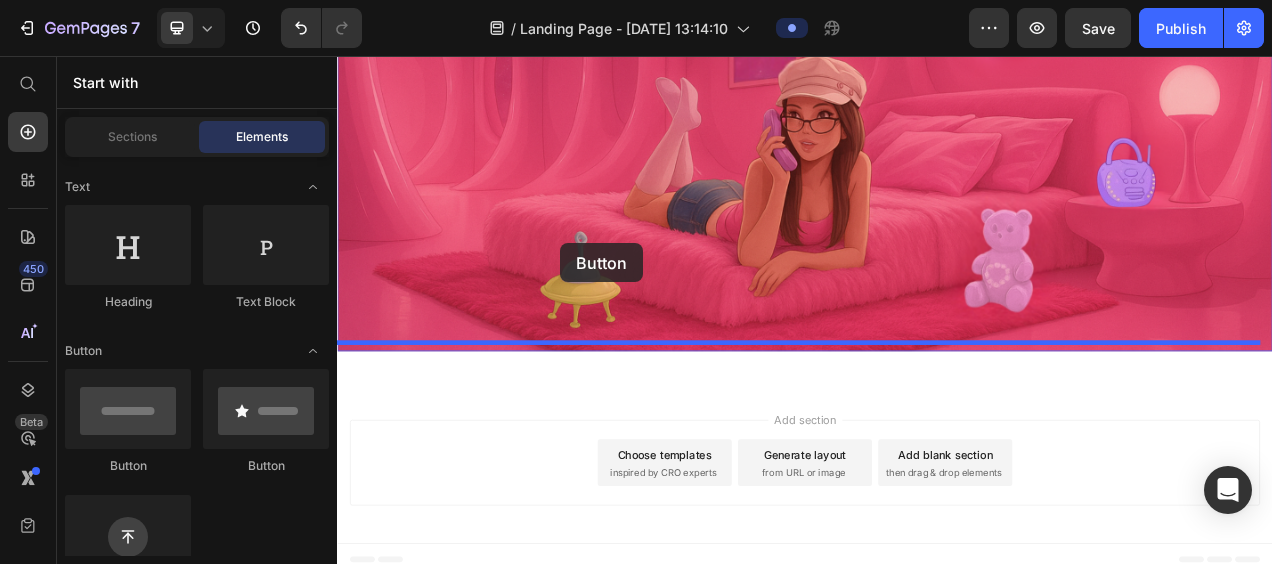 drag, startPoint x: 441, startPoint y: 456, endPoint x: 626, endPoint y: 298, distance: 243.2879 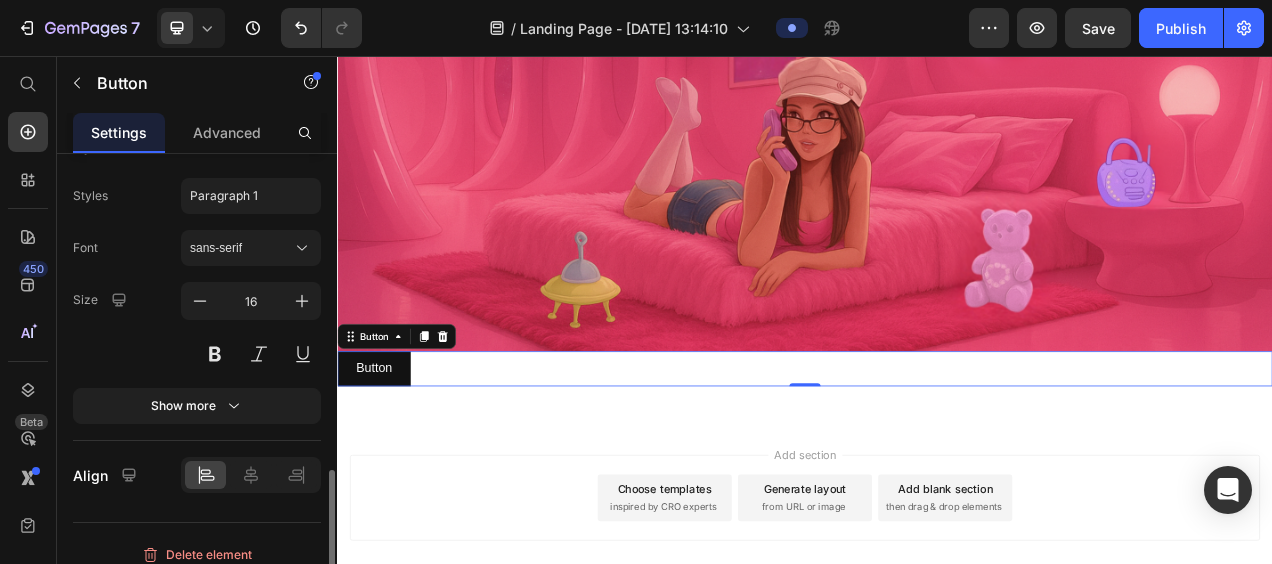 scroll, scrollTop: 870, scrollLeft: 0, axis: vertical 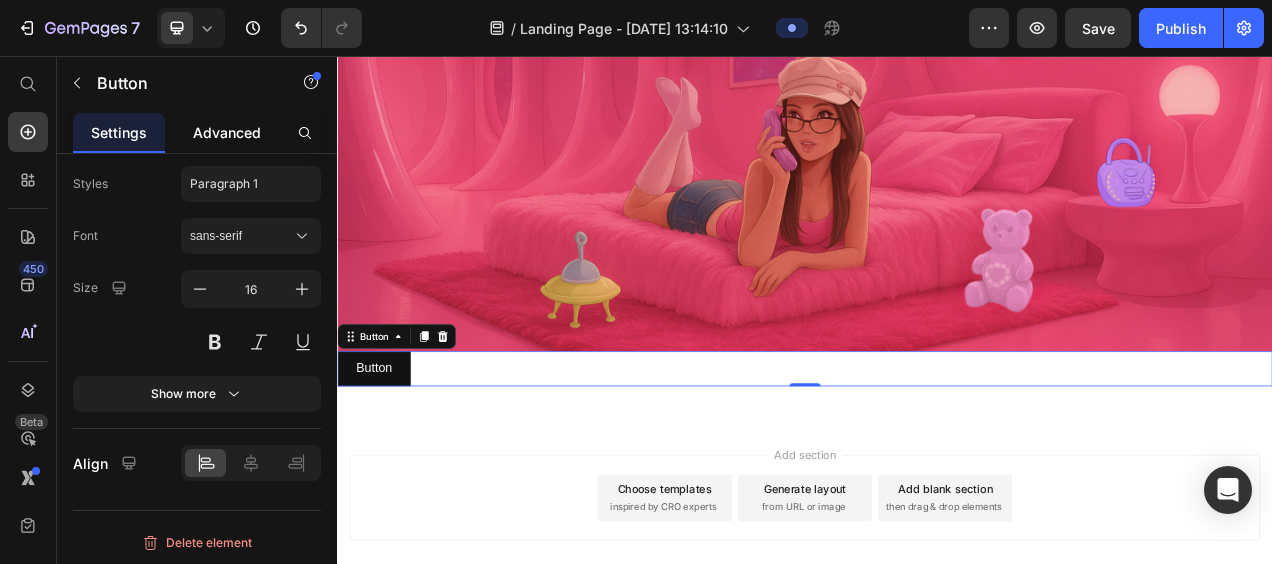 click on "Advanced" at bounding box center (227, 132) 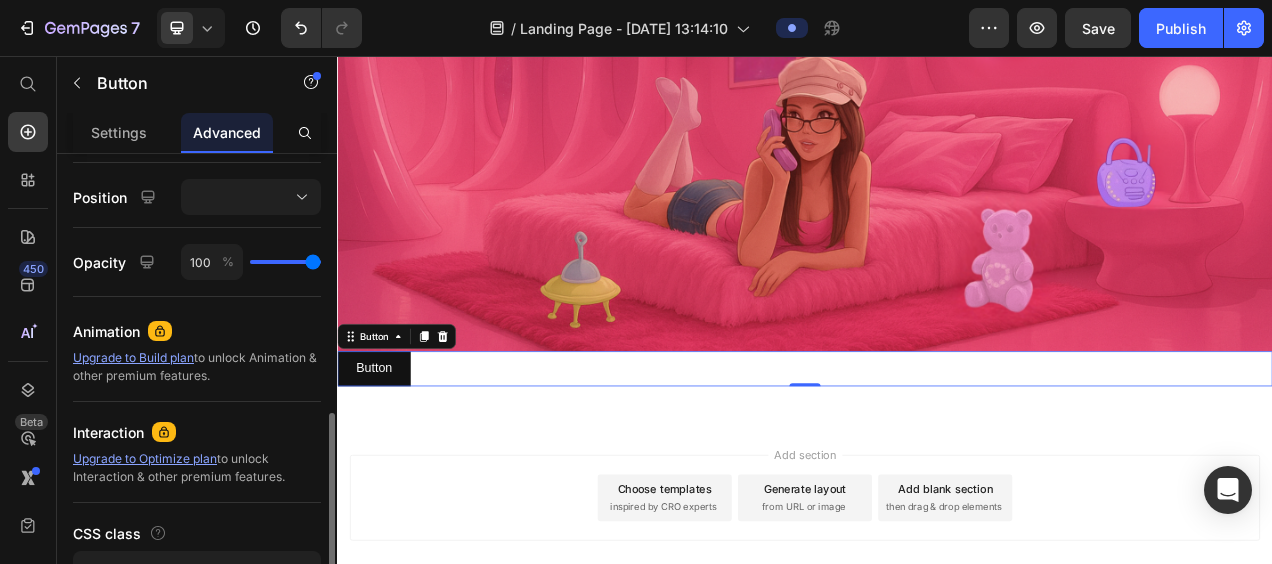 scroll, scrollTop: 713, scrollLeft: 0, axis: vertical 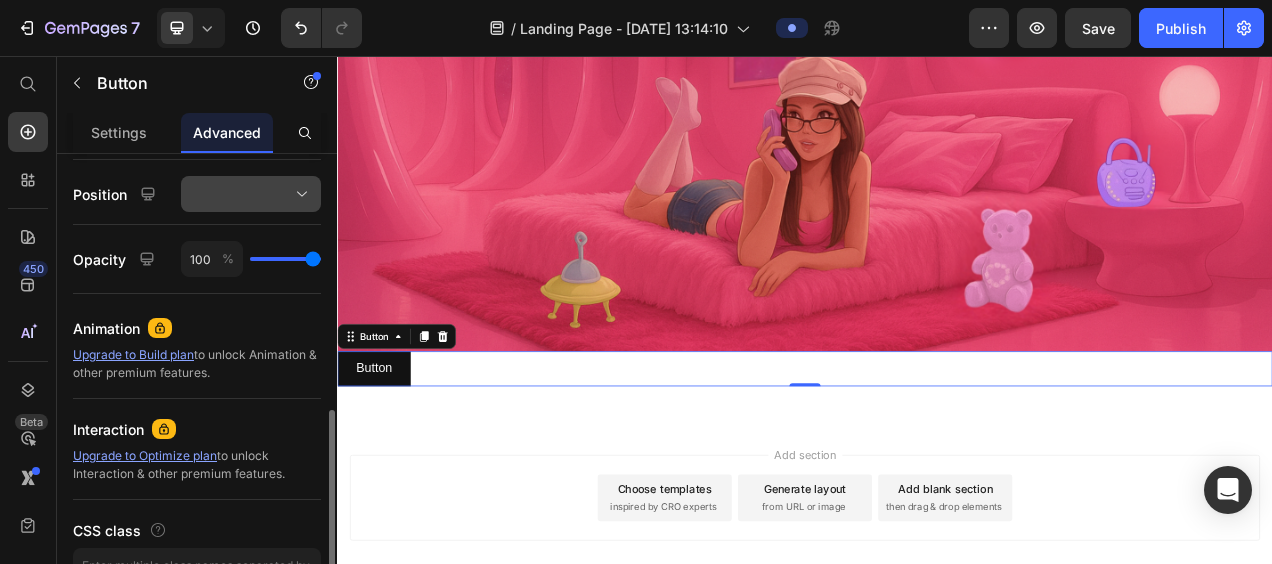 click at bounding box center [251, 194] 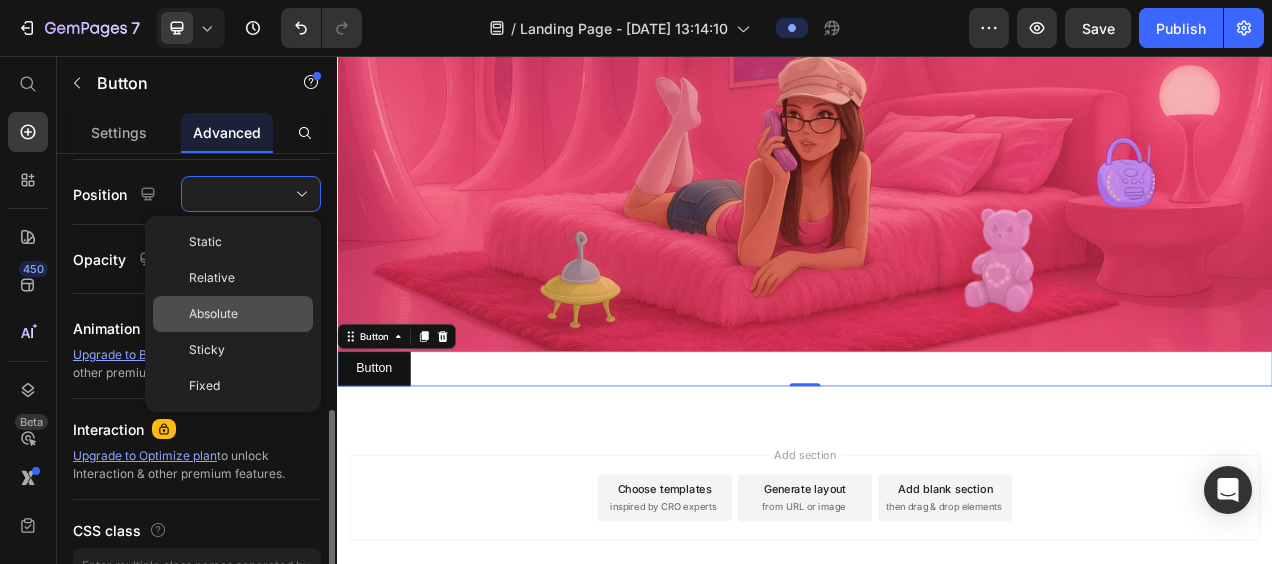 click on "Absolute" at bounding box center (213, 314) 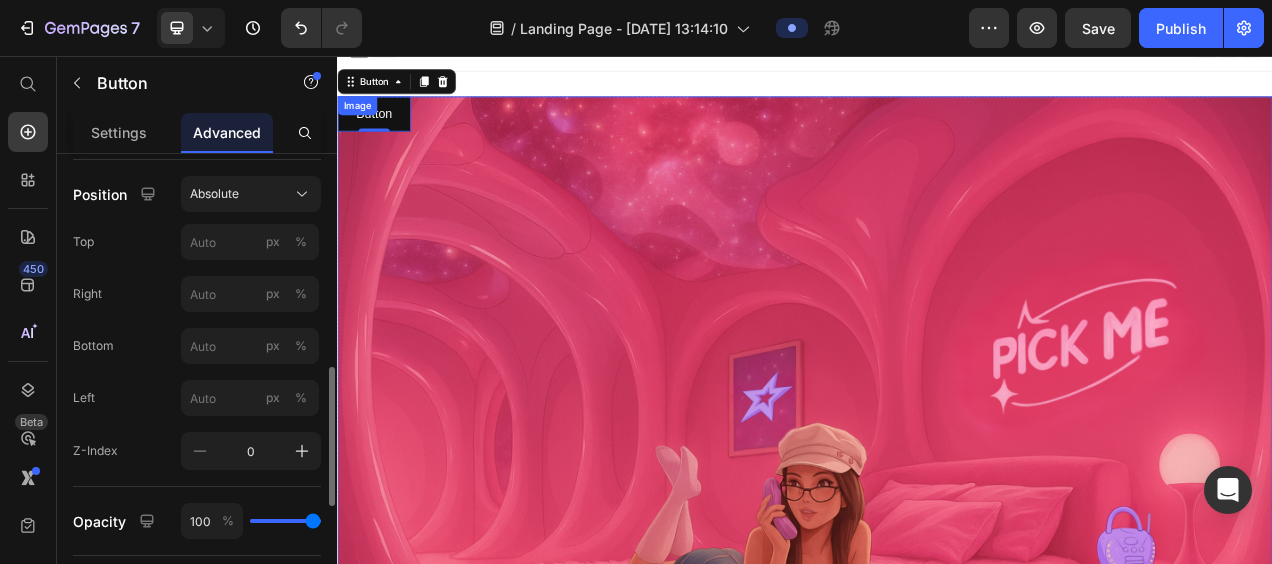 scroll, scrollTop: 20, scrollLeft: 0, axis: vertical 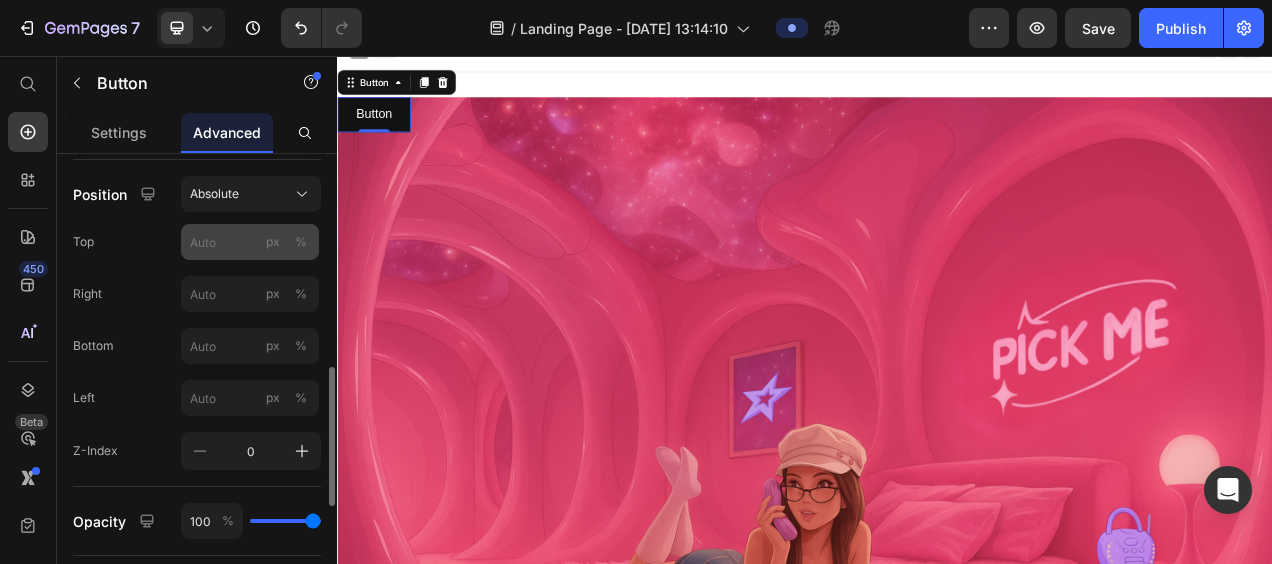 click on "%" at bounding box center [301, 242] 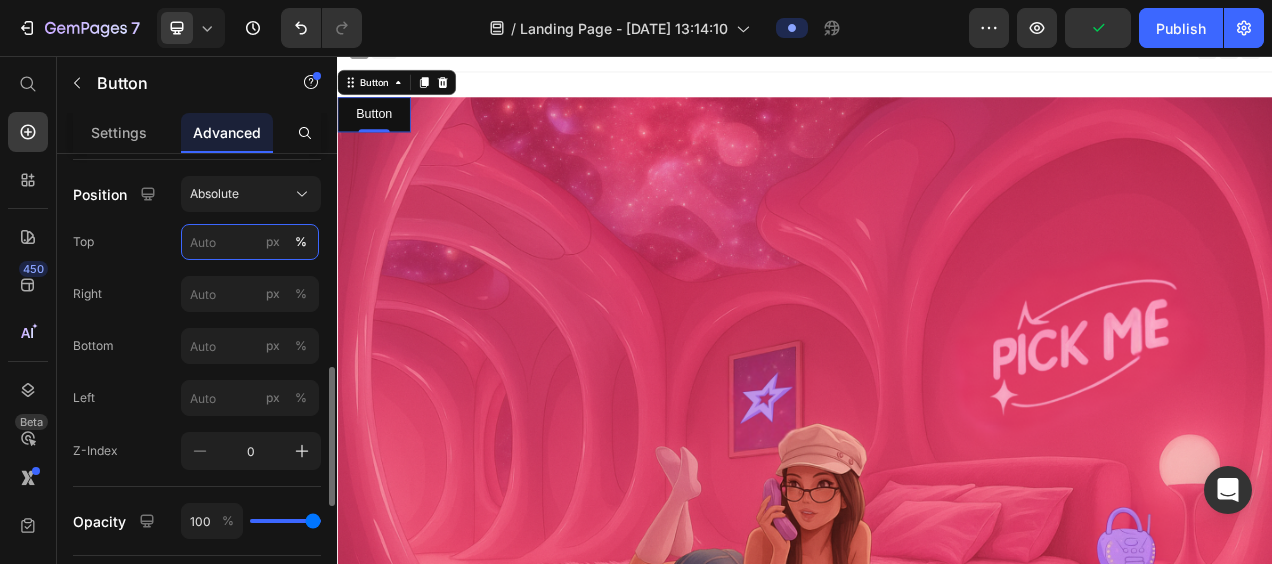 click on "px %" at bounding box center (250, 242) 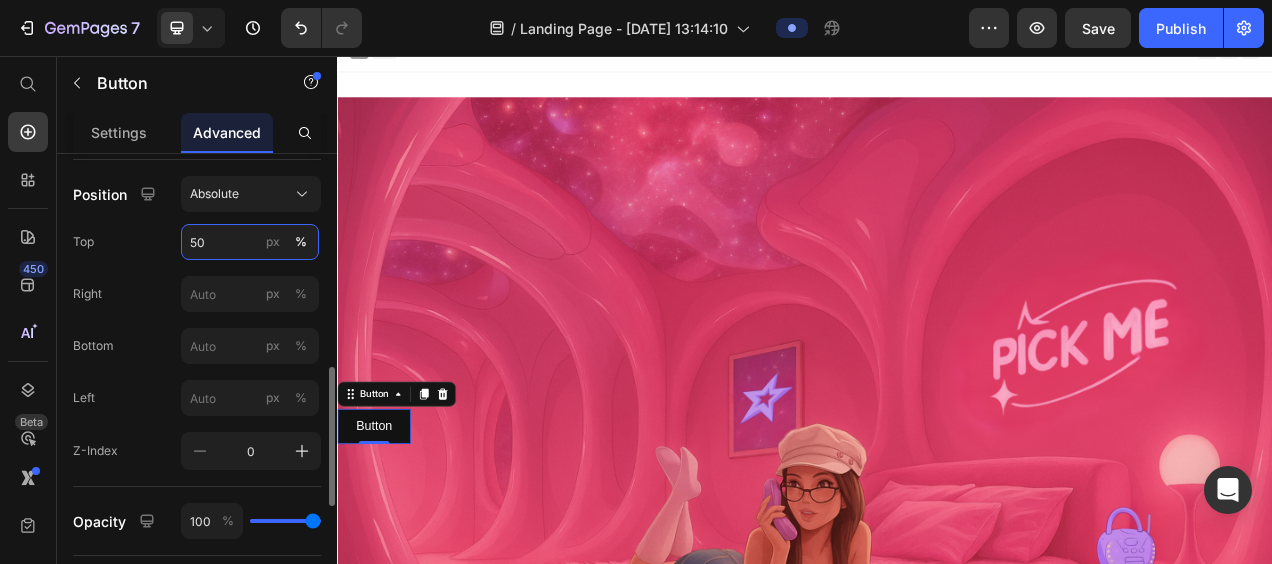 type on "5" 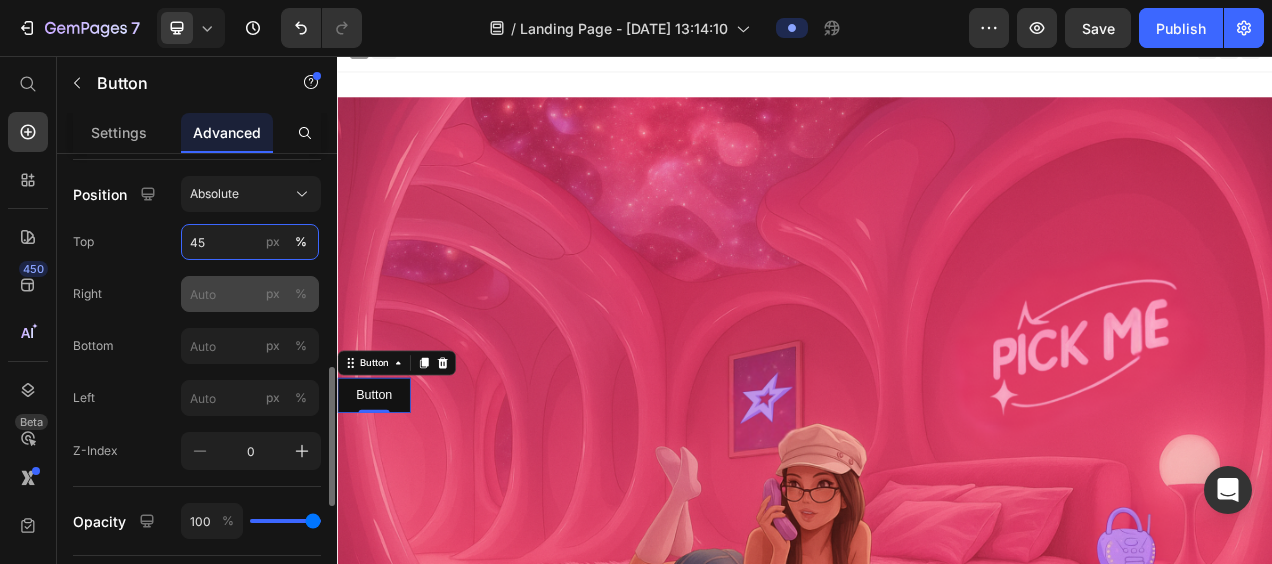type on "45" 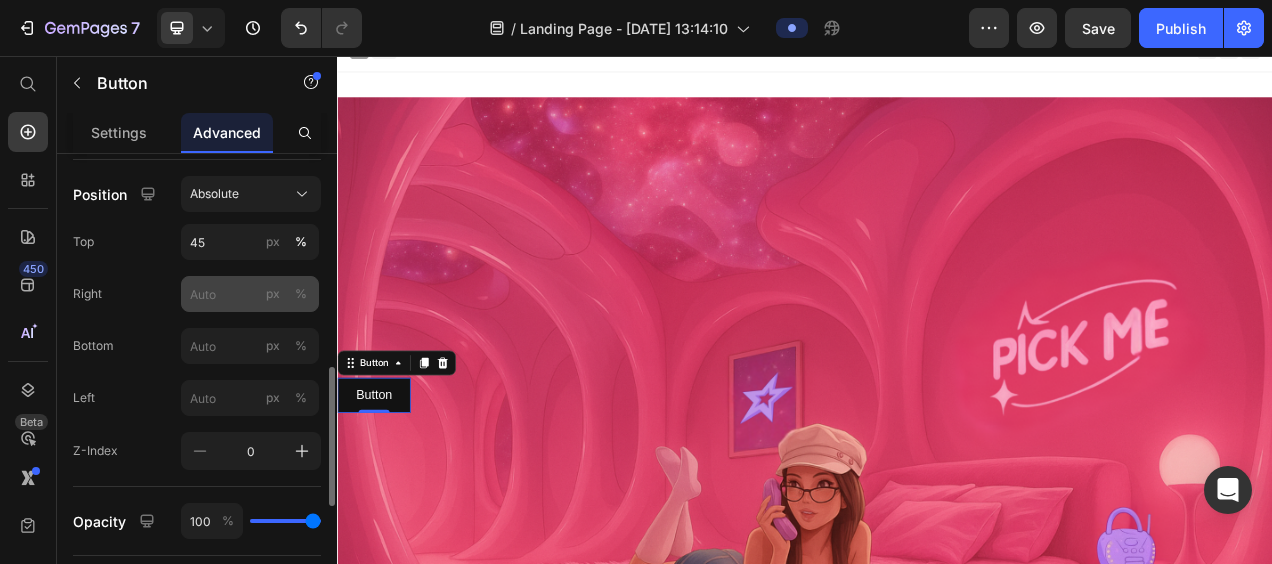 click on "%" at bounding box center [301, 294] 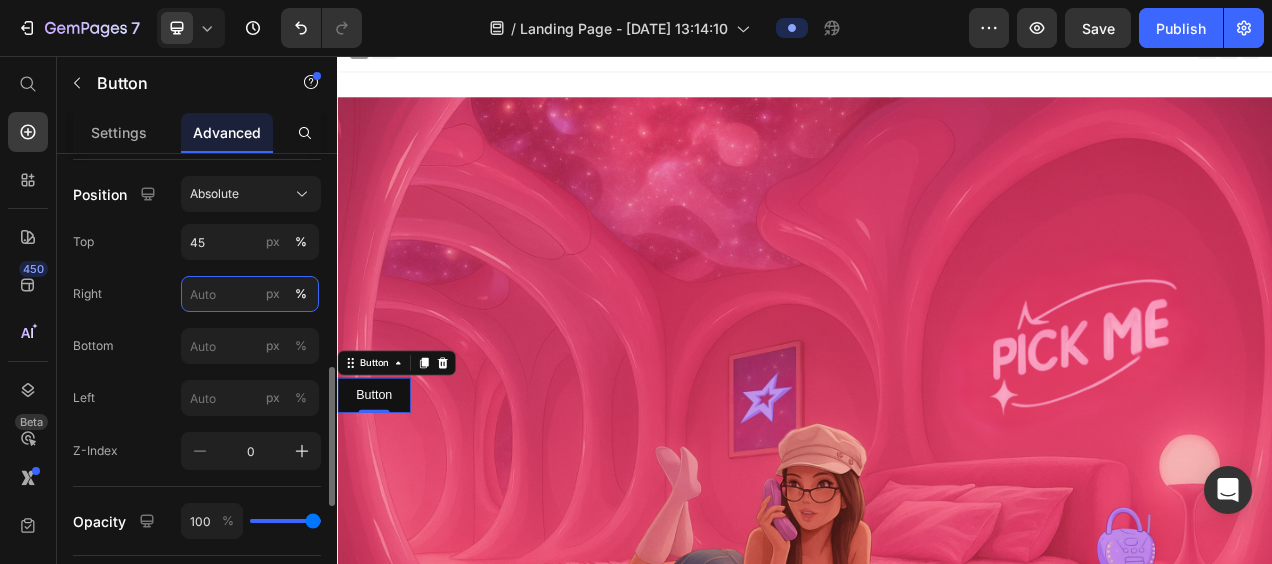 click on "px %" at bounding box center (250, 294) 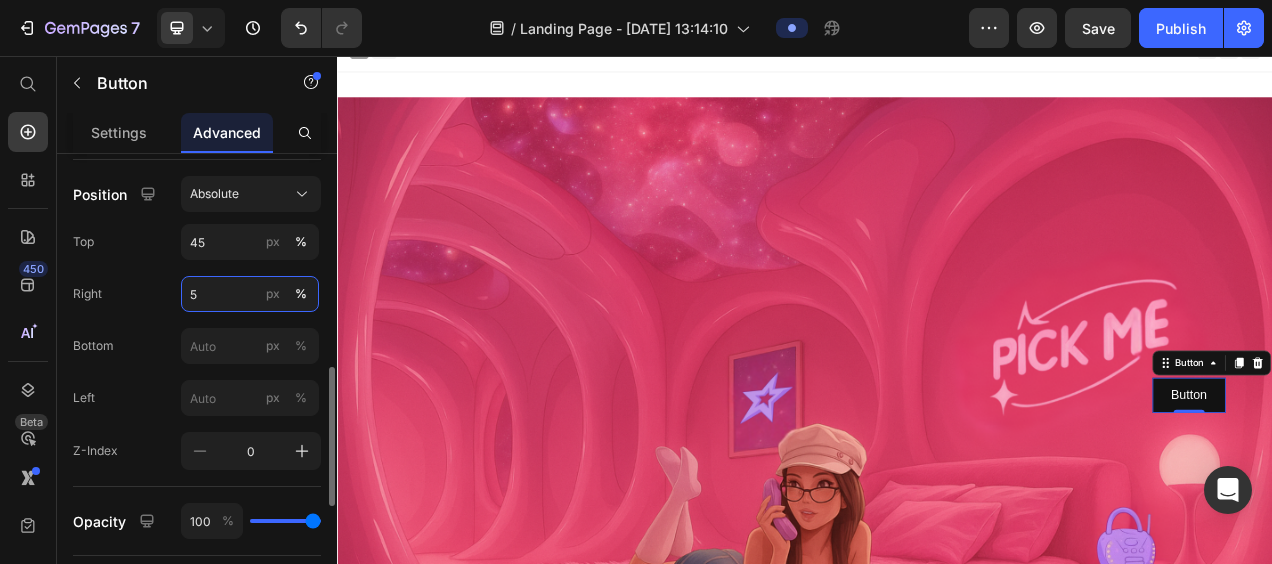 type on "50" 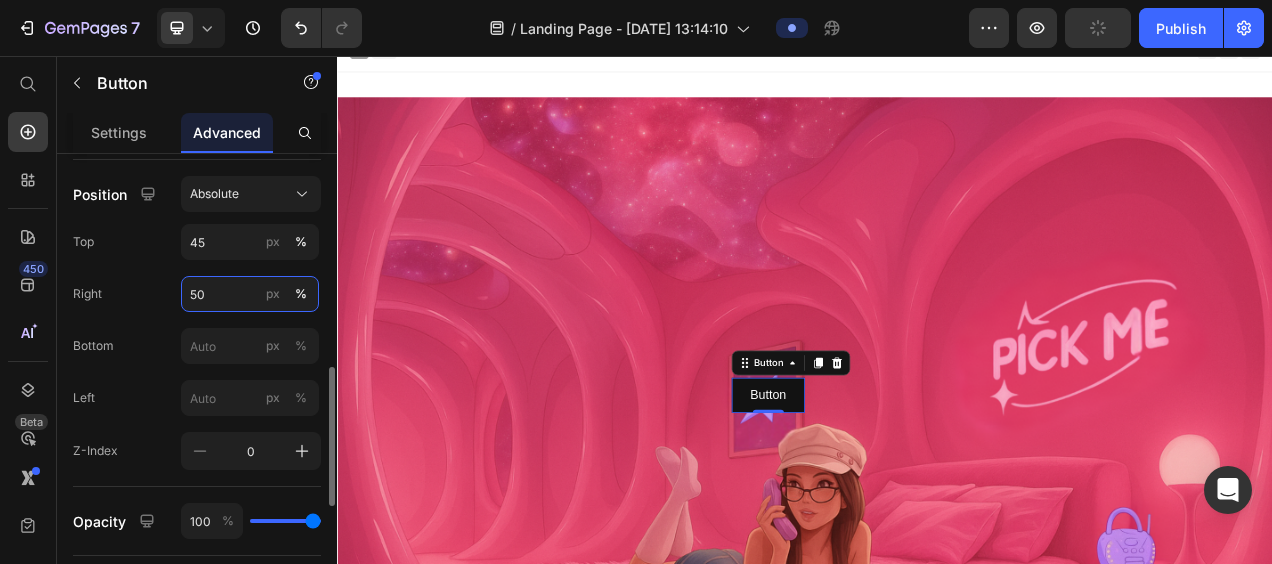 type 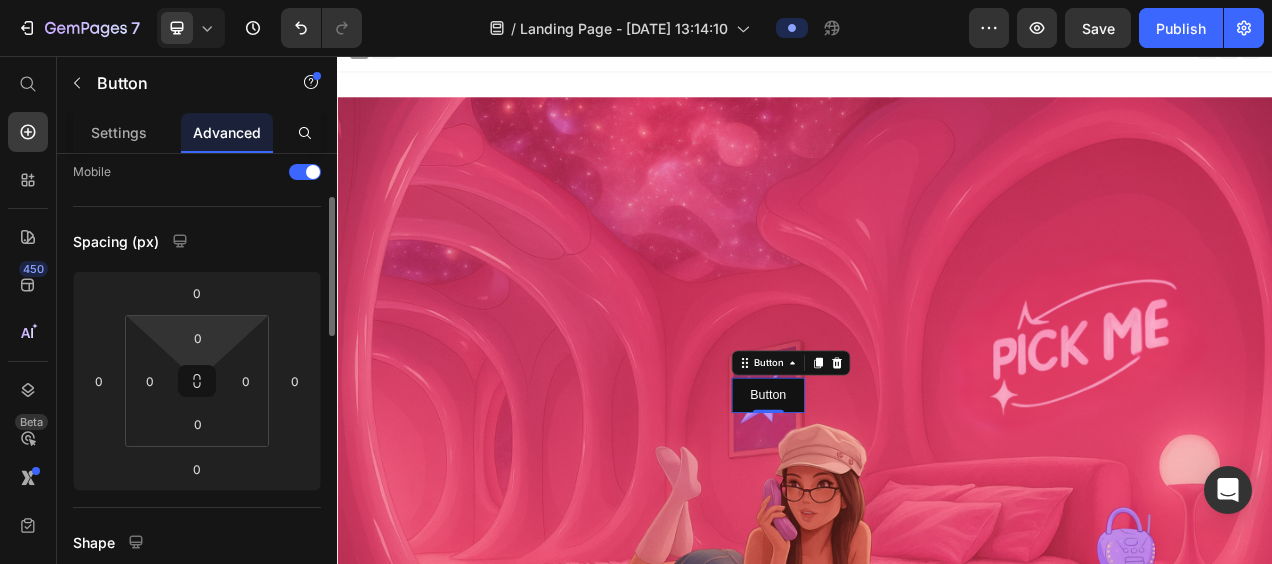 scroll, scrollTop: 0, scrollLeft: 0, axis: both 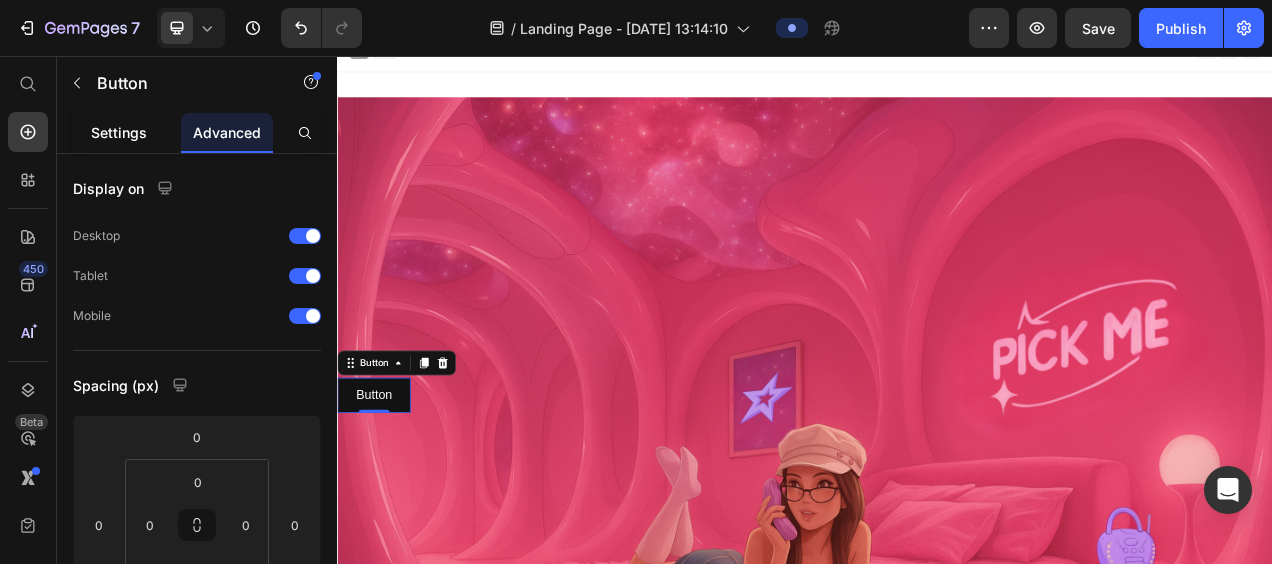 click on "Settings" at bounding box center [119, 132] 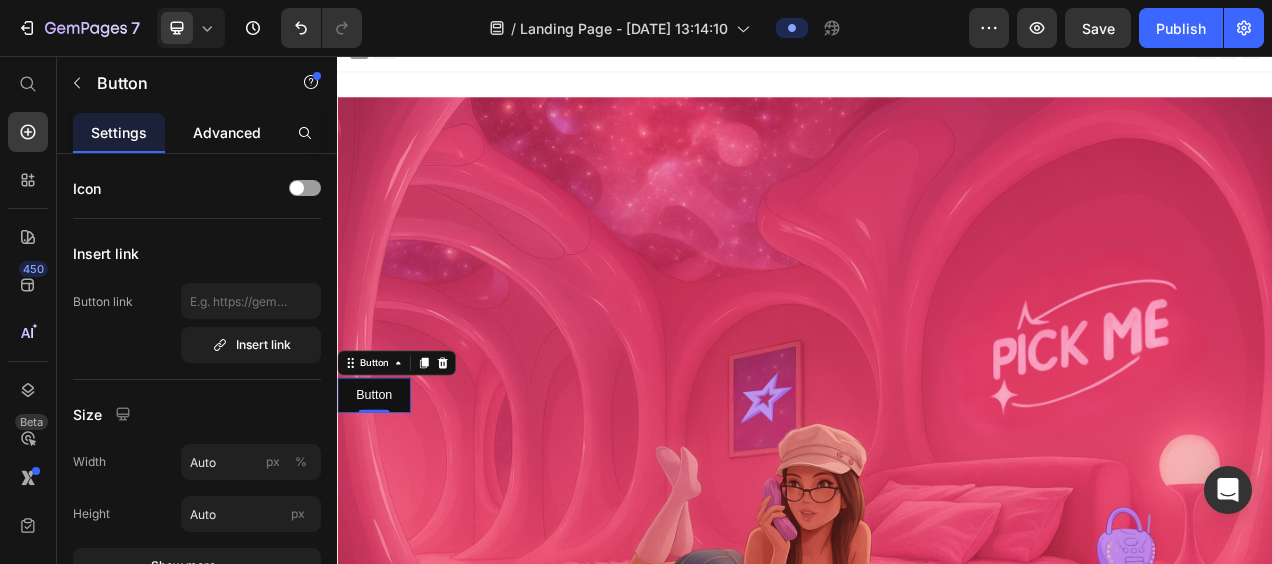 click on "Advanced" at bounding box center (227, 132) 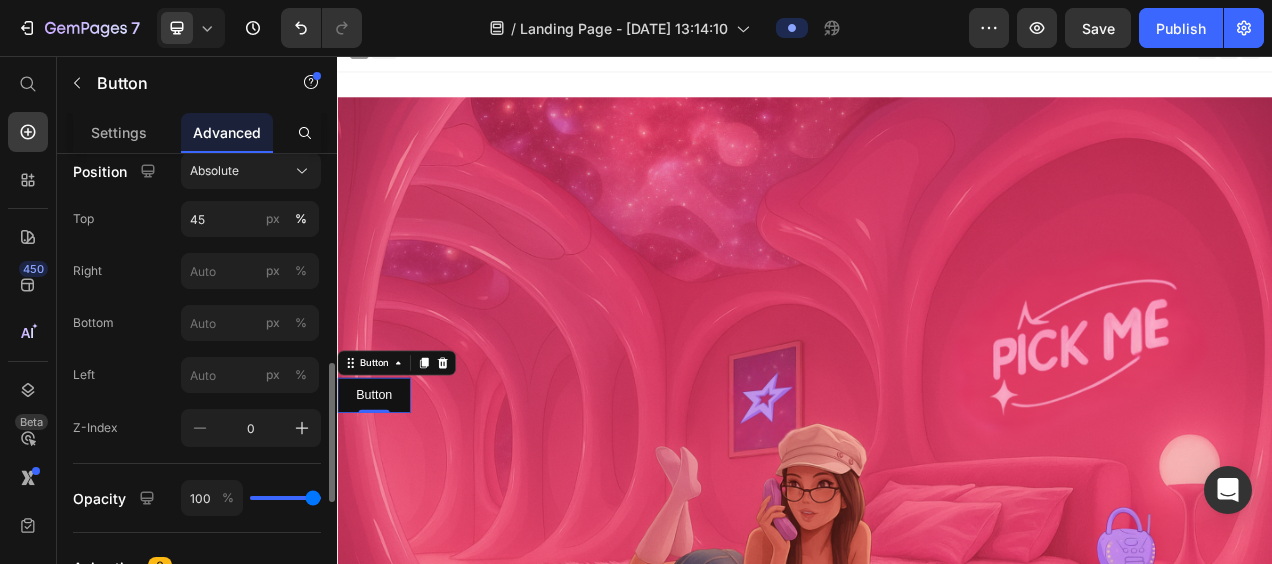 scroll, scrollTop: 742, scrollLeft: 0, axis: vertical 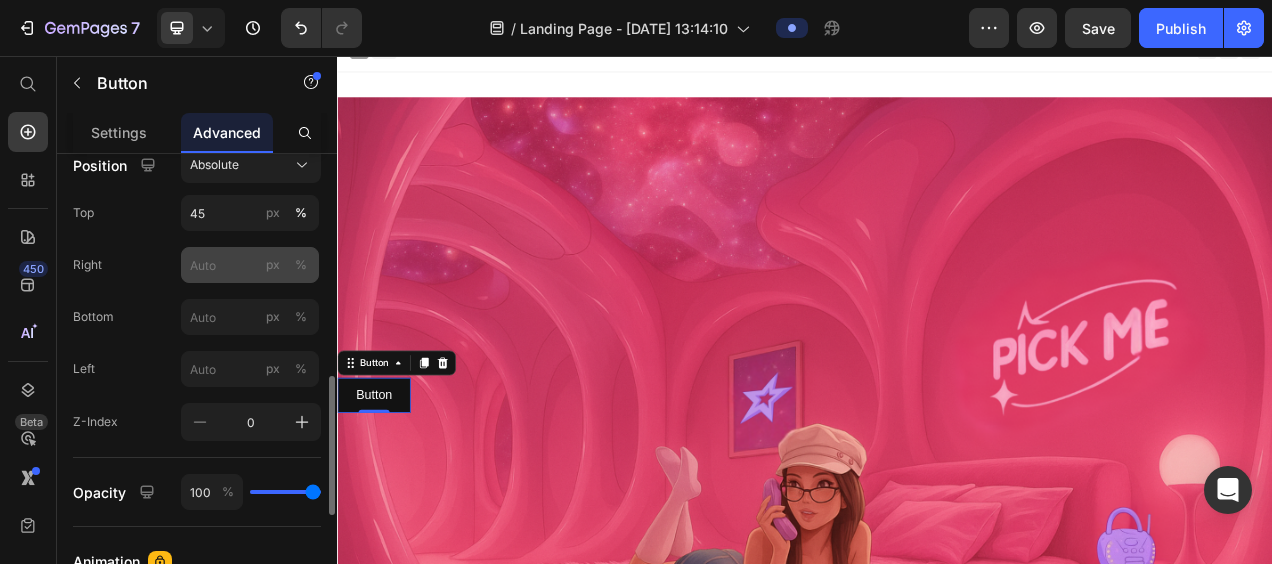 click on "%" at bounding box center [301, 265] 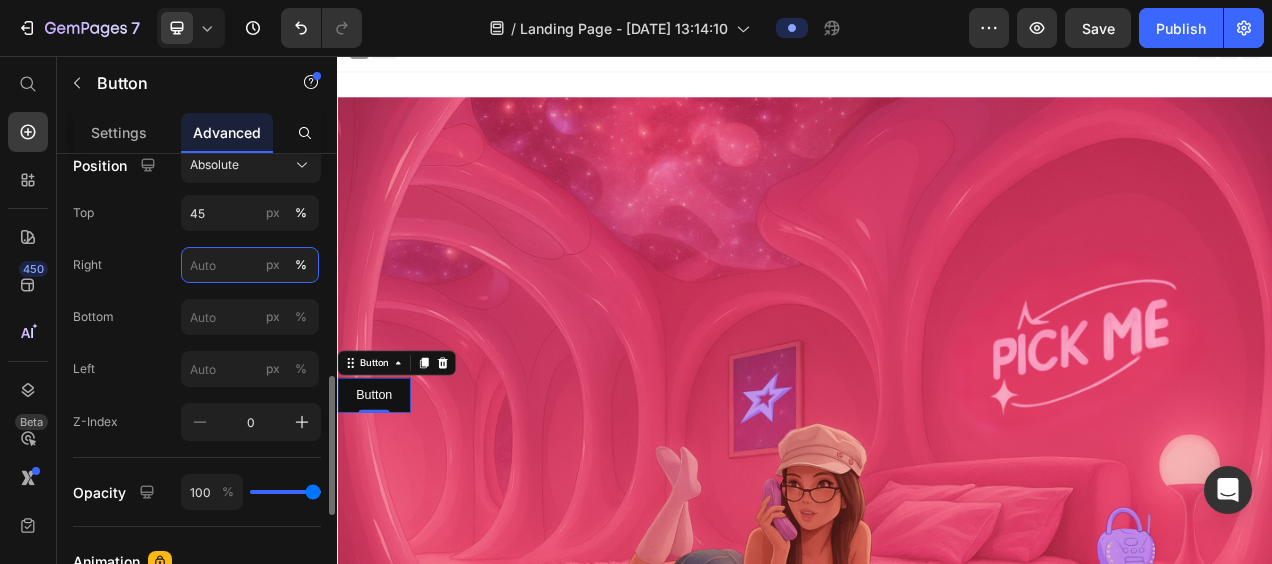 click on "px %" at bounding box center (250, 265) 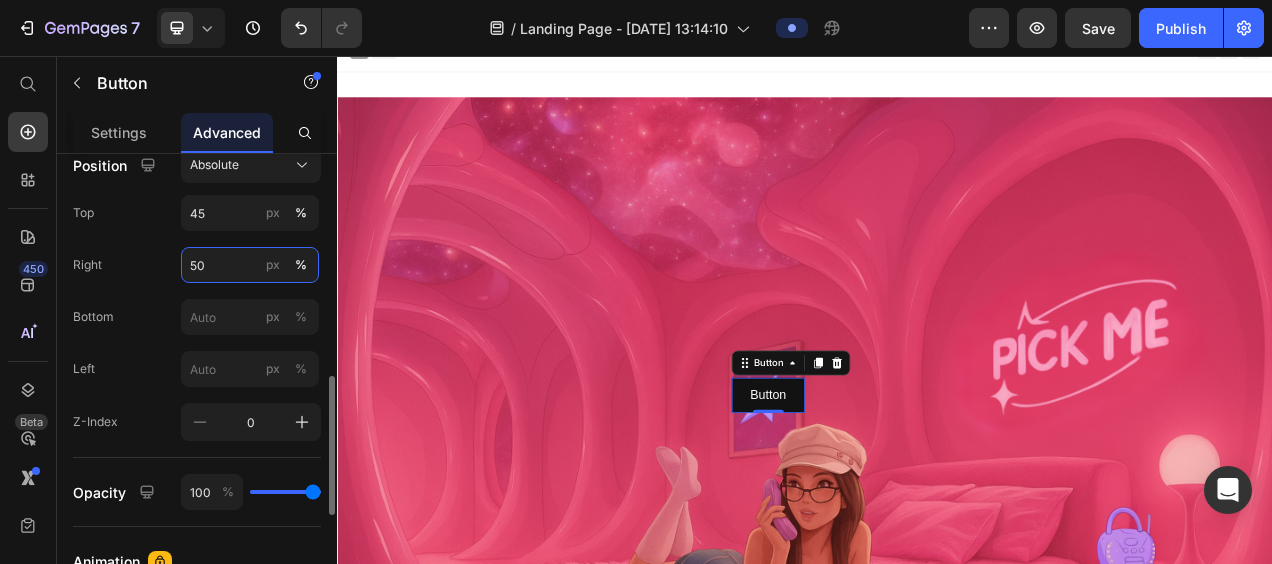 type on "50" 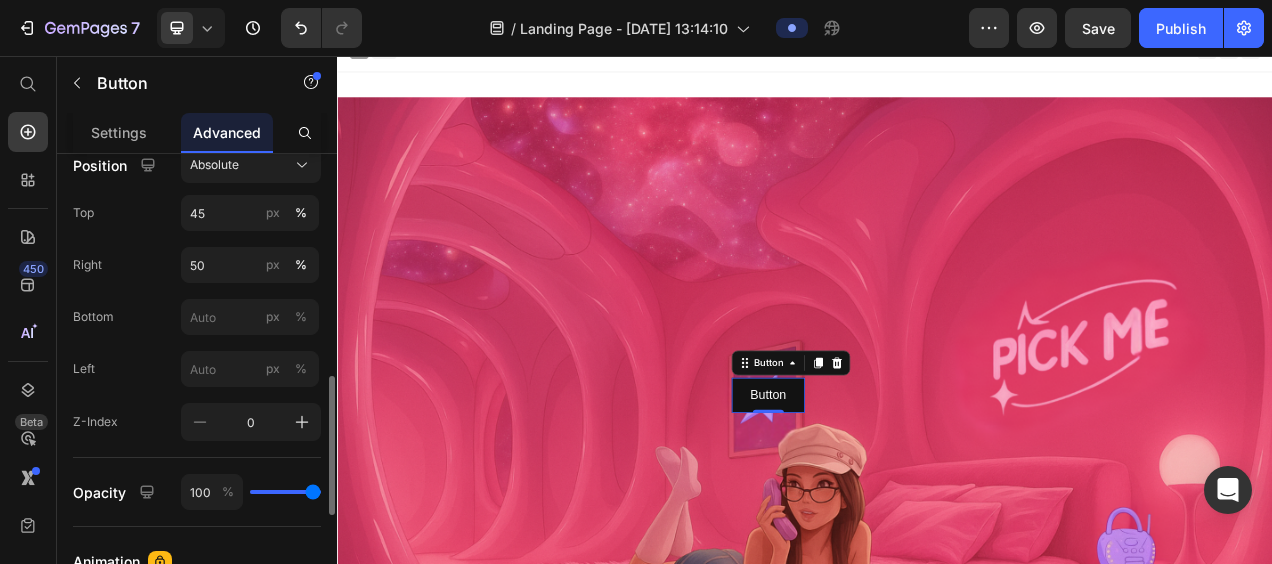 click on "Display on Desktop Tablet Mobile Spacing (px) 0 0 0 0 0 0 0 0 Shape Border Corner Shadow Position Absolute Top 45 px % Right 50 px % Bottom px % Left px % Z-Index 0 Opacity 100 % Animation Upgrade to Build plan  to unlock Animation & other premium features. Interaction Upgrade to Optimize plan  to unlock Interaction & other premium features. CSS class" at bounding box center [197, 146] 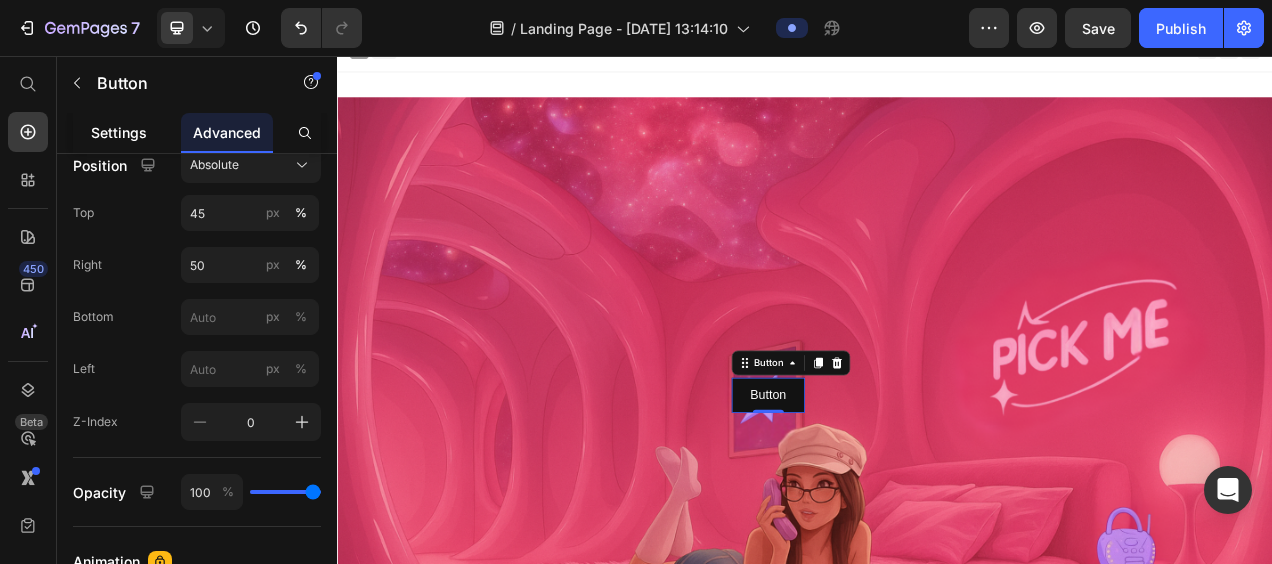 click on "Settings" at bounding box center [119, 132] 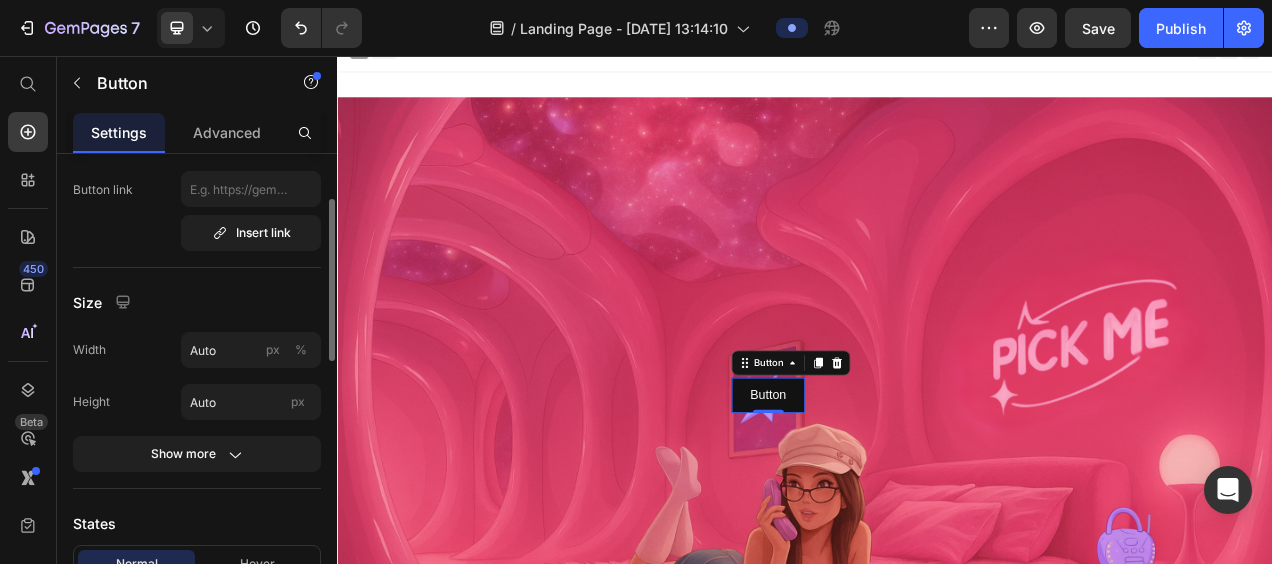 scroll, scrollTop: 117, scrollLeft: 0, axis: vertical 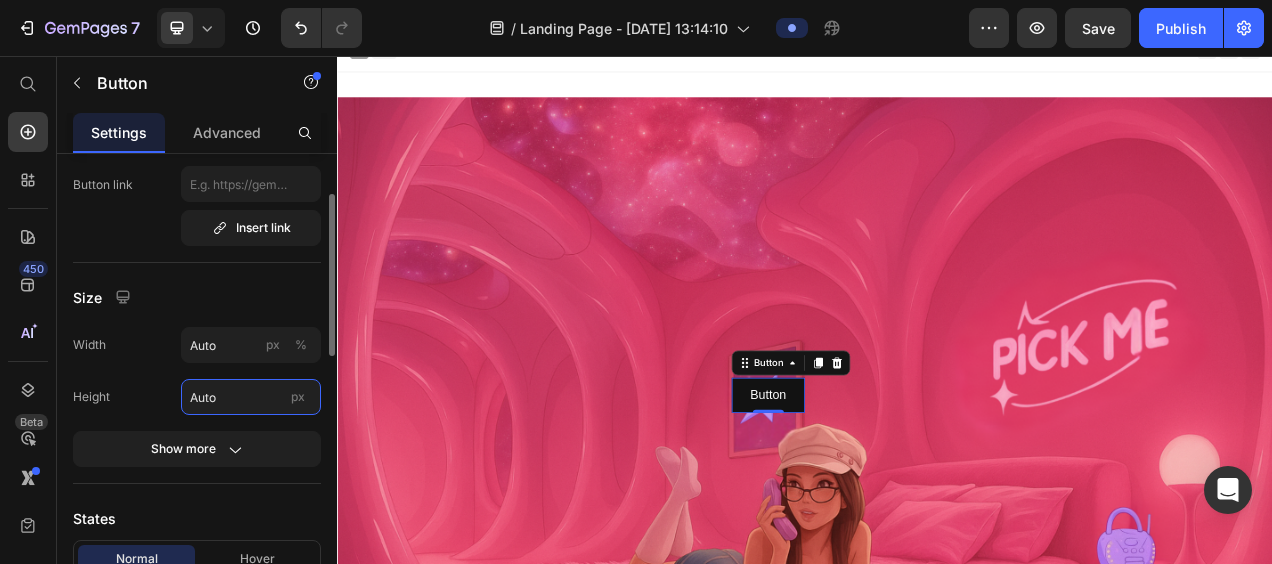 click on "Auto" at bounding box center (251, 397) 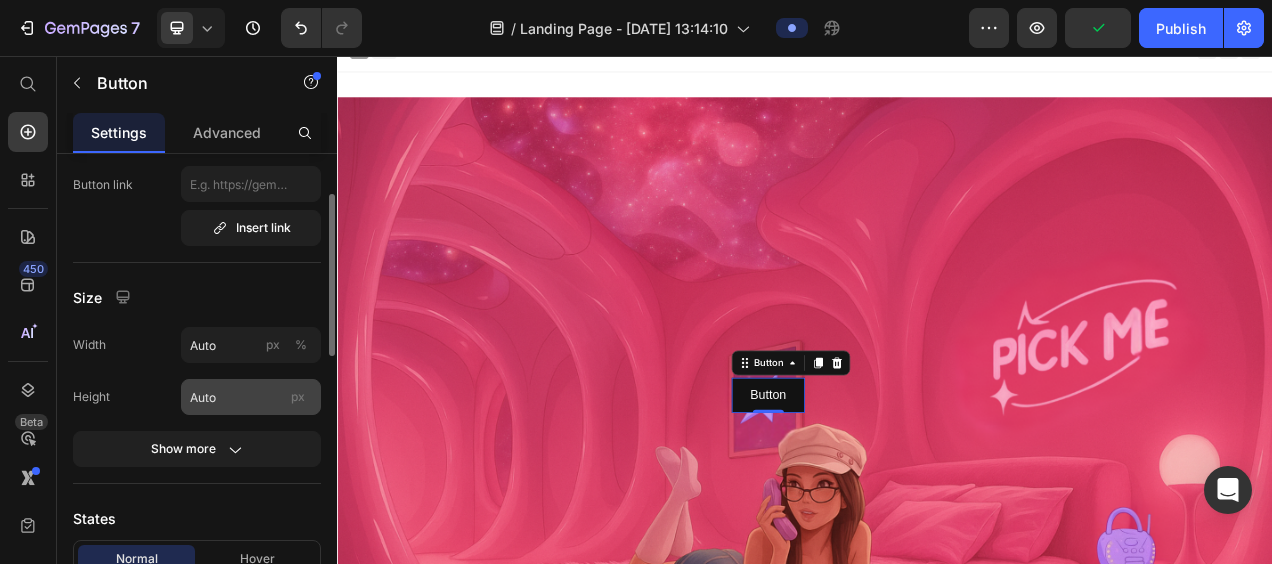 click on "px" at bounding box center (298, 396) 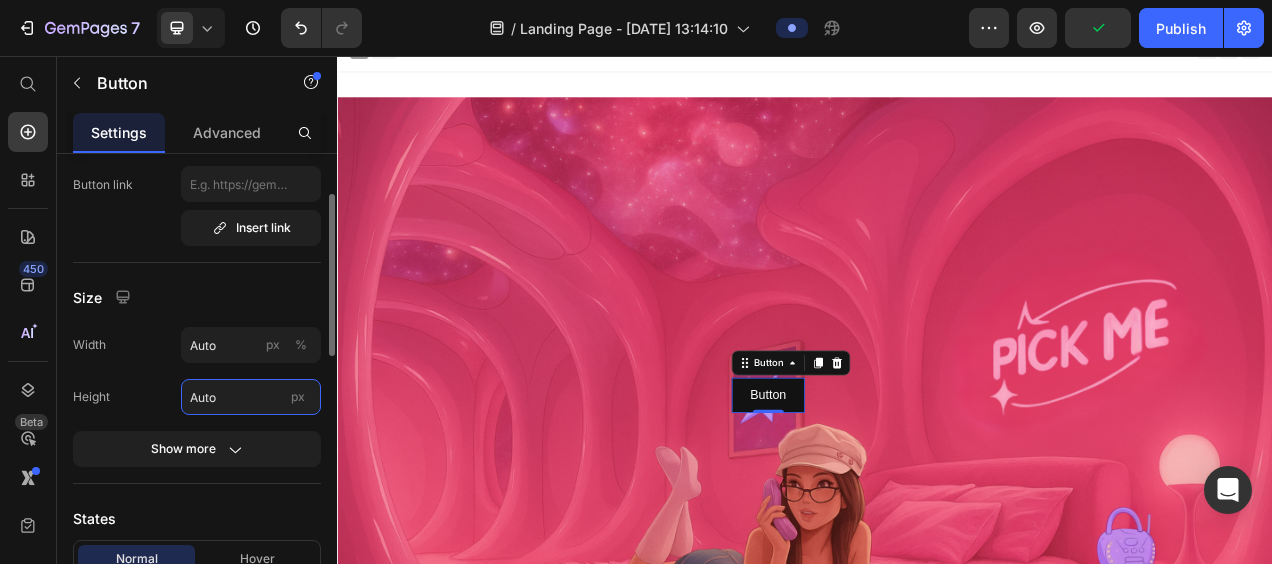 click on "Auto" at bounding box center (251, 397) 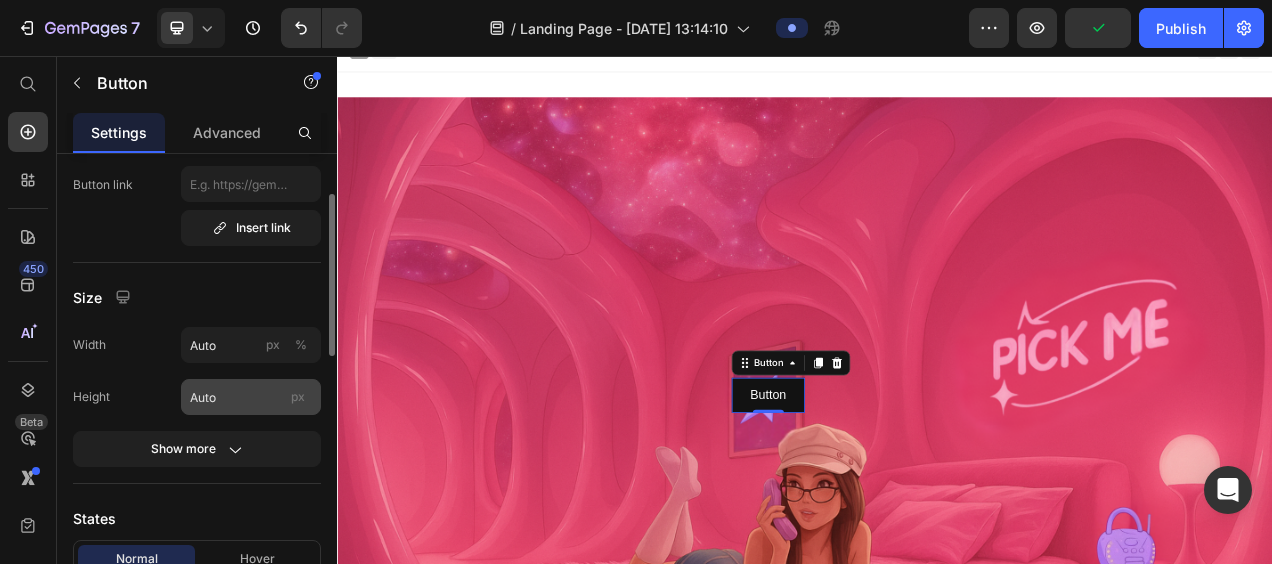 click on "px" at bounding box center (298, 396) 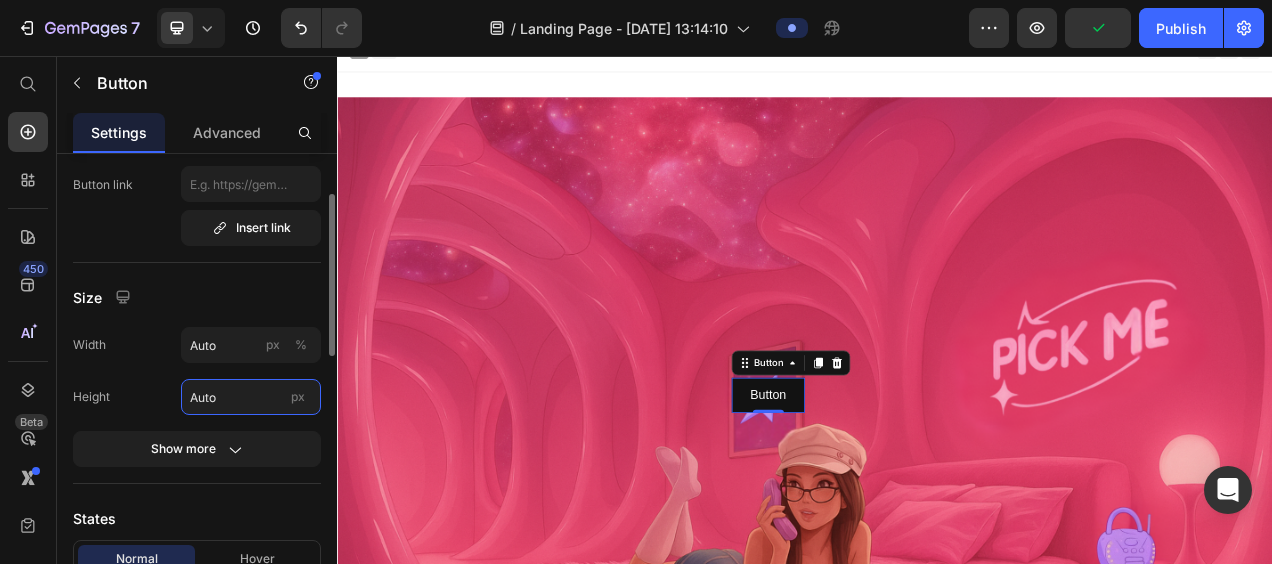 click on "Auto" at bounding box center (251, 397) 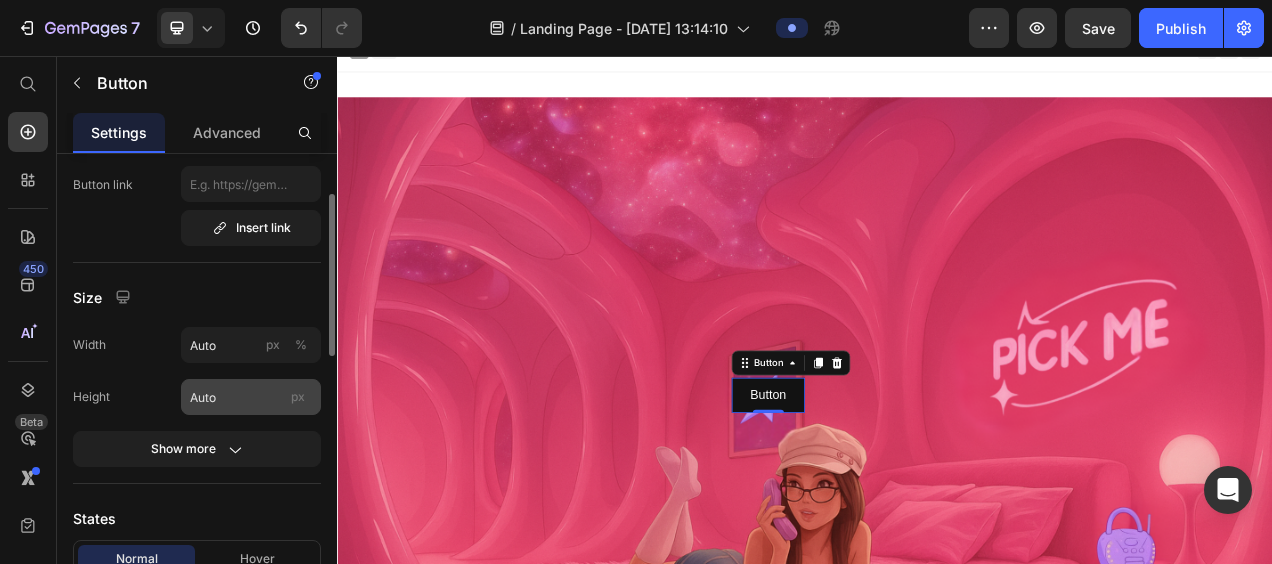click on "px" at bounding box center [298, 396] 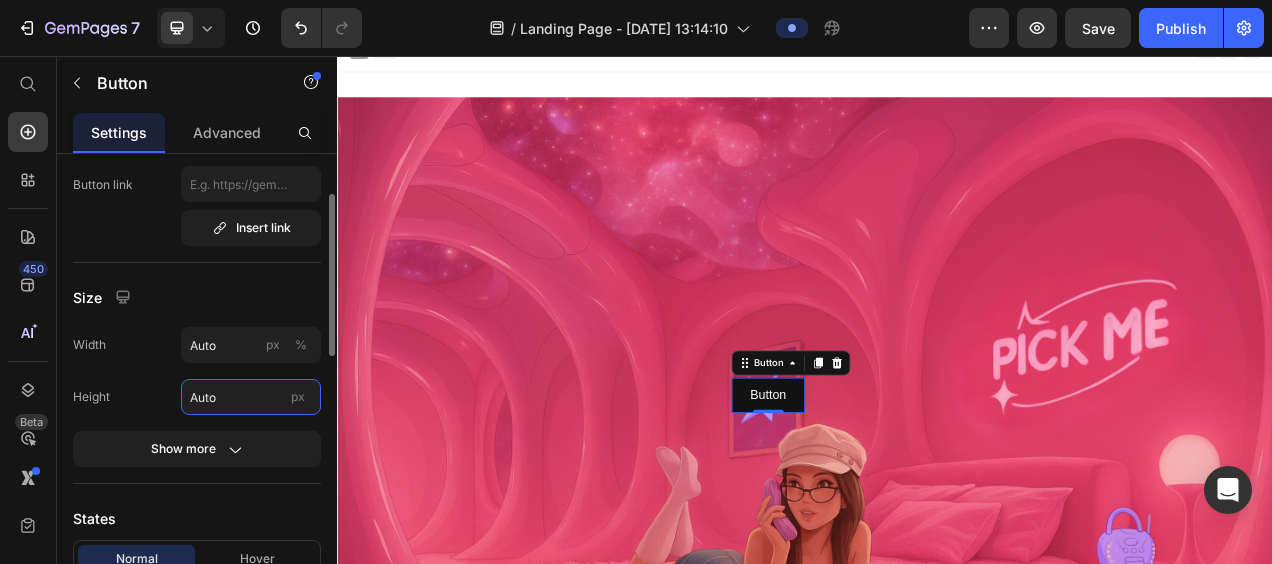 click on "Auto" at bounding box center [251, 397] 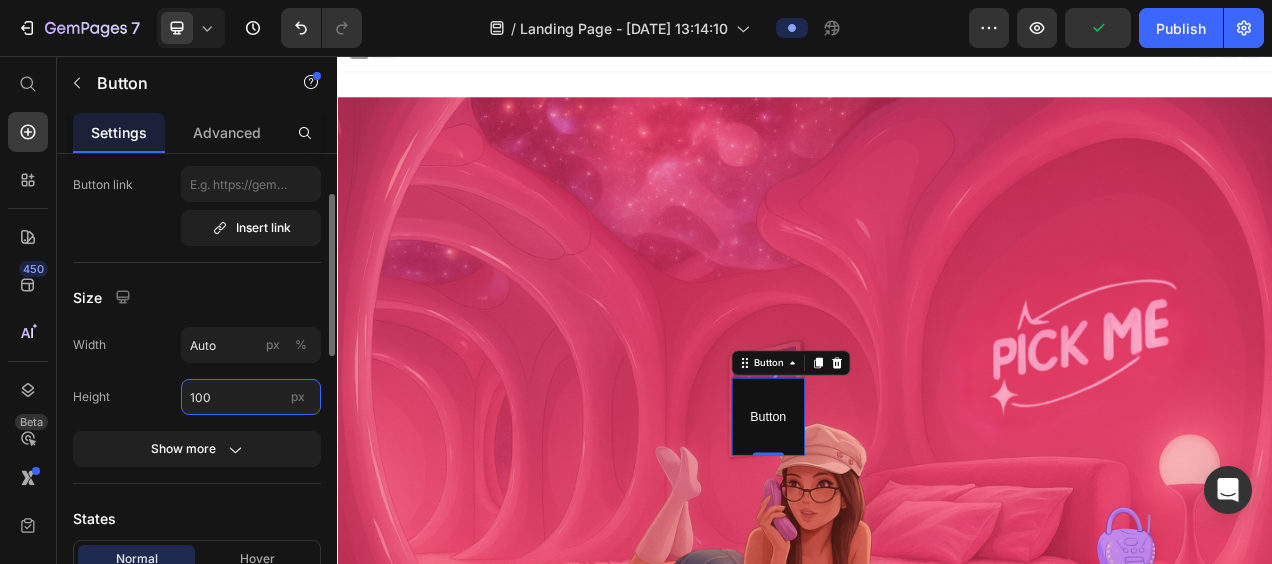 type on "100" 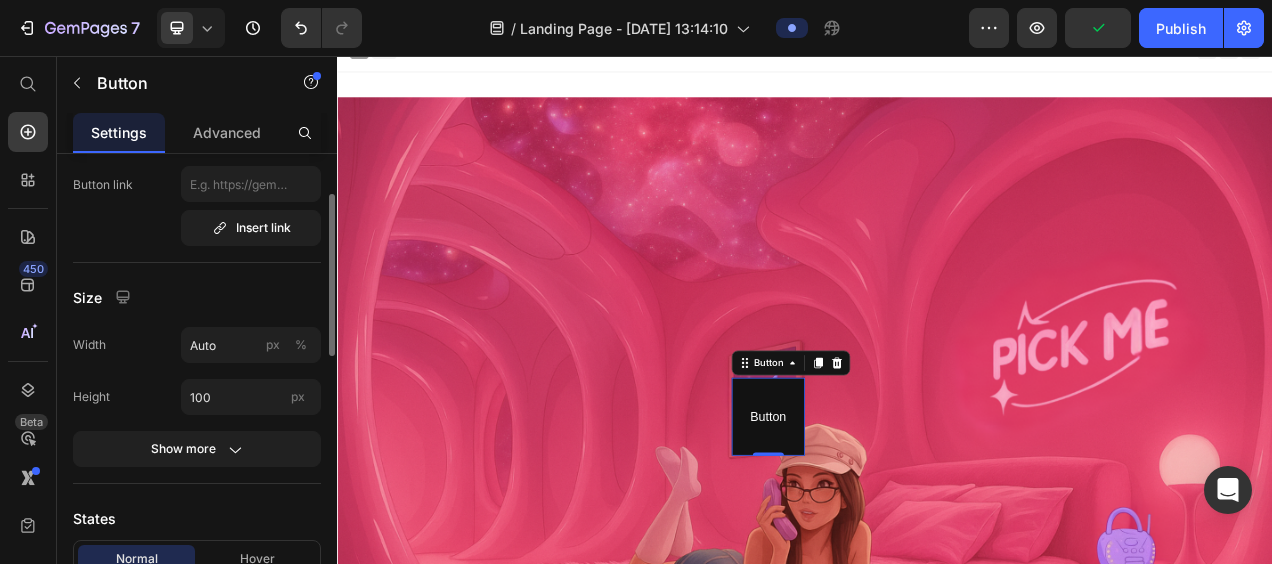 click on "Size" at bounding box center (197, 297) 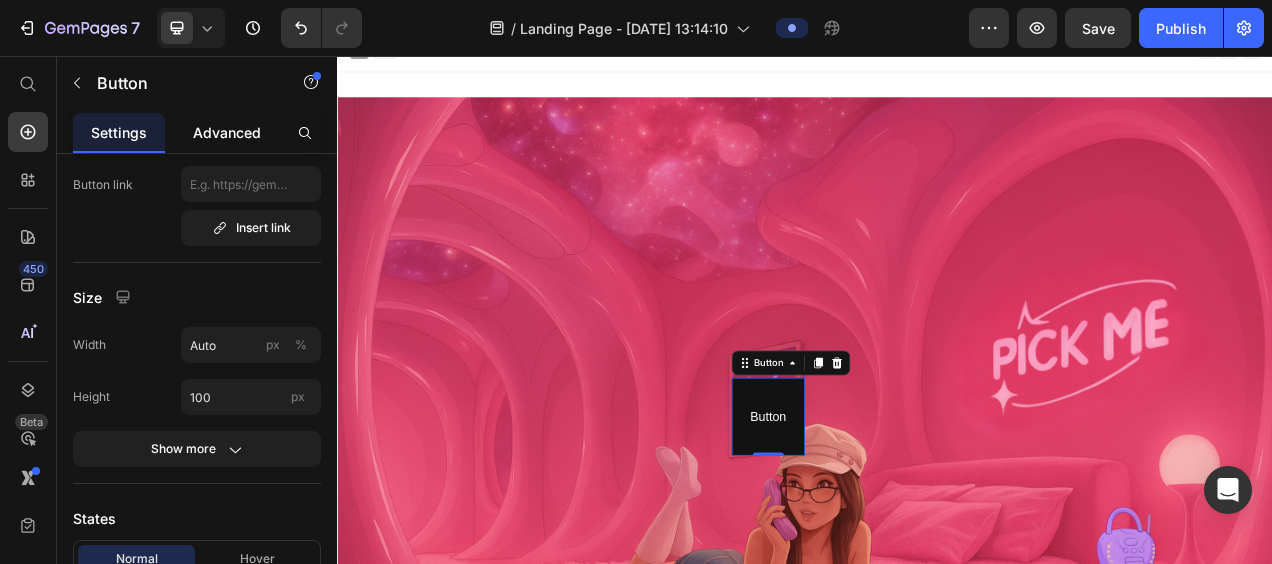 click on "Advanced" 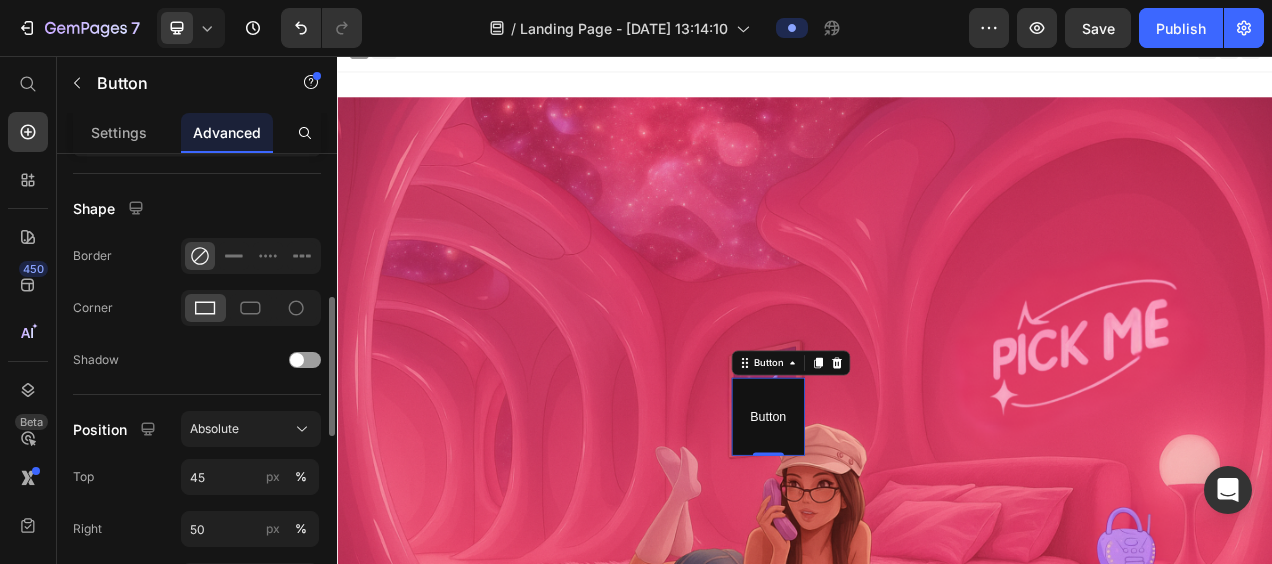 scroll, scrollTop: 479, scrollLeft: 0, axis: vertical 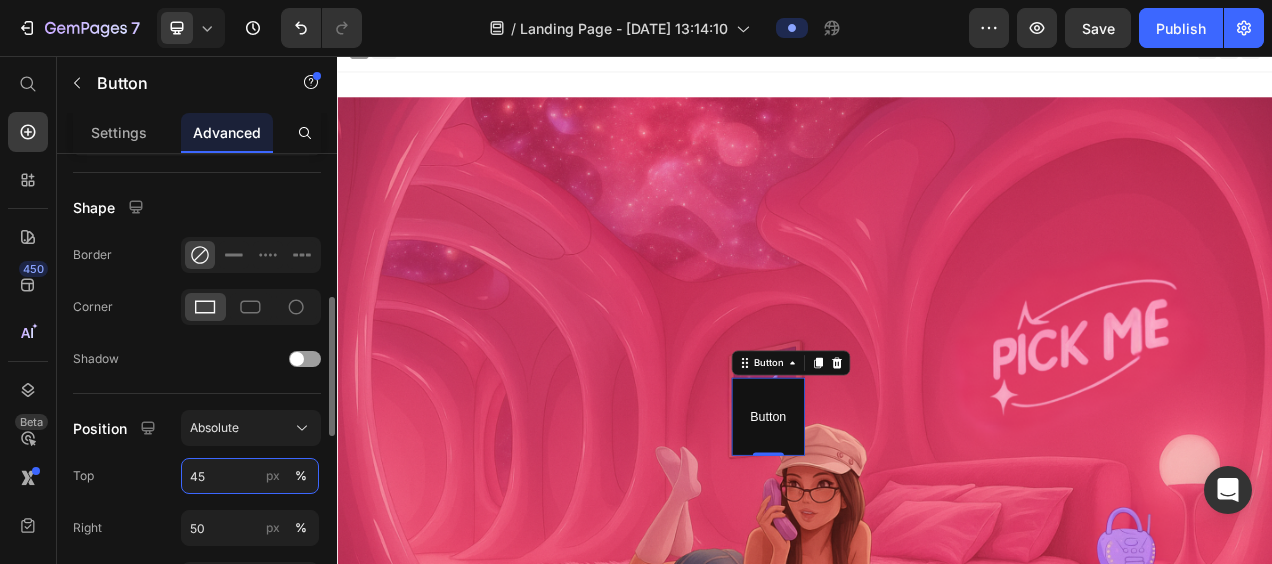 click on "45" at bounding box center (250, 476) 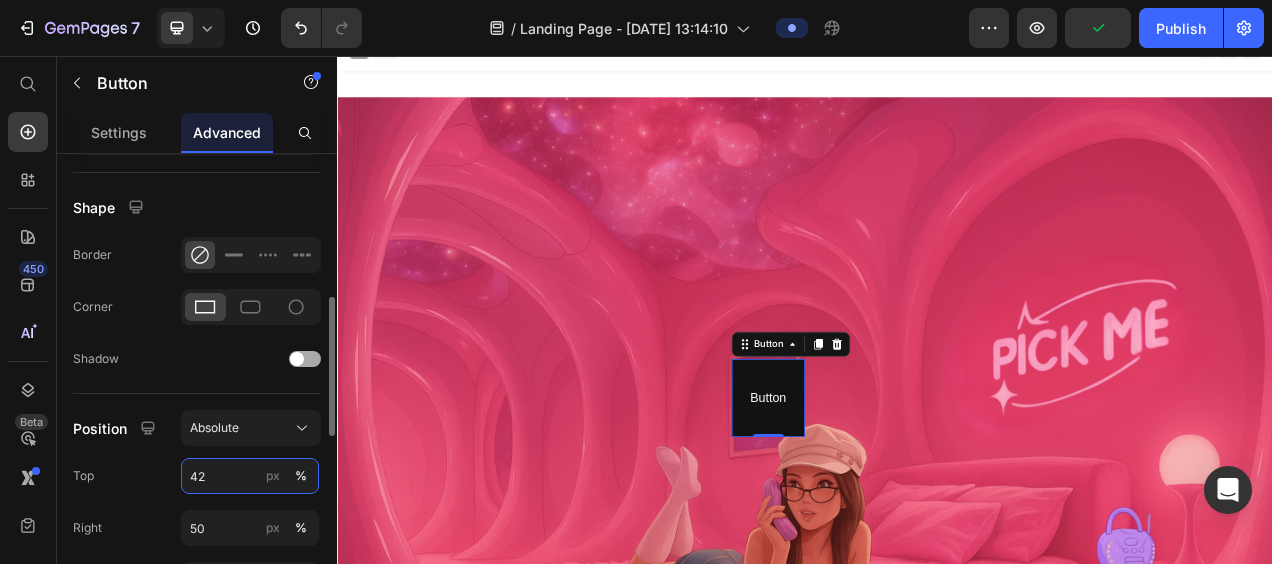 type on "42" 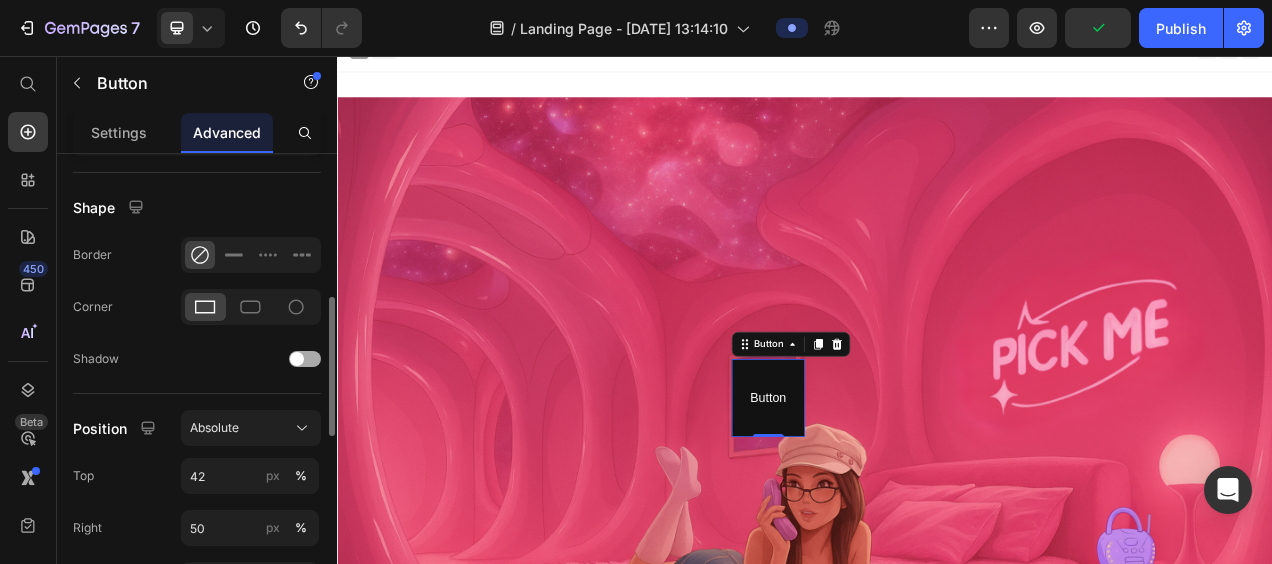 click on "Shadow" 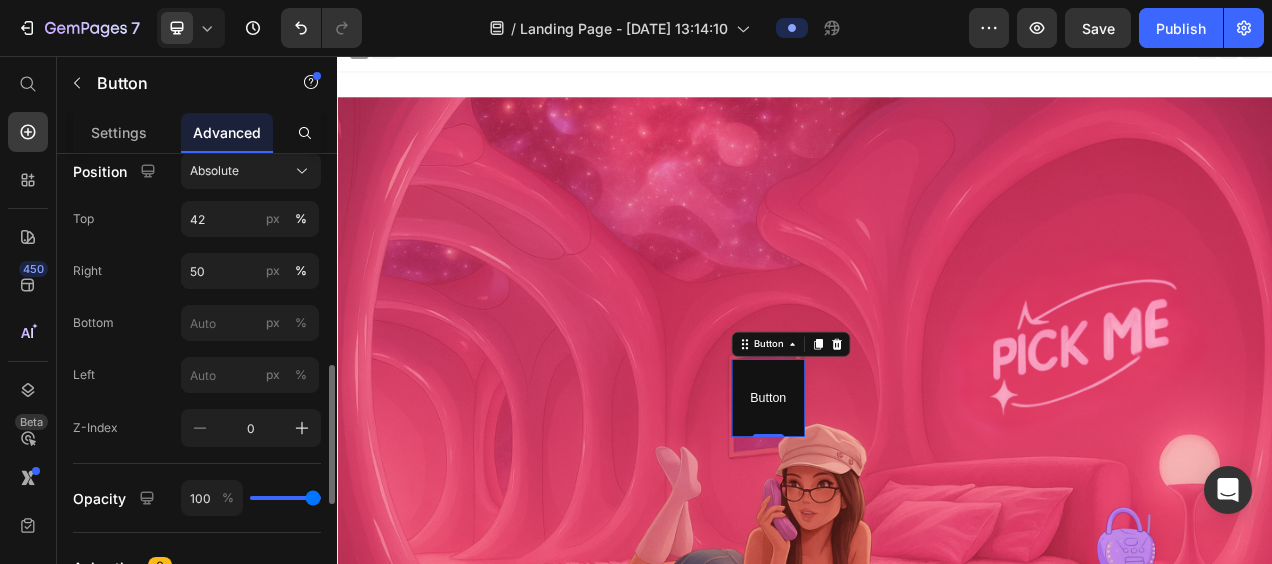 scroll, scrollTop: 729, scrollLeft: 0, axis: vertical 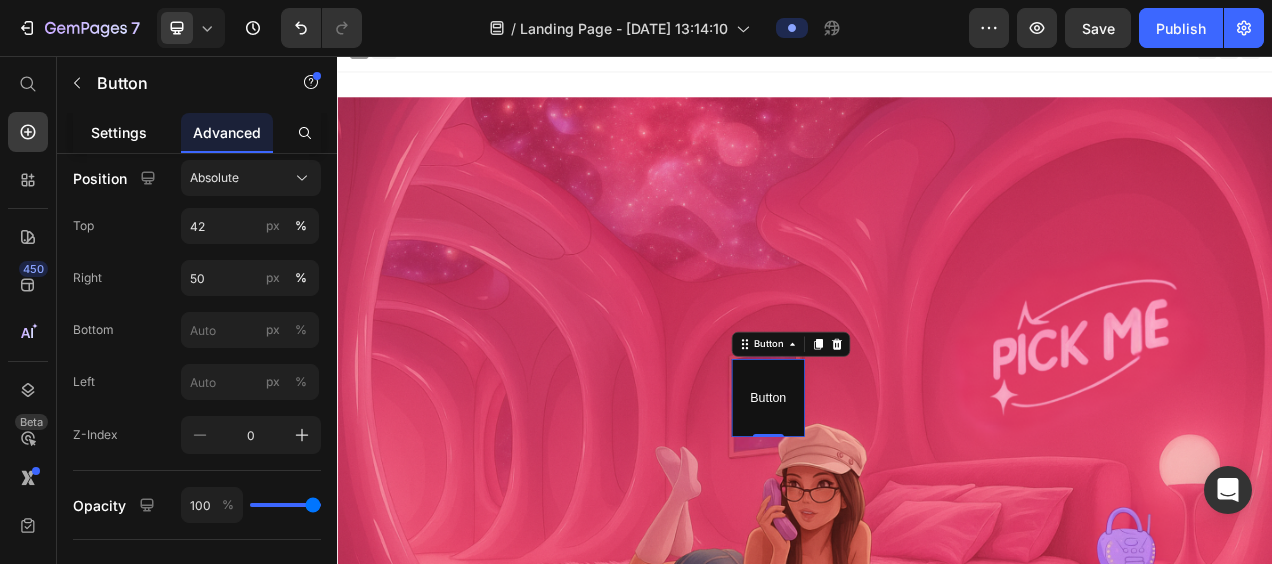 click on "Settings" at bounding box center (119, 132) 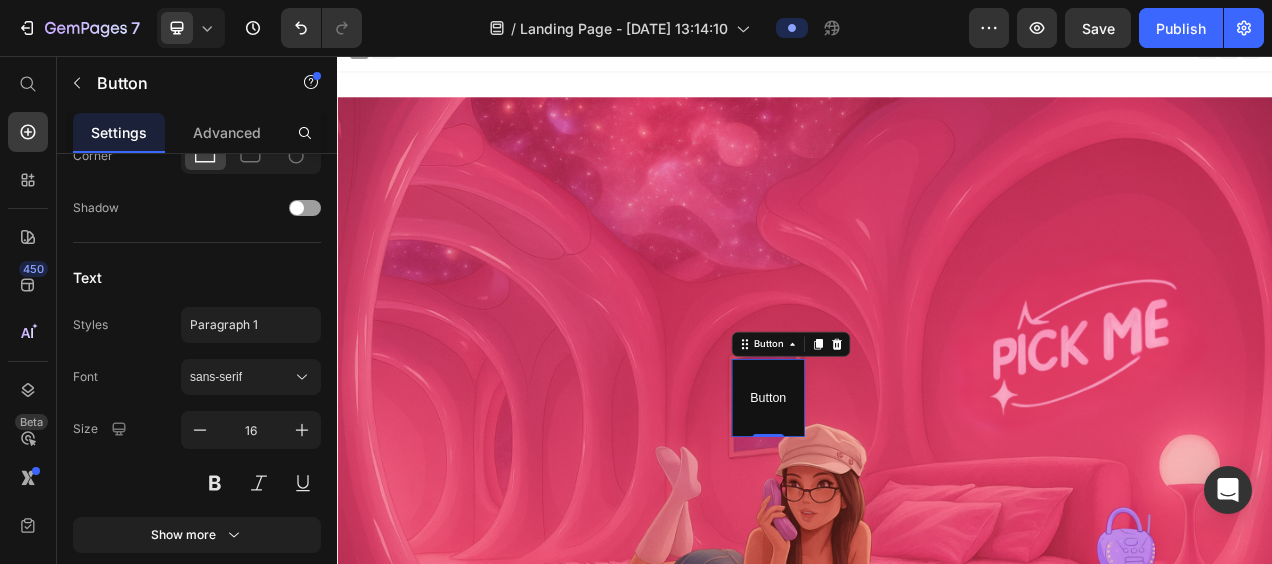 scroll, scrollTop: 0, scrollLeft: 0, axis: both 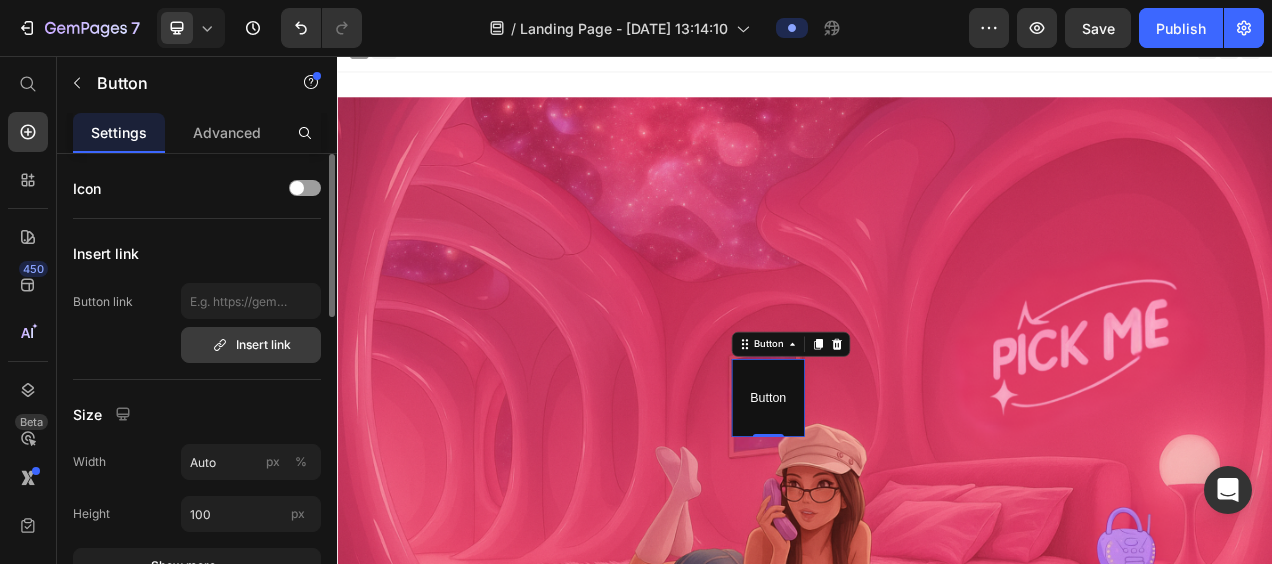 click on "Insert link" at bounding box center (251, 345) 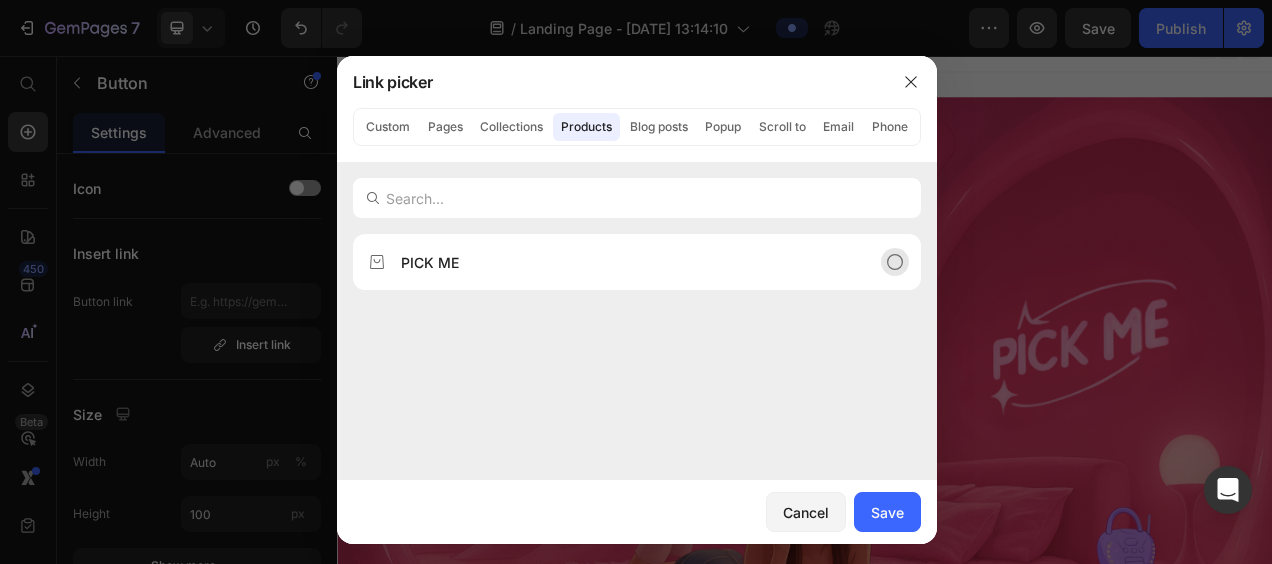 click on "PICK ME" at bounding box center (430, 262) 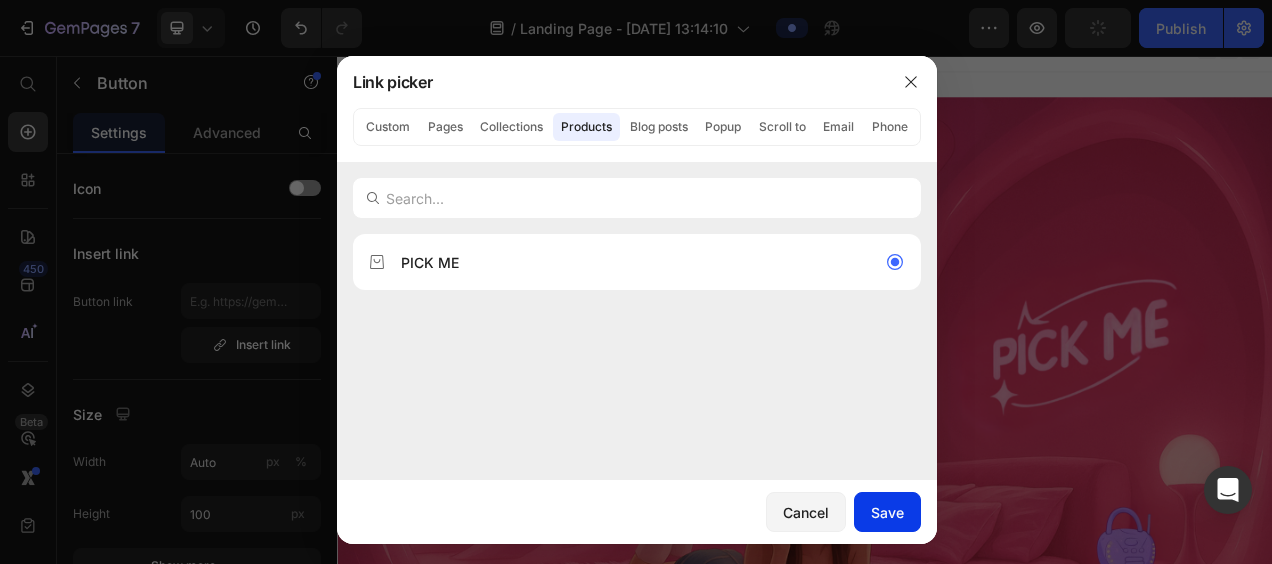 click on "Save" 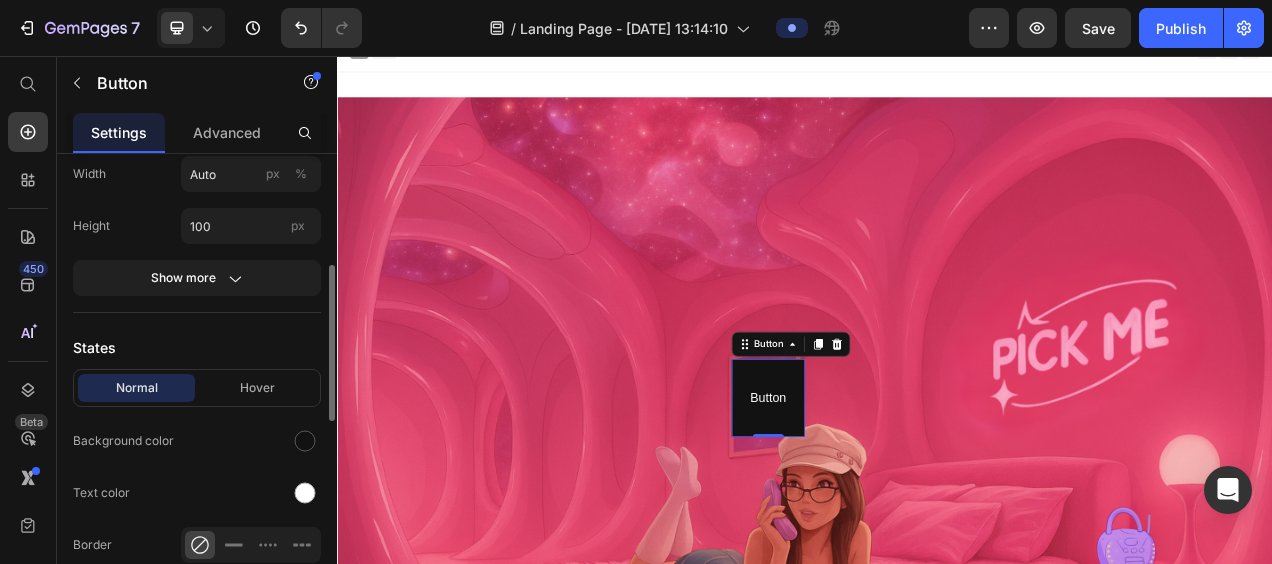 scroll, scrollTop: 341, scrollLeft: 0, axis: vertical 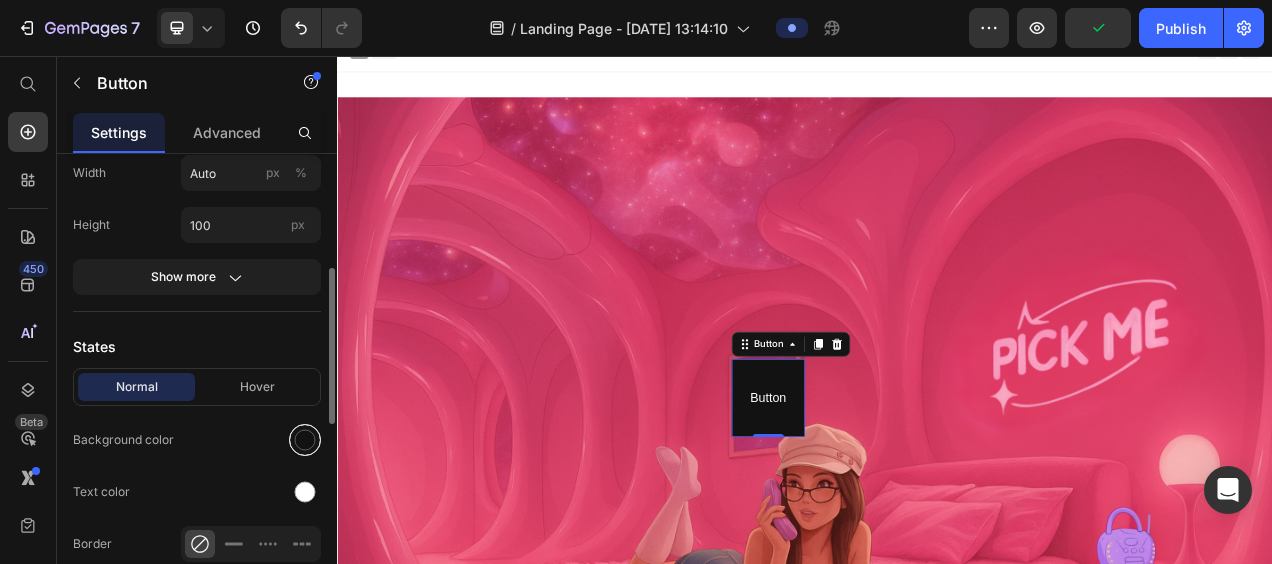 click at bounding box center [305, 440] 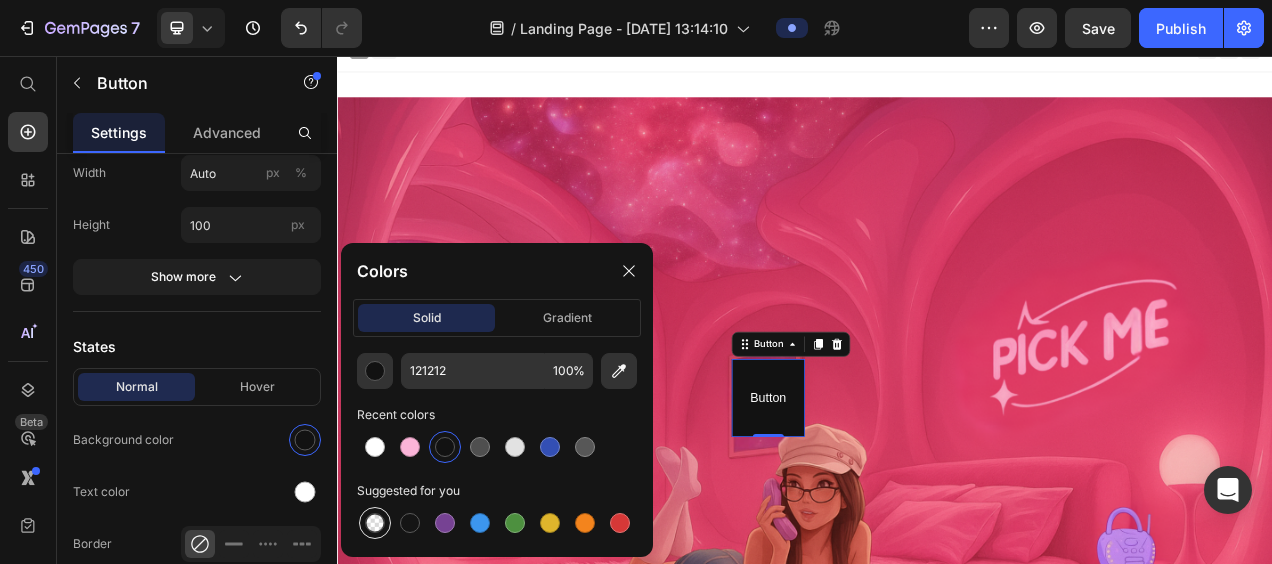 click at bounding box center [375, 523] 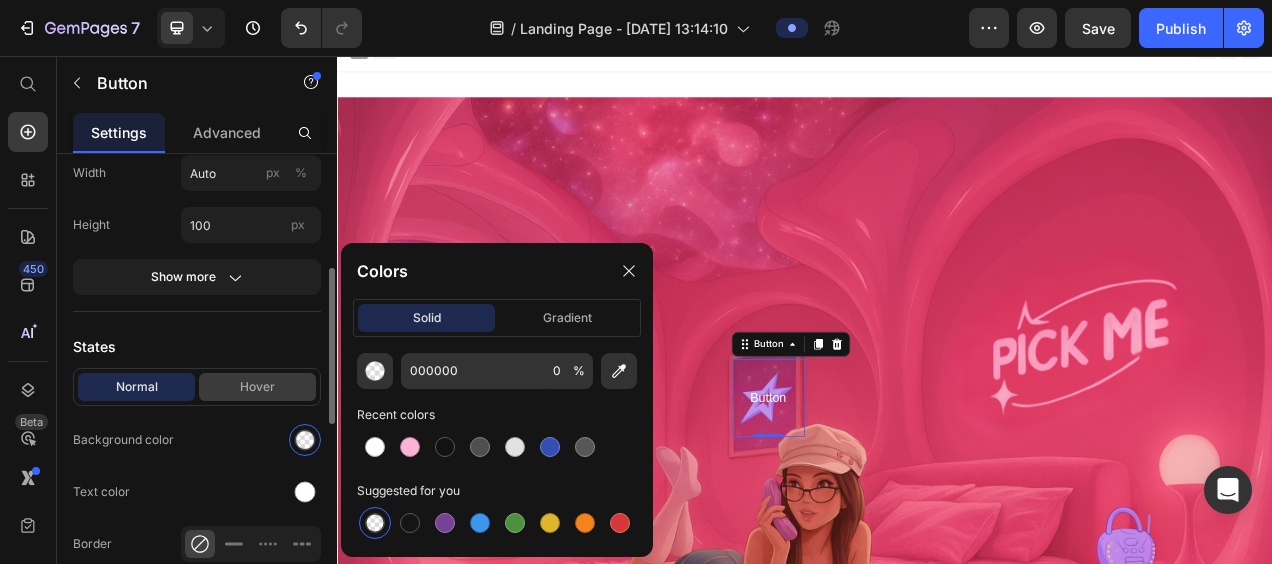 click on "Hover" at bounding box center (257, 387) 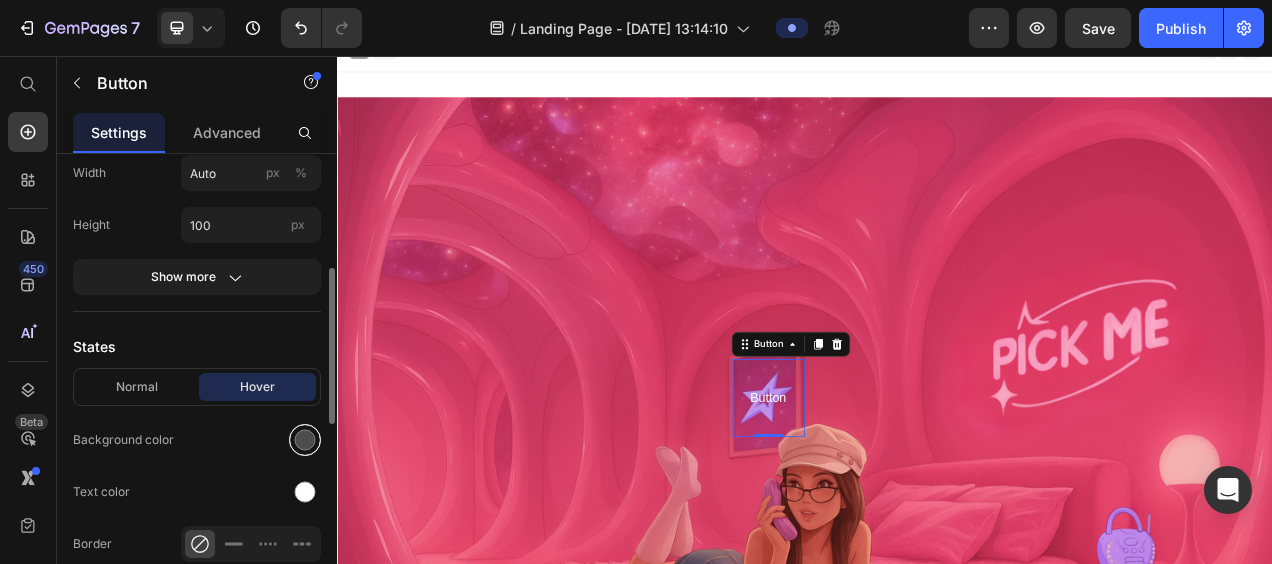 click at bounding box center [305, 440] 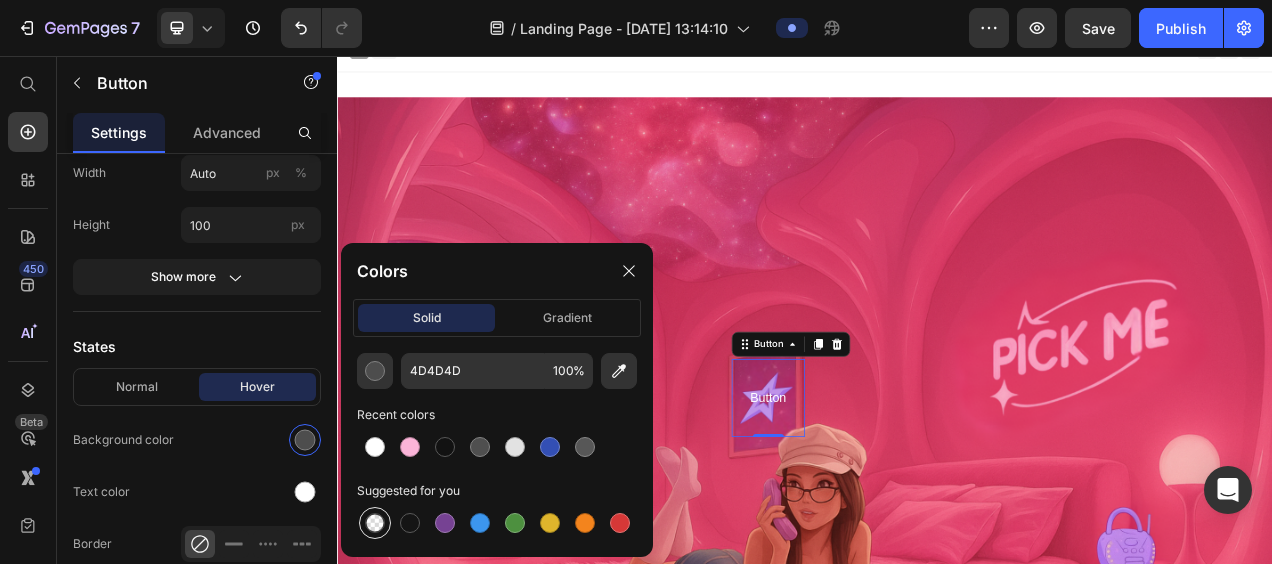 click at bounding box center (375, 523) 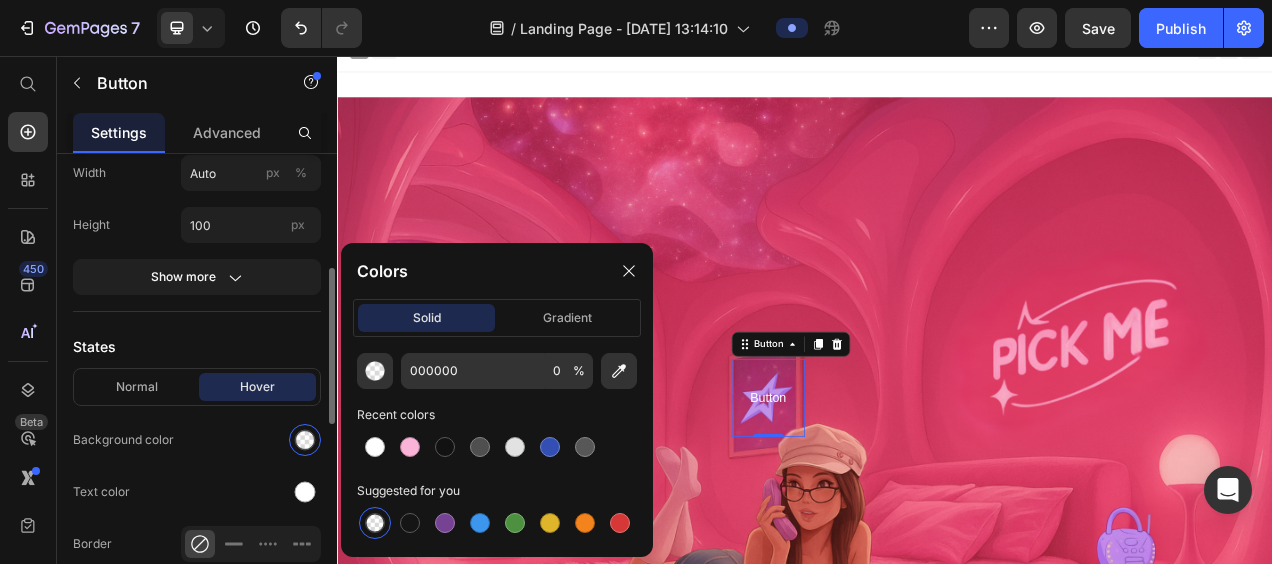 click on "Normal Hover Background color Text color Border Corner Shadow" 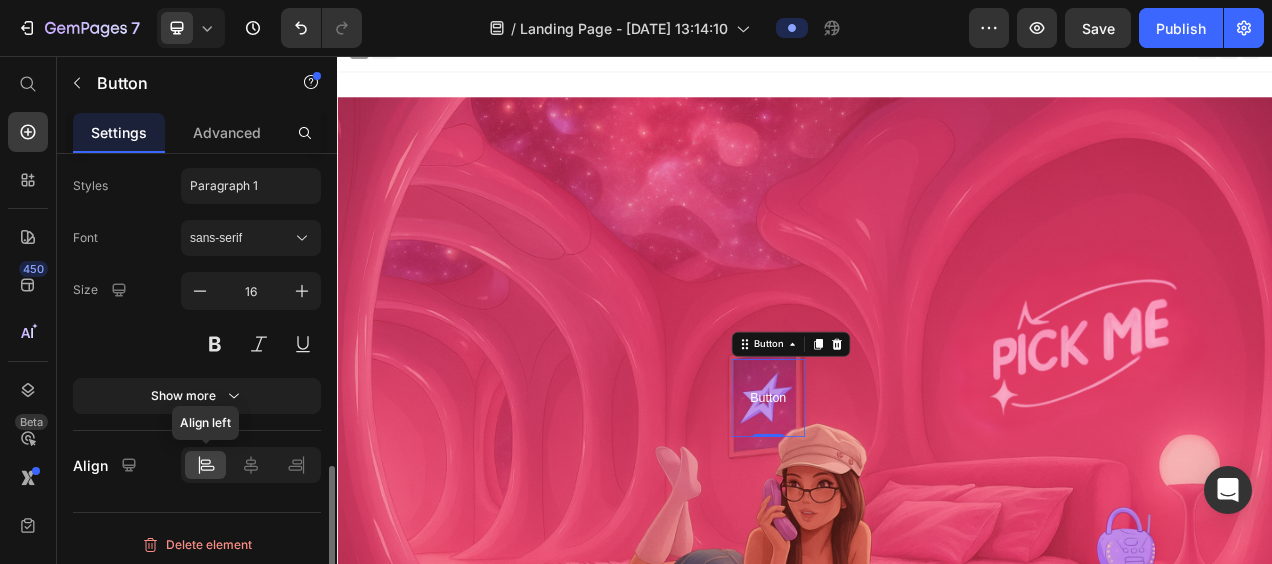 scroll, scrollTop: 922, scrollLeft: 0, axis: vertical 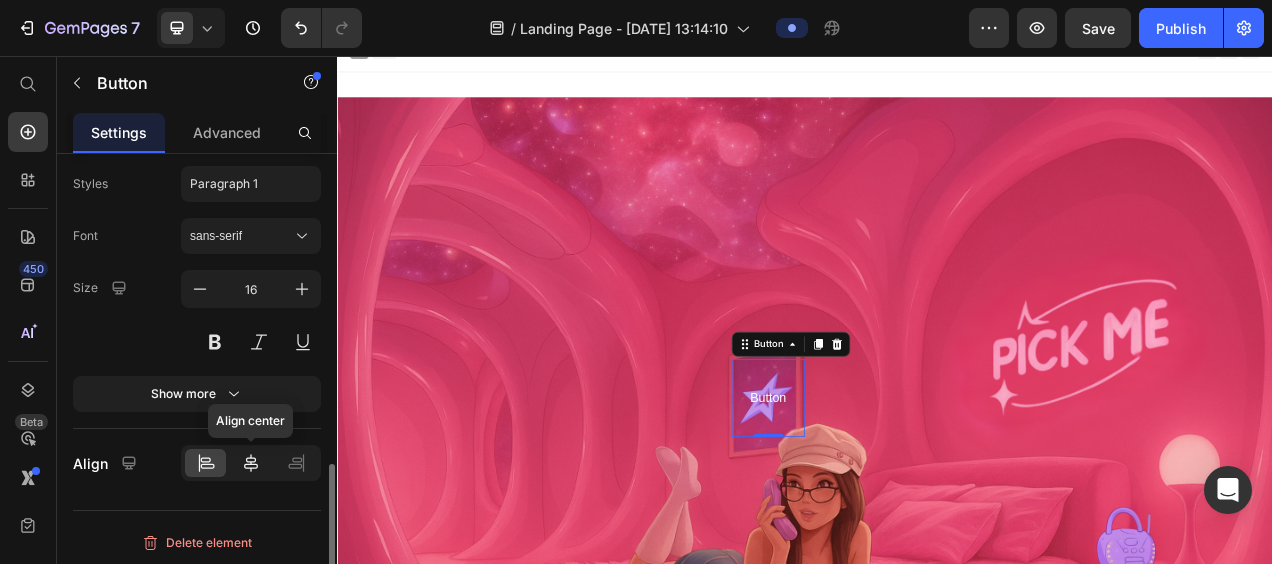 click 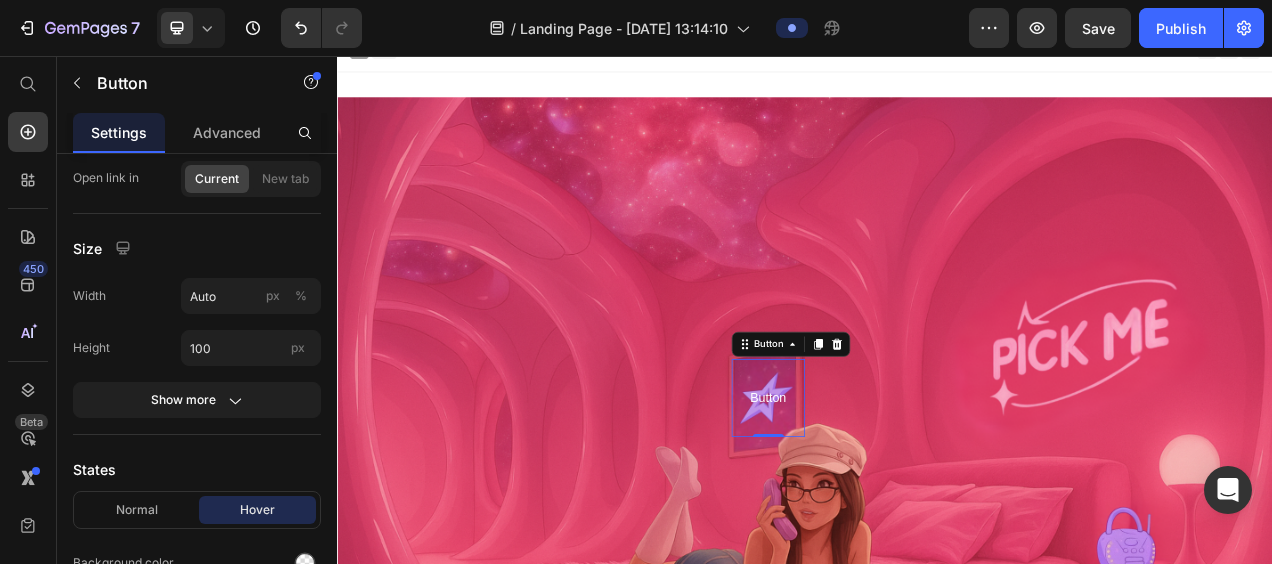 scroll, scrollTop: 0, scrollLeft: 0, axis: both 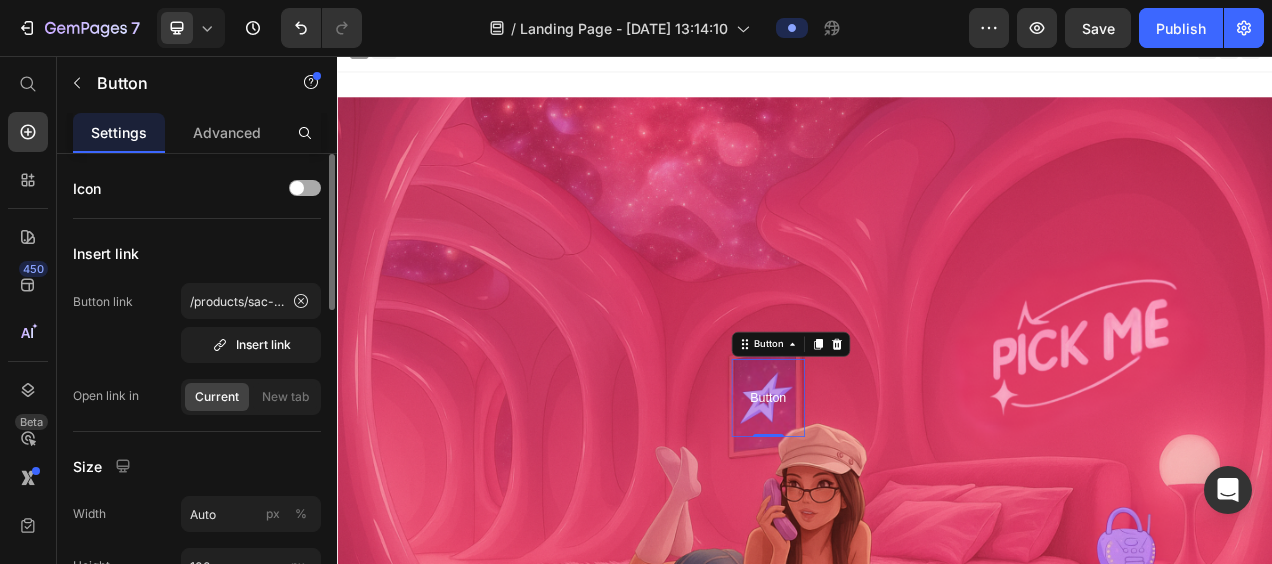click at bounding box center [297, 188] 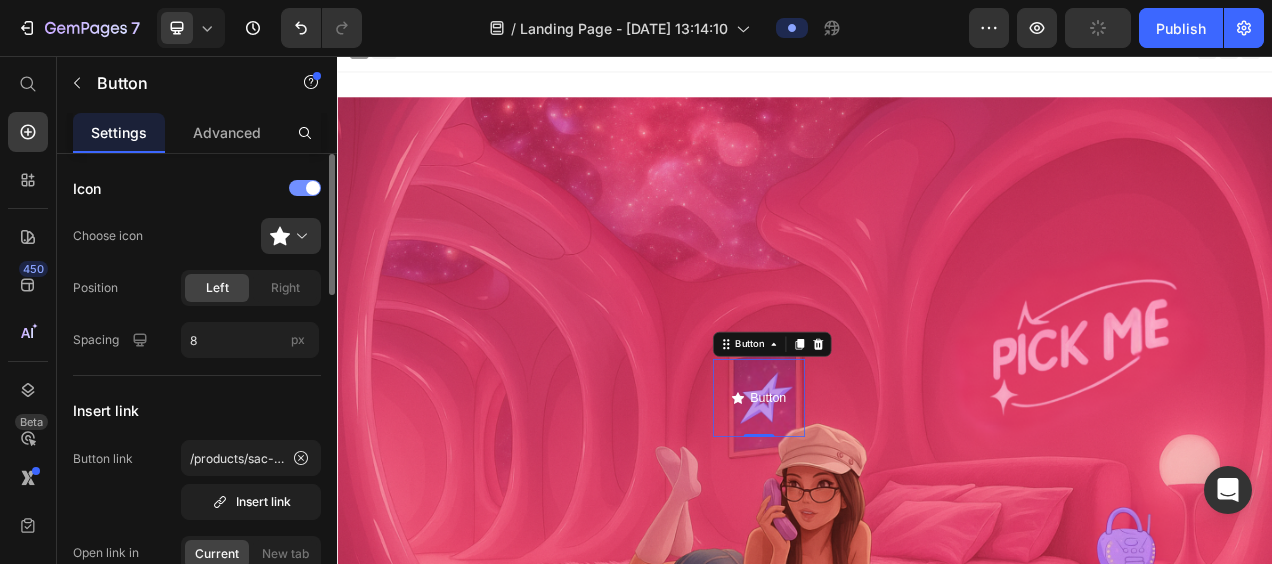 click at bounding box center (305, 188) 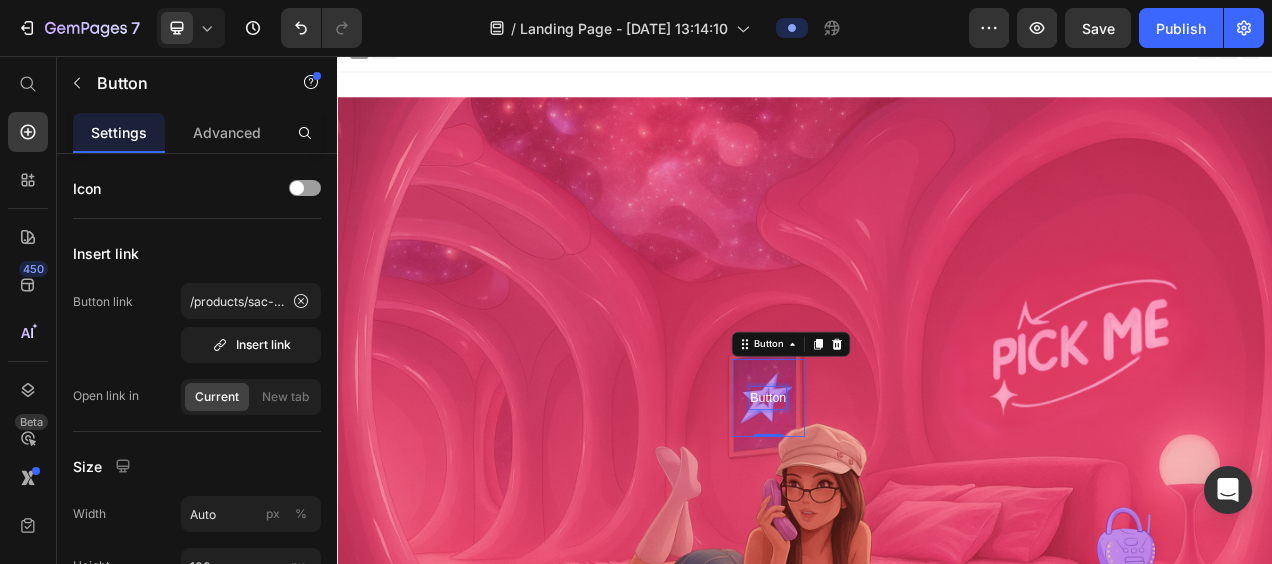 click on "Button" at bounding box center (890, 495) 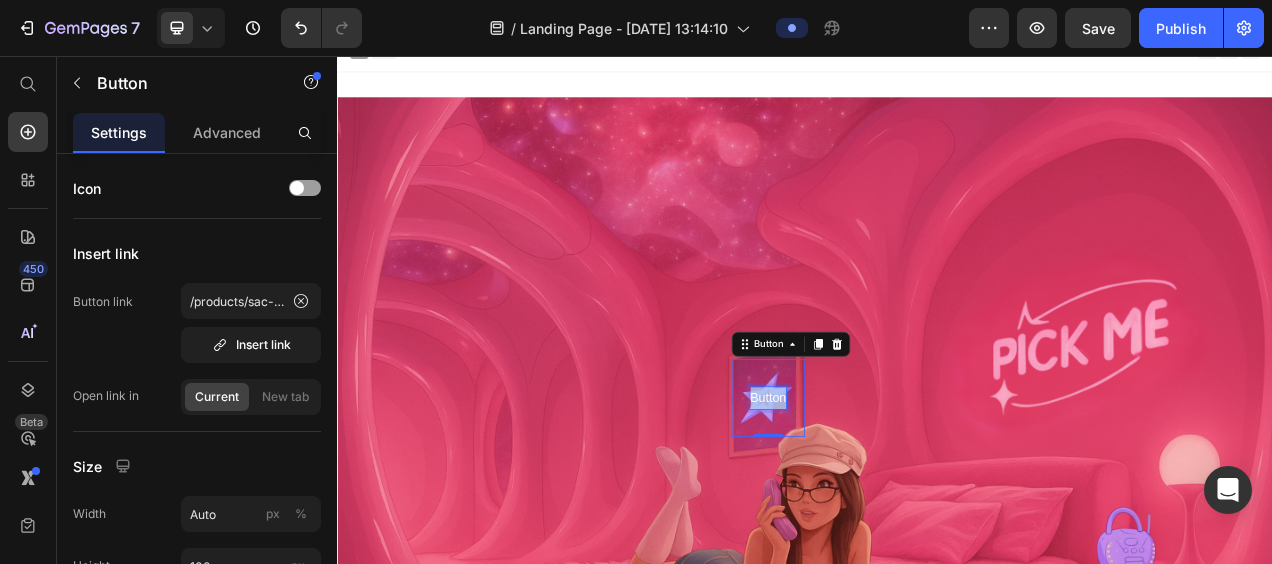 click on "Button" at bounding box center [890, 495] 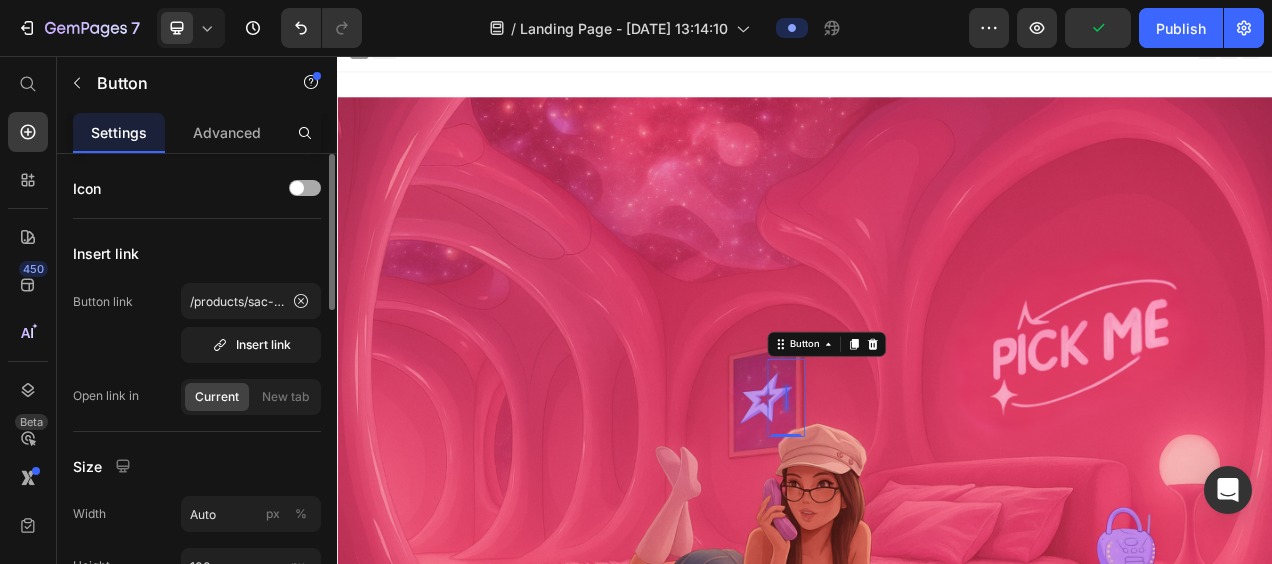 click at bounding box center (305, 188) 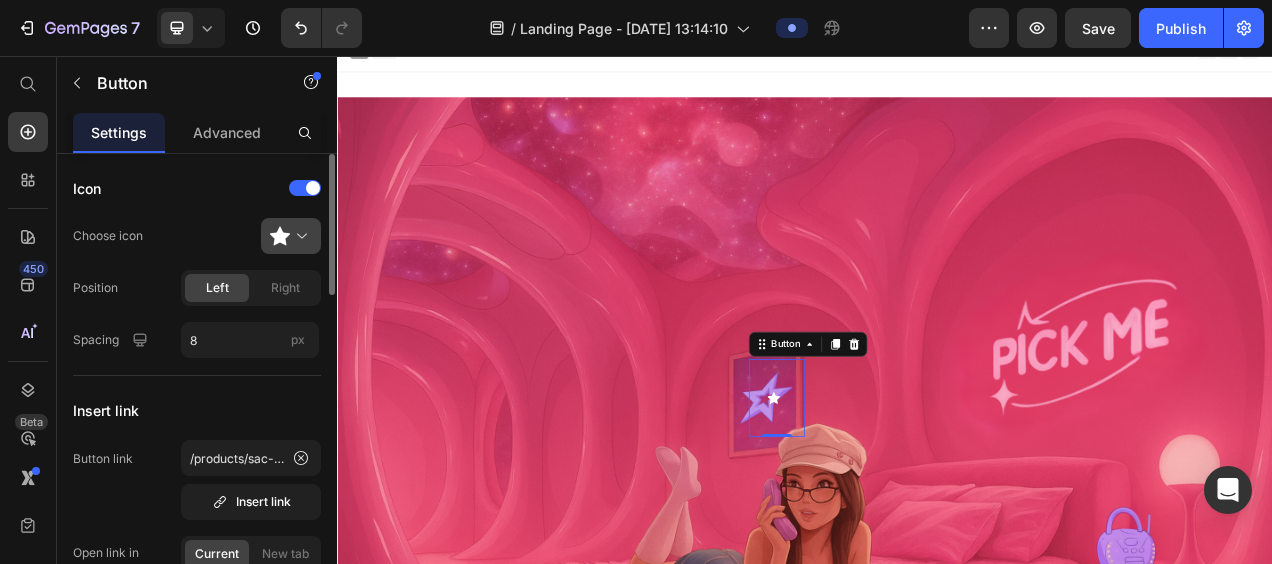click at bounding box center (299, 236) 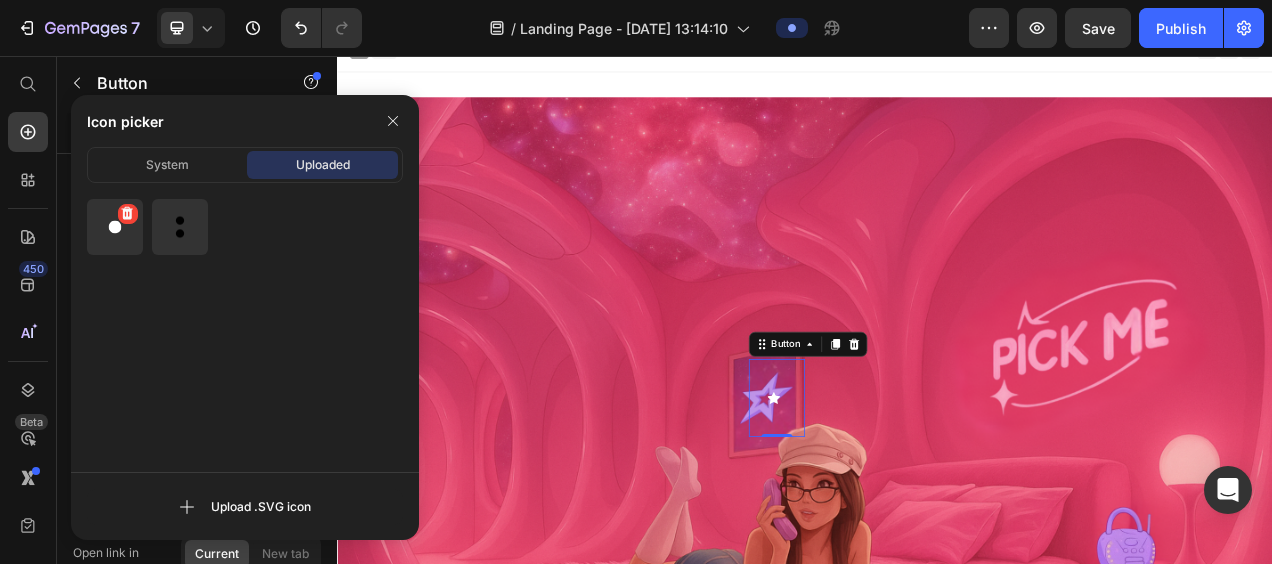 click at bounding box center [115, 227] 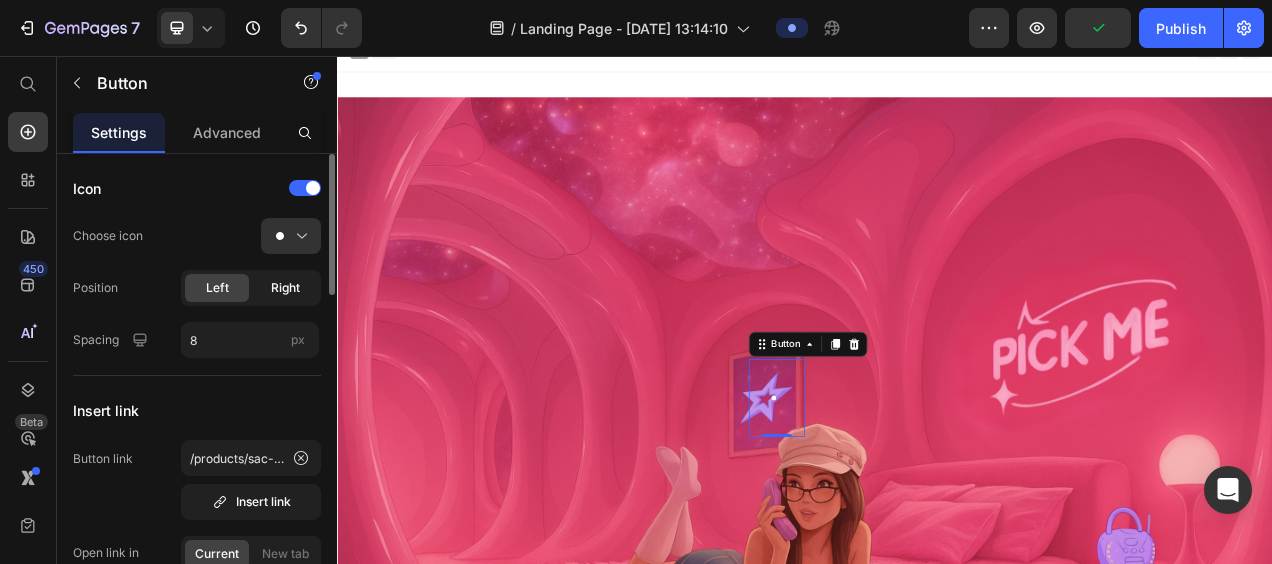 click on "Right" 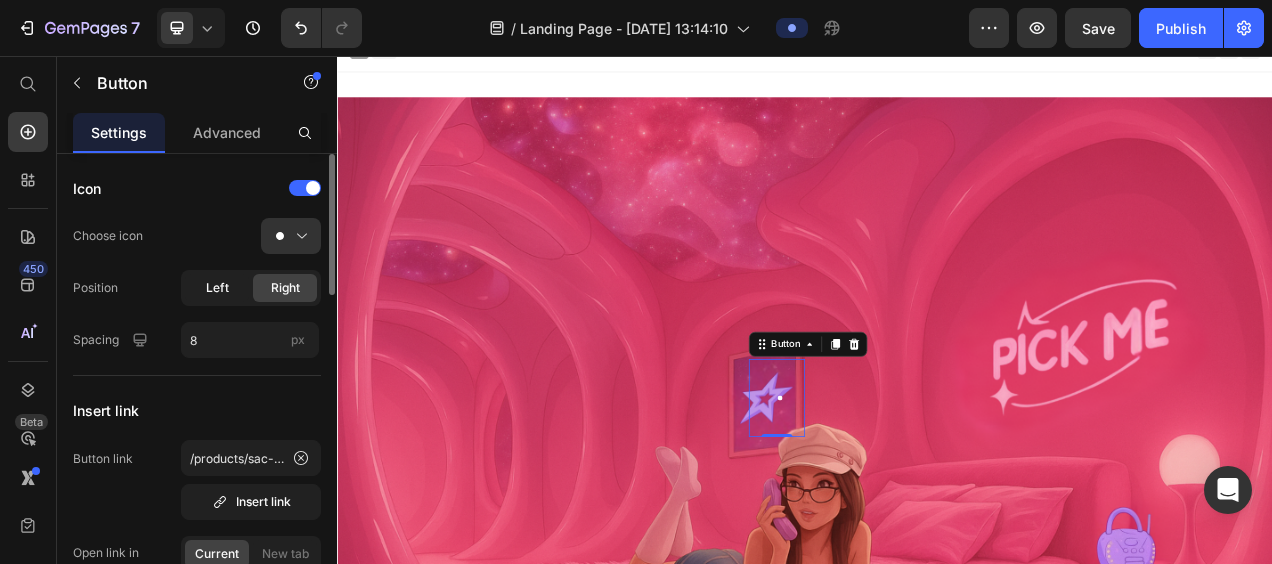 click on "Left" 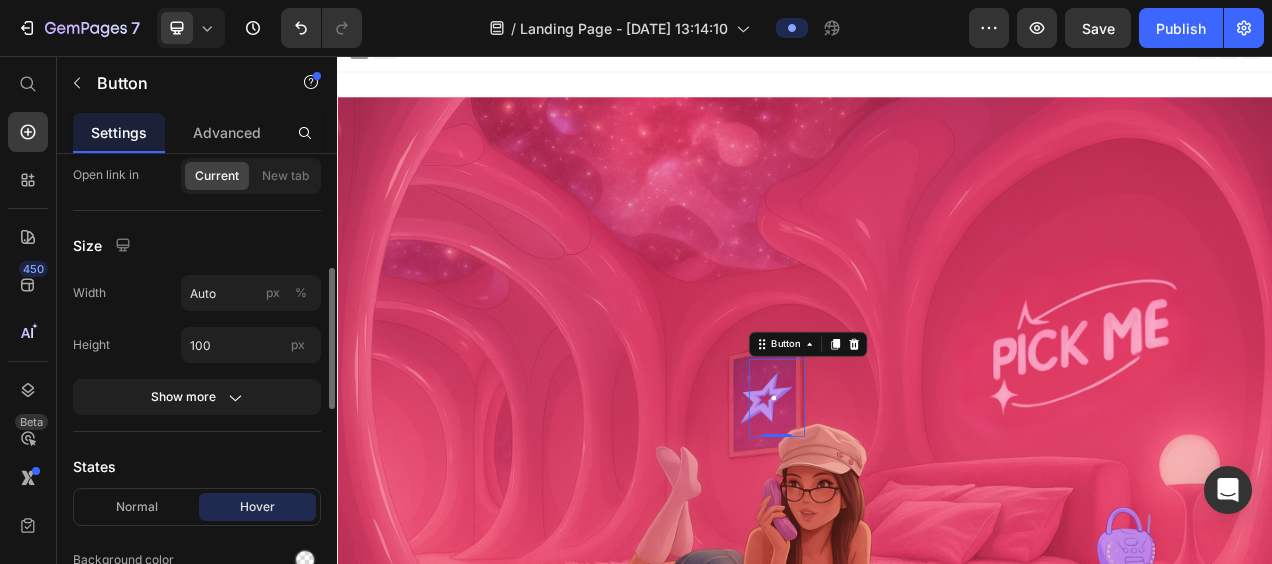 scroll, scrollTop: 378, scrollLeft: 0, axis: vertical 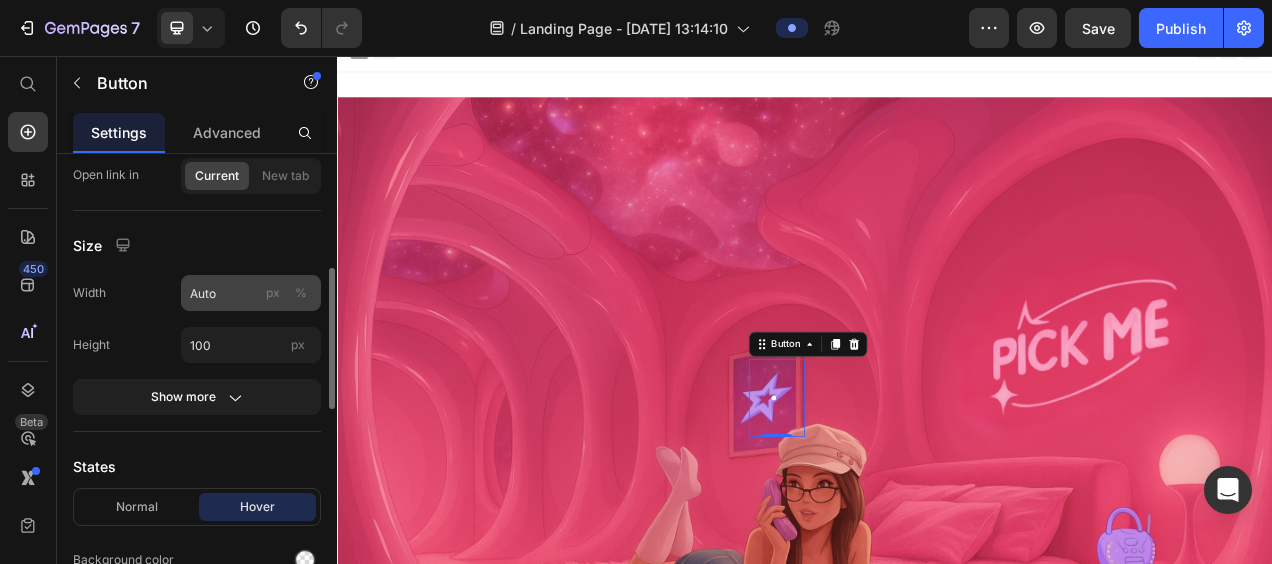 click on "%" at bounding box center [301, 293] 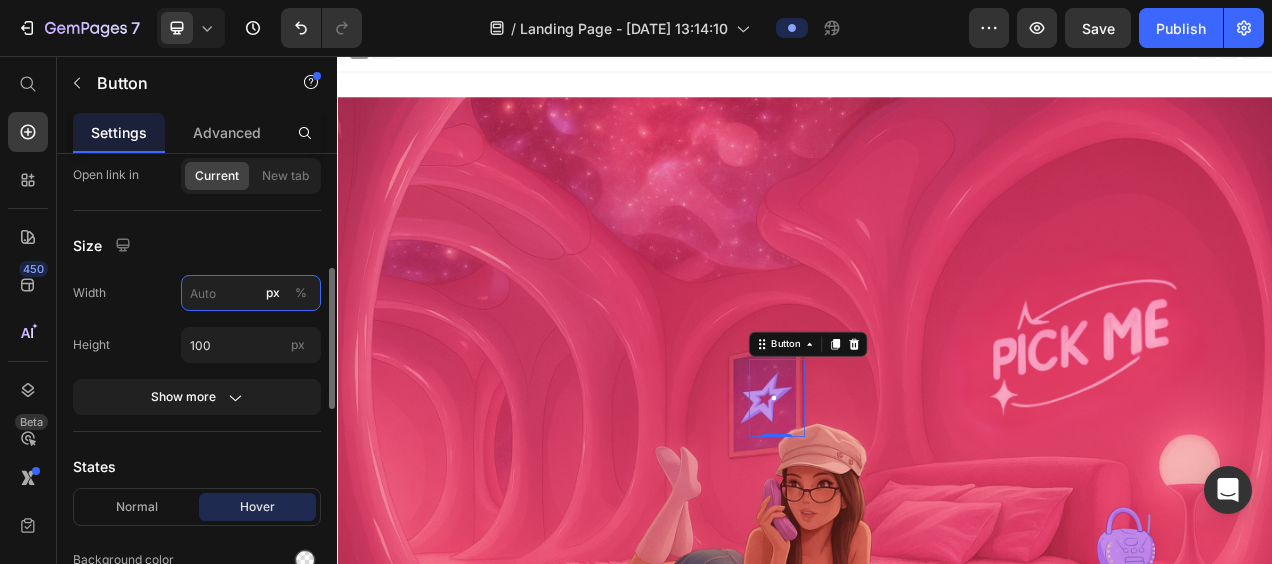 click on "px %" at bounding box center (251, 293) 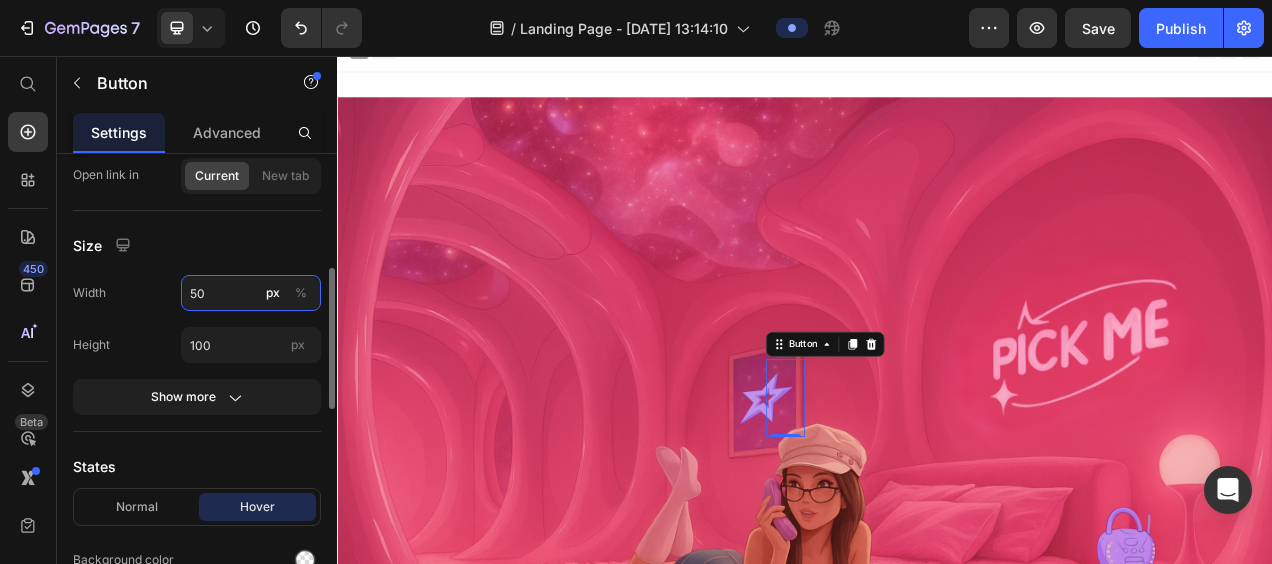 type on "5" 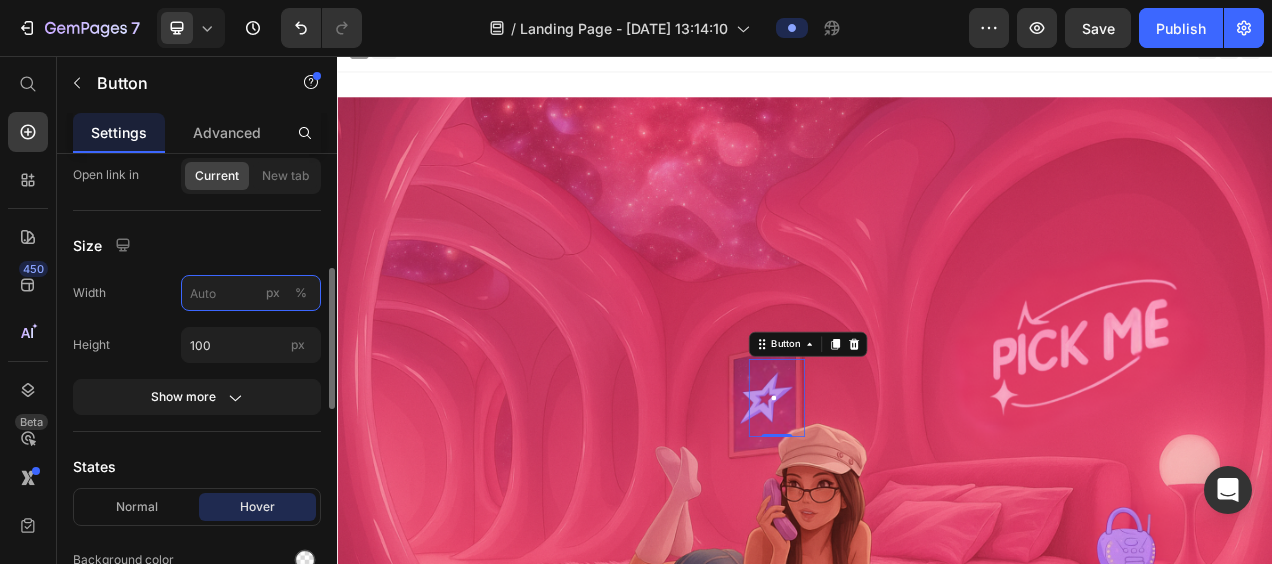 type on "5" 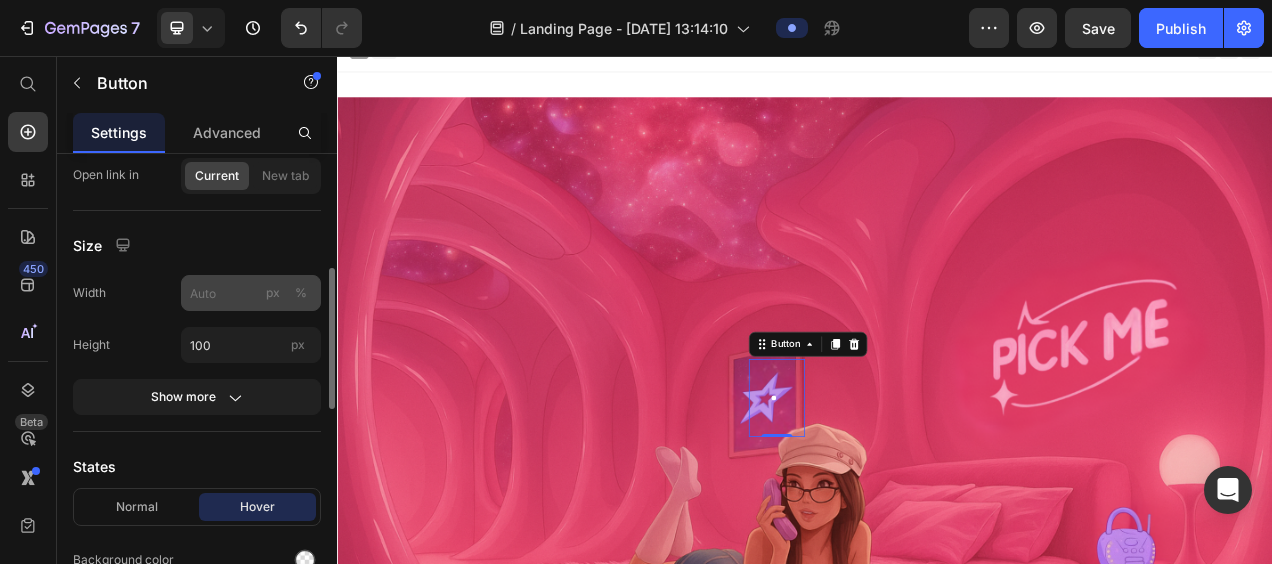 click on "%" at bounding box center [301, 293] 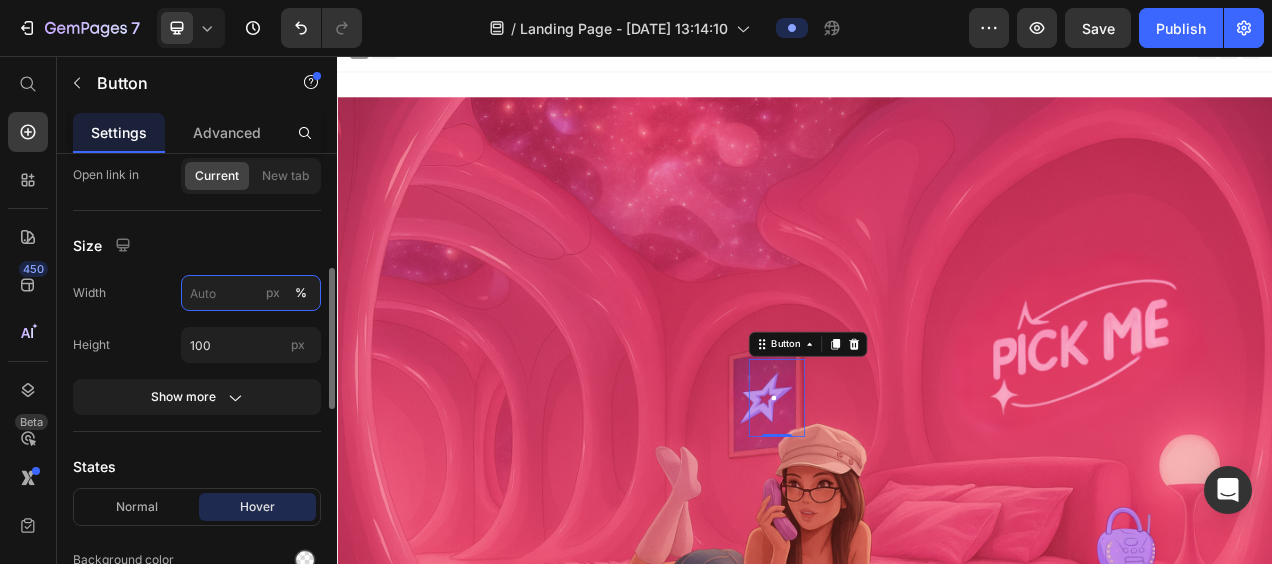 click on "px %" at bounding box center (251, 293) 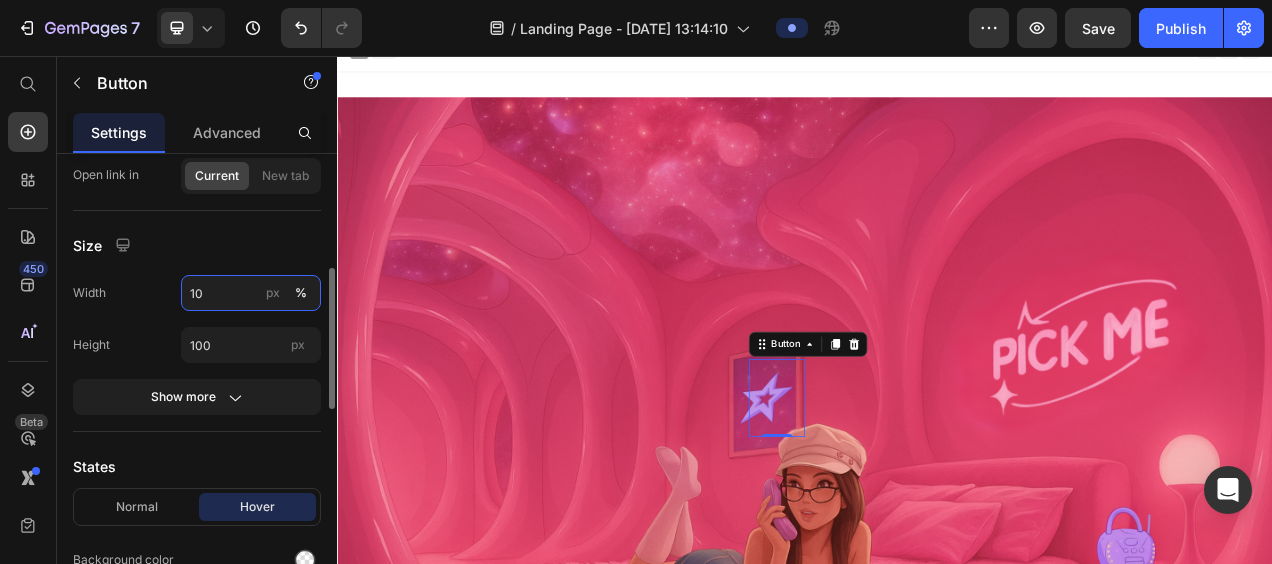type on "1" 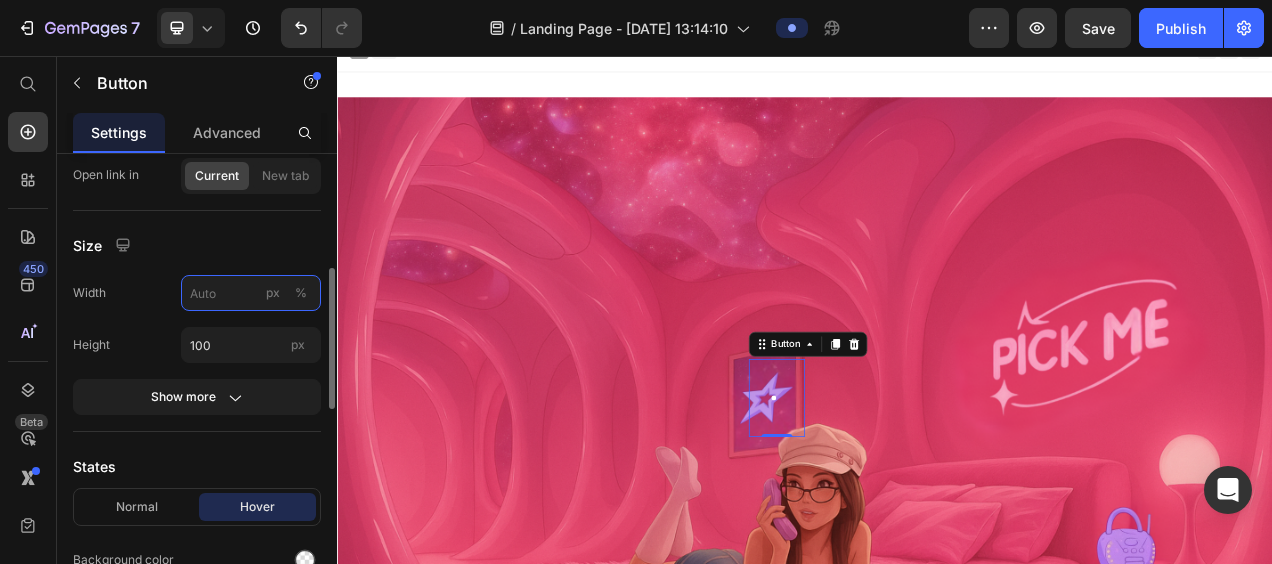 type on "1" 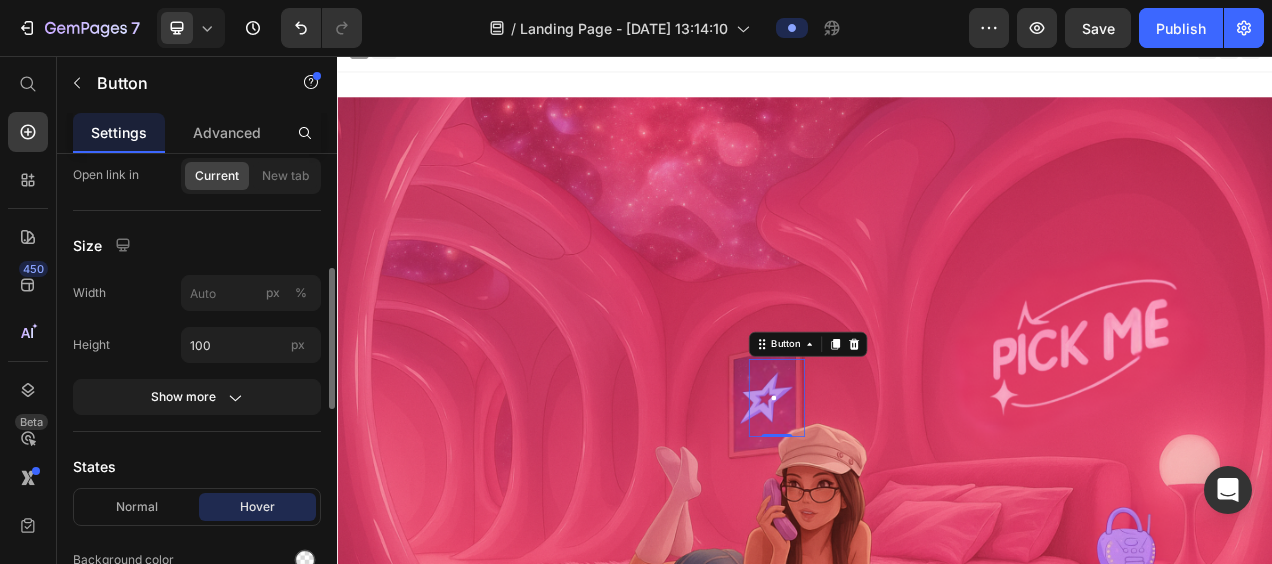 click on "Insert link Button link /products/sac-mini  Insert link   Open link in  Current New tab" 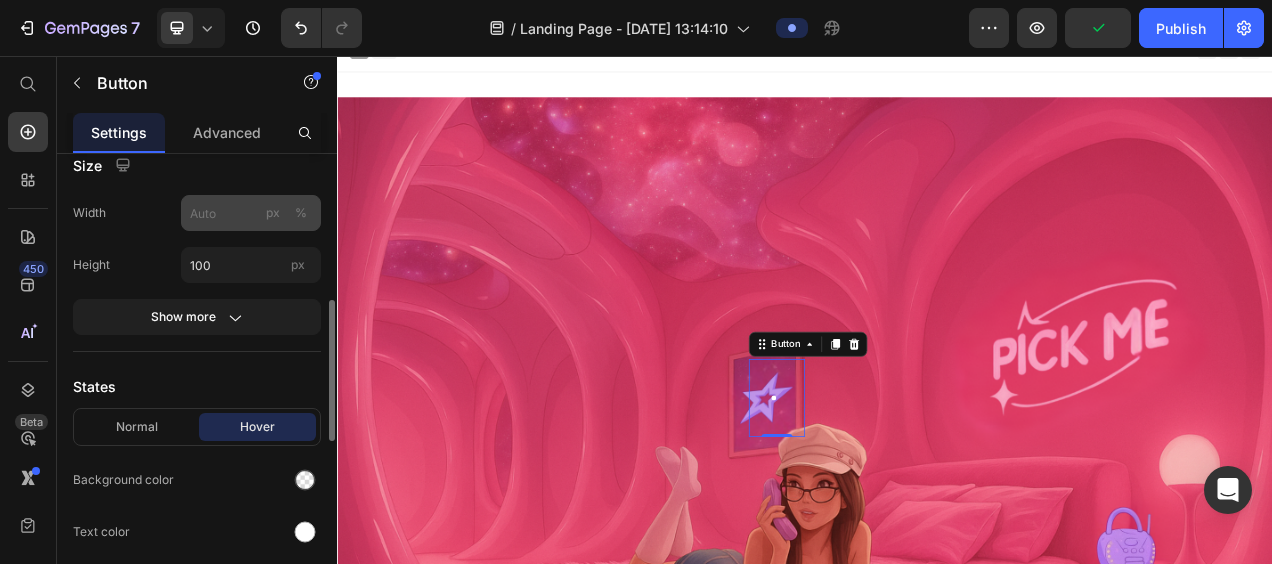 scroll, scrollTop: 471, scrollLeft: 0, axis: vertical 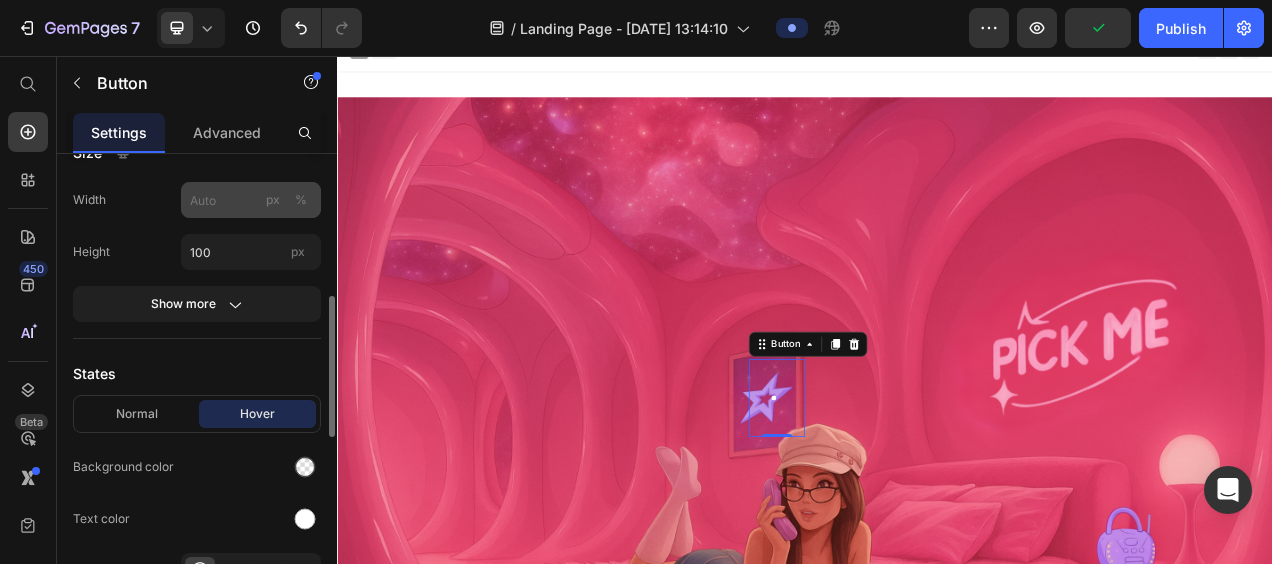 click 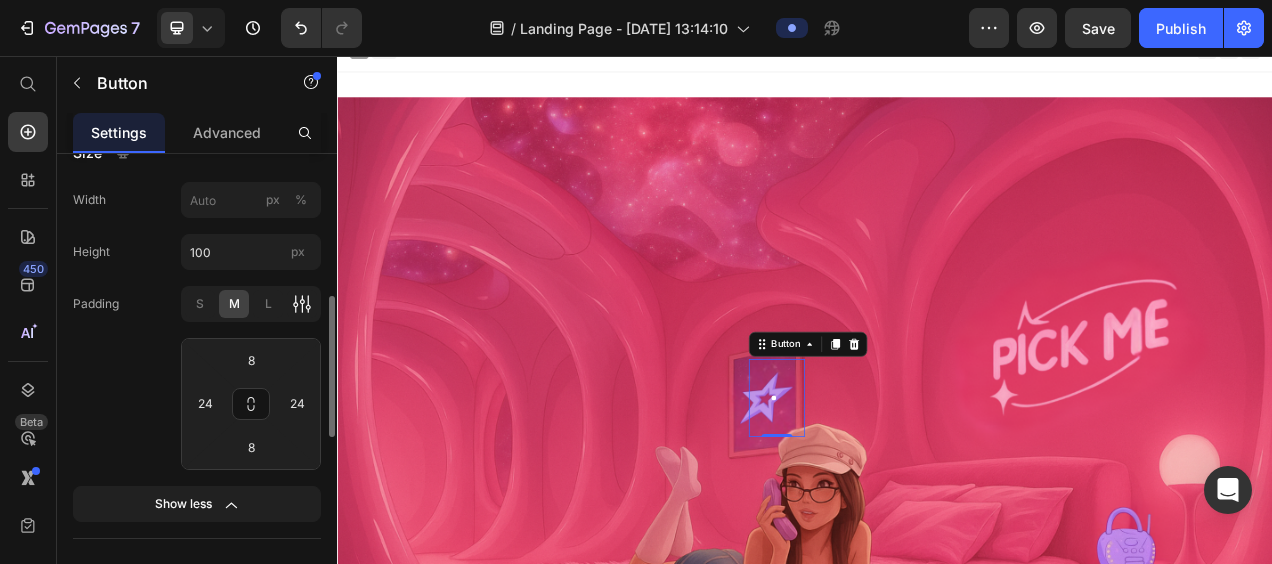 click 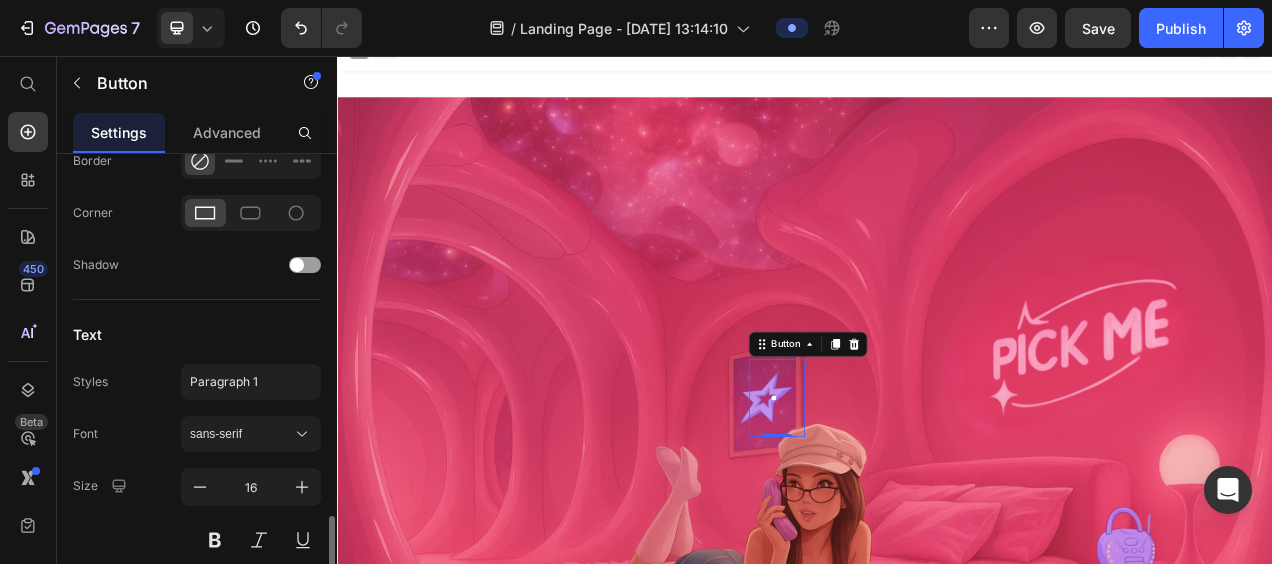 scroll, scrollTop: 1140, scrollLeft: 0, axis: vertical 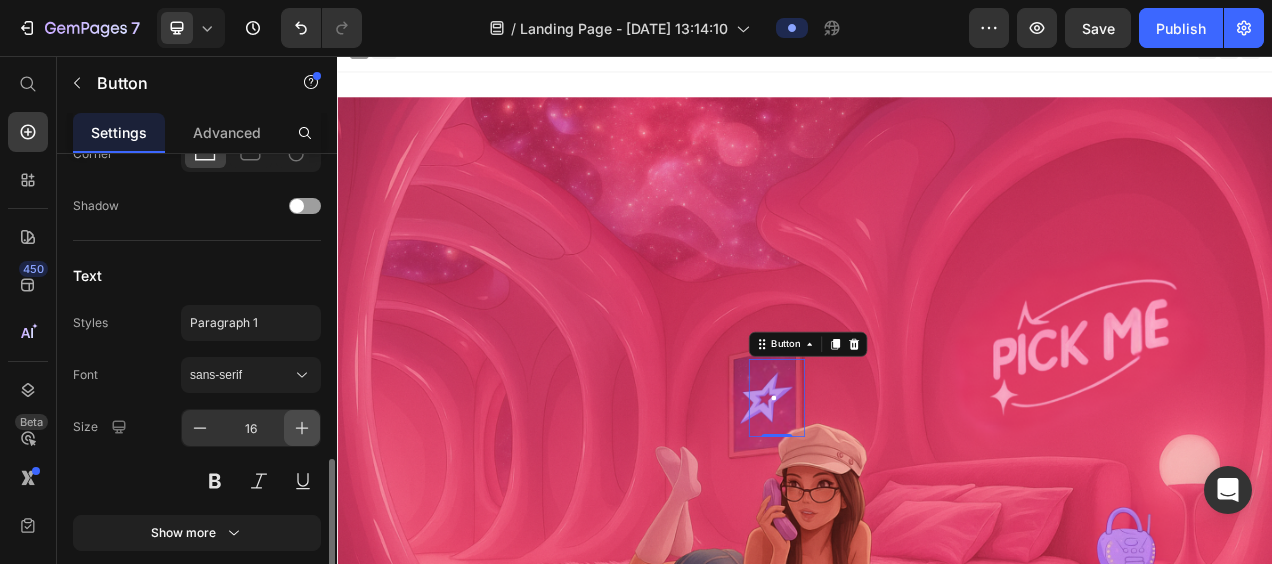 click 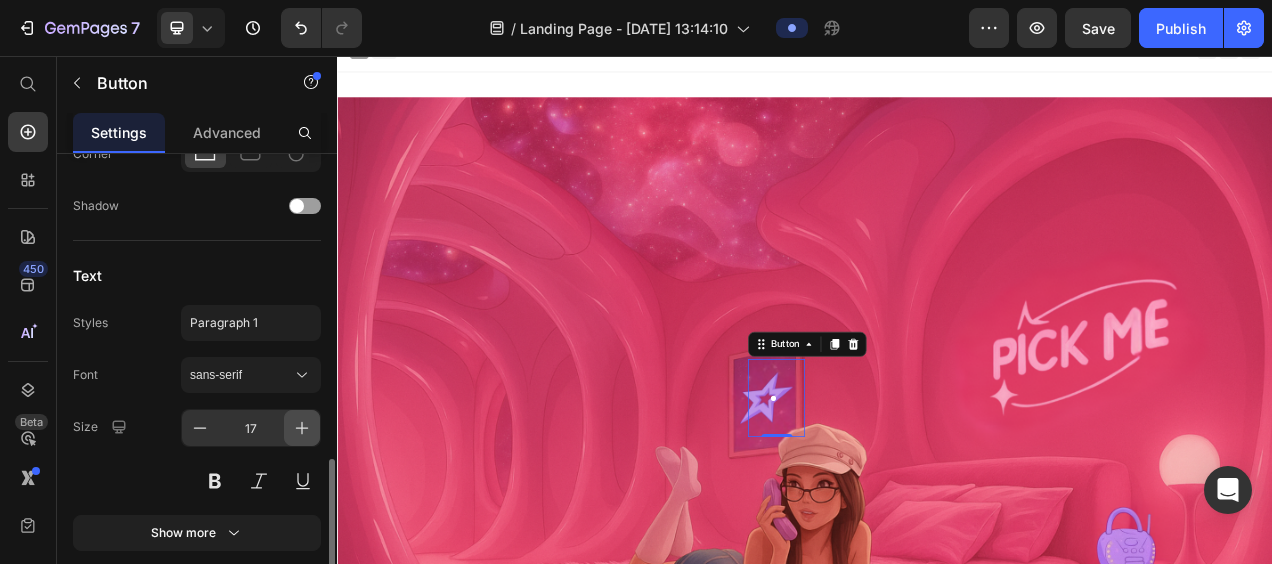 click 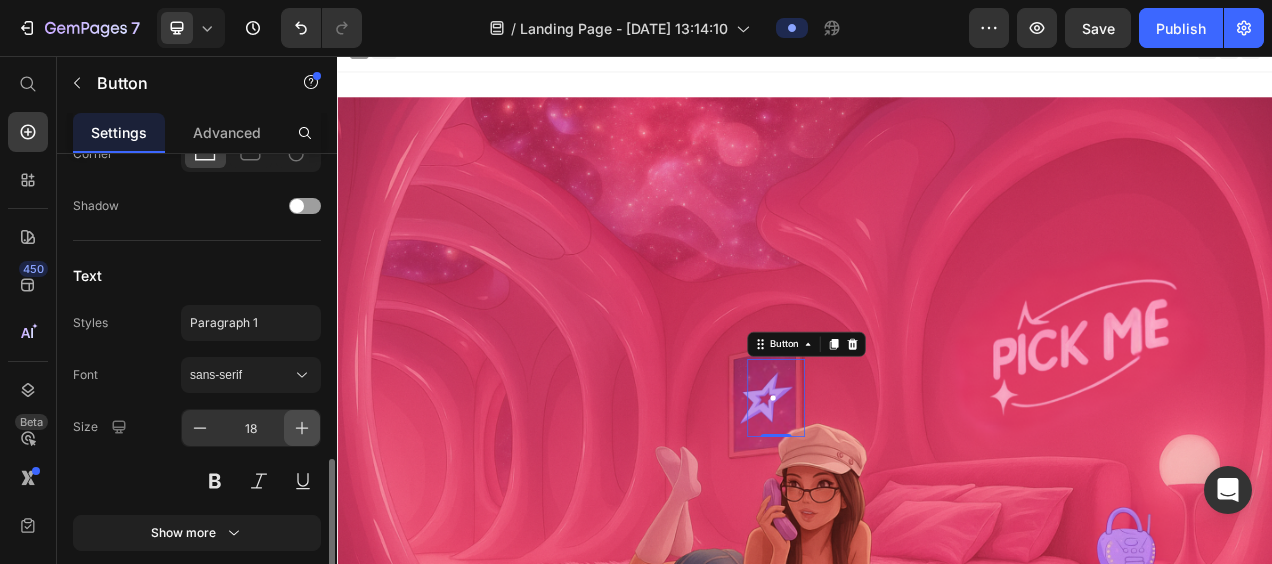 click 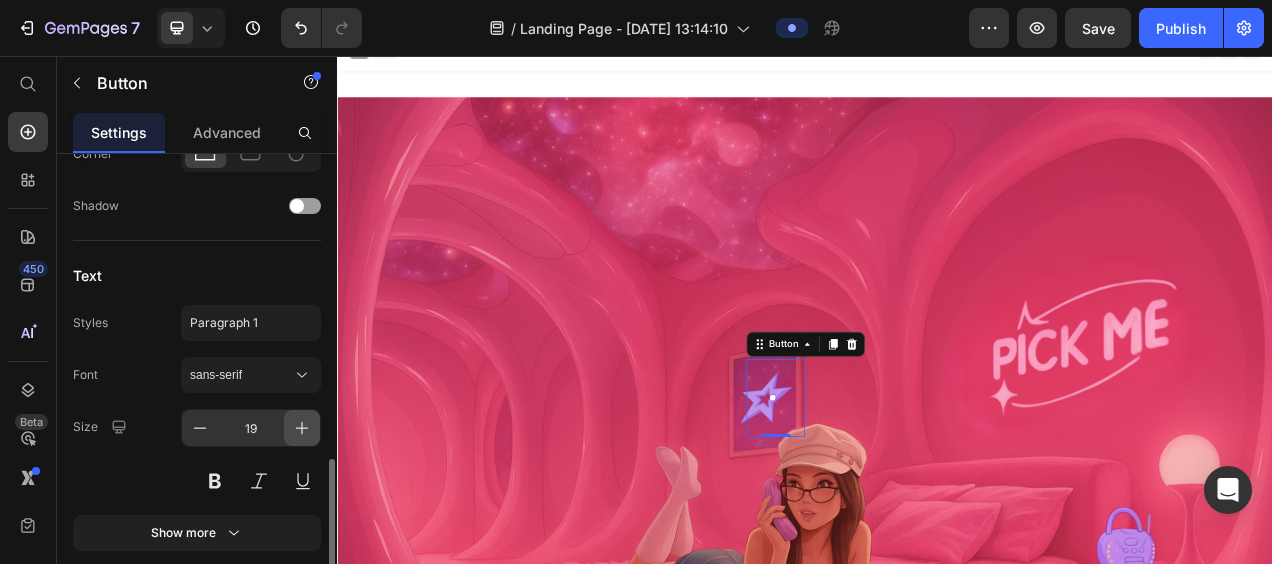 click 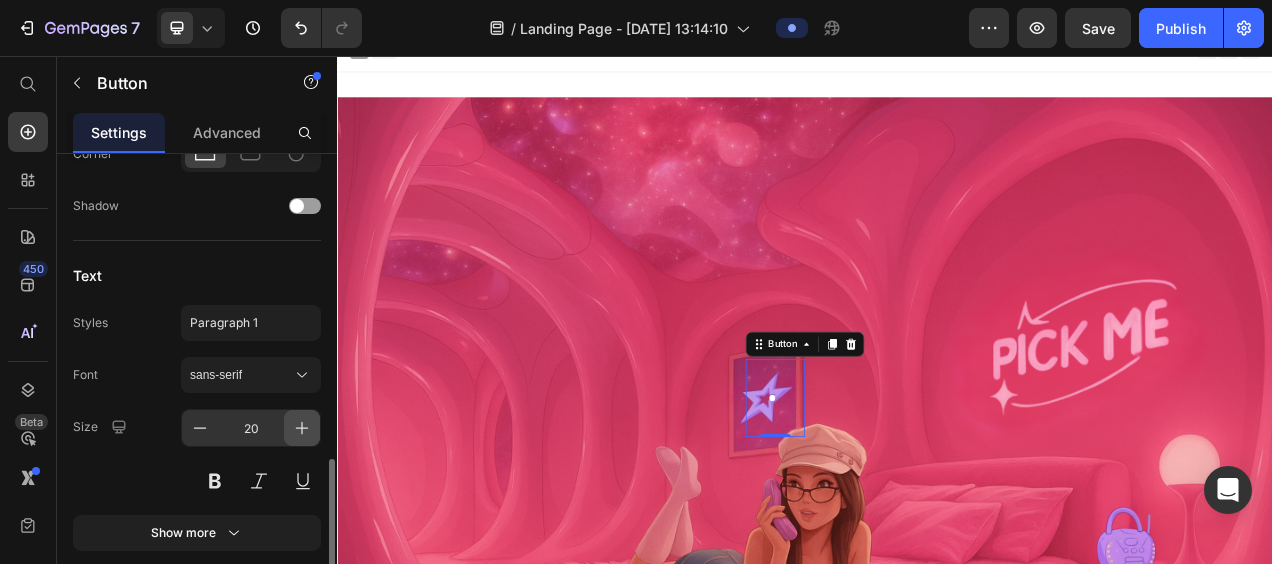 click 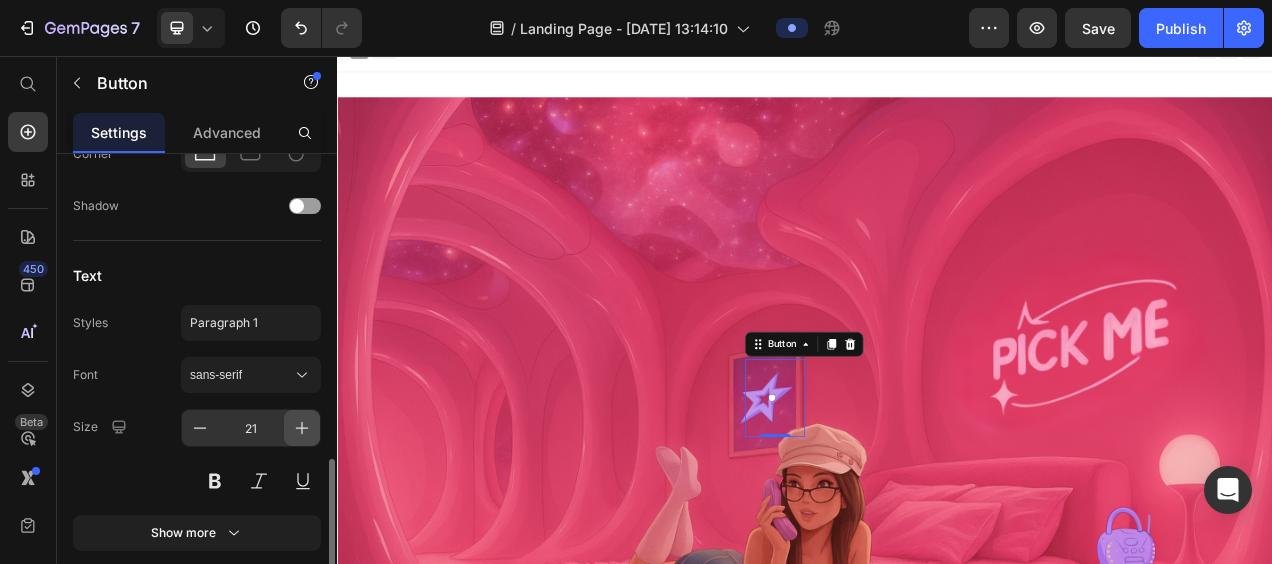click 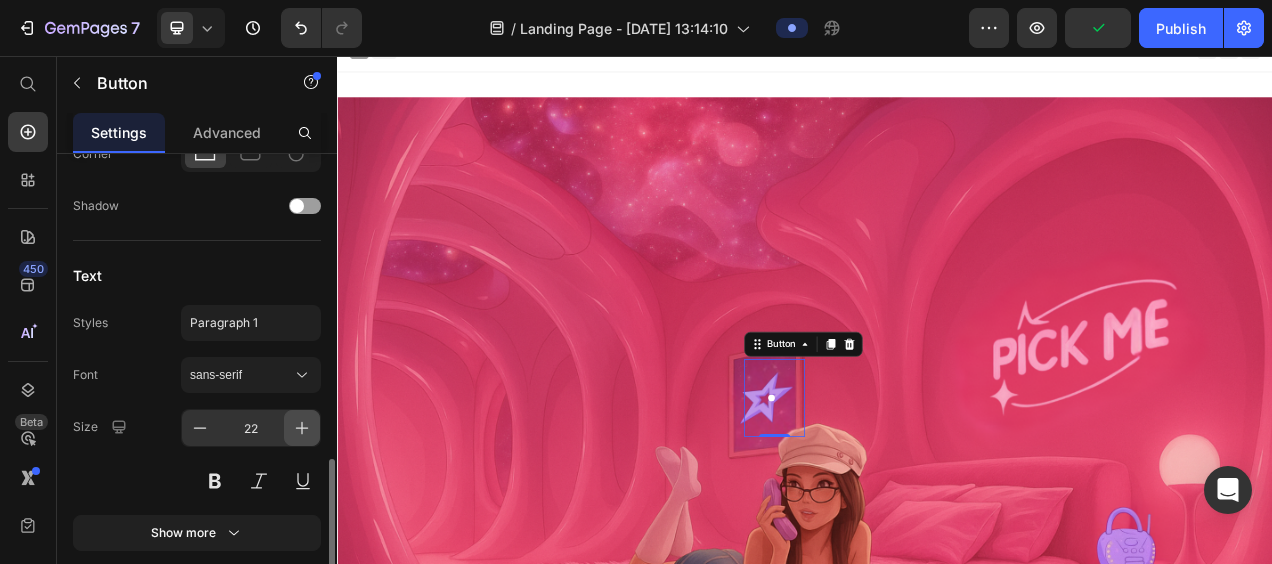 click 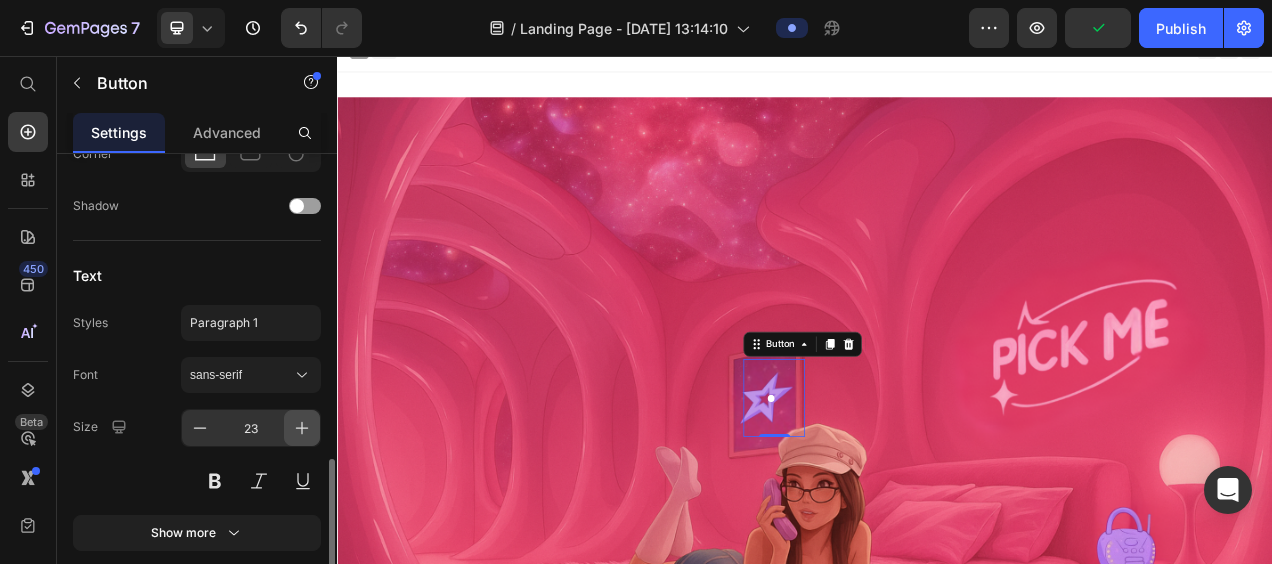 click 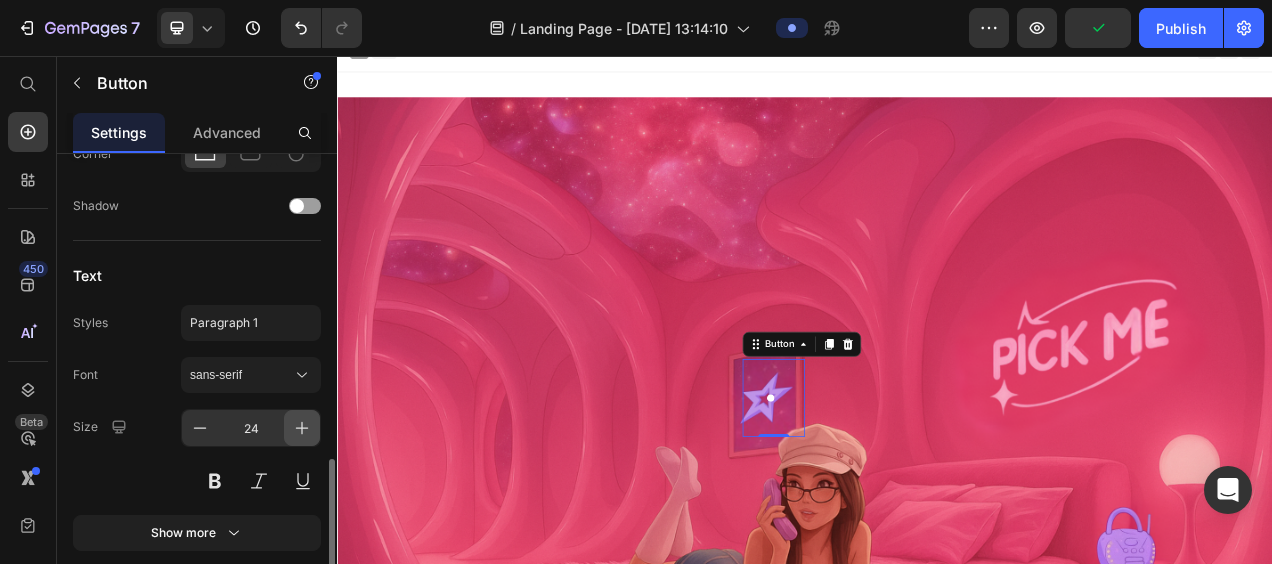 click 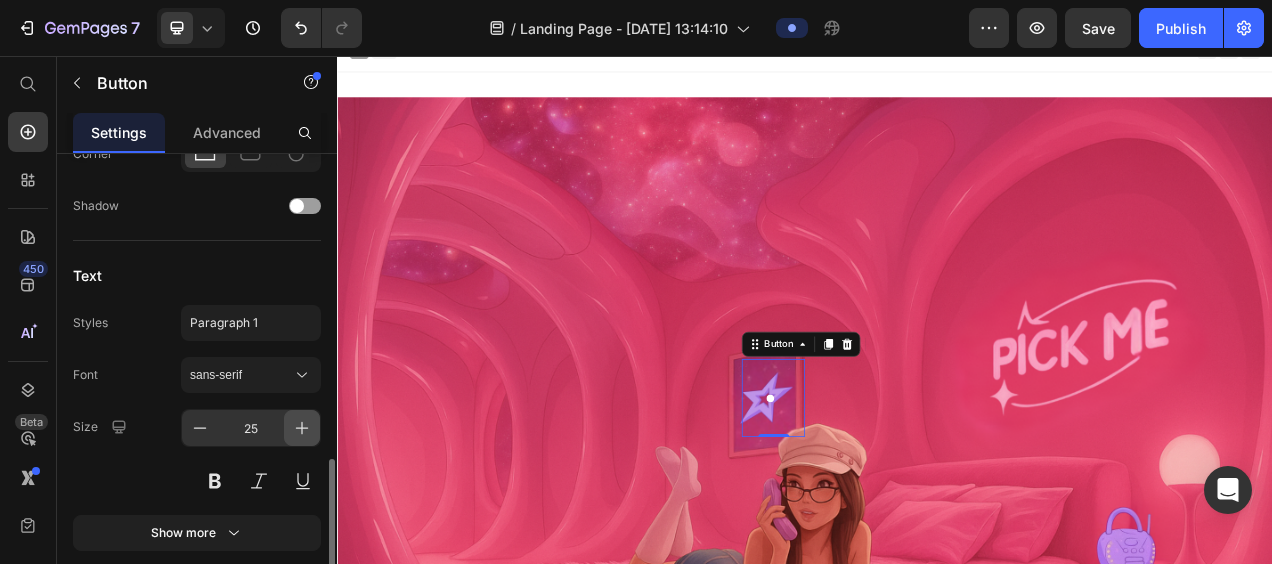 click 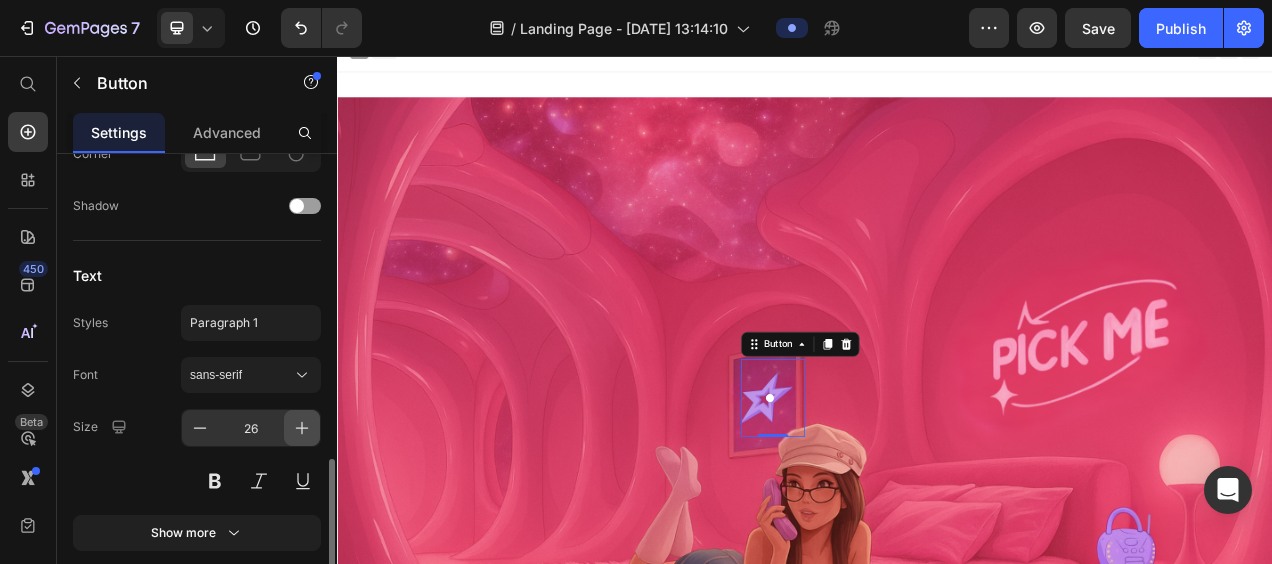 click 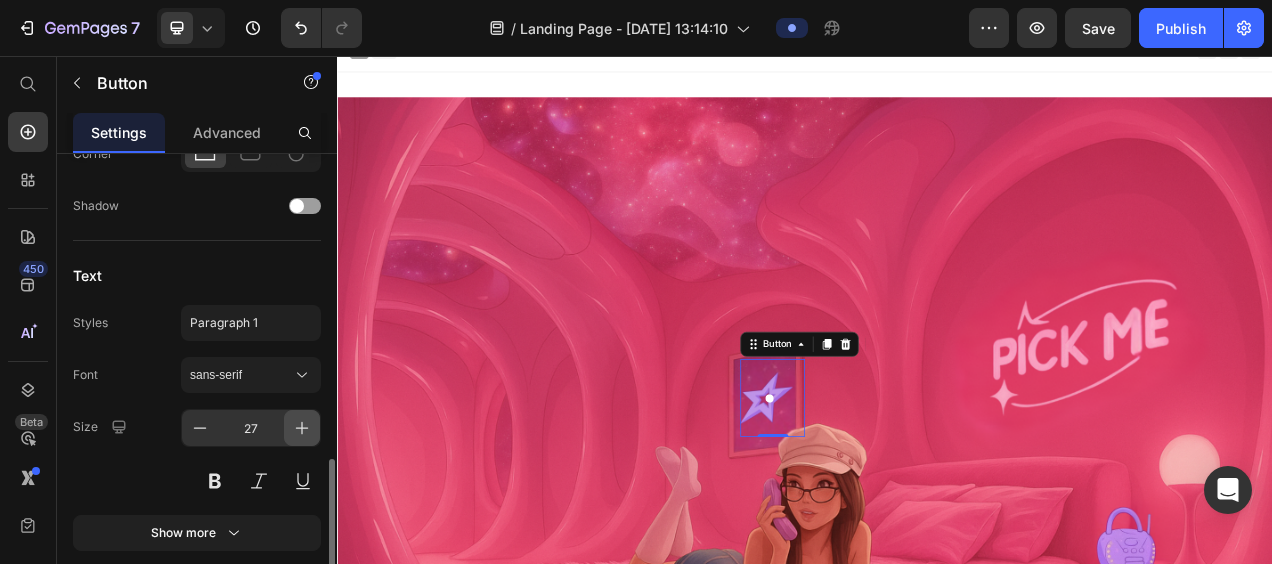 click 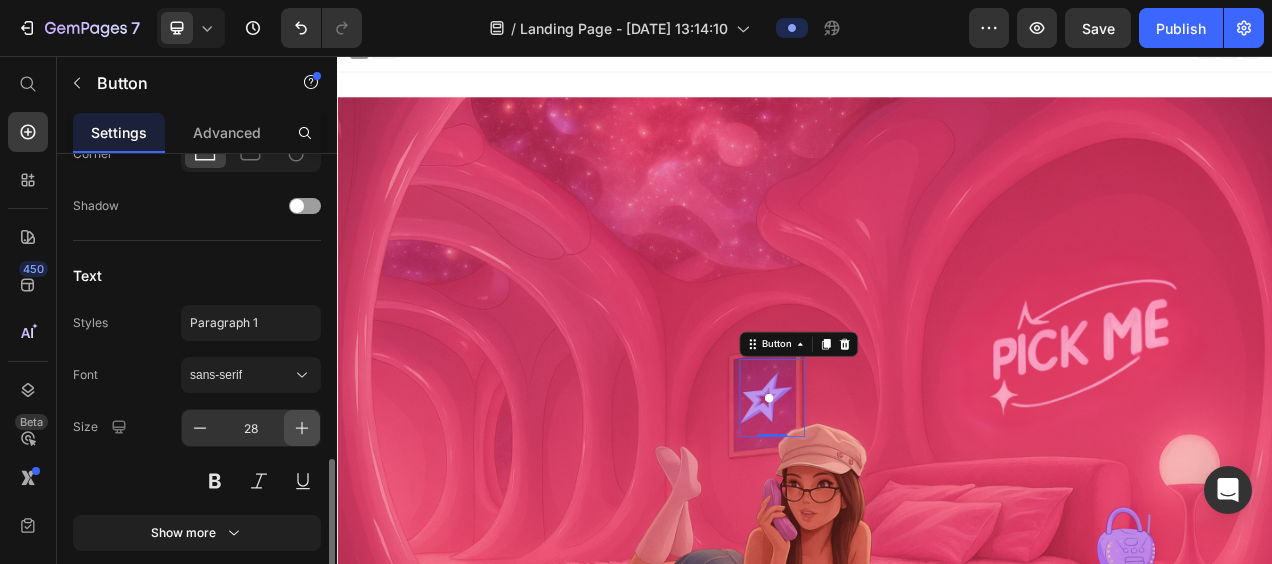 click 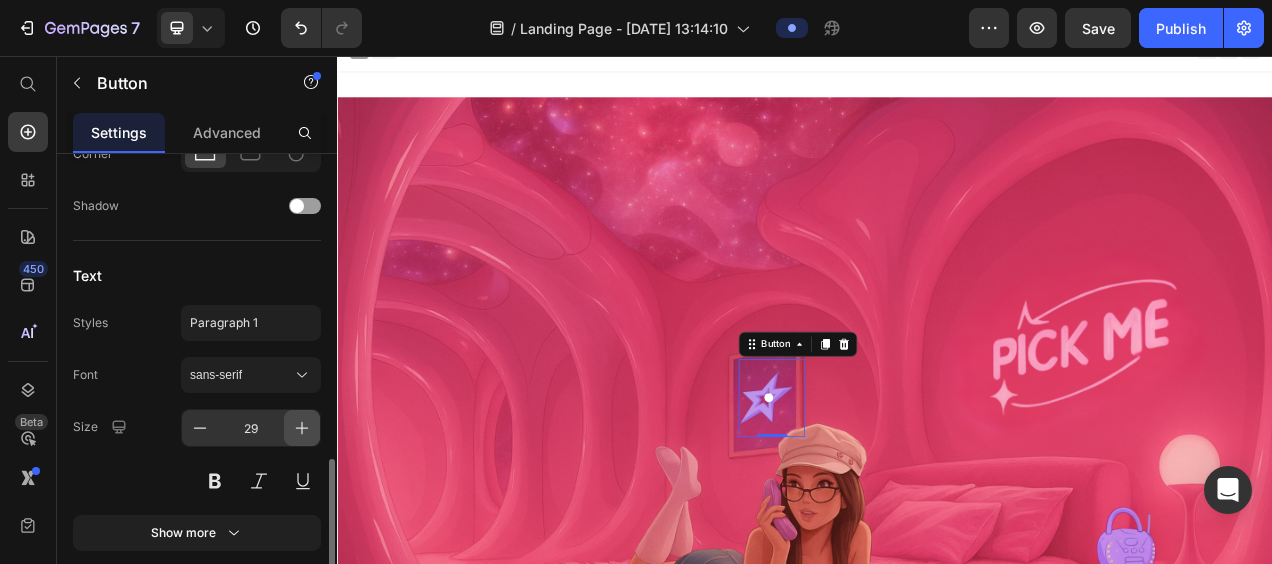 click 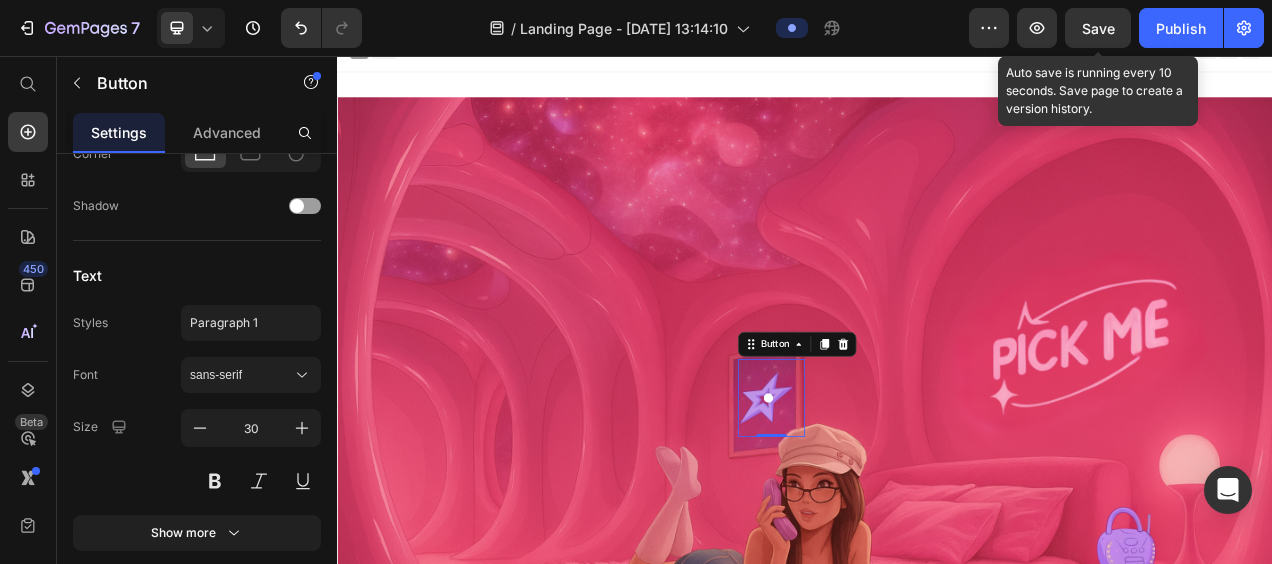 click on "Save" 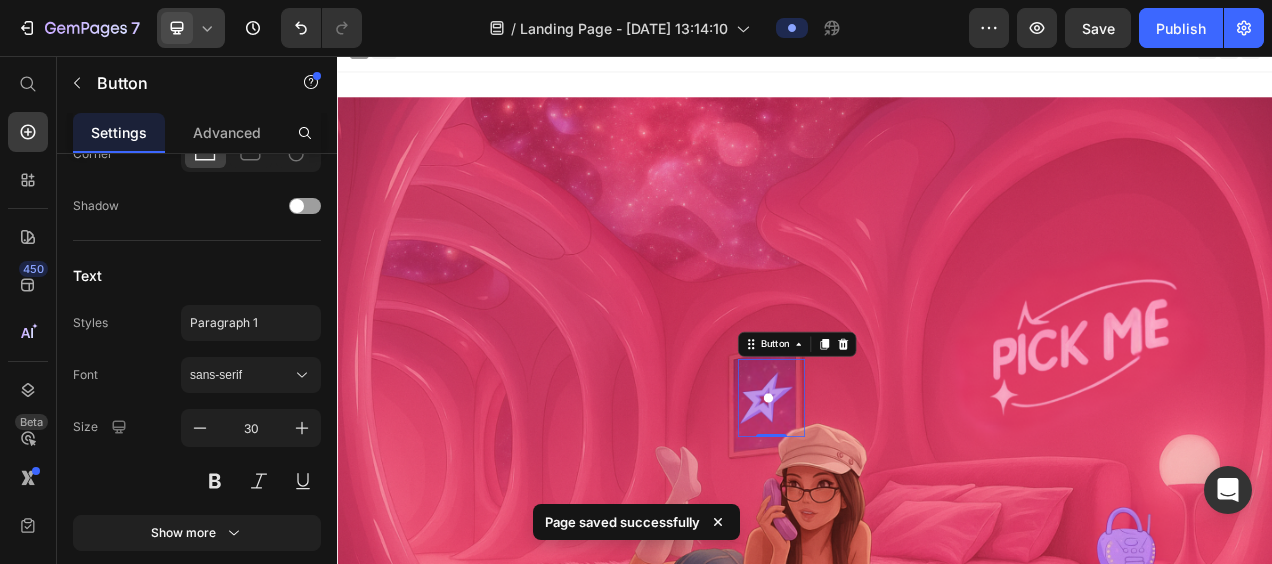 click 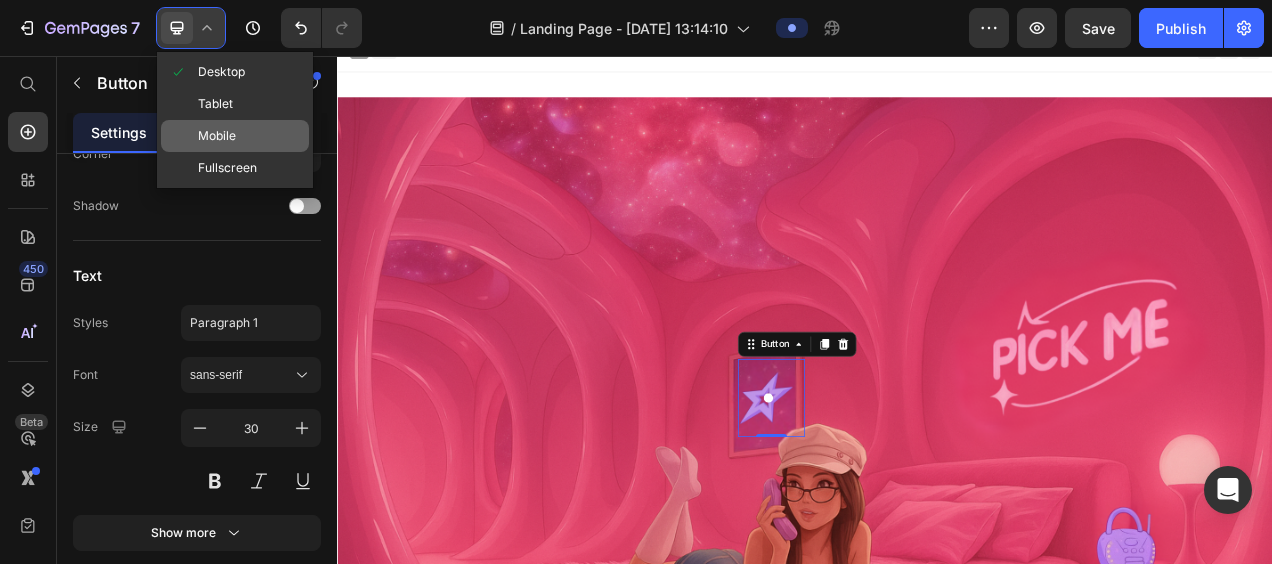 click on "Mobile" 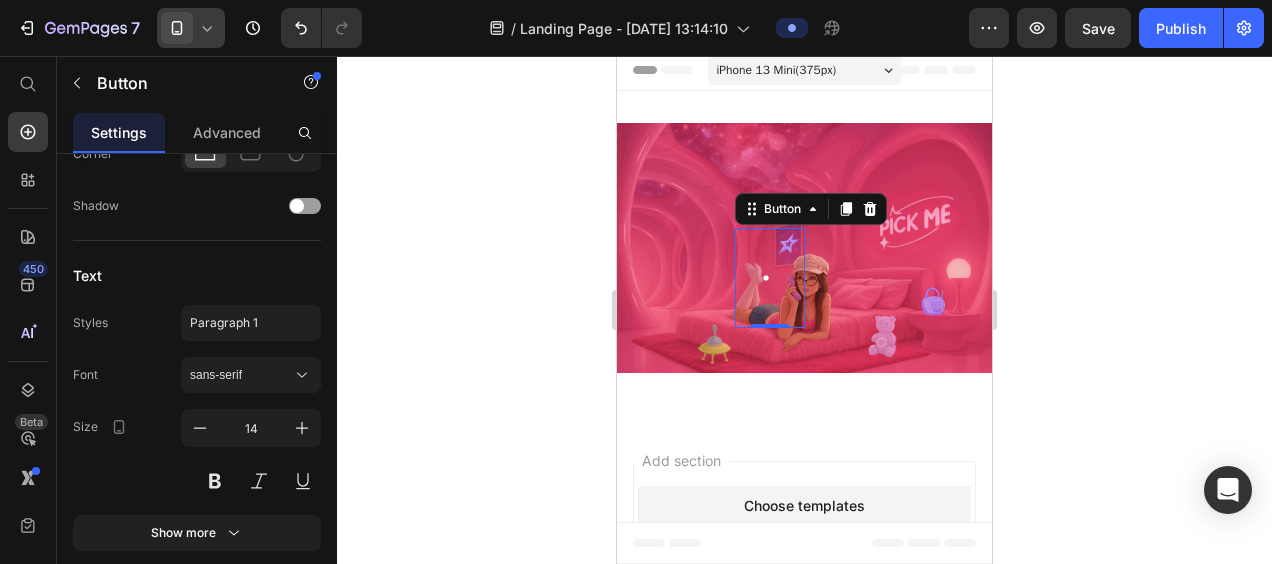 scroll, scrollTop: 0, scrollLeft: 0, axis: both 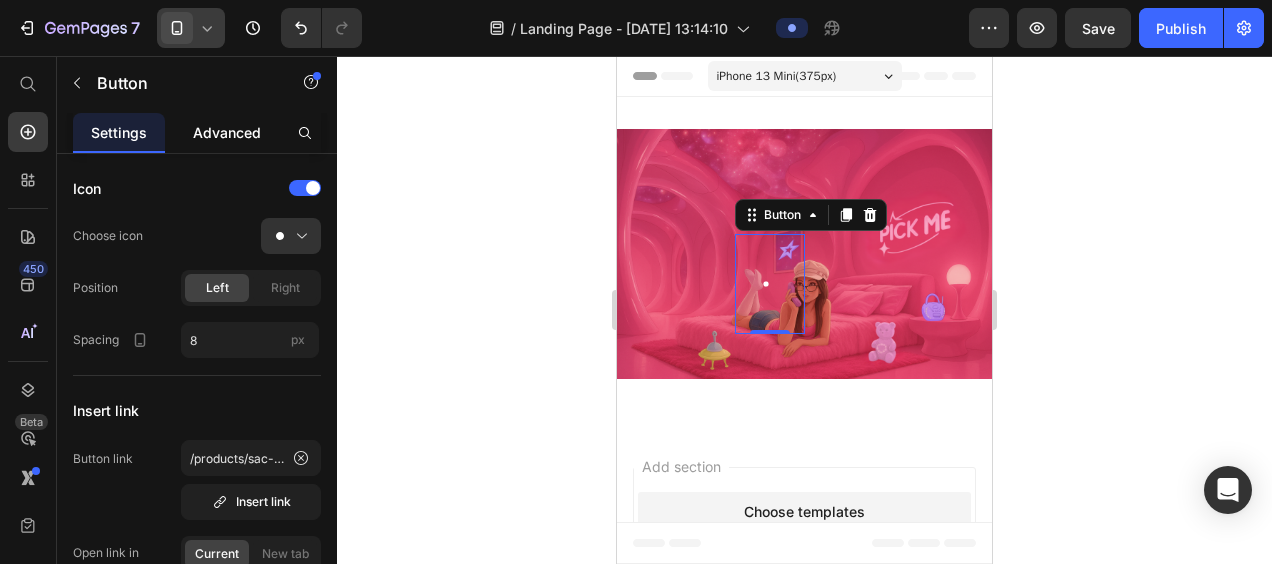 click on "Advanced" at bounding box center (227, 132) 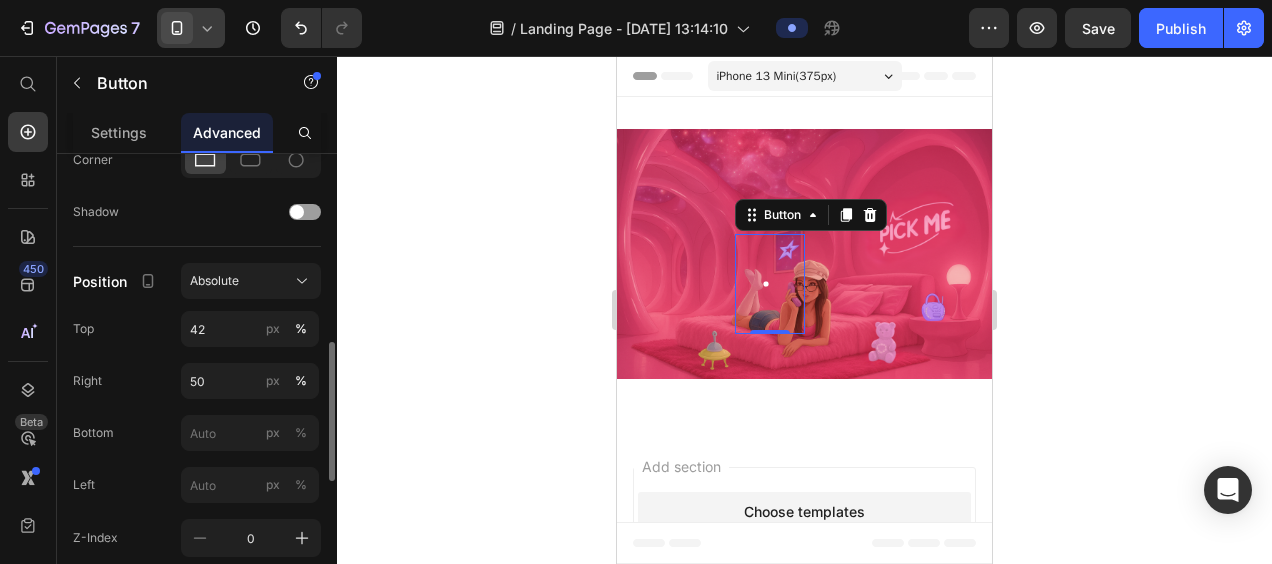 scroll, scrollTop: 628, scrollLeft: 0, axis: vertical 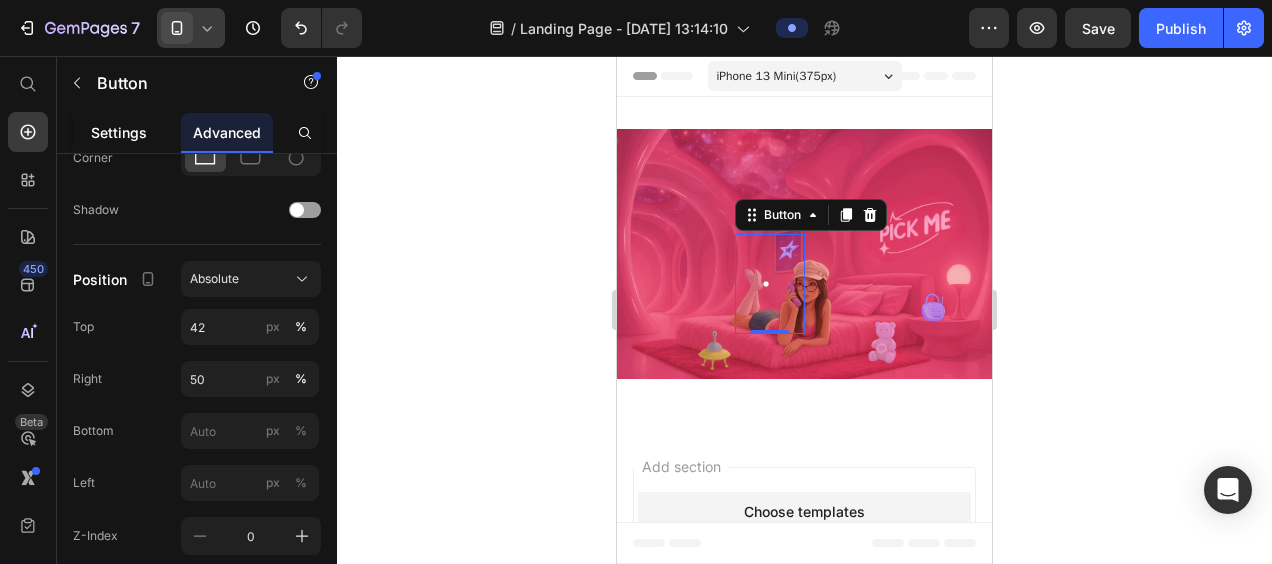 click on "Settings" at bounding box center [119, 132] 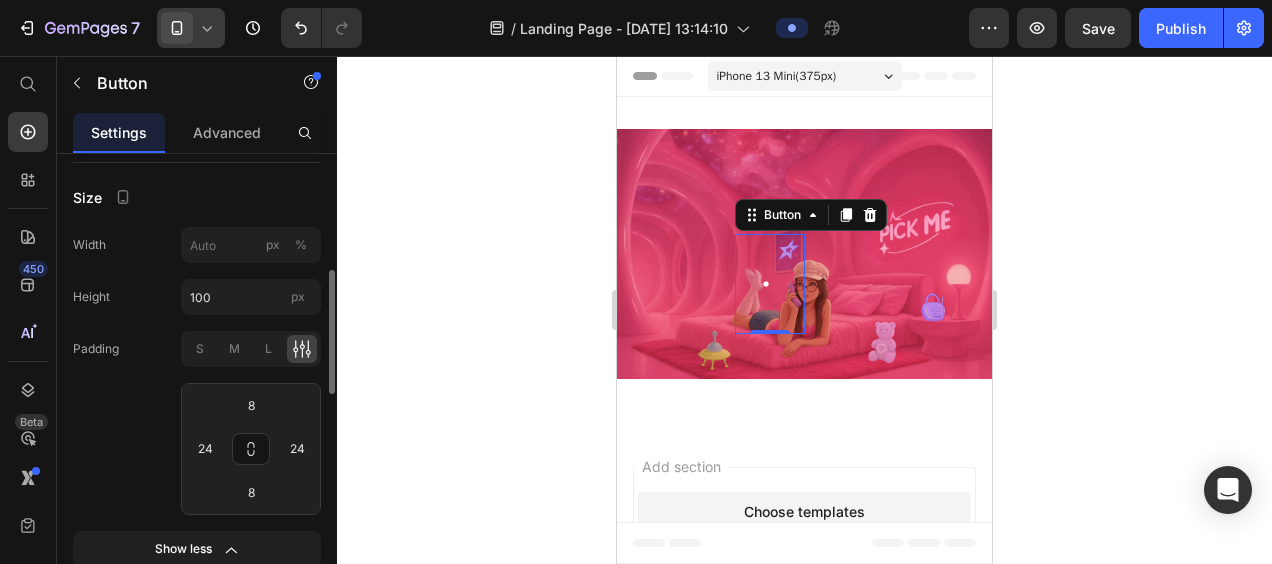 scroll, scrollTop: 428, scrollLeft: 0, axis: vertical 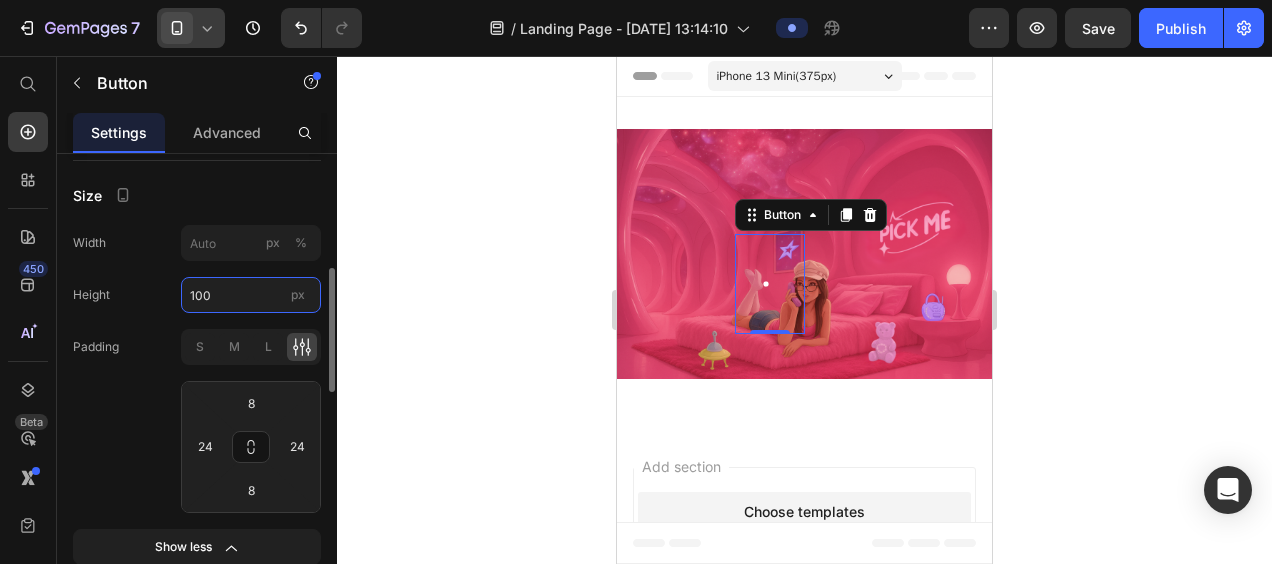 click on "100" at bounding box center [251, 295] 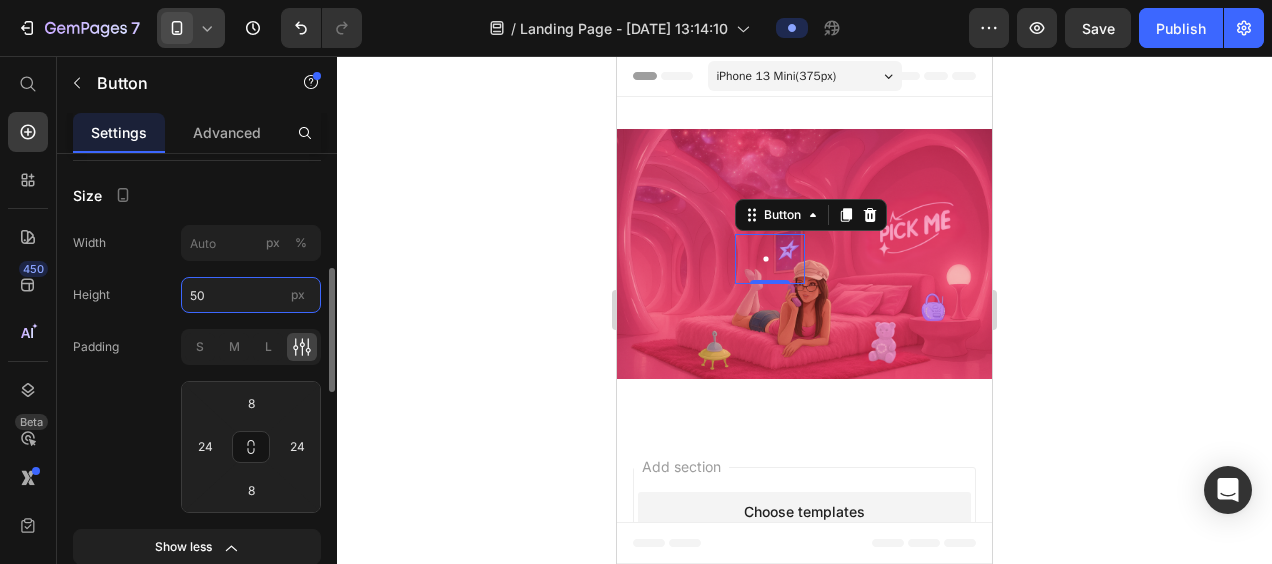 type on "5" 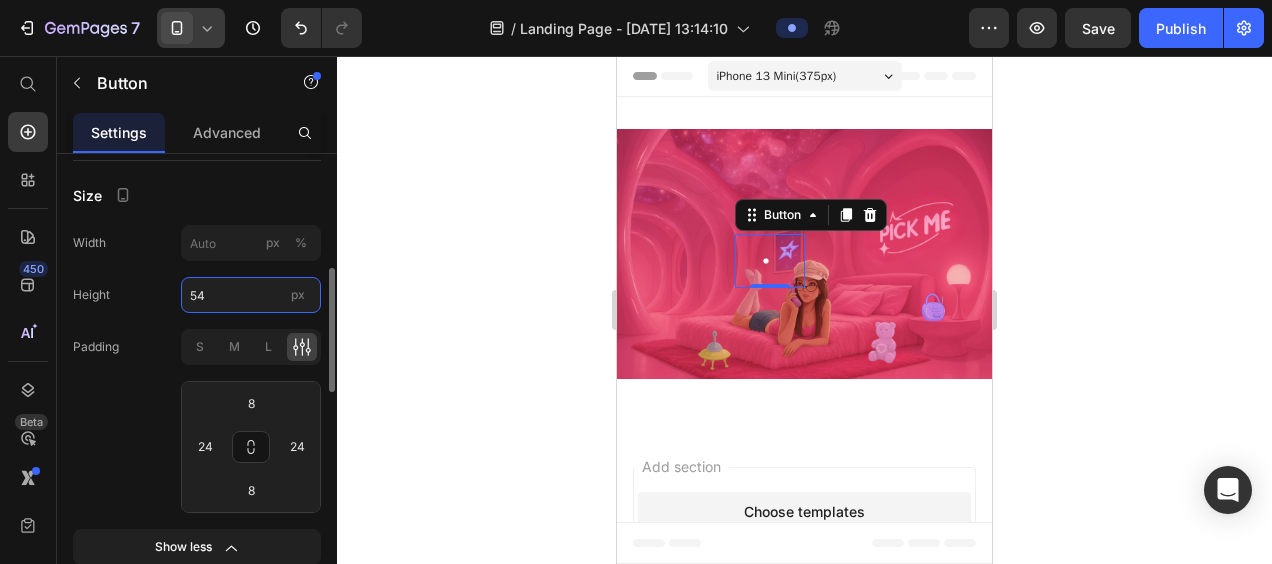 type on "5" 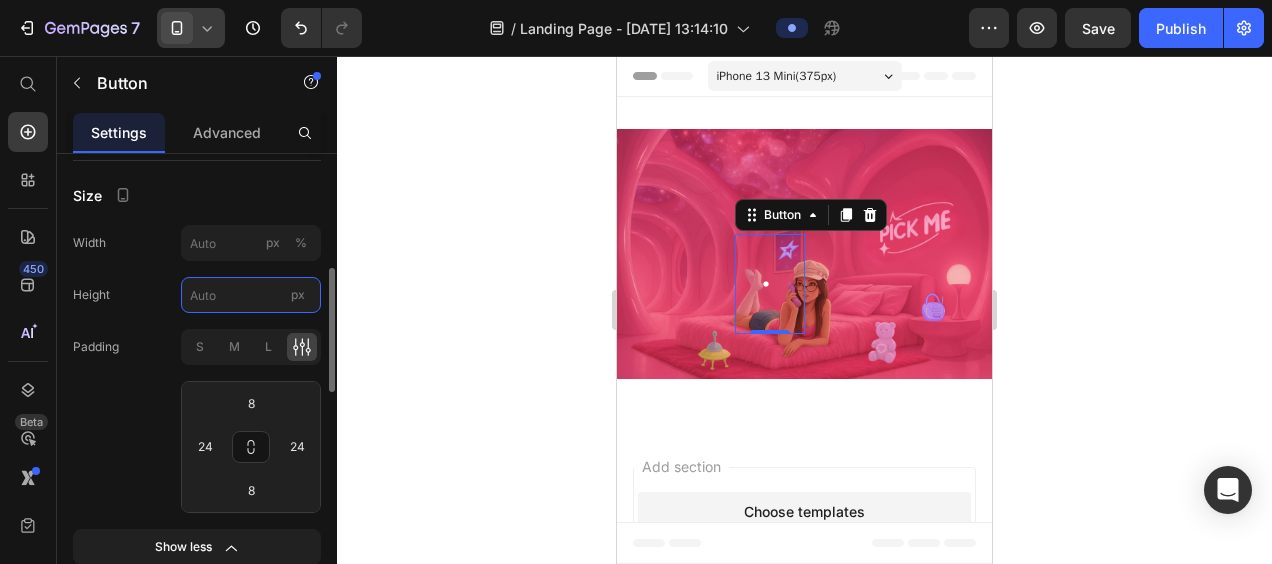 type on "5" 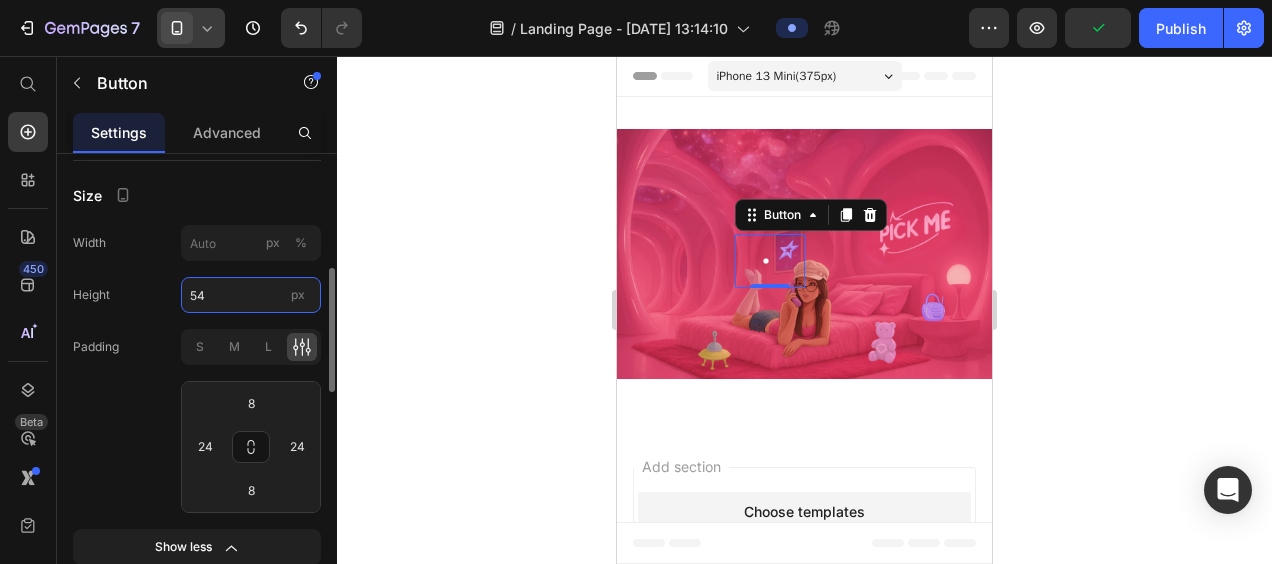 type on "5" 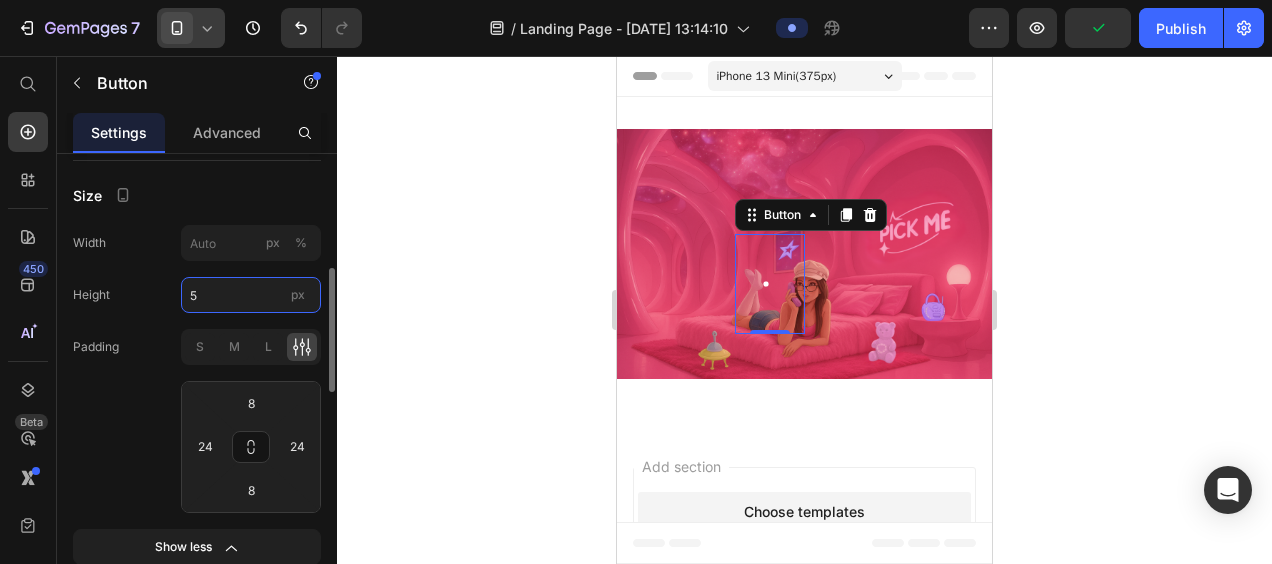 type on "5" 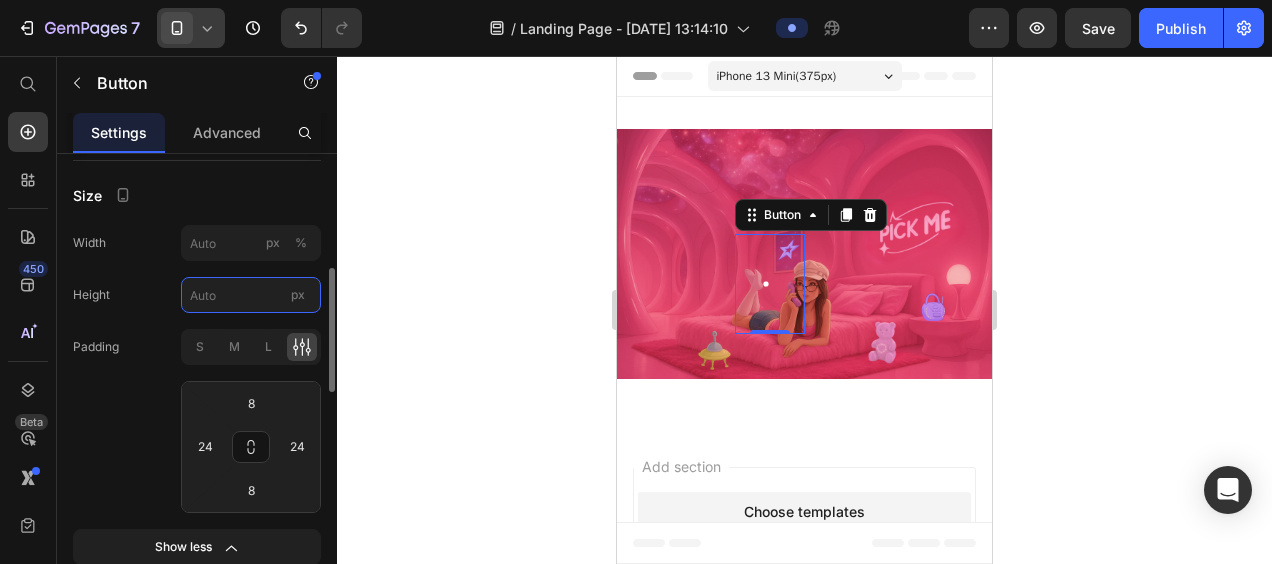type on "5" 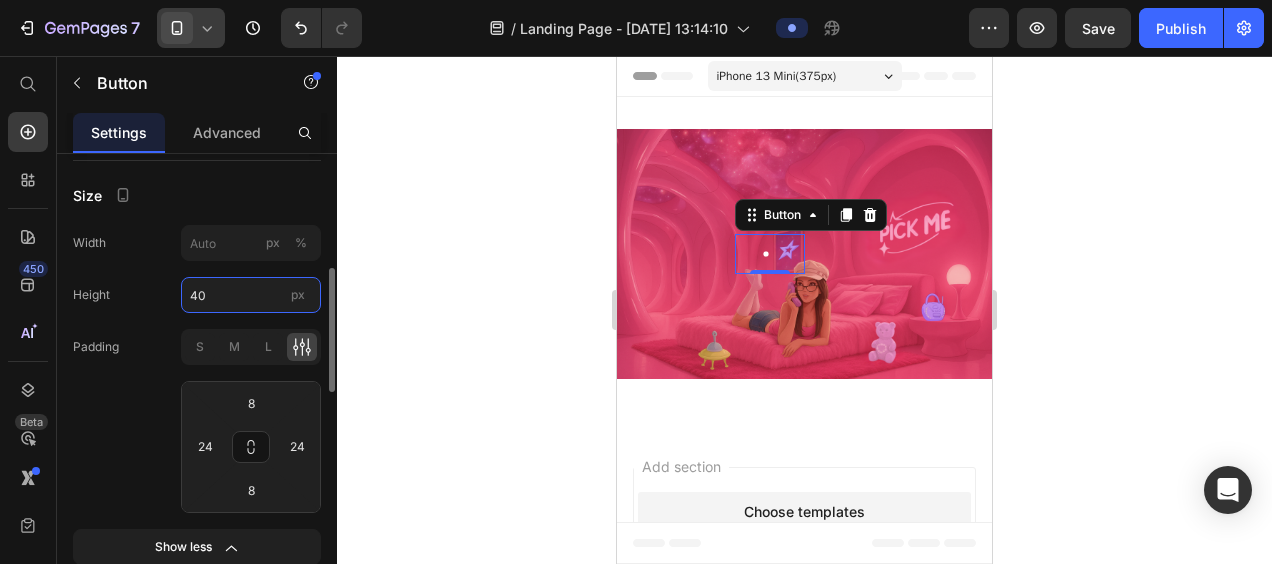 click on "40" at bounding box center (251, 295) 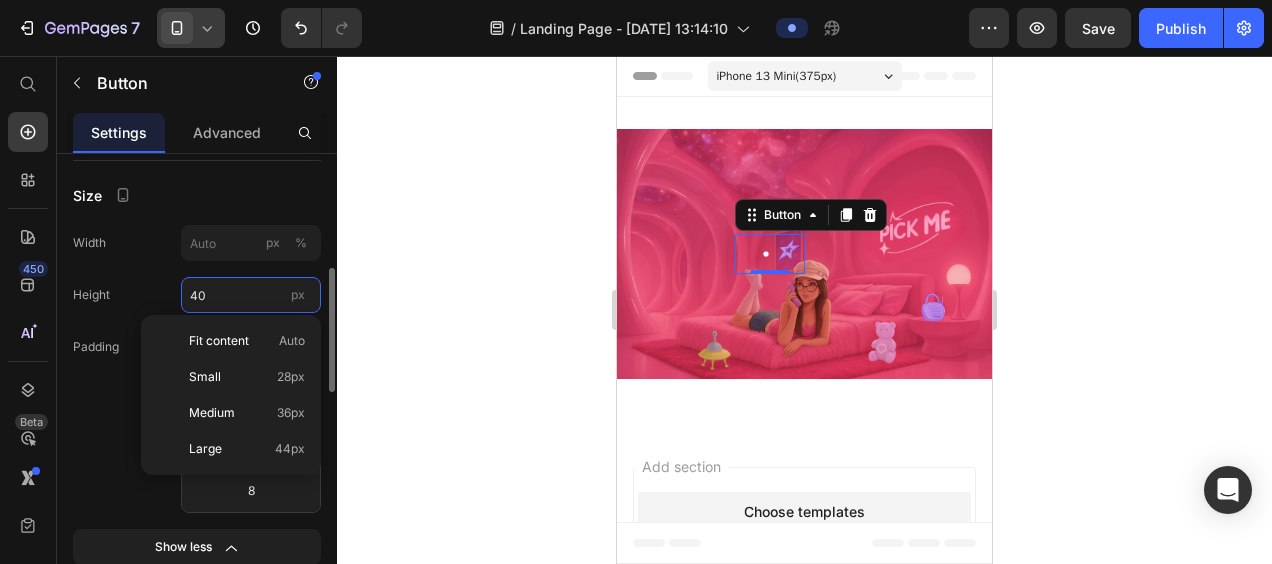 type on "4" 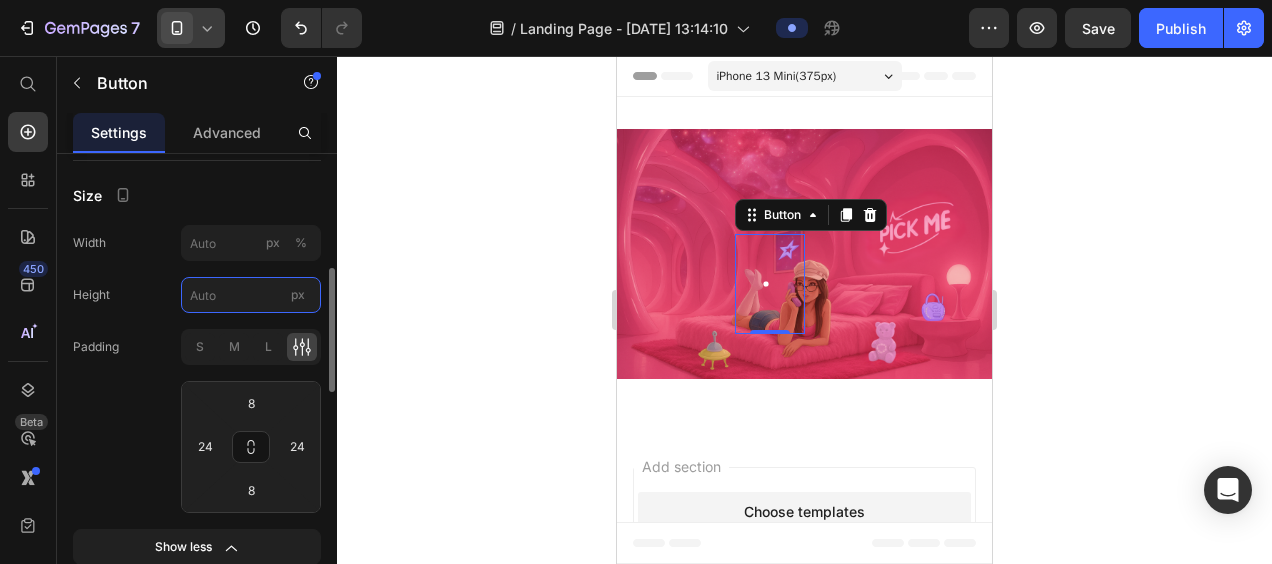 type on "4" 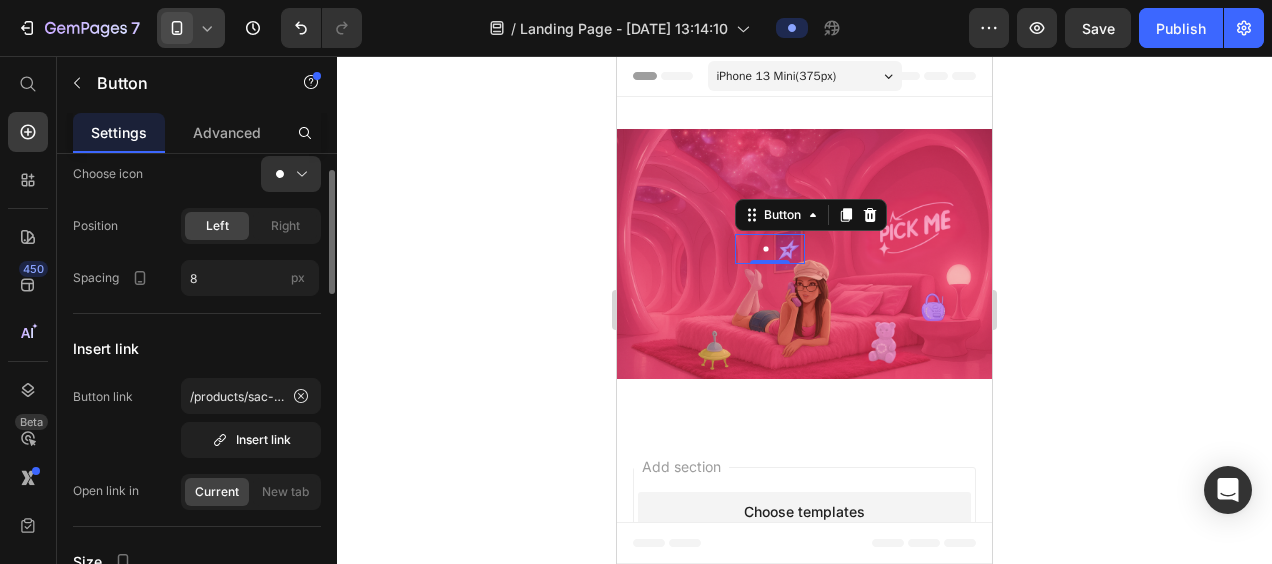 scroll, scrollTop: 0, scrollLeft: 0, axis: both 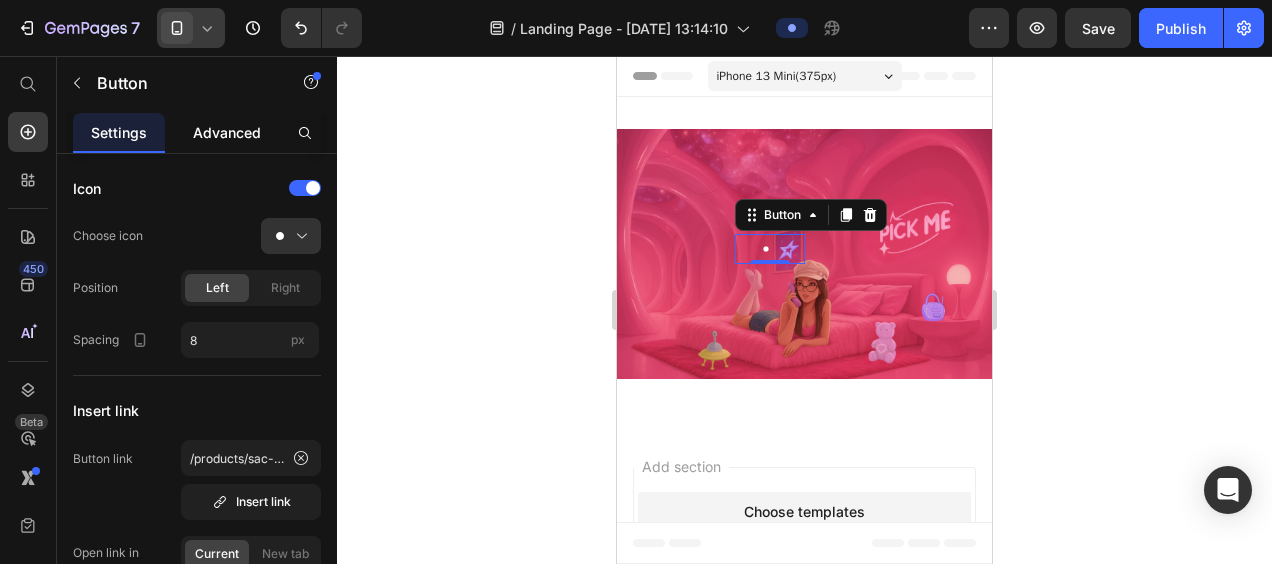type on "30" 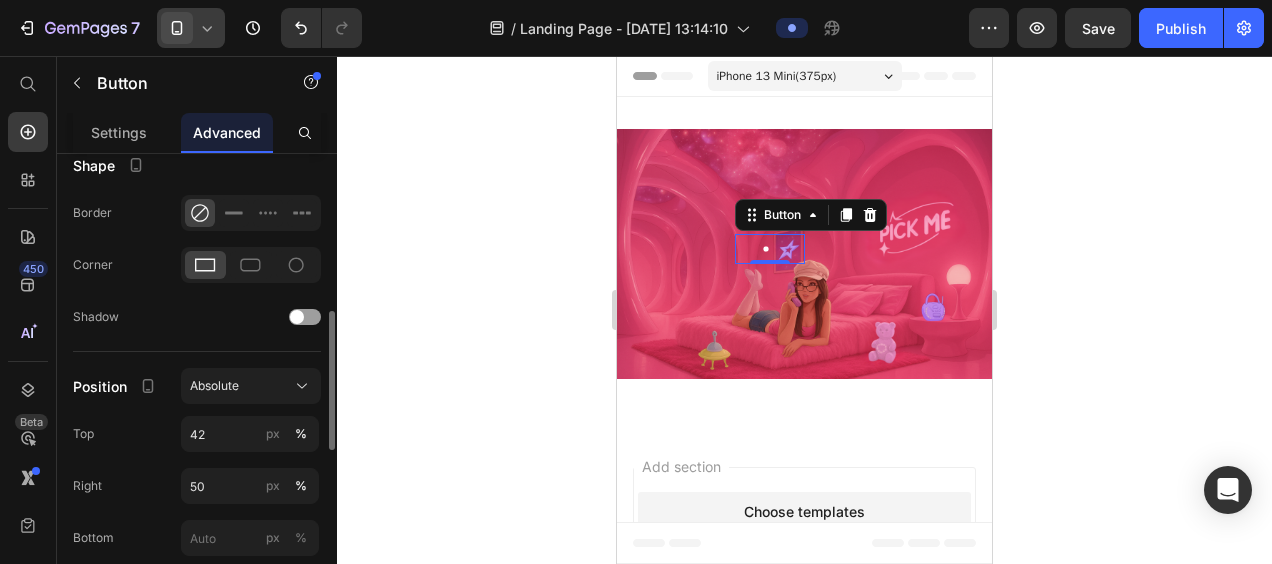 scroll, scrollTop: 522, scrollLeft: 0, axis: vertical 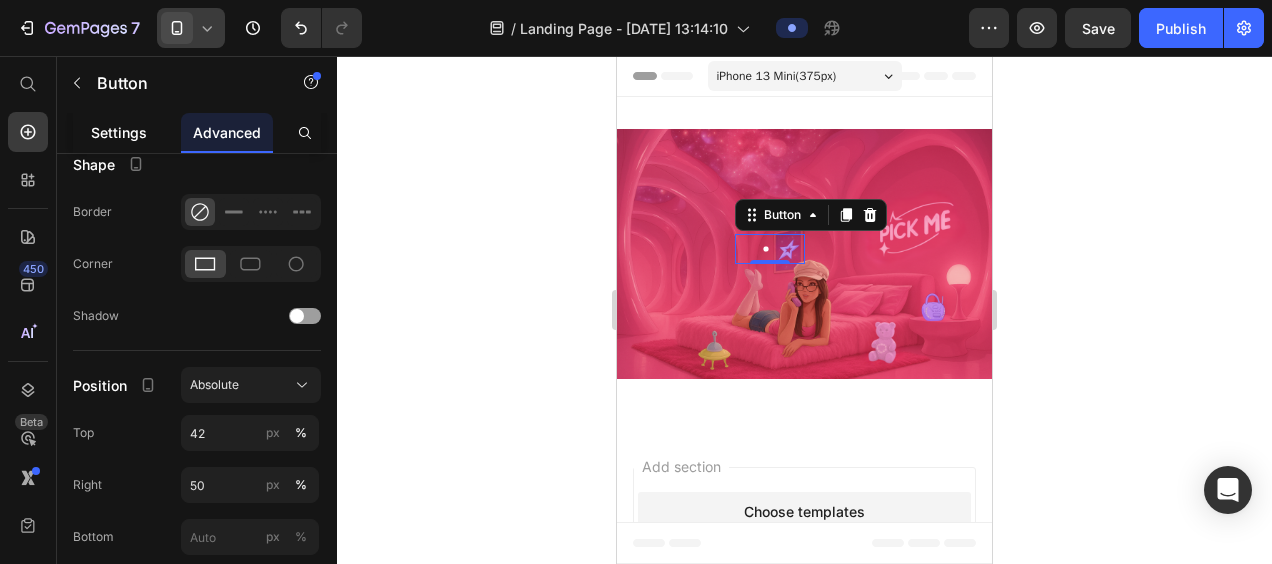 click on "Settings" at bounding box center [119, 132] 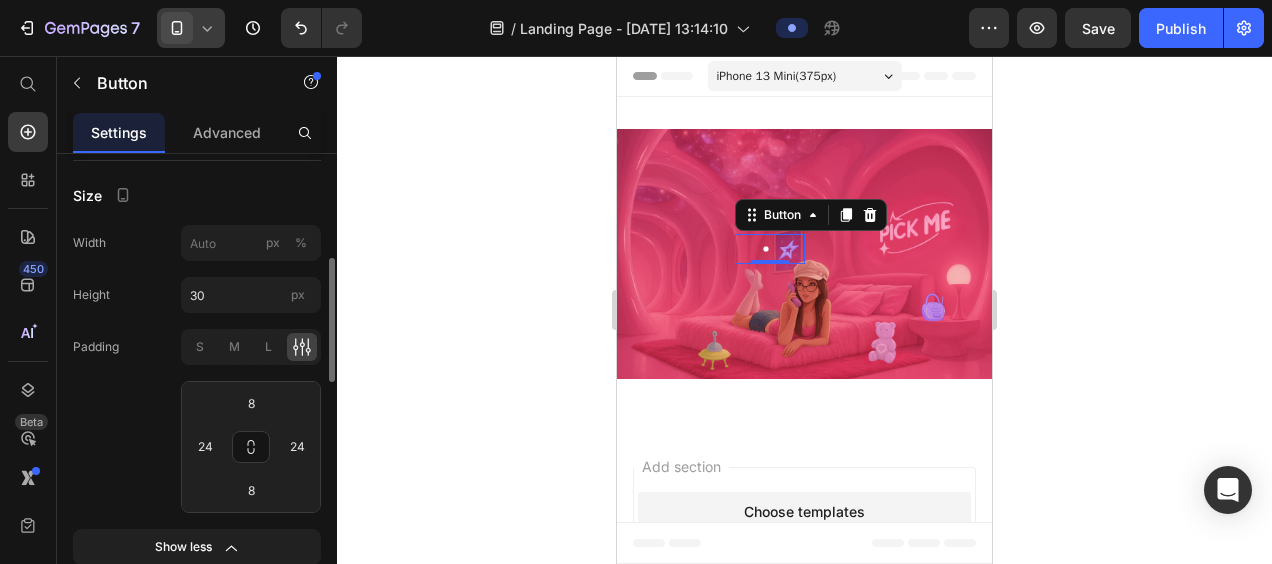 scroll, scrollTop: 419, scrollLeft: 0, axis: vertical 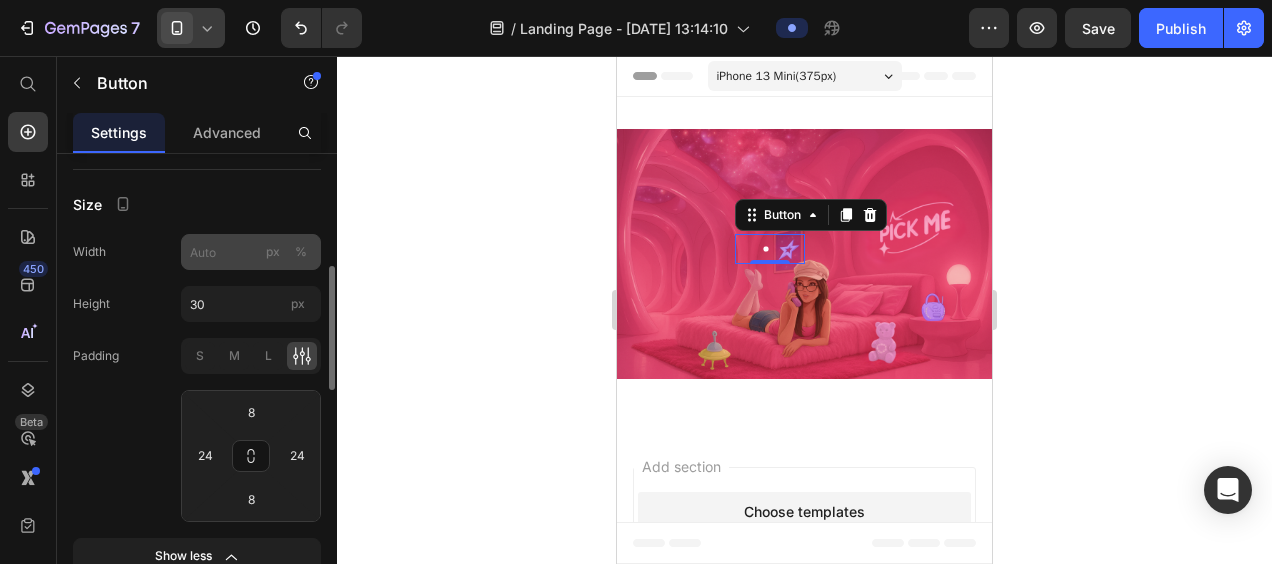 click on "%" at bounding box center [301, 252] 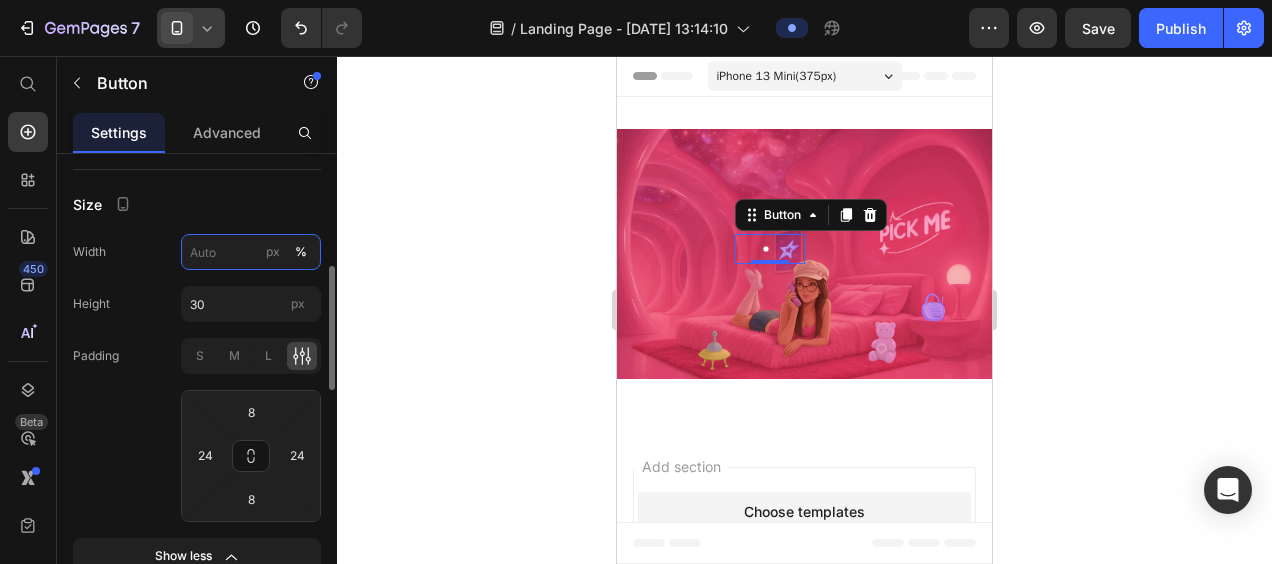 click on "px %" at bounding box center [251, 252] 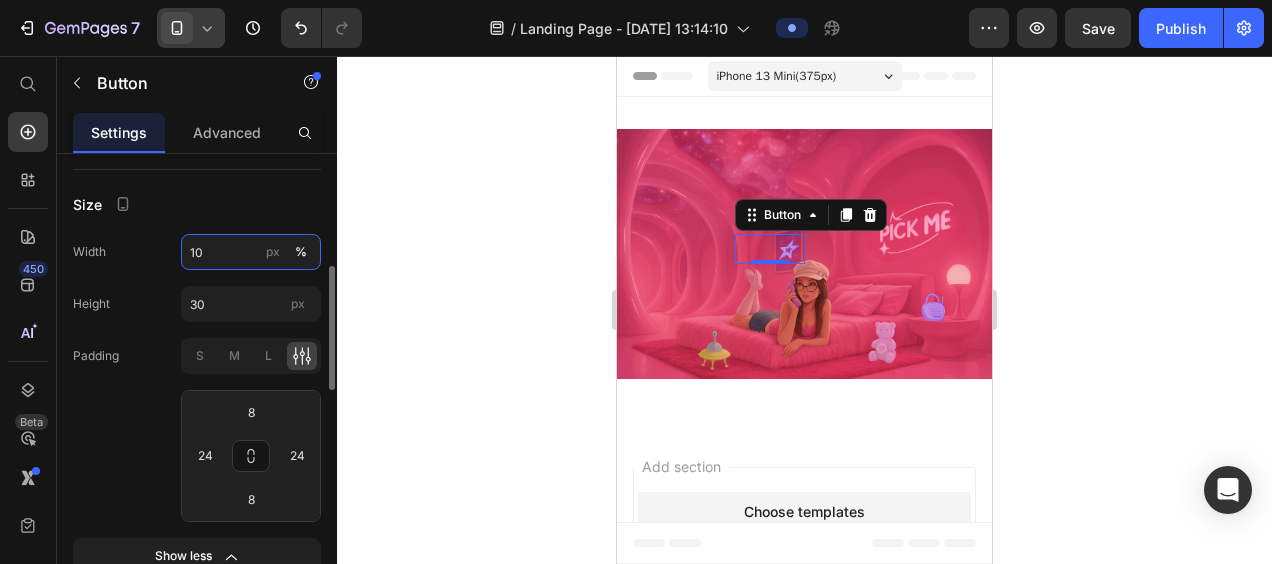 type on "1" 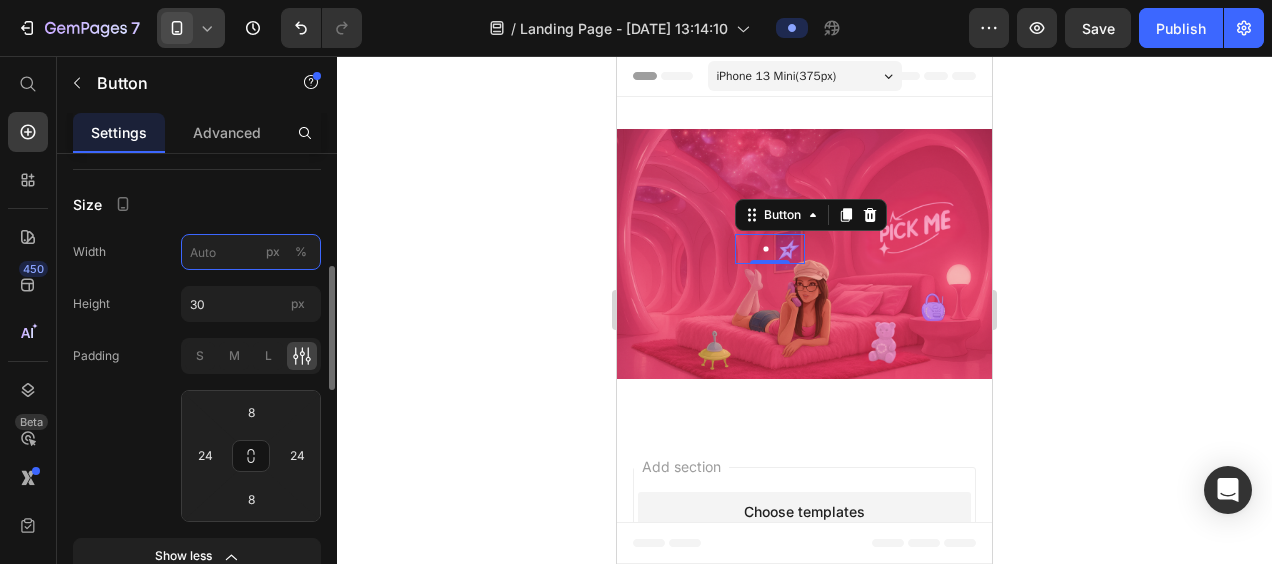 type on "1" 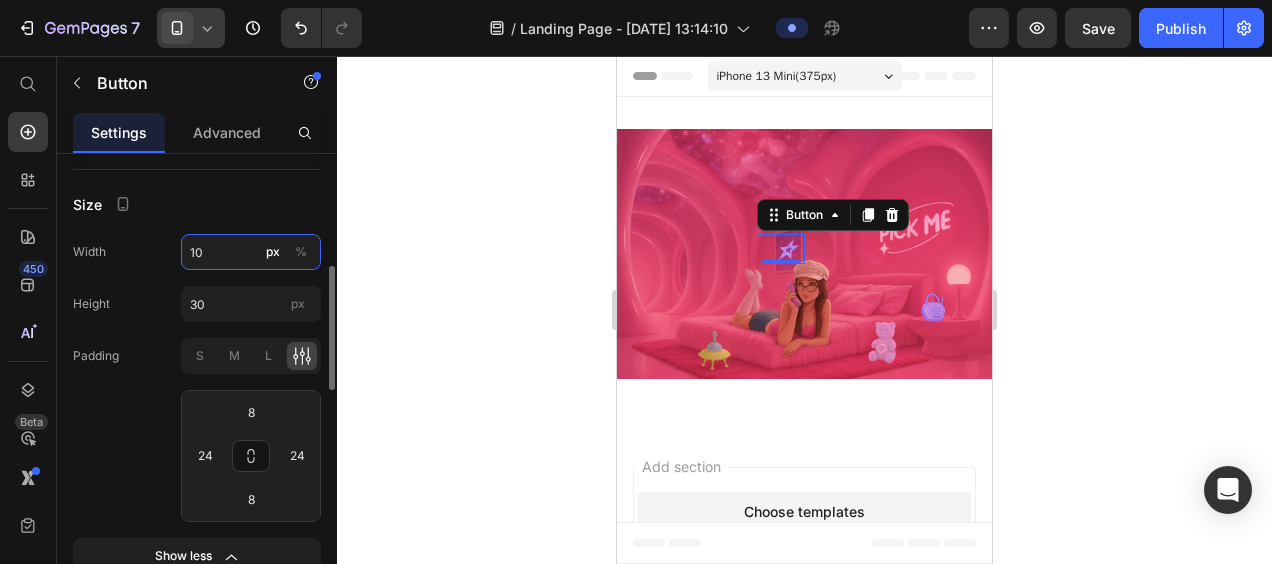 type on "1" 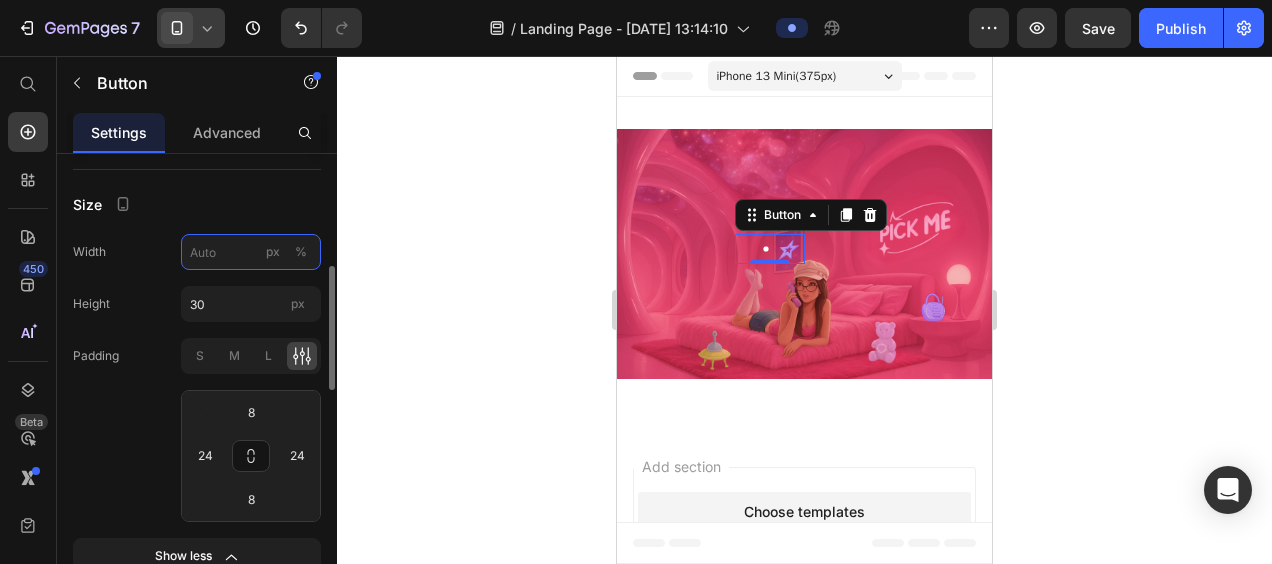 type 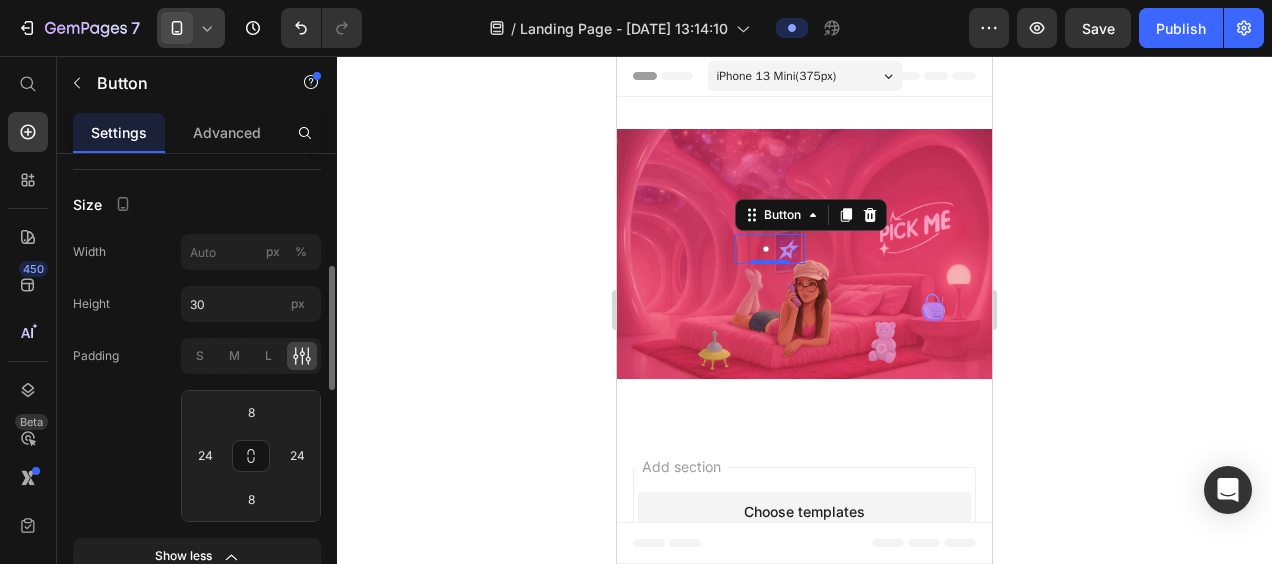 click on "Size" at bounding box center (197, 204) 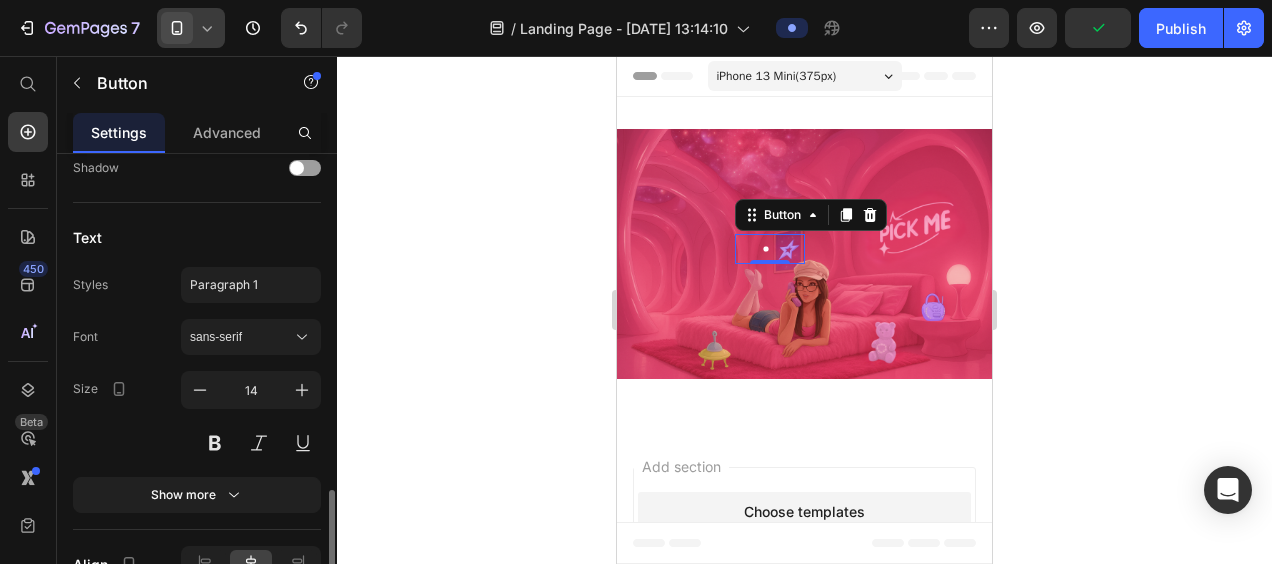scroll, scrollTop: 1194, scrollLeft: 0, axis: vertical 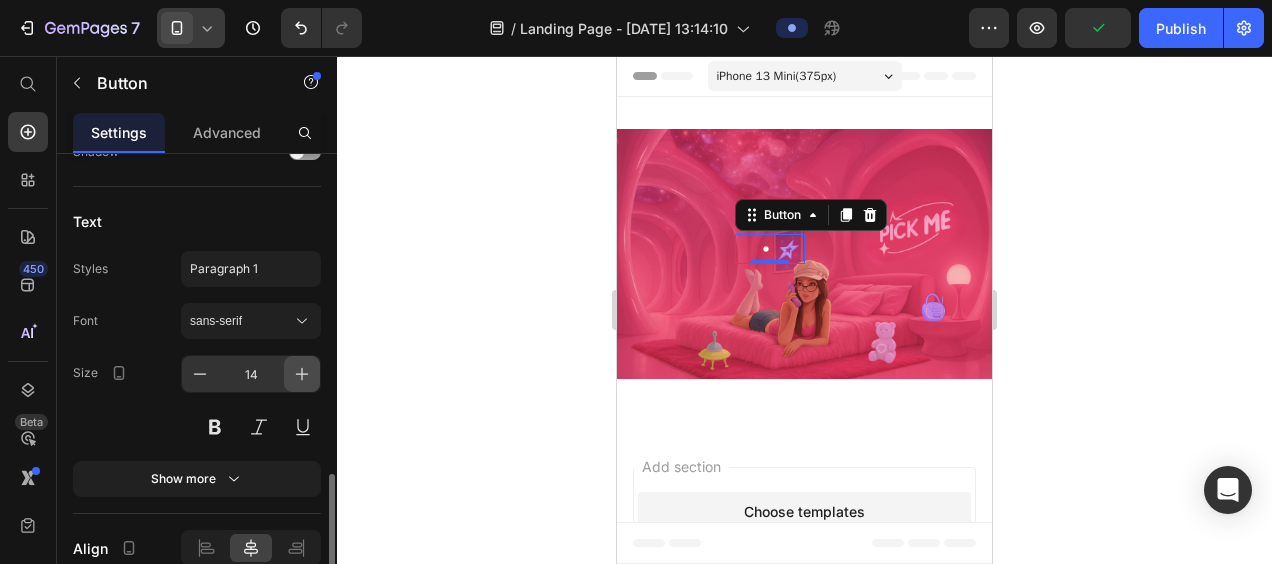 click at bounding box center (302, 374) 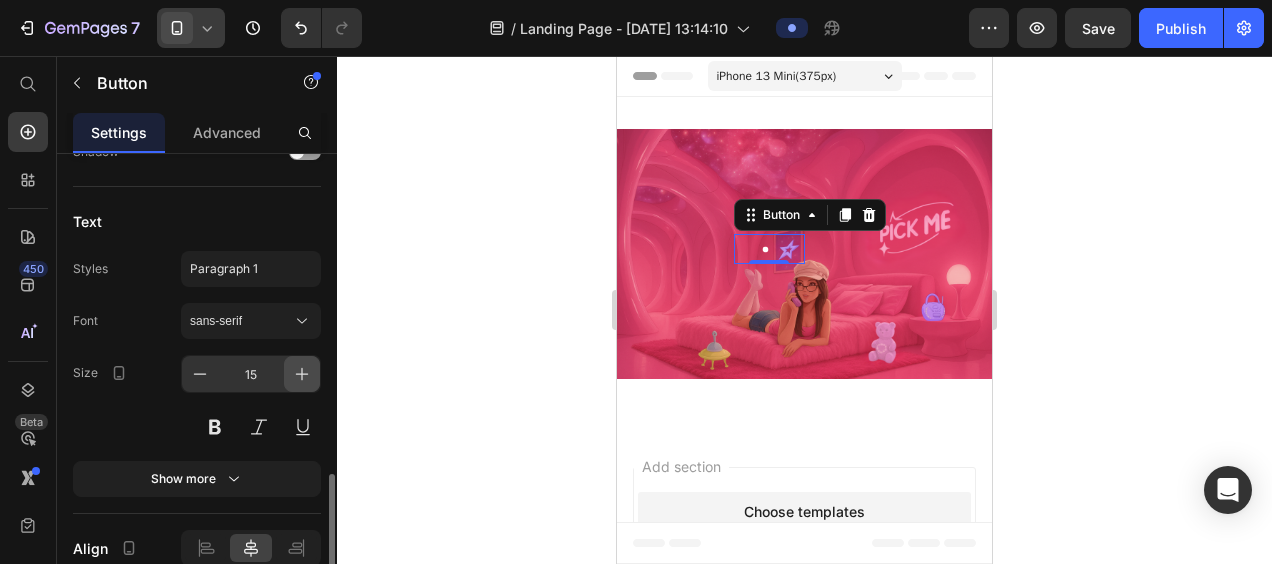 click at bounding box center [302, 374] 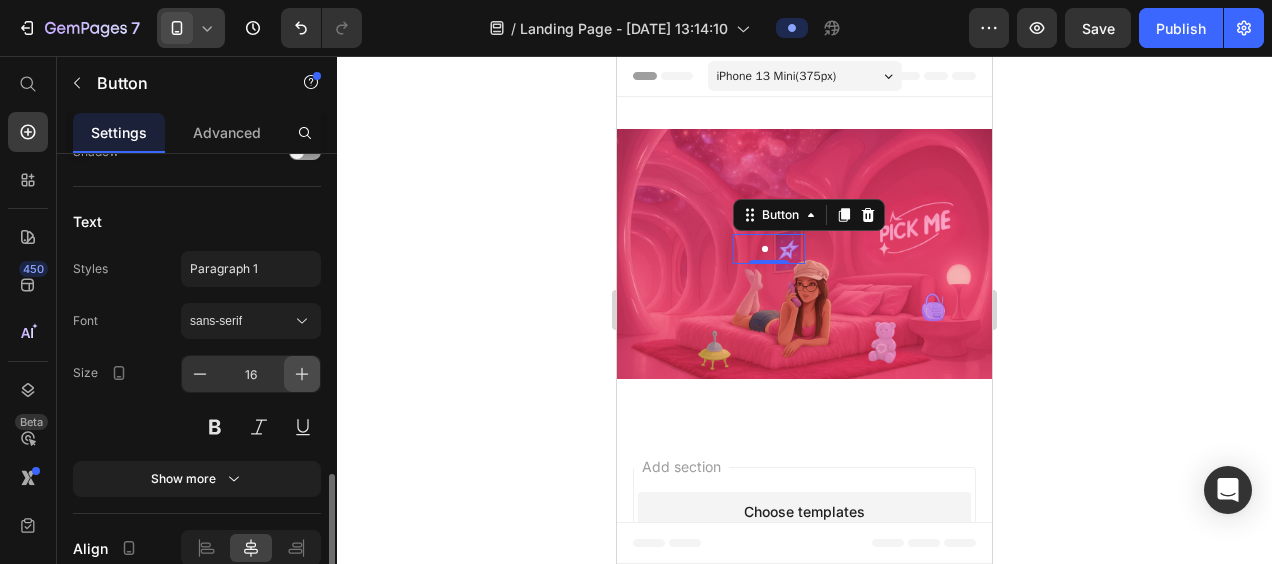 click at bounding box center (302, 374) 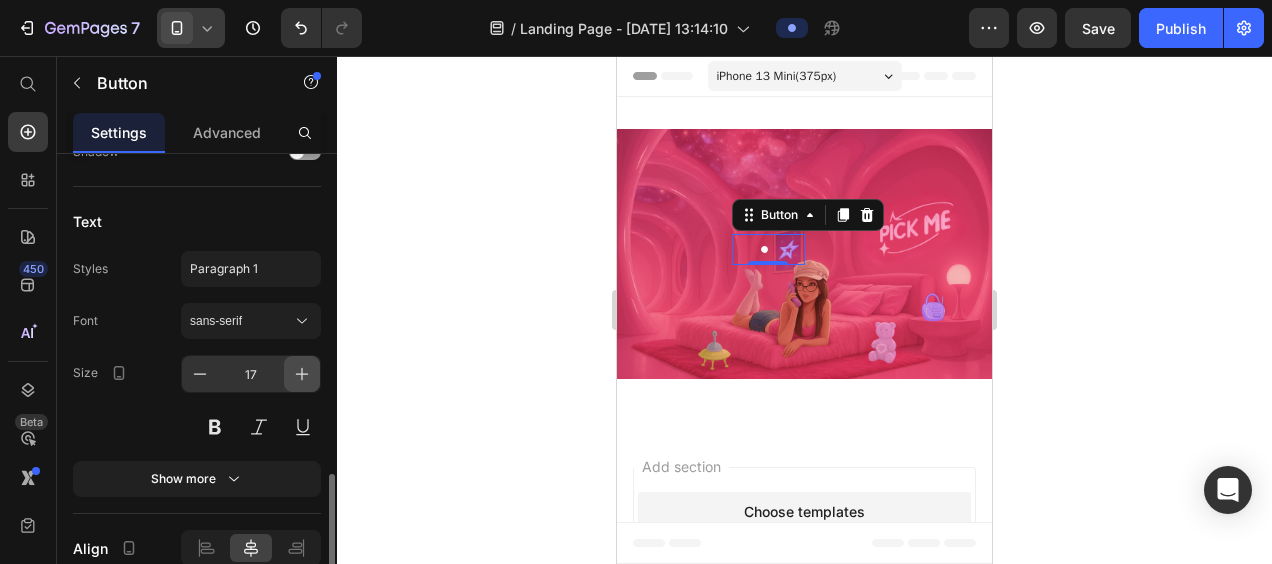 click at bounding box center (302, 374) 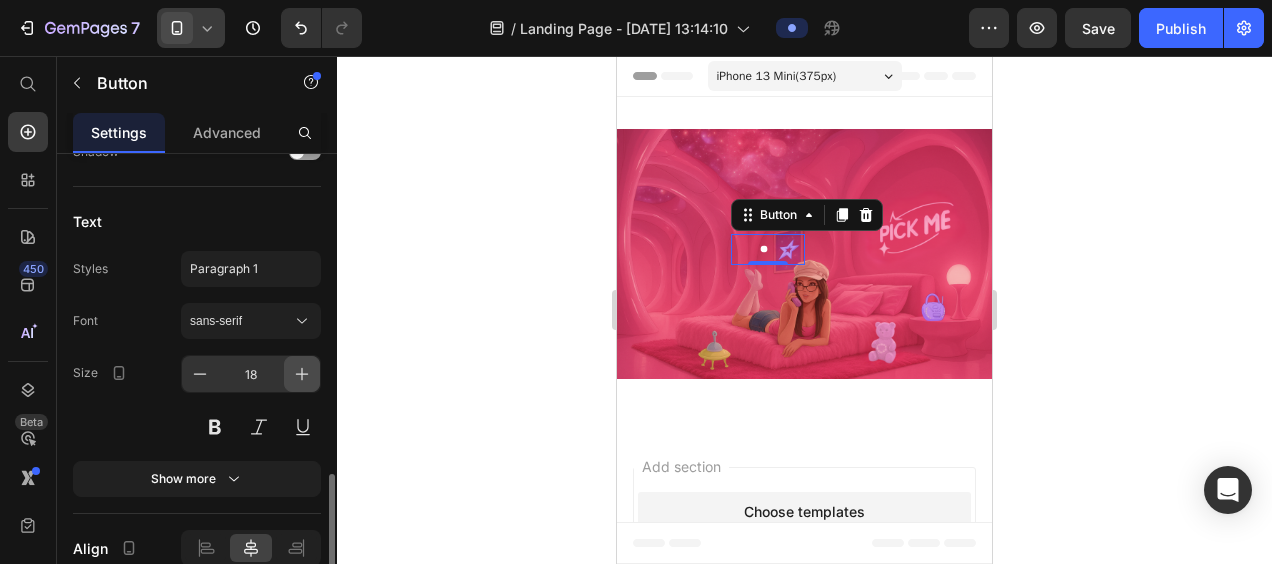 click at bounding box center [302, 374] 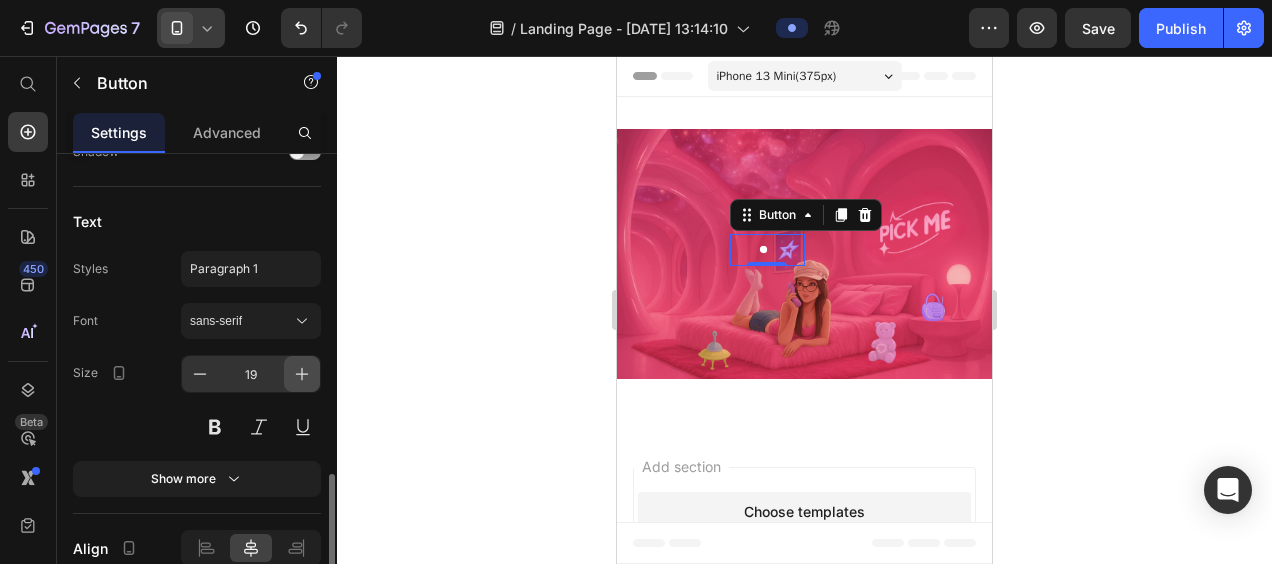 click at bounding box center [302, 374] 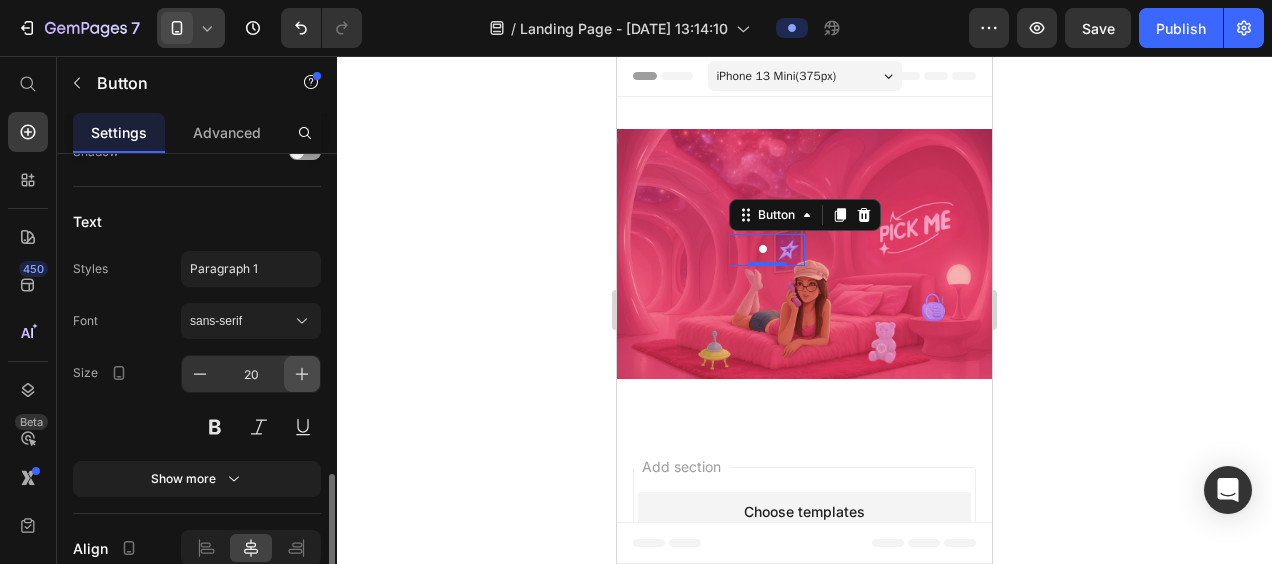 click at bounding box center [302, 374] 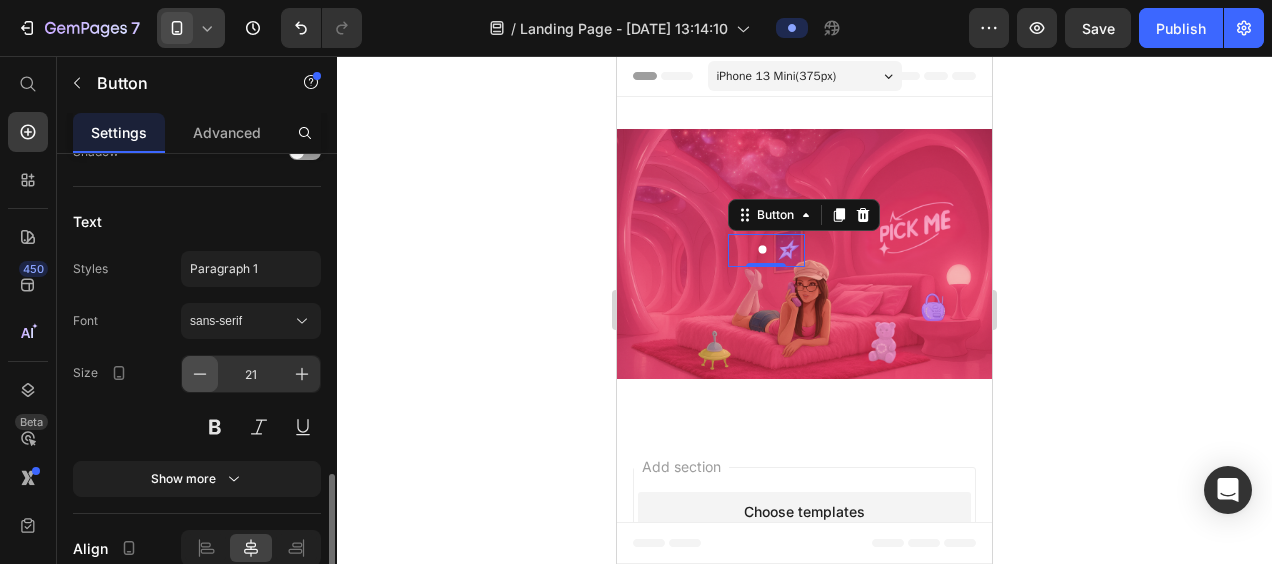 click 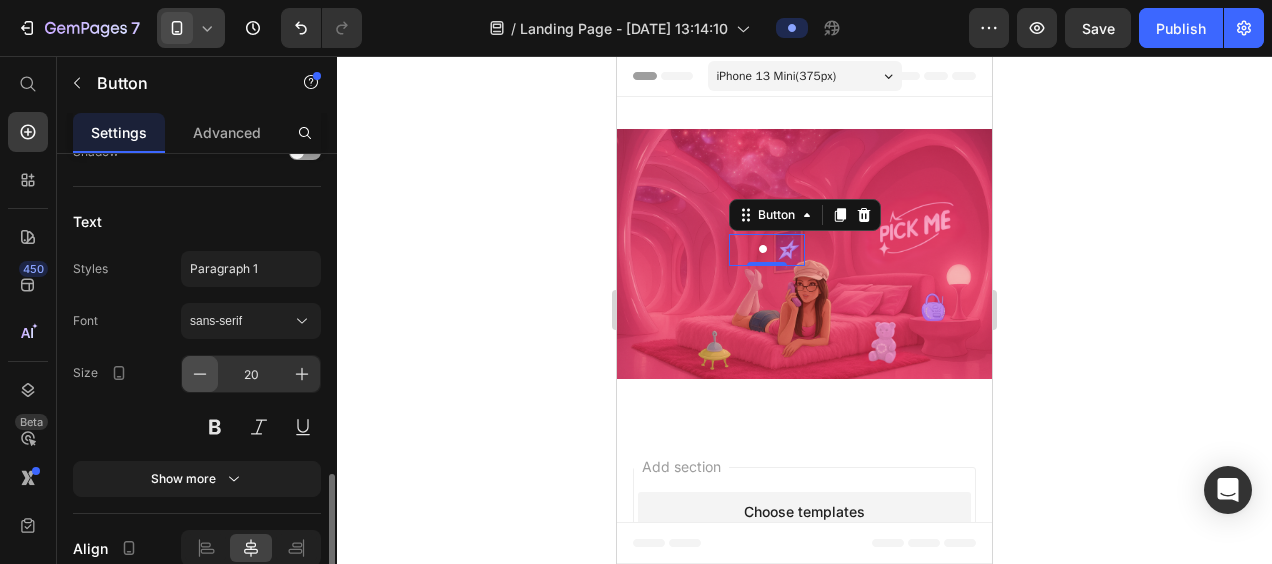 click 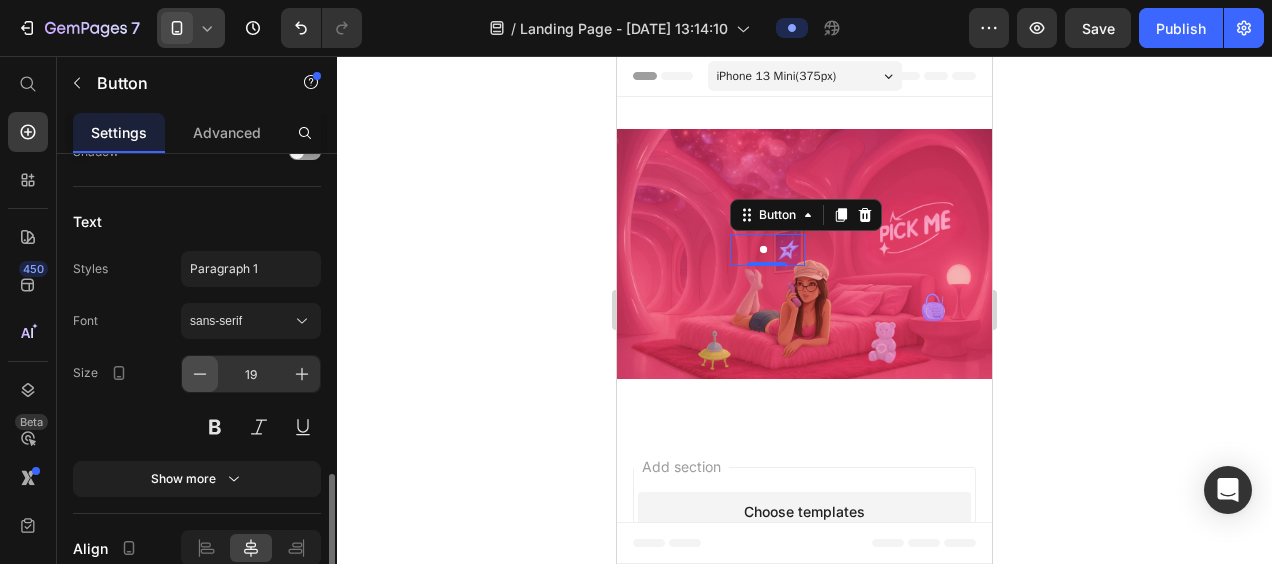 click 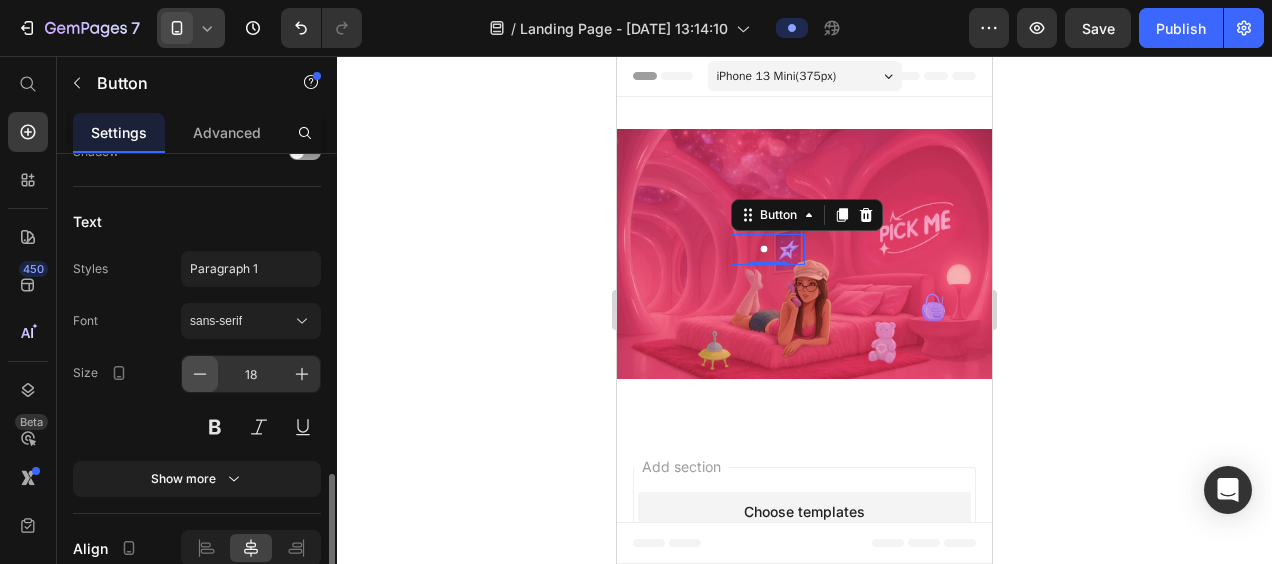 click 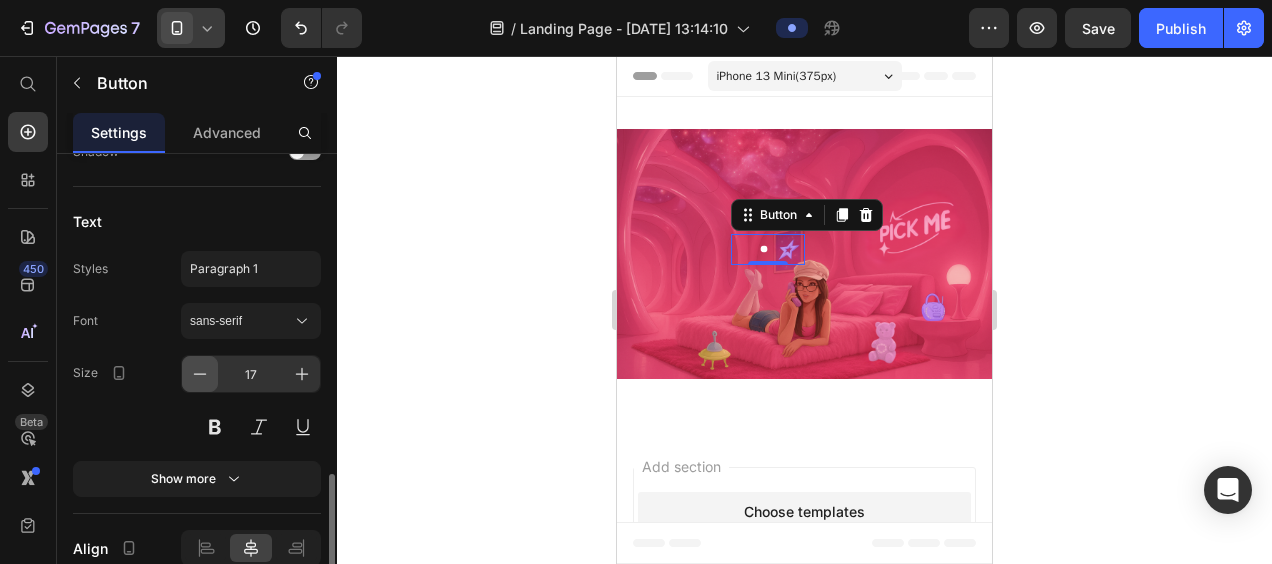 click 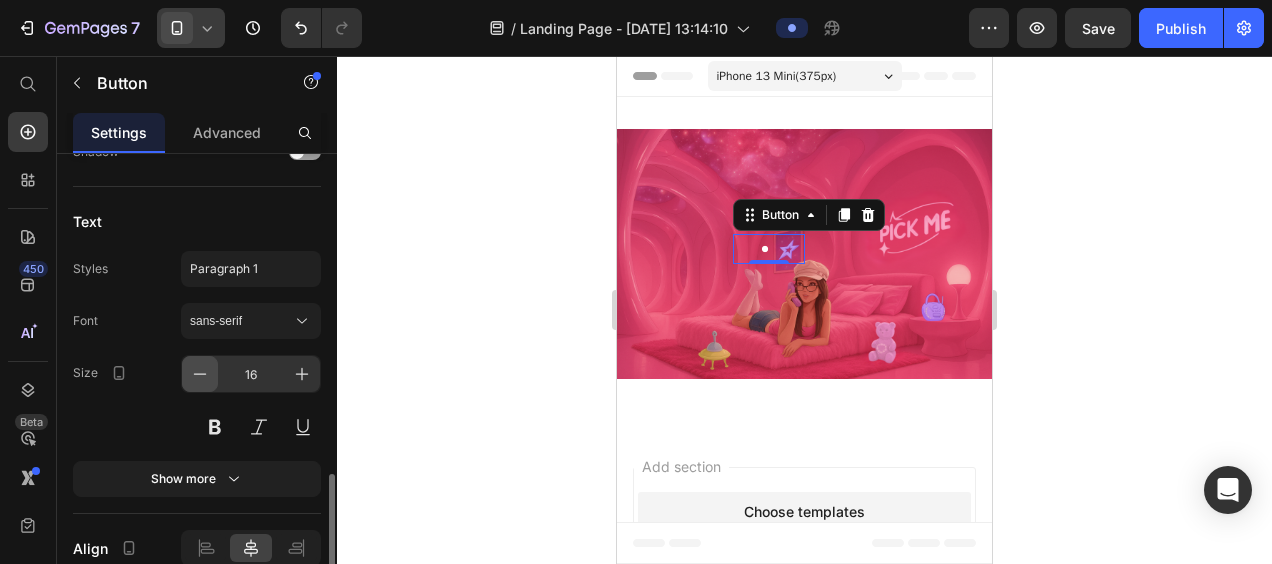 click 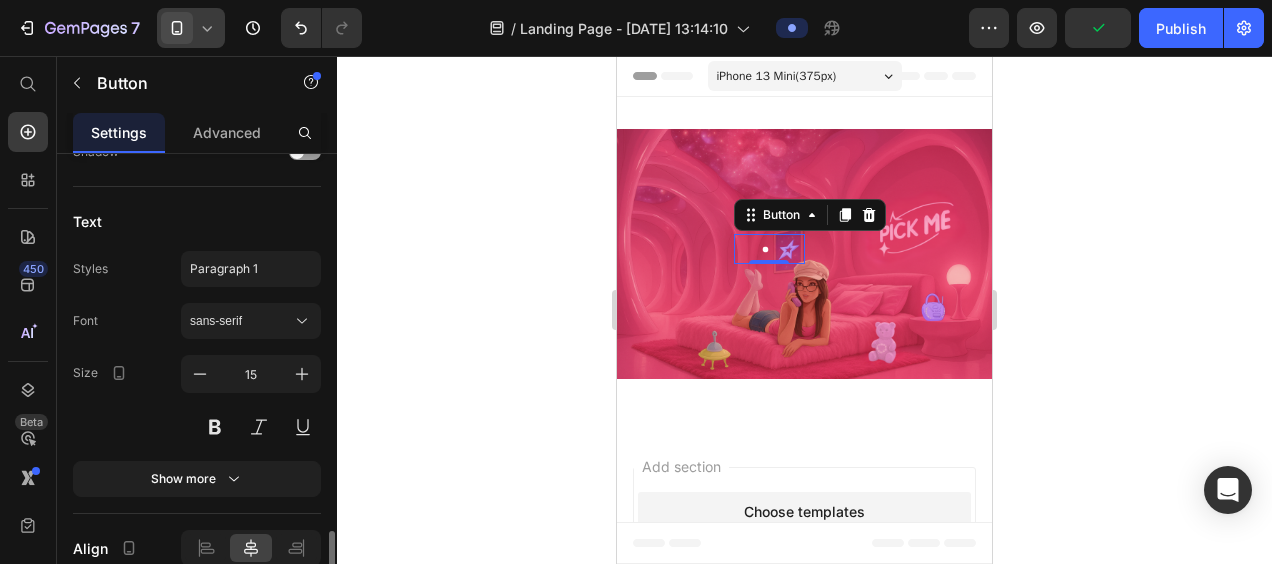 scroll, scrollTop: 1279, scrollLeft: 0, axis: vertical 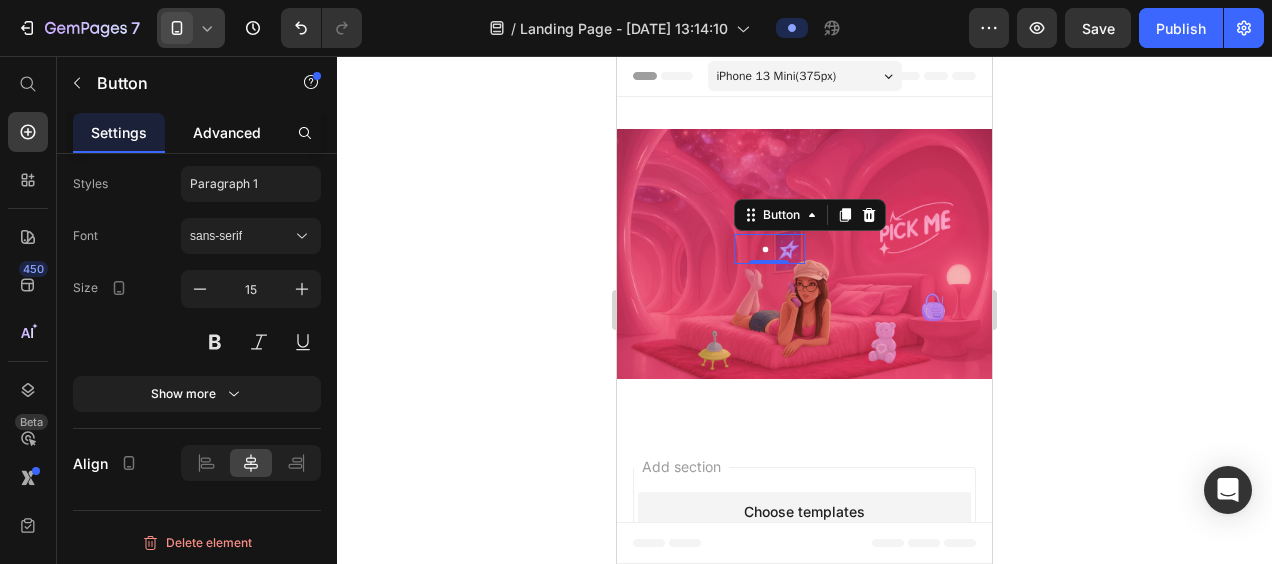 click on "Advanced" 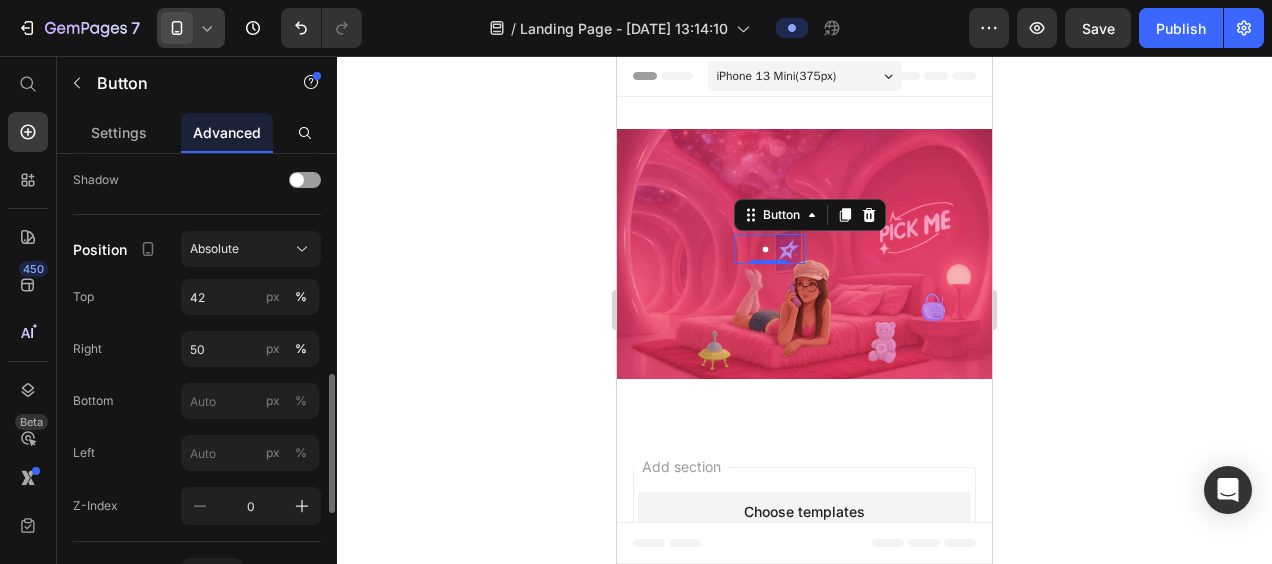 scroll, scrollTop: 680, scrollLeft: 0, axis: vertical 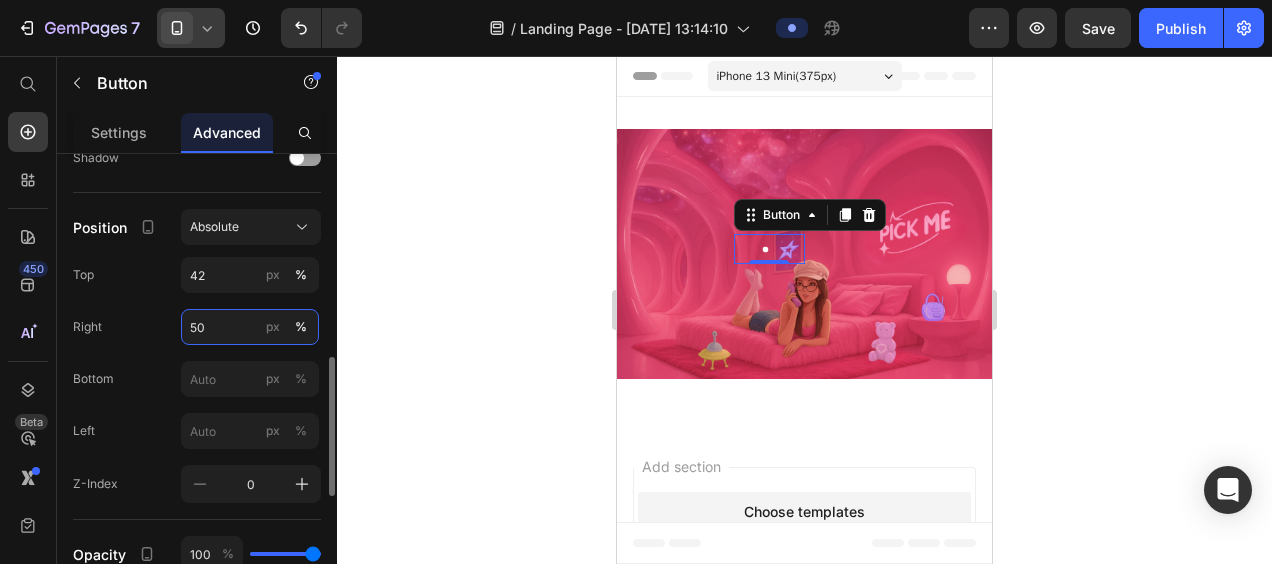 click on "50" at bounding box center [250, 327] 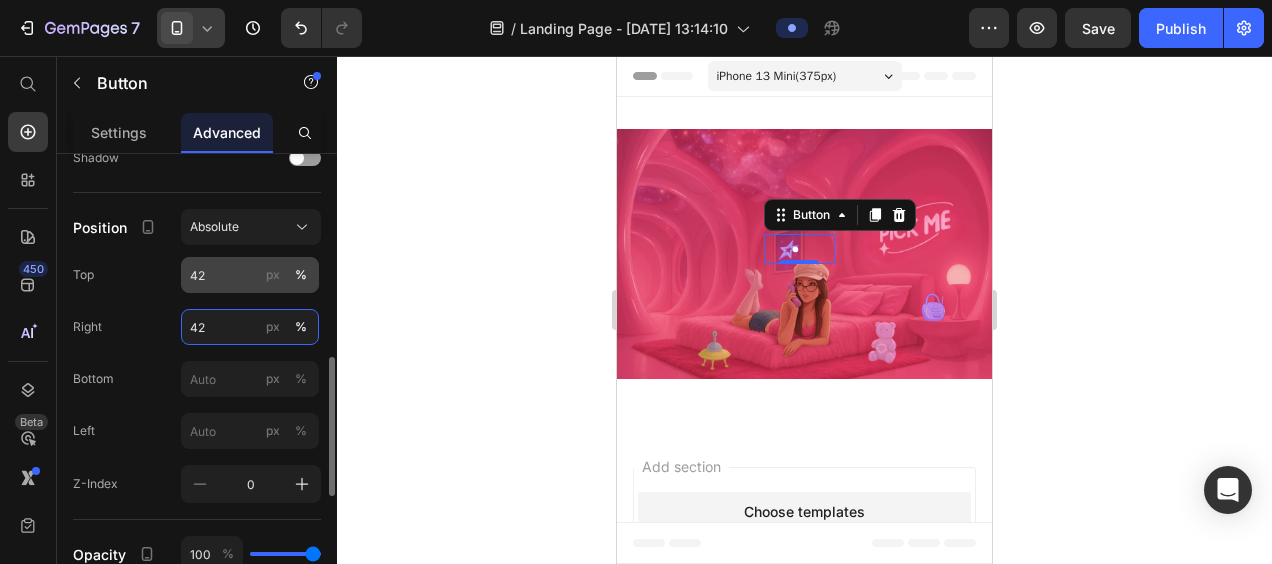 type on "42" 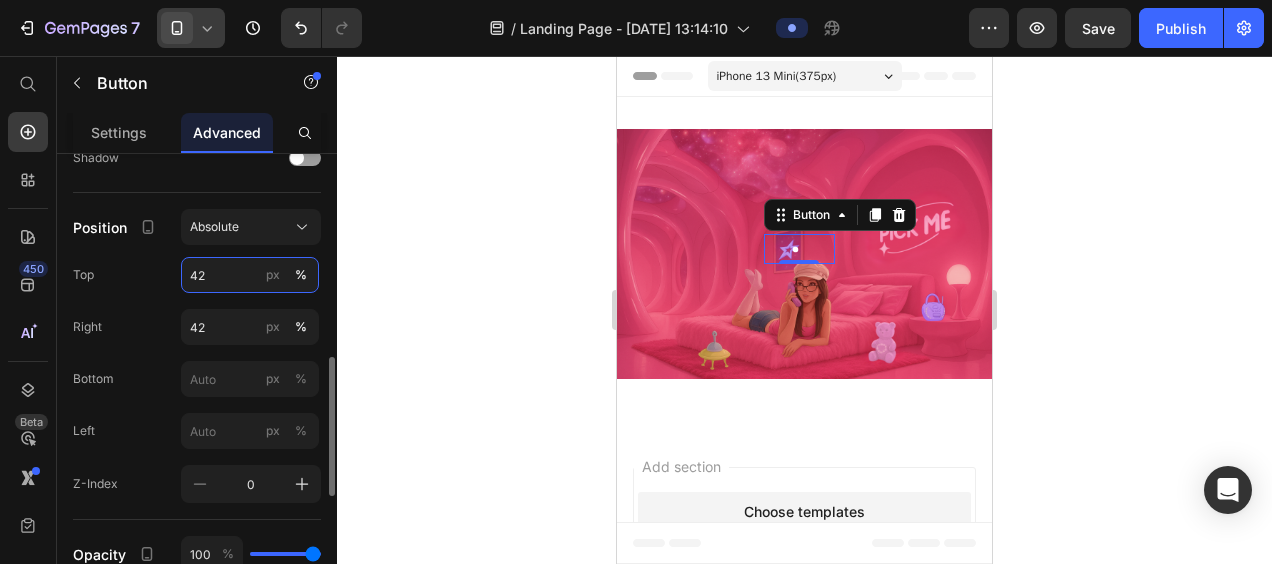 click on "42" at bounding box center [250, 275] 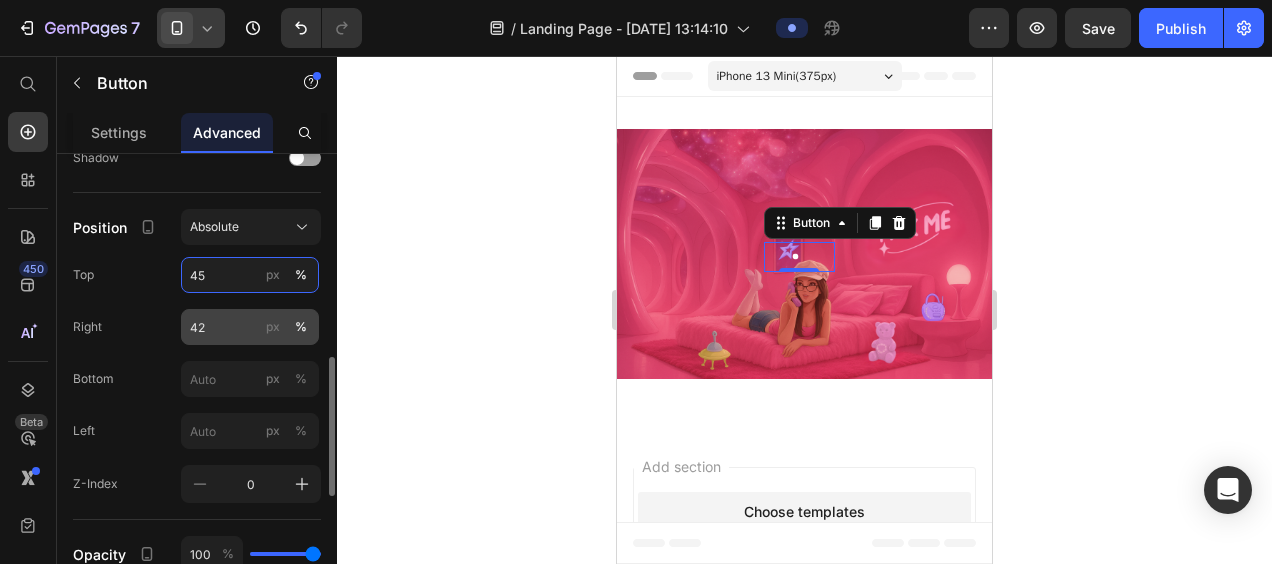 type on "45" 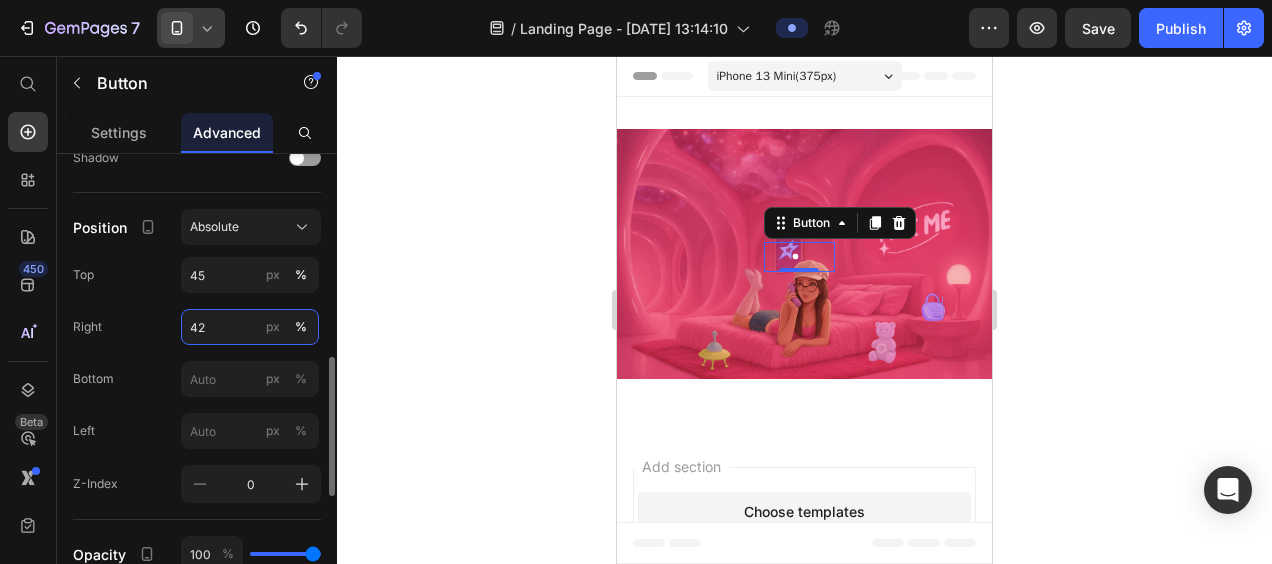 click on "42" at bounding box center (250, 327) 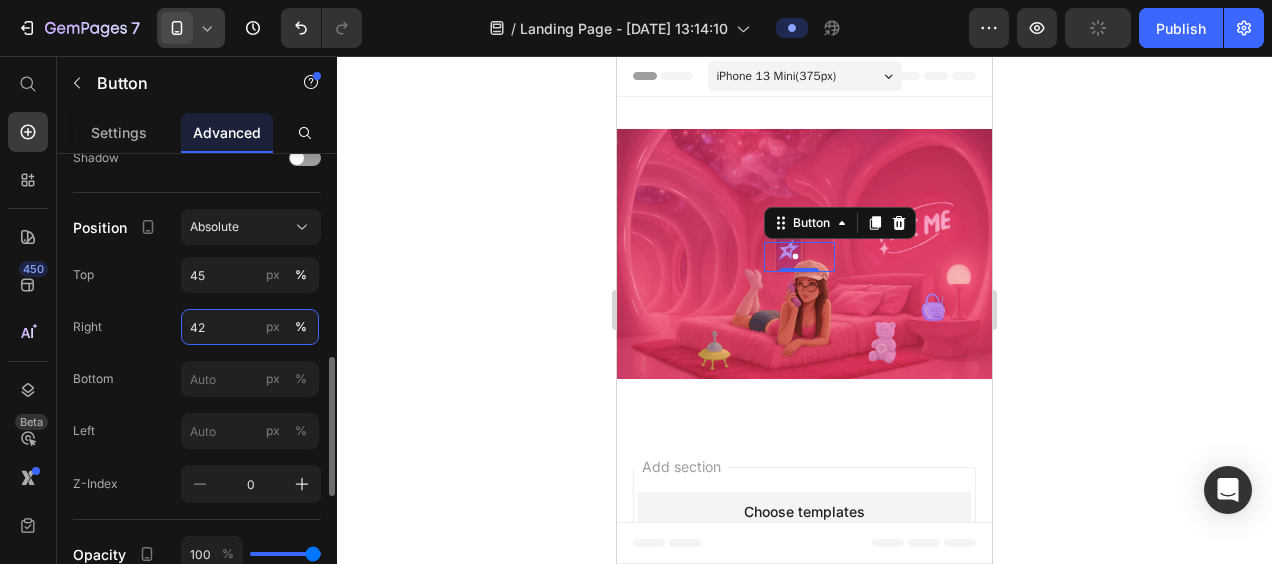 click on "42" at bounding box center [250, 327] 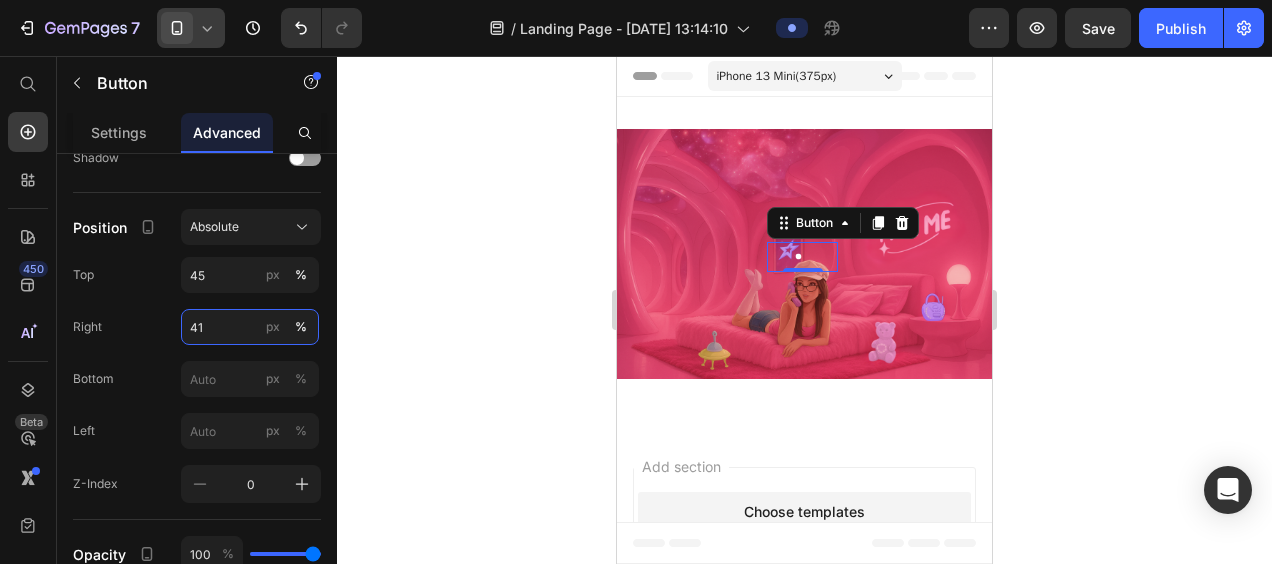 type on "41" 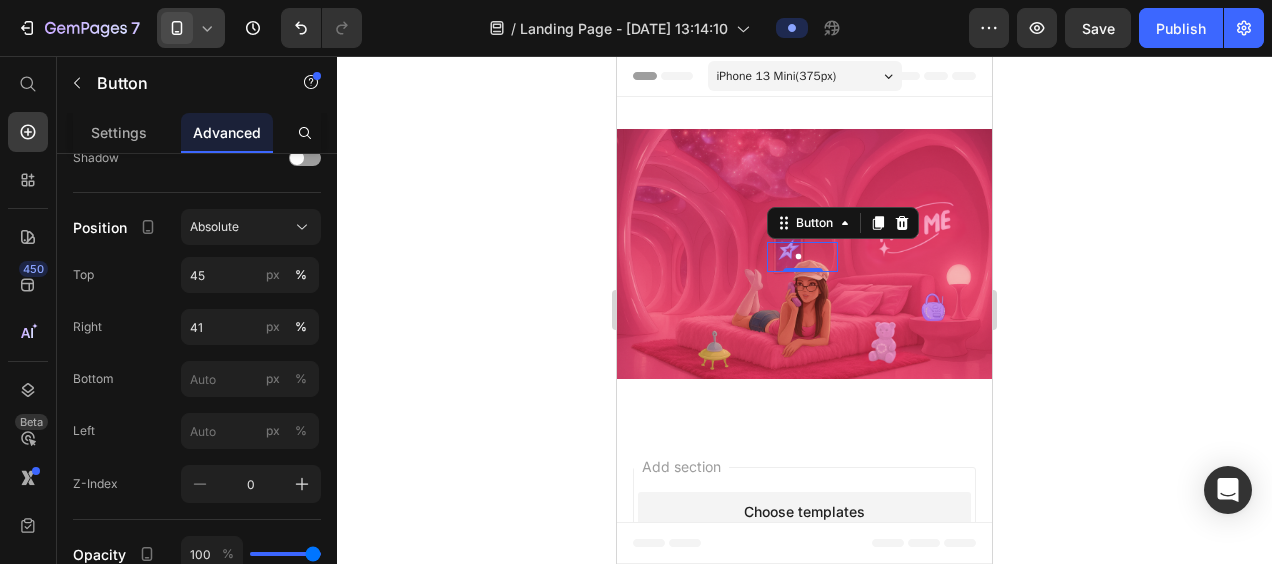 click 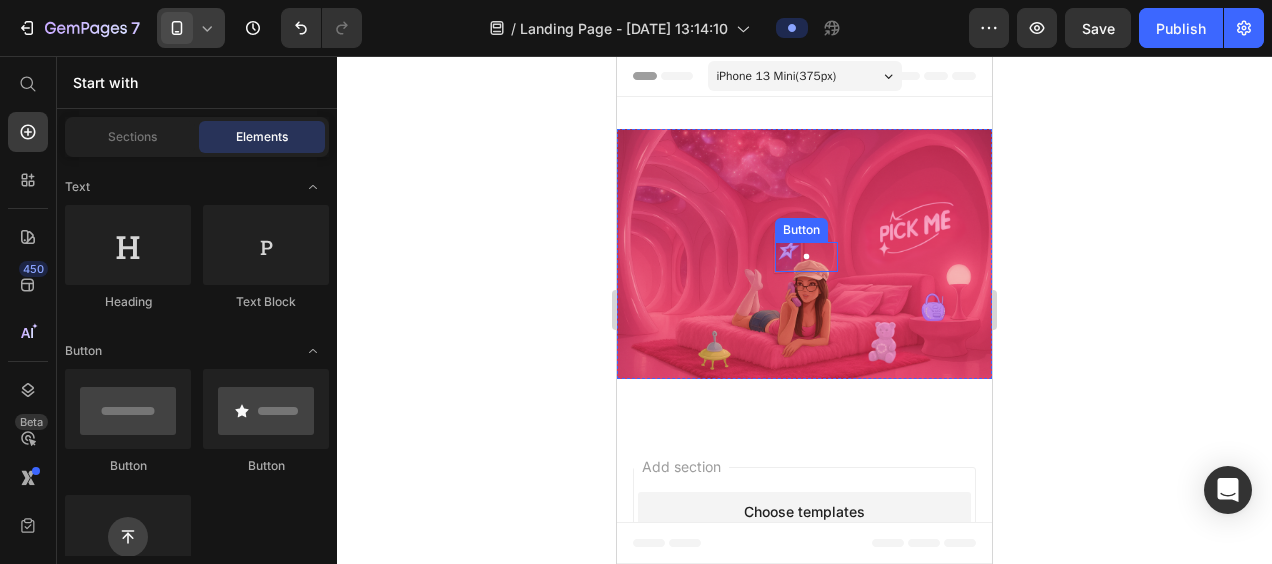 drag, startPoint x: 794, startPoint y: 244, endPoint x: 768, endPoint y: 252, distance: 27.202942 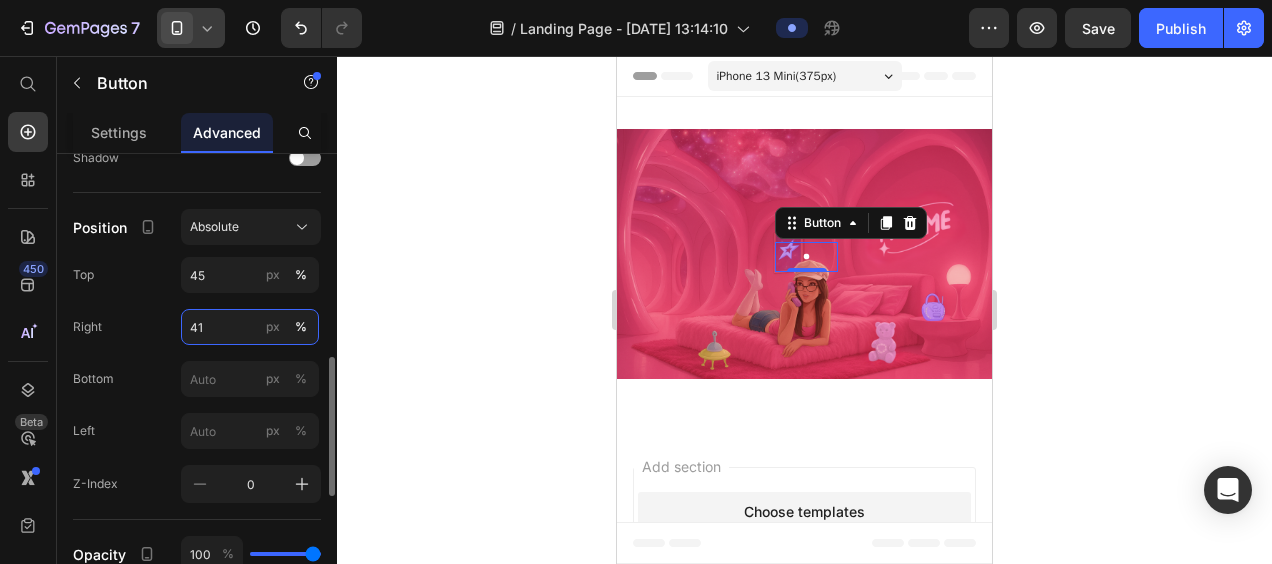 click on "41" at bounding box center [250, 327] 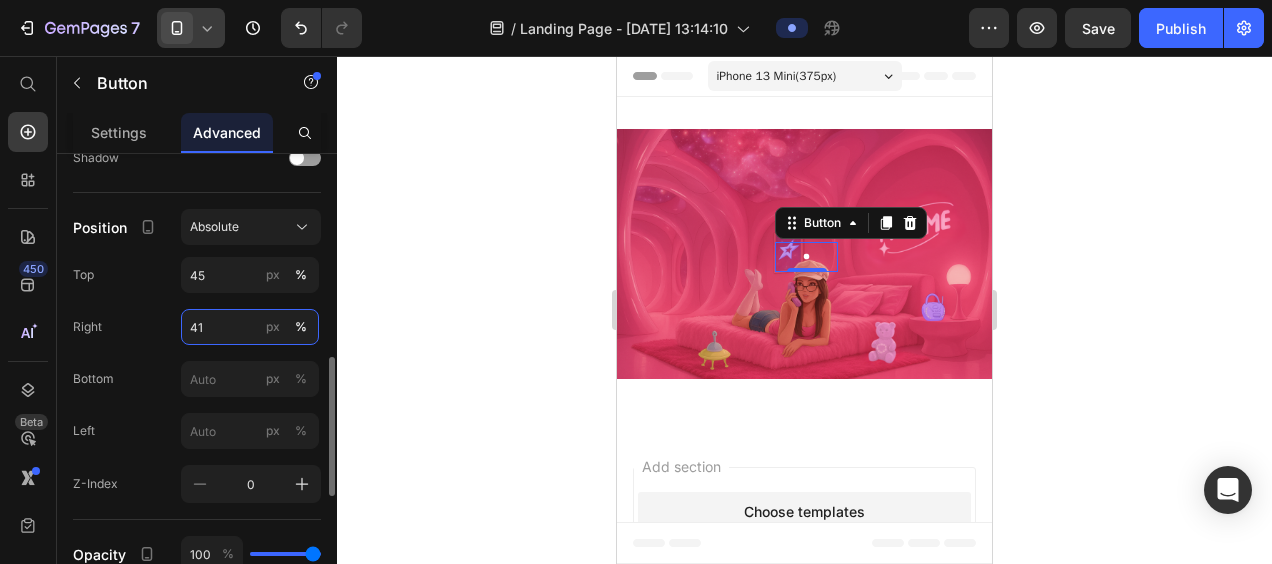 click on "41" at bounding box center (250, 327) 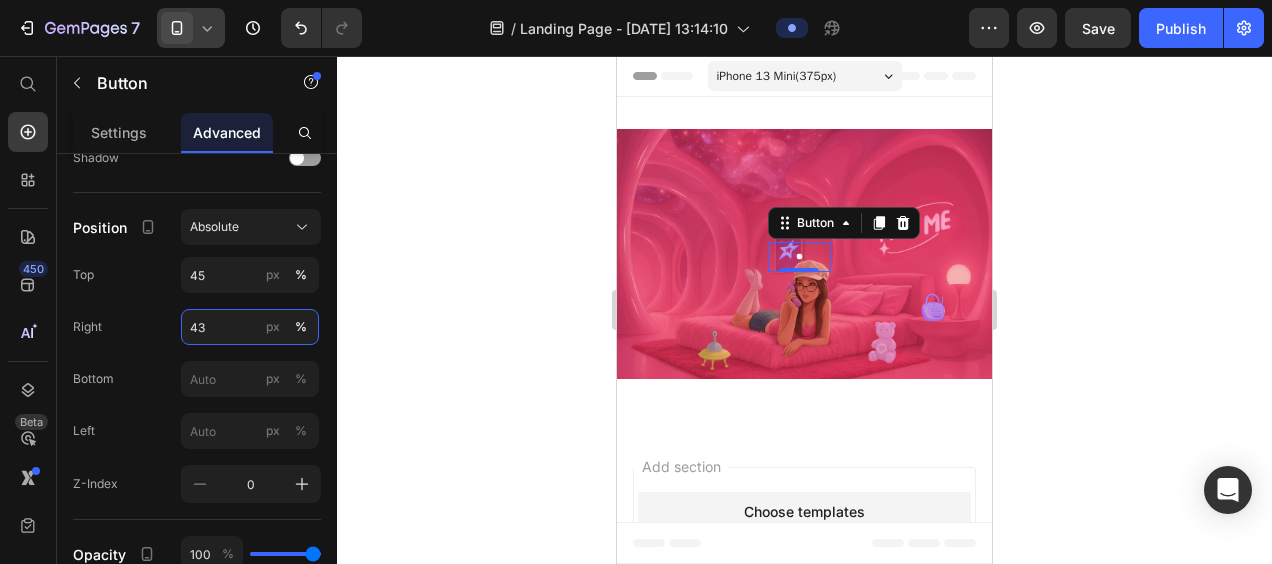type on "43" 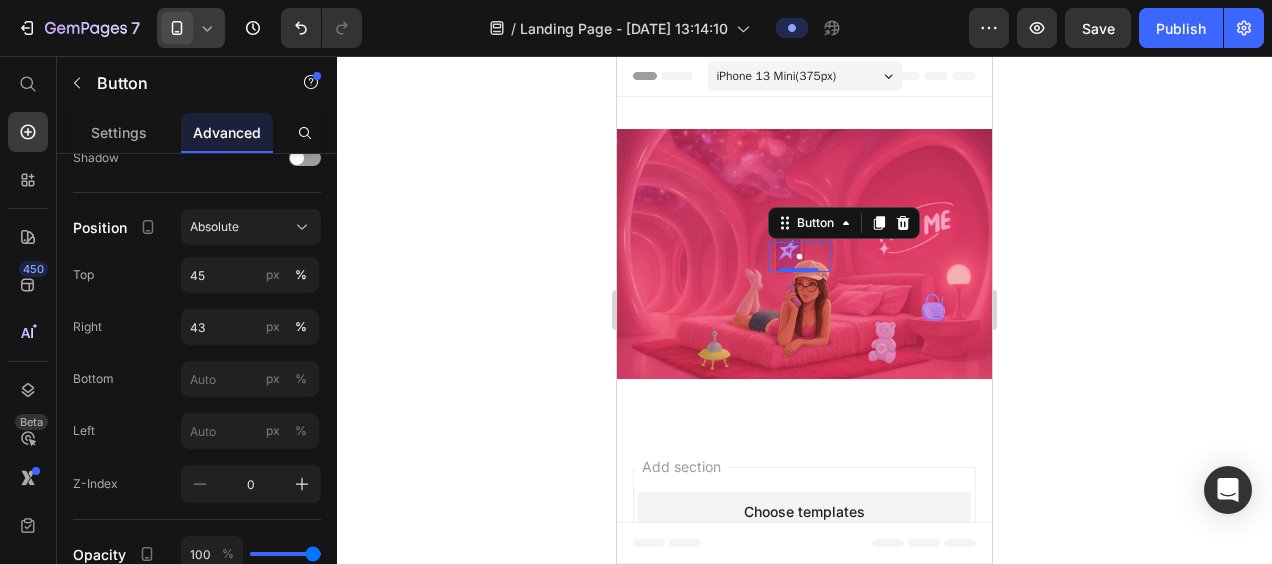 click 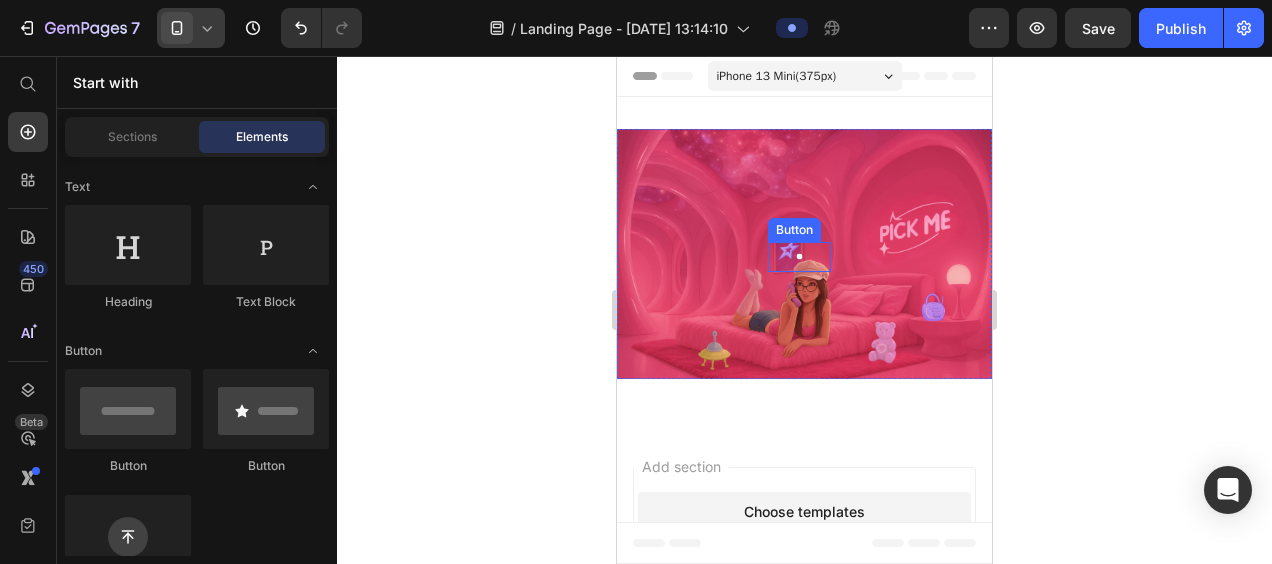 drag, startPoint x: 802, startPoint y: 250, endPoint x: 714, endPoint y: 256, distance: 88.20431 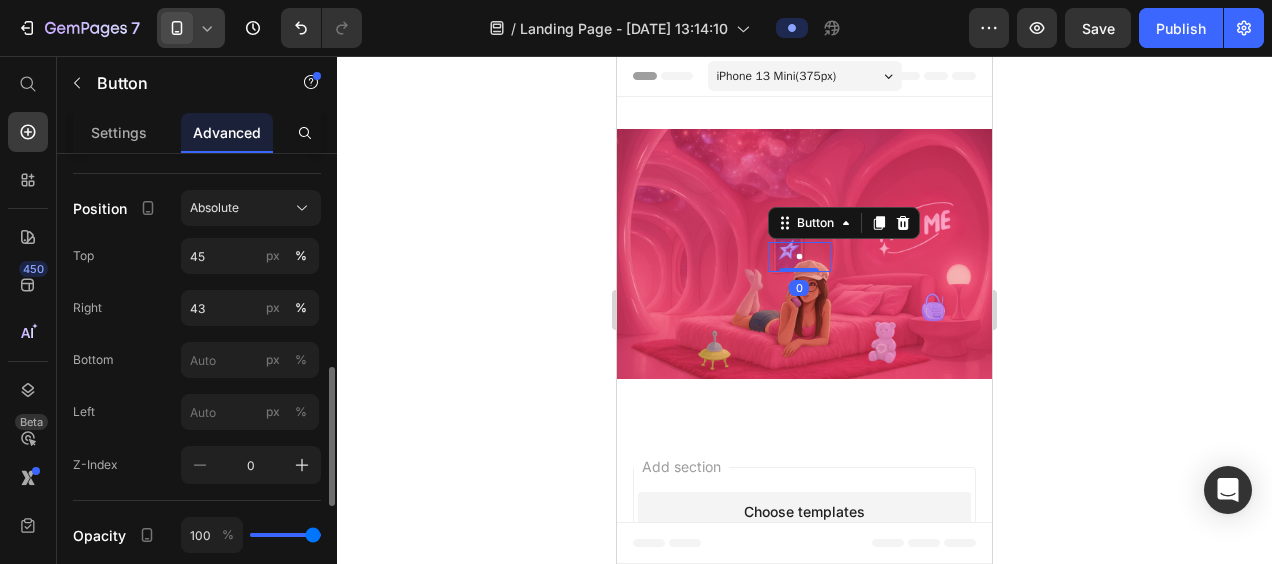 scroll, scrollTop: 704, scrollLeft: 0, axis: vertical 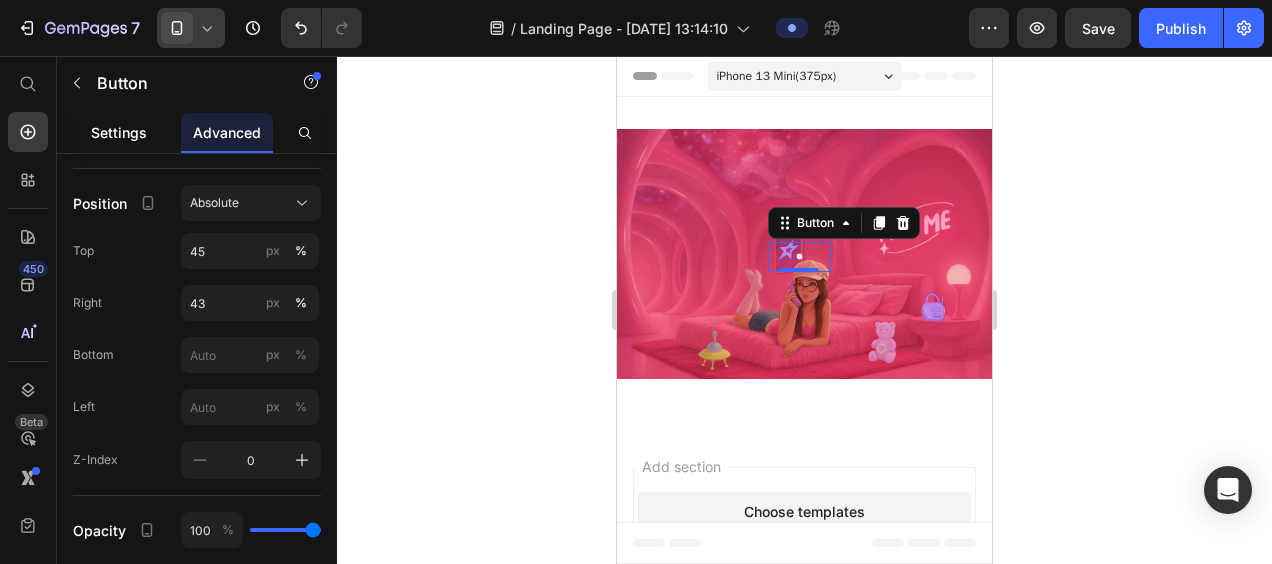 click on "Settings" at bounding box center [119, 132] 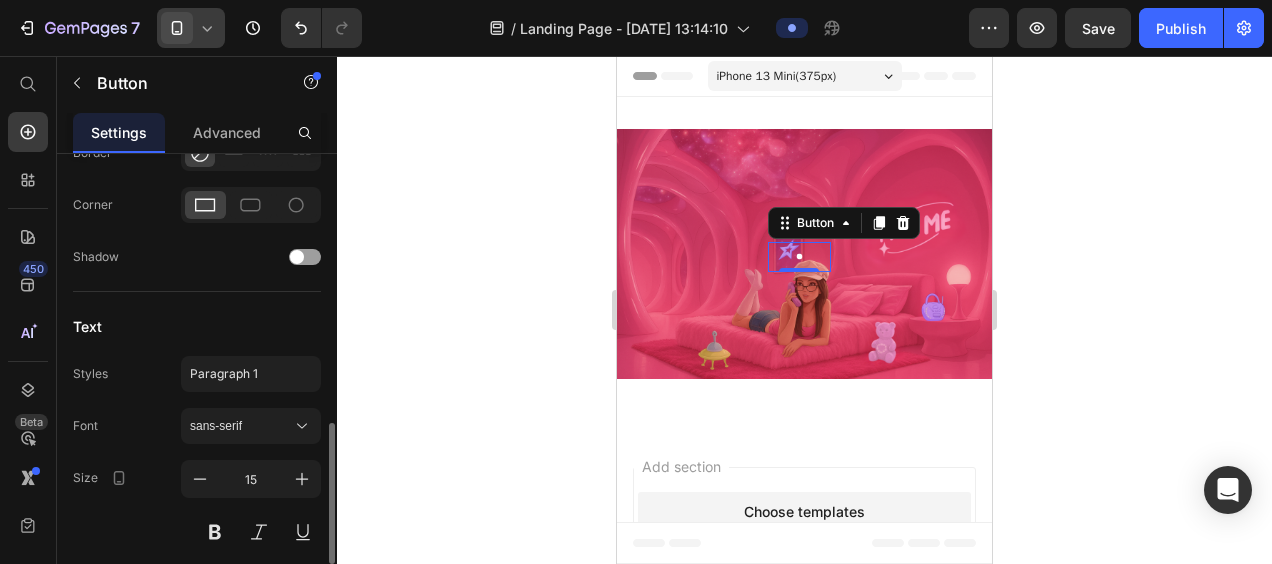 scroll, scrollTop: 890, scrollLeft: 0, axis: vertical 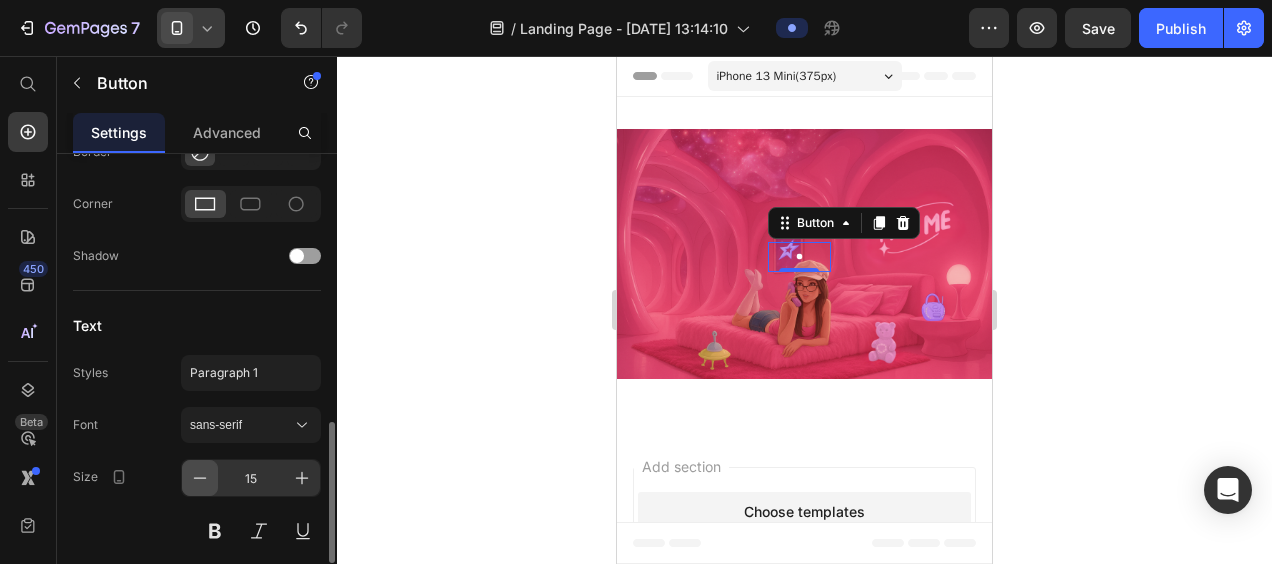 click at bounding box center [200, 478] 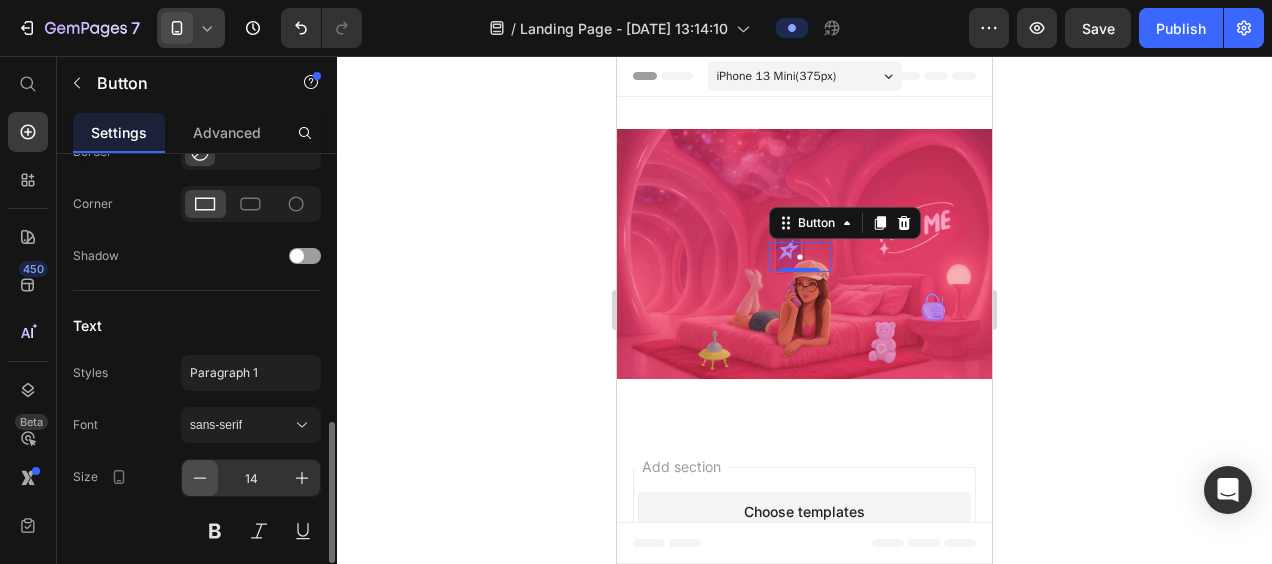click at bounding box center [200, 478] 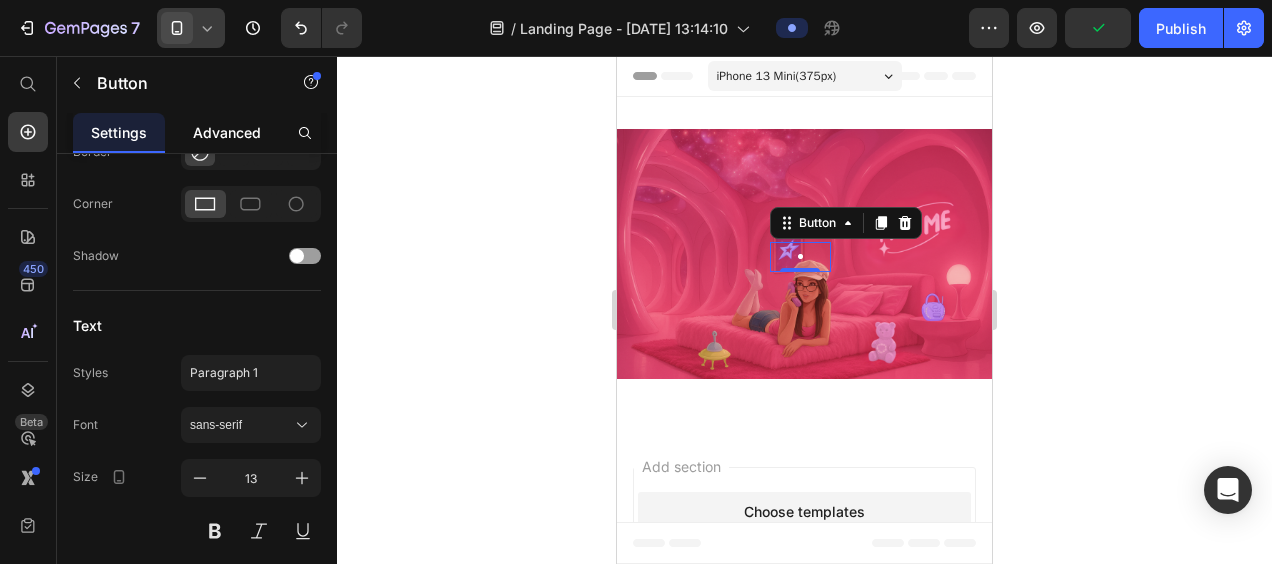 click on "Advanced" at bounding box center [227, 132] 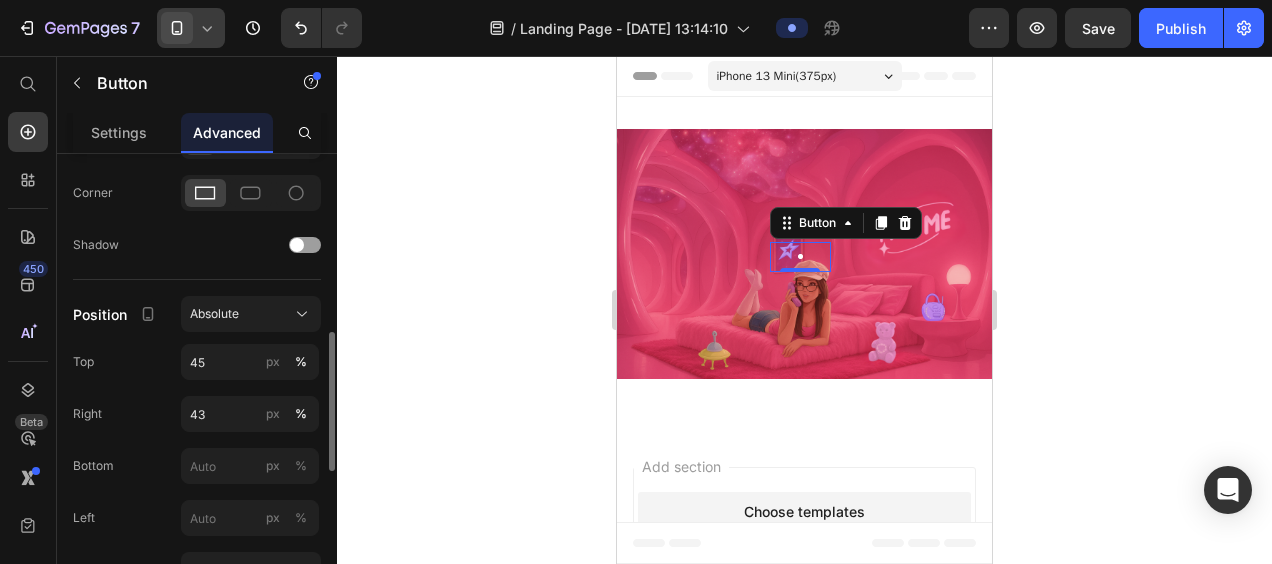 scroll, scrollTop: 594, scrollLeft: 0, axis: vertical 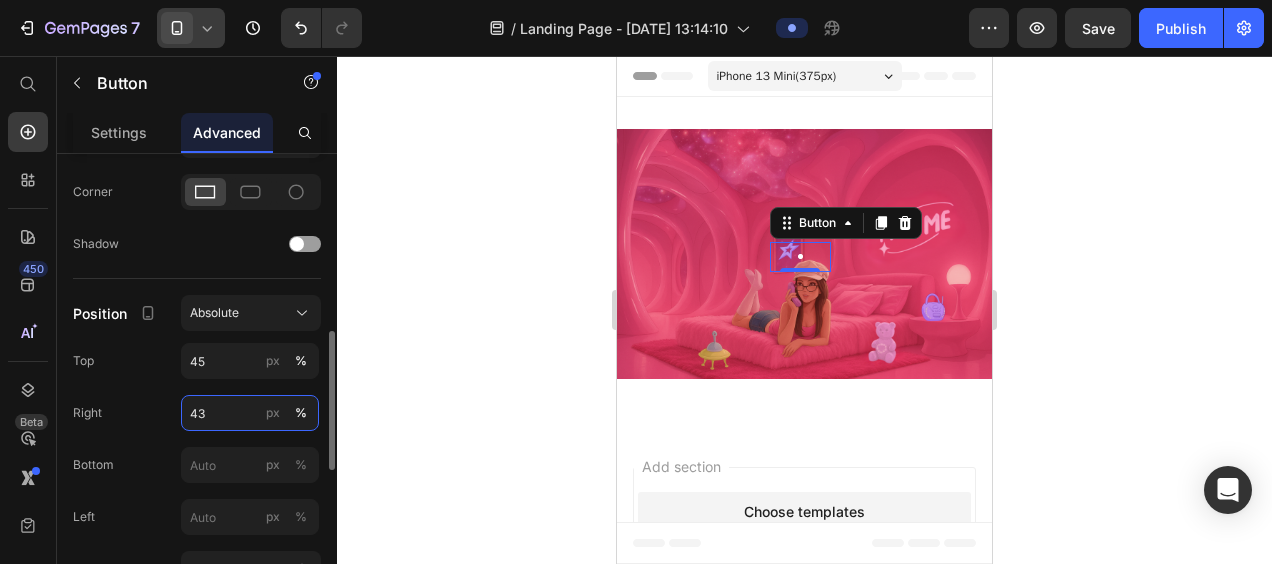 click on "43" at bounding box center [250, 413] 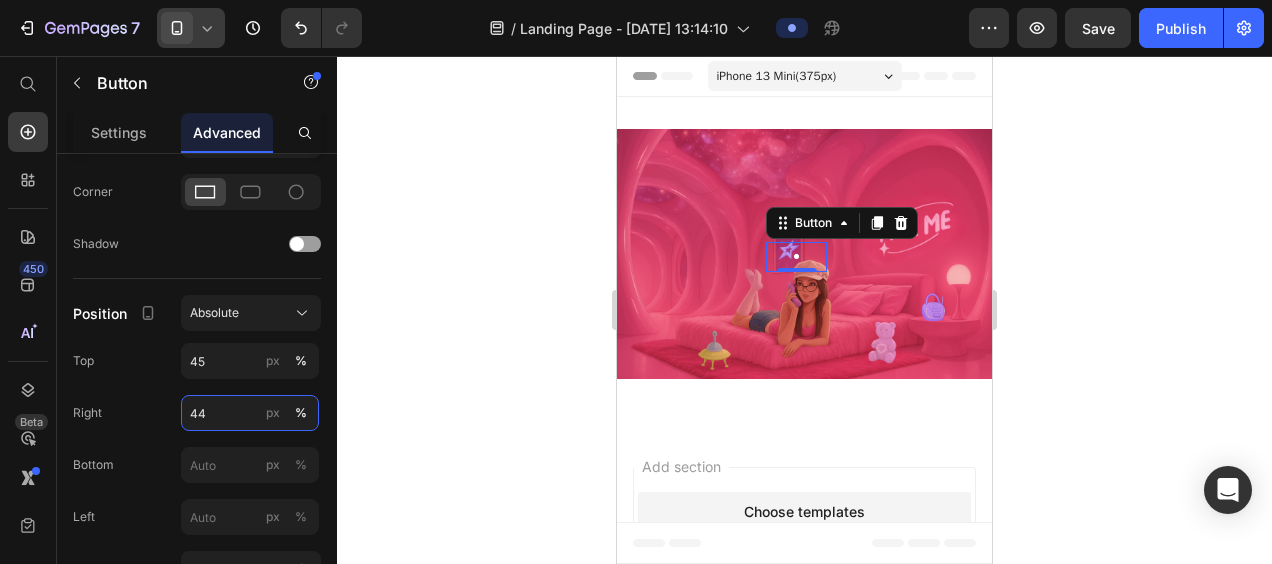 type on "44" 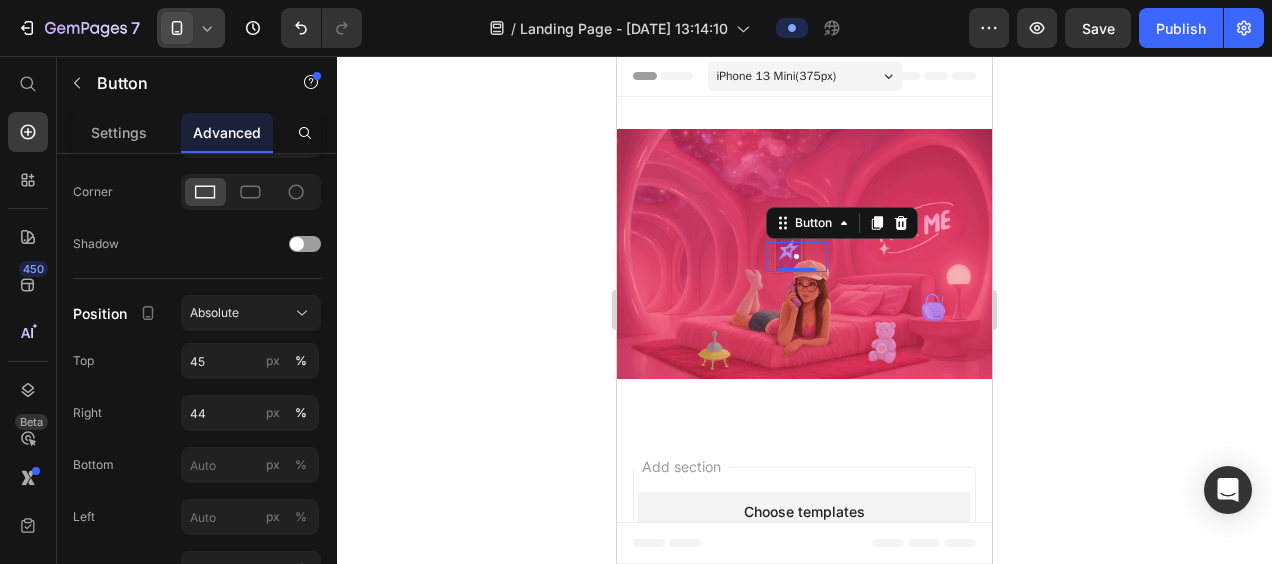 click 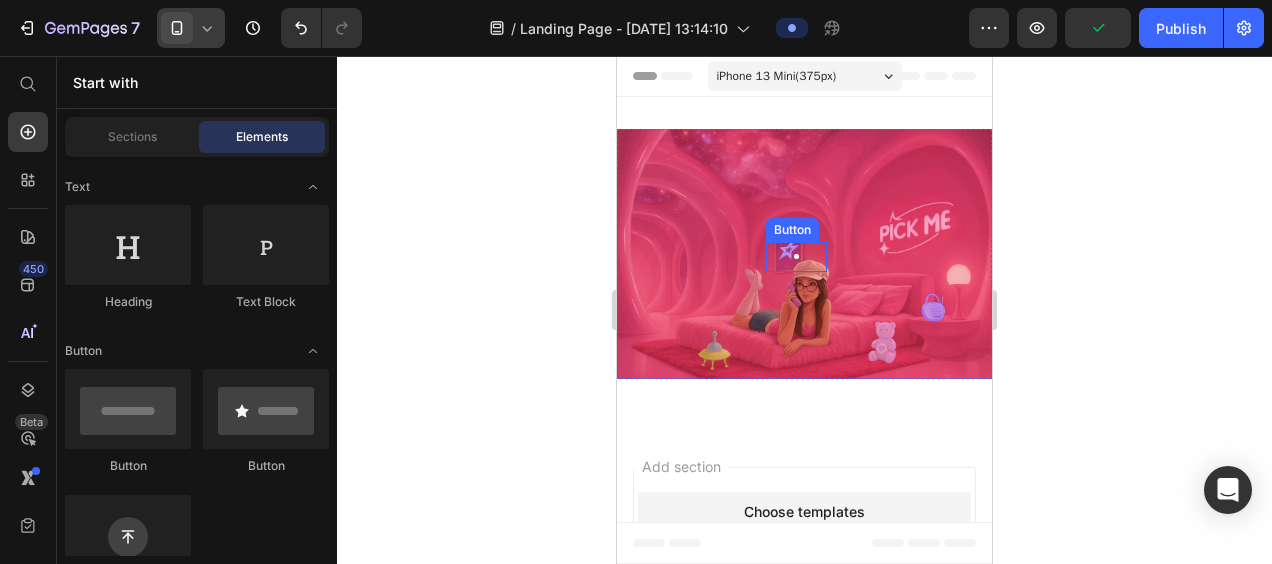 drag, startPoint x: 798, startPoint y: 246, endPoint x: 670, endPoint y: 205, distance: 134.4061 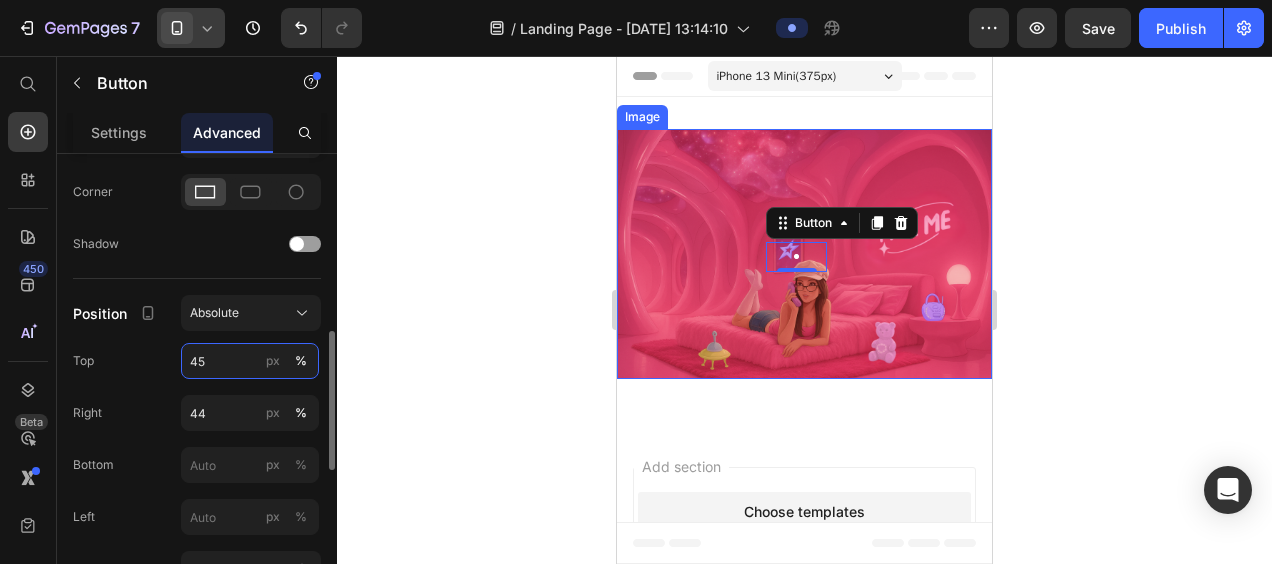 click on "45" at bounding box center (250, 361) 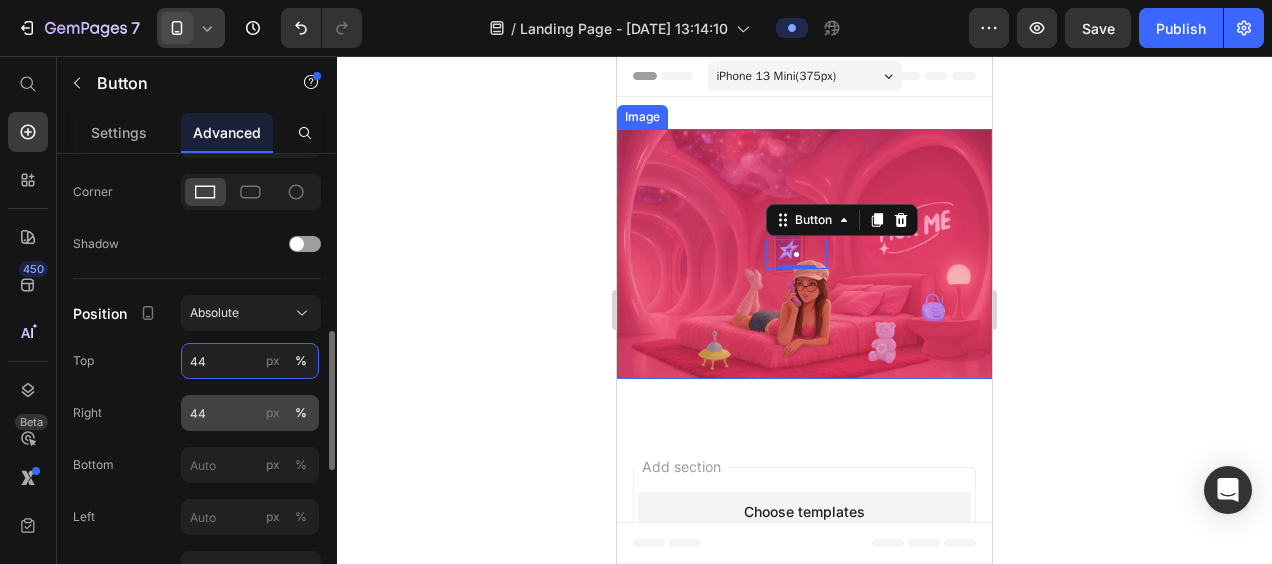 type on "44" 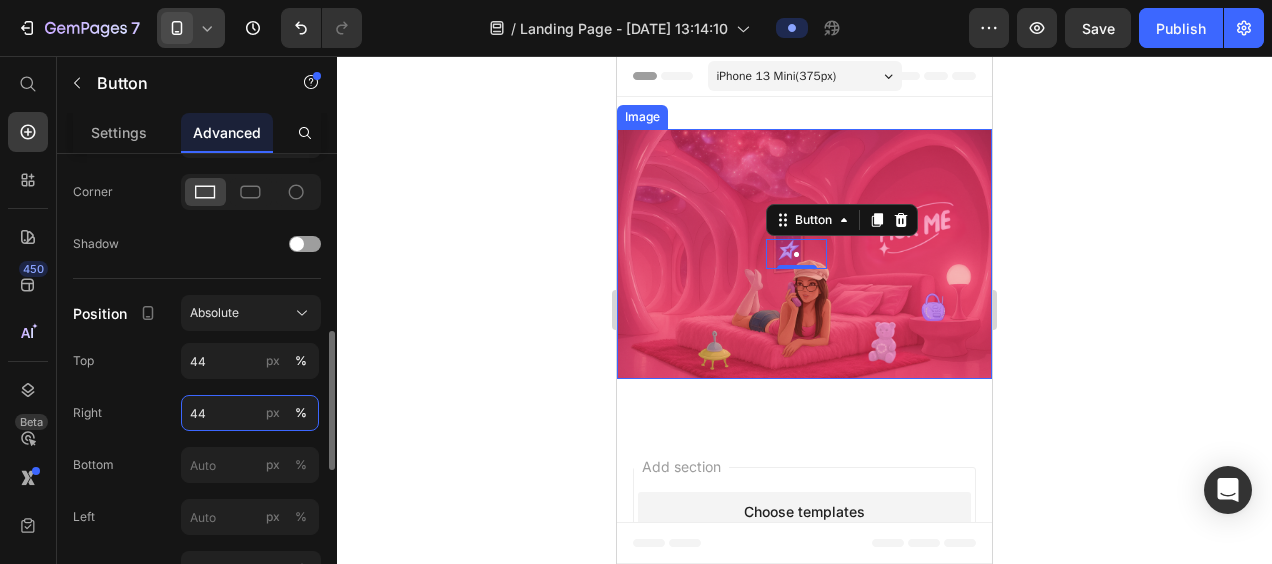 click on "44" at bounding box center (250, 413) 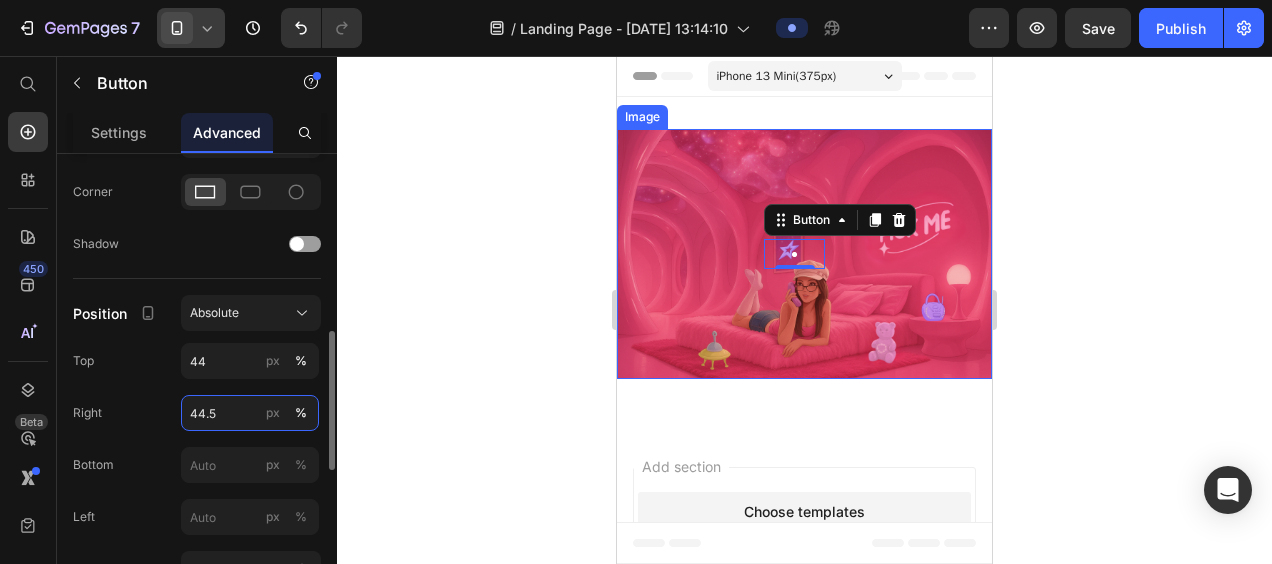 click on "44.5" at bounding box center [250, 413] 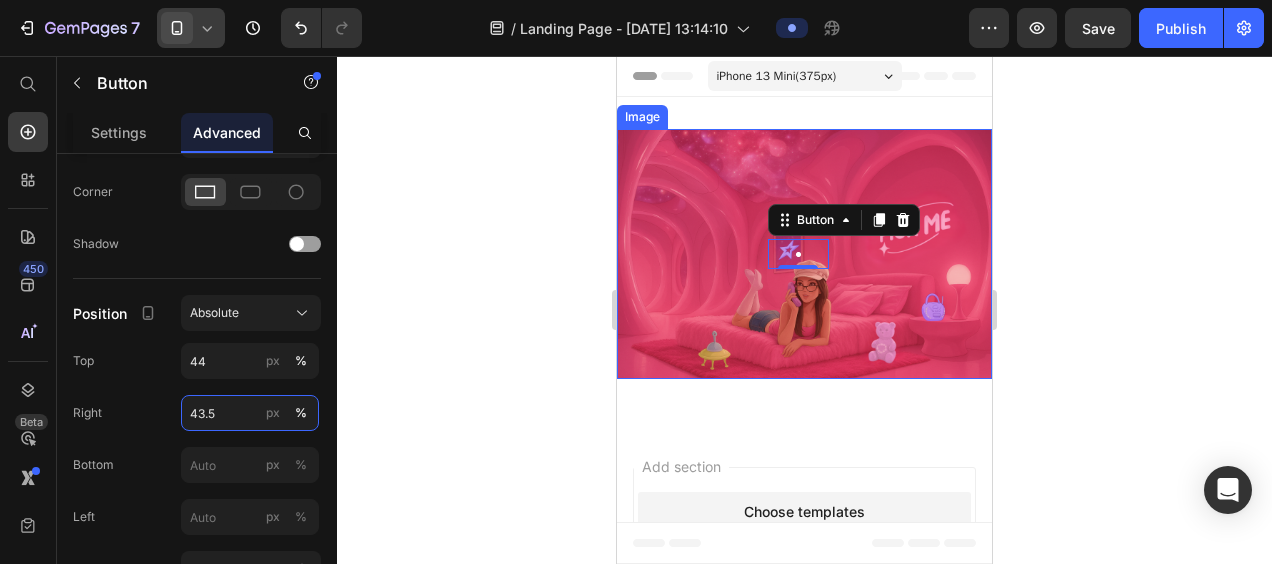 type on "43.5" 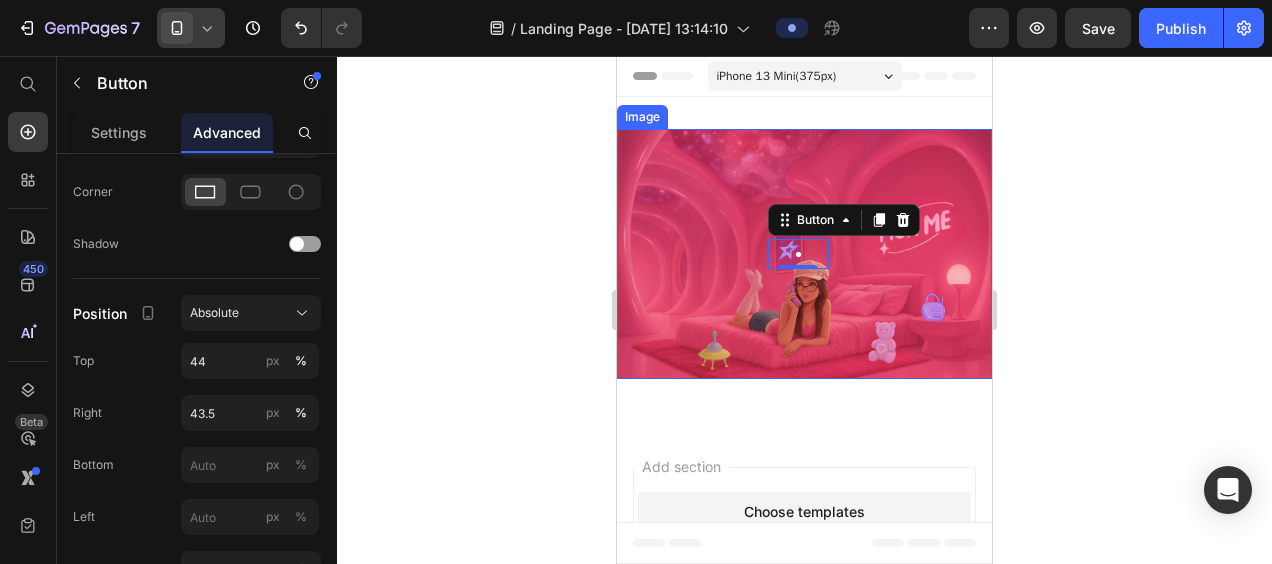 click 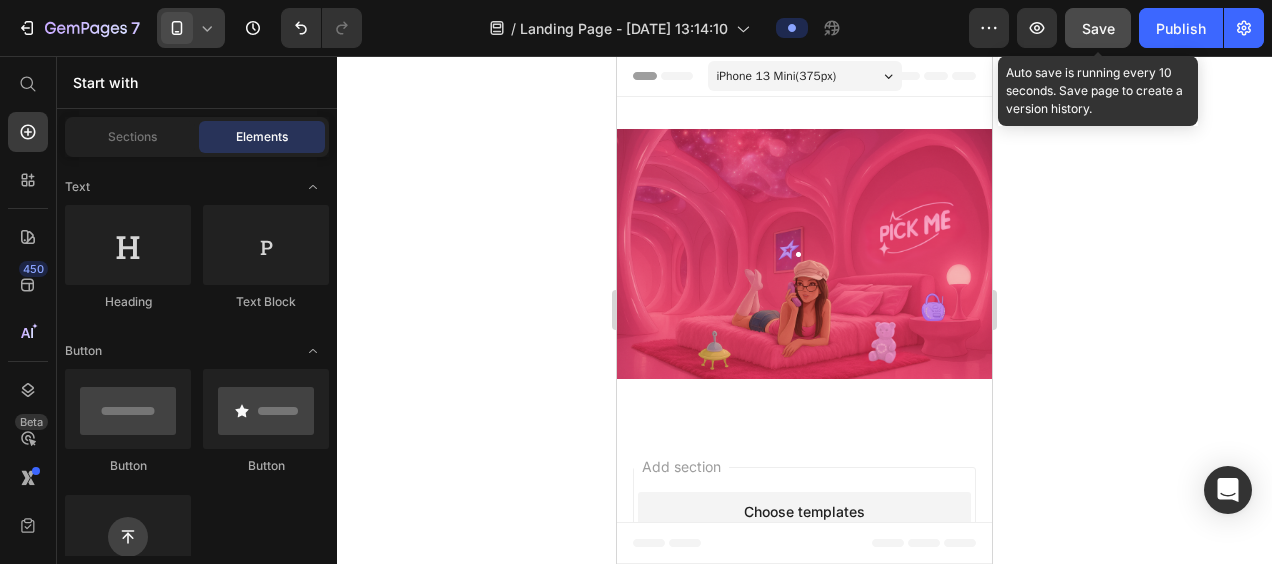 click on "Save" at bounding box center (1098, 28) 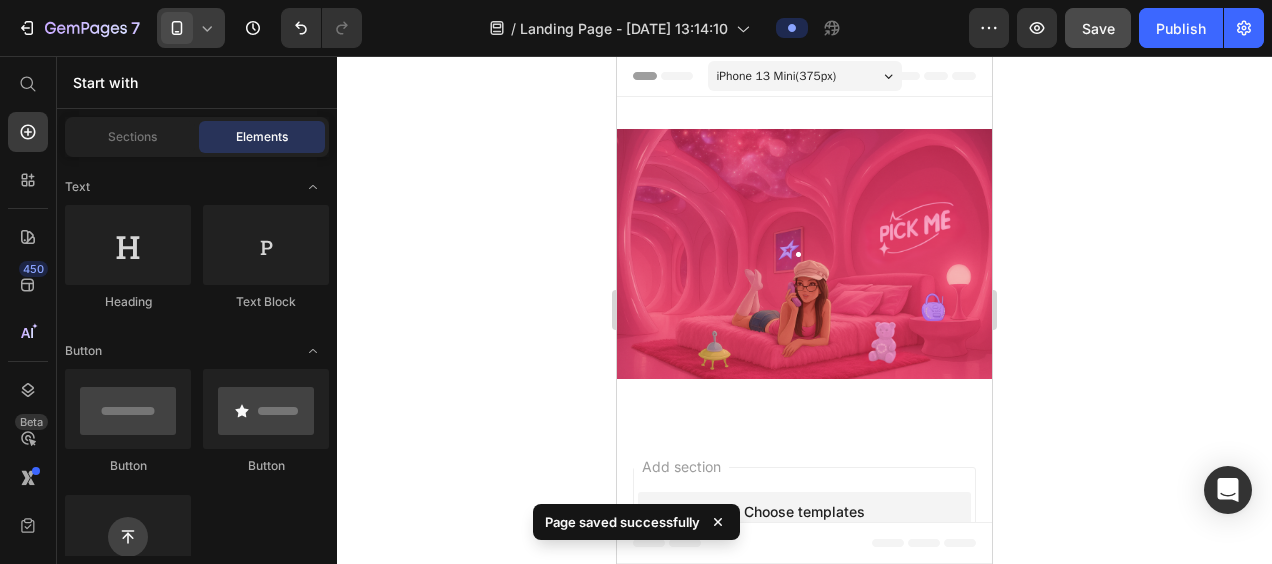 click 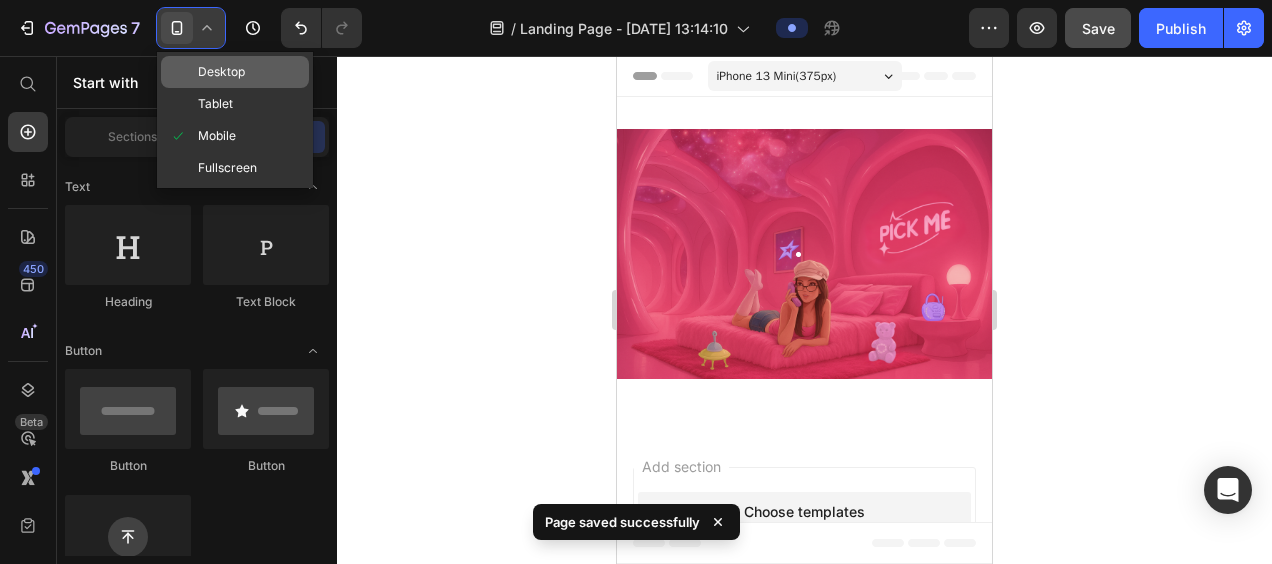click on "Desktop" at bounding box center [221, 72] 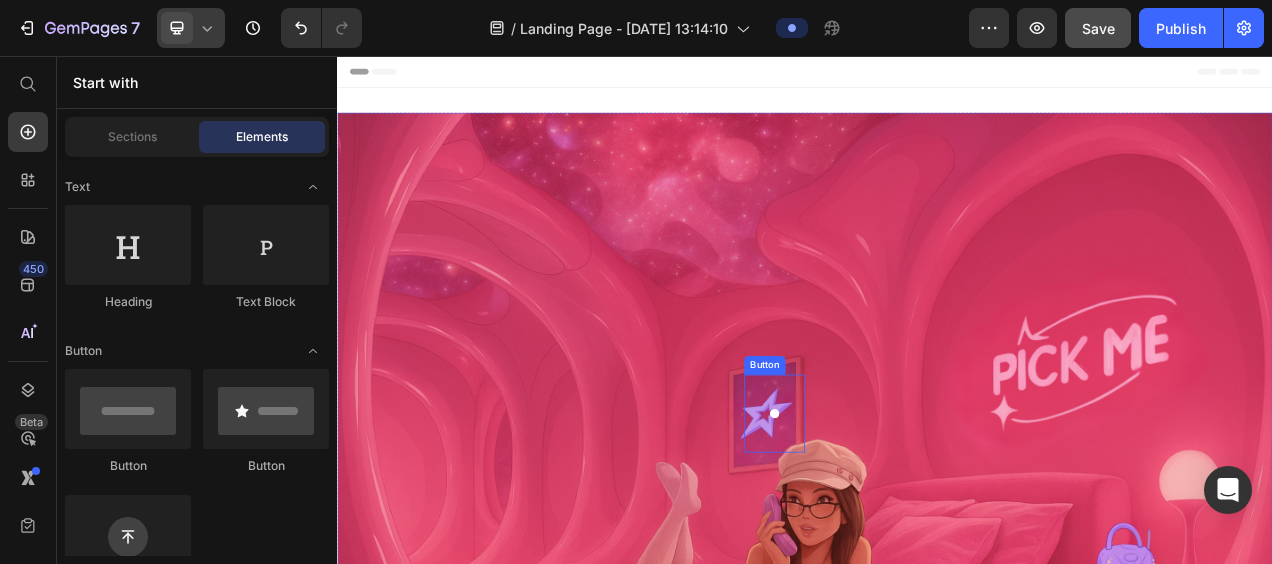 click 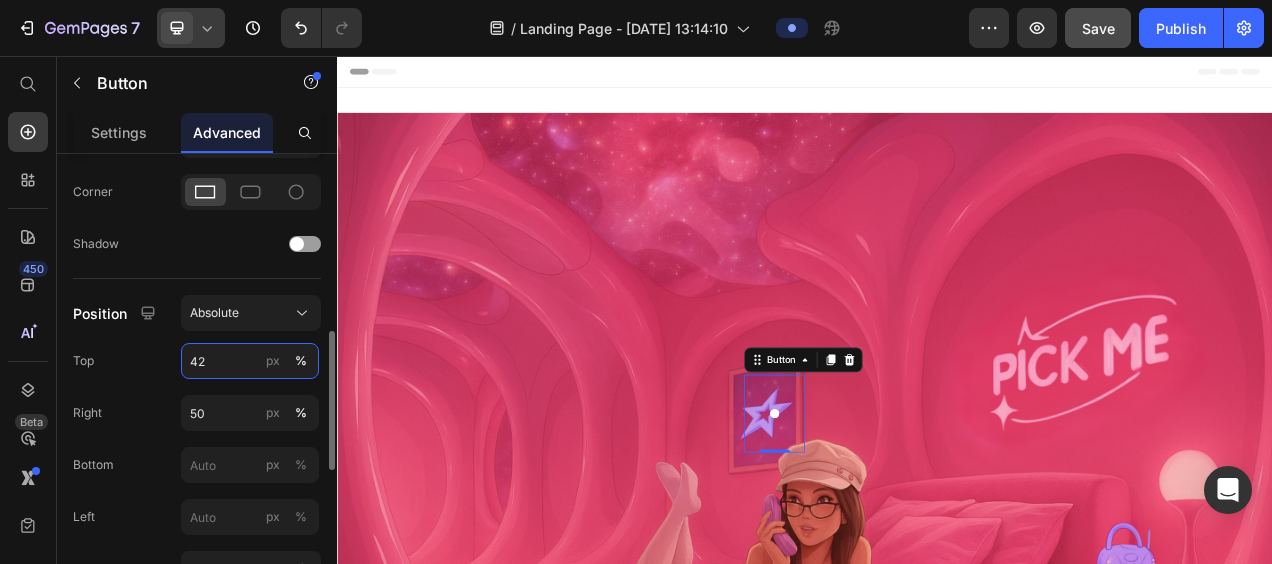 click on "42" at bounding box center (250, 361) 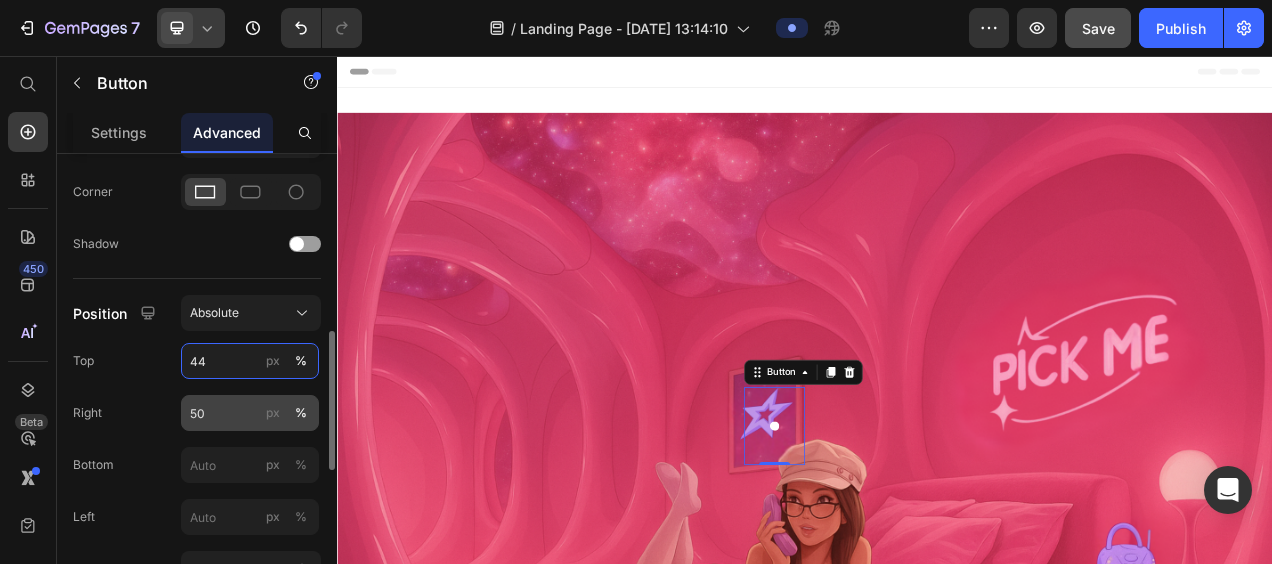type on "44" 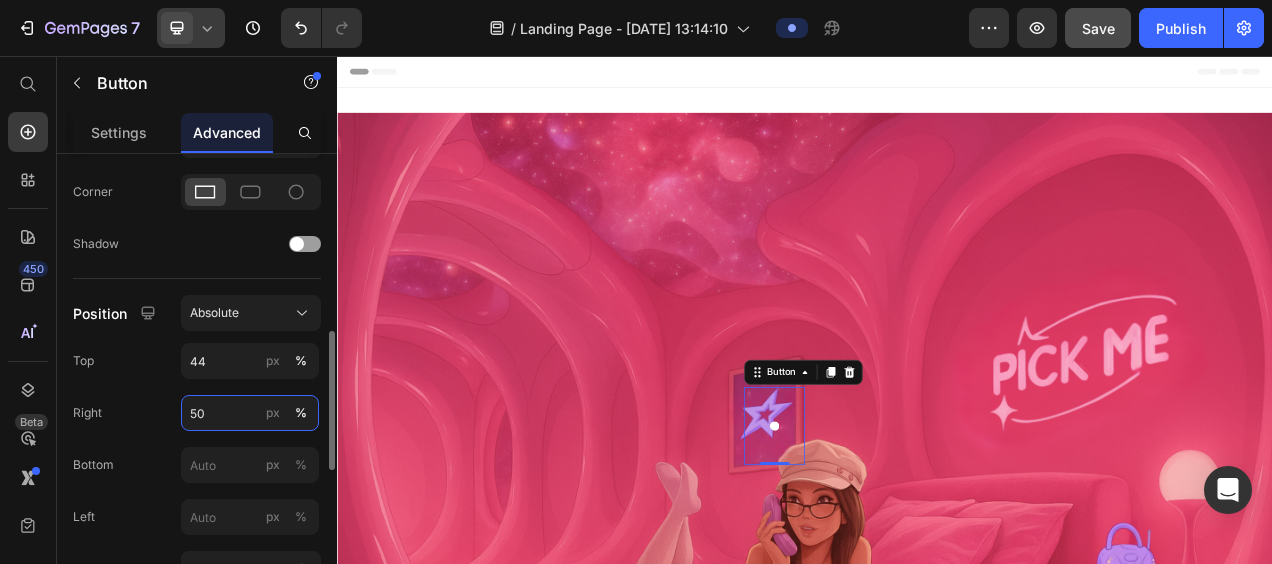 click on "50" at bounding box center (250, 413) 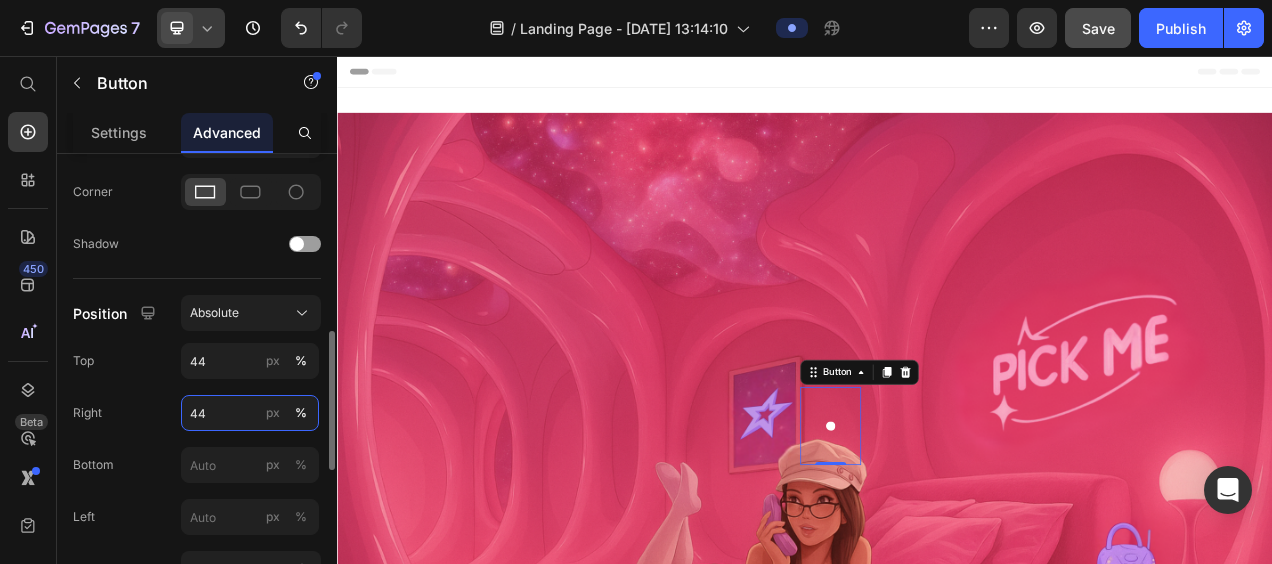 type on "4" 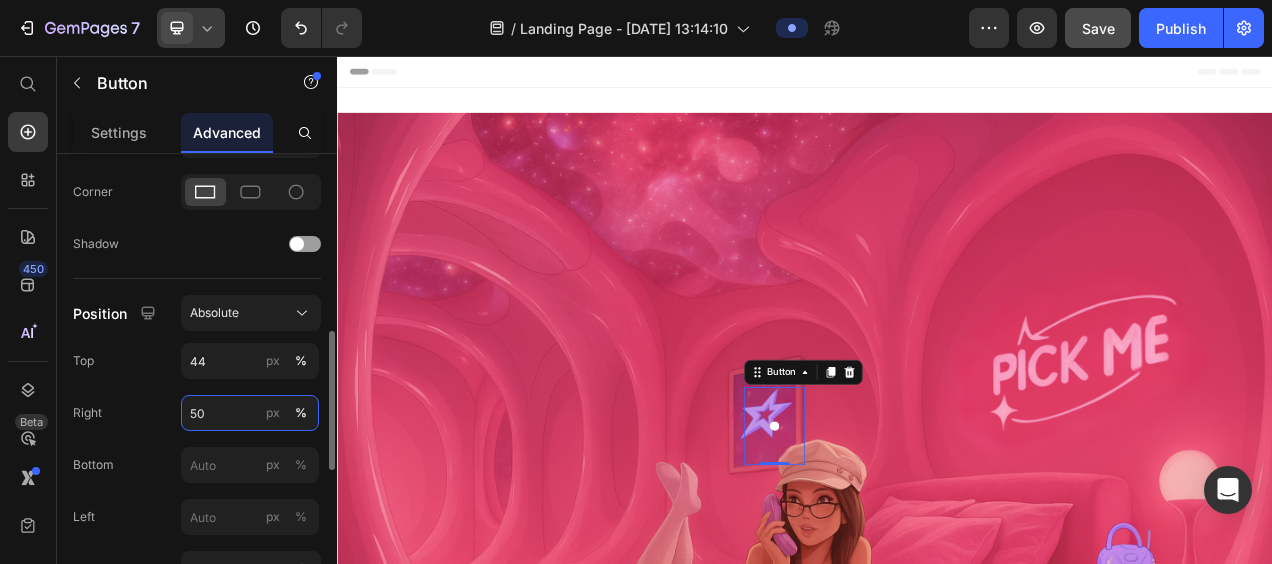 type on "5" 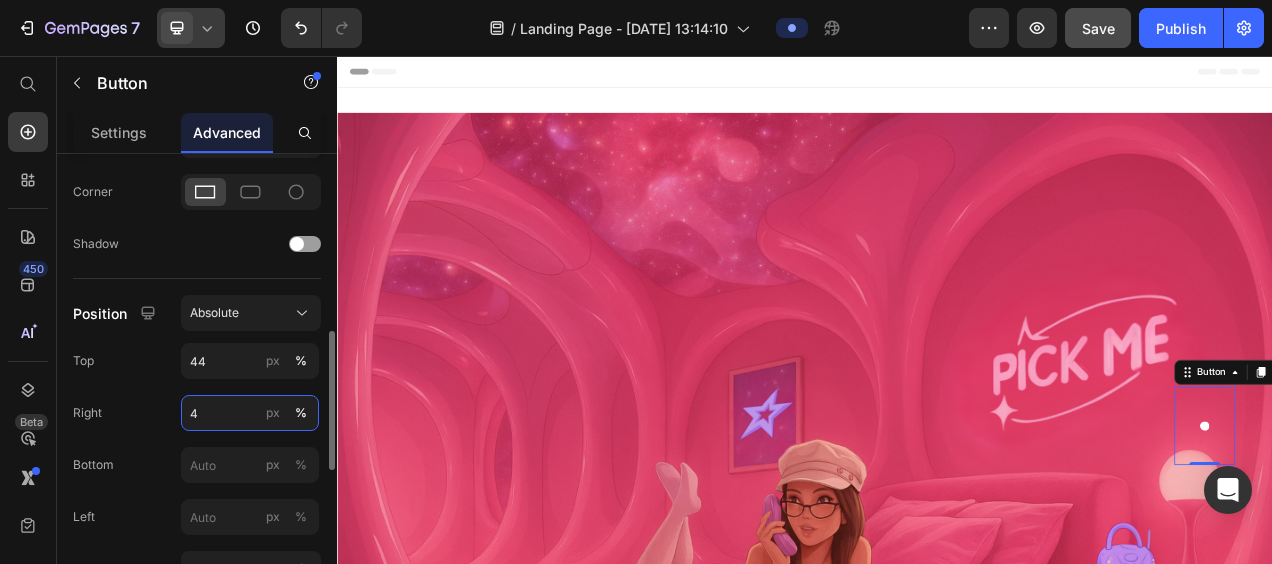 type on "49" 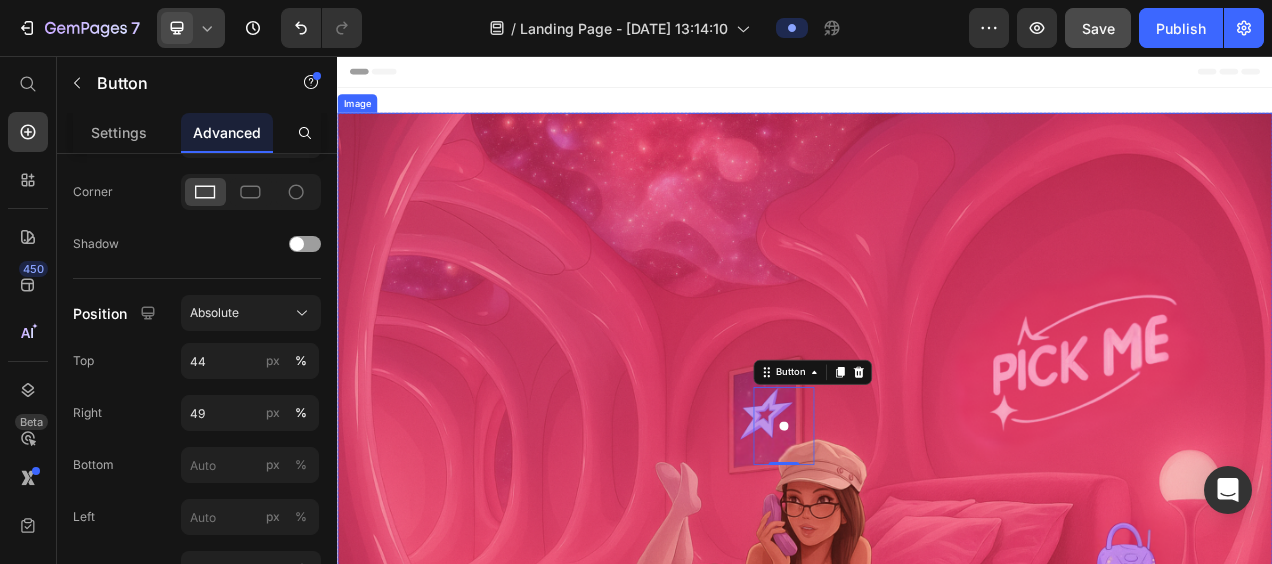 click at bounding box center (937, 529) 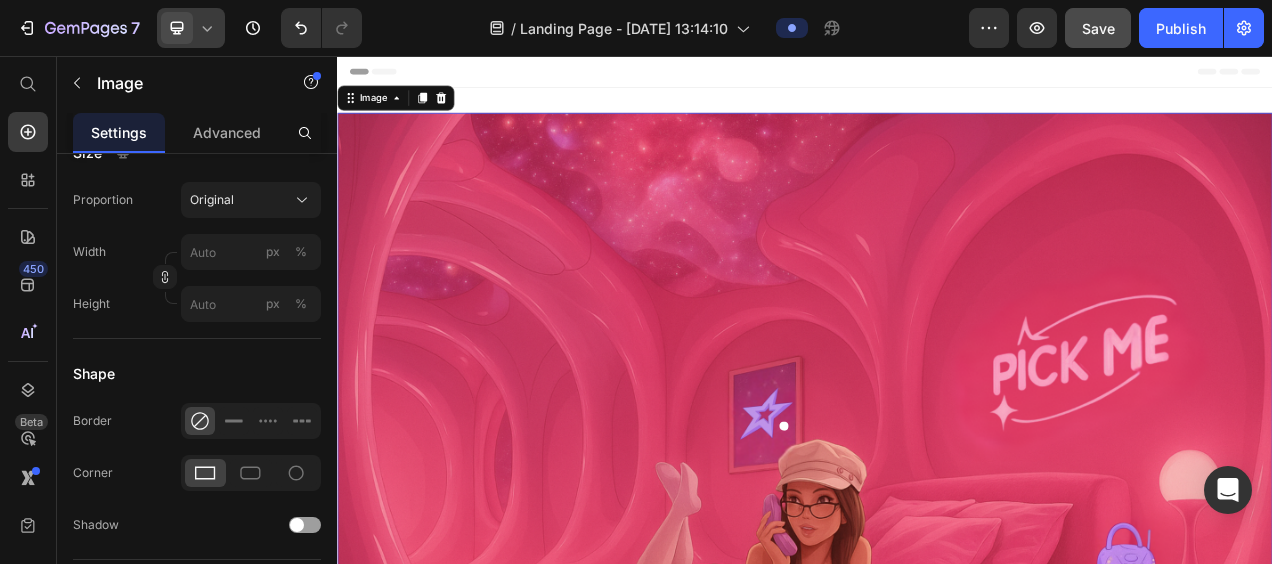 scroll, scrollTop: 0, scrollLeft: 0, axis: both 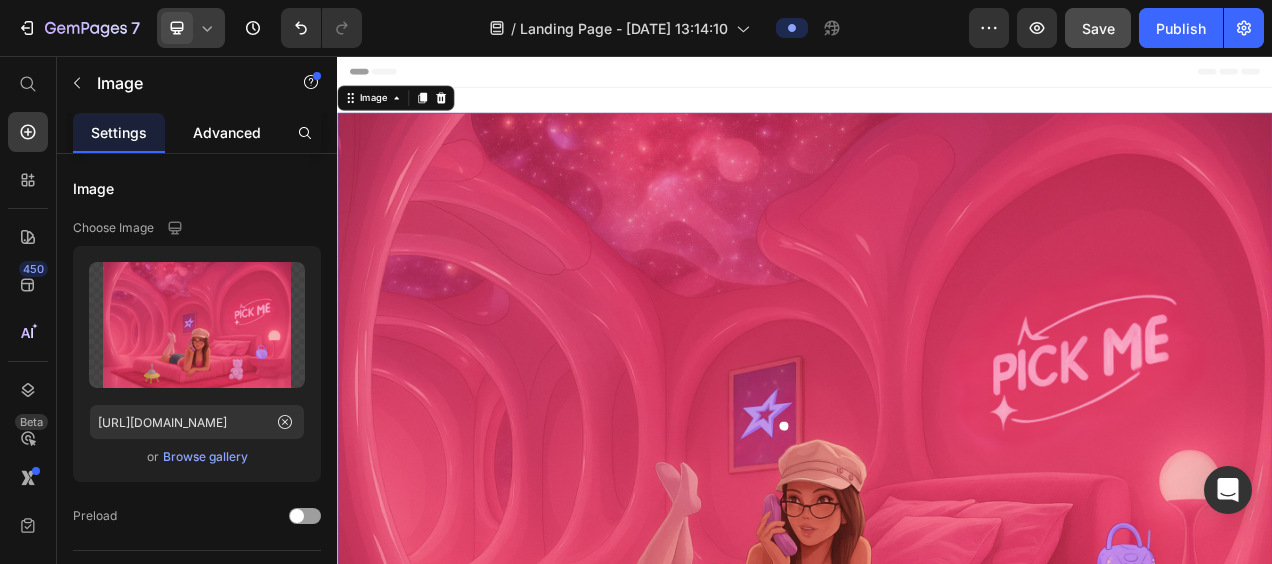 click on "Advanced" at bounding box center (227, 132) 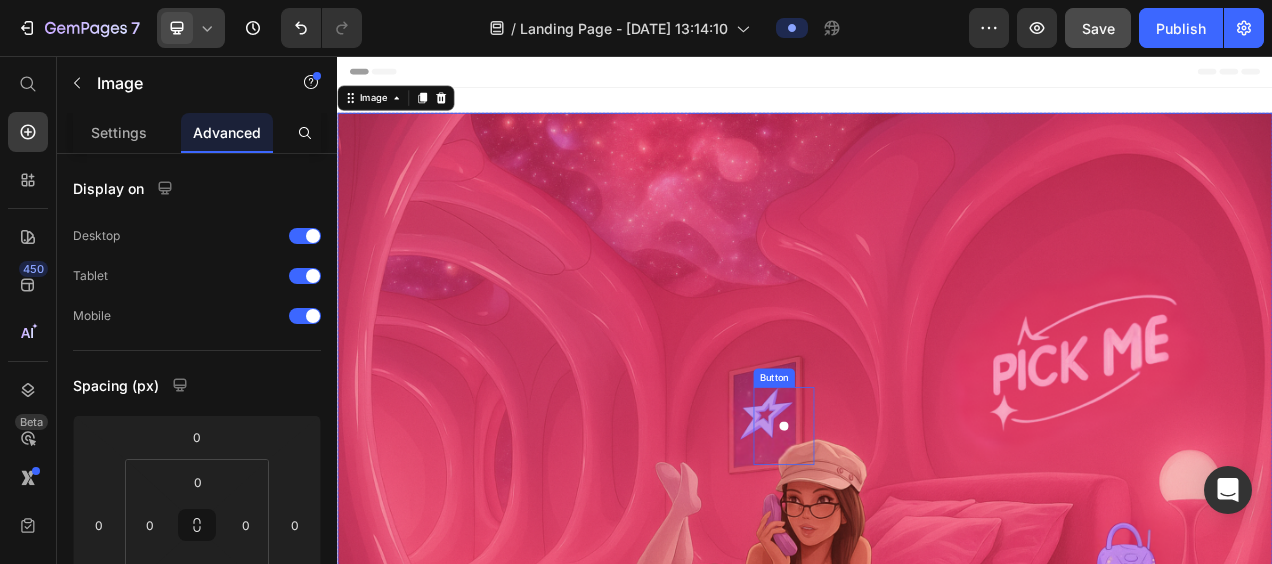 click at bounding box center [910, 531] 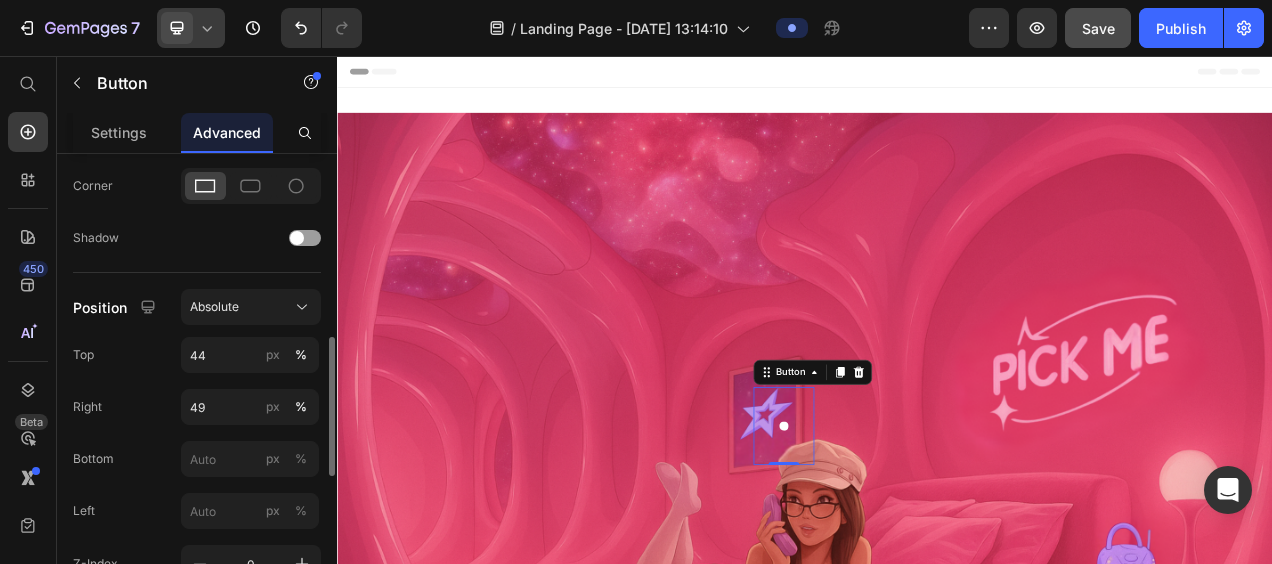 scroll, scrollTop: 604, scrollLeft: 0, axis: vertical 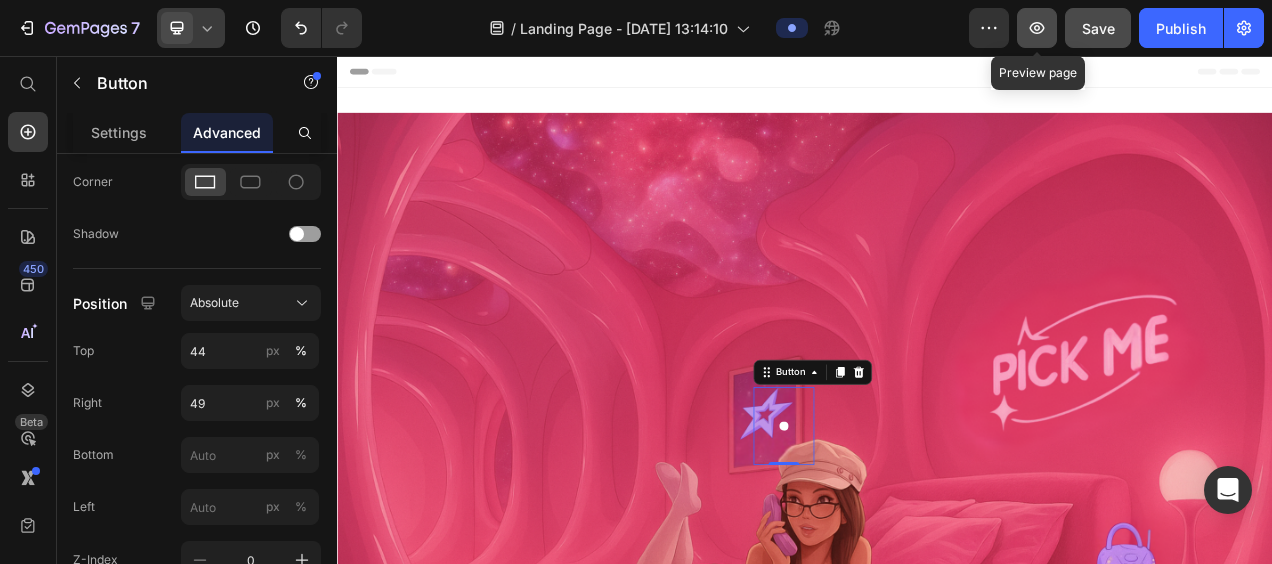 click 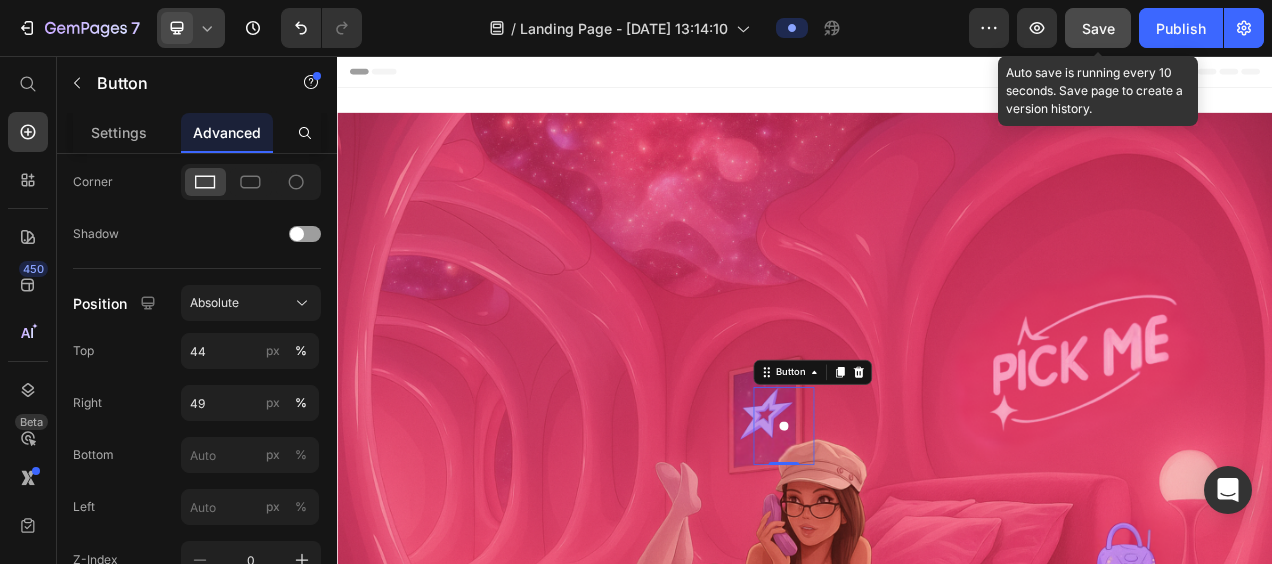 click on "Save" at bounding box center (1098, 28) 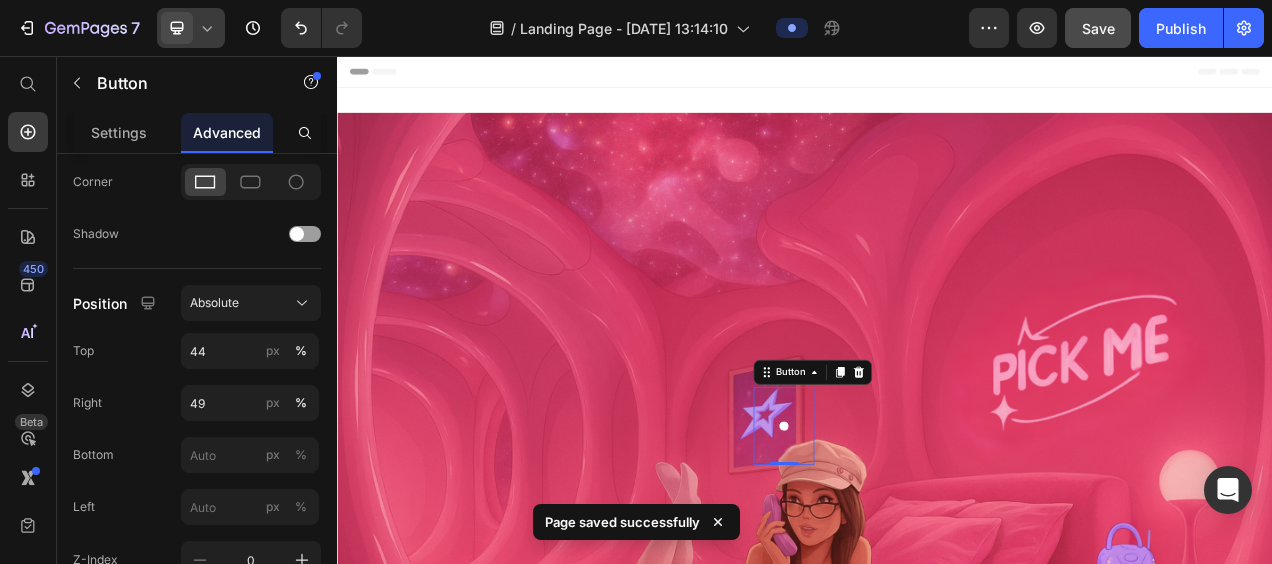 click 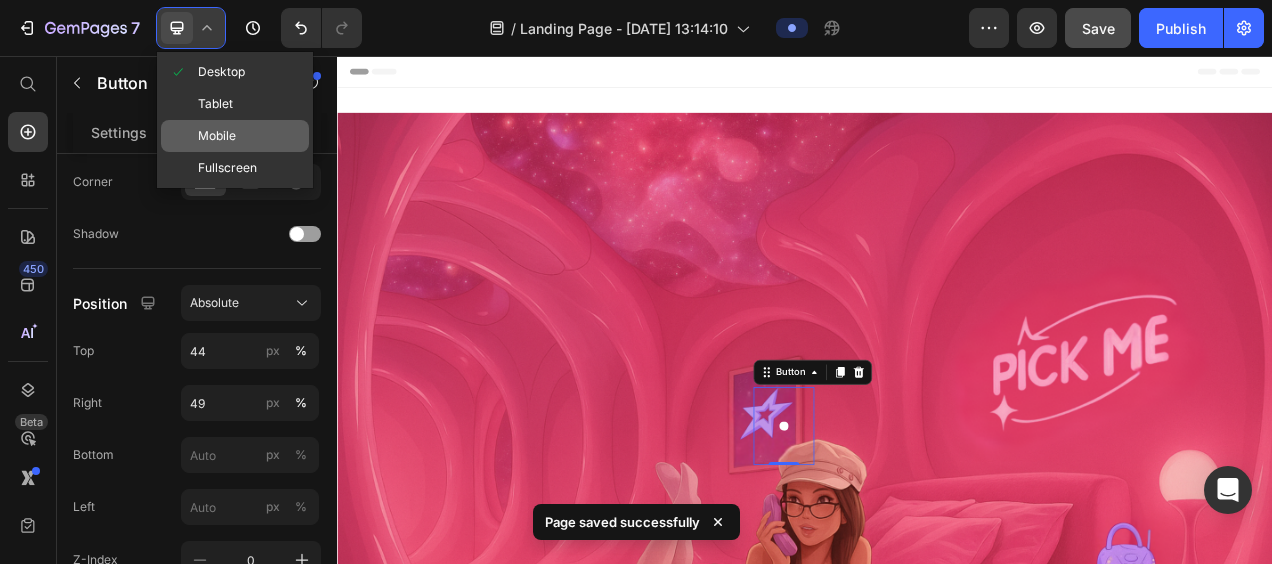 click at bounding box center [183, 136] 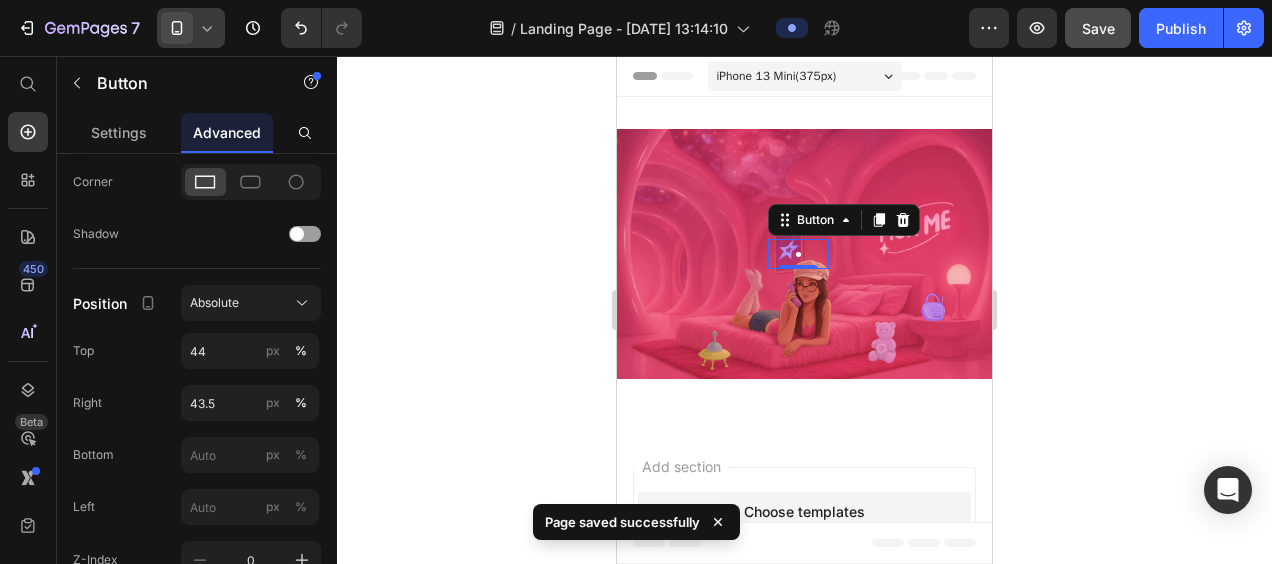 scroll, scrollTop: 50, scrollLeft: 0, axis: vertical 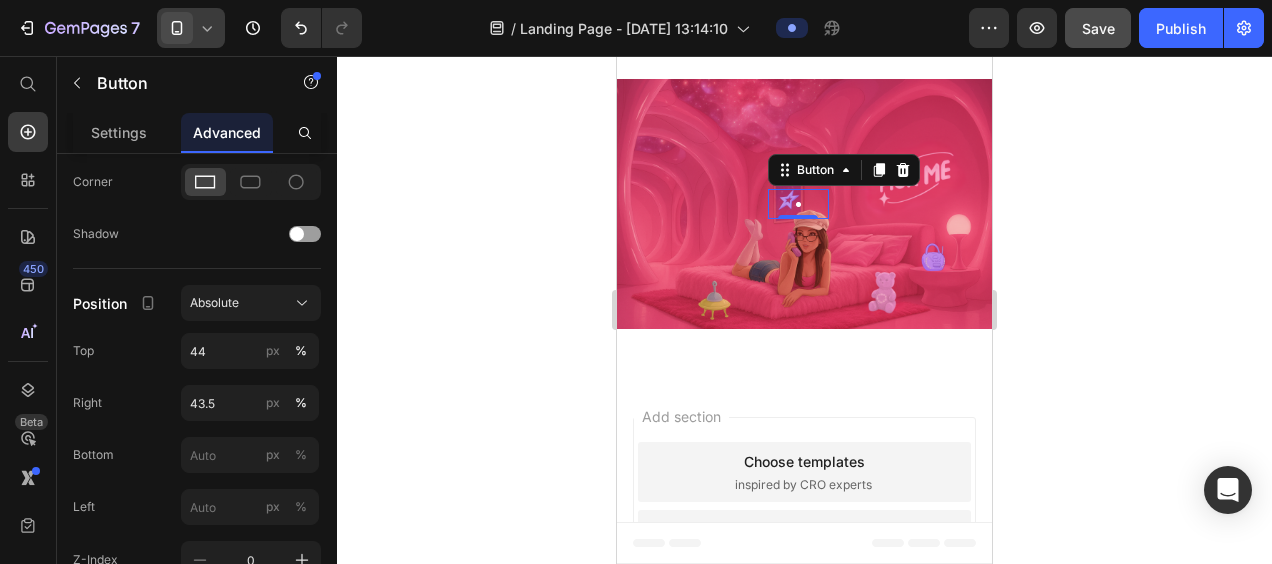 click 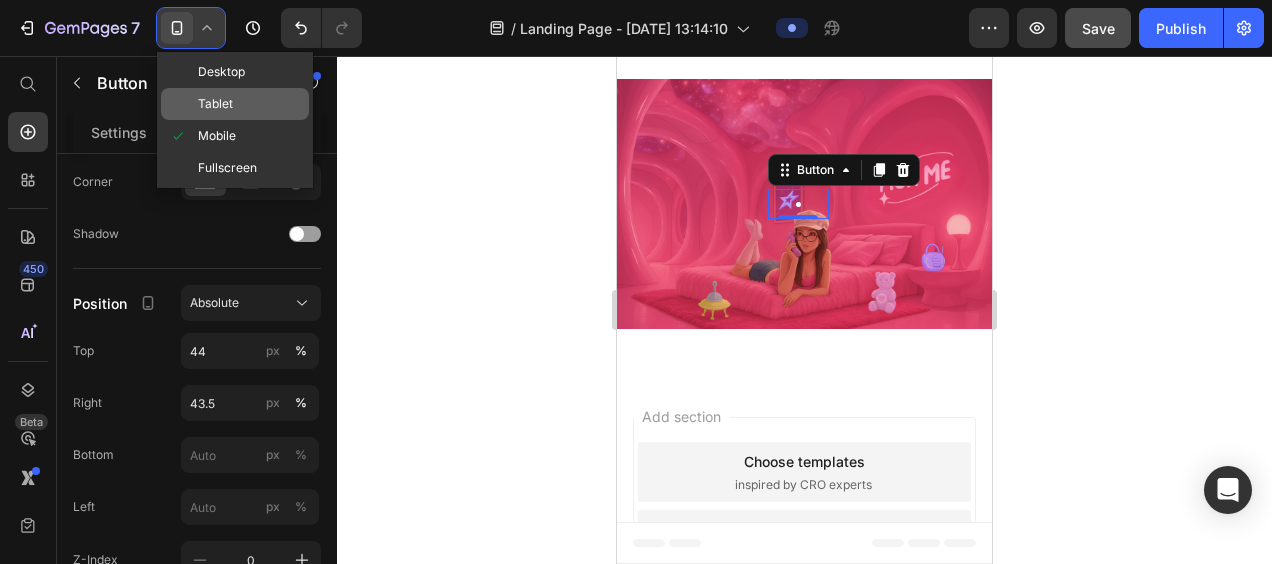 click on "Tablet" at bounding box center [215, 104] 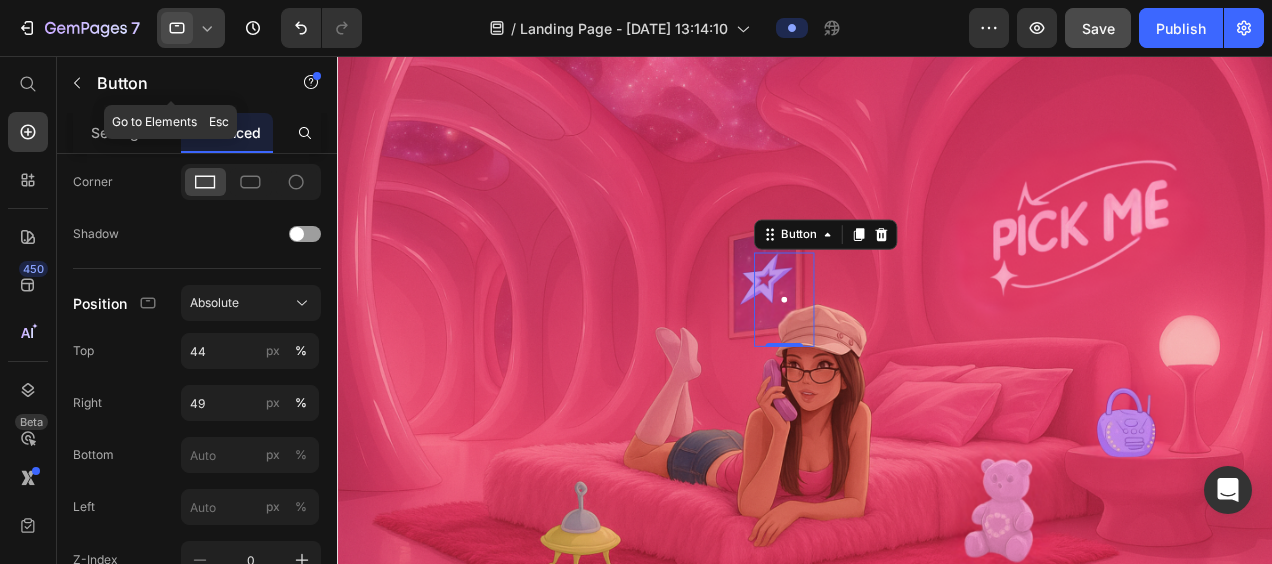 scroll, scrollTop: 289, scrollLeft: 0, axis: vertical 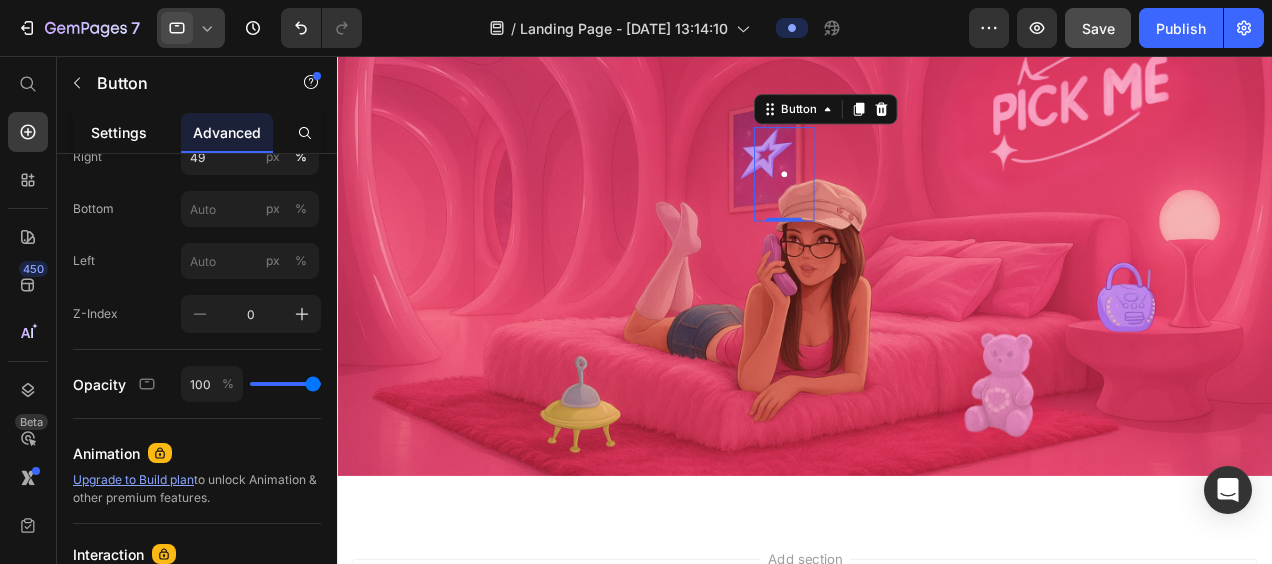 click on "Settings" at bounding box center (119, 132) 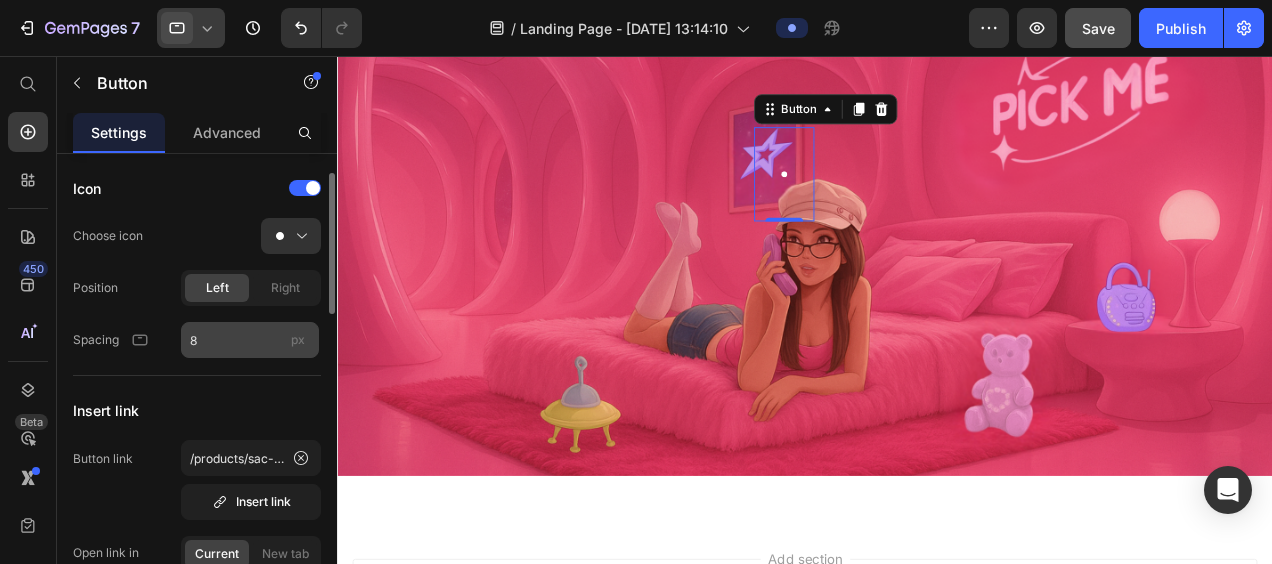 scroll, scrollTop: 124, scrollLeft: 0, axis: vertical 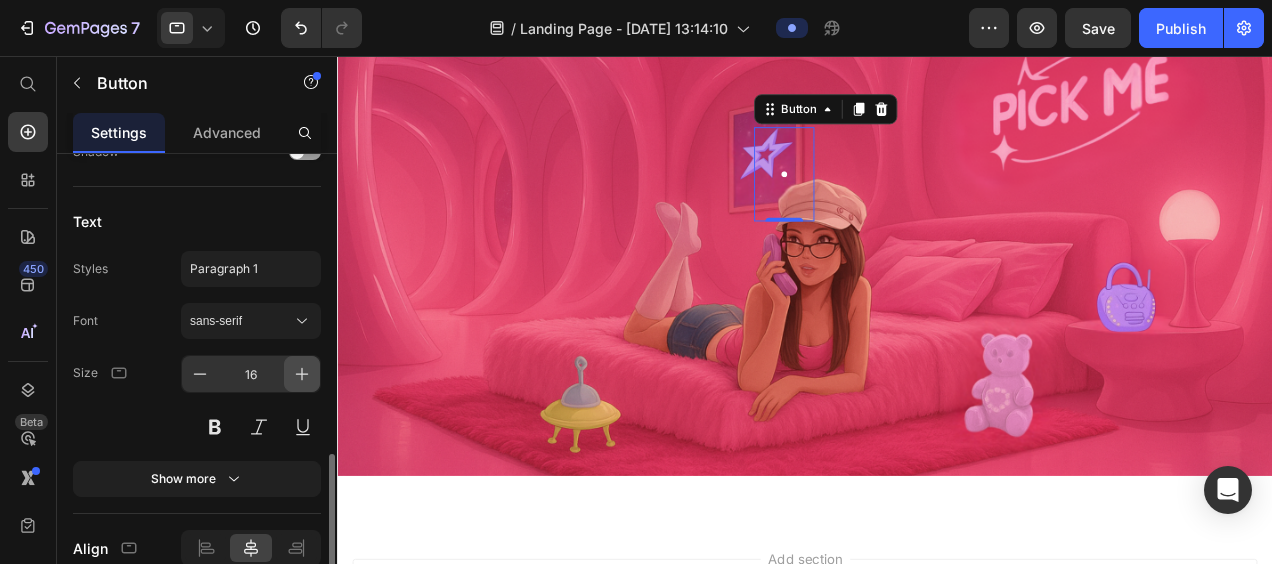 click 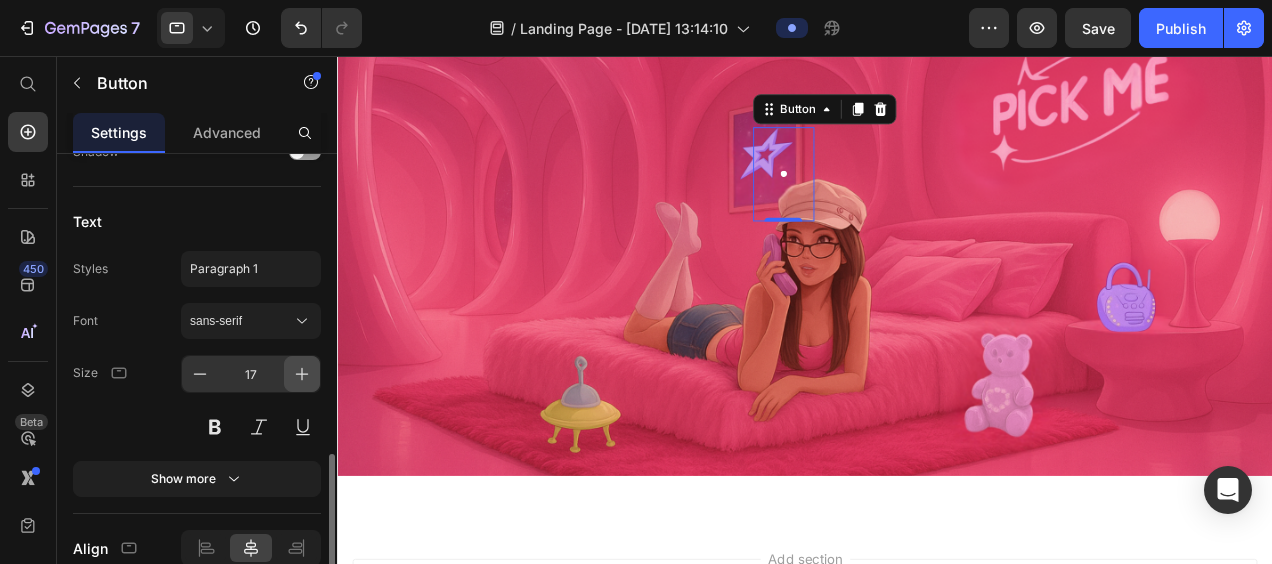 click 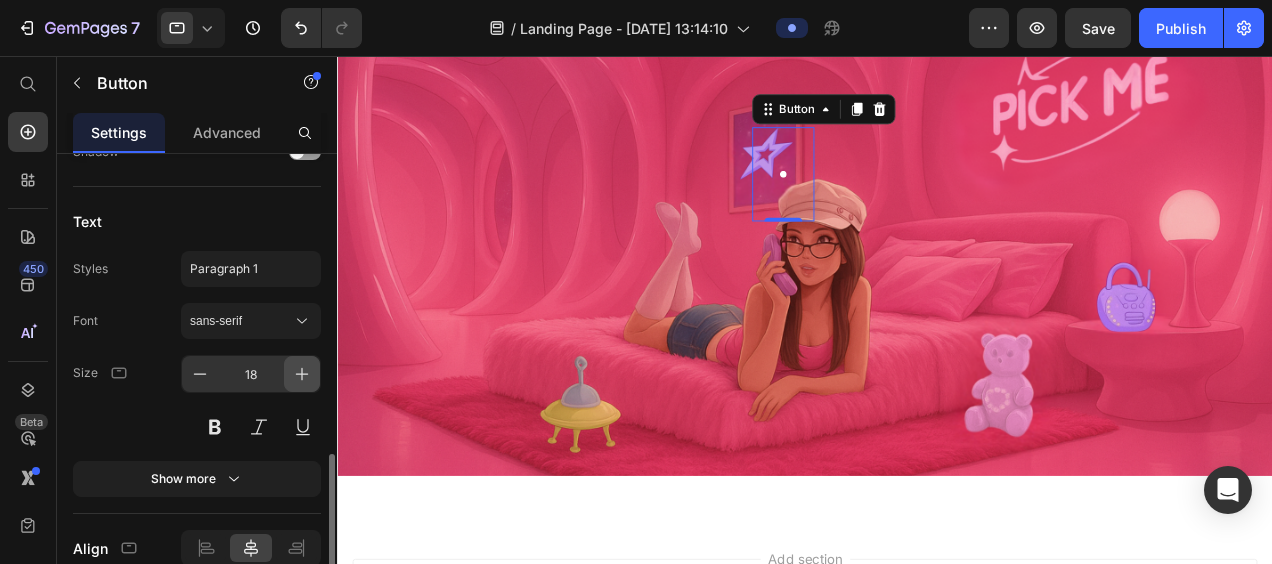 click 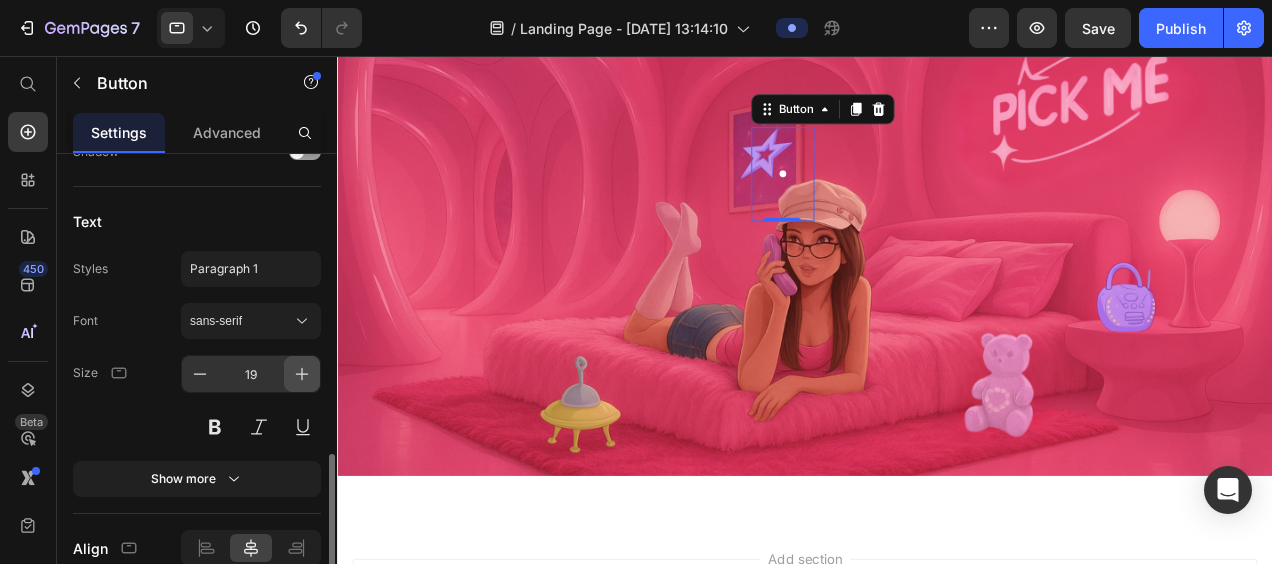 click 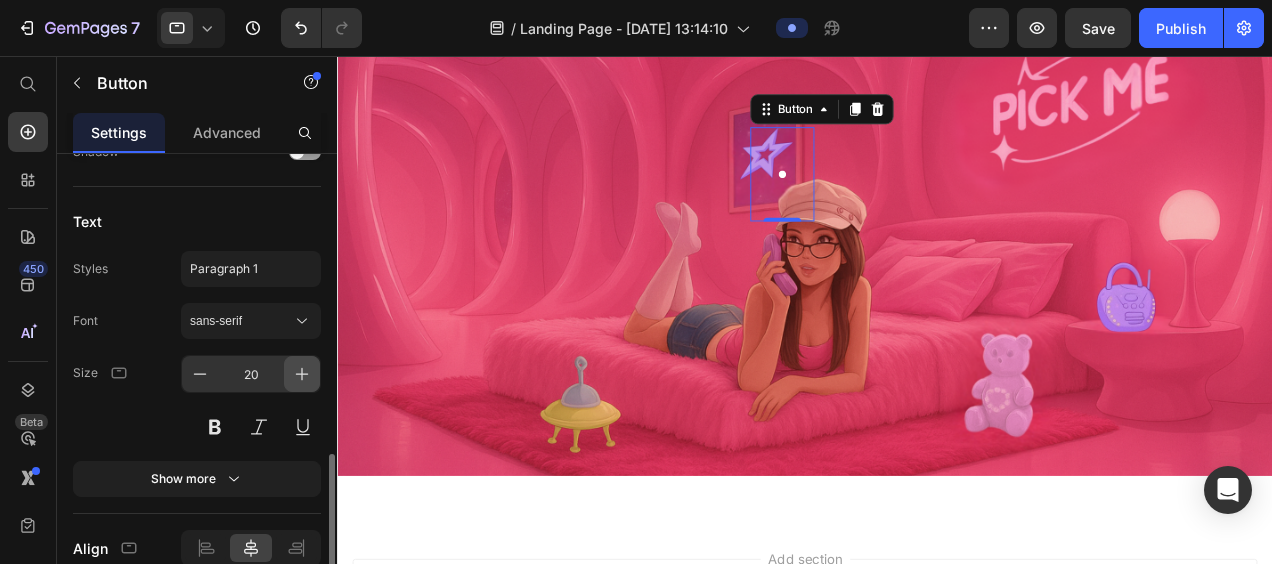 click 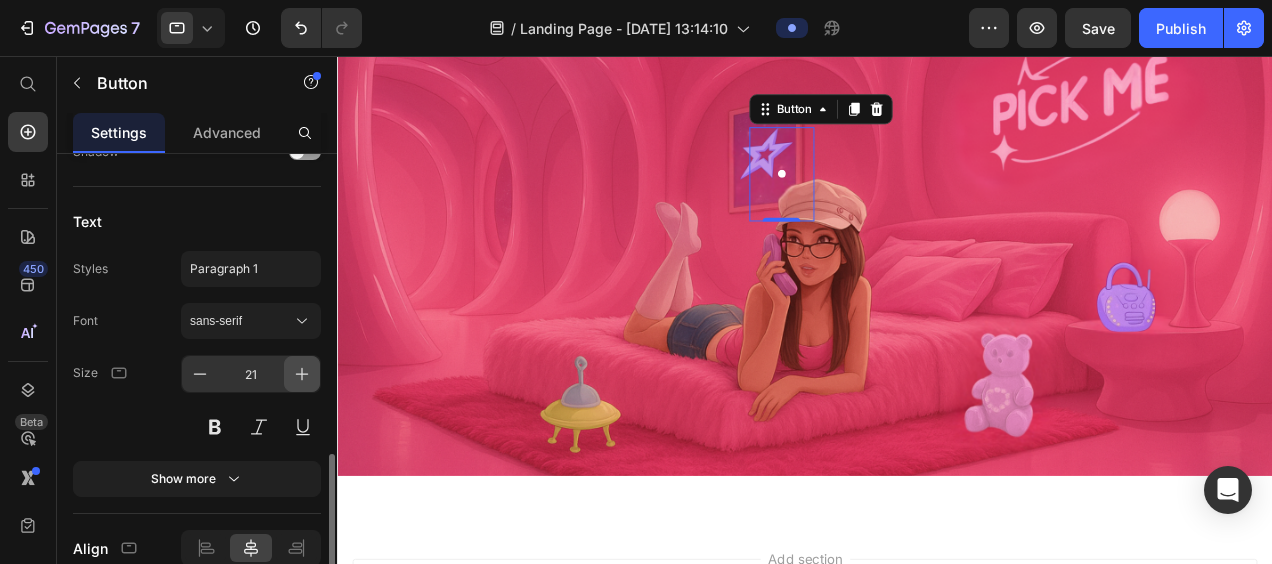 click 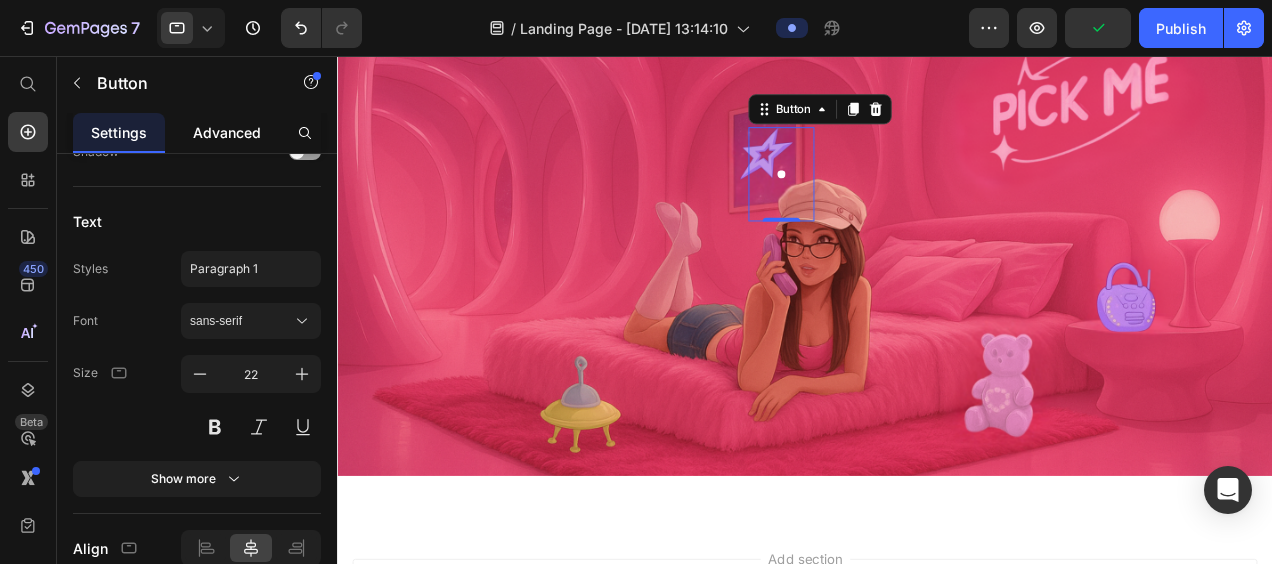 click on "Advanced" 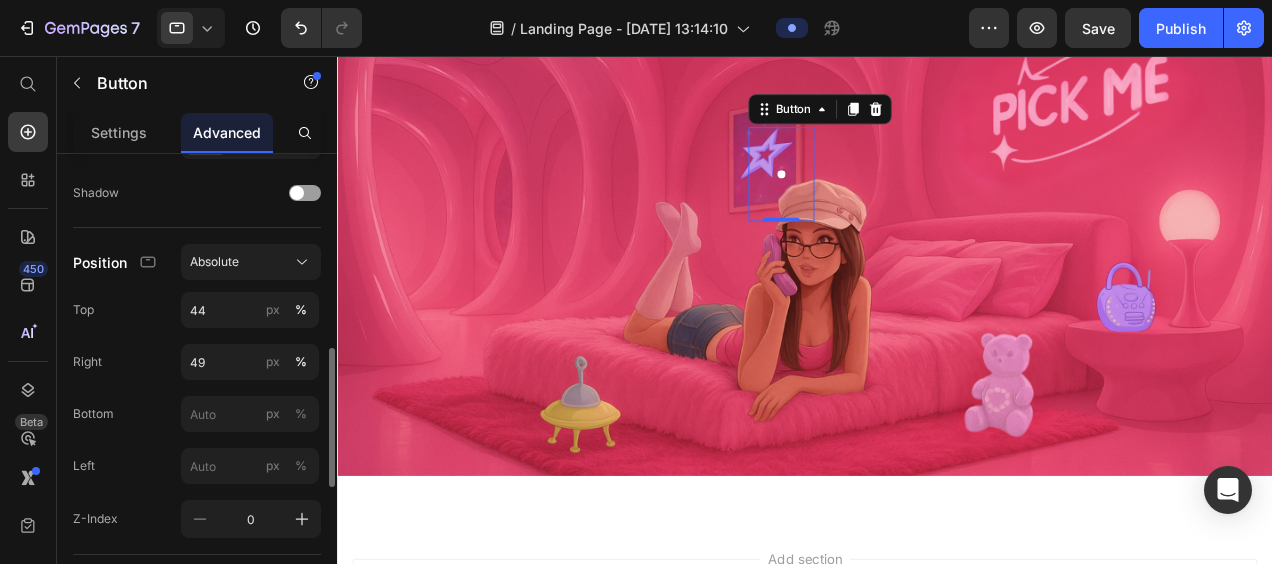 scroll, scrollTop: 646, scrollLeft: 0, axis: vertical 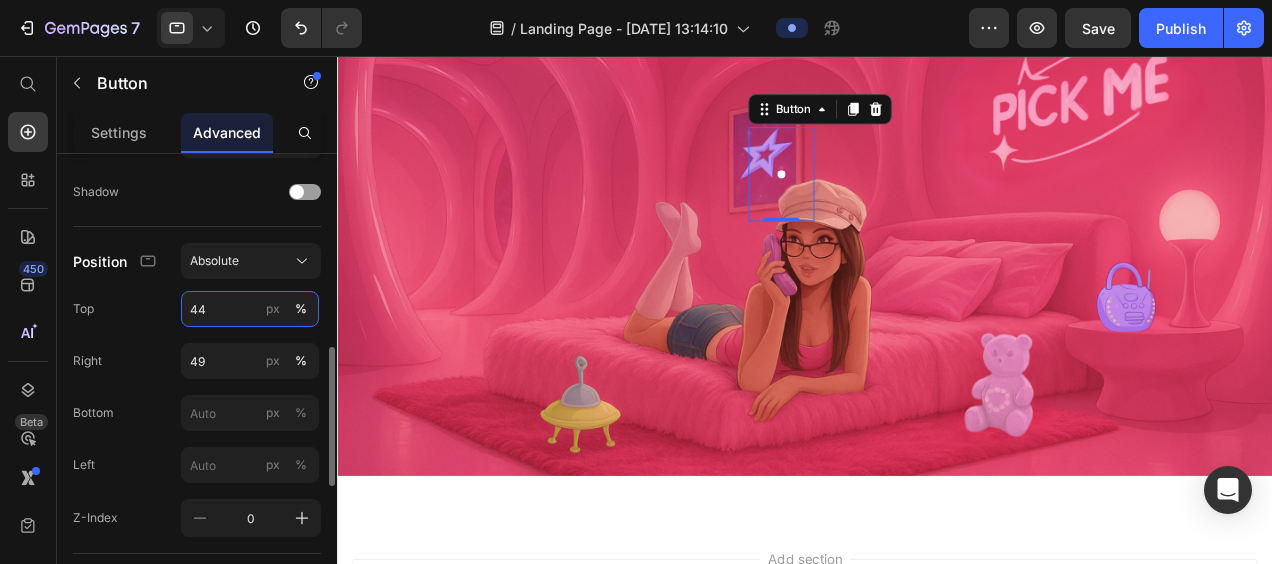 click on "44" at bounding box center (250, 309) 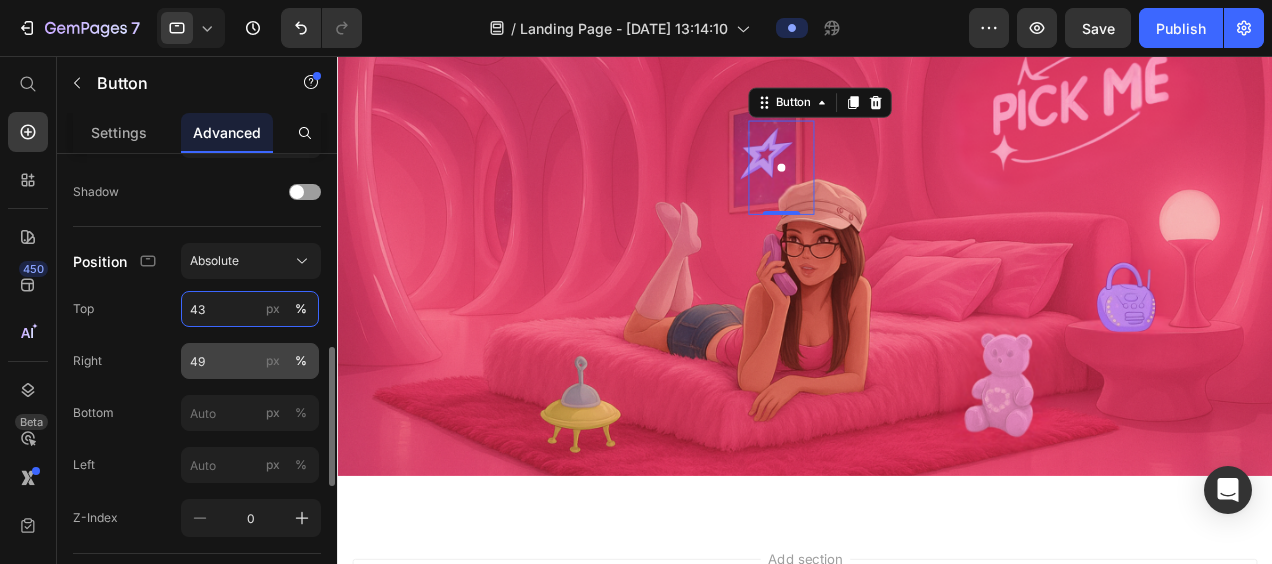type on "43" 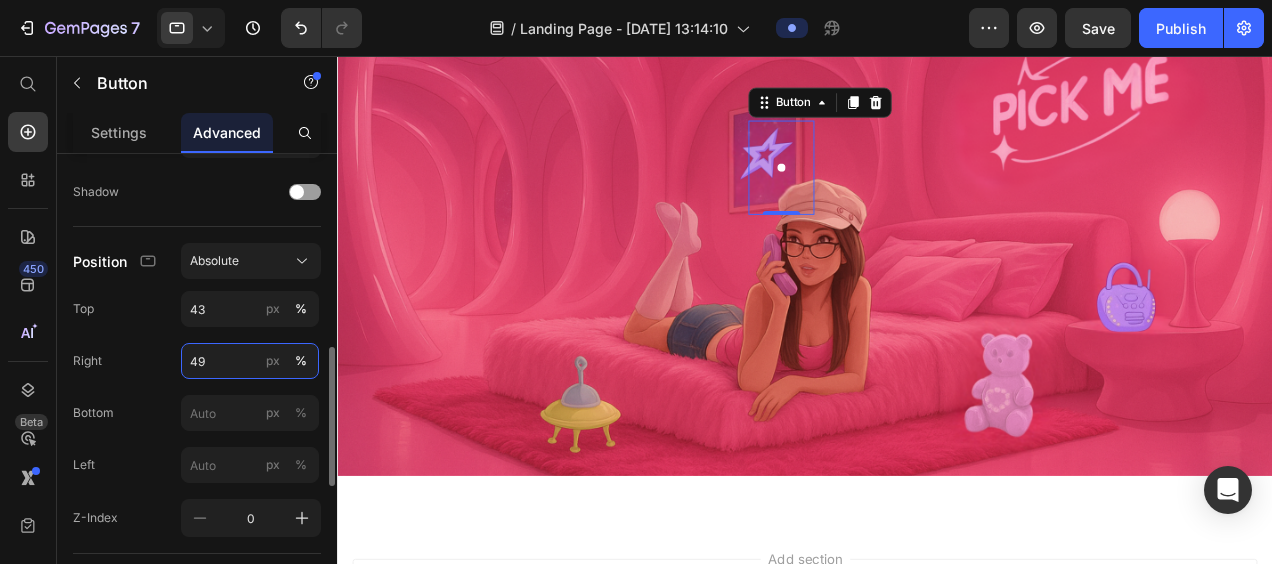 click on "49" at bounding box center (250, 361) 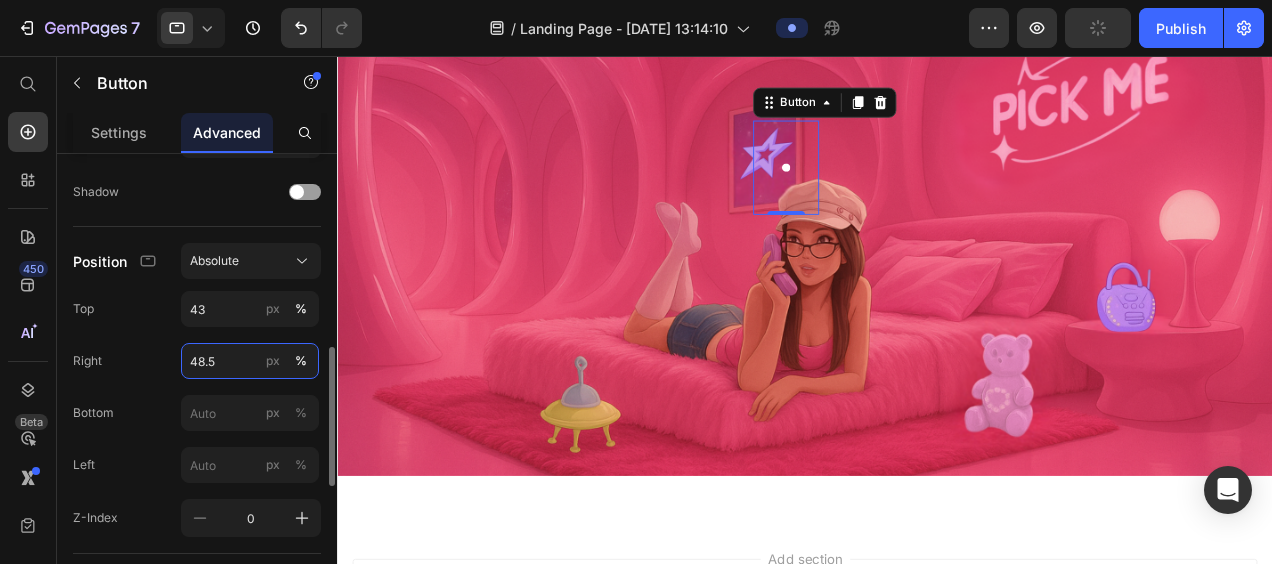 type on "49" 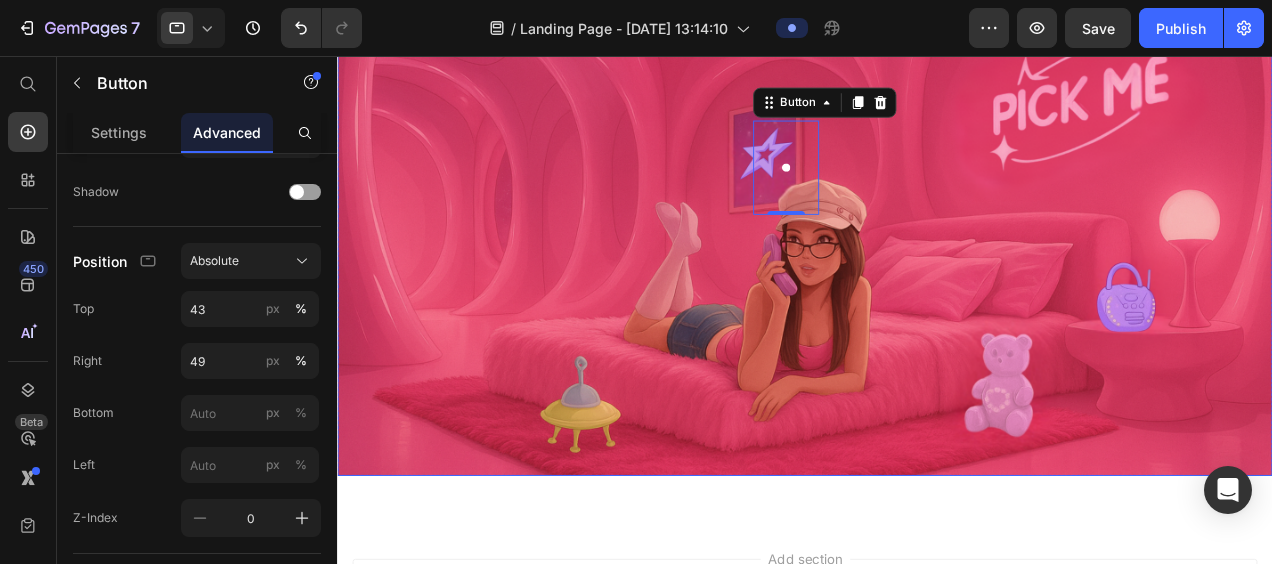 click at bounding box center (833, 170) 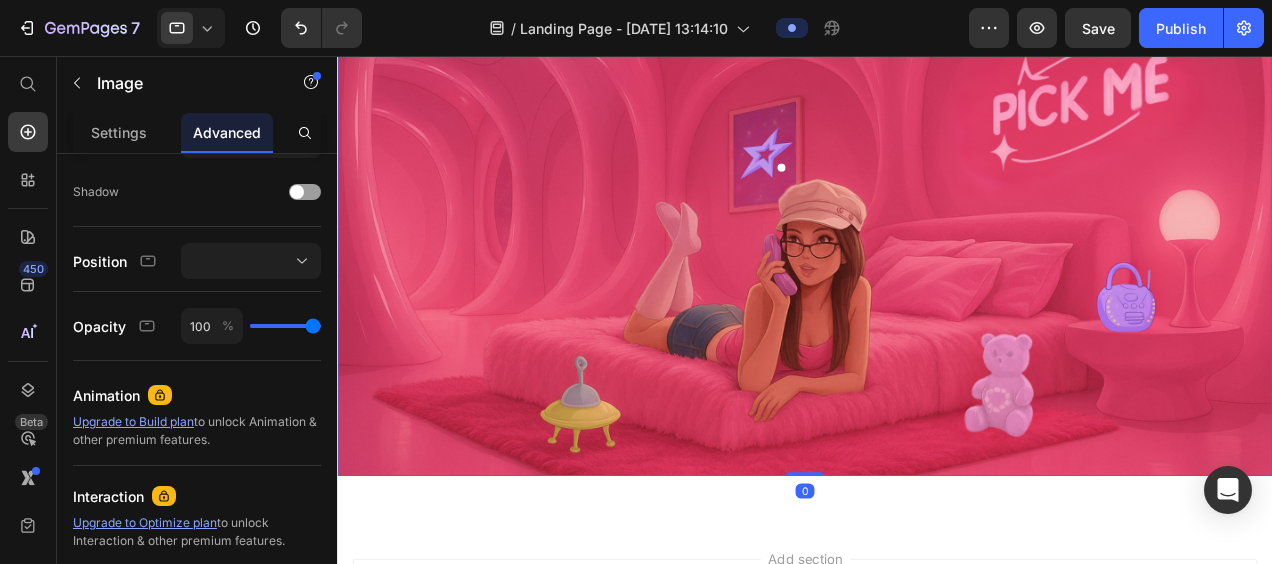 scroll, scrollTop: 0, scrollLeft: 0, axis: both 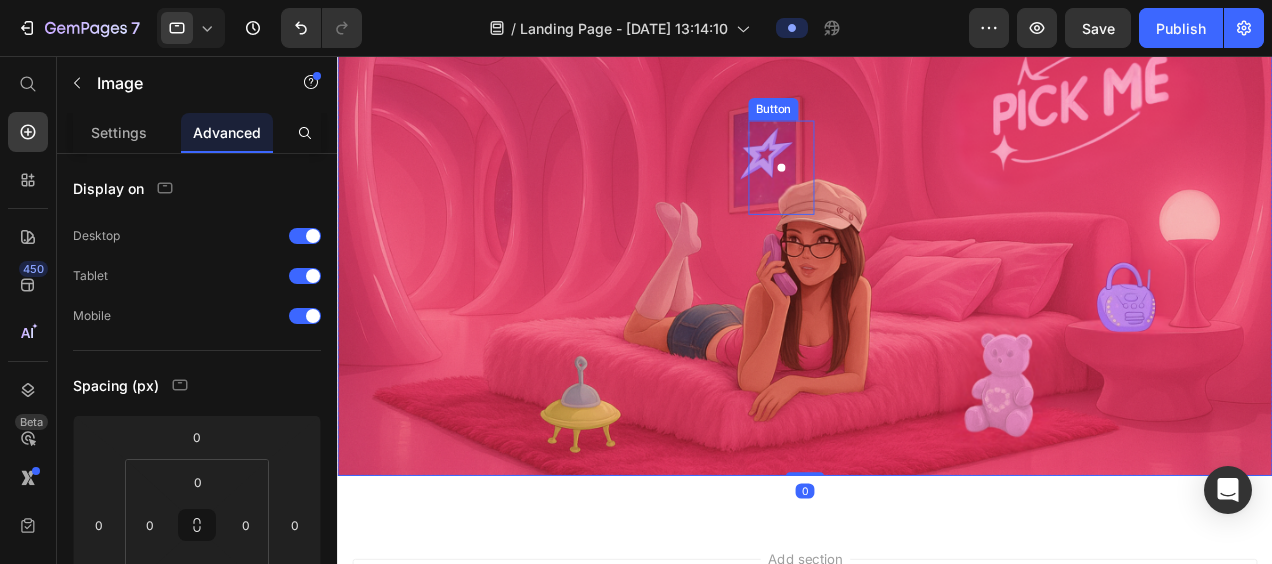 drag, startPoint x: 800, startPoint y: 188, endPoint x: 789, endPoint y: 188, distance: 11 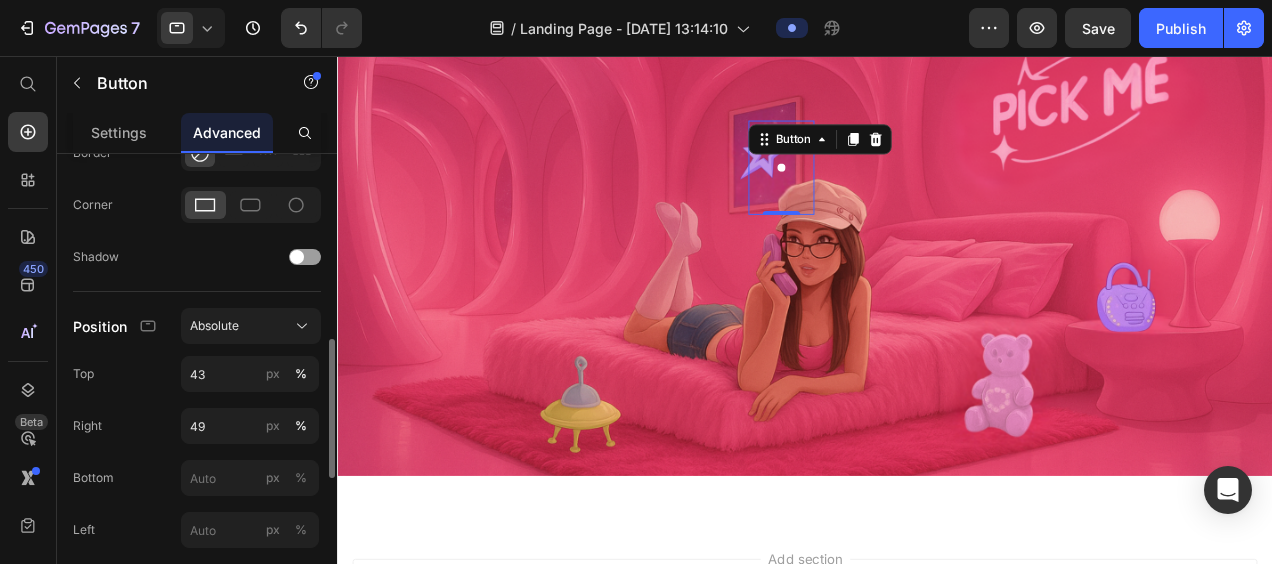 scroll, scrollTop: 592, scrollLeft: 0, axis: vertical 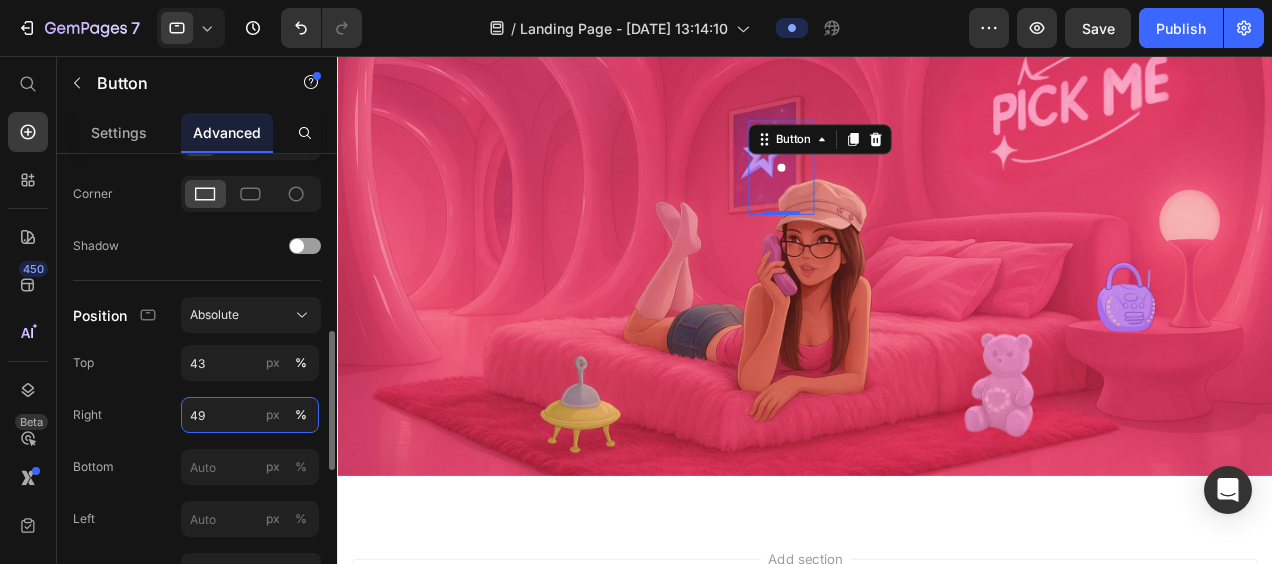 click on "49" at bounding box center [250, 415] 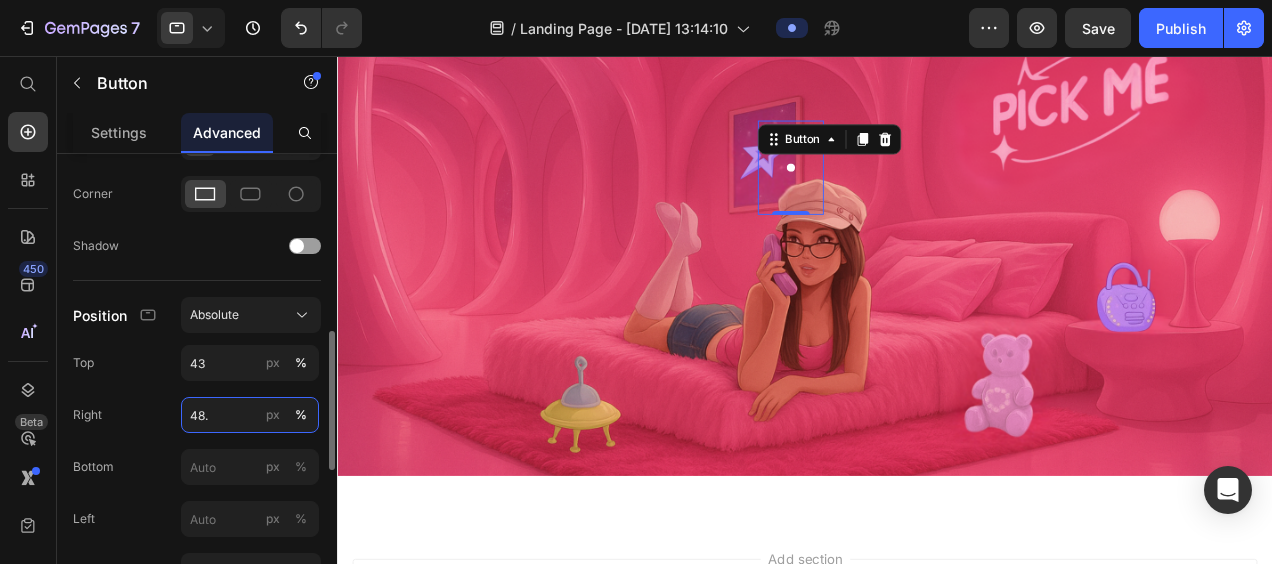 type on "48.5" 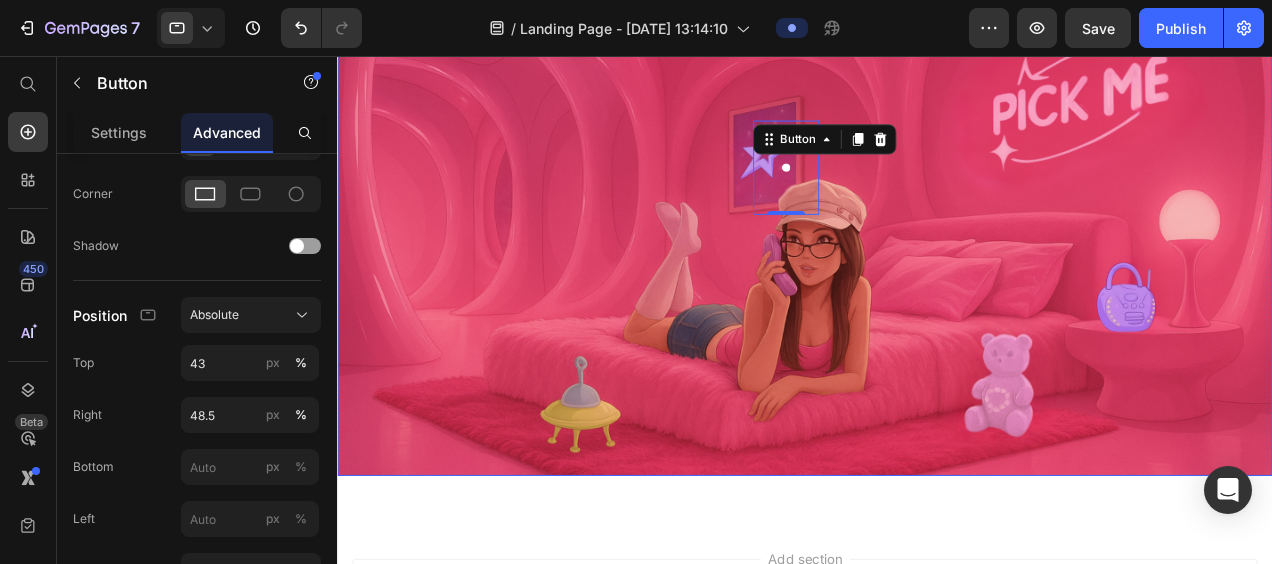 click at bounding box center (833, 170) 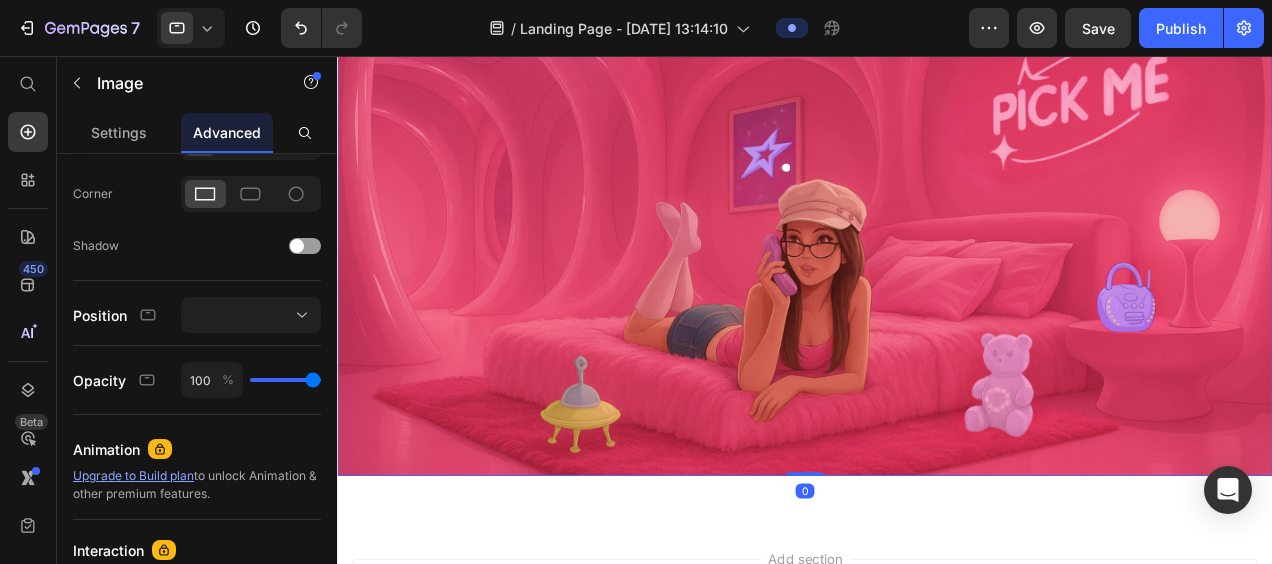 scroll, scrollTop: 0, scrollLeft: 0, axis: both 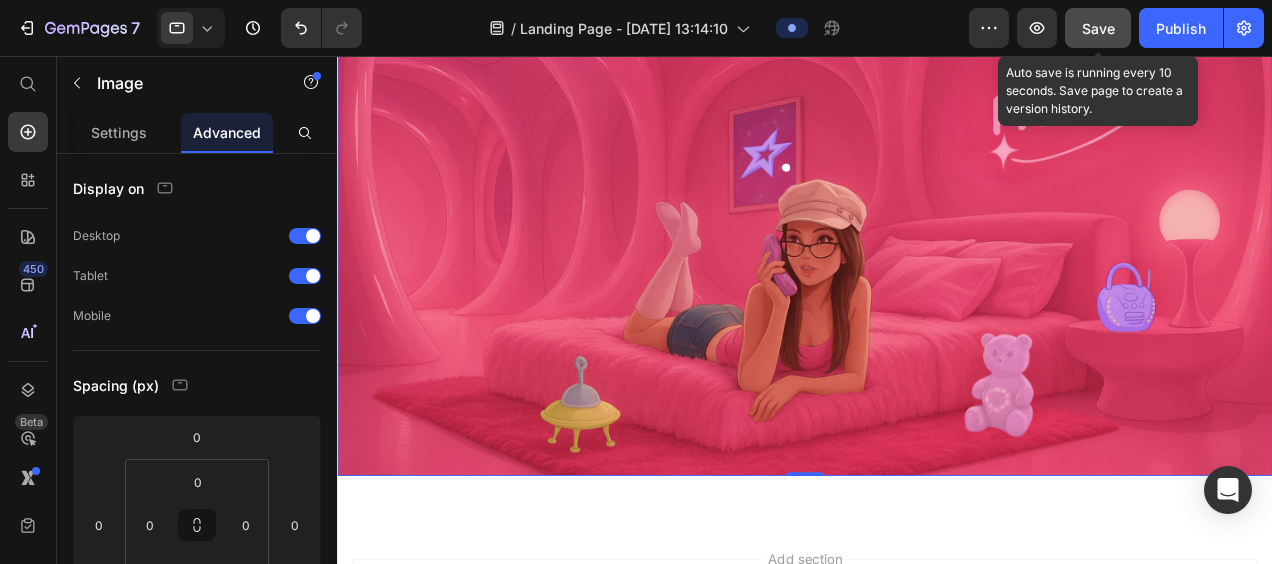 click on "Save" 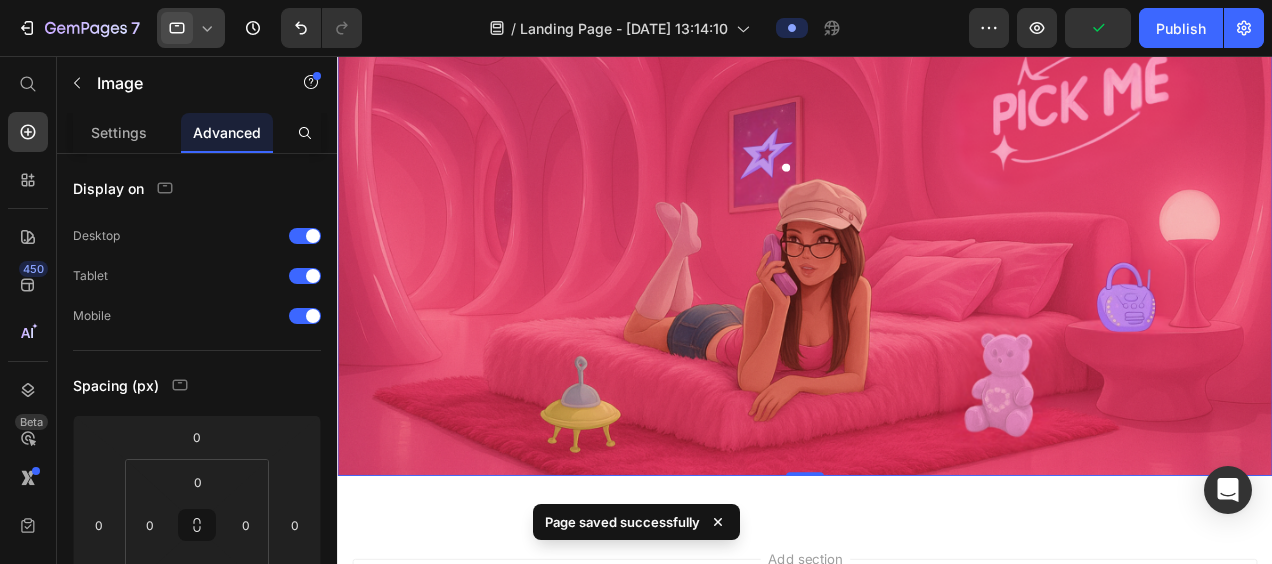 click 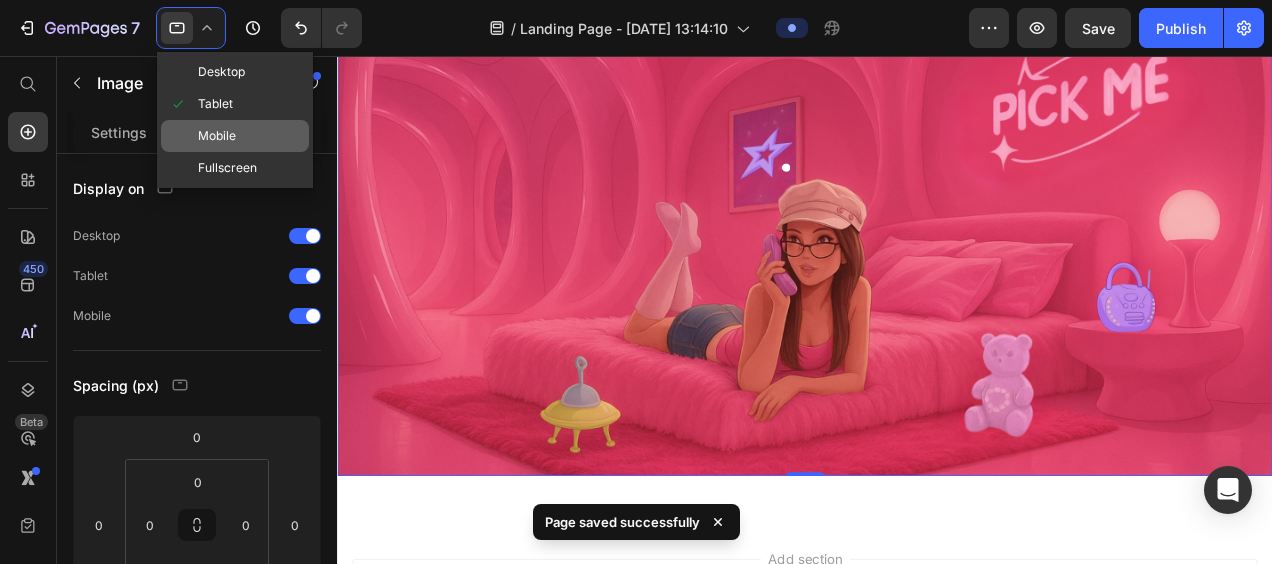 click on "Mobile" at bounding box center [217, 136] 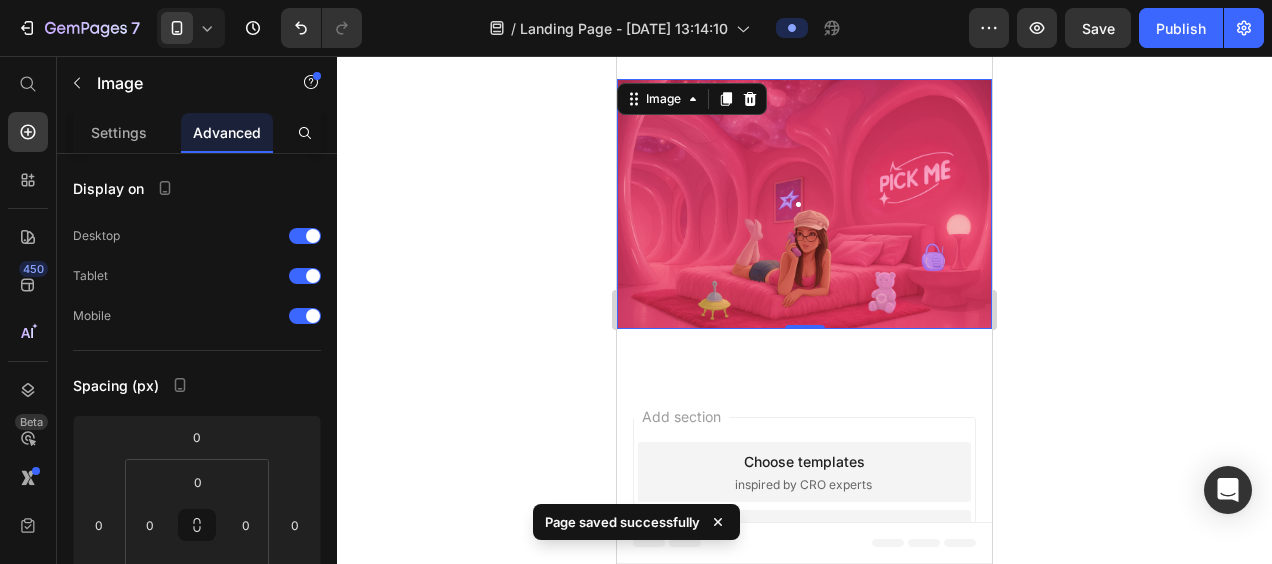 scroll, scrollTop: 2, scrollLeft: 0, axis: vertical 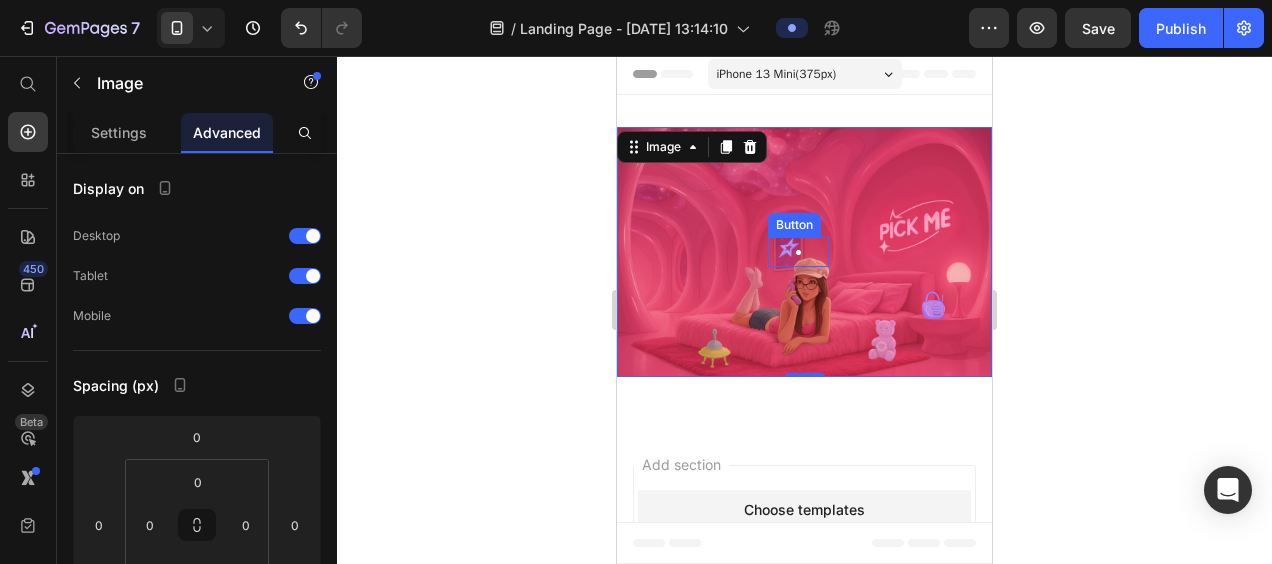 click at bounding box center (798, 252) 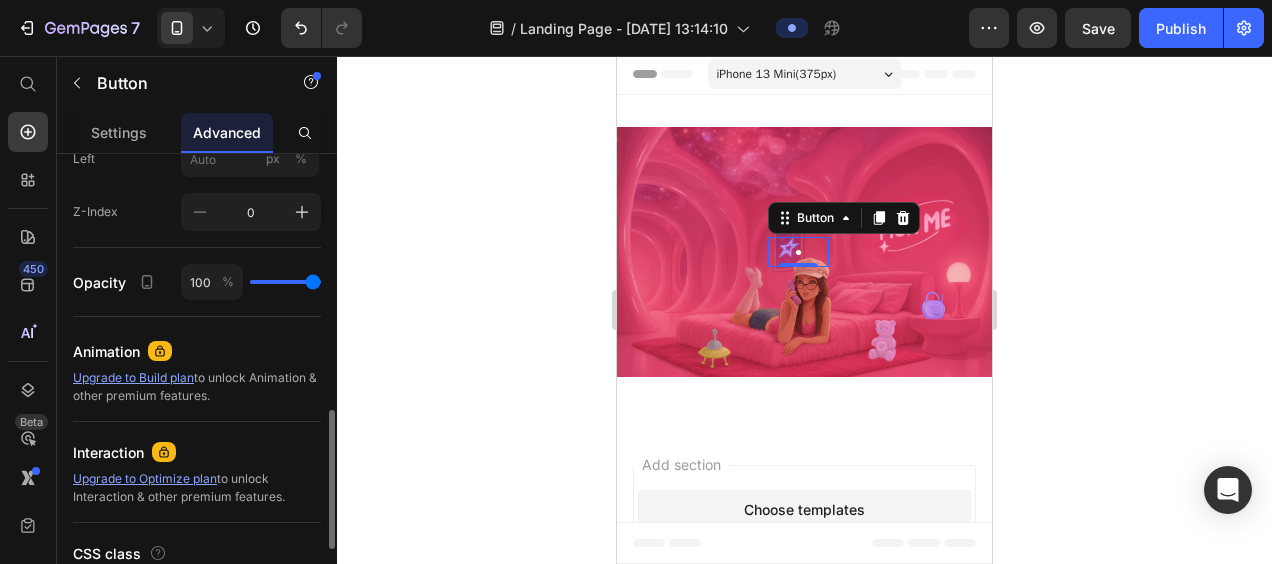 scroll, scrollTop: 930, scrollLeft: 0, axis: vertical 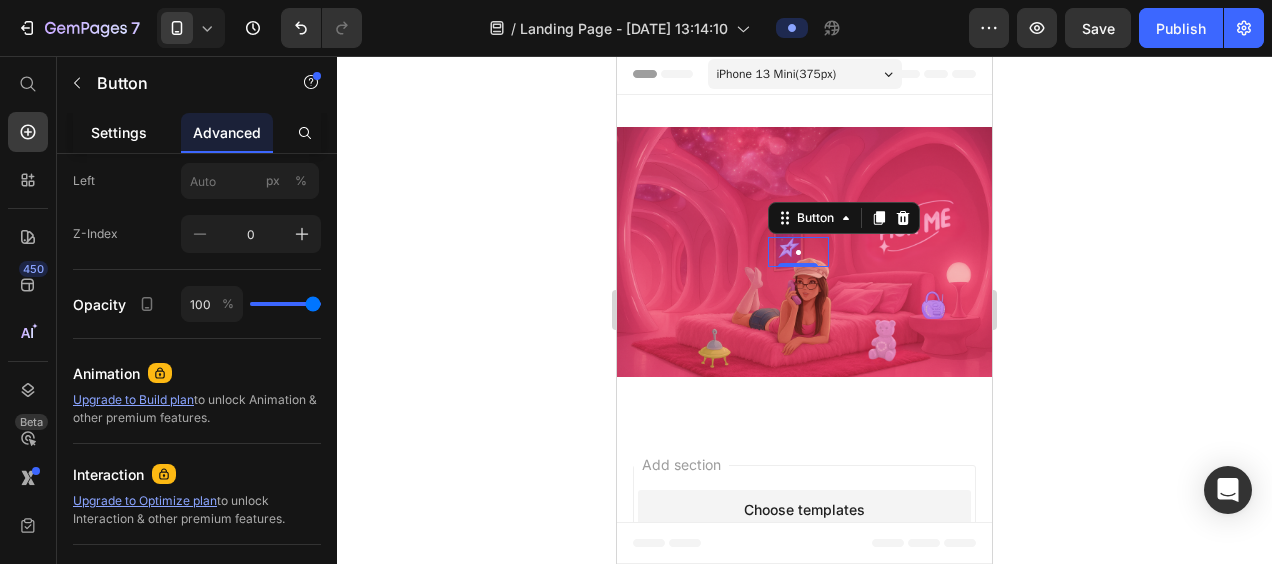 click on "Settings" at bounding box center [119, 132] 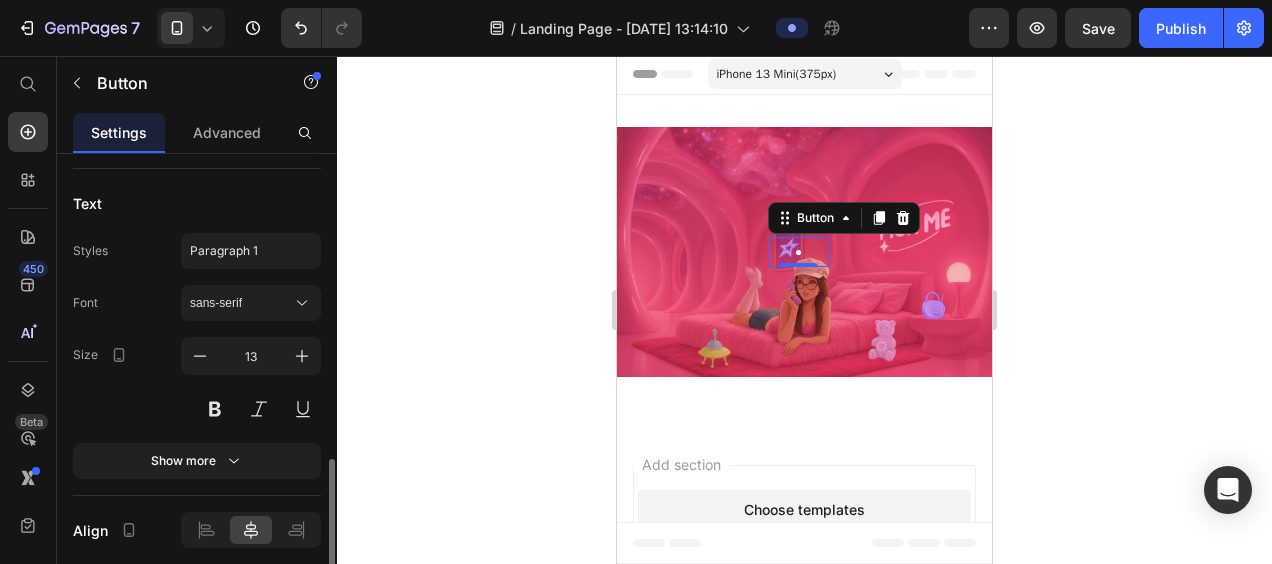 scroll, scrollTop: 1012, scrollLeft: 0, axis: vertical 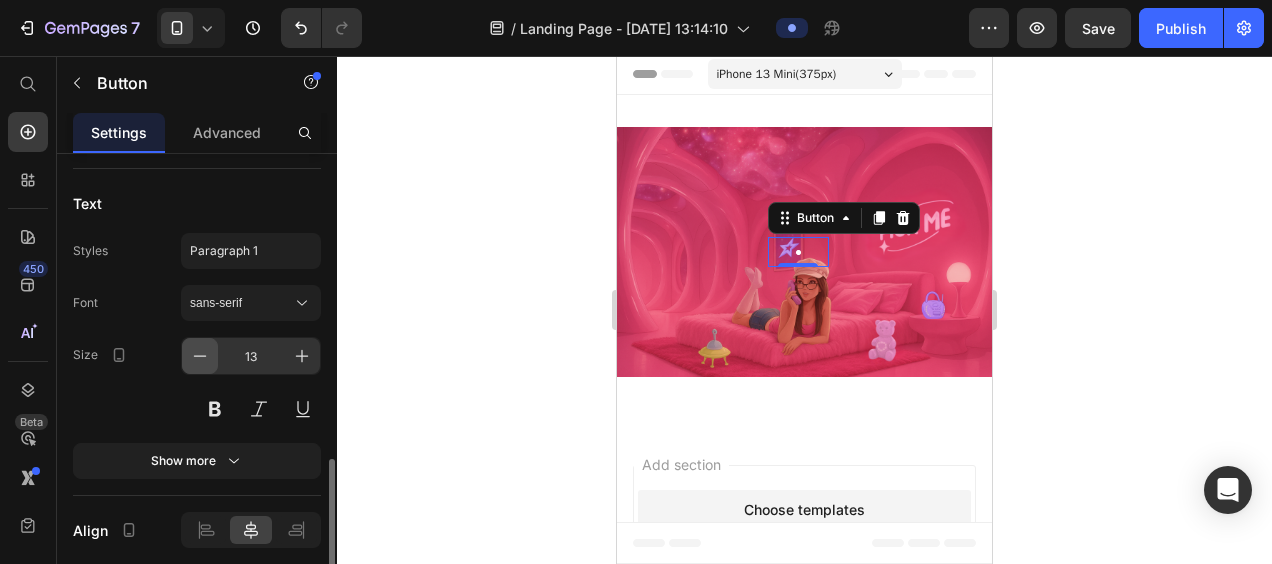 click 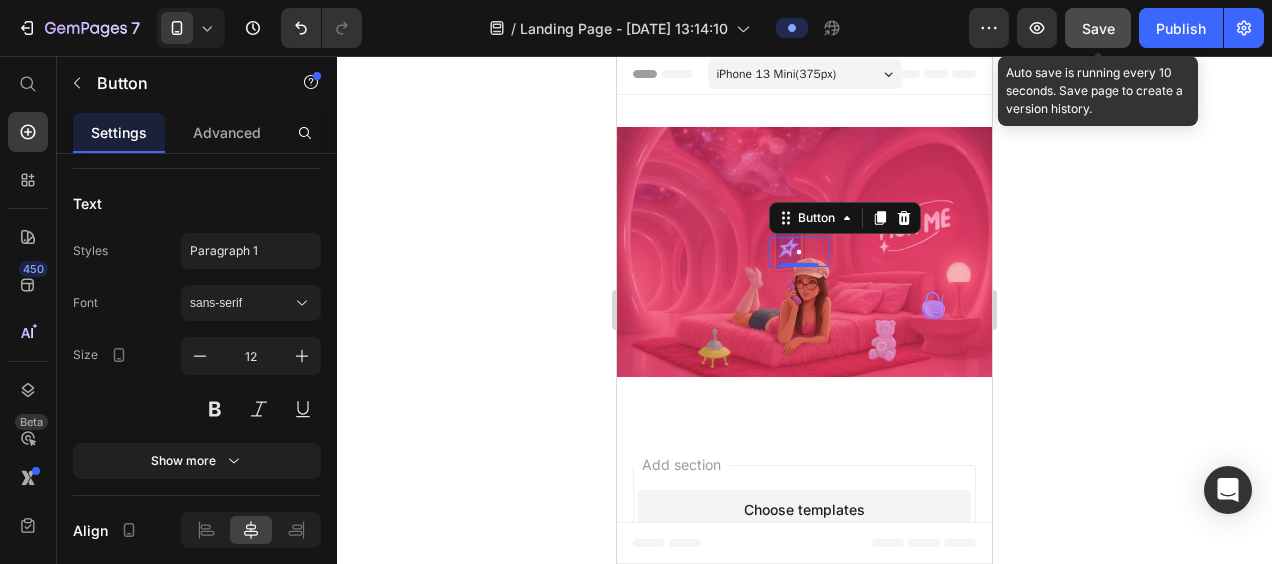 click on "Save" at bounding box center [1098, 28] 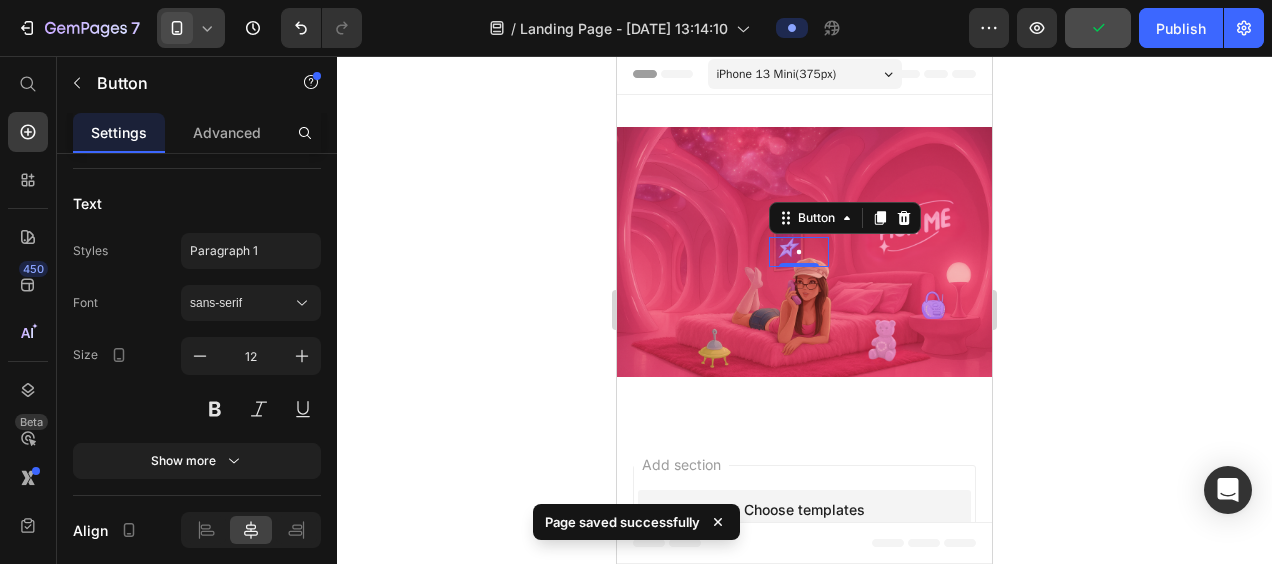 click 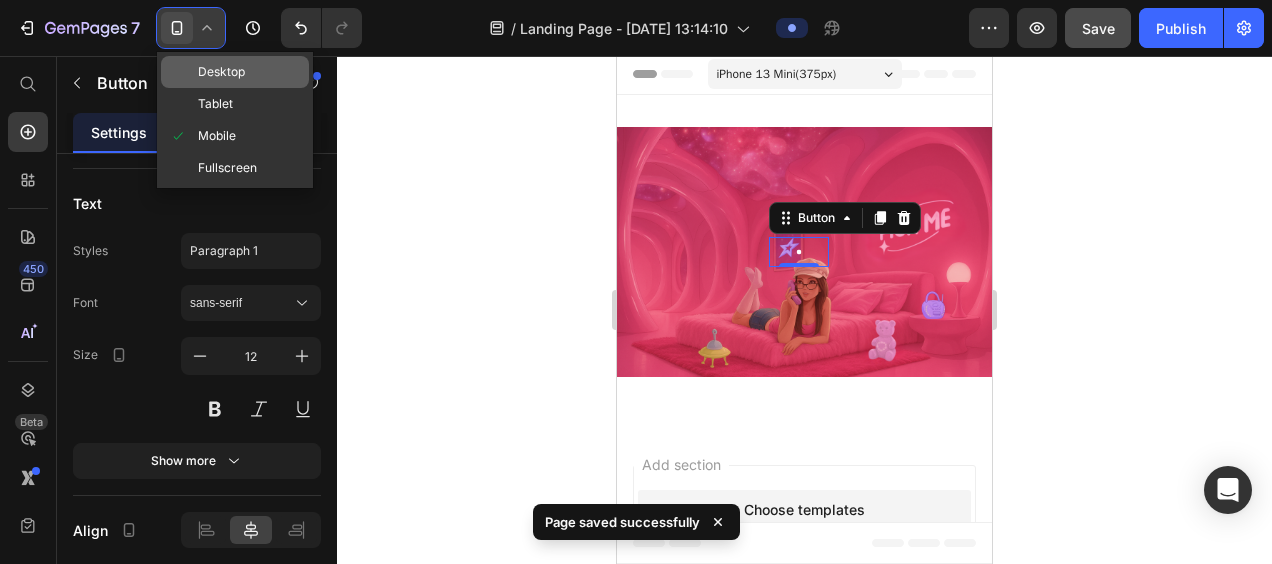click at bounding box center [183, 72] 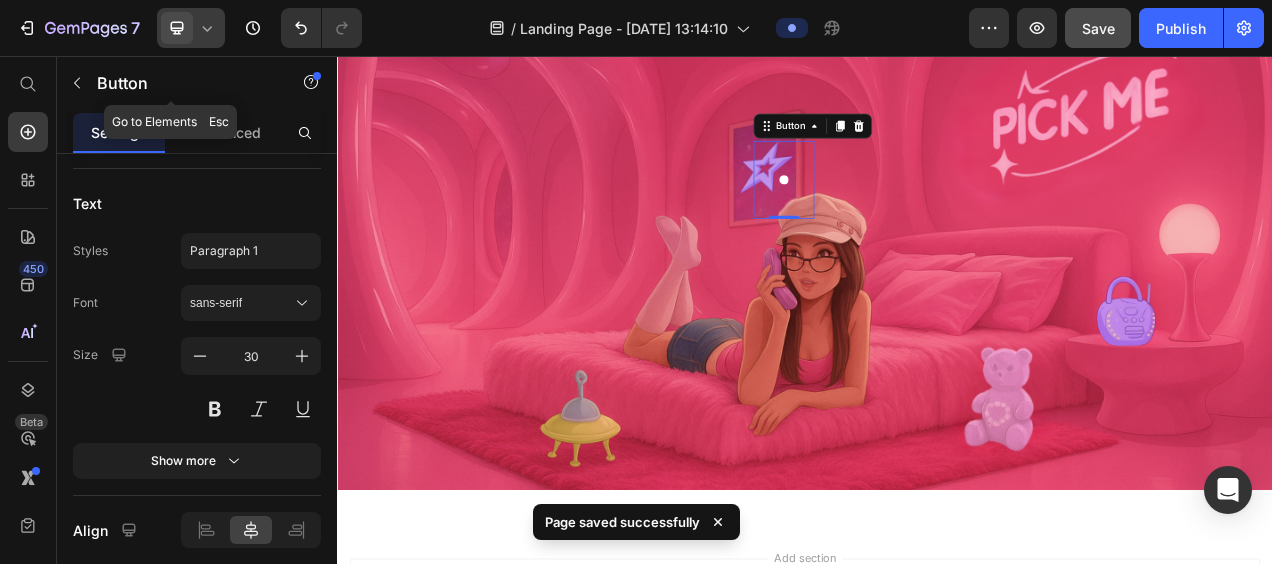 scroll, scrollTop: 350, scrollLeft: 0, axis: vertical 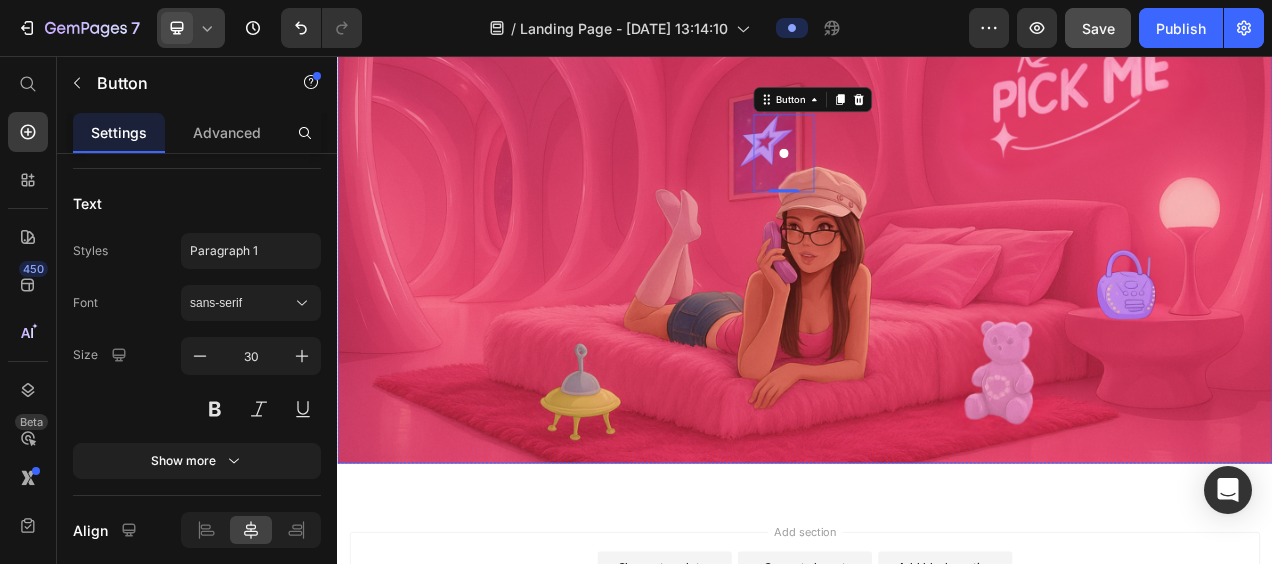 click at bounding box center [937, 179] 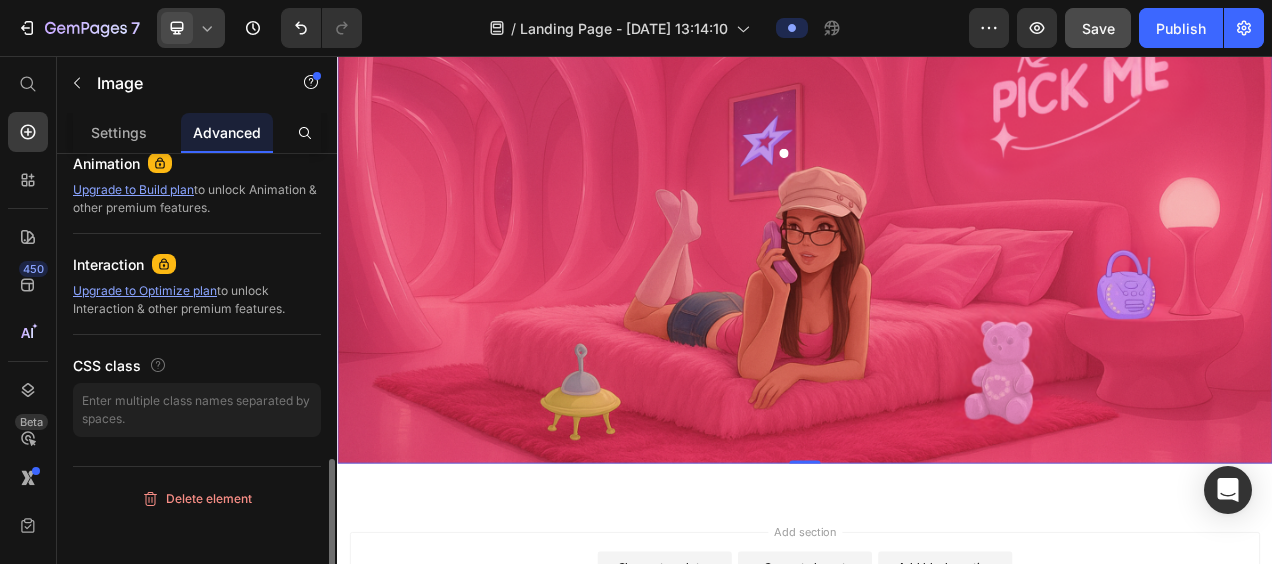scroll, scrollTop: 0, scrollLeft: 0, axis: both 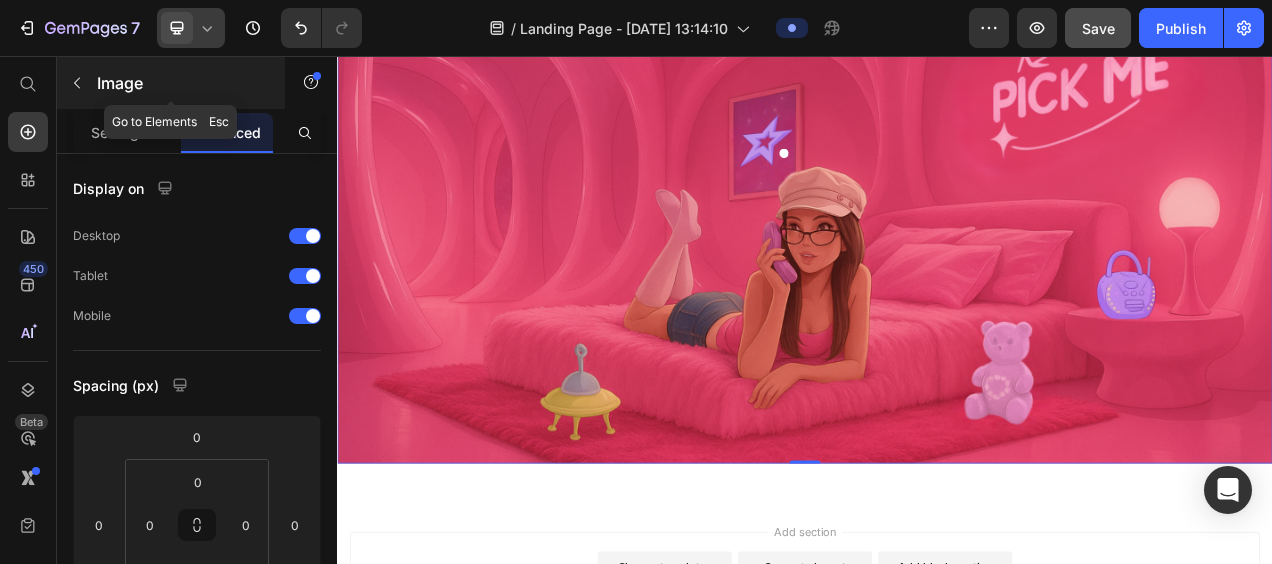 click on "Image" at bounding box center (182, 83) 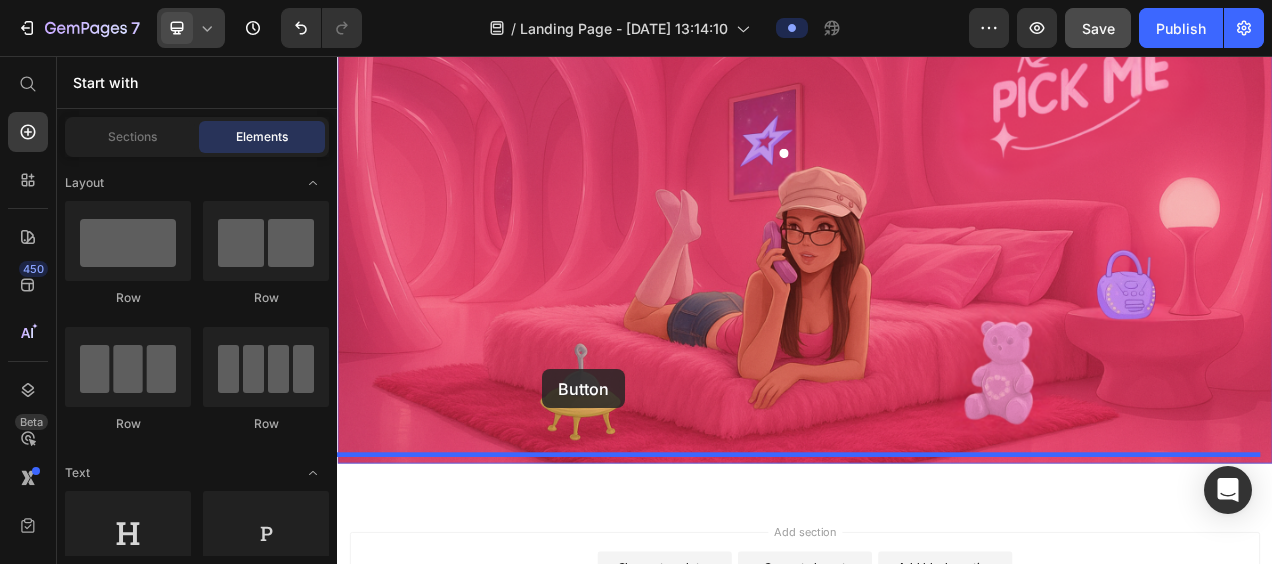drag, startPoint x: 480, startPoint y: 464, endPoint x: 600, endPoint y: 458, distance: 120.14991 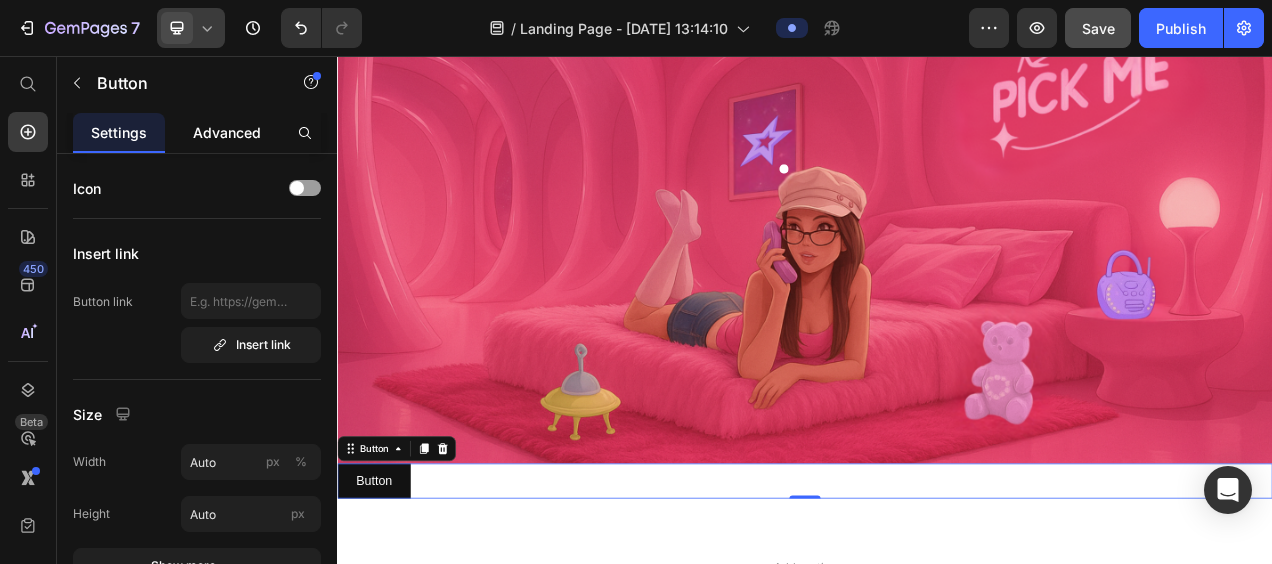 click on "Advanced" at bounding box center [227, 132] 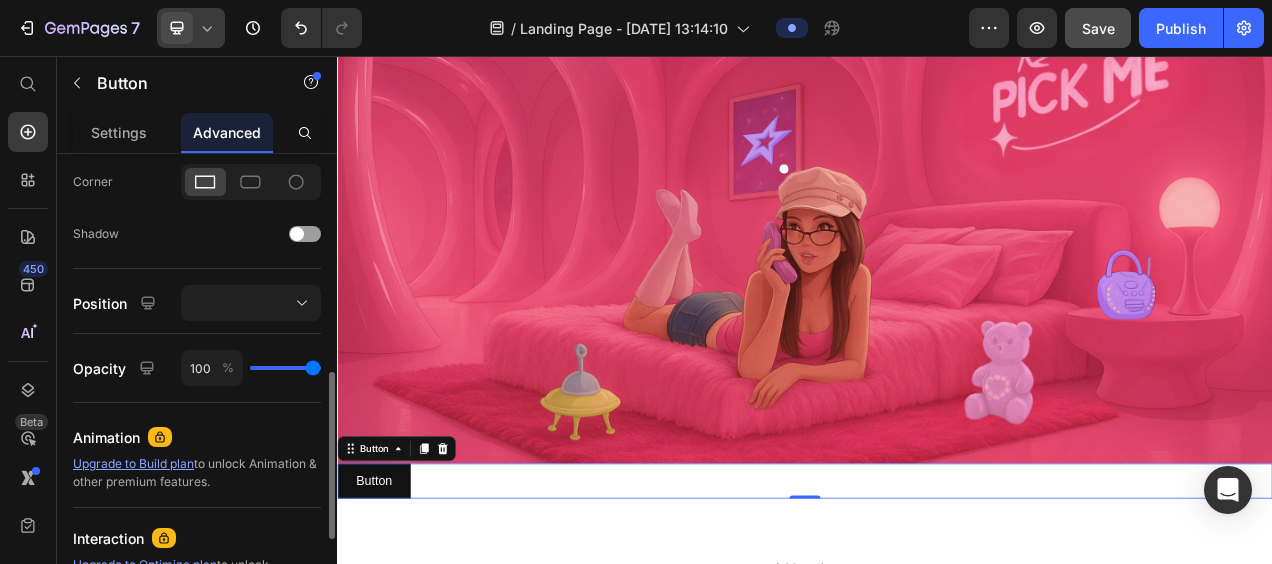 scroll, scrollTop: 604, scrollLeft: 0, axis: vertical 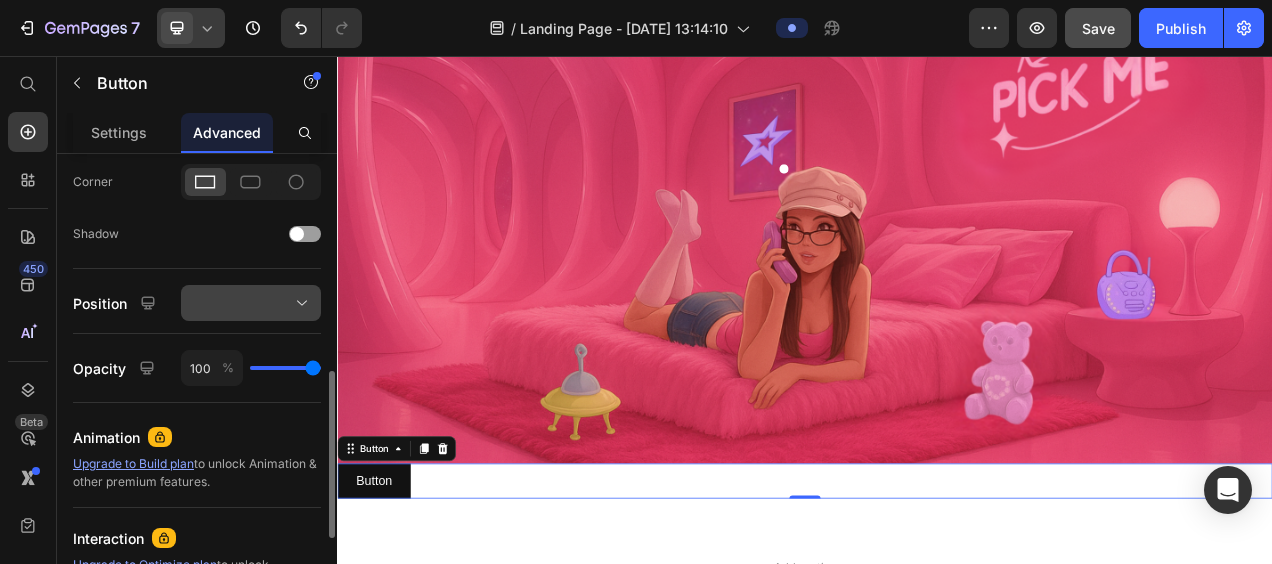 click at bounding box center [251, 303] 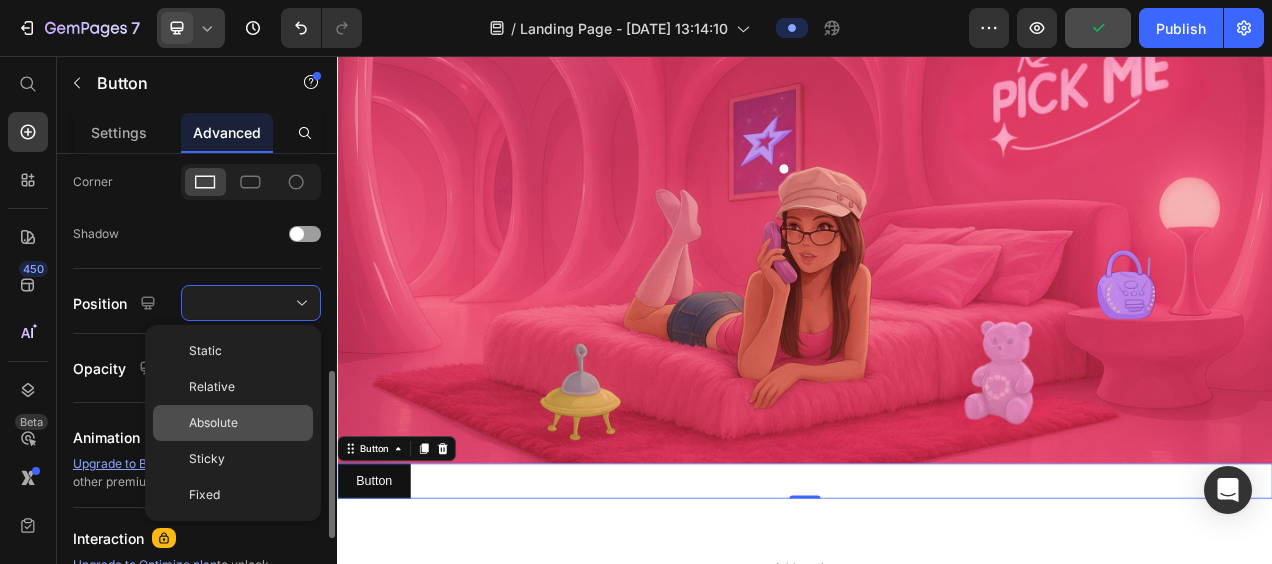 click on "Absolute" at bounding box center (213, 423) 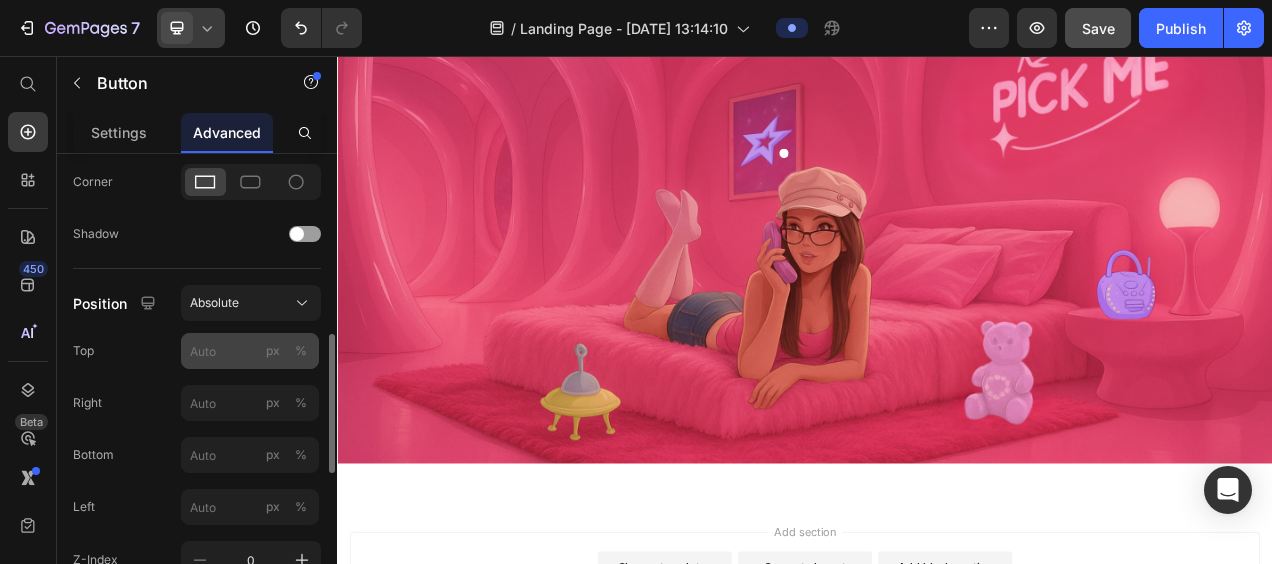 click on "%" at bounding box center [301, 351] 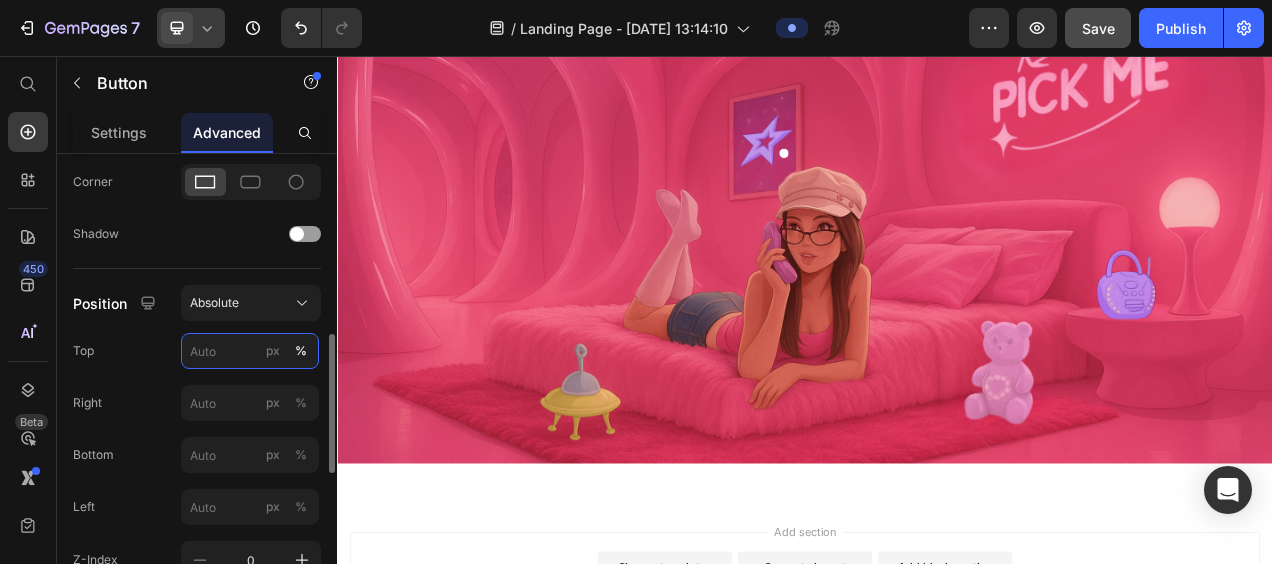 click on "px %" at bounding box center [250, 351] 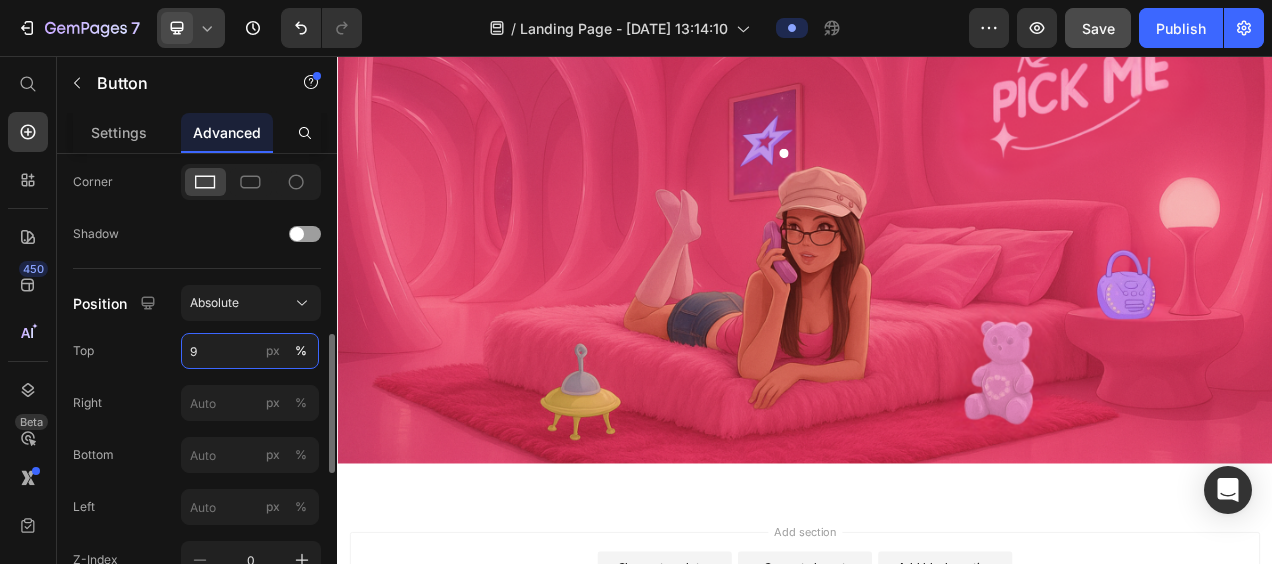 type on "90" 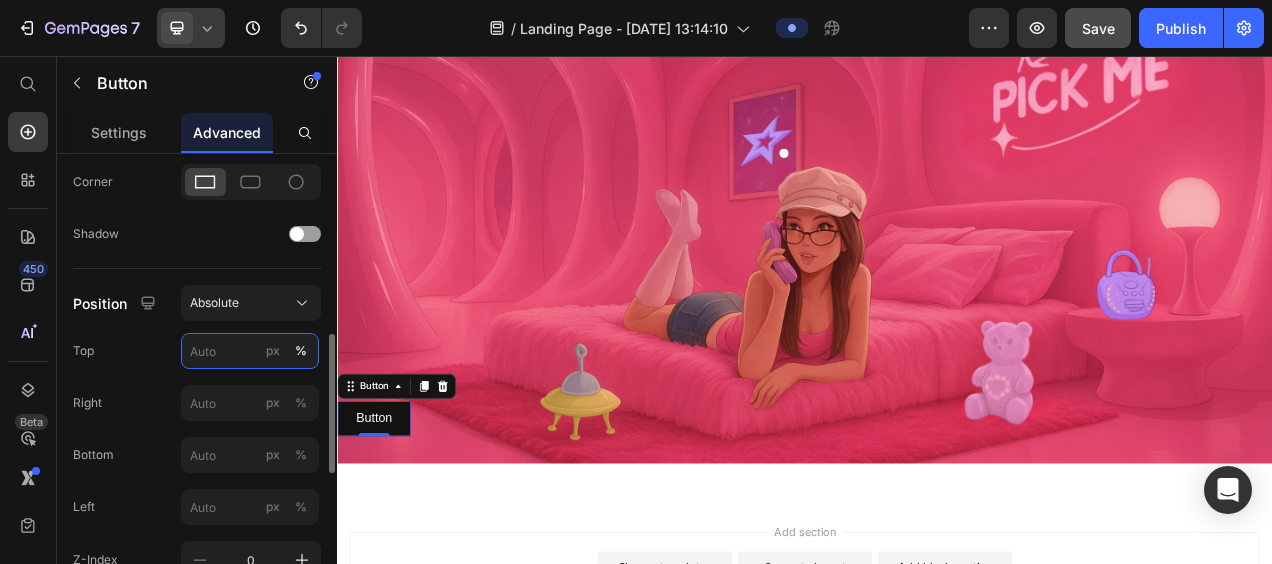 type on "9" 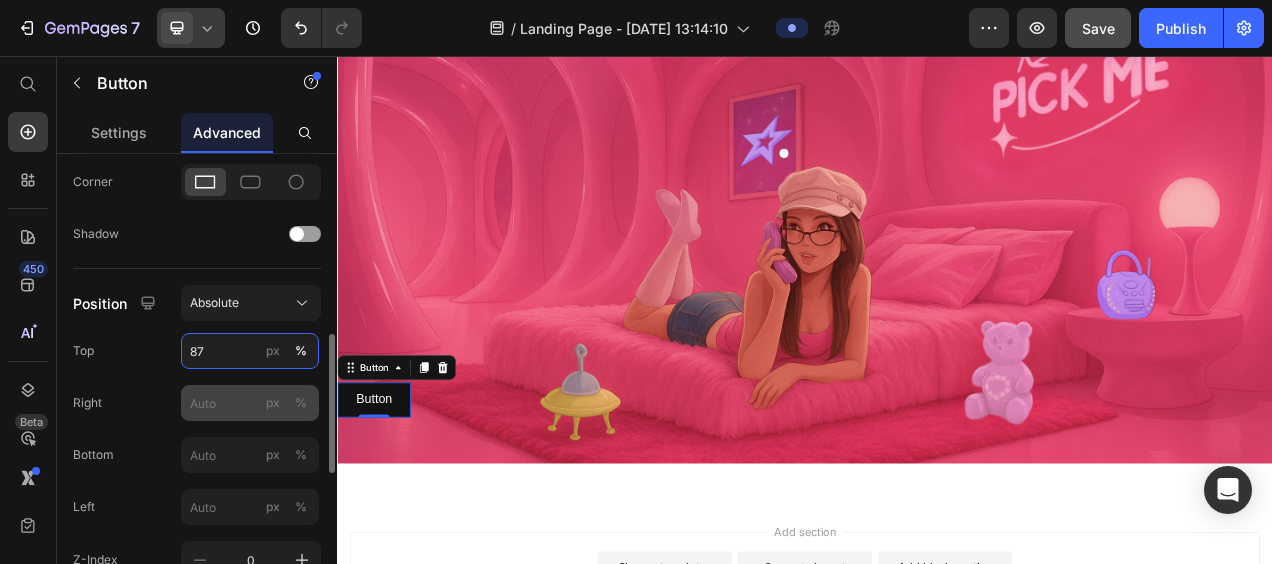 type on "87" 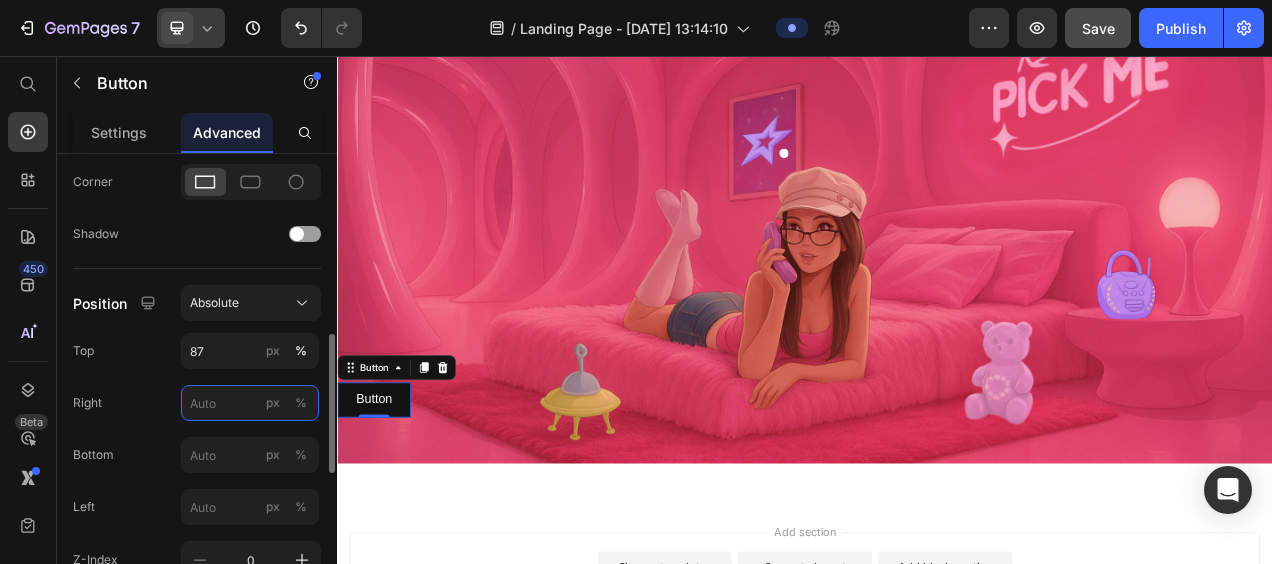 click on "px %" at bounding box center (250, 403) 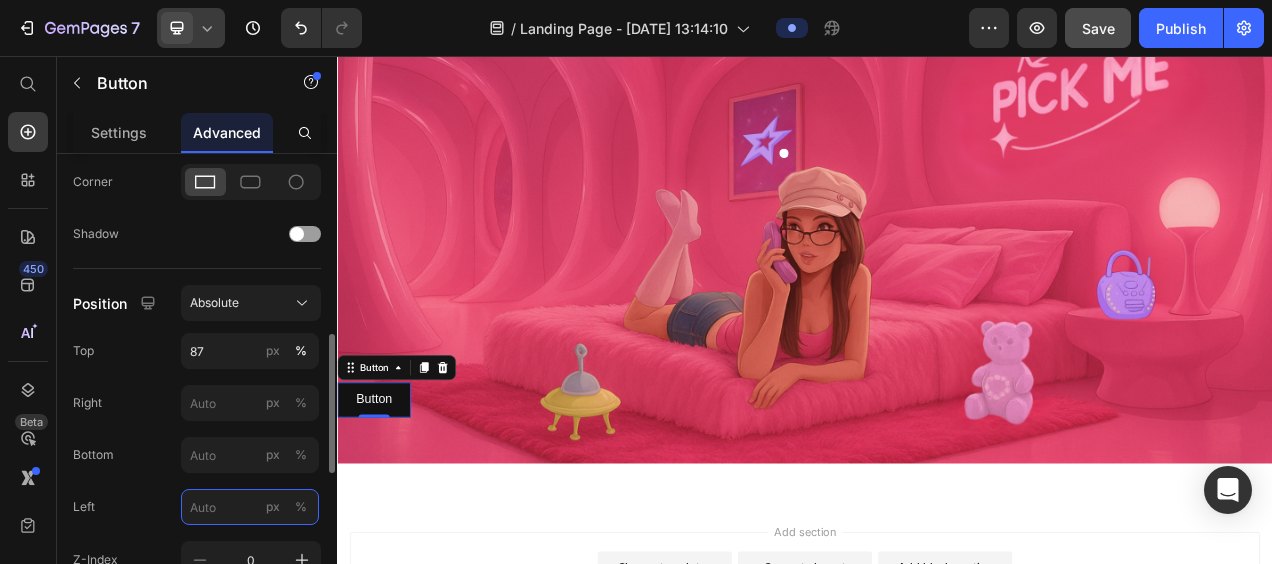 click on "px %" at bounding box center [250, 507] 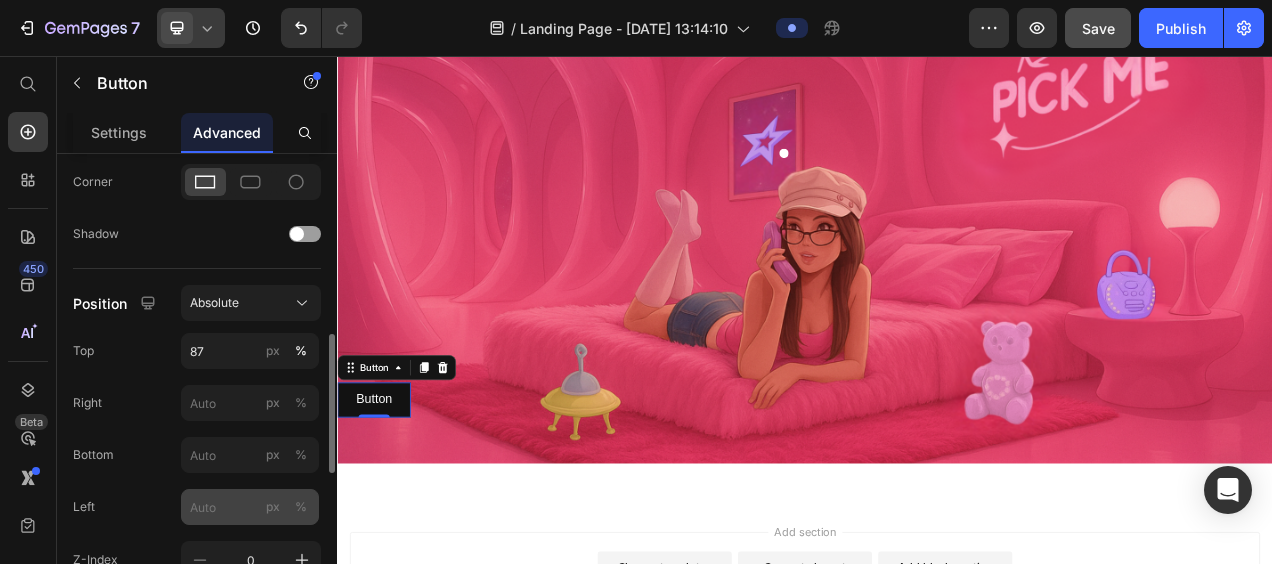 click on "%" at bounding box center (301, 507) 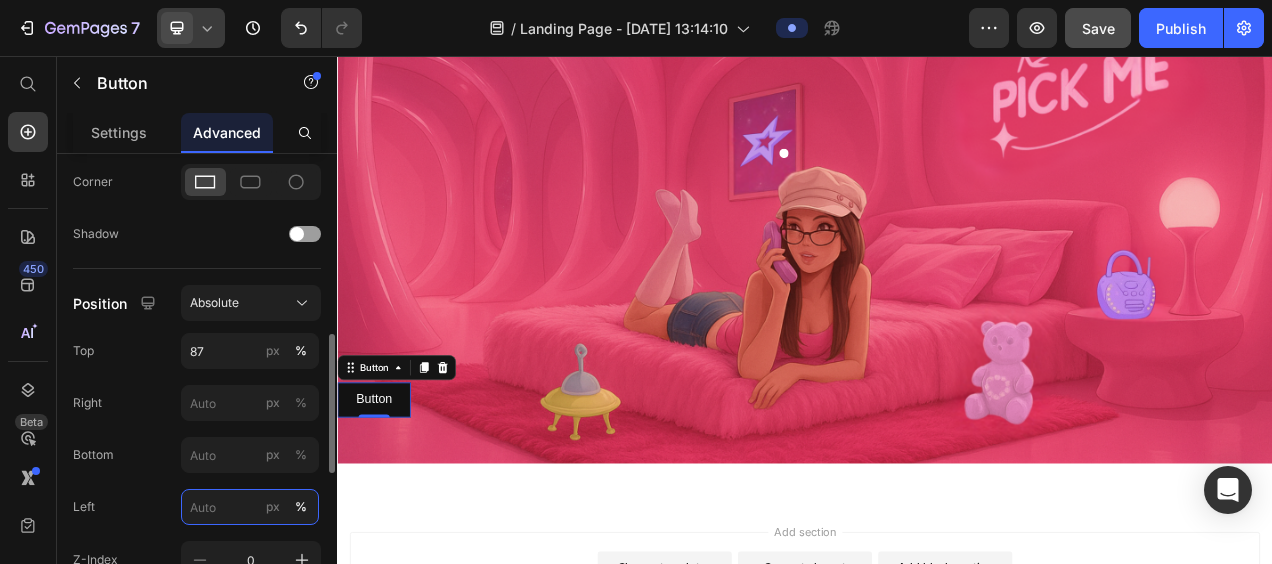 click on "px %" at bounding box center (250, 507) 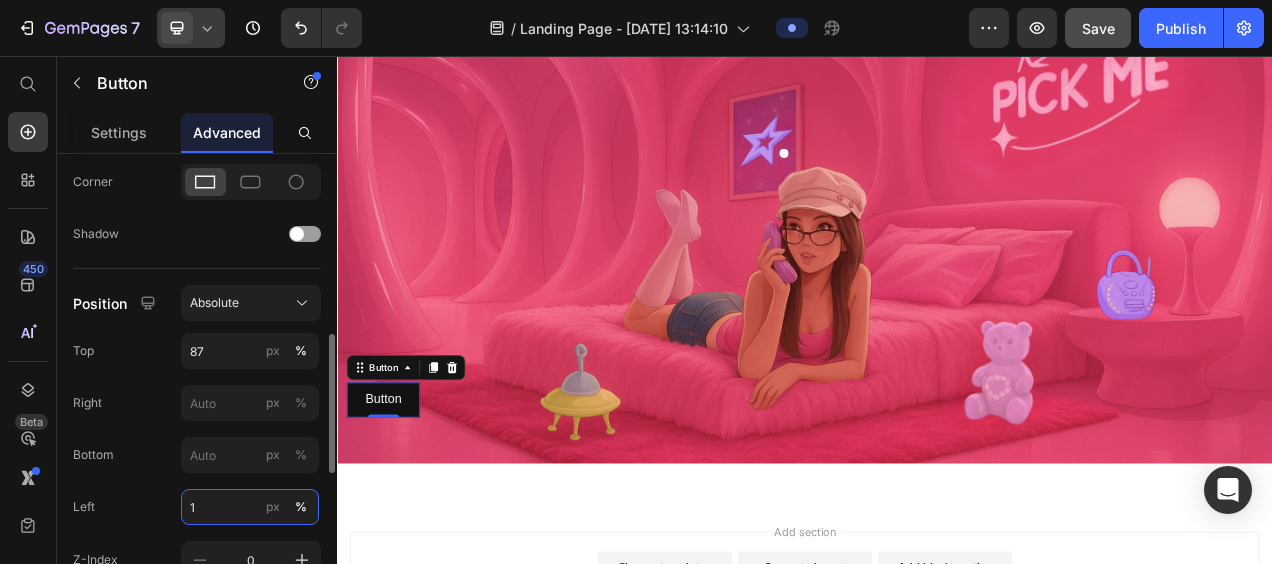 type on "10" 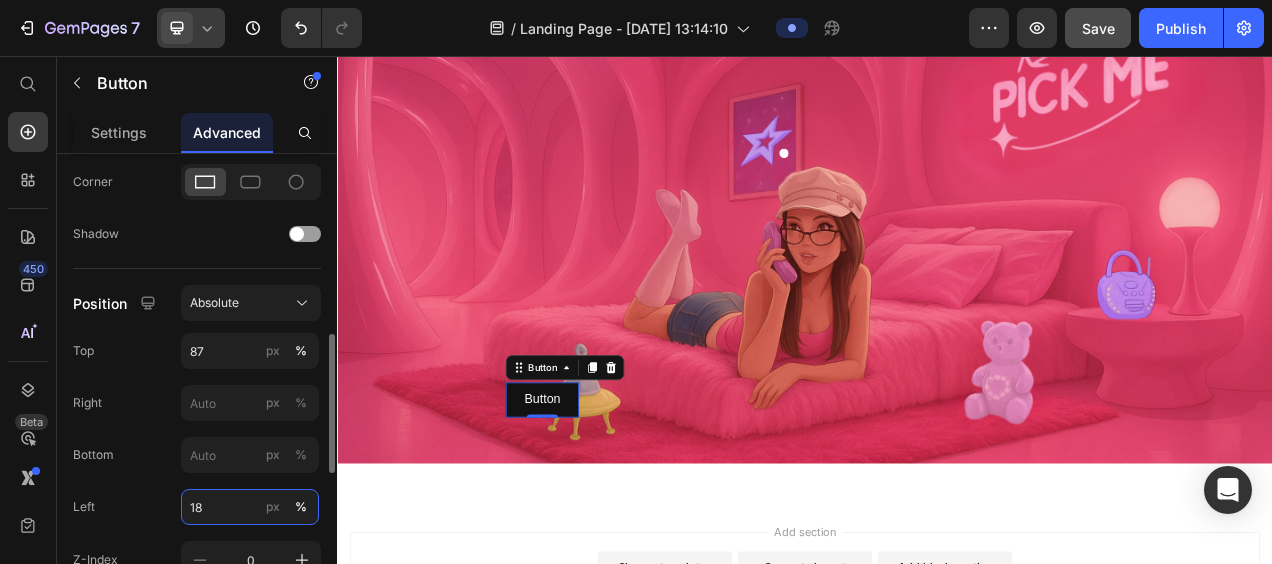 type on "1" 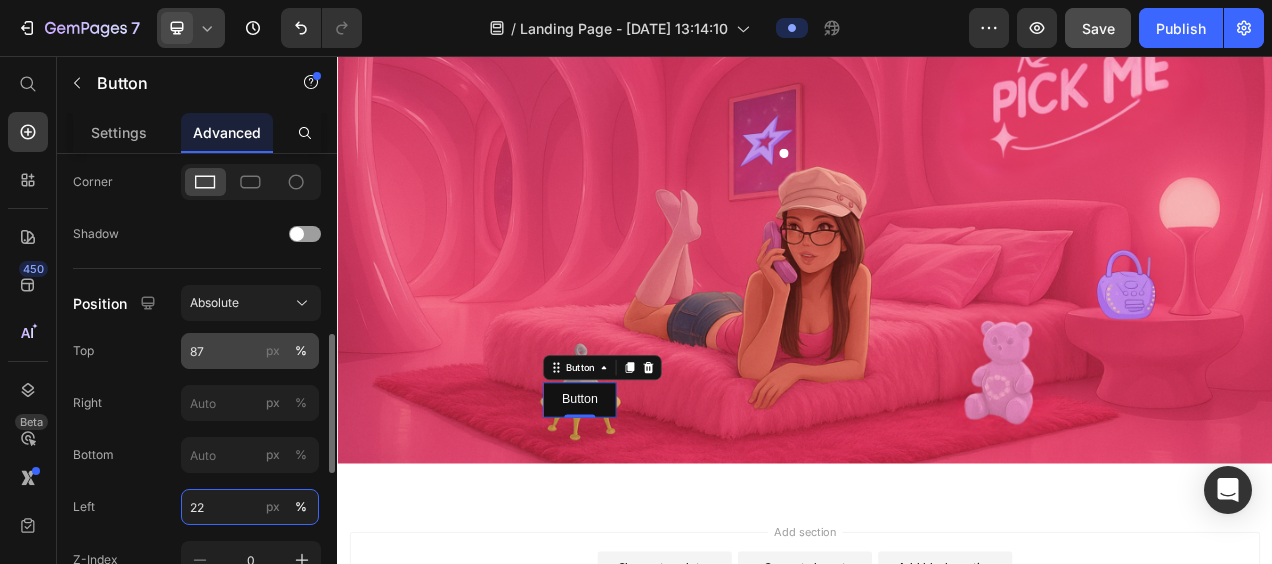 type on "22" 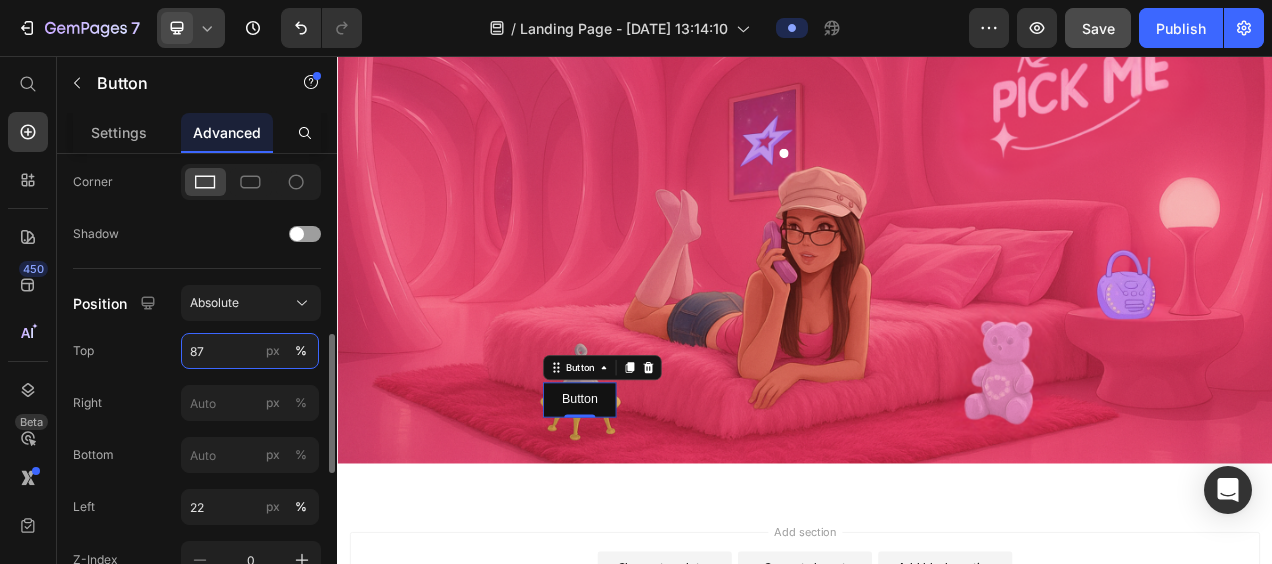 click on "87" at bounding box center [250, 351] 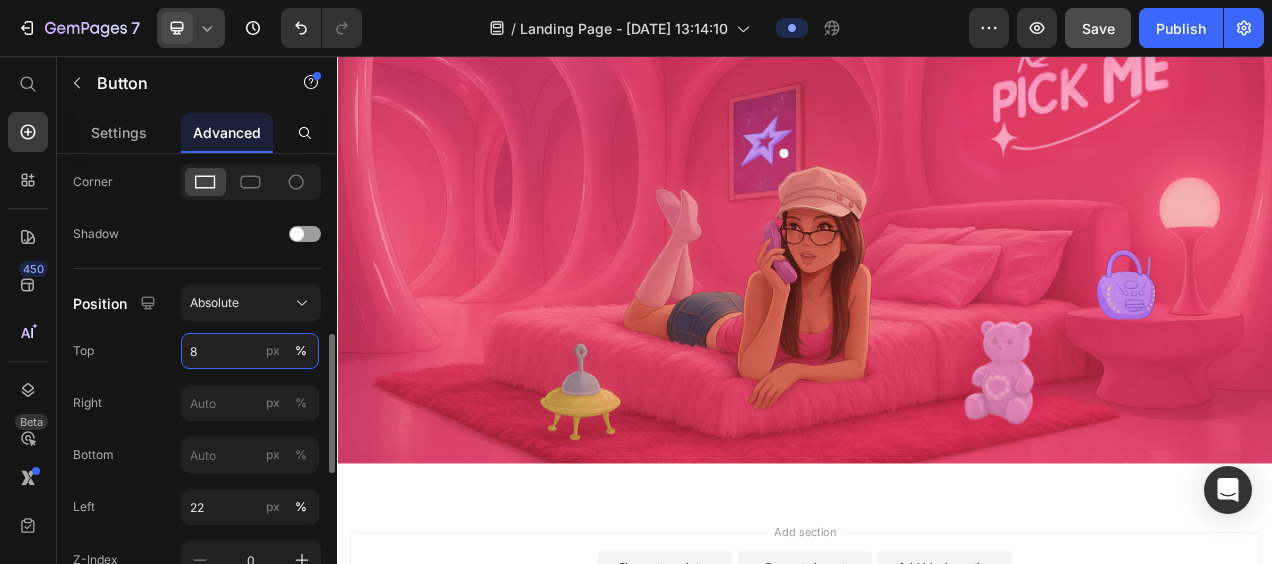 type on "85" 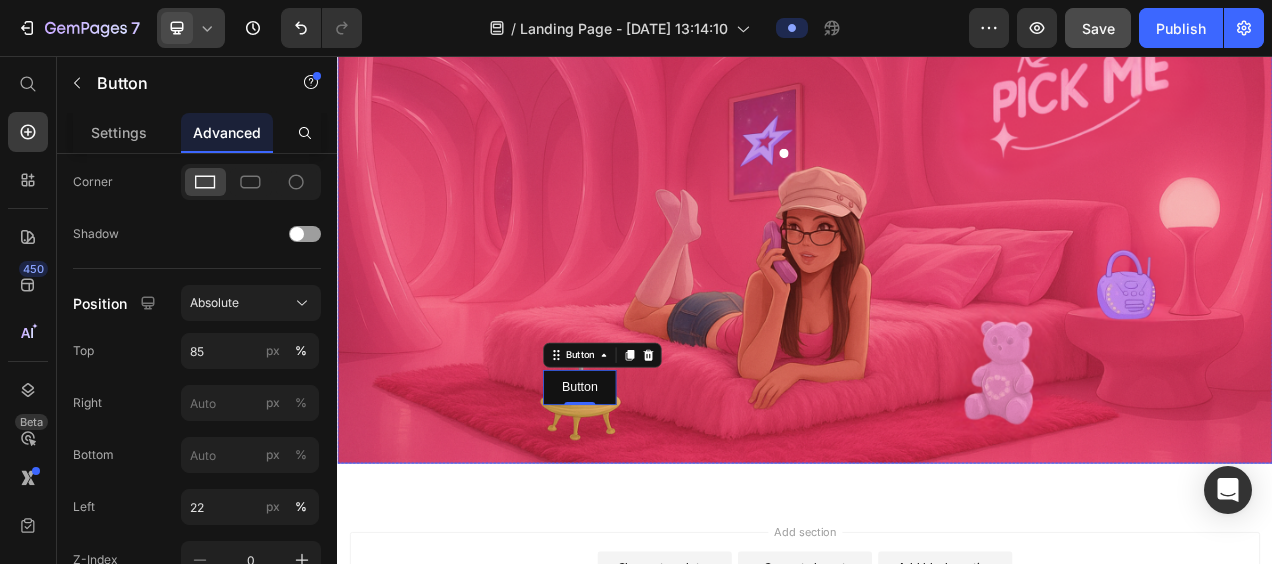 click at bounding box center [937, 179] 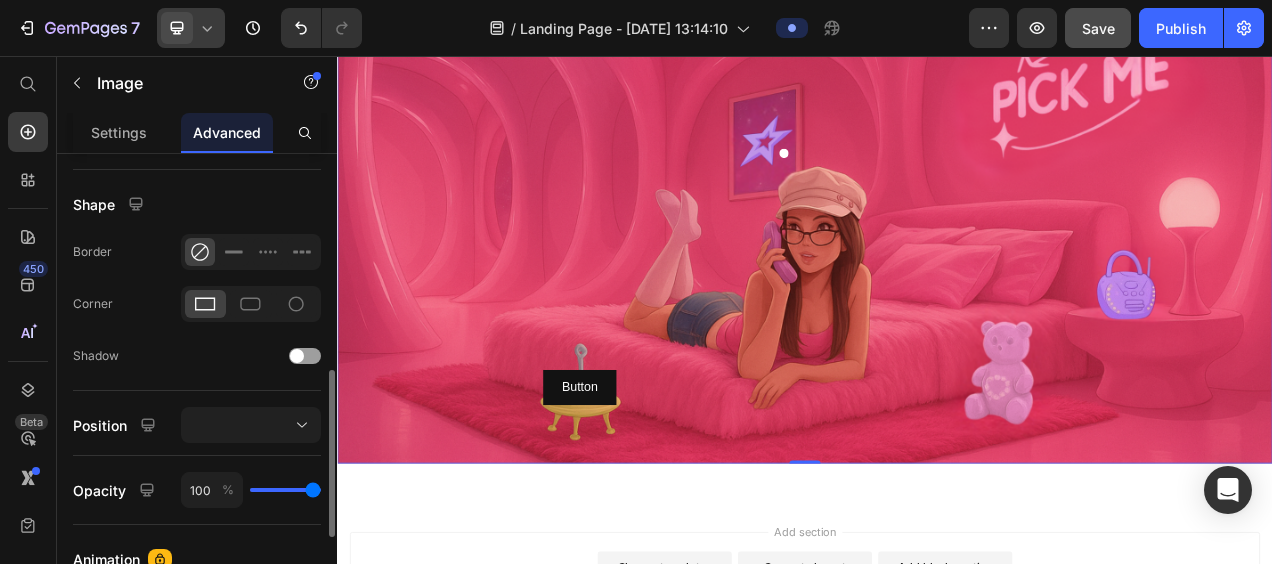 scroll, scrollTop: 548, scrollLeft: 0, axis: vertical 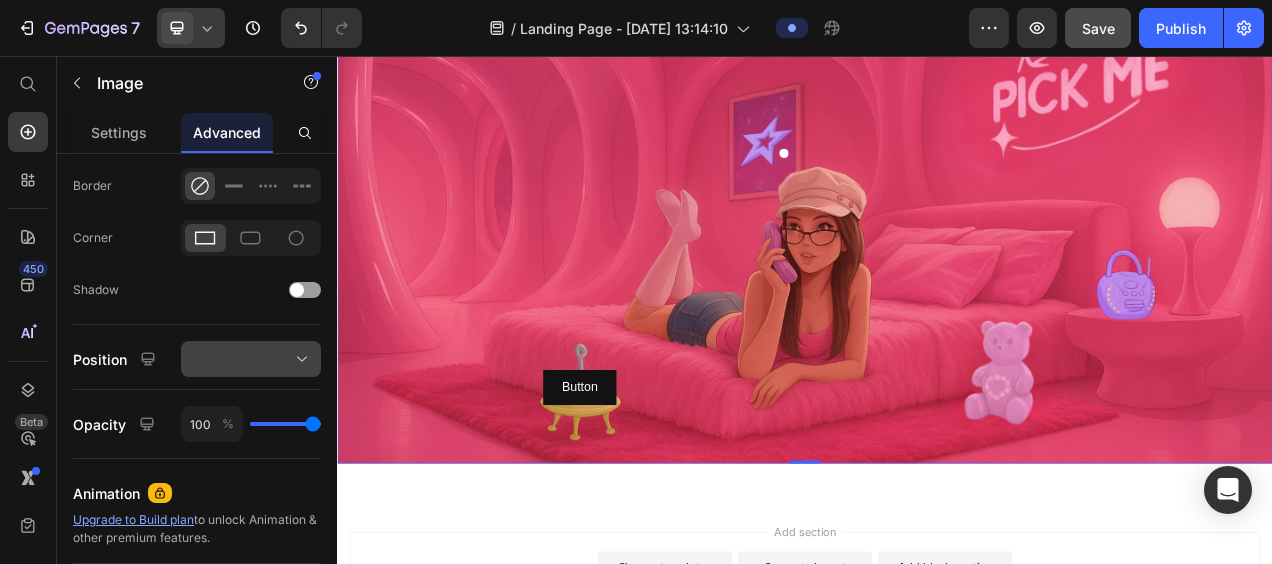 click at bounding box center (251, 359) 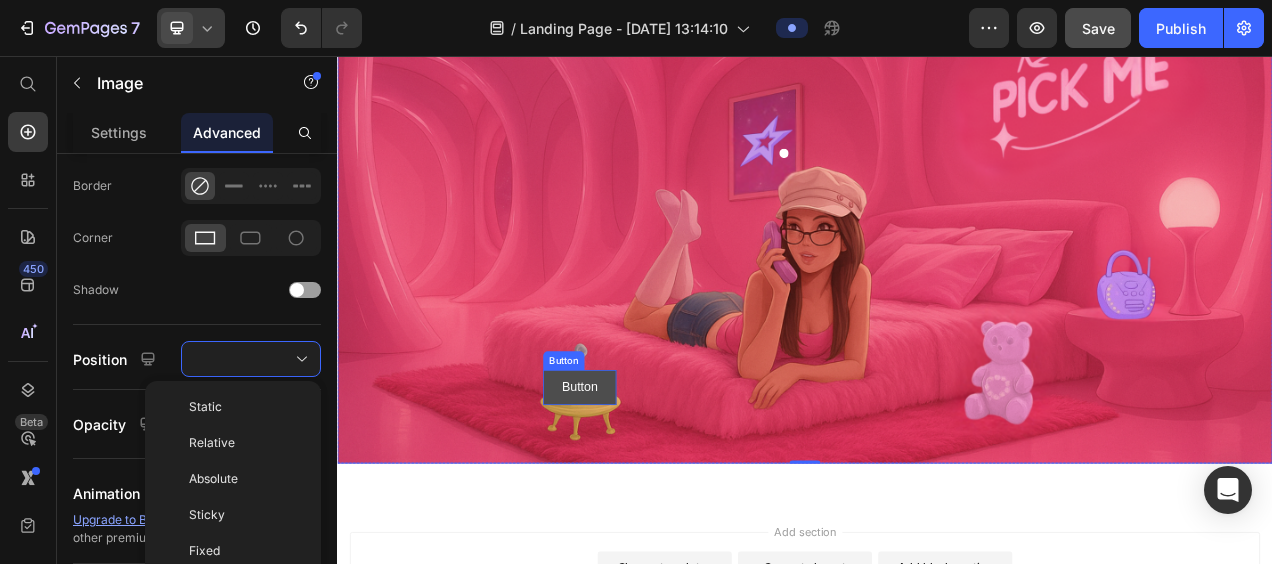 click on "Button" at bounding box center [648, 481] 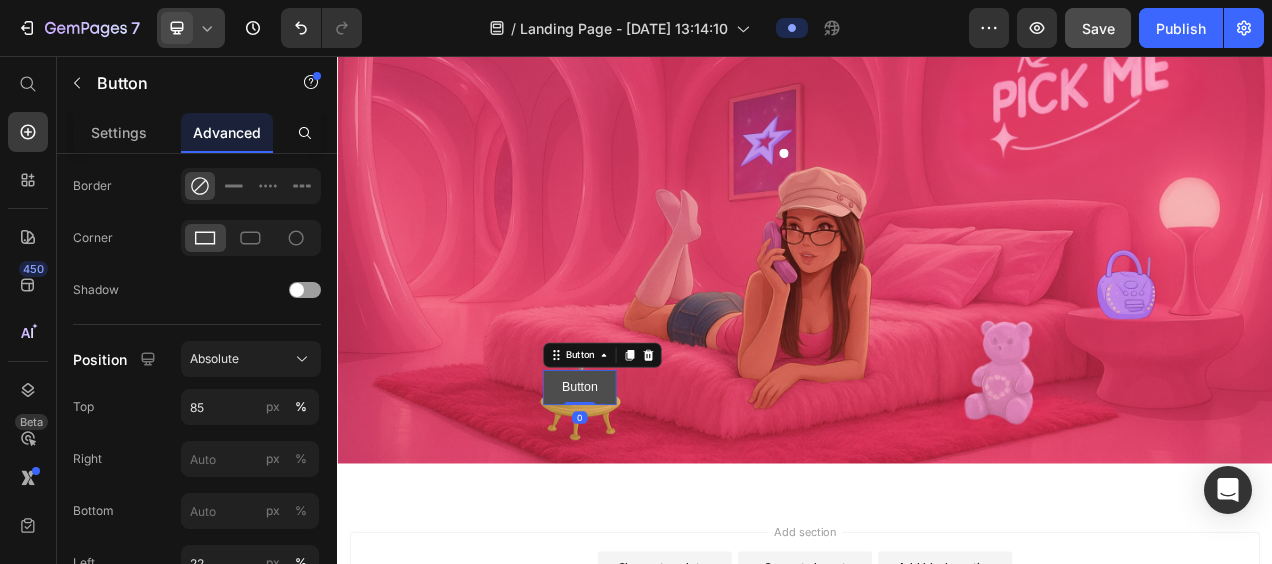 scroll, scrollTop: 0, scrollLeft: 0, axis: both 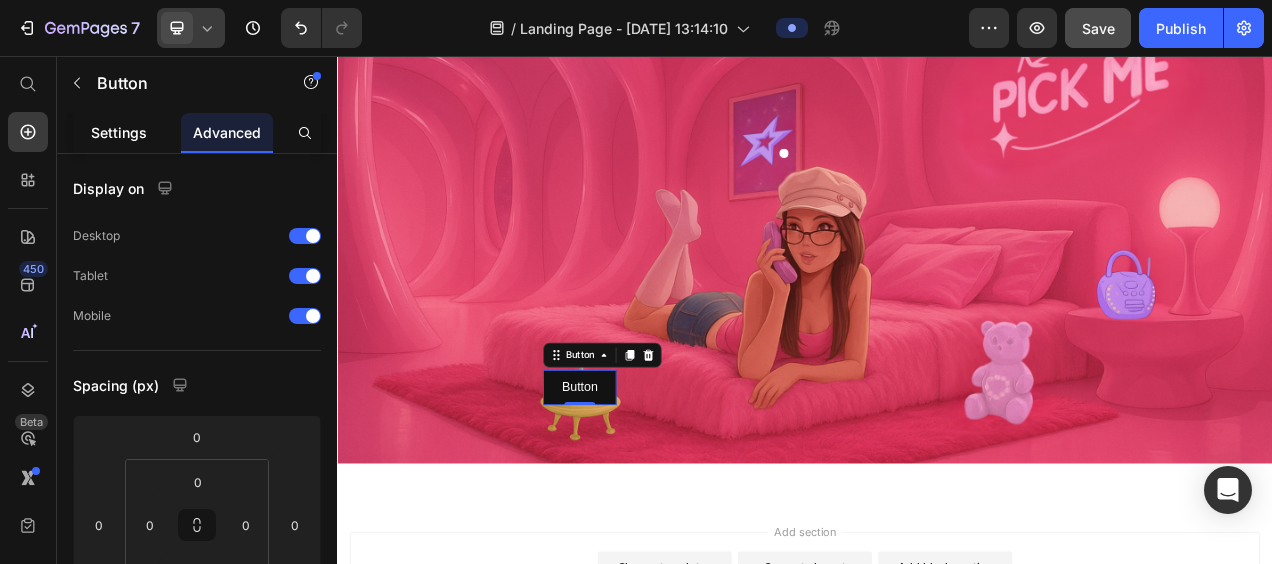 click on "Settings" at bounding box center (119, 132) 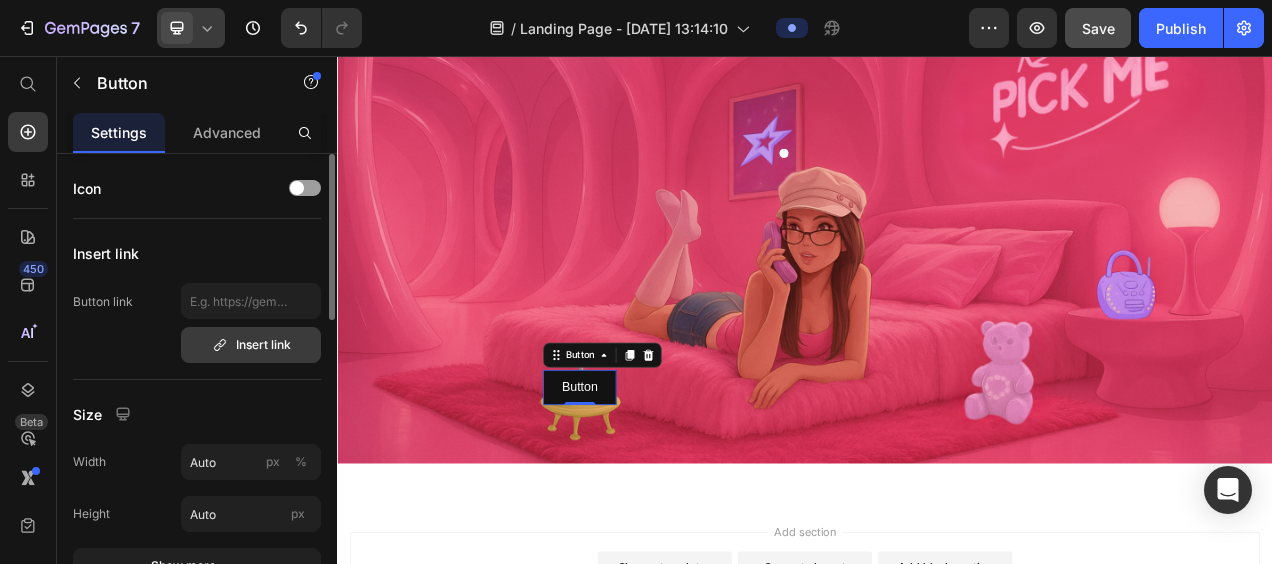click 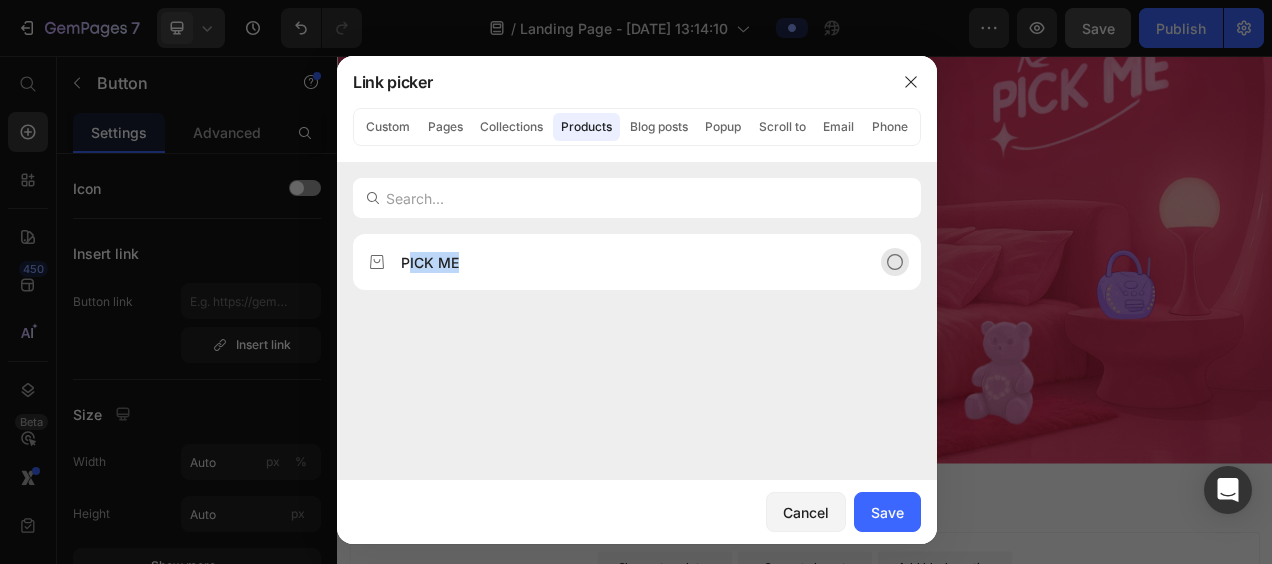 drag, startPoint x: 409, startPoint y: 248, endPoint x: 890, endPoint y: 261, distance: 481.17563 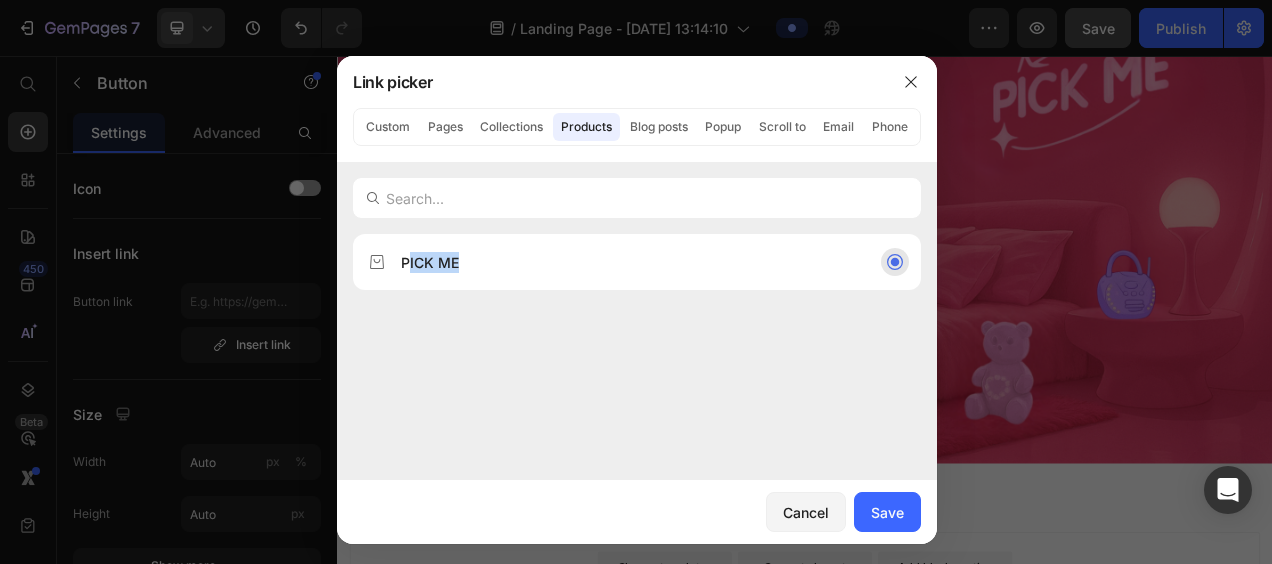 click 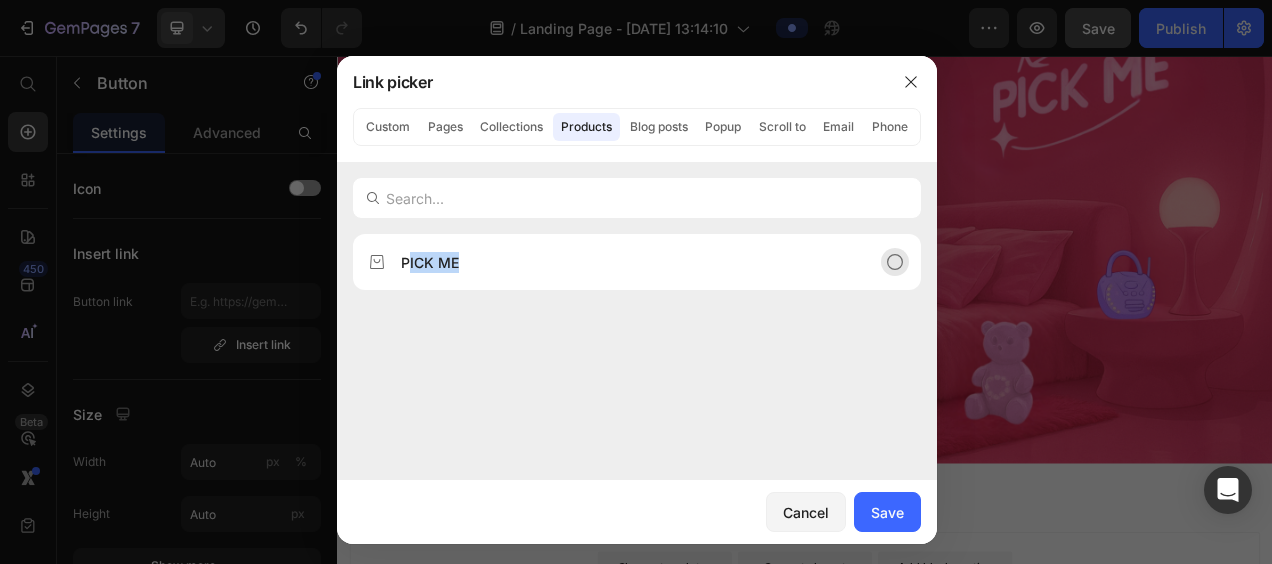 click 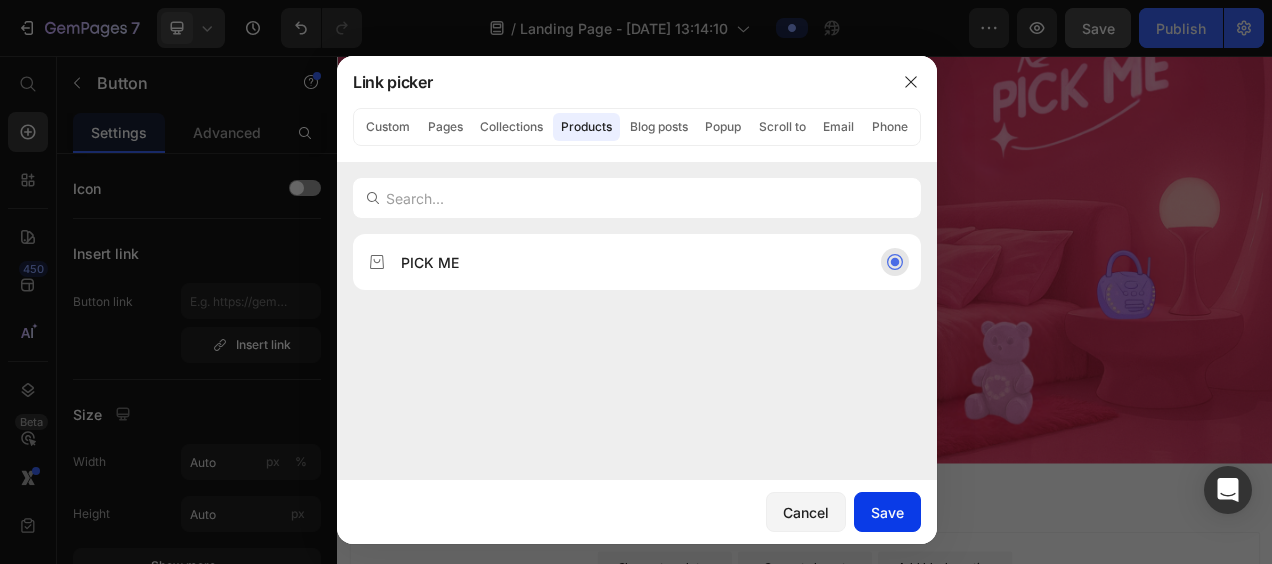 click on "Save" at bounding box center [887, 512] 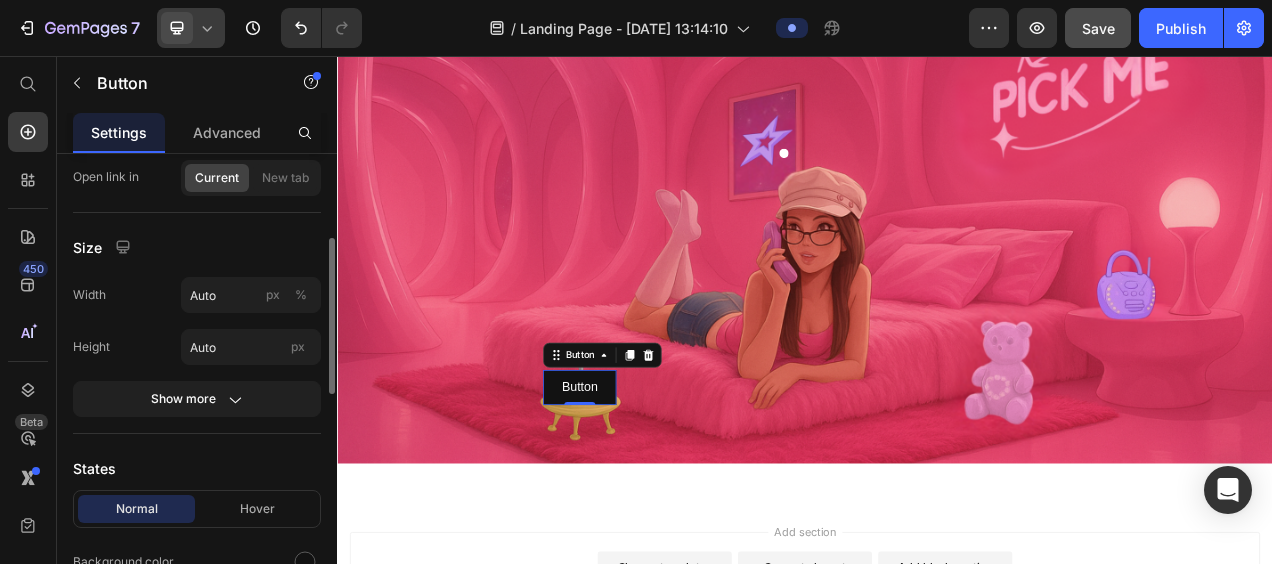 scroll, scrollTop: 227, scrollLeft: 0, axis: vertical 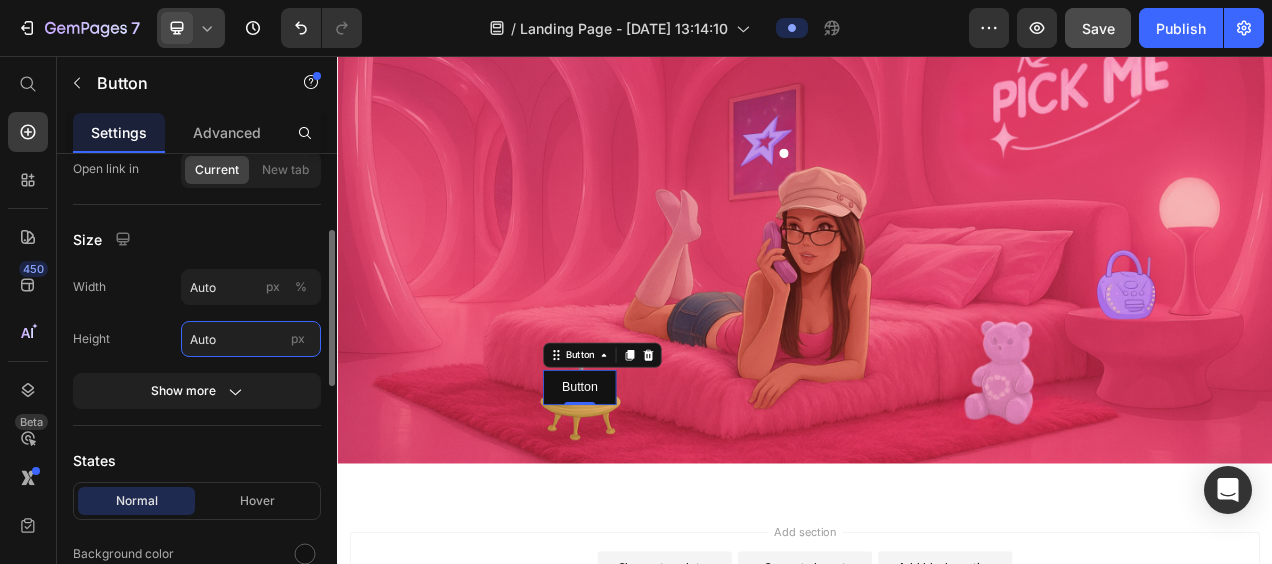 click on "Auto" at bounding box center (251, 339) 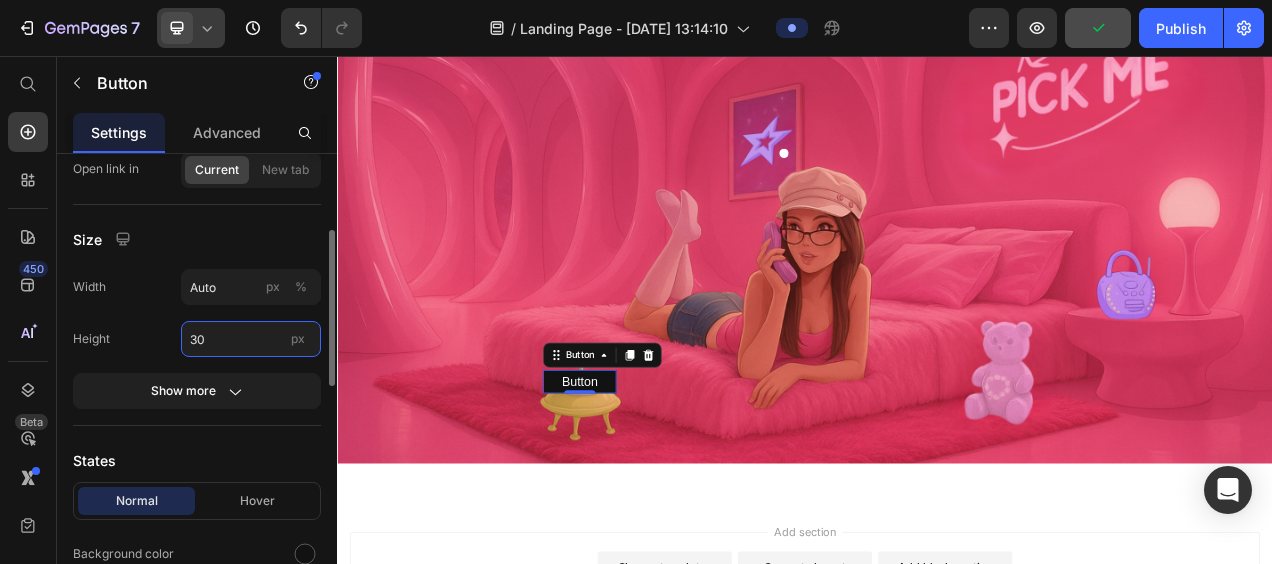 type on "3" 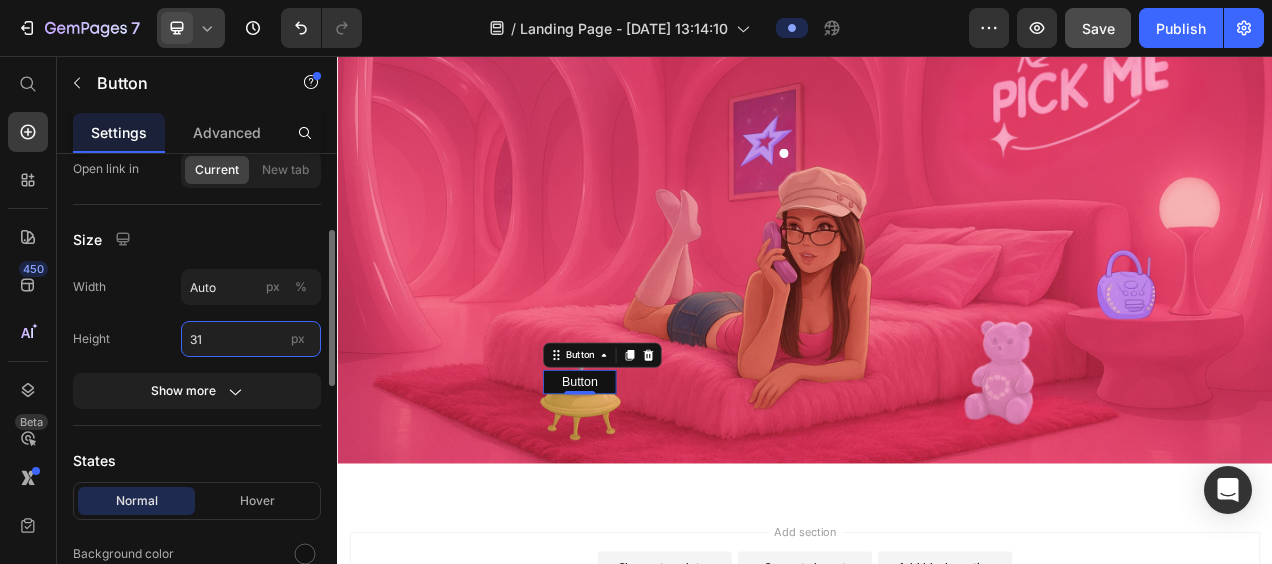 type on "3" 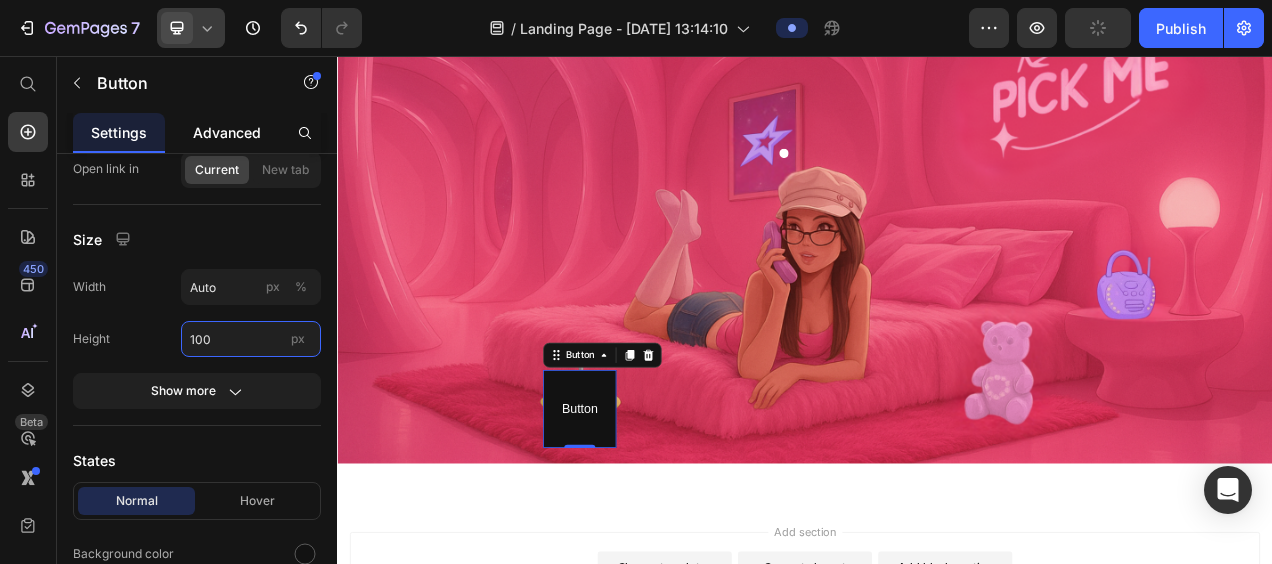 type on "100" 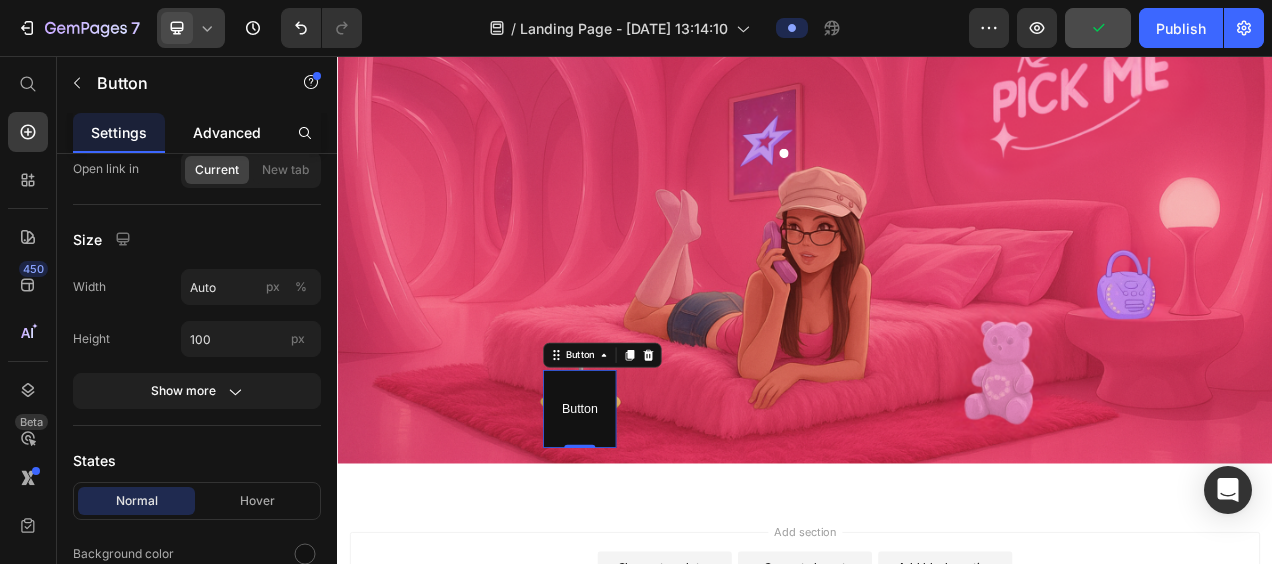 click on "Advanced" at bounding box center (227, 132) 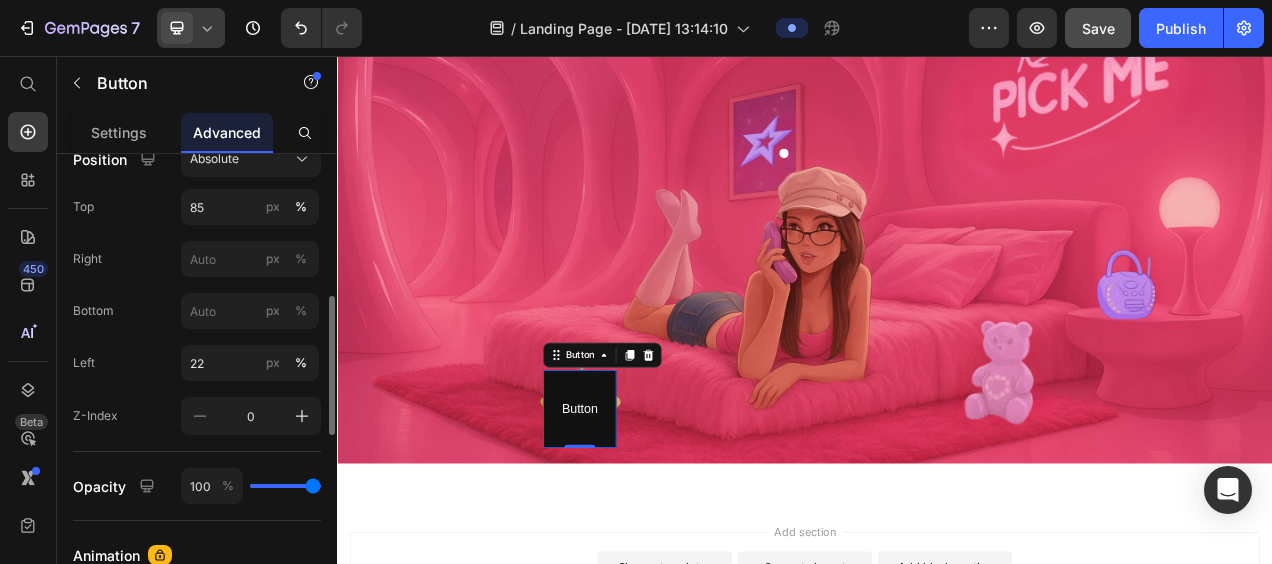scroll, scrollTop: 673, scrollLeft: 0, axis: vertical 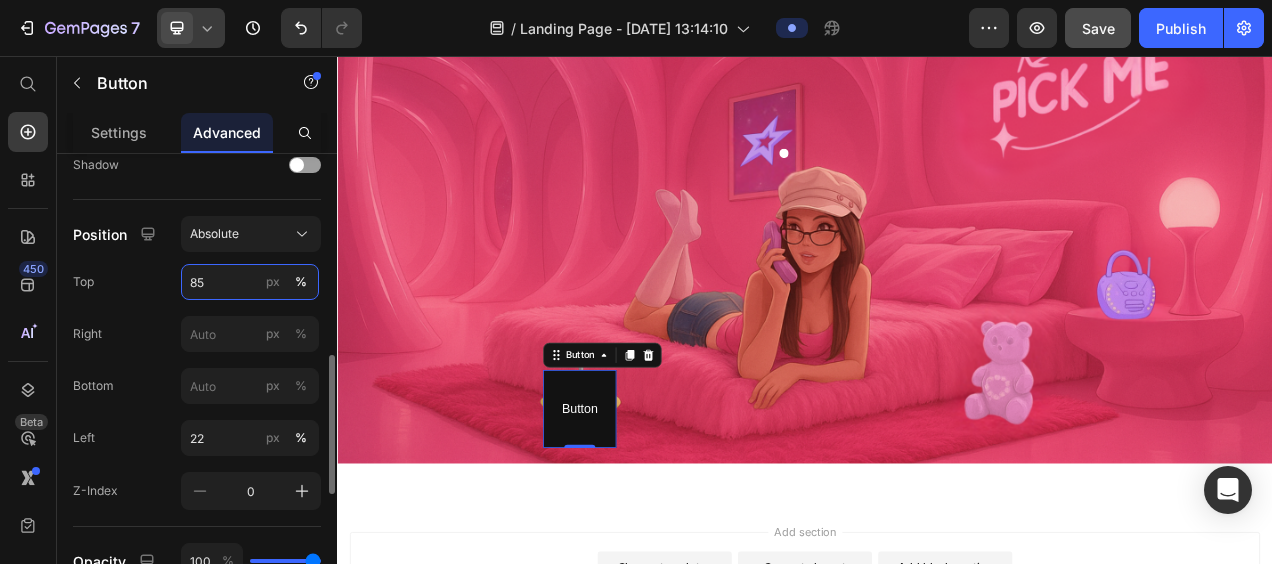 click on "85" at bounding box center (250, 282) 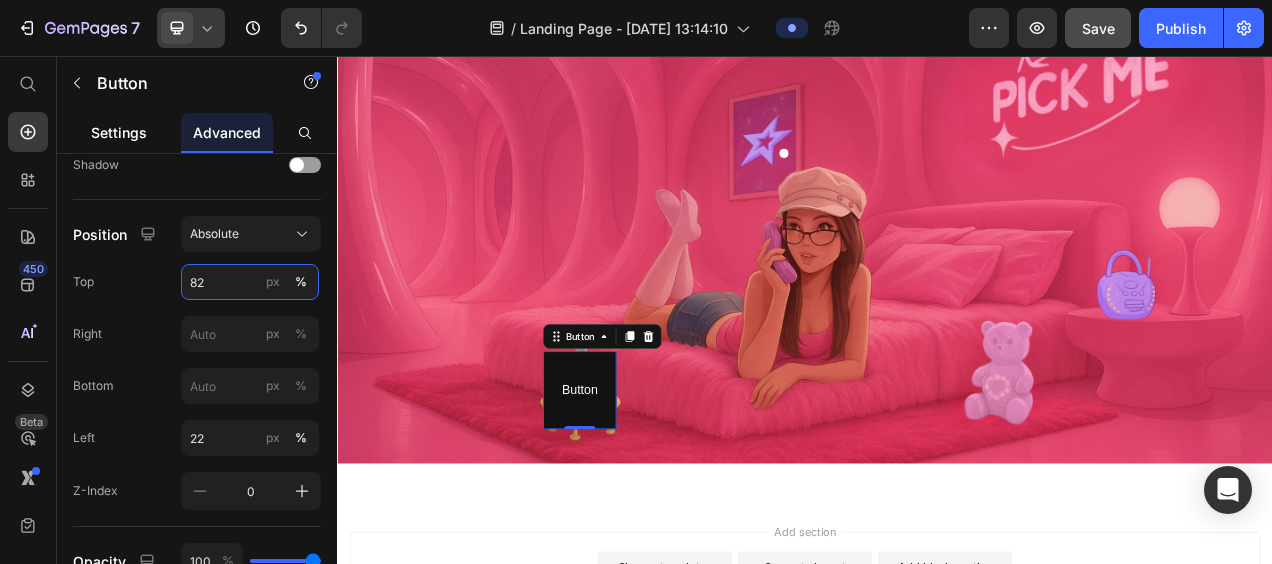 type on "82" 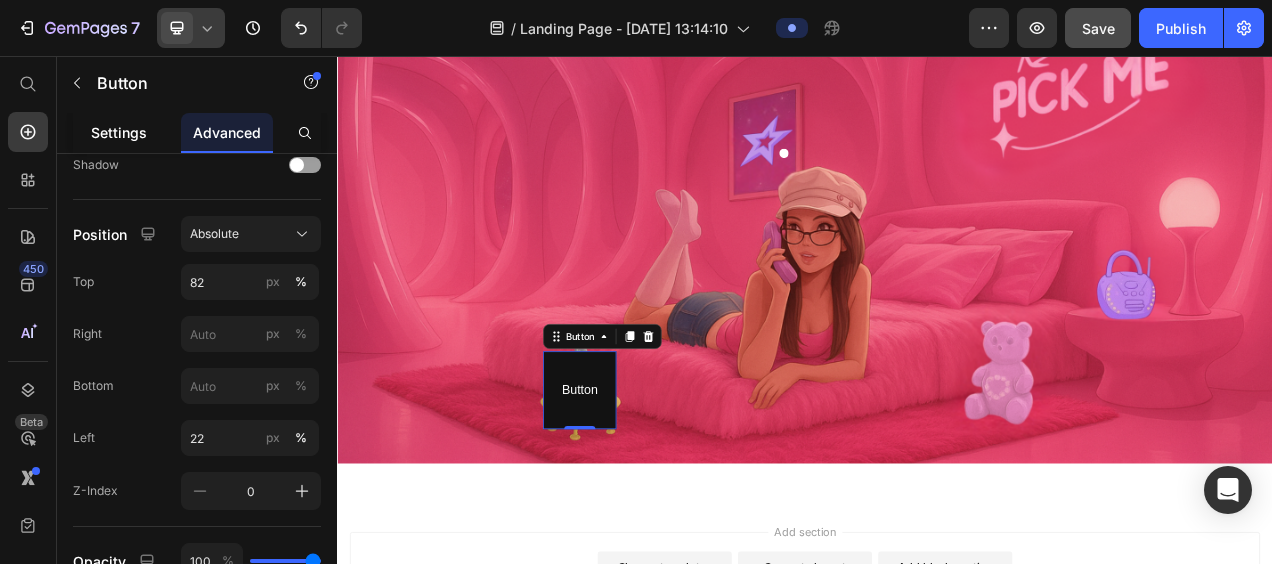 click on "Settings" at bounding box center [119, 132] 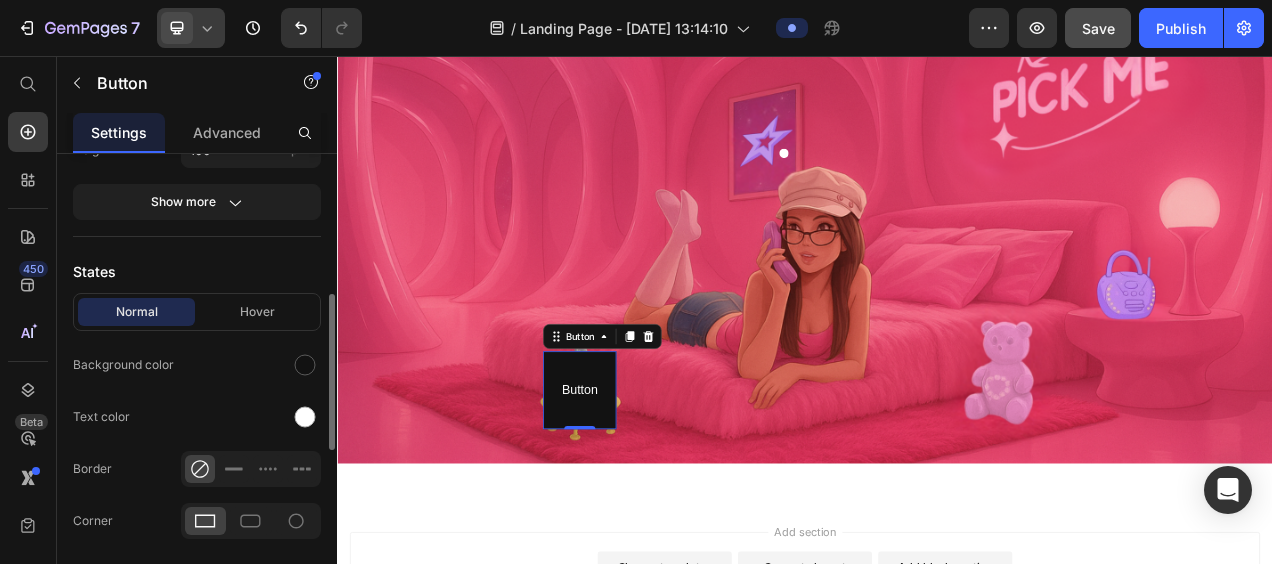 scroll, scrollTop: 418, scrollLeft: 0, axis: vertical 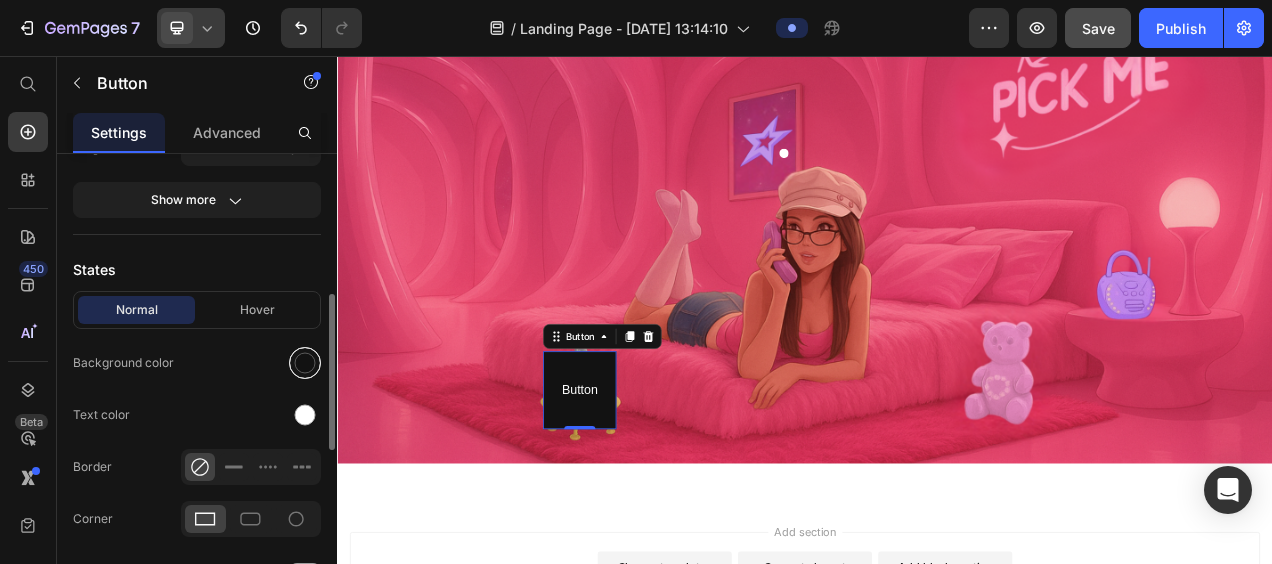 click at bounding box center (305, 363) 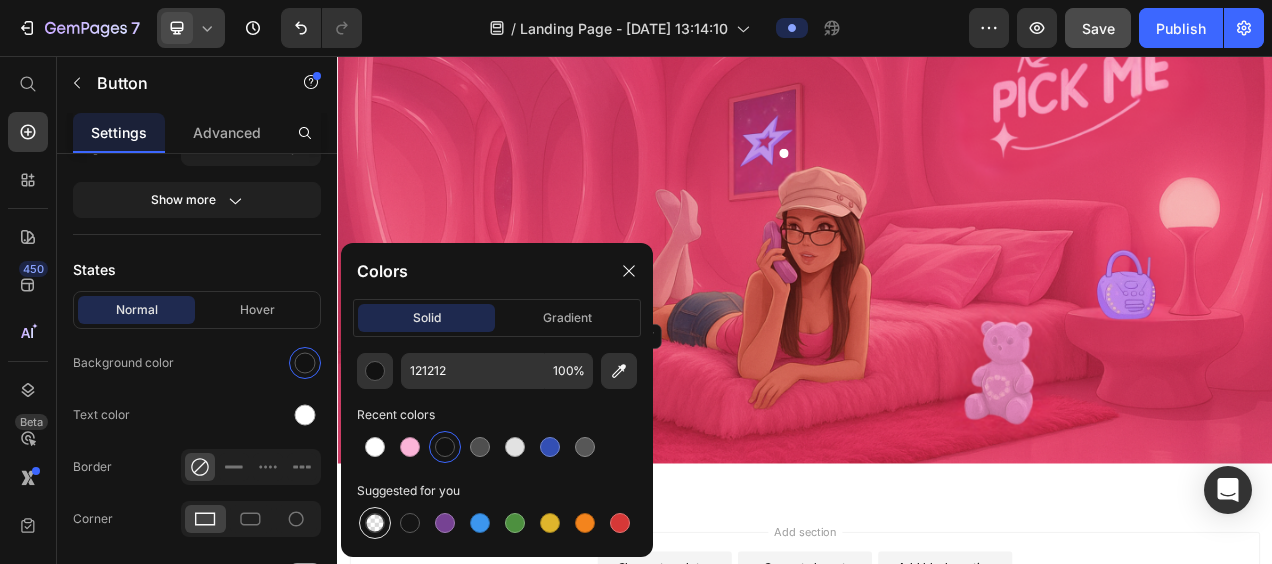 click at bounding box center (375, 523) 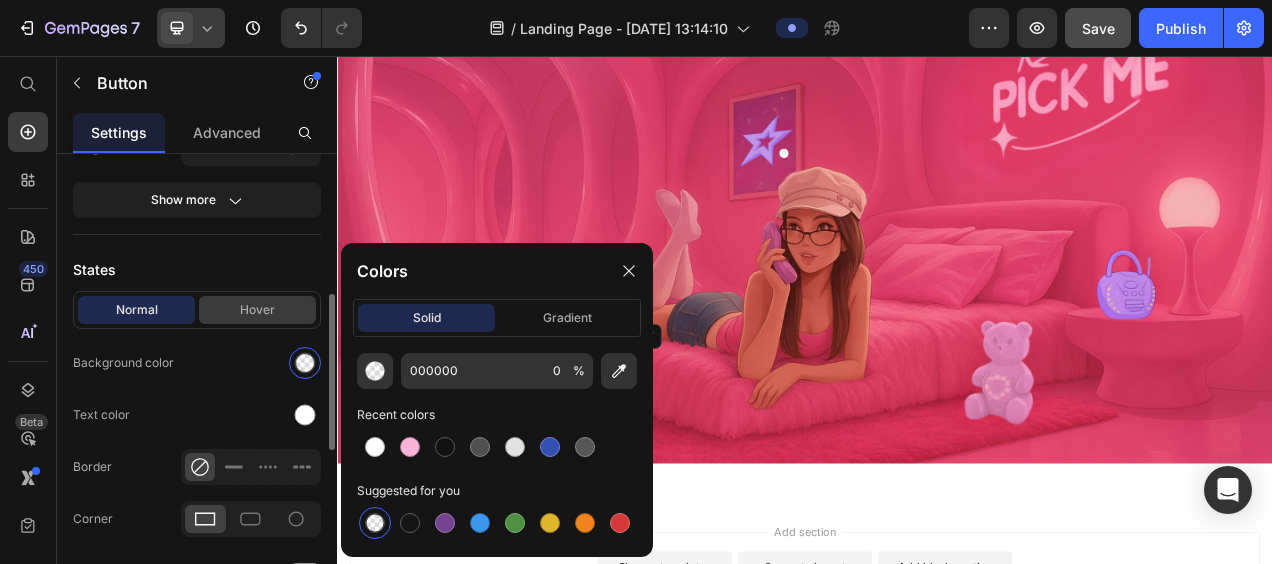 click on "Hover" at bounding box center [257, 310] 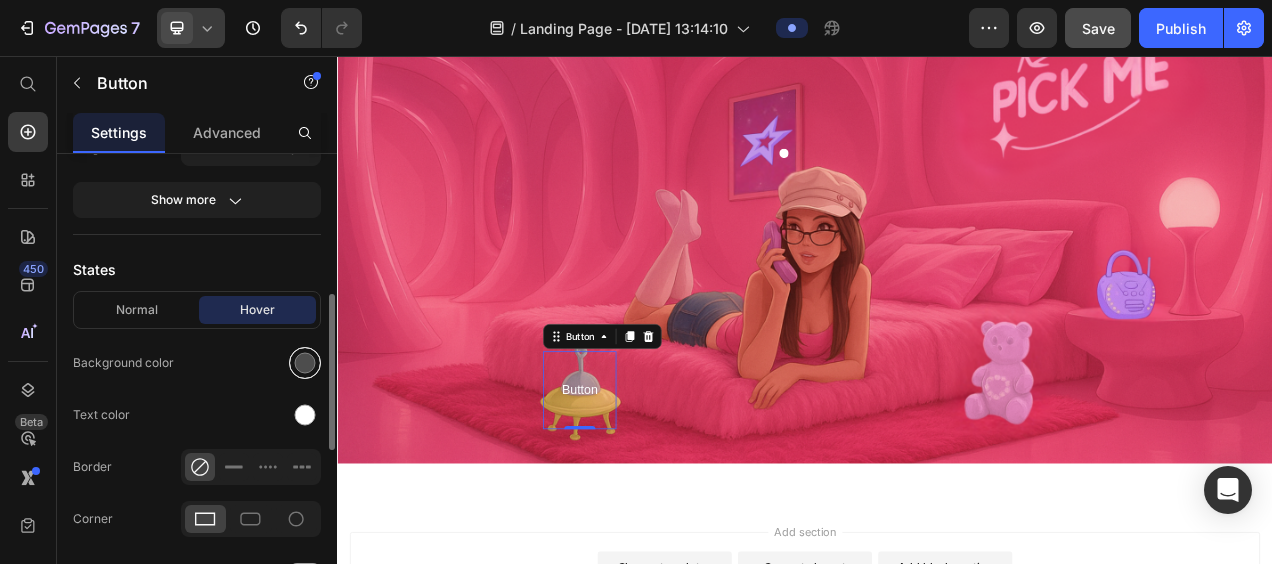 click at bounding box center [305, 363] 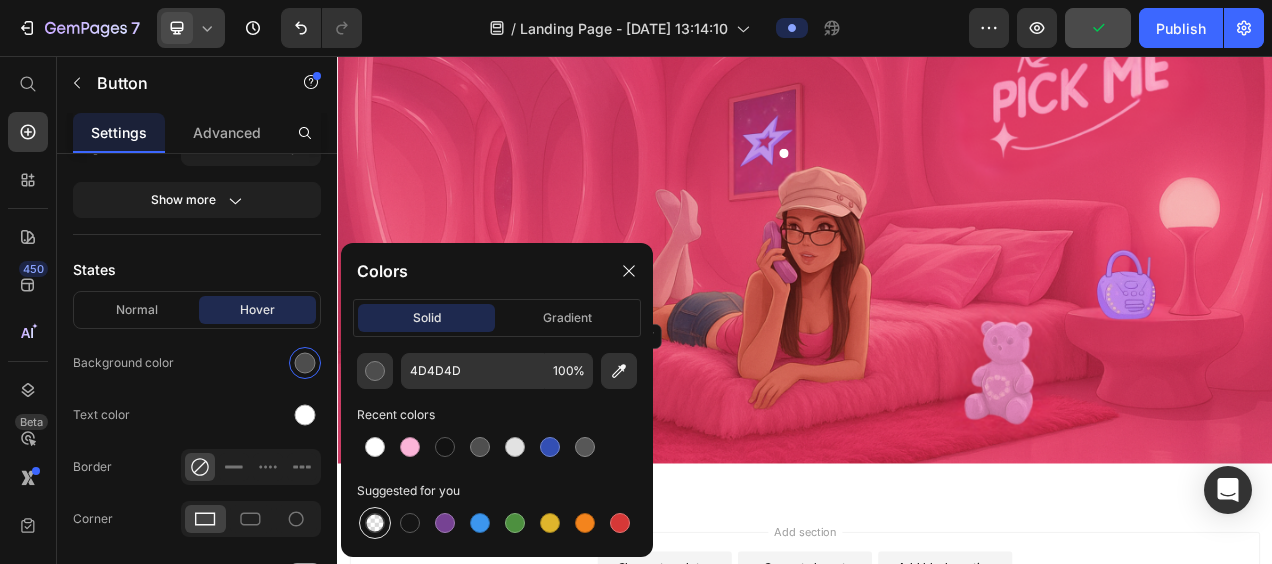 click at bounding box center [375, 523] 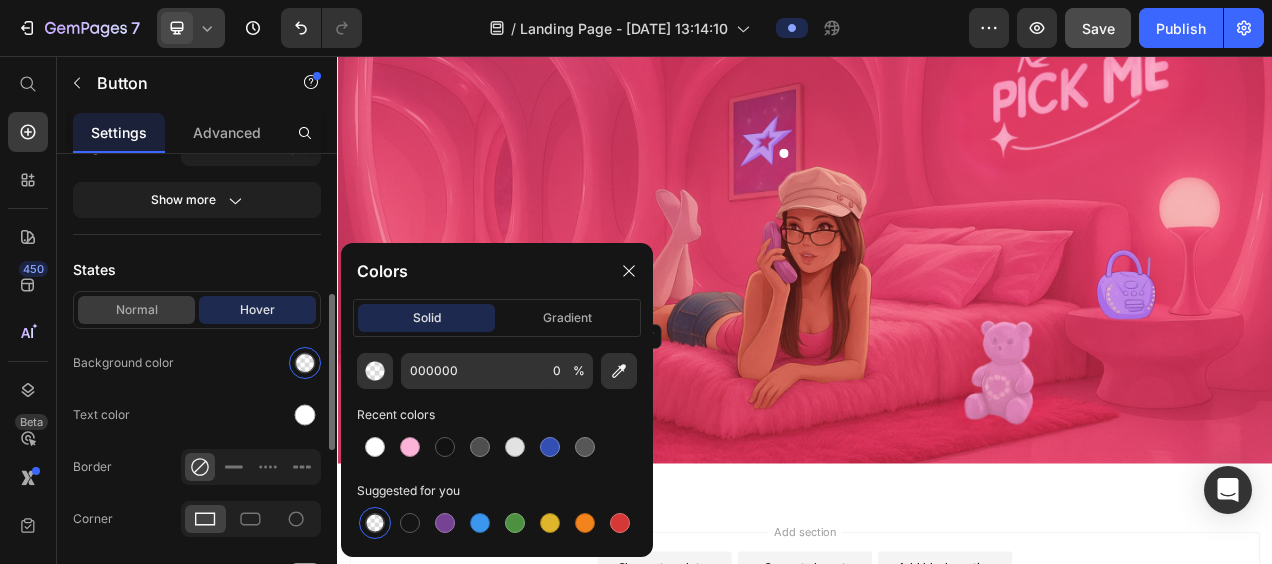 click on "Normal" at bounding box center (136, 310) 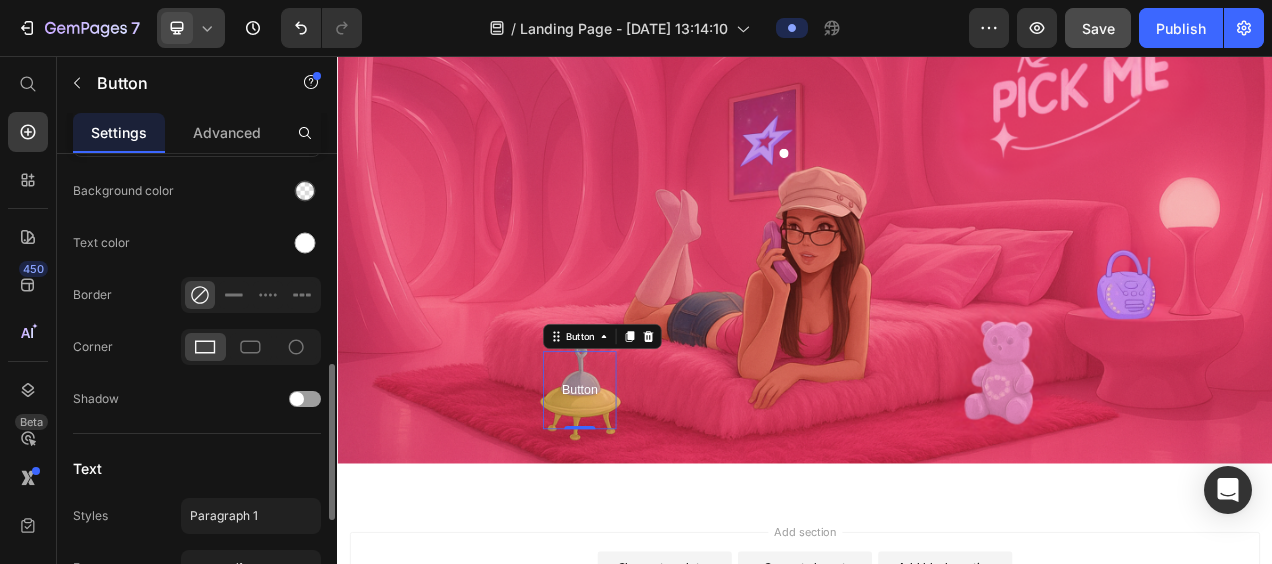 scroll, scrollTop: 599, scrollLeft: 0, axis: vertical 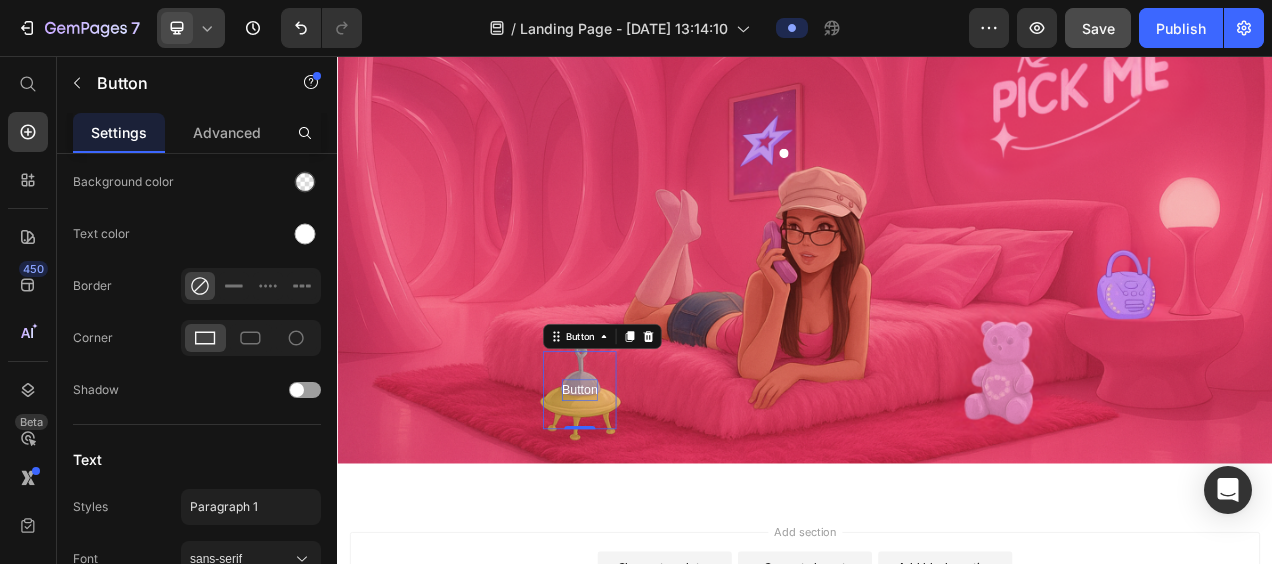 click on "Button" at bounding box center [648, 485] 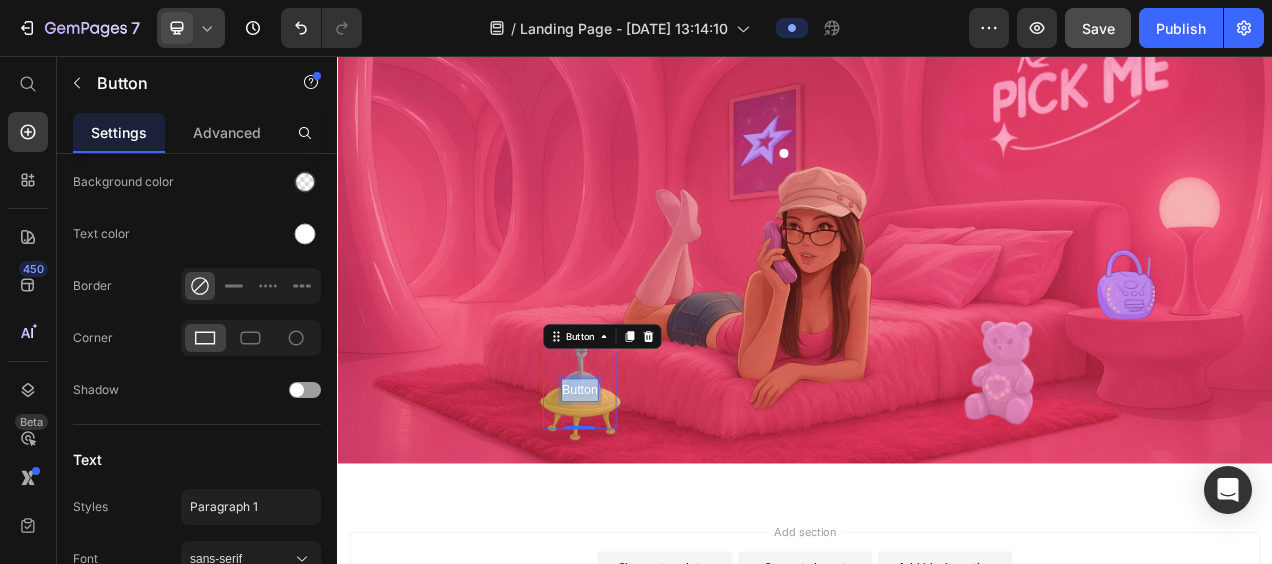 click on "Button" at bounding box center (648, 485) 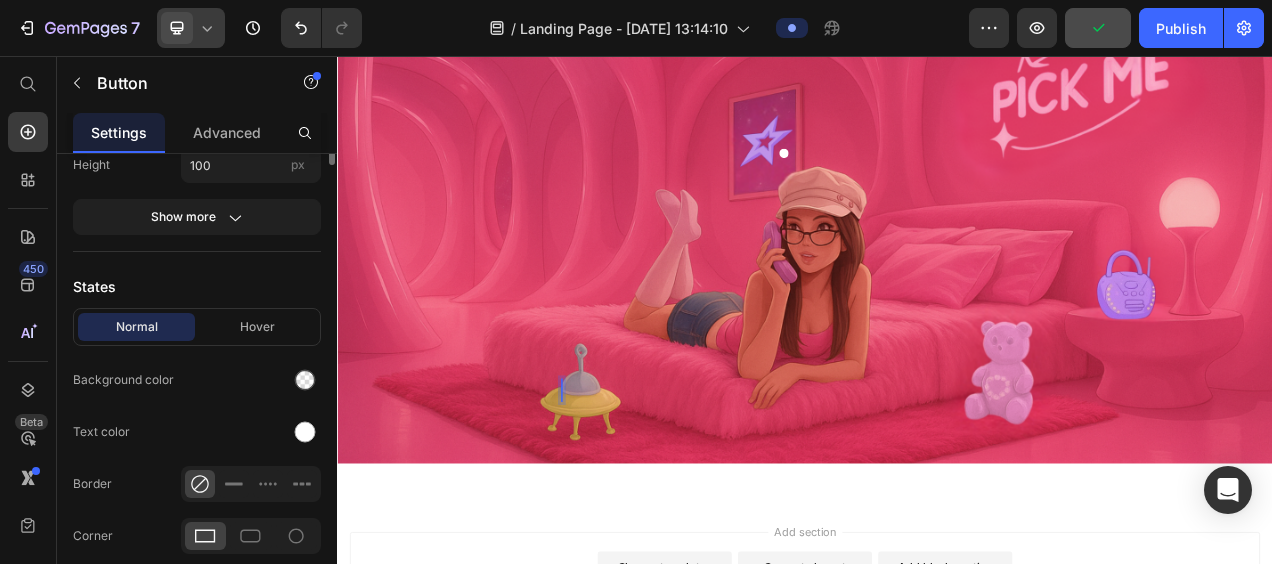 scroll, scrollTop: 0, scrollLeft: 0, axis: both 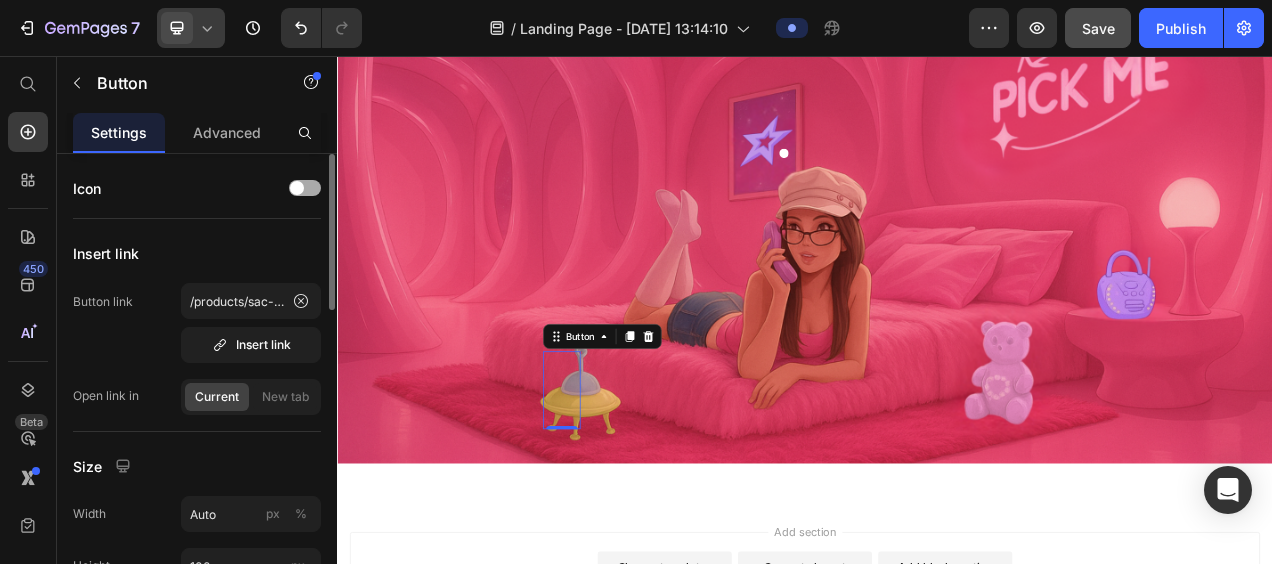 click at bounding box center [297, 188] 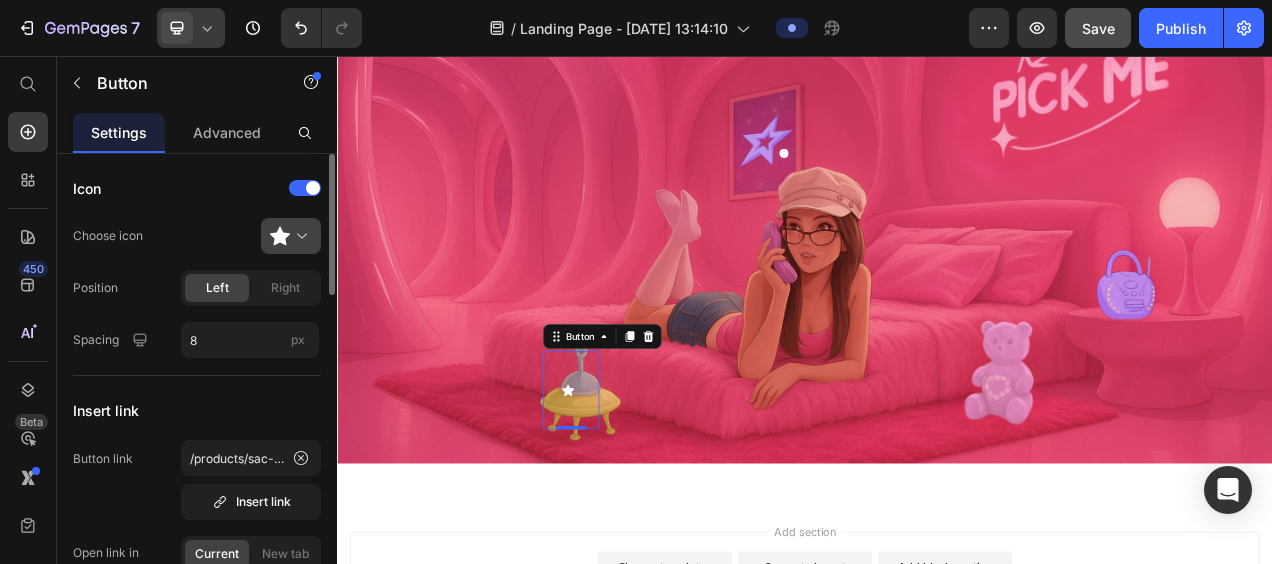 click at bounding box center (299, 236) 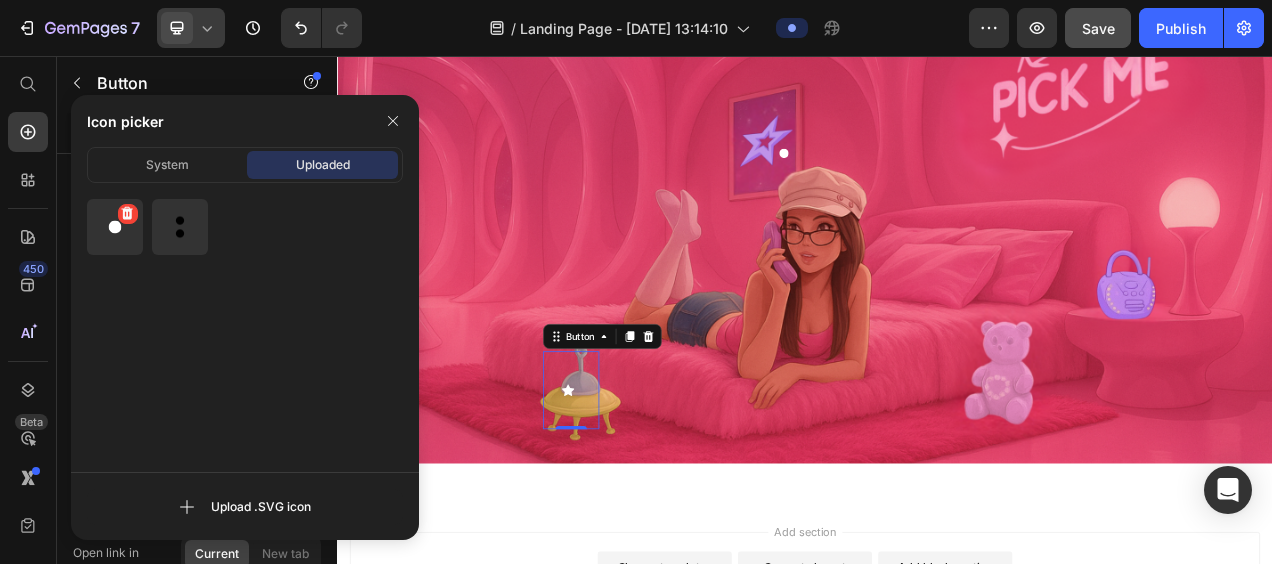 click at bounding box center [115, 227] 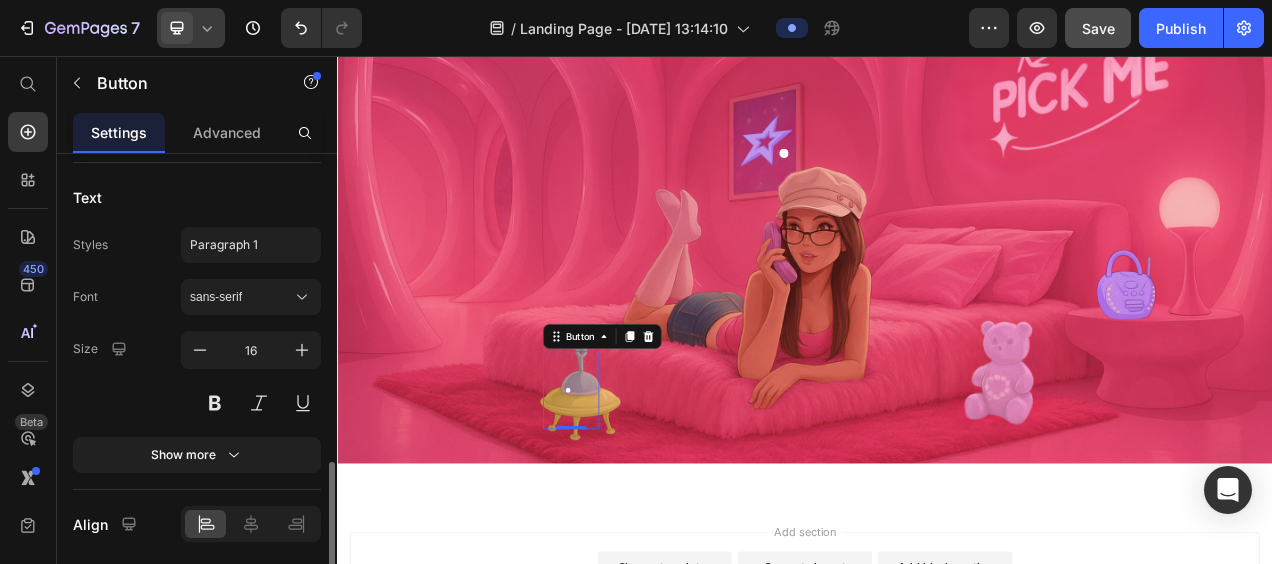 scroll, scrollTop: 1020, scrollLeft: 0, axis: vertical 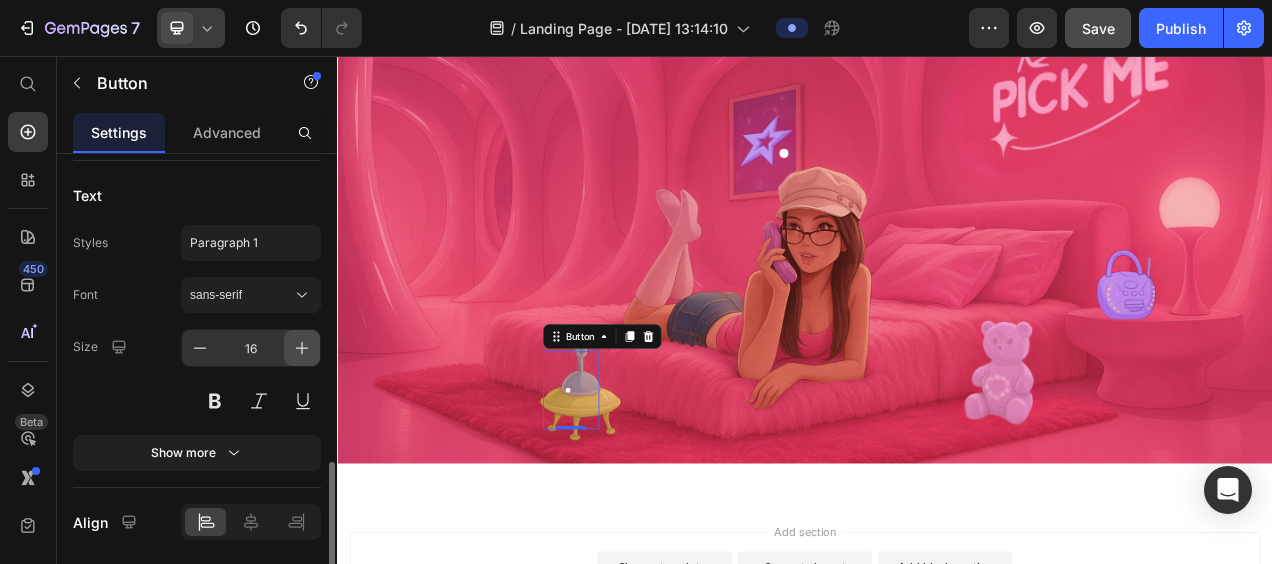 click 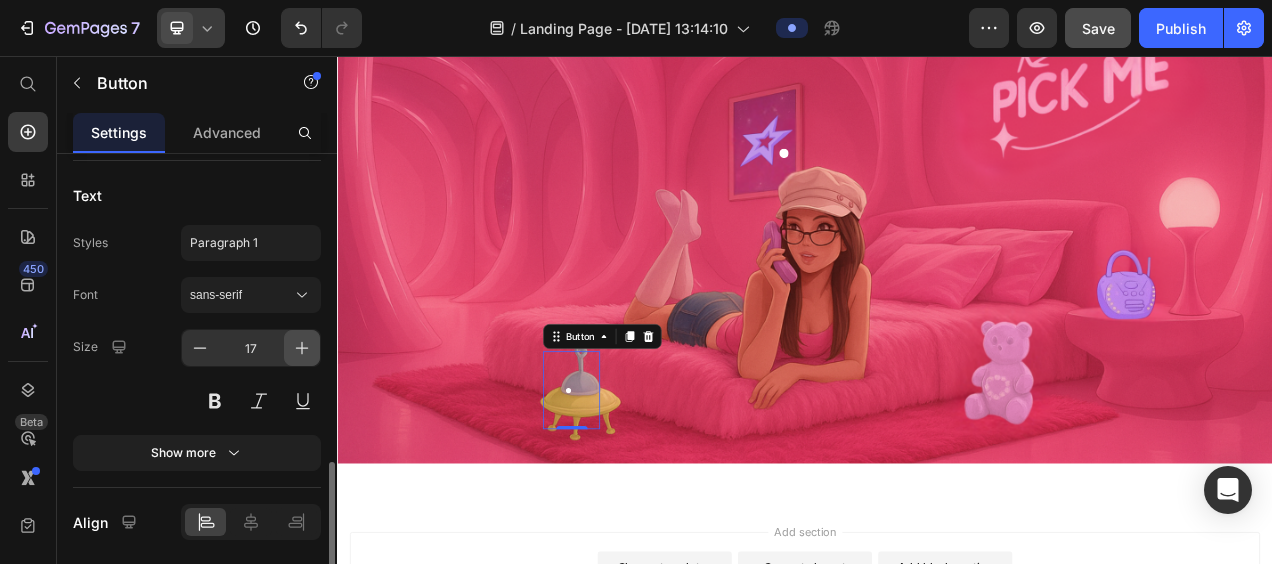click 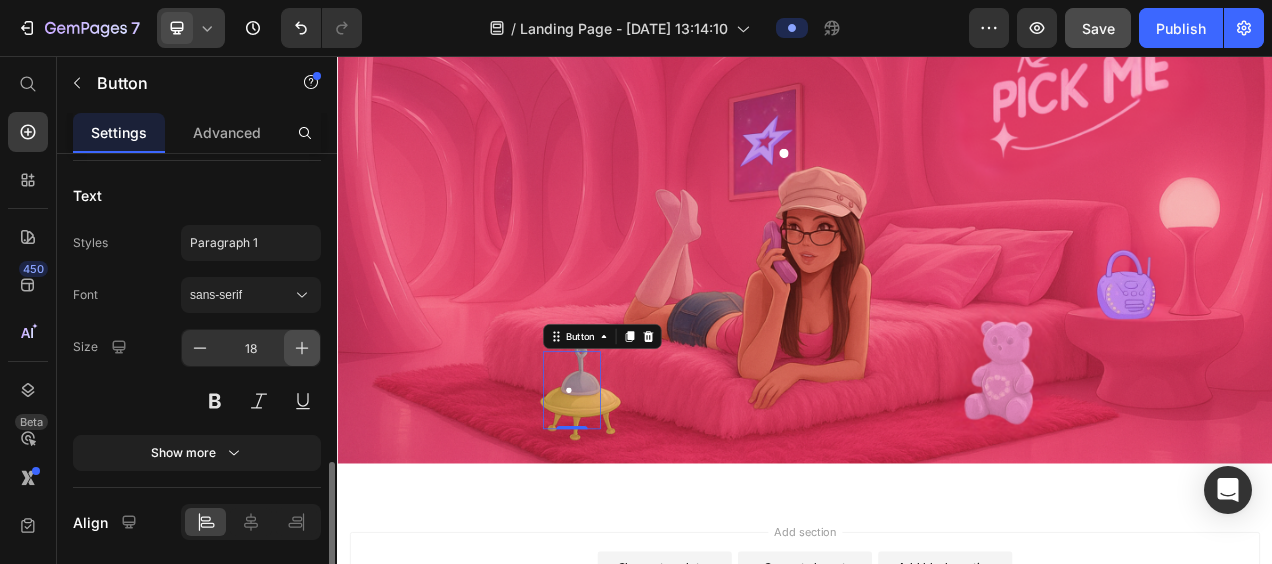 click 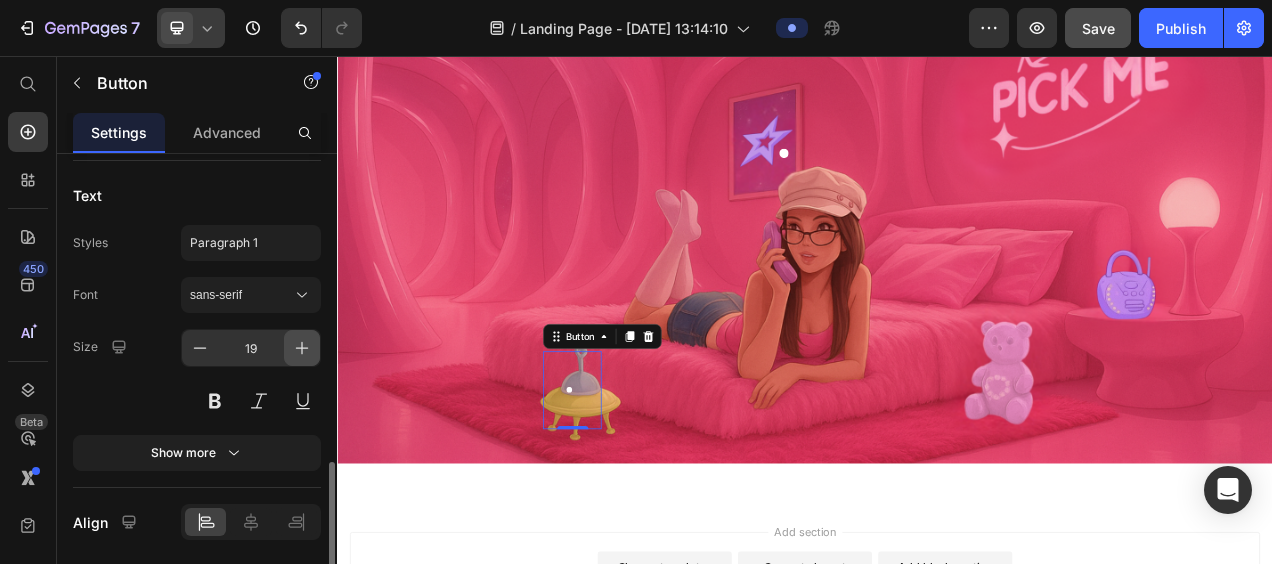 click 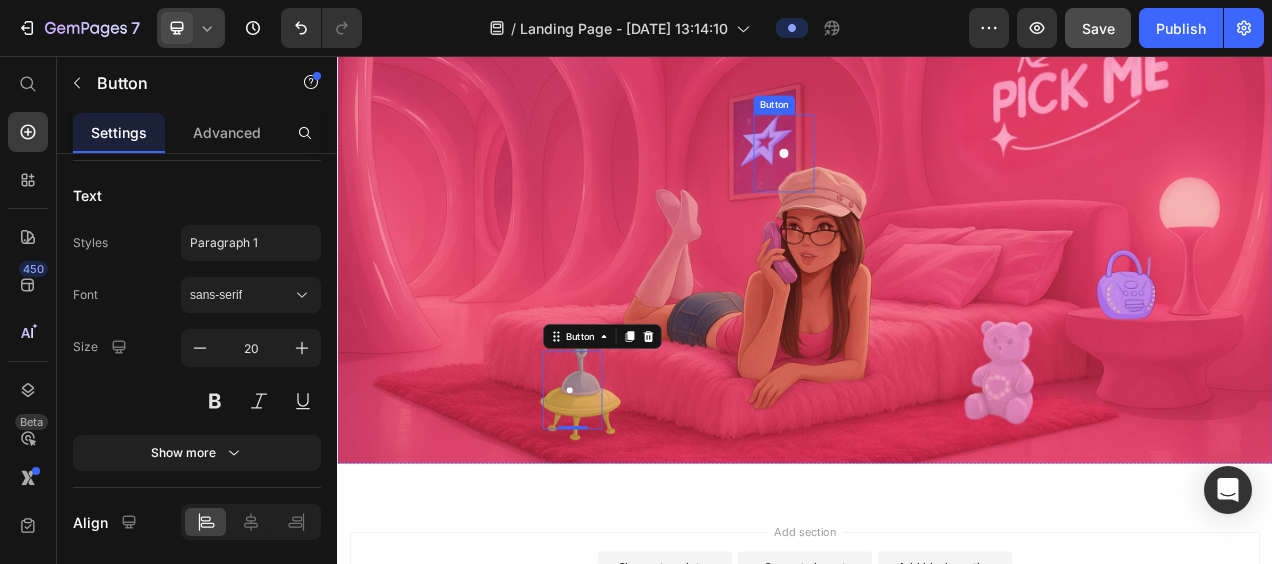 click 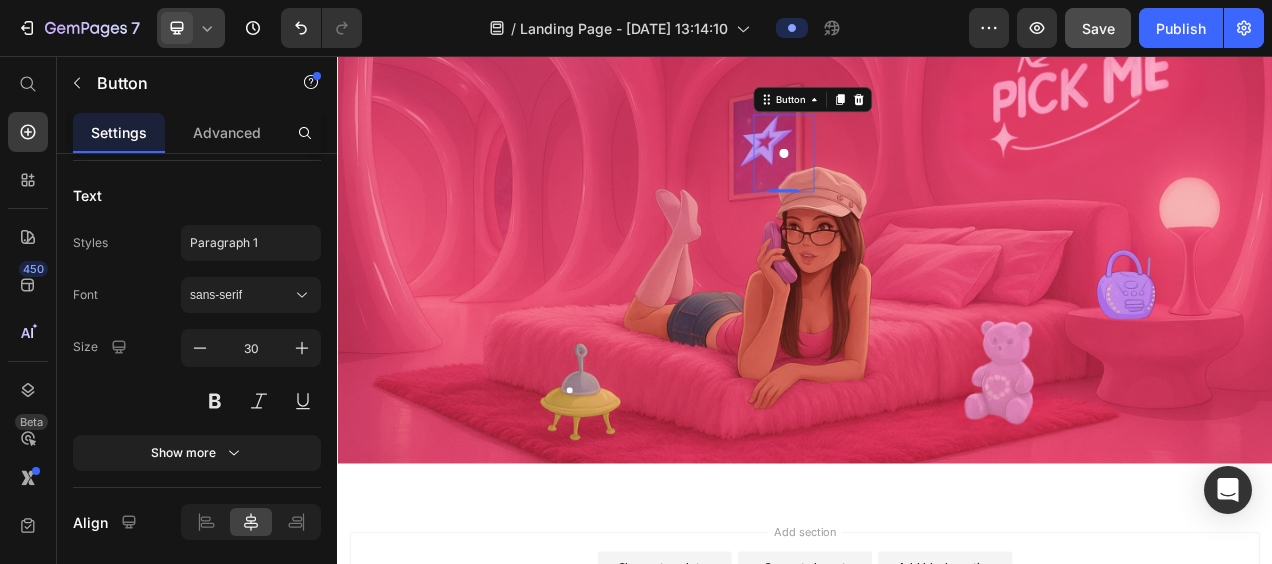 scroll, scrollTop: 1020, scrollLeft: 0, axis: vertical 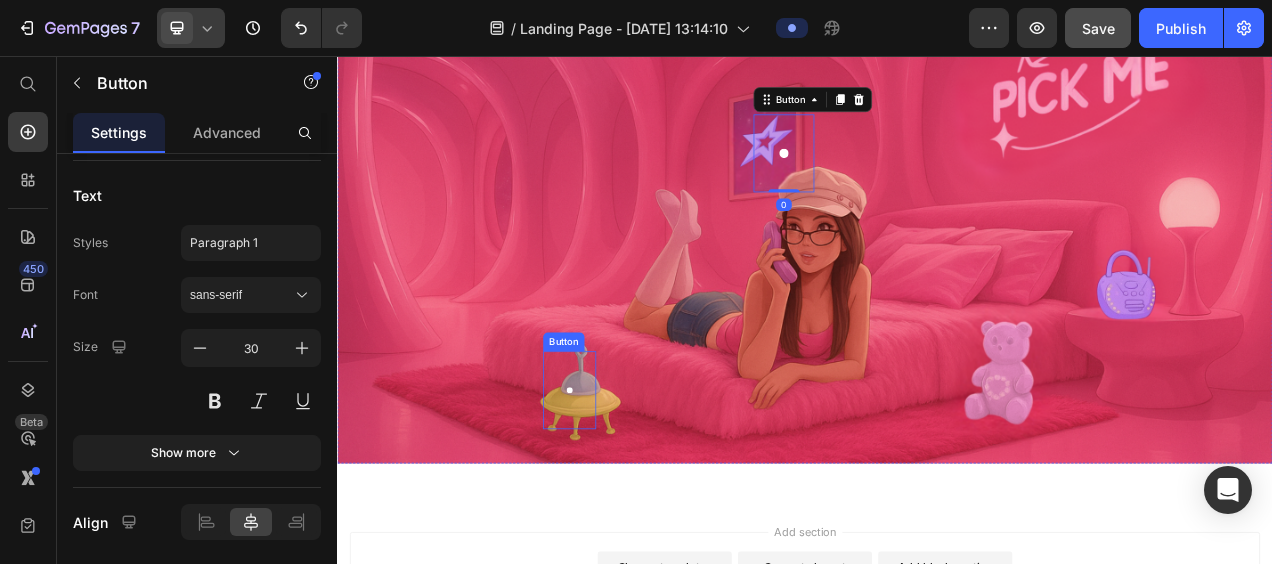 click 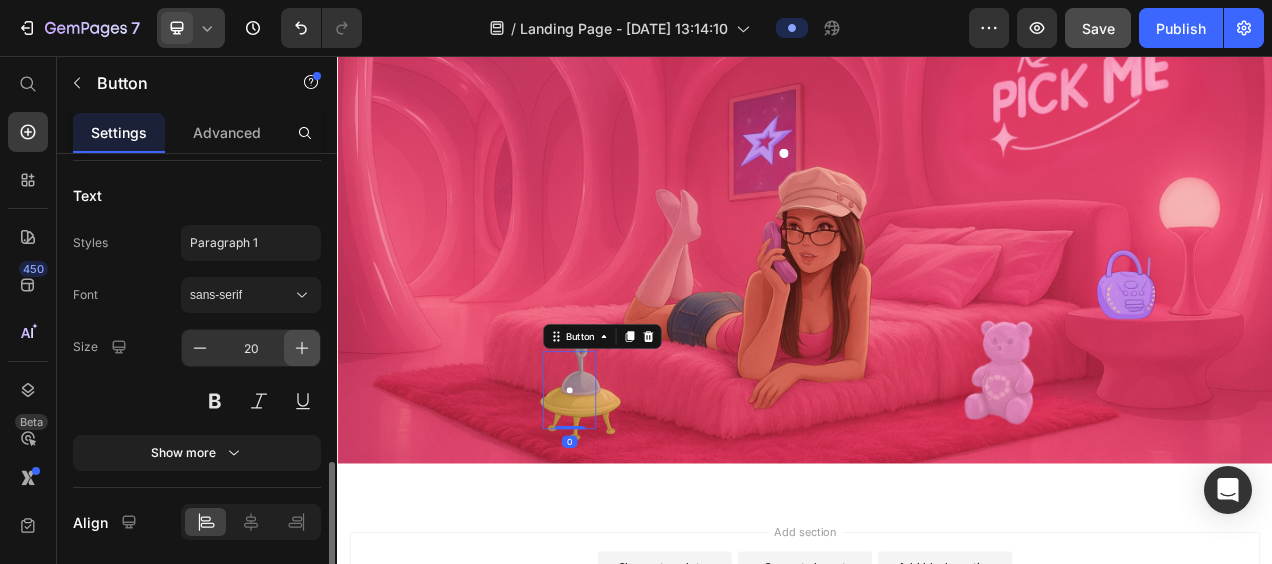 click 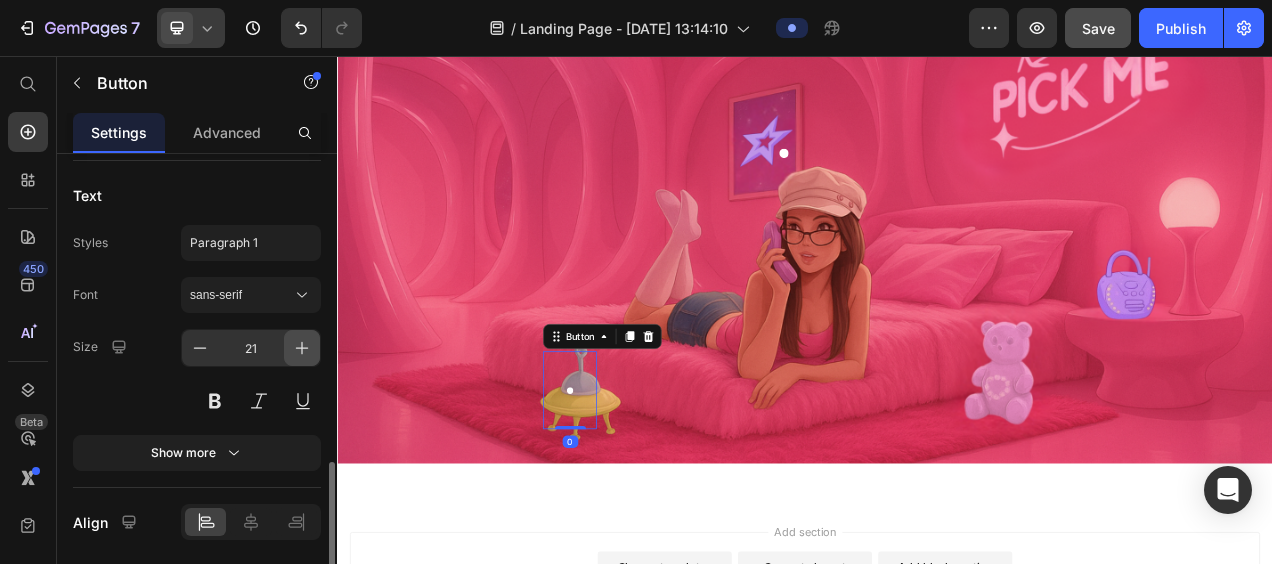 click 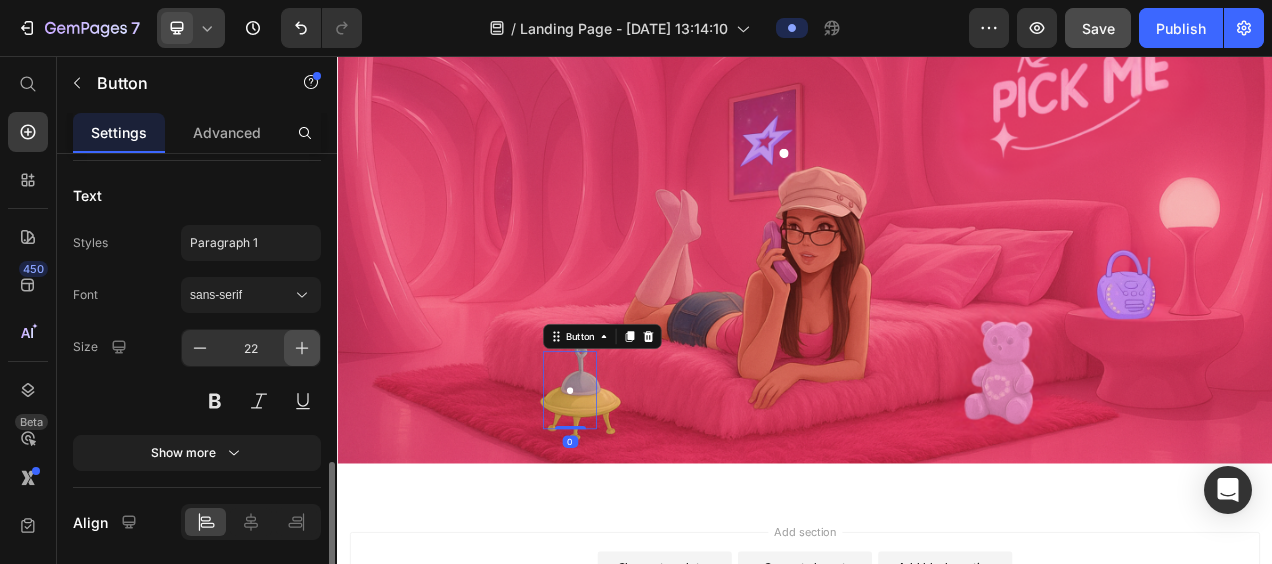 click 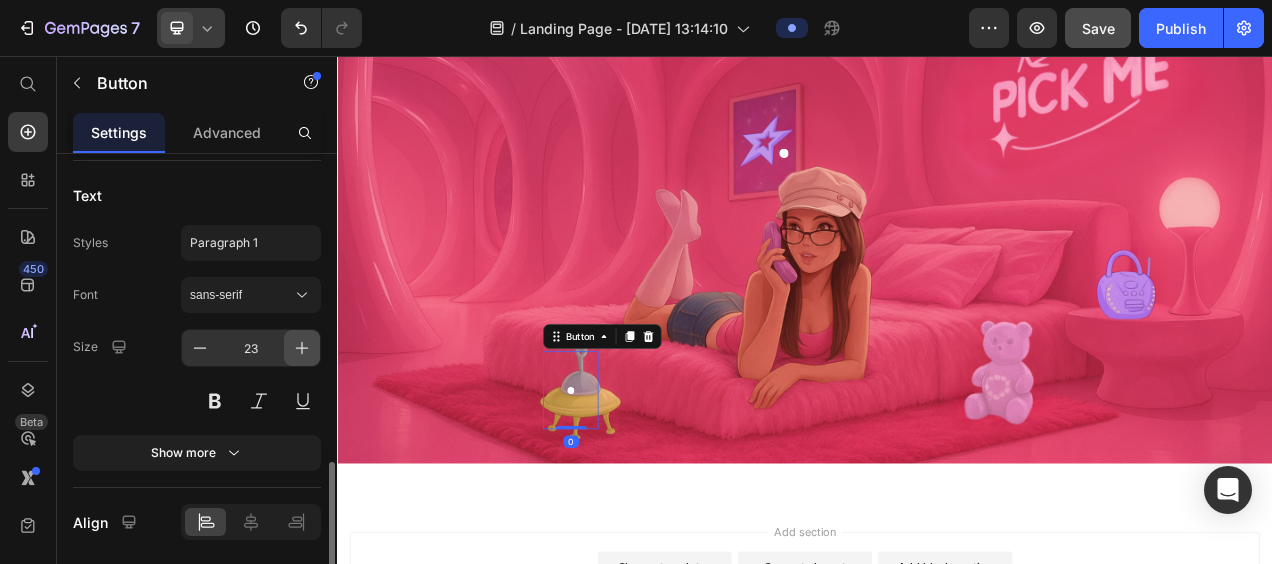 click 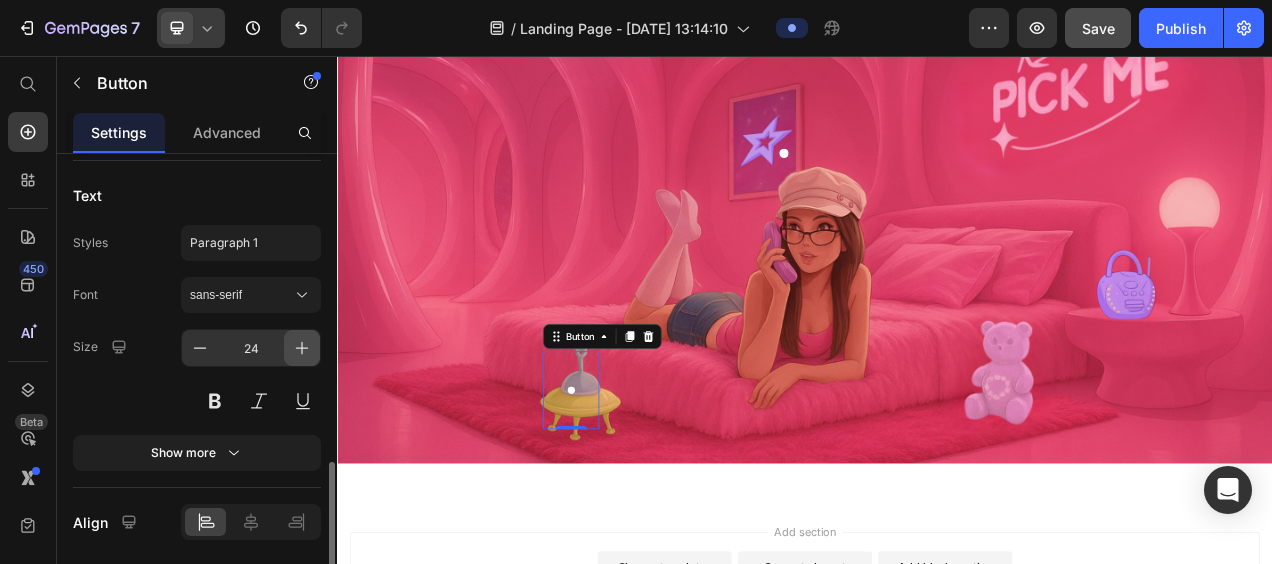 click 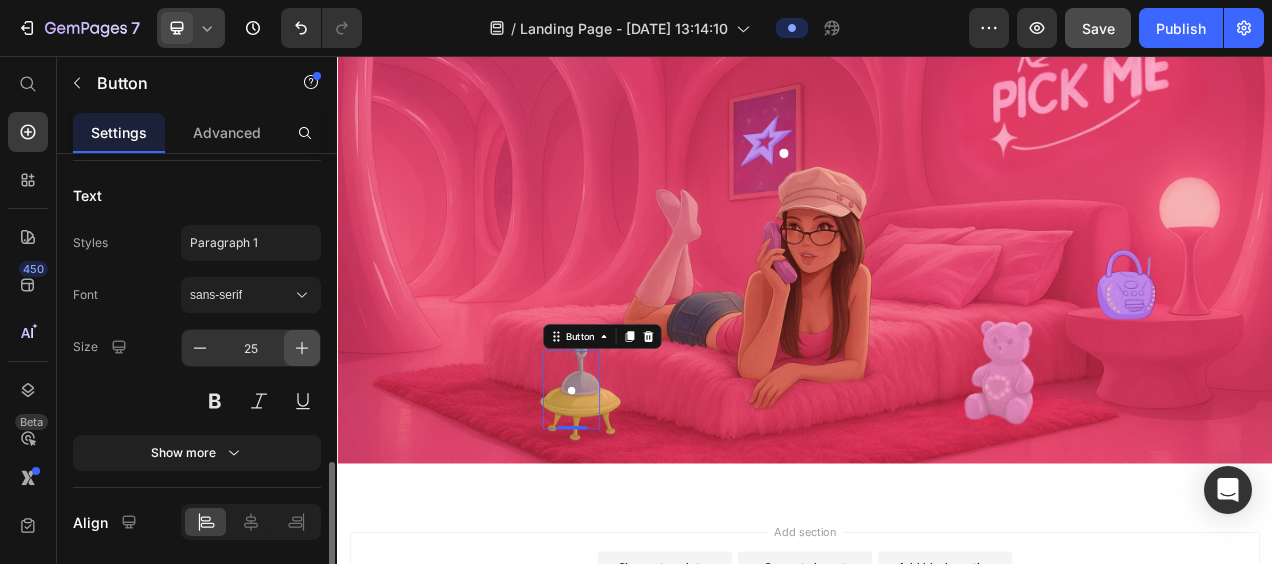 click 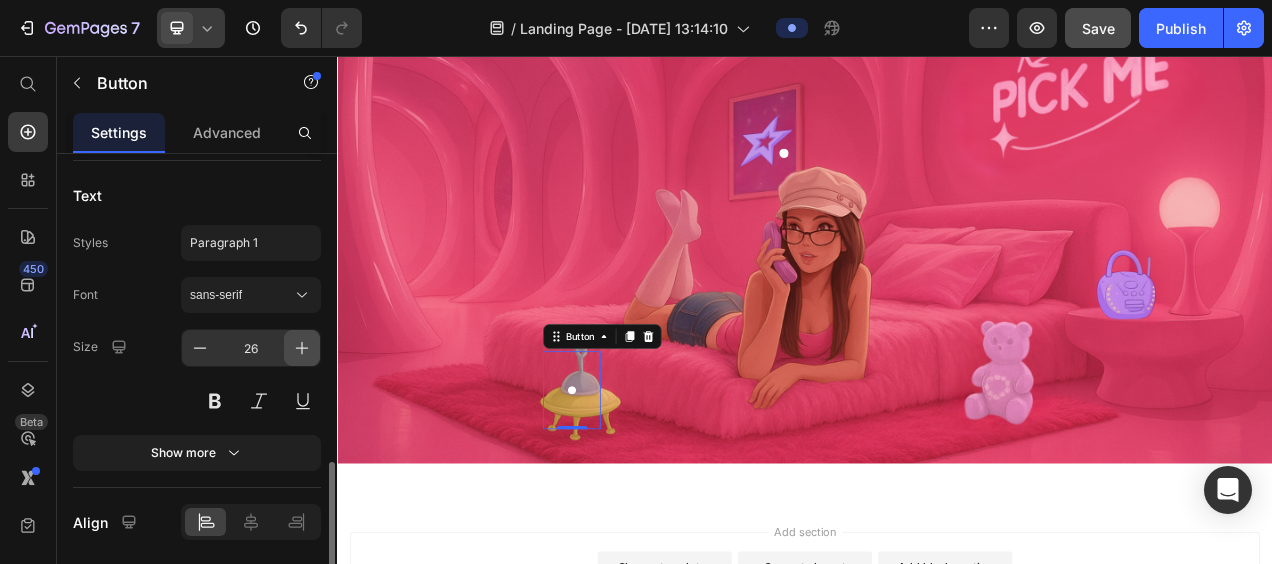 click 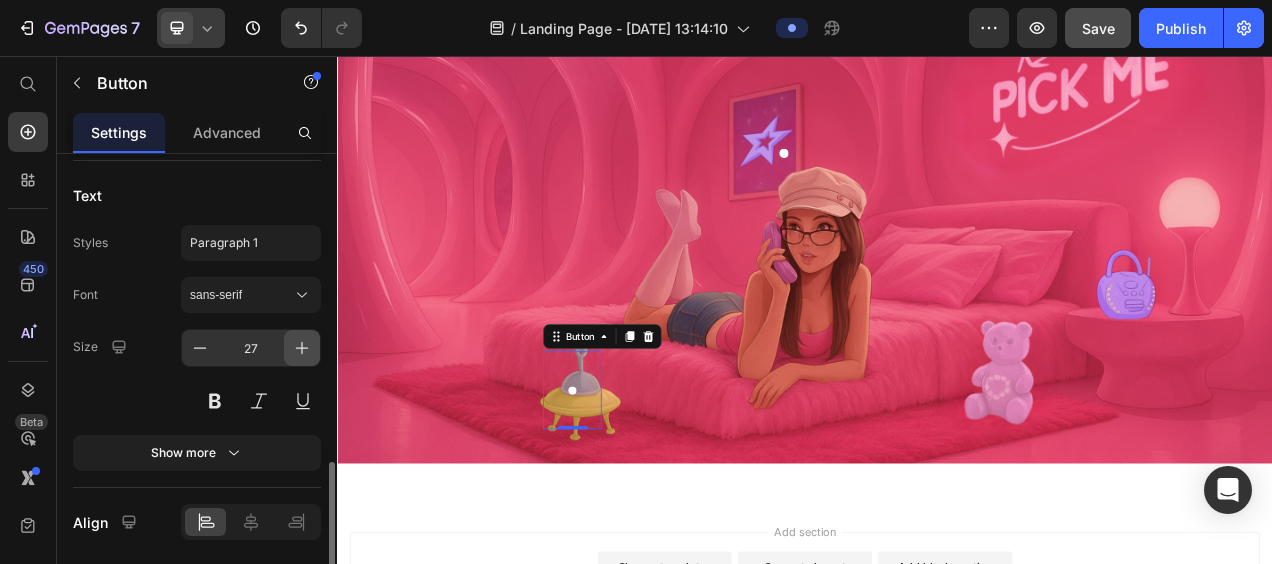 click 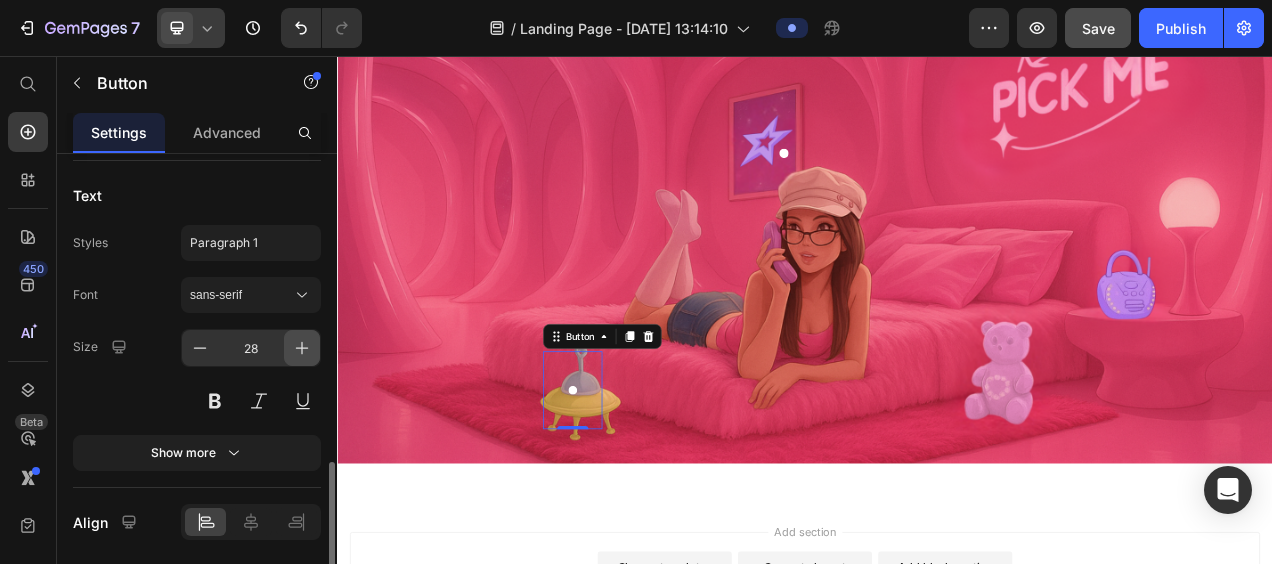 click 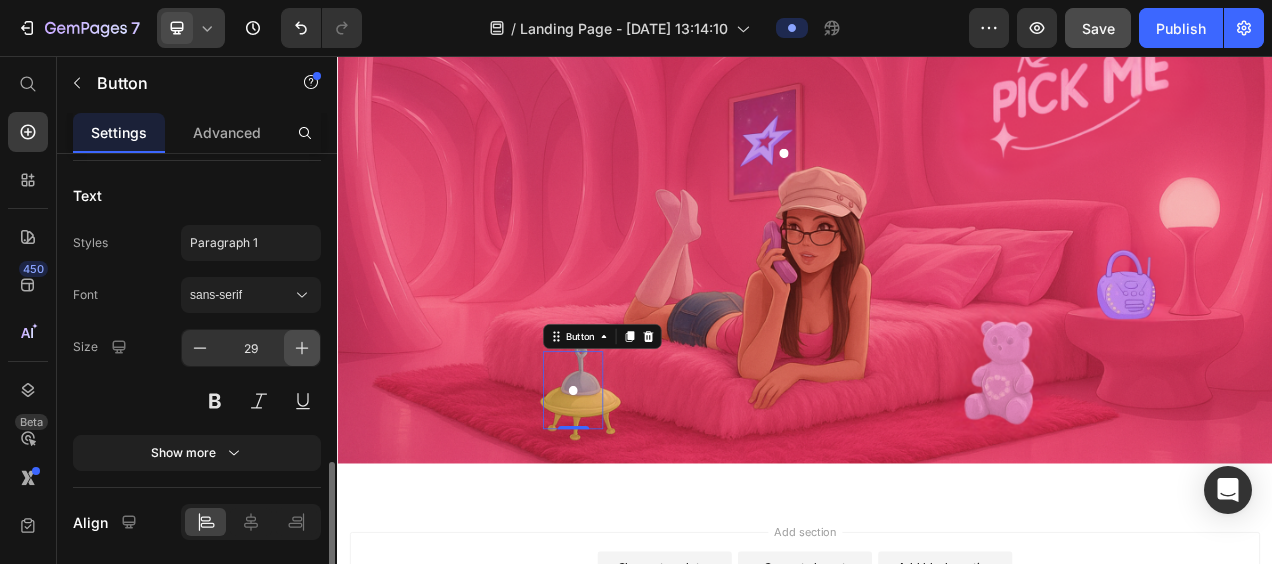 click 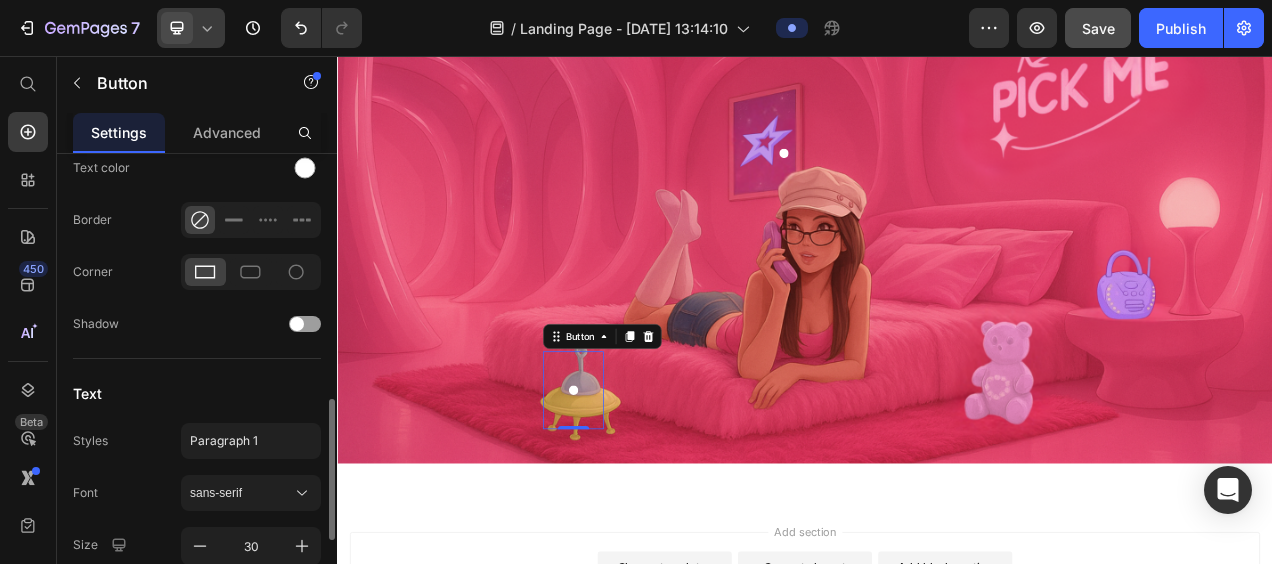 scroll, scrollTop: 824, scrollLeft: 0, axis: vertical 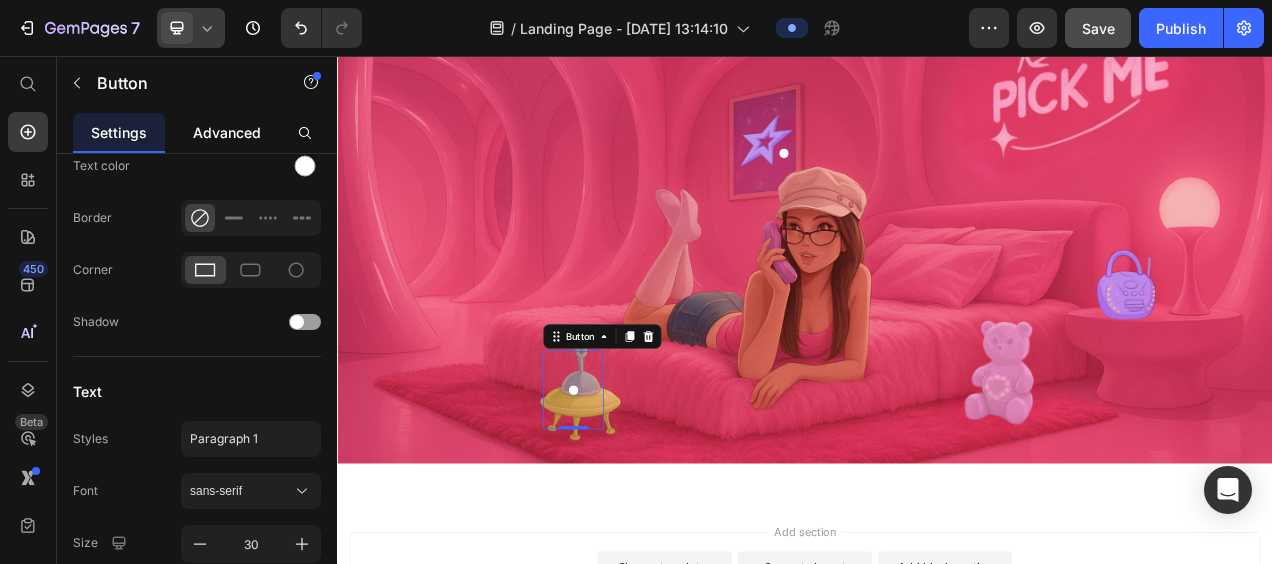click on "Advanced" at bounding box center [227, 132] 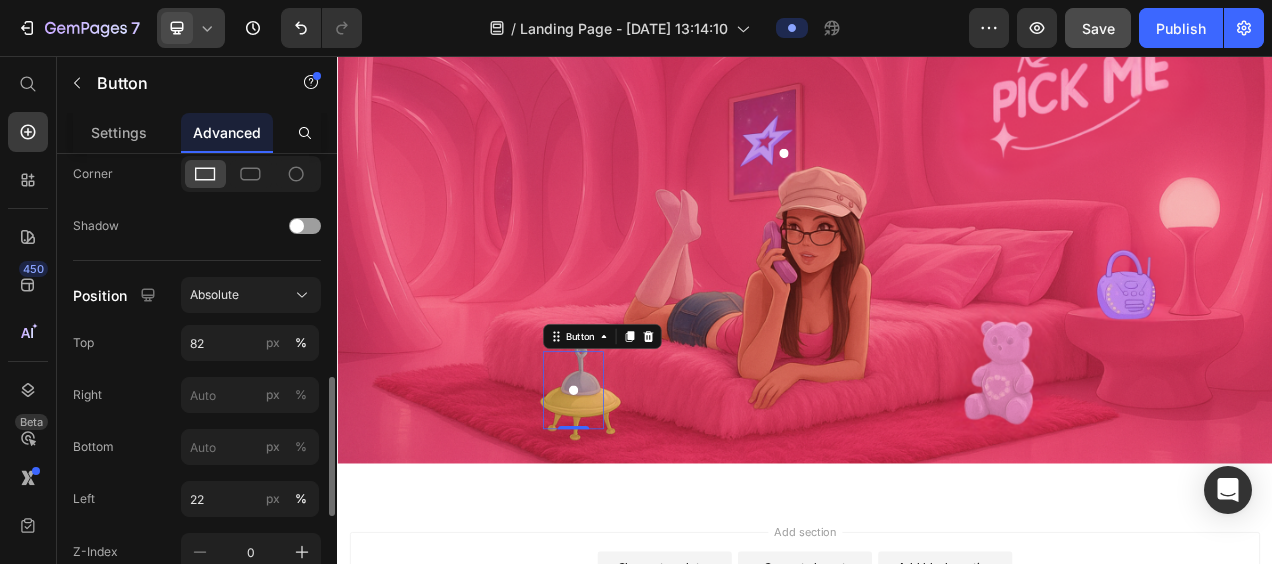 scroll, scrollTop: 662, scrollLeft: 0, axis: vertical 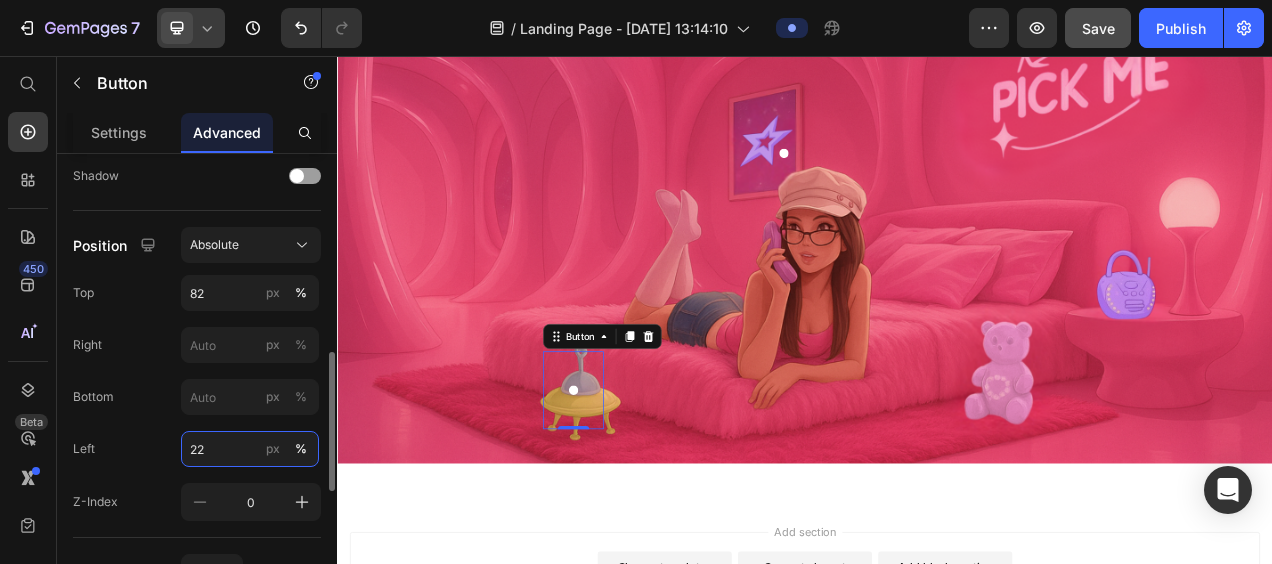 click on "22" at bounding box center (250, 449) 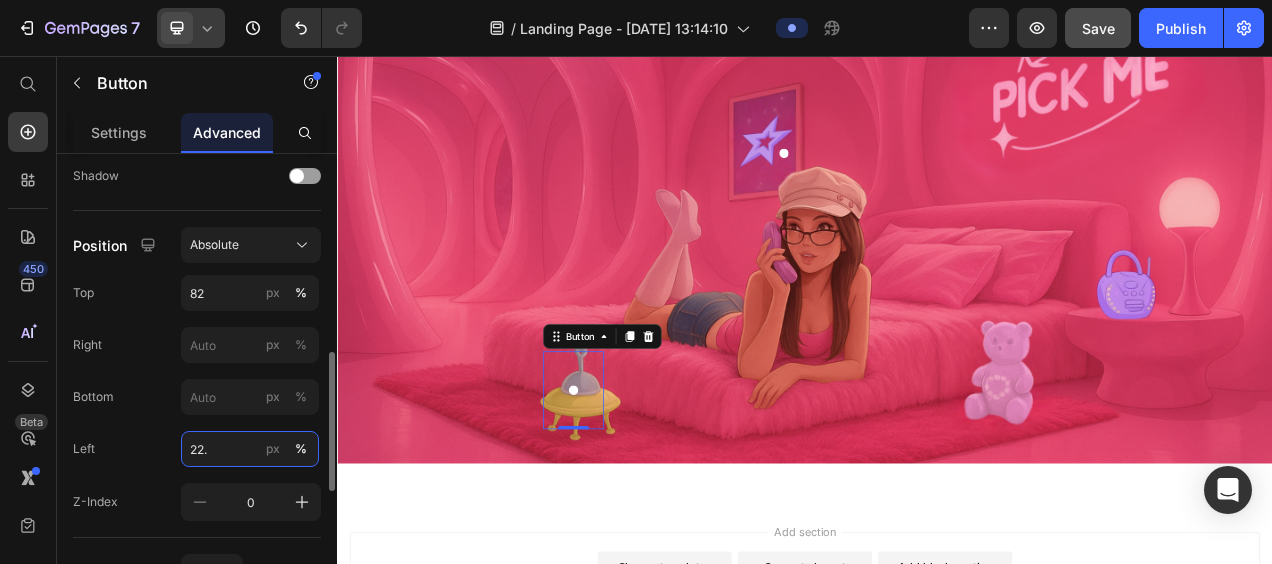 type on "22.6" 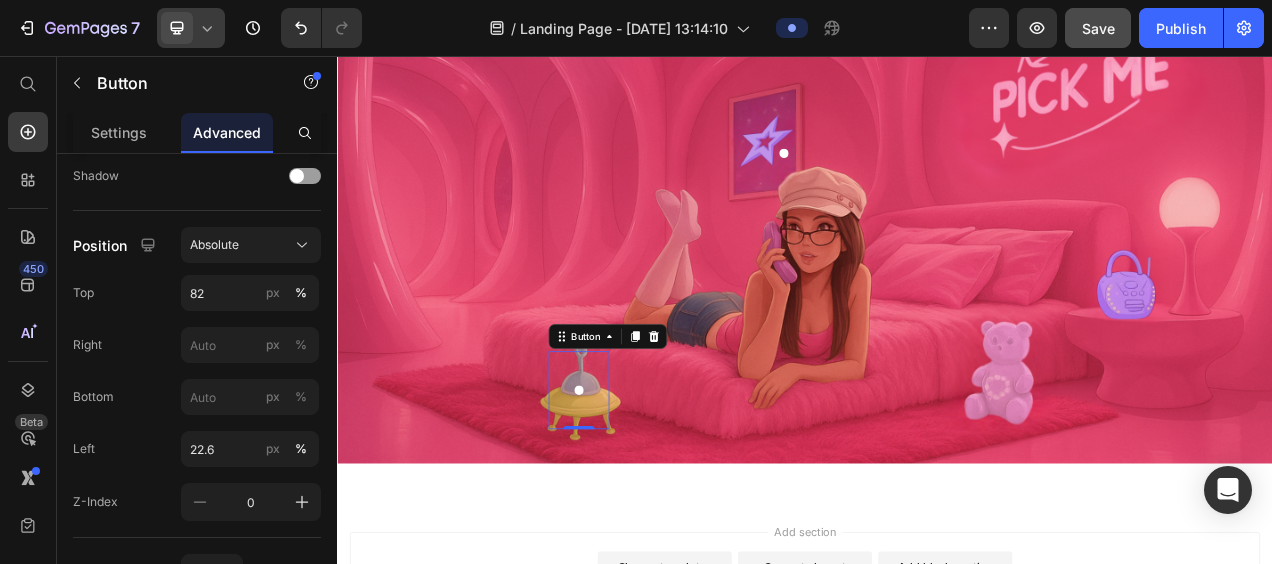 click on "Add section Choose templates inspired by CRO experts Generate layout from URL or image Add blank section then drag & drop elements" at bounding box center (937, 726) 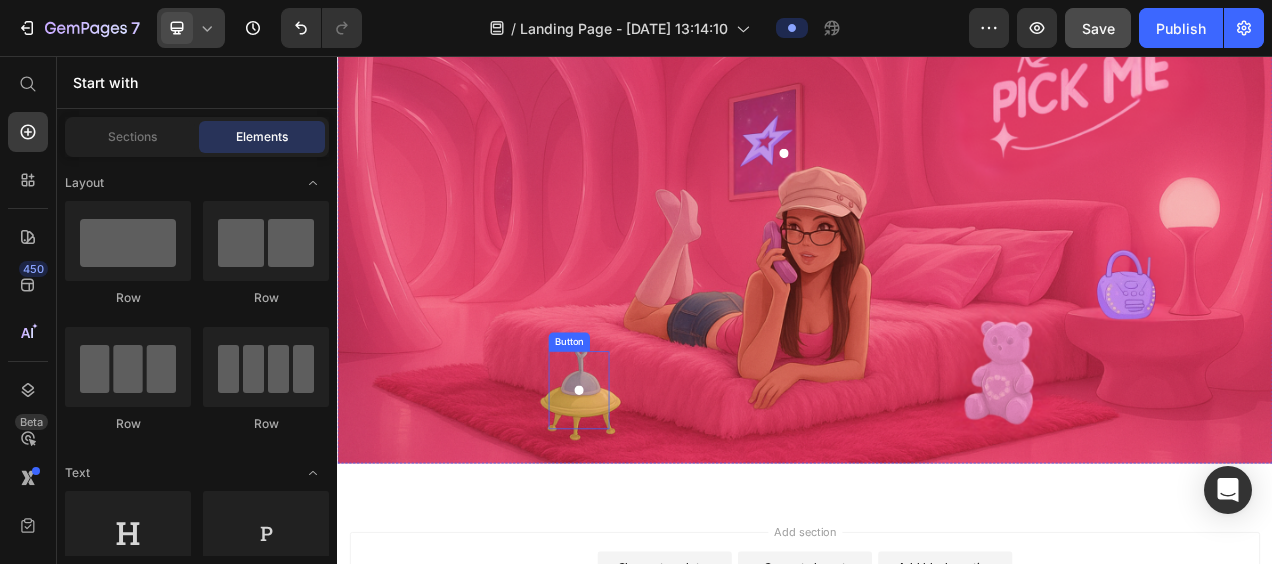 click 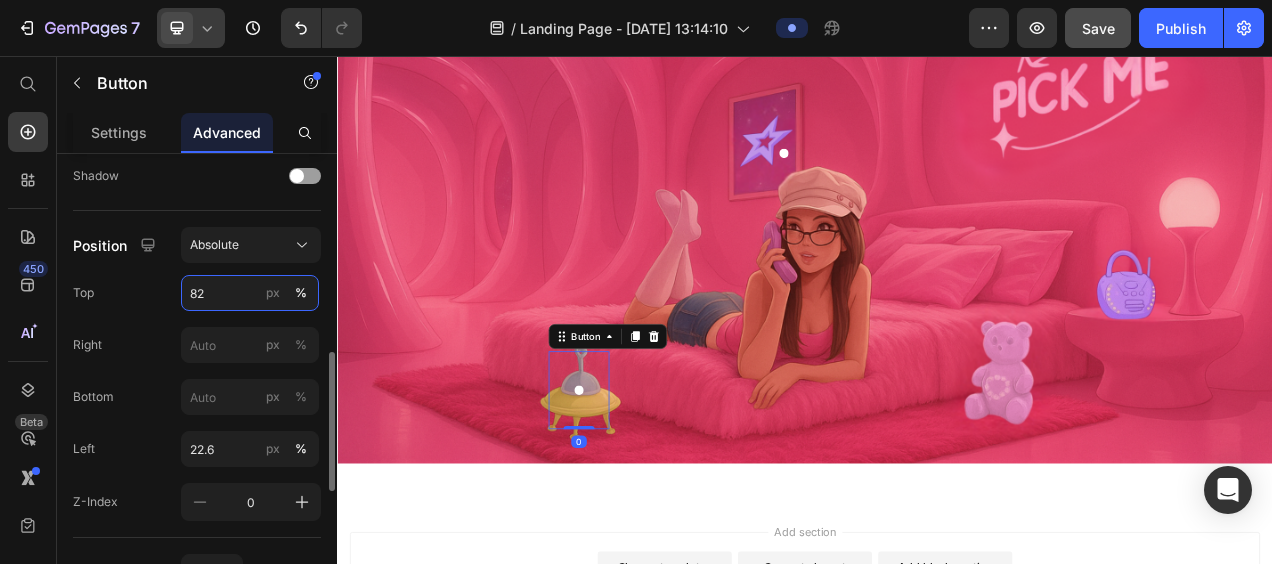 click on "82" at bounding box center [250, 293] 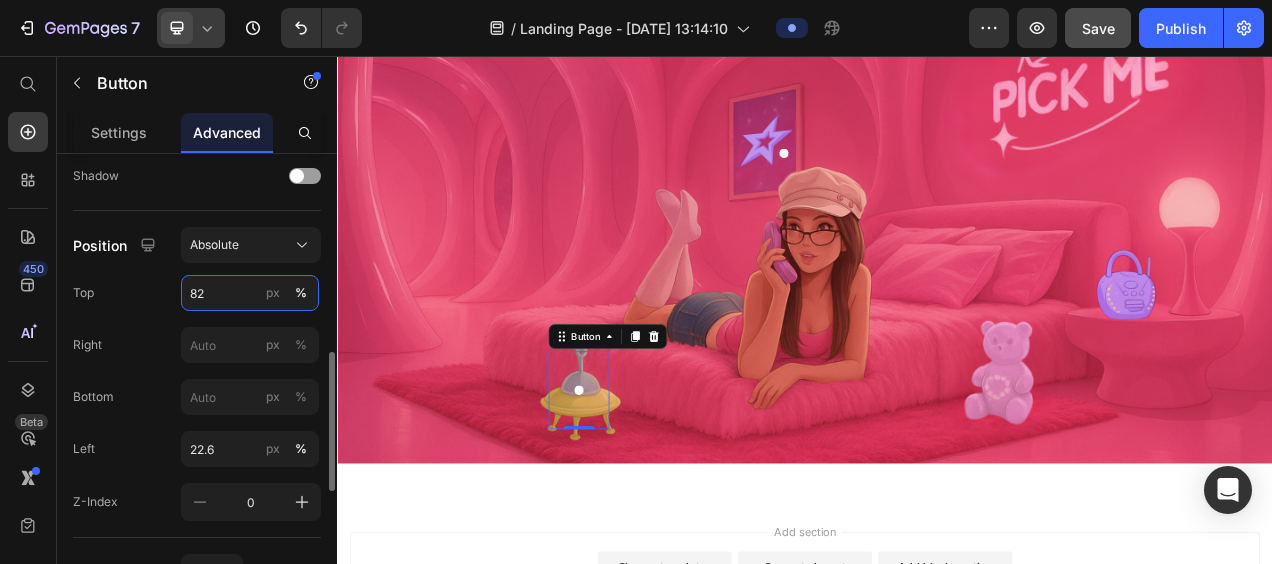 click on "82" at bounding box center [250, 293] 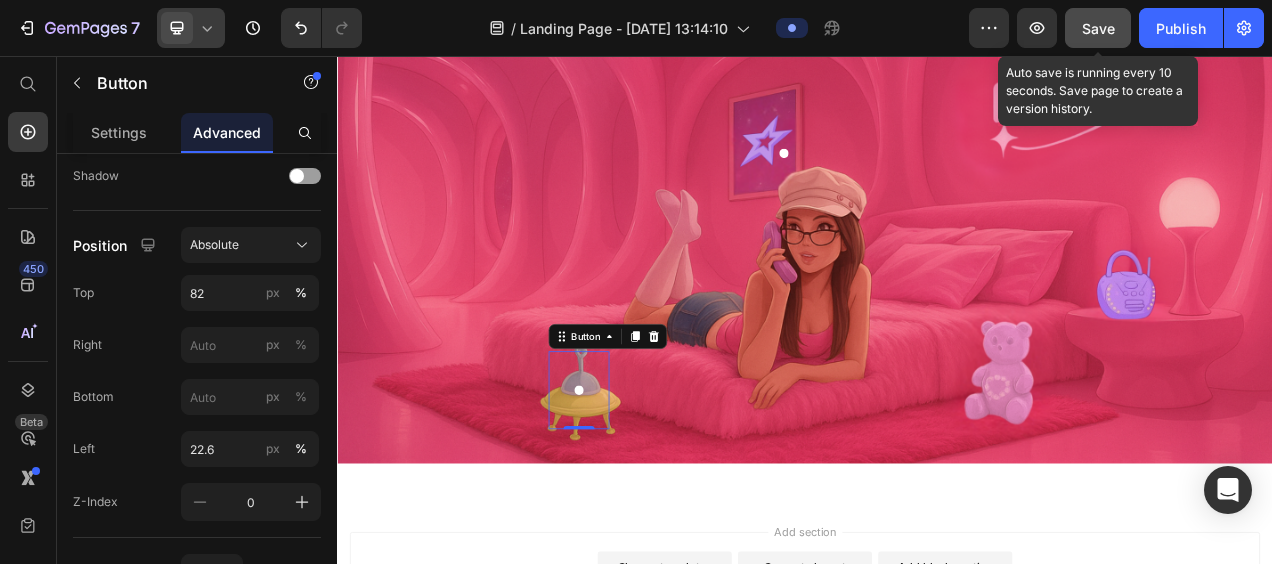 click on "Save" 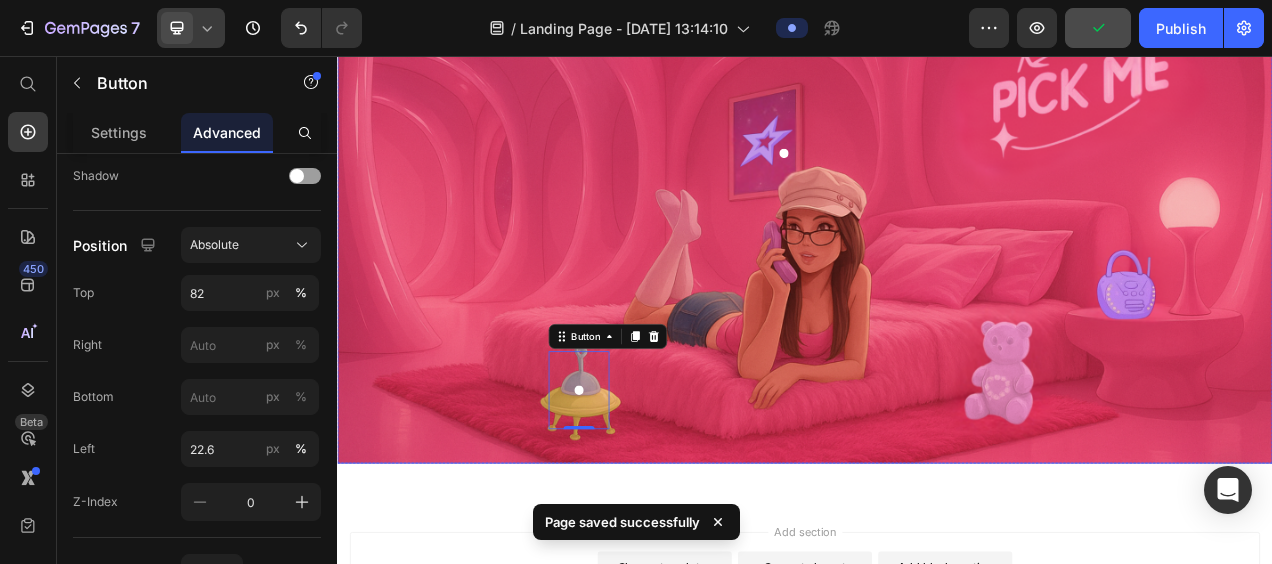 click at bounding box center (937, 179) 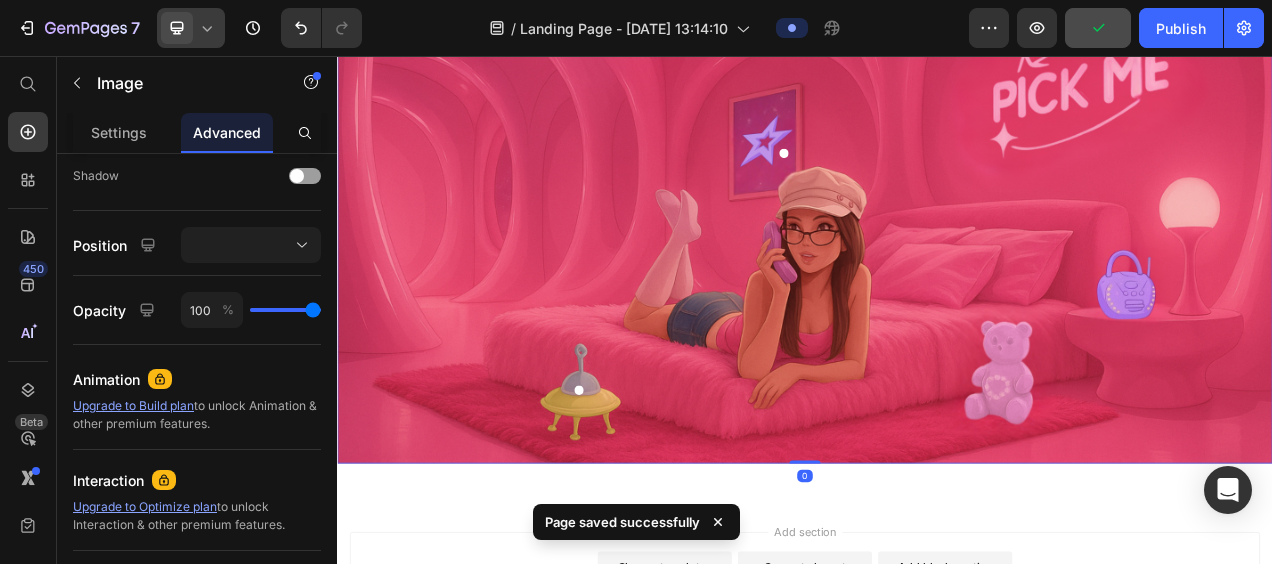 scroll, scrollTop: 0, scrollLeft: 0, axis: both 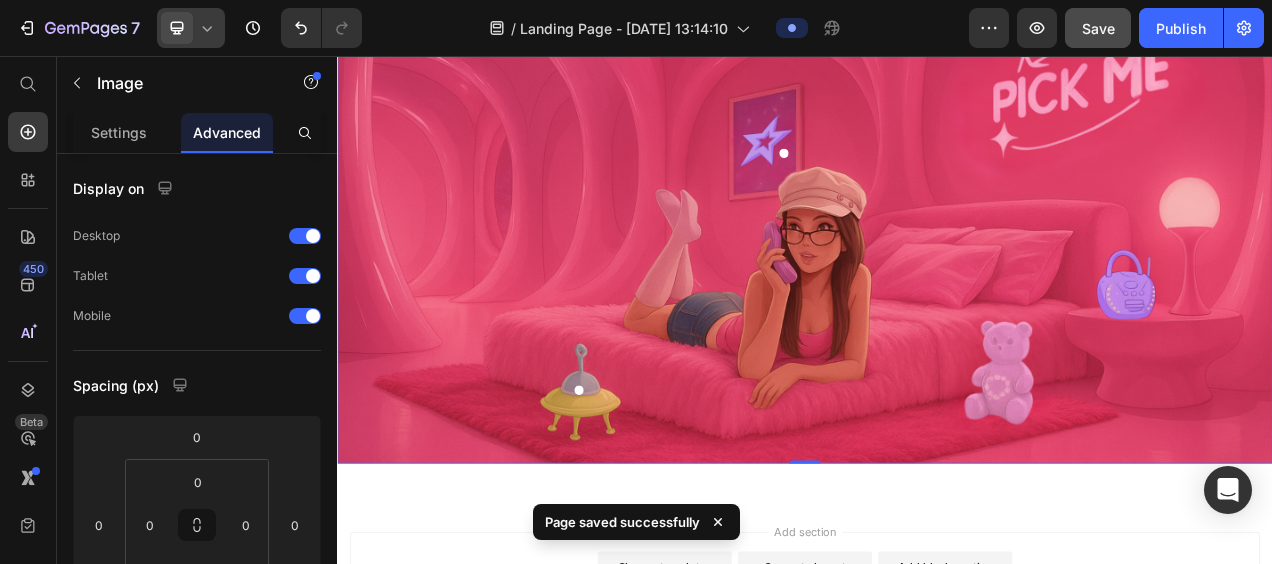 click 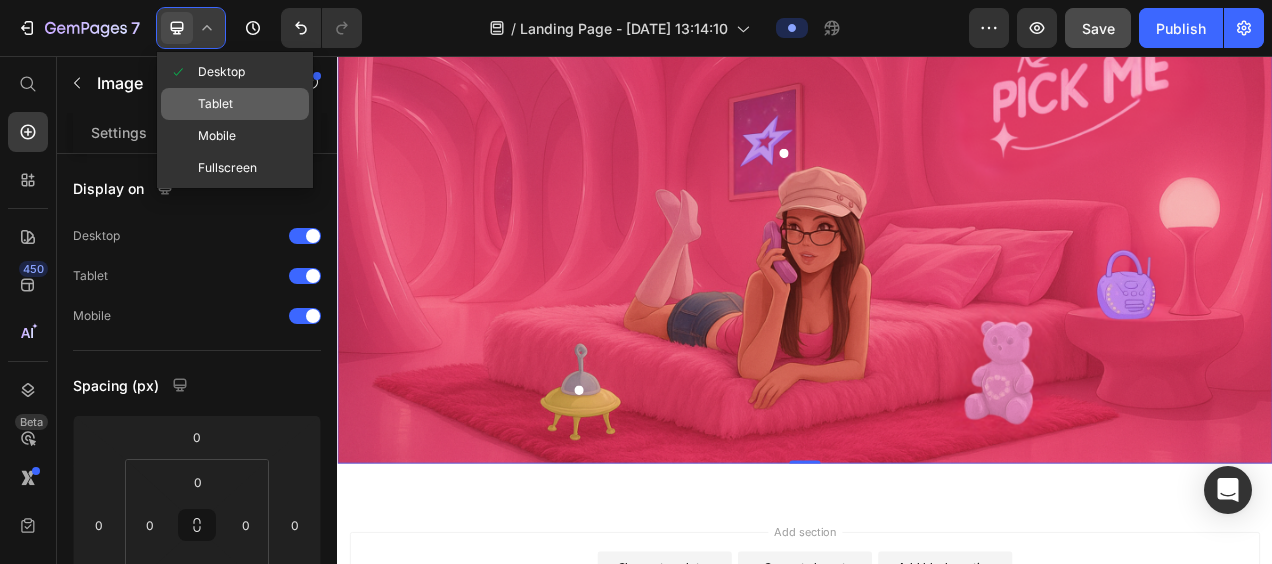 click on "Tablet" at bounding box center (215, 104) 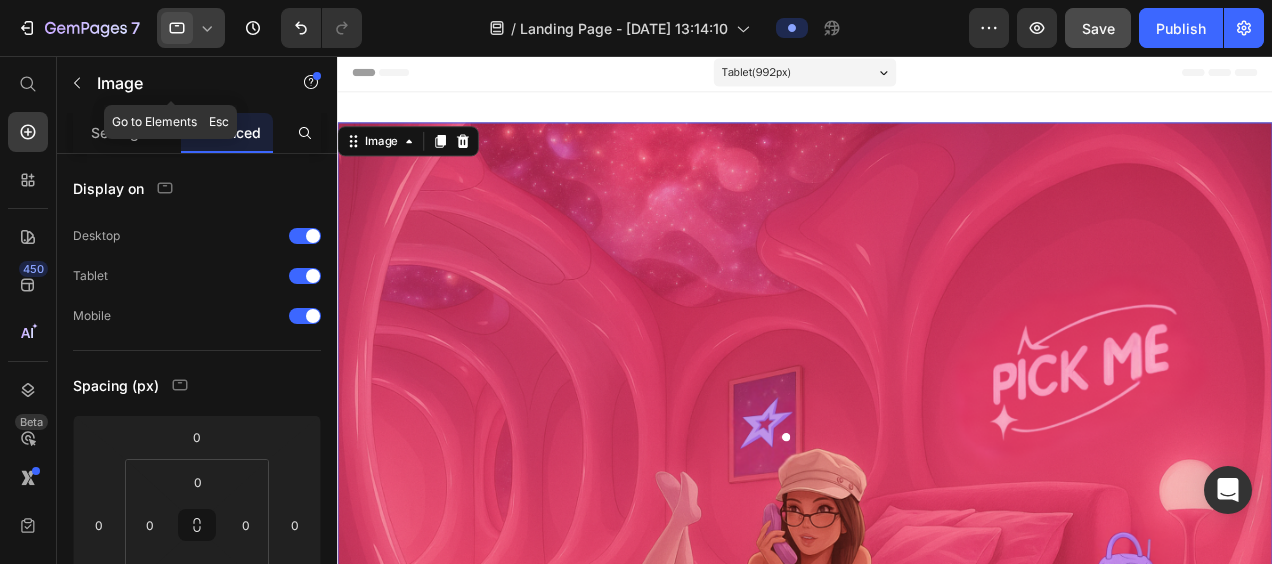 scroll, scrollTop: 2, scrollLeft: 0, axis: vertical 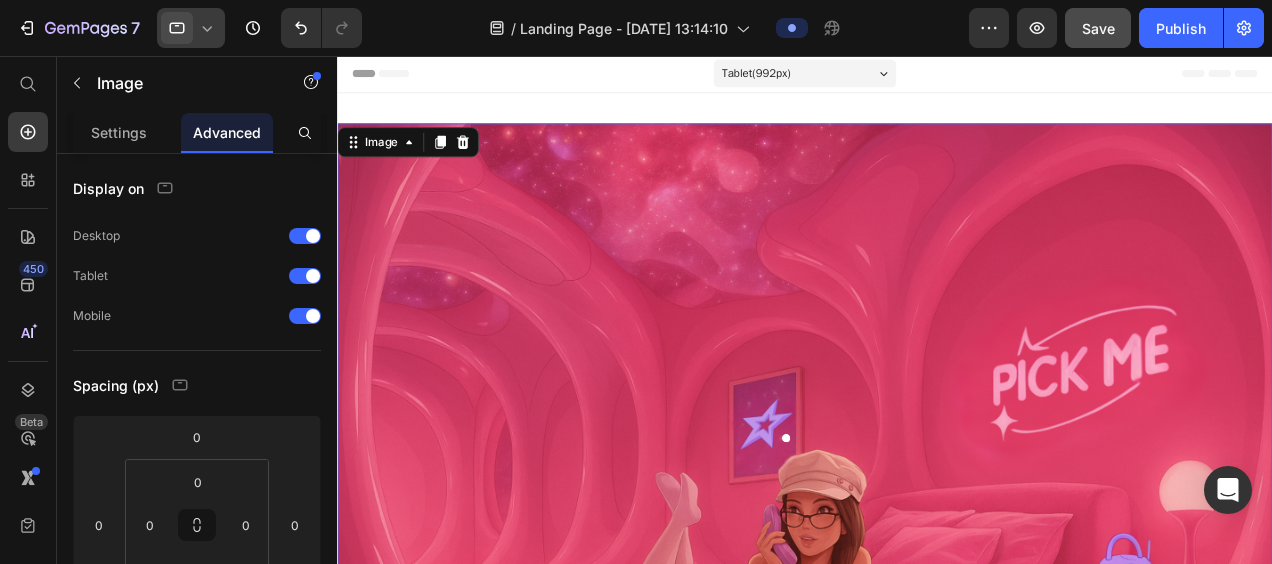 click 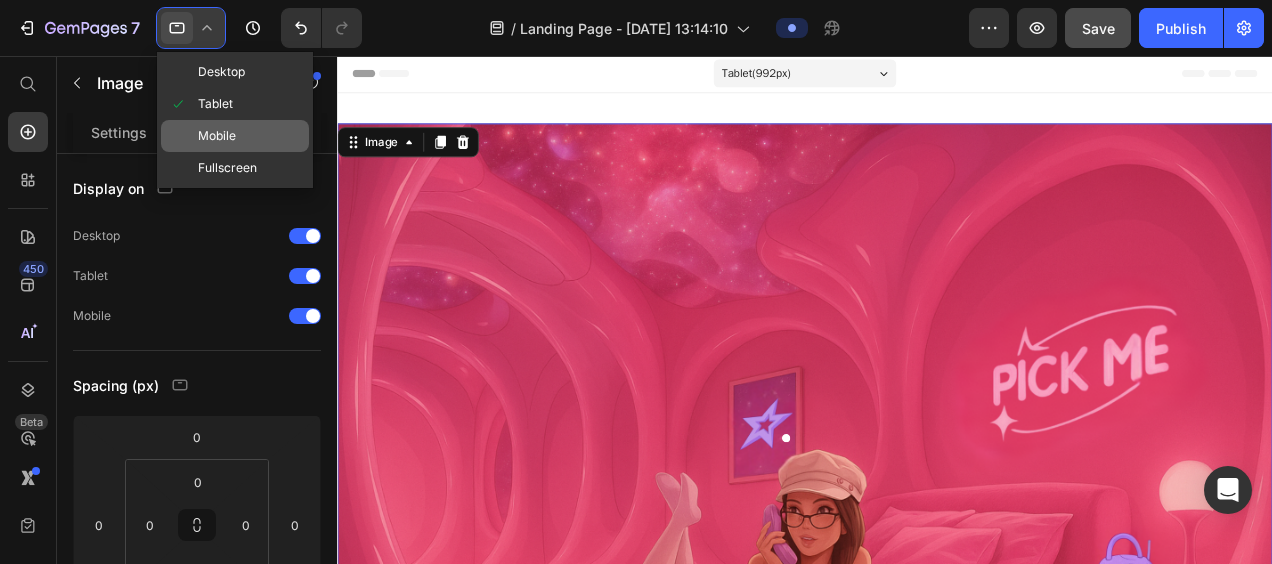 click on "Mobile" at bounding box center [217, 136] 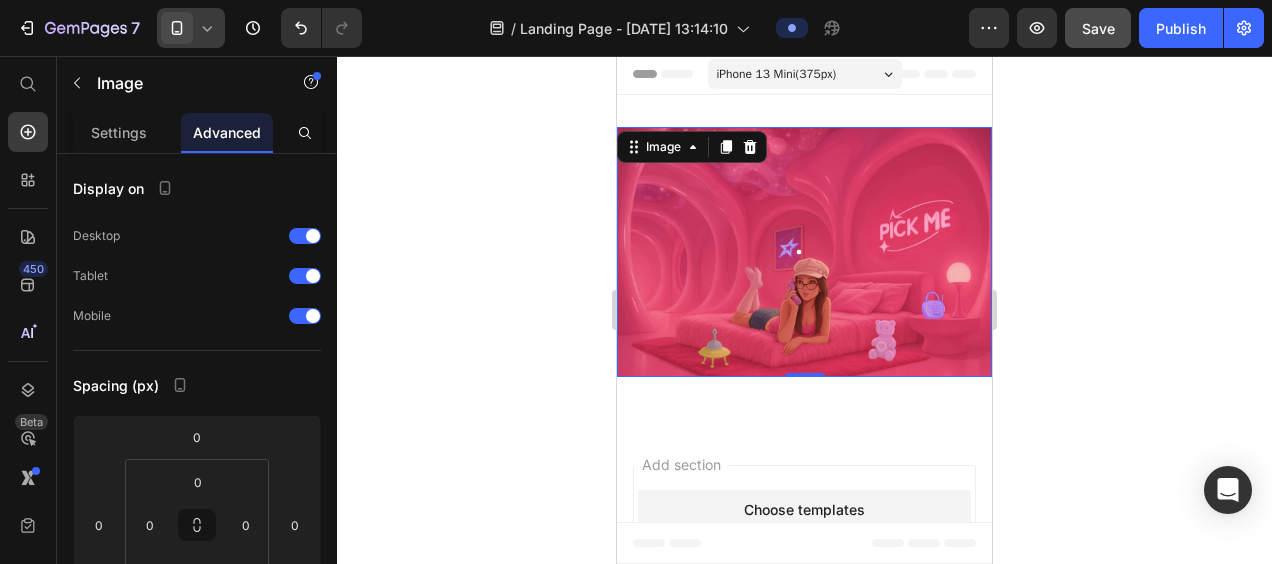 click 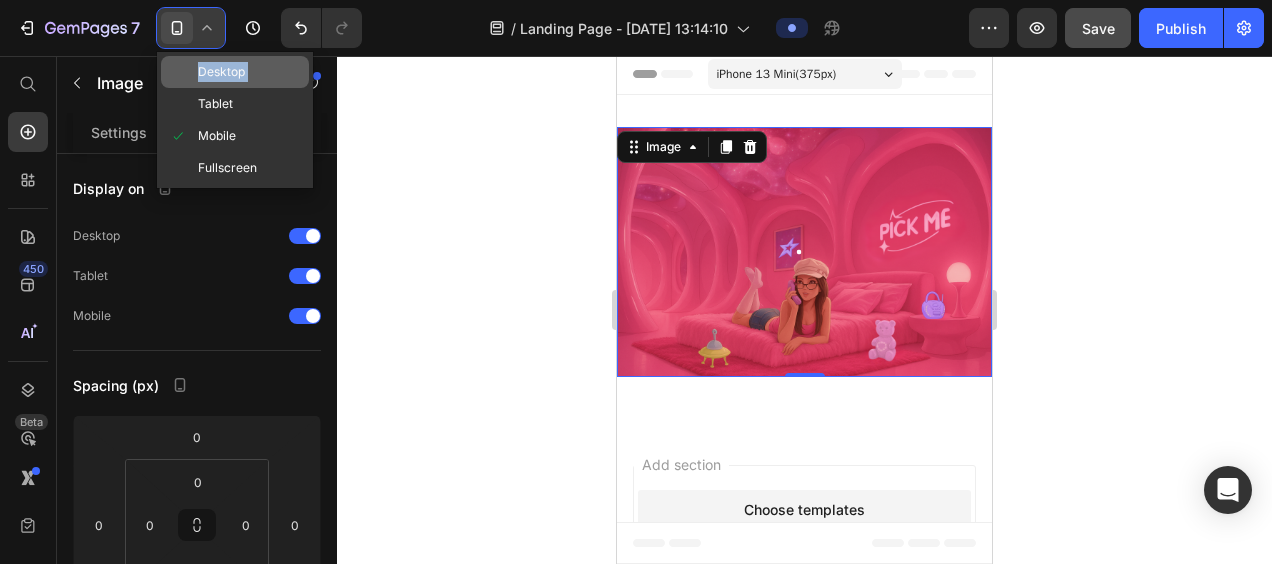 drag, startPoint x: 195, startPoint y: 88, endPoint x: 199, endPoint y: 65, distance: 23.345236 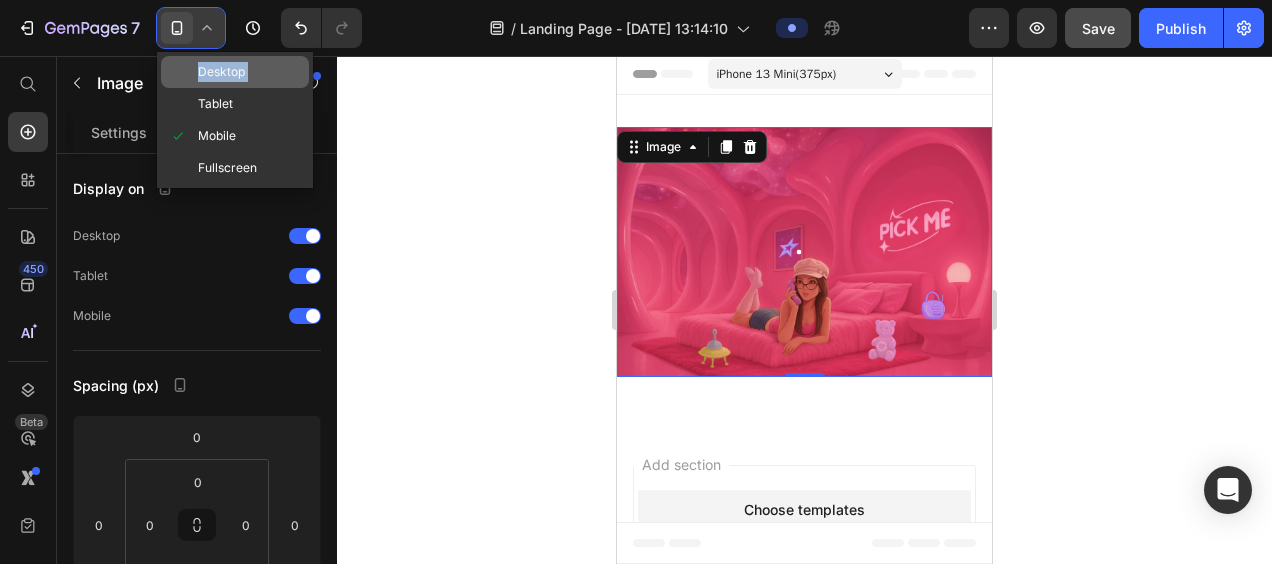 click on "Desktop Tablet Mobile Fullscreen" 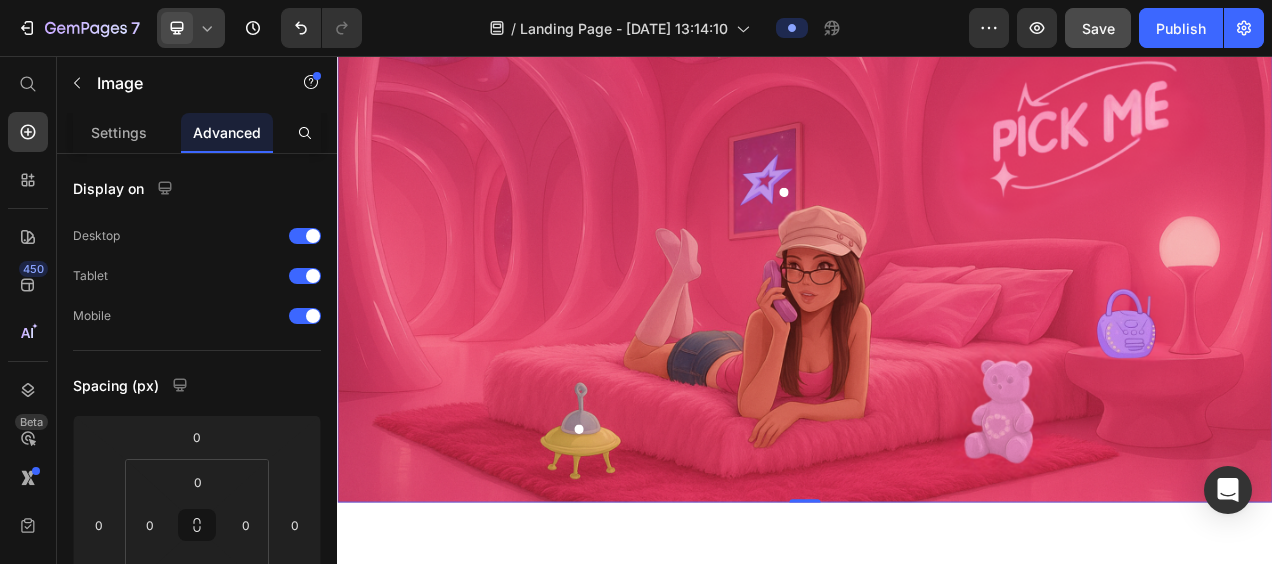 scroll, scrollTop: 324, scrollLeft: 0, axis: vertical 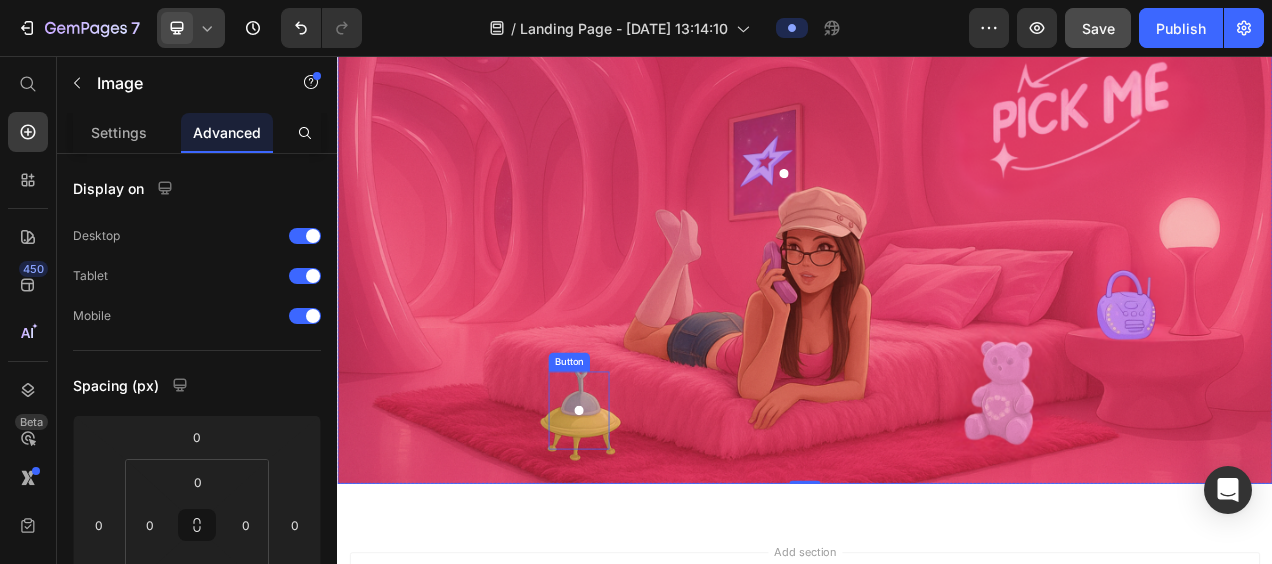 click at bounding box center [647, 511] 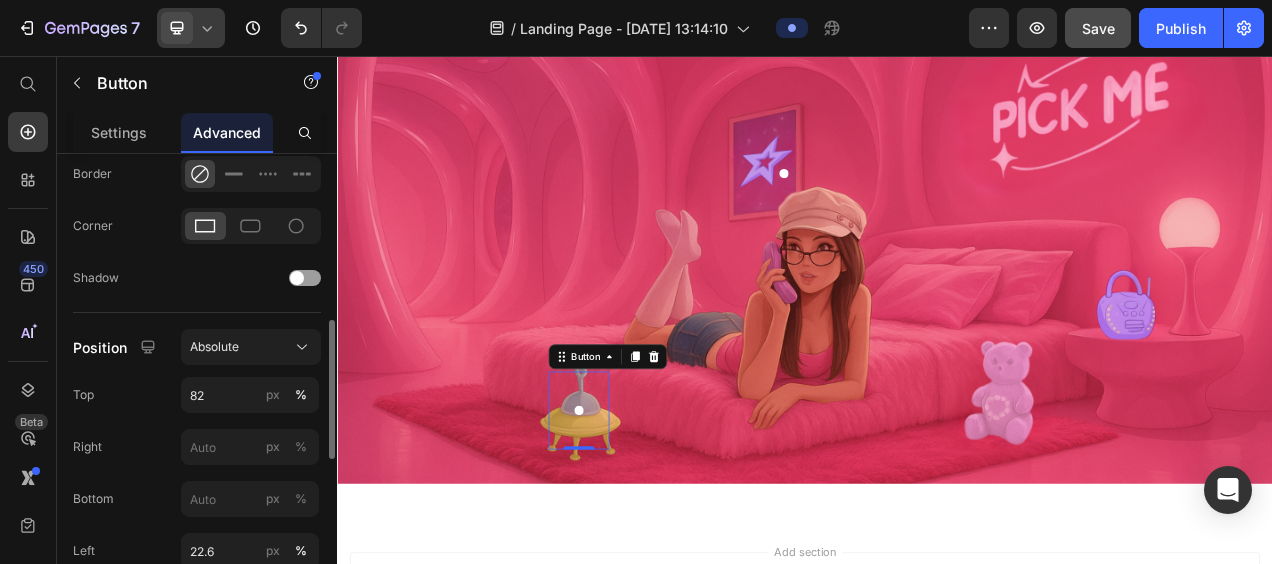 scroll, scrollTop: 564, scrollLeft: 0, axis: vertical 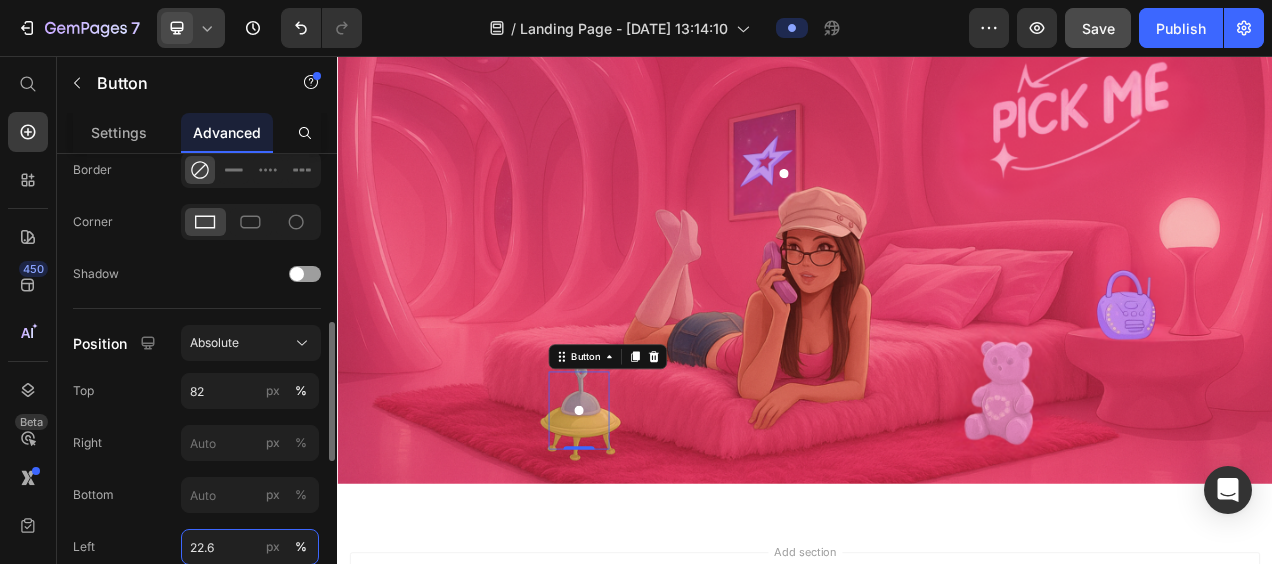 click on "22.6" at bounding box center [250, 547] 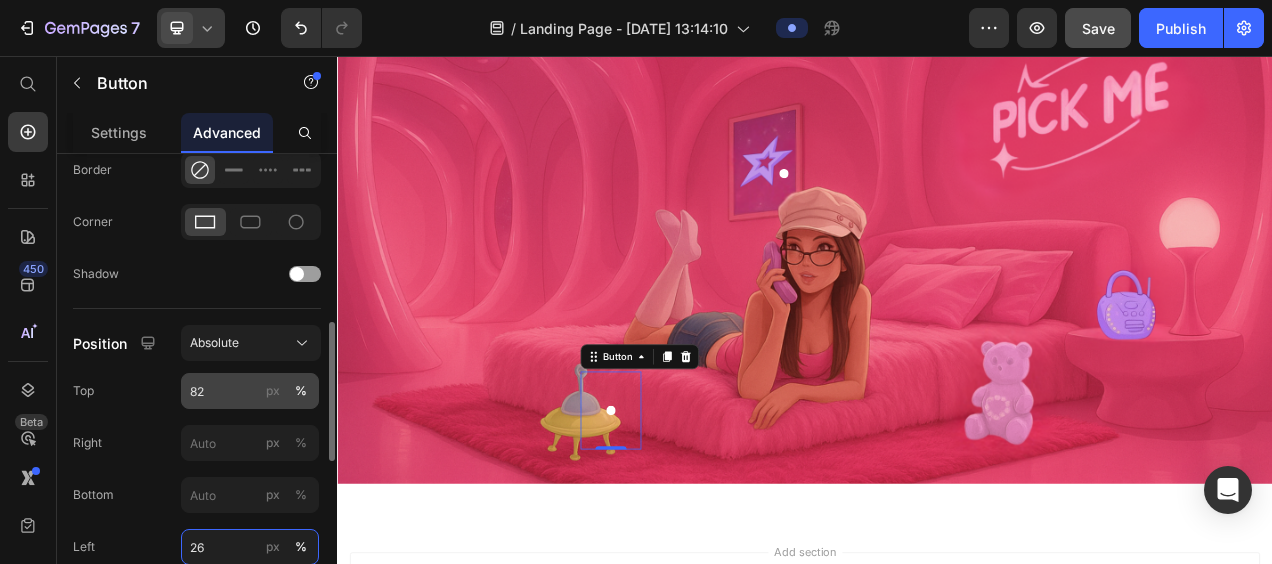 type on "26" 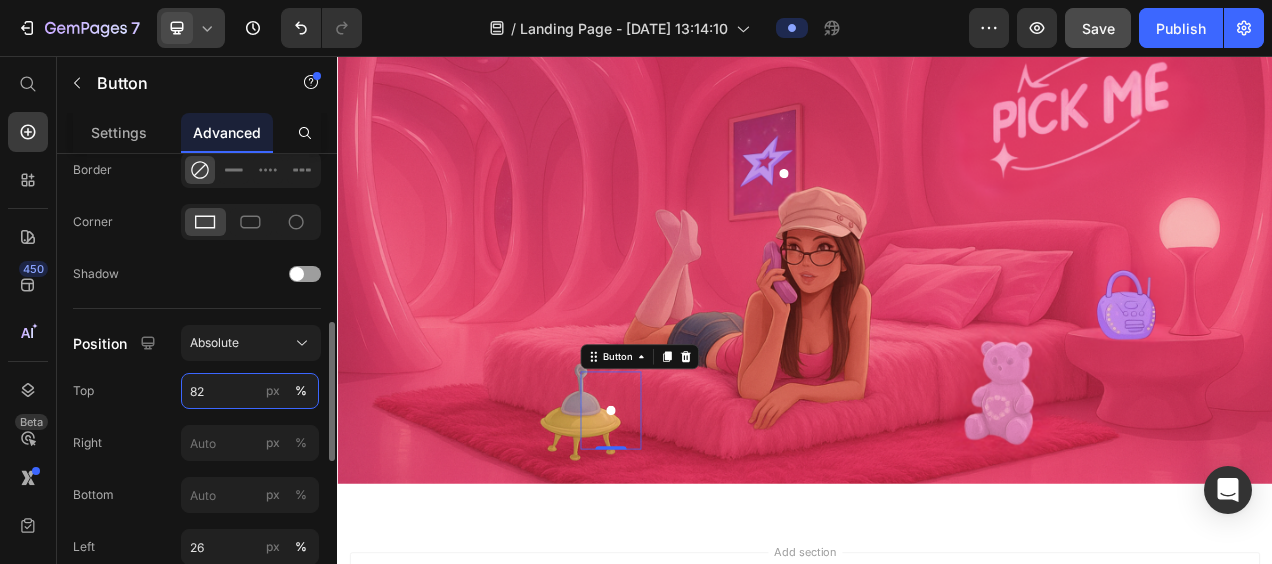 click on "82" at bounding box center [250, 391] 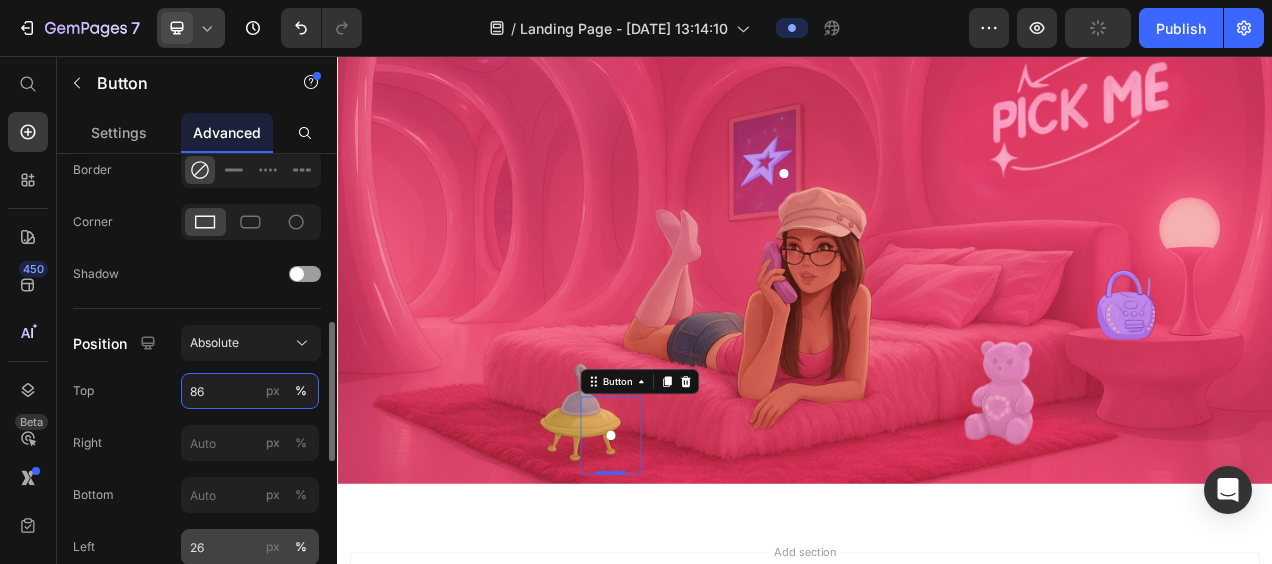 type on "86" 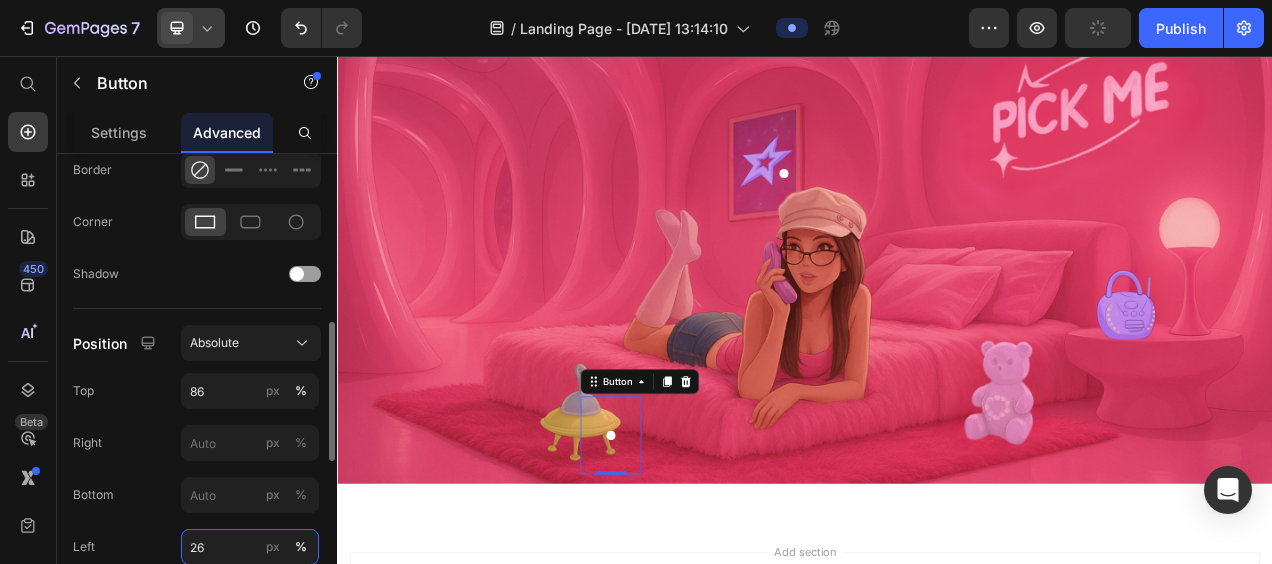 click on "26" at bounding box center [250, 547] 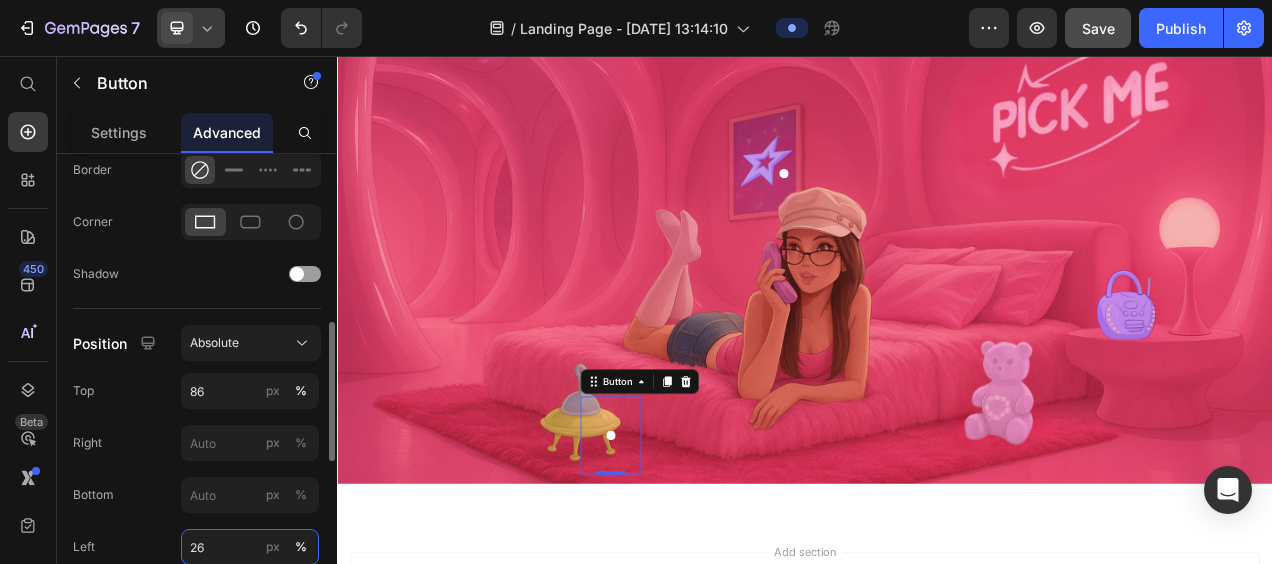 click on "26" at bounding box center (250, 547) 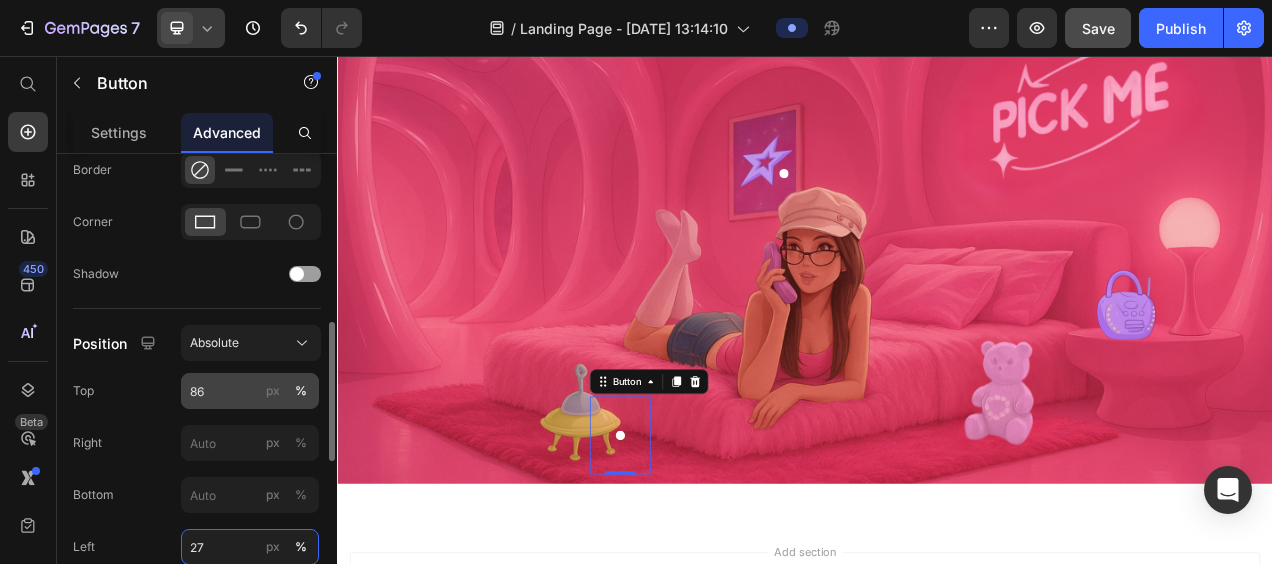 type on "27" 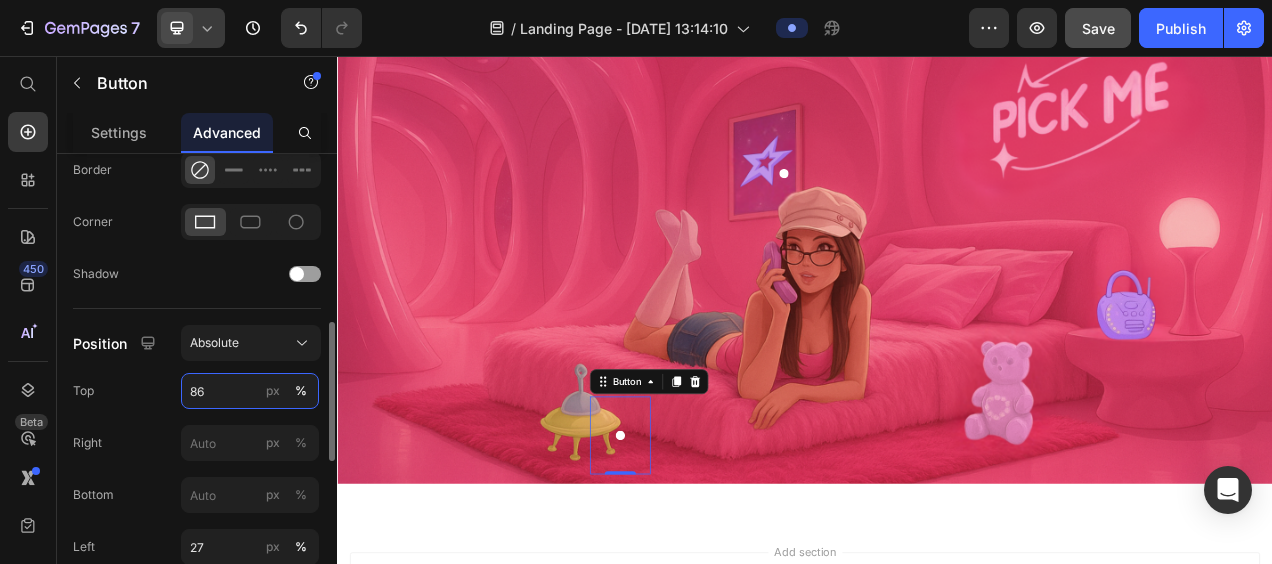 click on "86" at bounding box center (250, 391) 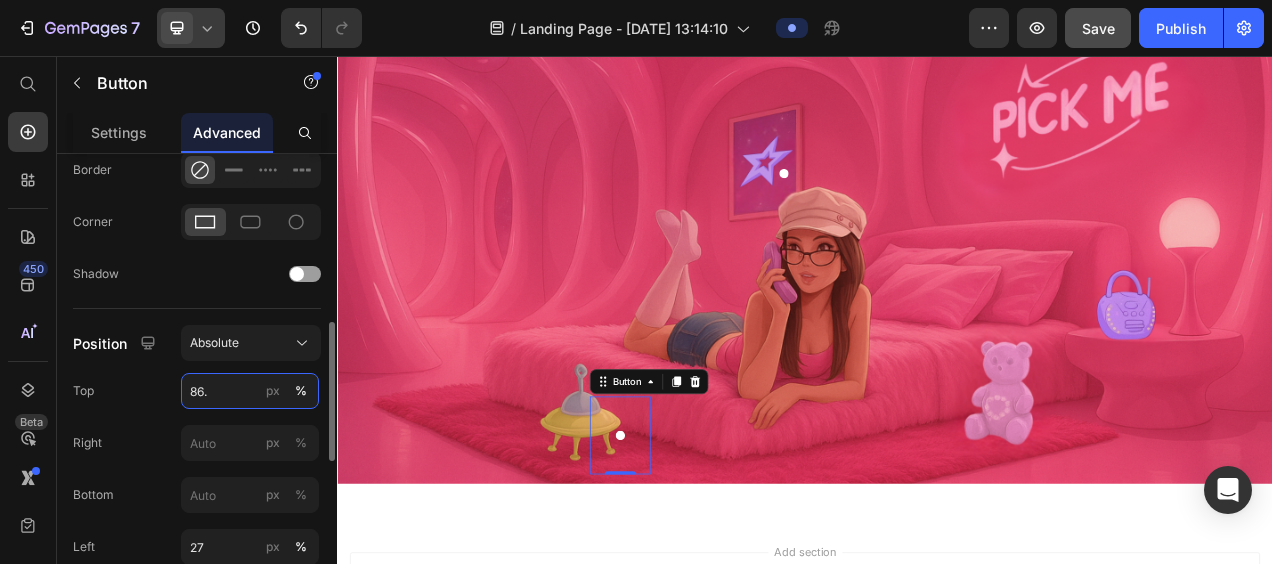 type on "86.5" 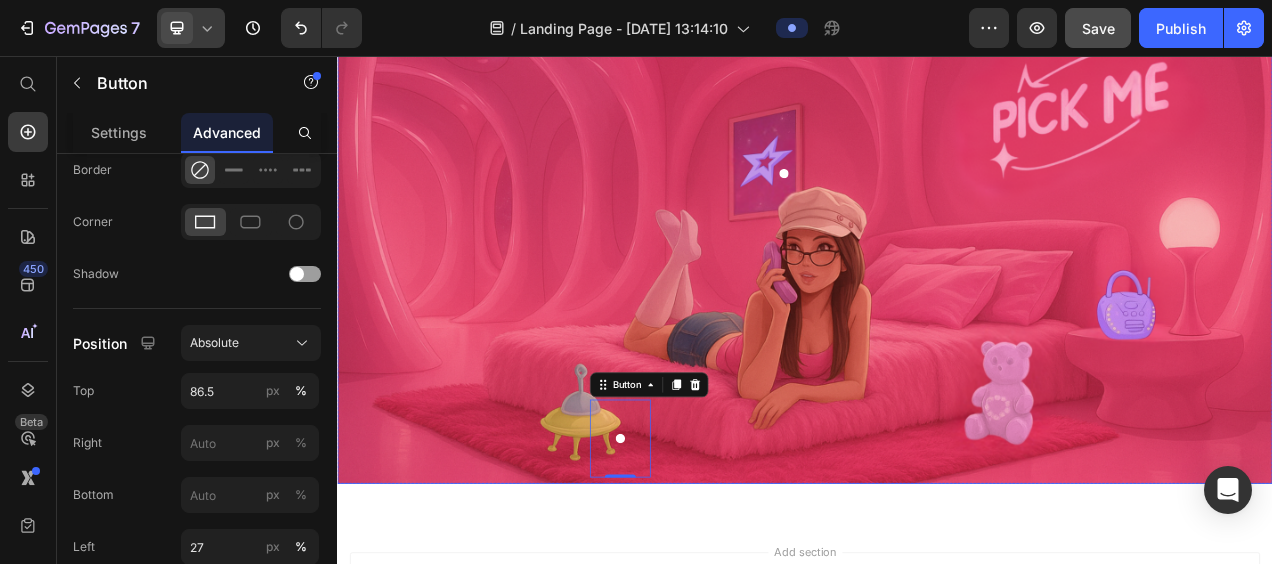 click at bounding box center [937, 205] 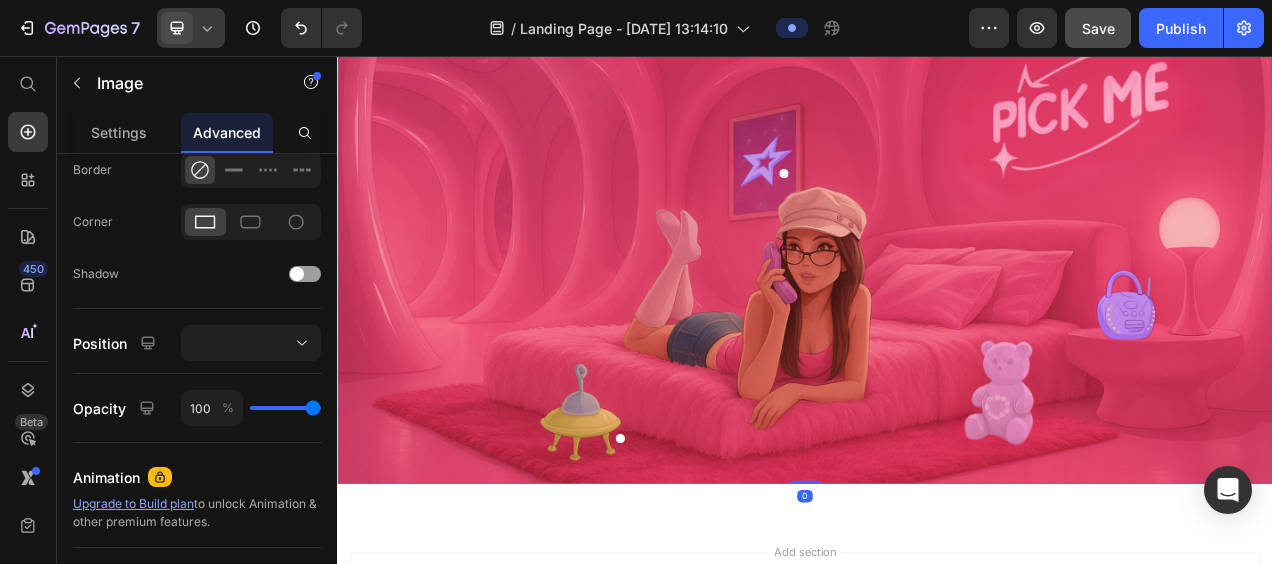 scroll, scrollTop: 0, scrollLeft: 0, axis: both 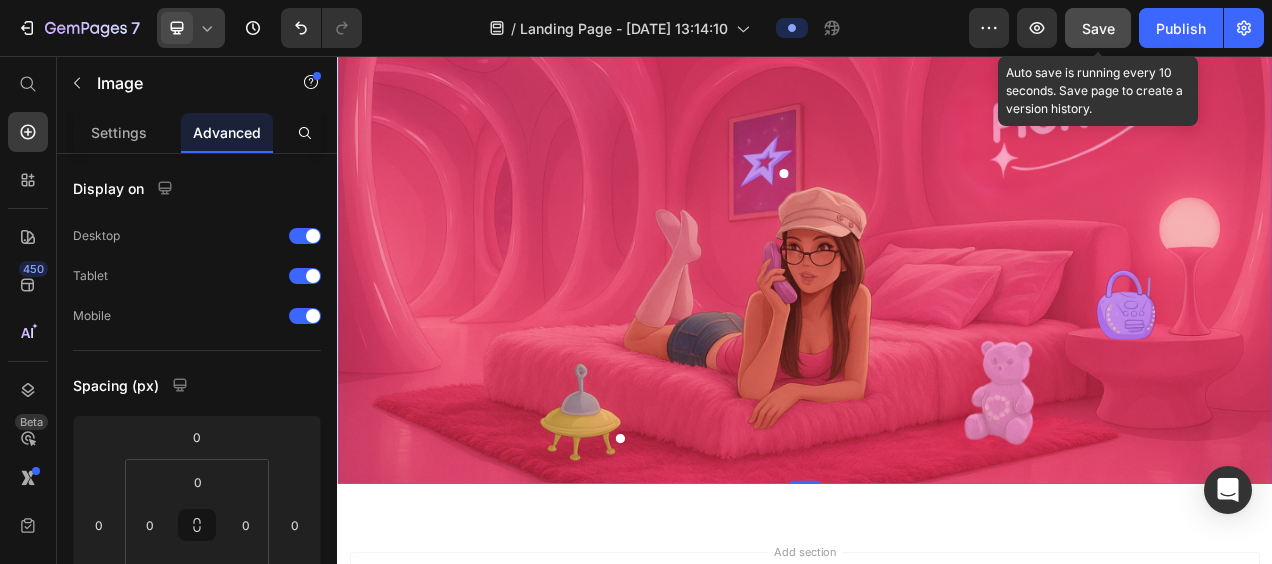 click on "Save" at bounding box center [1098, 28] 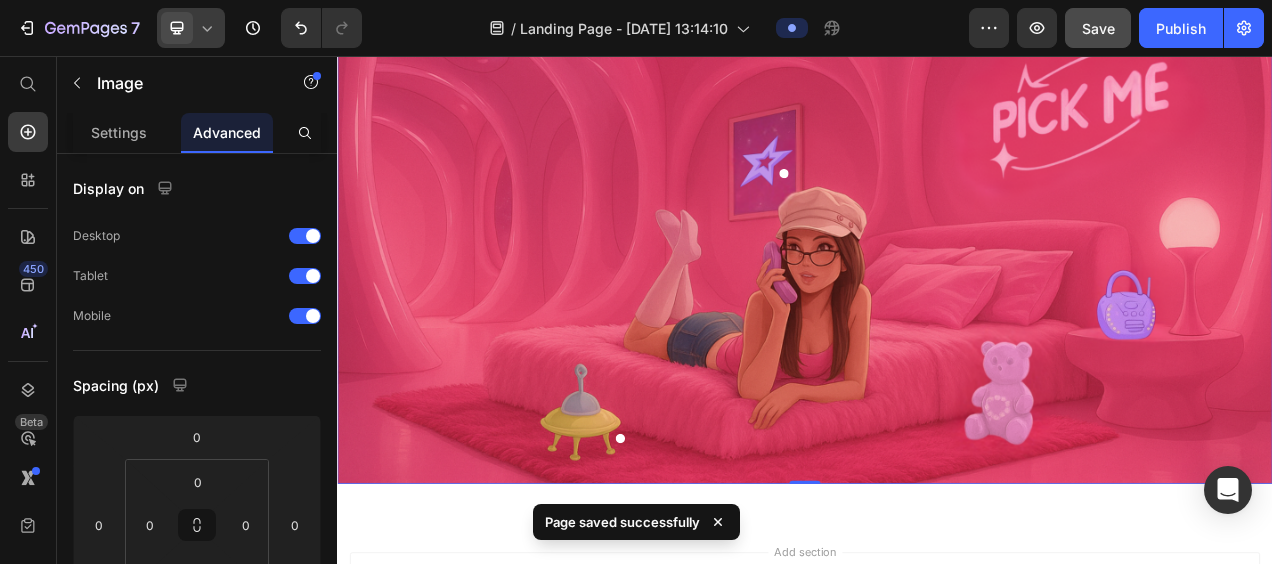 click 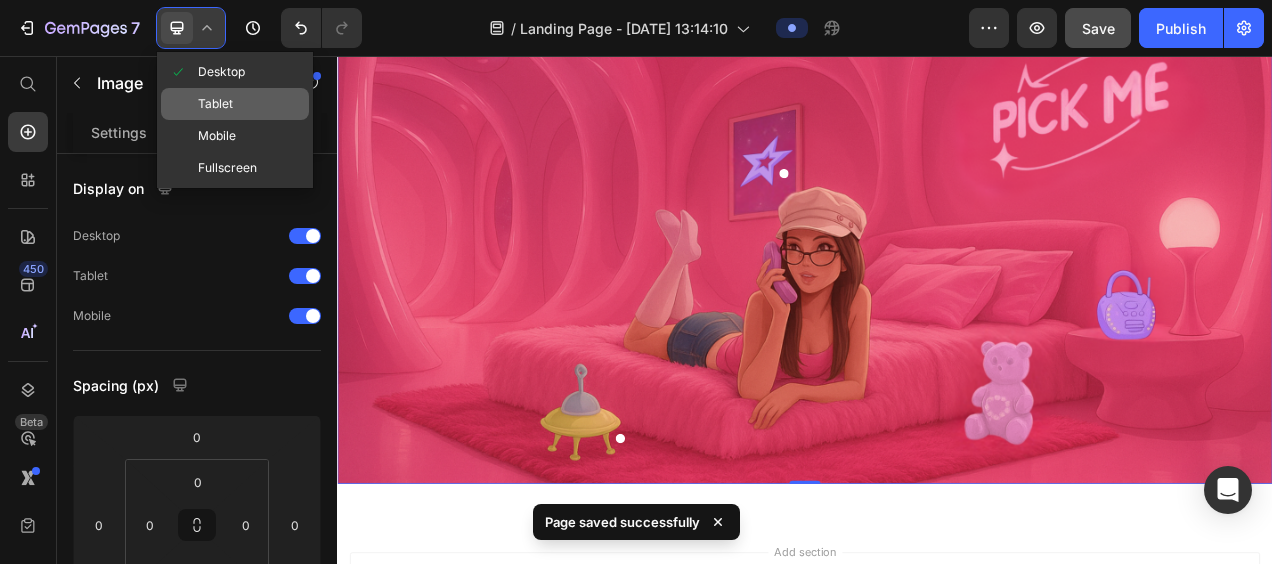click on "Tablet" at bounding box center [215, 104] 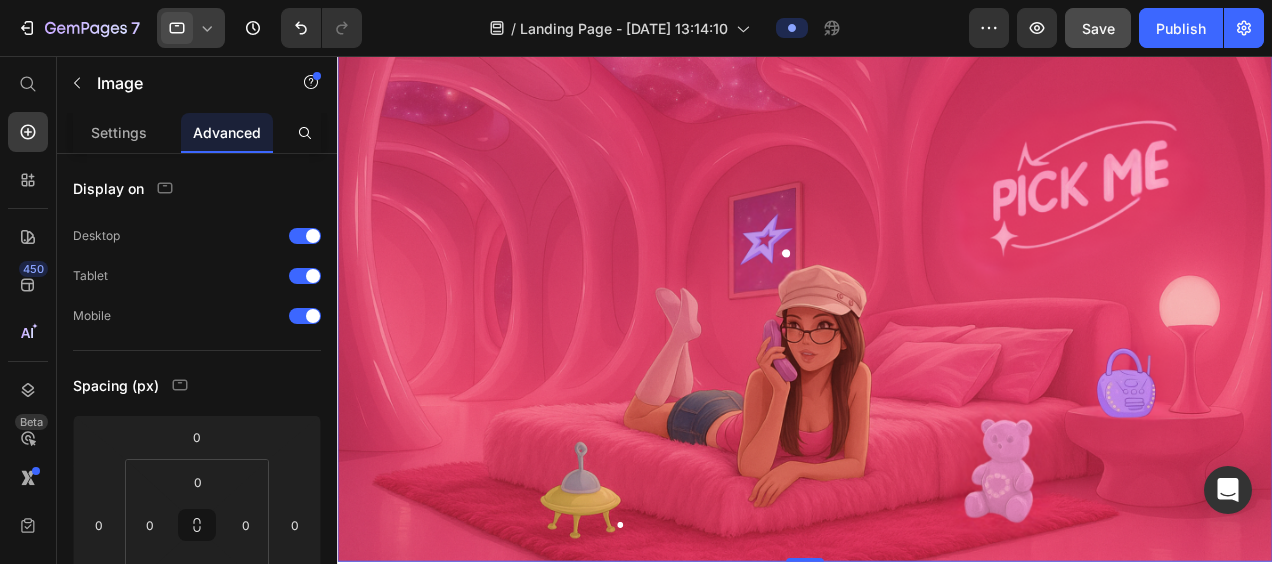 scroll, scrollTop: 222, scrollLeft: 0, axis: vertical 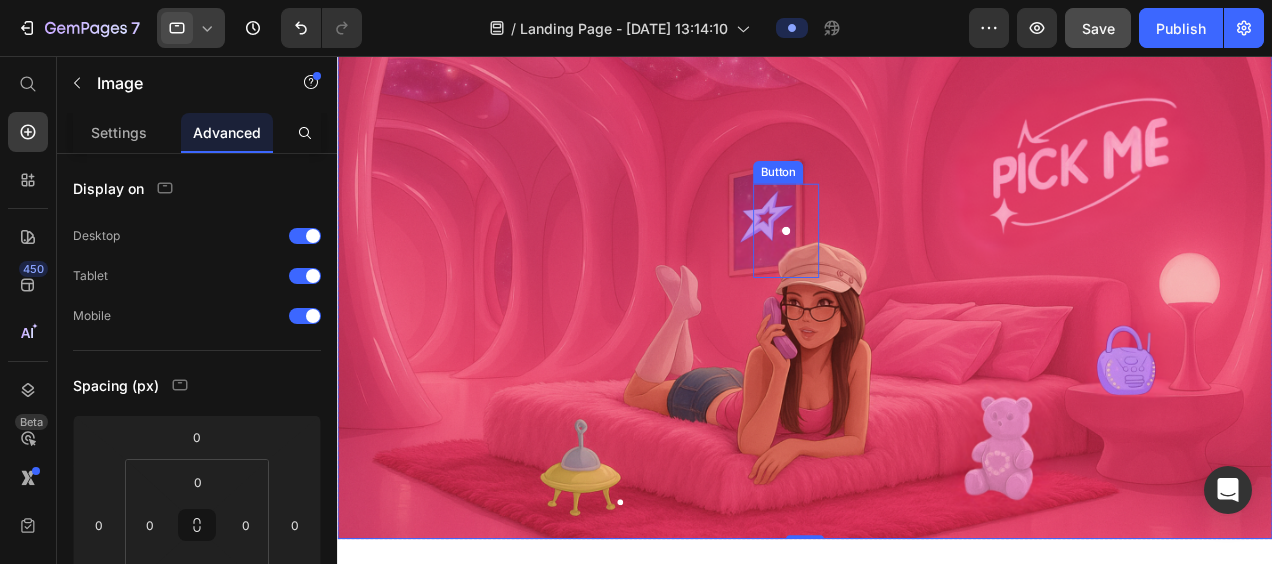 click 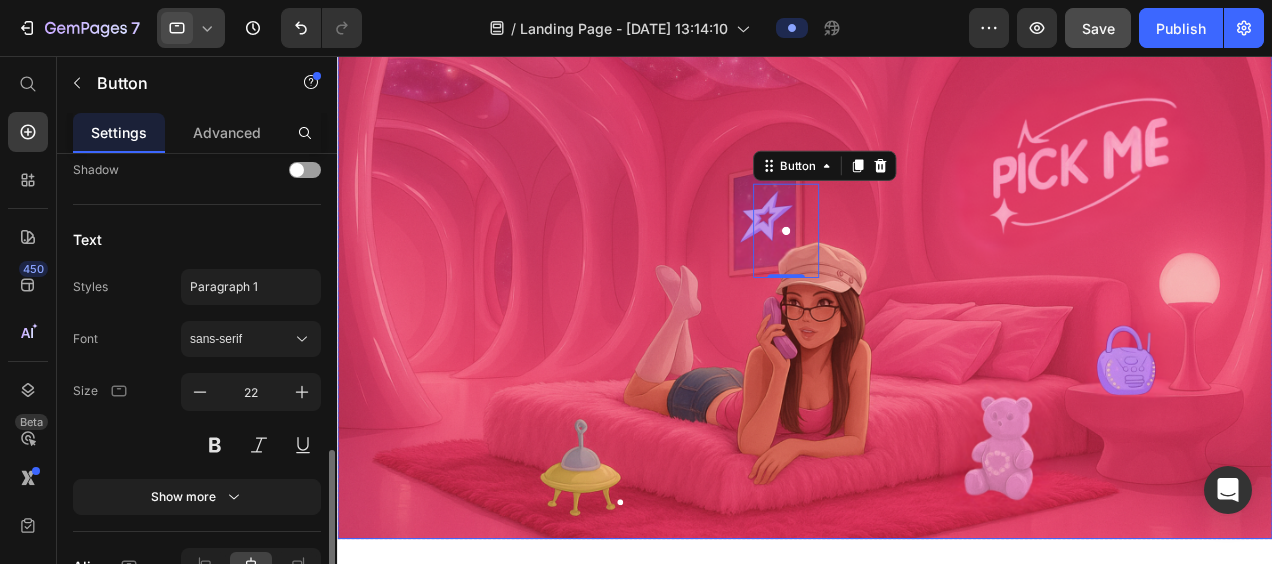 scroll, scrollTop: 977, scrollLeft: 0, axis: vertical 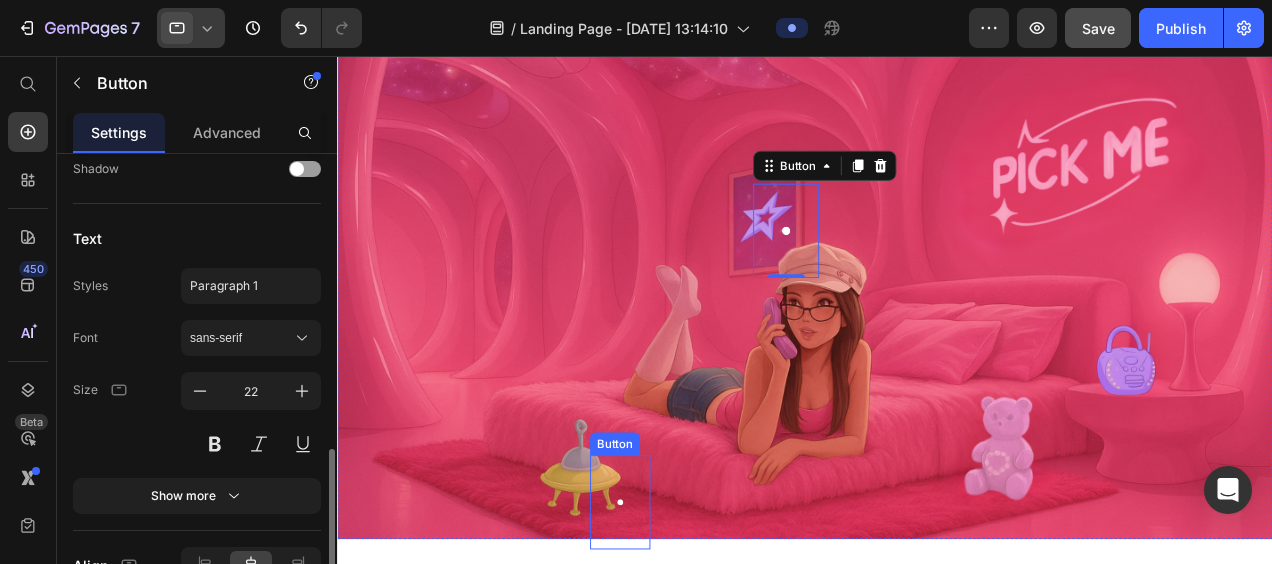 click at bounding box center [637, 529] 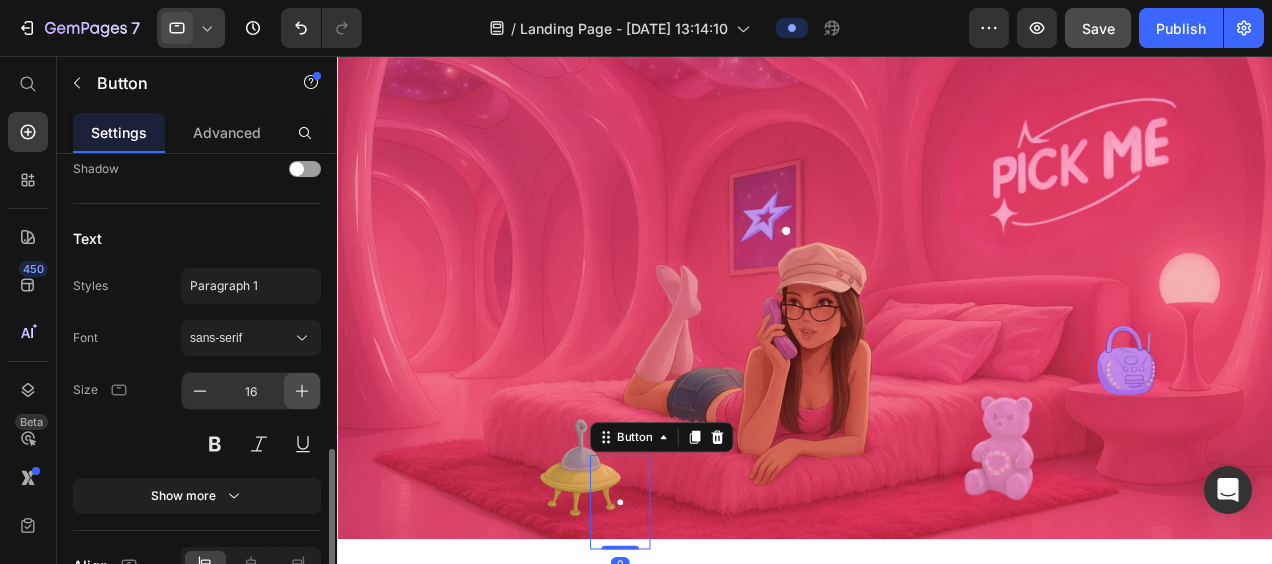click 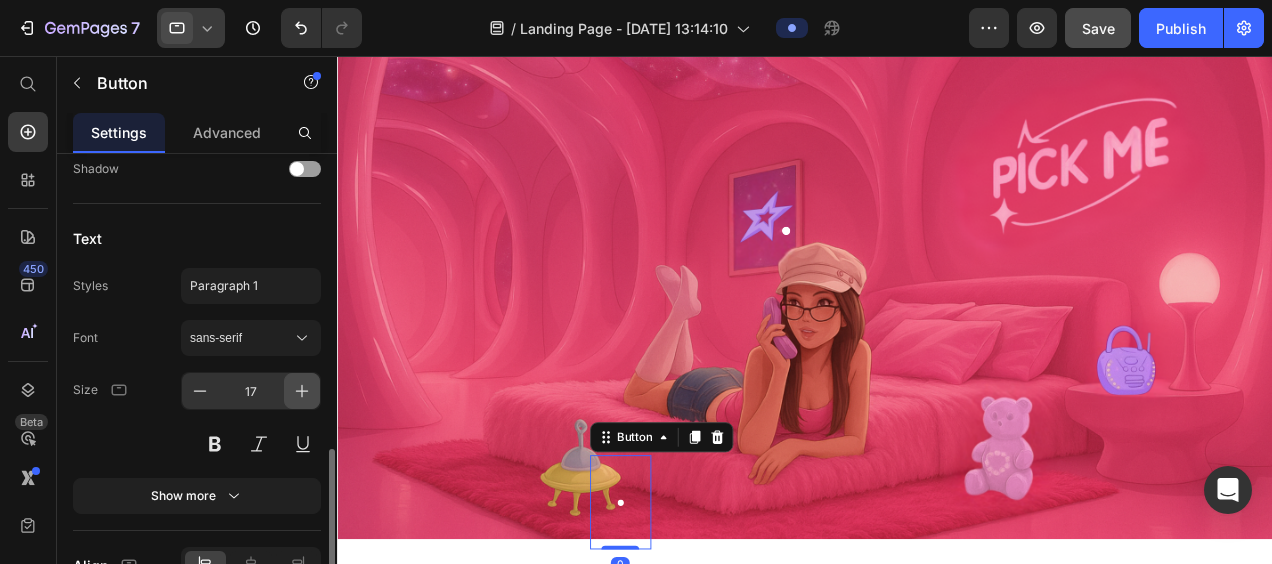 click 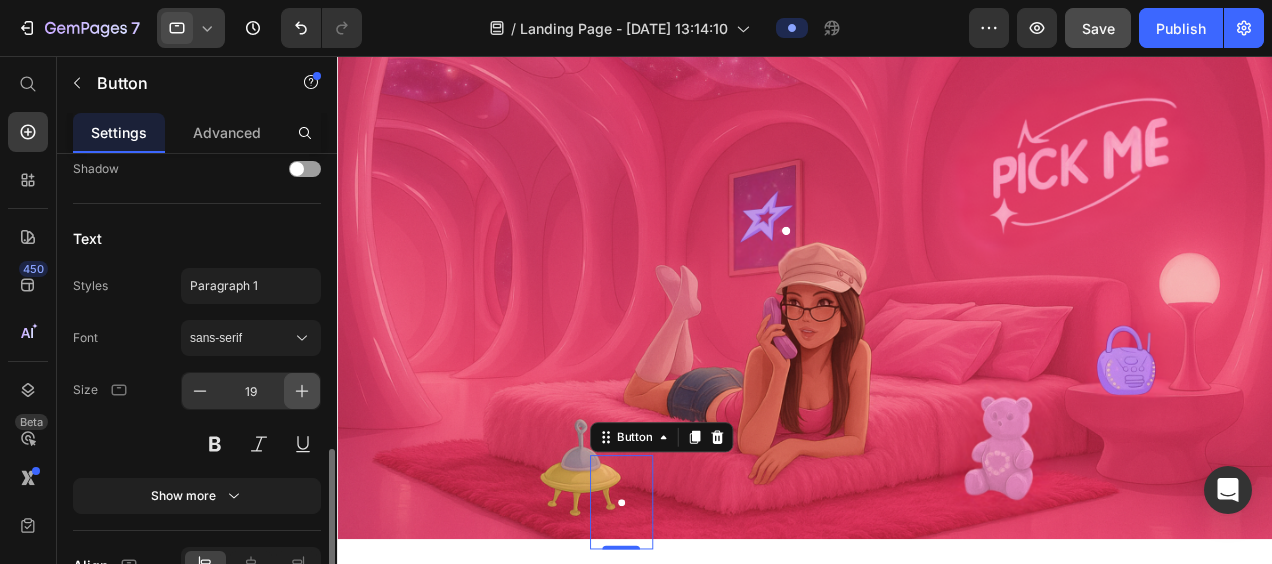 click 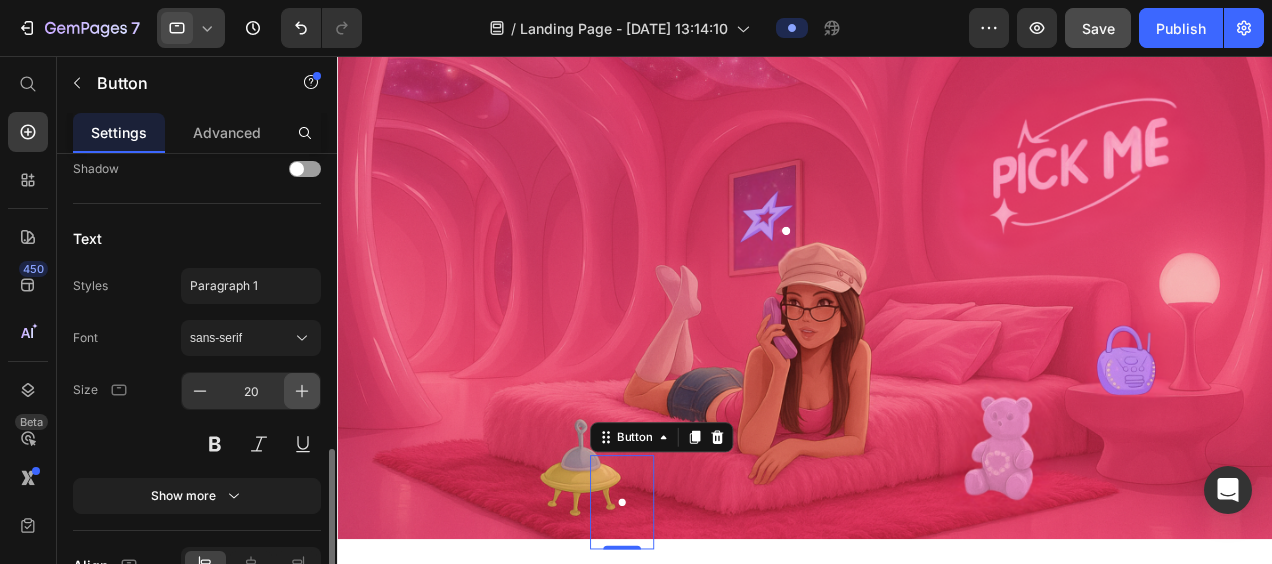 click 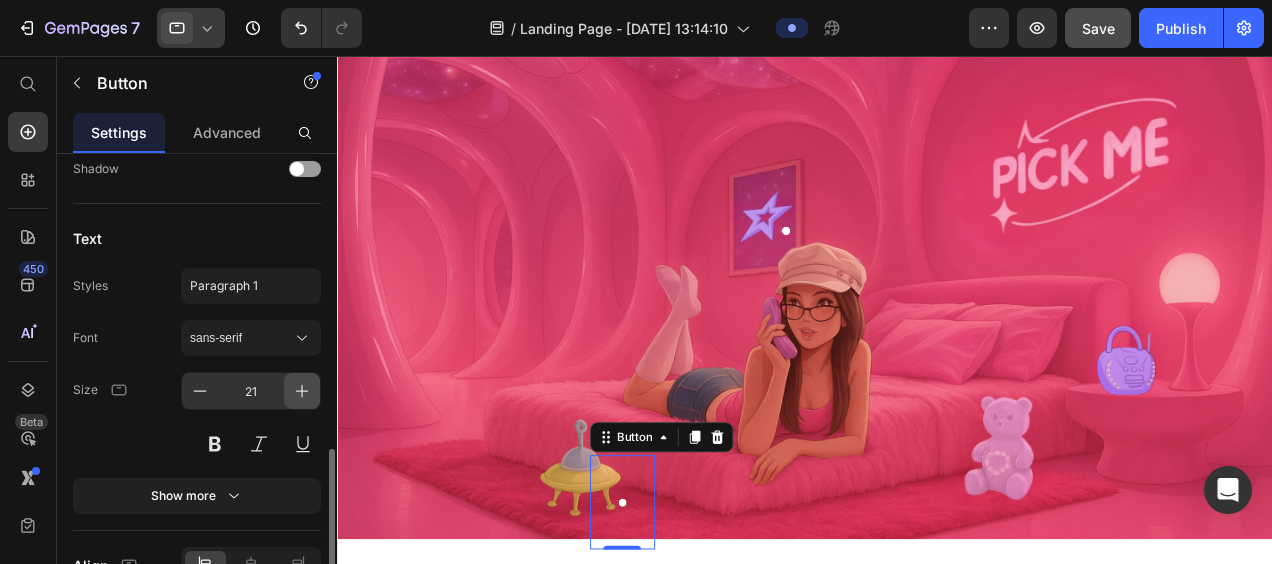 click 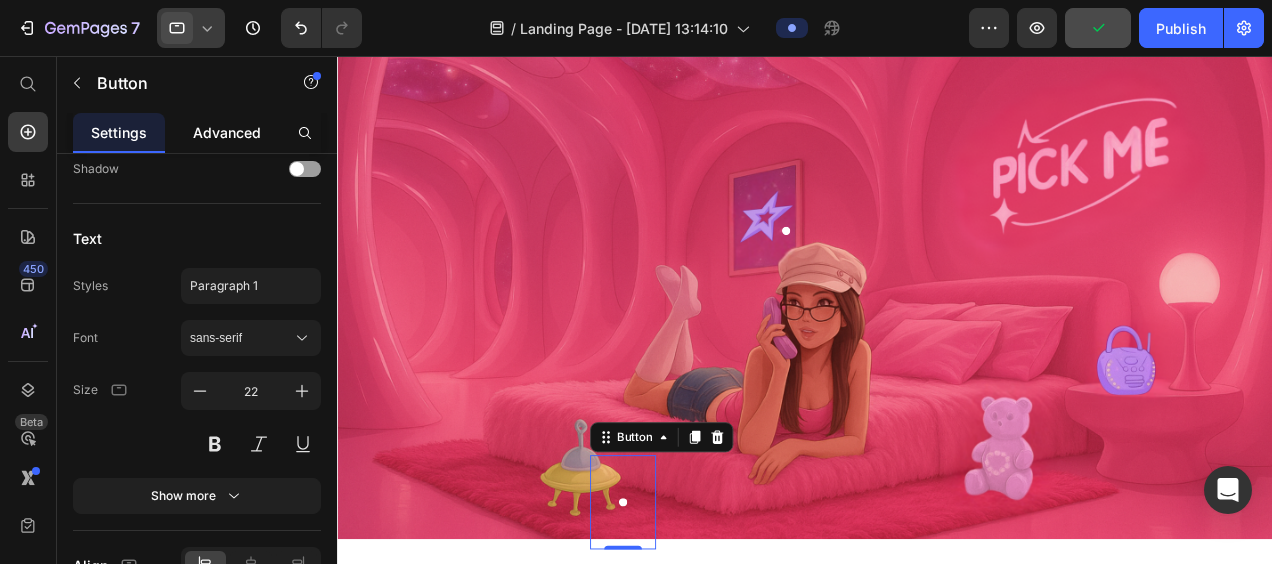 click on "Advanced" at bounding box center [227, 132] 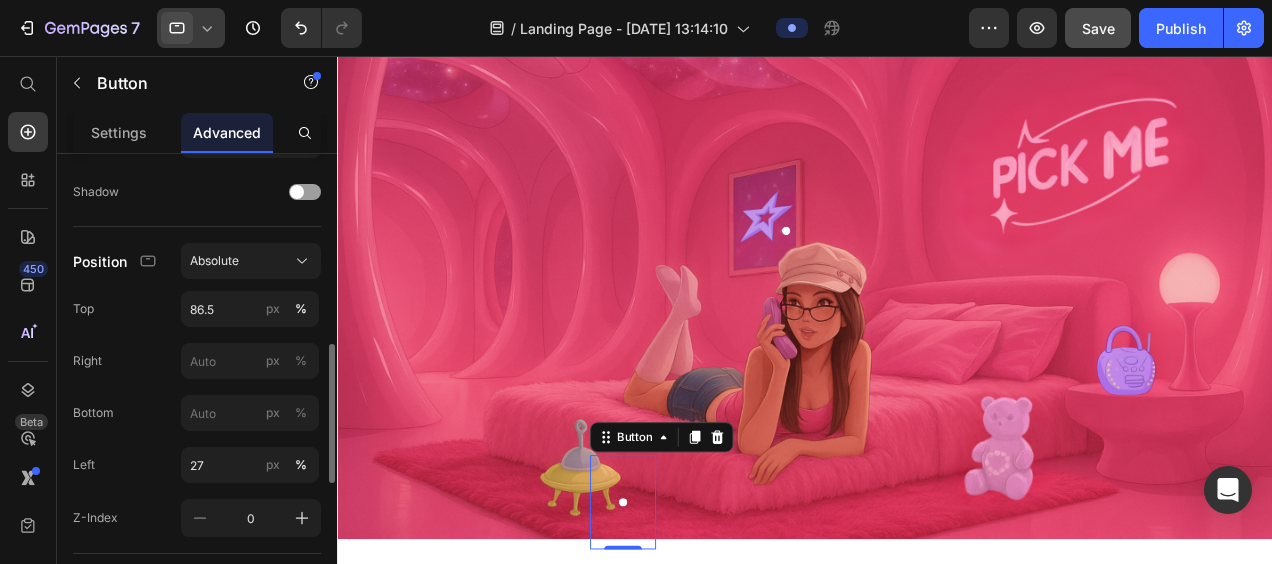 scroll, scrollTop: 647, scrollLeft: 0, axis: vertical 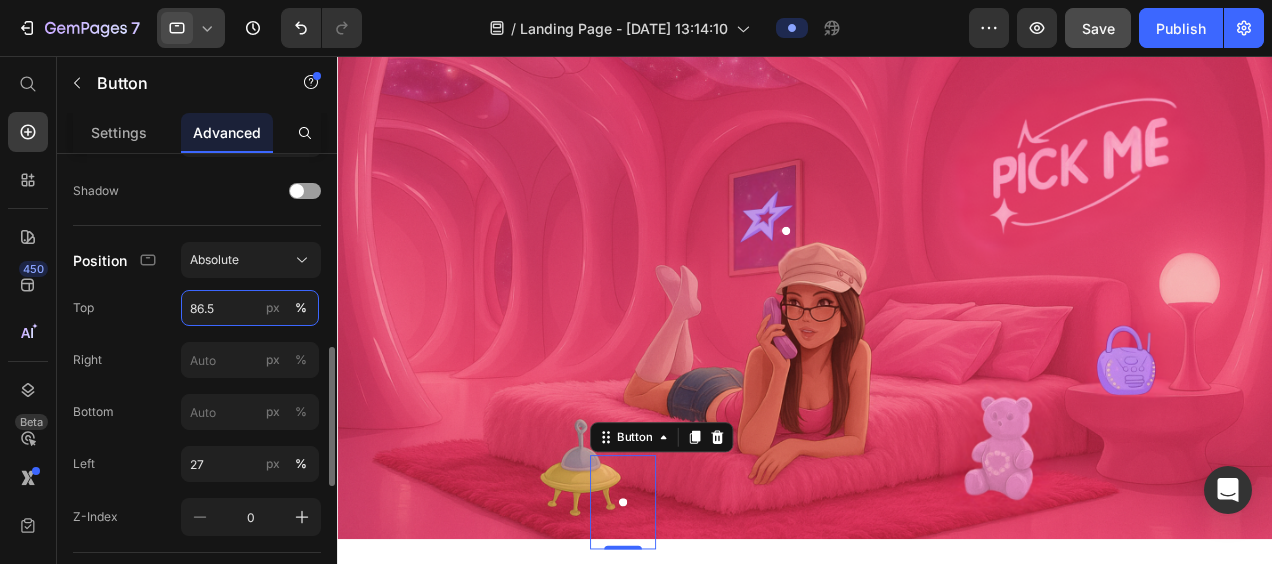 click on "86.5" at bounding box center (250, 308) 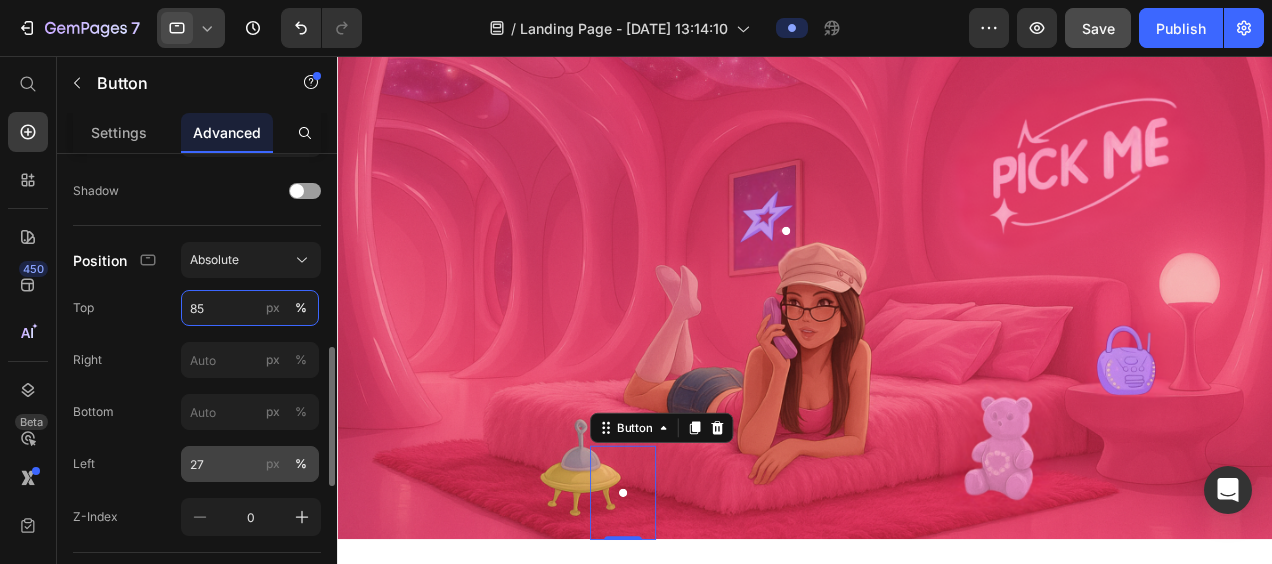 type on "85" 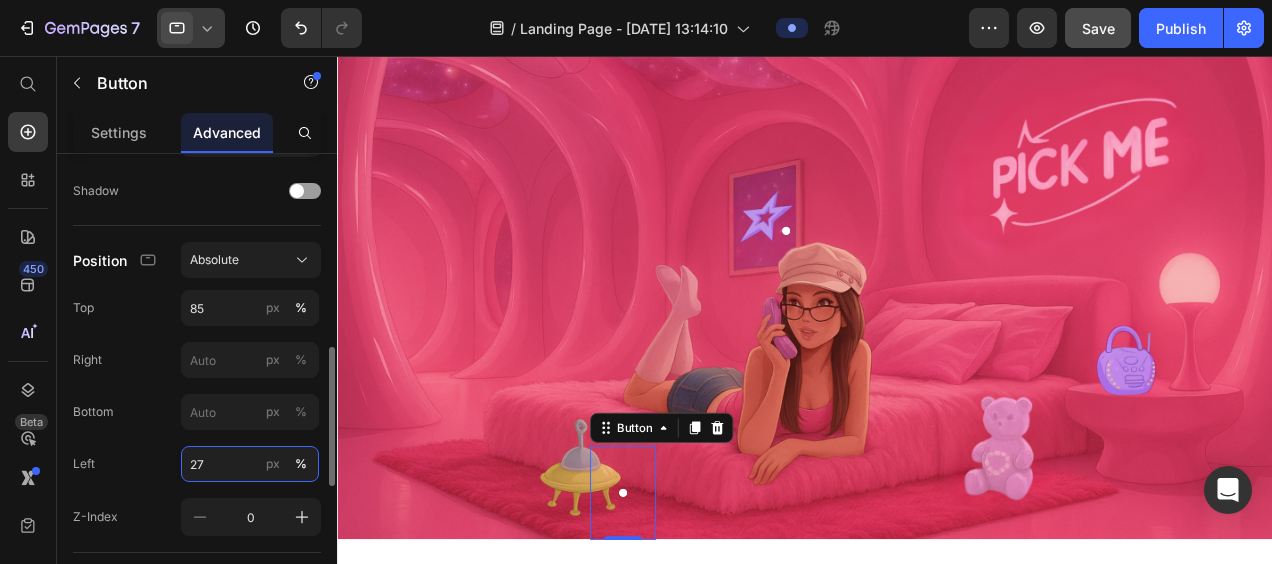 click on "27" at bounding box center [250, 464] 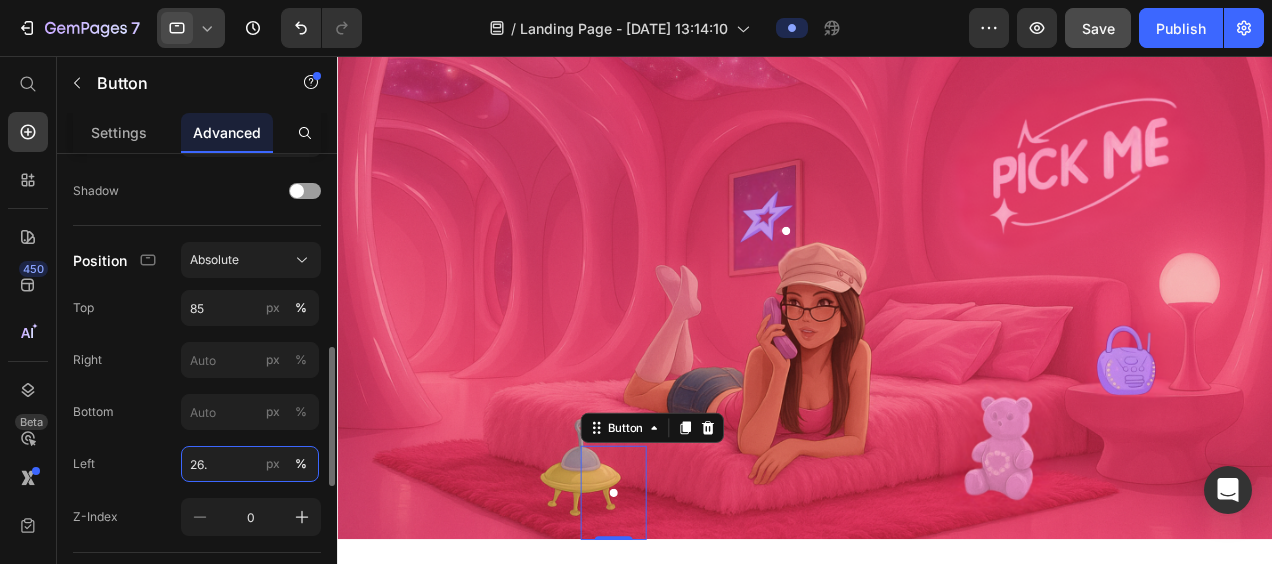 type on "26.8" 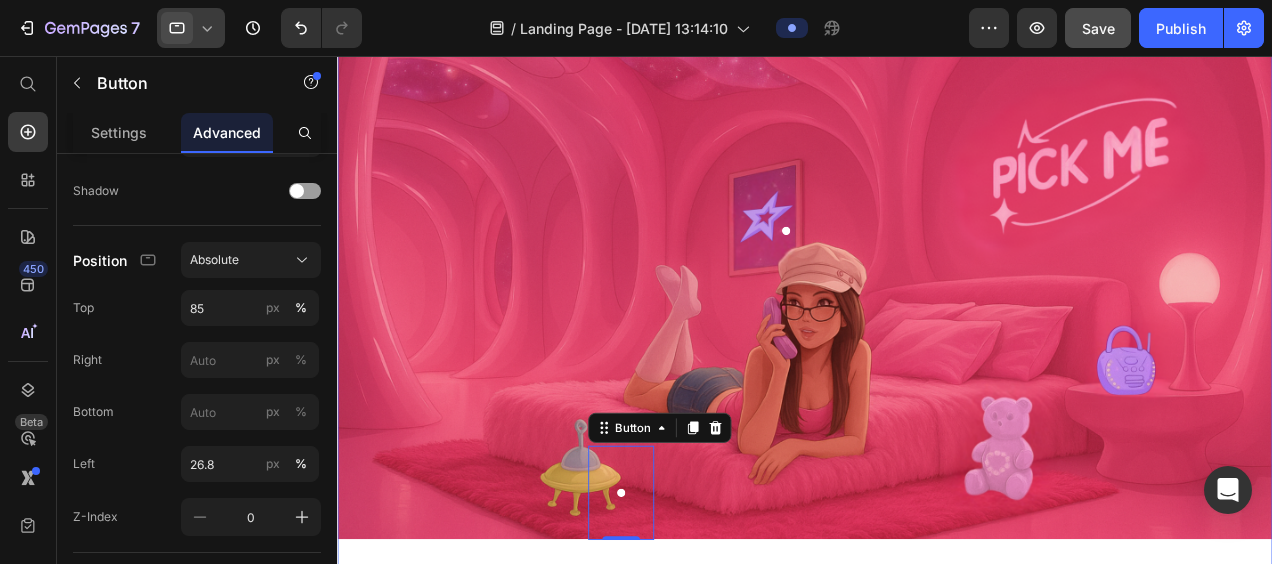 click on "Image Button   0 Button Row Section 1" at bounding box center [833, 245] 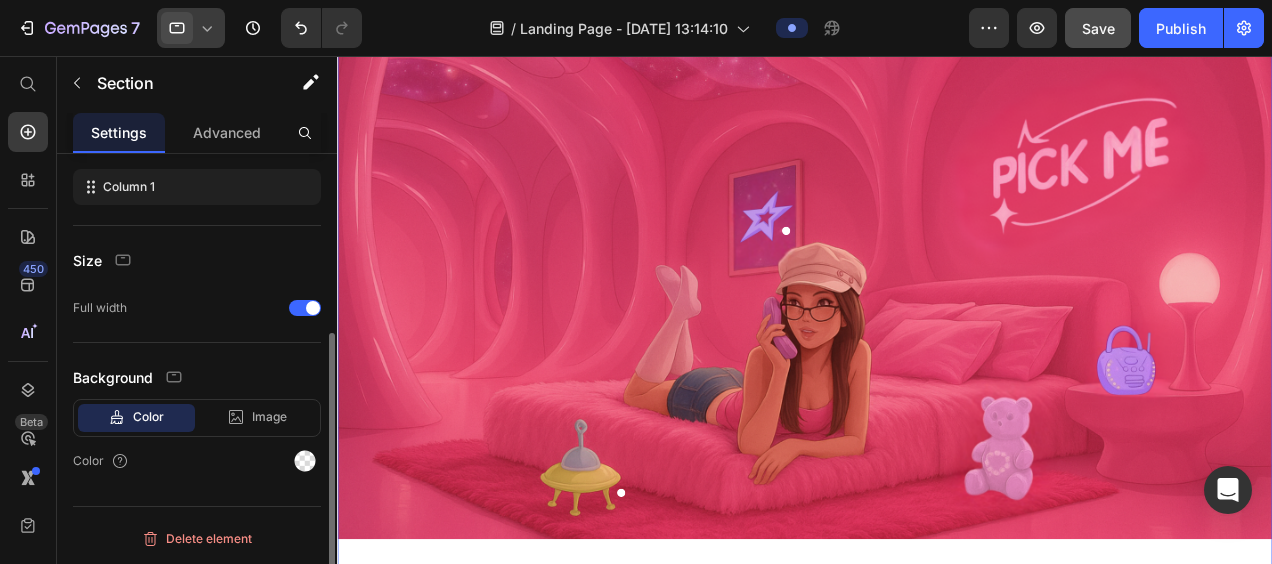 scroll, scrollTop: 0, scrollLeft: 0, axis: both 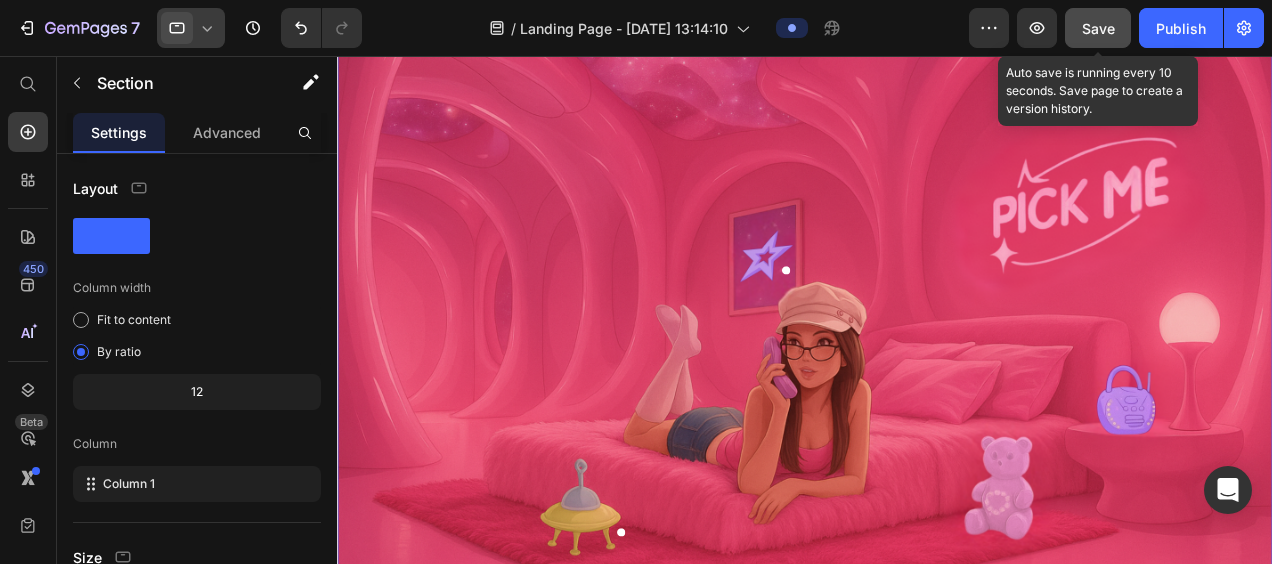 click on "Save" at bounding box center (1098, 28) 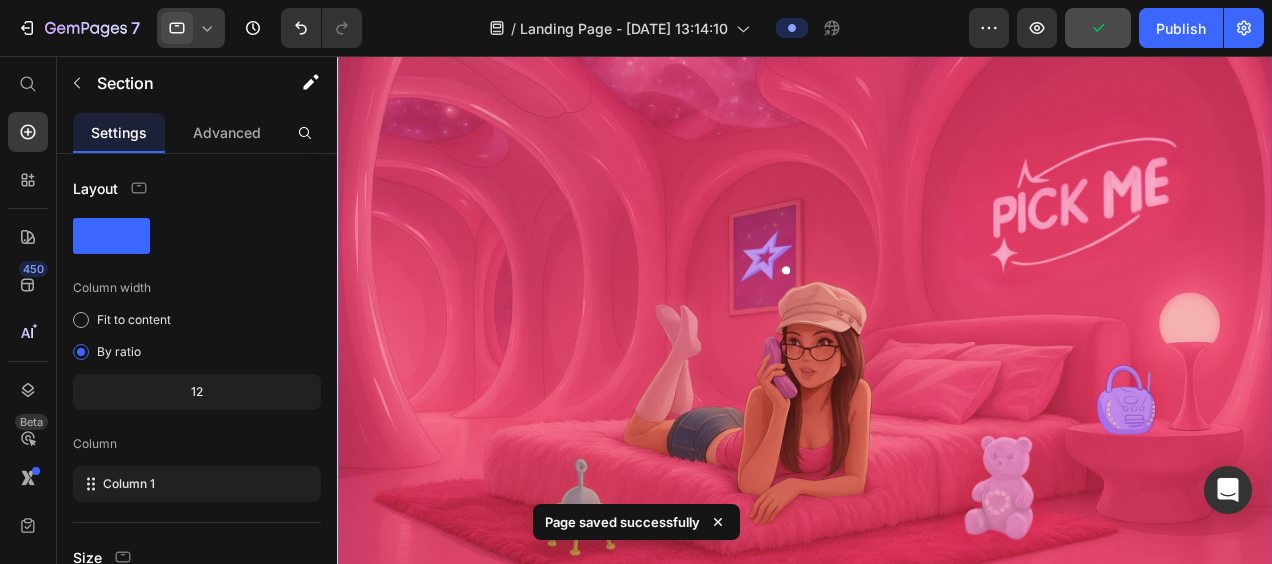 click 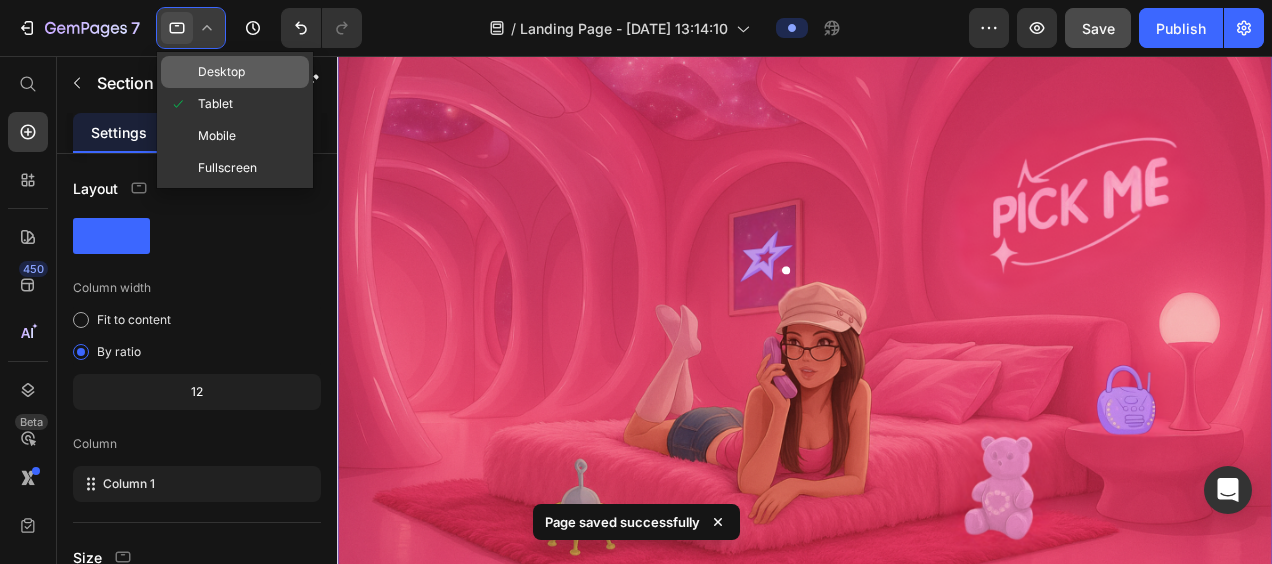 click on "Desktop" at bounding box center [221, 72] 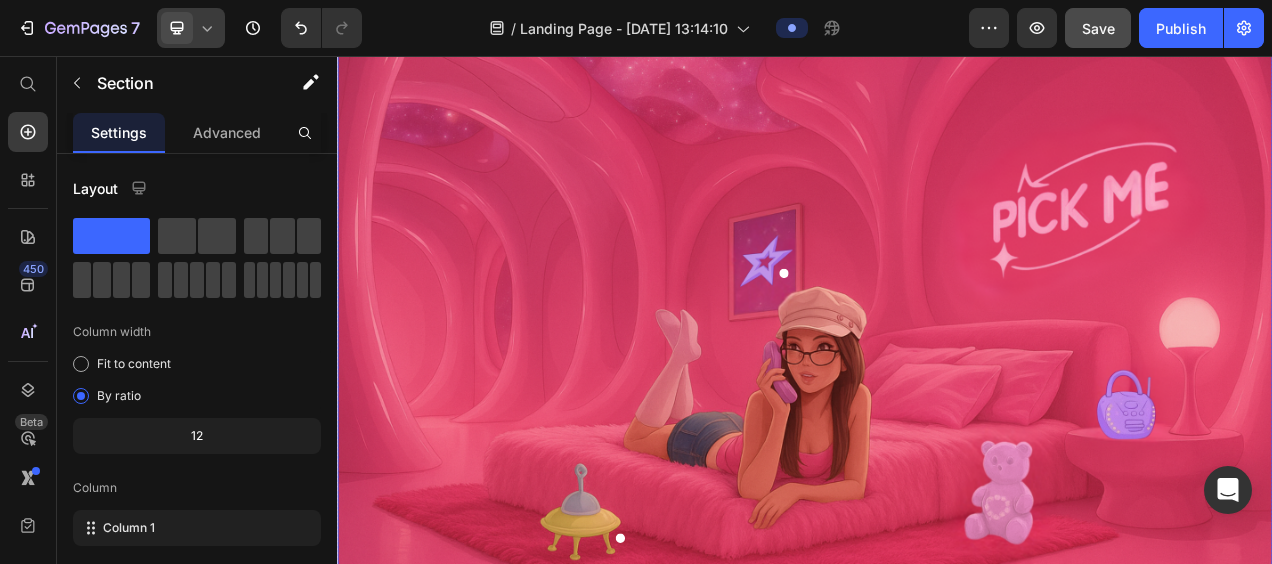scroll, scrollTop: 199, scrollLeft: 0, axis: vertical 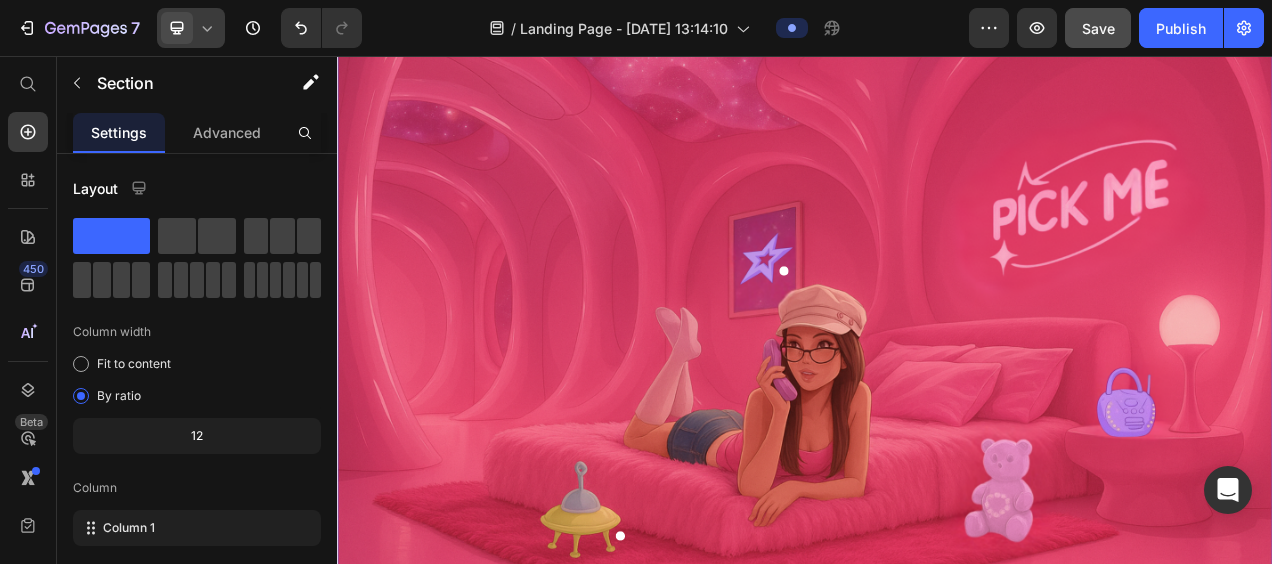 click 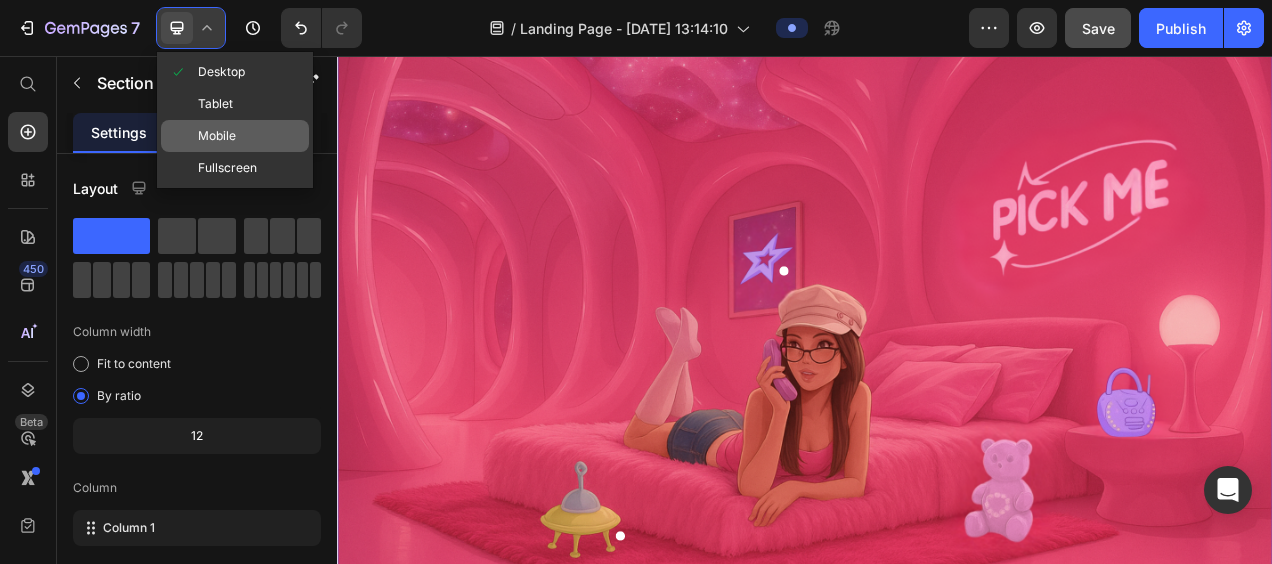 click on "Mobile" at bounding box center (217, 136) 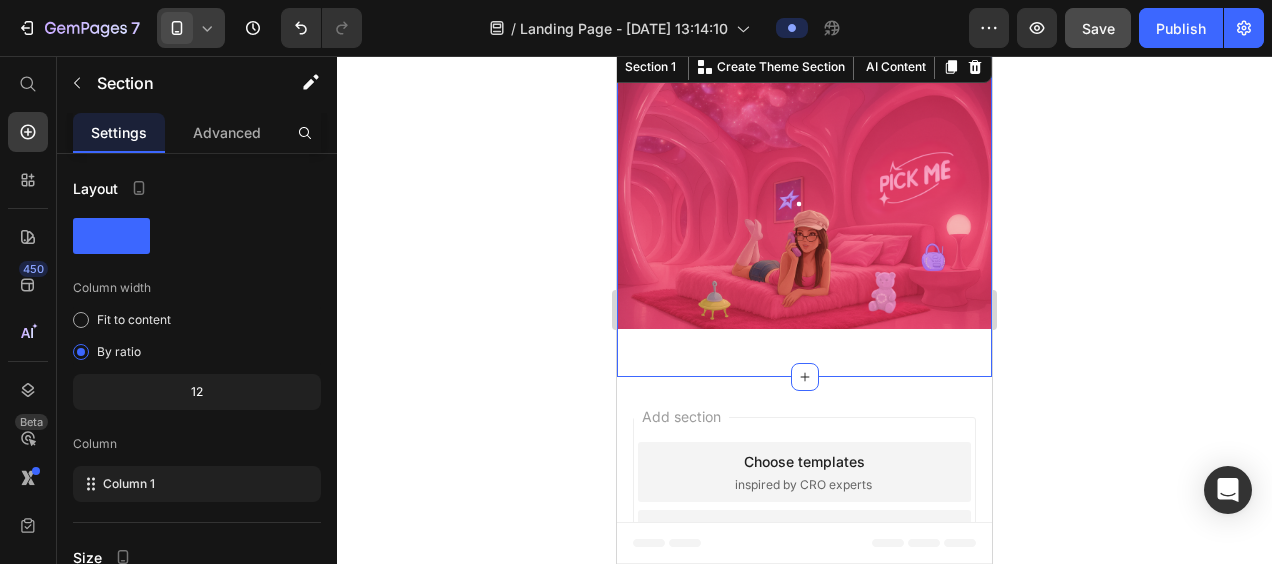 scroll, scrollTop: 0, scrollLeft: 0, axis: both 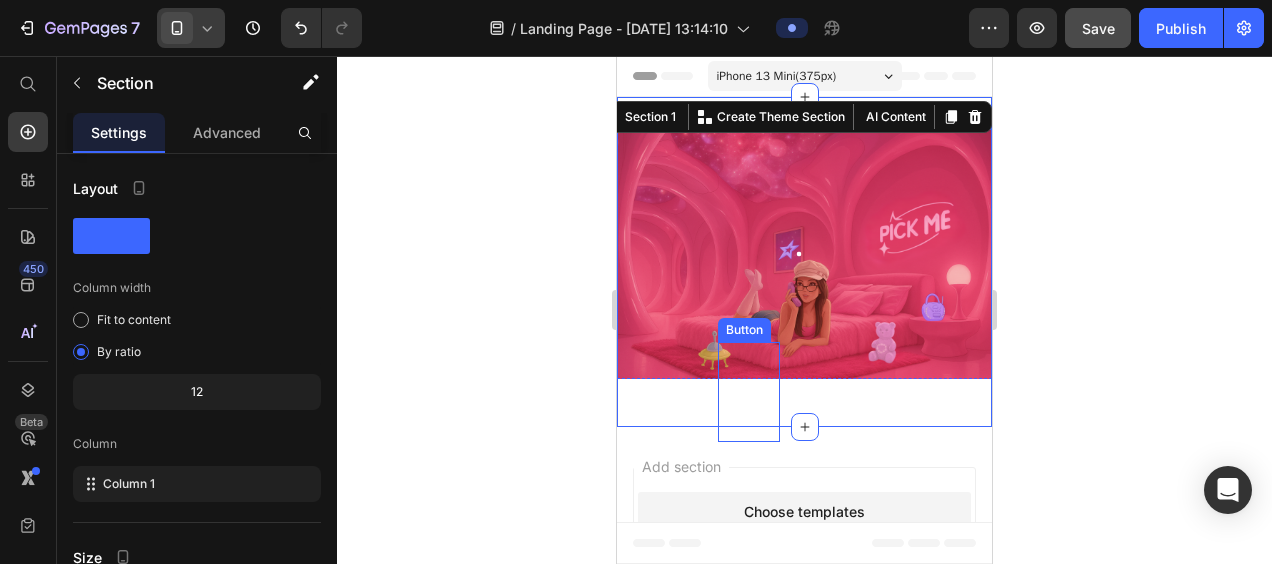click at bounding box center (749, 392) 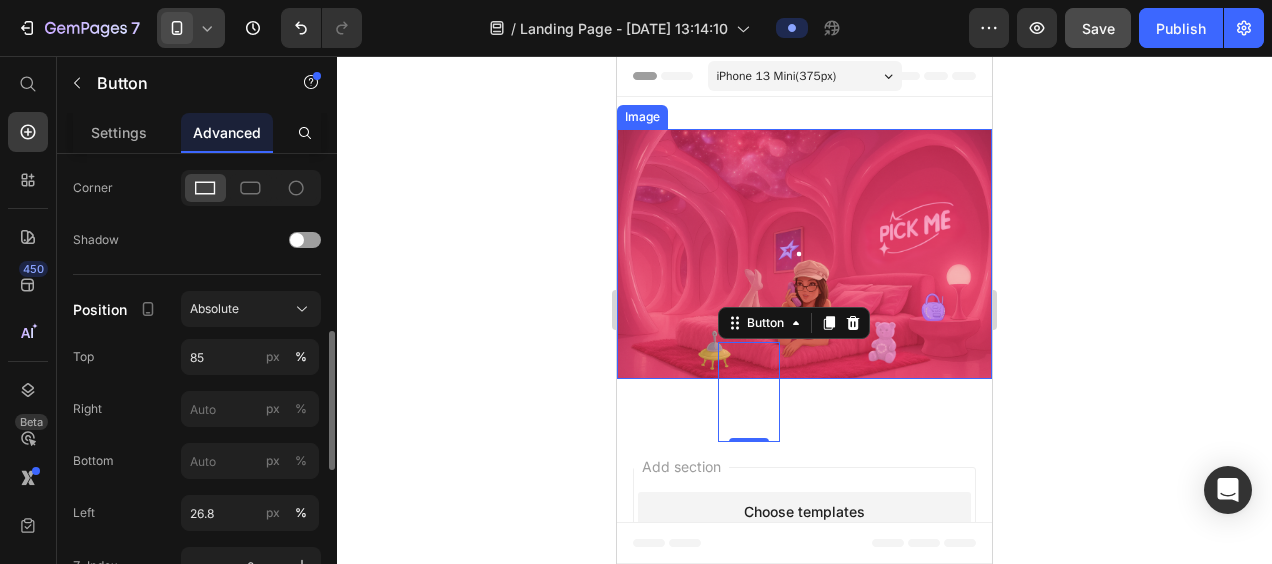 scroll, scrollTop: 600, scrollLeft: 0, axis: vertical 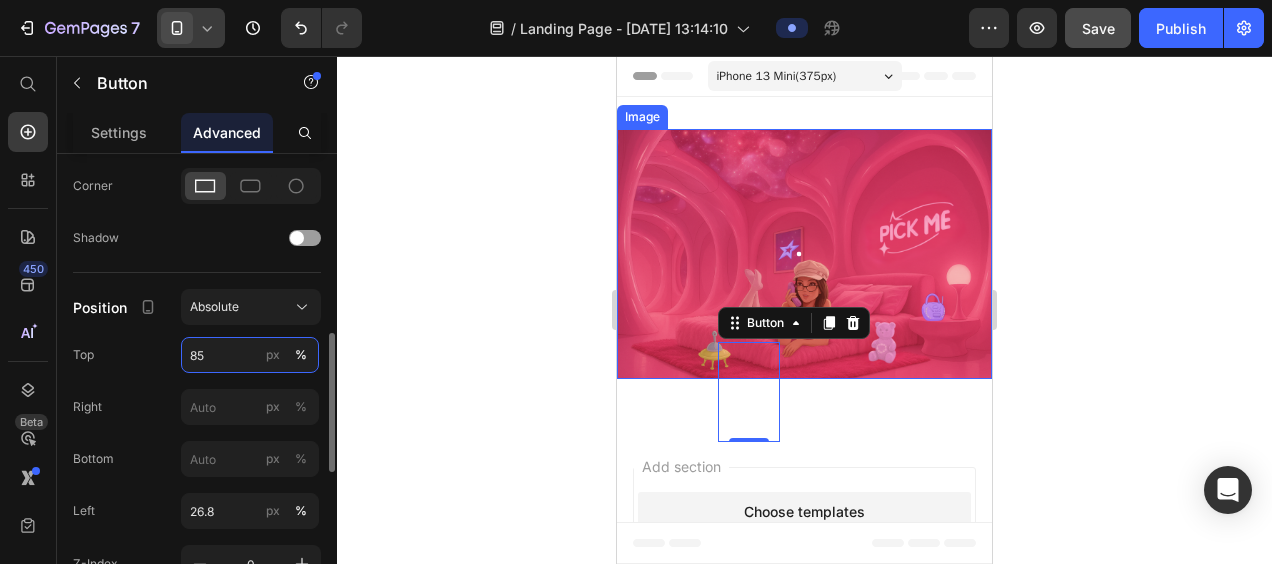 click on "85" at bounding box center (250, 355) 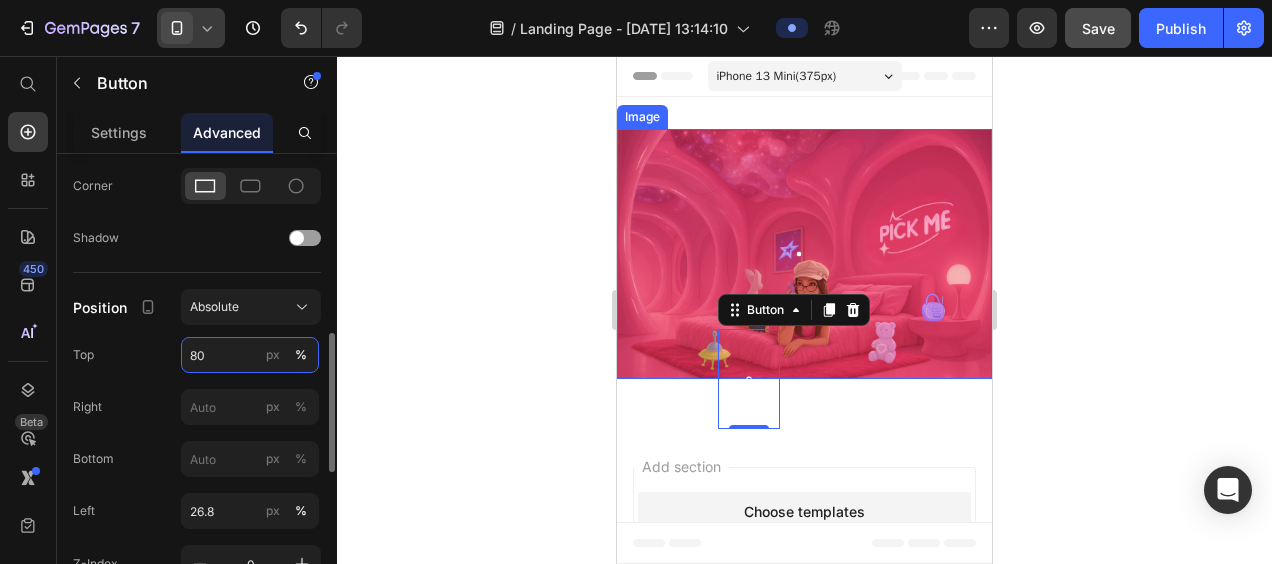 type on "8" 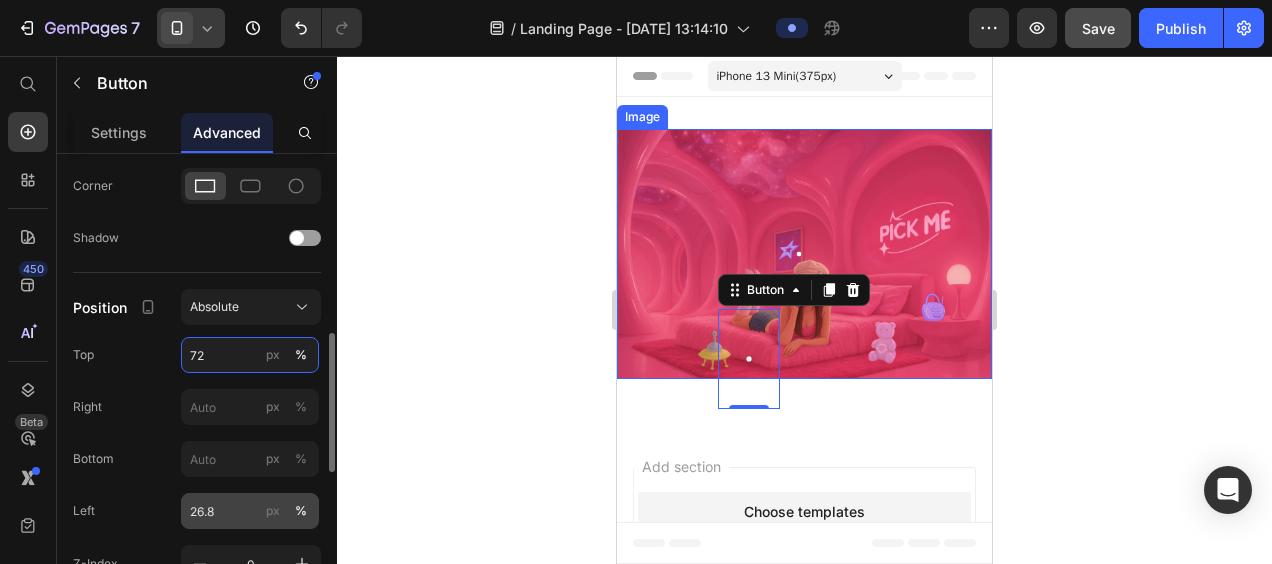 type on "72" 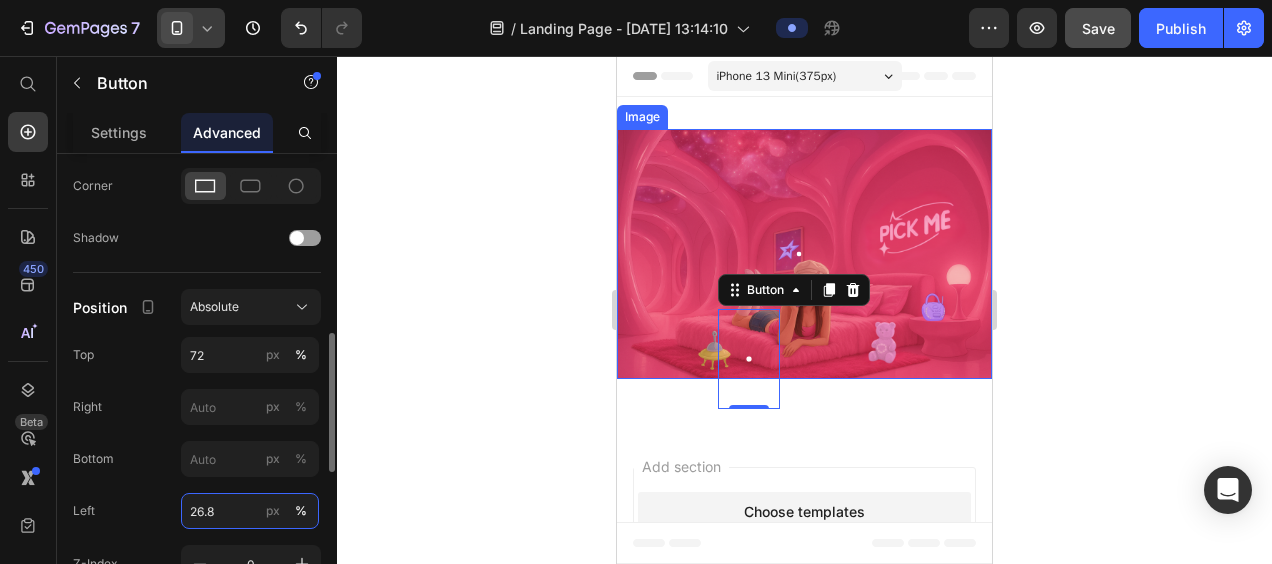 click on "26.8" at bounding box center (250, 511) 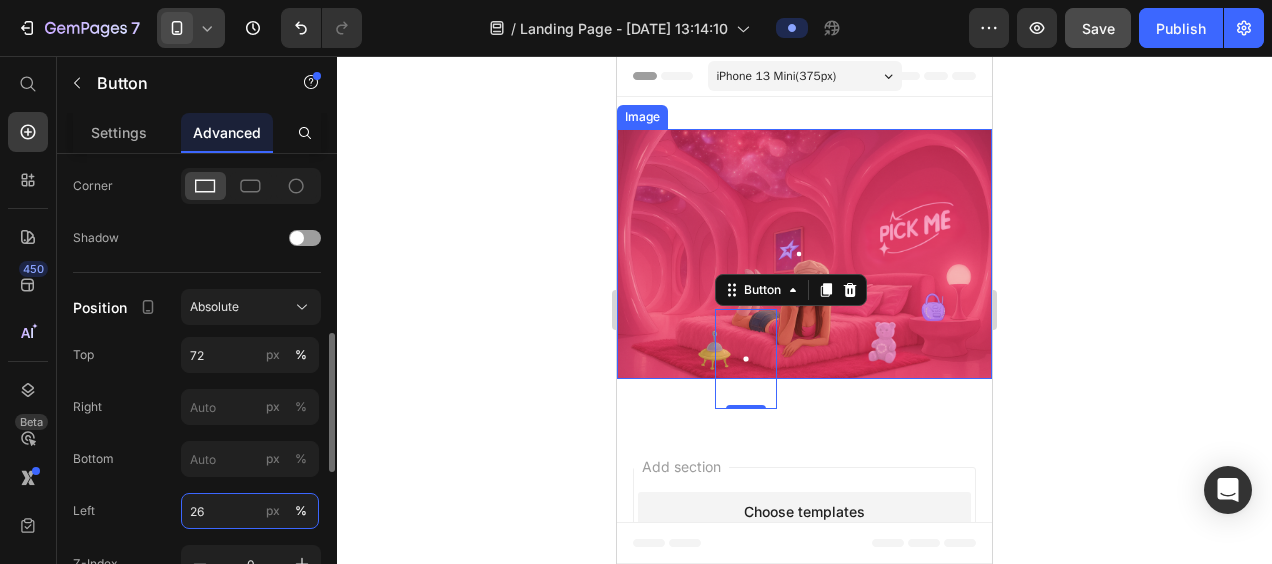 type on "2" 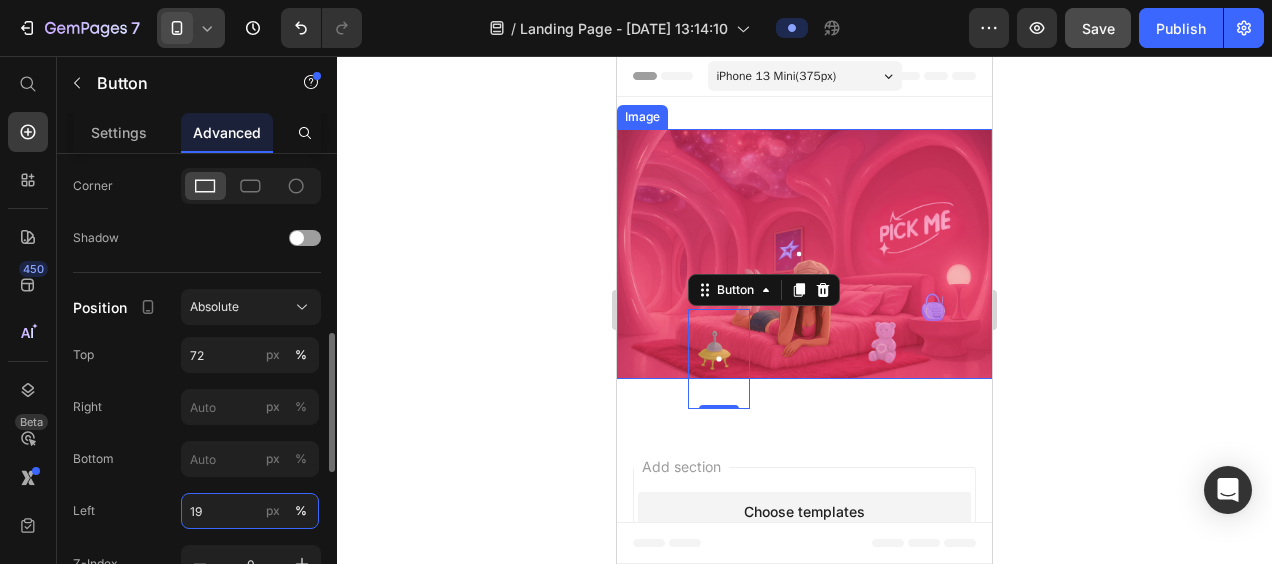 type on "1" 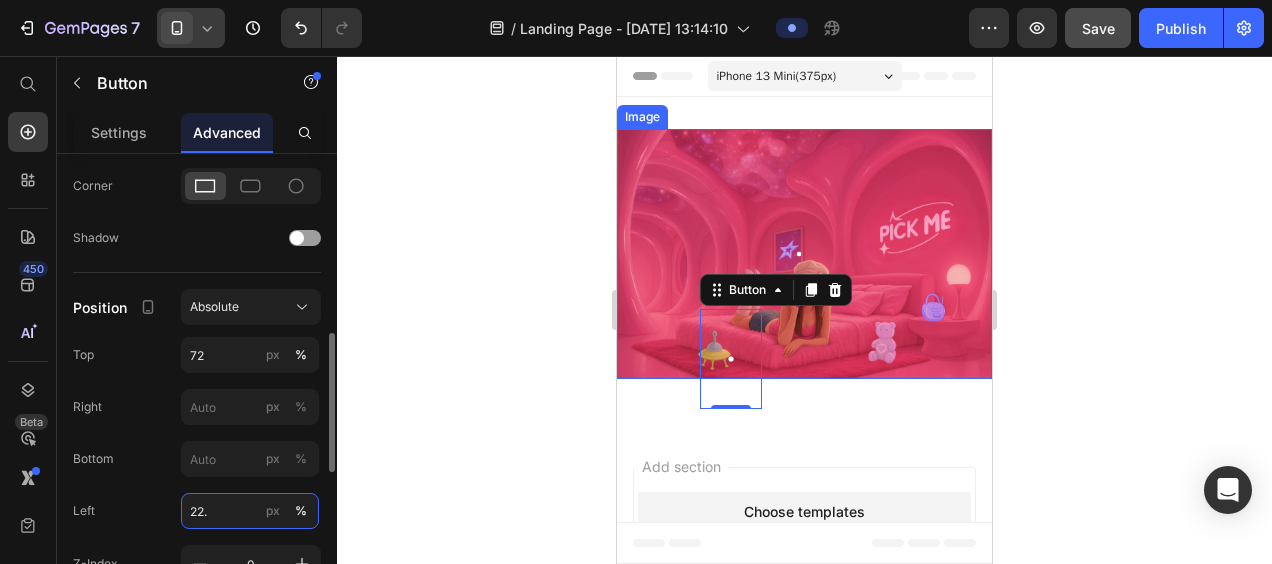 type on "22.5" 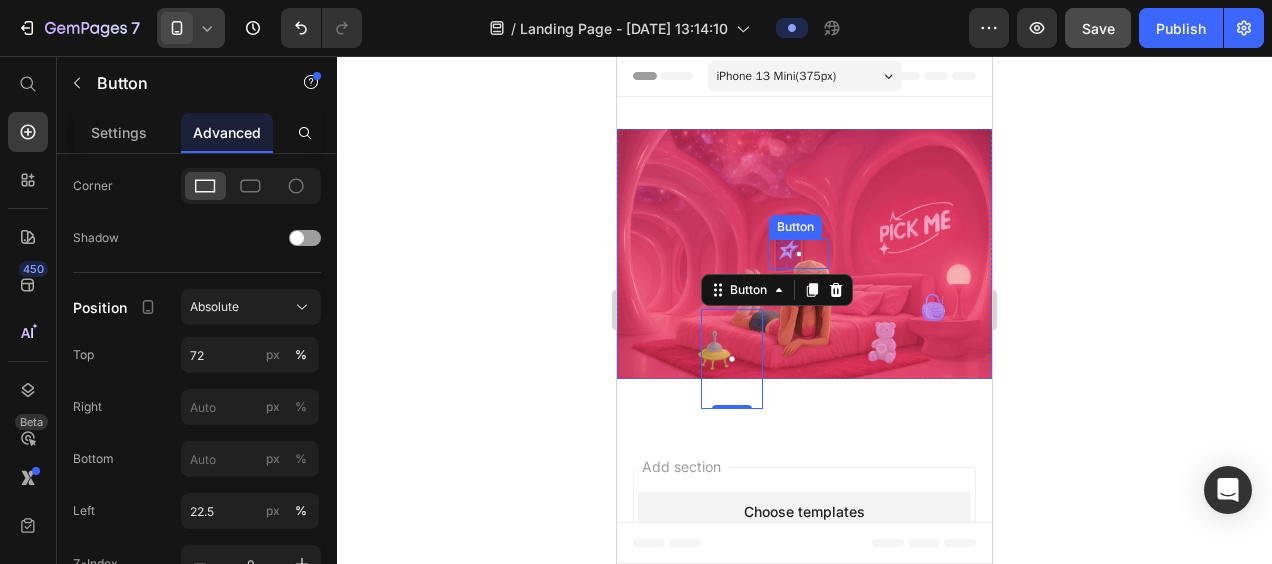 click at bounding box center (799, 254) 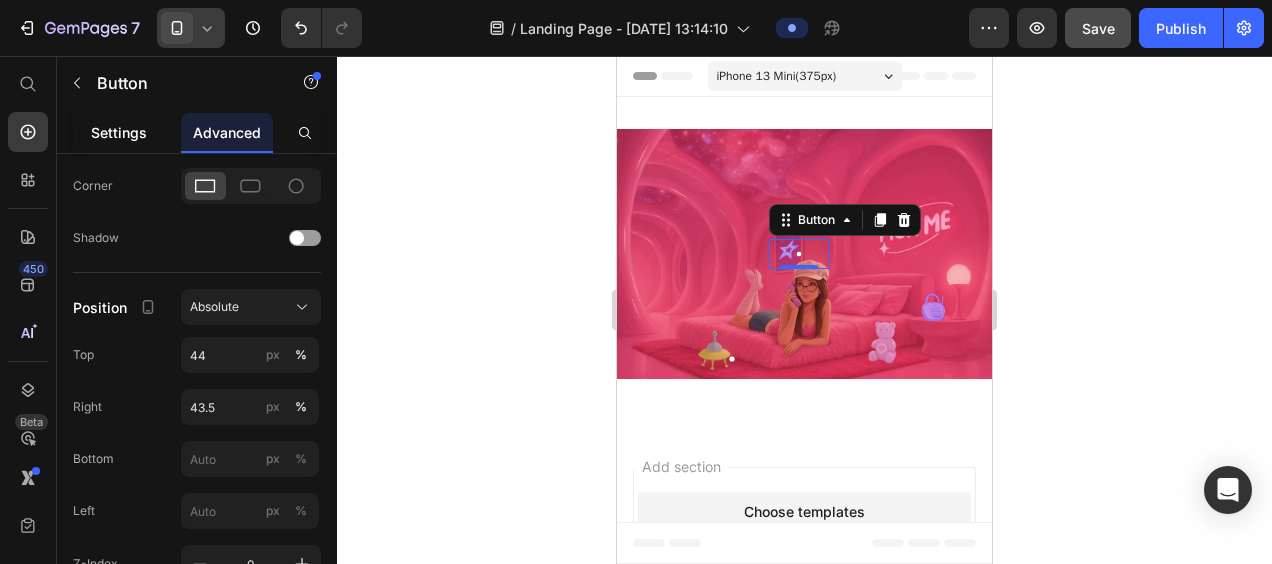click on "Settings" at bounding box center (119, 132) 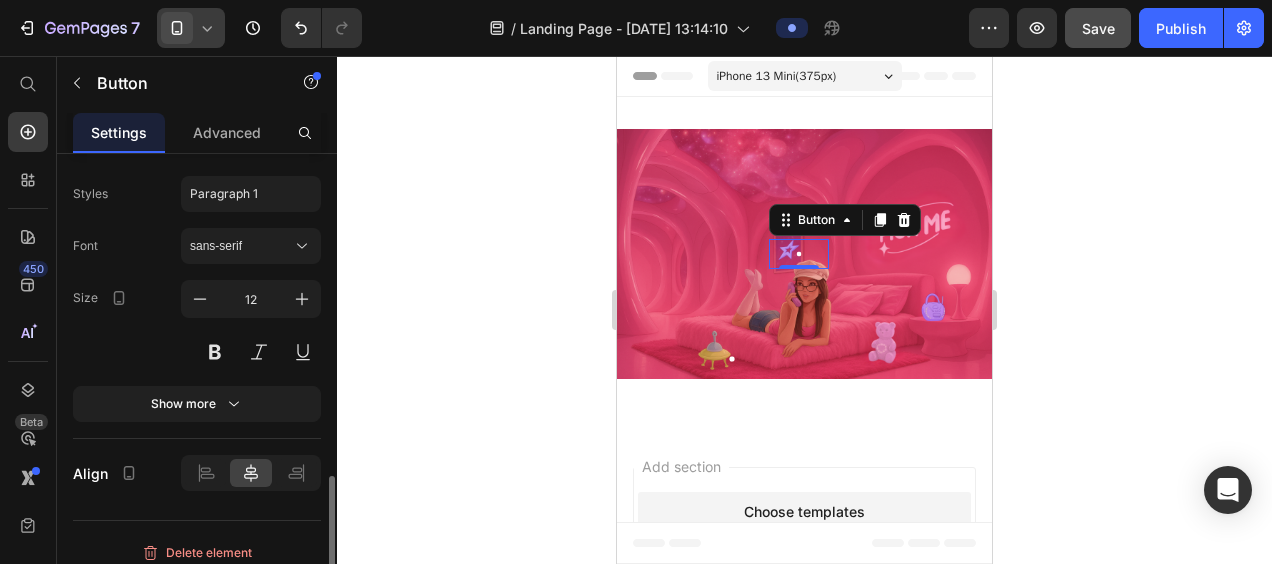 scroll, scrollTop: 1070, scrollLeft: 0, axis: vertical 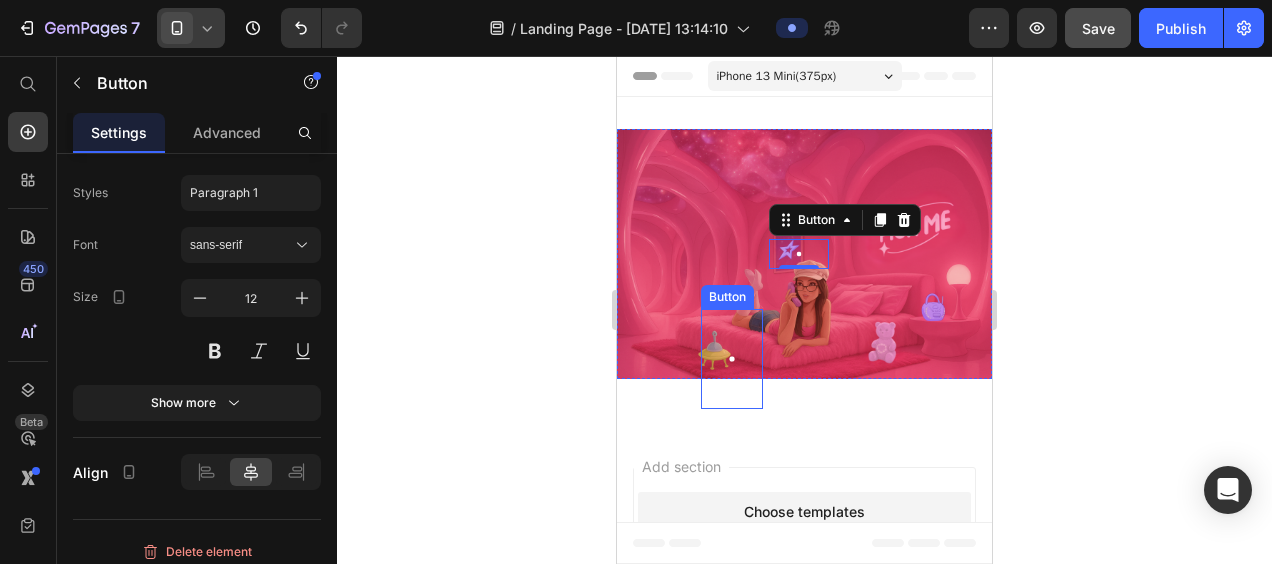 click at bounding box center (732, 359) 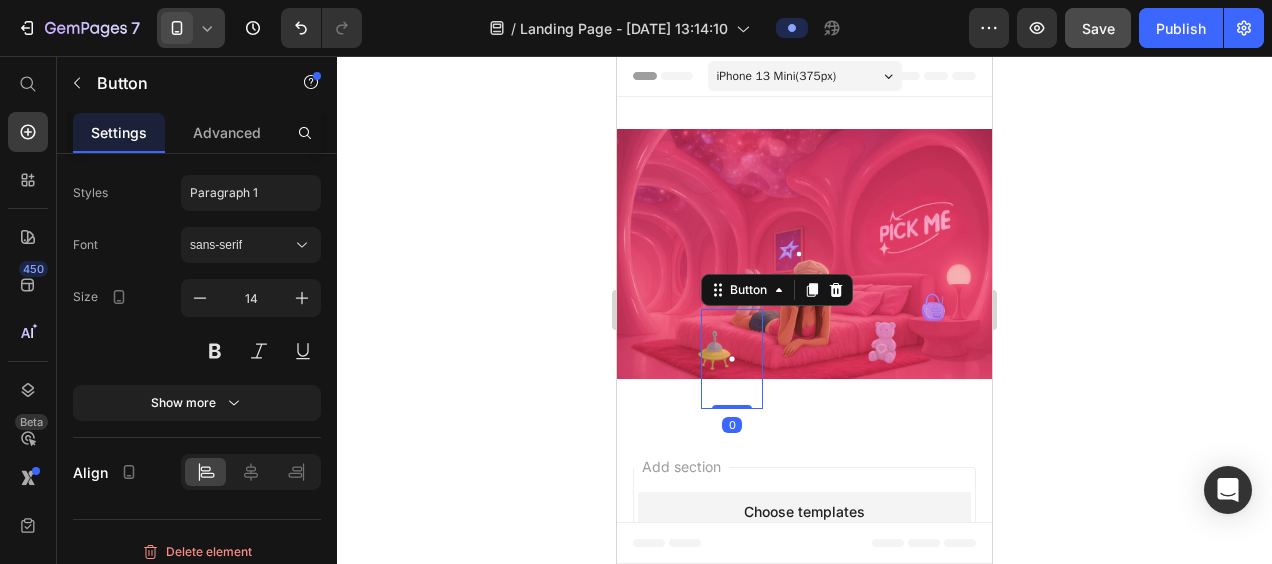 scroll, scrollTop: 1070, scrollLeft: 0, axis: vertical 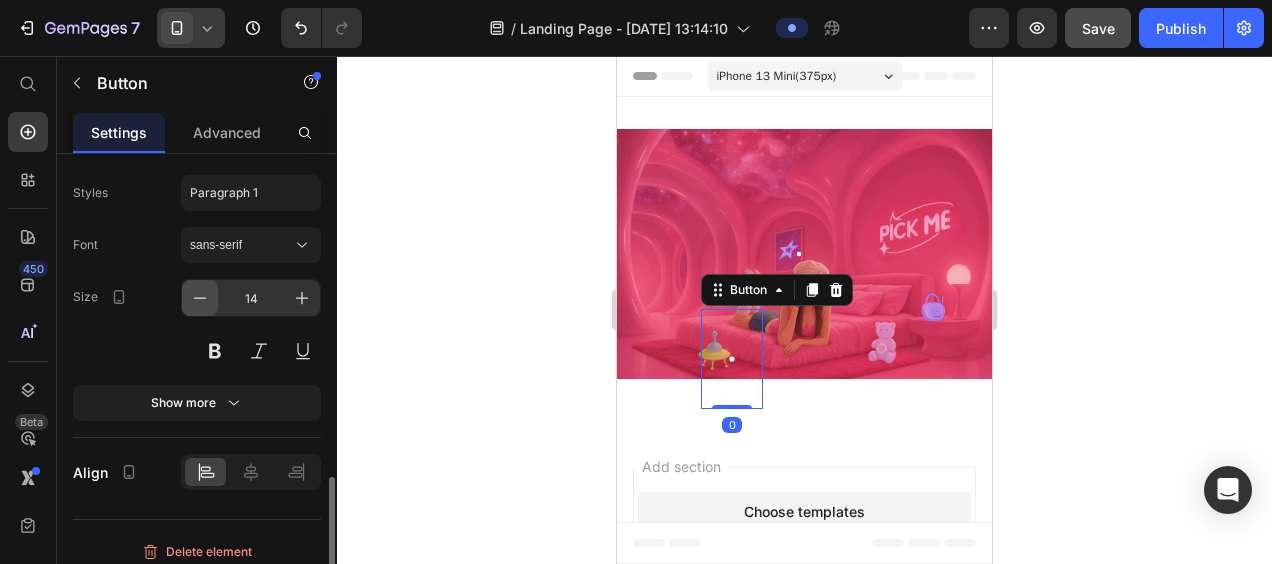 click at bounding box center (200, 298) 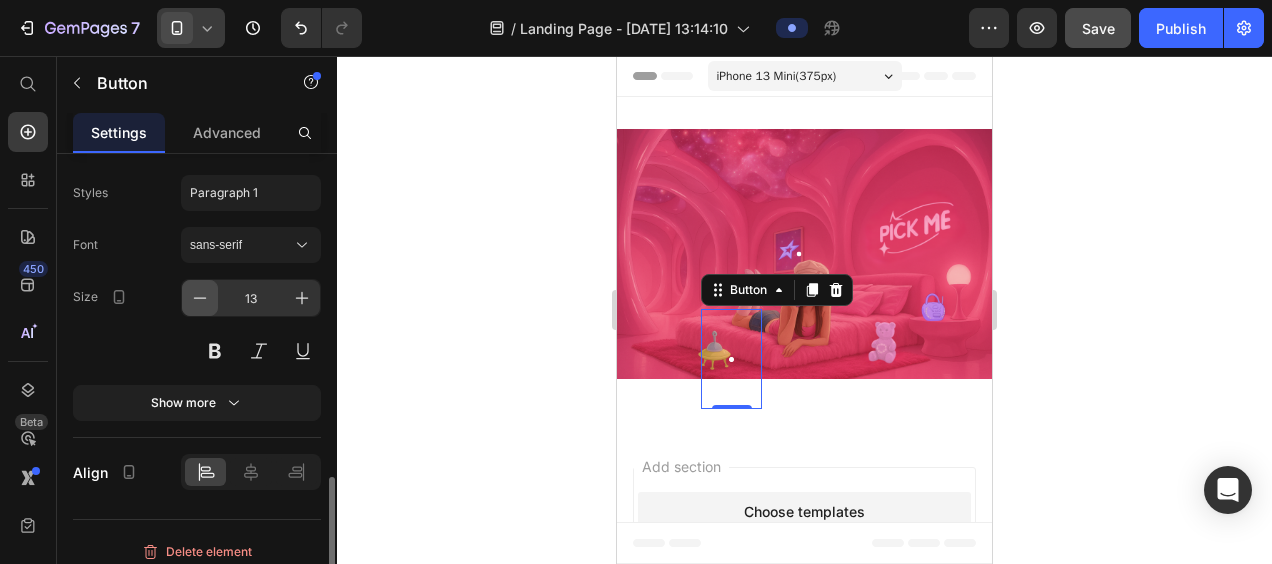 click at bounding box center (200, 298) 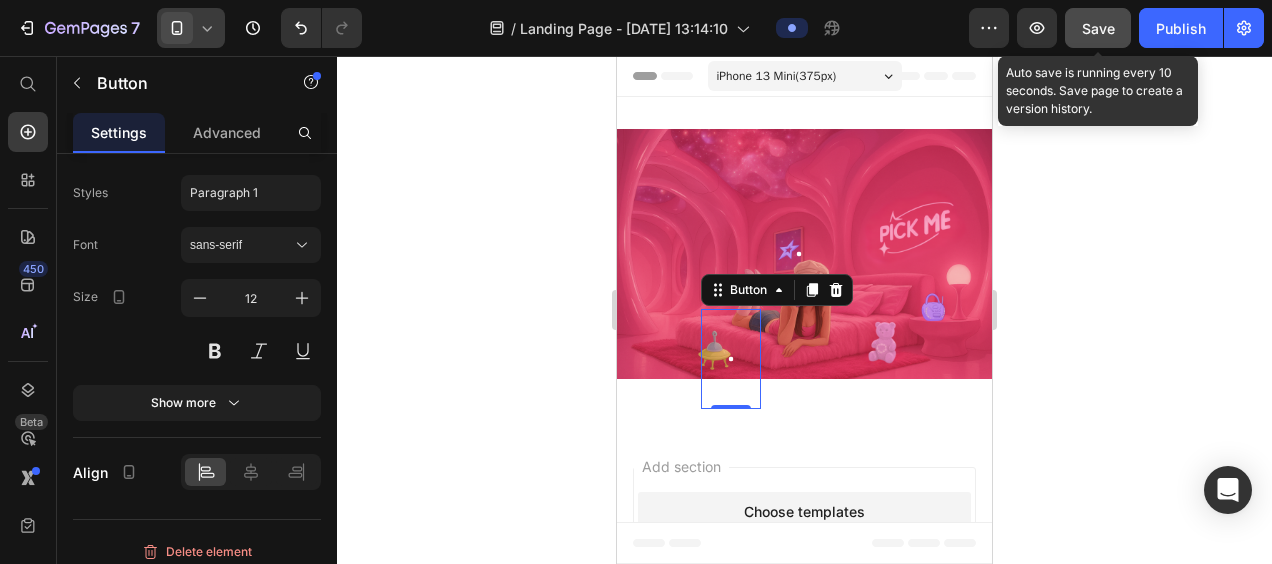 click on "Save" at bounding box center [1098, 28] 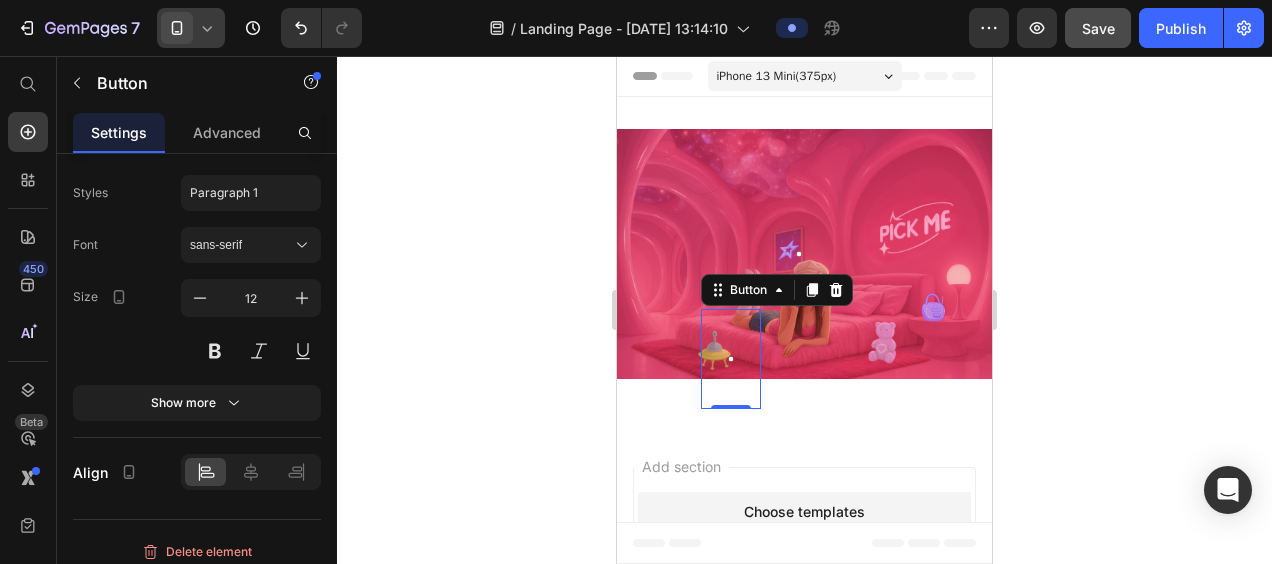 click 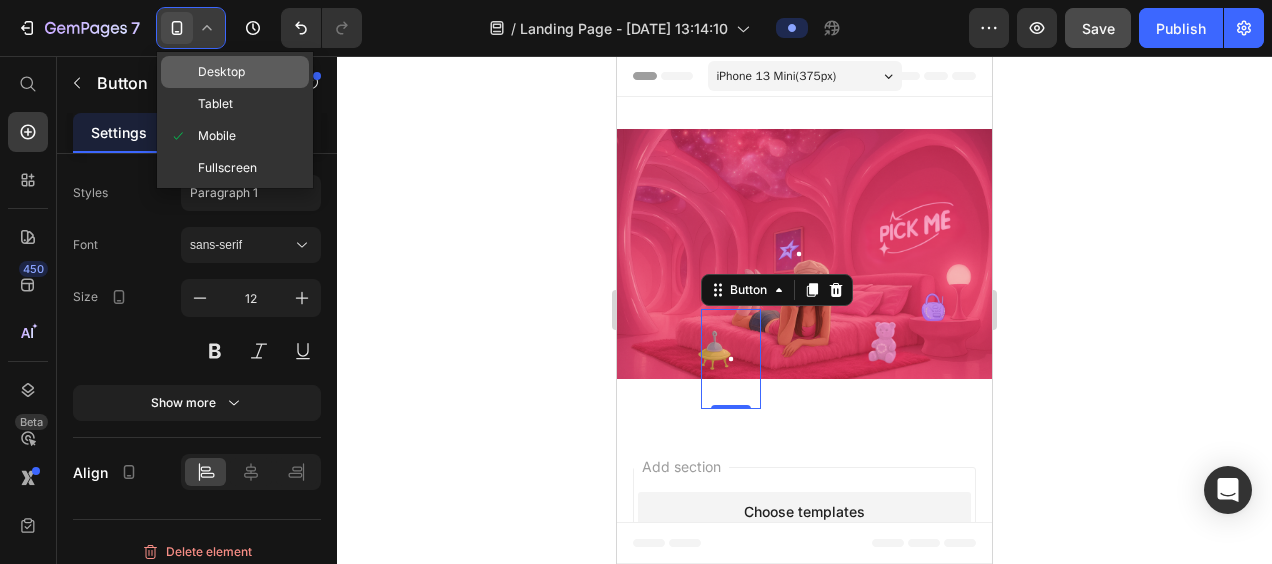 click on "Desktop" at bounding box center [221, 72] 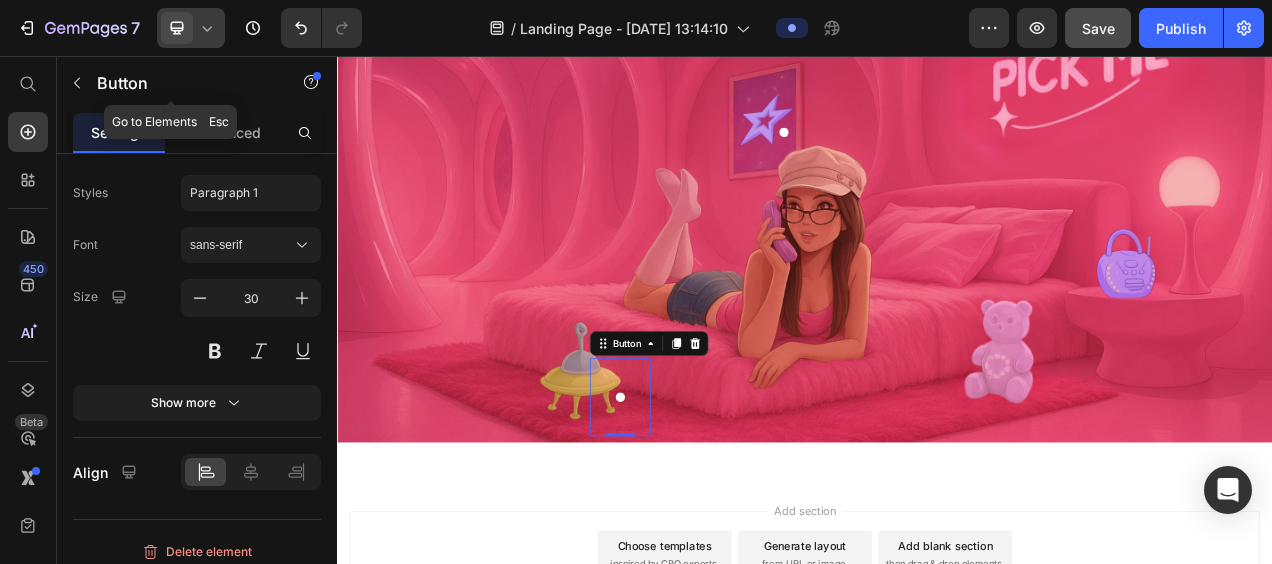 scroll, scrollTop: 497, scrollLeft: 0, axis: vertical 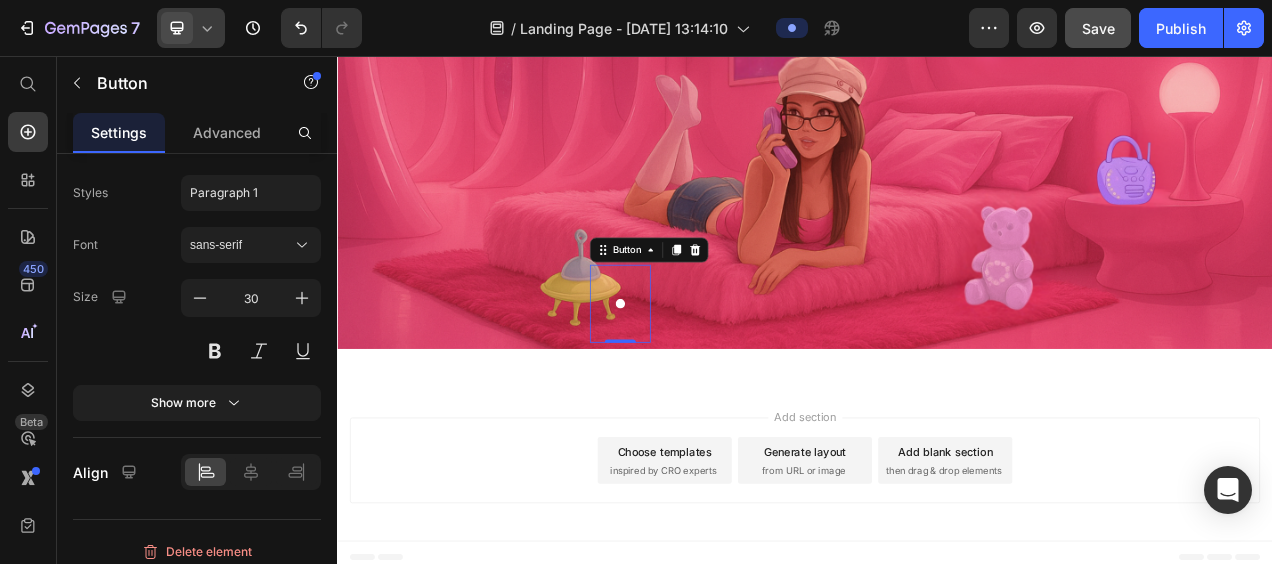 click 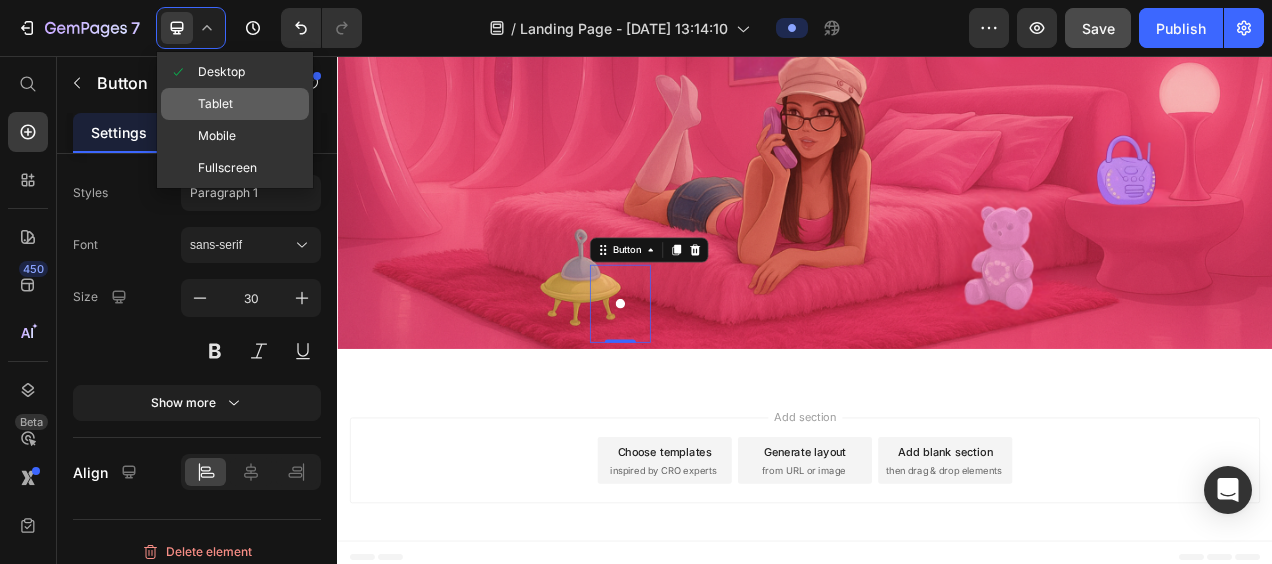 click on "Tablet" at bounding box center [215, 104] 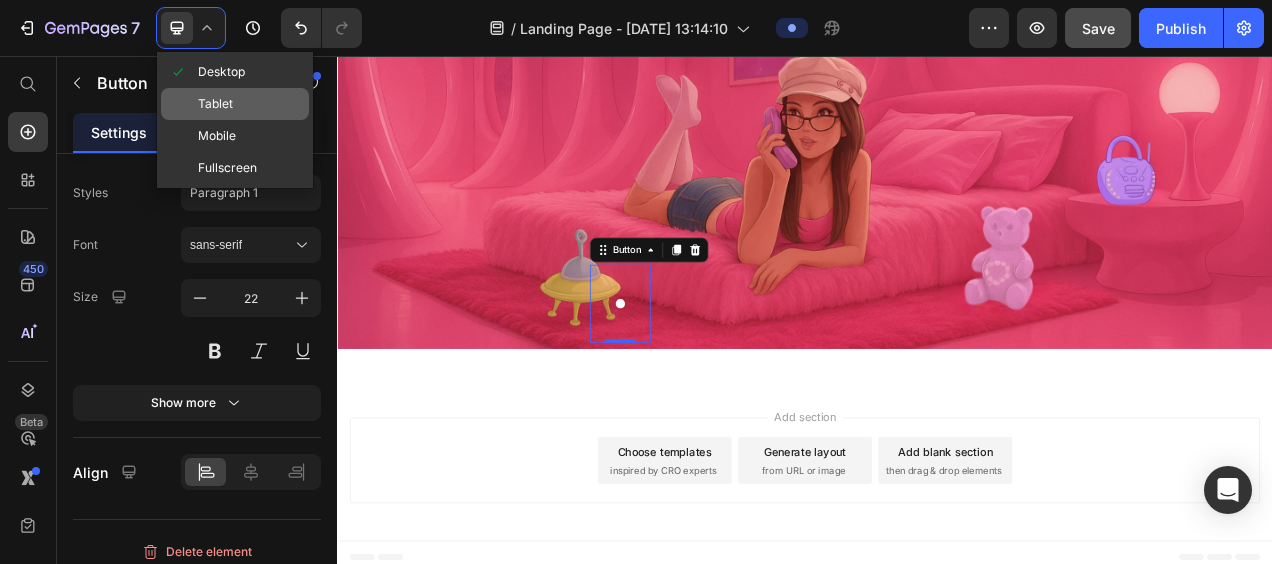 scroll, scrollTop: 472, scrollLeft: 0, axis: vertical 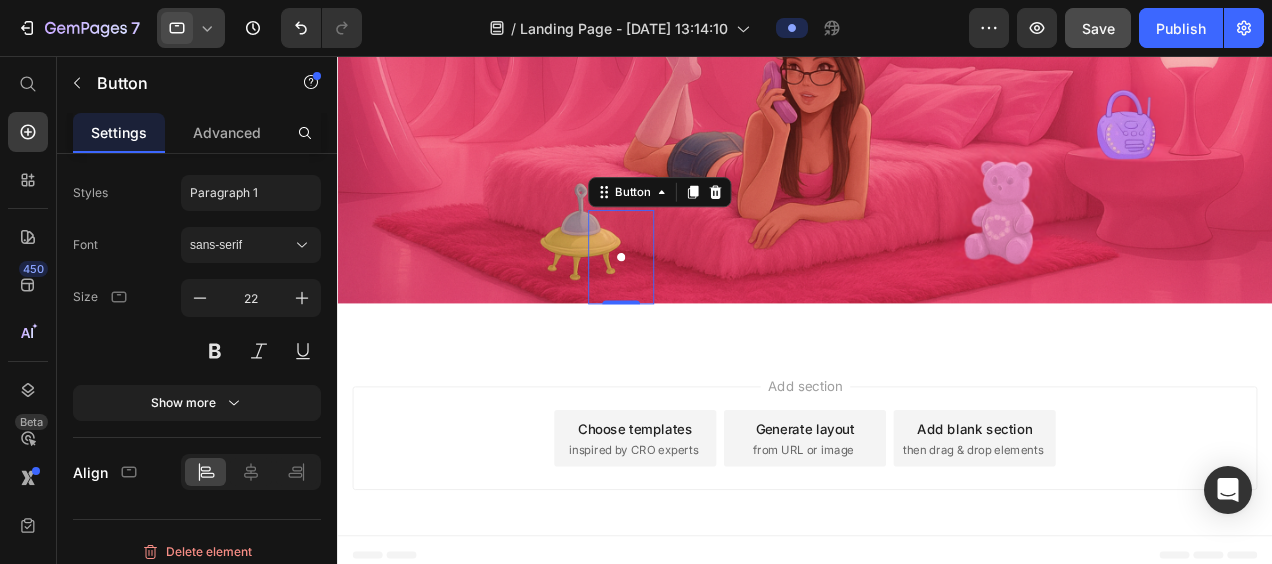 click 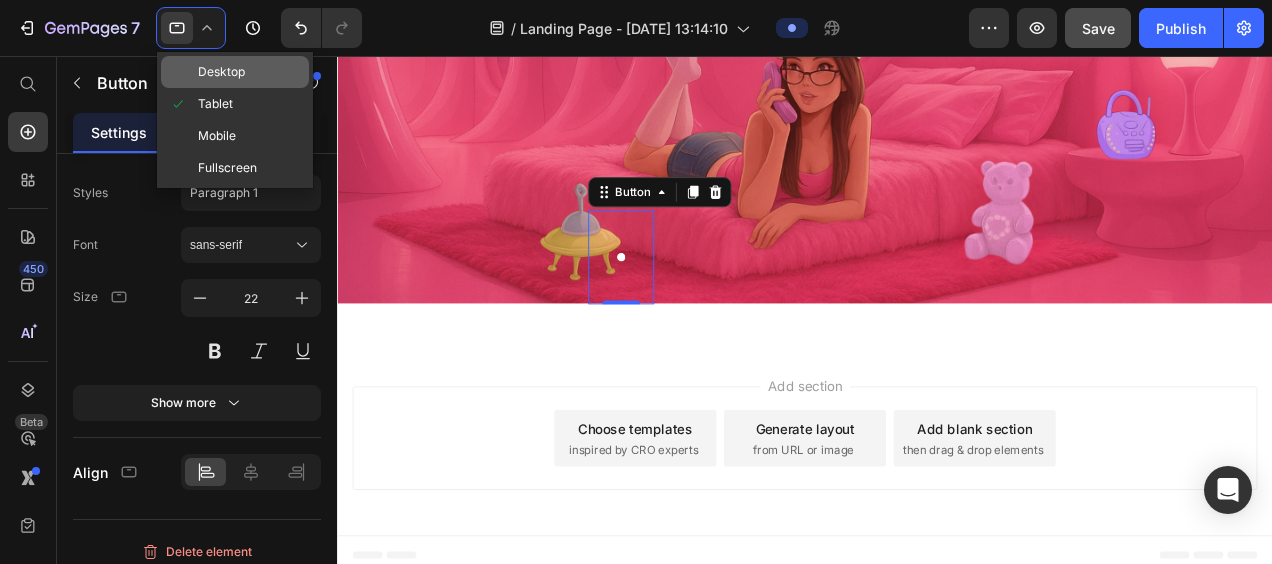 click on "Desktop" at bounding box center [221, 72] 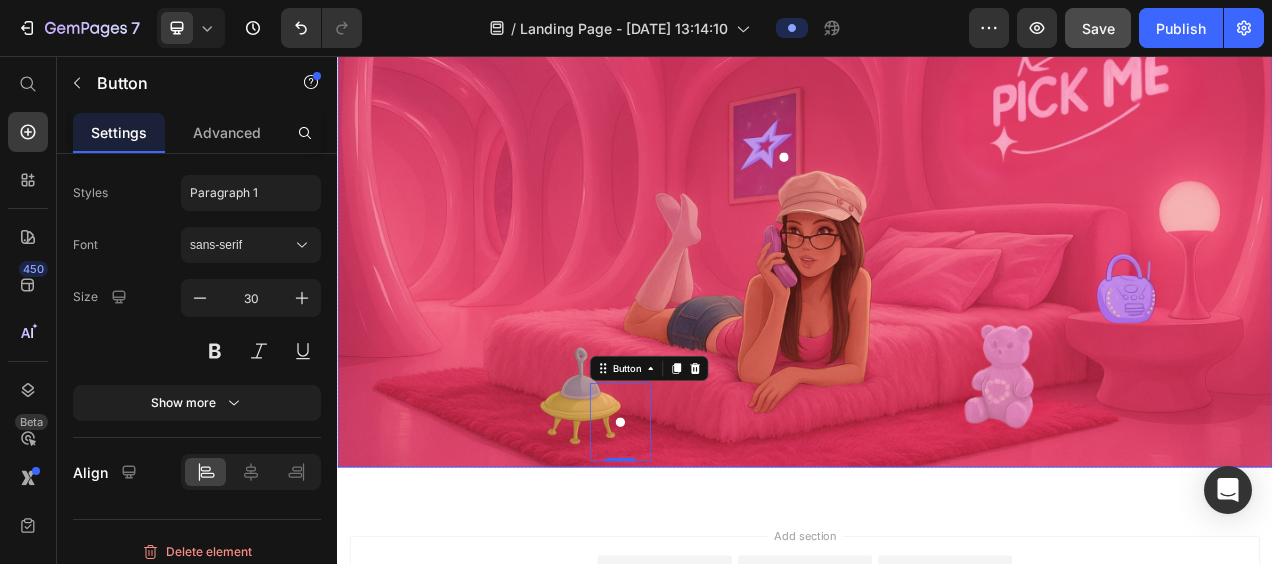 scroll, scrollTop: 342, scrollLeft: 0, axis: vertical 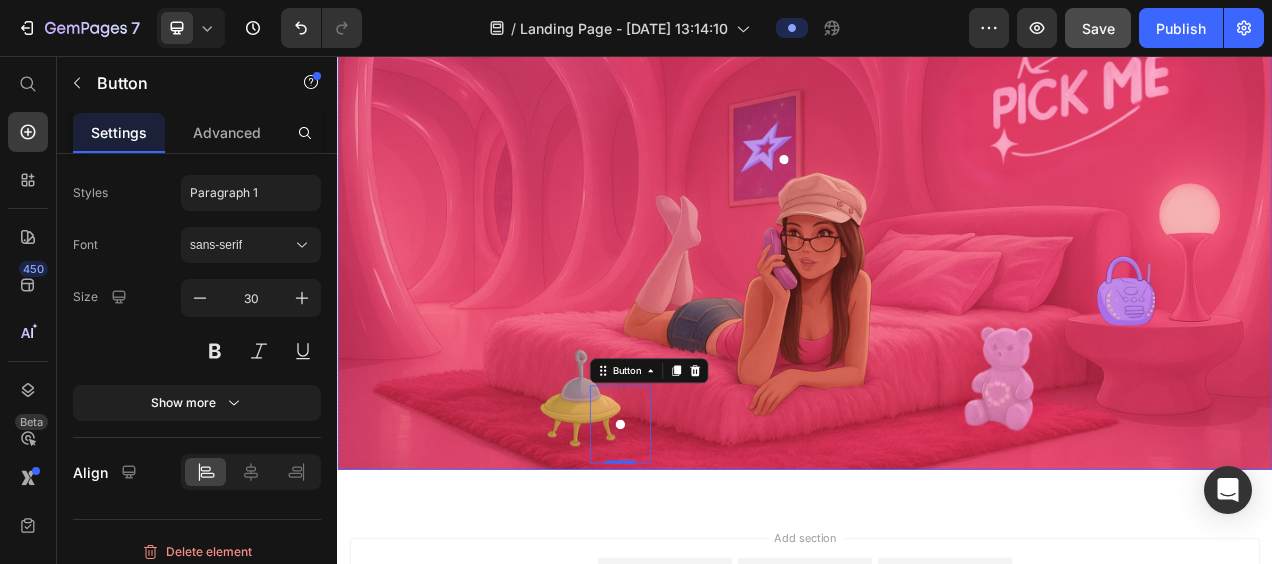 click at bounding box center [937, 187] 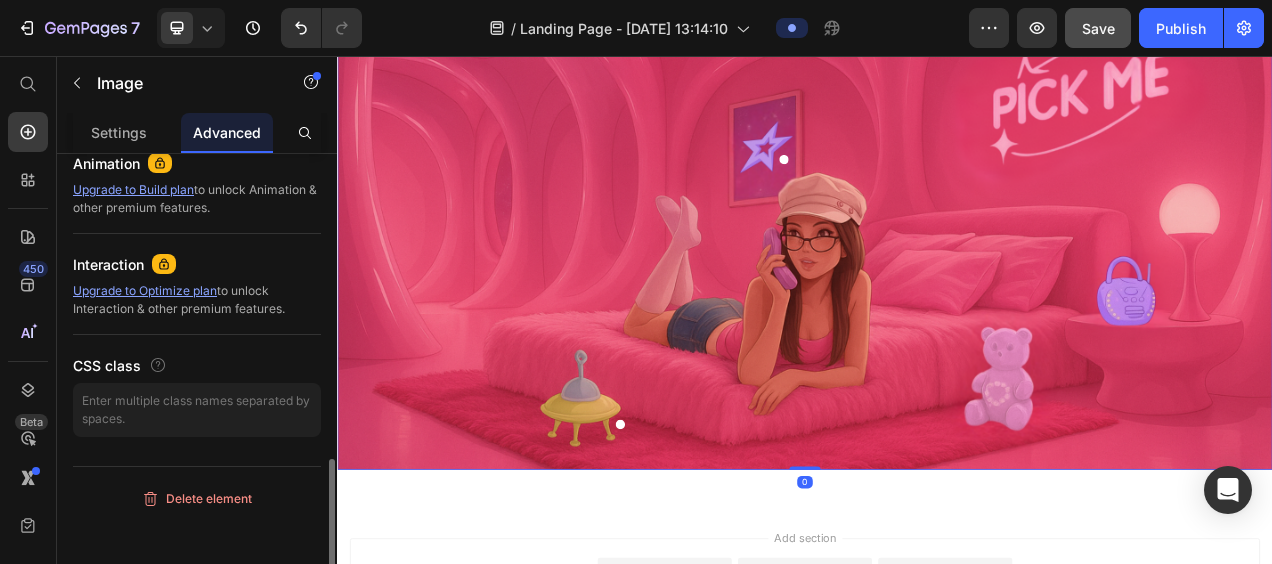 scroll, scrollTop: 0, scrollLeft: 0, axis: both 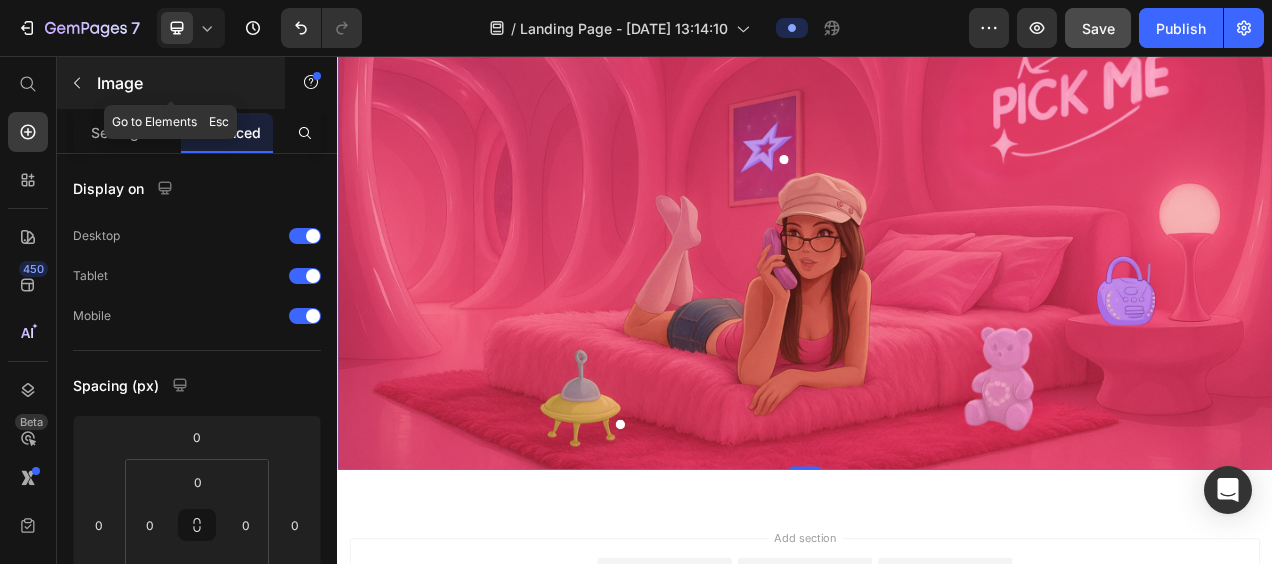 click on "Image" at bounding box center [182, 83] 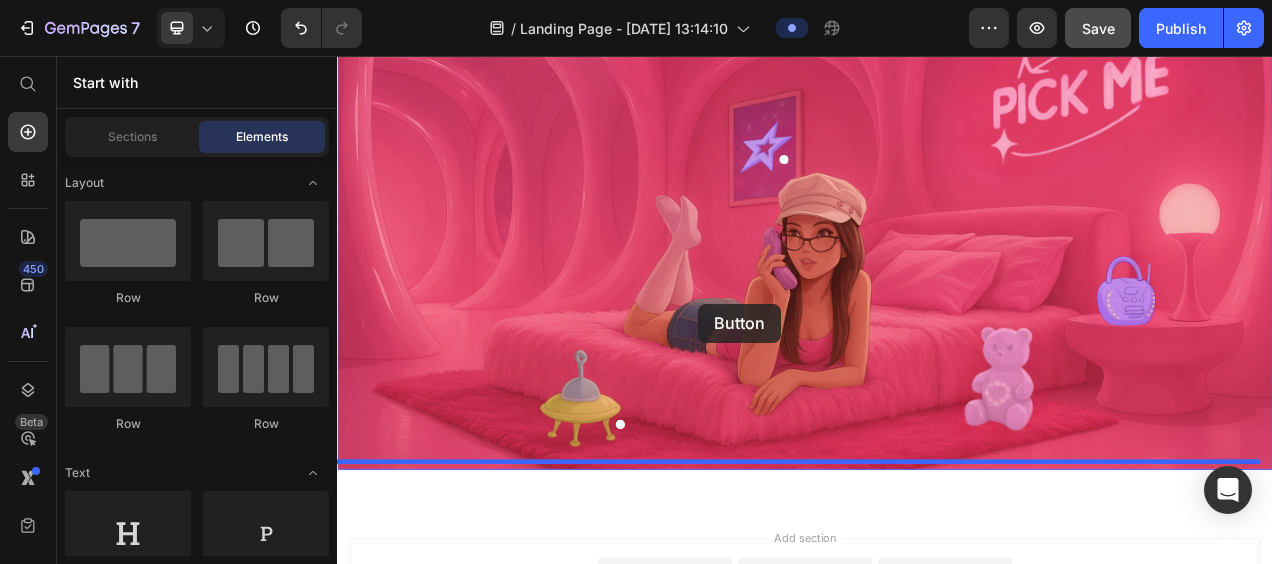 drag, startPoint x: 477, startPoint y: 464, endPoint x: 878, endPoint y: 372, distance: 411.41827 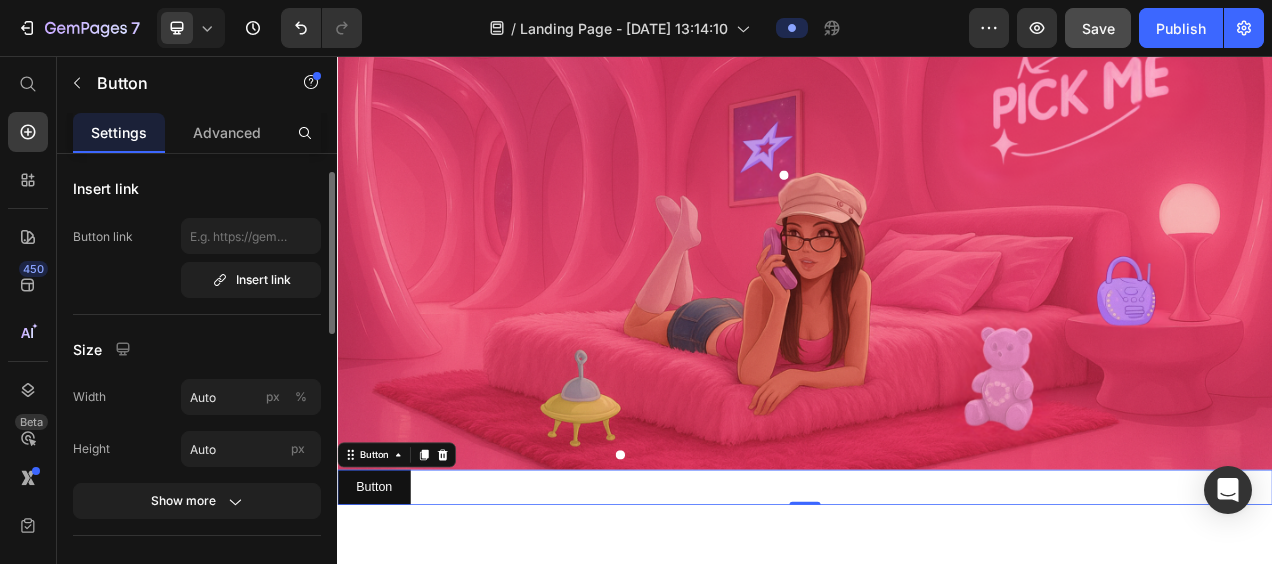 scroll, scrollTop: 68, scrollLeft: 0, axis: vertical 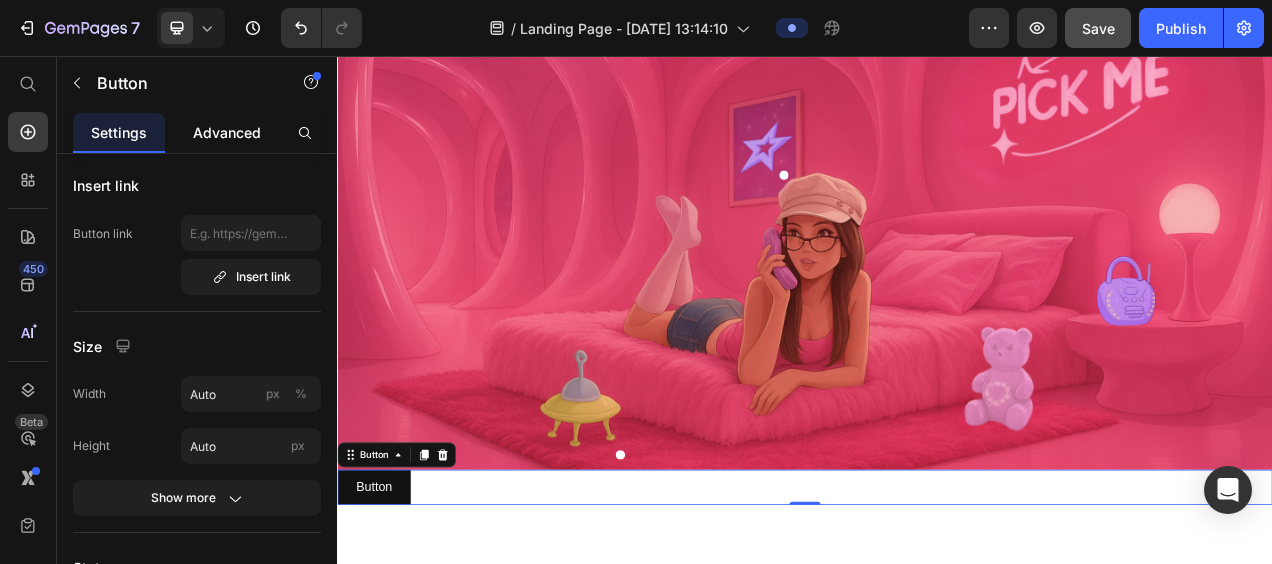 click on "Advanced" at bounding box center (227, 132) 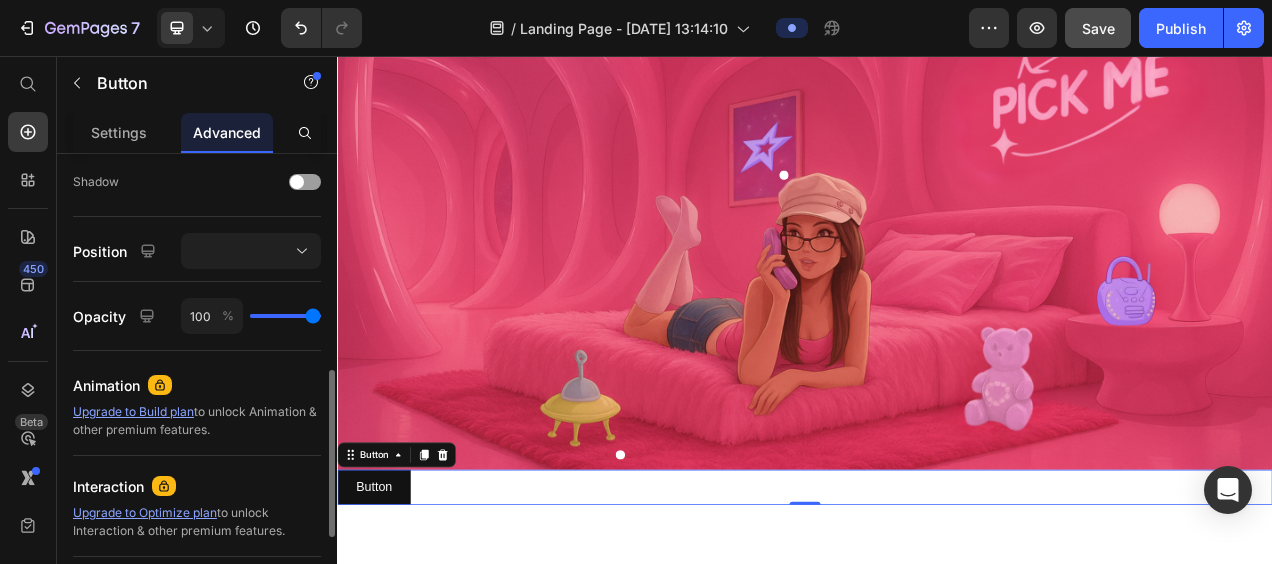 scroll, scrollTop: 658, scrollLeft: 0, axis: vertical 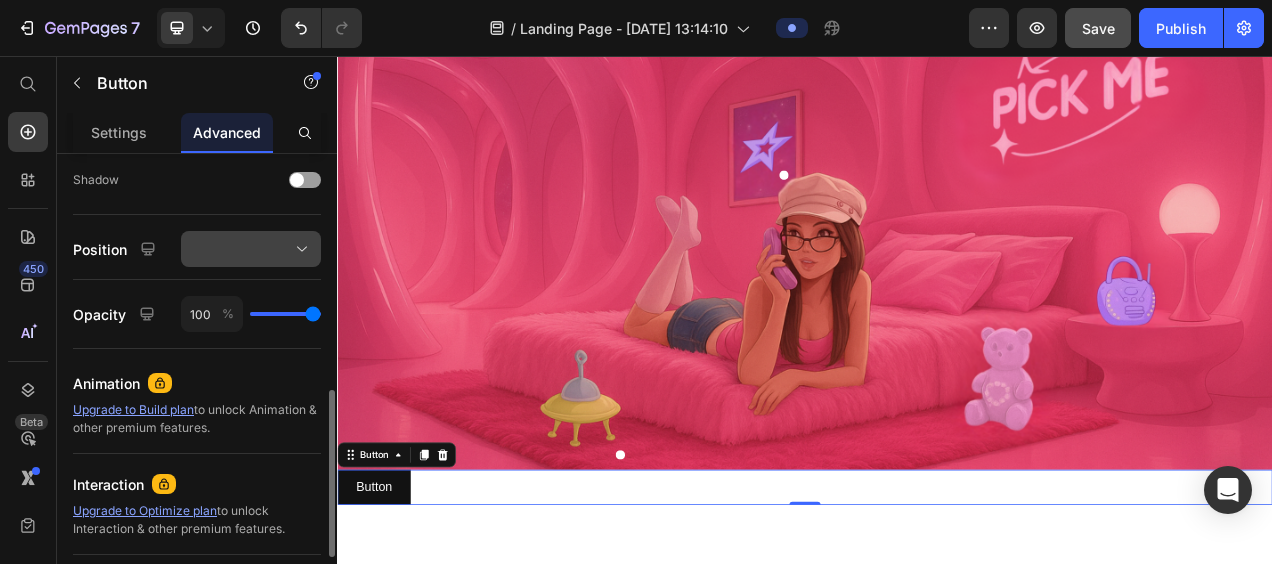click at bounding box center [251, 249] 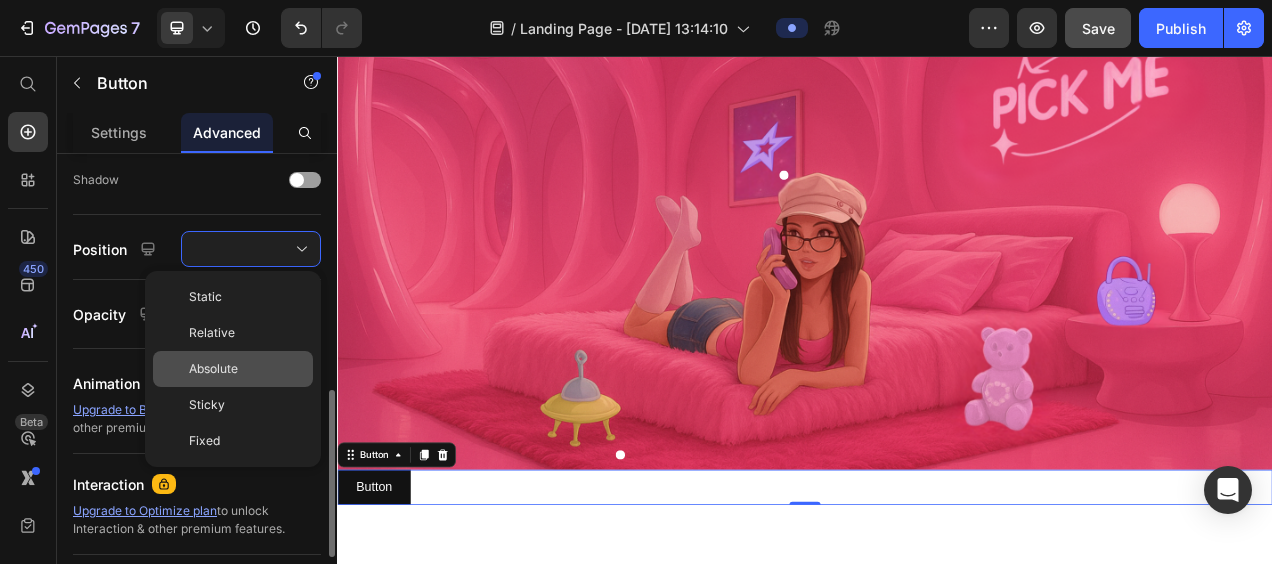 click on "Absolute" at bounding box center (213, 369) 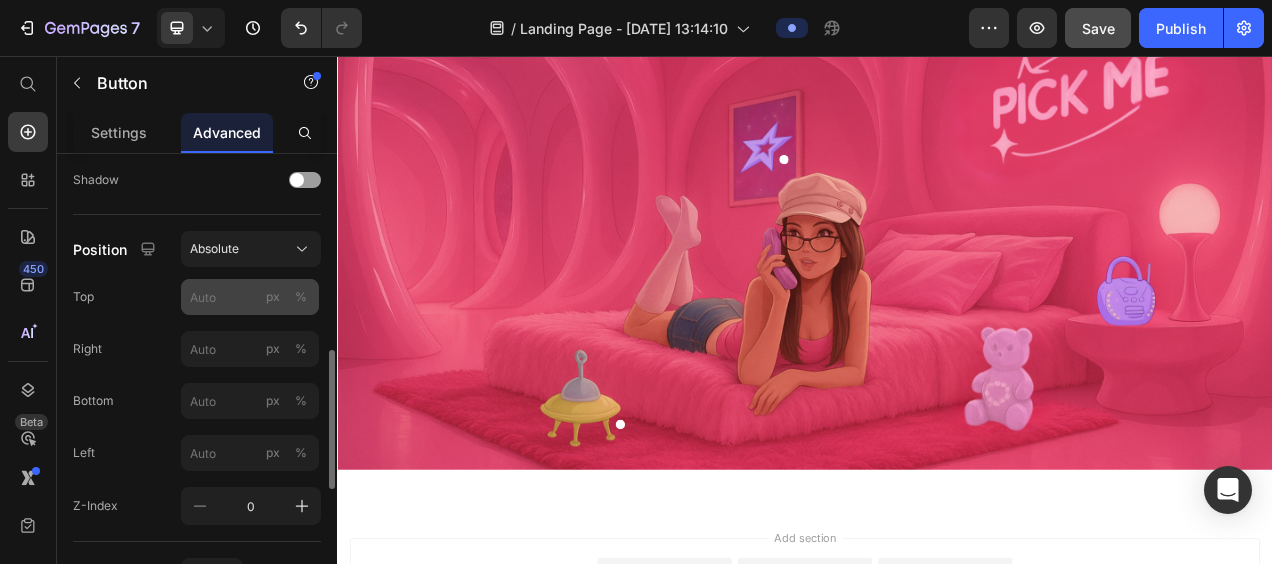 click on "%" 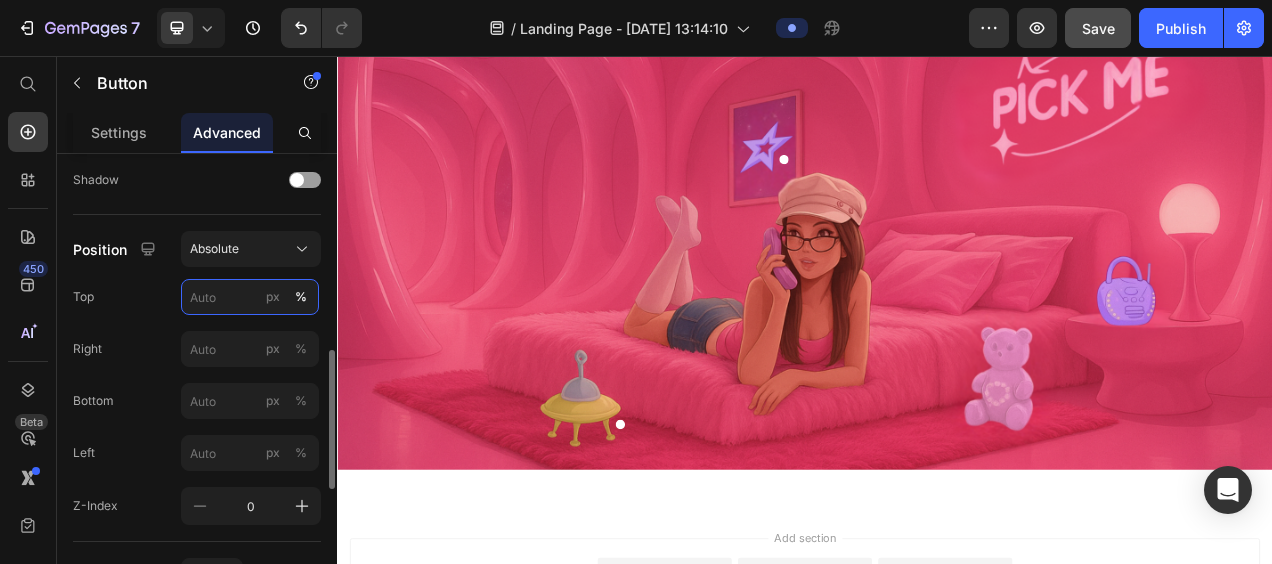 click on "px %" at bounding box center (250, 297) 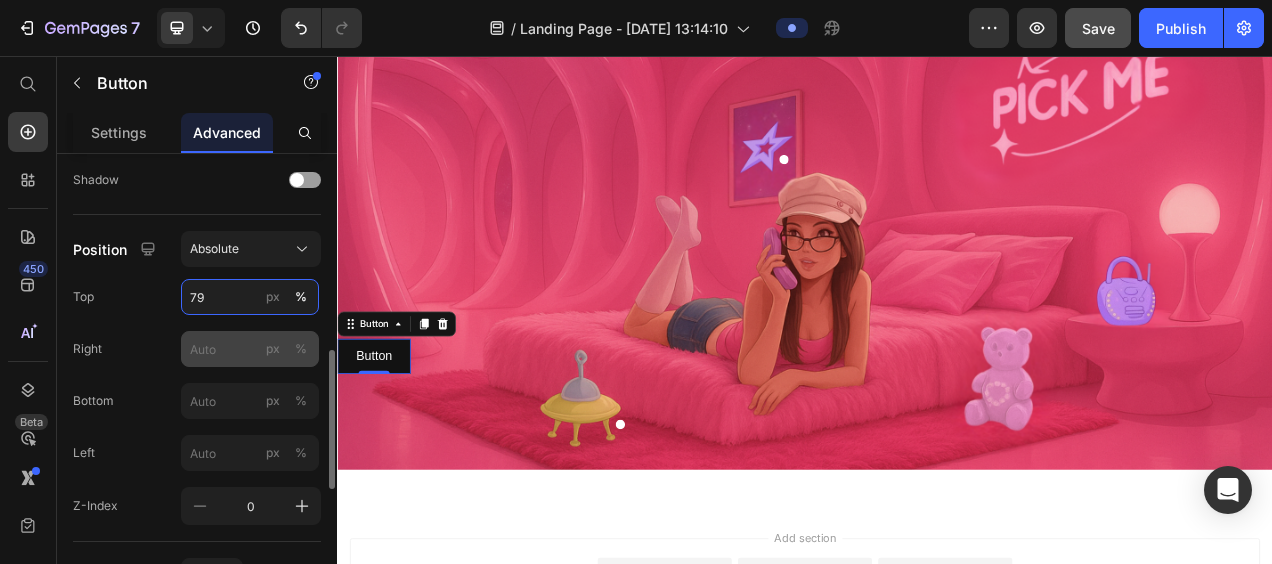 type on "79" 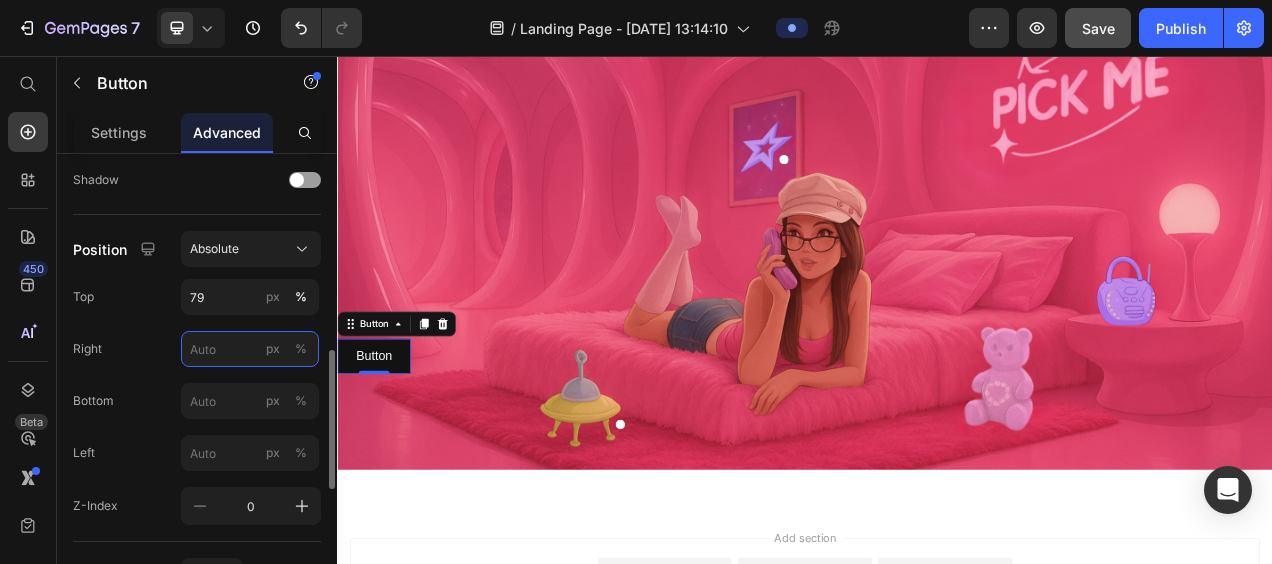 click on "px %" at bounding box center (250, 349) 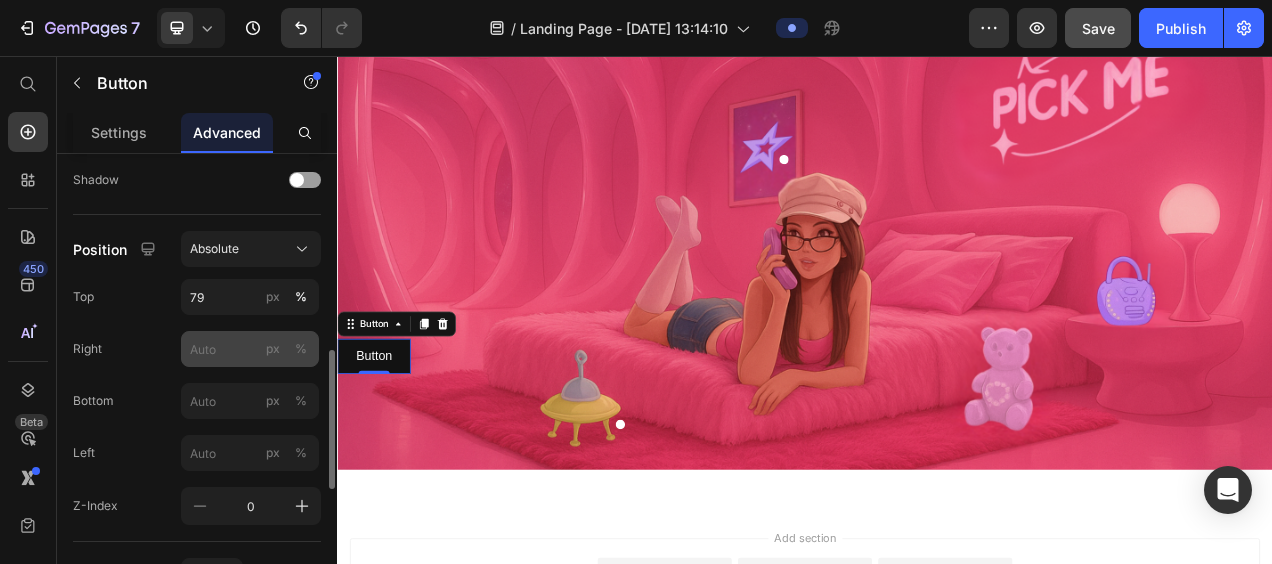 click on "%" at bounding box center [301, 349] 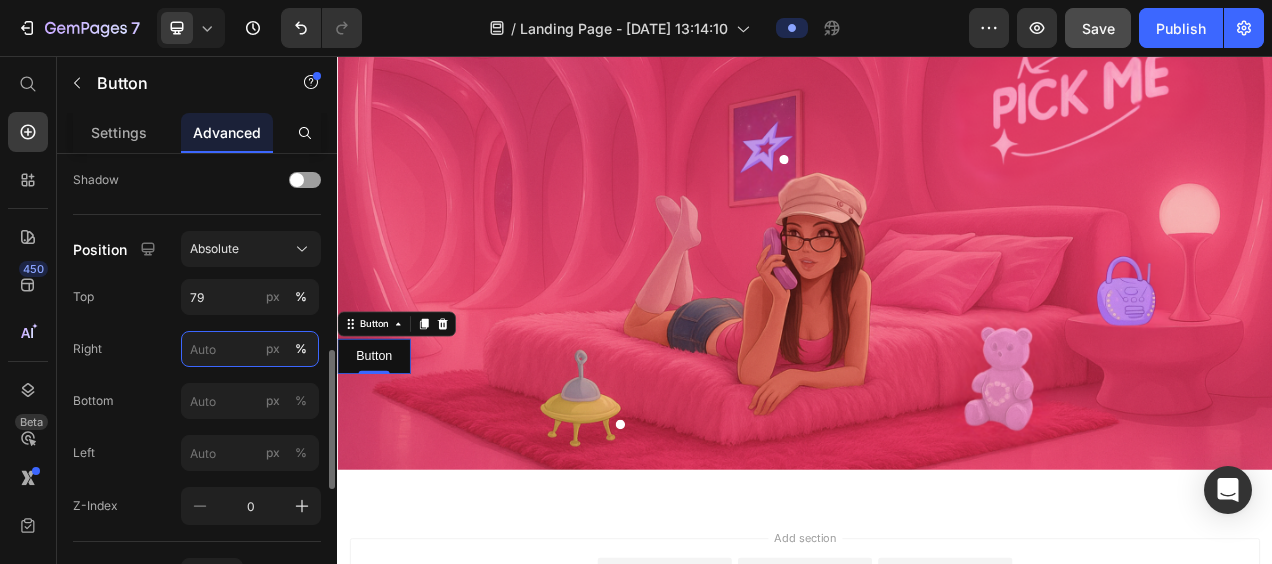 click on "px %" at bounding box center (250, 349) 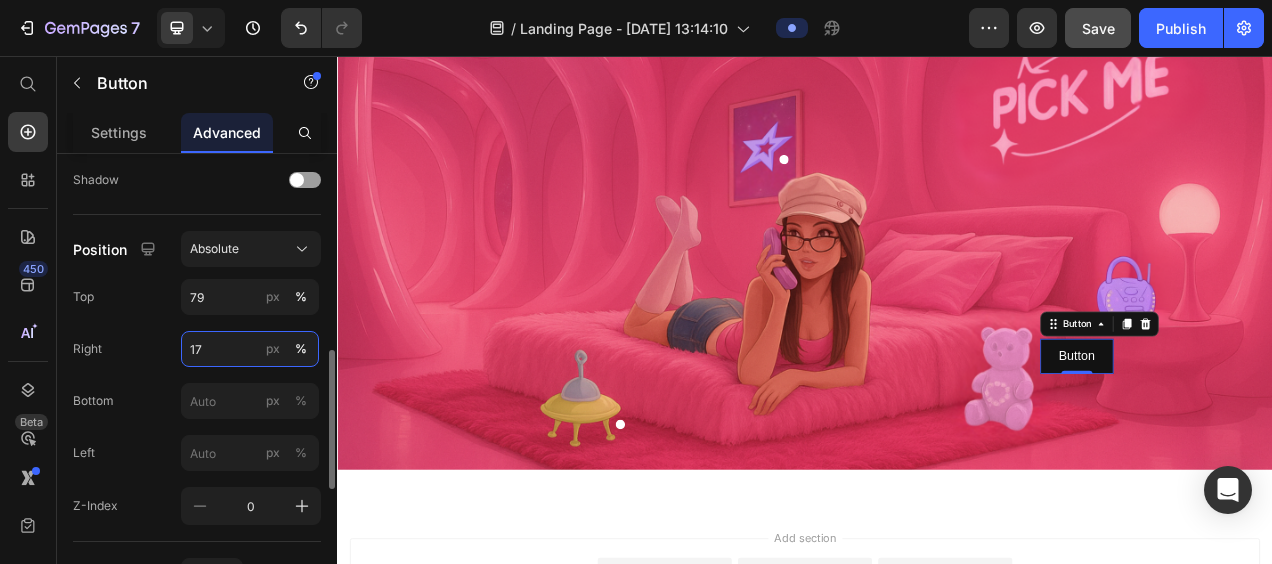 type on "1" 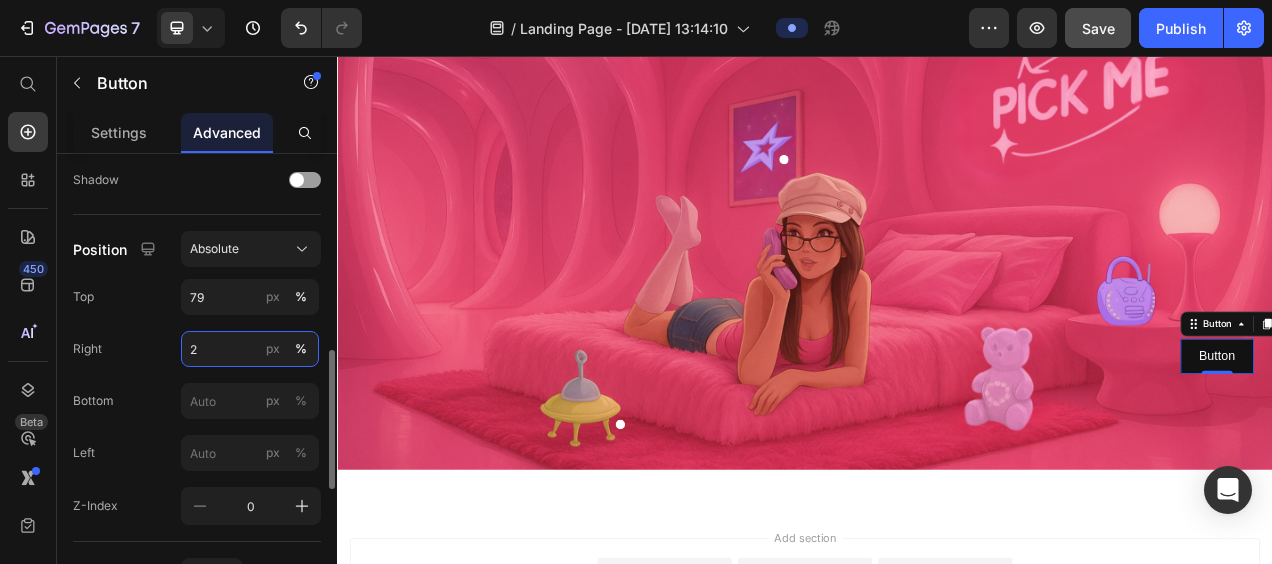 type on "20" 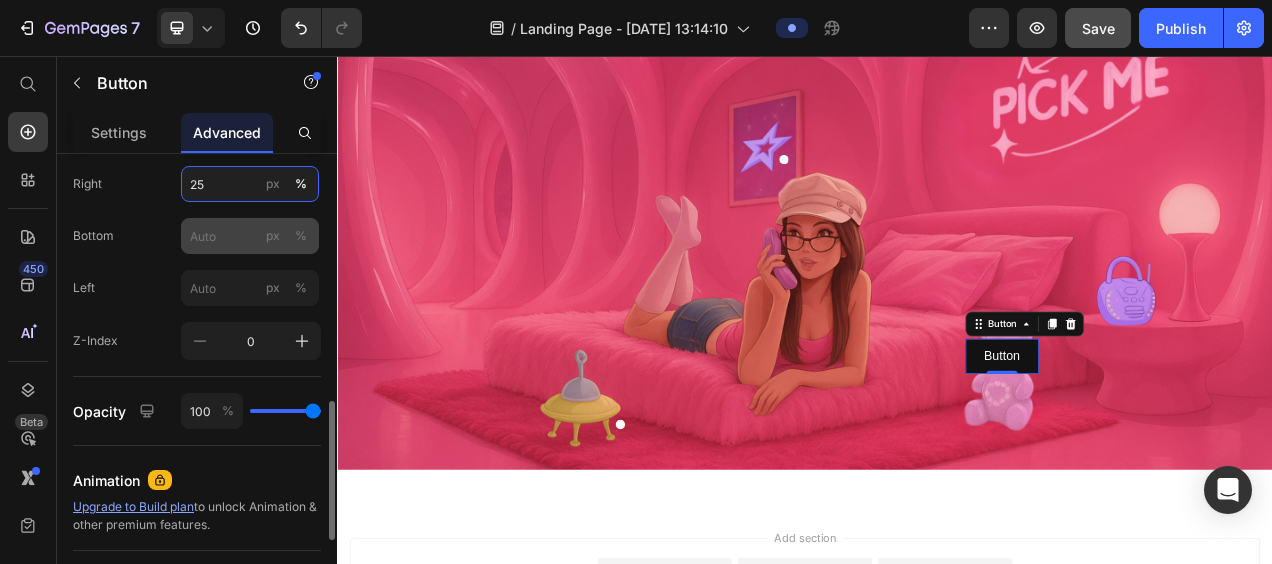 scroll, scrollTop: 824, scrollLeft: 0, axis: vertical 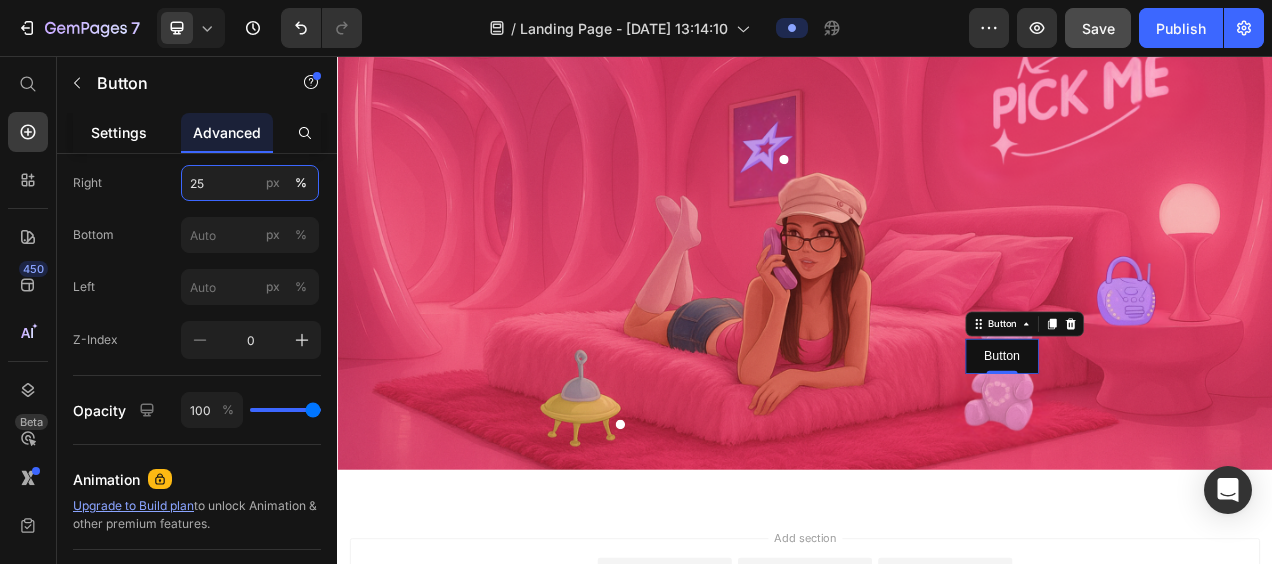 type on "25" 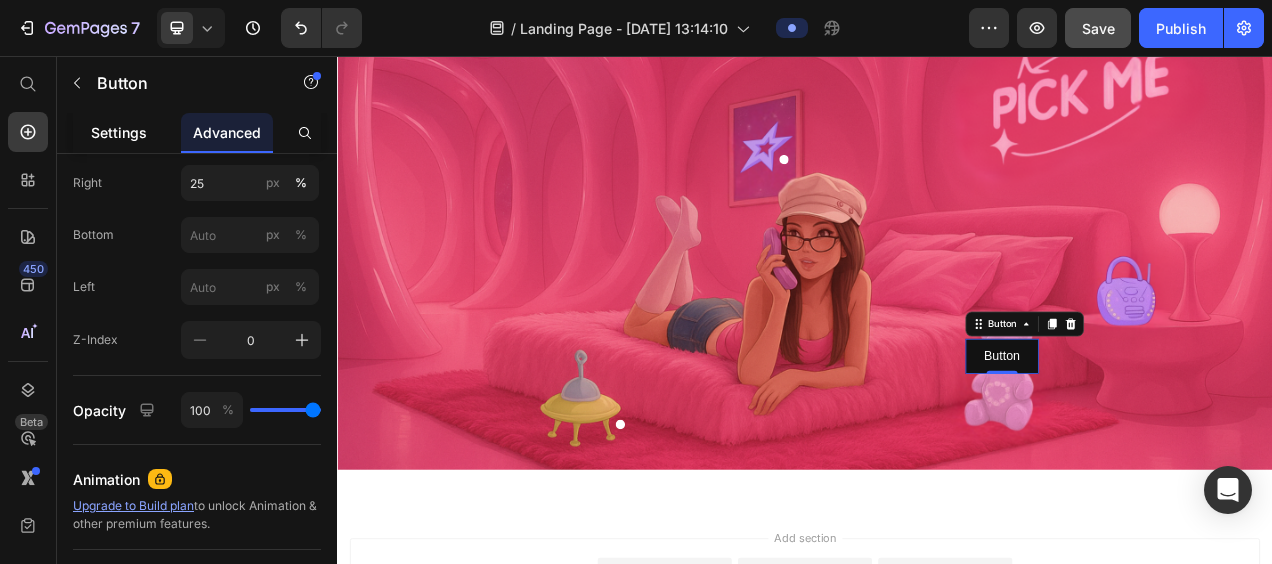 click on "Settings" at bounding box center [119, 132] 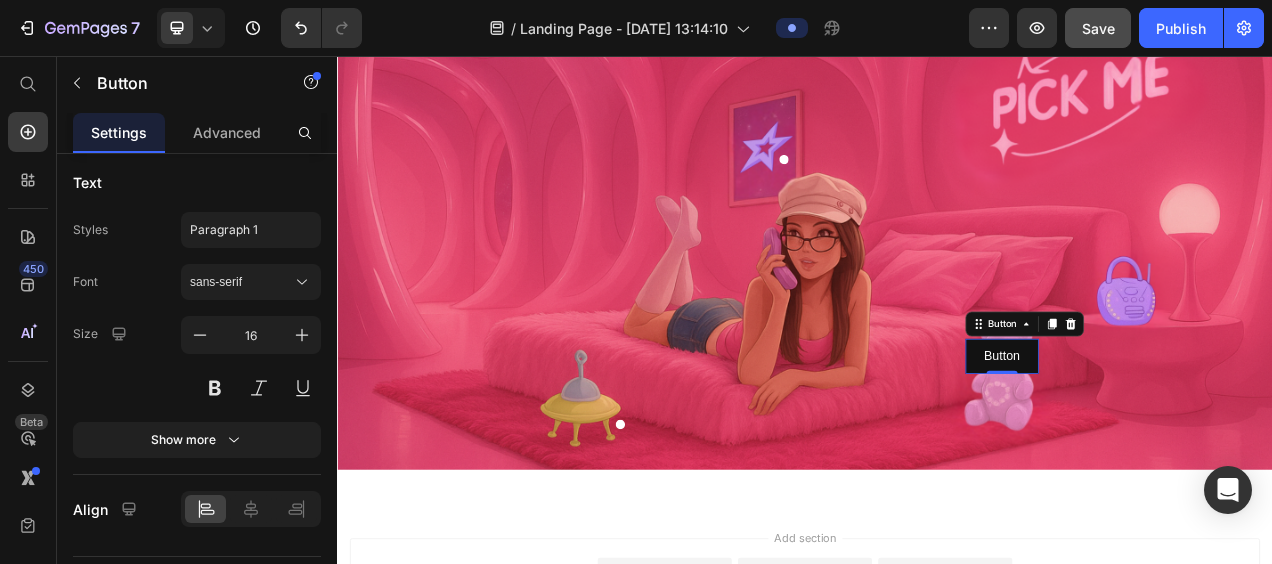 scroll, scrollTop: 0, scrollLeft: 0, axis: both 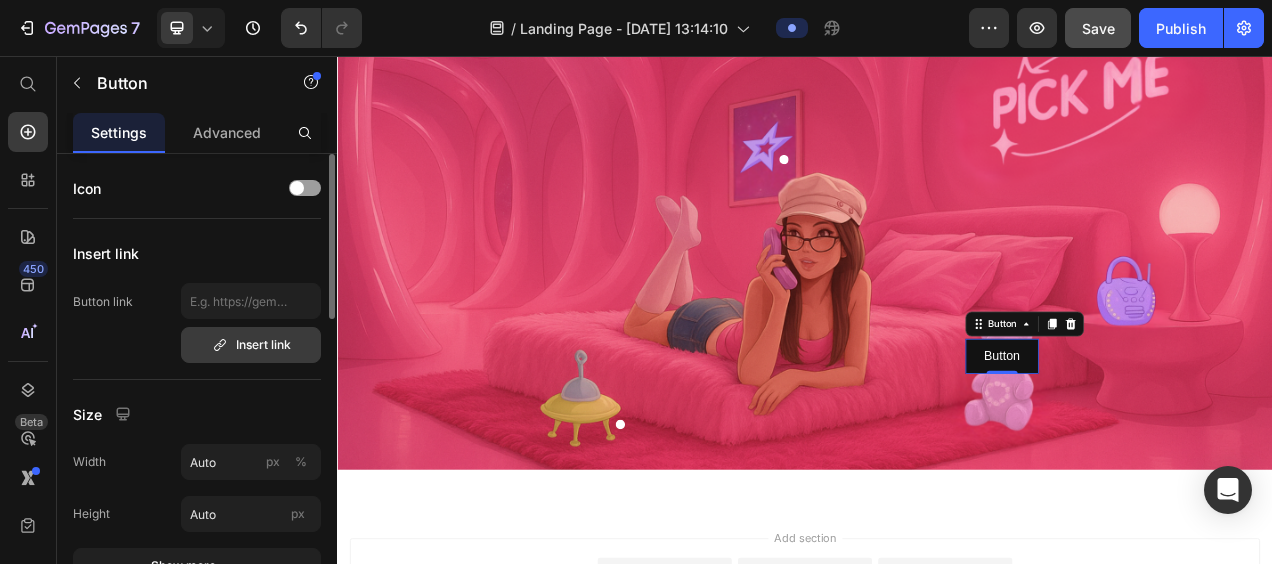 click 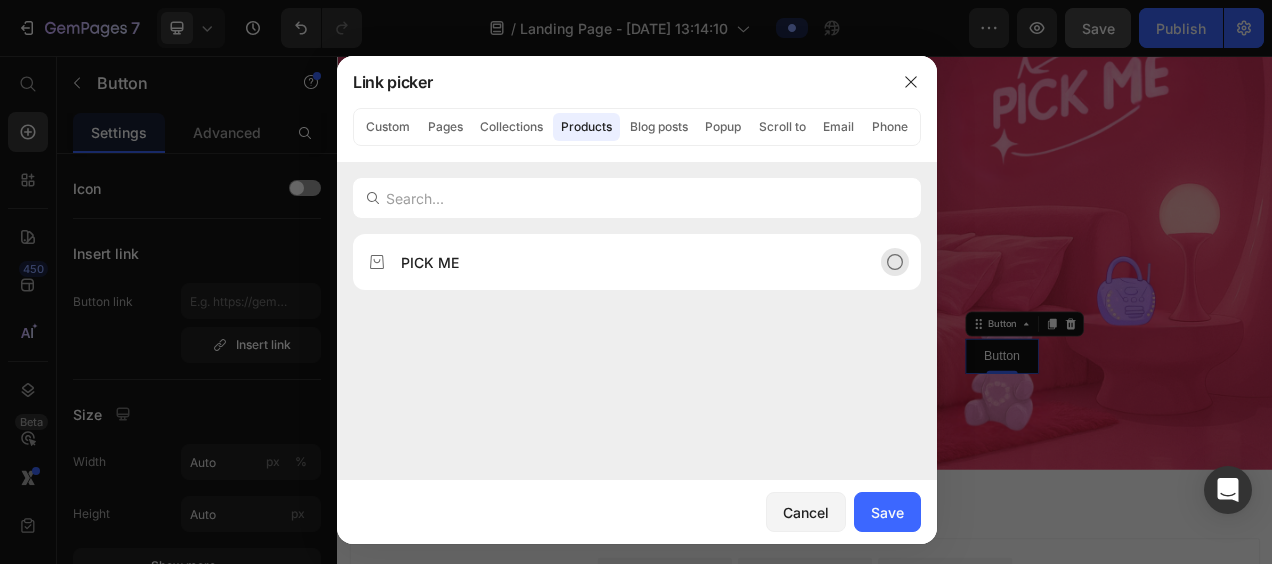 click on "PICK ME" at bounding box center (430, 262) 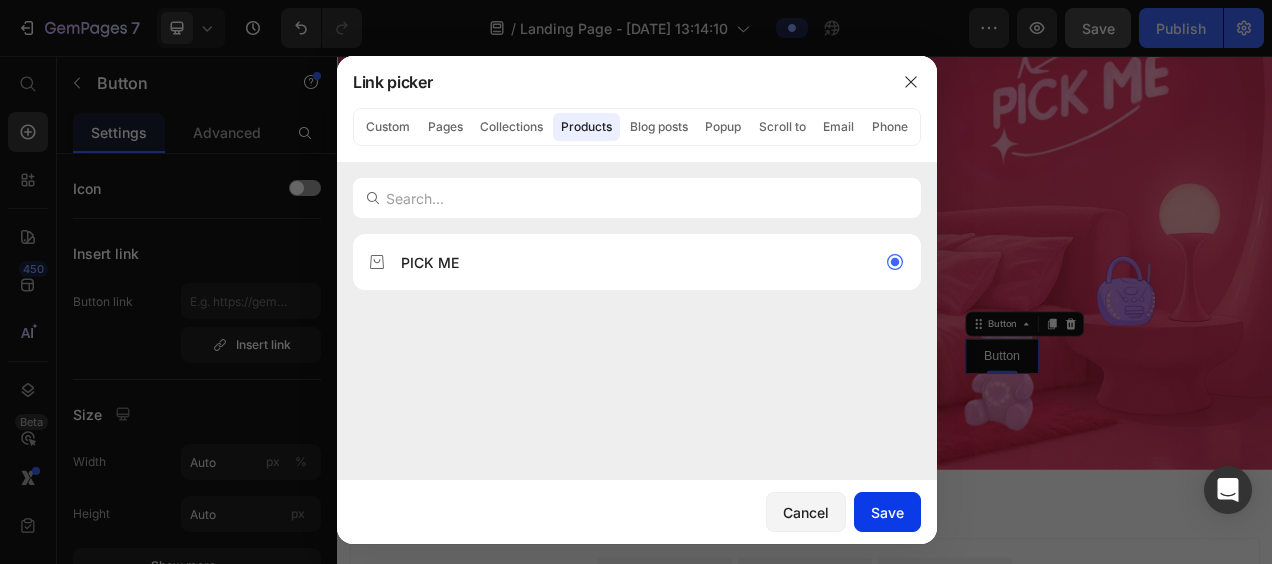 click on "Save" at bounding box center [887, 512] 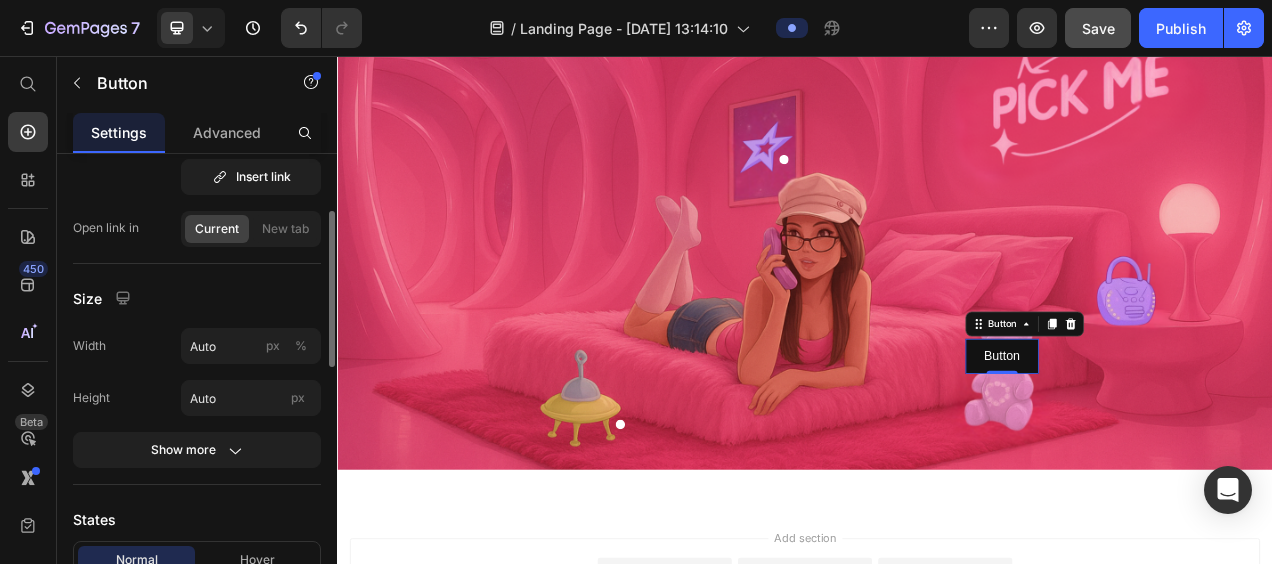 scroll, scrollTop: 169, scrollLeft: 0, axis: vertical 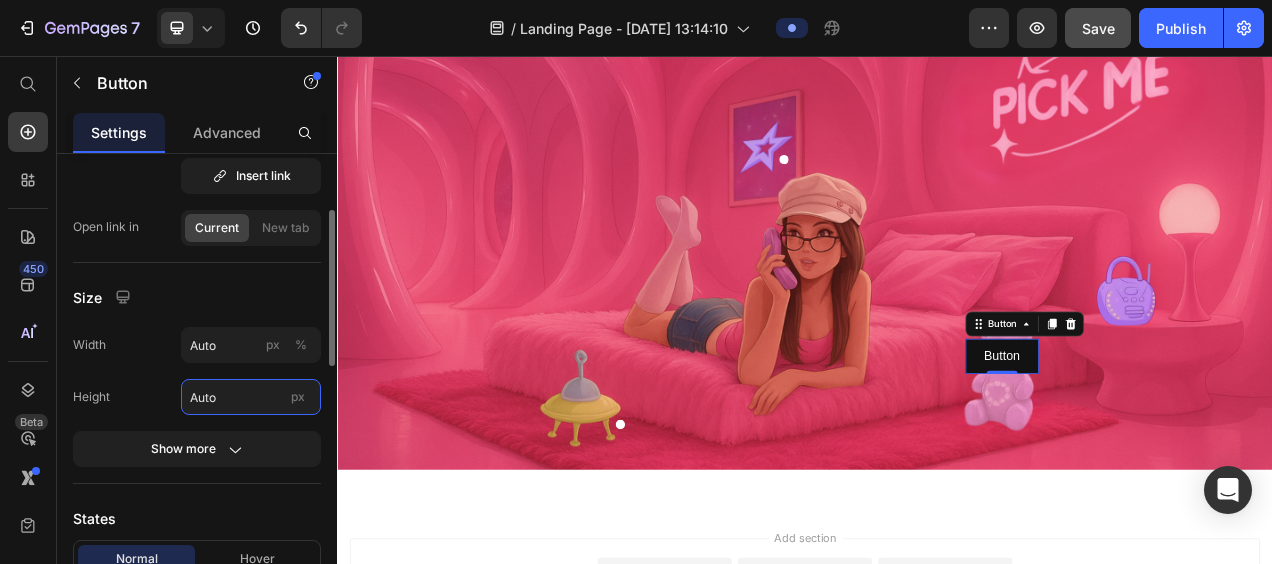 click on "Auto" at bounding box center (251, 397) 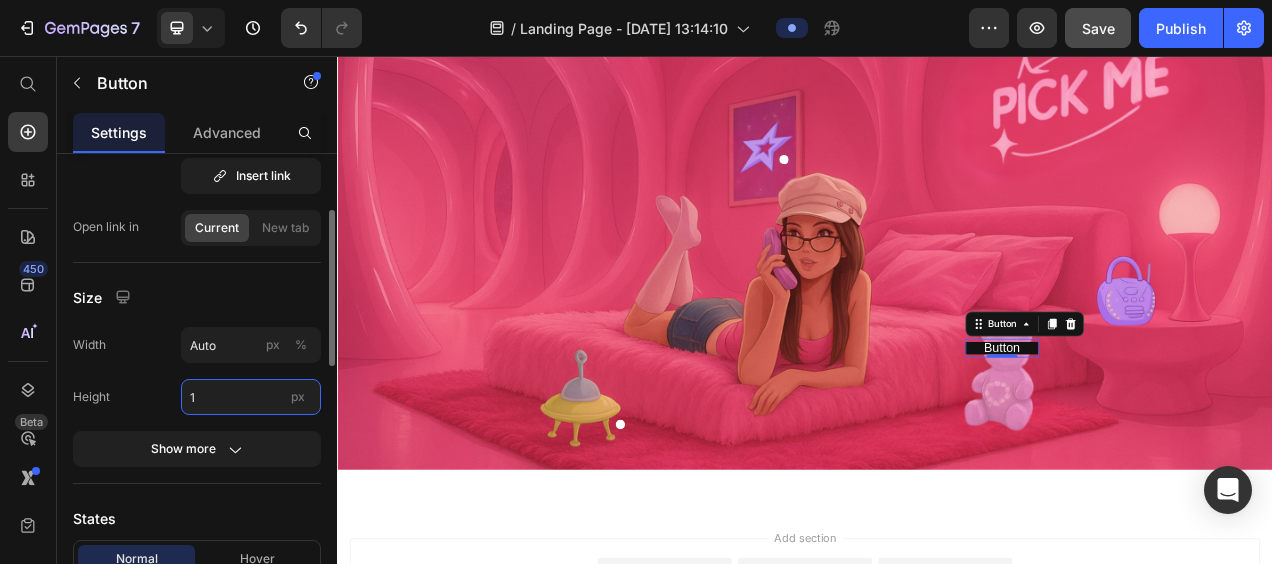 type on "Auto" 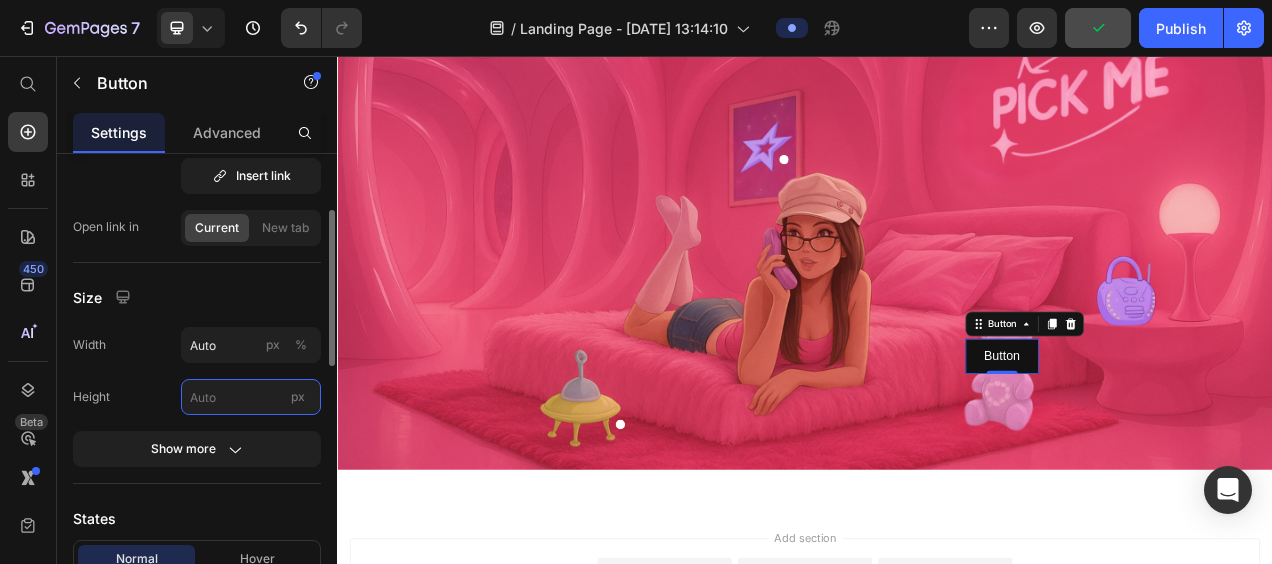 type on "0" 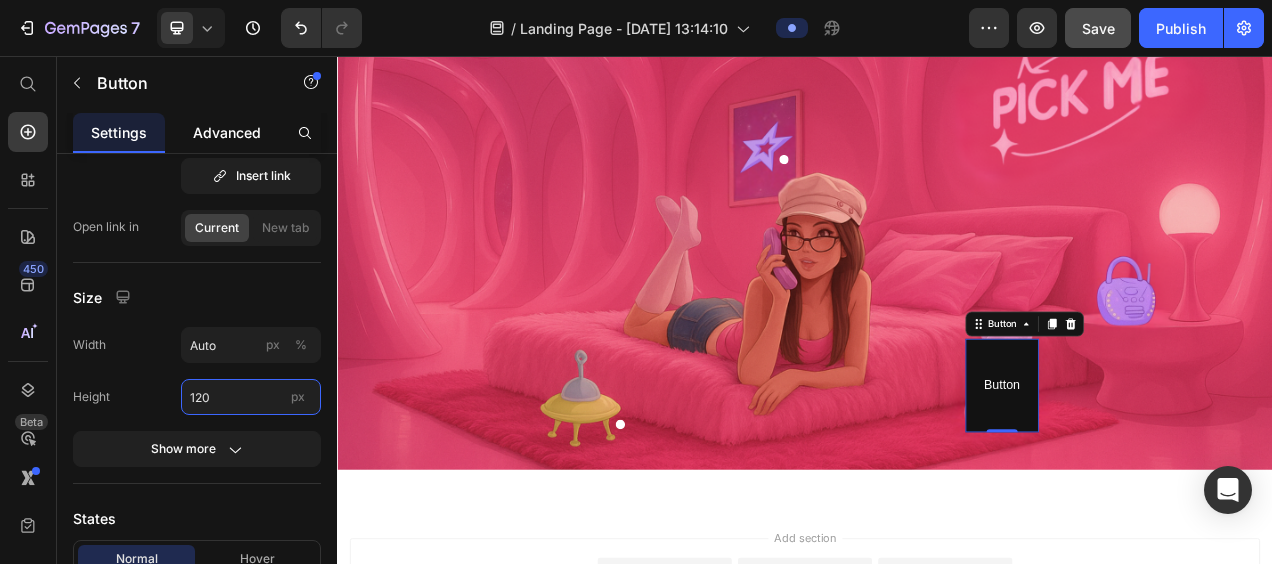 type on "120" 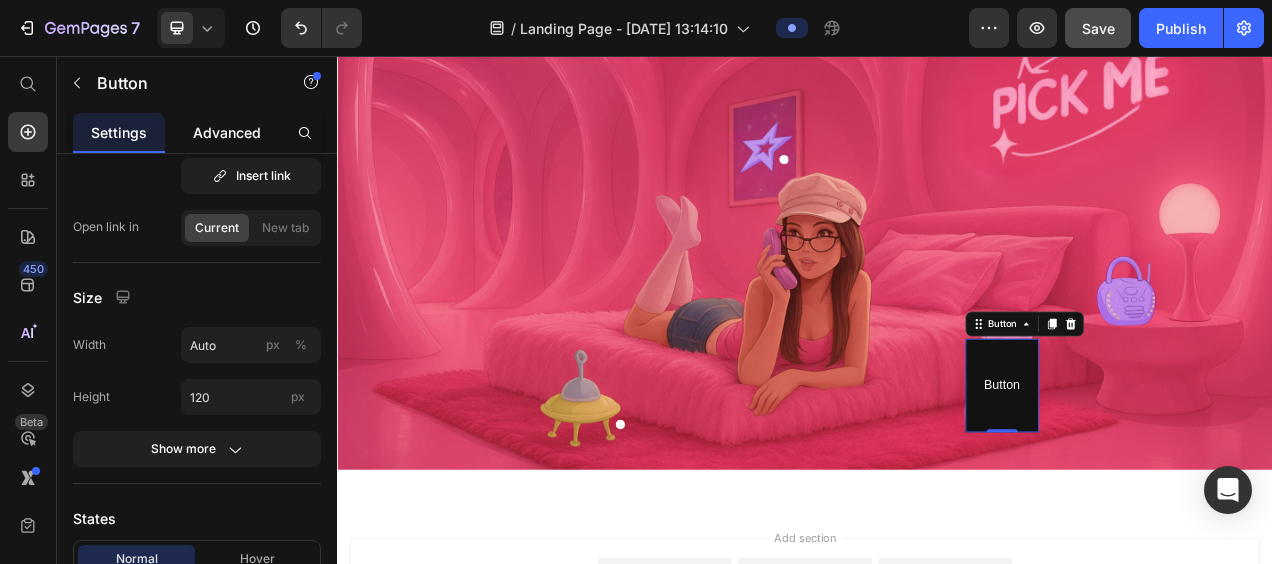 click on "Advanced" at bounding box center (227, 132) 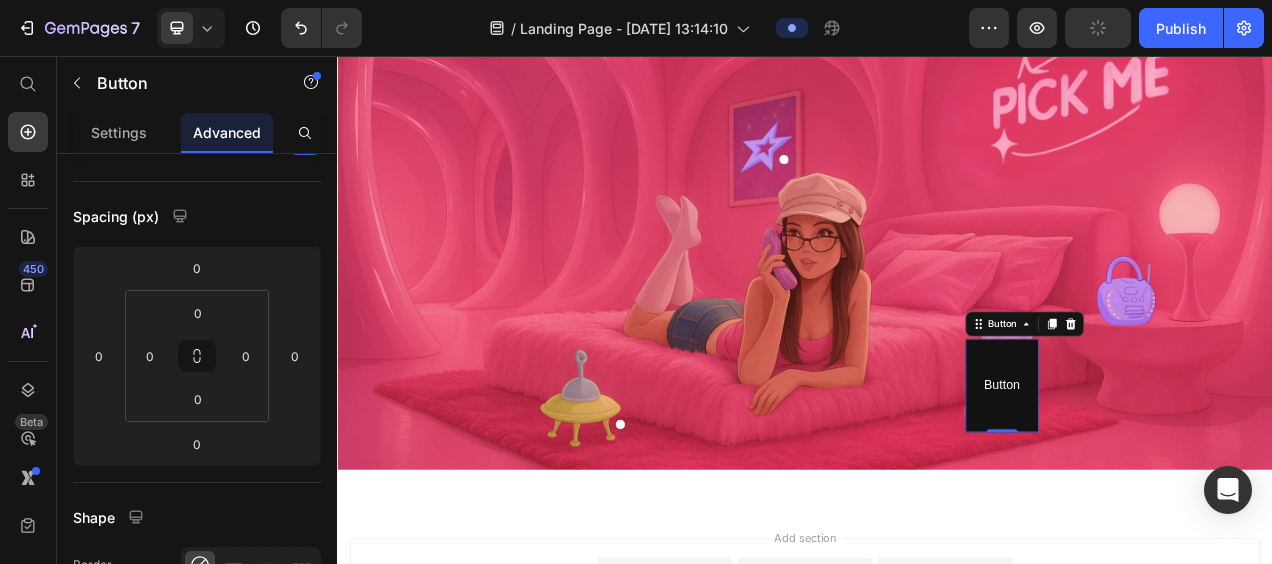 scroll, scrollTop: 0, scrollLeft: 0, axis: both 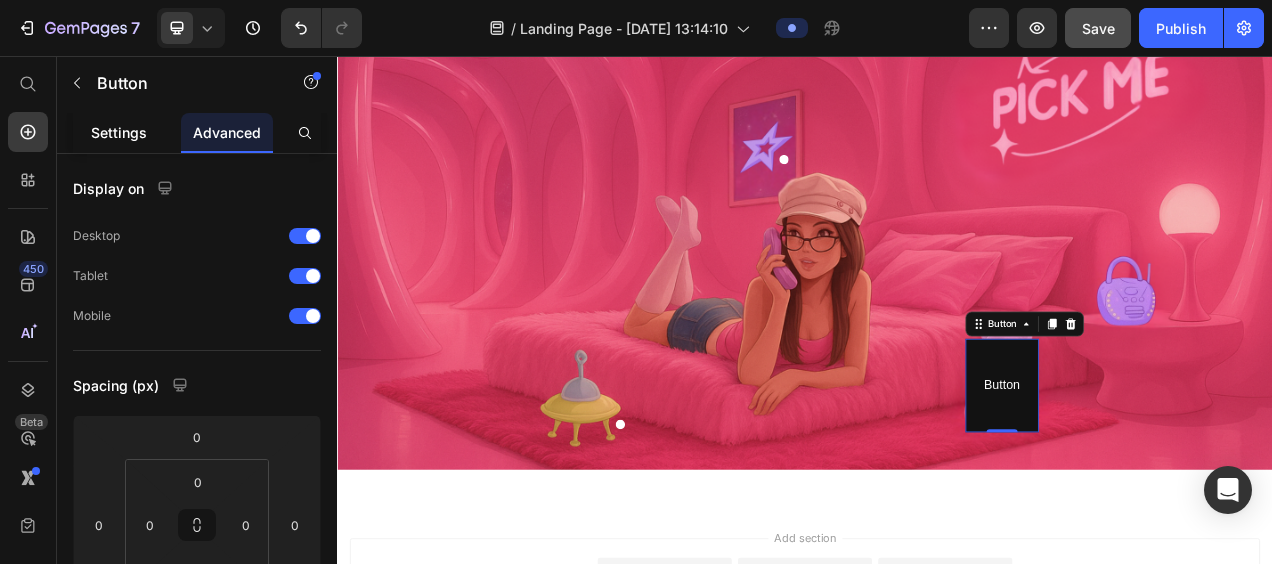 click on "Settings" at bounding box center [119, 132] 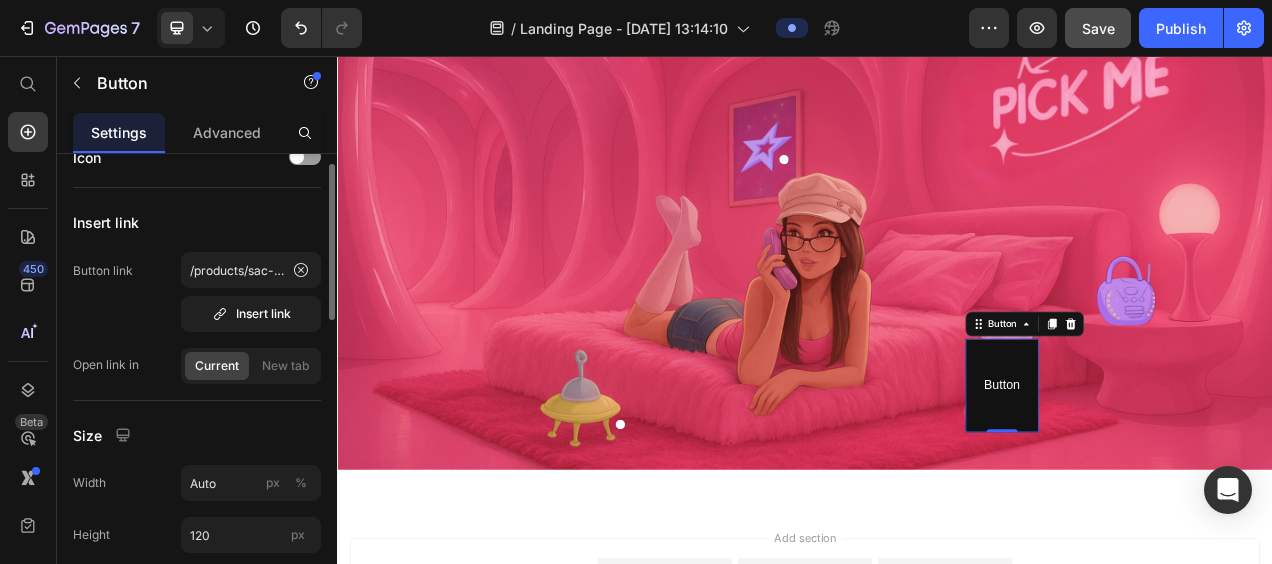 scroll, scrollTop: 51, scrollLeft: 0, axis: vertical 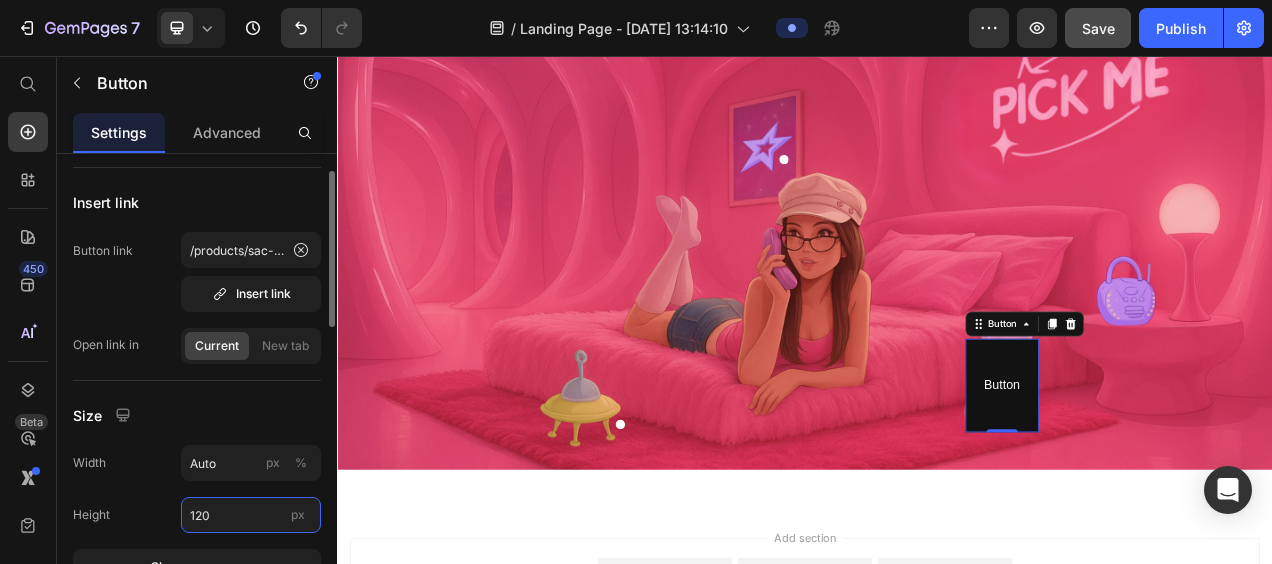 click on "120" at bounding box center (251, 515) 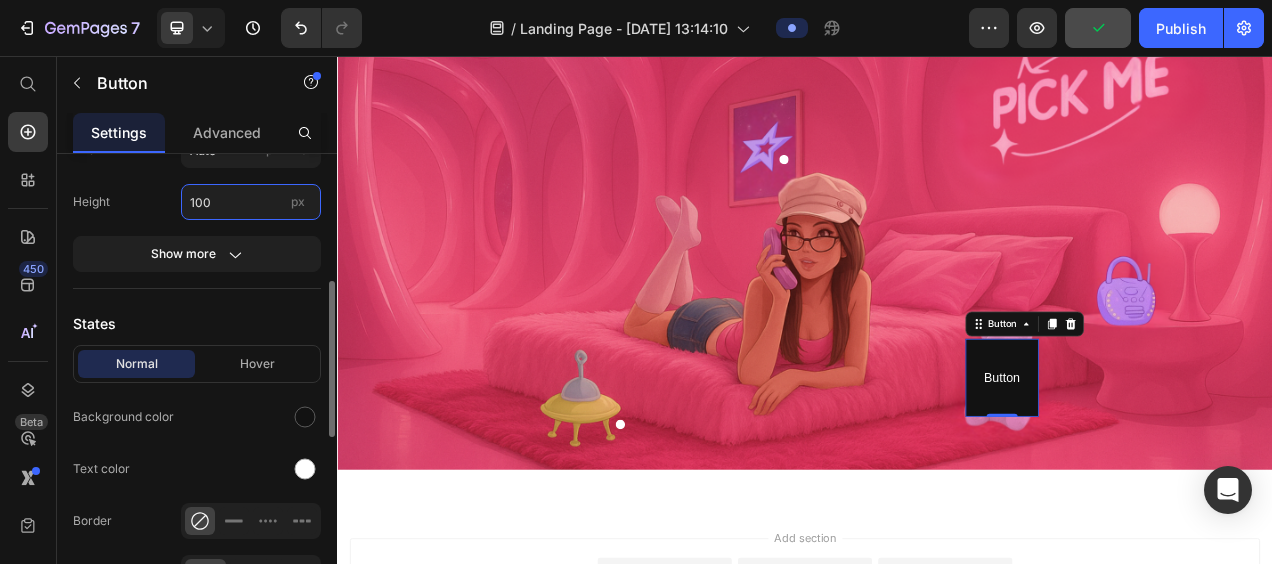scroll, scrollTop: 382, scrollLeft: 0, axis: vertical 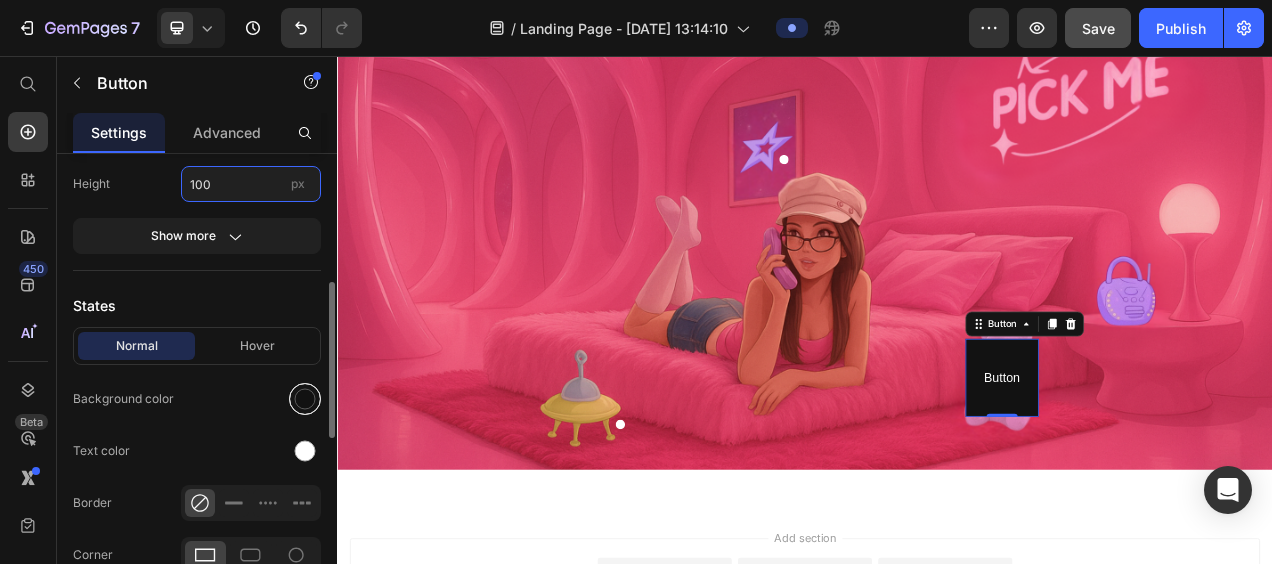 type on "100" 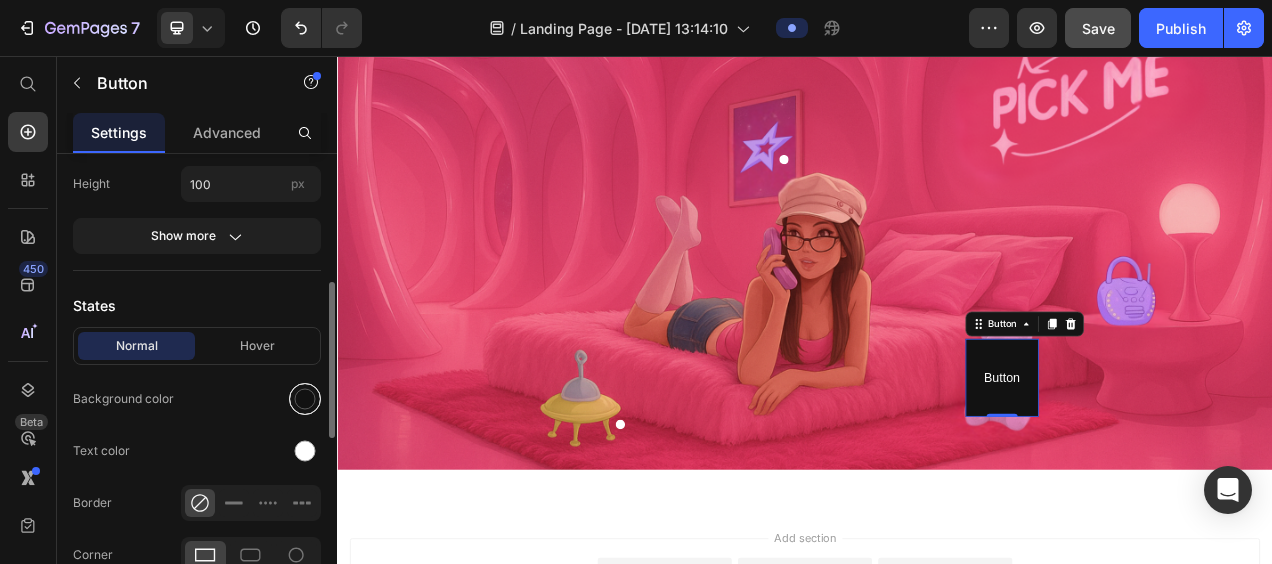 click at bounding box center (305, 399) 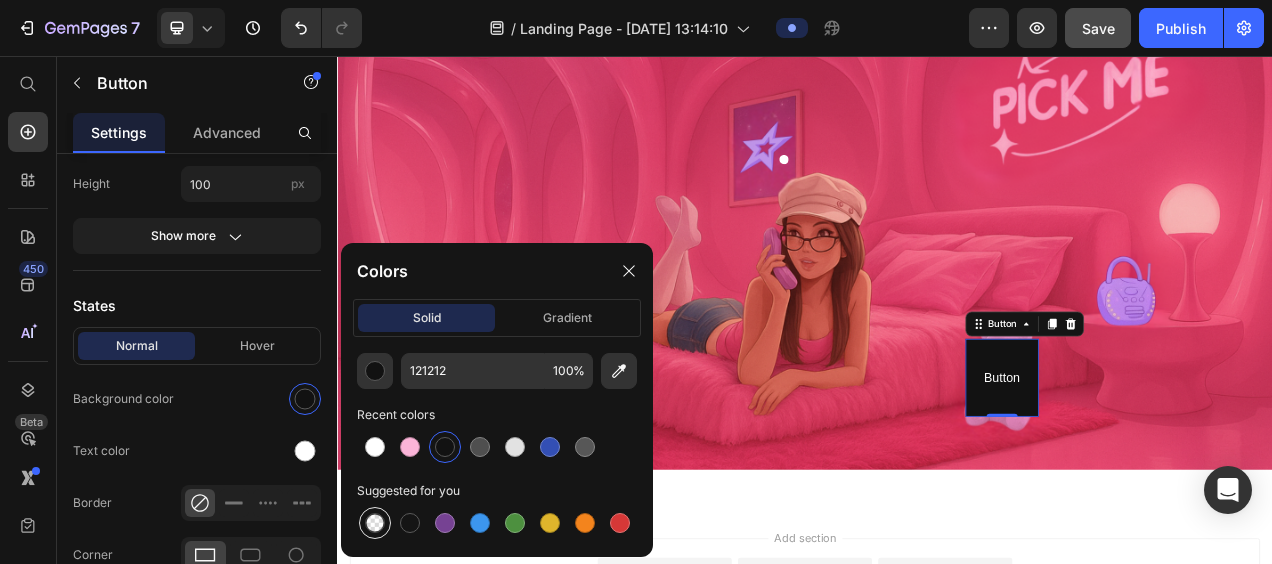 click at bounding box center (375, 523) 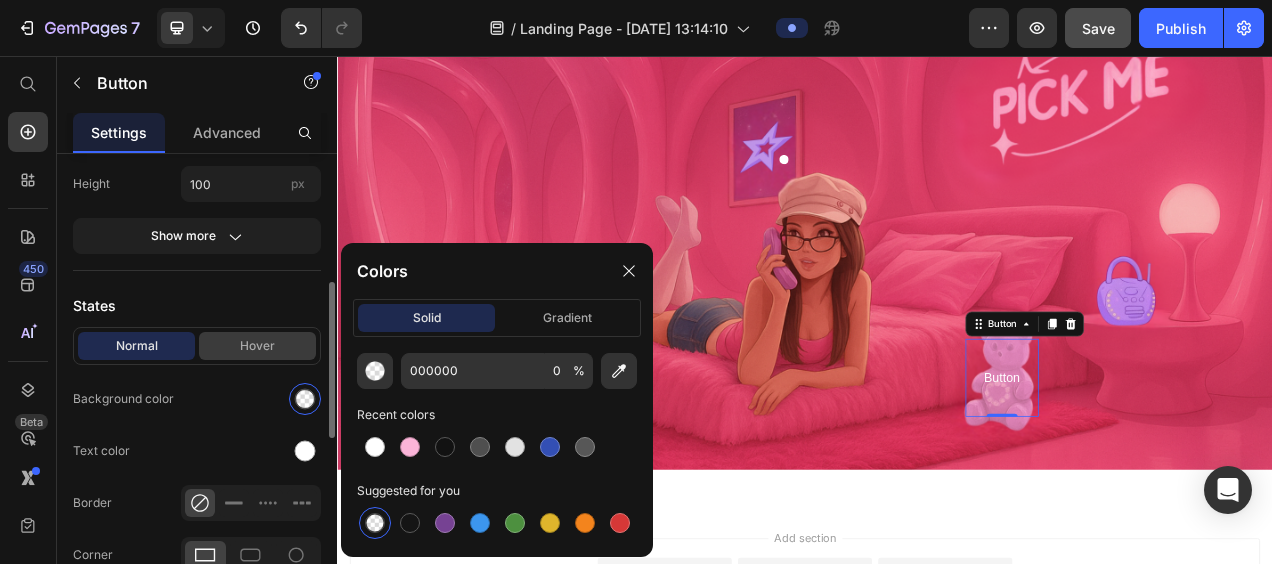 drag, startPoint x: 258, startPoint y: 342, endPoint x: 282, endPoint y: 343, distance: 24.020824 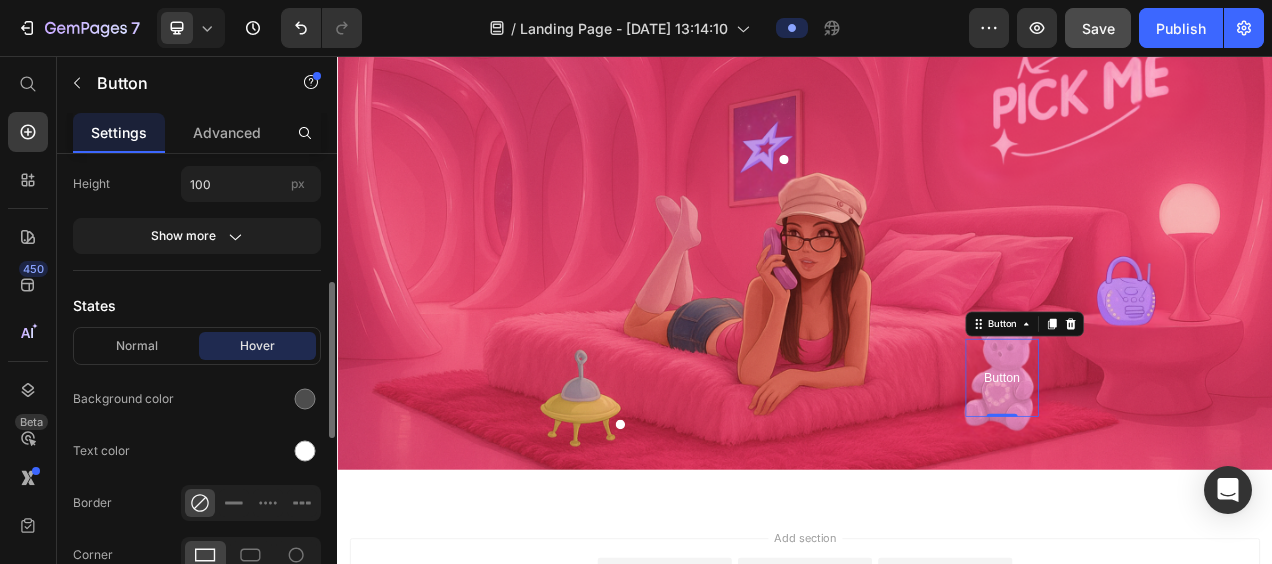 click on "Hover" at bounding box center (257, 346) 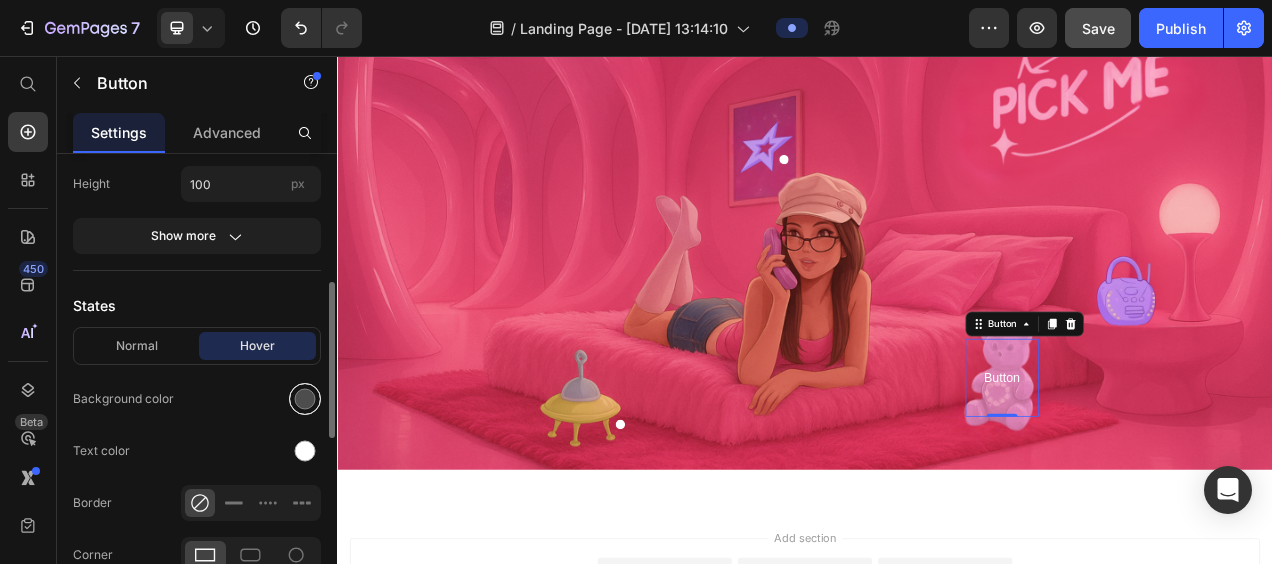 click at bounding box center (305, 399) 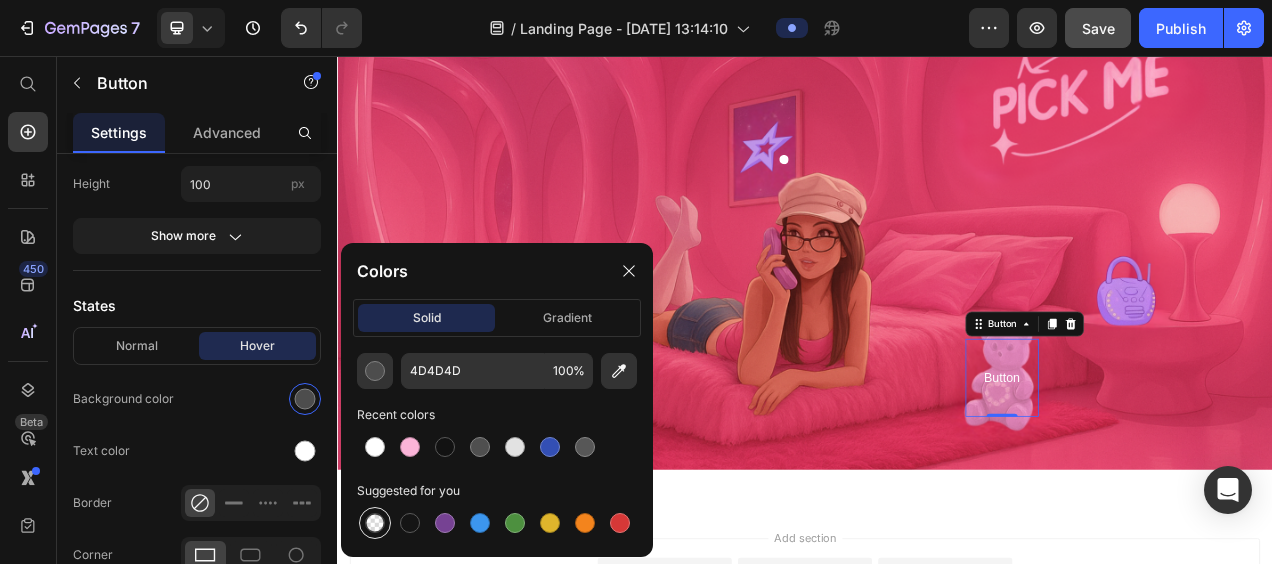 click at bounding box center [375, 523] 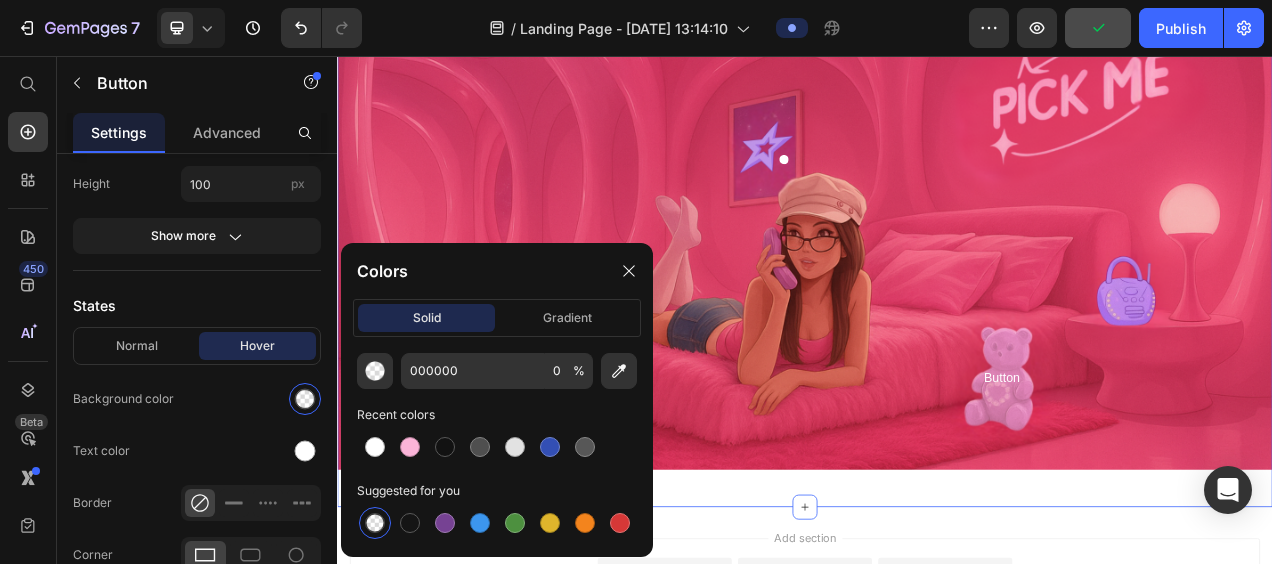 scroll, scrollTop: 0, scrollLeft: 0, axis: both 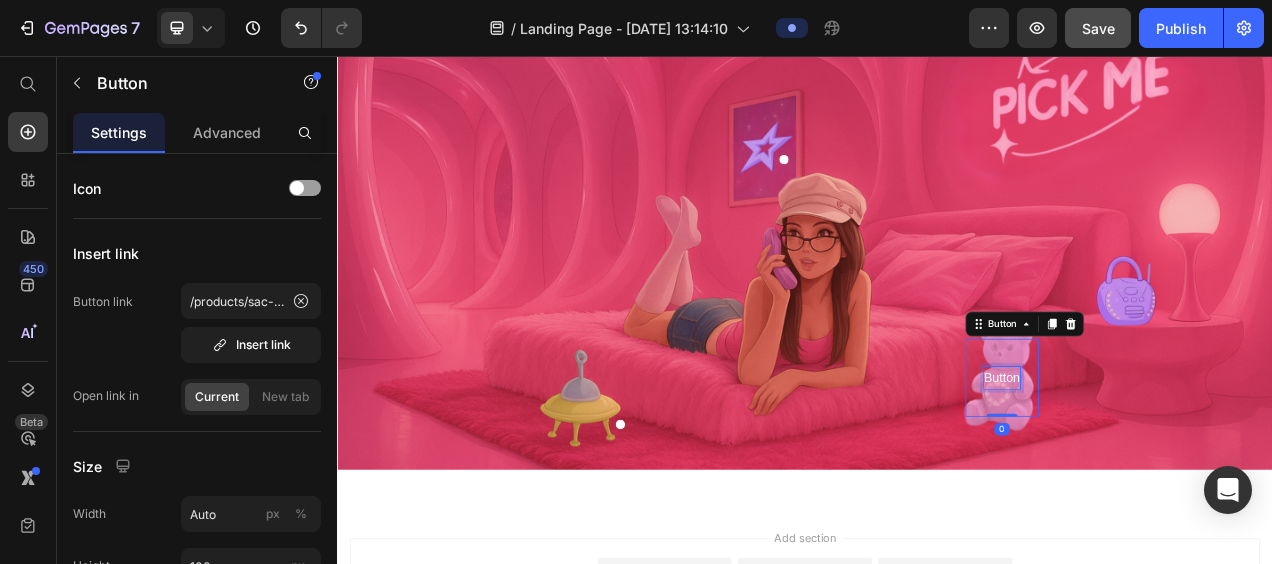 click on "Button" at bounding box center [1190, 469] 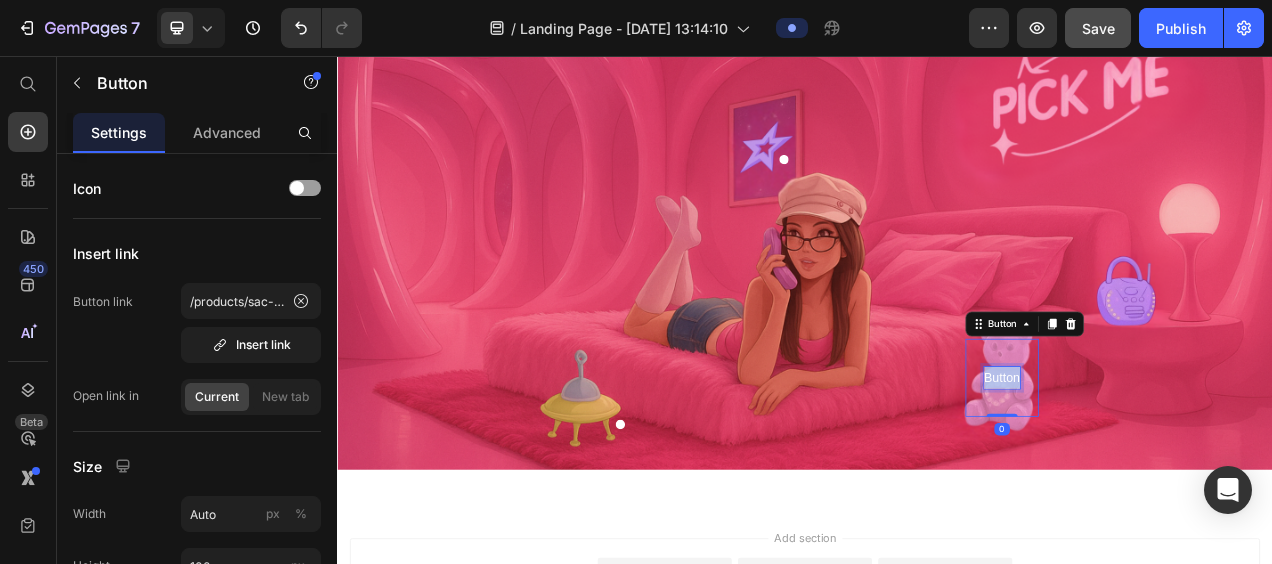 click on "Button" at bounding box center [1190, 469] 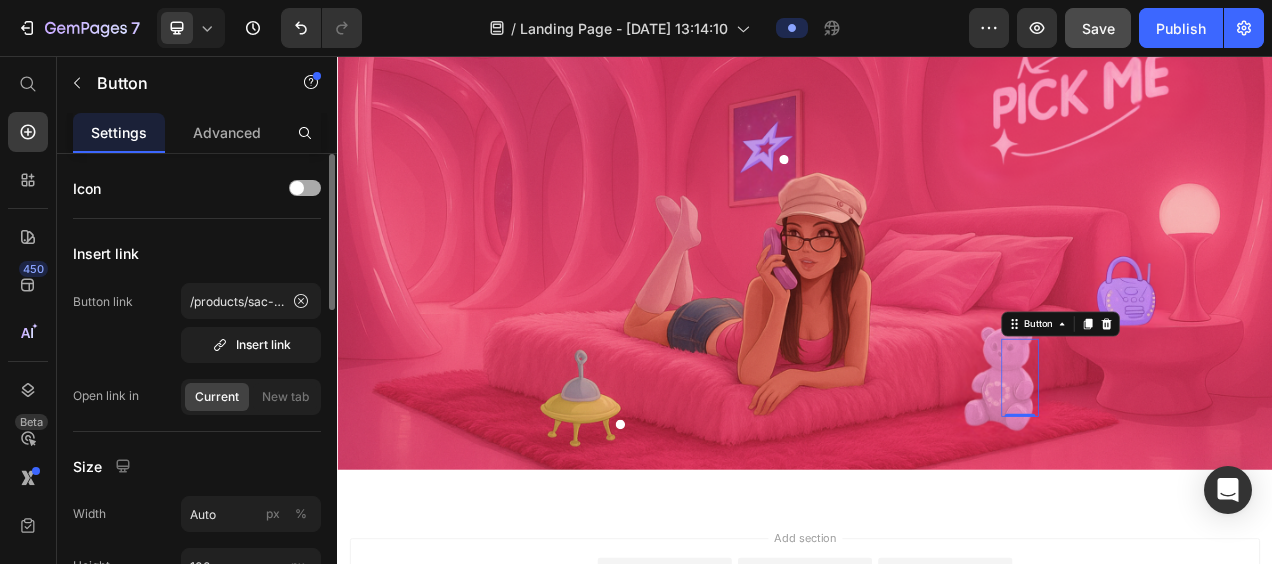 click at bounding box center [297, 188] 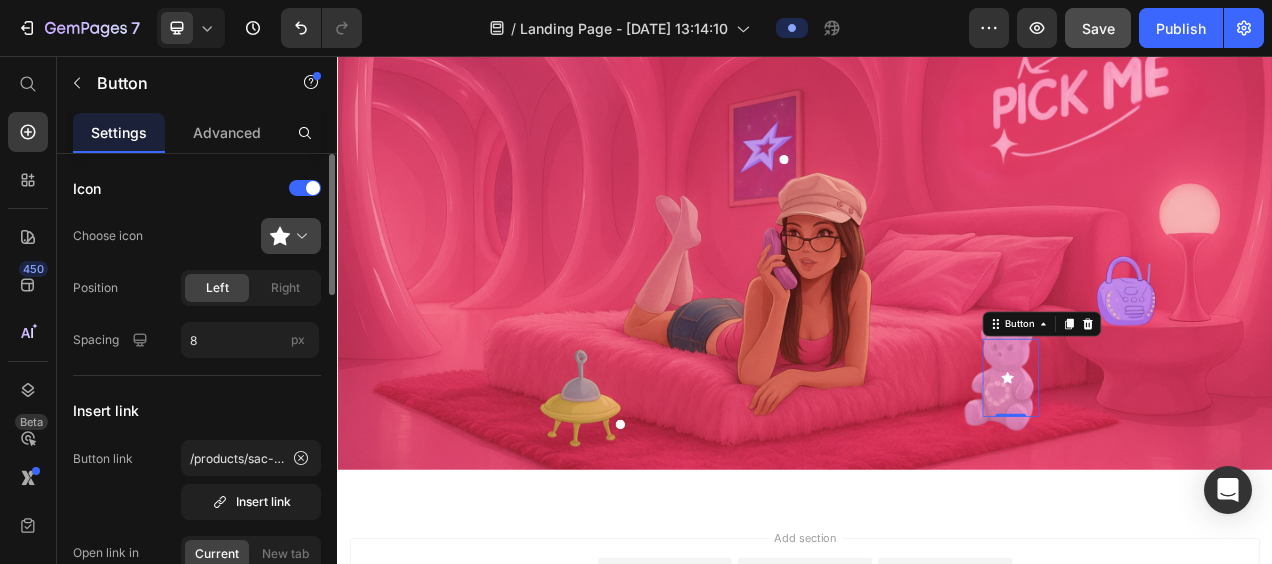 click at bounding box center (299, 236) 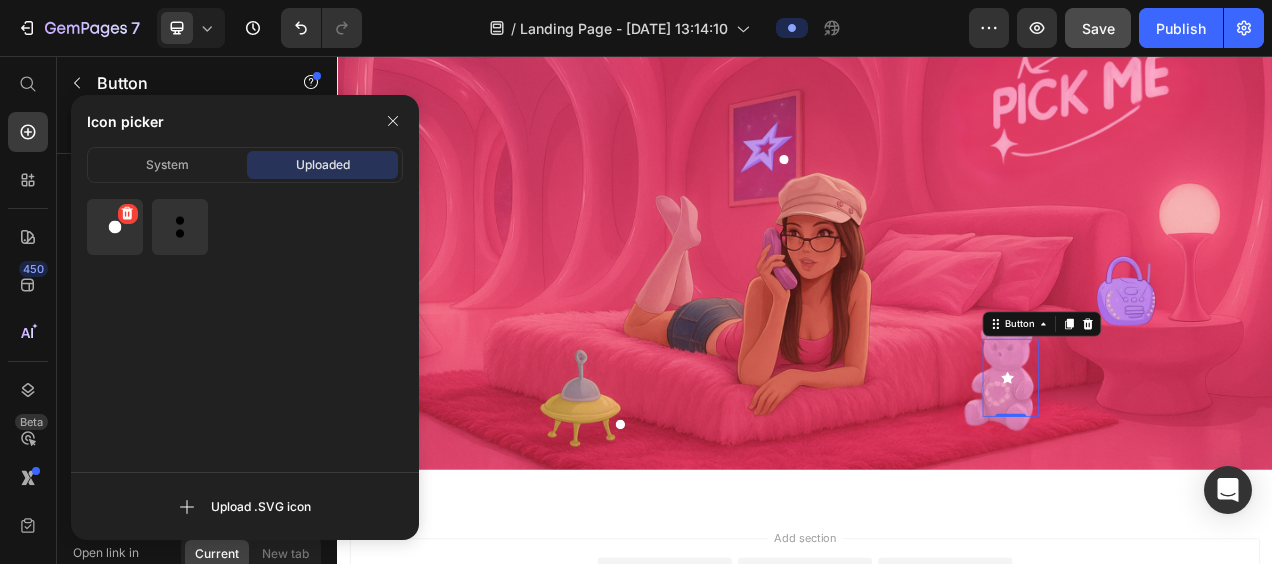 click at bounding box center (115, 227) 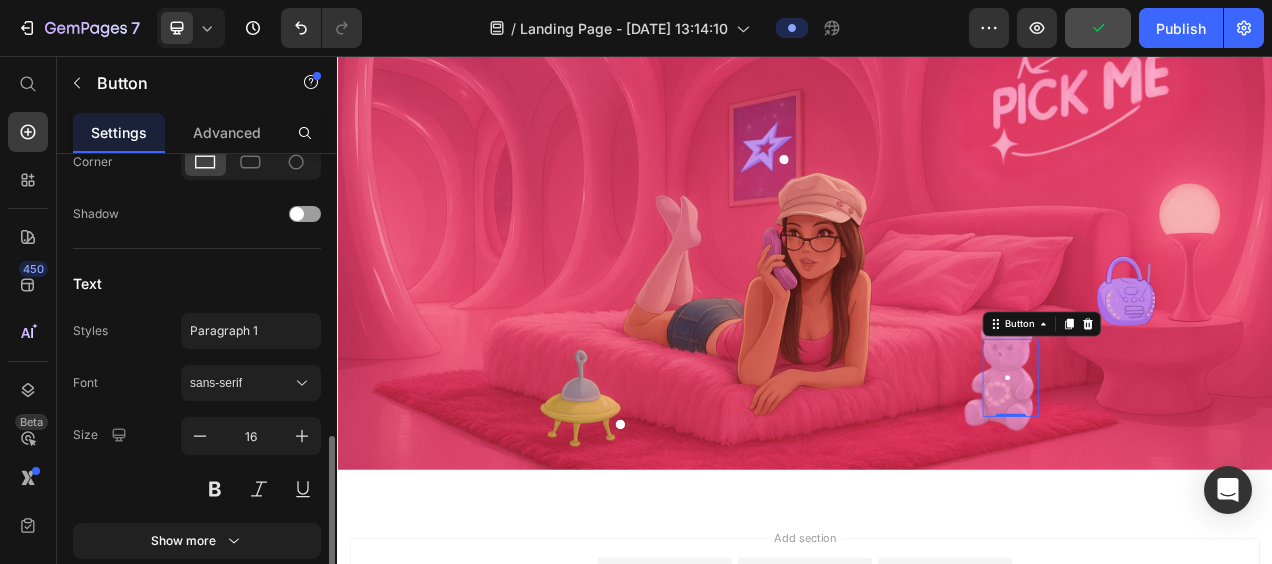 scroll, scrollTop: 933, scrollLeft: 0, axis: vertical 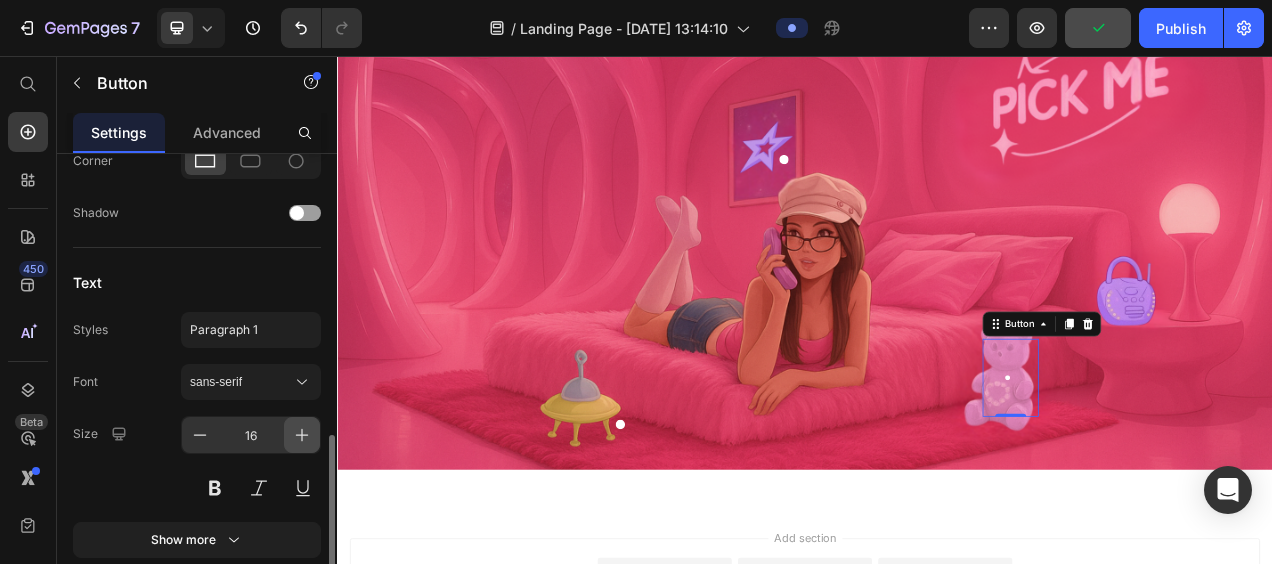 click 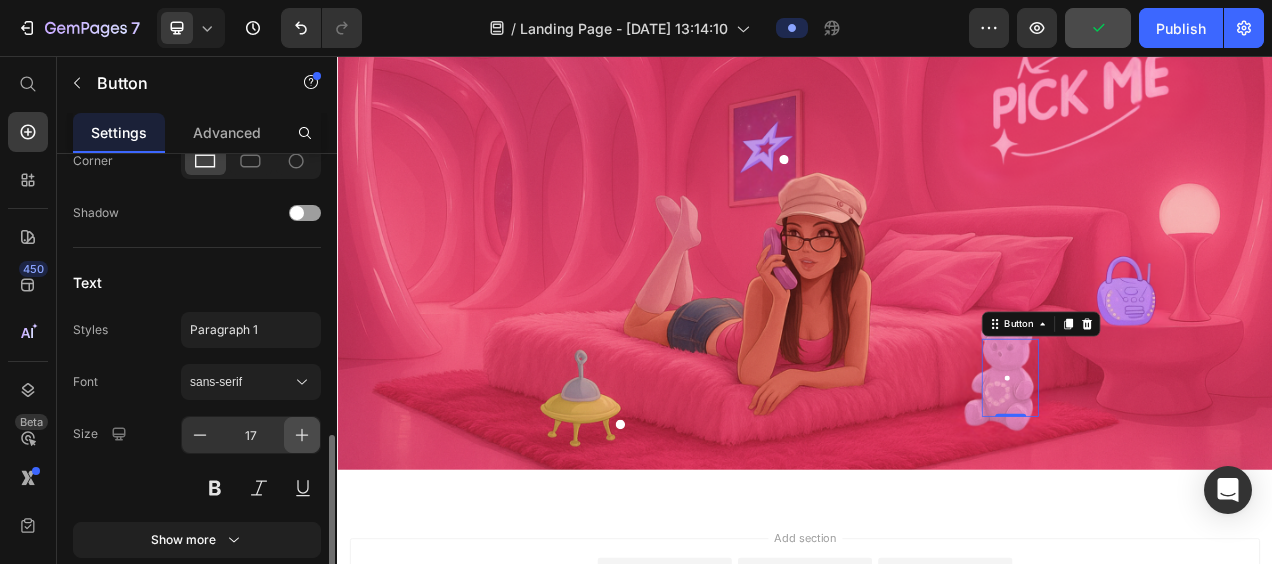 click 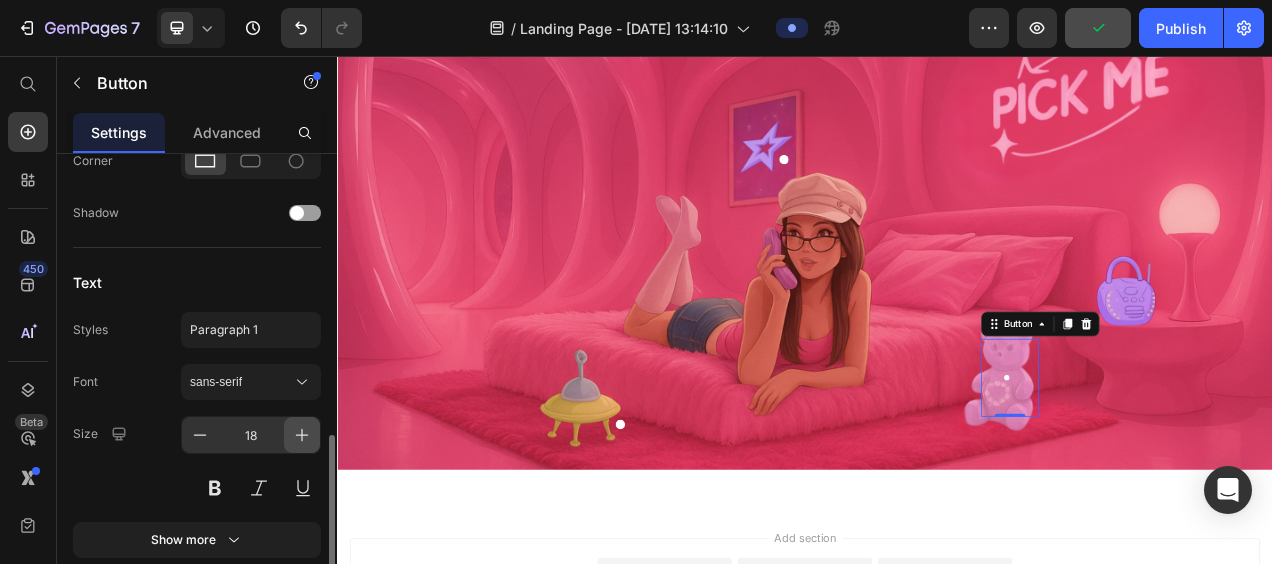 click 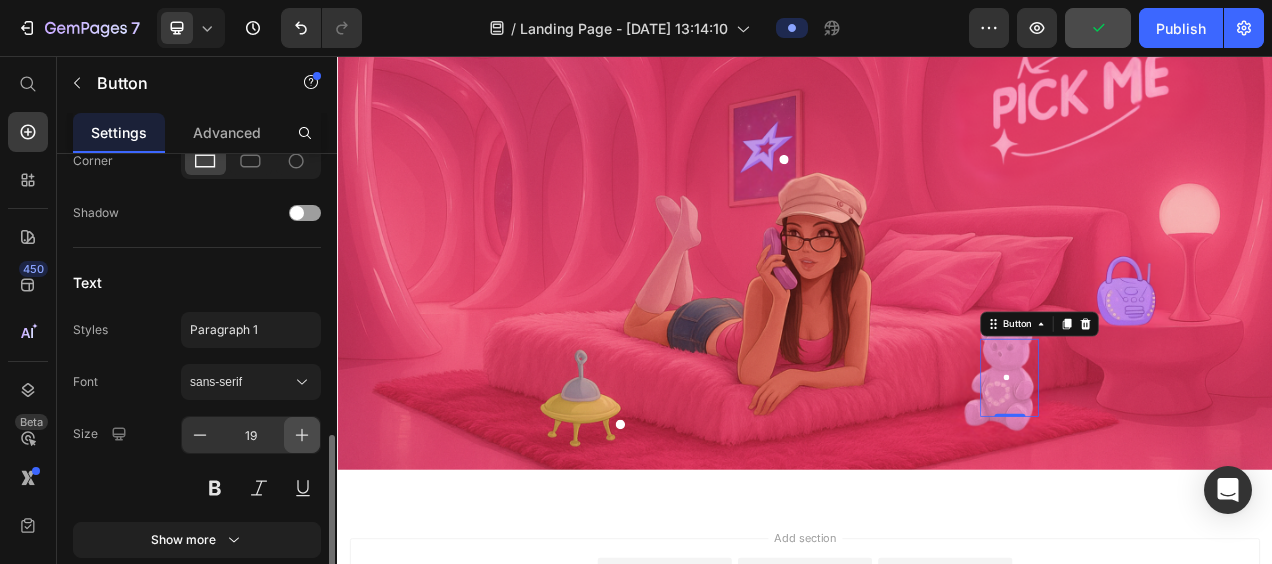 click 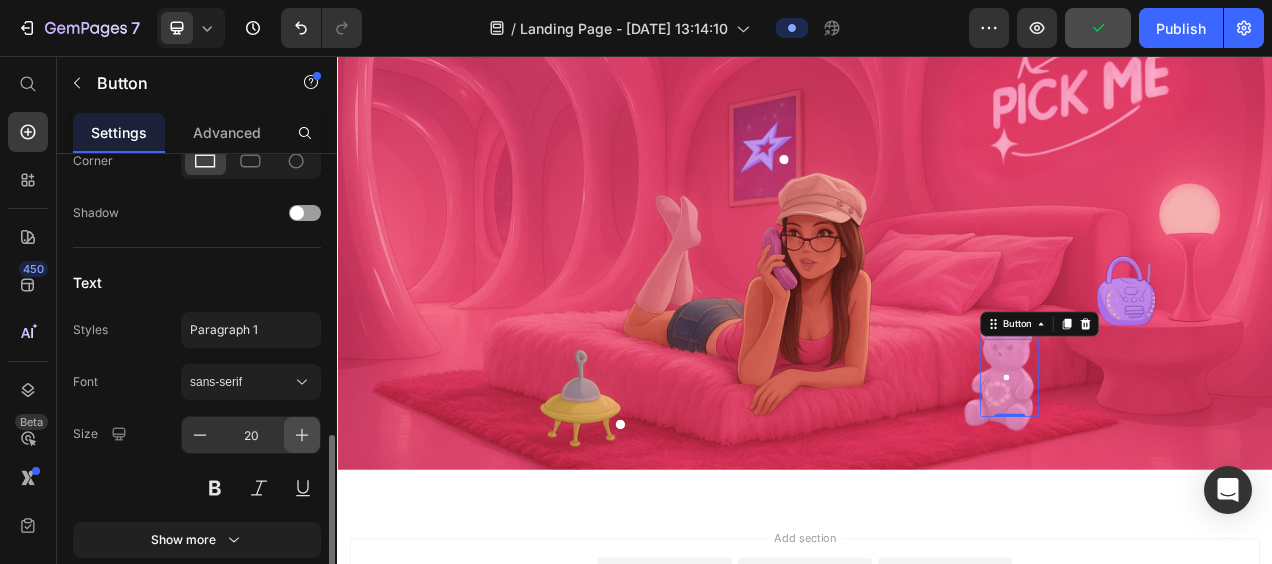 click 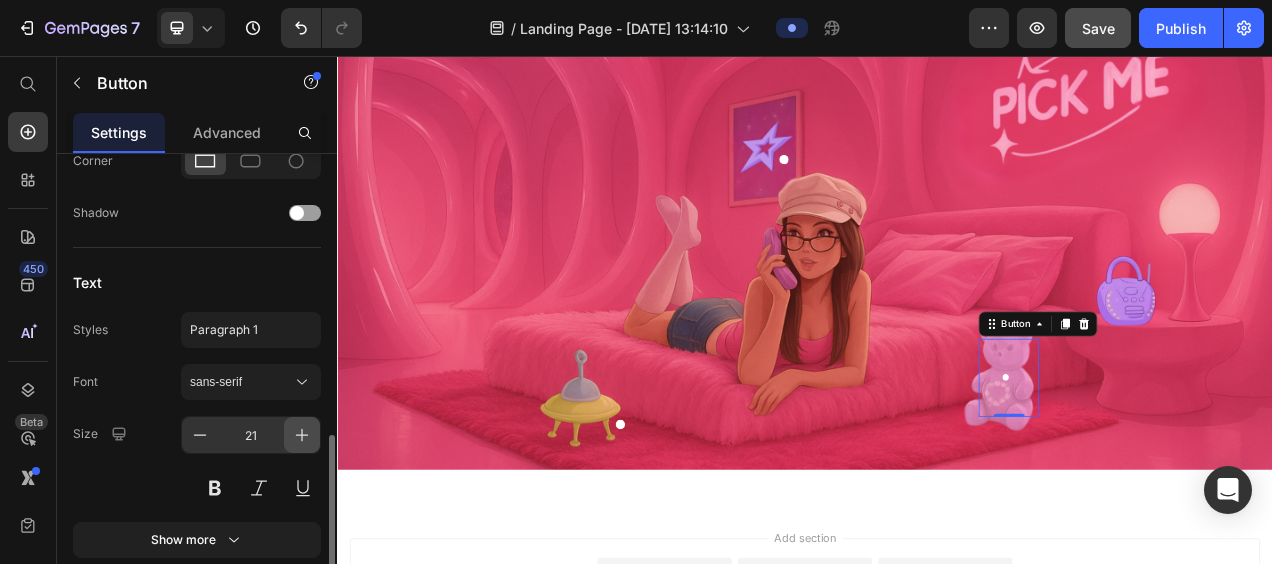 click 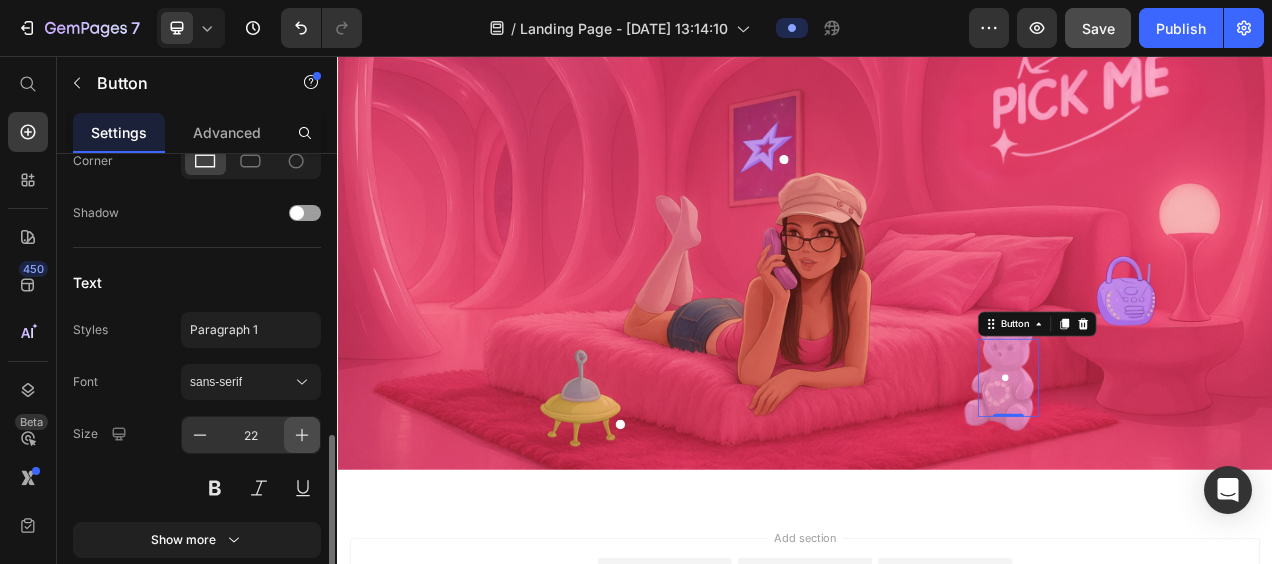 click 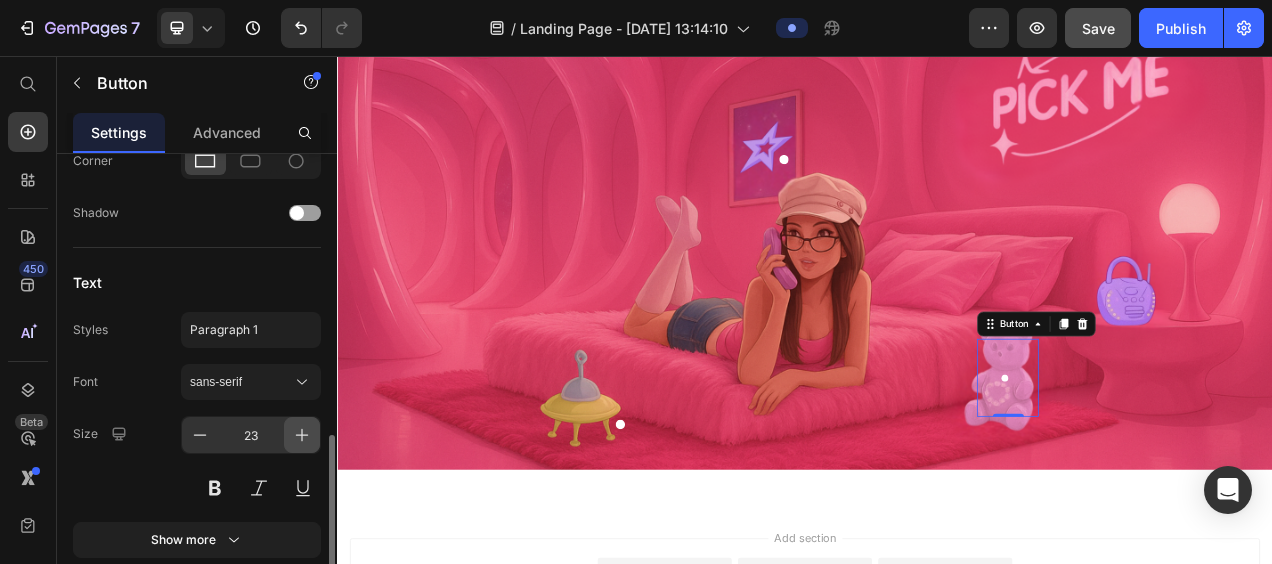 click 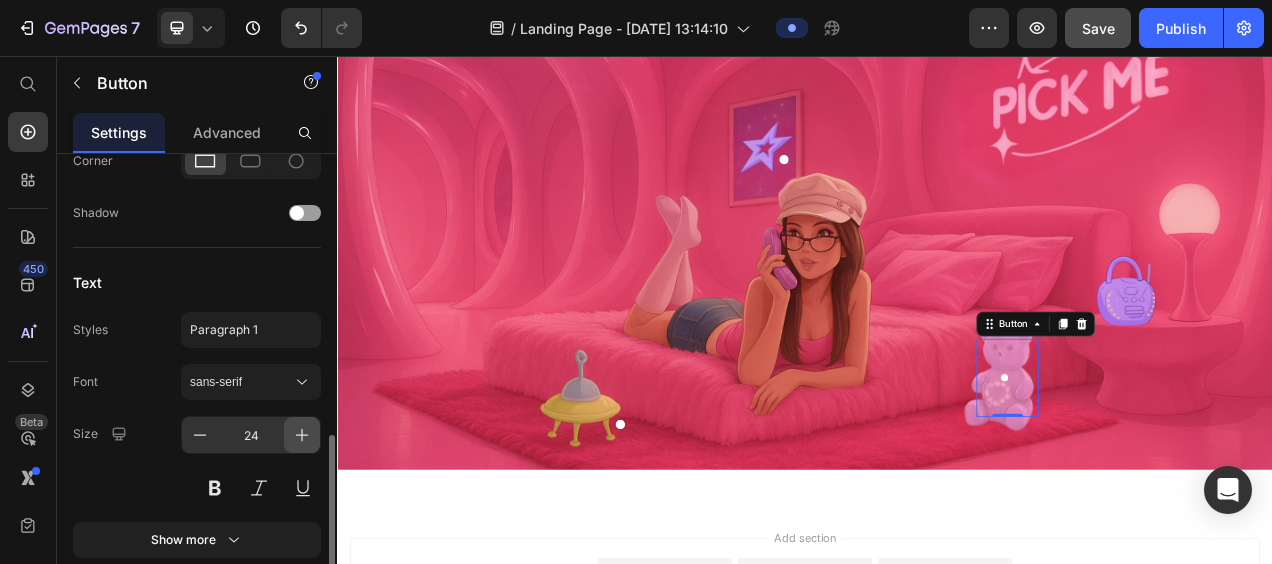 click 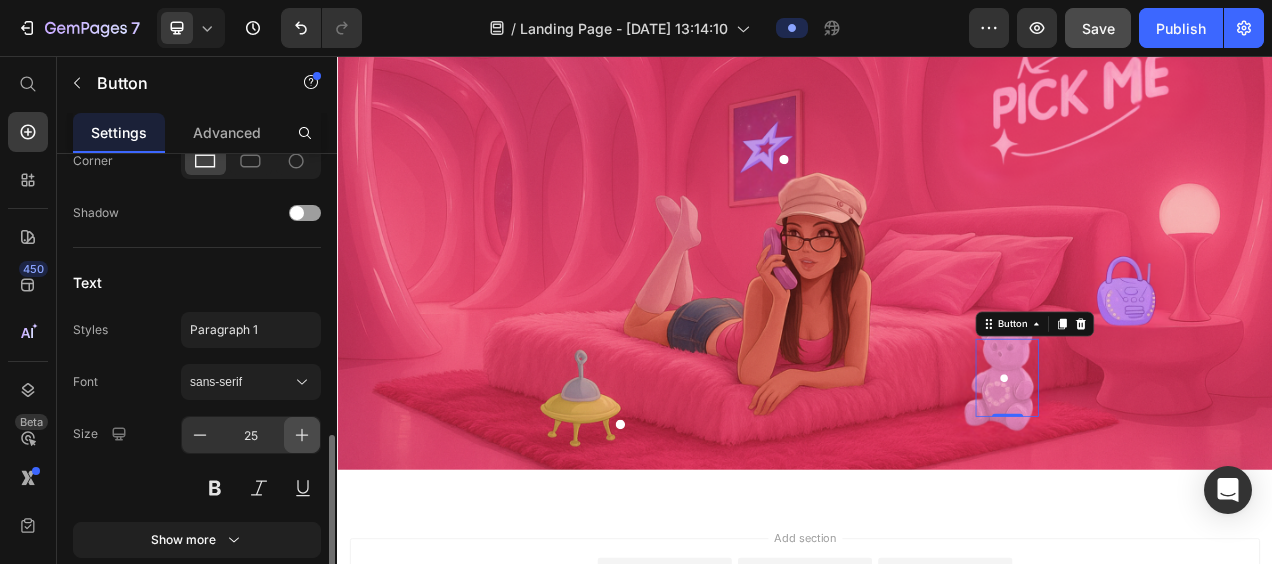 click 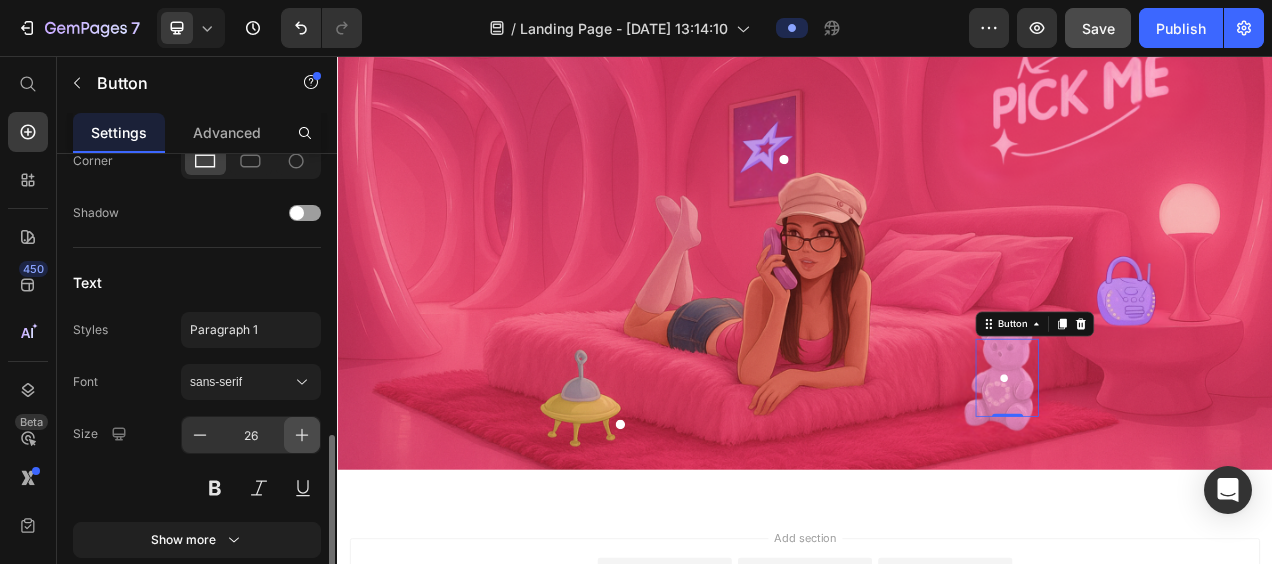 click 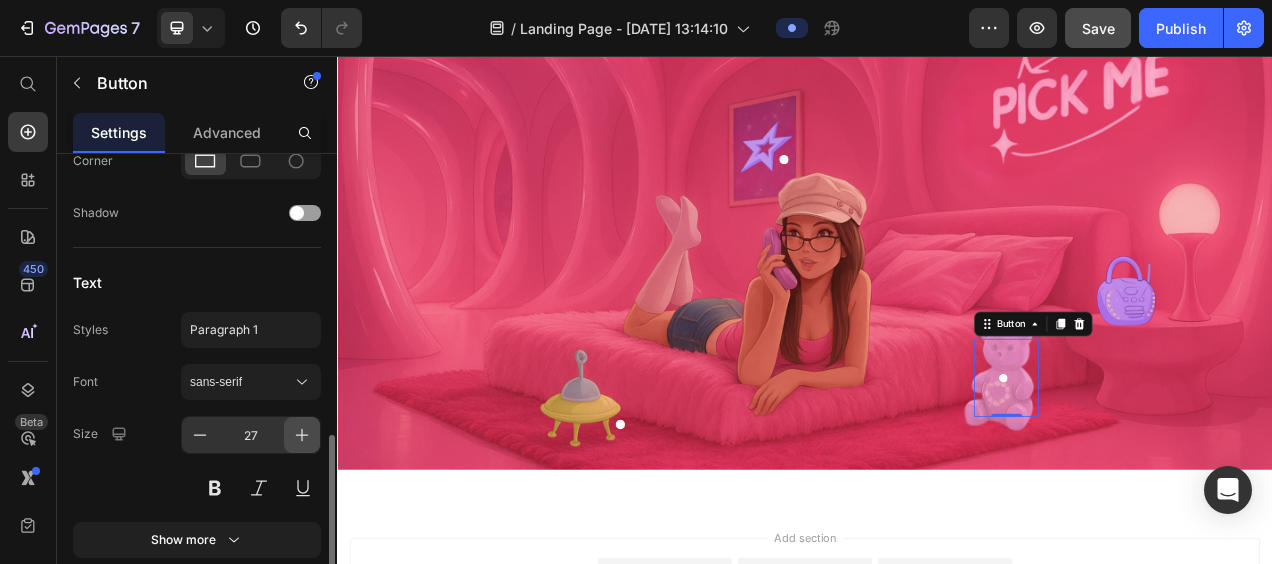 click 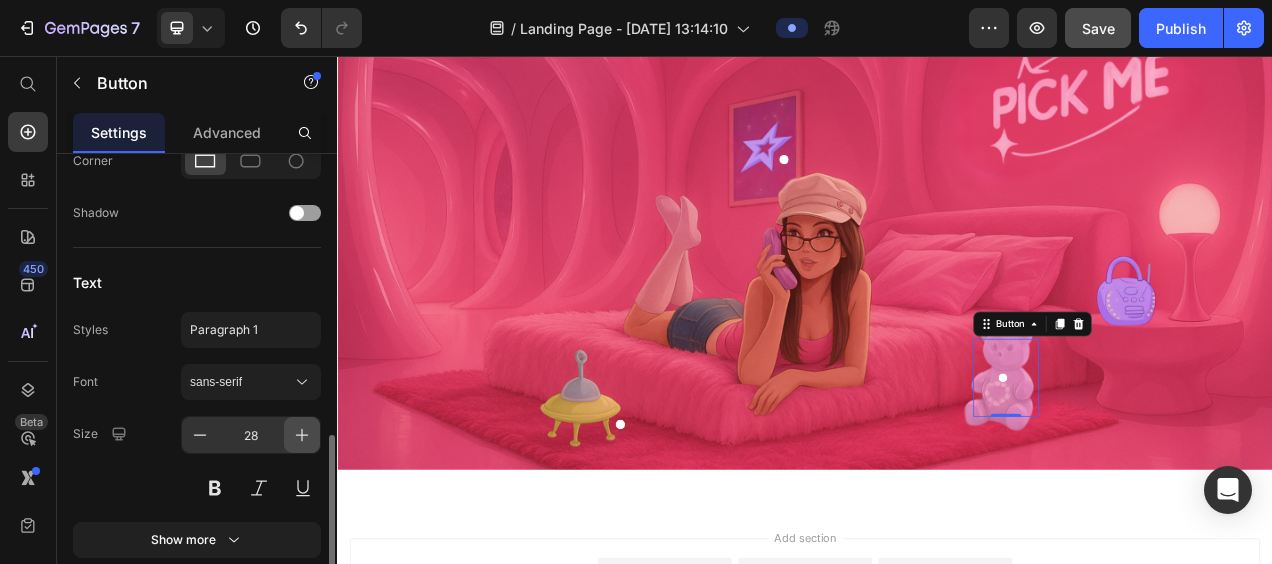 click 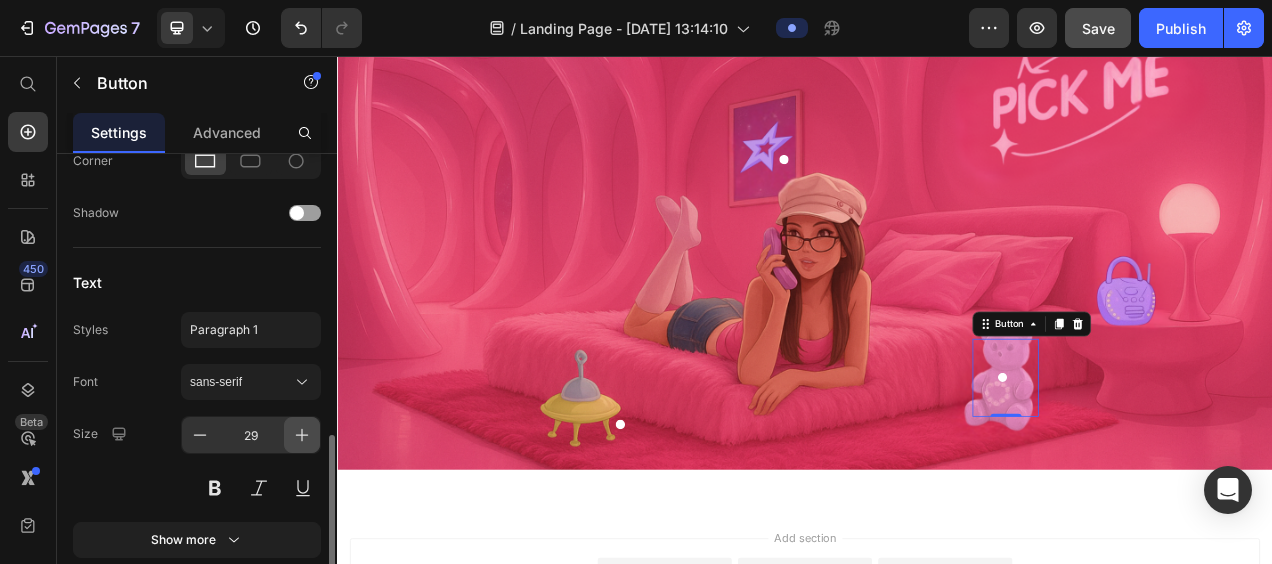 click 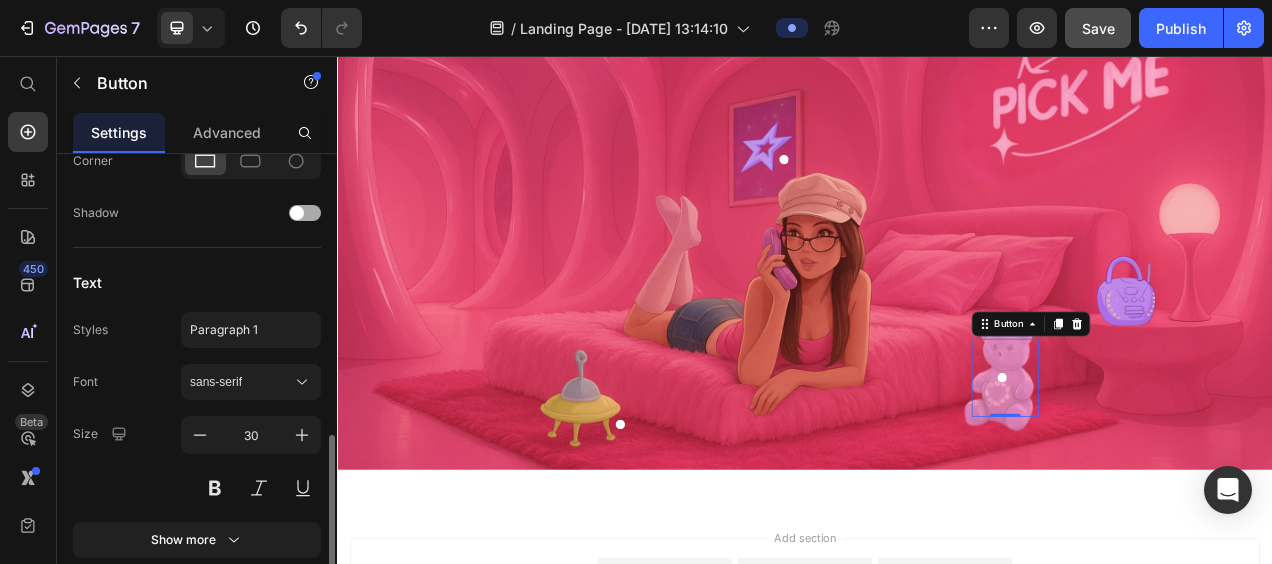 drag, startPoint x: 306, startPoint y: 424, endPoint x: 243, endPoint y: 205, distance: 227.88155 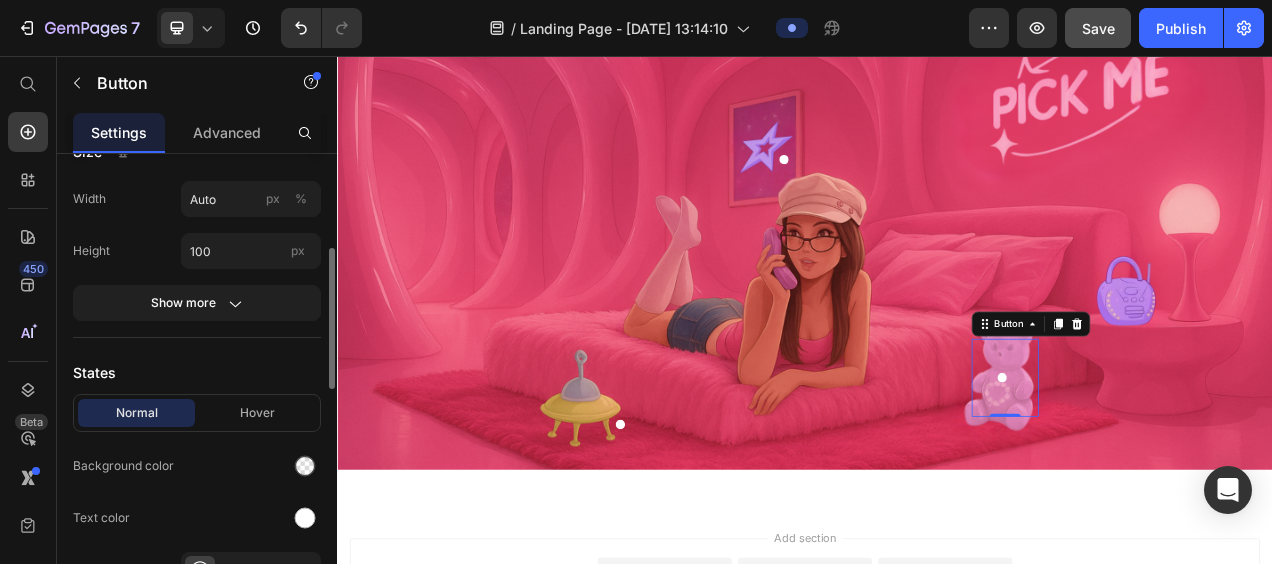 scroll, scrollTop: 425, scrollLeft: 0, axis: vertical 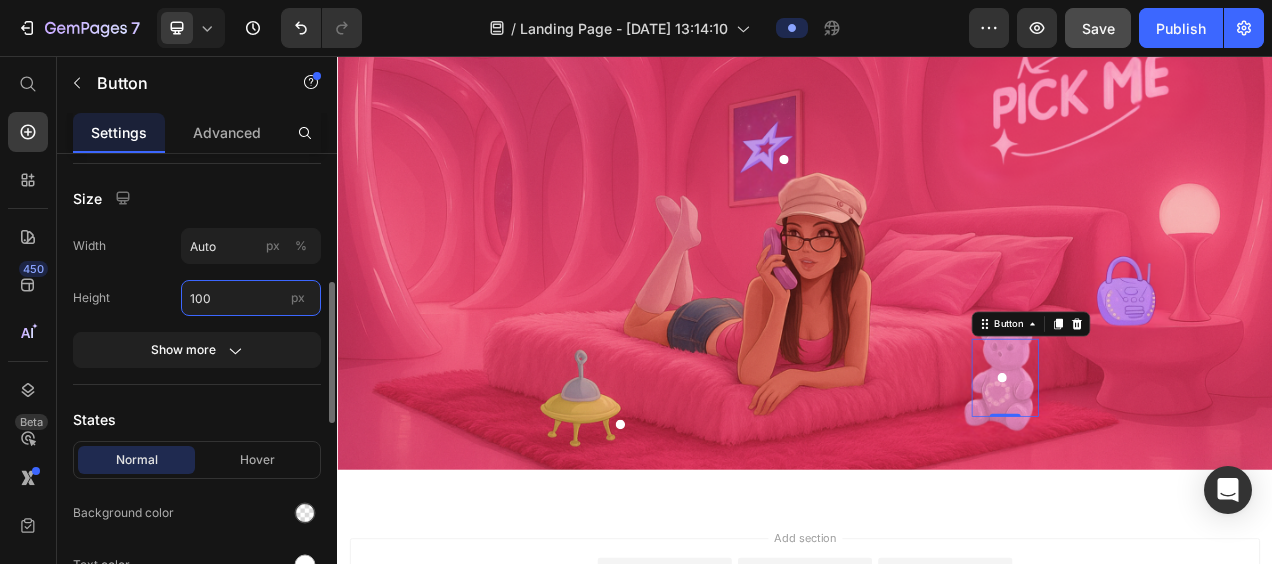 click on "100" at bounding box center (251, 298) 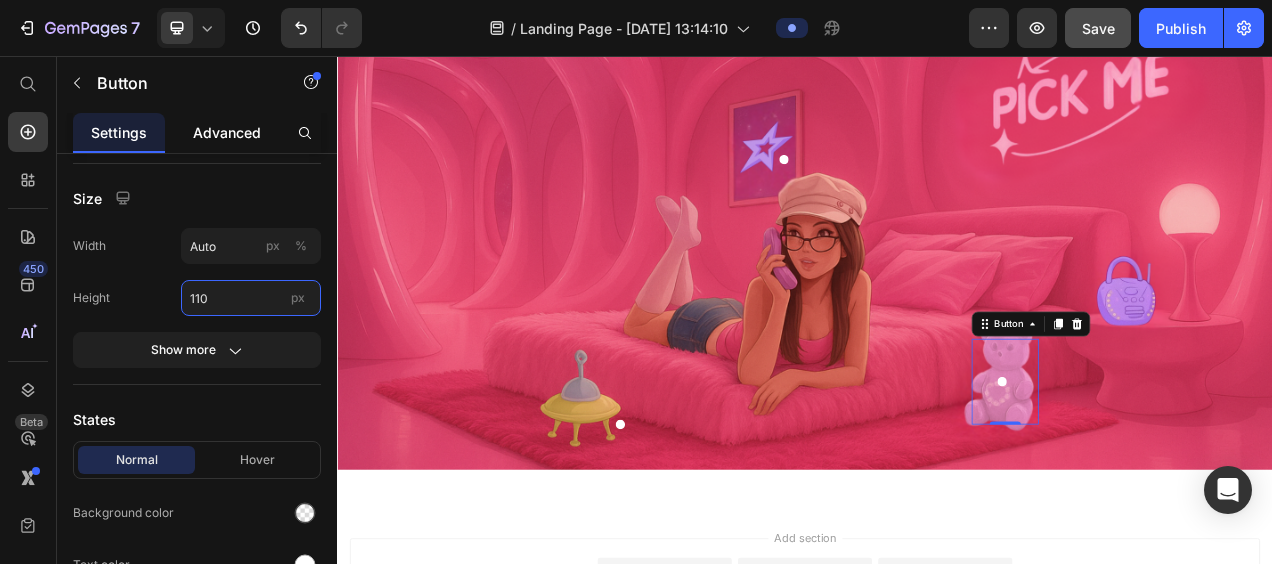 type on "110" 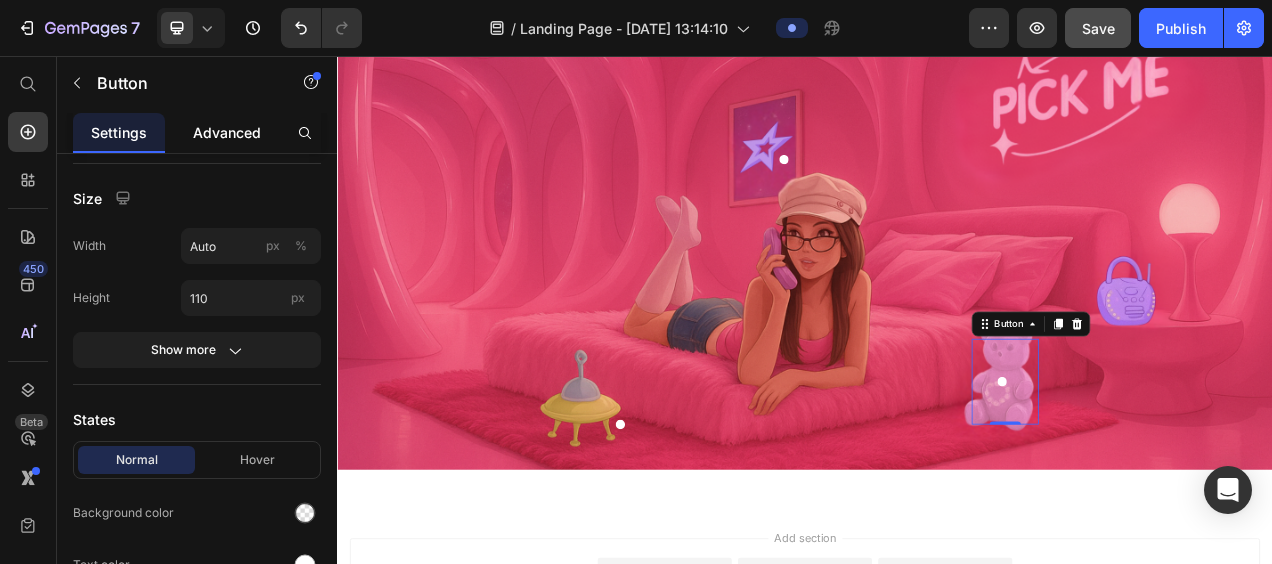click on "Advanced" at bounding box center [227, 132] 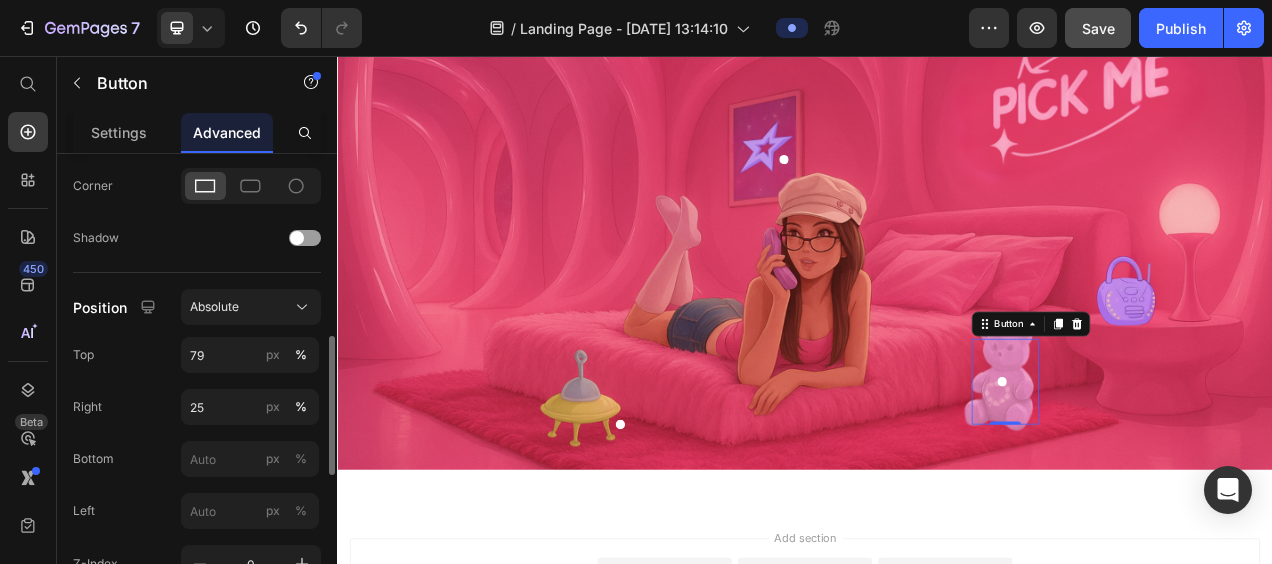 scroll, scrollTop: 602, scrollLeft: 0, axis: vertical 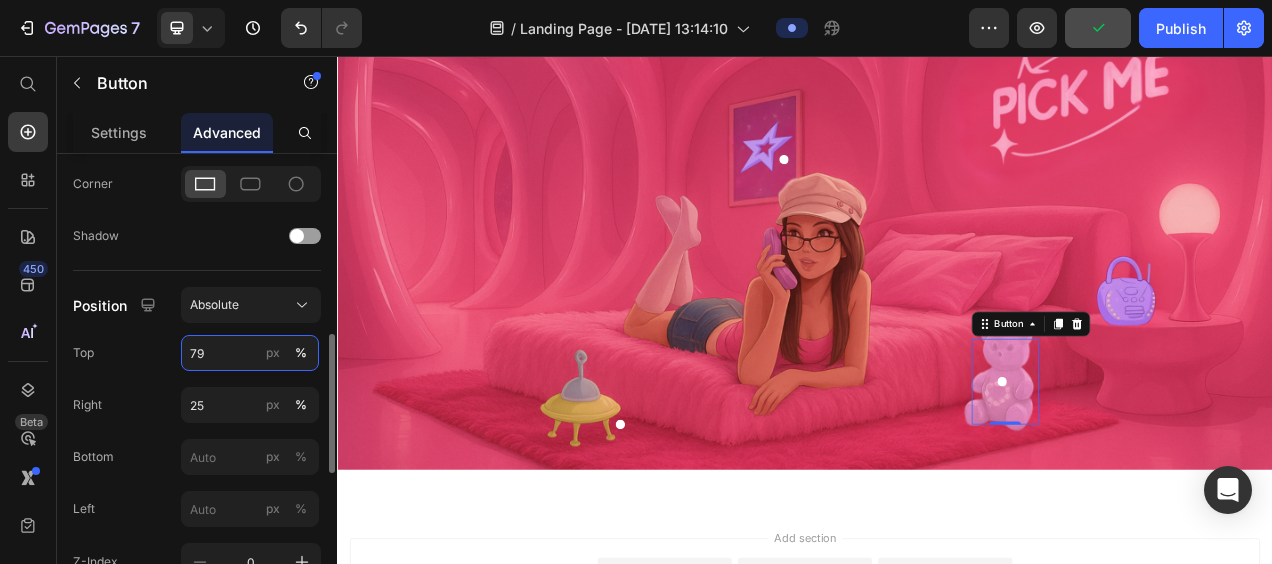 click on "79" at bounding box center (250, 353) 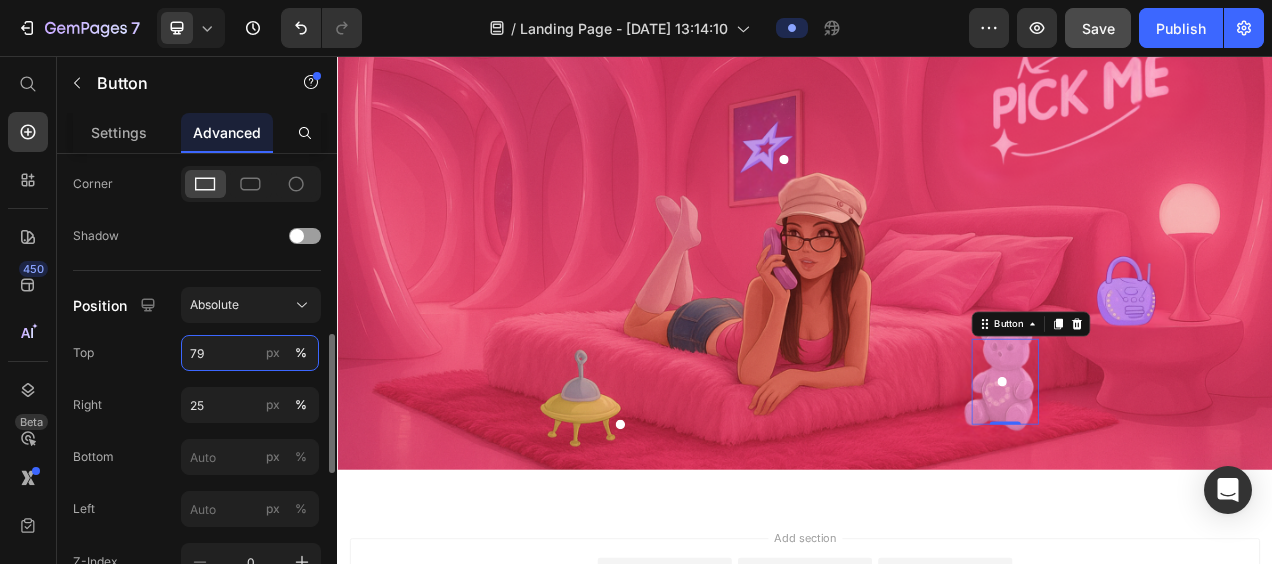 type on "7" 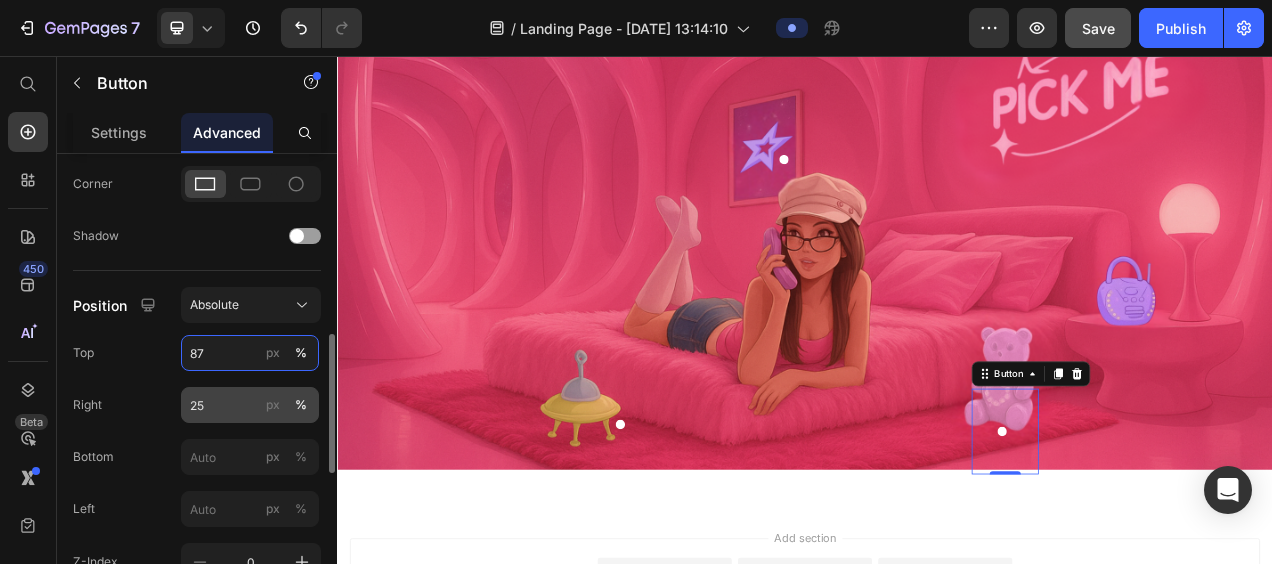 type on "87" 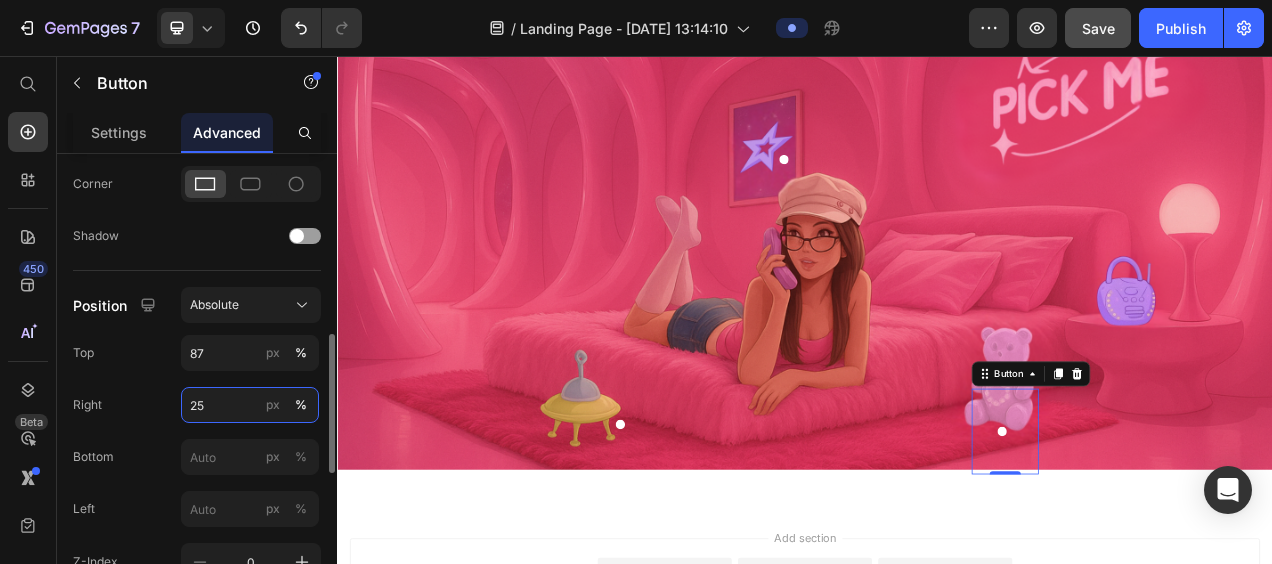 click on "25" at bounding box center [250, 405] 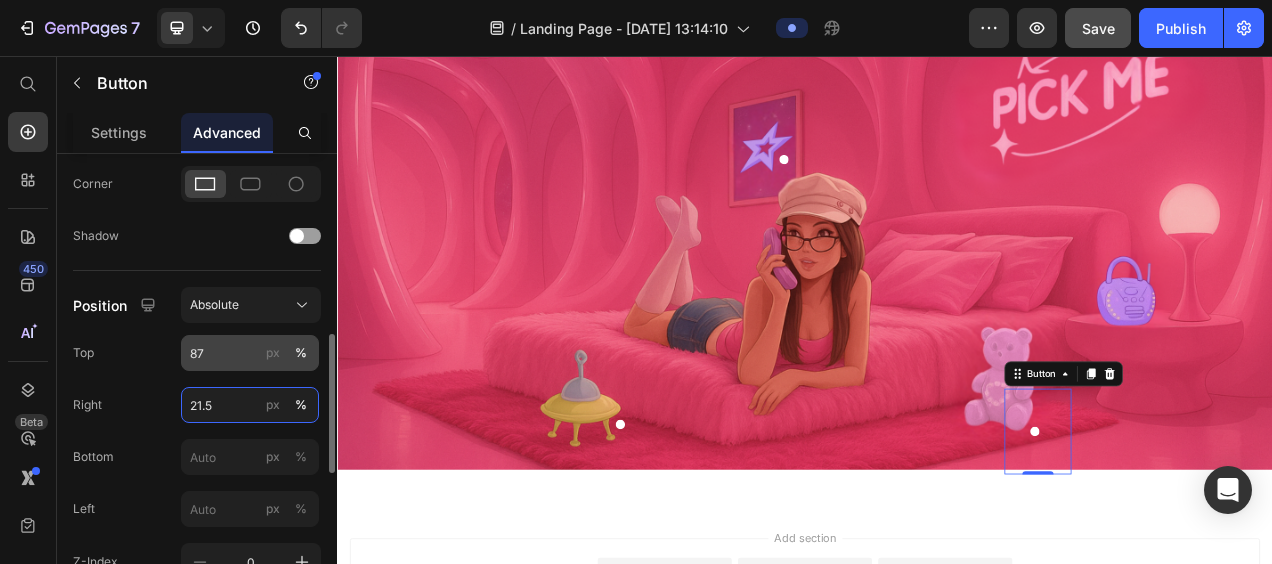 type on "21.5" 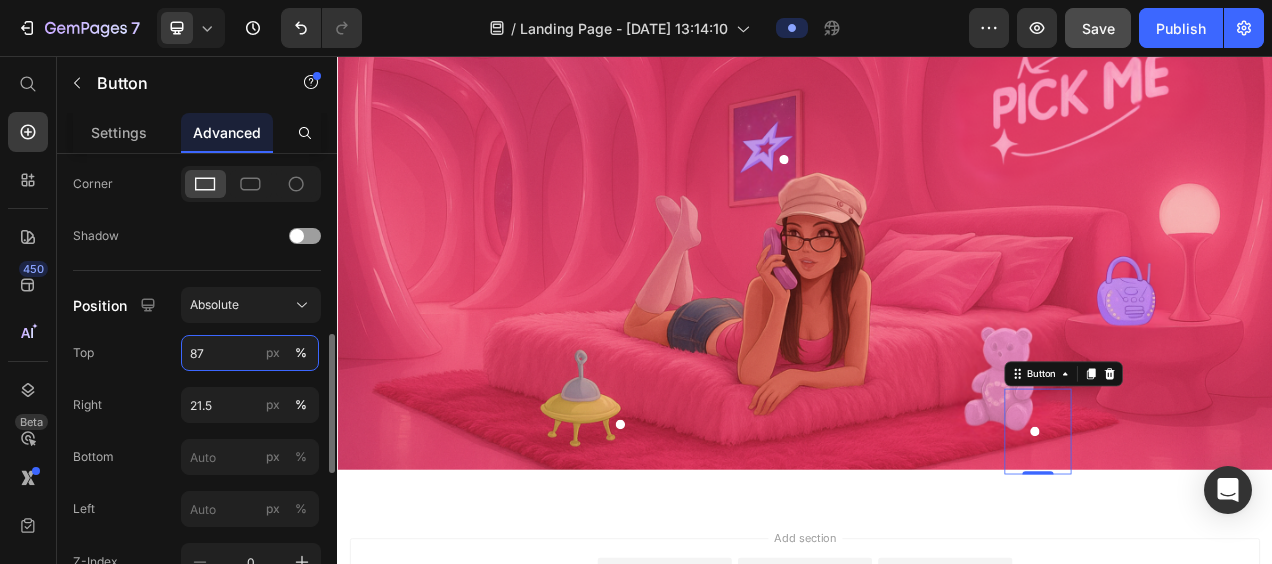 click on "87" at bounding box center [250, 353] 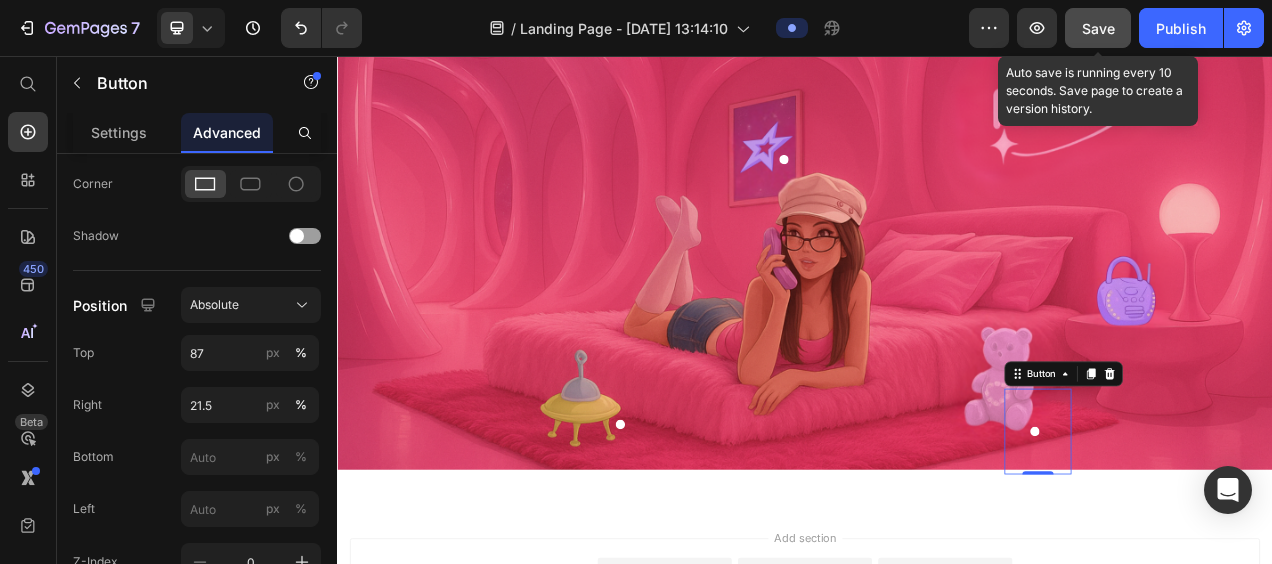 click on "Save" 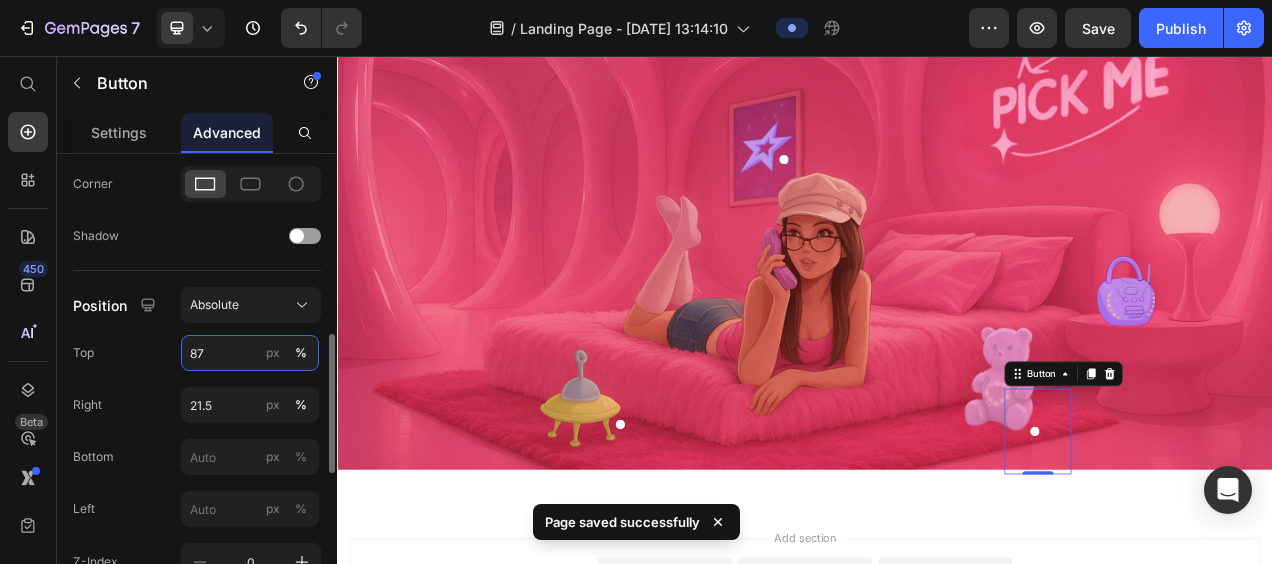 click on "87" at bounding box center (250, 353) 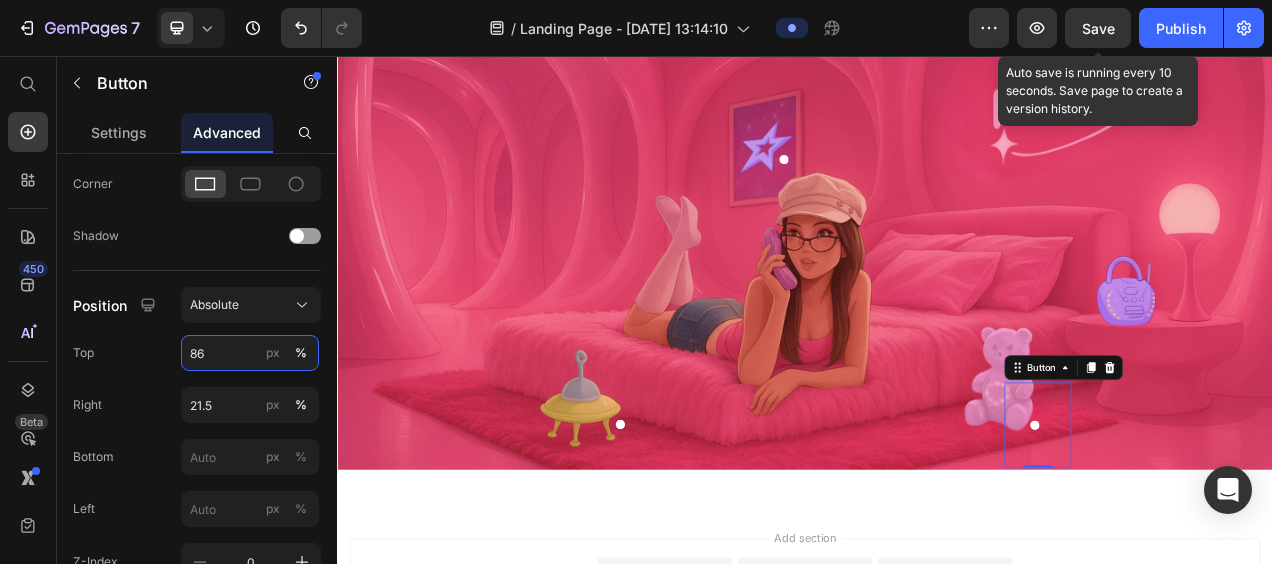 type on "86" 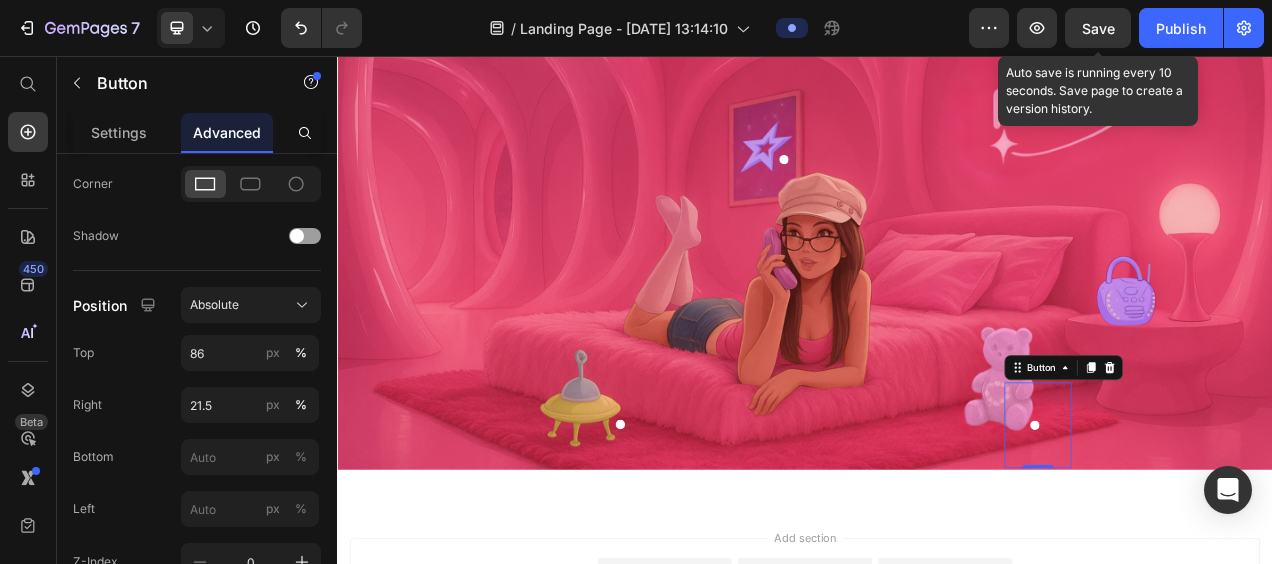 click on "Save" at bounding box center [1098, 28] 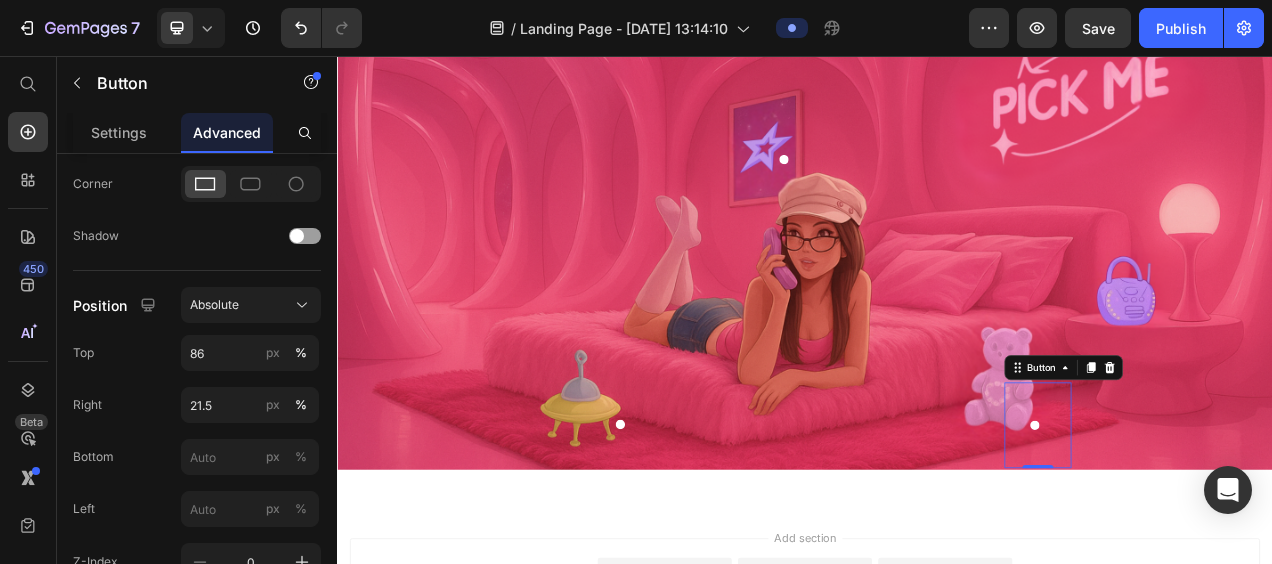click 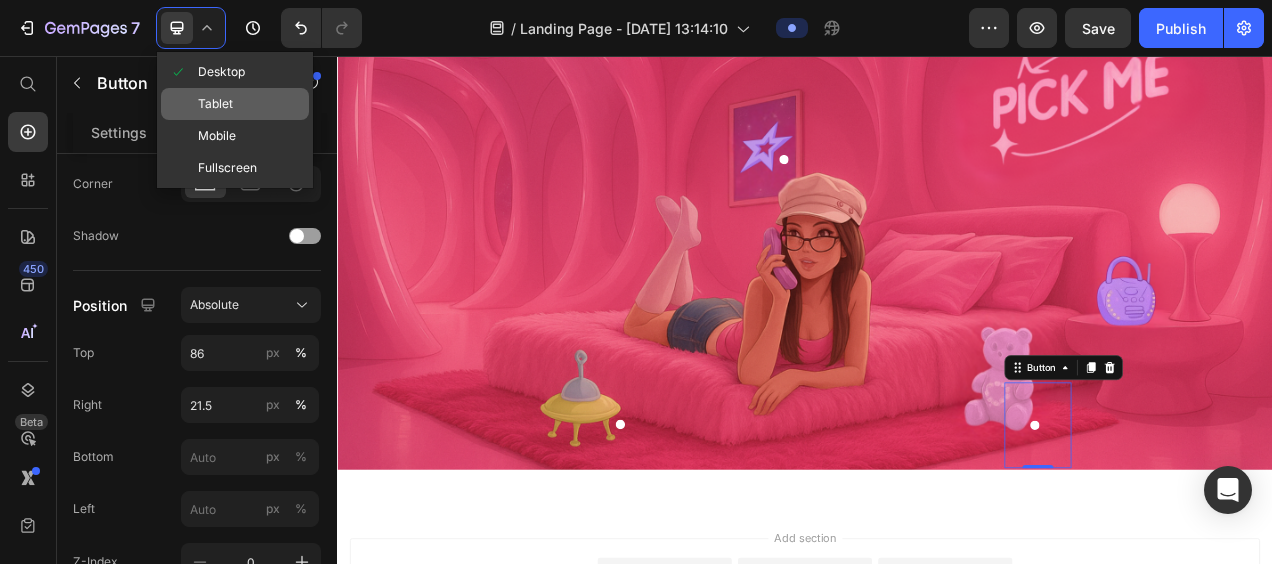 click on "Tablet" at bounding box center (215, 104) 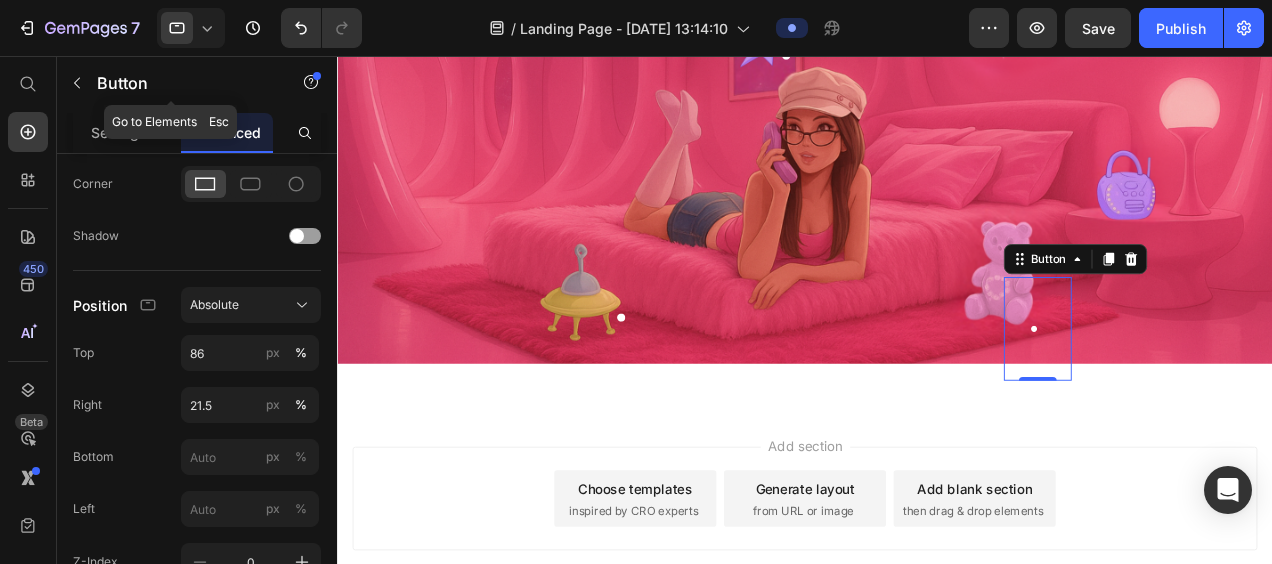 scroll, scrollTop: 472, scrollLeft: 0, axis: vertical 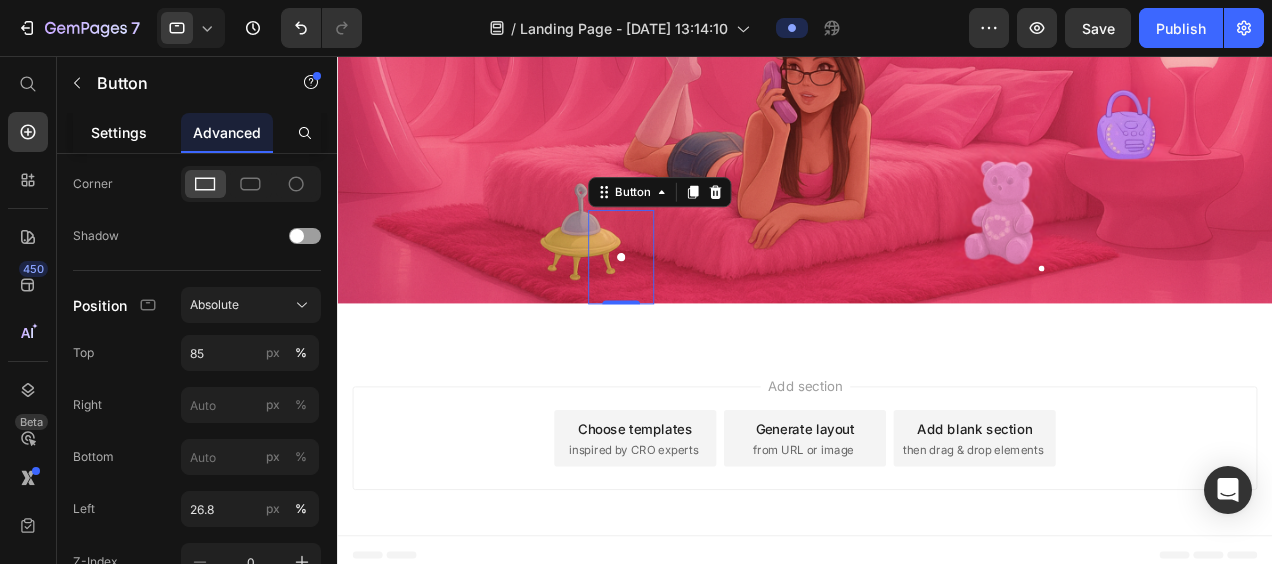 click on "Settings" at bounding box center (119, 132) 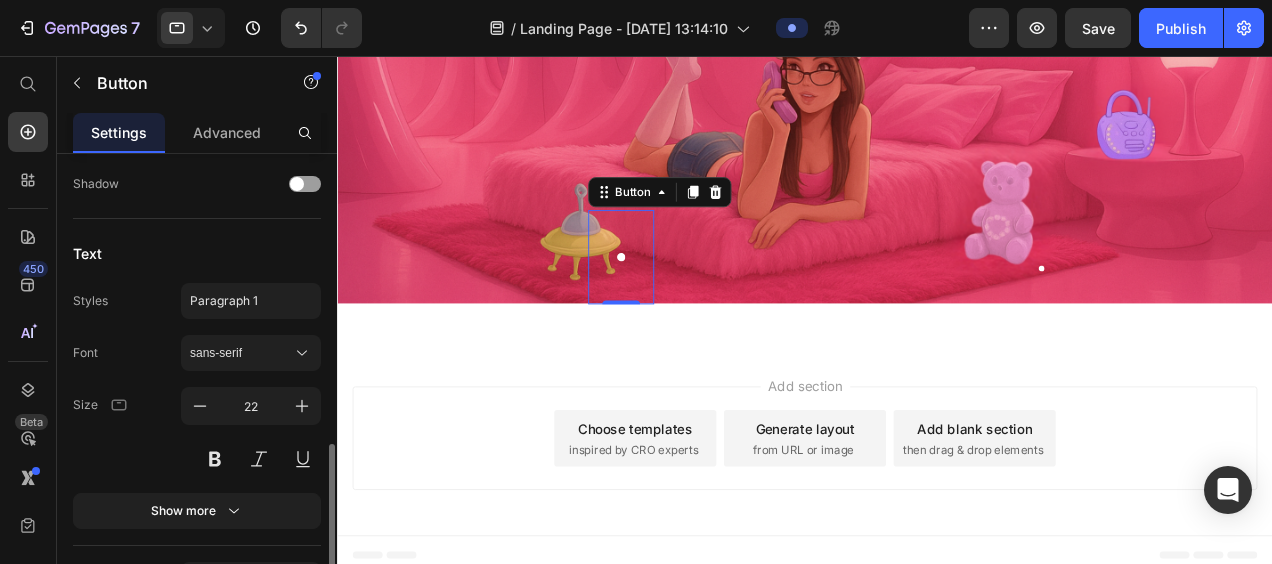 scroll, scrollTop: 963, scrollLeft: 0, axis: vertical 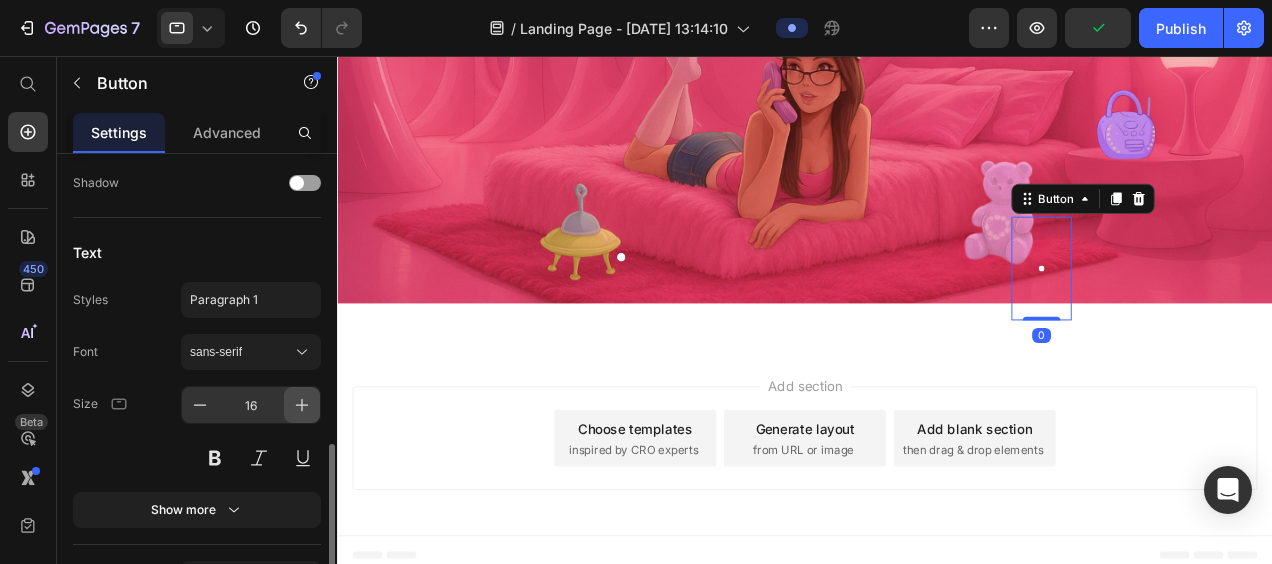 click 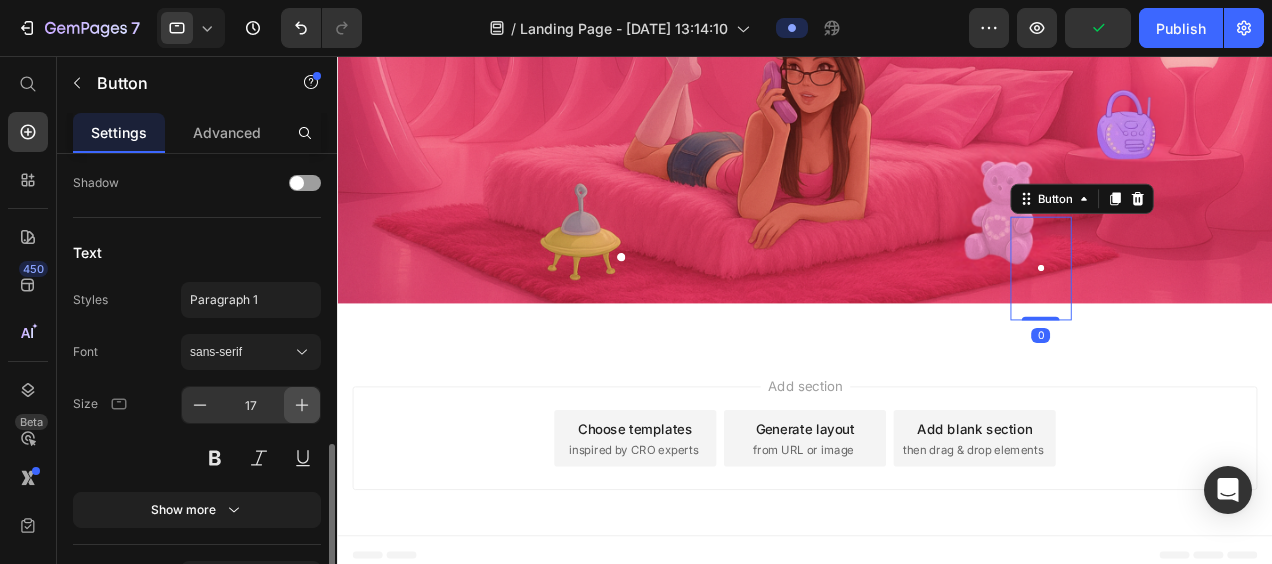 click 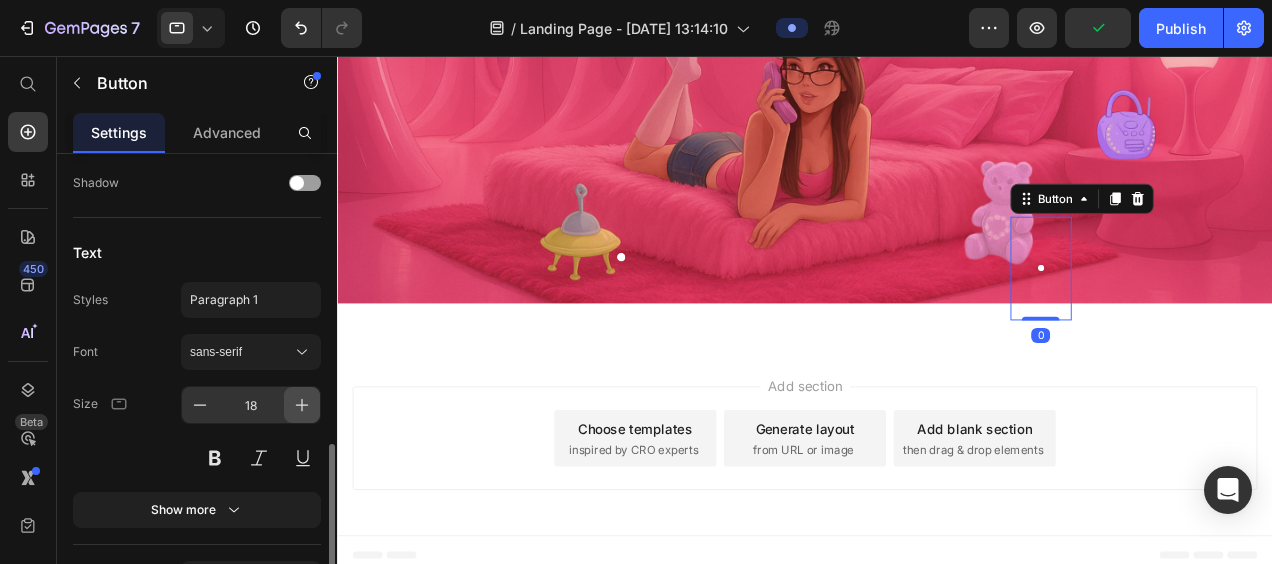 click 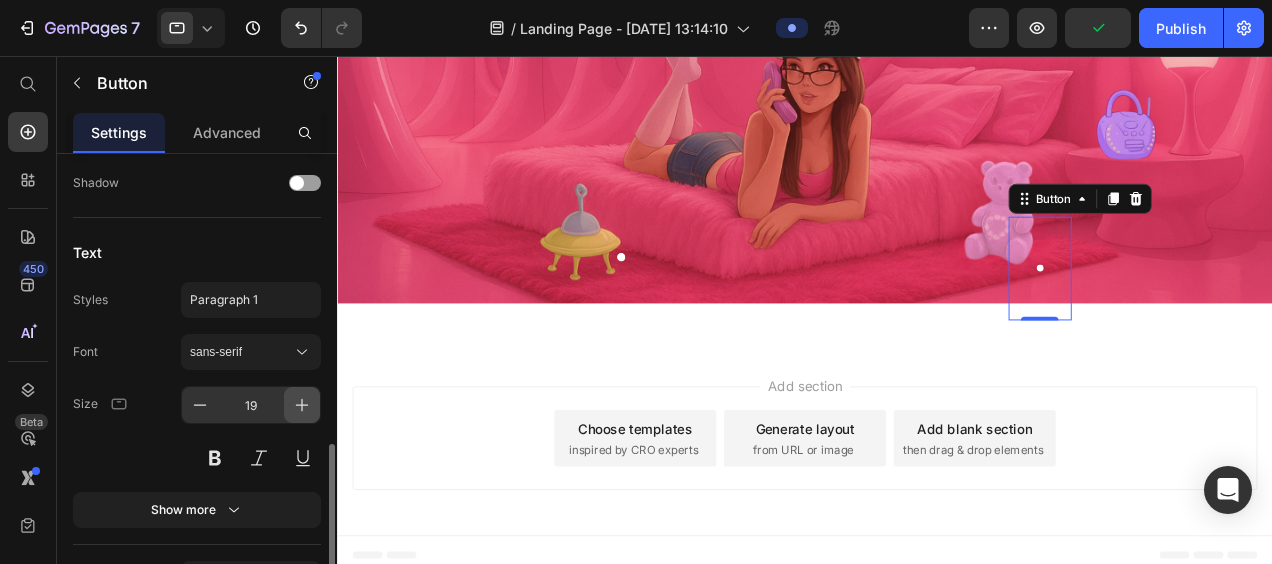 click 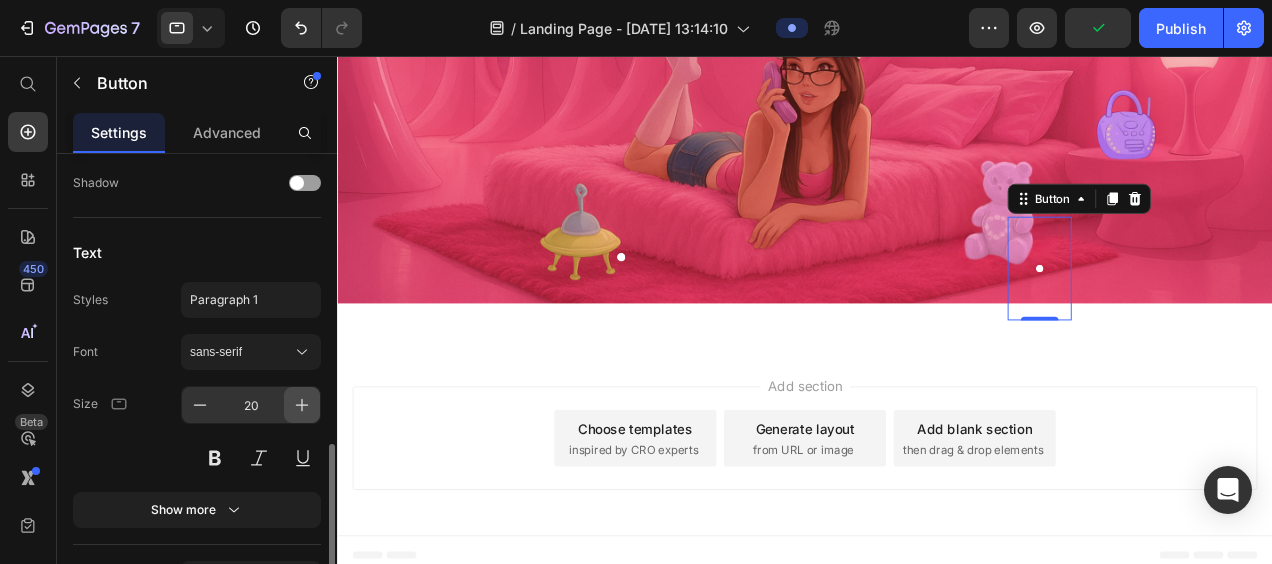 click 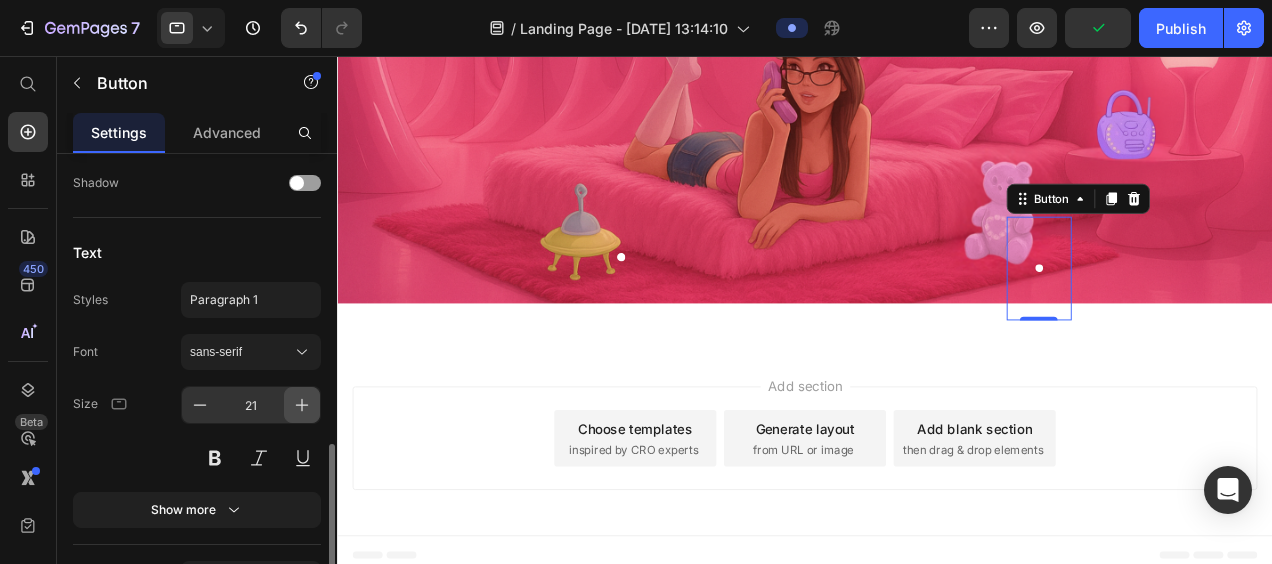 click 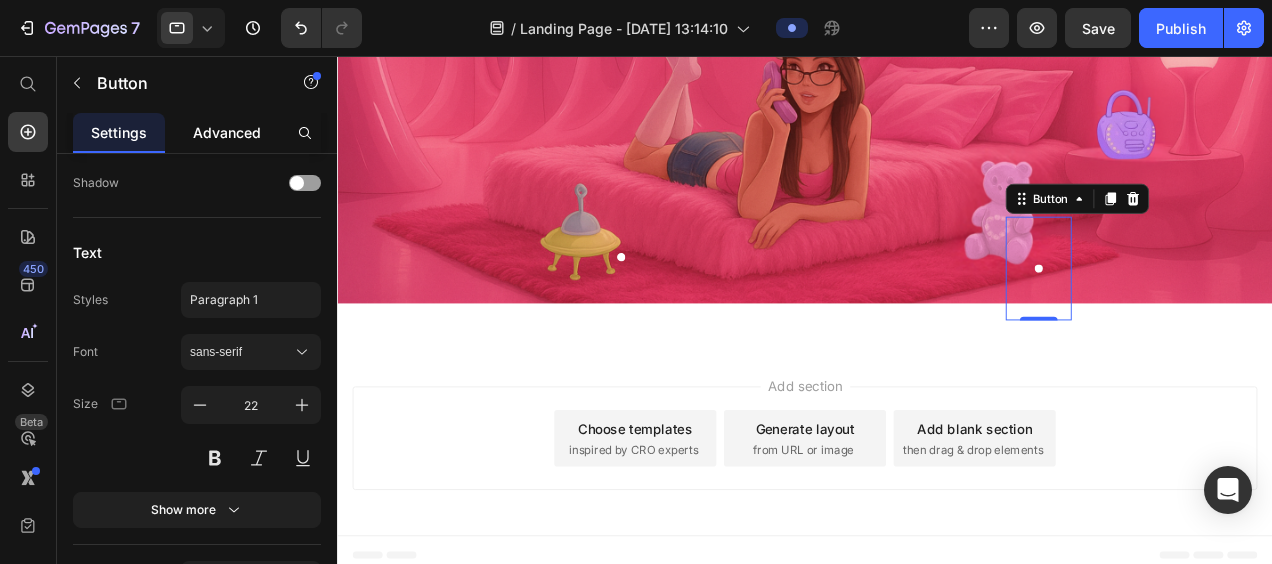 click on "Advanced" at bounding box center [227, 132] 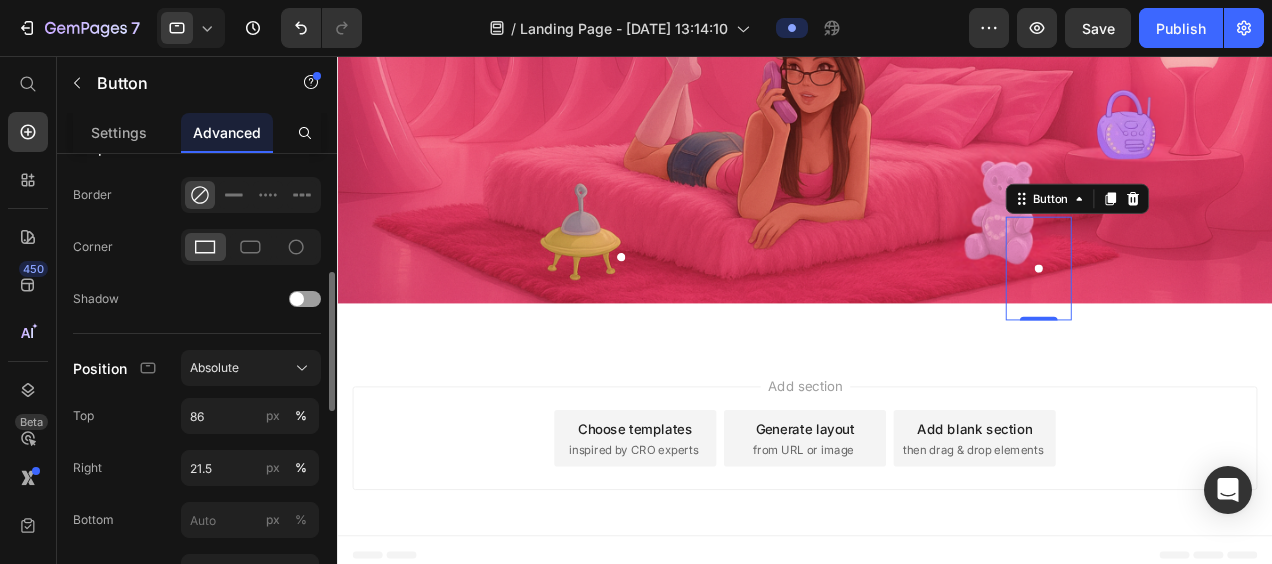 scroll, scrollTop: 552, scrollLeft: 0, axis: vertical 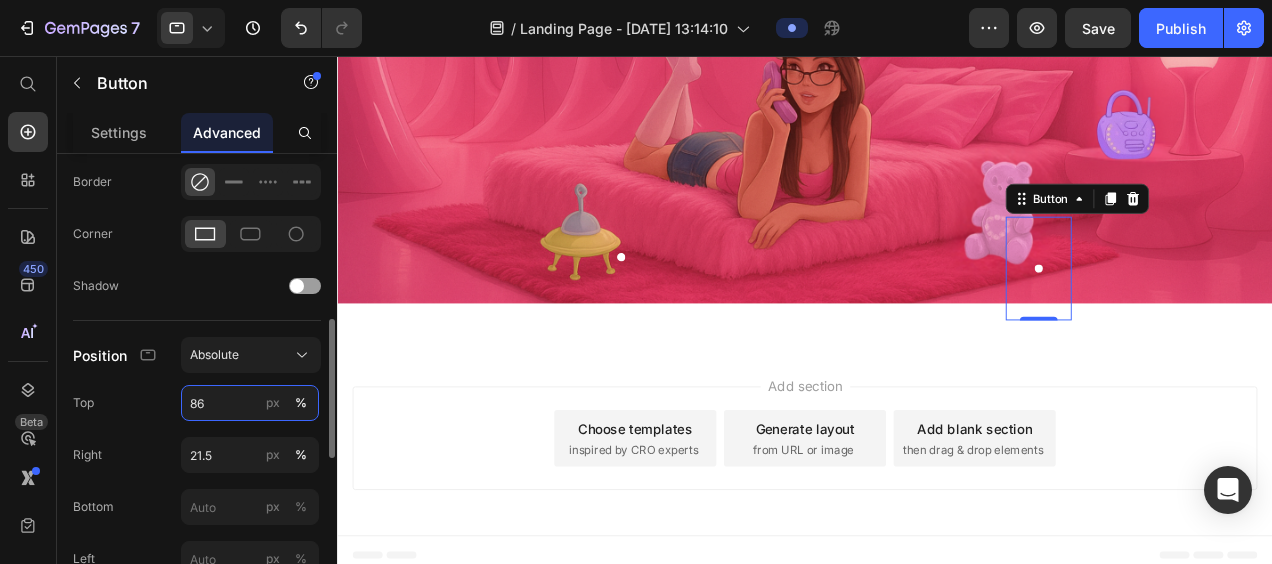 click on "86" at bounding box center (250, 403) 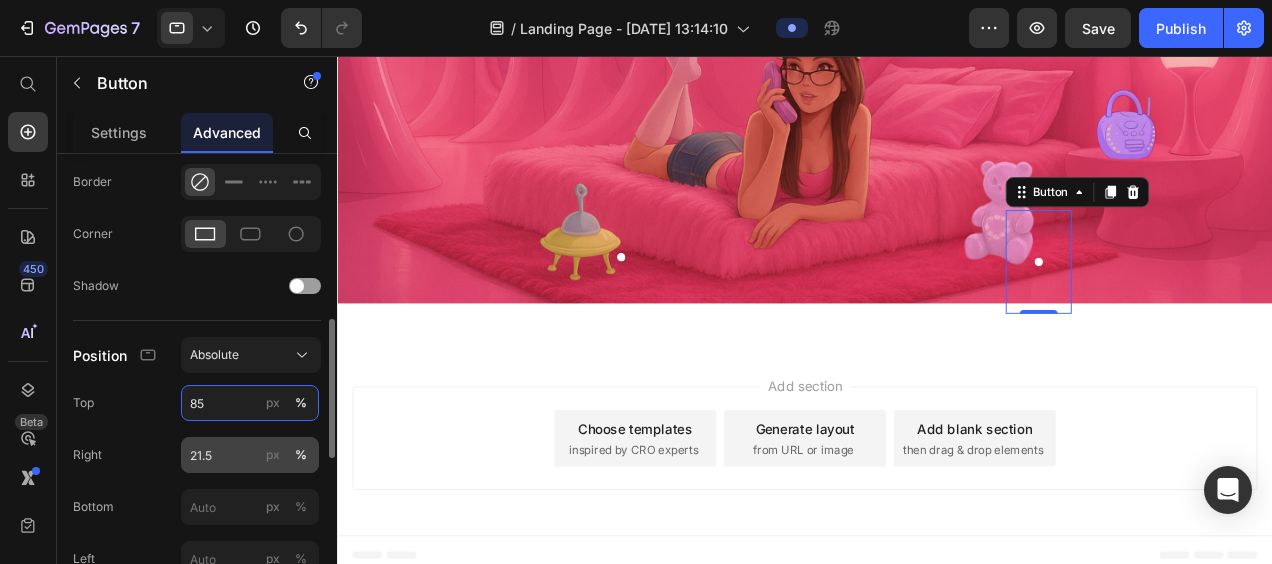 type on "85" 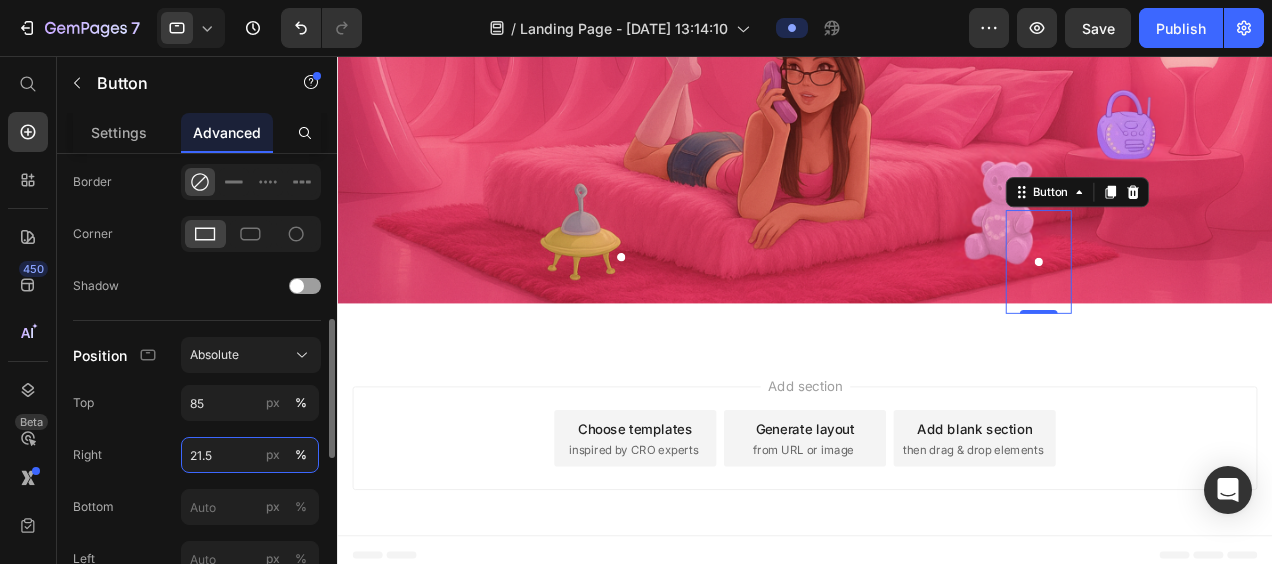 click on "21.5" at bounding box center [250, 455] 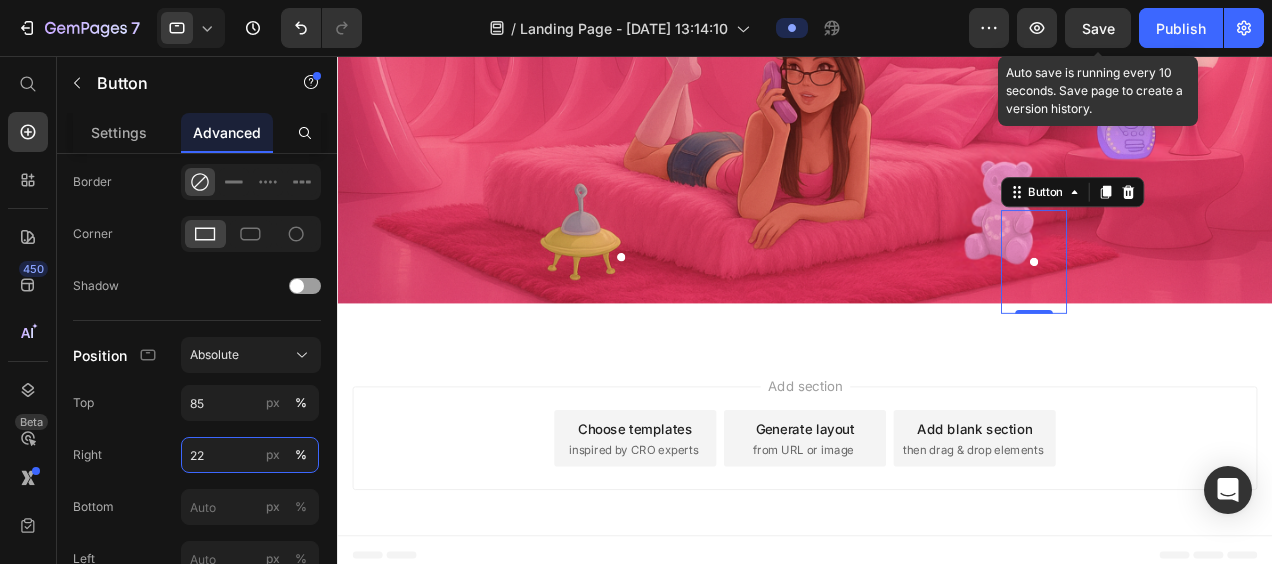 type on "22" 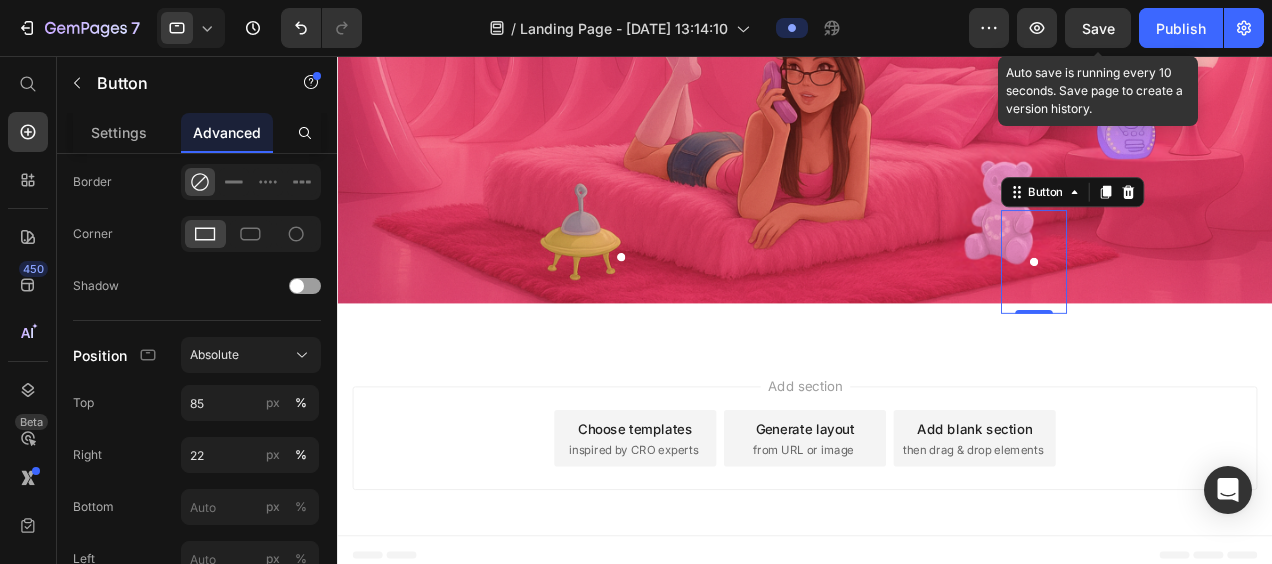 click on "Save" at bounding box center (1098, 28) 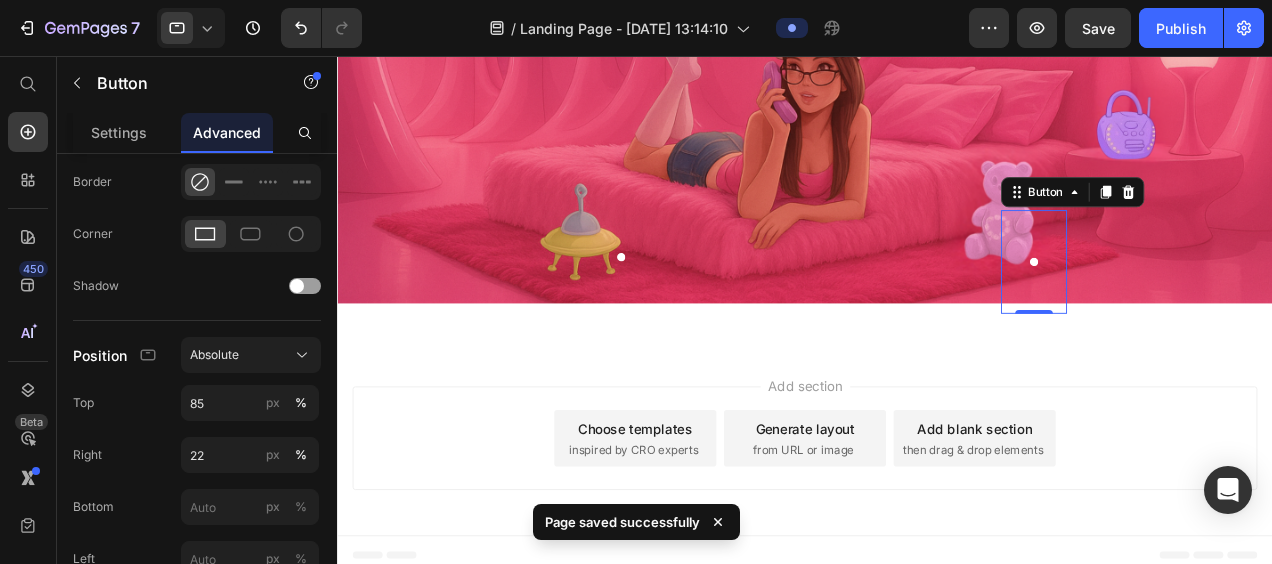 click 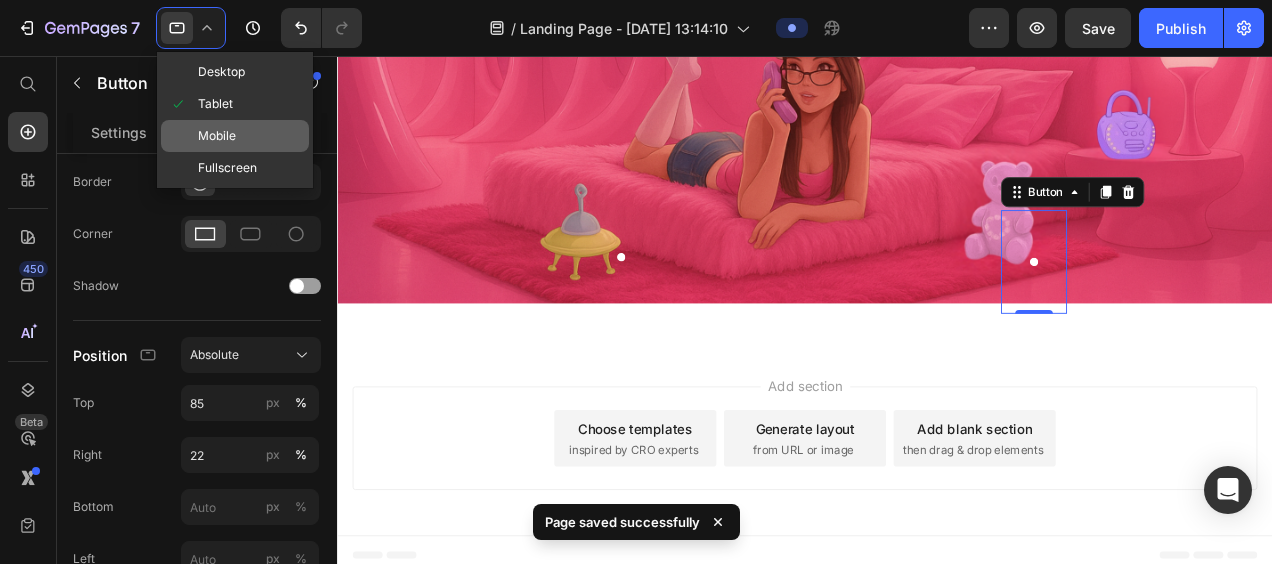 click on "Mobile" at bounding box center [217, 136] 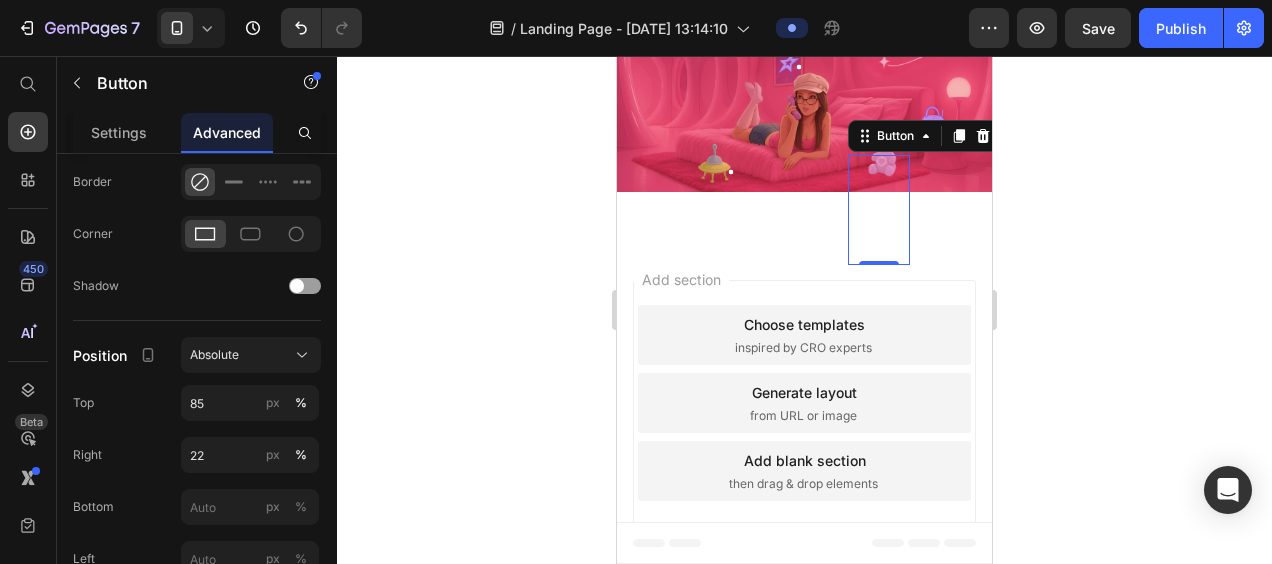 scroll, scrollTop: 50, scrollLeft: 0, axis: vertical 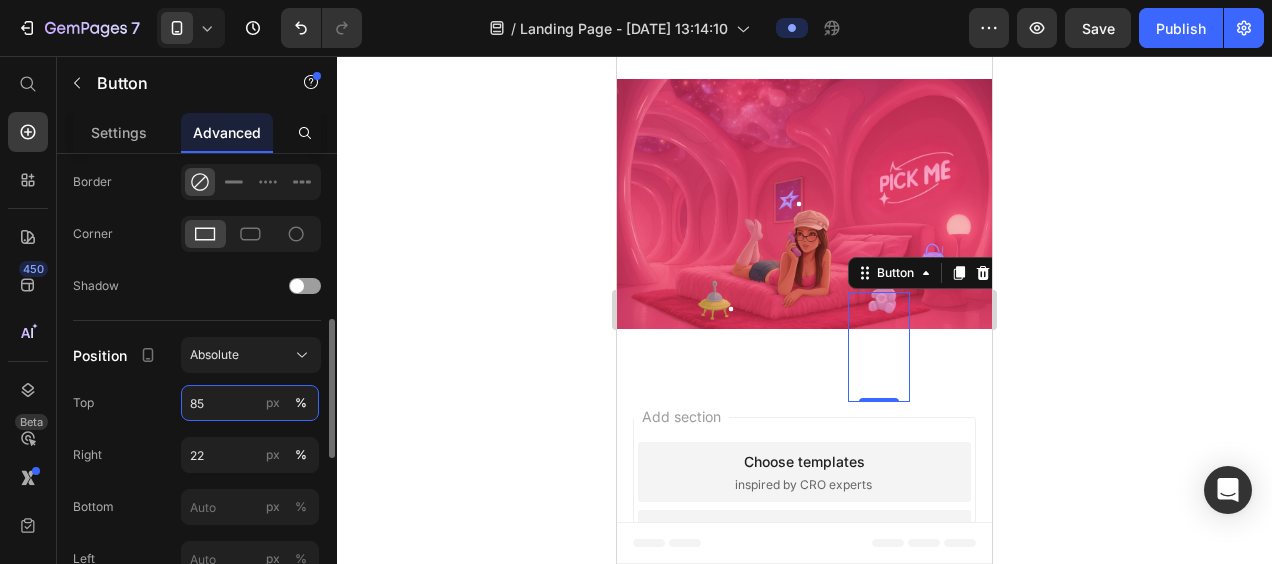 click on "85" at bounding box center [250, 403] 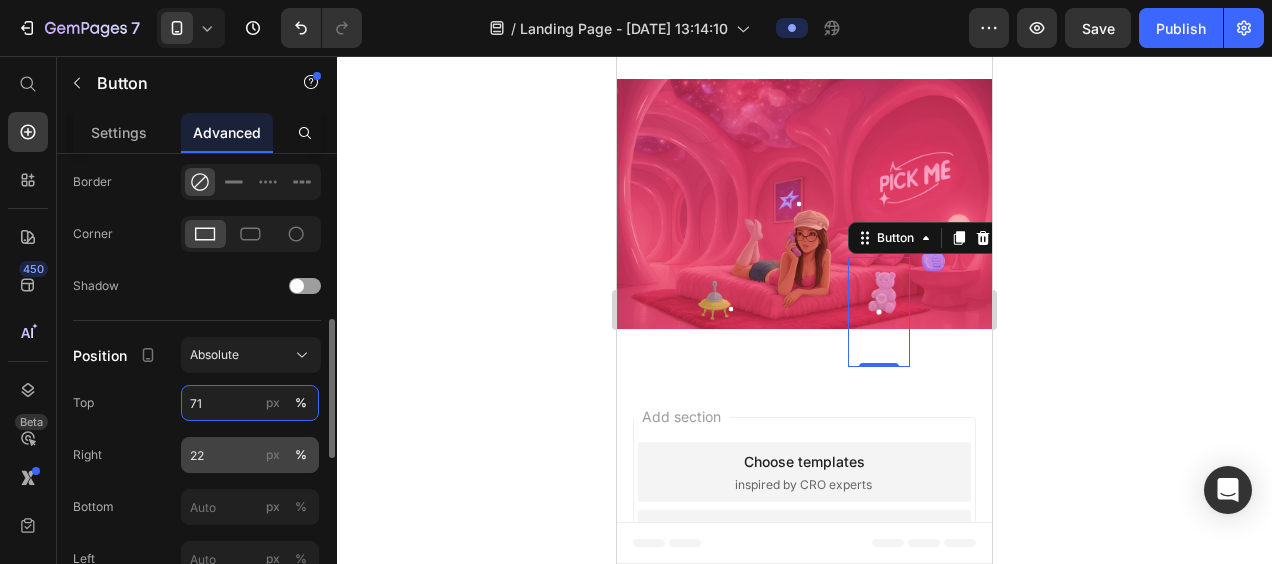 type on "71" 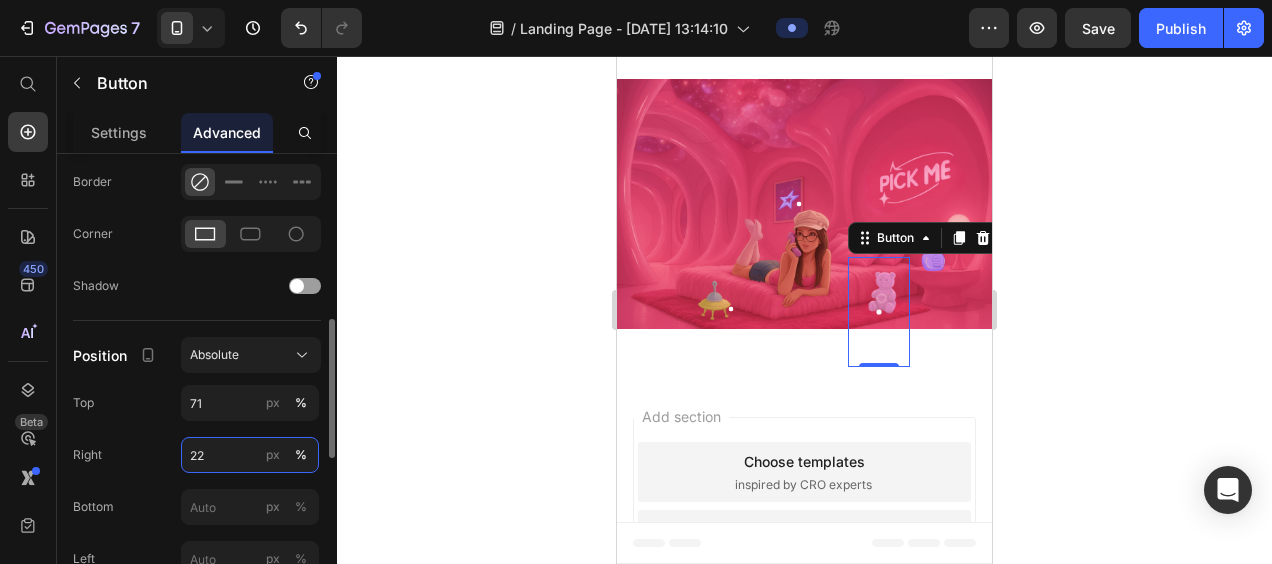 click on "22" at bounding box center [250, 455] 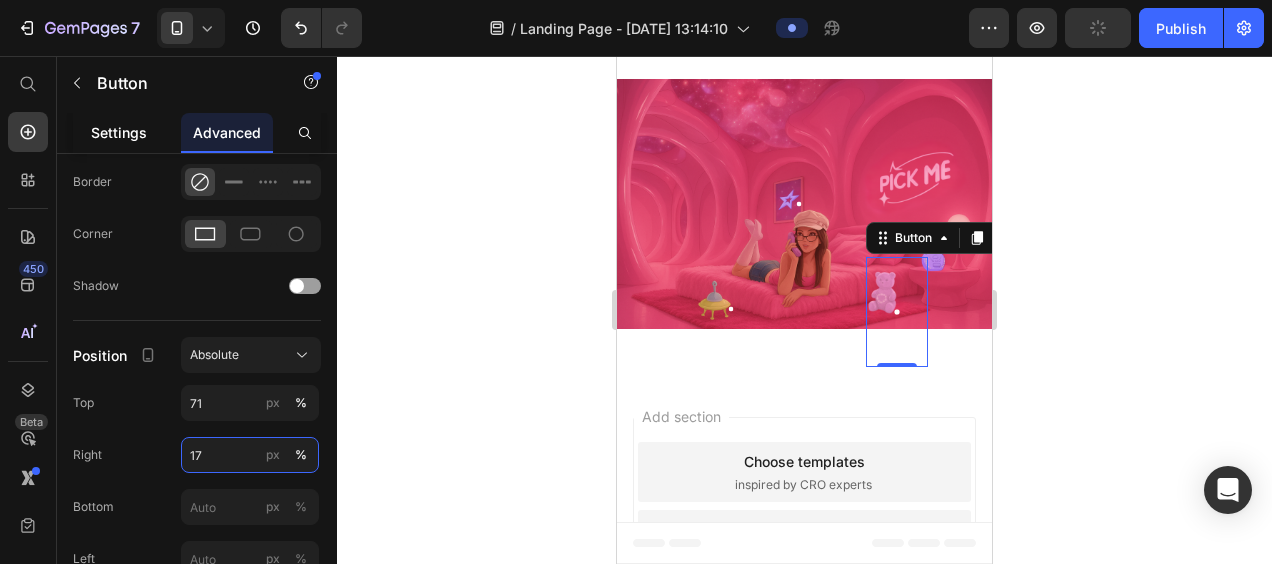 type on "22" 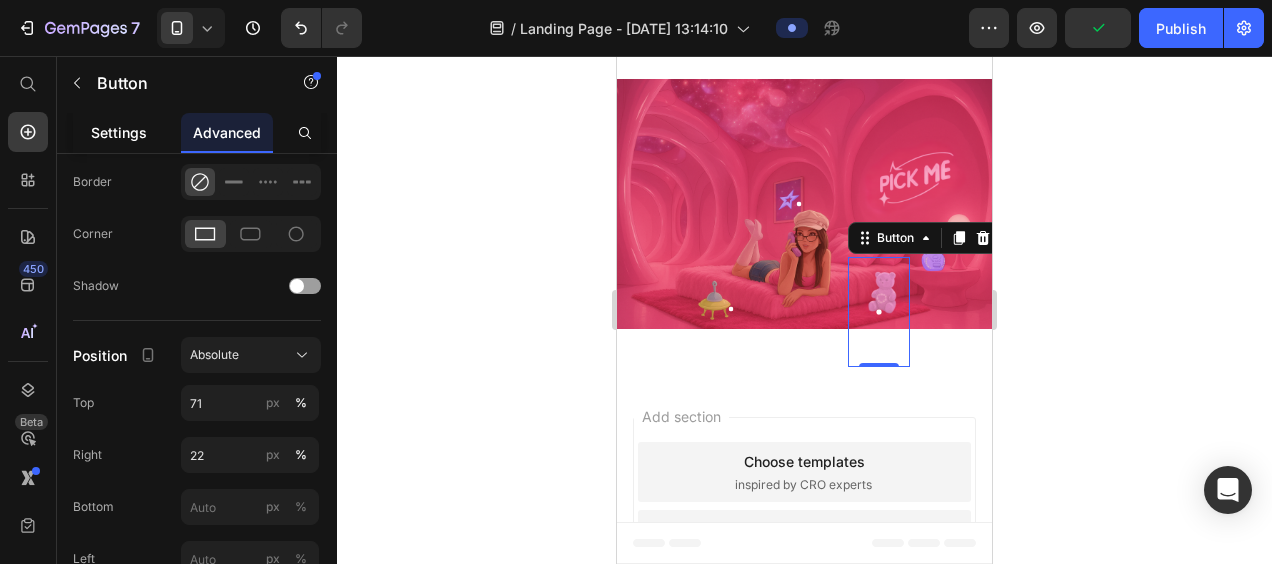 click on "Settings" at bounding box center [119, 132] 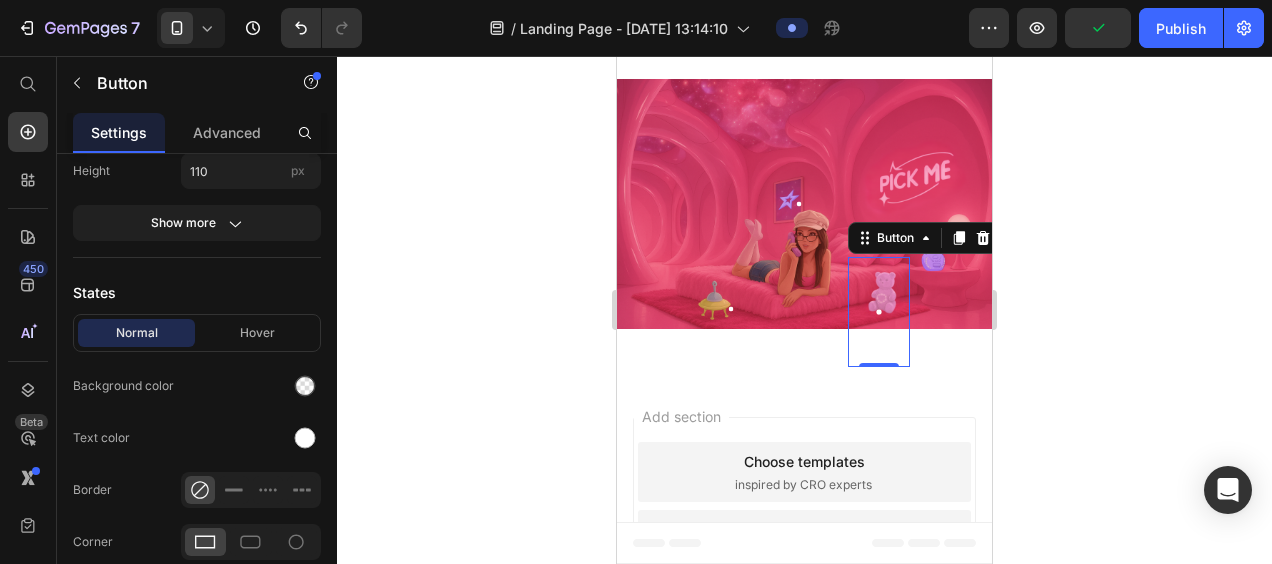 scroll, scrollTop: 0, scrollLeft: 0, axis: both 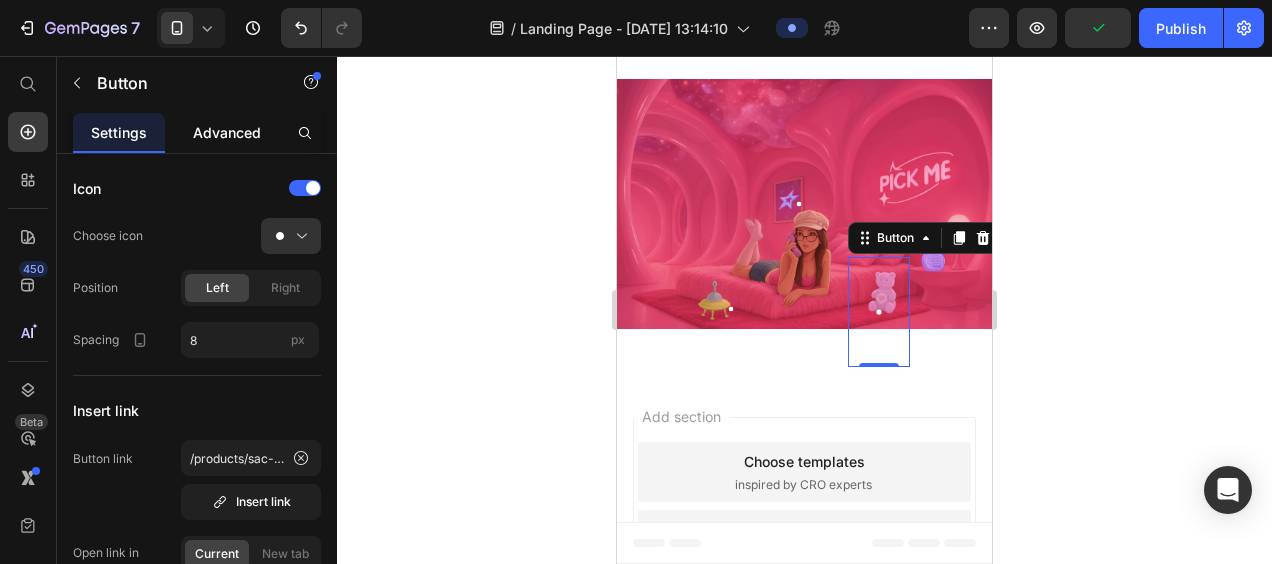 click on "Advanced" 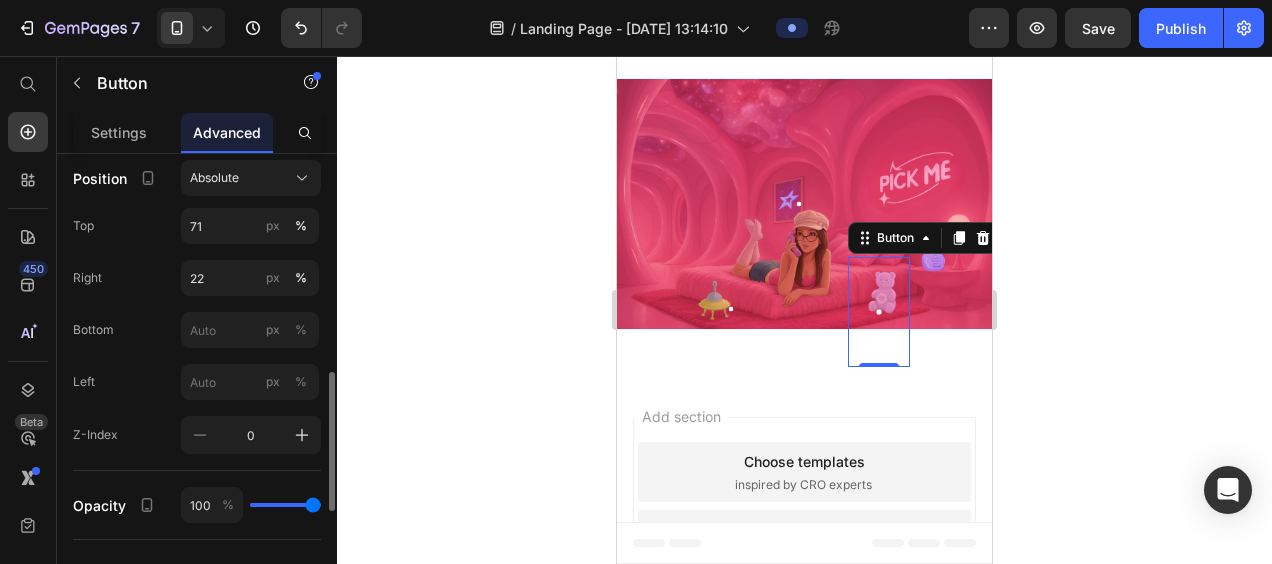 scroll, scrollTop: 742, scrollLeft: 0, axis: vertical 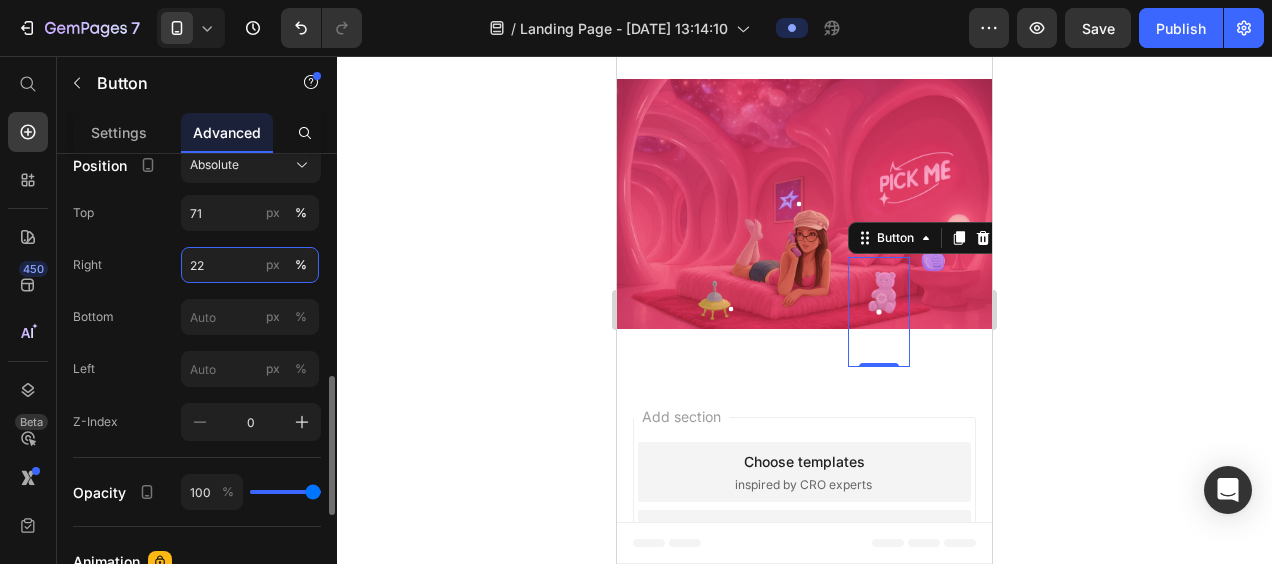 click on "22" at bounding box center [250, 265] 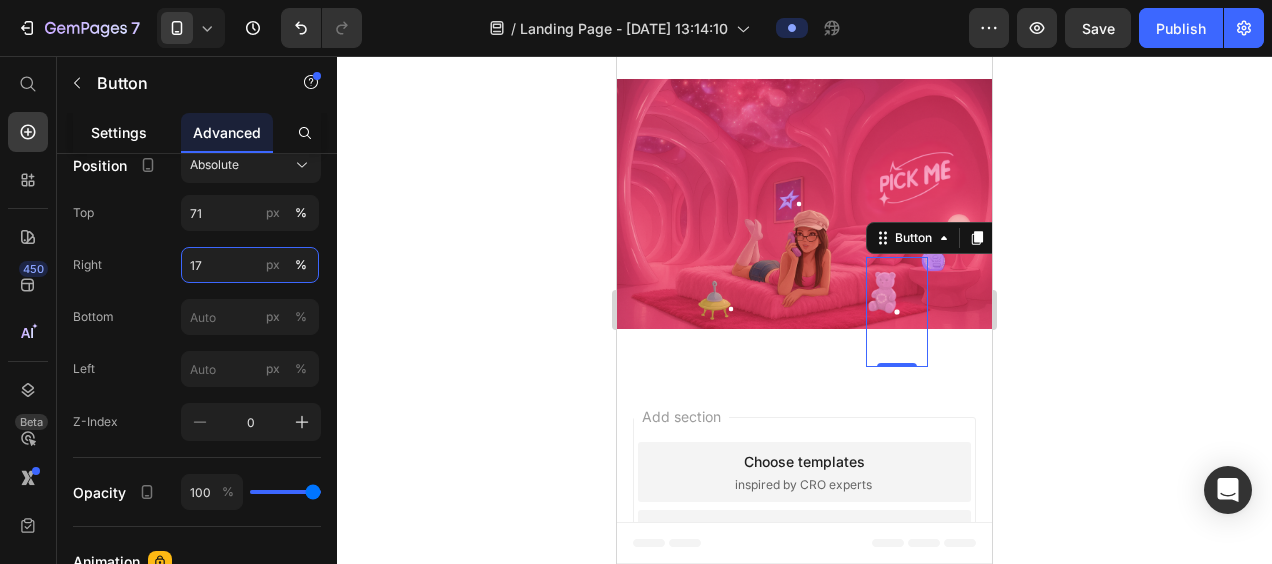 type on "17" 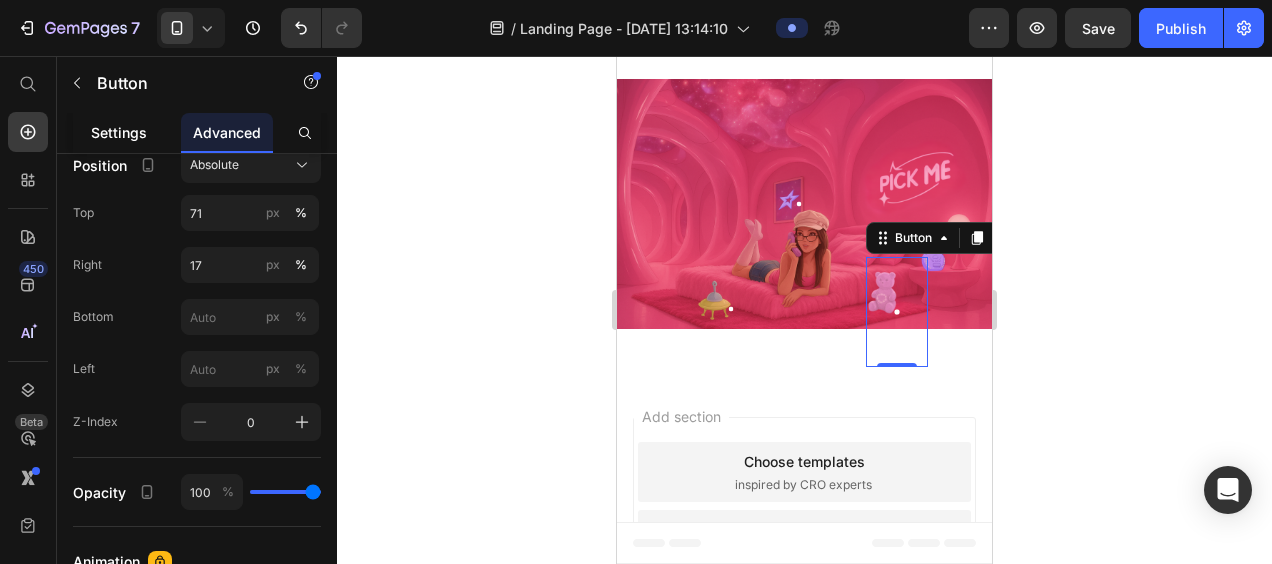 click on "Settings" at bounding box center [119, 132] 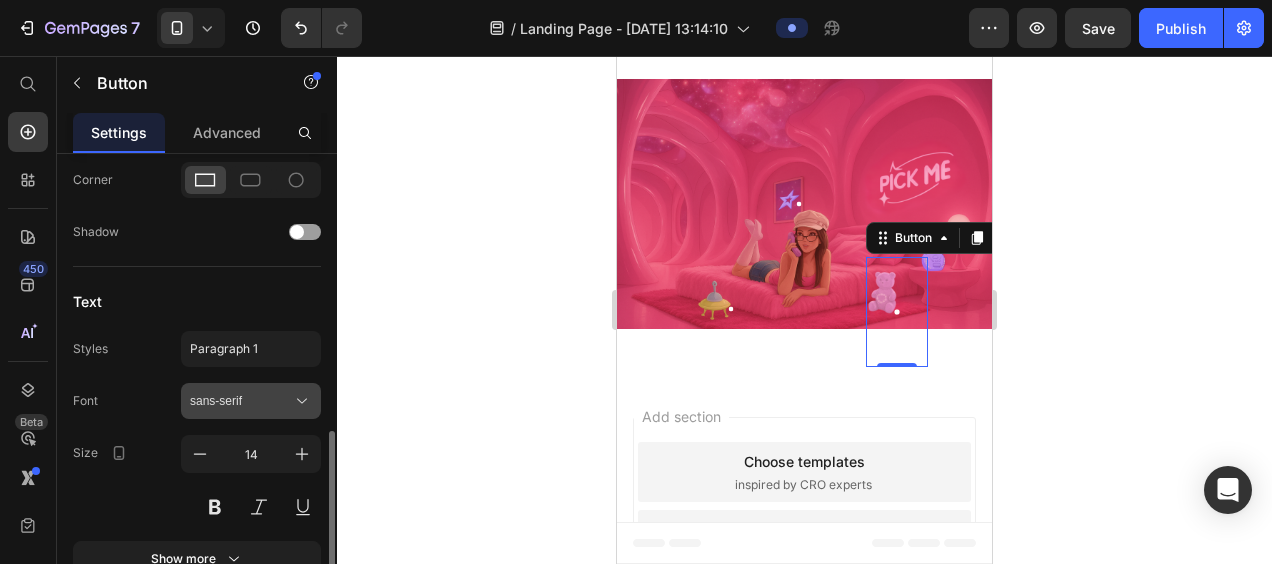 scroll, scrollTop: 915, scrollLeft: 0, axis: vertical 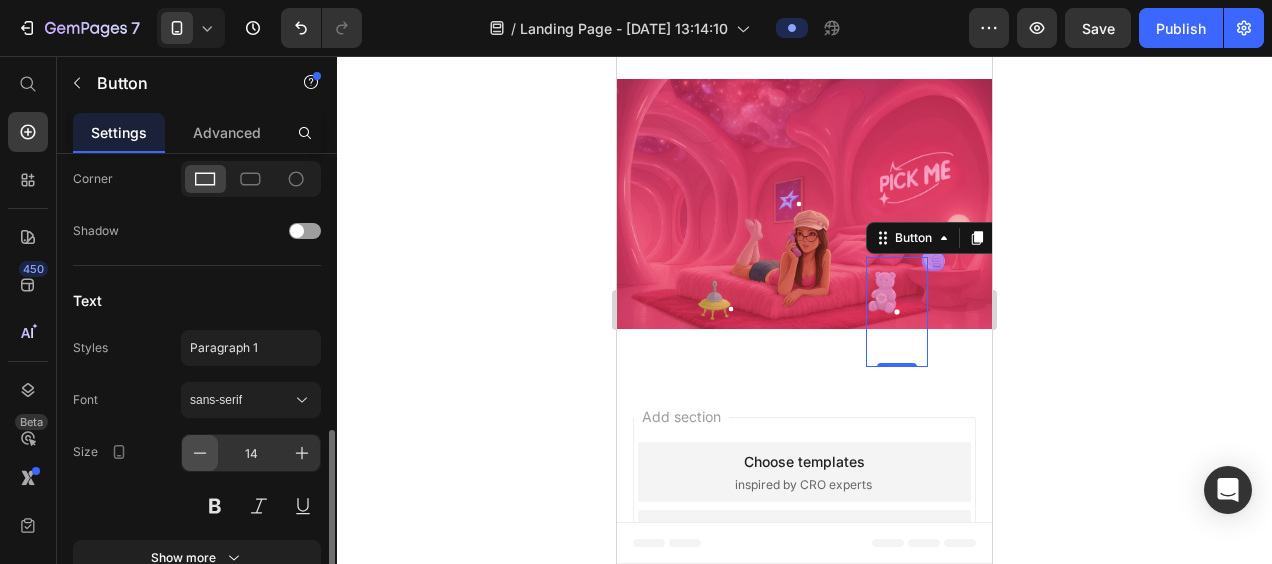 click 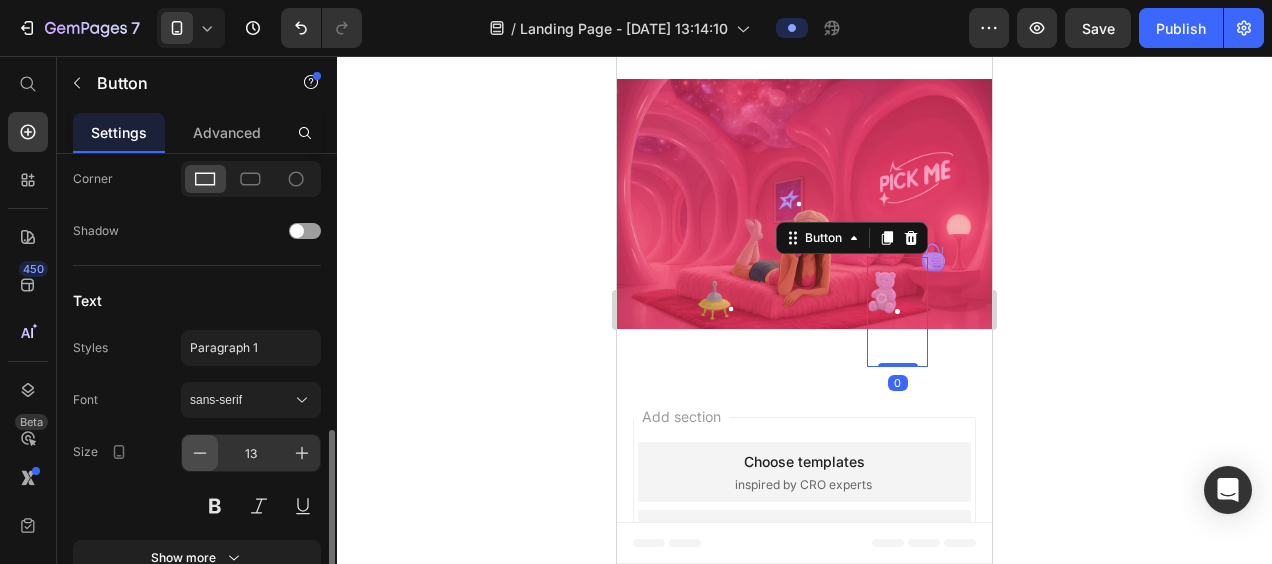 click 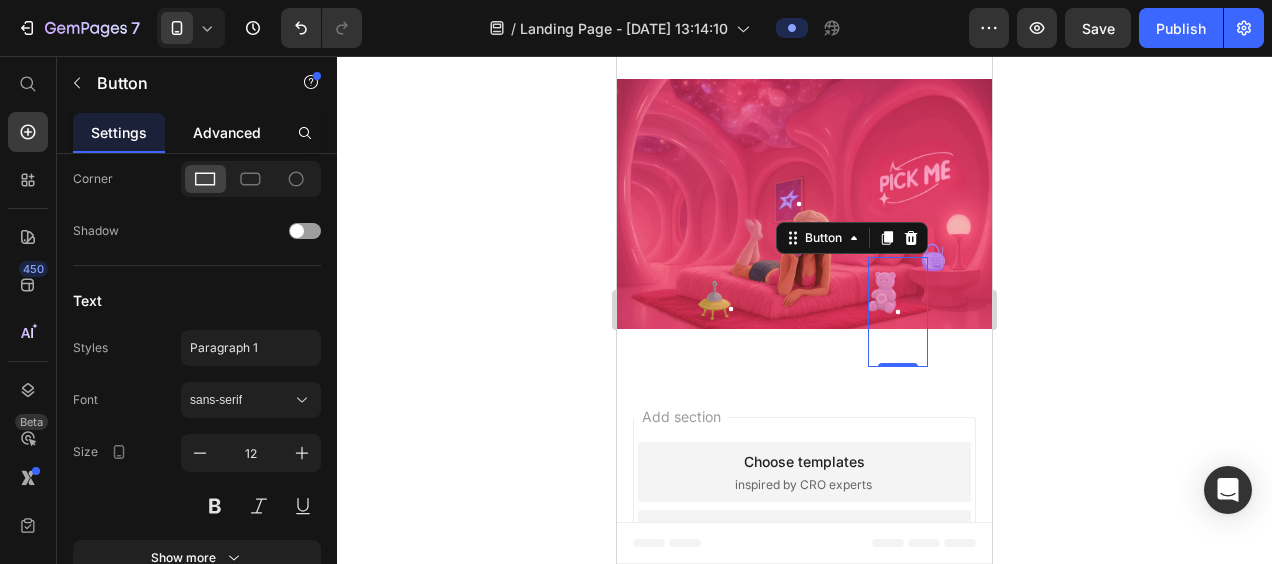 click on "Advanced" at bounding box center [227, 132] 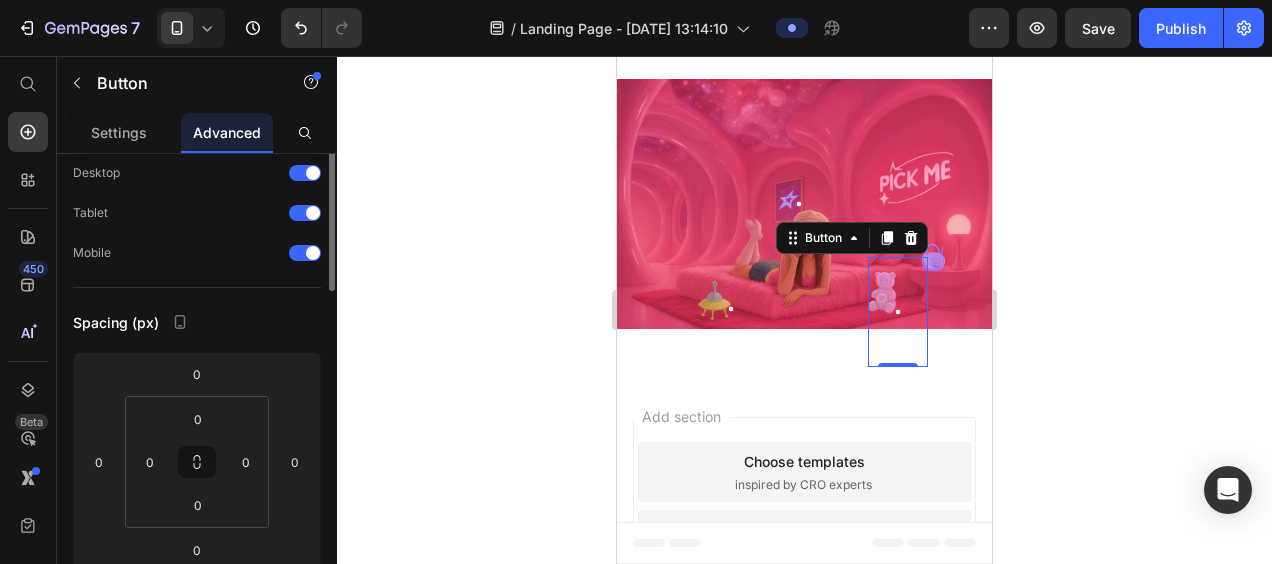 scroll, scrollTop: 0, scrollLeft: 0, axis: both 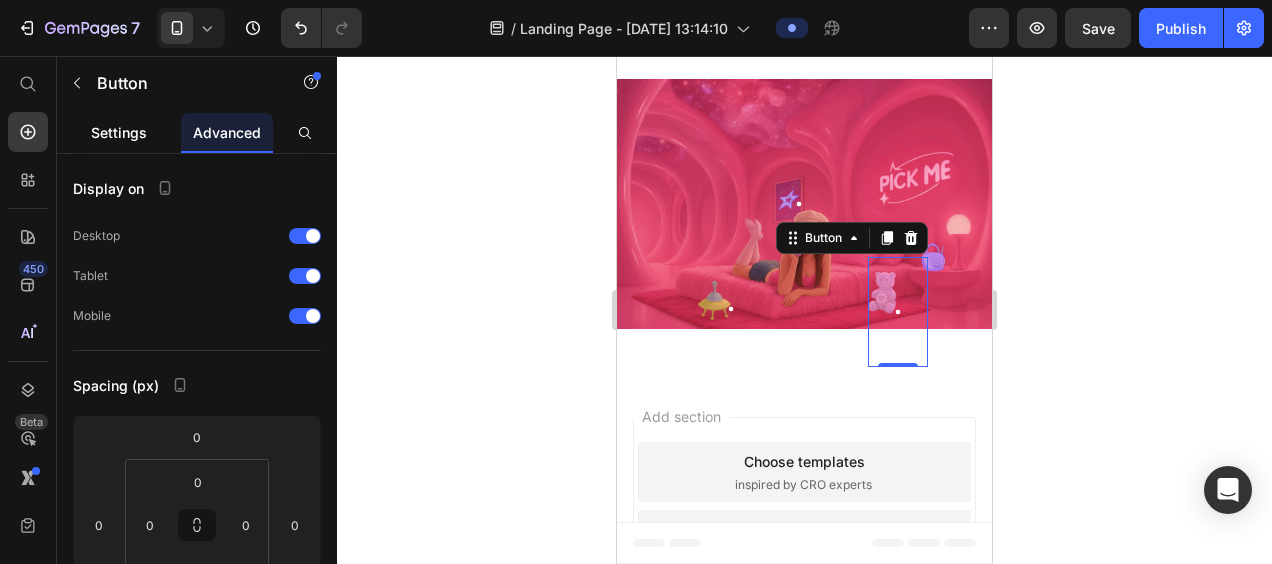 click on "Settings" at bounding box center [119, 132] 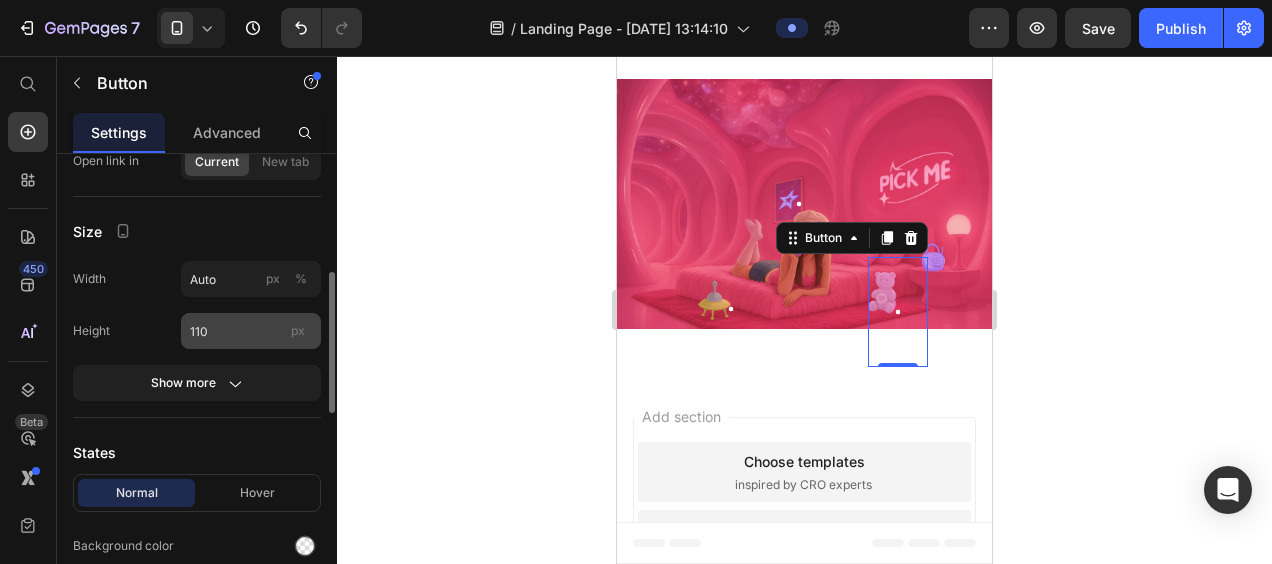 scroll, scrollTop: 394, scrollLeft: 0, axis: vertical 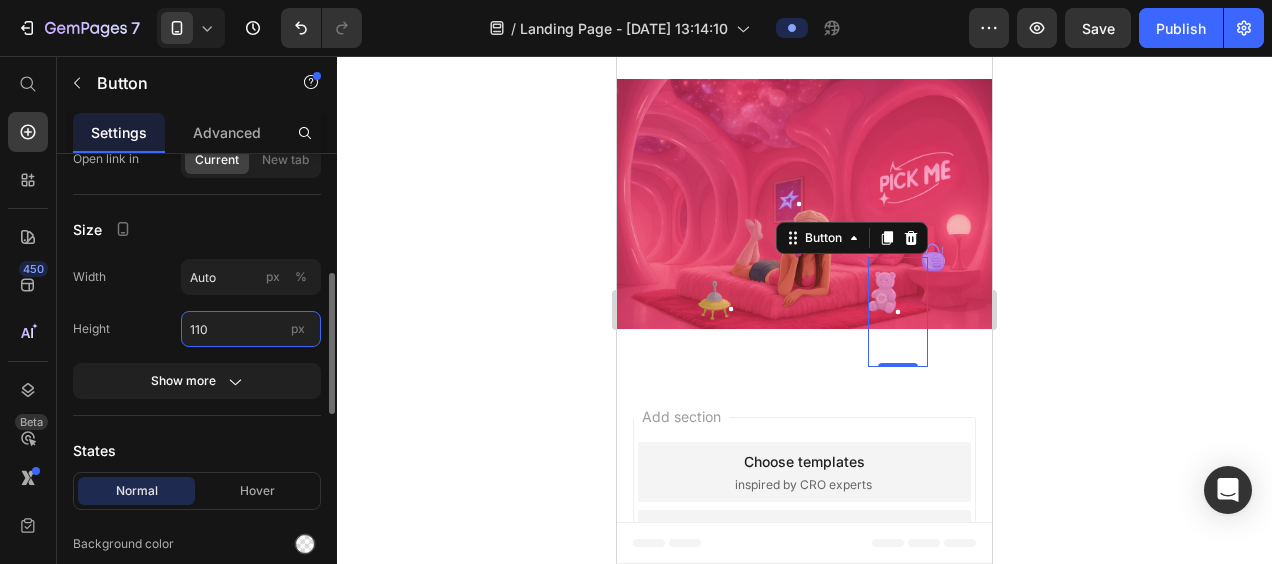 click on "110" at bounding box center (251, 329) 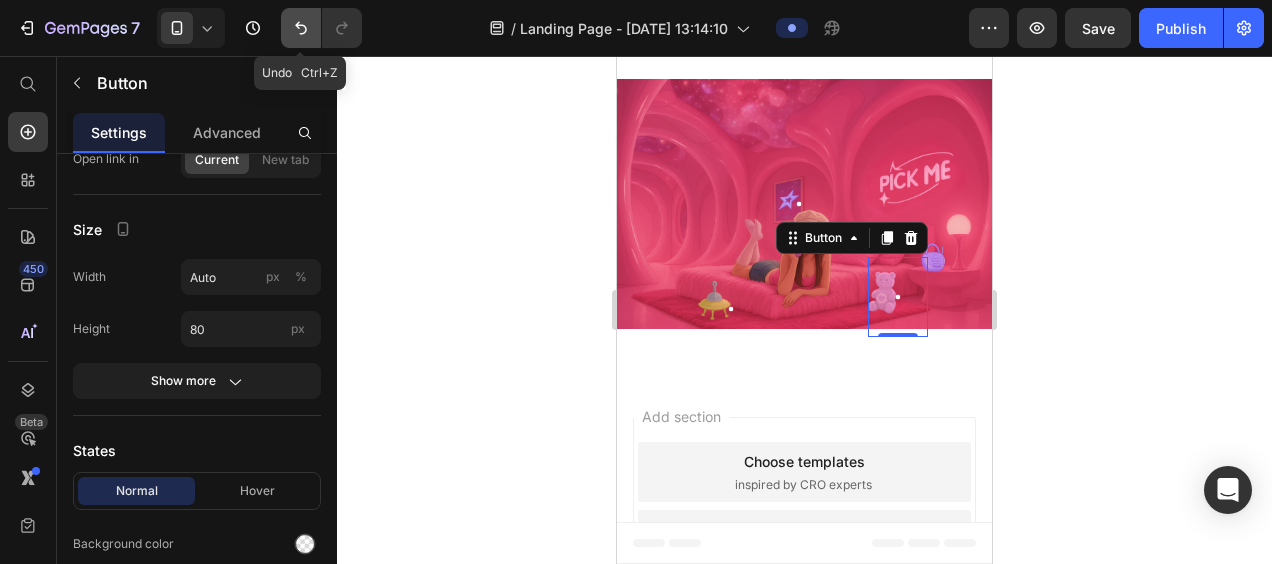 click 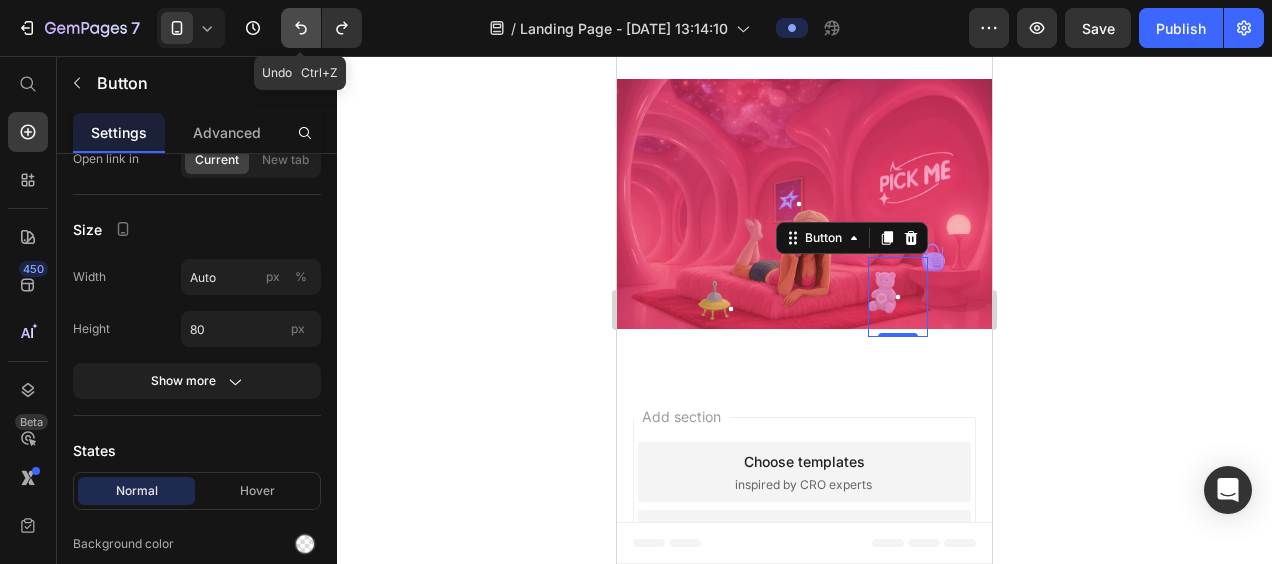 click 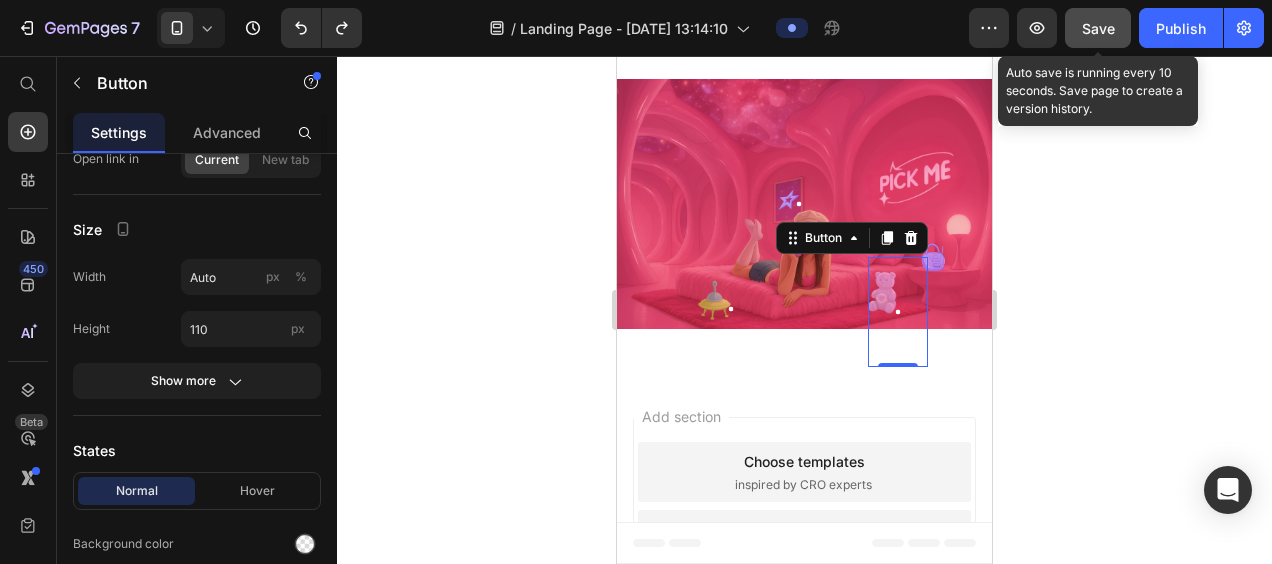 click on "Save" 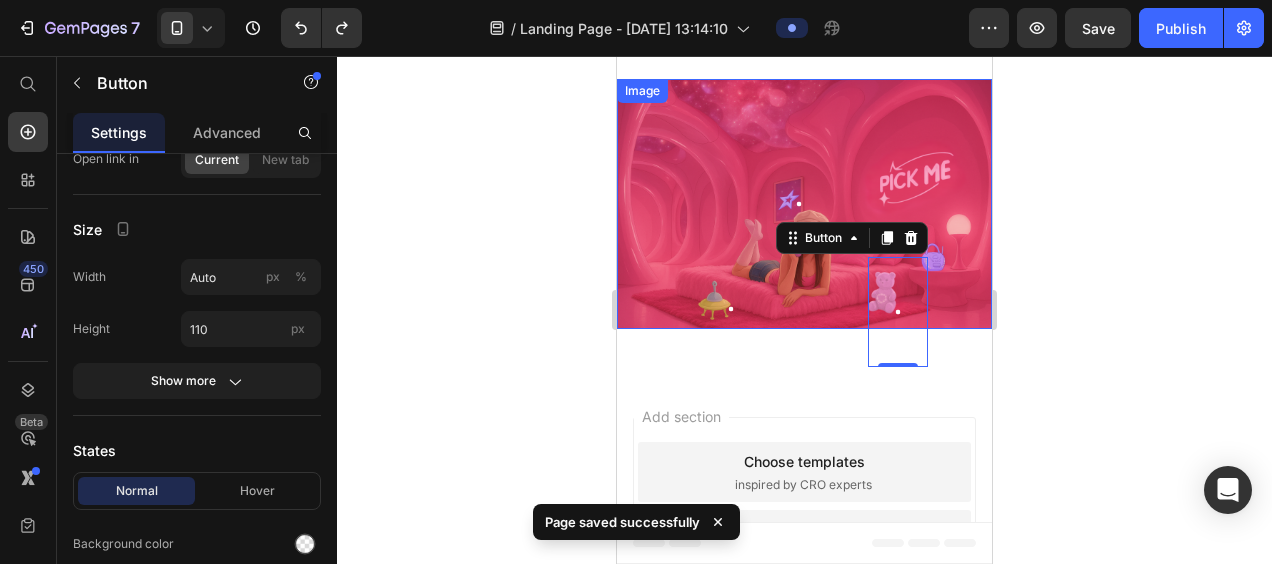click 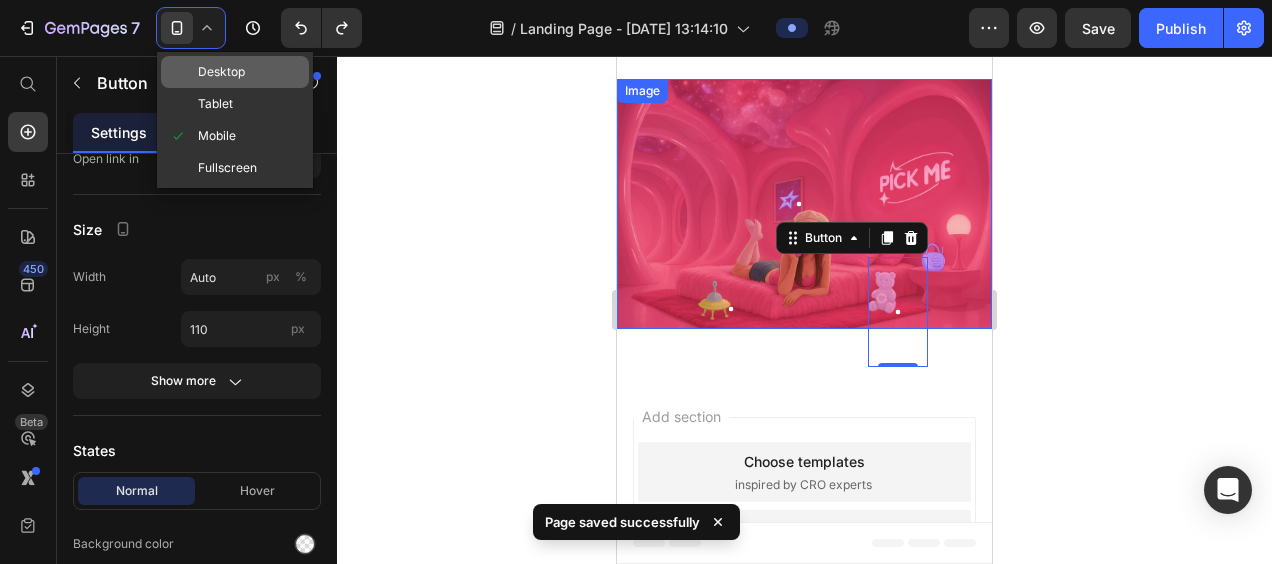 click on "Desktop" at bounding box center (221, 72) 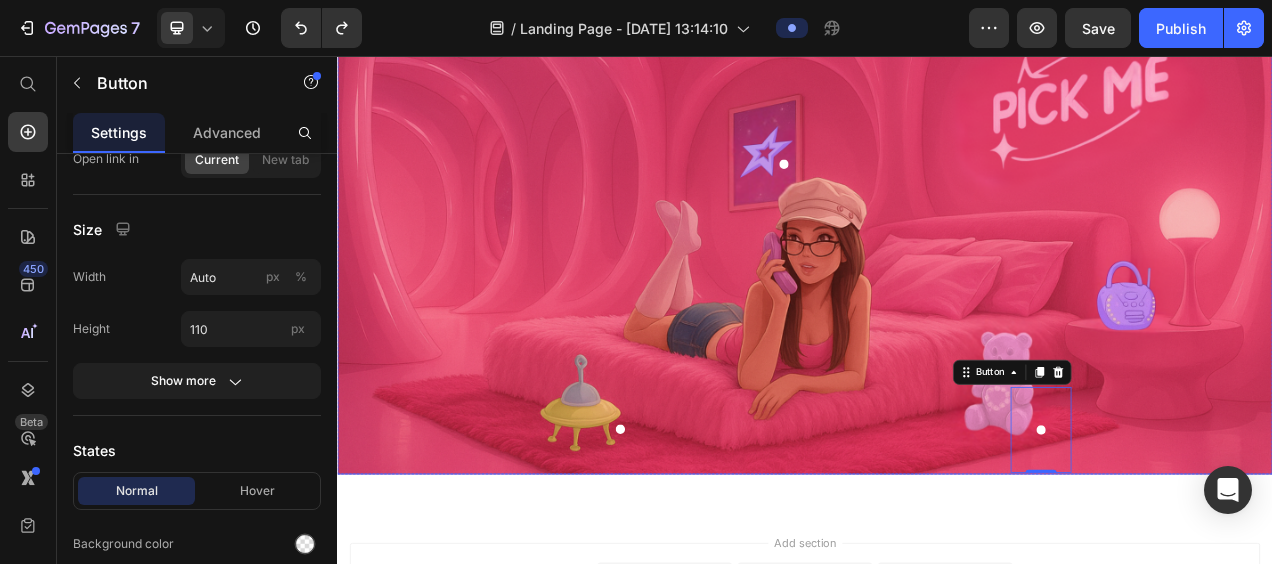 scroll, scrollTop: 331, scrollLeft: 0, axis: vertical 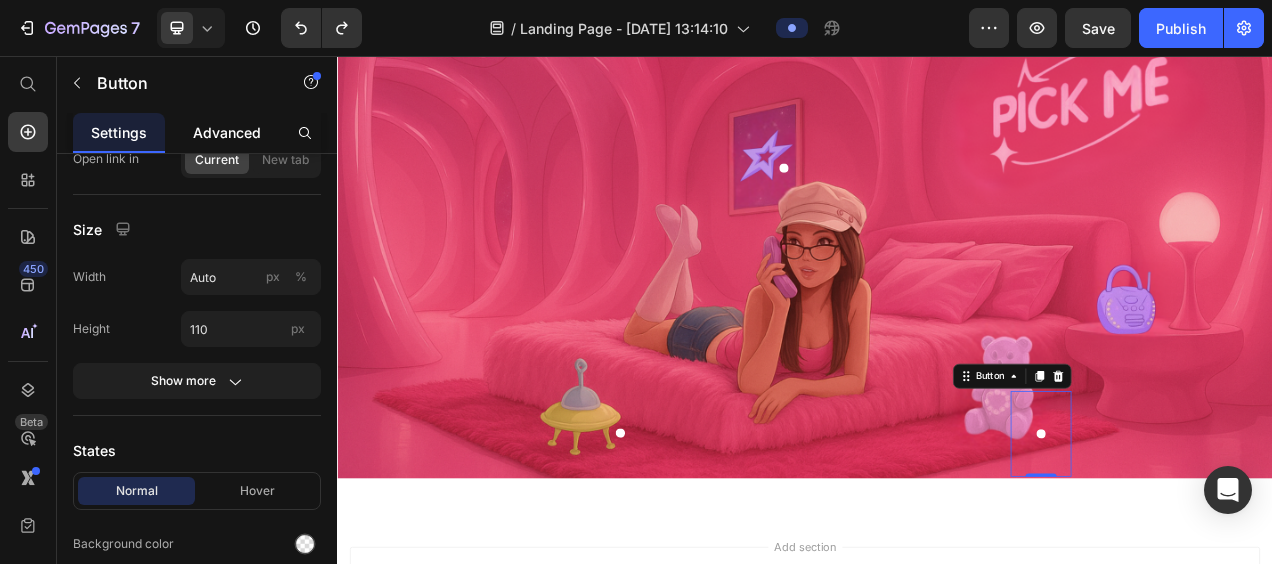 click on "Advanced" at bounding box center [227, 132] 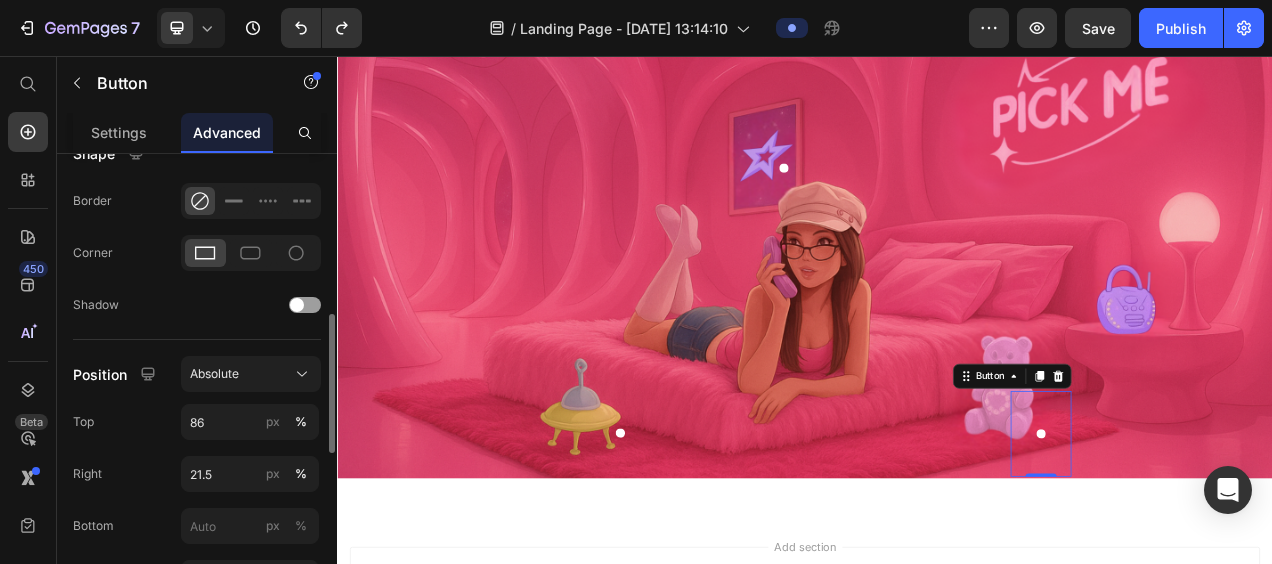 scroll, scrollTop: 534, scrollLeft: 0, axis: vertical 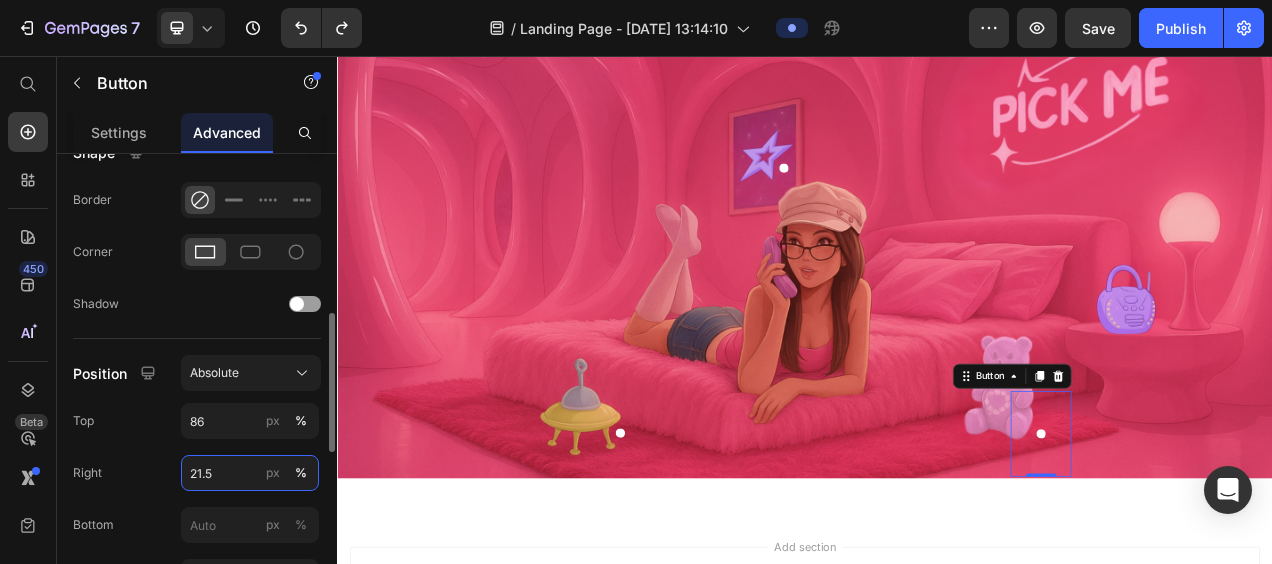 click on "21.5" at bounding box center (250, 473) 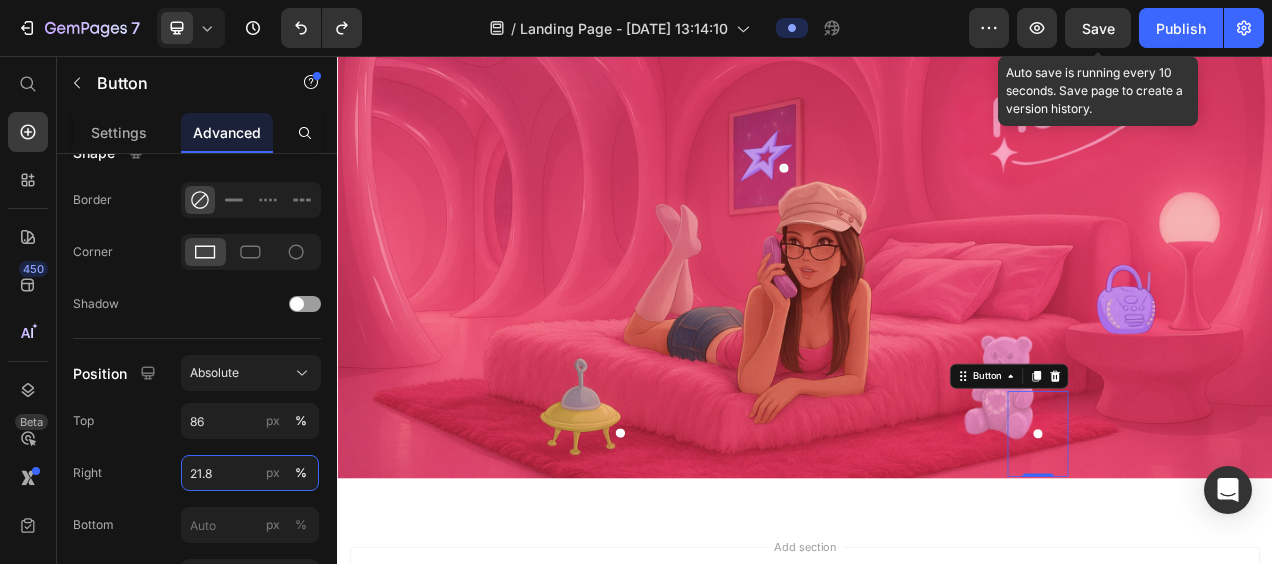 type on "21.8" 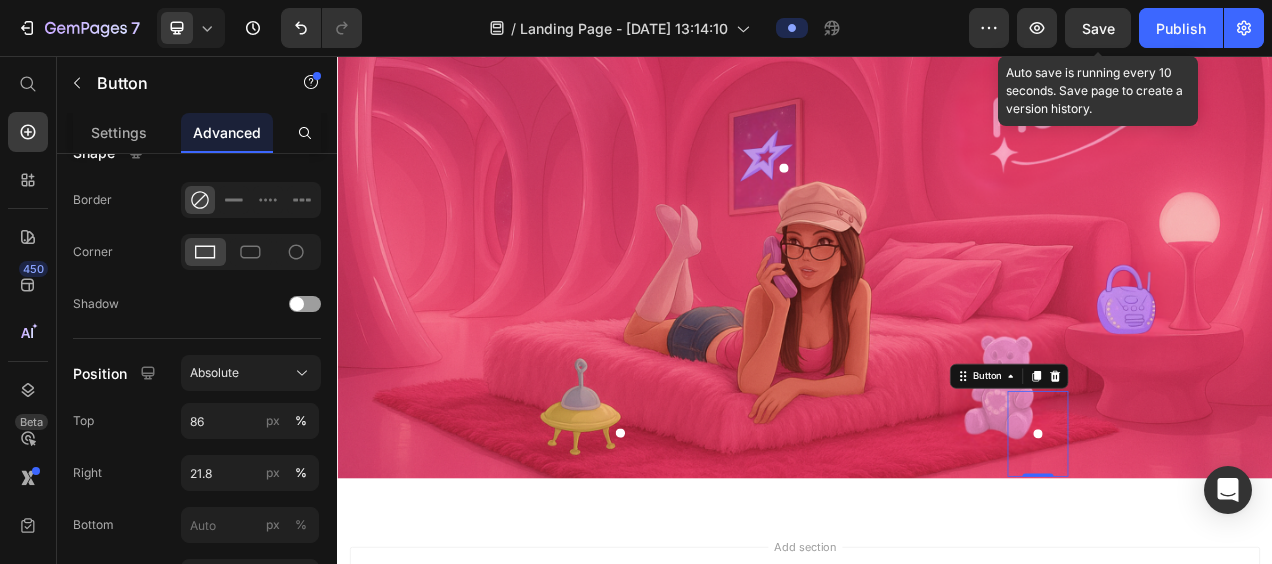 click on "Save" at bounding box center (1098, 28) 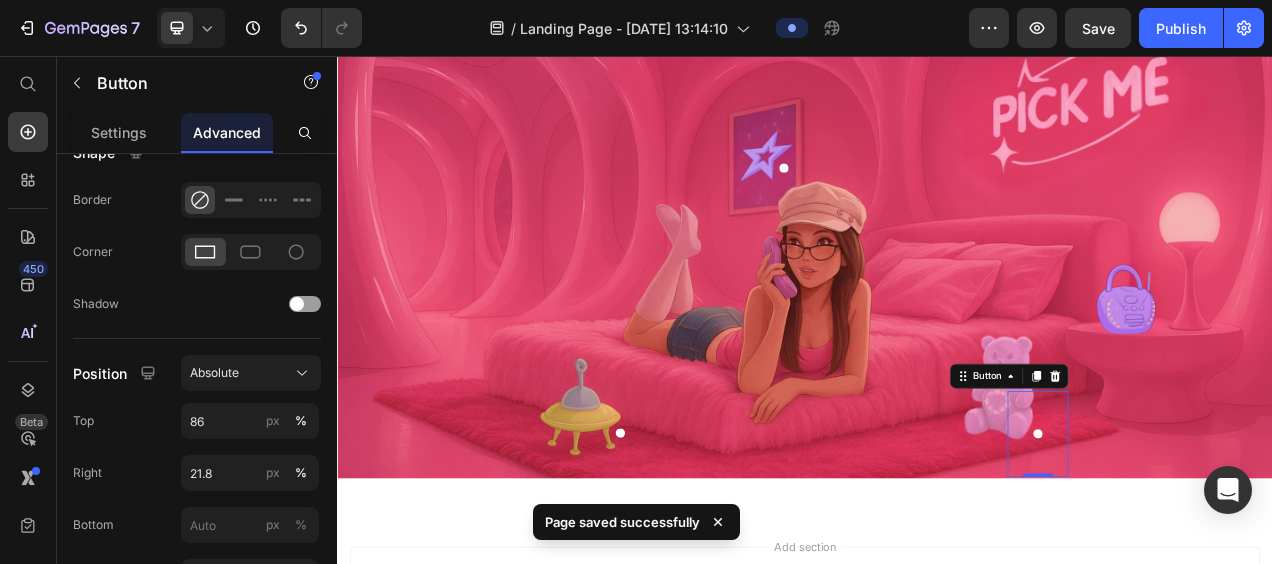 click 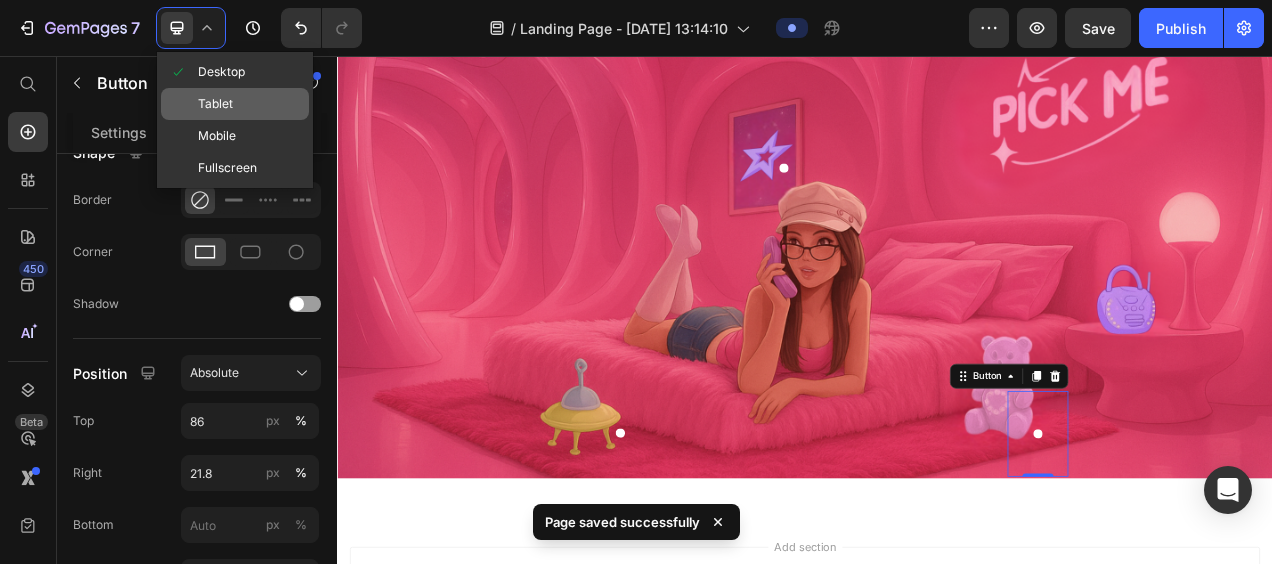 click on "Tablet" at bounding box center (215, 104) 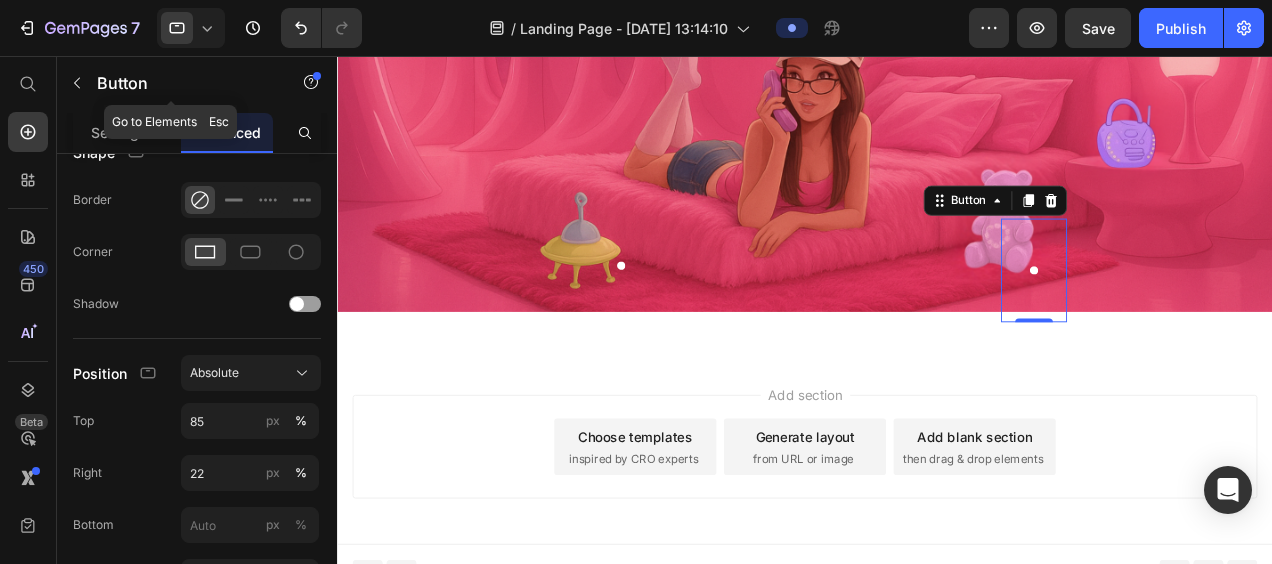 scroll, scrollTop: 472, scrollLeft: 0, axis: vertical 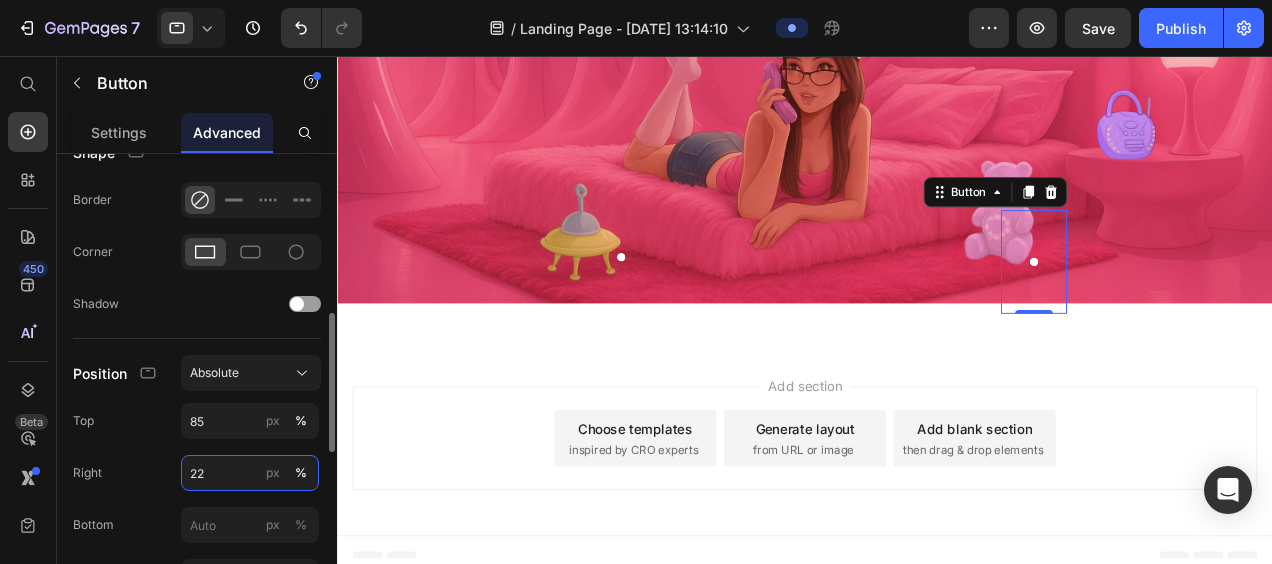 click on "22" at bounding box center [250, 473] 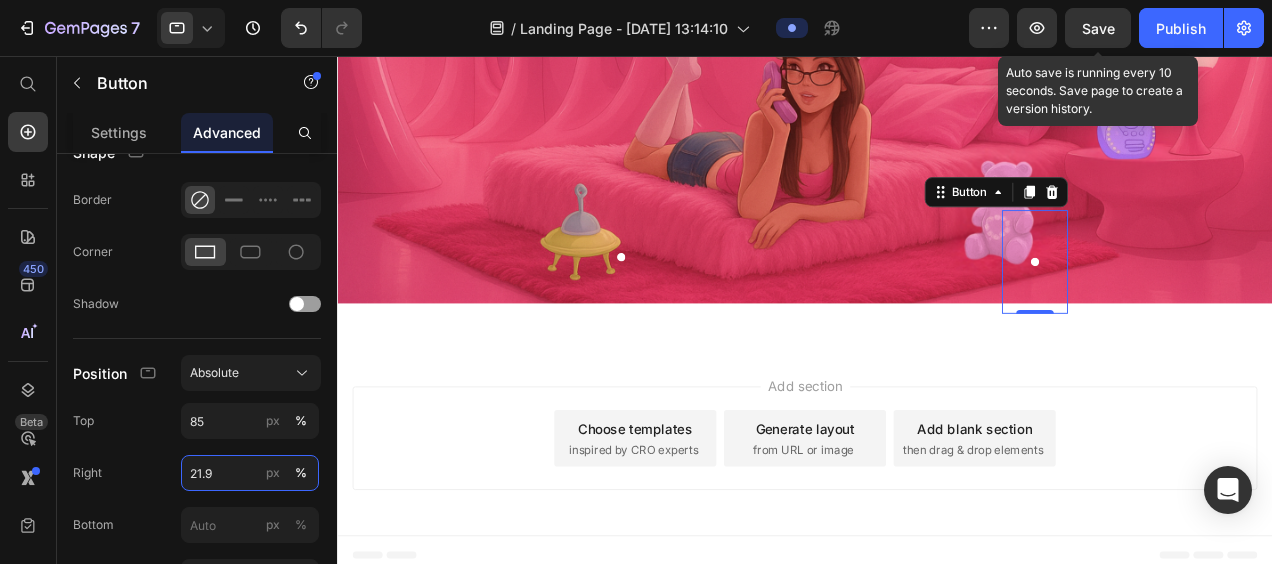 type on "21.9" 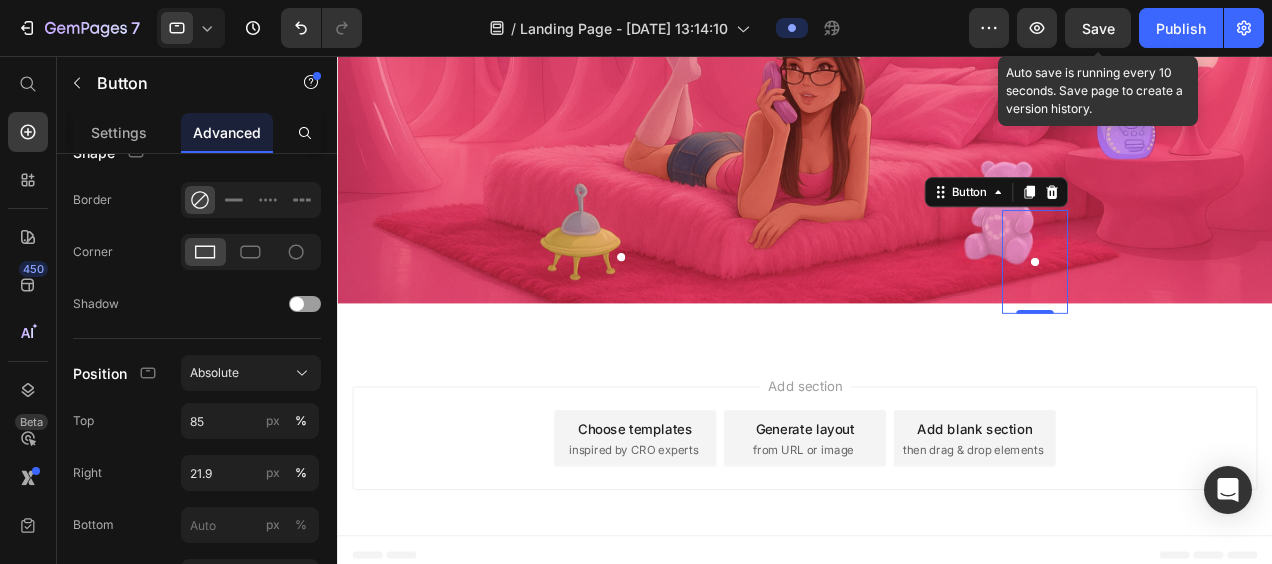 click on "Save" at bounding box center (1098, 28) 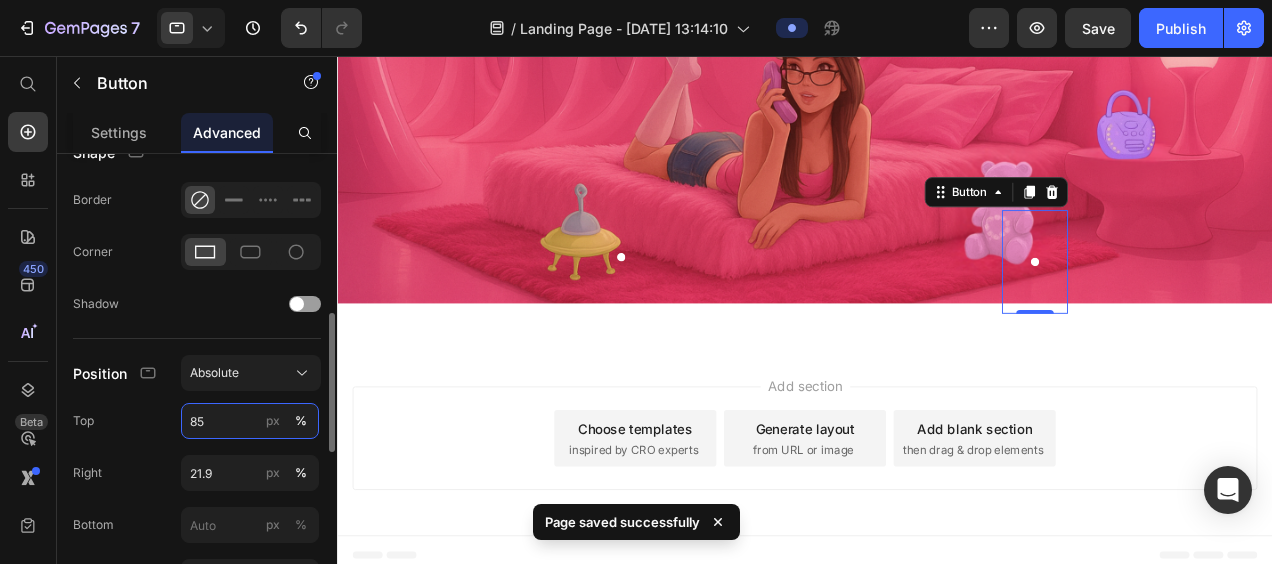 click on "85" at bounding box center [250, 421] 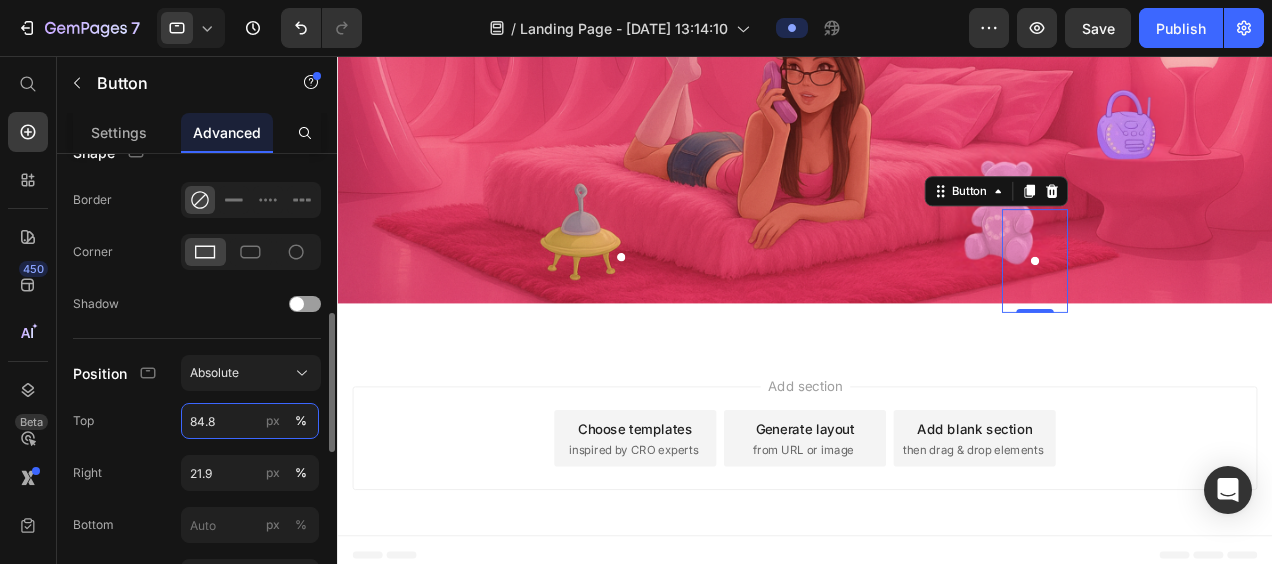 click on "84.8" at bounding box center [250, 421] 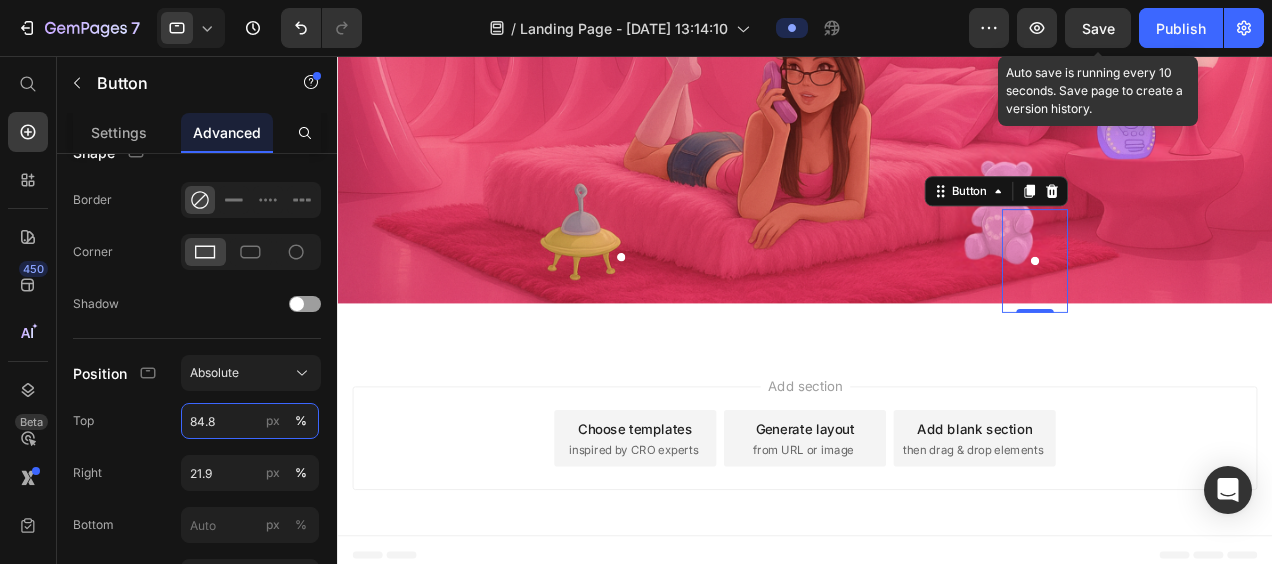 type on "84.8" 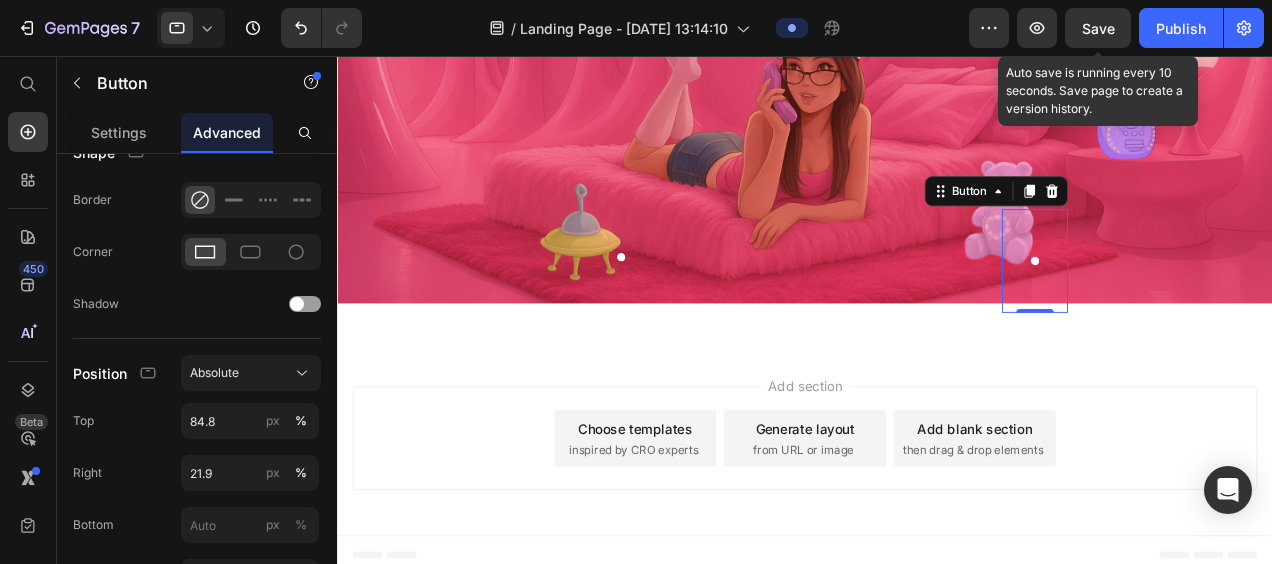 click on "Save" at bounding box center (1098, 28) 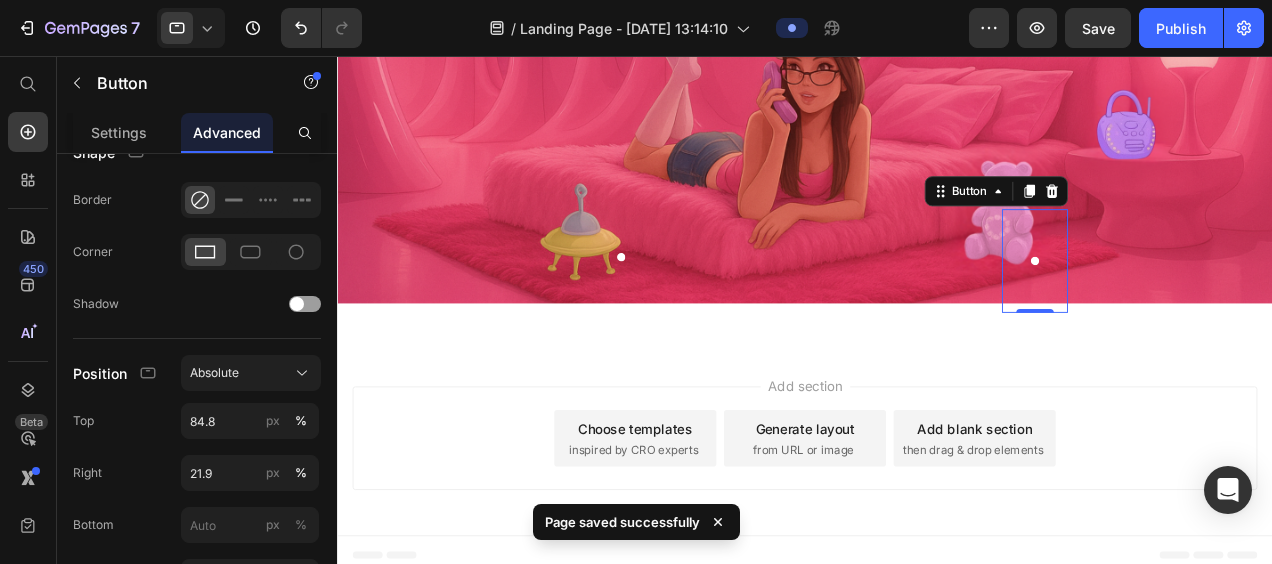 click 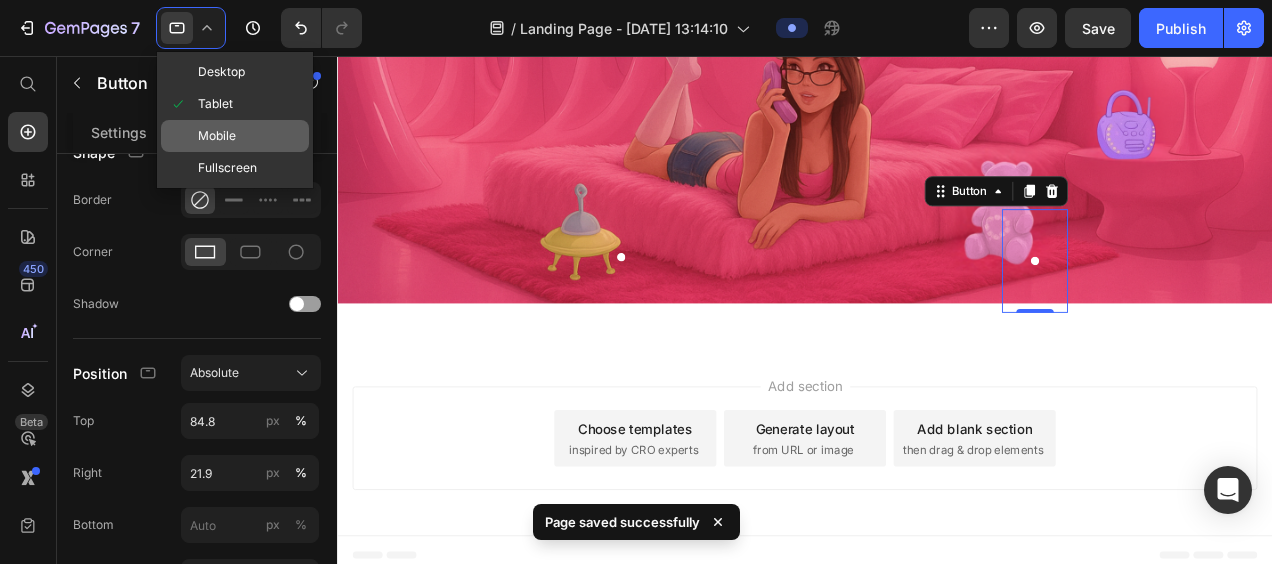 click on "Mobile" at bounding box center [217, 136] 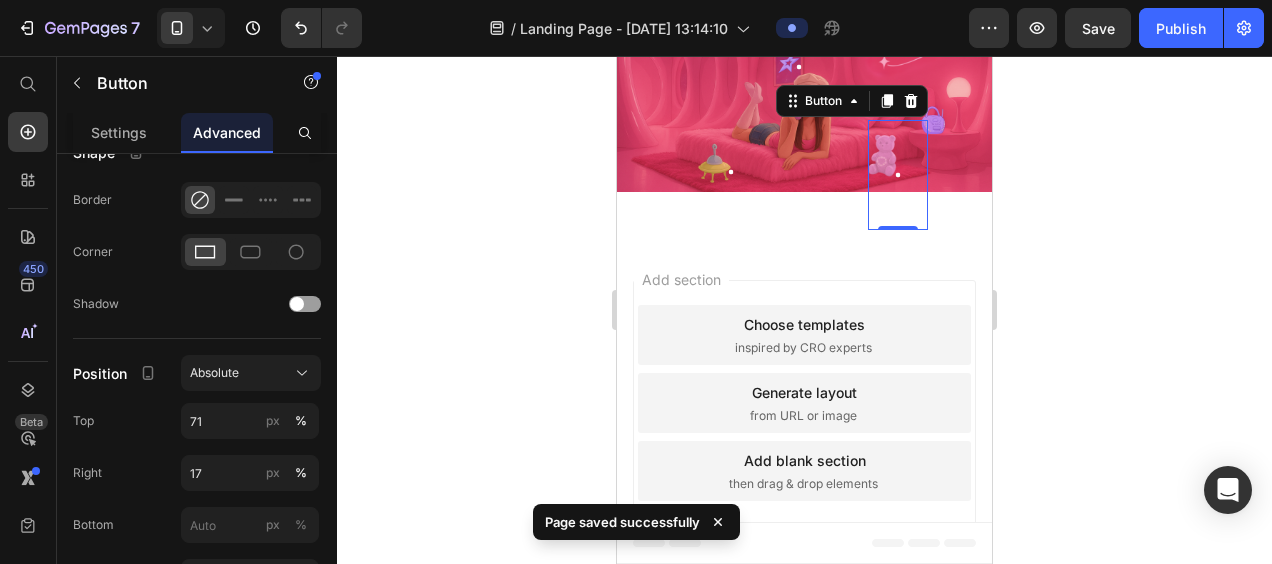 scroll, scrollTop: 50, scrollLeft: 0, axis: vertical 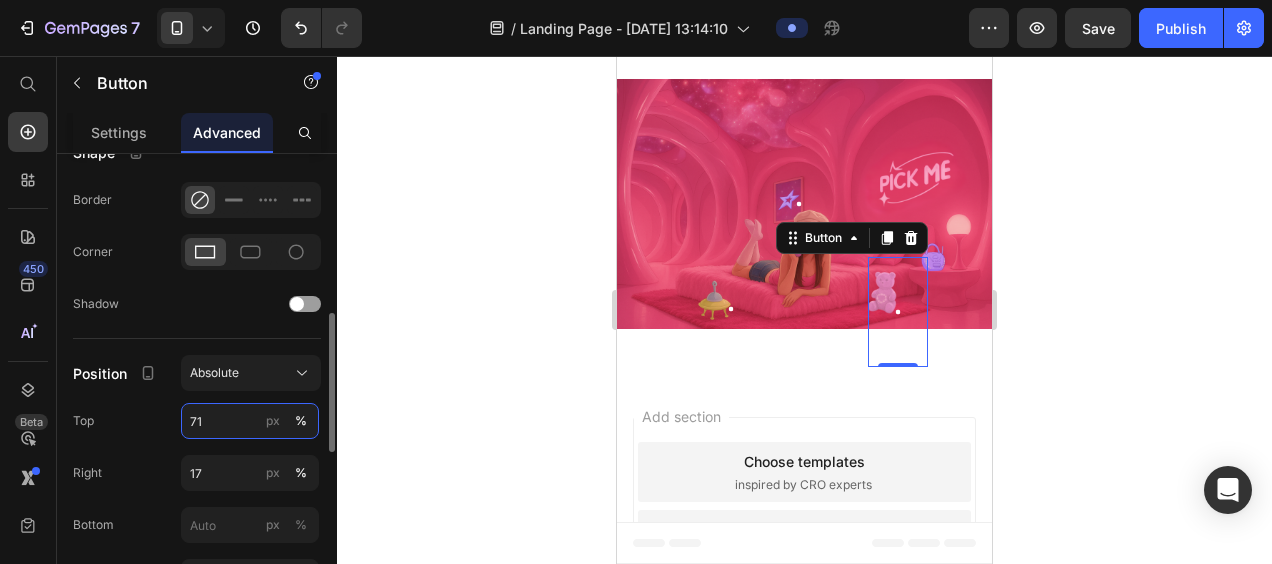 click on "71" at bounding box center (250, 421) 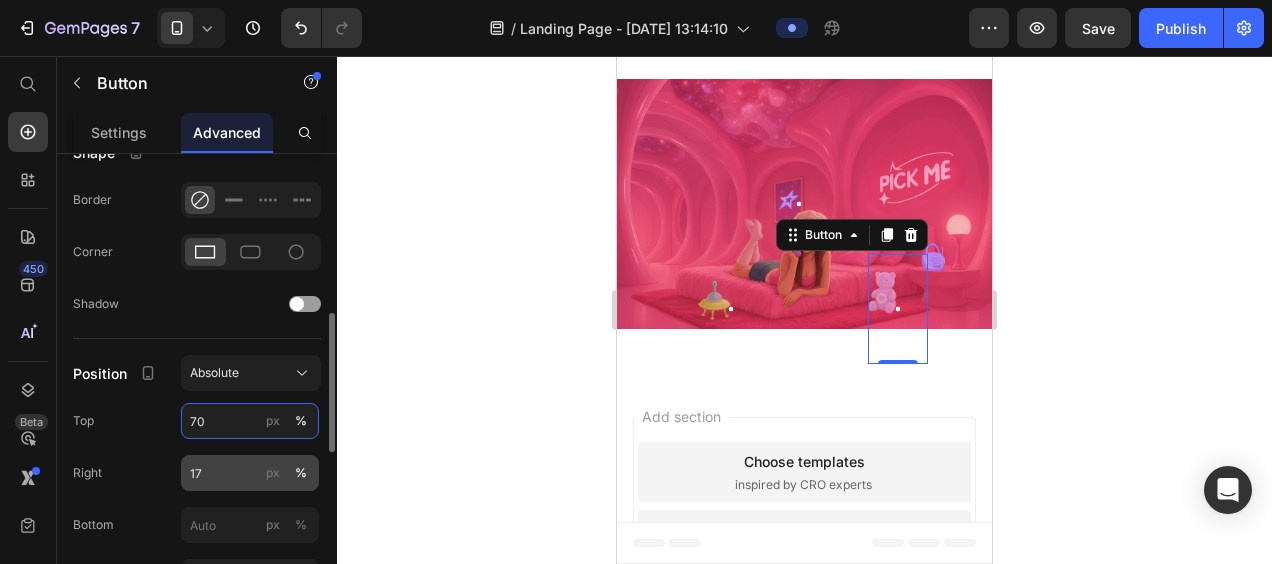 type on "70" 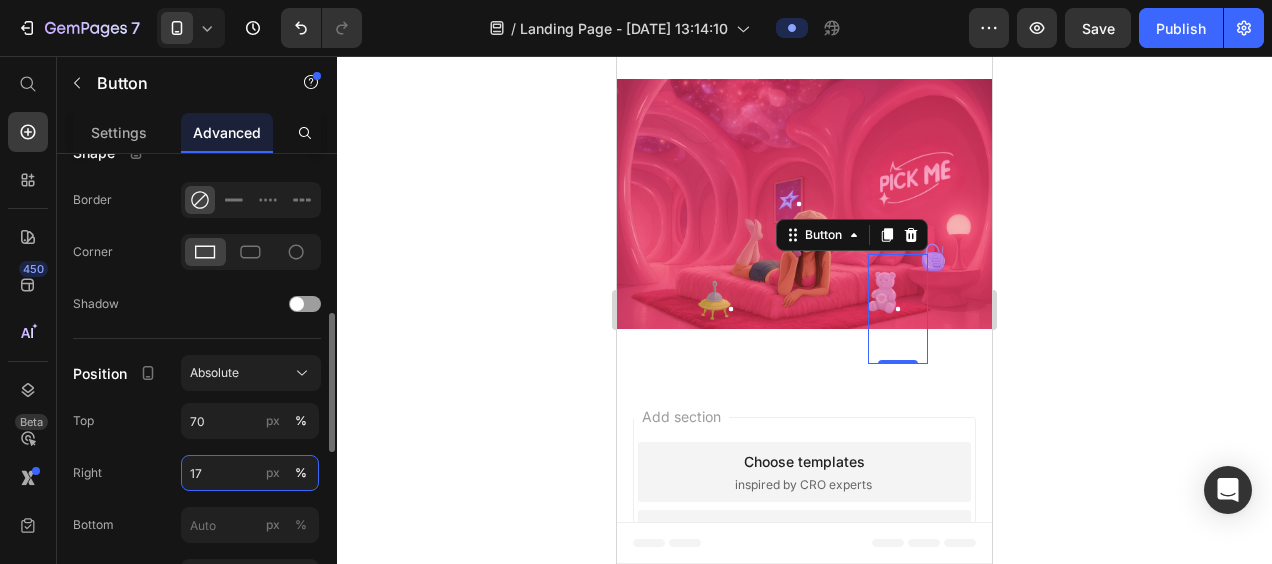 click on "17" at bounding box center (250, 473) 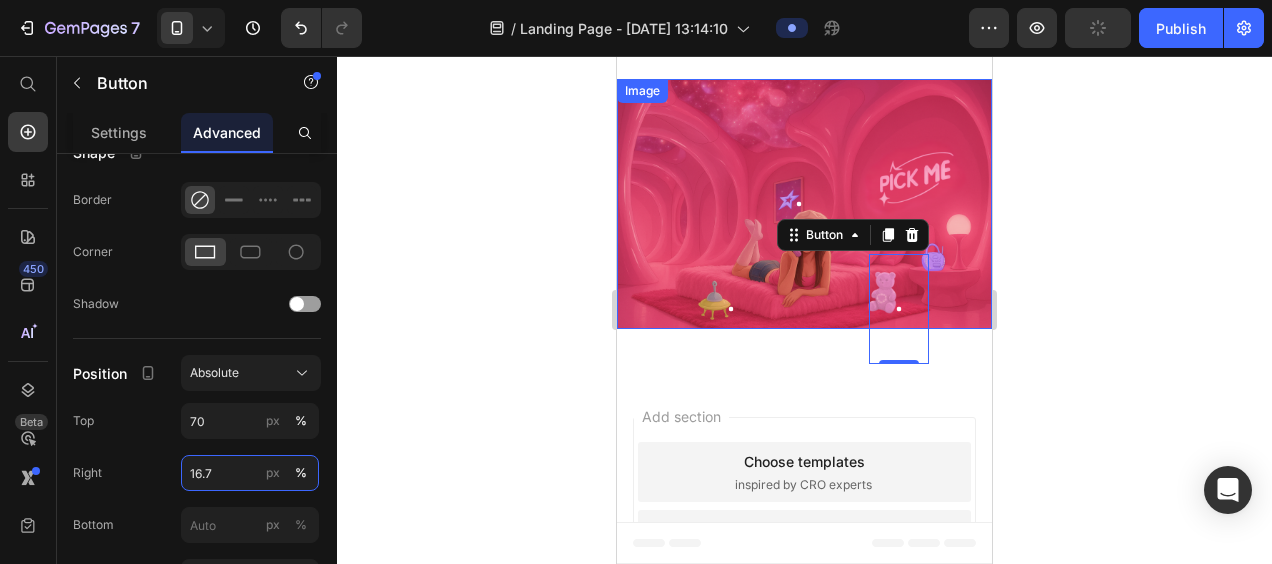 type on "17" 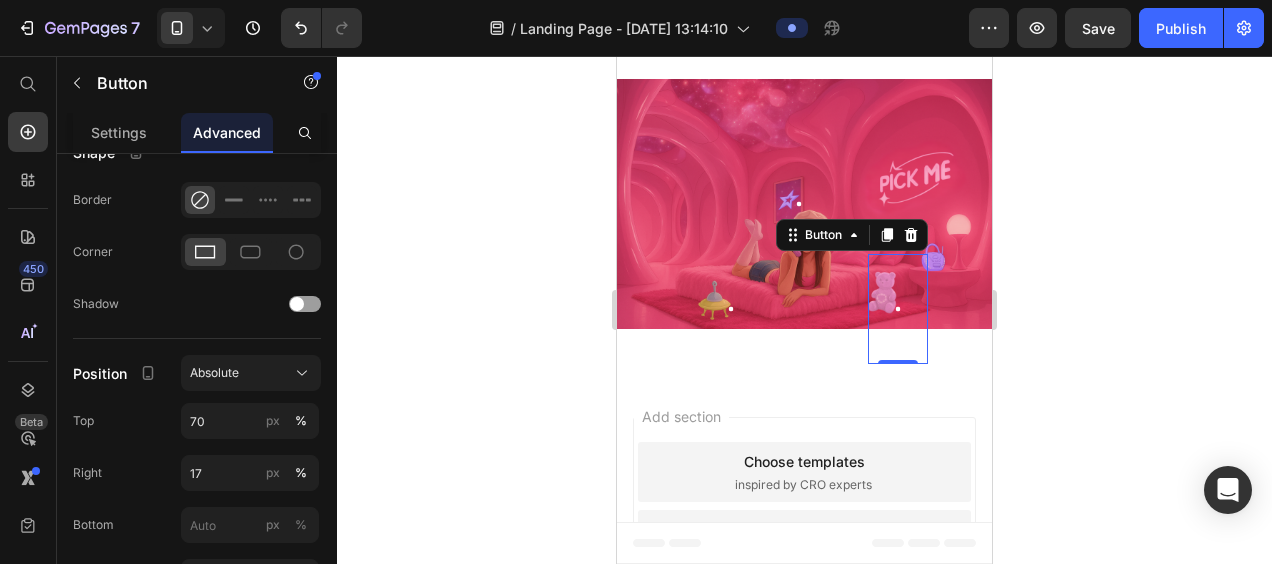 click 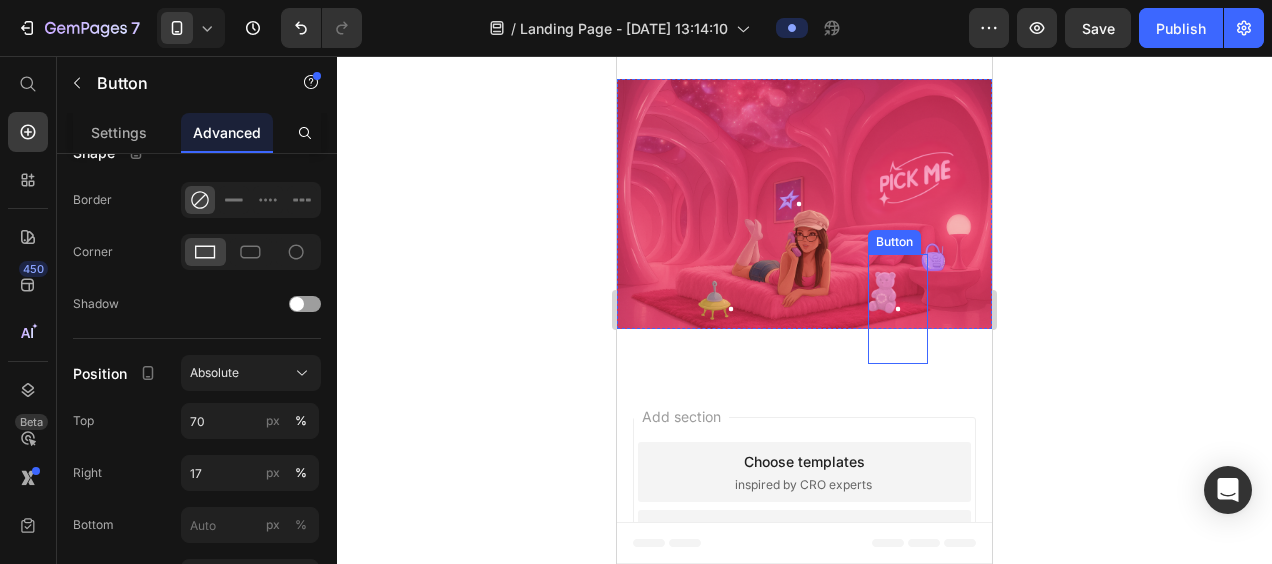 click 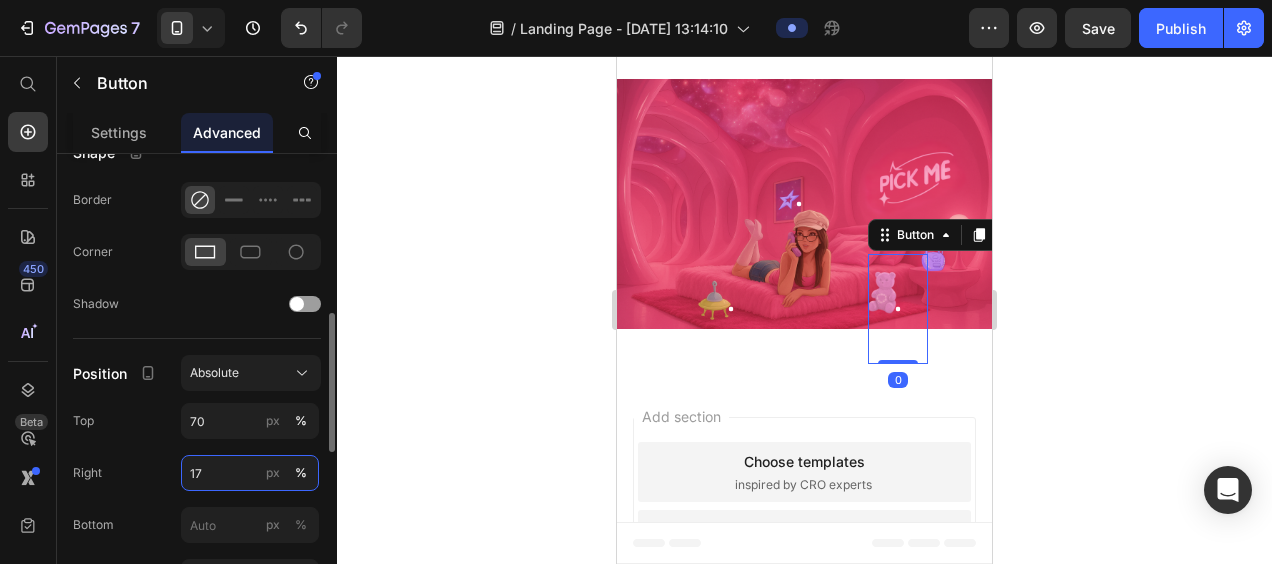 click on "17" at bounding box center (250, 473) 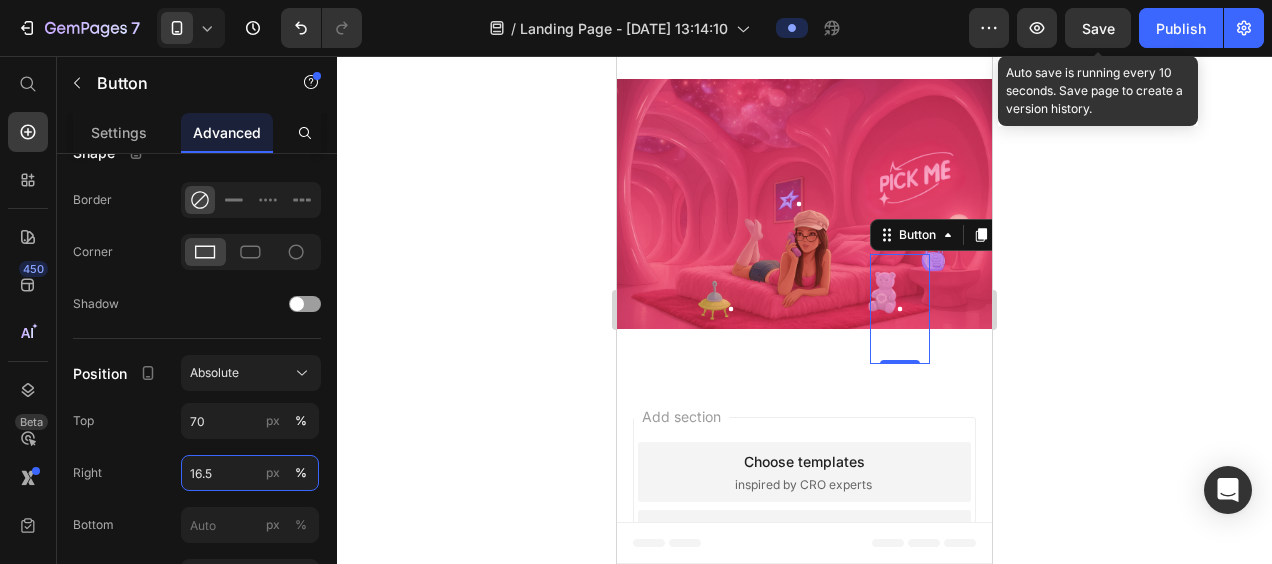 type on "16.5" 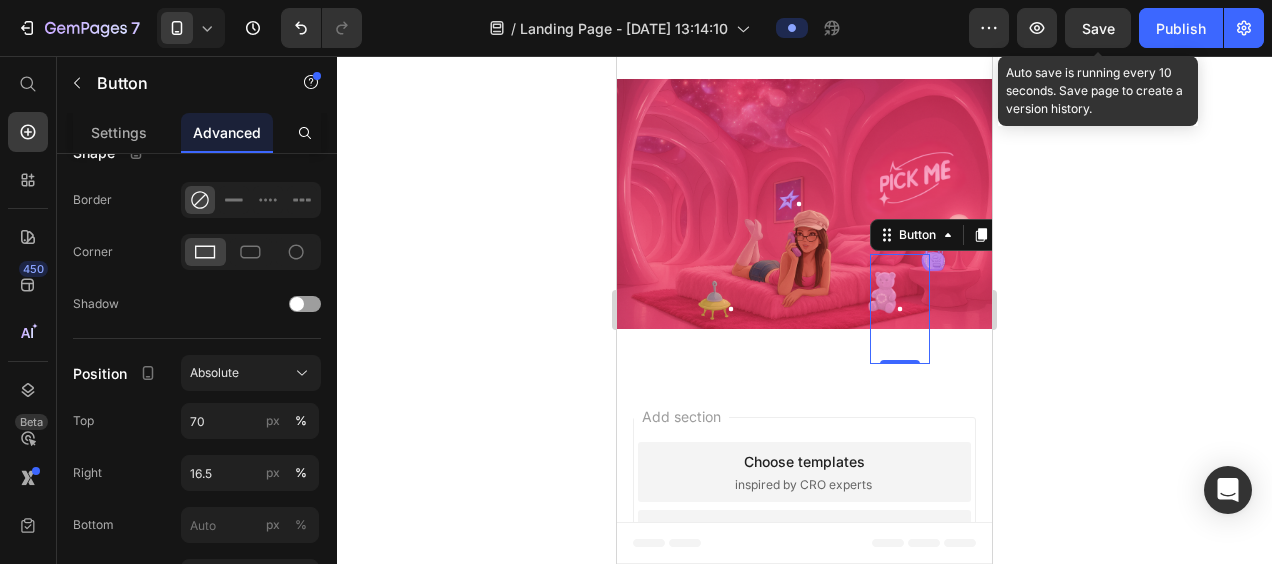 click on "Save" at bounding box center (1098, 28) 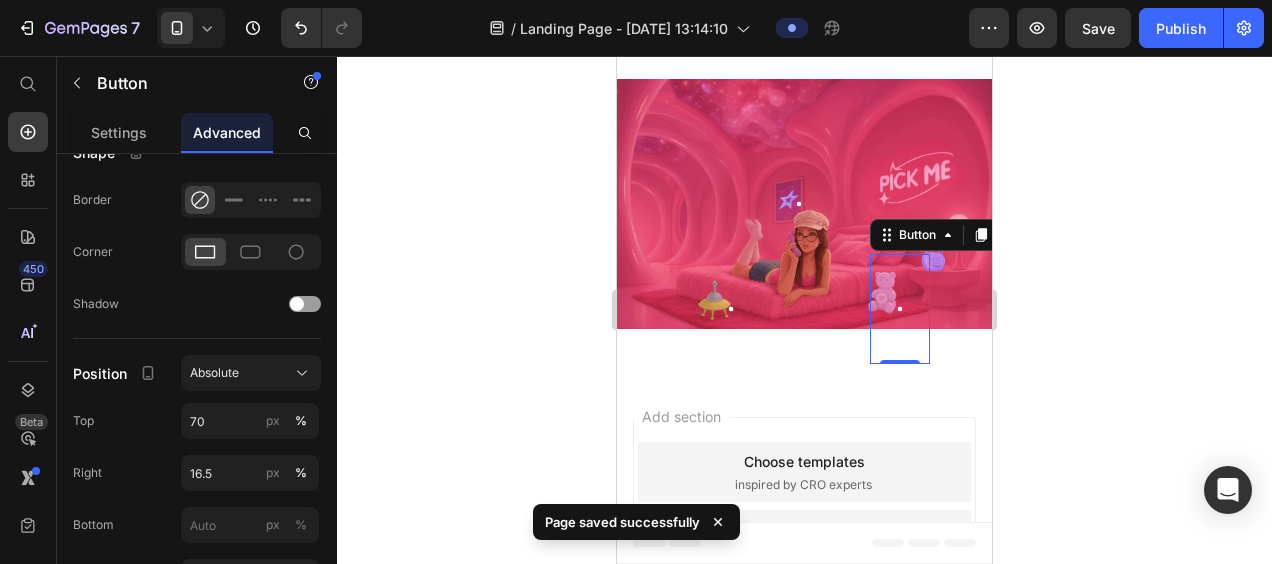 click 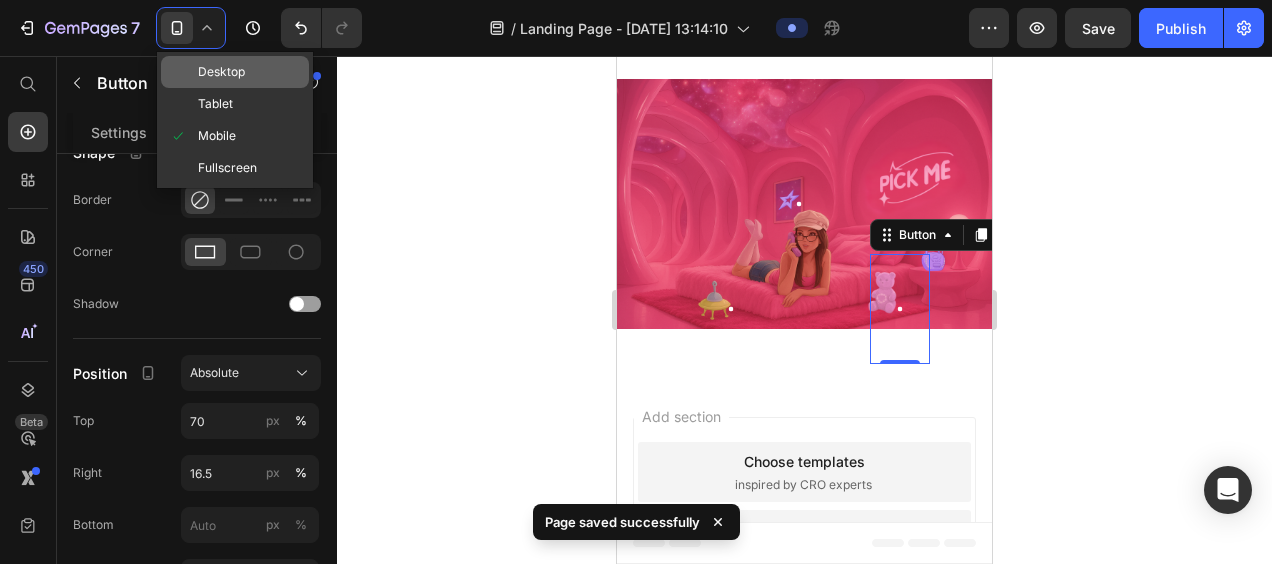 click on "Desktop" at bounding box center (221, 72) 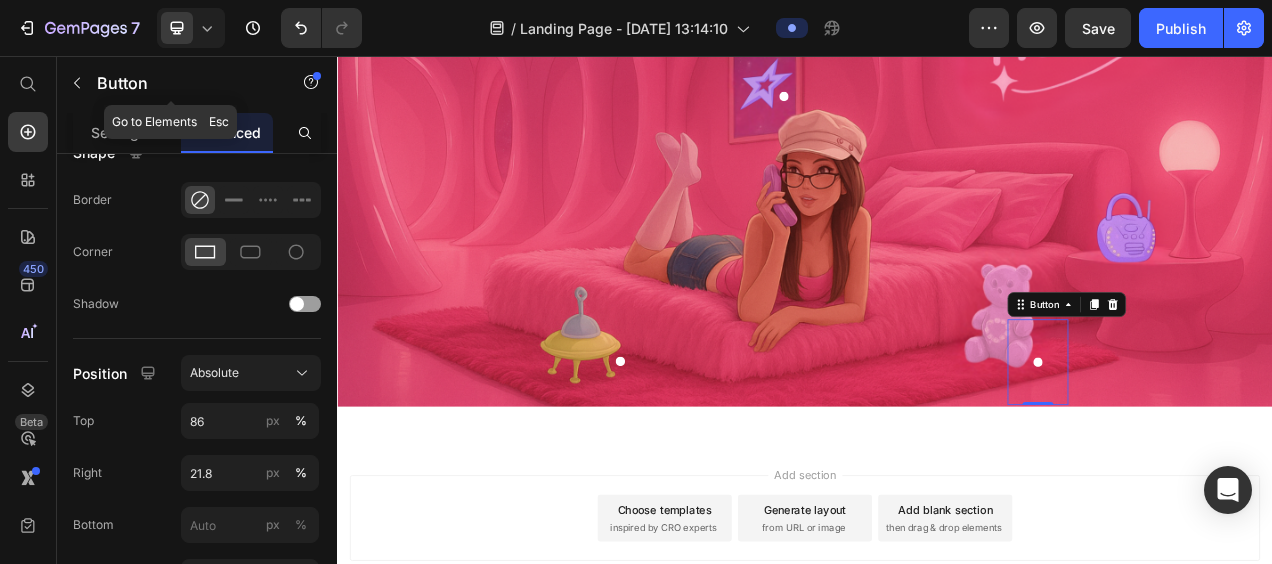 scroll, scrollTop: 497, scrollLeft: 0, axis: vertical 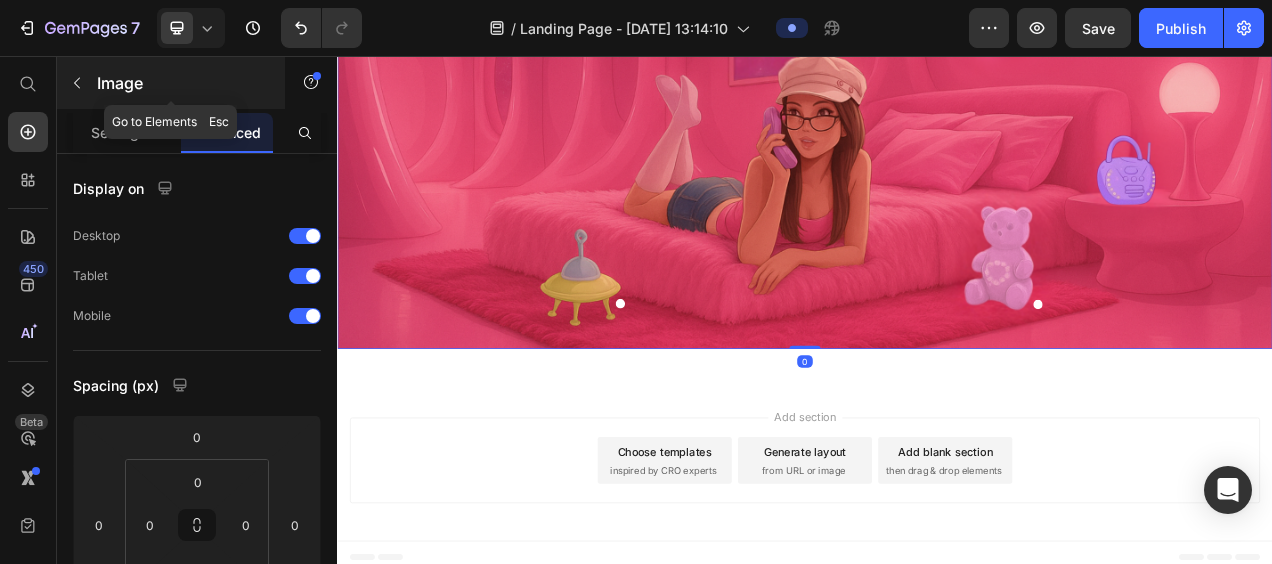 click on "Image" at bounding box center (182, 83) 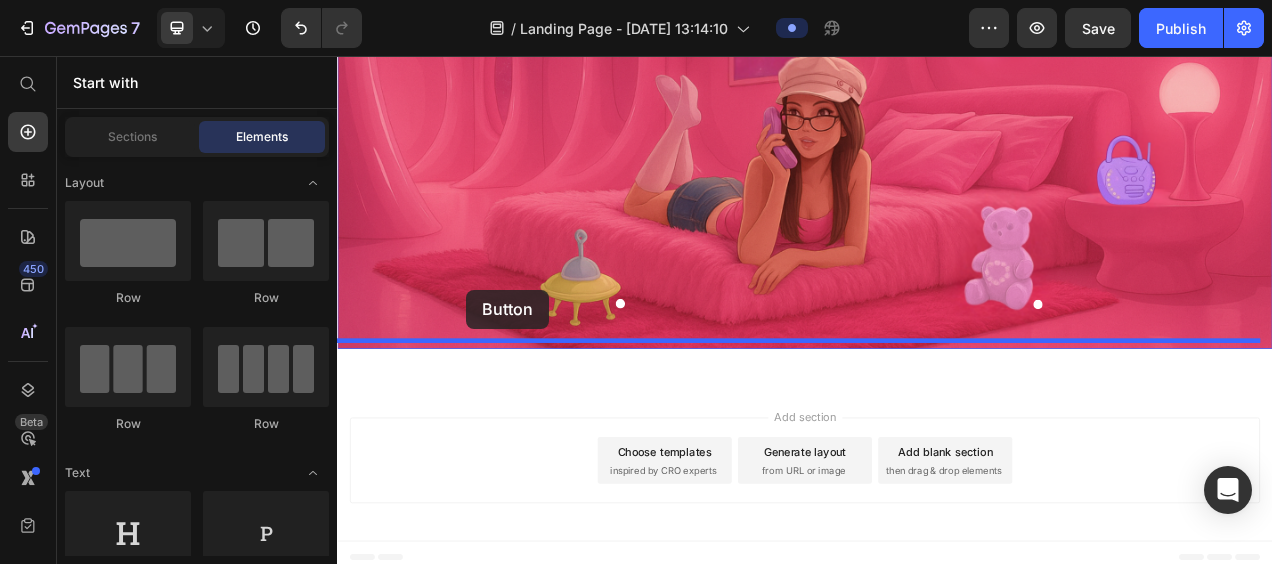 drag, startPoint x: 463, startPoint y: 453, endPoint x: 504, endPoint y: 356, distance: 105.30907 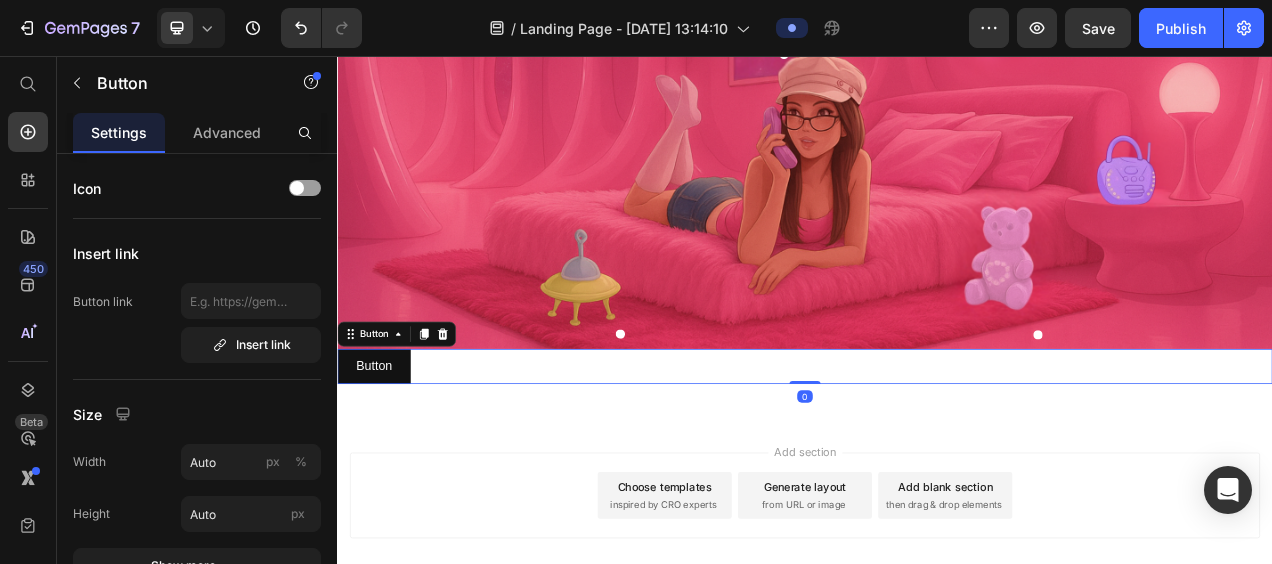 scroll, scrollTop: 536, scrollLeft: 0, axis: vertical 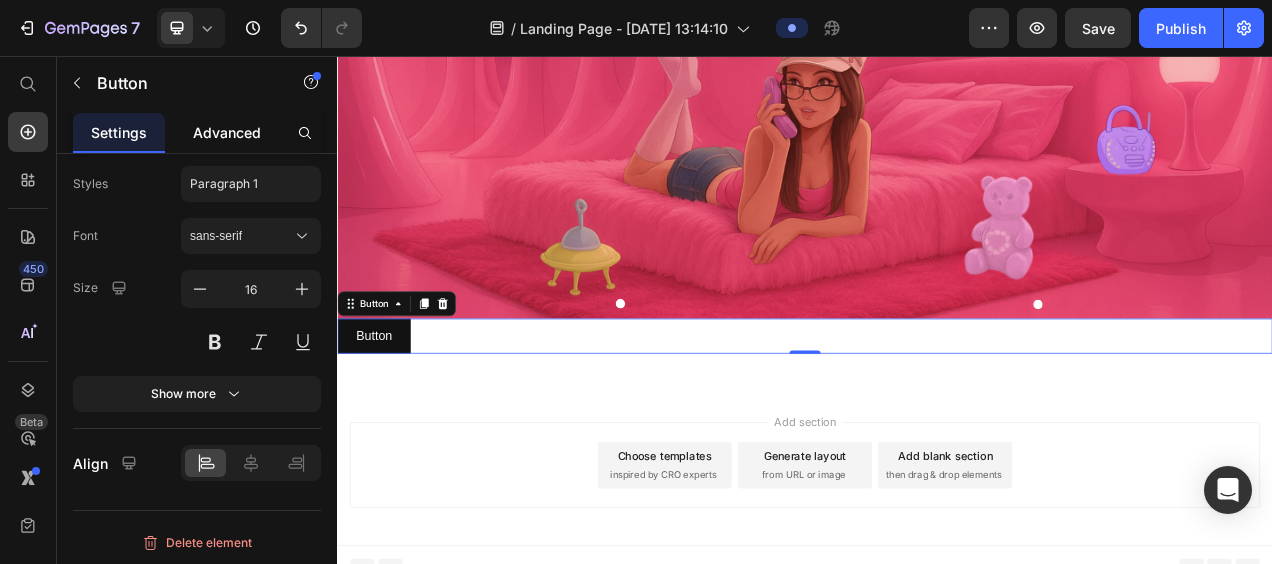 click on "Advanced" at bounding box center [227, 132] 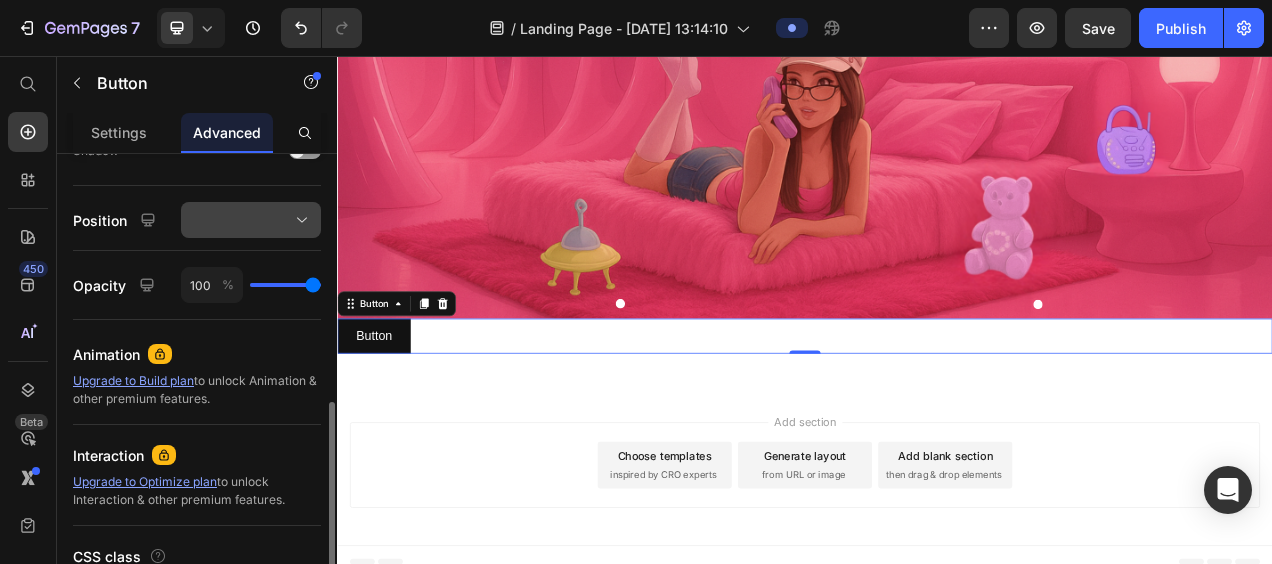scroll, scrollTop: 686, scrollLeft: 0, axis: vertical 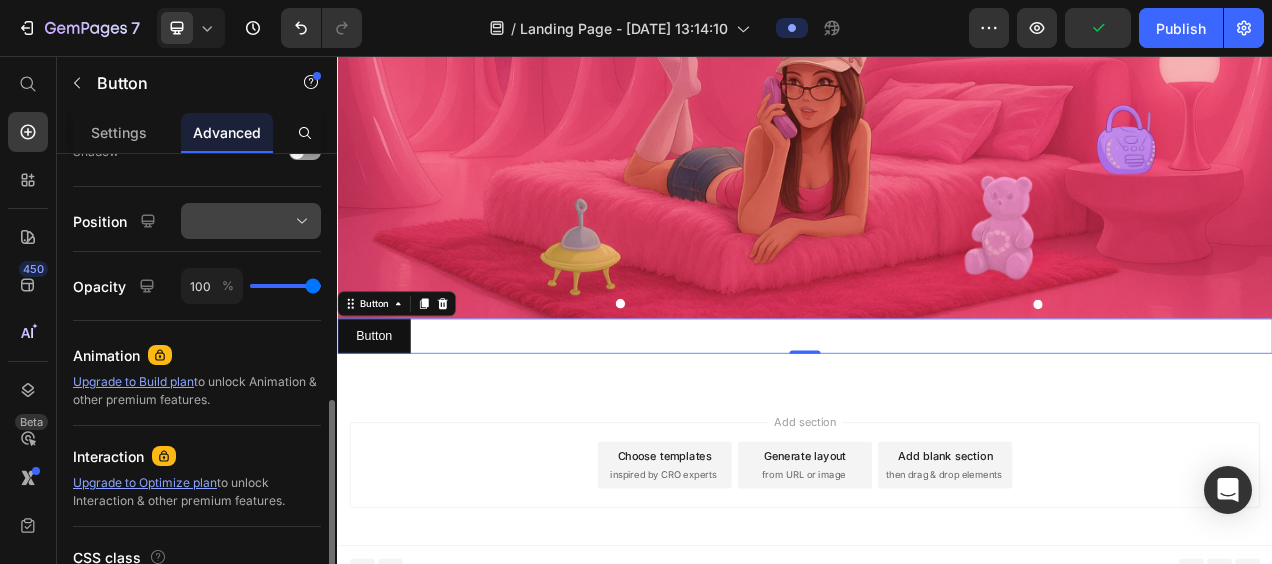 click at bounding box center (251, 221) 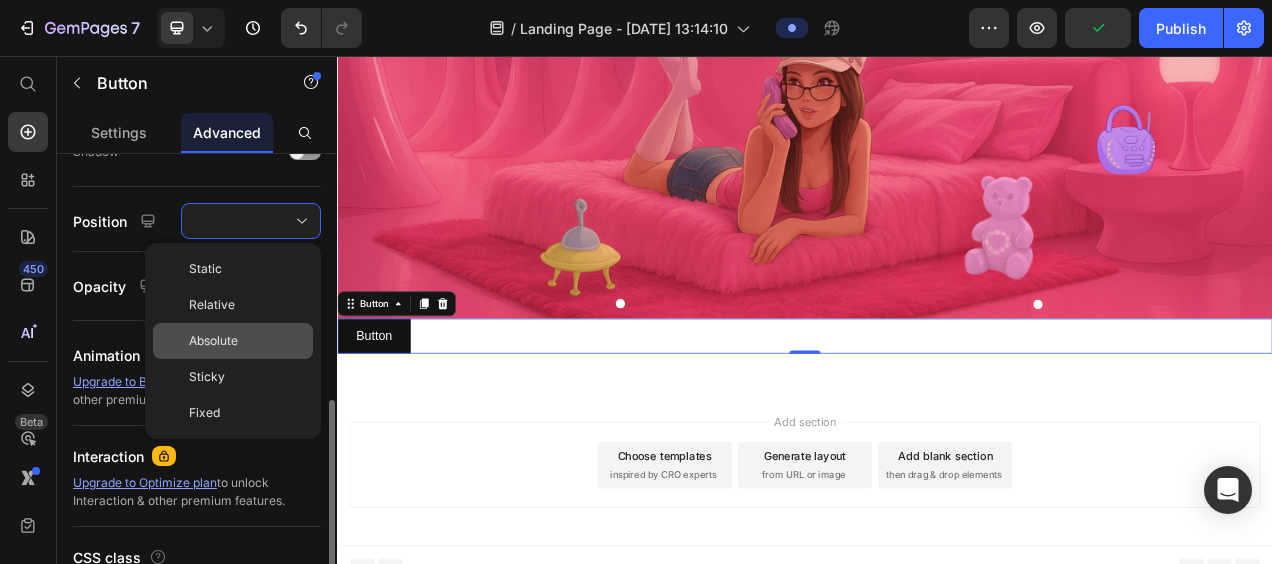 click on "Absolute" at bounding box center (247, 341) 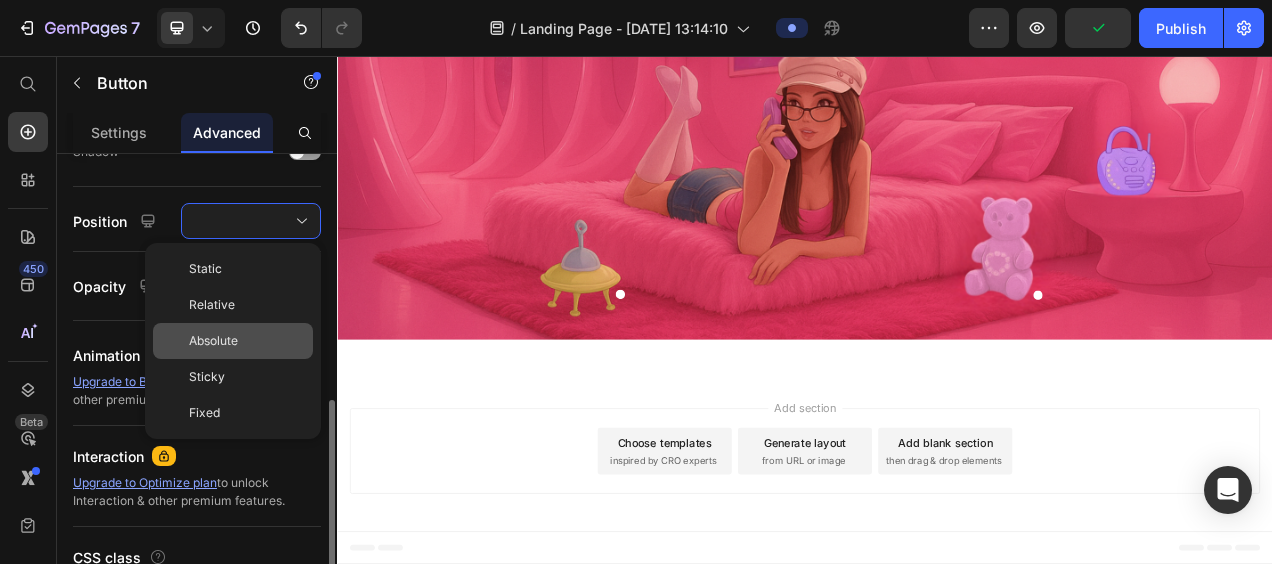 scroll, scrollTop: 497, scrollLeft: 0, axis: vertical 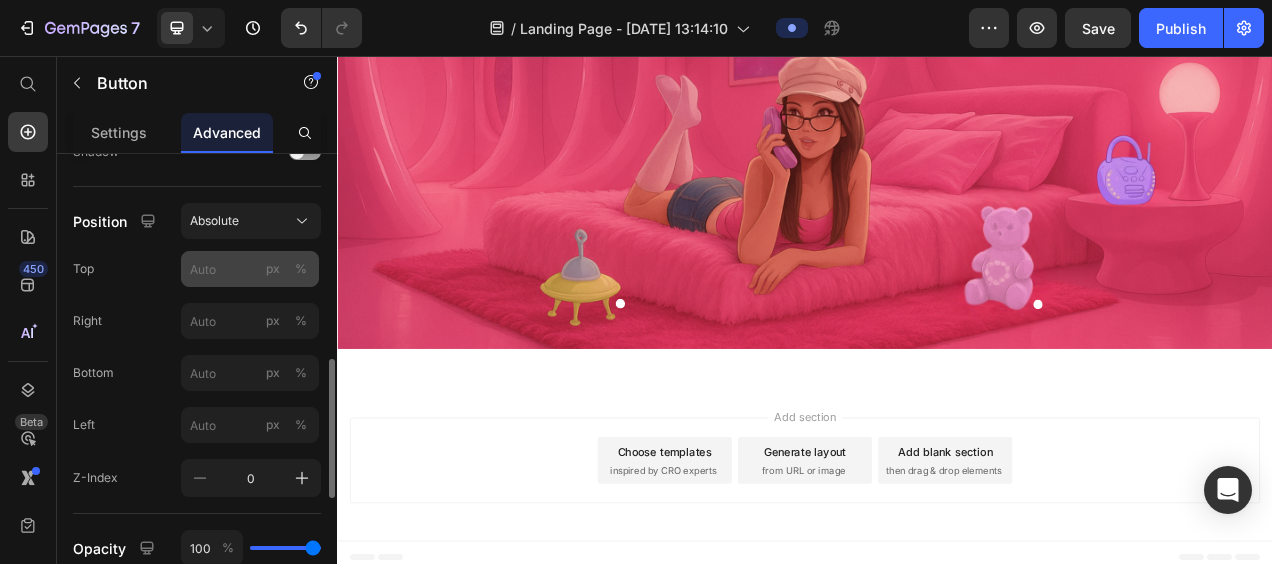 click on "%" at bounding box center [301, 269] 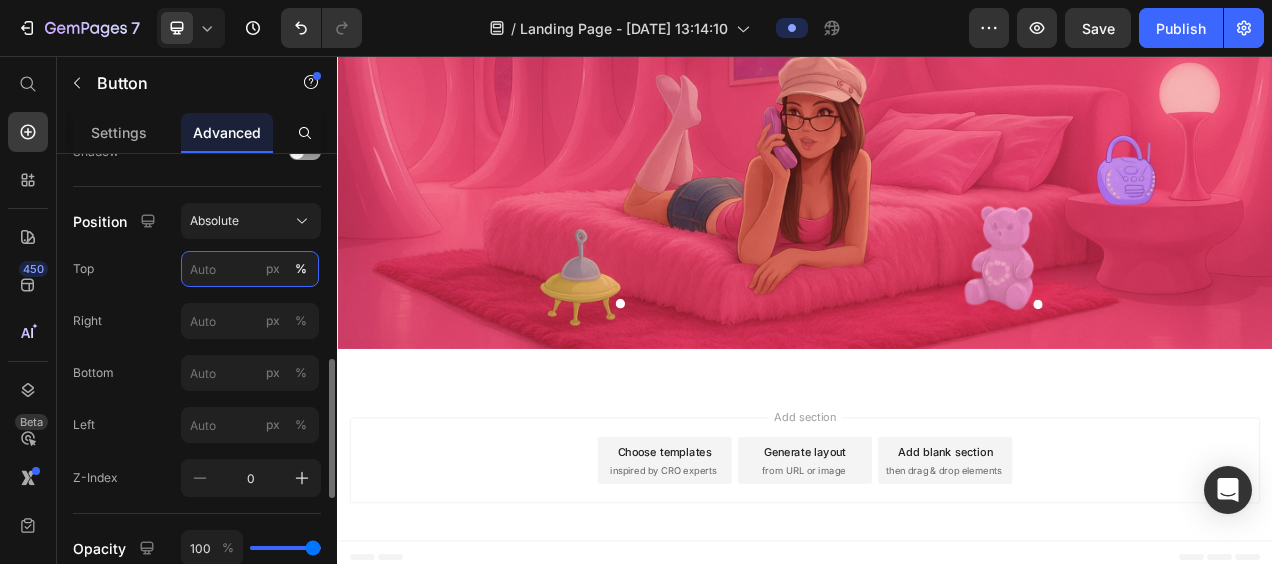 click on "px %" at bounding box center [250, 269] 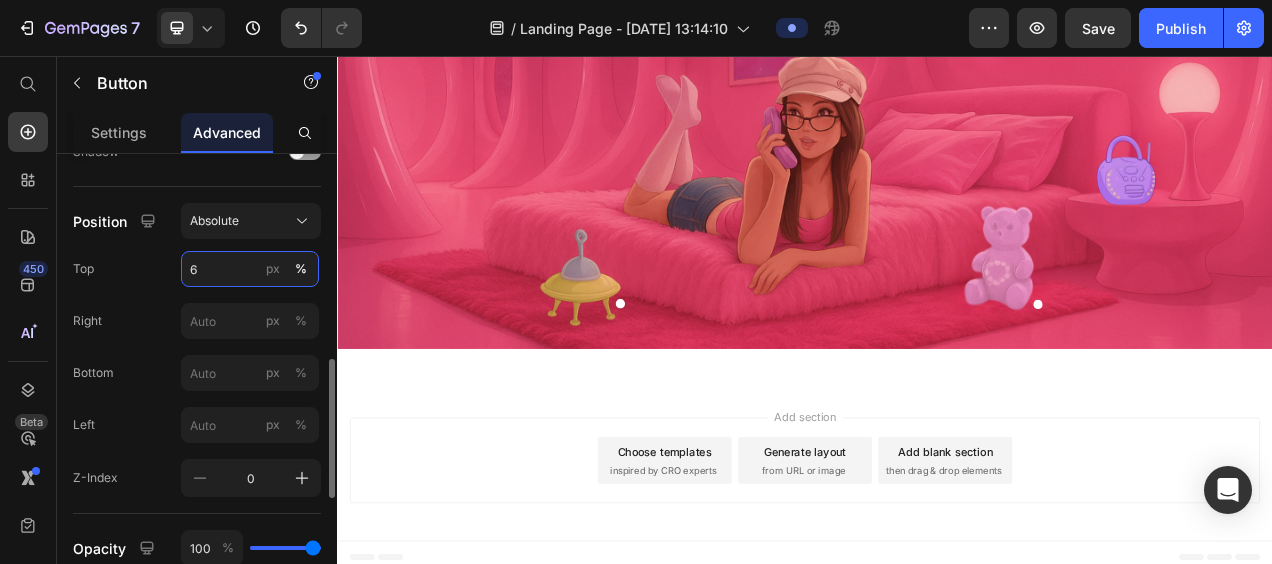 type on "60" 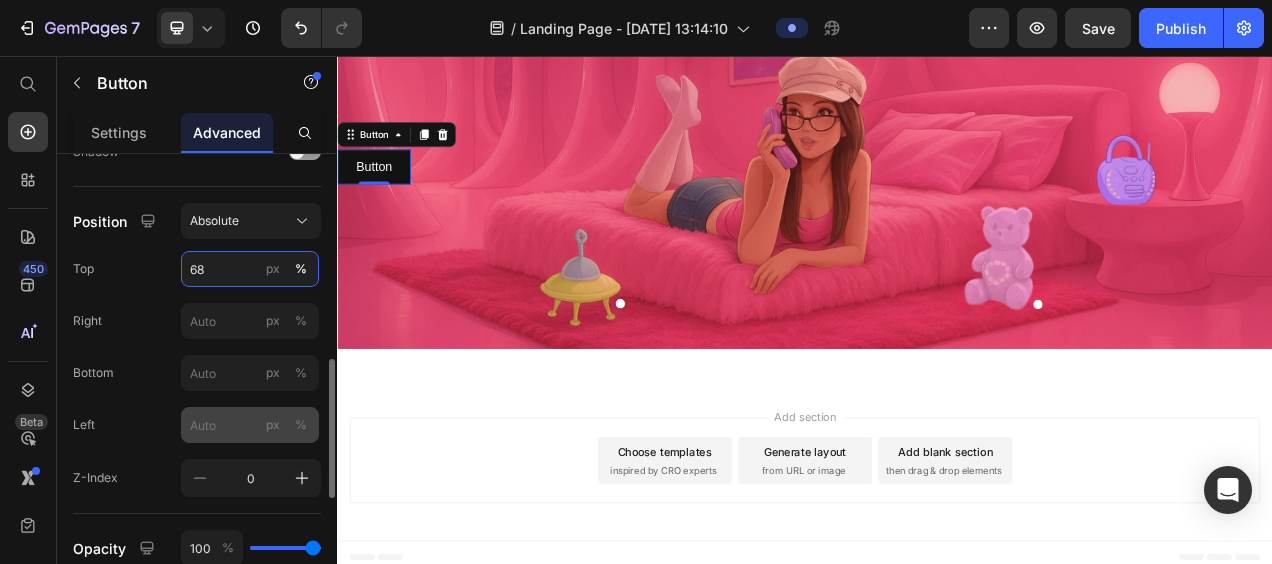type on "68" 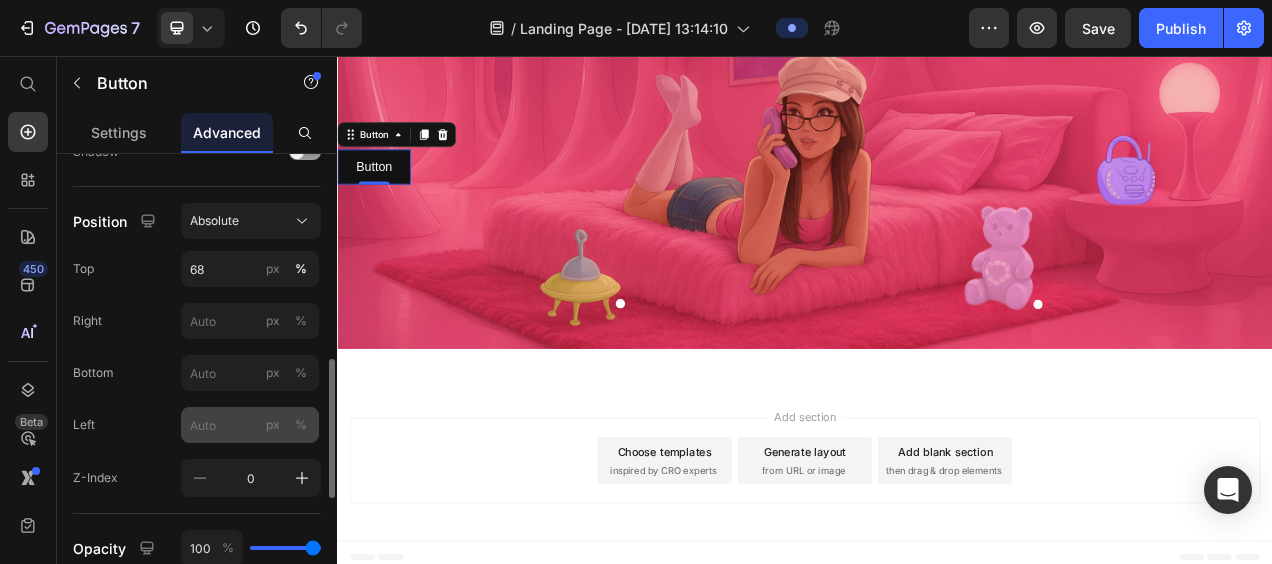 click on "%" at bounding box center [301, 425] 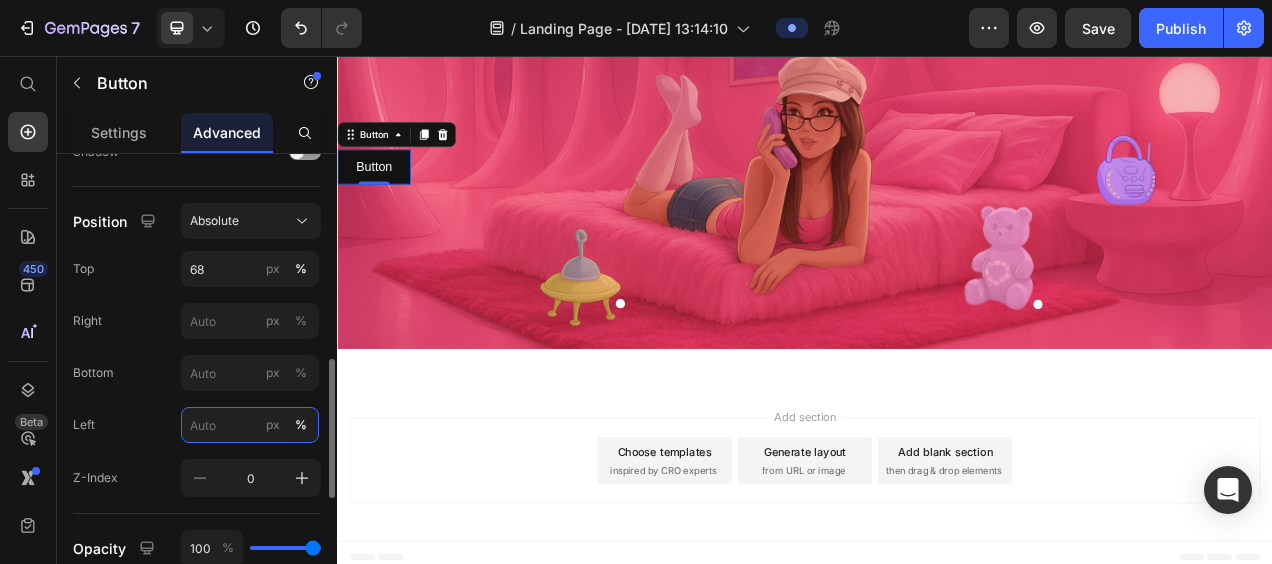 click on "px %" at bounding box center (250, 425) 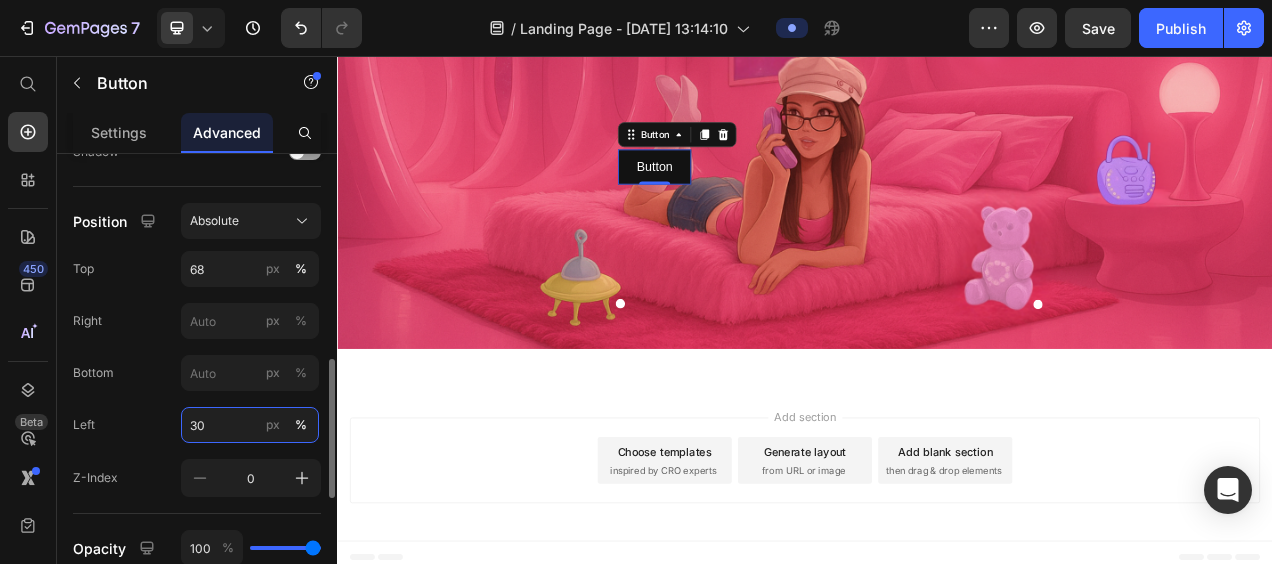 type on "3" 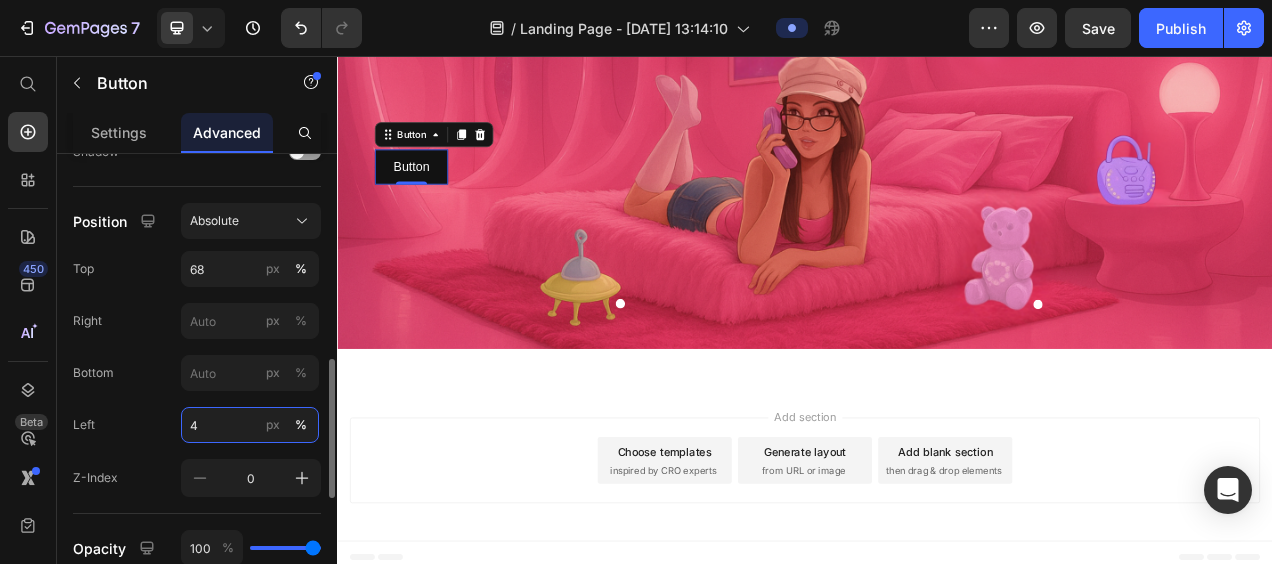 type on "40" 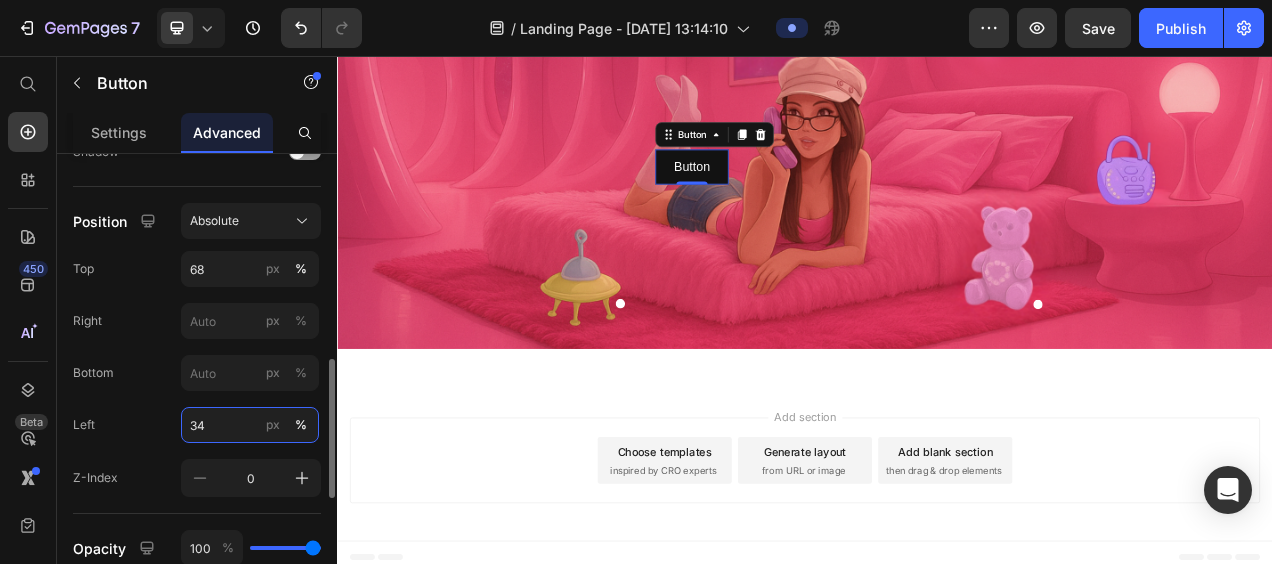 type on "3" 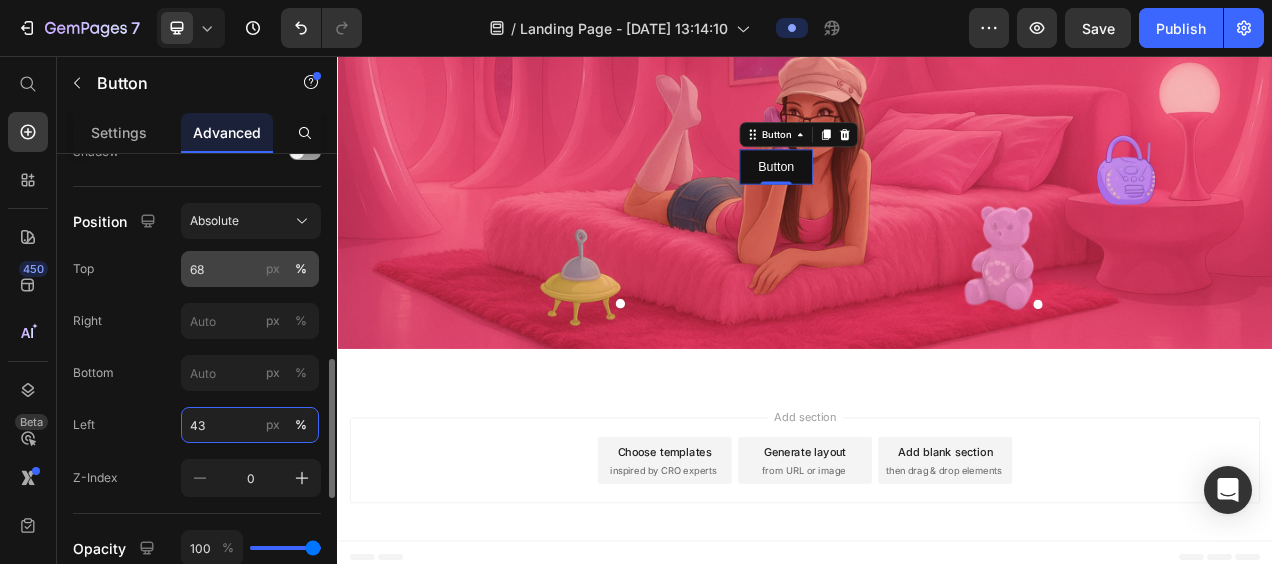 type on "43" 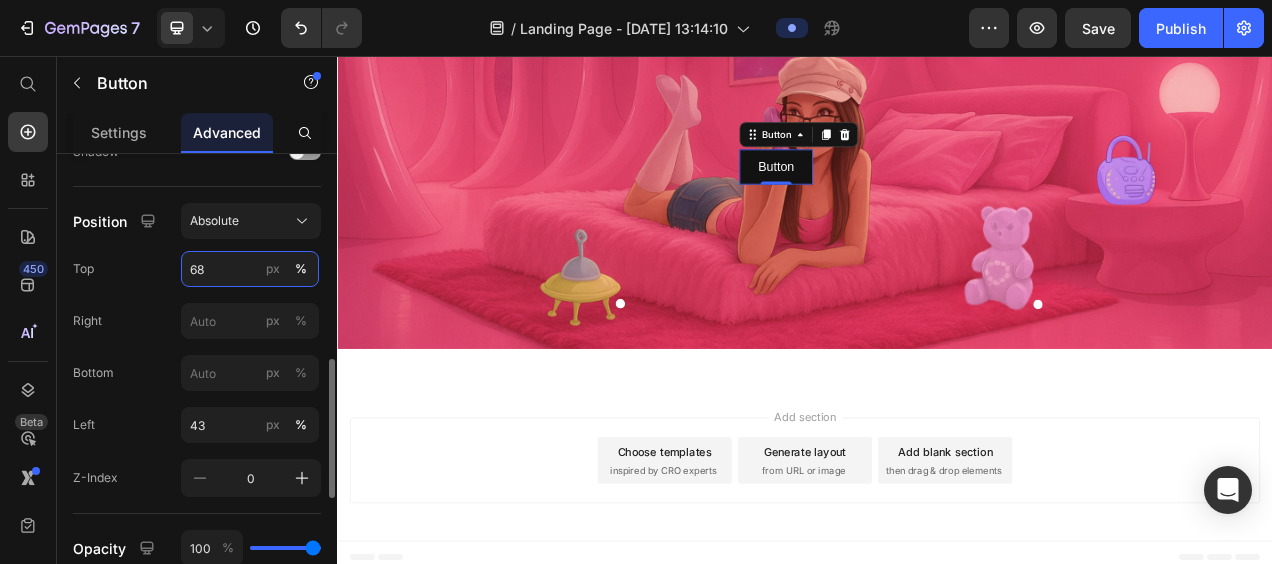 click on "68" at bounding box center [250, 269] 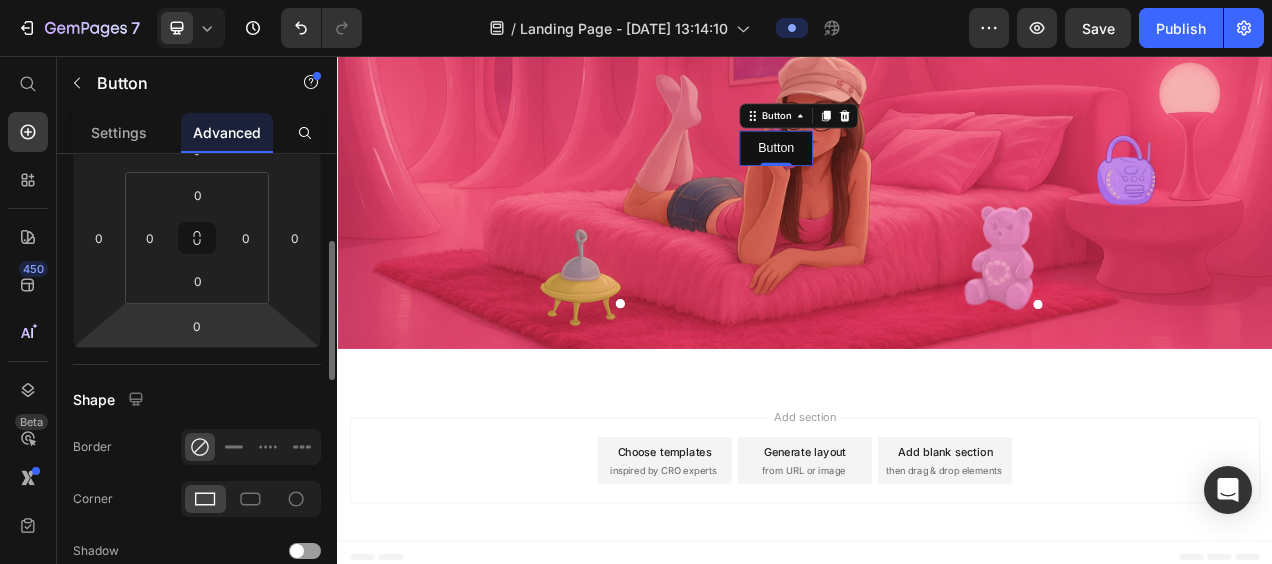 scroll, scrollTop: 286, scrollLeft: 0, axis: vertical 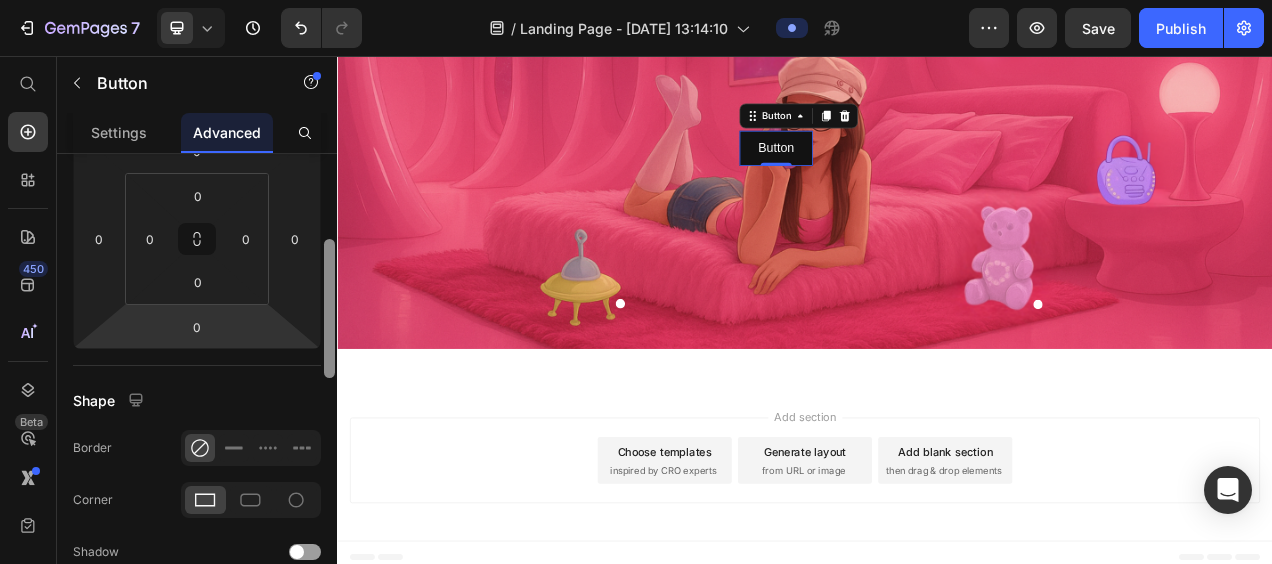 type on "68" 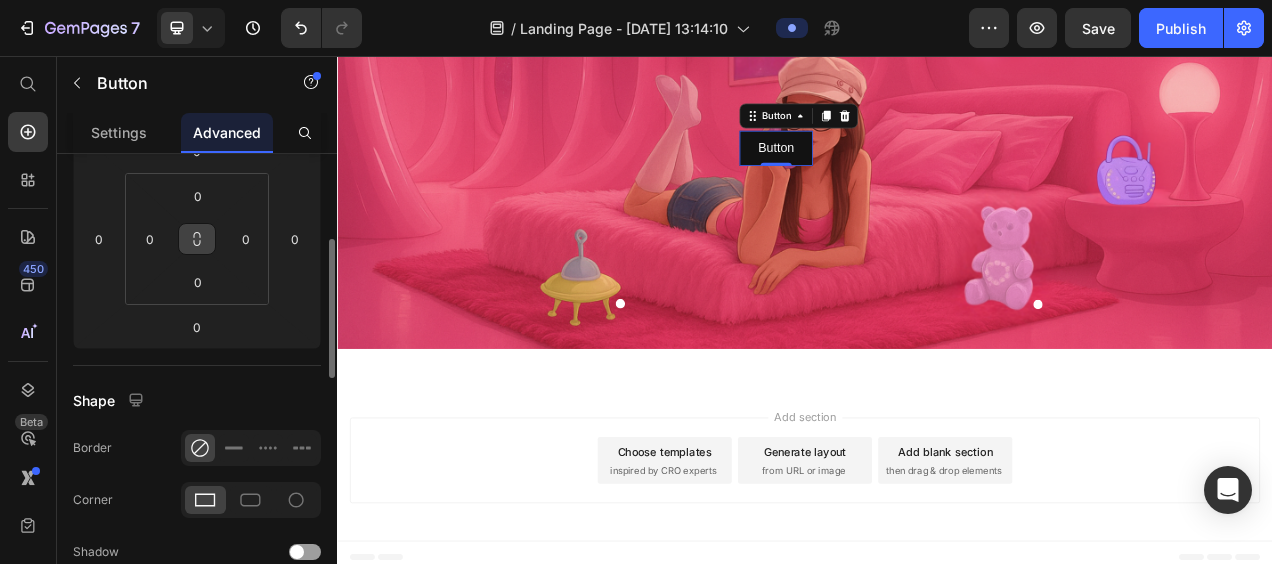 scroll, scrollTop: 0, scrollLeft: 0, axis: both 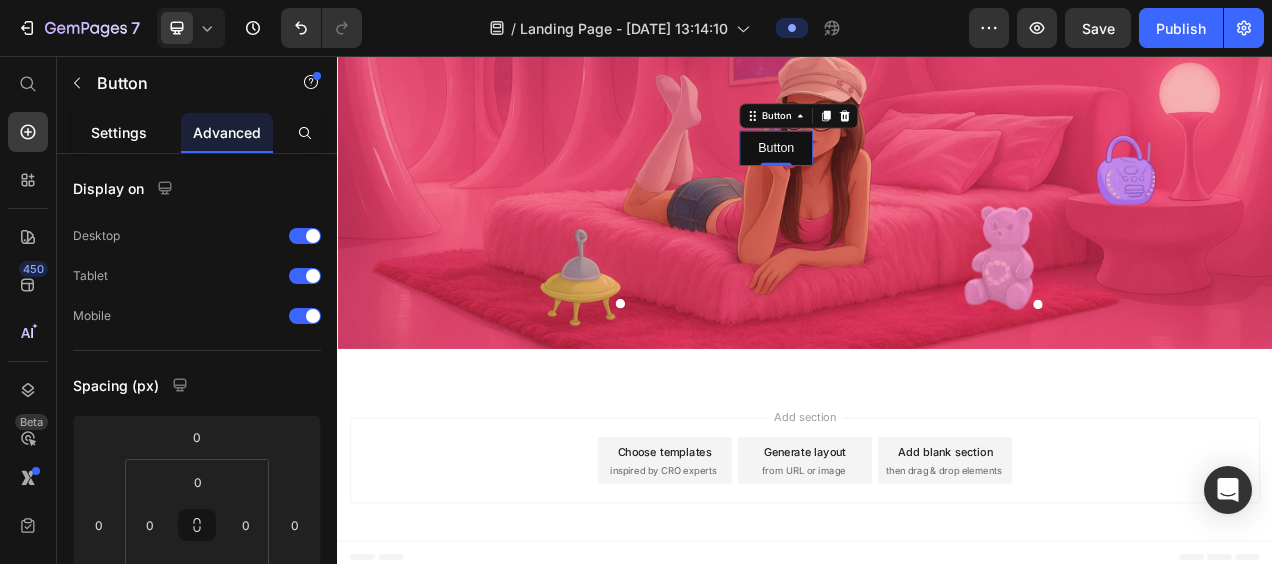 click on "Settings" at bounding box center (119, 132) 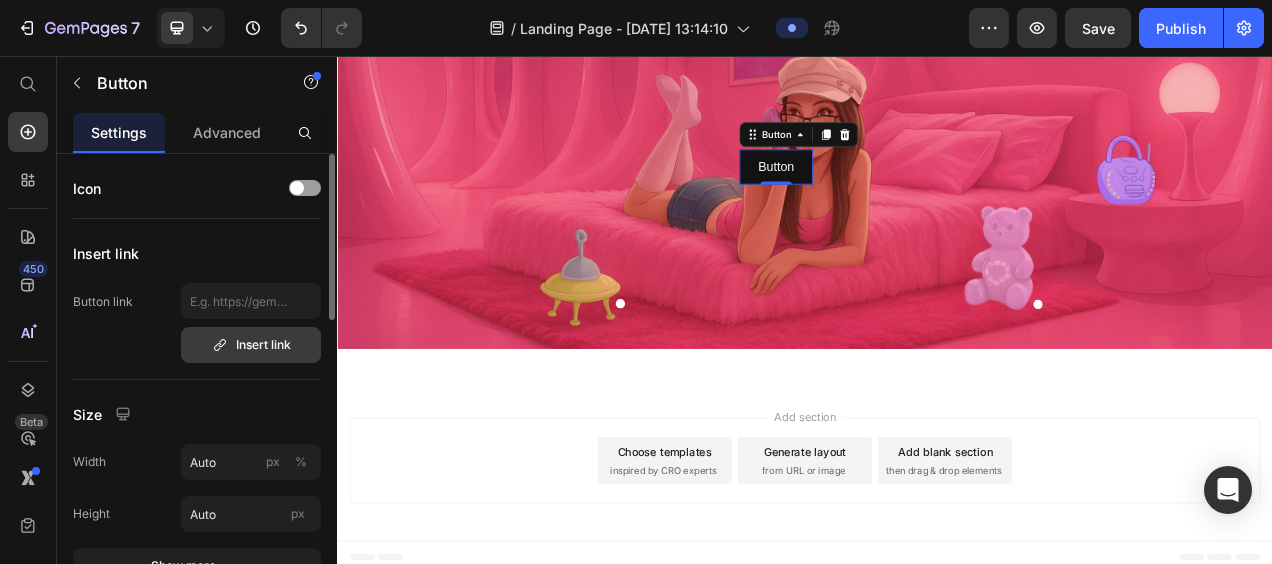 click on "Insert link" at bounding box center [251, 345] 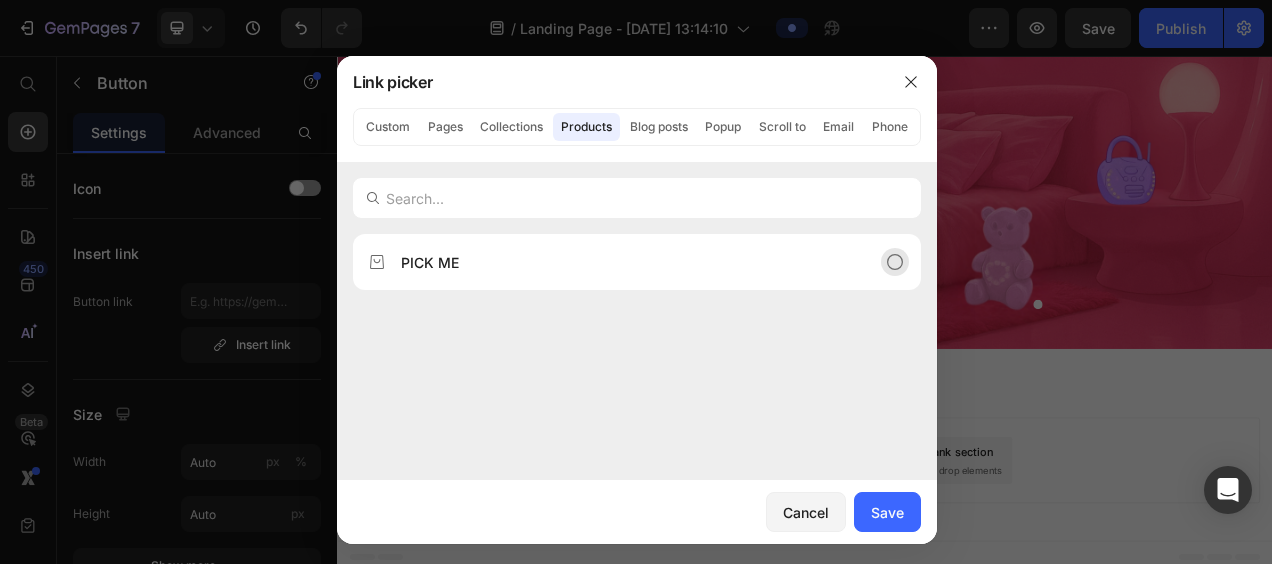 click on "PICK ME" at bounding box center [621, 262] 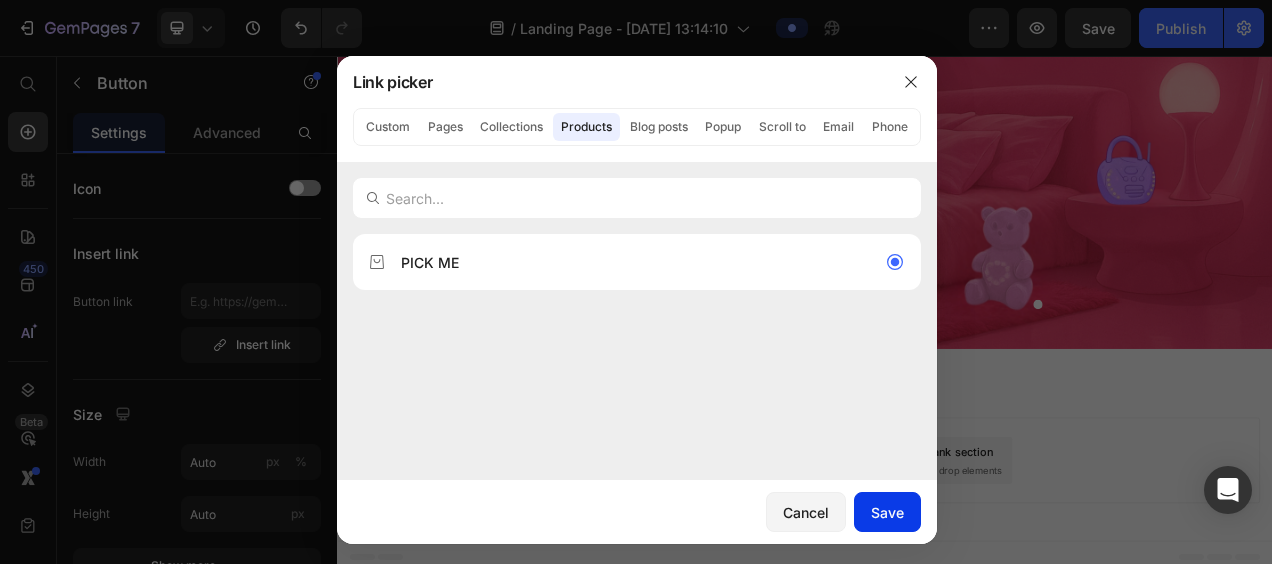 click on "Save" at bounding box center [887, 512] 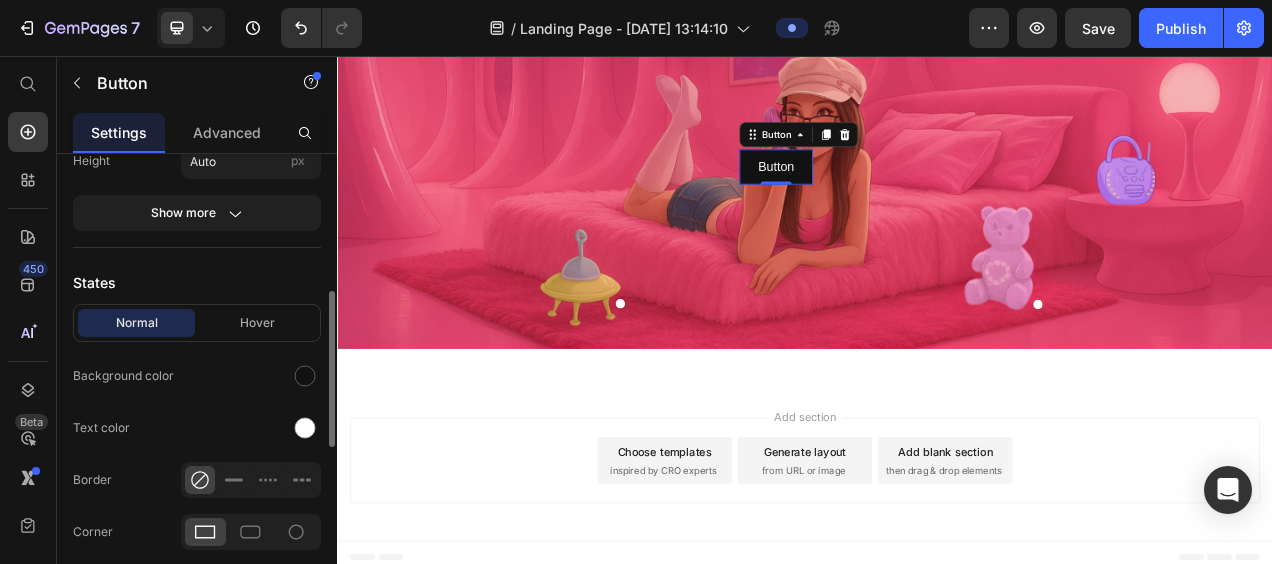 scroll, scrollTop: 406, scrollLeft: 0, axis: vertical 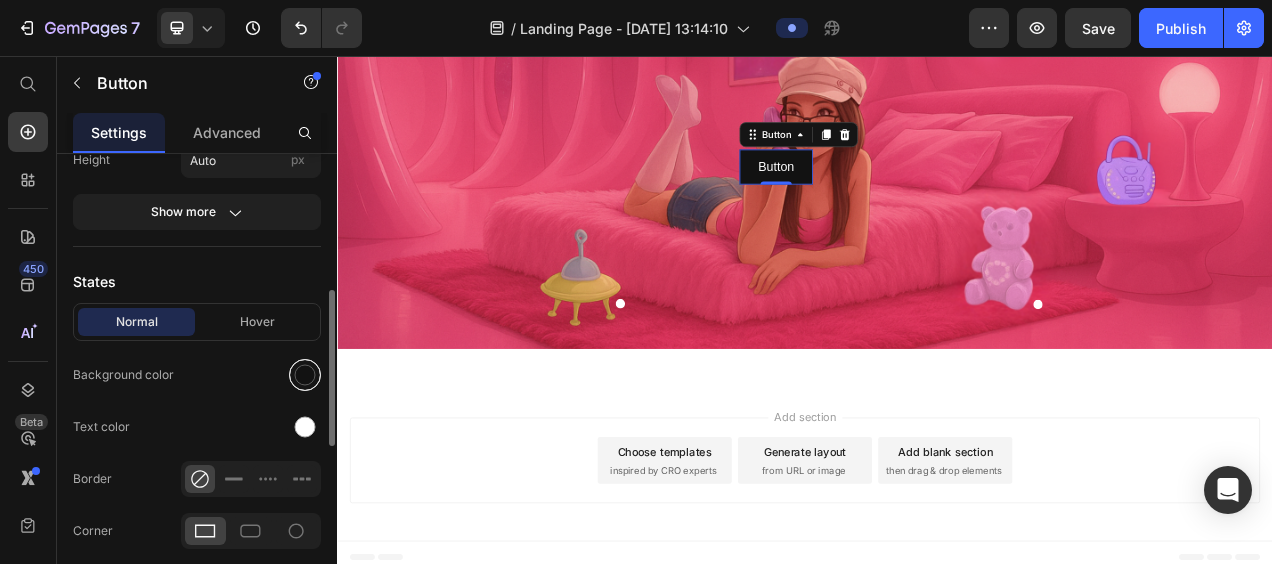 click at bounding box center [305, 375] 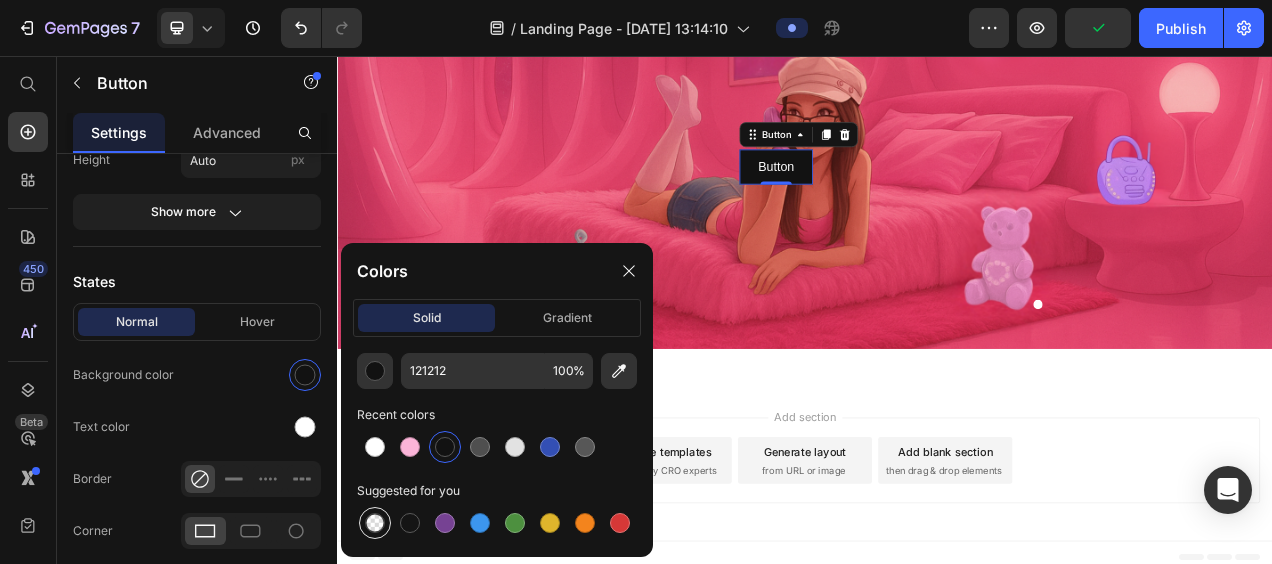 click at bounding box center [375, 523] 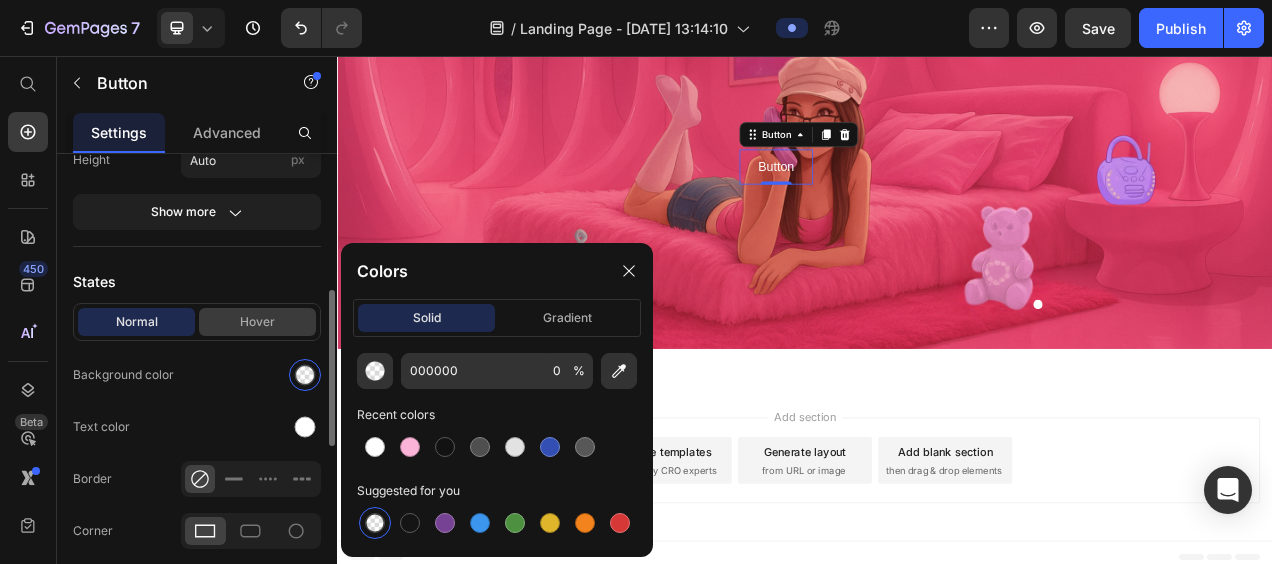 click on "Hover" at bounding box center (257, 322) 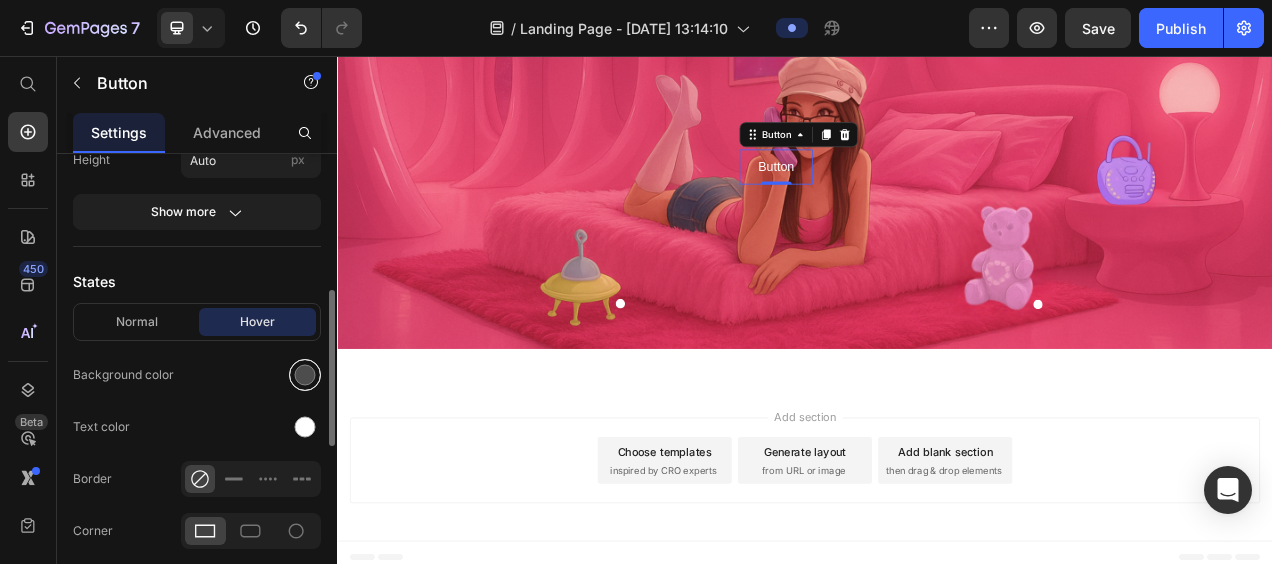 click at bounding box center [305, 375] 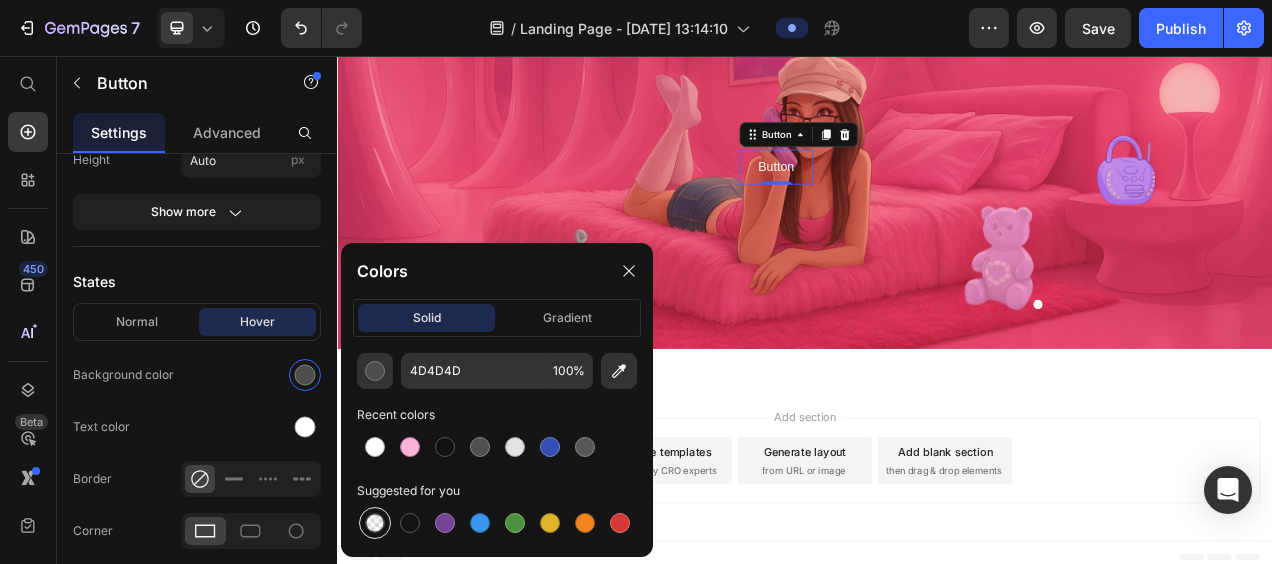 click at bounding box center [375, 523] 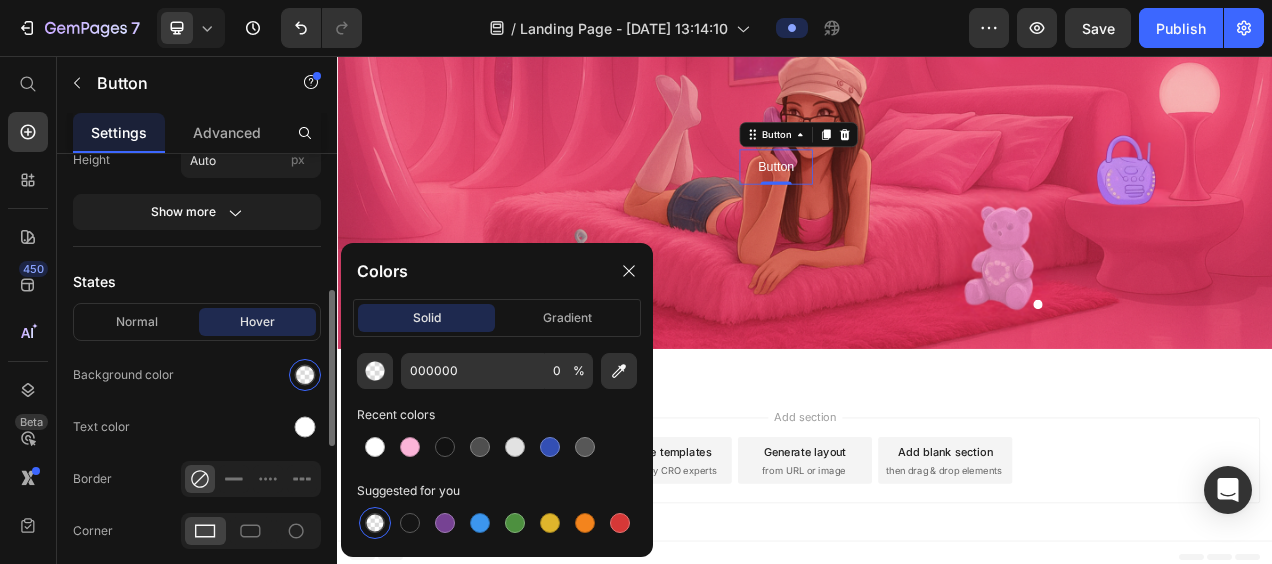 click on "Icon Insert link Button link /products/sac-mini  Insert link   Open link in  Current New tab Size Width Auto px % Height Auto px Show more States Normal Hover Background color Text color Border Corner Shadow Text Styles Paragraph 1 Font sans-serif Size 16 Show more Align" at bounding box center [197, 395] 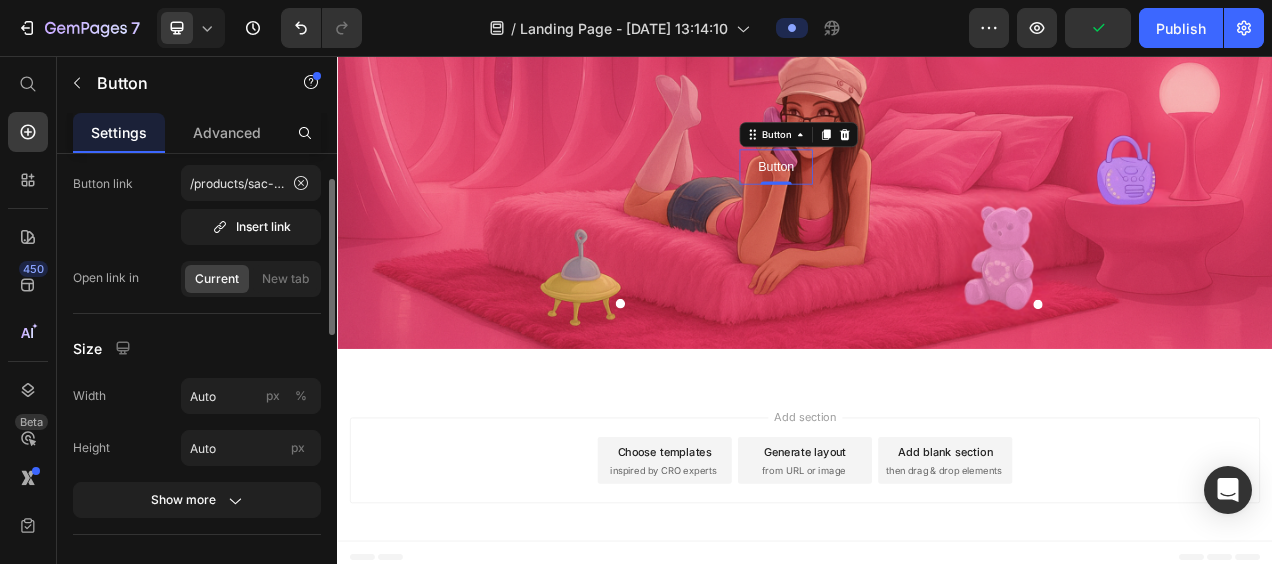 scroll, scrollTop: 0, scrollLeft: 0, axis: both 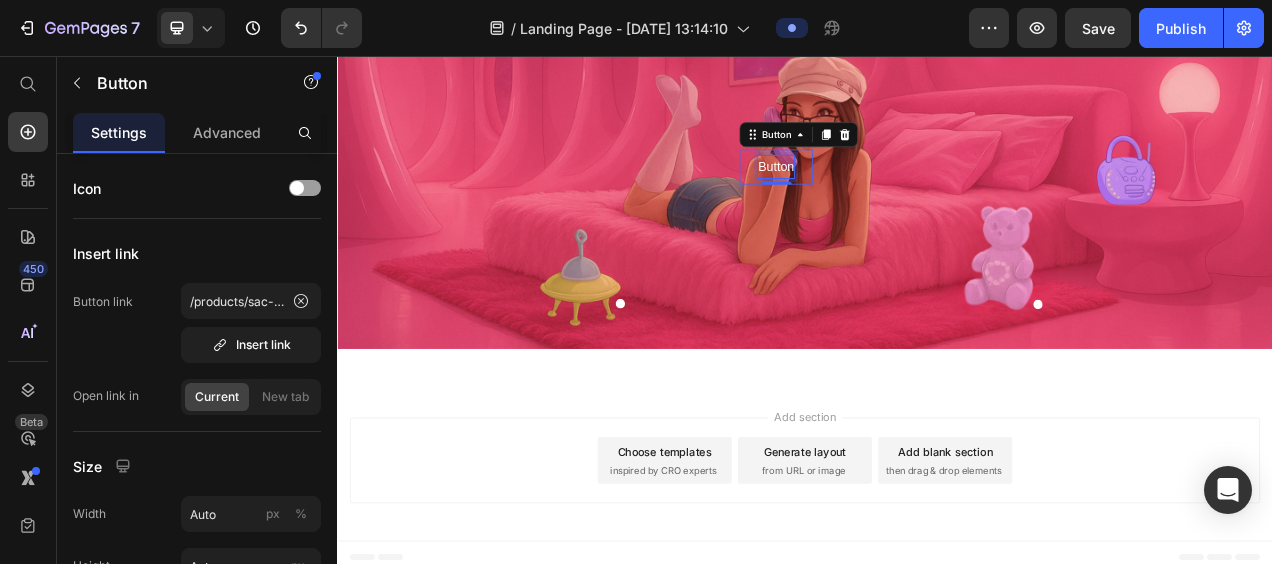 click on "Button" at bounding box center [900, 198] 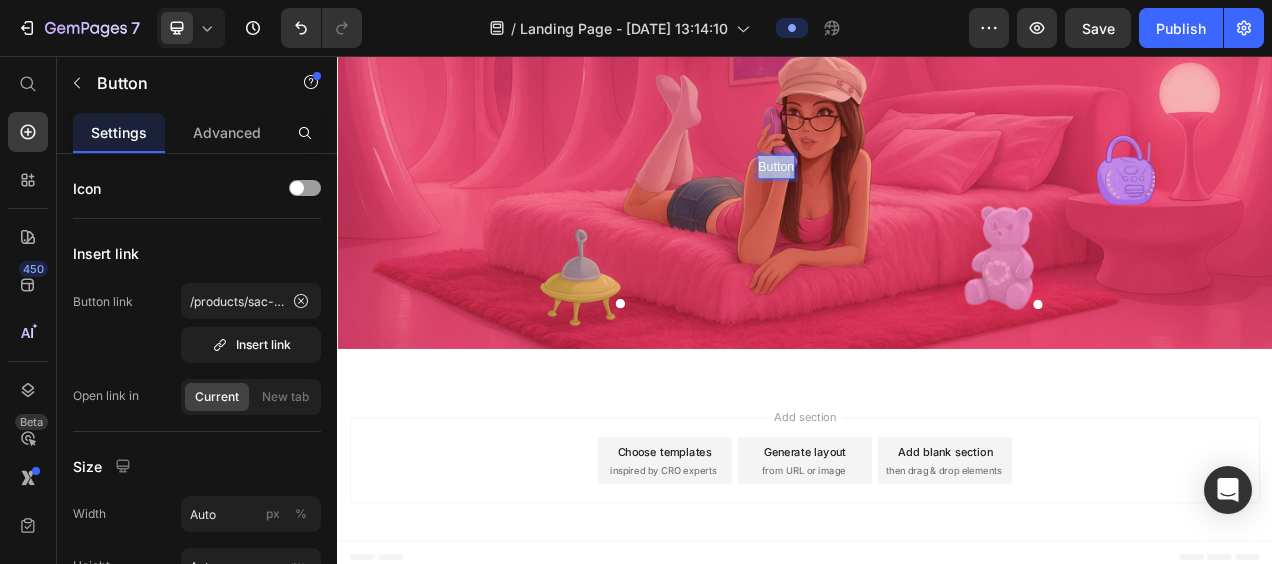 click on "Button" at bounding box center [900, 198] 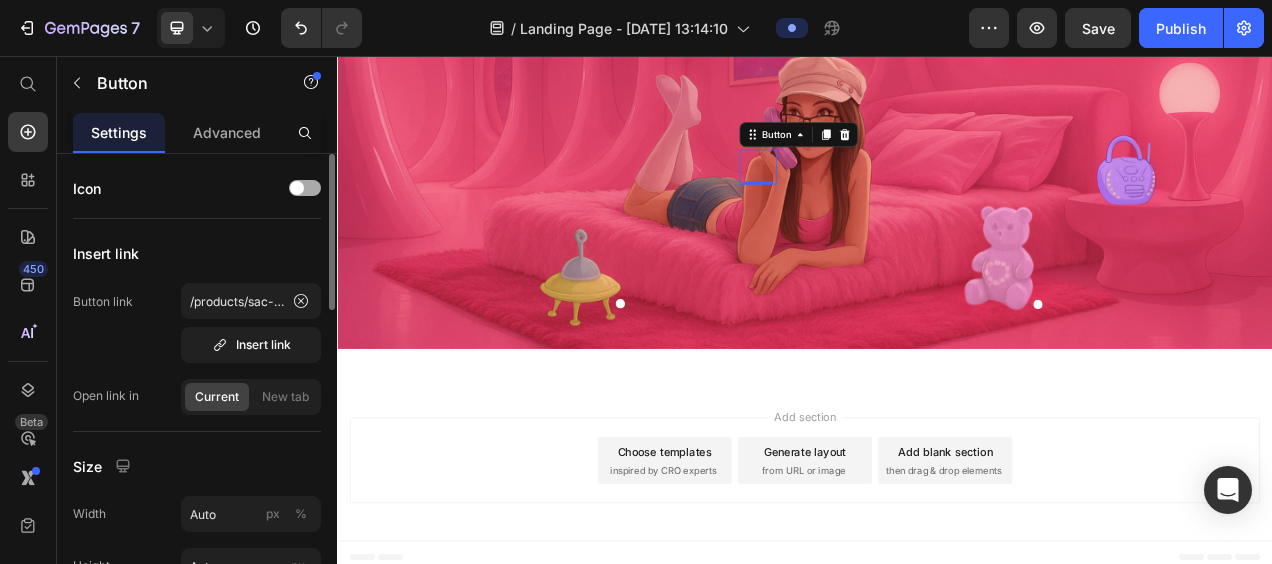 click at bounding box center [297, 188] 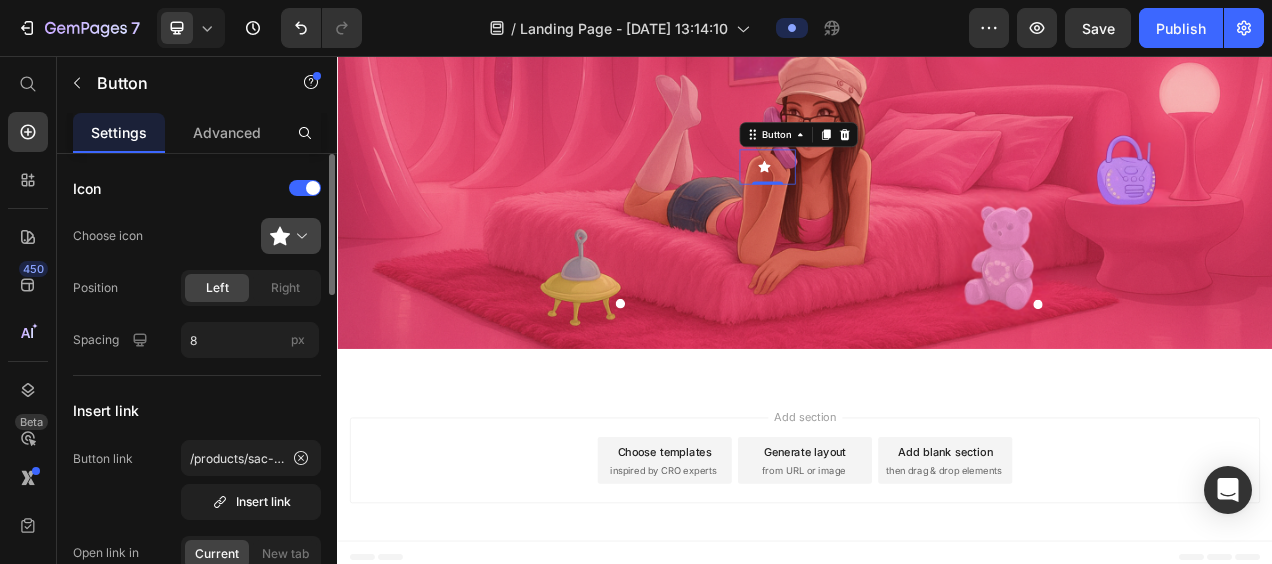 click at bounding box center [299, 236] 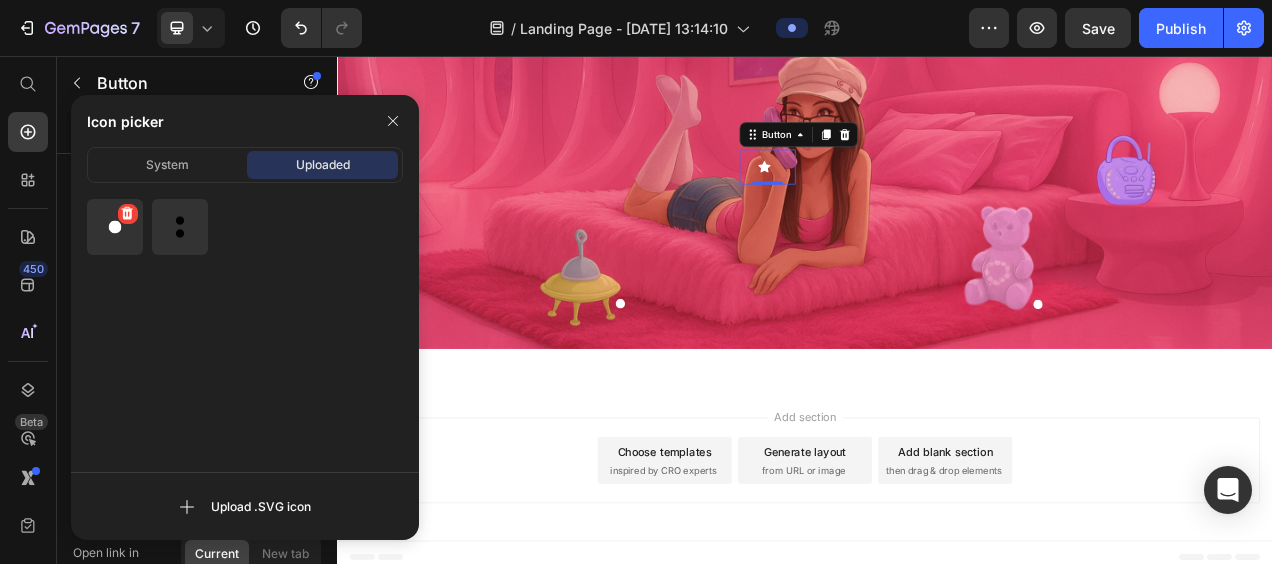 click at bounding box center (115, 227) 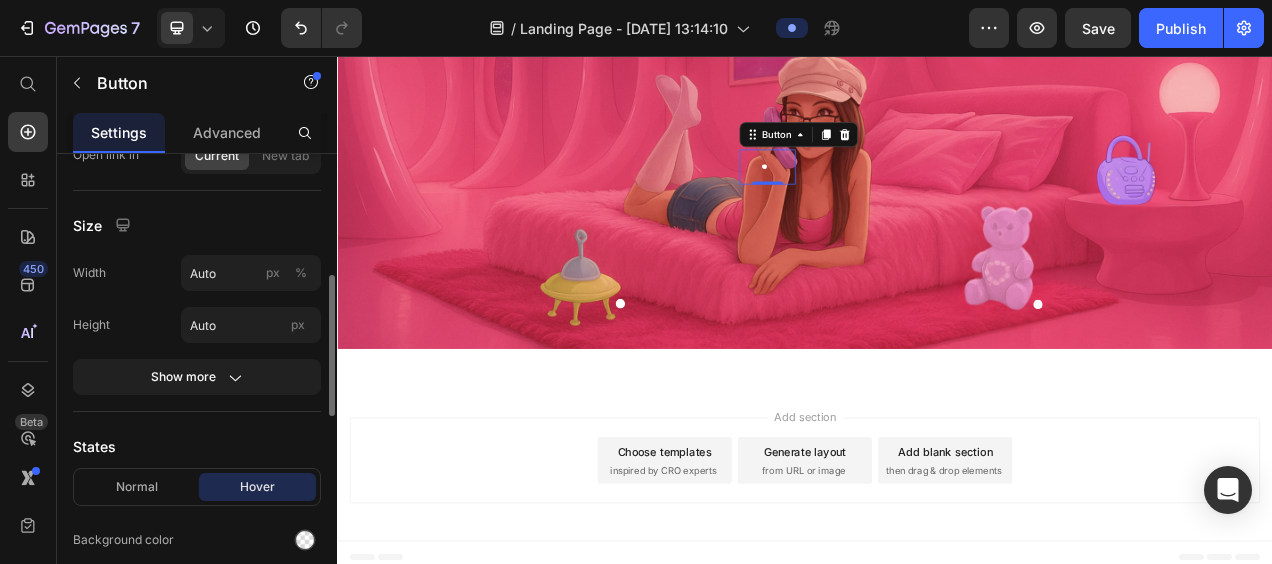 scroll, scrollTop: 399, scrollLeft: 0, axis: vertical 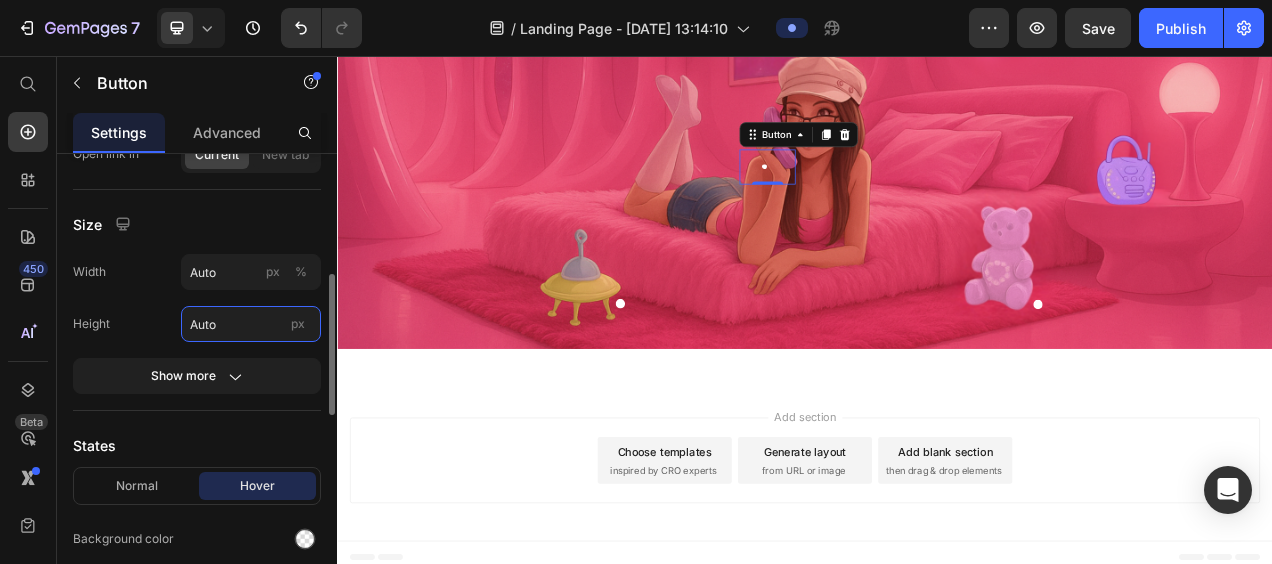 click on "Auto" at bounding box center [251, 324] 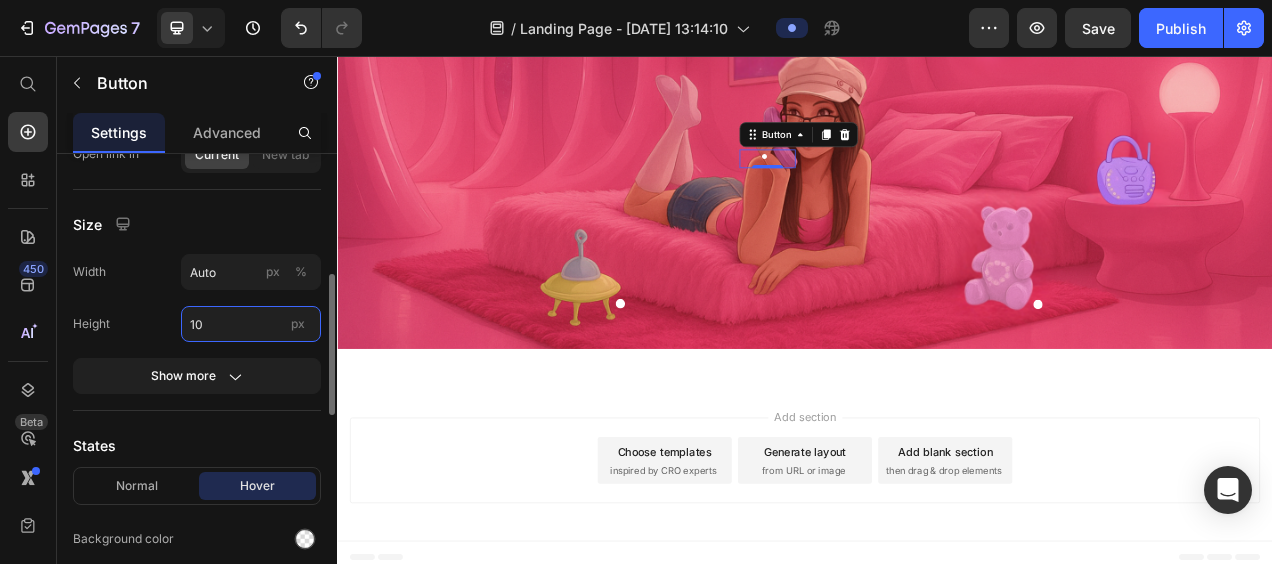 type on "1" 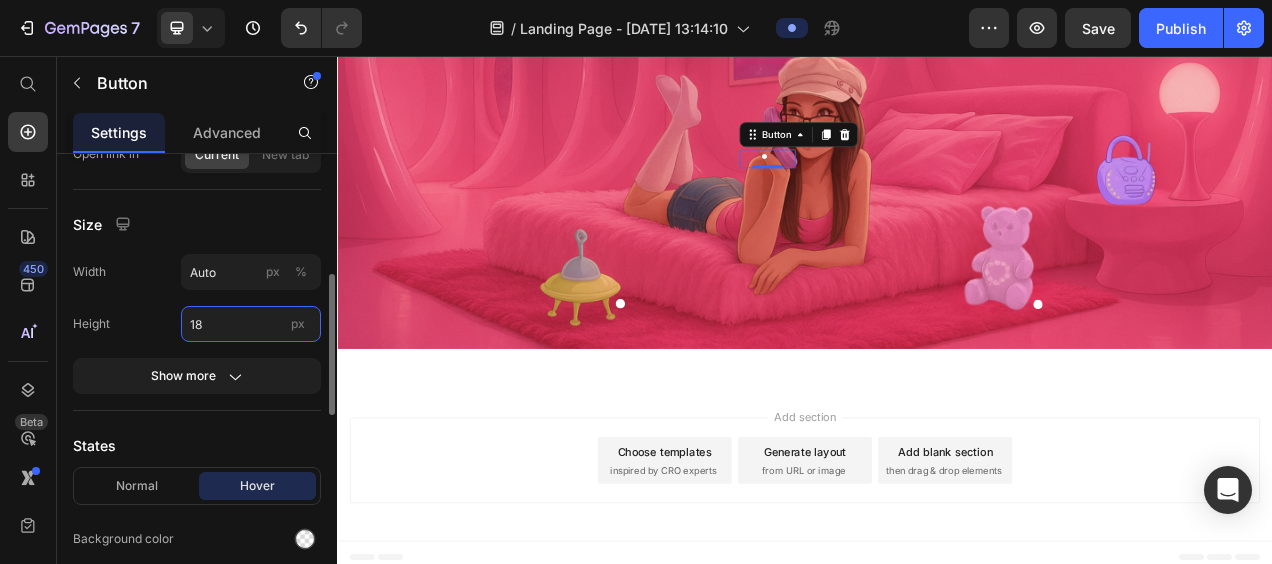 type on "1" 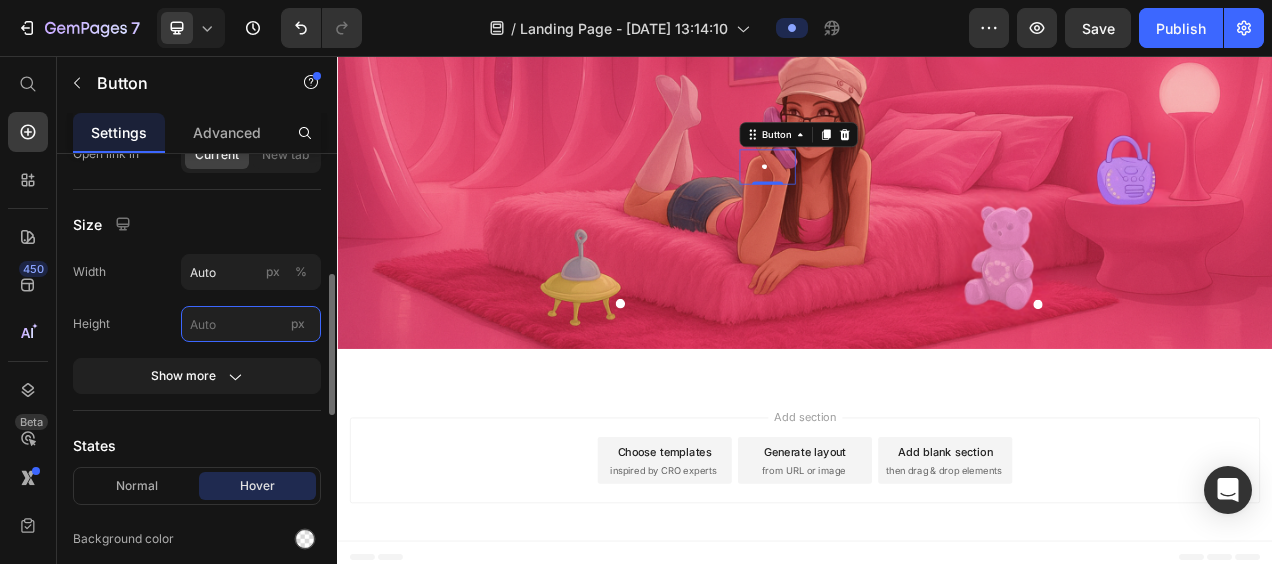 type on "1" 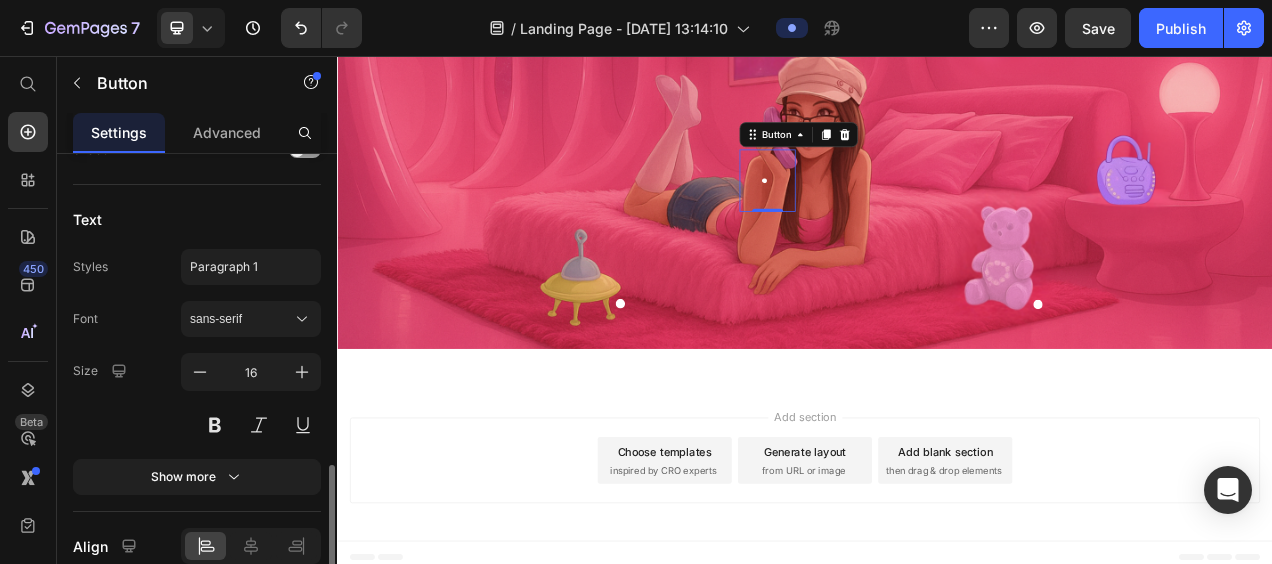 scroll, scrollTop: 1008, scrollLeft: 0, axis: vertical 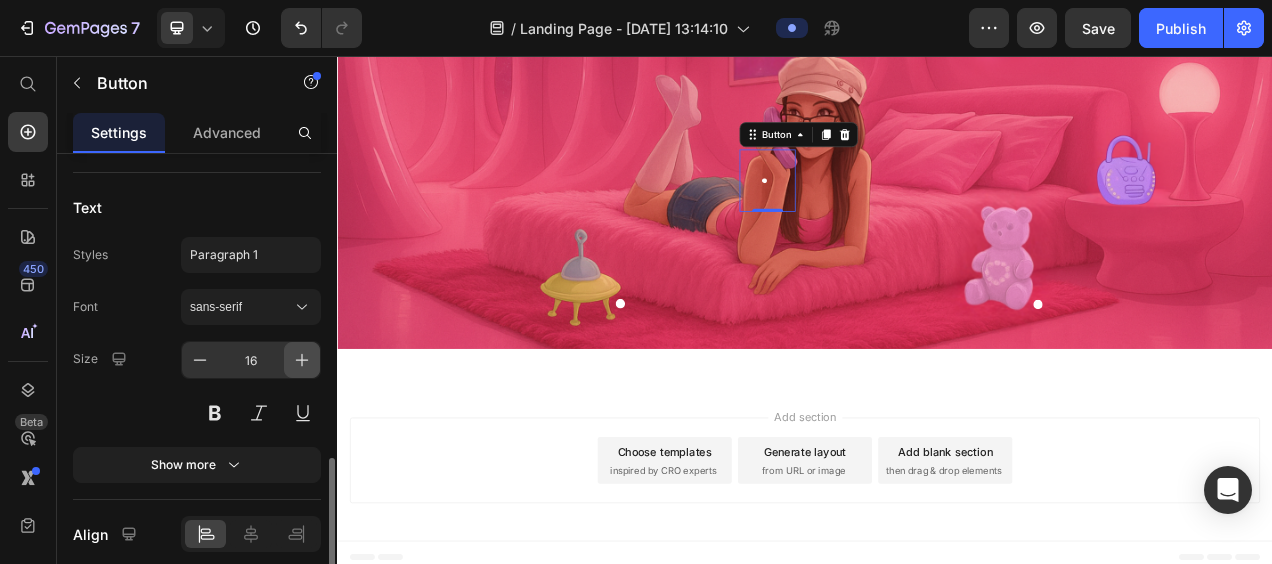 type on "80" 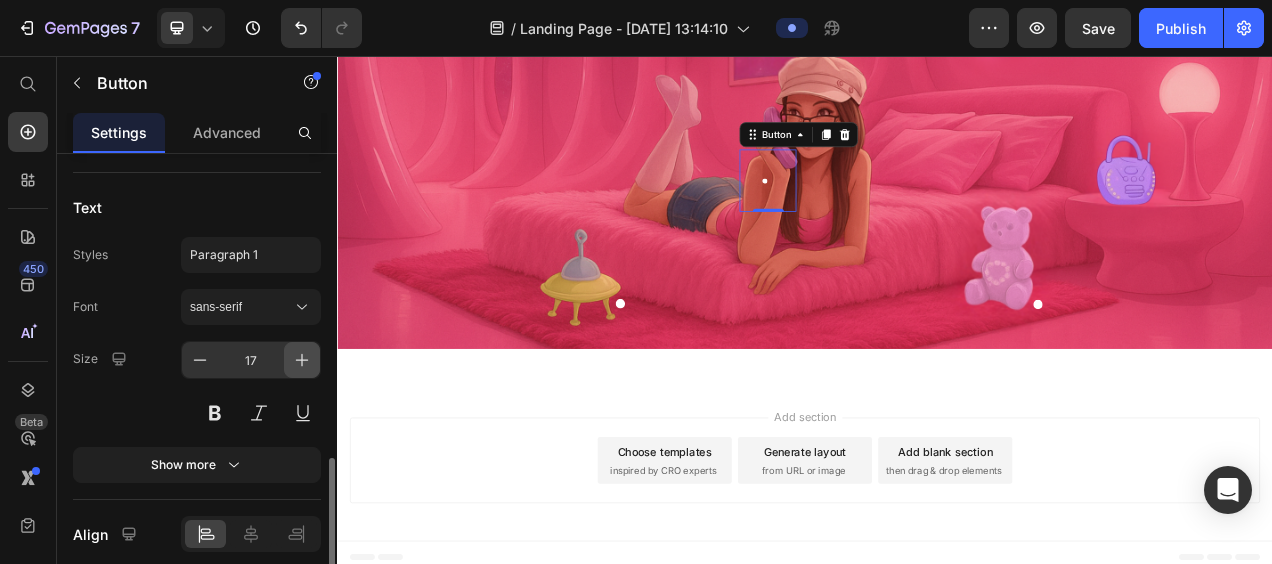 click 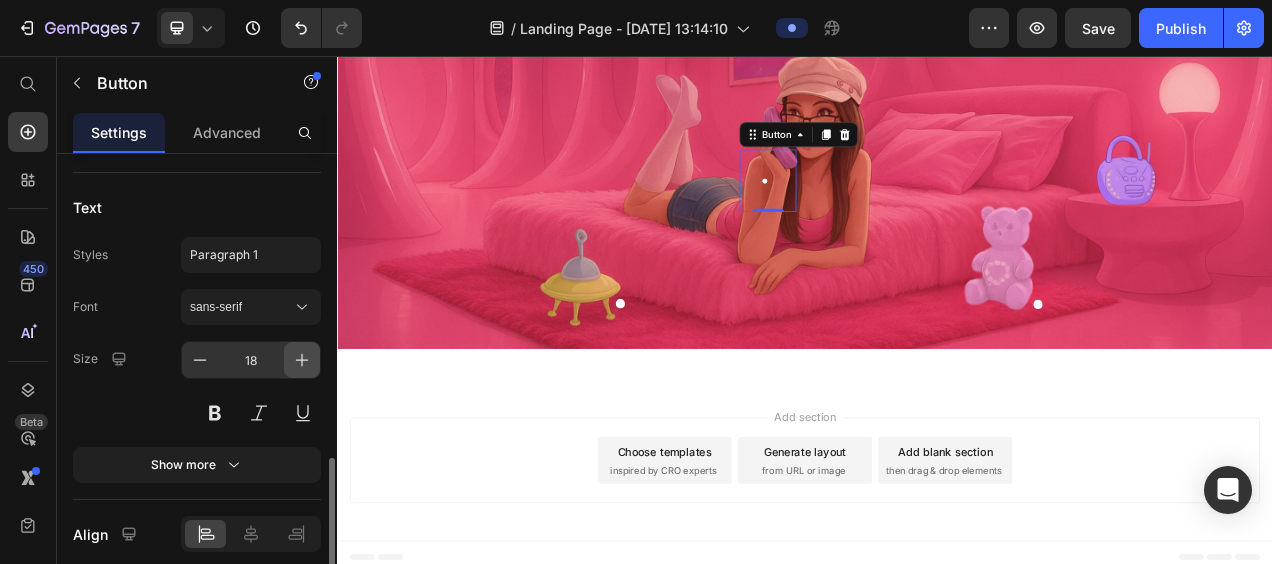 click 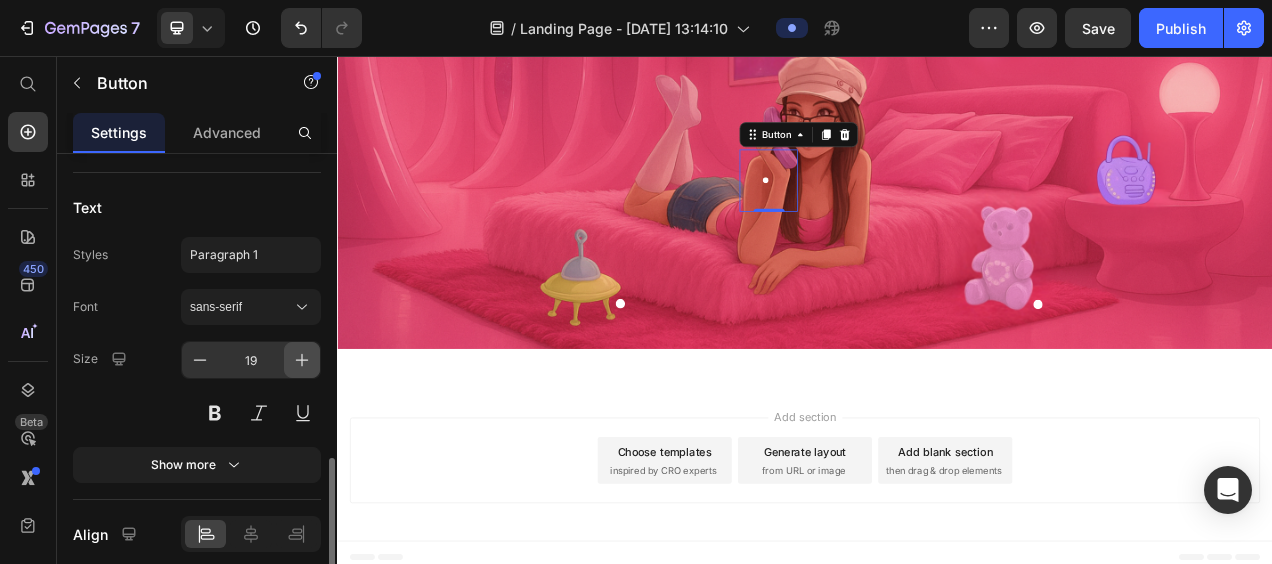 click 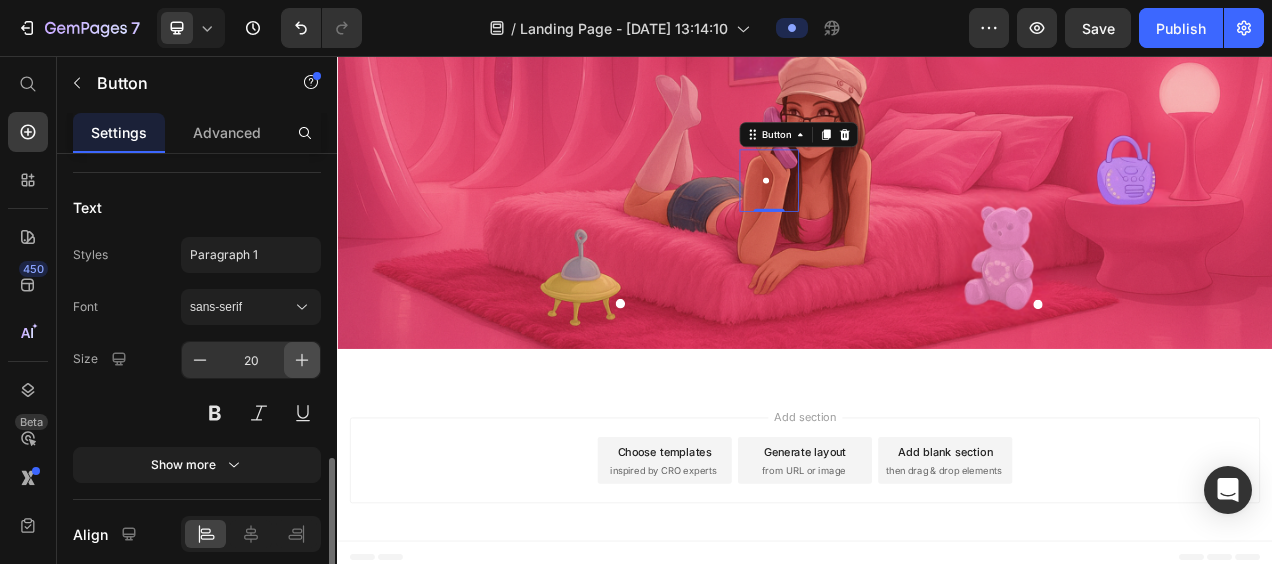 click 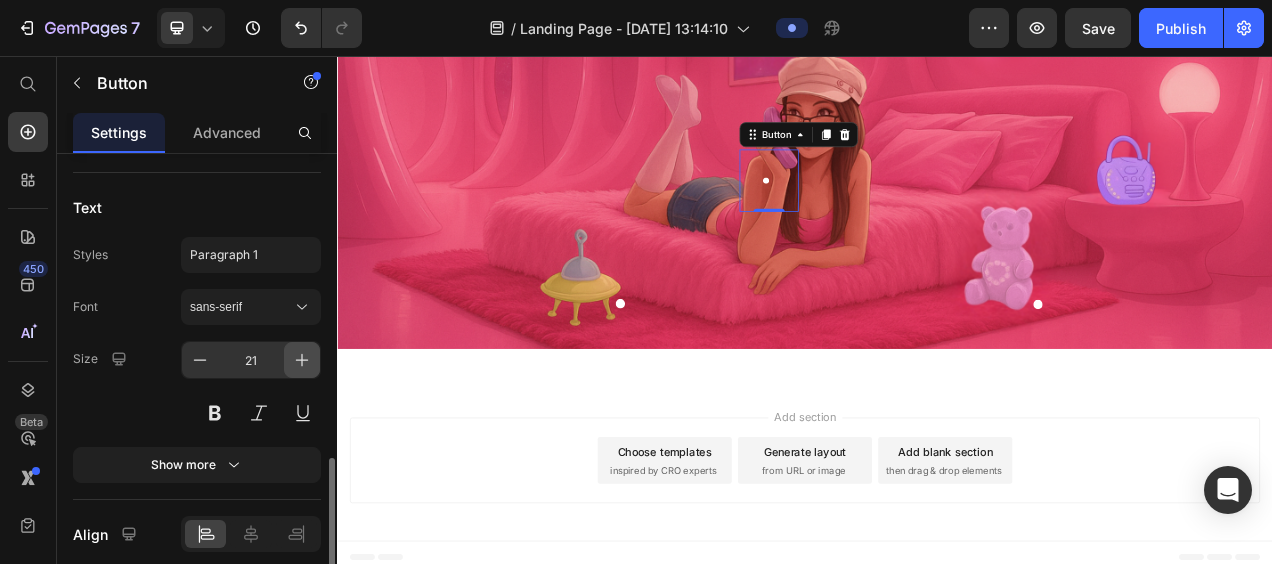 click 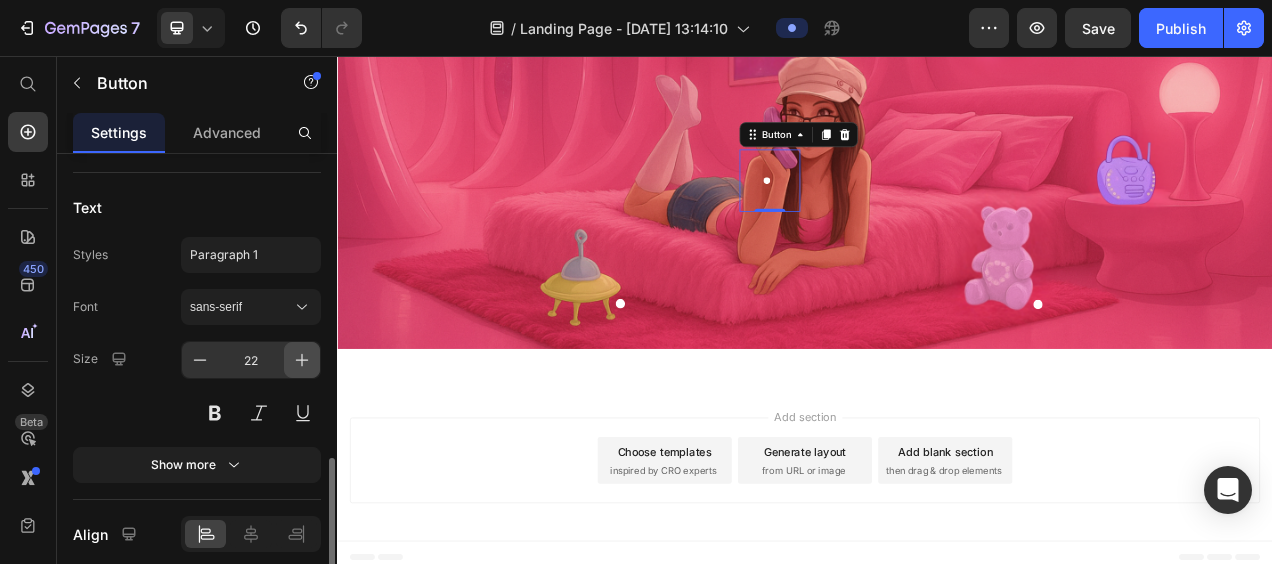 click 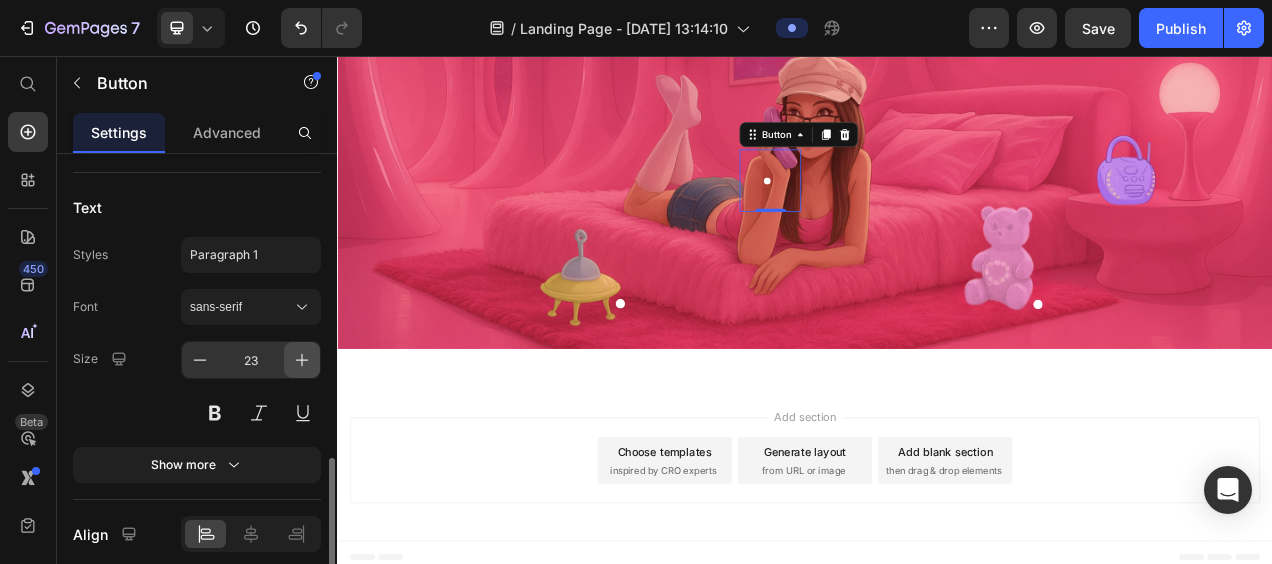 click 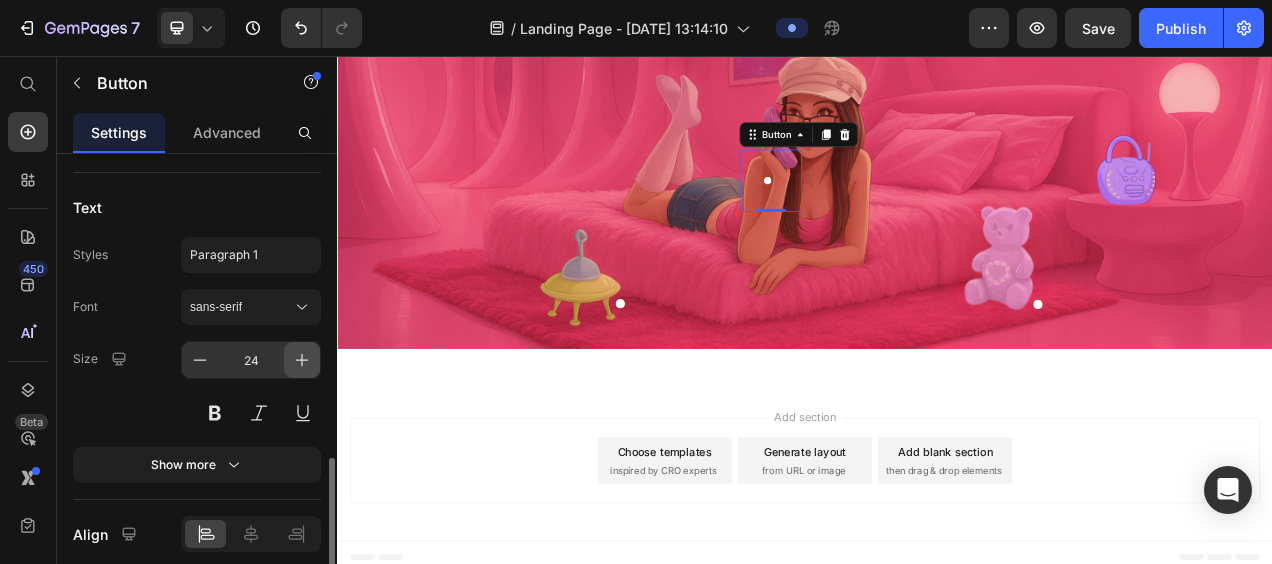 click 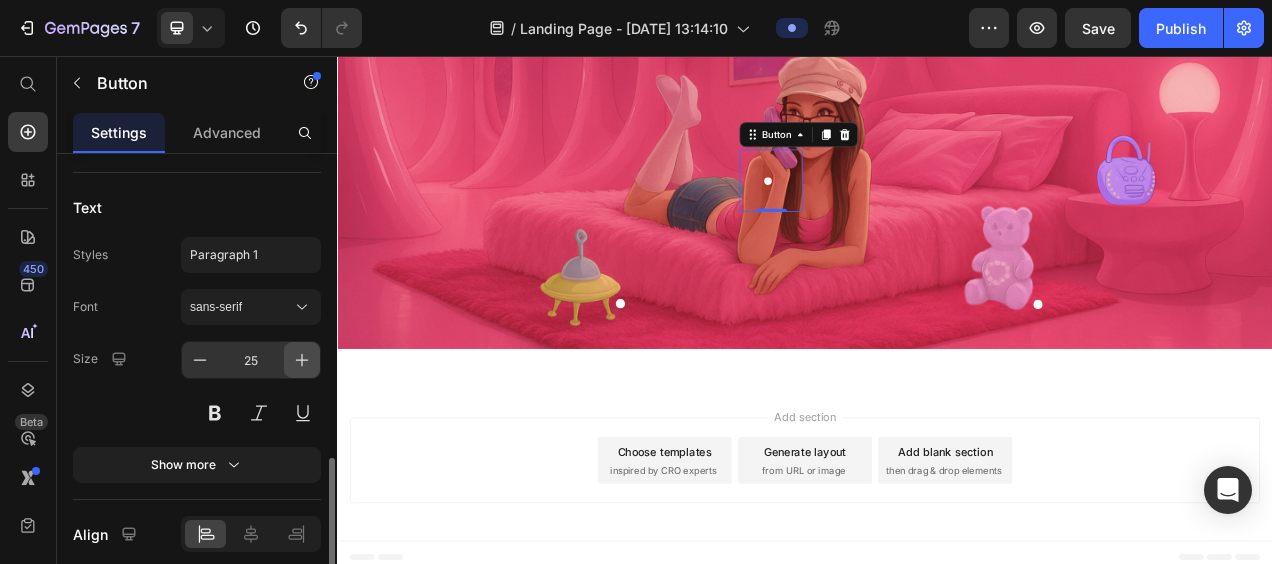 click 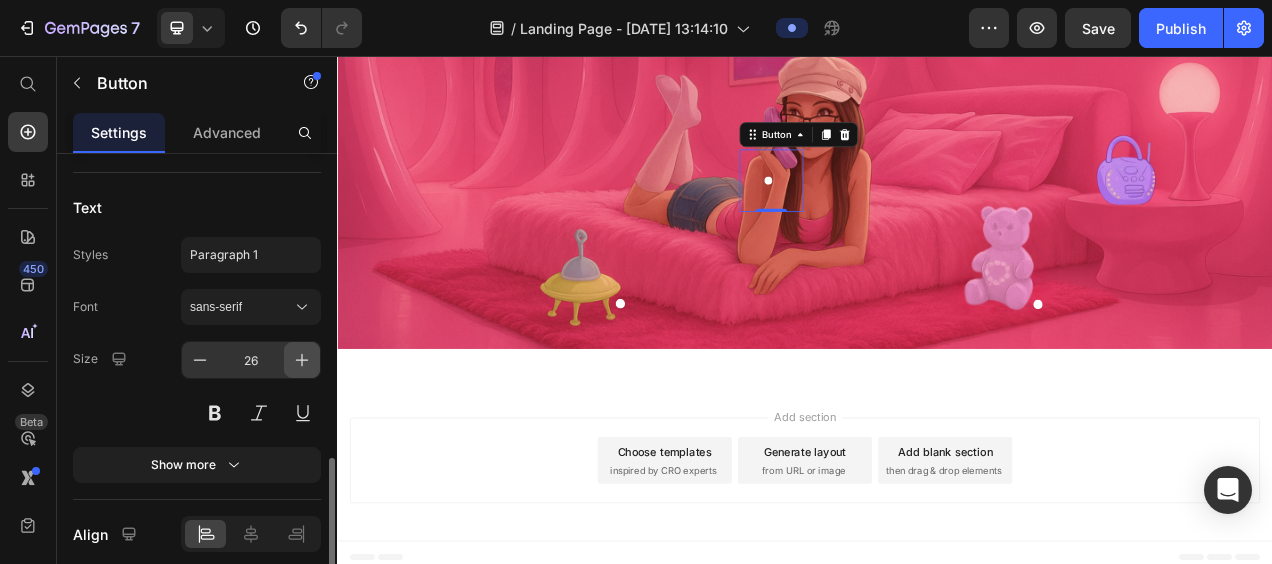 click 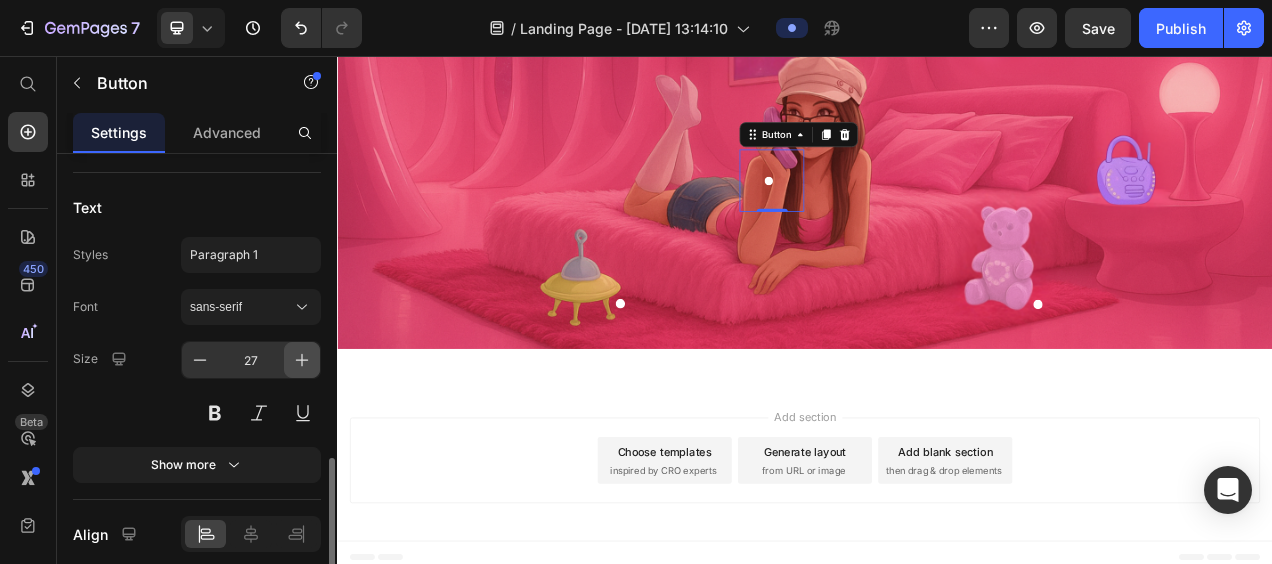click 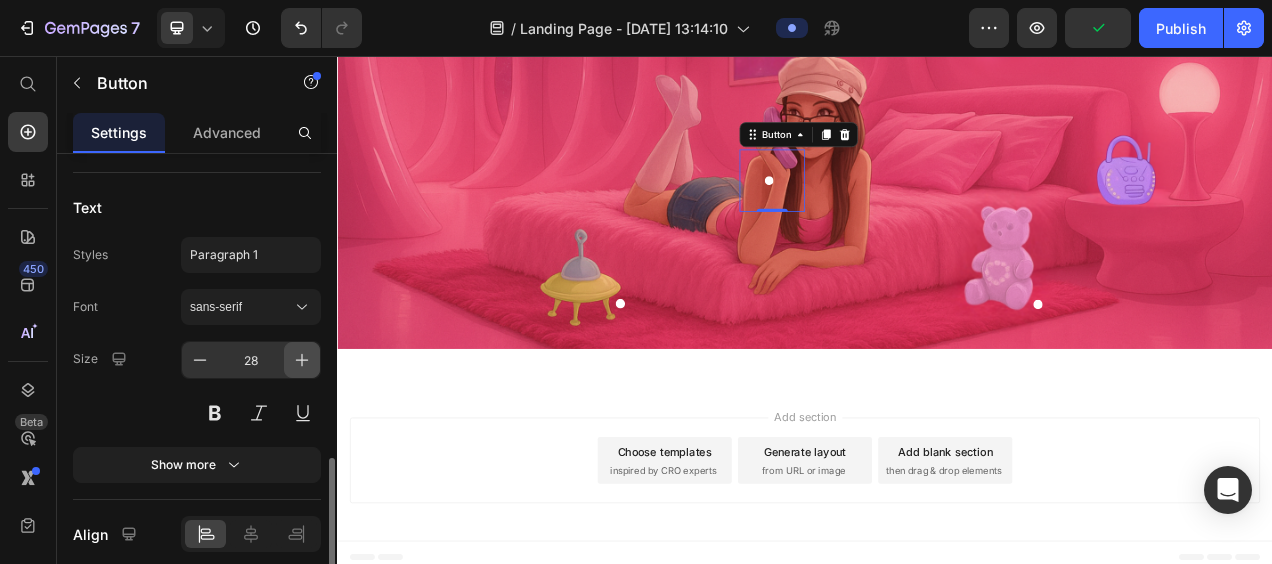 click 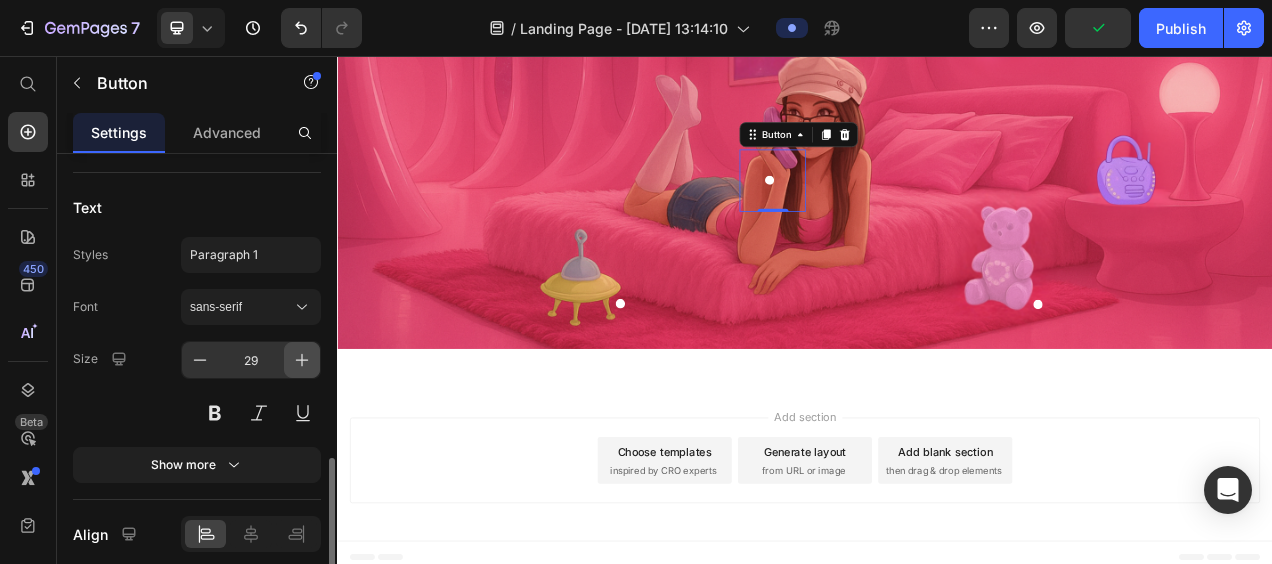 click 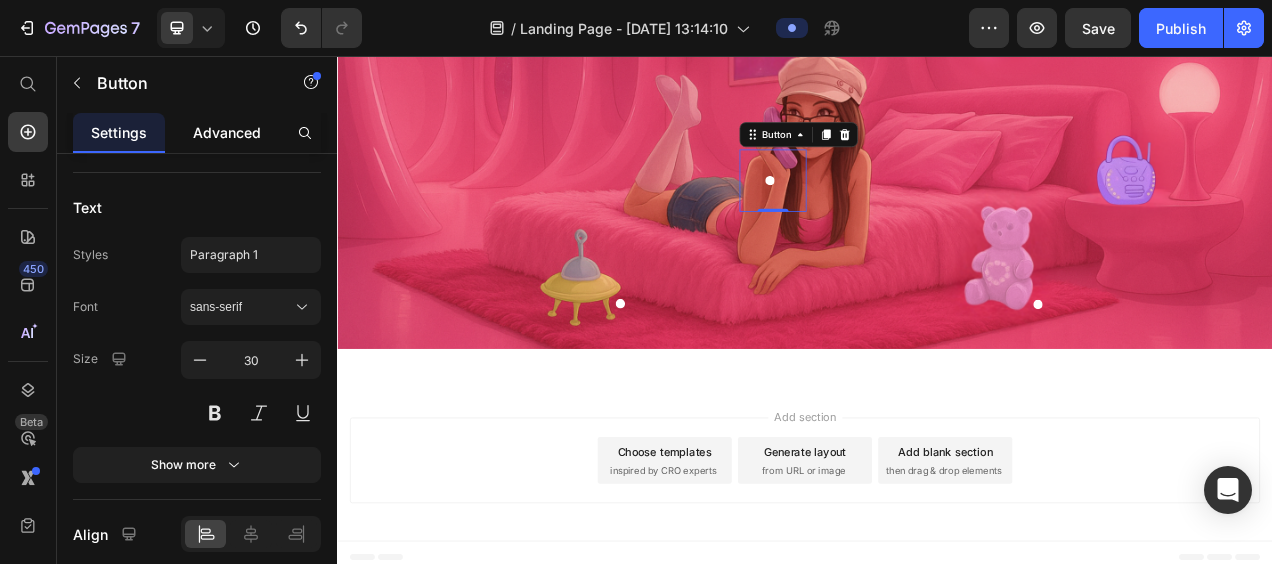click on "Advanced" 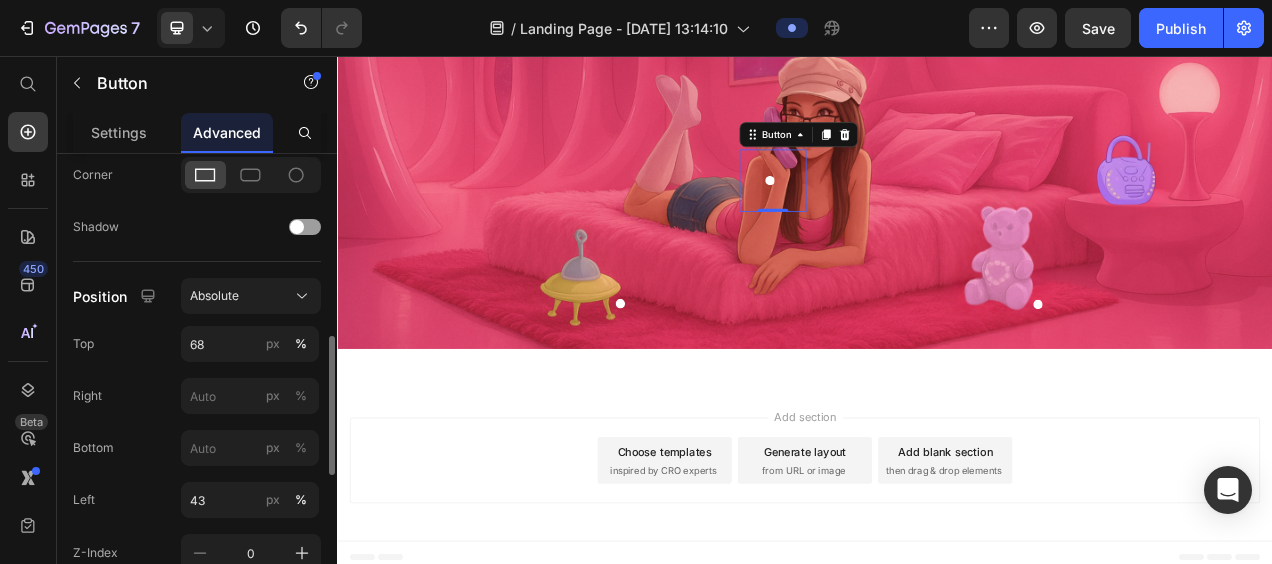scroll, scrollTop: 623, scrollLeft: 0, axis: vertical 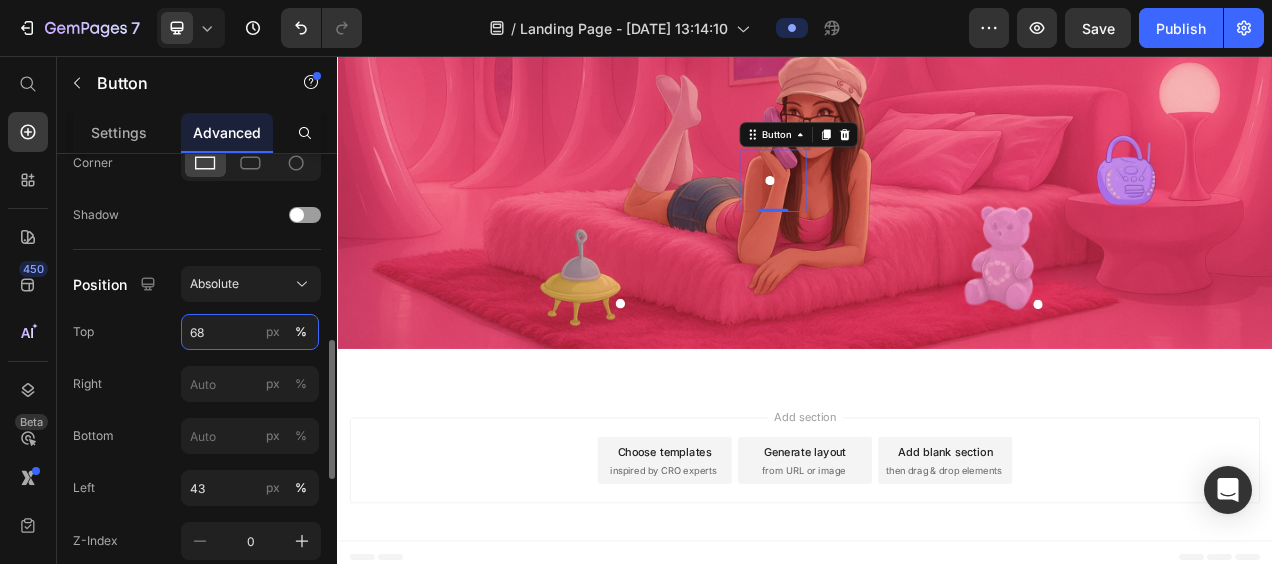 click on "68" at bounding box center (250, 332) 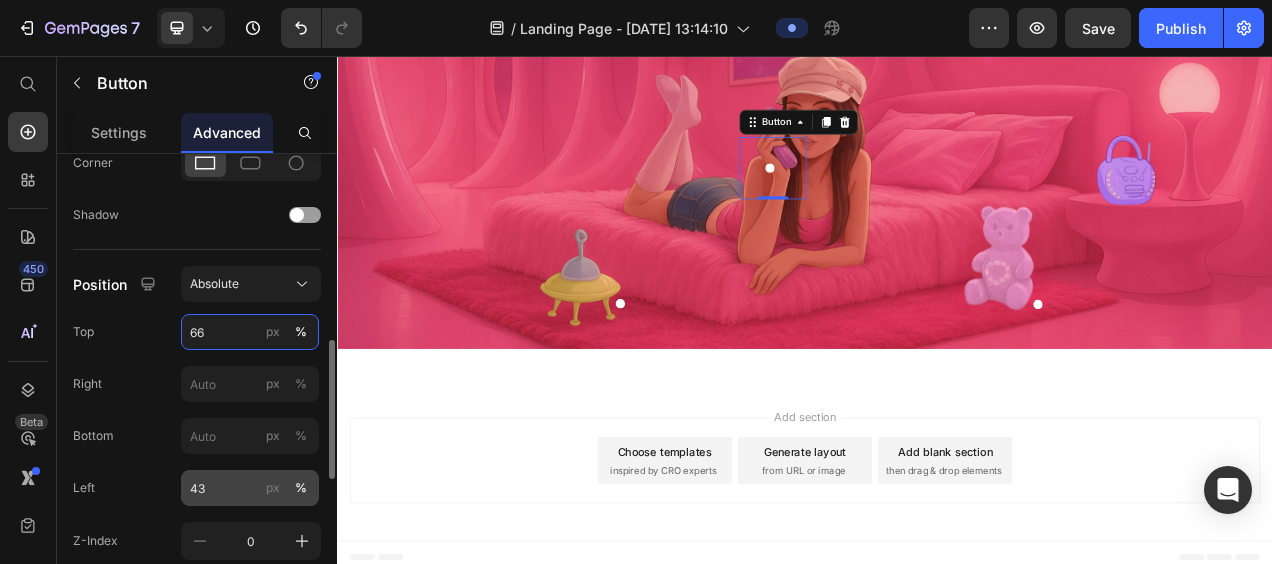 type on "66" 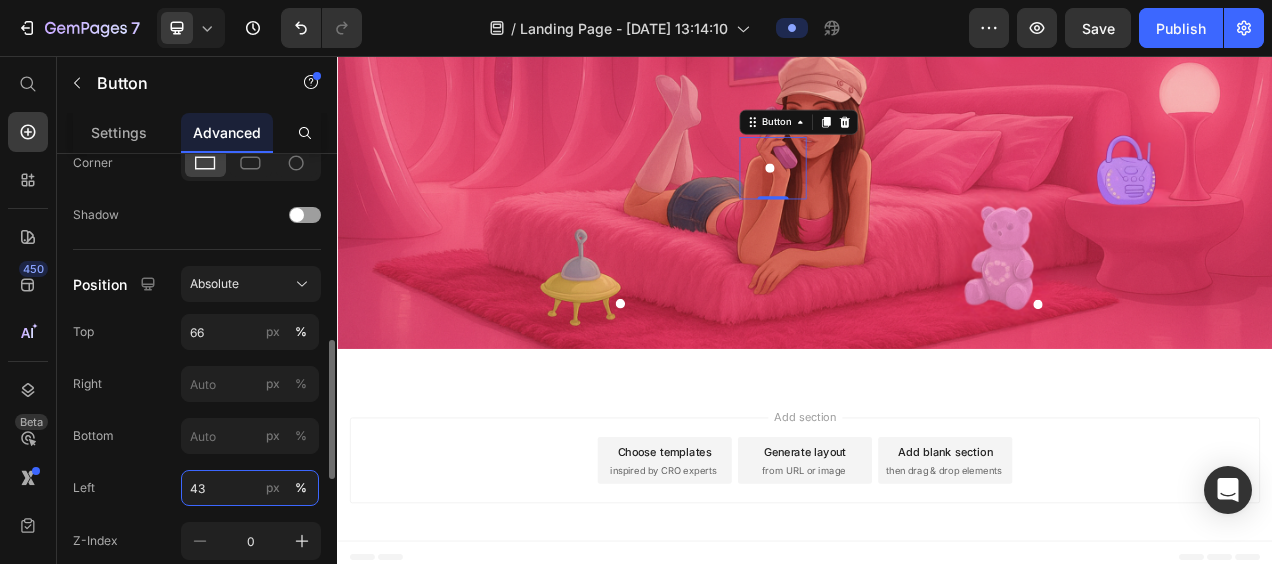 click on "43" at bounding box center (250, 488) 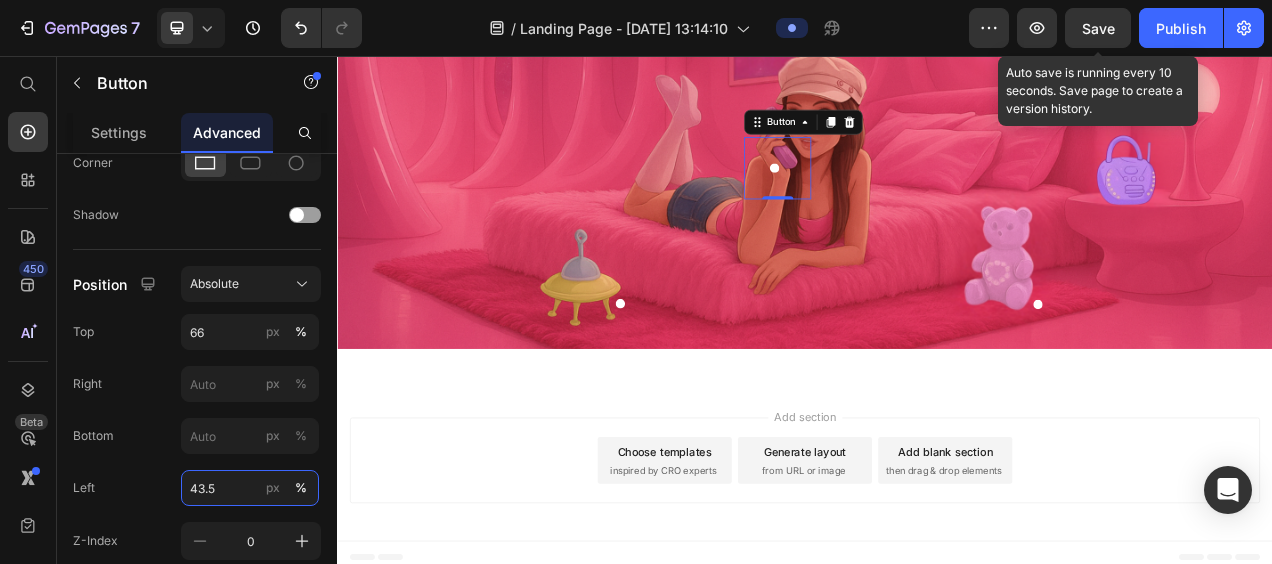 type on "43.5" 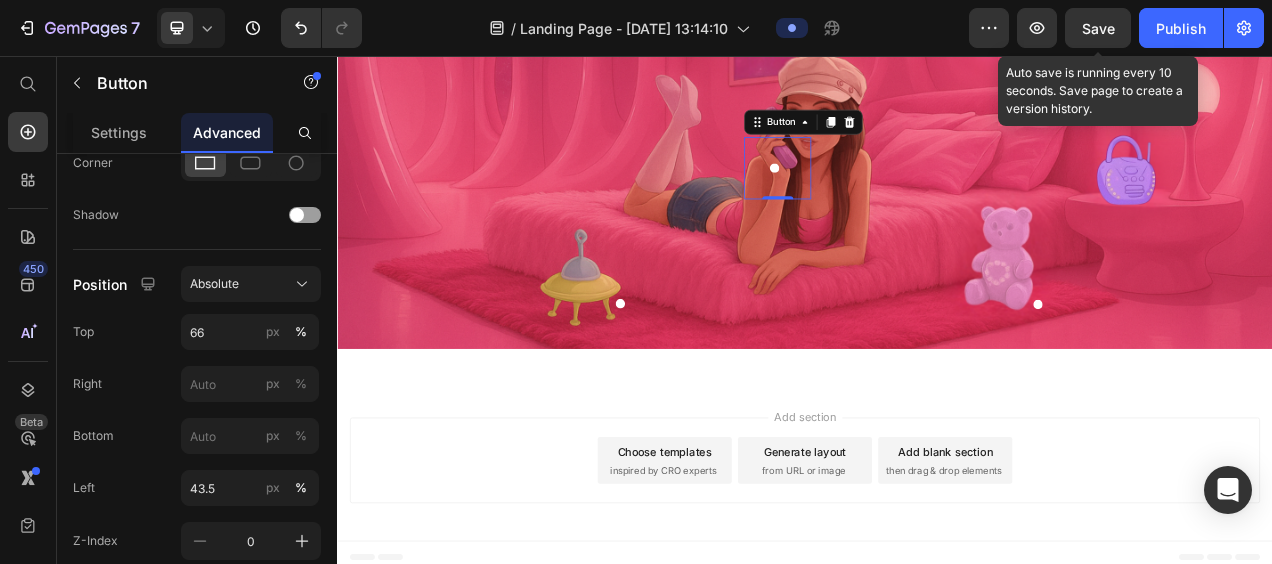 click on "Save" at bounding box center [1098, 28] 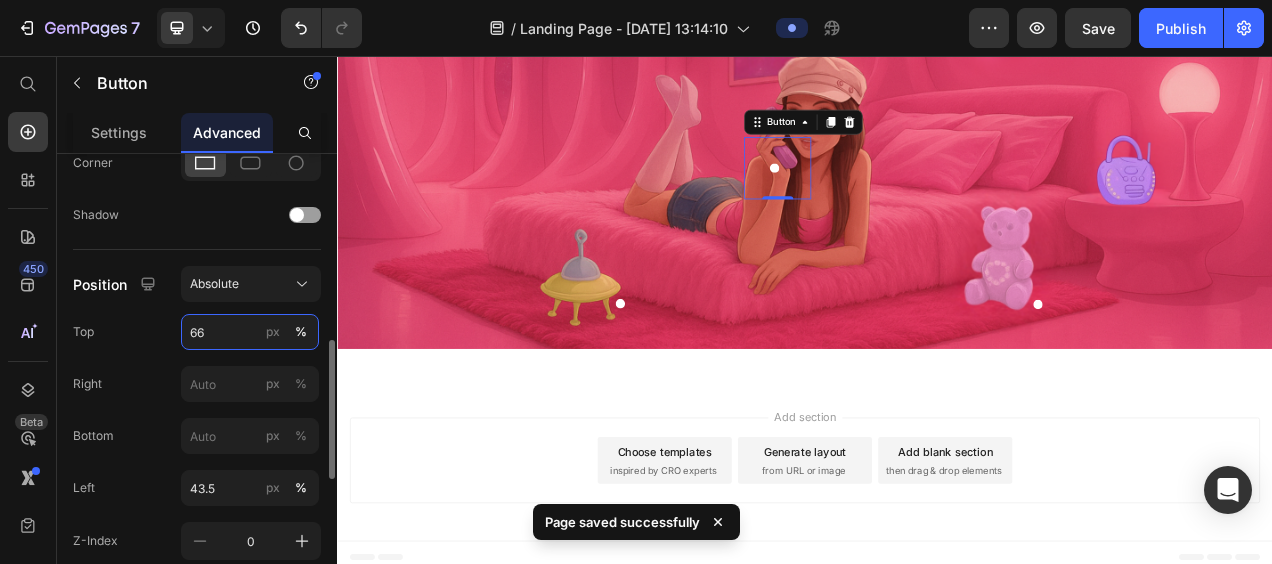 click on "66" at bounding box center [250, 332] 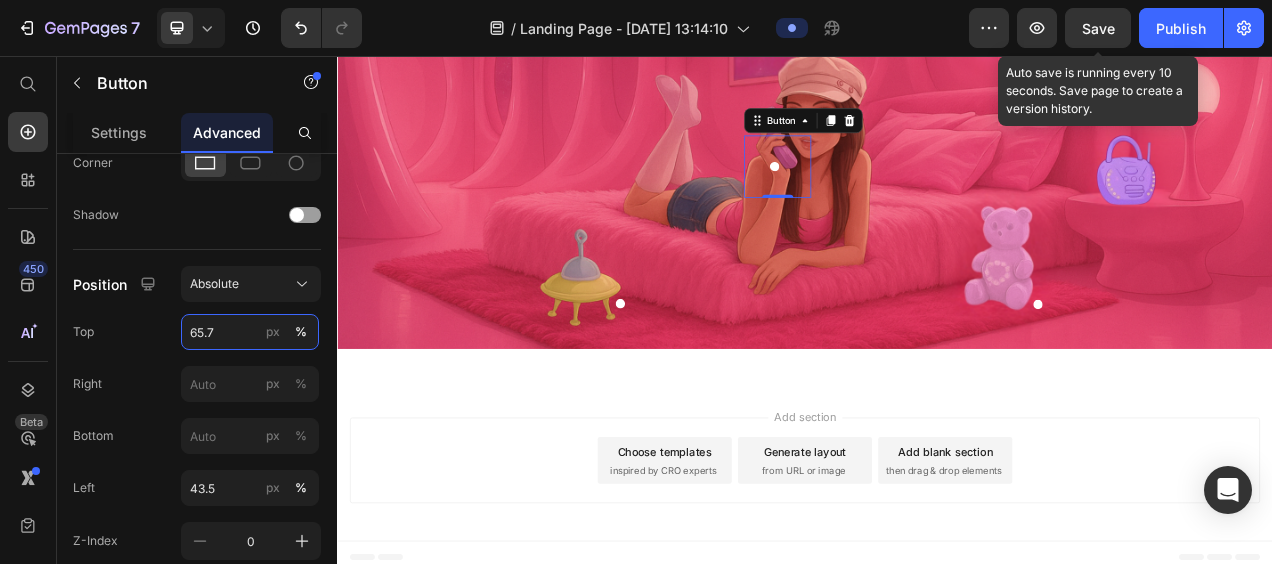 type on "65.7" 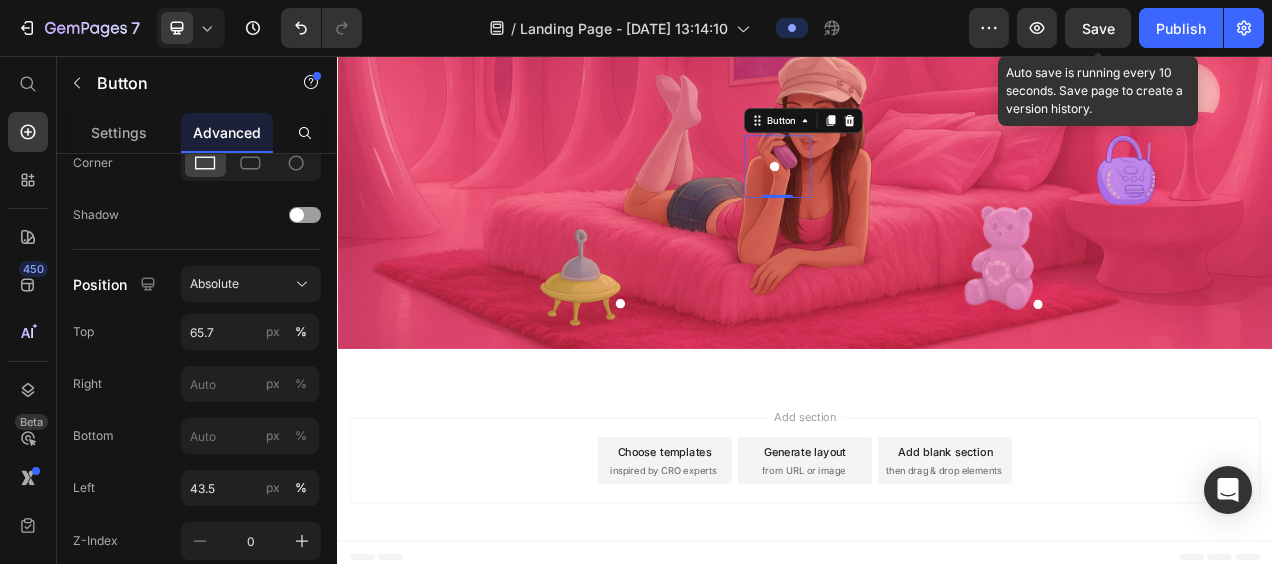click on "Save" at bounding box center (1098, 28) 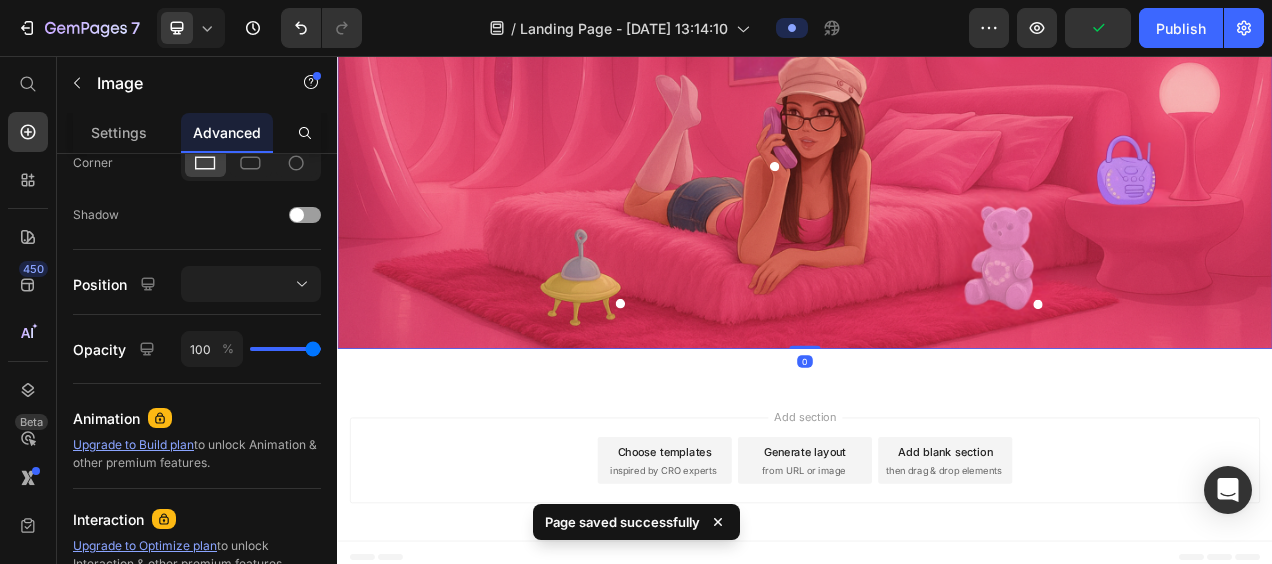 scroll, scrollTop: 0, scrollLeft: 0, axis: both 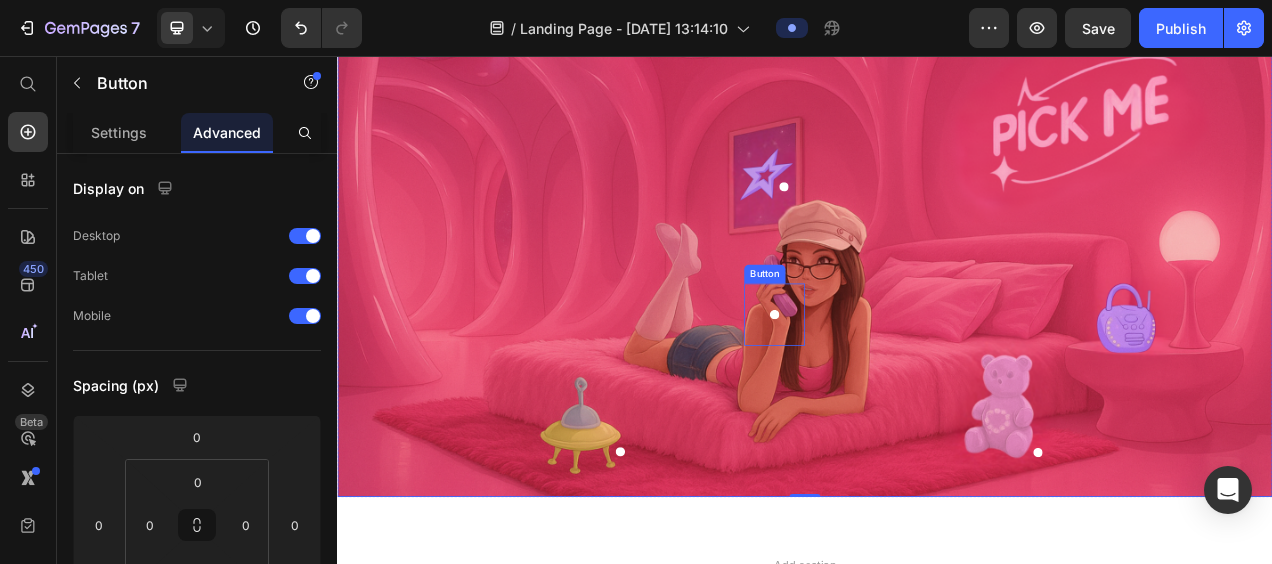 click 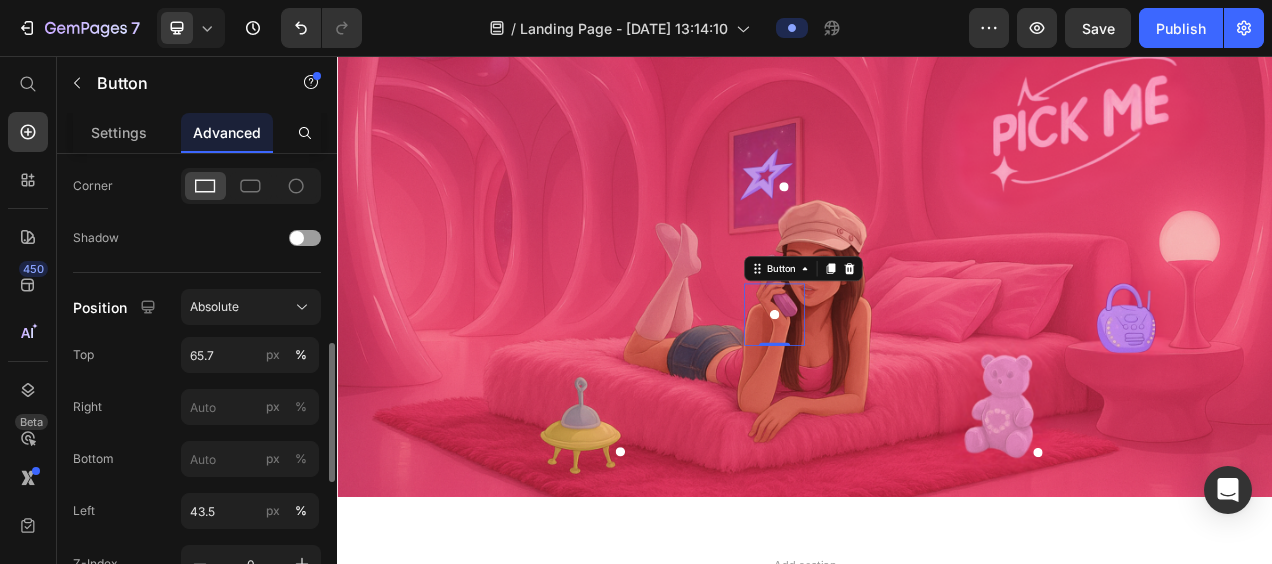 scroll, scrollTop: 610, scrollLeft: 0, axis: vertical 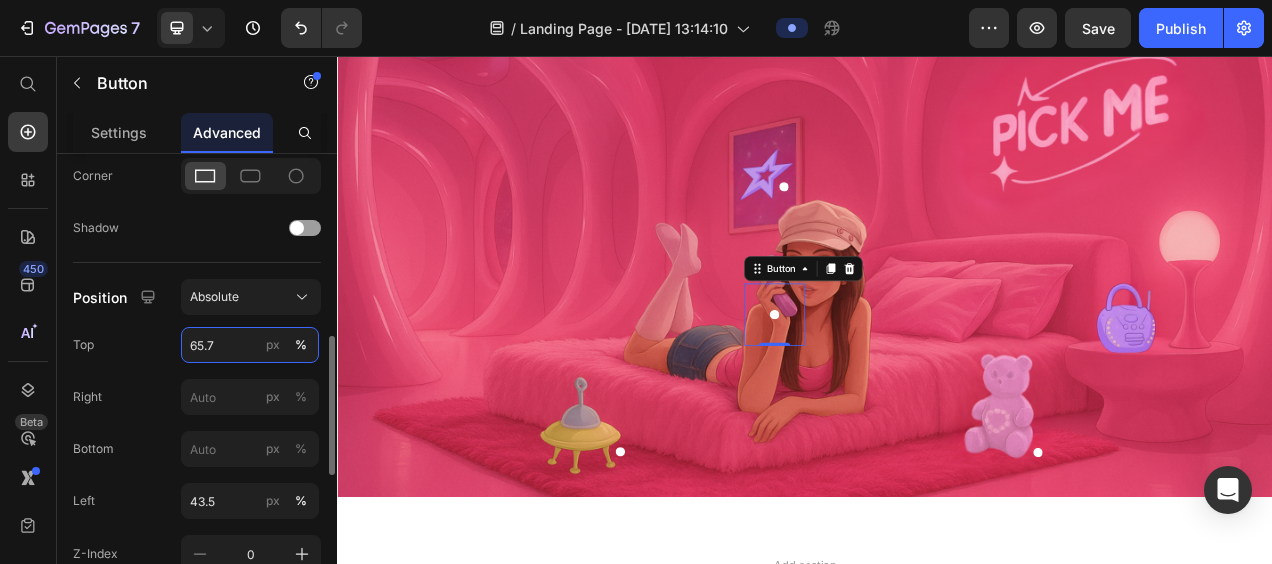 click on "65.7" at bounding box center (250, 345) 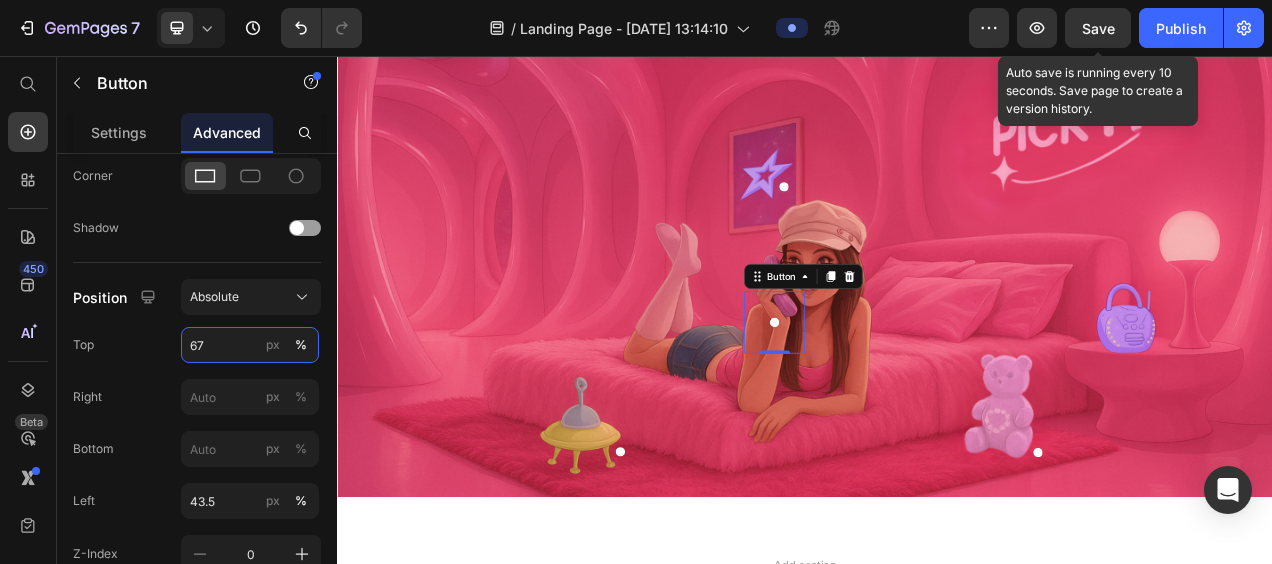 type on "67" 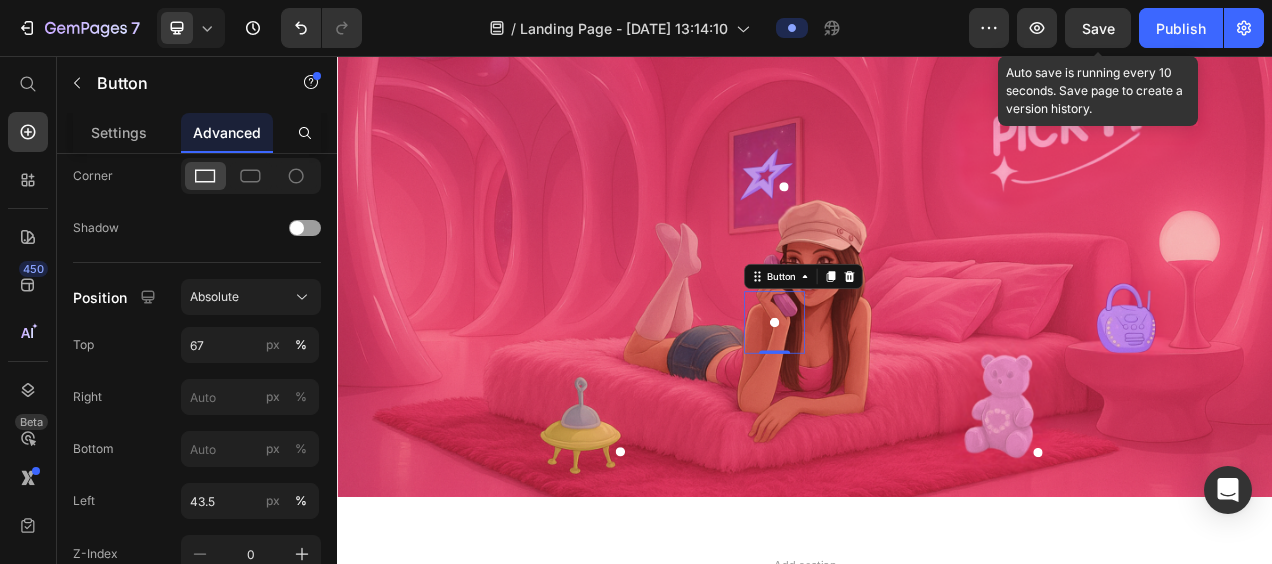 click on "Save" at bounding box center [1098, 28] 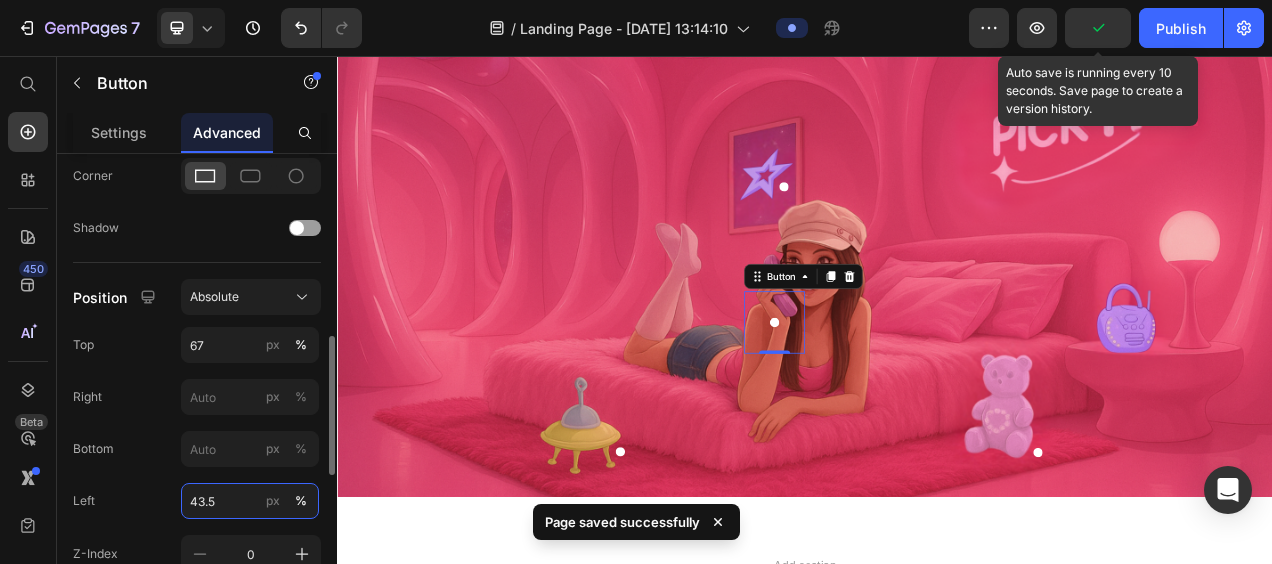 click on "43.5" at bounding box center [250, 501] 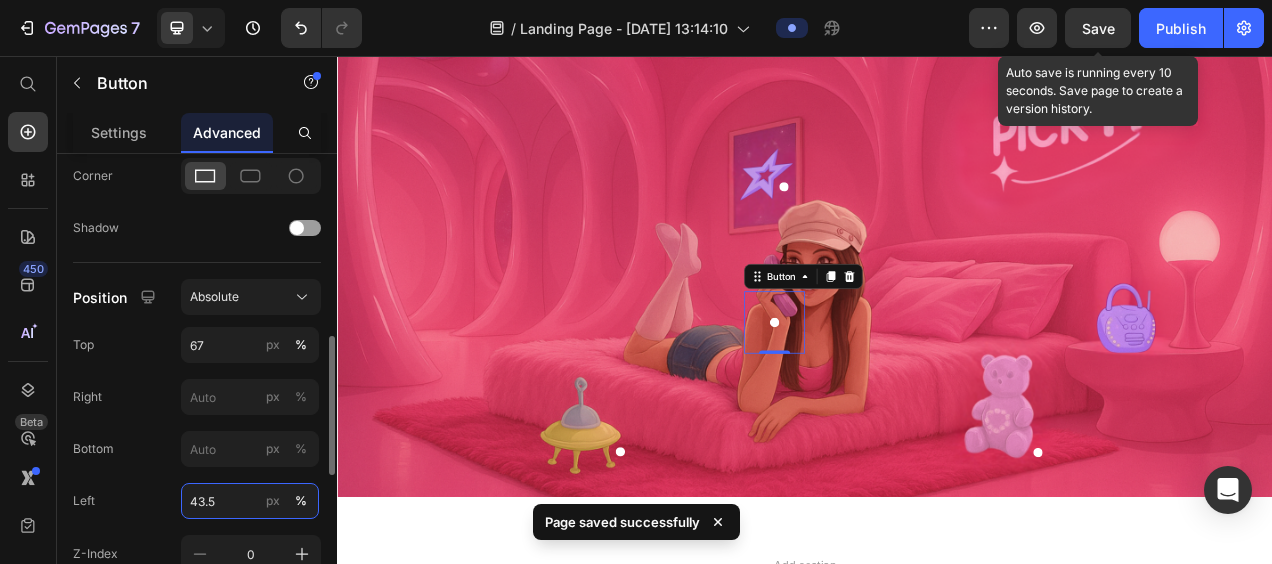 click on "43.5" at bounding box center (250, 501) 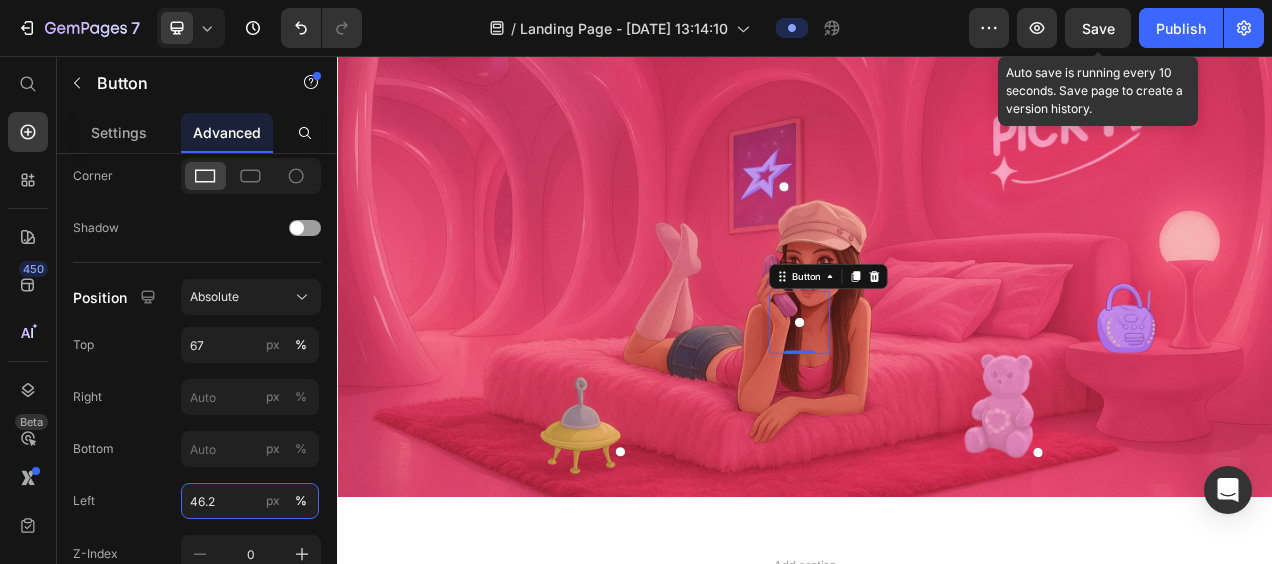 type on "46.2" 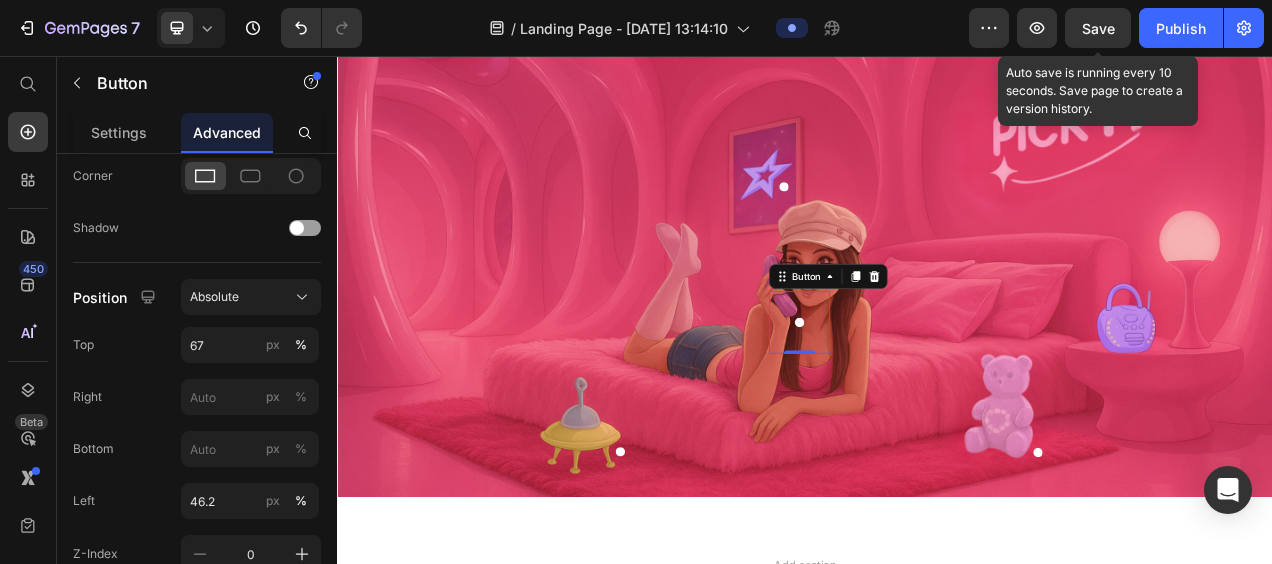 click on "Save" at bounding box center (1098, 28) 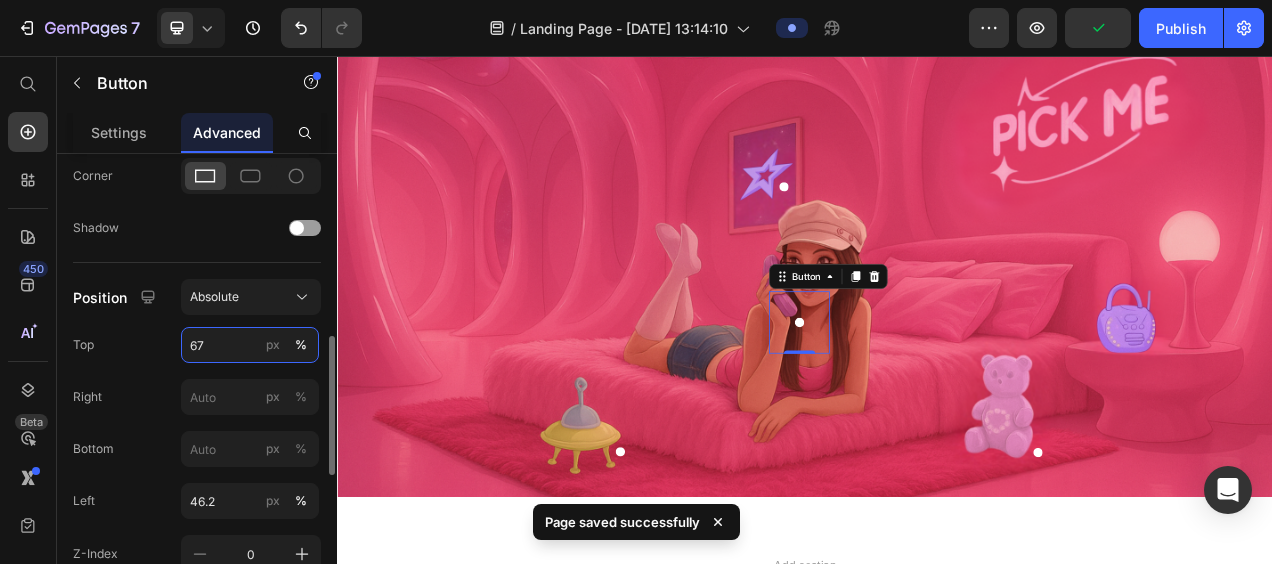 click on "67" at bounding box center (250, 345) 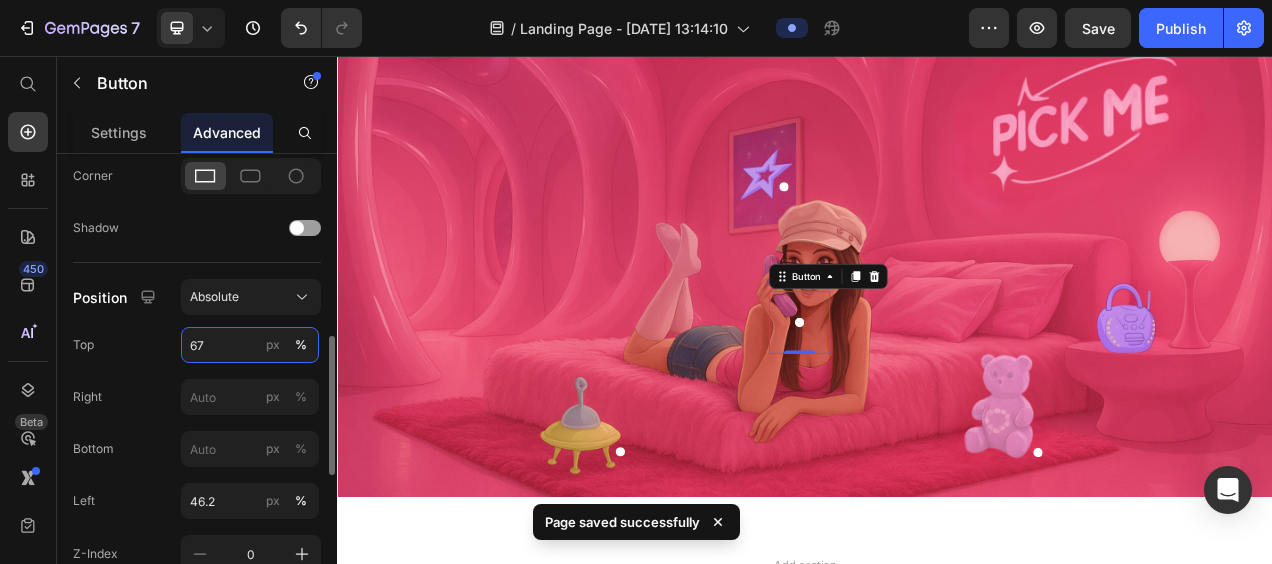 click on "67" at bounding box center (250, 345) 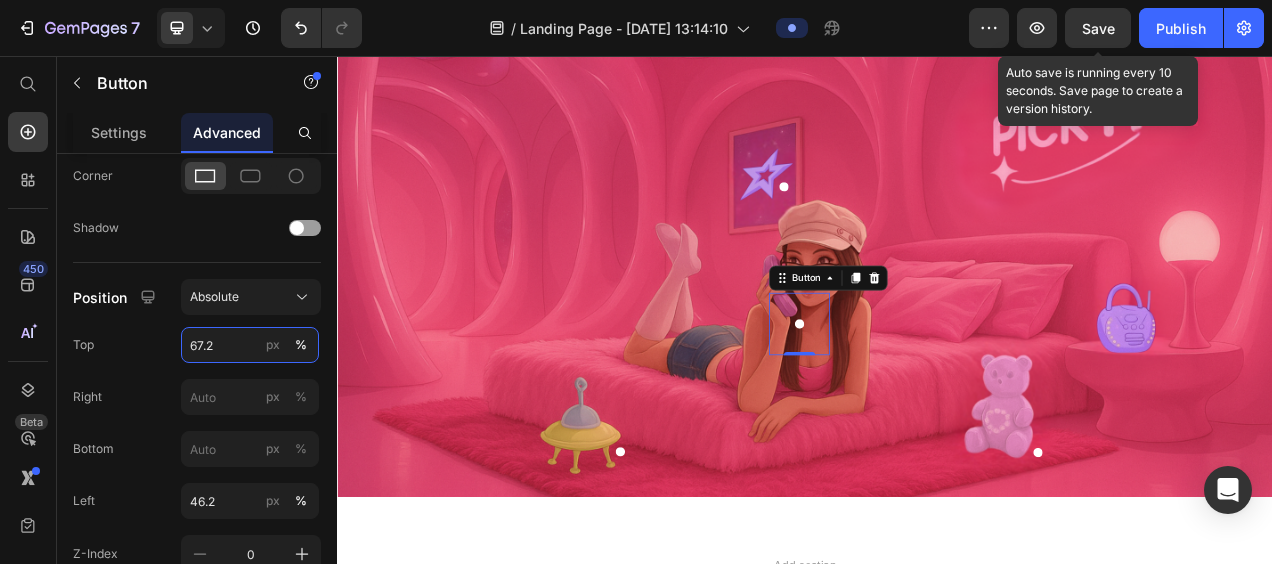 type on "67.2" 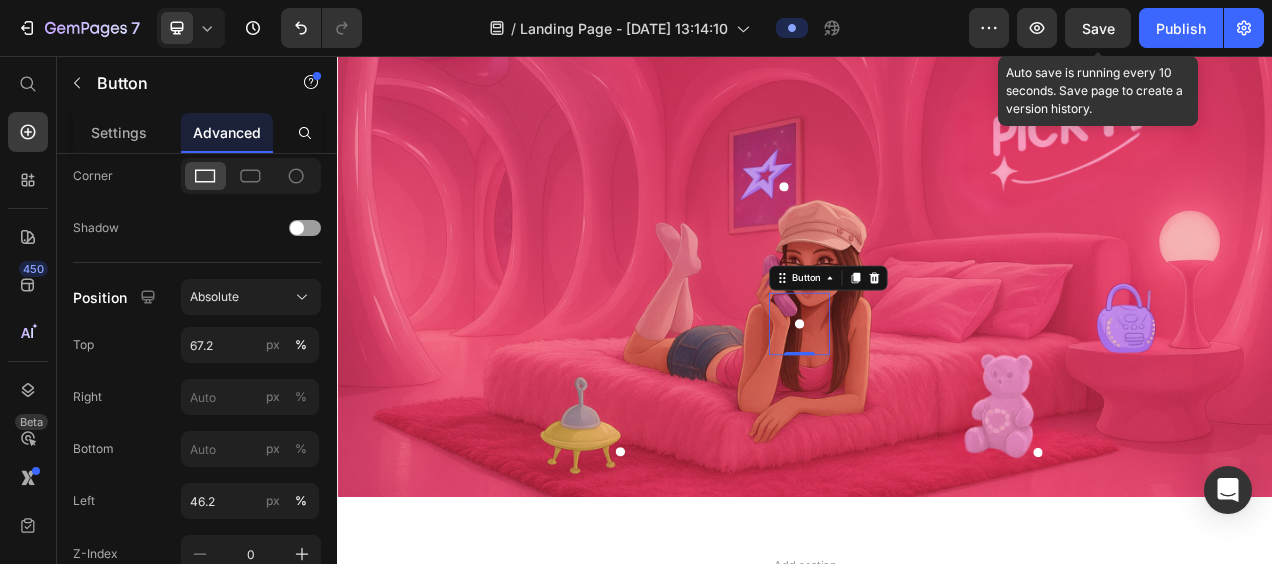 click on "Save" 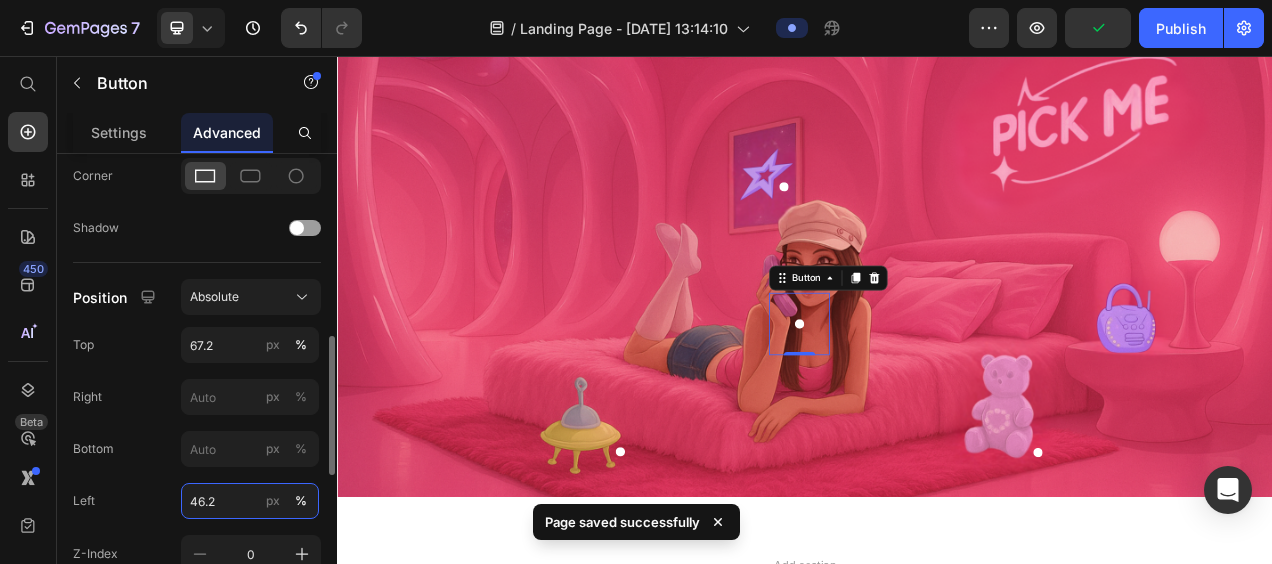 click on "46.2" at bounding box center (250, 501) 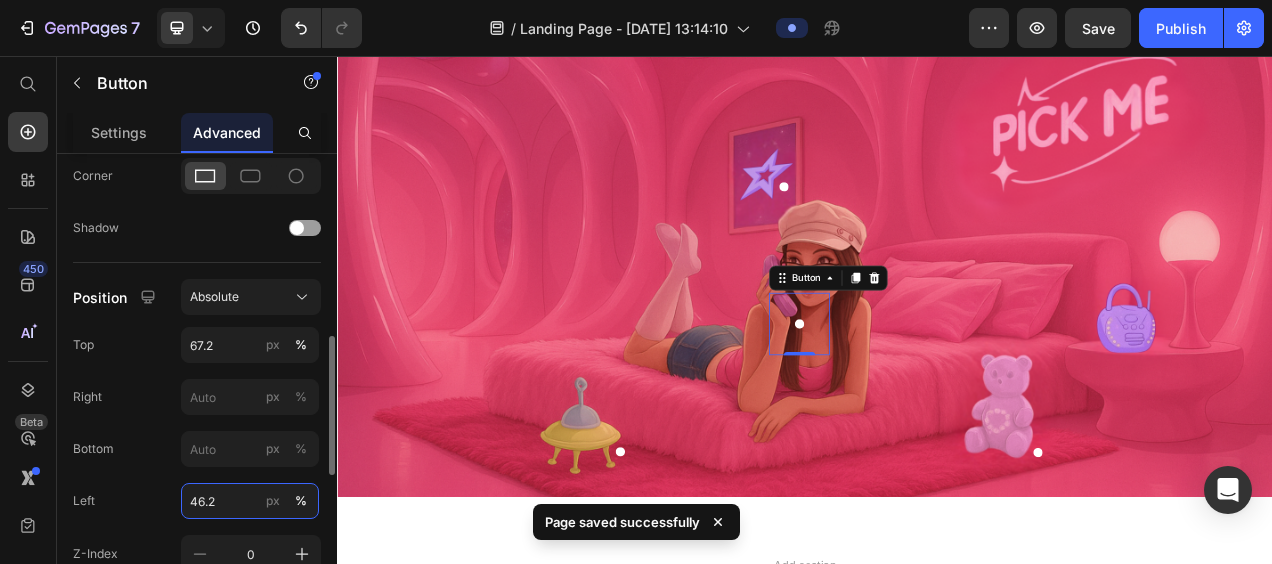 click on "46.2" at bounding box center (250, 501) 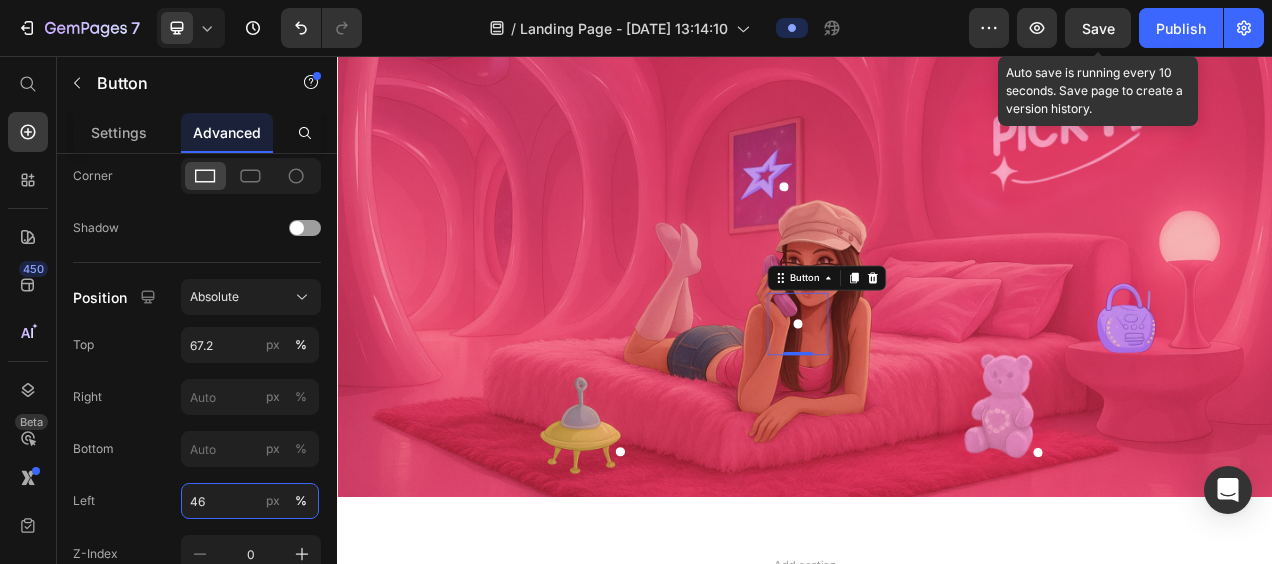 type on "46" 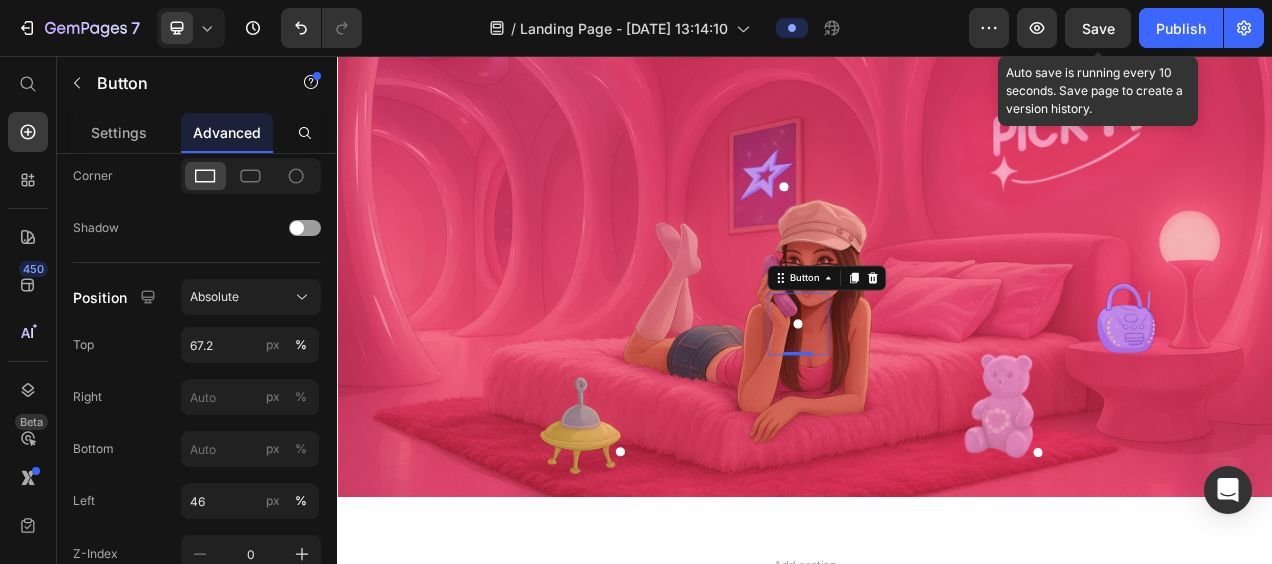click on "Save" at bounding box center (1098, 28) 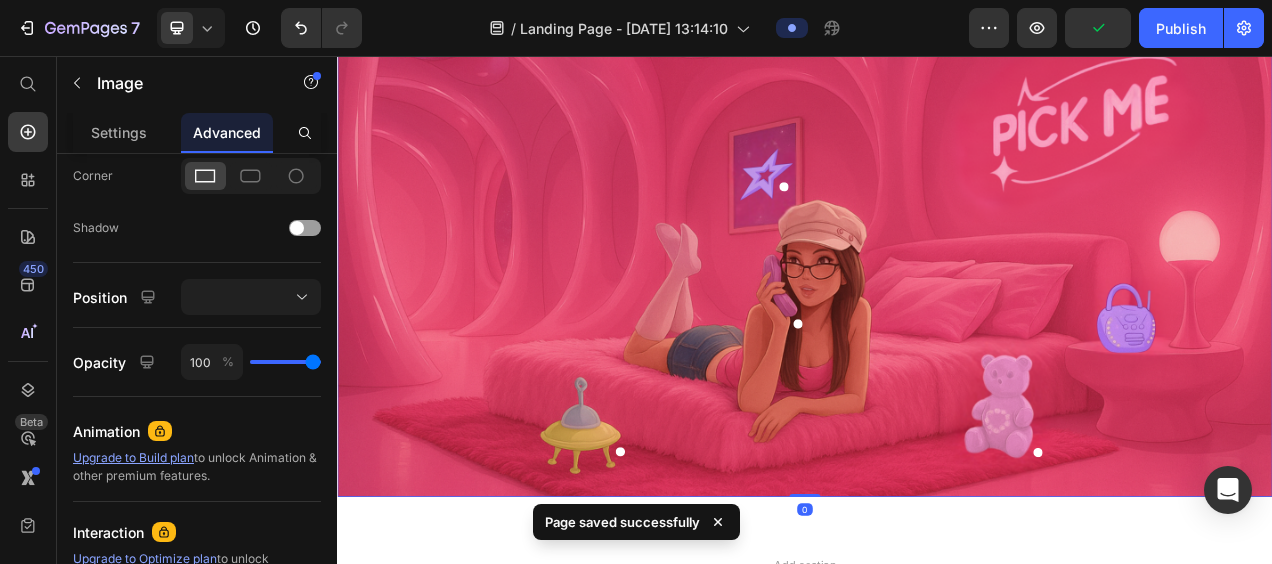 scroll, scrollTop: 0, scrollLeft: 0, axis: both 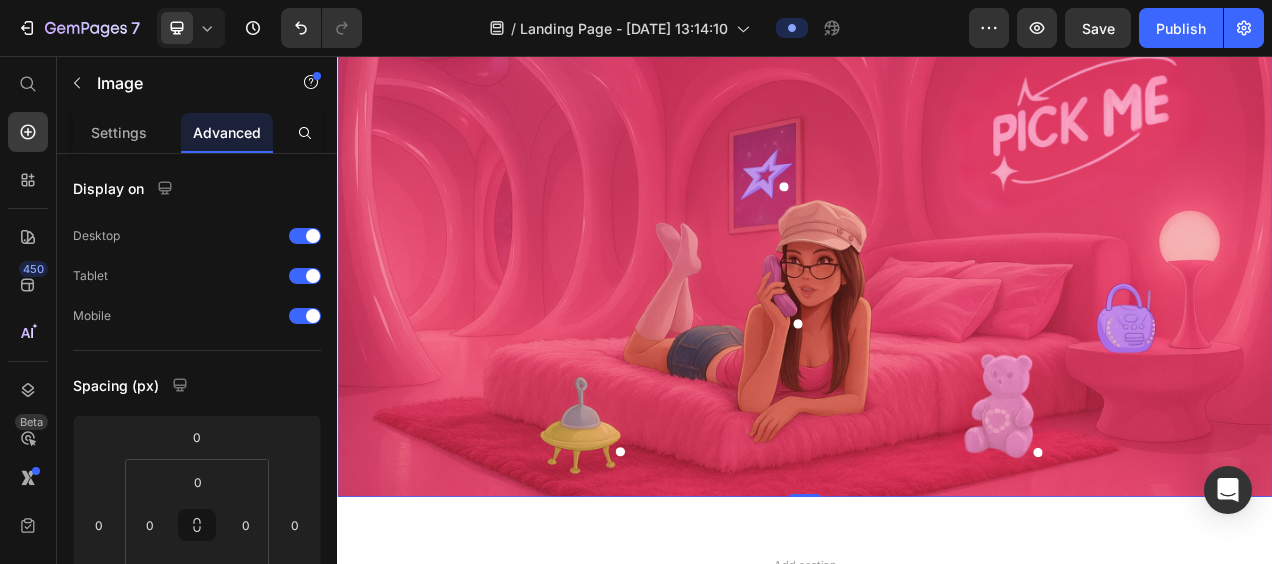 click 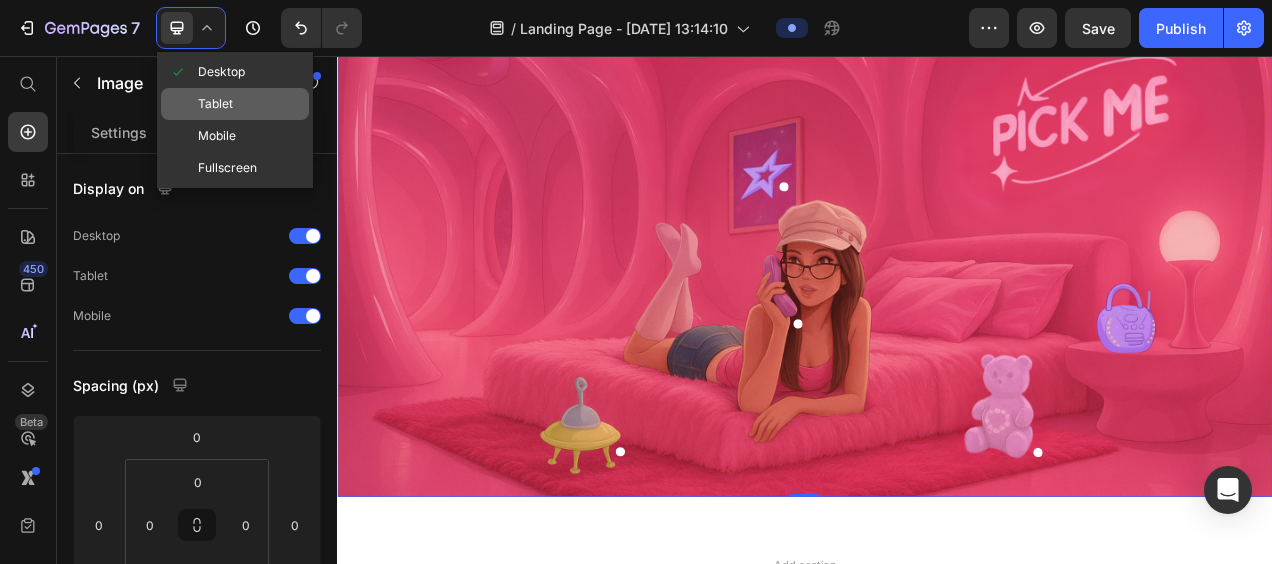 click at bounding box center [183, 104] 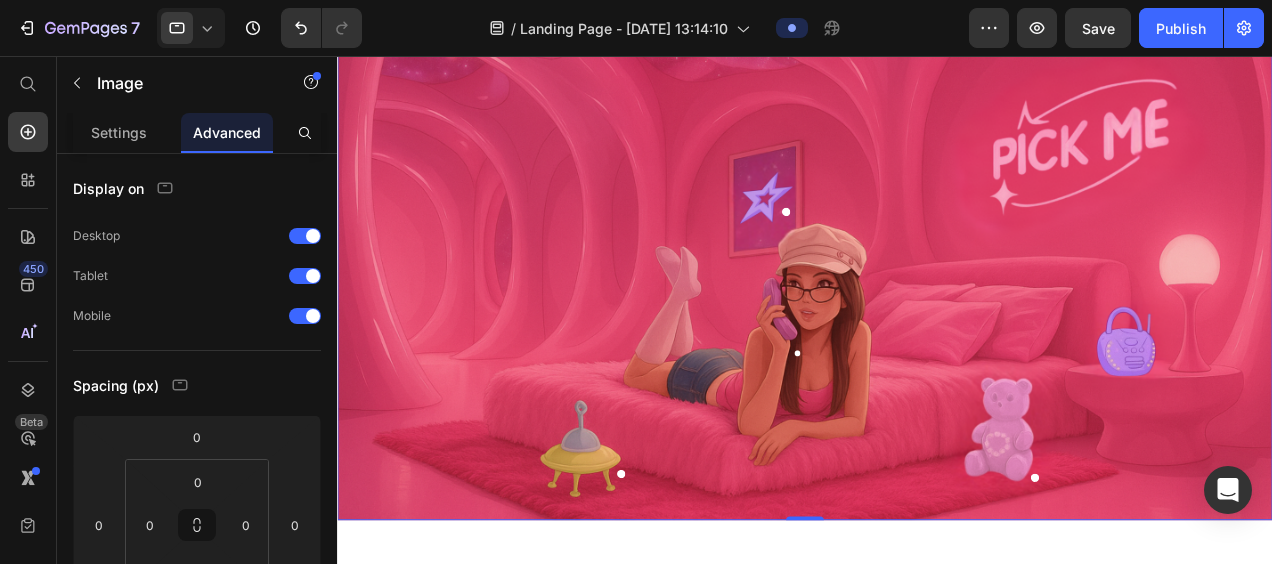 scroll, scrollTop: 242, scrollLeft: 0, axis: vertical 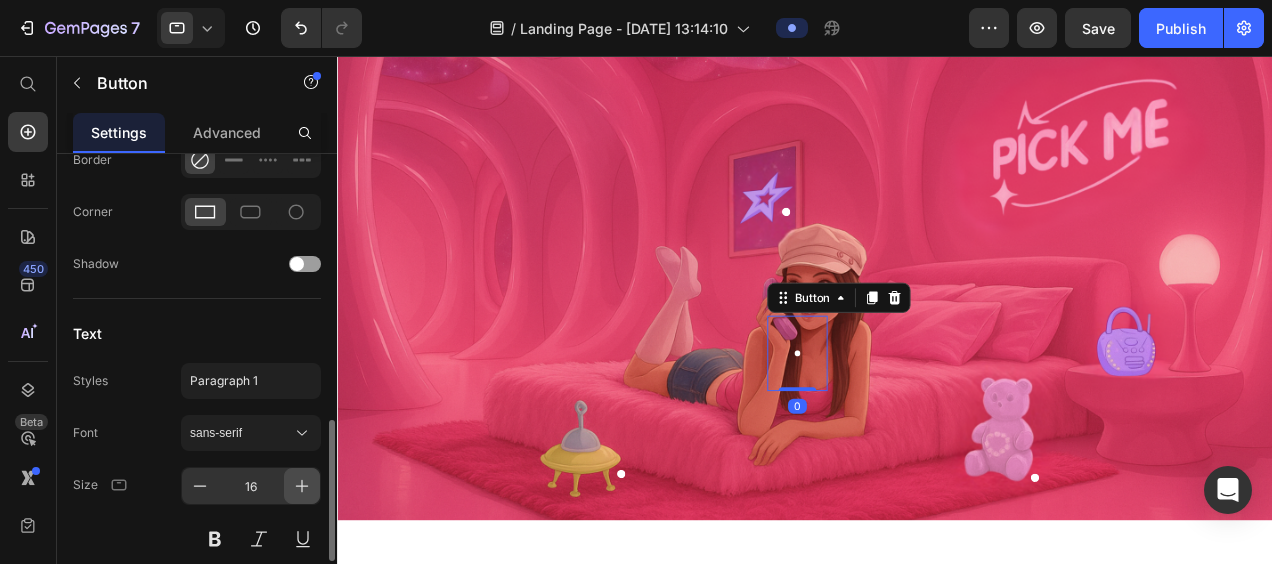 click 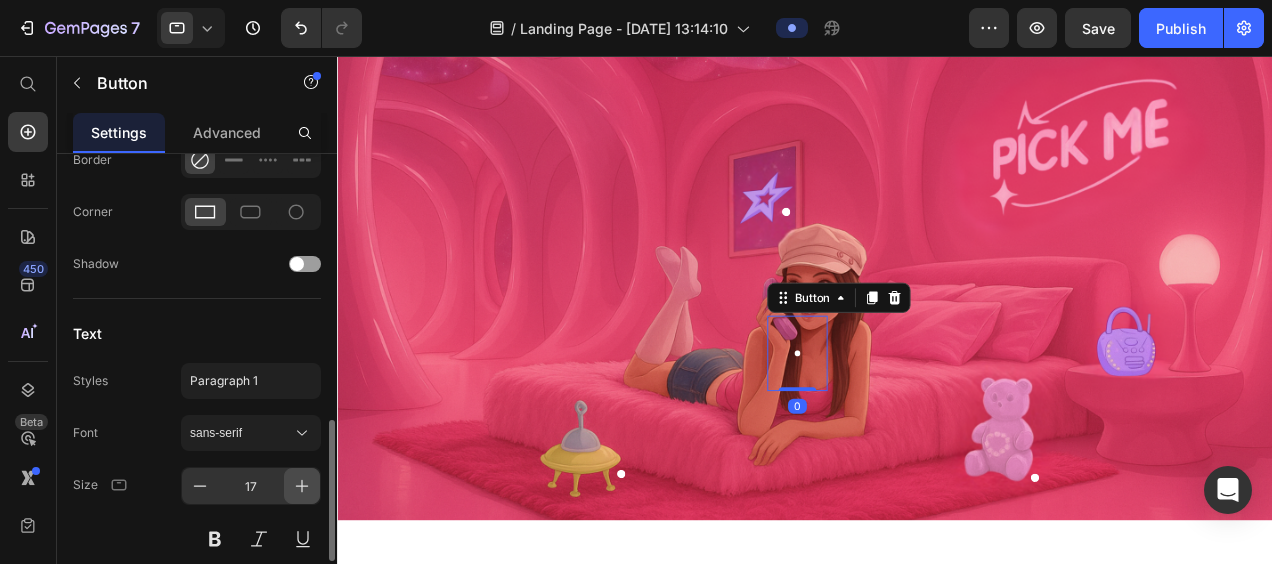 click 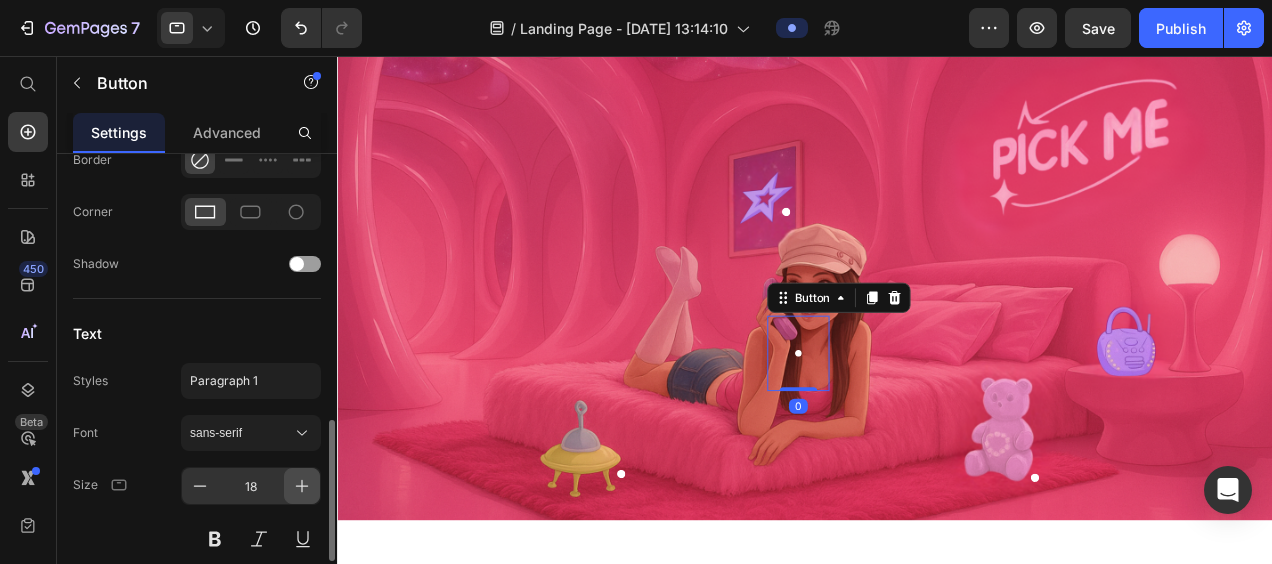 click 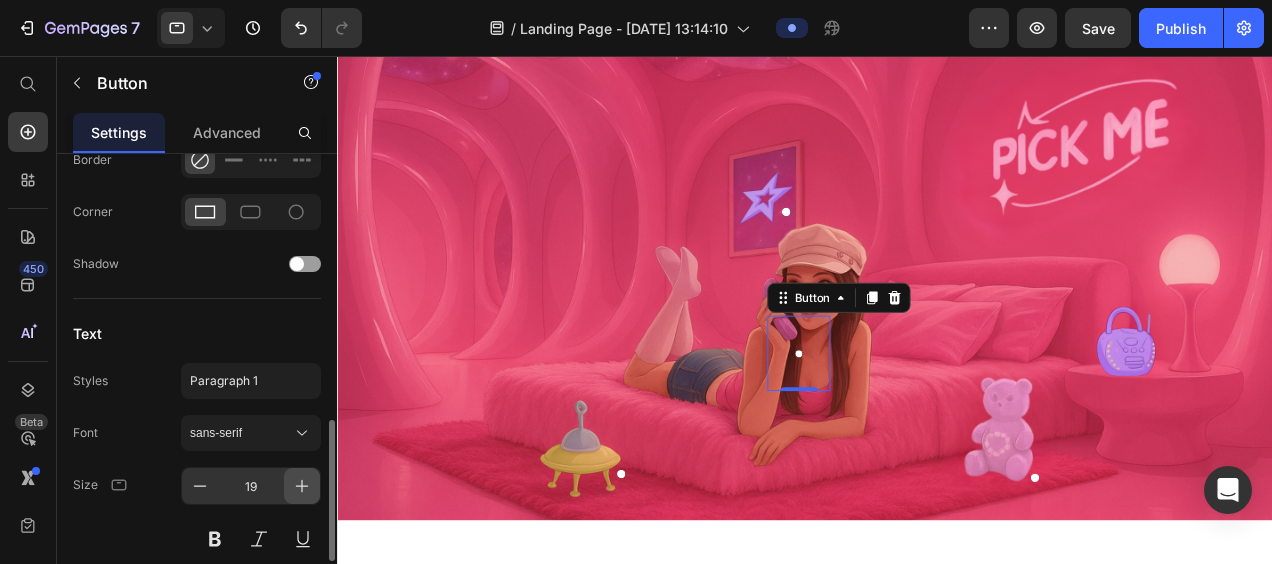 click 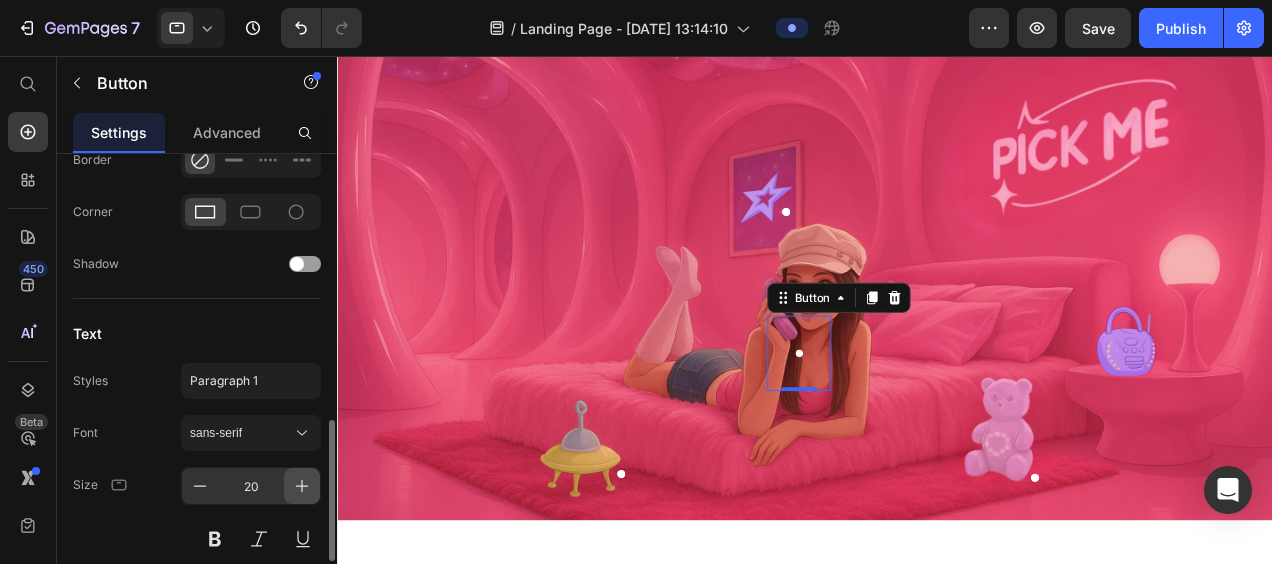 click 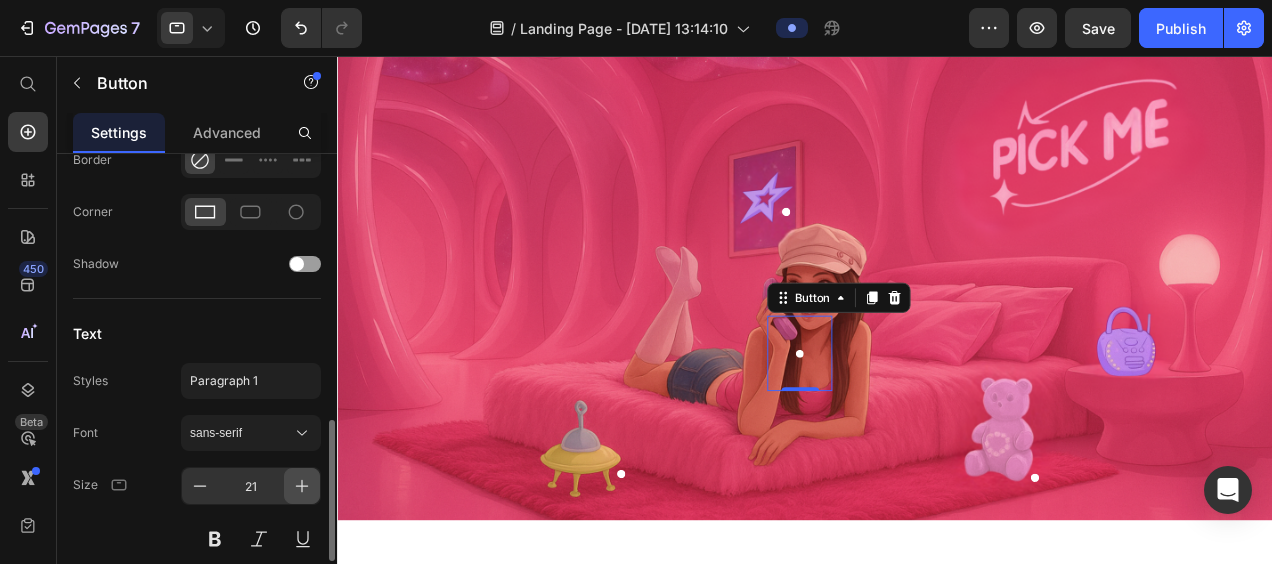 click 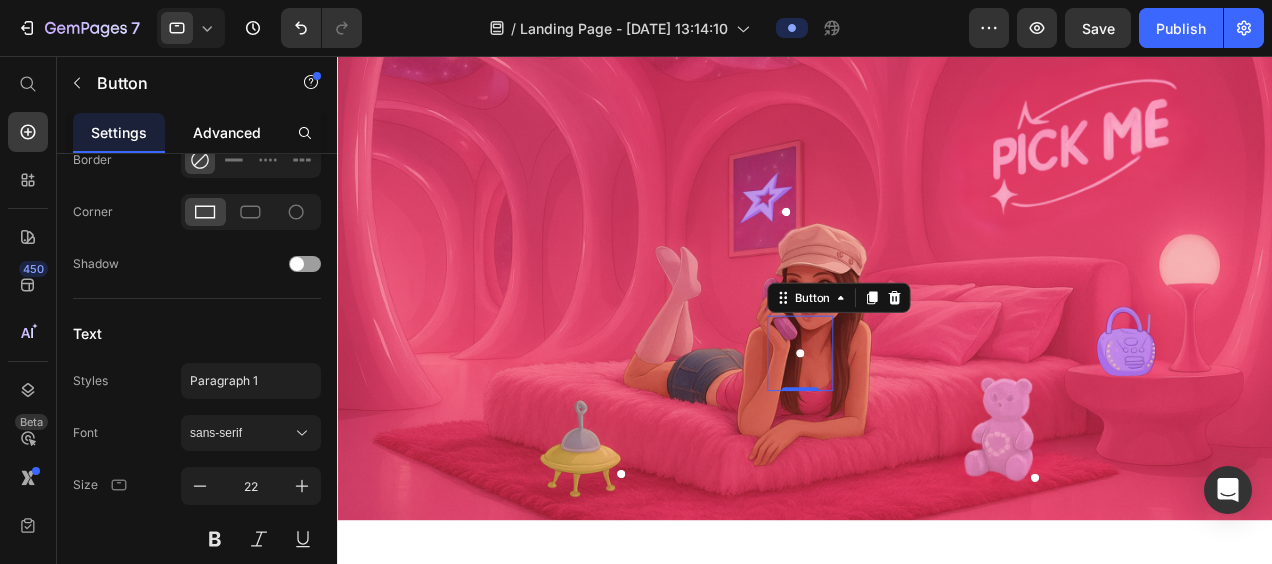 click on "Advanced" at bounding box center (227, 132) 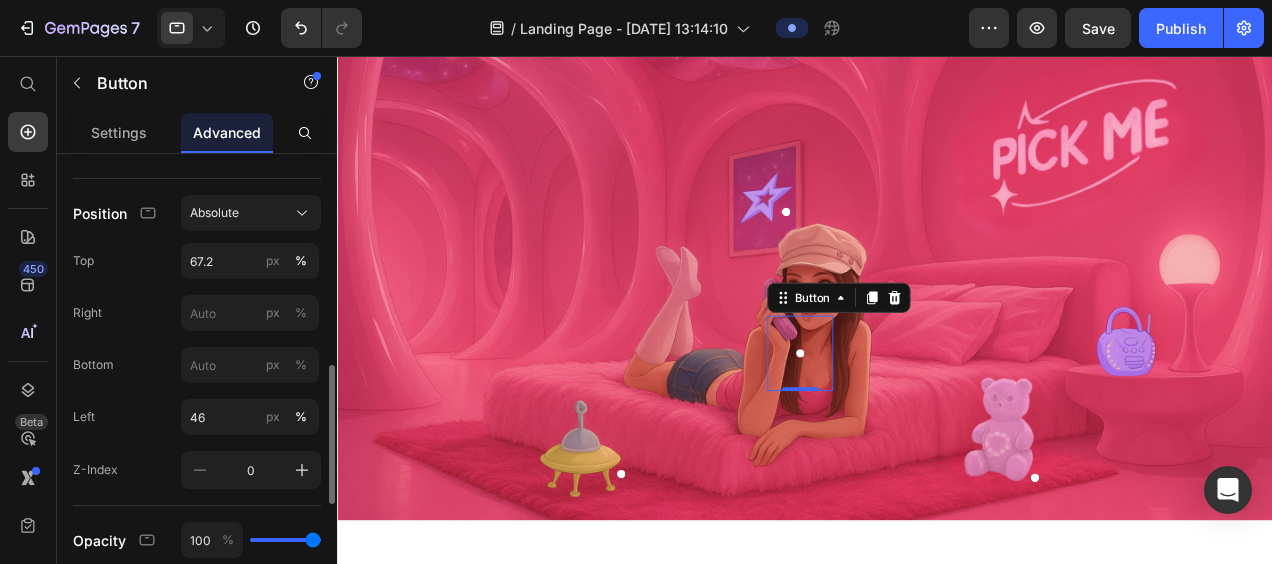 scroll, scrollTop: 692, scrollLeft: 0, axis: vertical 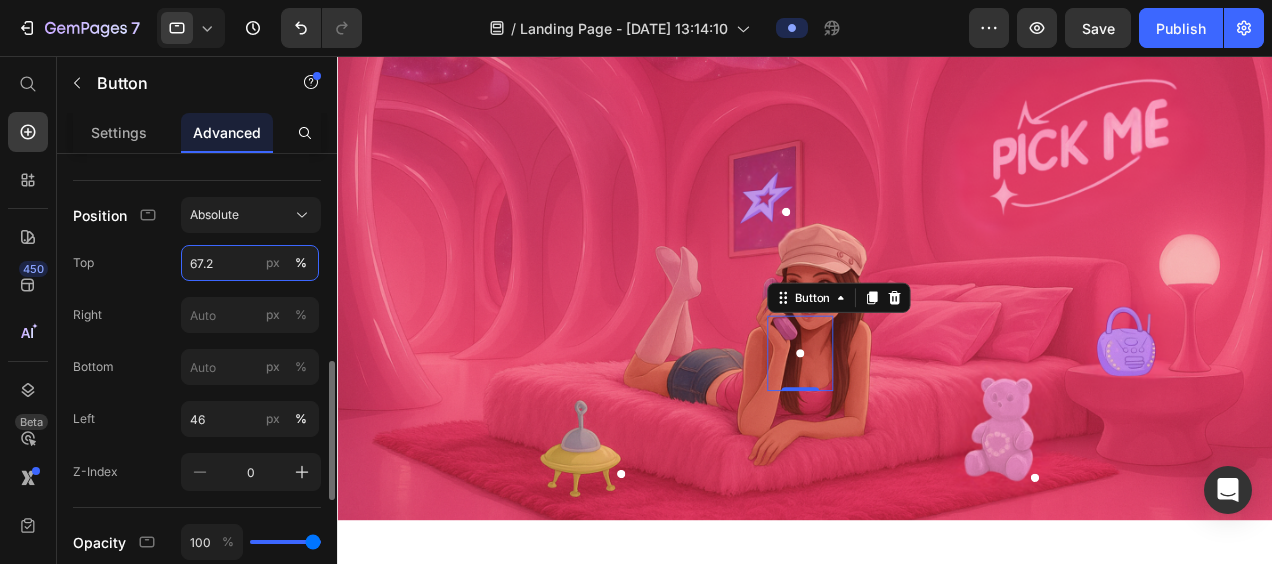click on "67.2" at bounding box center [250, 263] 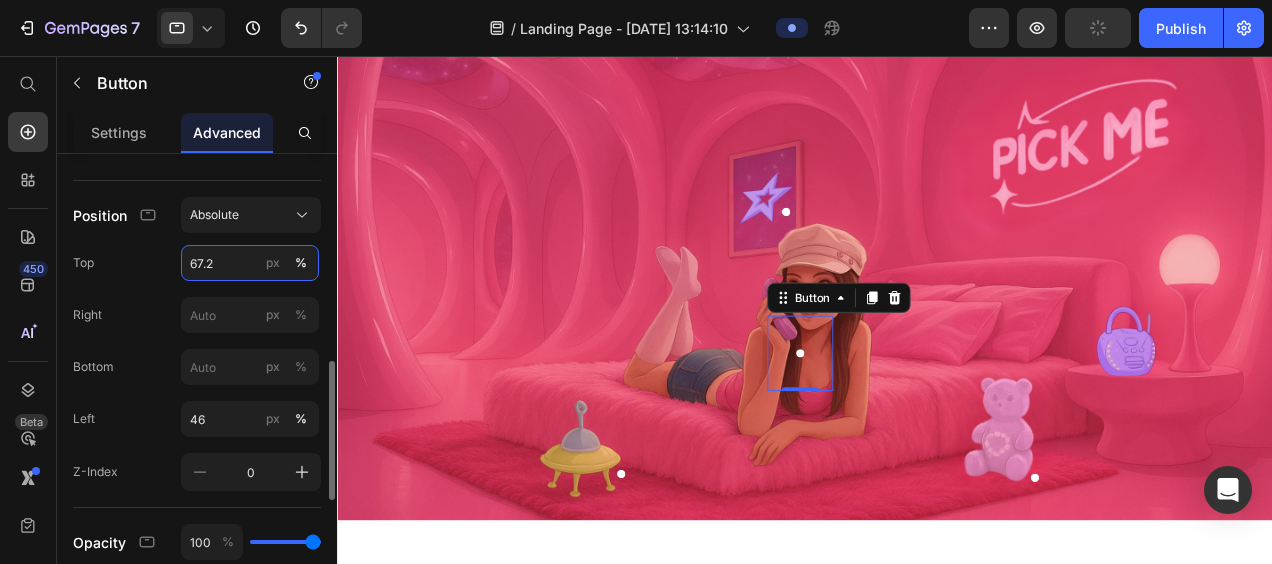 click on "67.2" at bounding box center [250, 263] 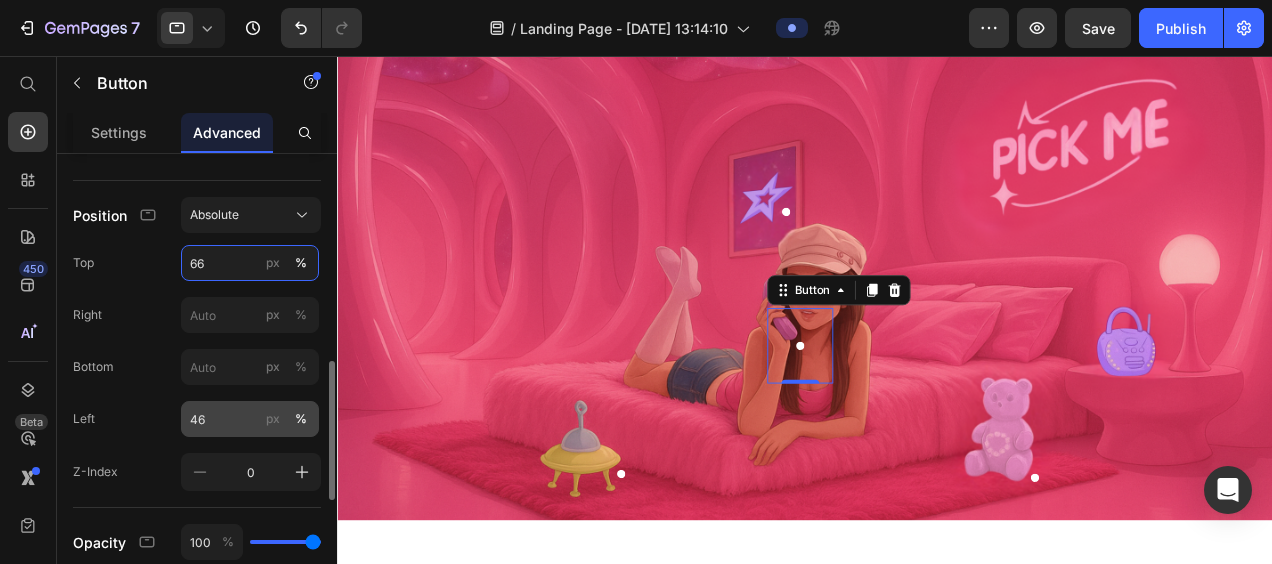 type on "66" 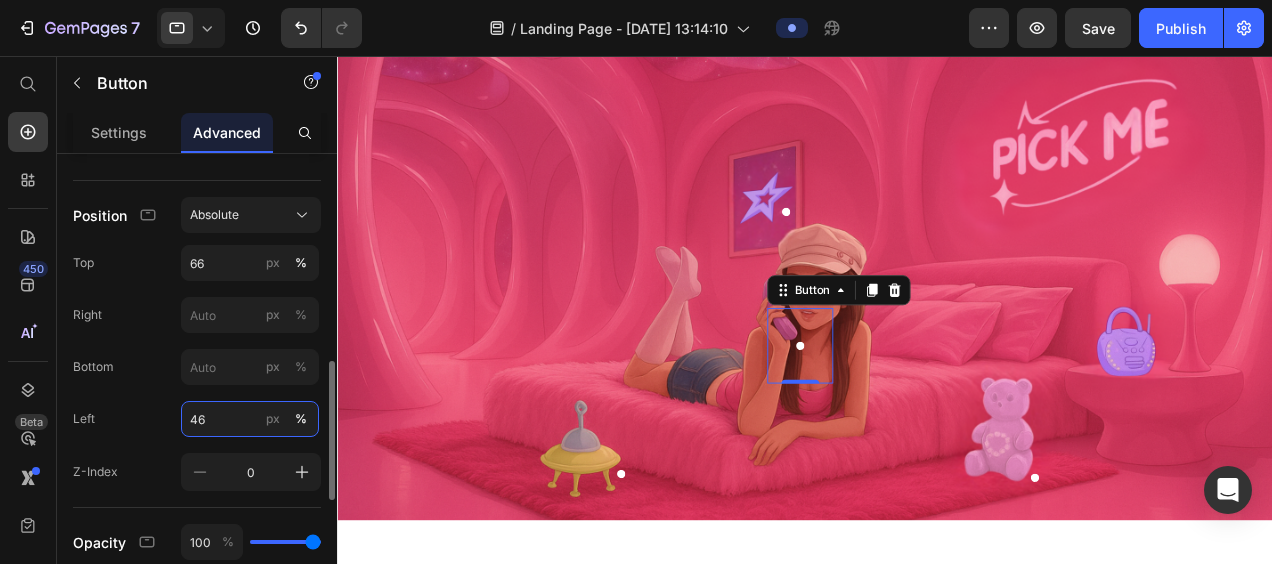 click on "46" at bounding box center (250, 419) 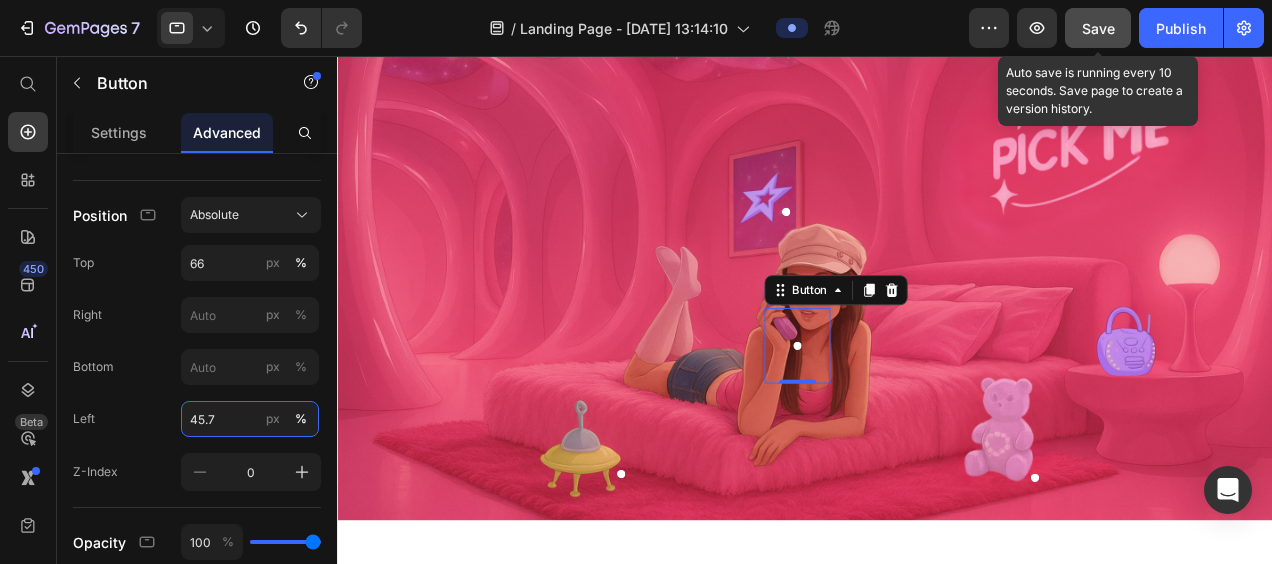 type on "45.7" 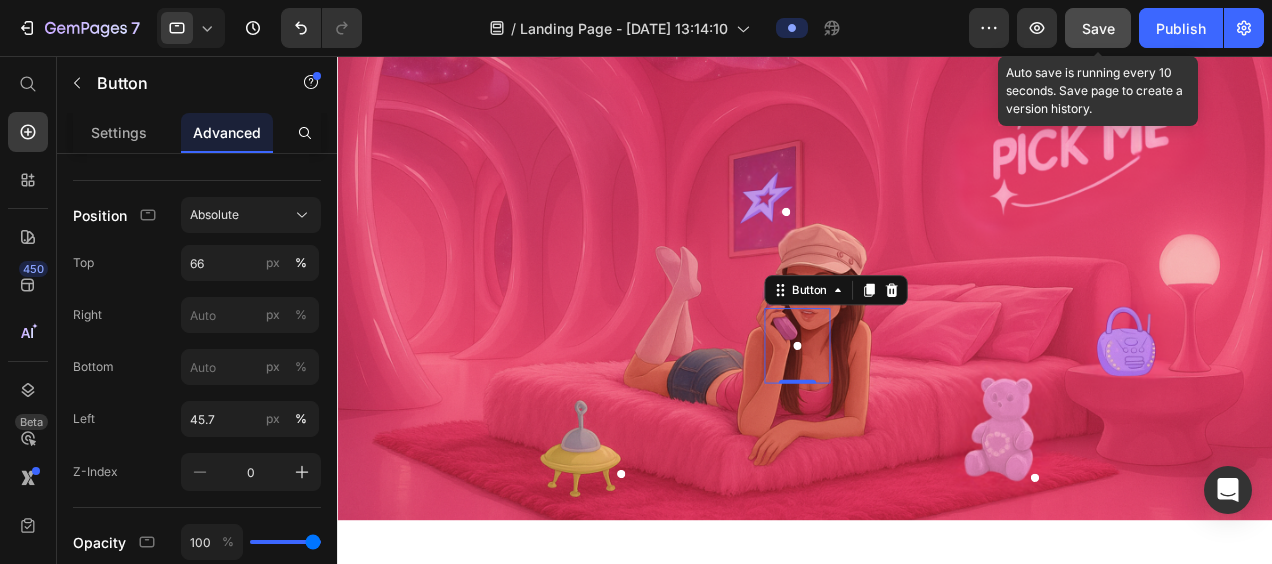 click on "Save" 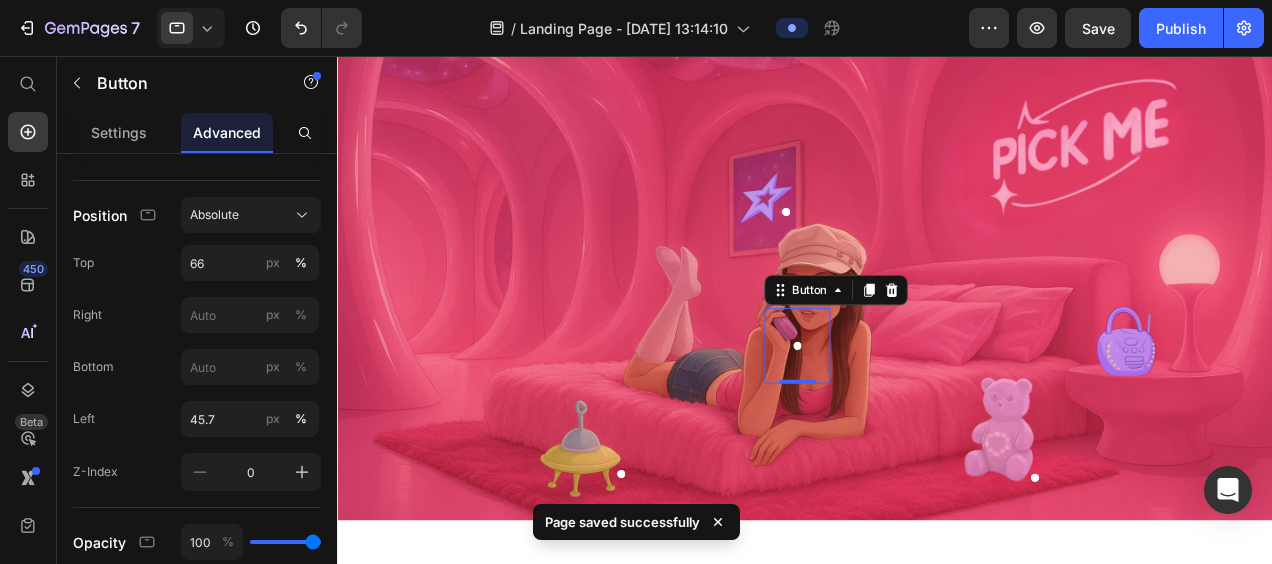 click 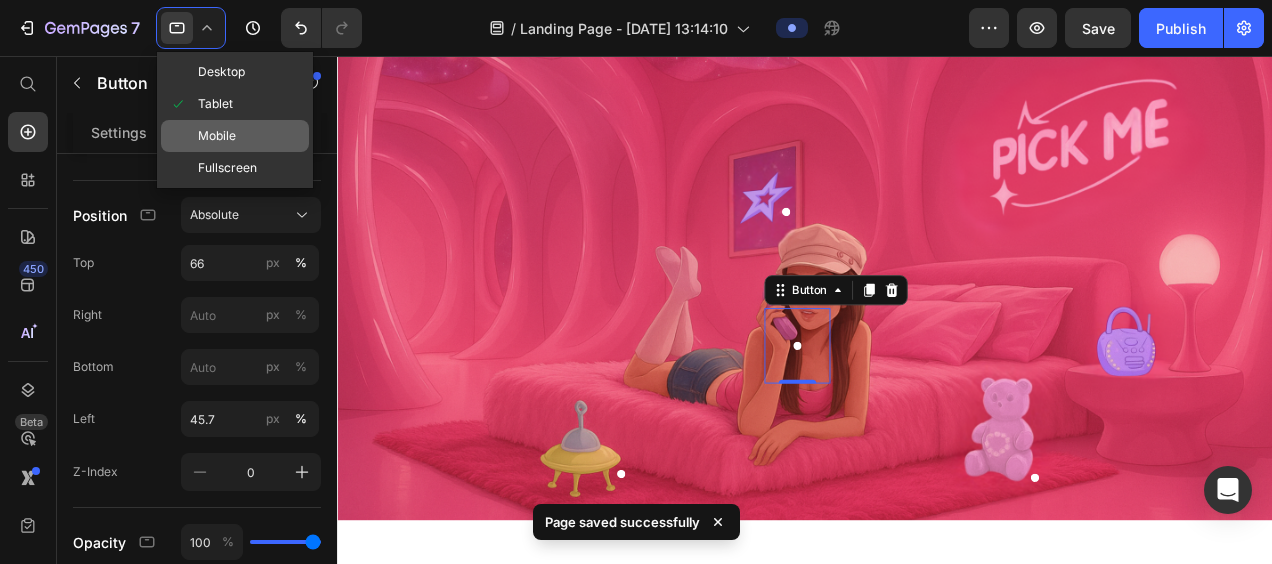 click on "Mobile" 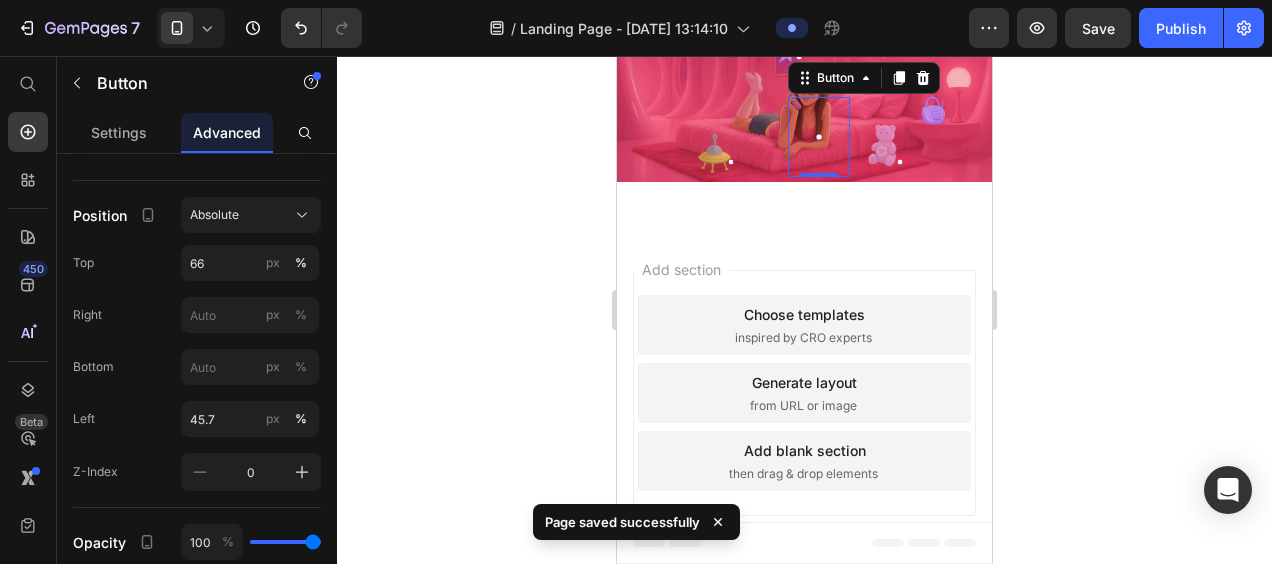 scroll, scrollTop: 50, scrollLeft: 0, axis: vertical 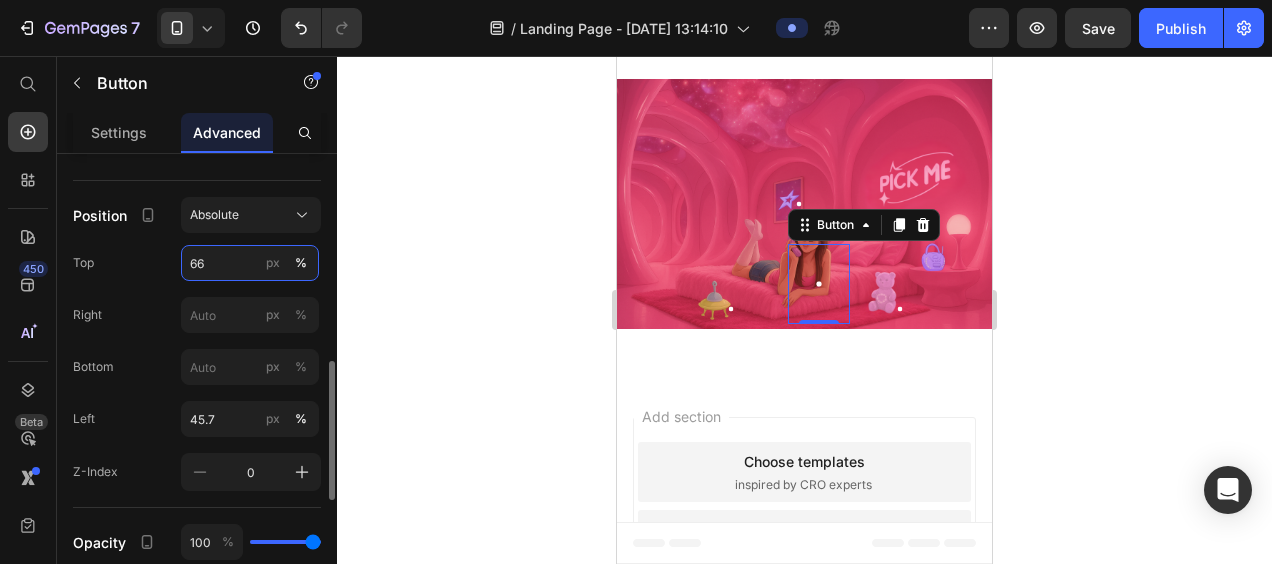click on "66" at bounding box center (250, 263) 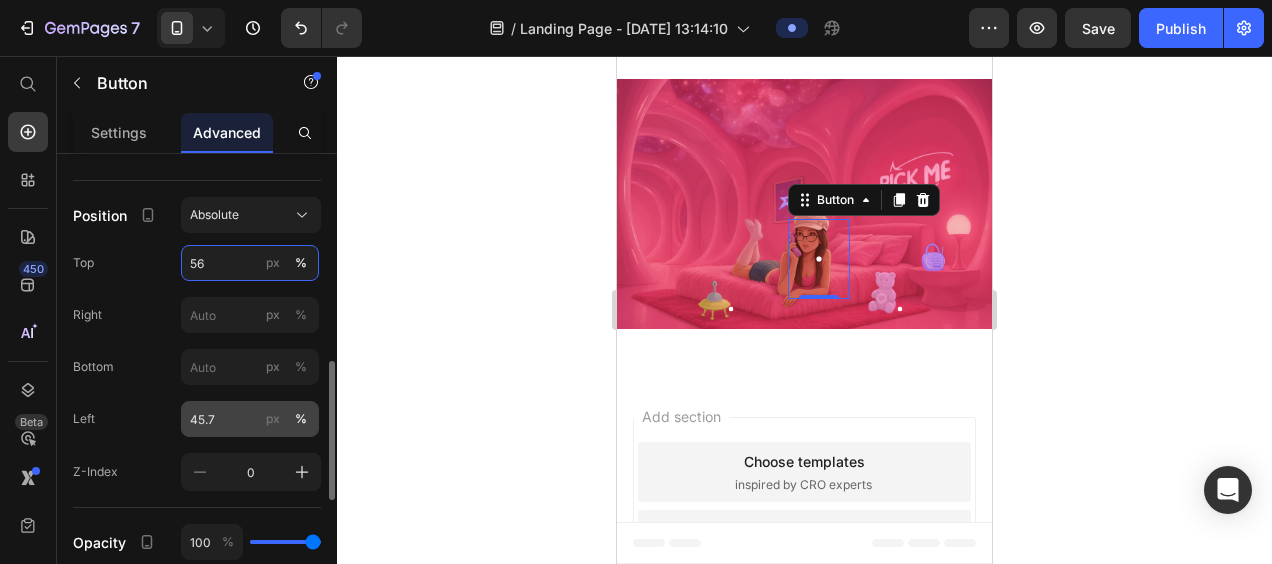 type on "56" 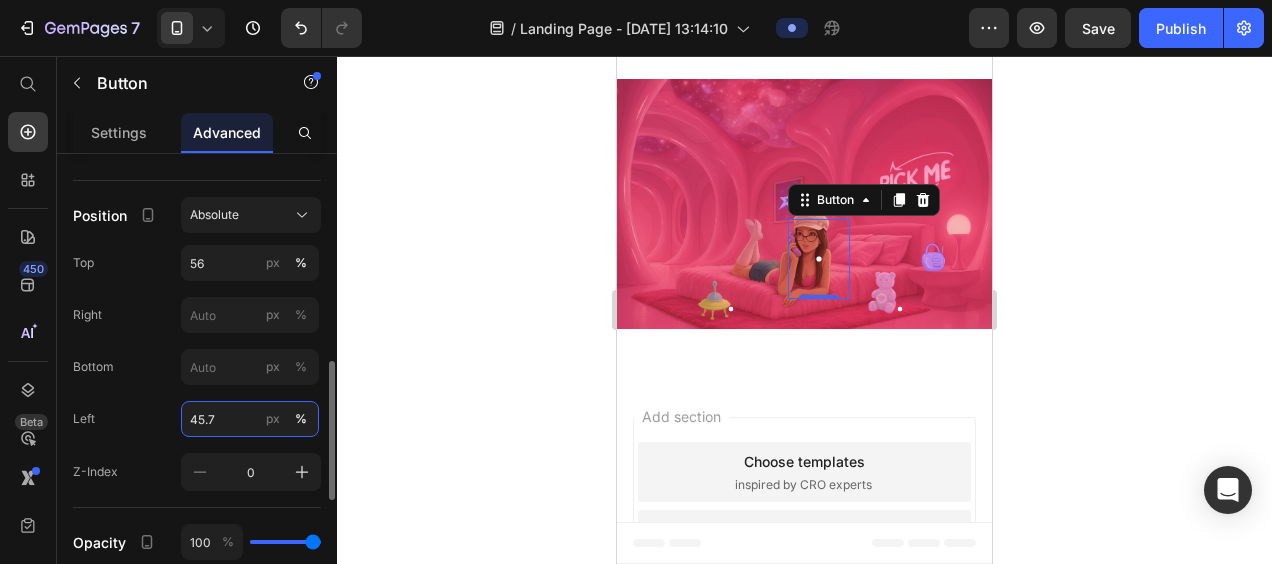 click on "45.7" at bounding box center (250, 419) 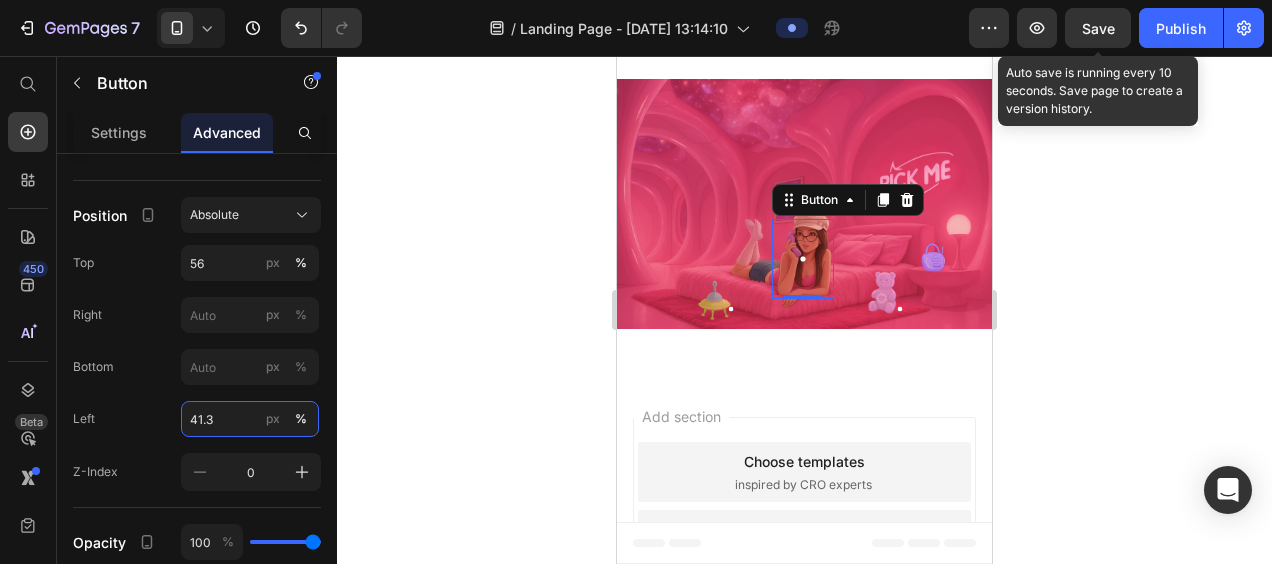 type on "41.3" 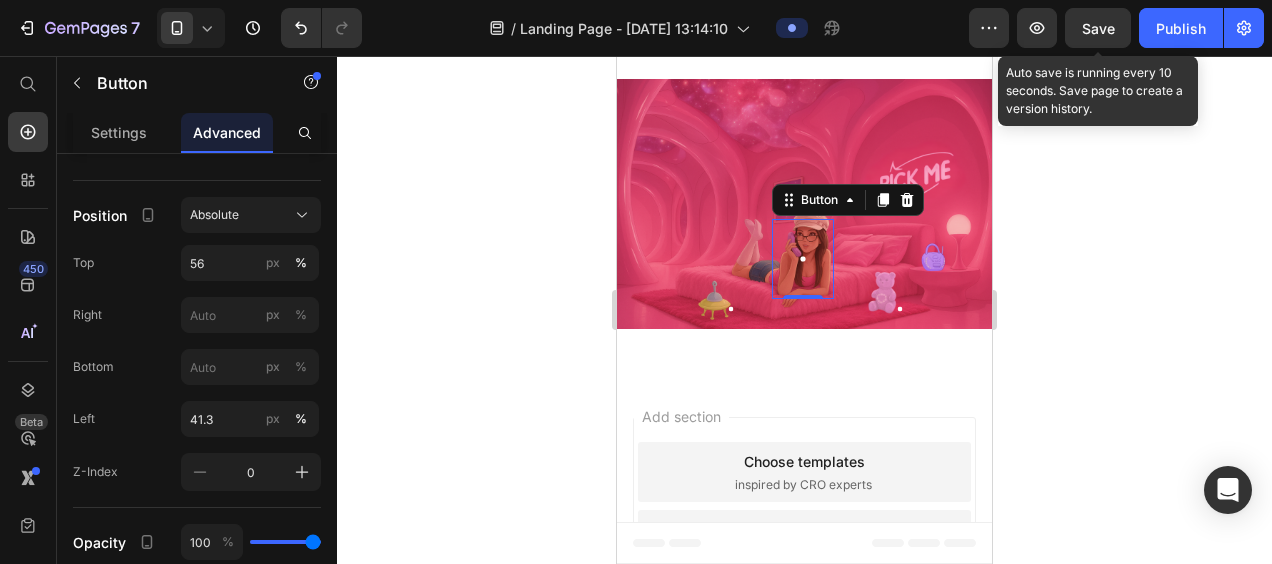 click on "Save" at bounding box center (1098, 28) 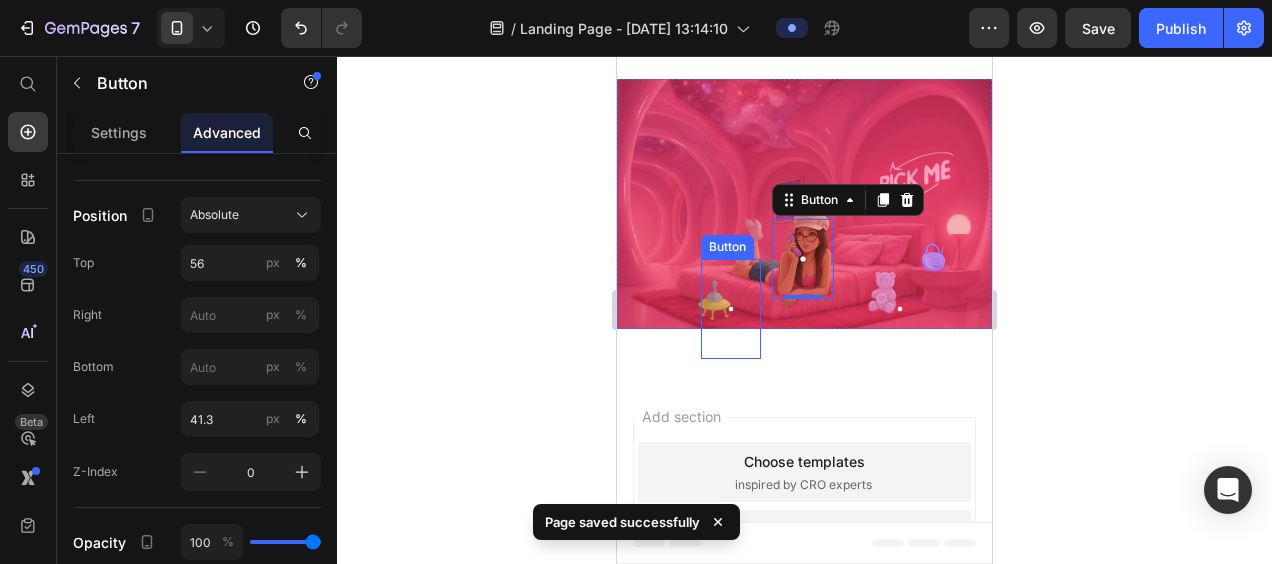 click at bounding box center [731, 309] 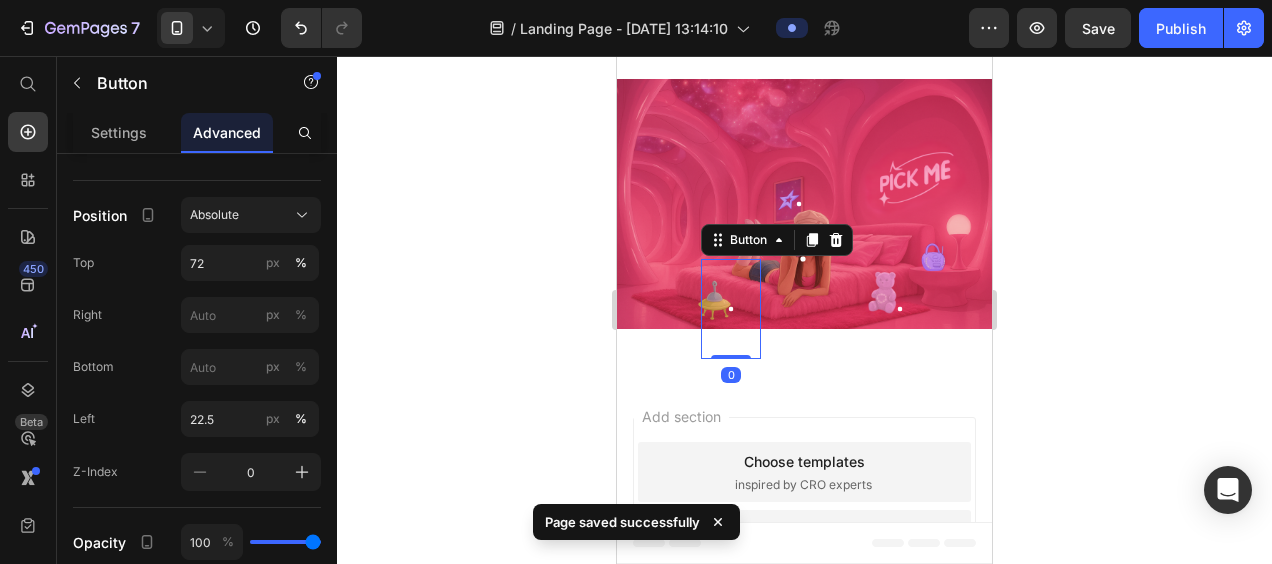 scroll, scrollTop: 692, scrollLeft: 0, axis: vertical 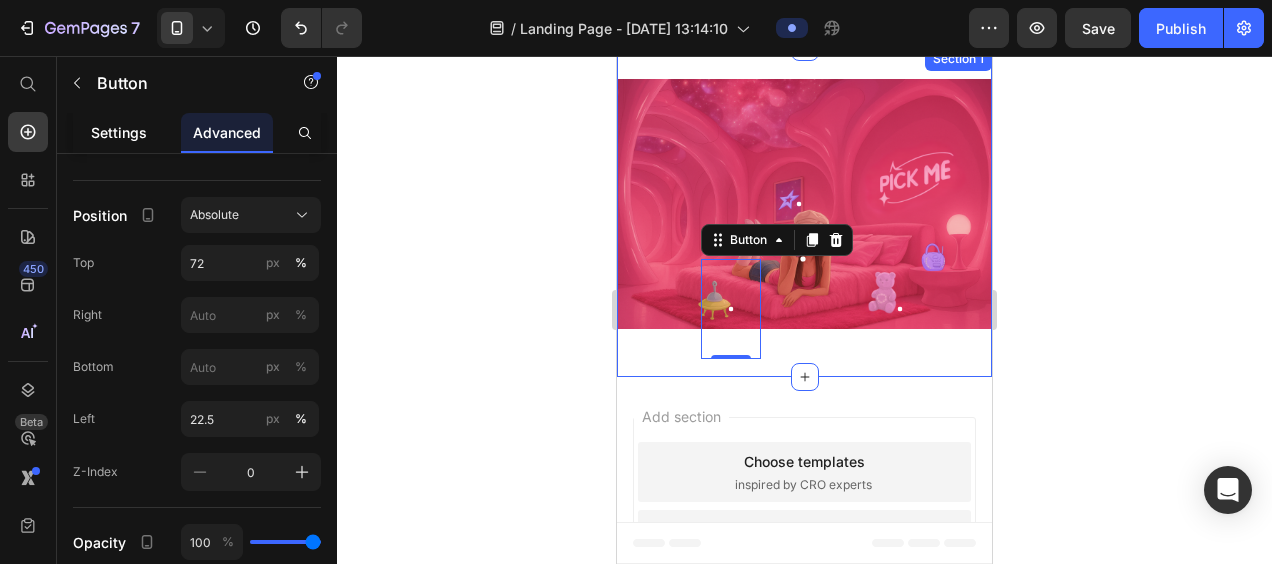 click on "Settings" at bounding box center [119, 132] 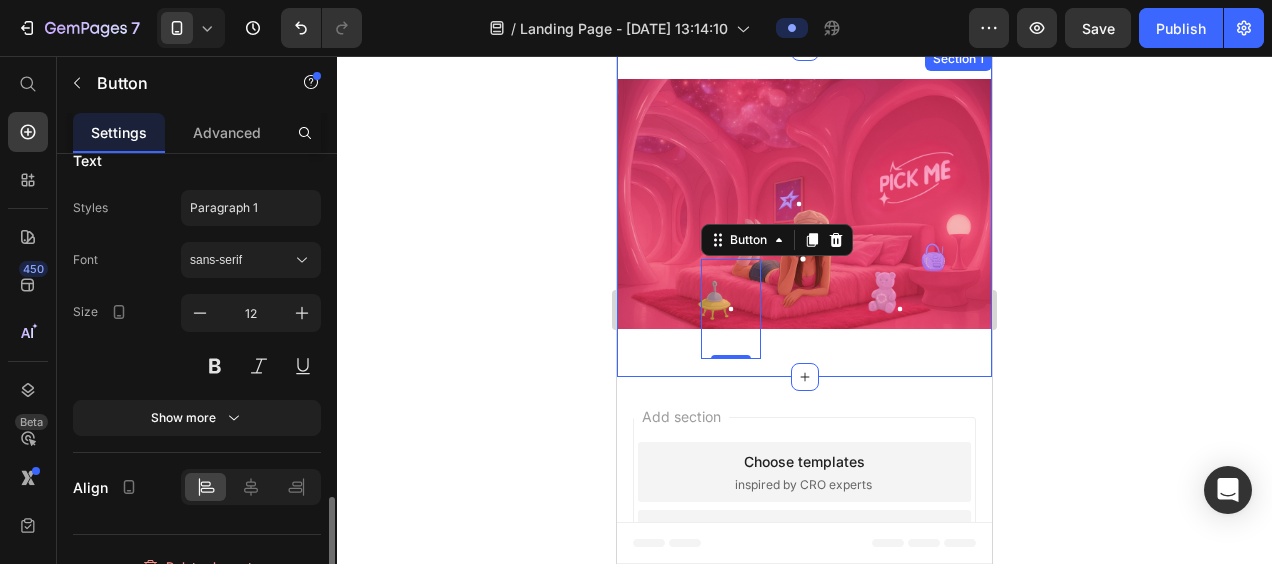 scroll, scrollTop: 1079, scrollLeft: 0, axis: vertical 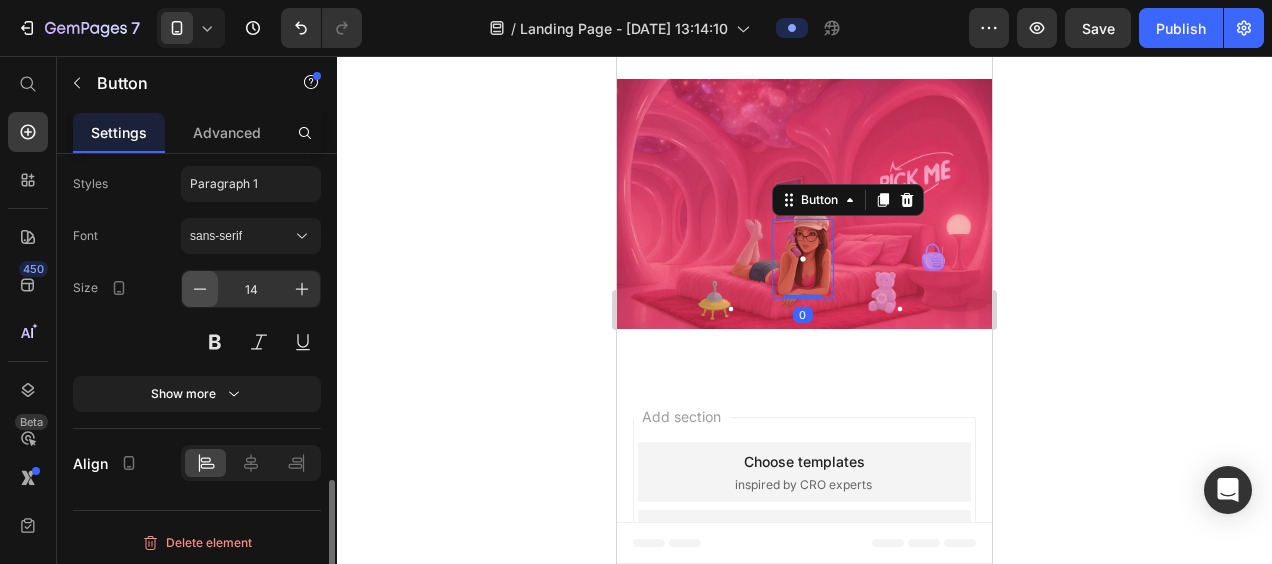 click 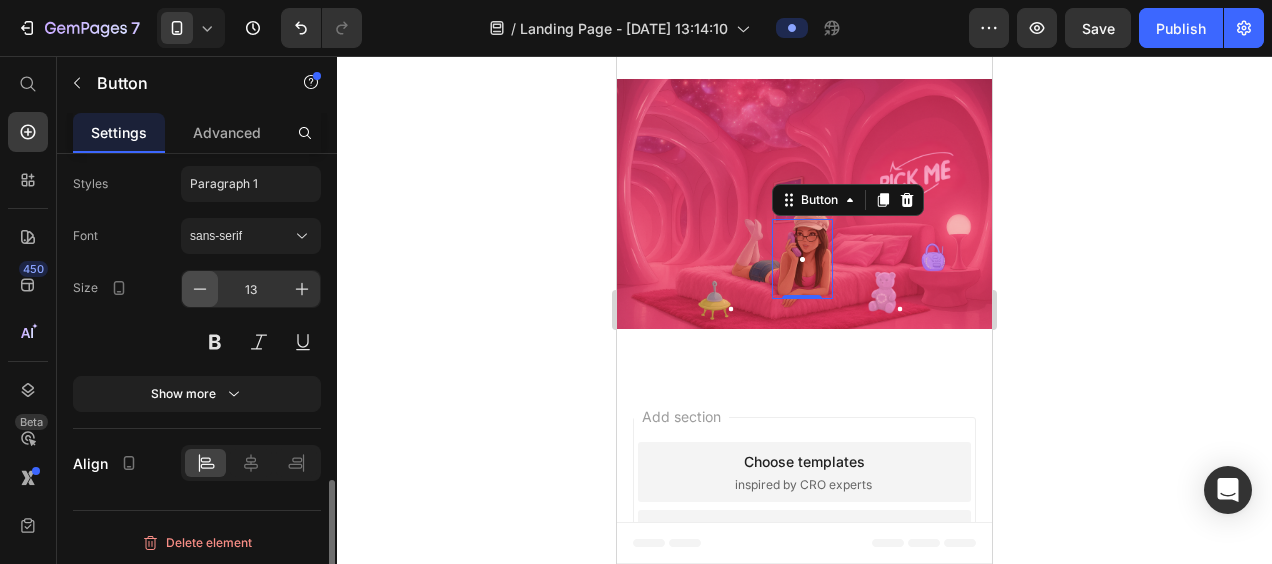 click 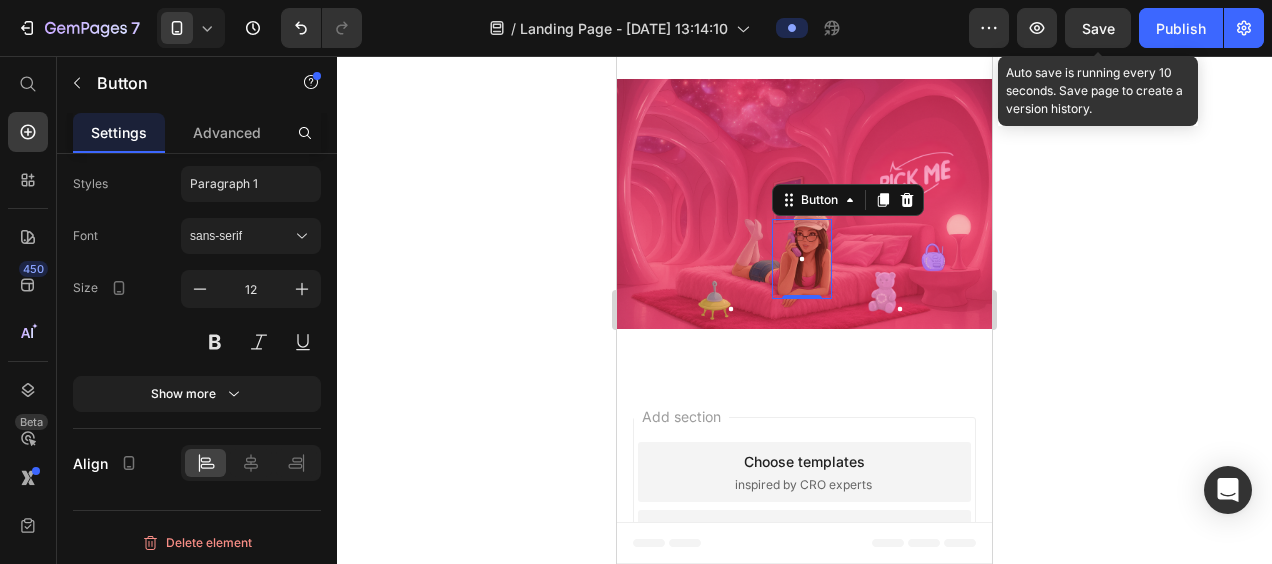 click on "Save" at bounding box center [1098, 28] 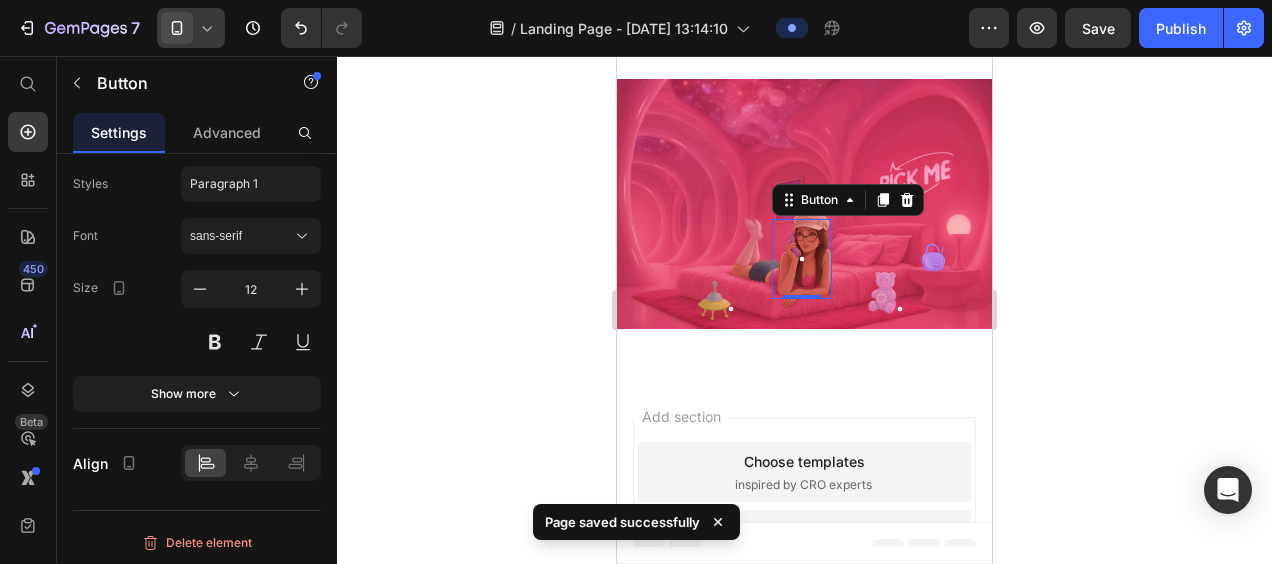 click 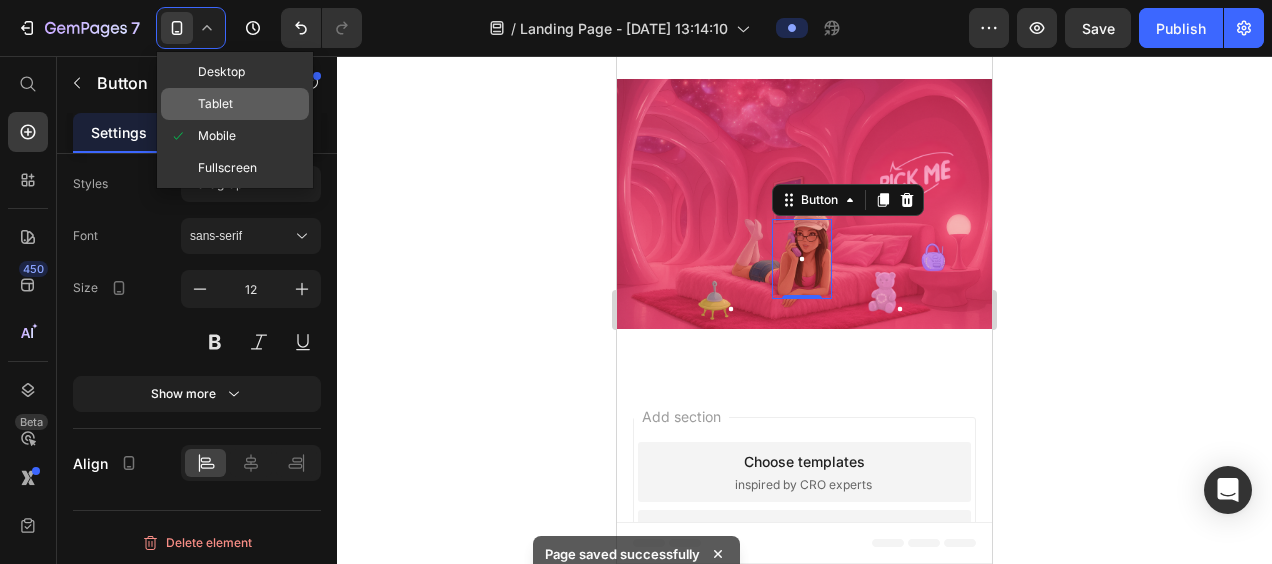 click on "Tablet" at bounding box center (215, 104) 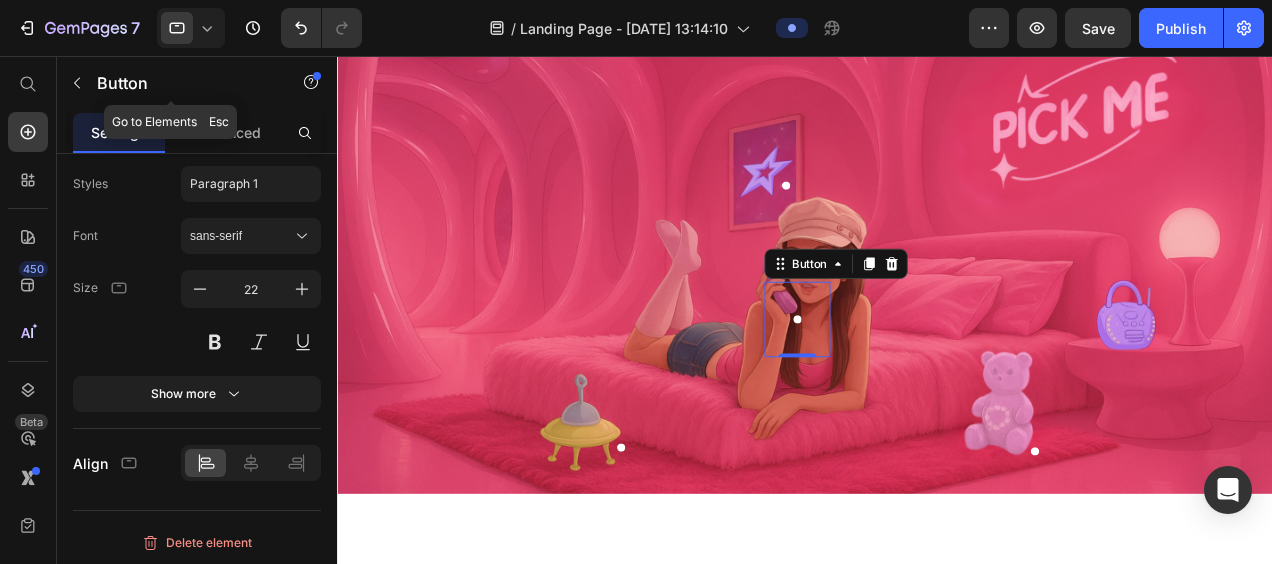 scroll, scrollTop: 432, scrollLeft: 0, axis: vertical 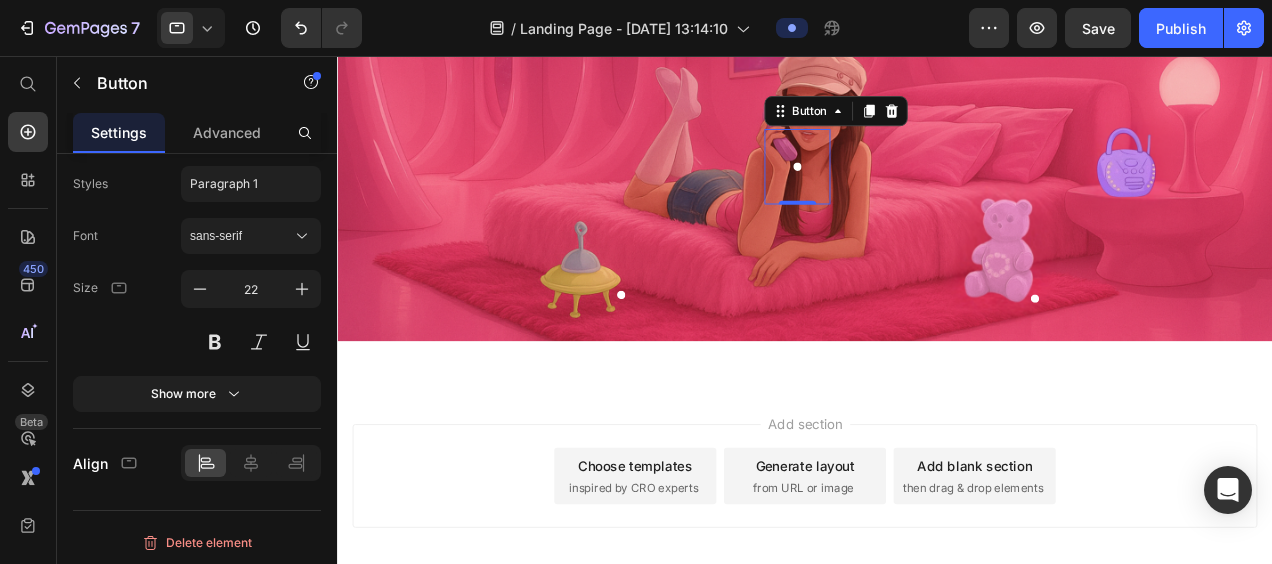 click 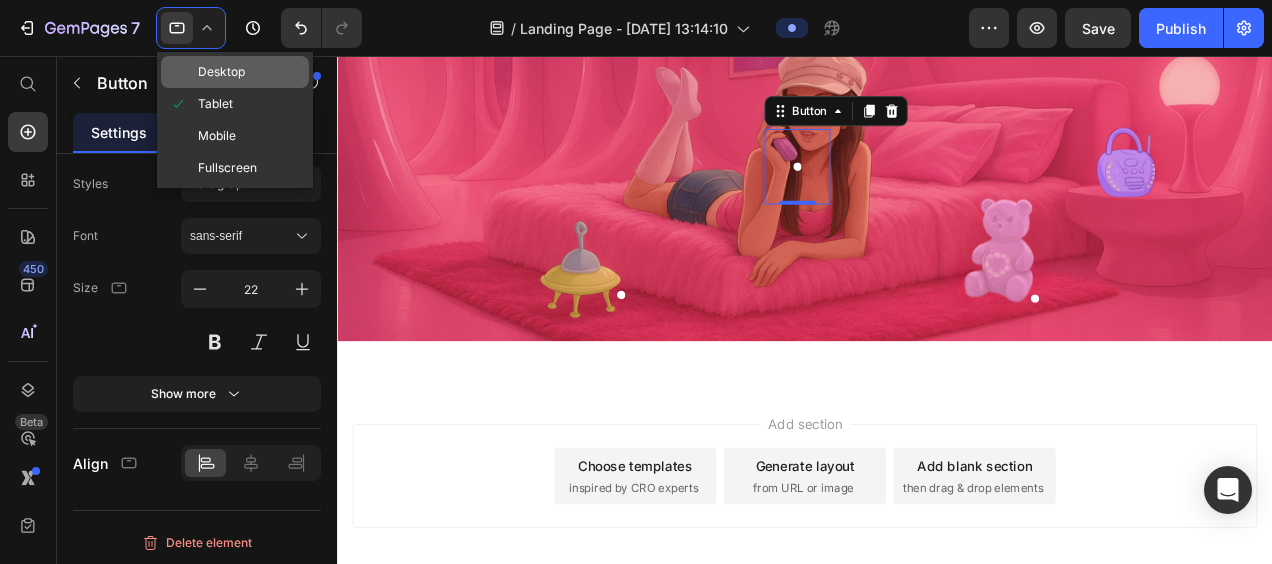 click on "Desktop" at bounding box center (221, 72) 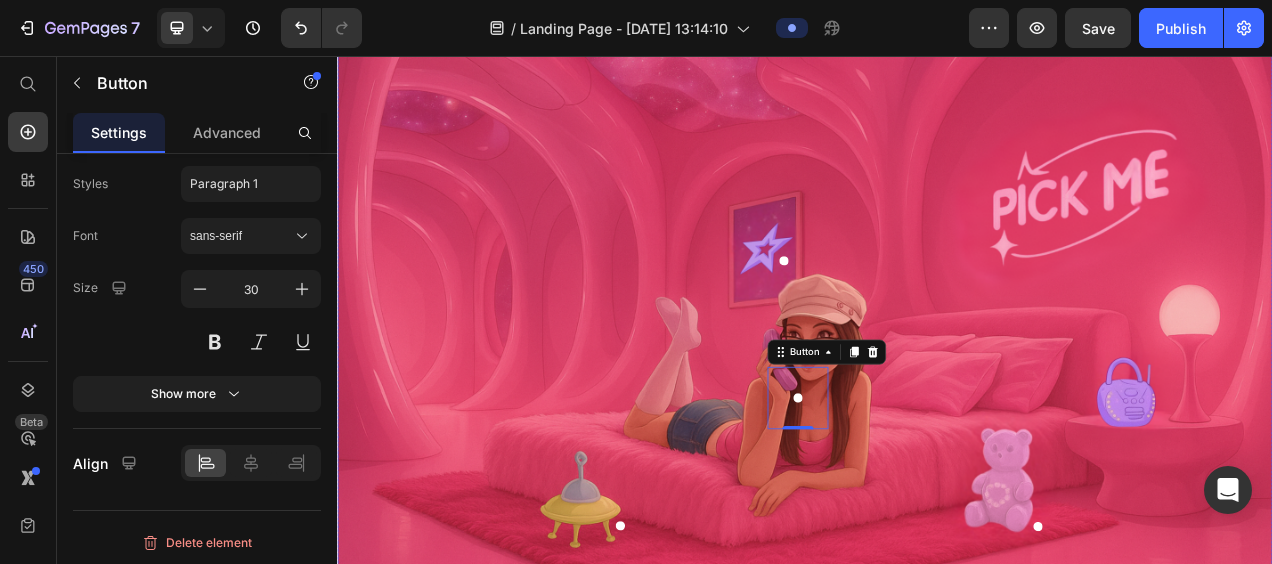 scroll, scrollTop: 209, scrollLeft: 0, axis: vertical 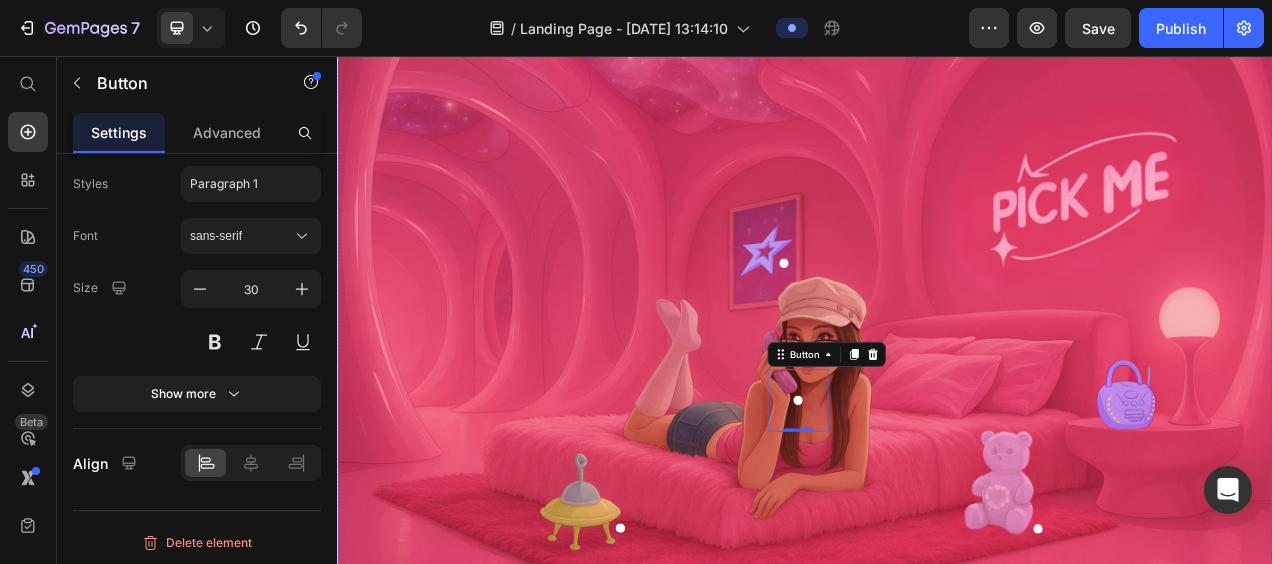 click at bounding box center (937, 320) 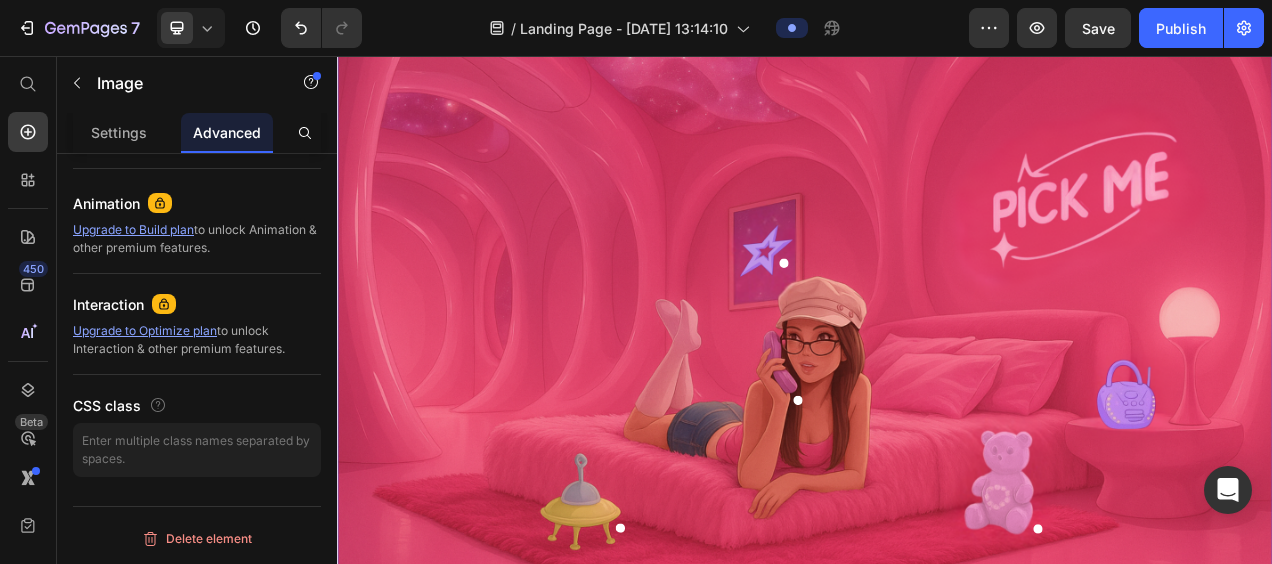scroll, scrollTop: 0, scrollLeft: 0, axis: both 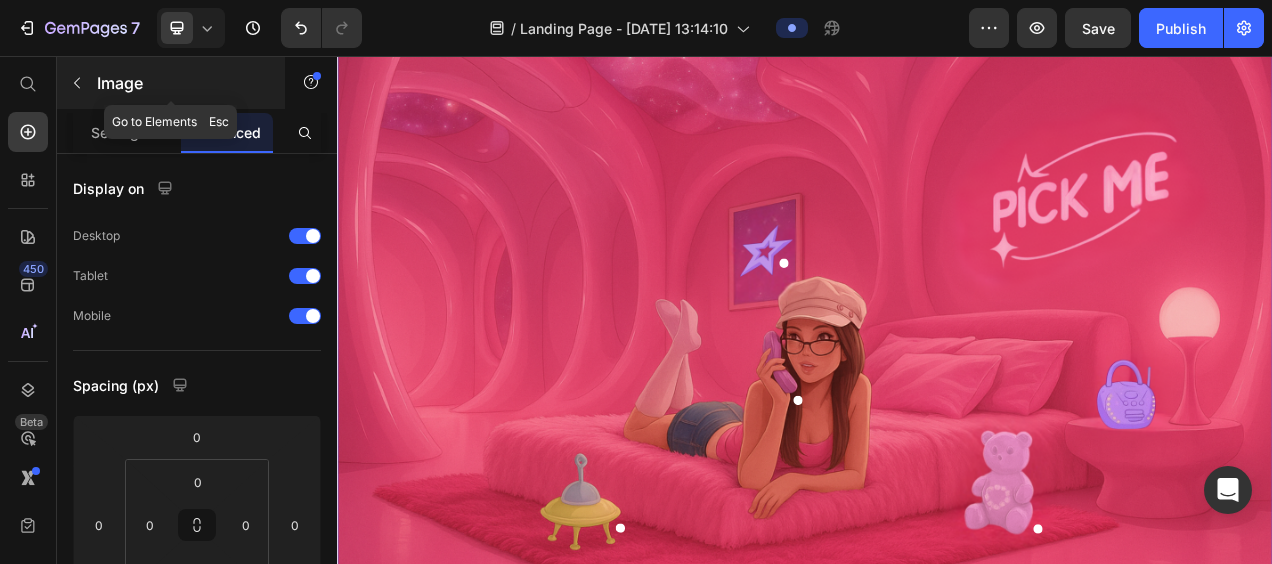 click 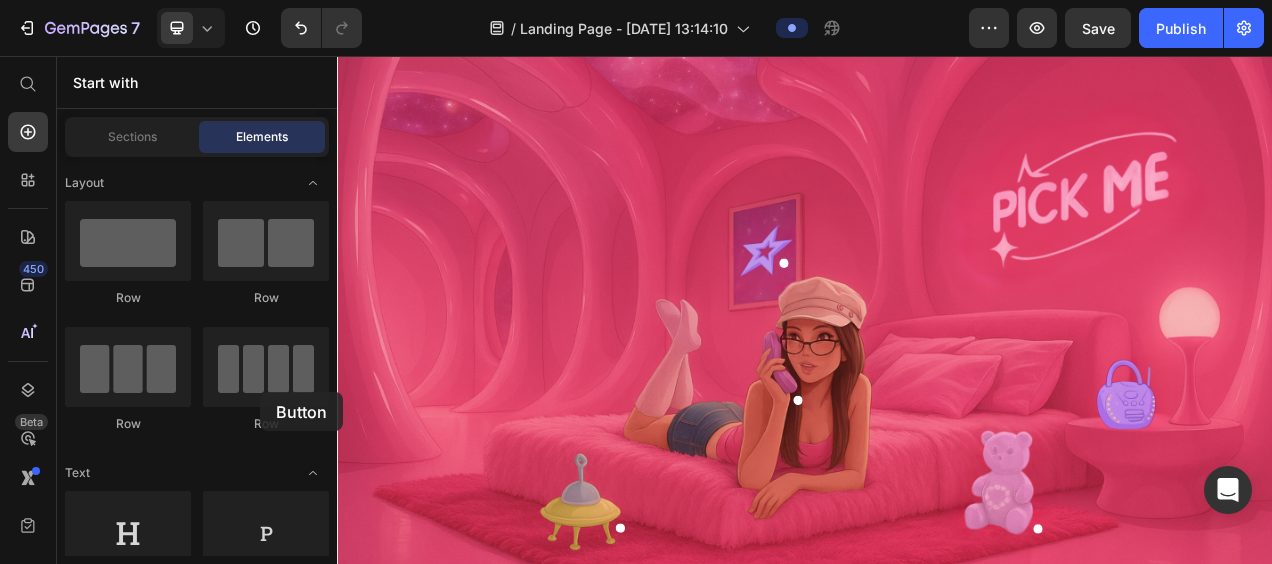 drag, startPoint x: 449, startPoint y: 448, endPoint x: 410, endPoint y: 457, distance: 40.024994 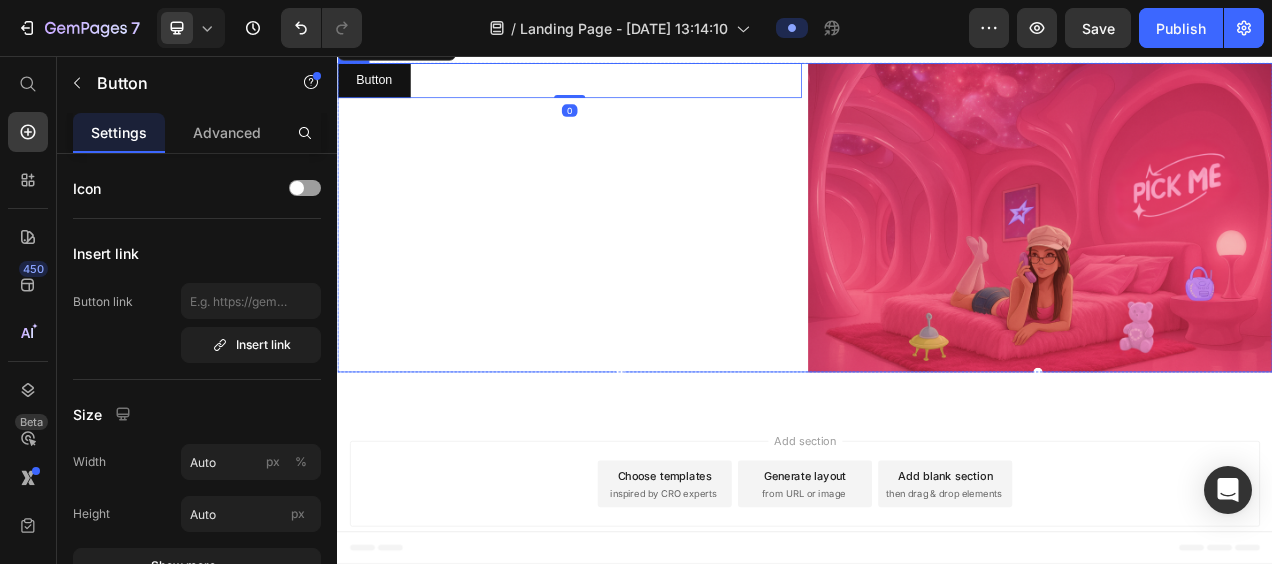 scroll, scrollTop: 0, scrollLeft: 0, axis: both 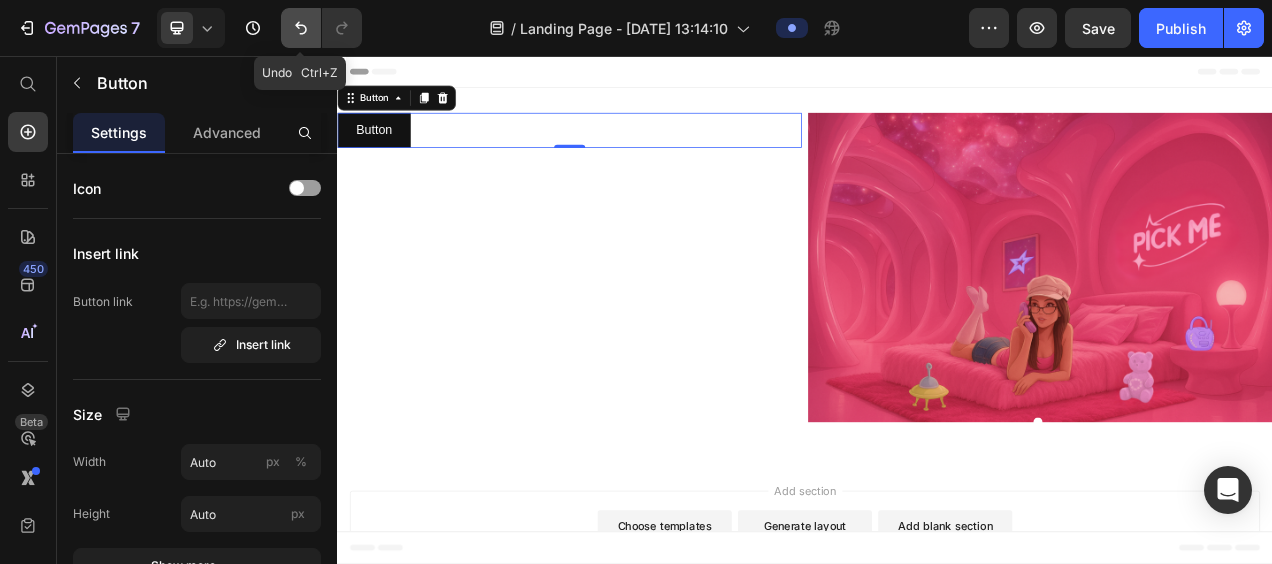 click 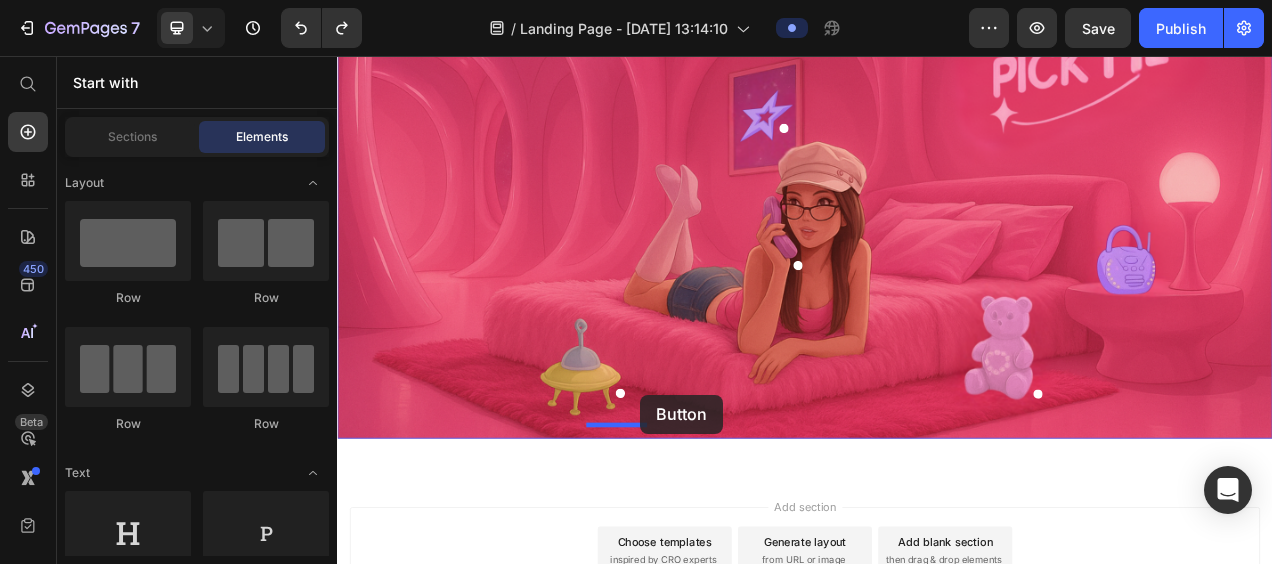 scroll, scrollTop: 424, scrollLeft: 0, axis: vertical 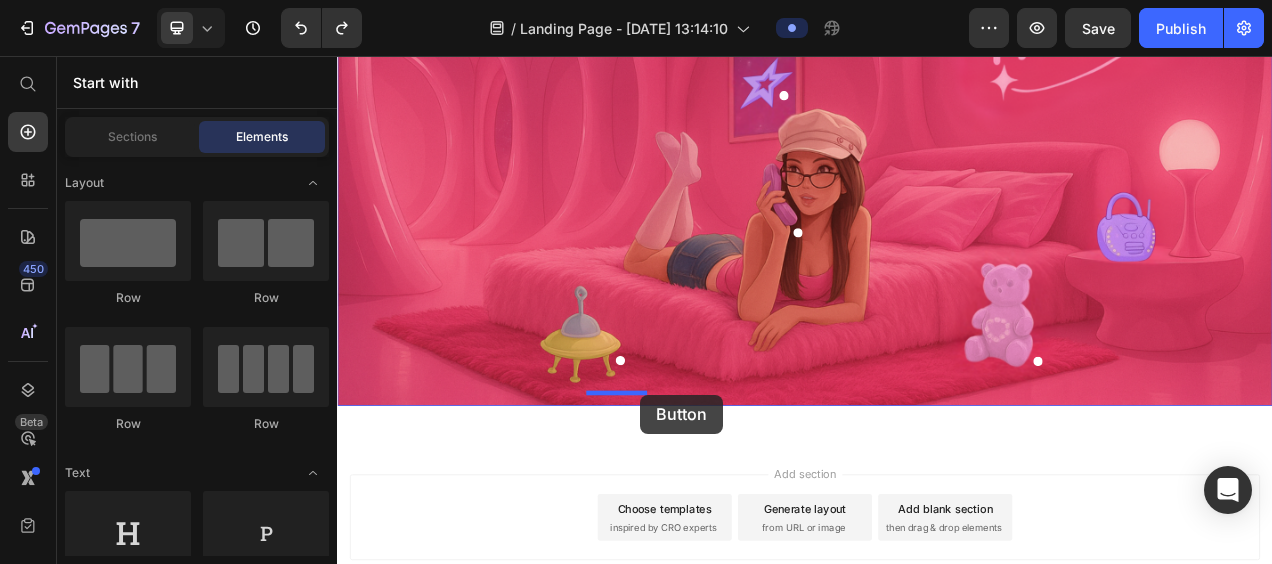 drag, startPoint x: 453, startPoint y: 490, endPoint x: 748, endPoint y: 420, distance: 303.19135 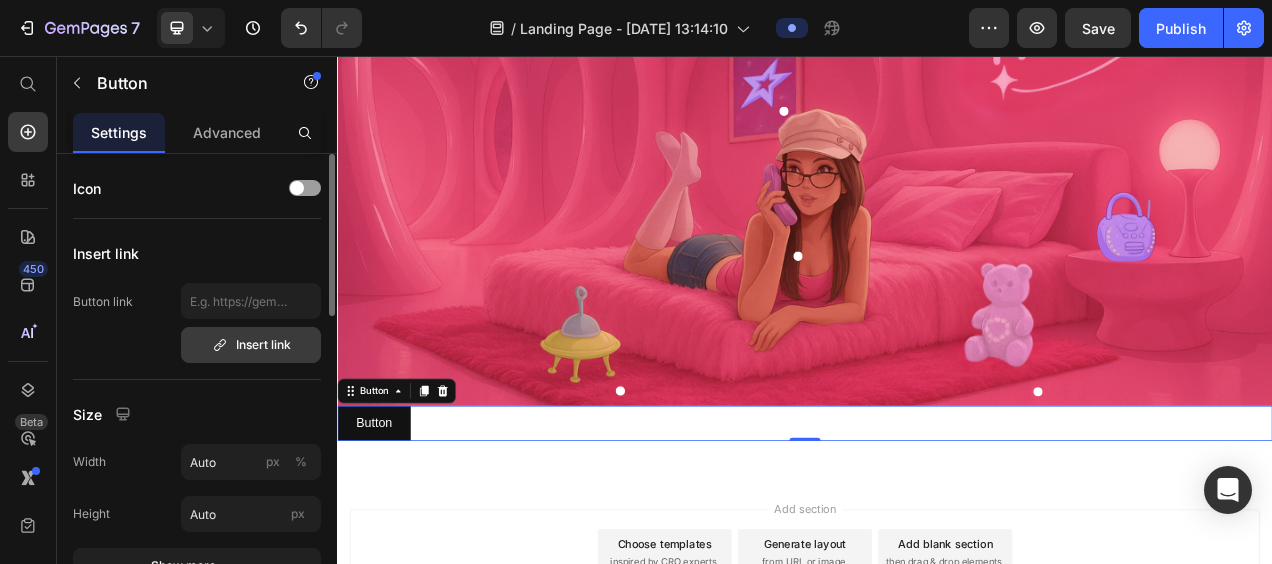 click 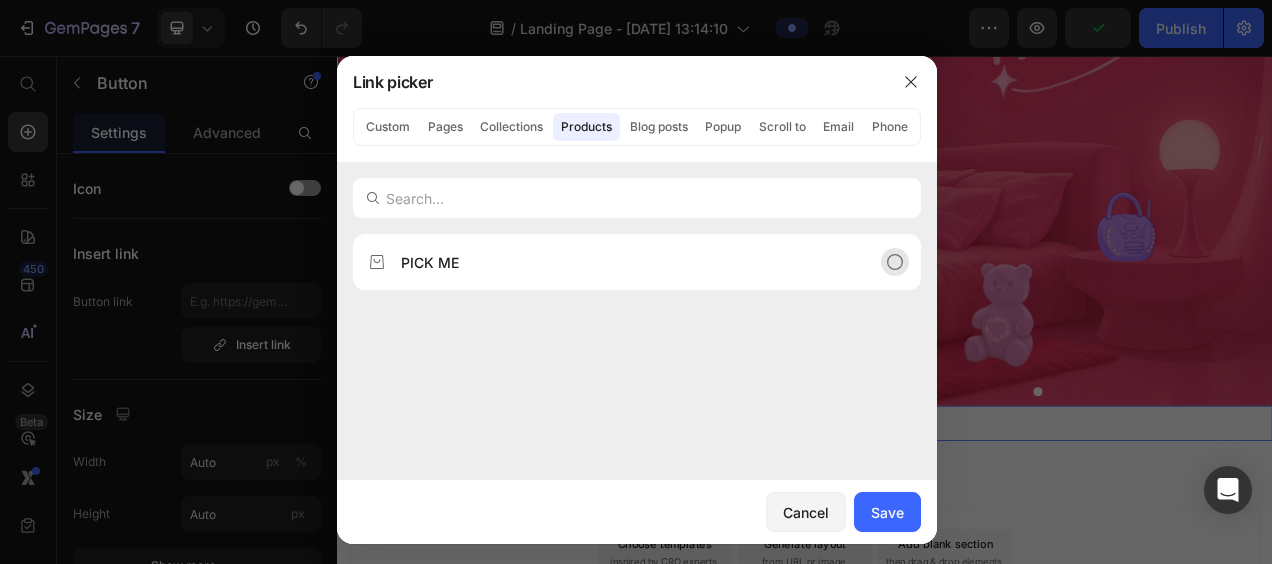 click on "PICK ME" 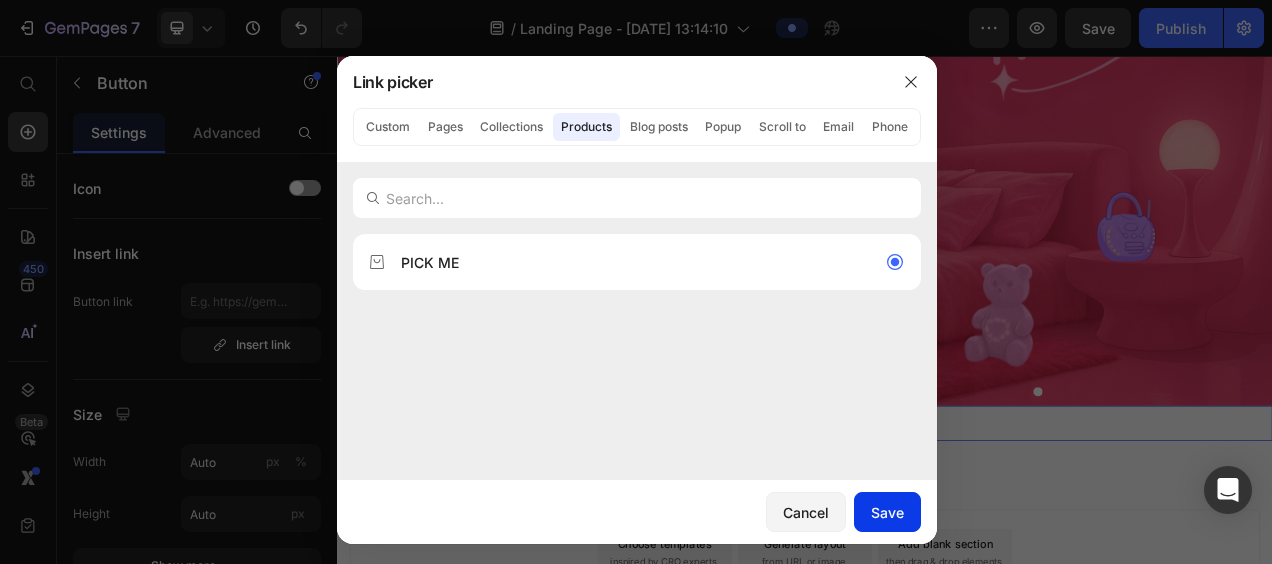 click on "Save" at bounding box center [887, 512] 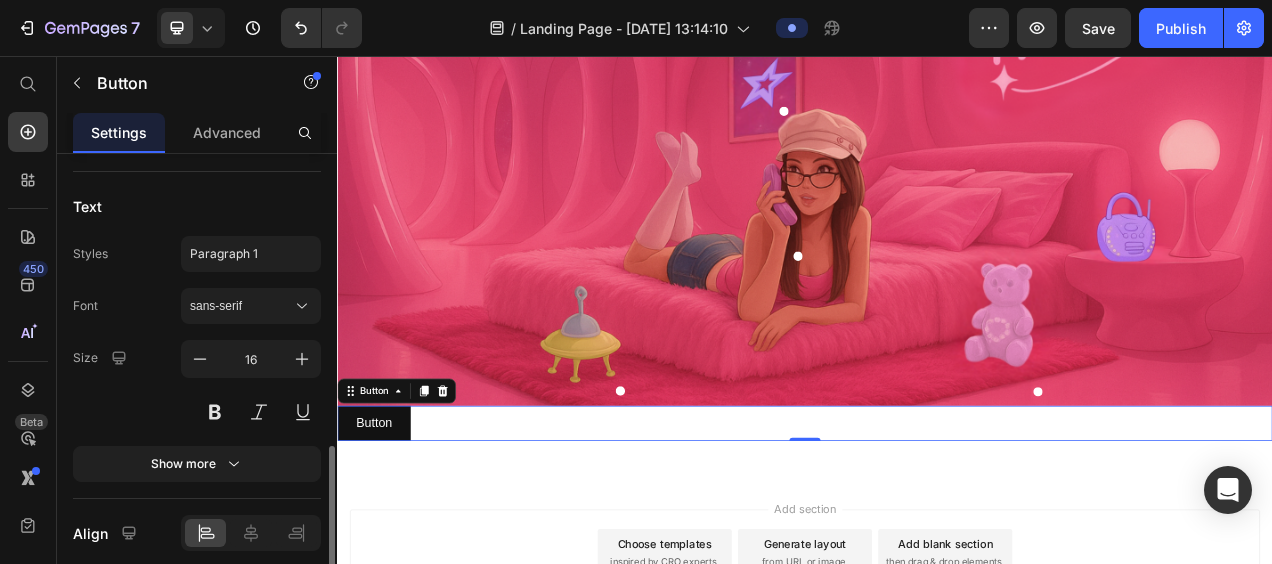 scroll, scrollTop: 858, scrollLeft: 0, axis: vertical 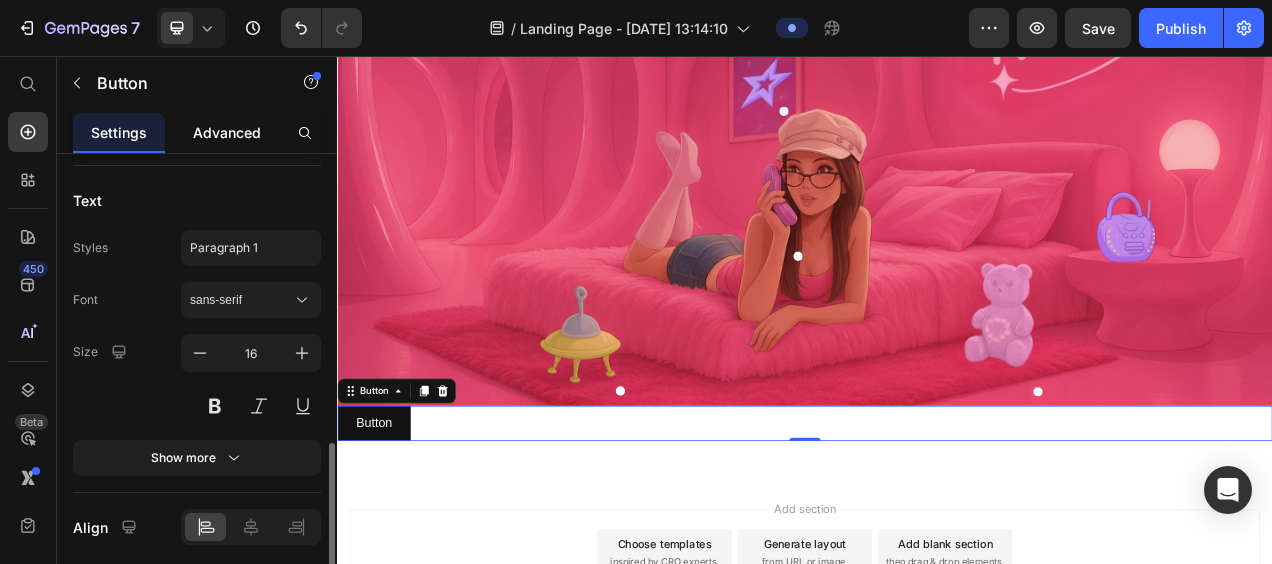 click on "Advanced" at bounding box center (227, 132) 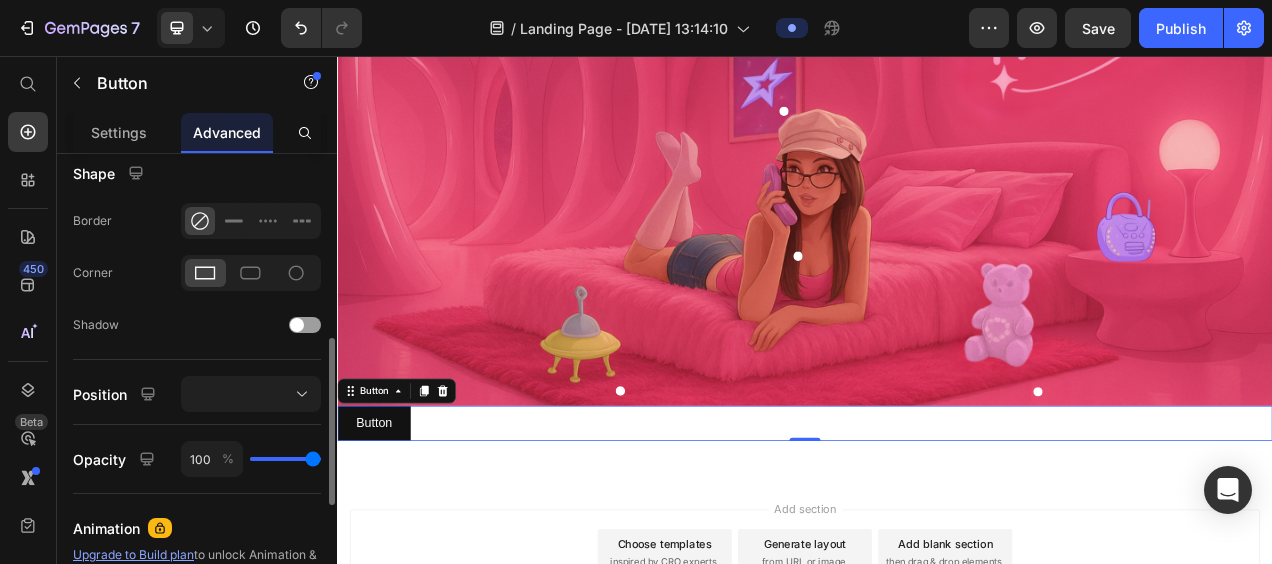 scroll, scrollTop: 514, scrollLeft: 0, axis: vertical 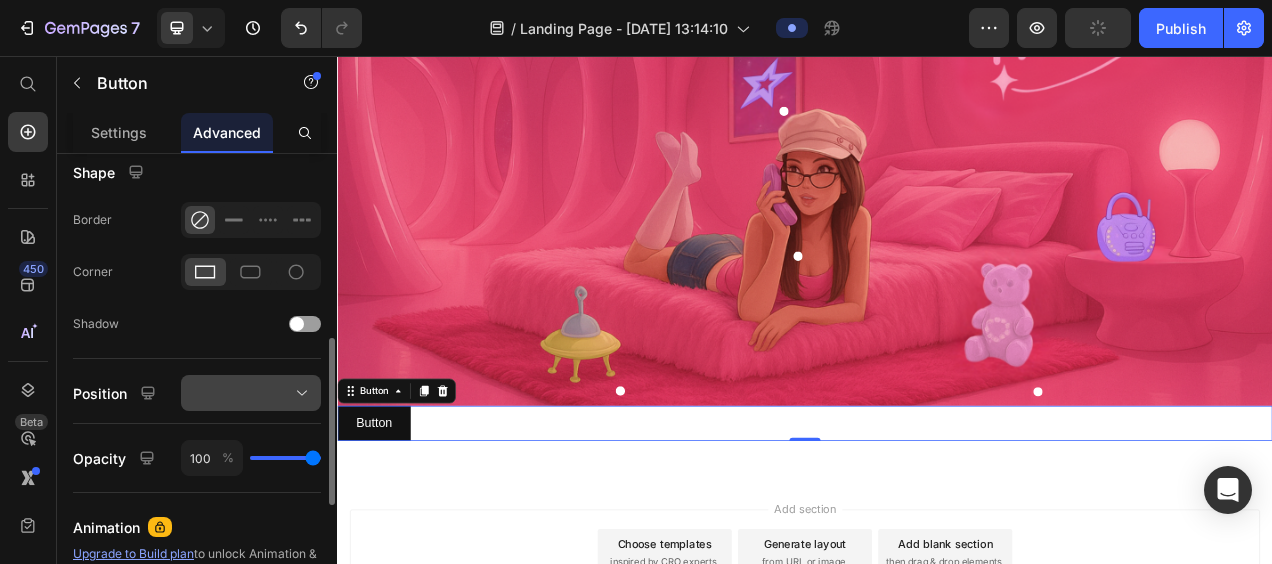 click at bounding box center (251, 393) 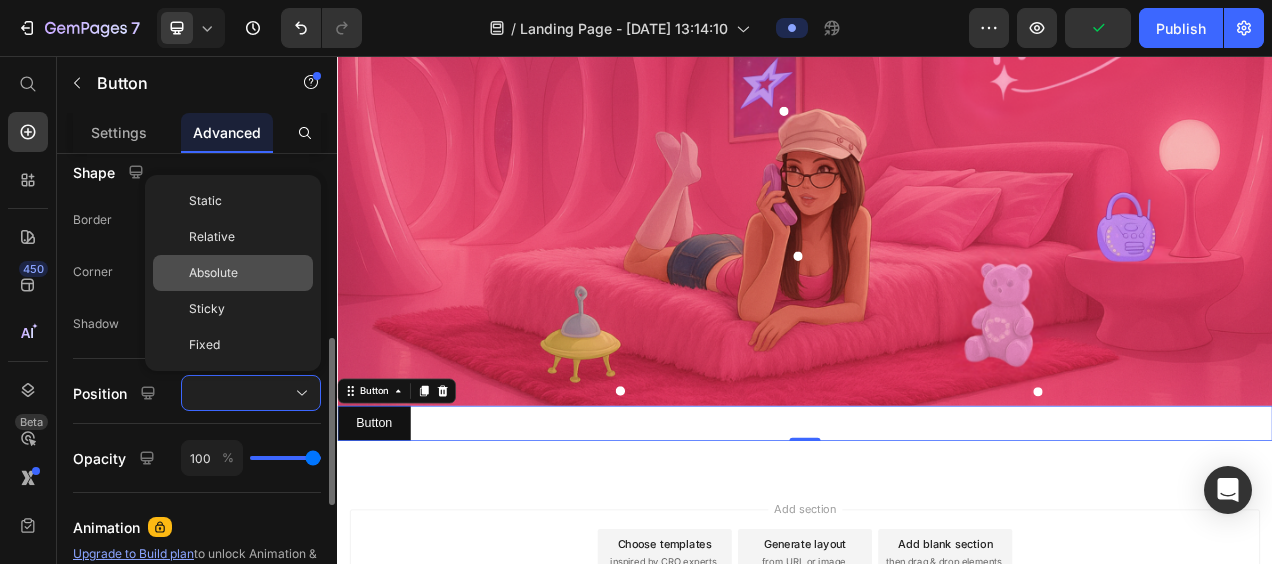 click on "Absolute" at bounding box center [213, 273] 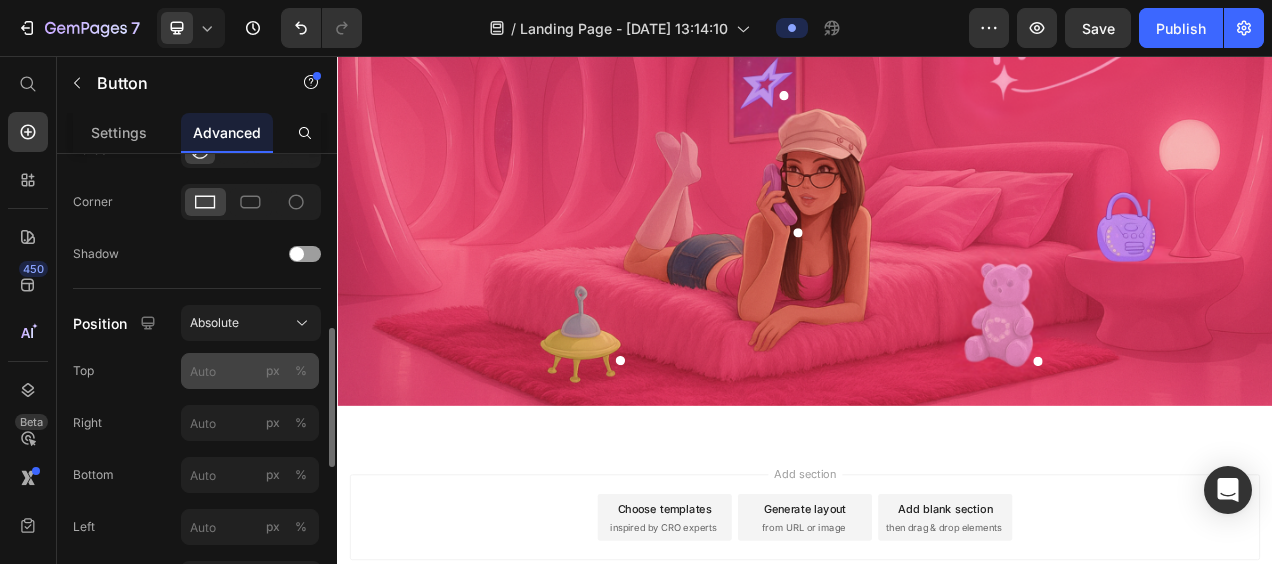 scroll, scrollTop: 590, scrollLeft: 0, axis: vertical 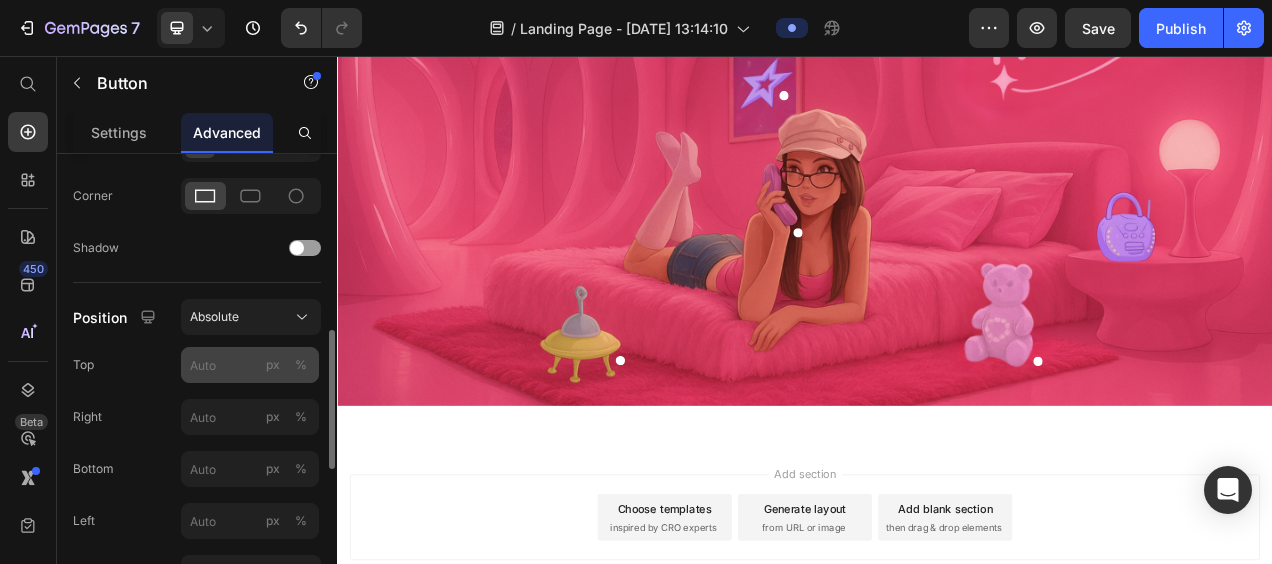 click on "%" at bounding box center [301, 365] 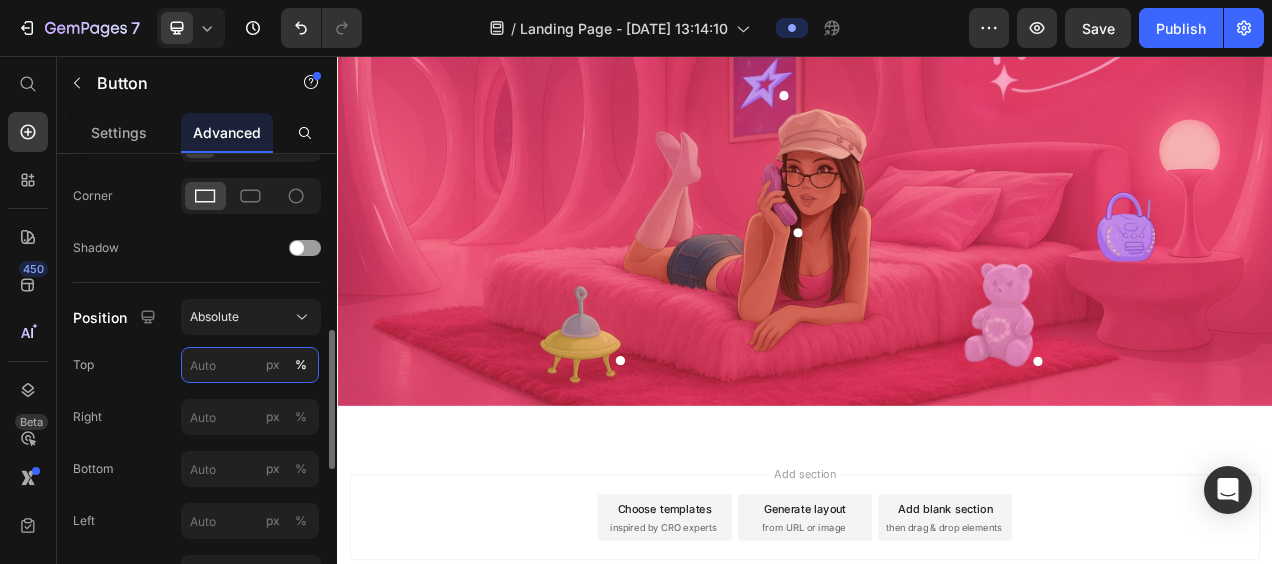 click on "px %" at bounding box center (250, 365) 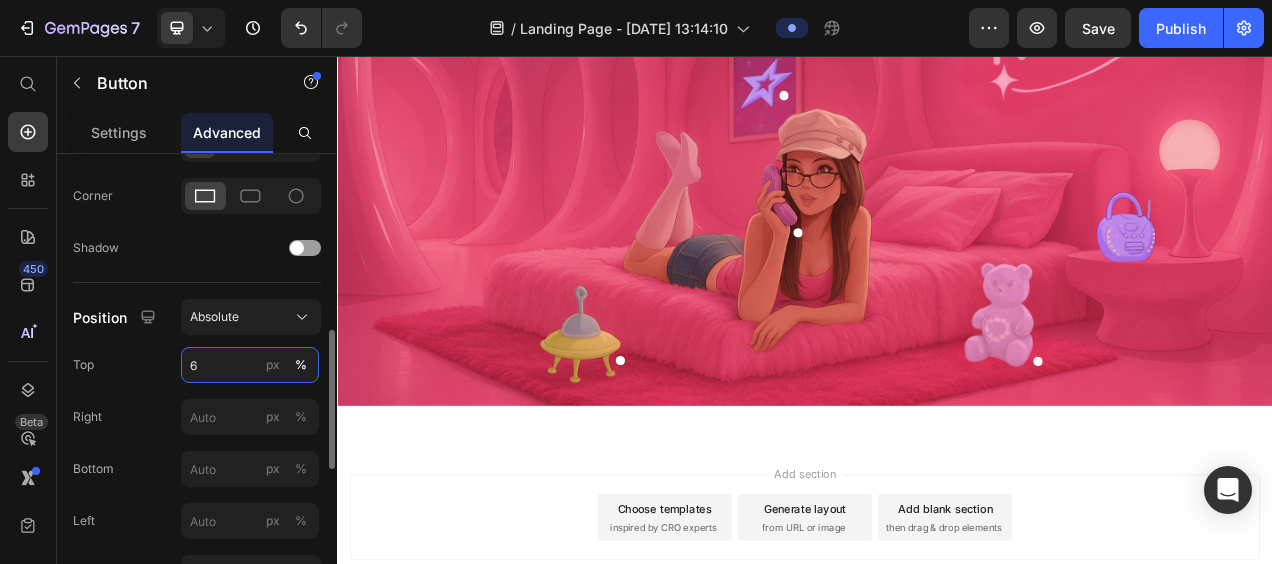 type on "67" 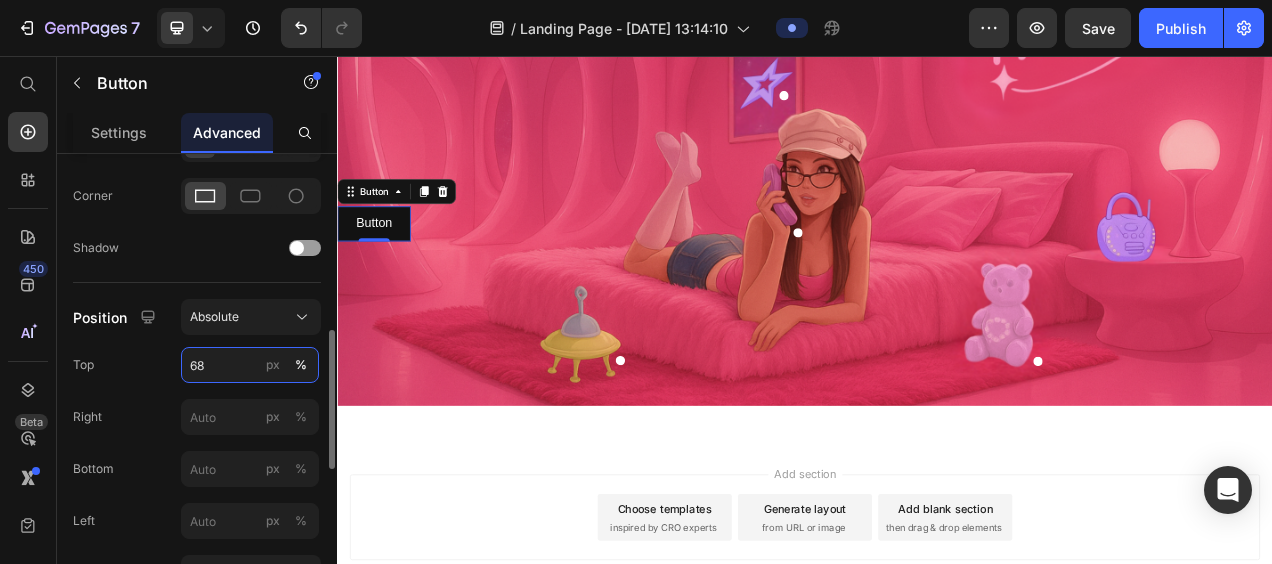 click on "68" at bounding box center [250, 365] 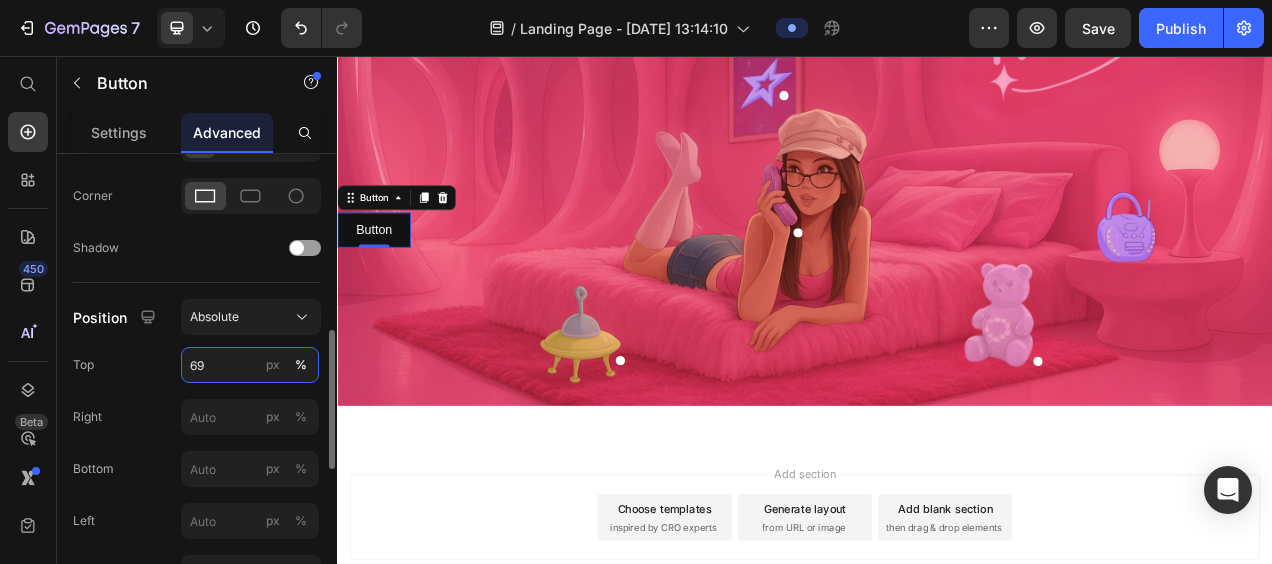 type on "6" 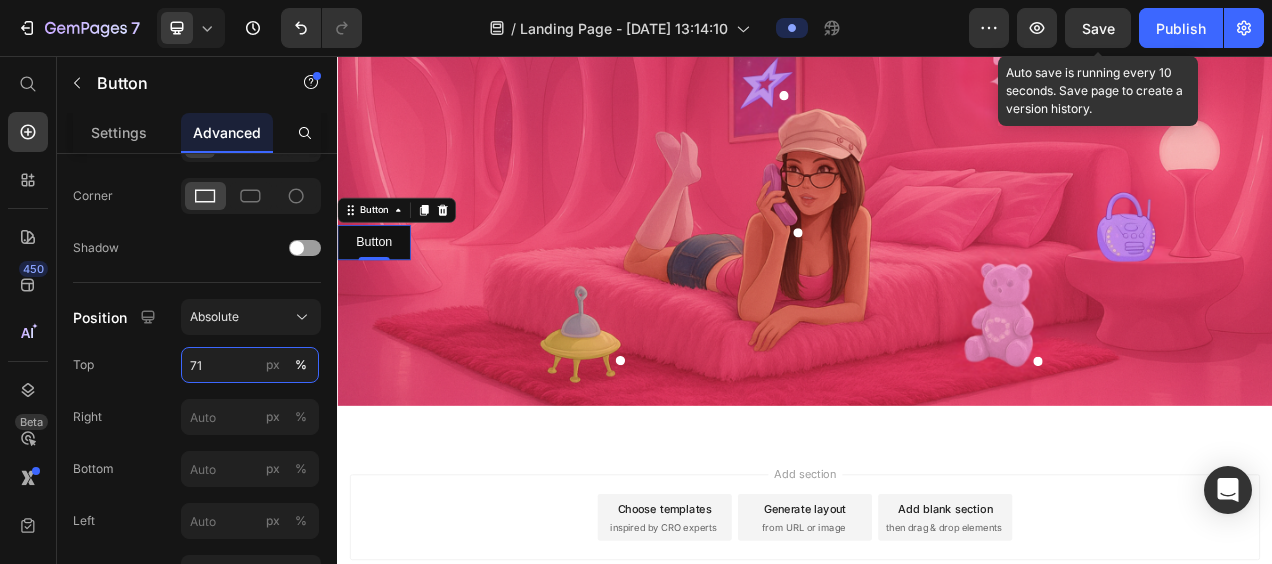 type on "71" 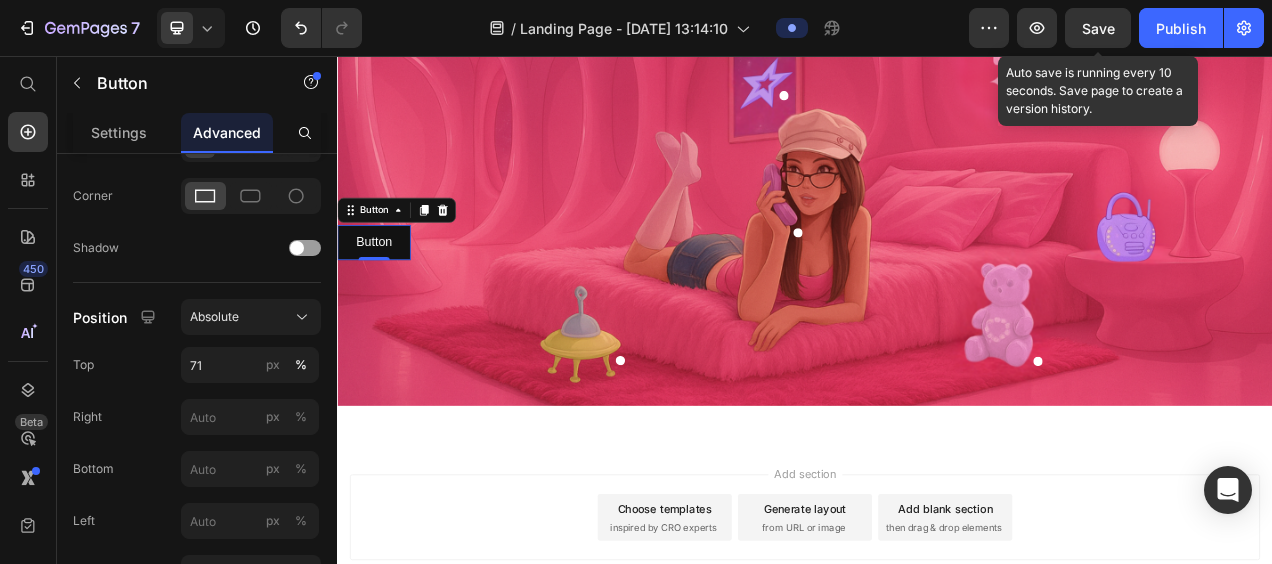 click on "Save" at bounding box center [1098, 28] 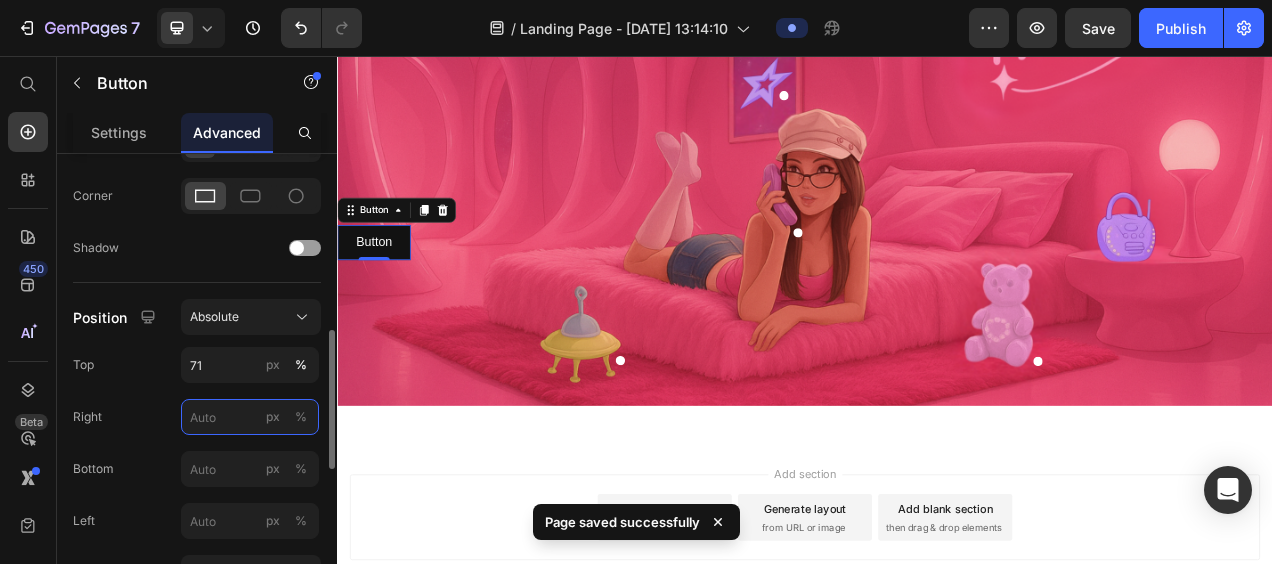 click on "px %" at bounding box center [250, 417] 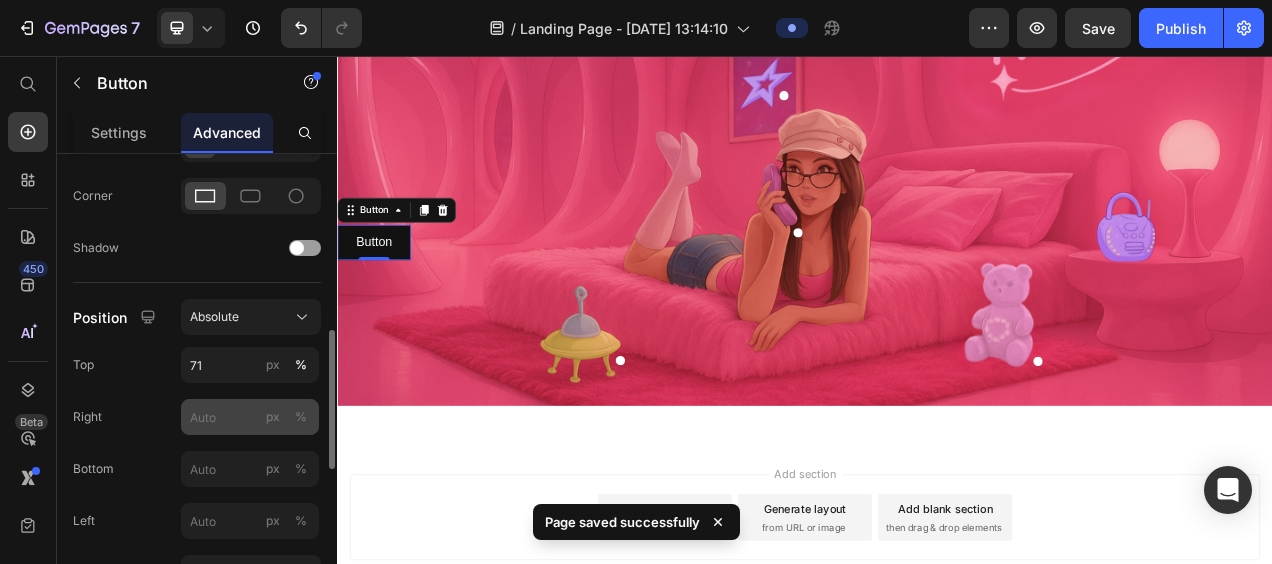 click on "%" at bounding box center (301, 417) 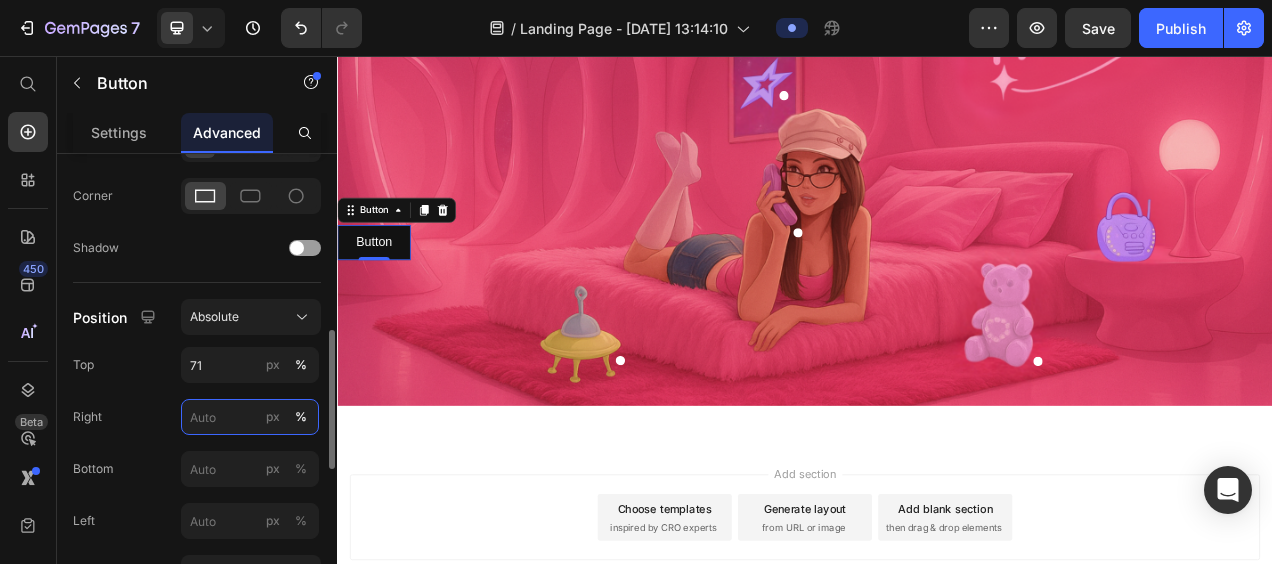 click on "px %" at bounding box center [250, 417] 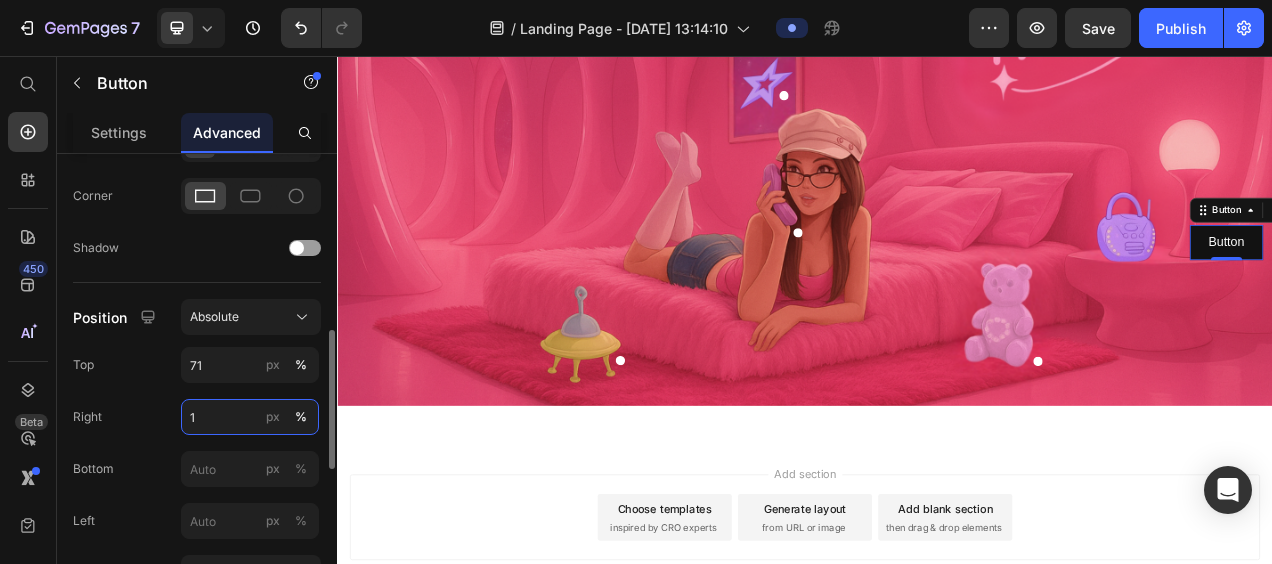 type on "12" 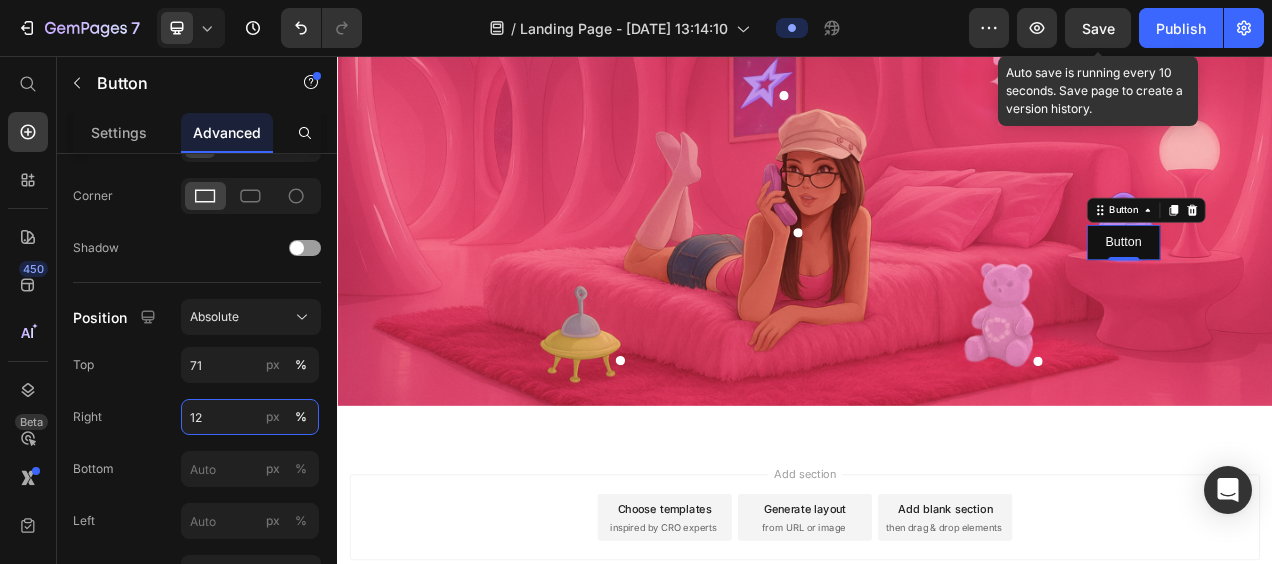 type on "12" 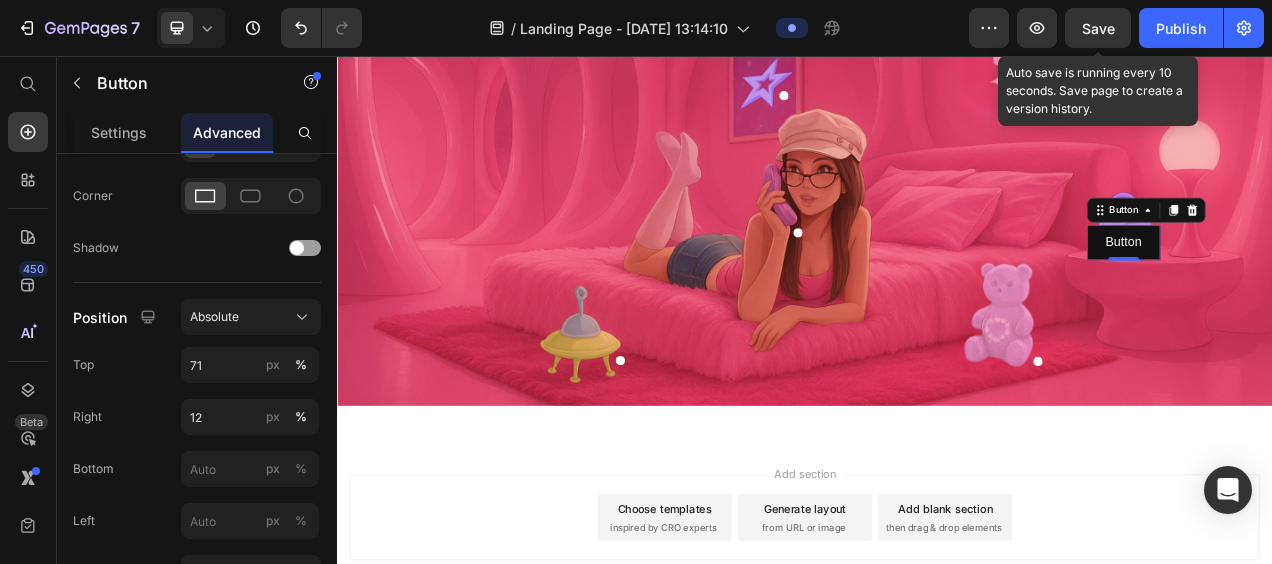 click on "Save" at bounding box center [1098, 28] 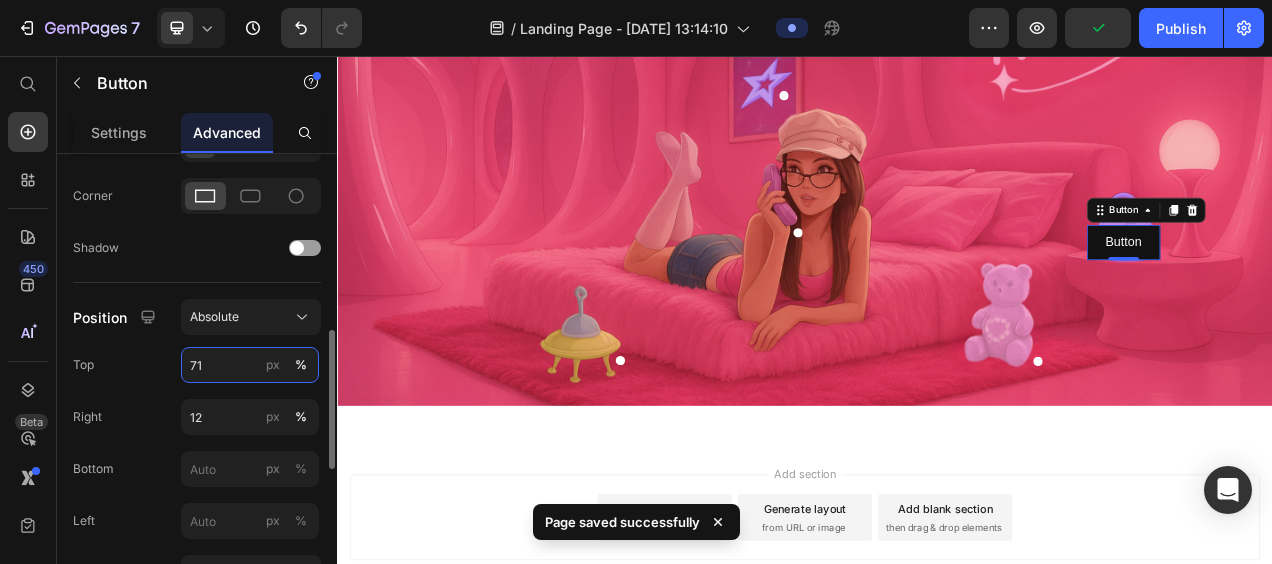 click on "71" at bounding box center [250, 365] 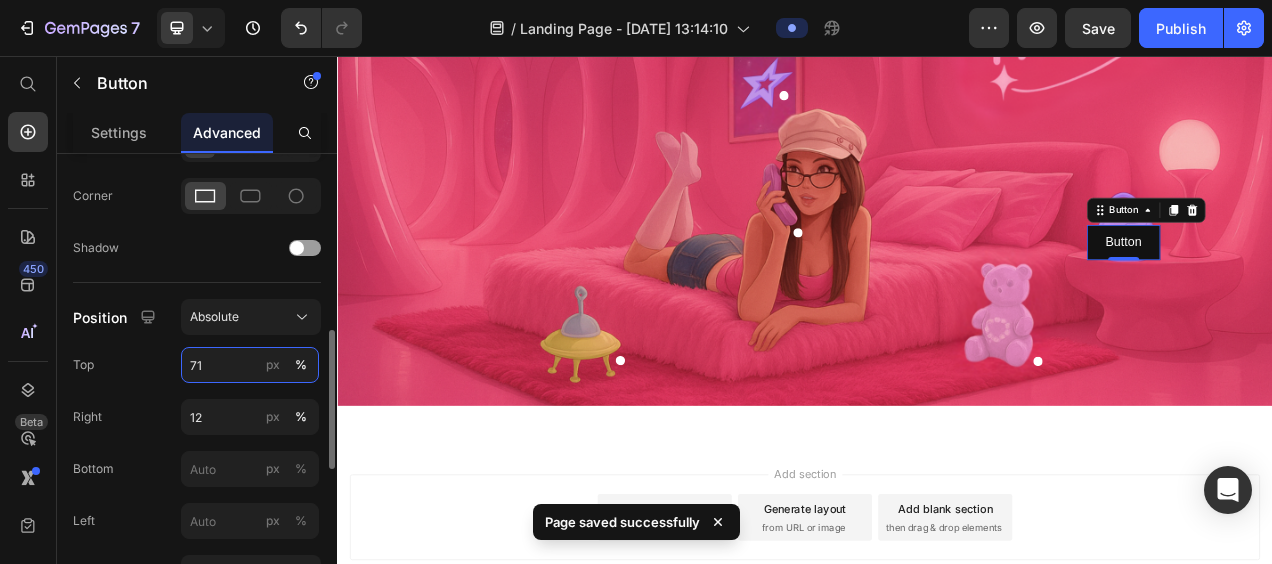 click on "71" at bounding box center (250, 365) 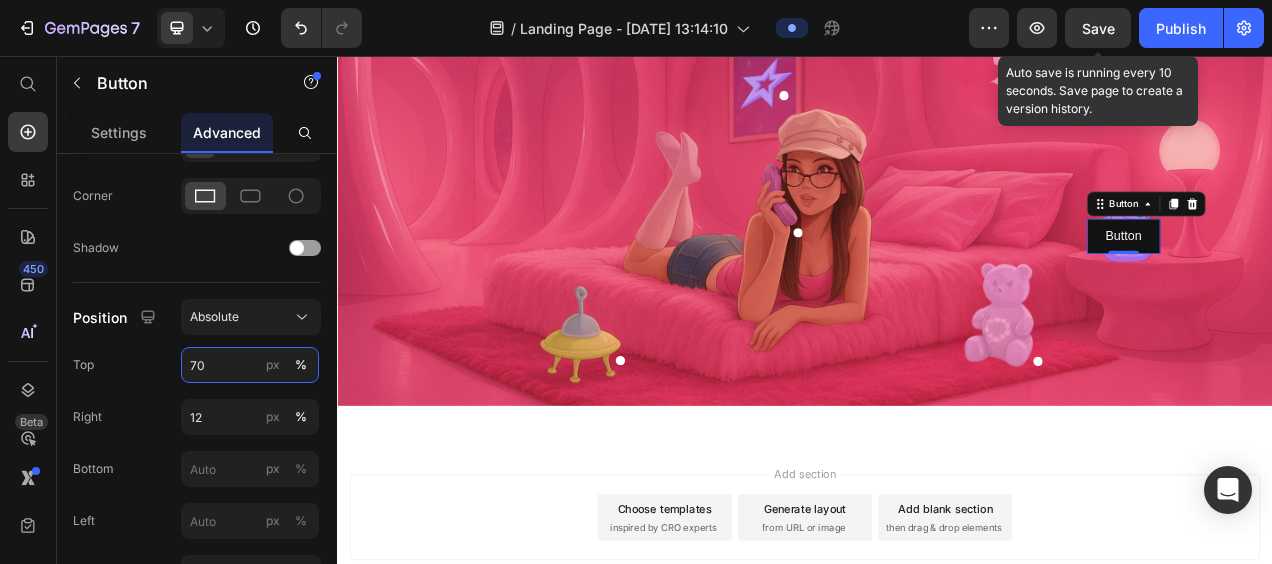 type on "70" 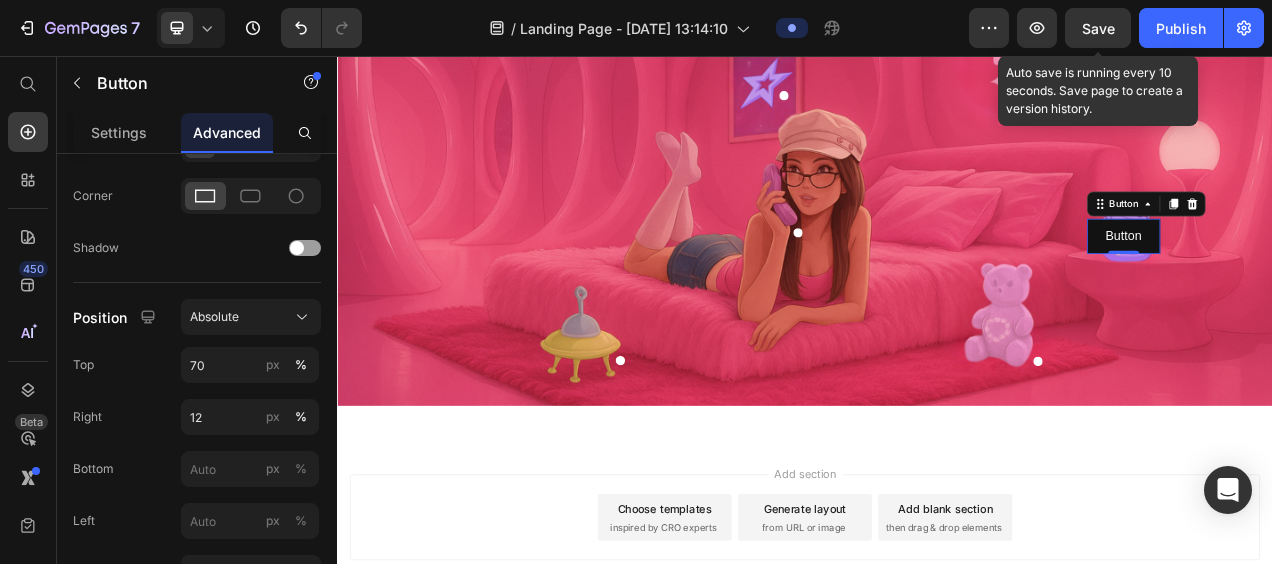 click on "Save" at bounding box center (1098, 28) 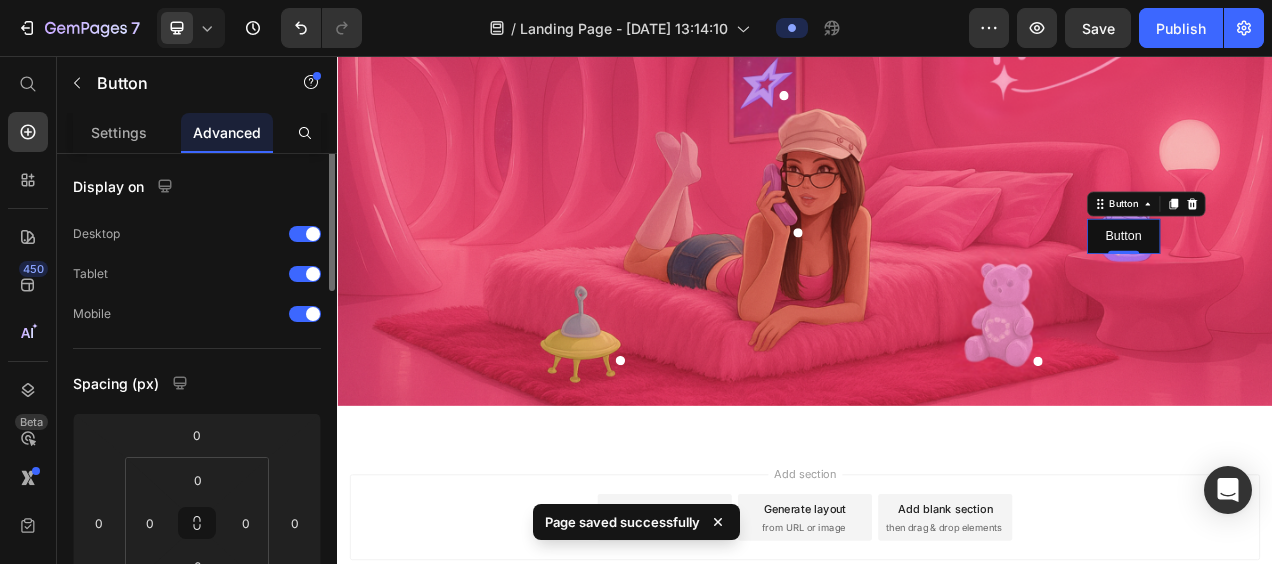scroll, scrollTop: 0, scrollLeft: 0, axis: both 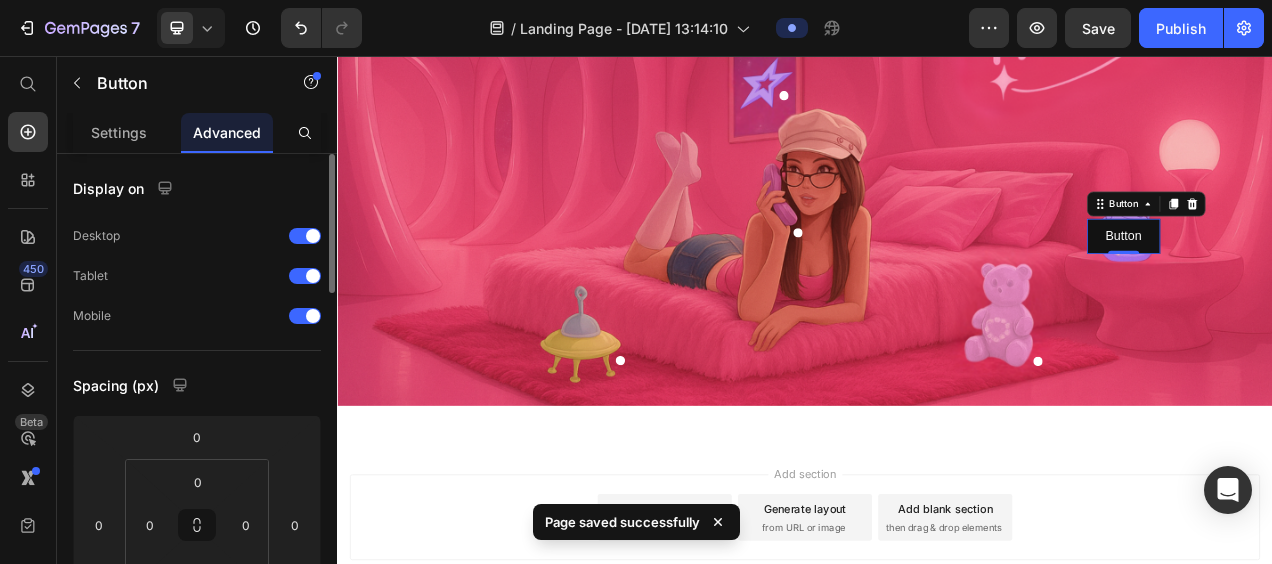 drag, startPoint x: 134, startPoint y: 122, endPoint x: 230, endPoint y: 338, distance: 236.37259 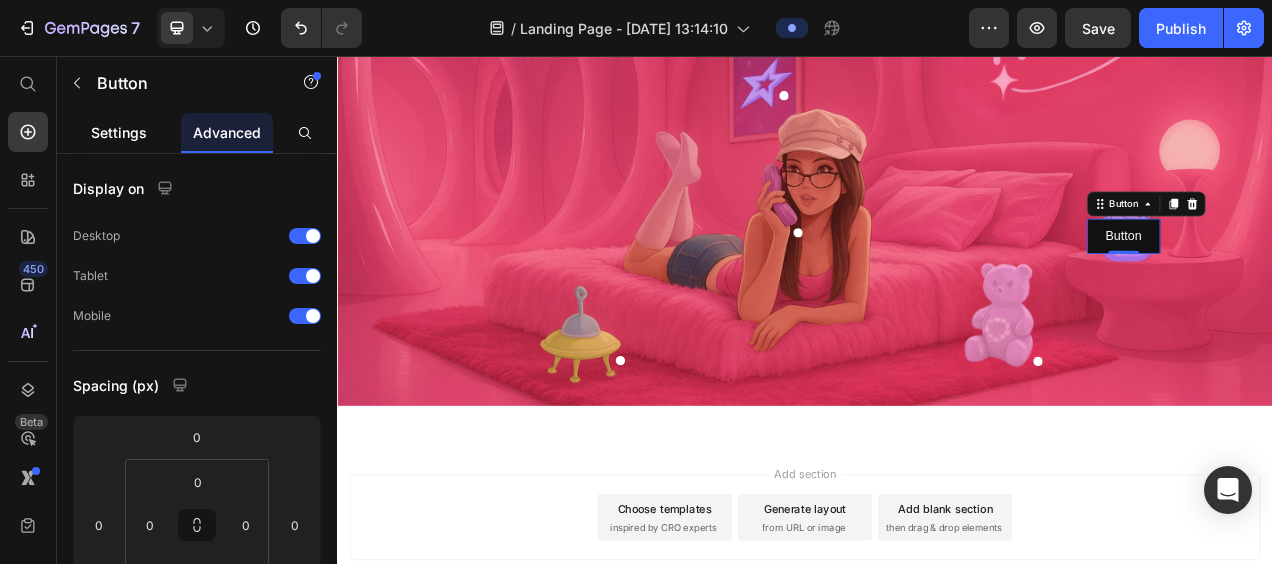 click on "Settings" 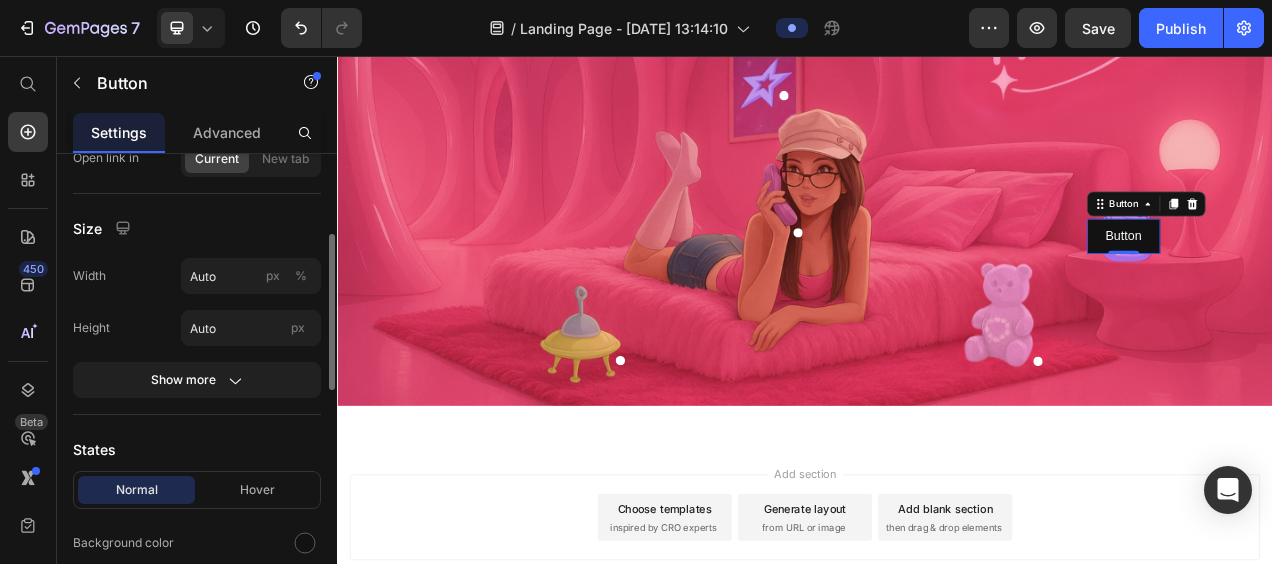 scroll, scrollTop: 240, scrollLeft: 0, axis: vertical 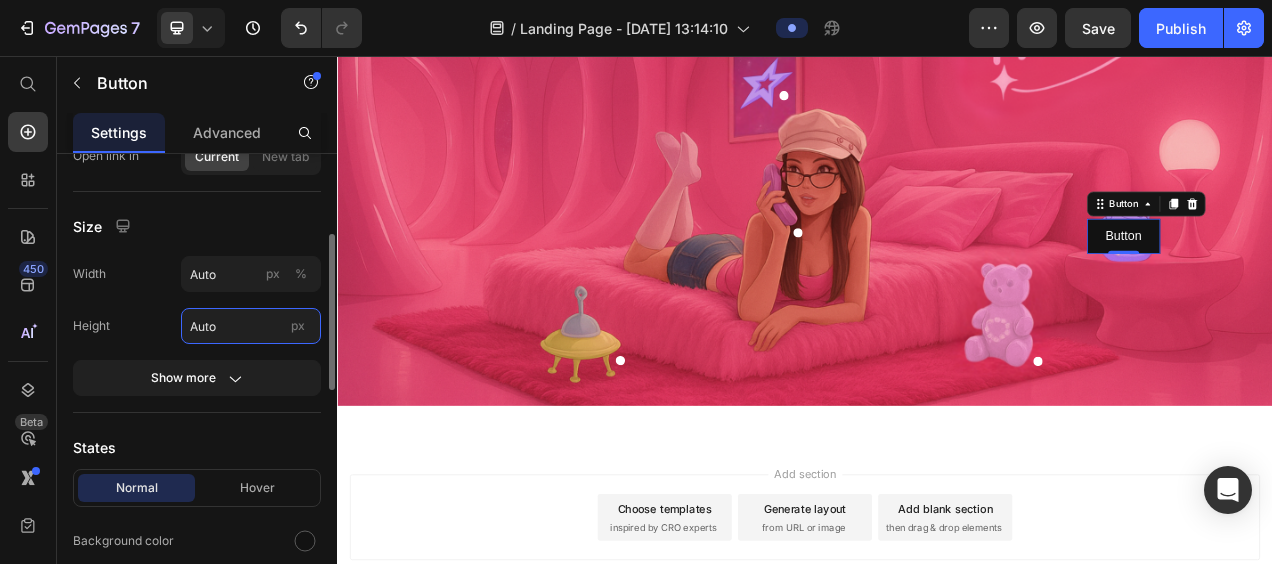 click on "Auto" at bounding box center [251, 326] 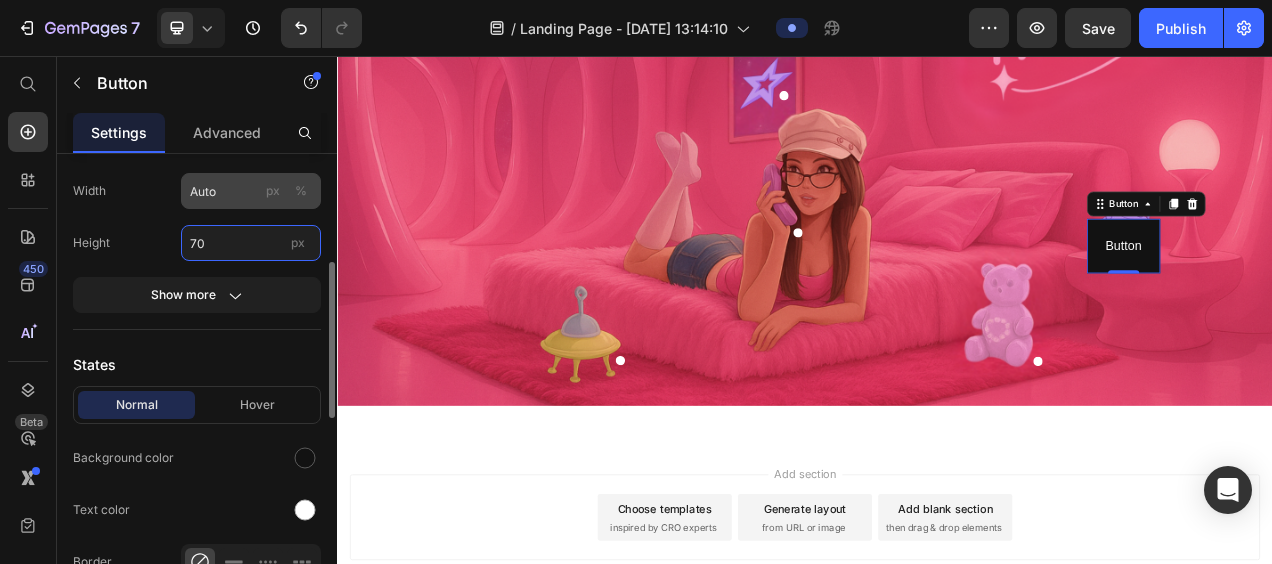 scroll, scrollTop: 342, scrollLeft: 0, axis: vertical 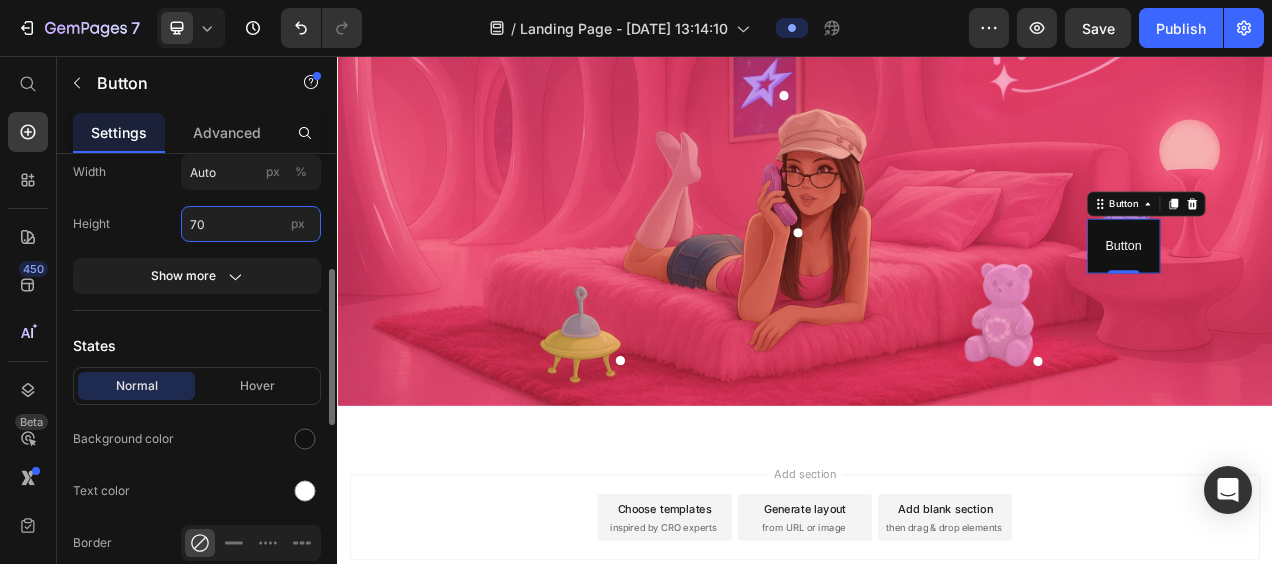 type on "7" 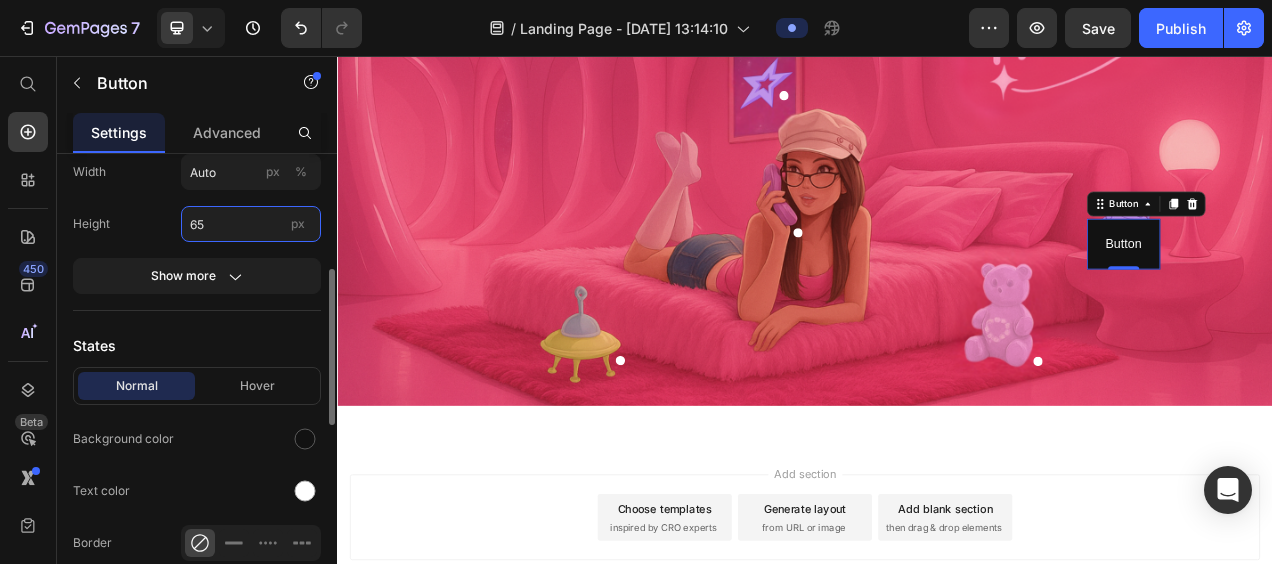 type on "65" 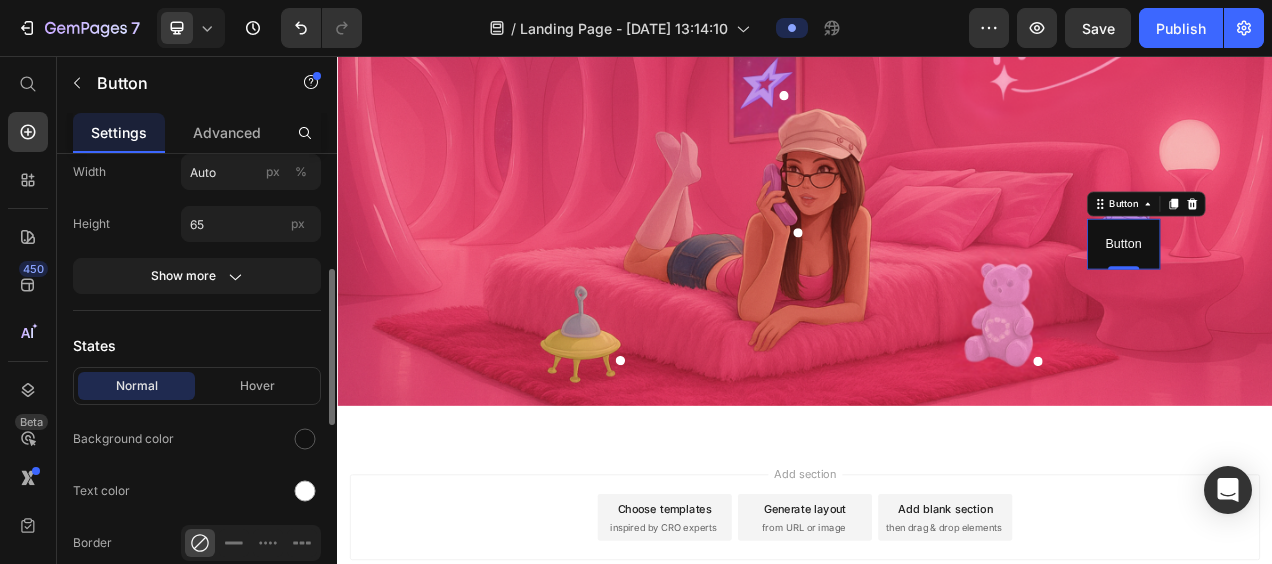 click at bounding box center [251, 439] 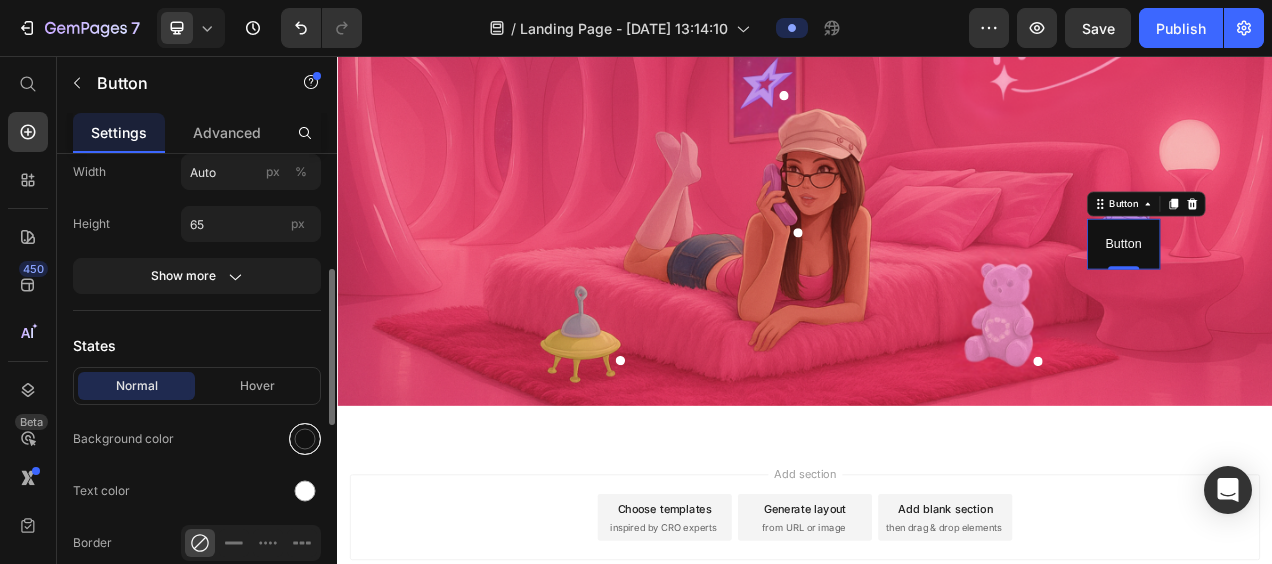 click at bounding box center [305, 439] 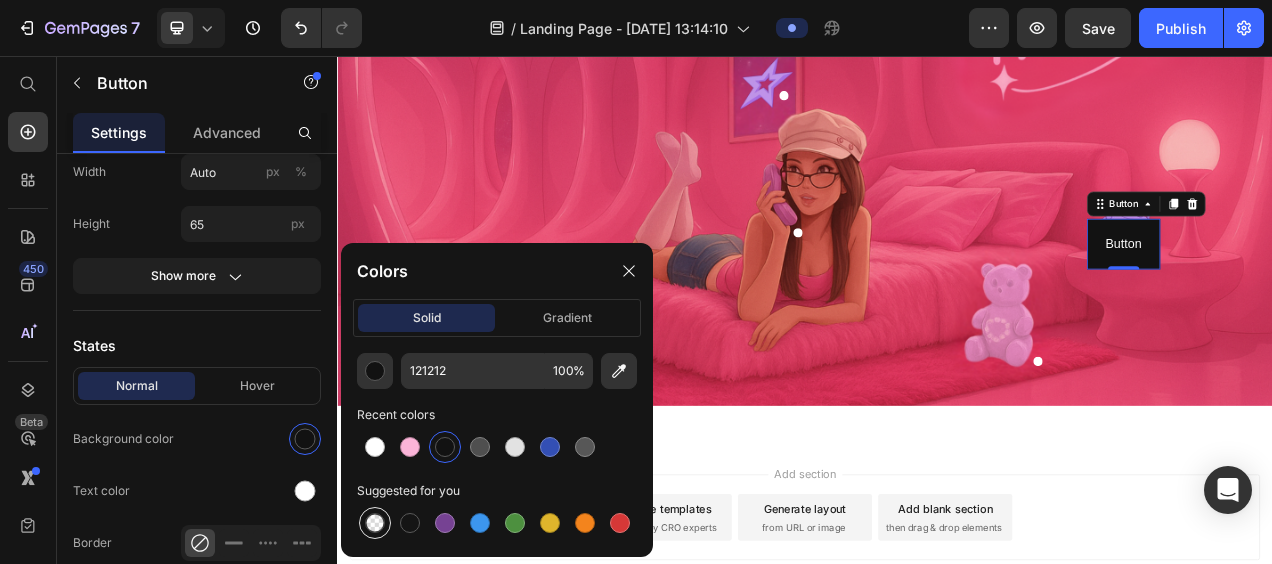 click at bounding box center [375, 523] 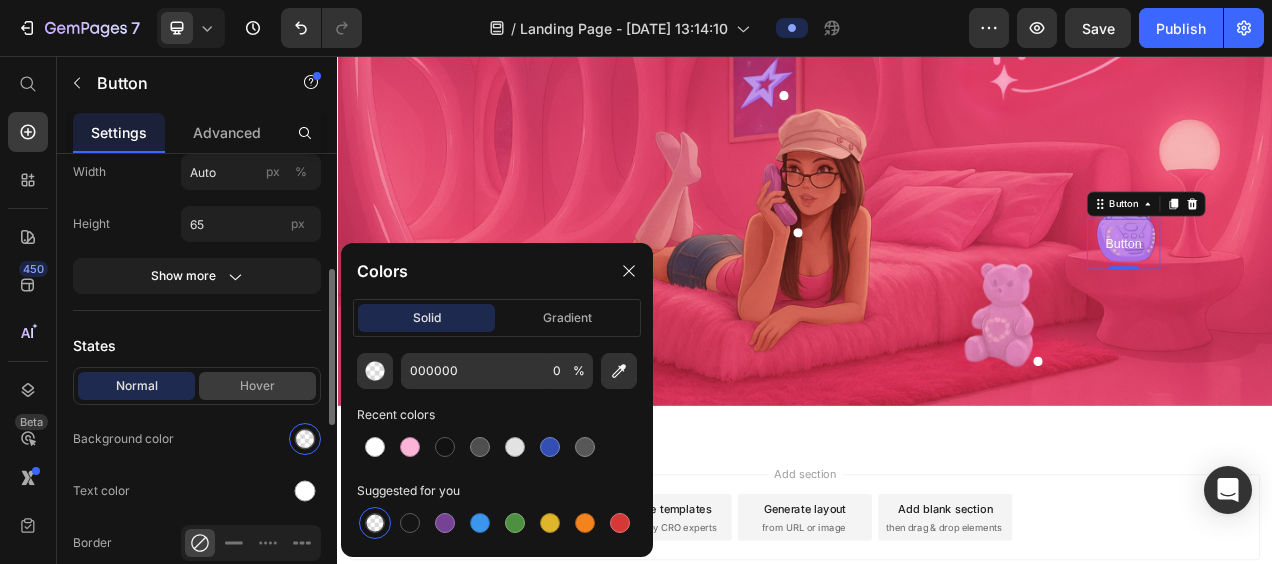 click on "Hover" at bounding box center (257, 386) 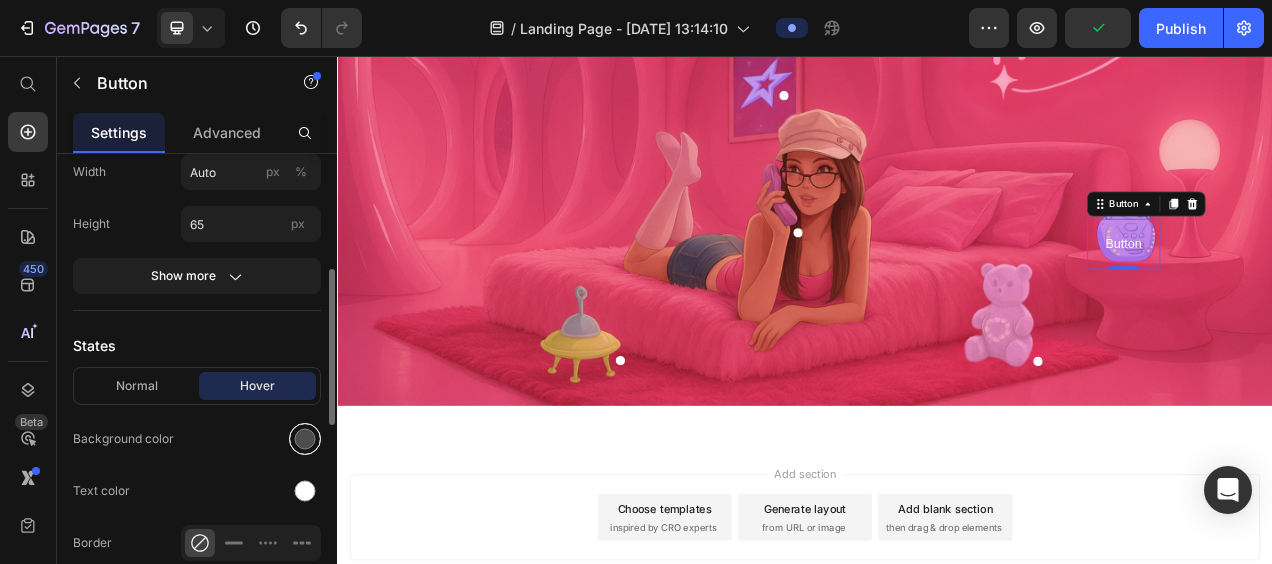 click at bounding box center (305, 439) 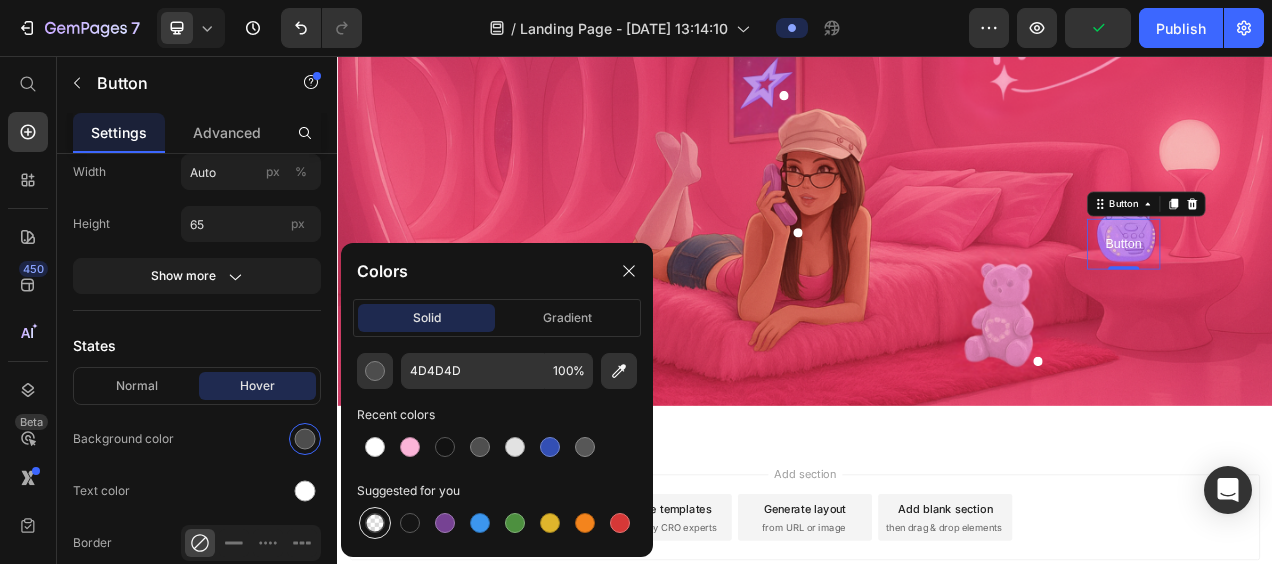 click at bounding box center [375, 523] 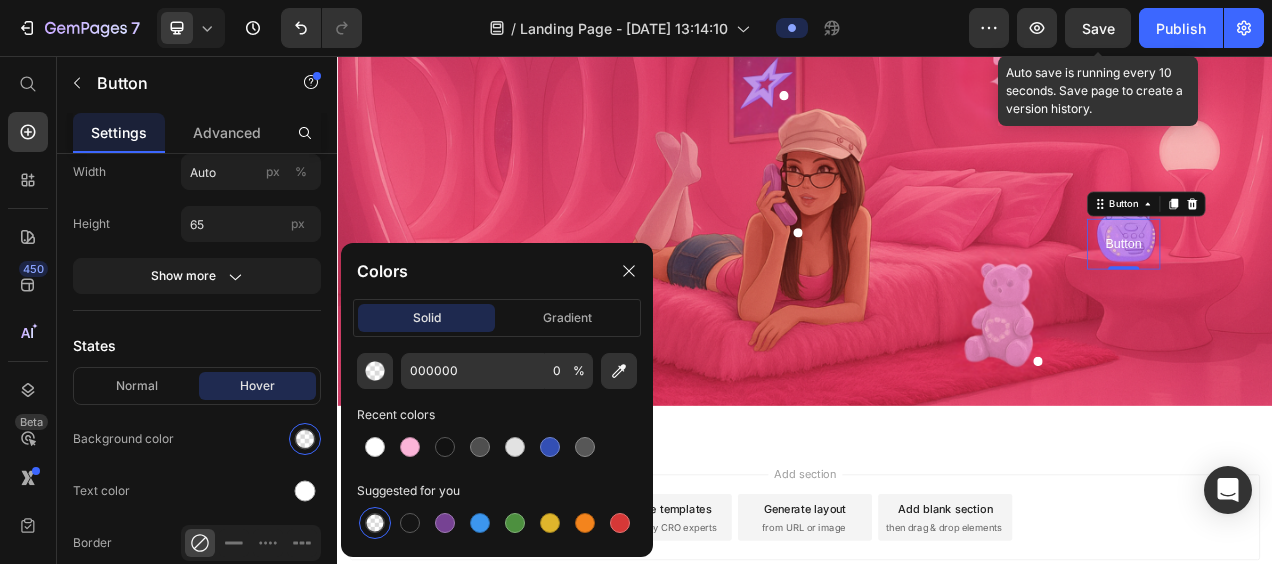click on "Save" at bounding box center (1098, 28) 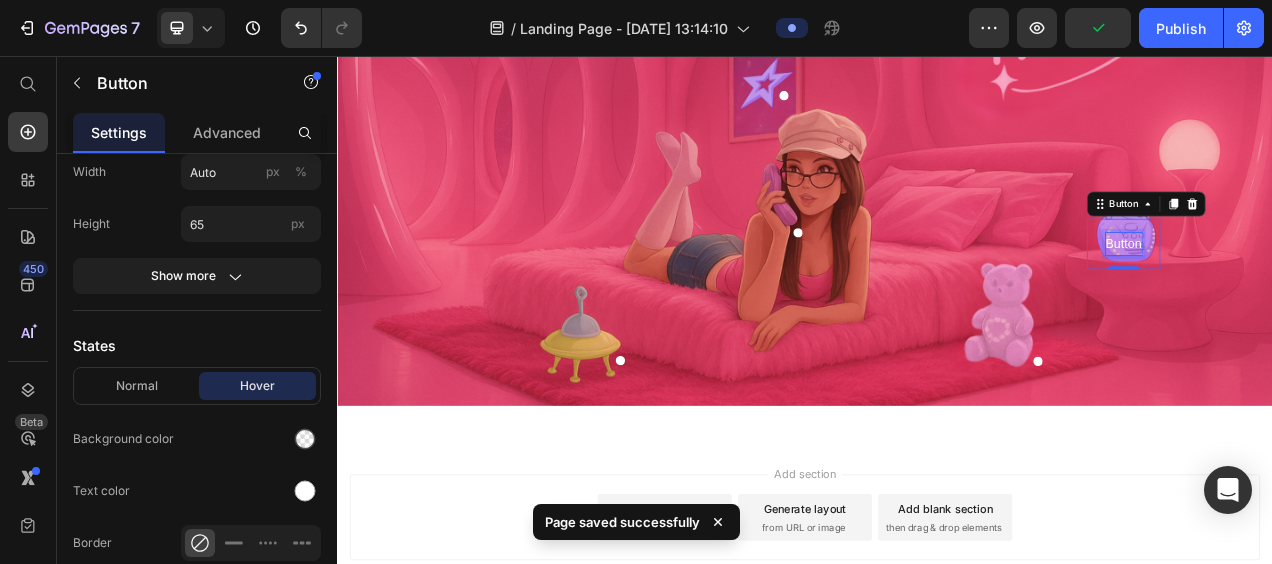 click on "Button" at bounding box center (1346, 297) 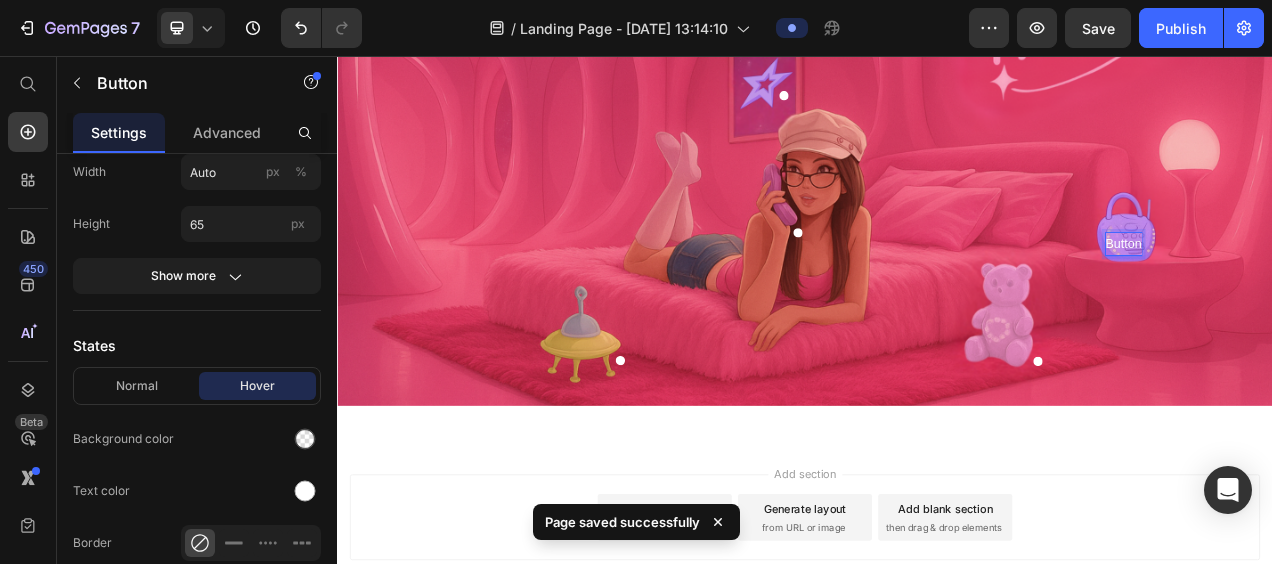 click on "Button" at bounding box center [1346, 297] 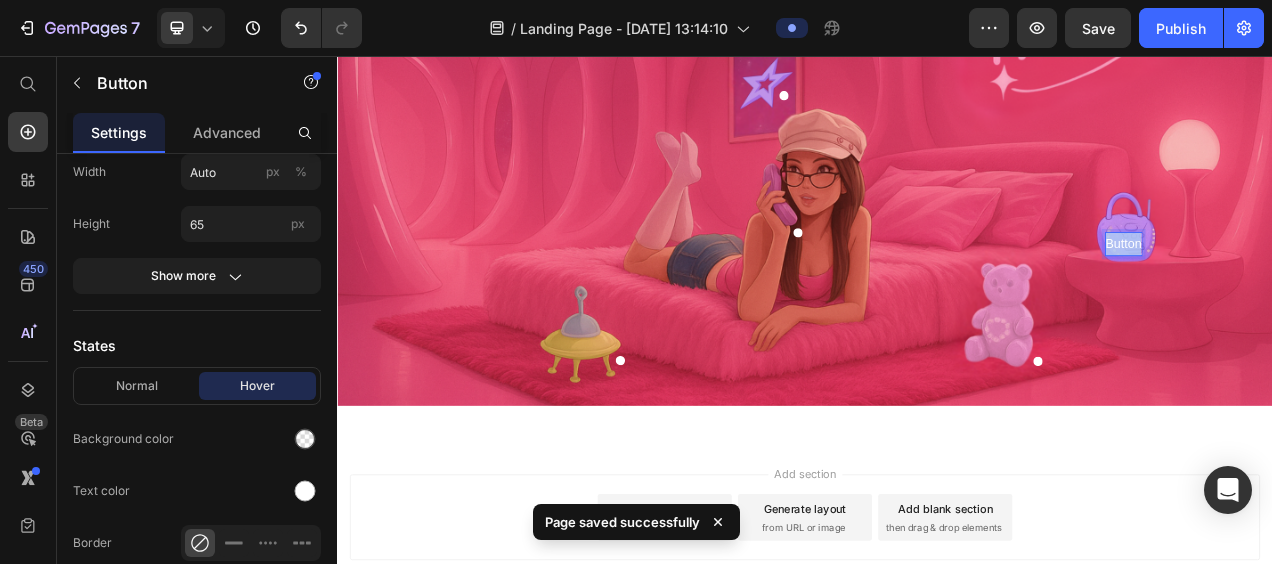 click on "Button" at bounding box center [1346, 297] 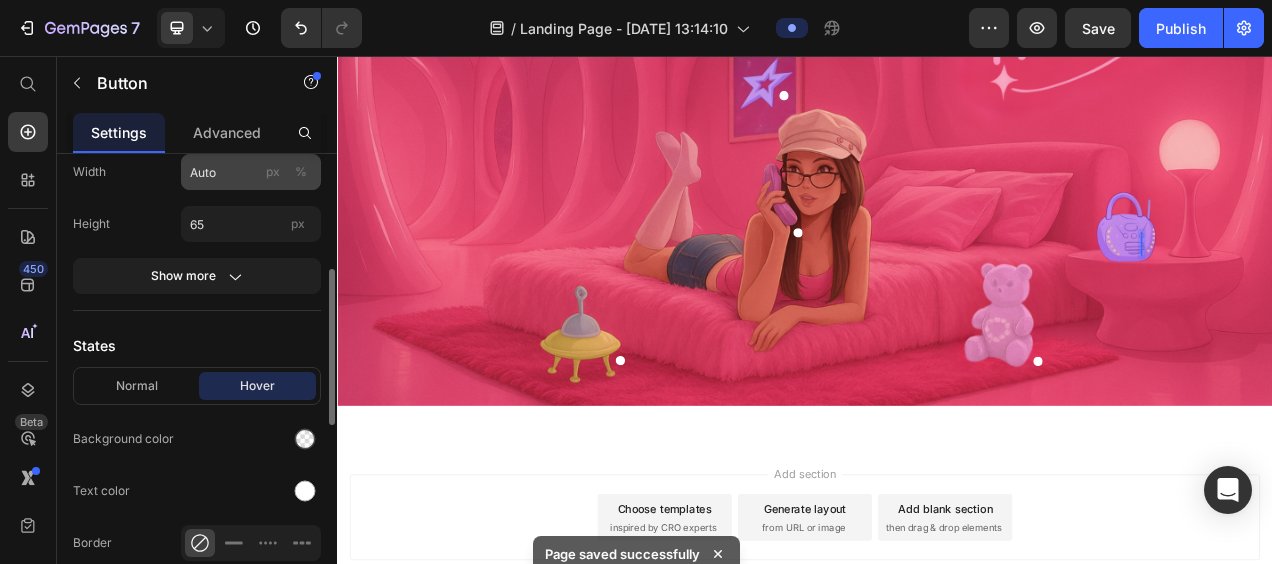 scroll, scrollTop: 0, scrollLeft: 0, axis: both 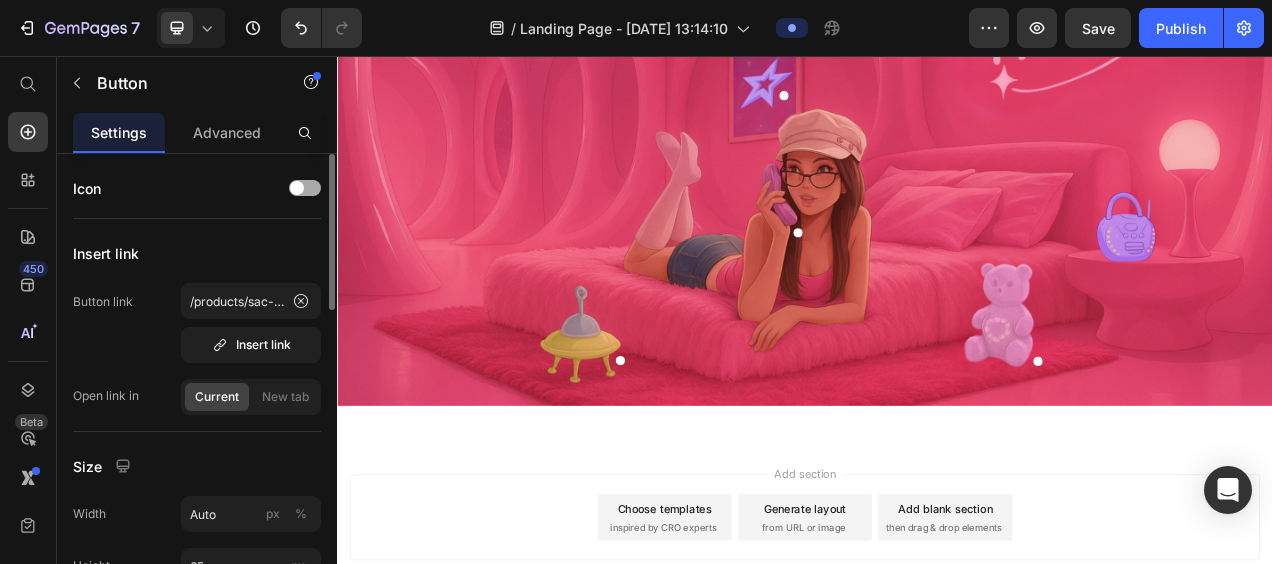 click at bounding box center (297, 188) 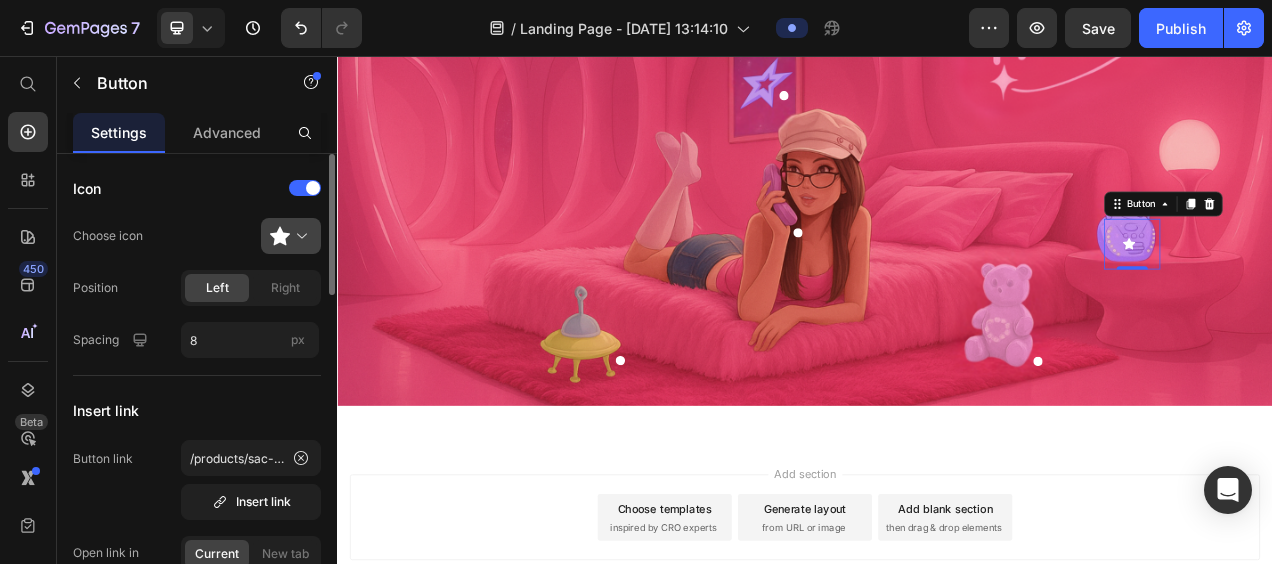 click at bounding box center [299, 236] 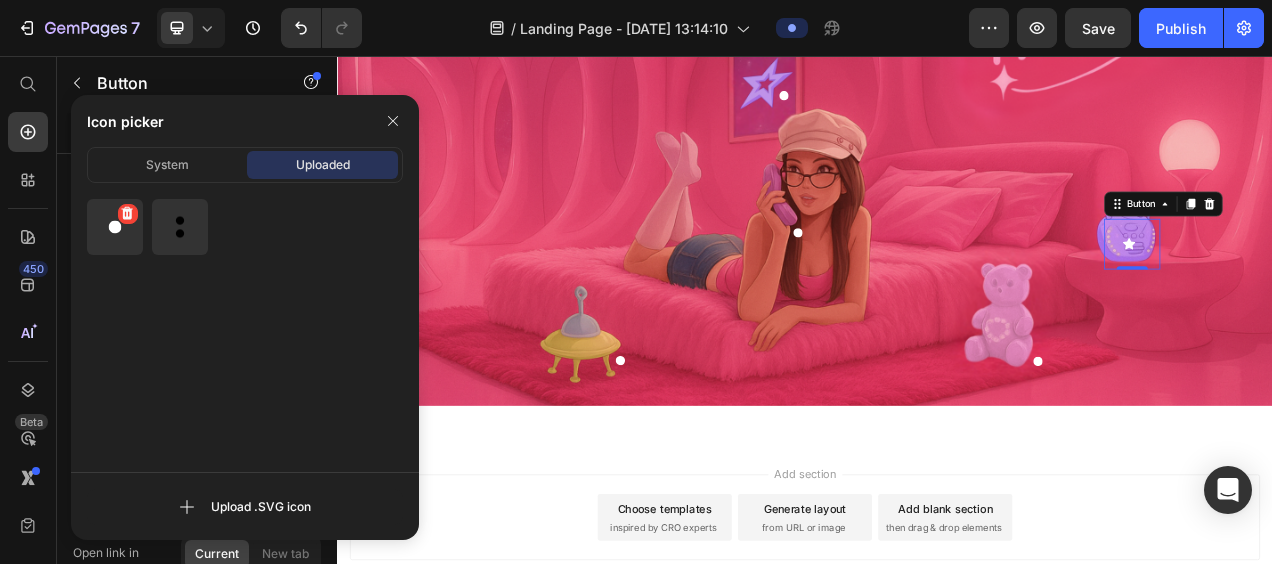 click at bounding box center (115, 227) 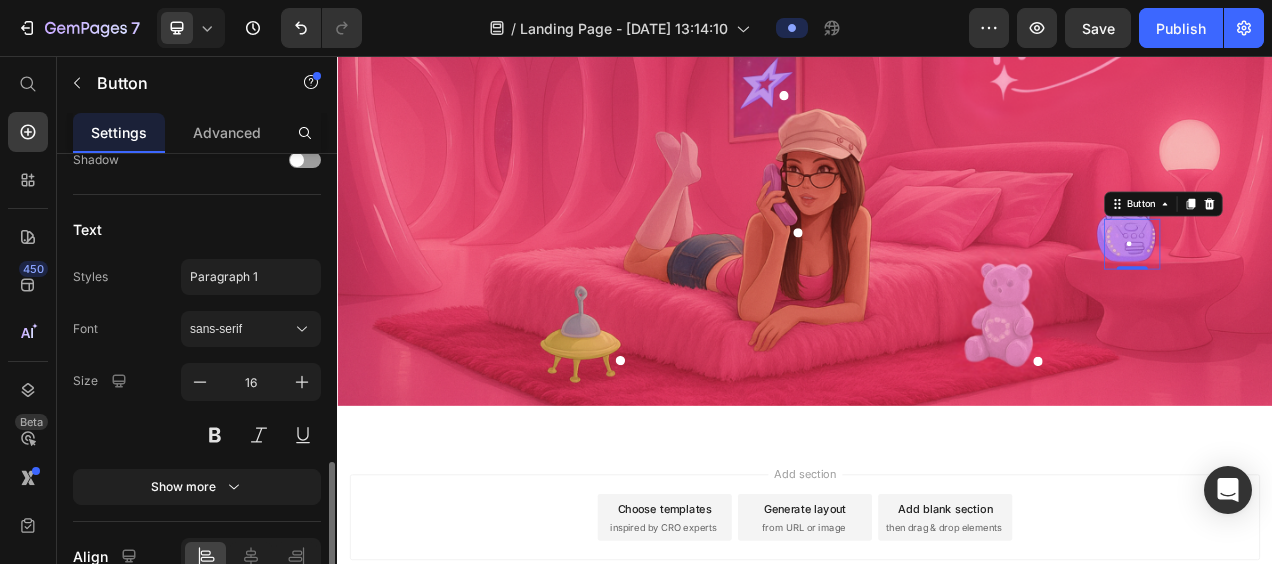 scroll, scrollTop: 994, scrollLeft: 0, axis: vertical 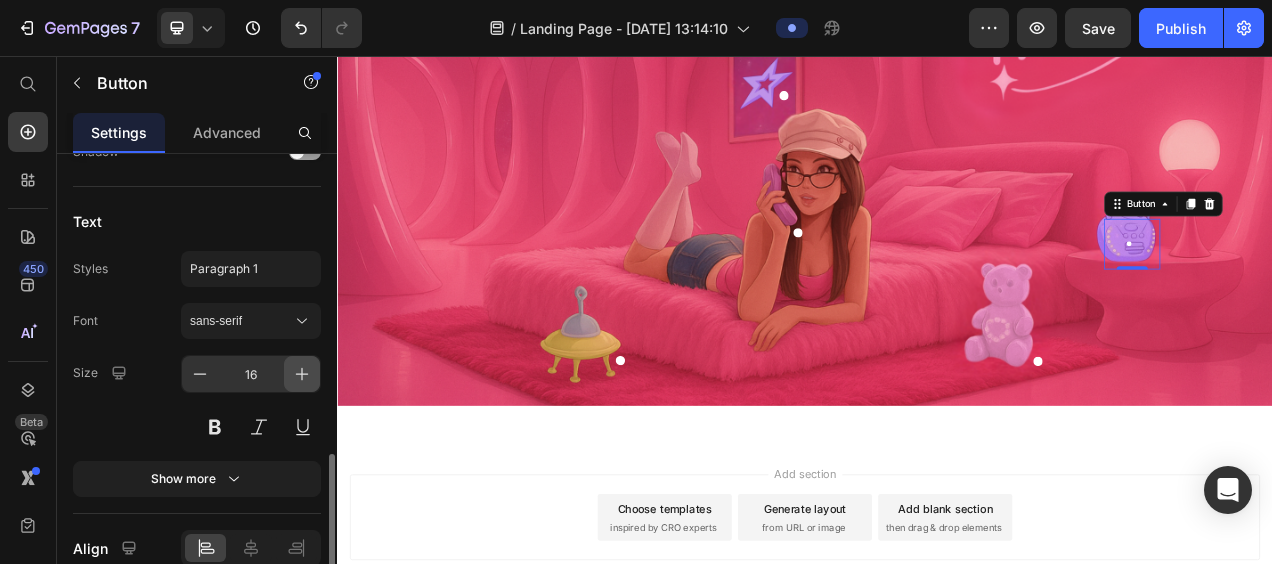 click 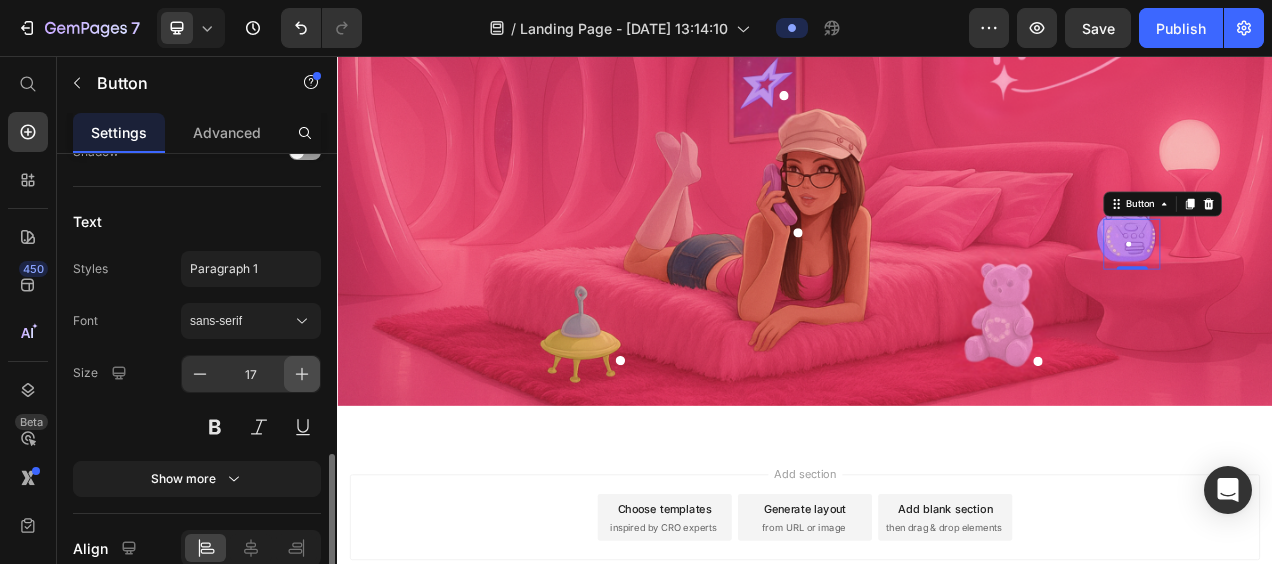 click 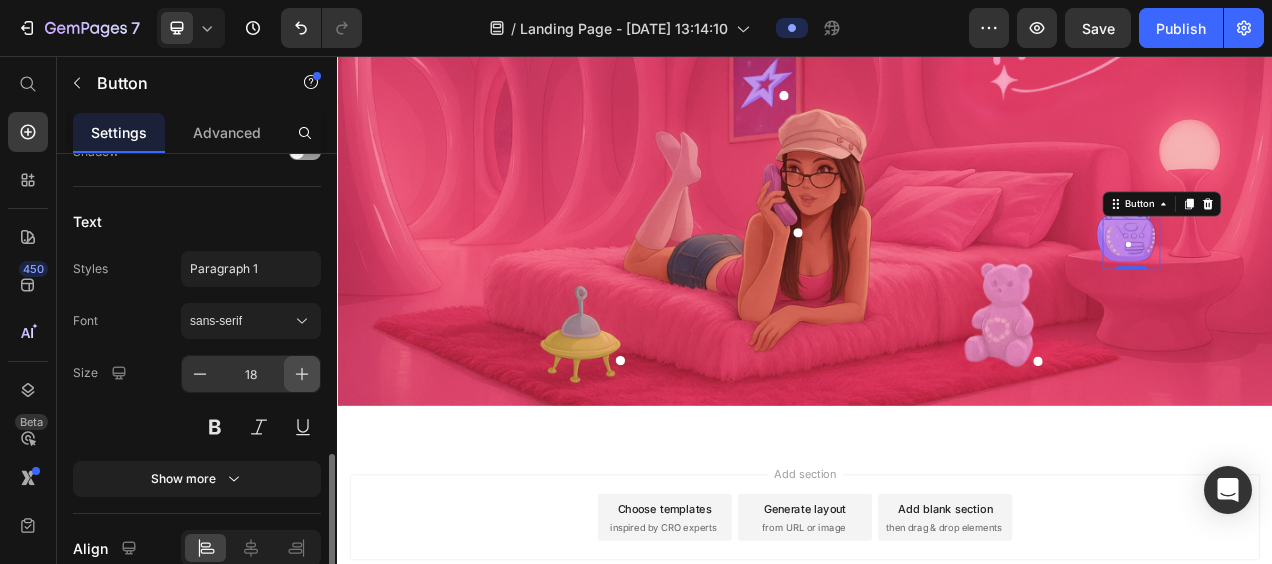 click 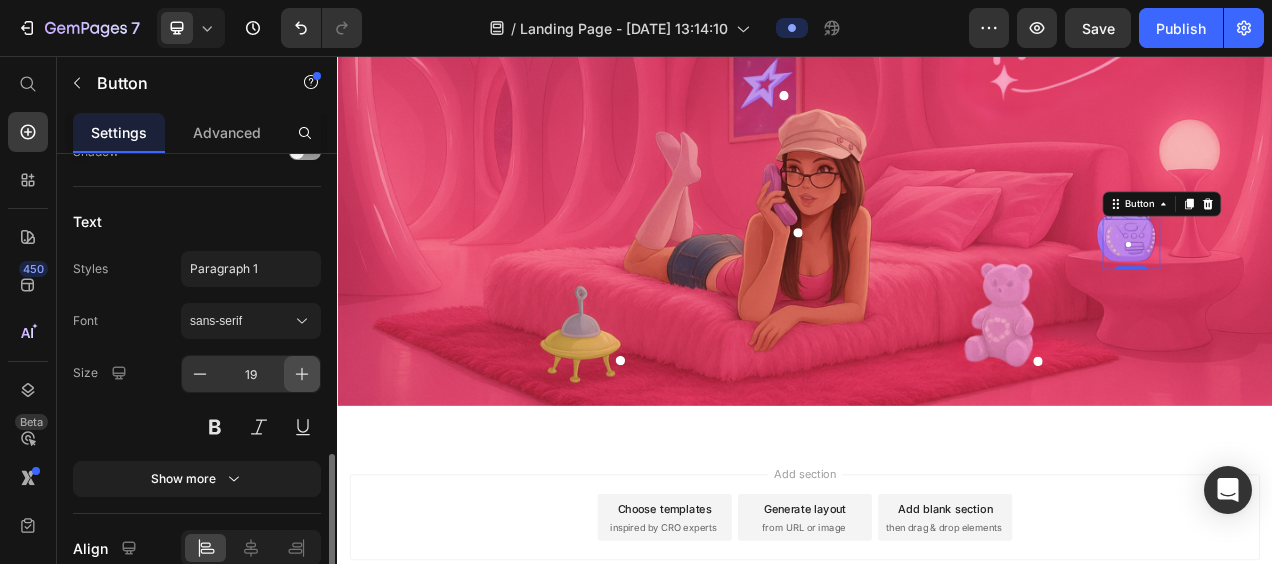 click 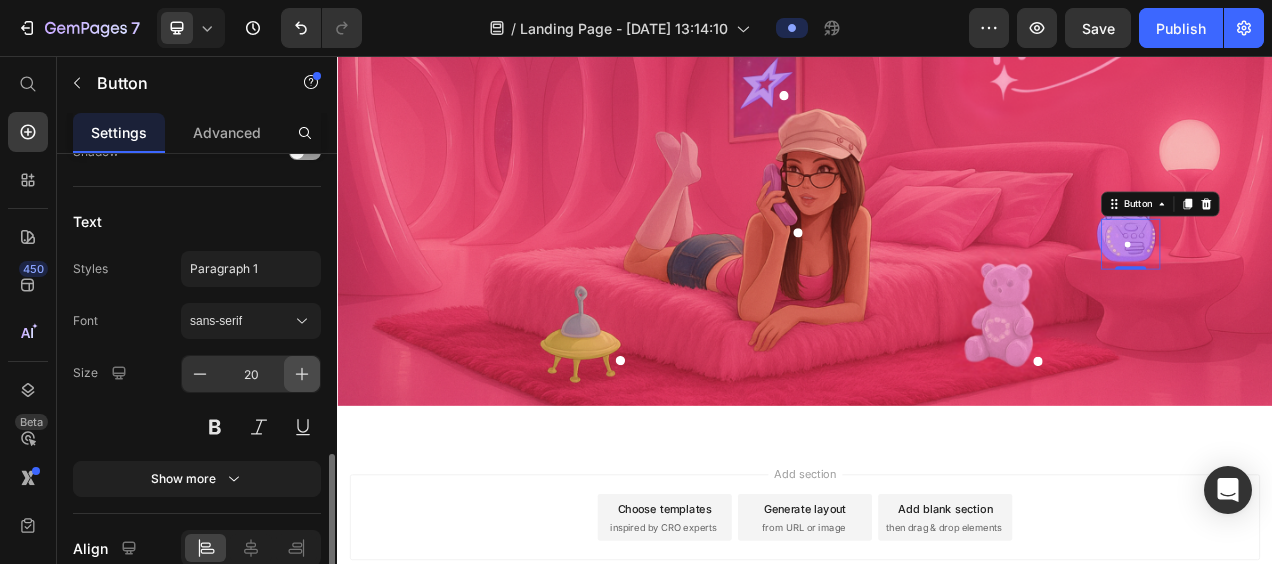 click 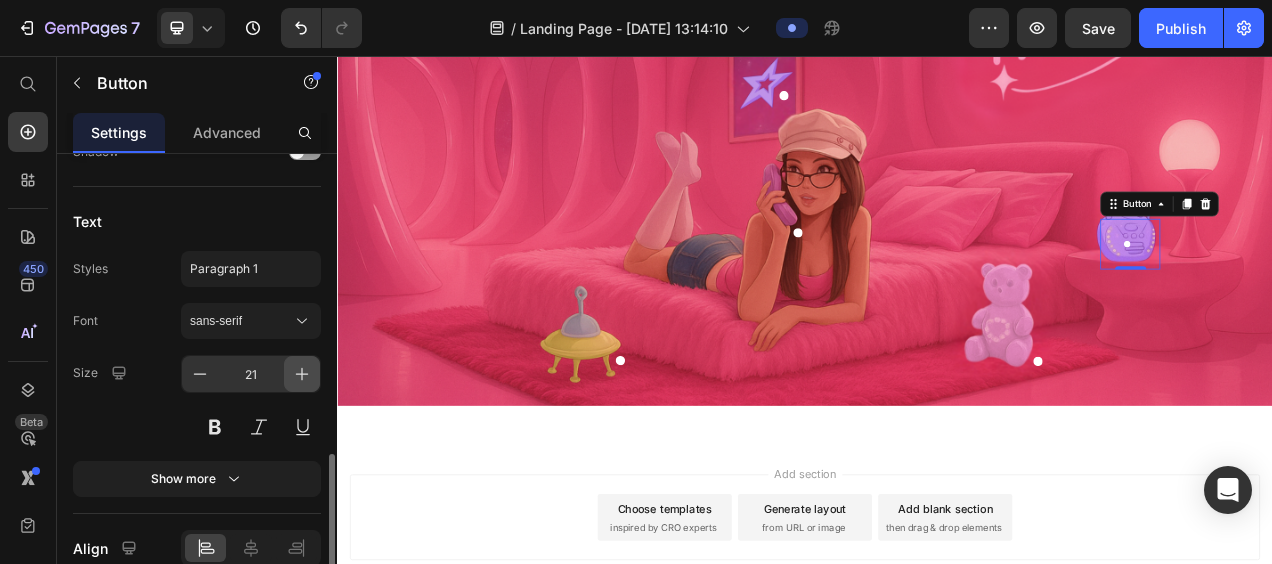 click 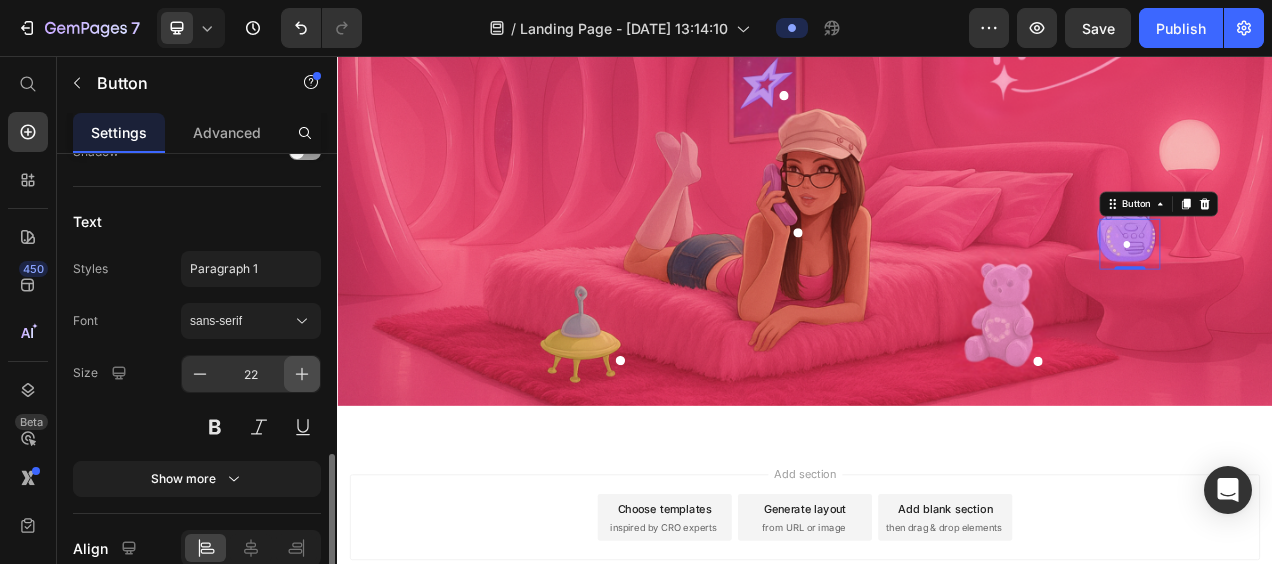 click 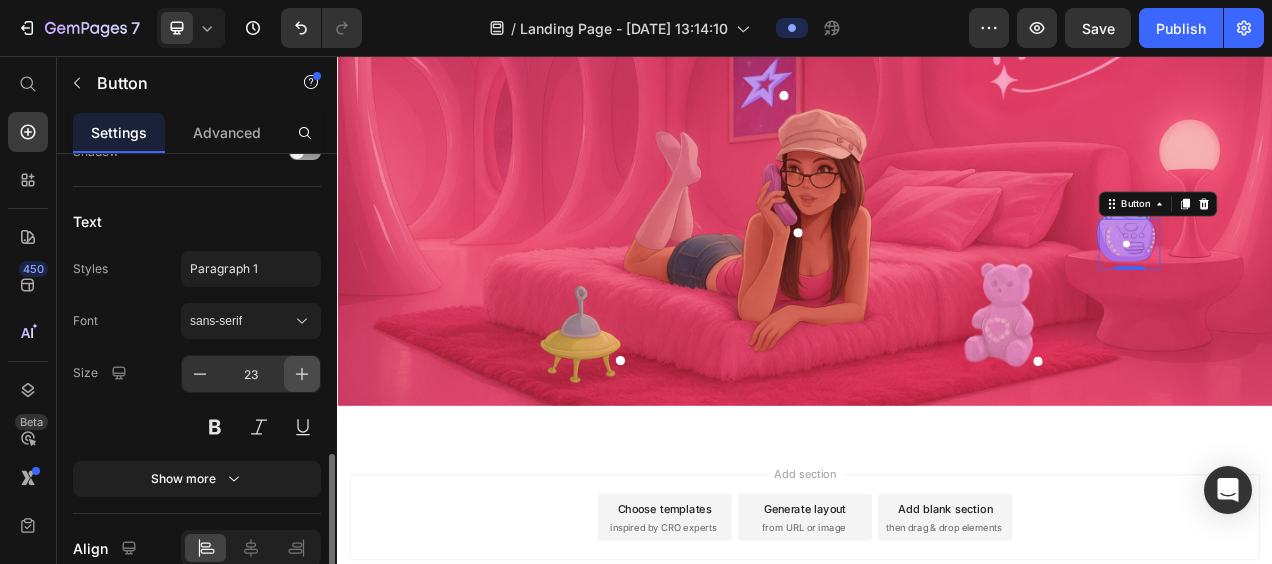 click 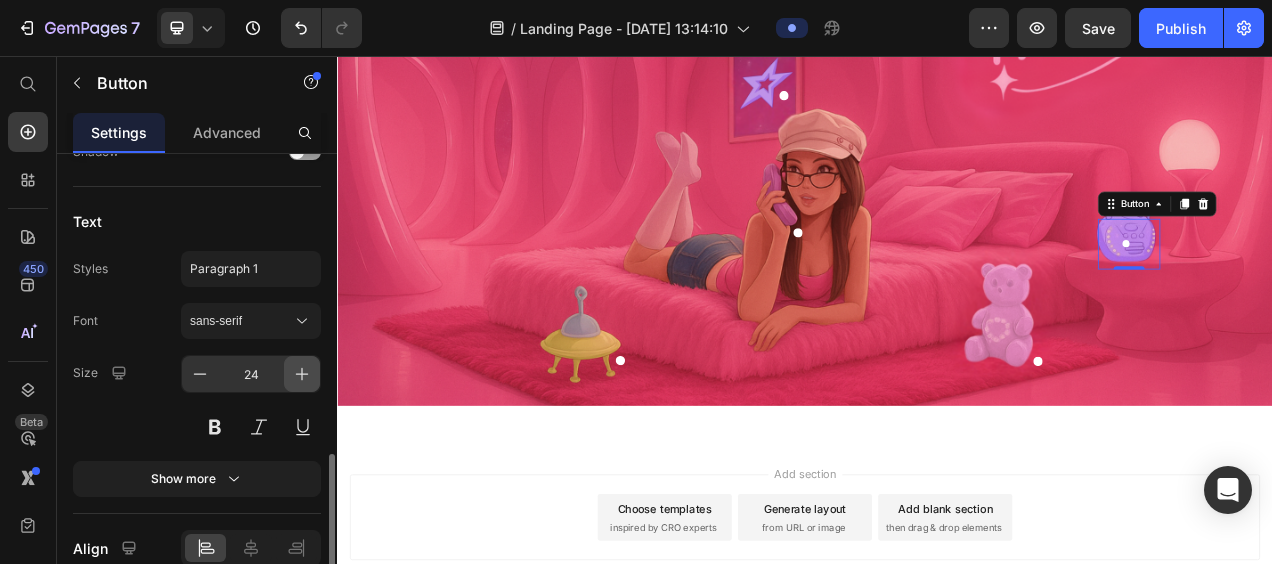 click 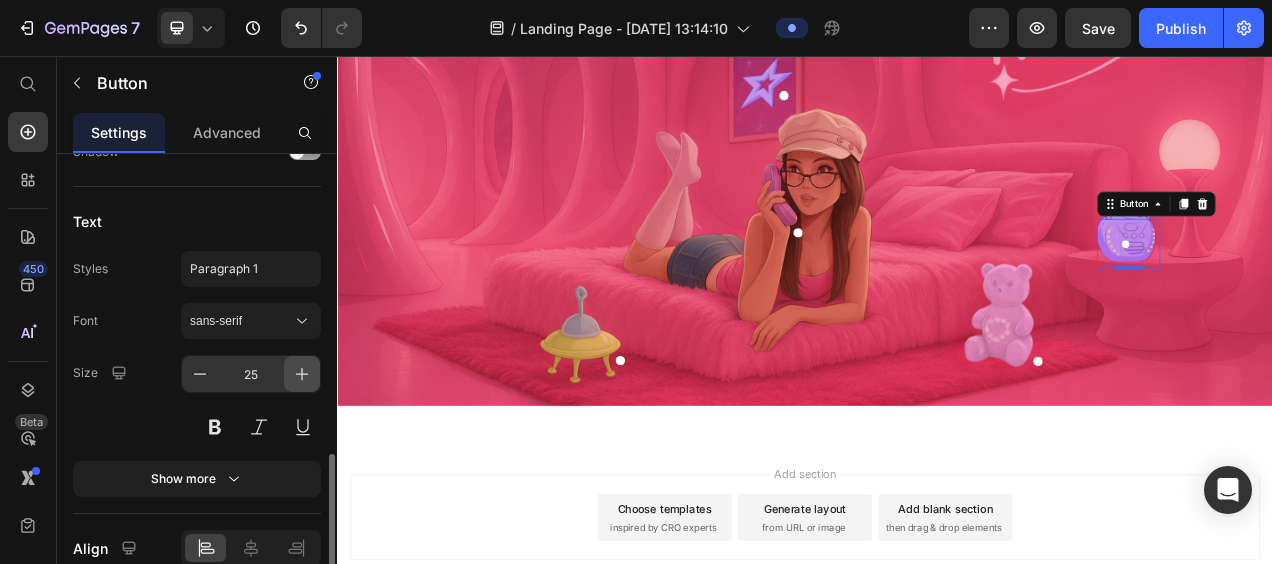 click 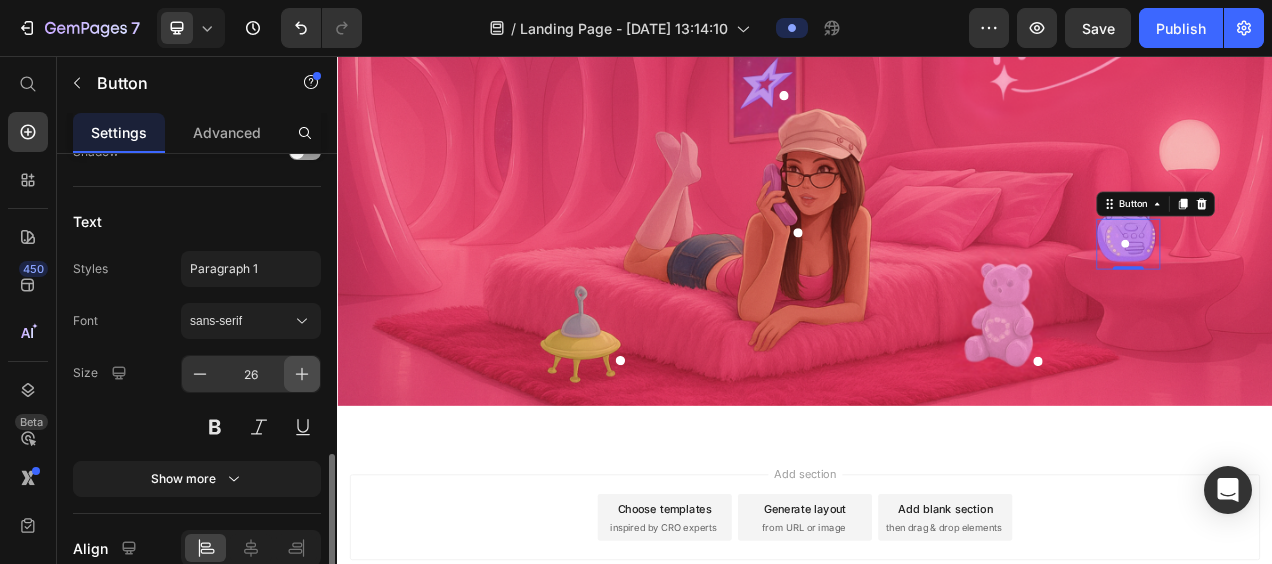 click 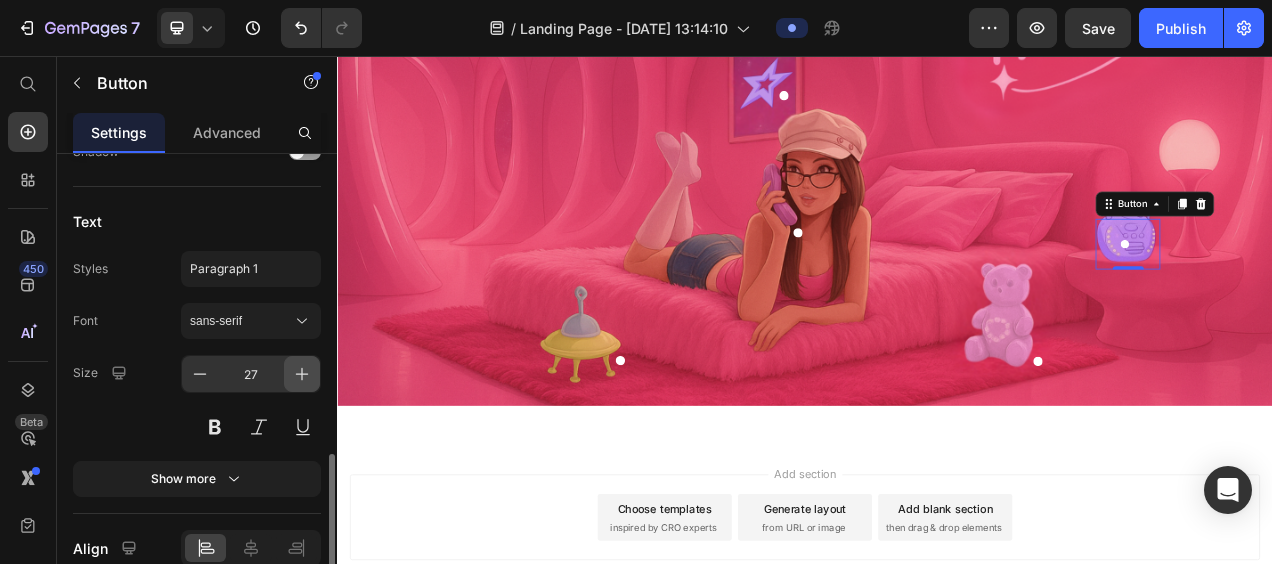 click 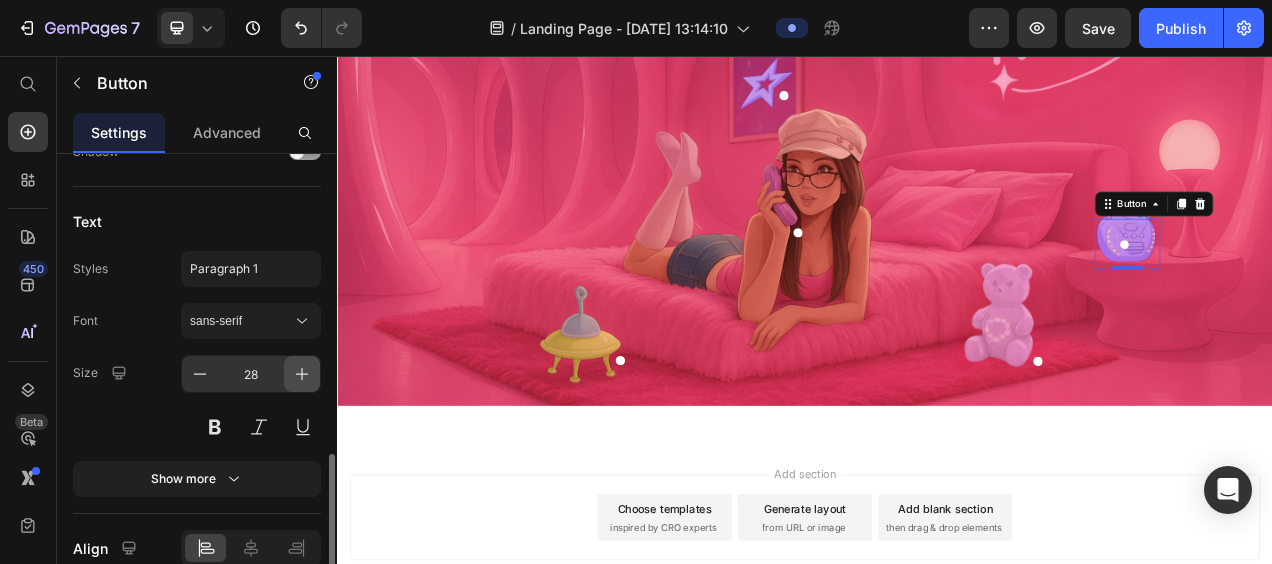 click 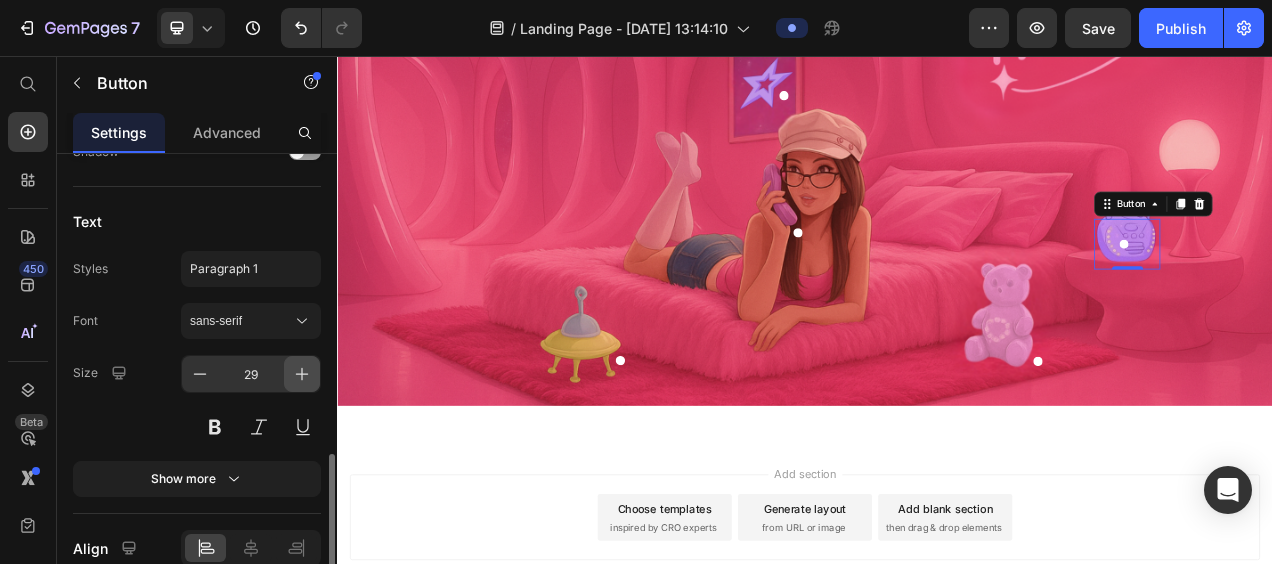 click 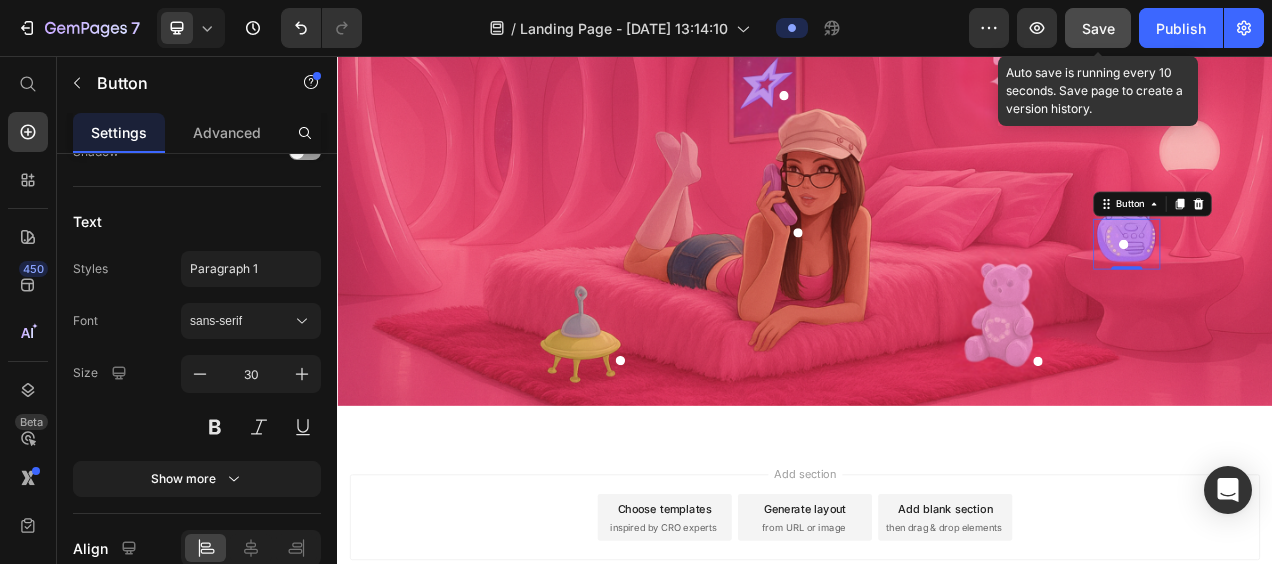 click on "Save" 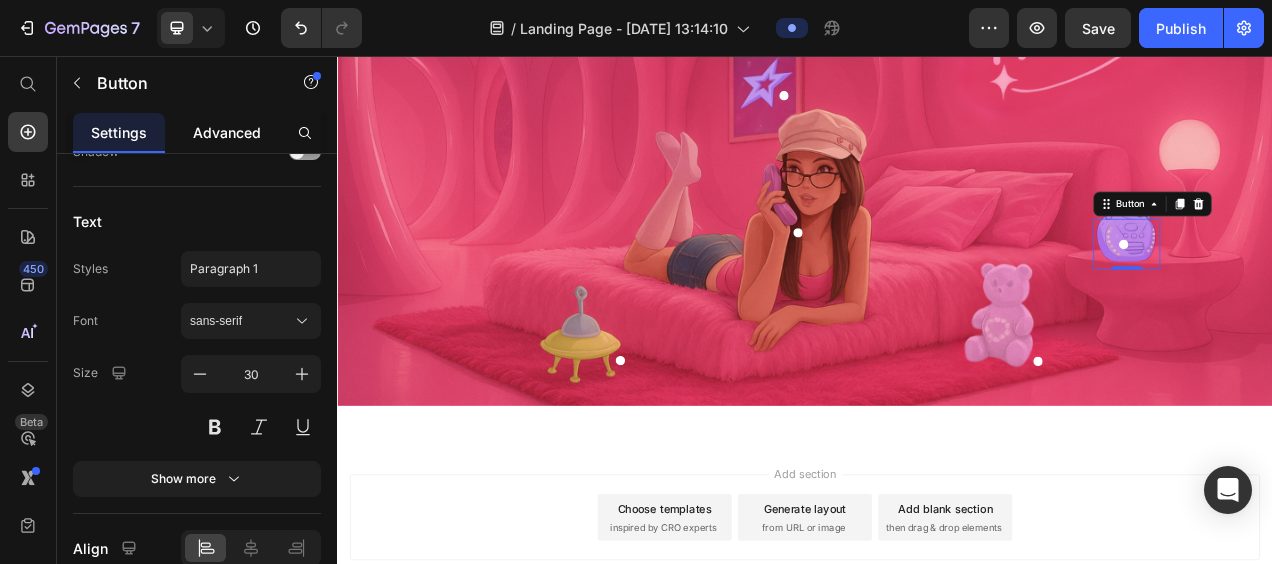 click on "Advanced" at bounding box center (227, 132) 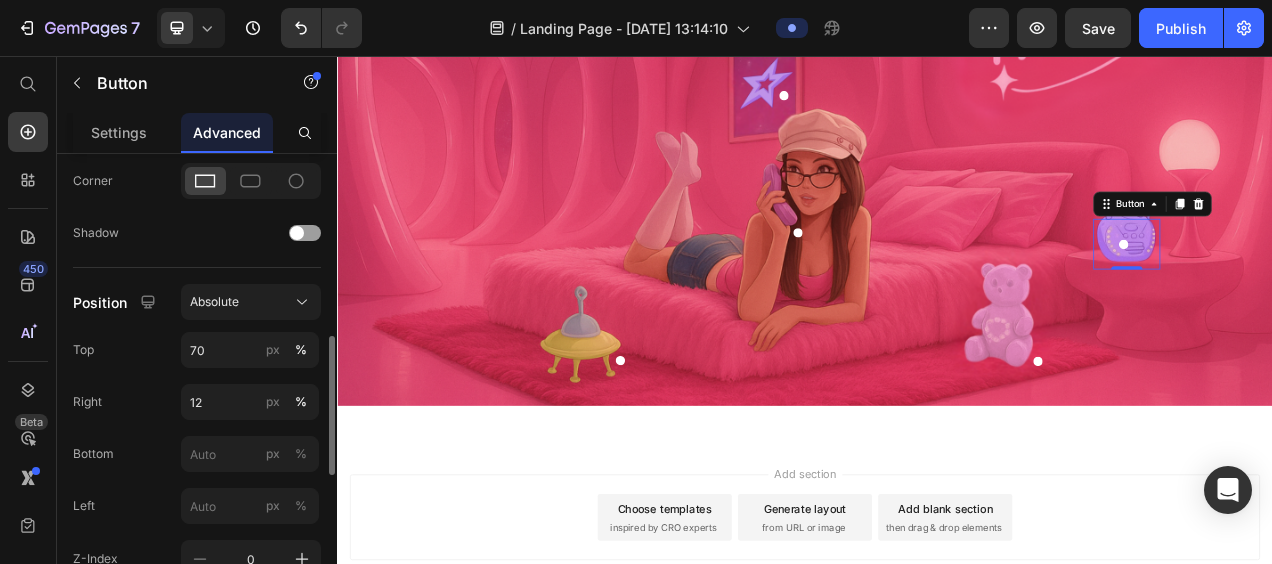 scroll, scrollTop: 606, scrollLeft: 0, axis: vertical 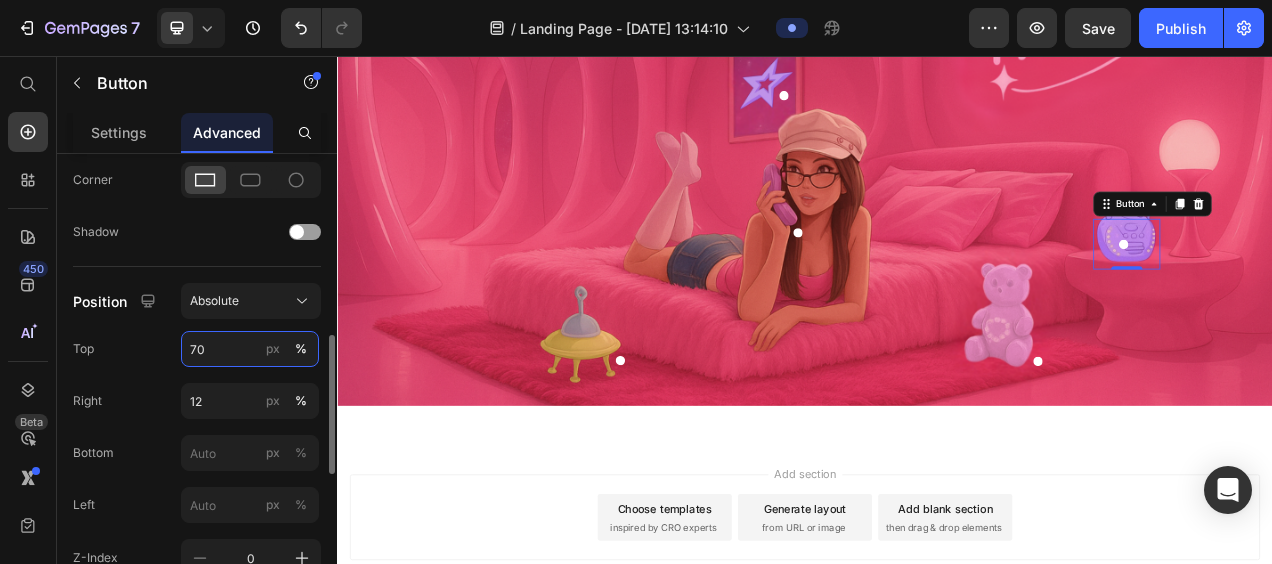 click on "70" at bounding box center (250, 349) 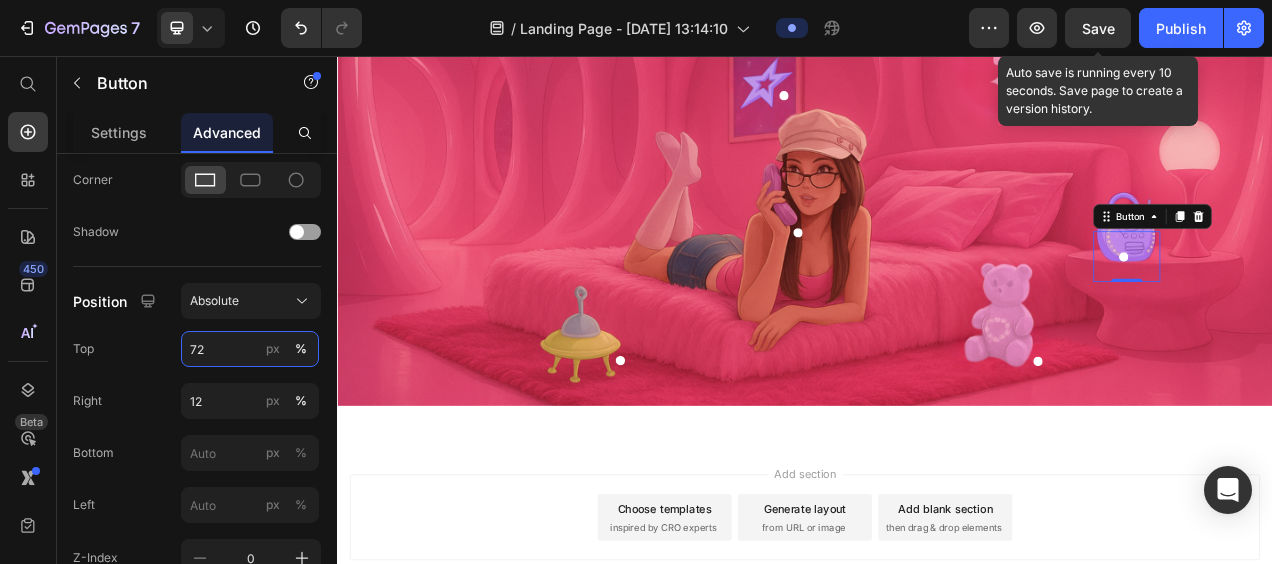 type on "72" 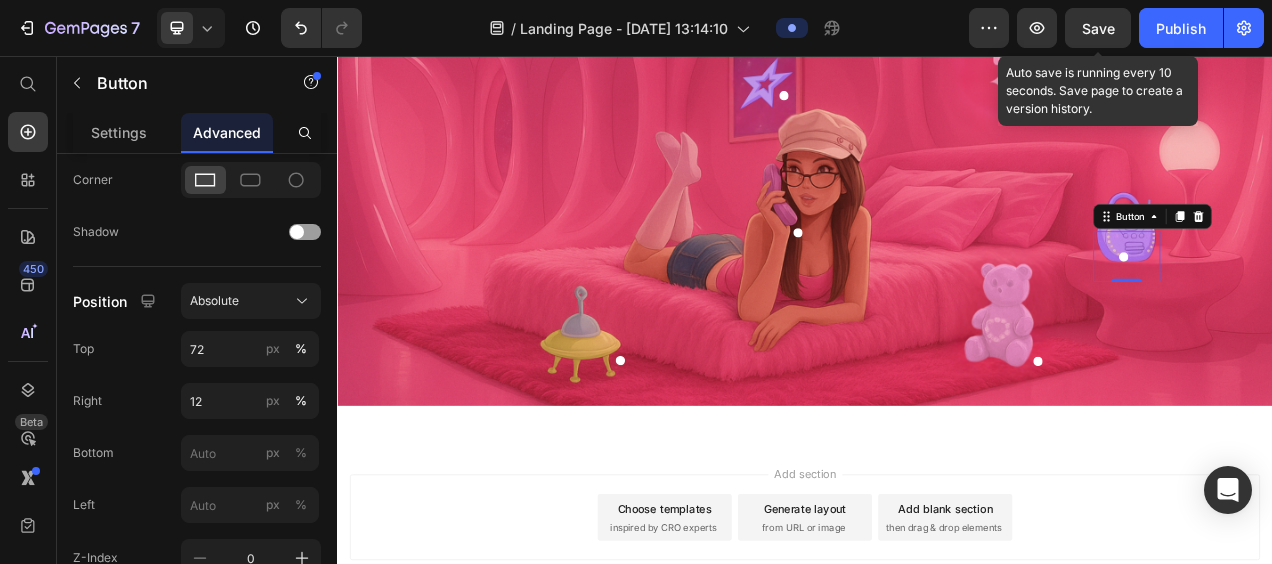 click on "Save" at bounding box center (1098, 28) 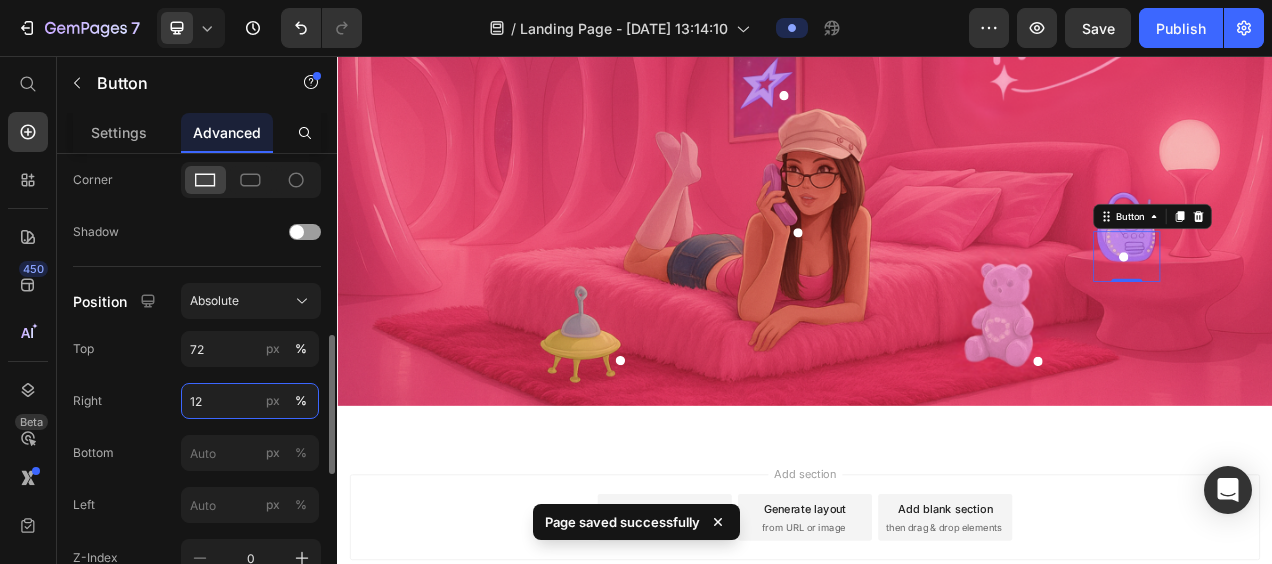 click on "12" at bounding box center [250, 401] 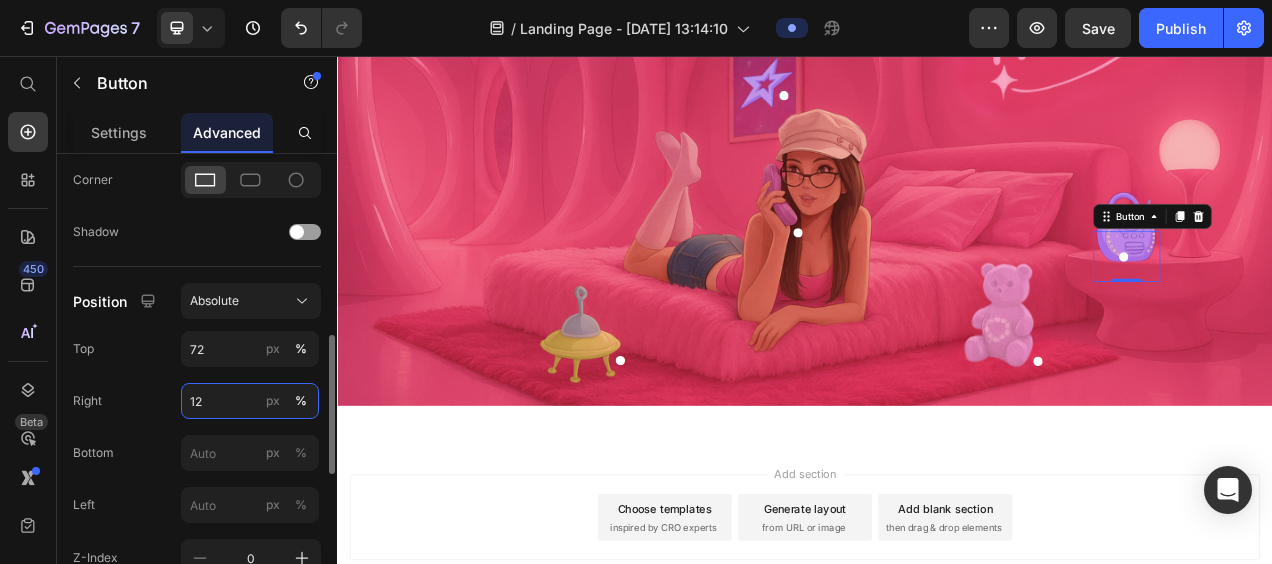 click on "12" at bounding box center [250, 401] 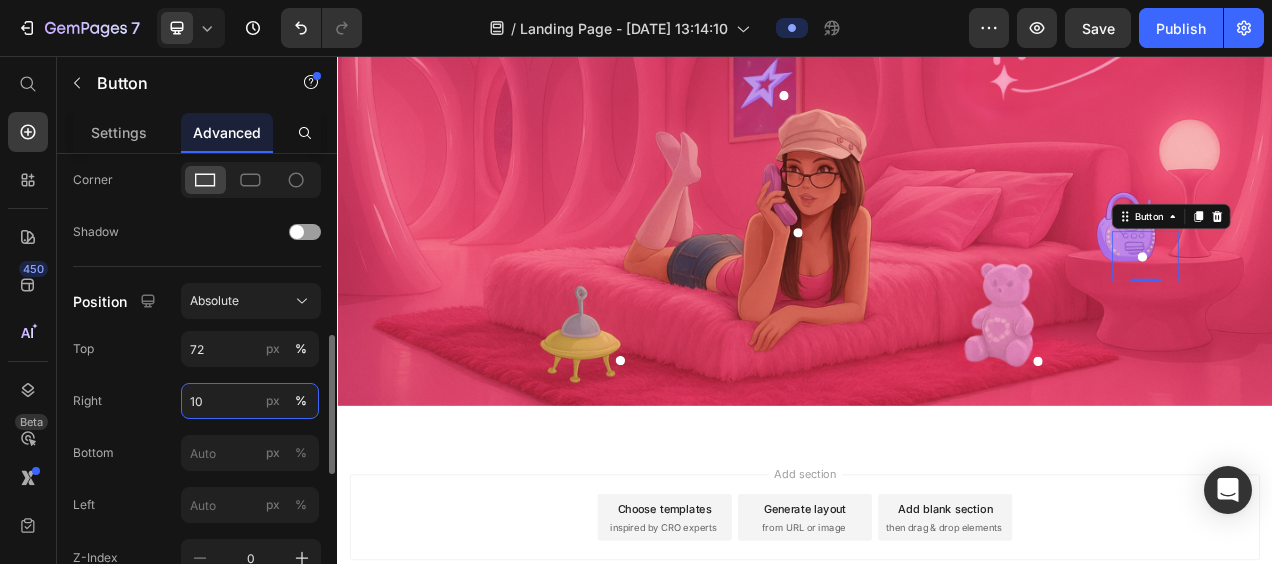 type on "1" 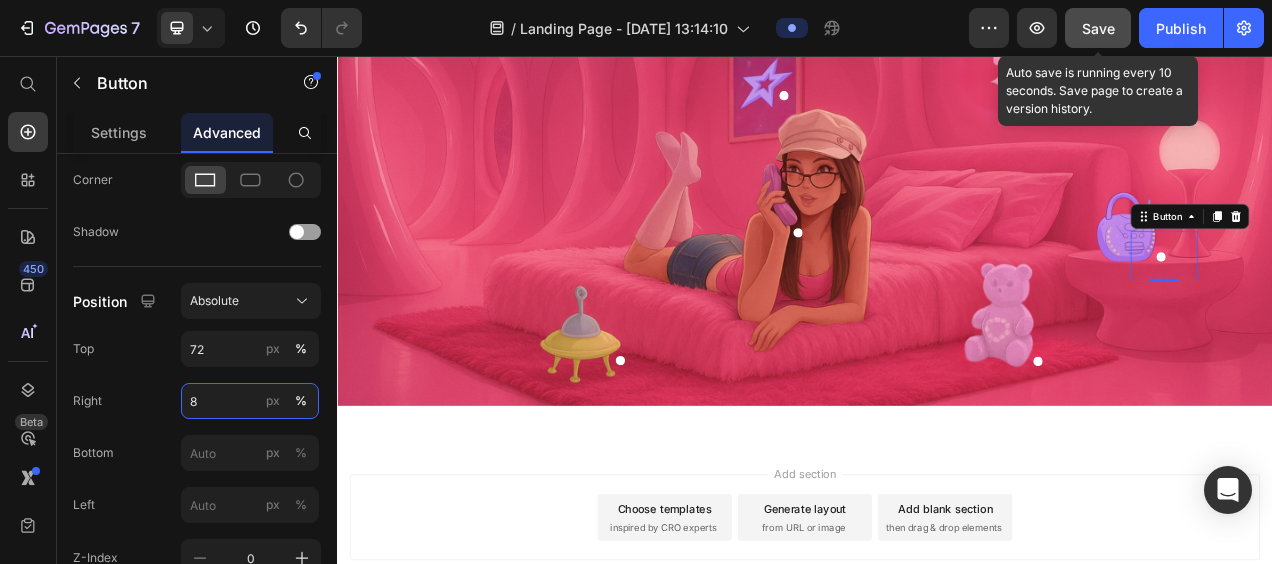 type on "8" 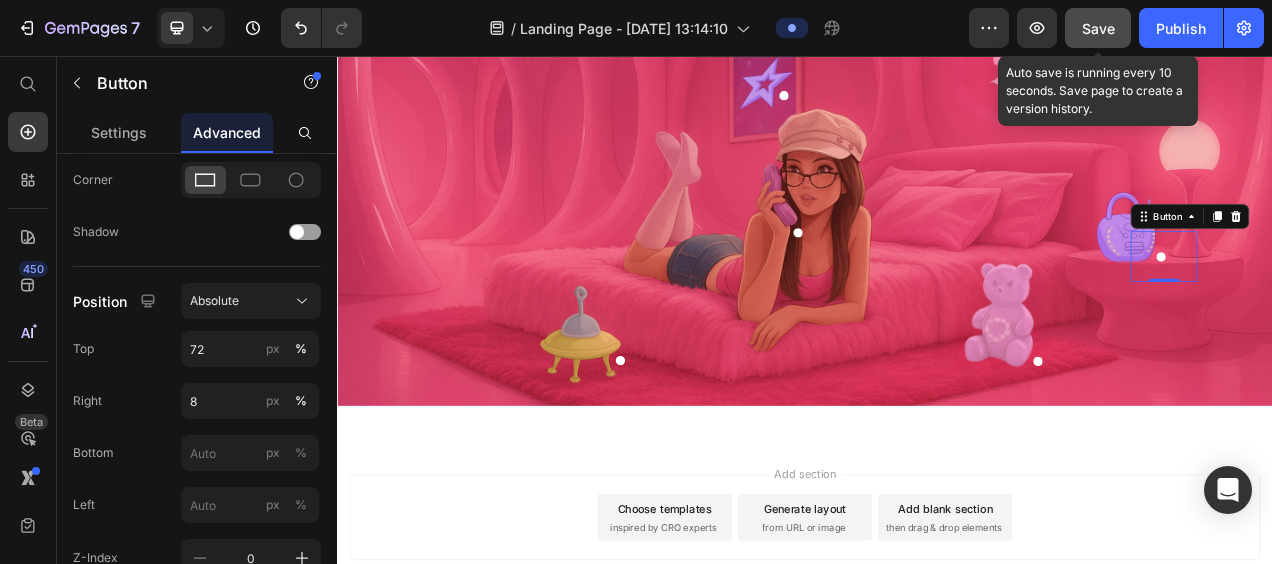 click on "Save" 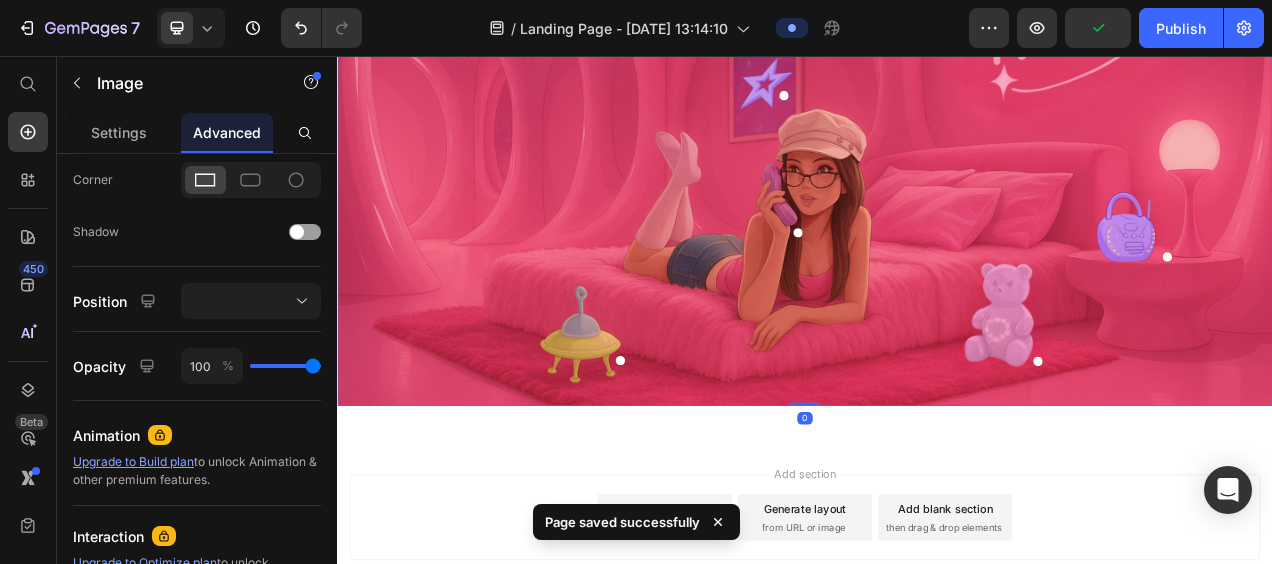 scroll, scrollTop: 0, scrollLeft: 0, axis: both 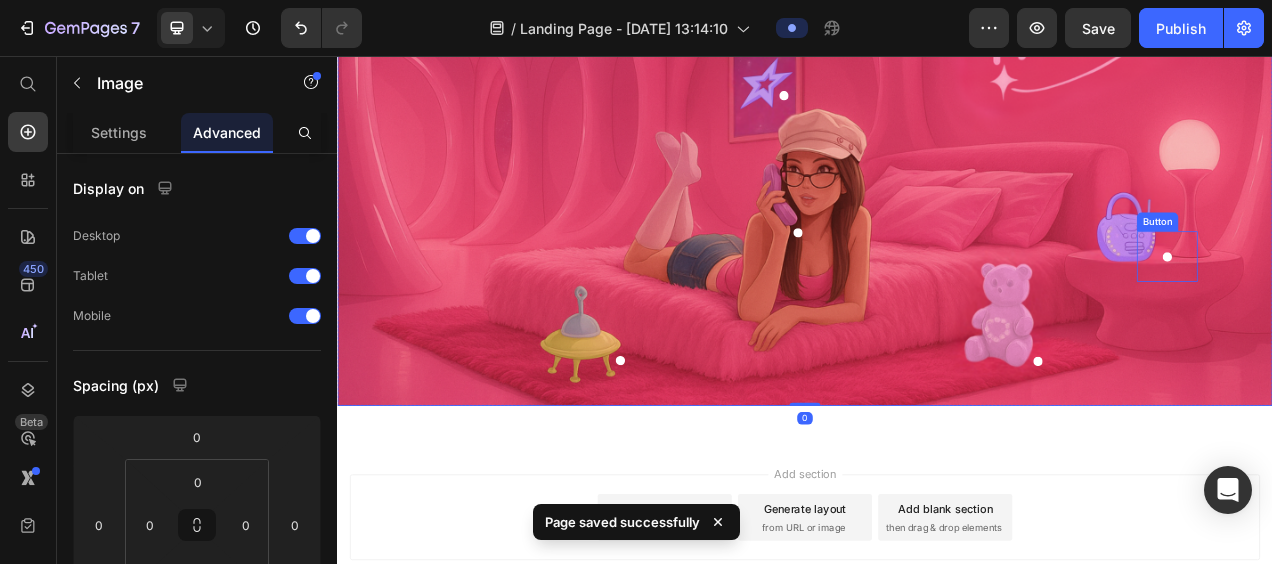 click 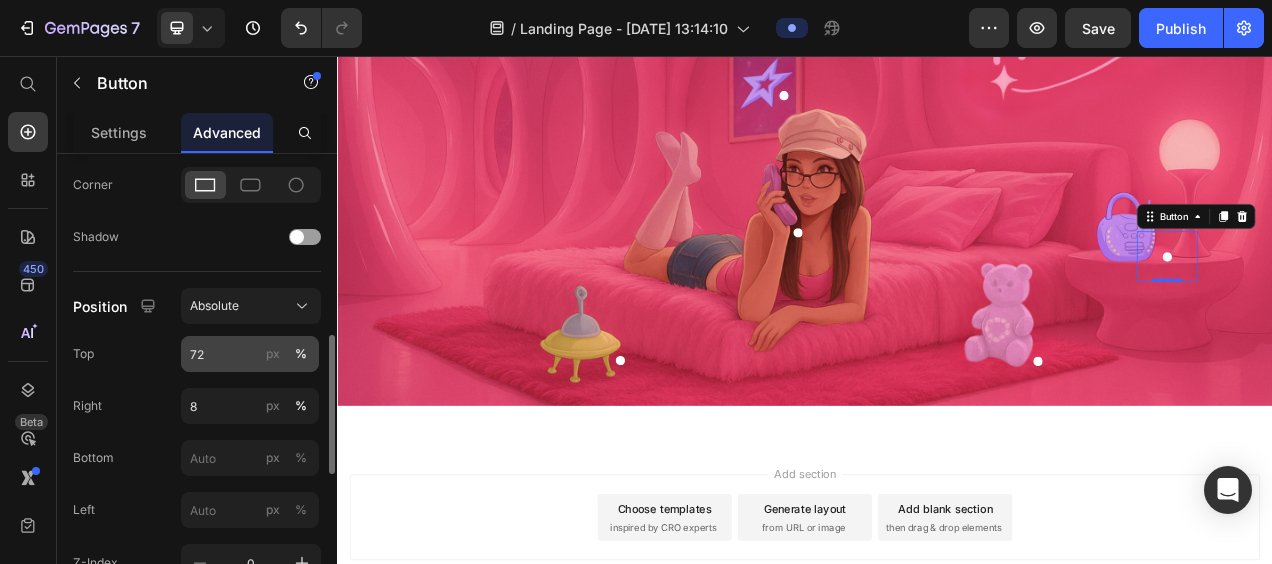 scroll, scrollTop: 602, scrollLeft: 0, axis: vertical 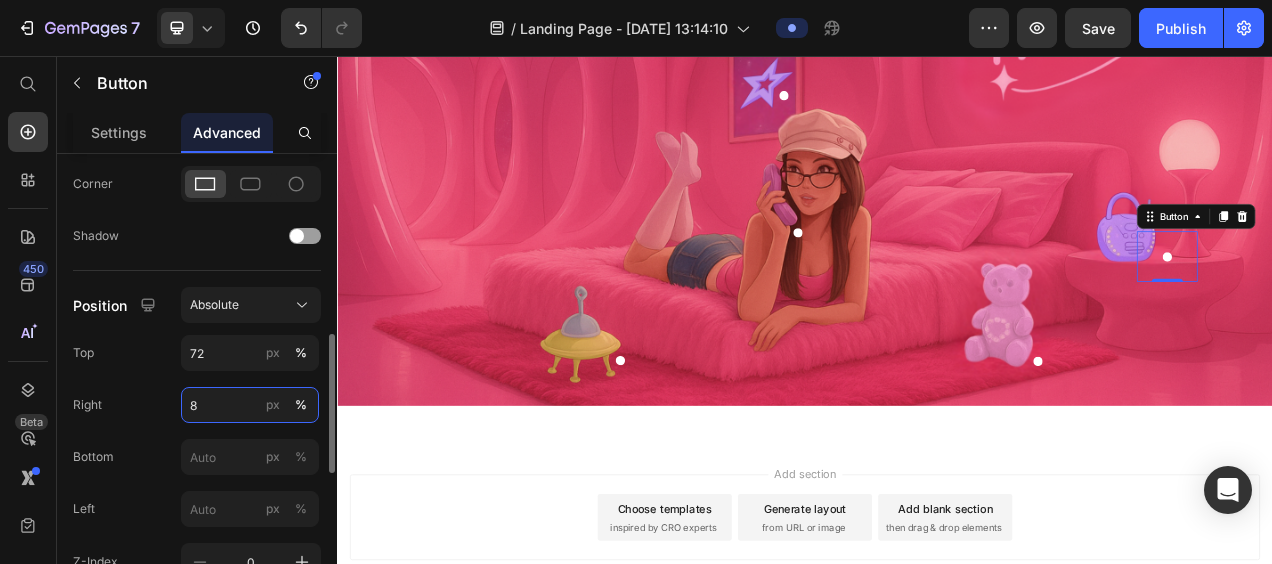 click on "8" at bounding box center [250, 405] 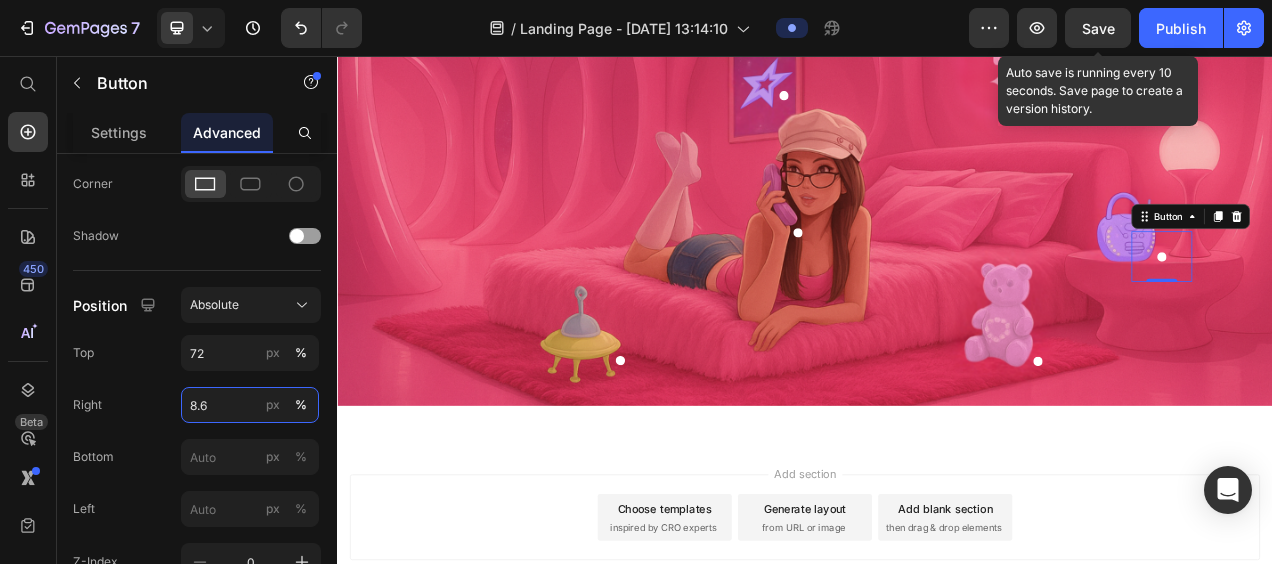 type on "8.6" 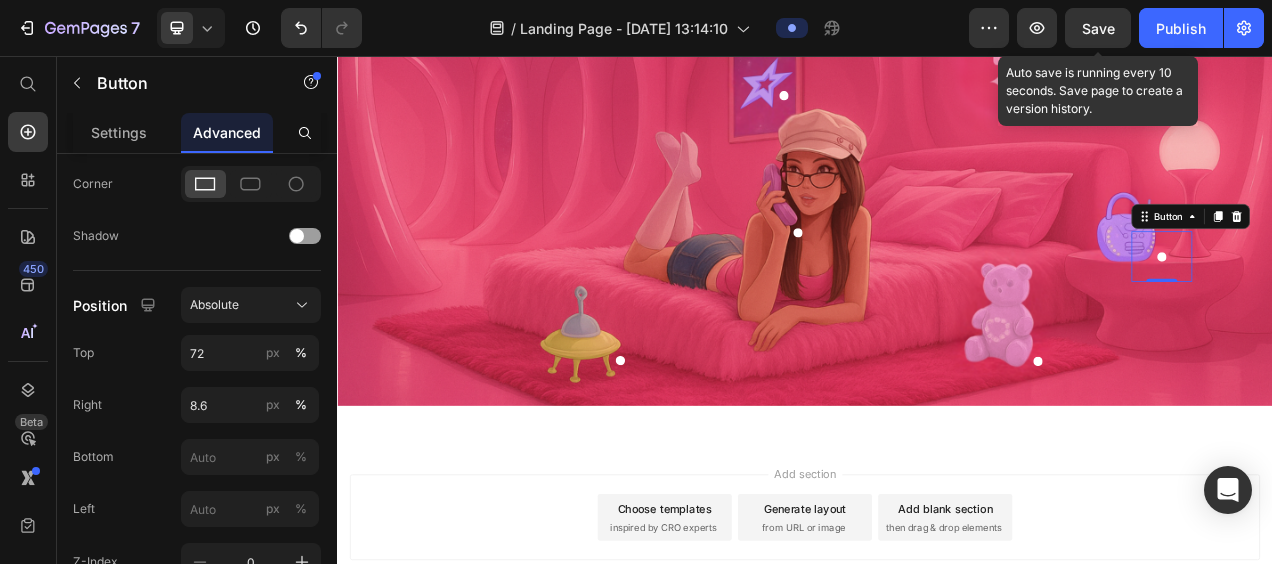 click on "Save" at bounding box center [1098, 28] 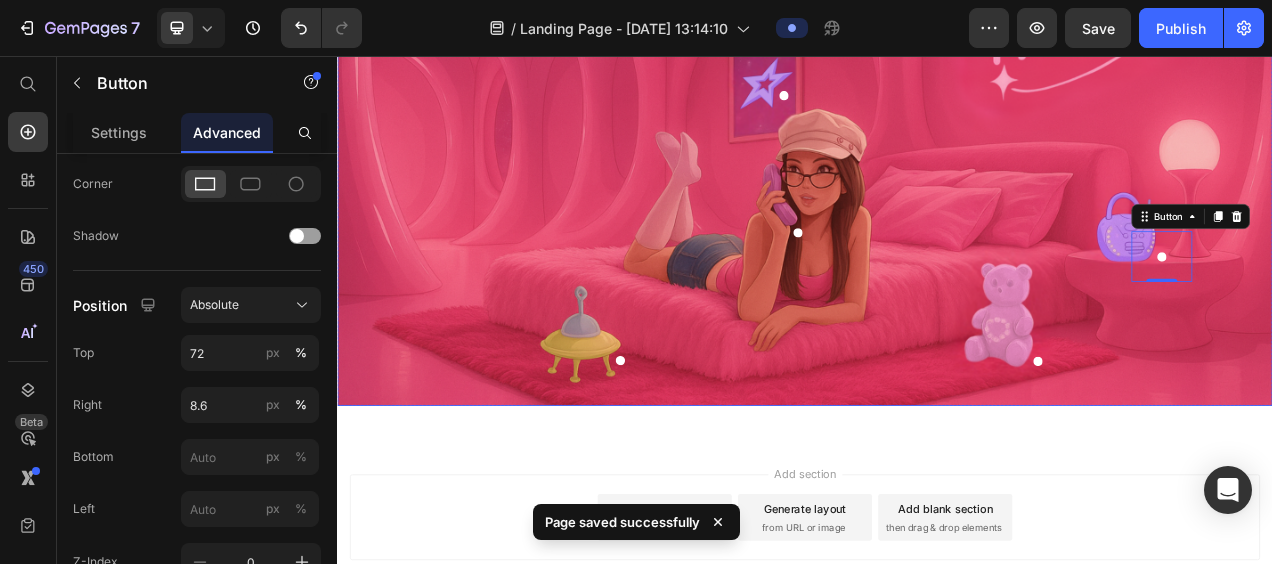 scroll, scrollTop: 359, scrollLeft: 0, axis: vertical 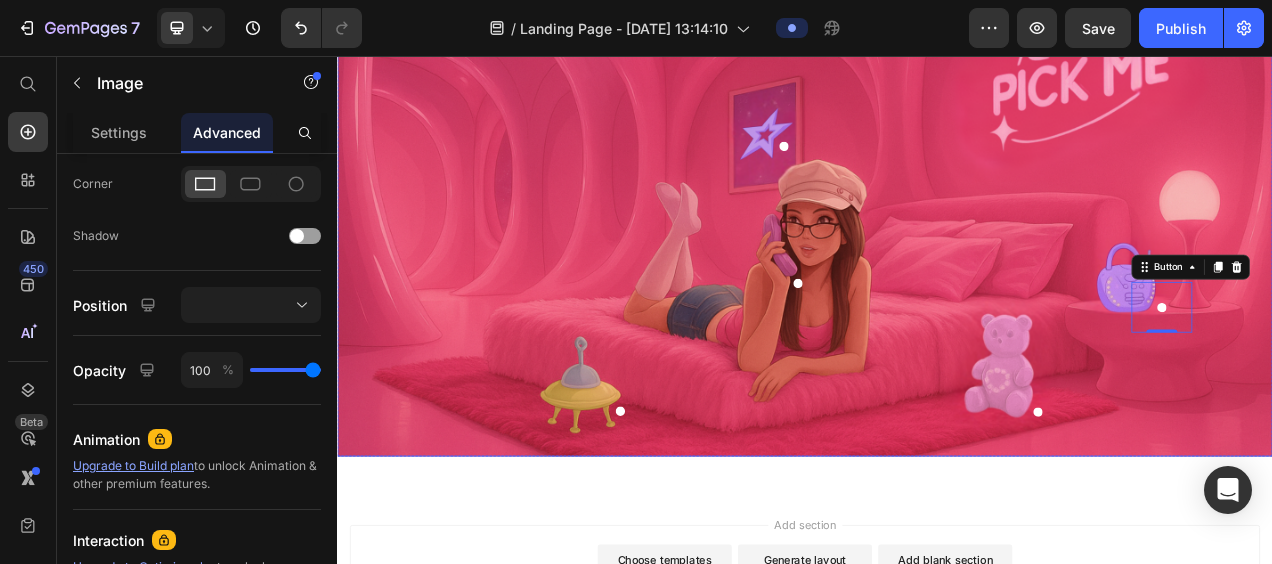 click at bounding box center (937, 170) 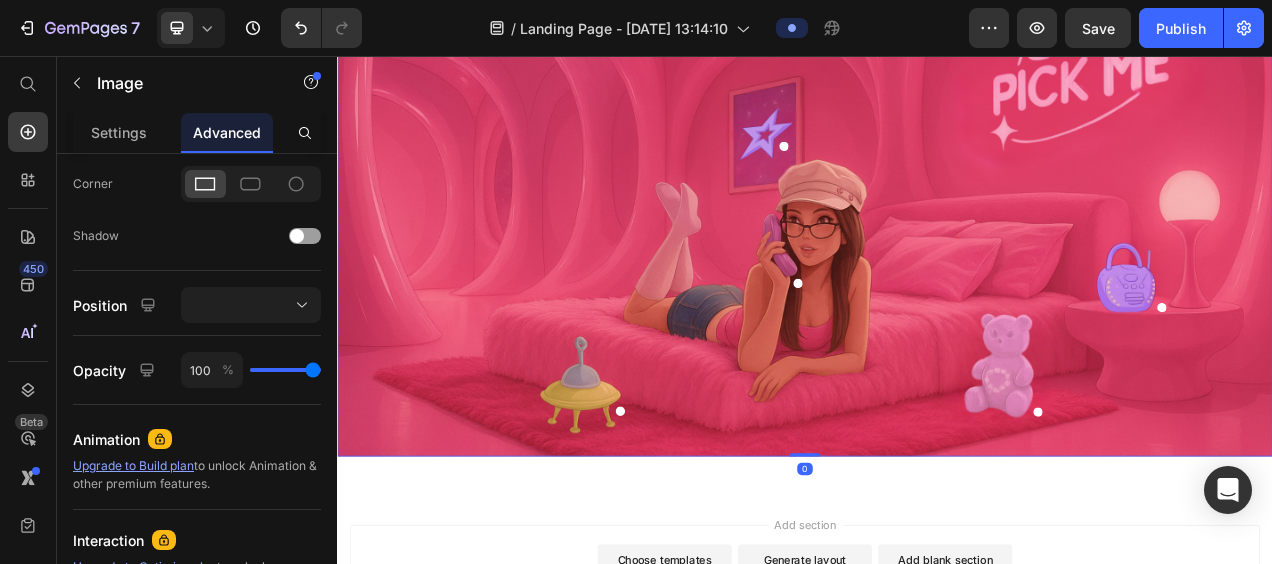 scroll, scrollTop: 0, scrollLeft: 0, axis: both 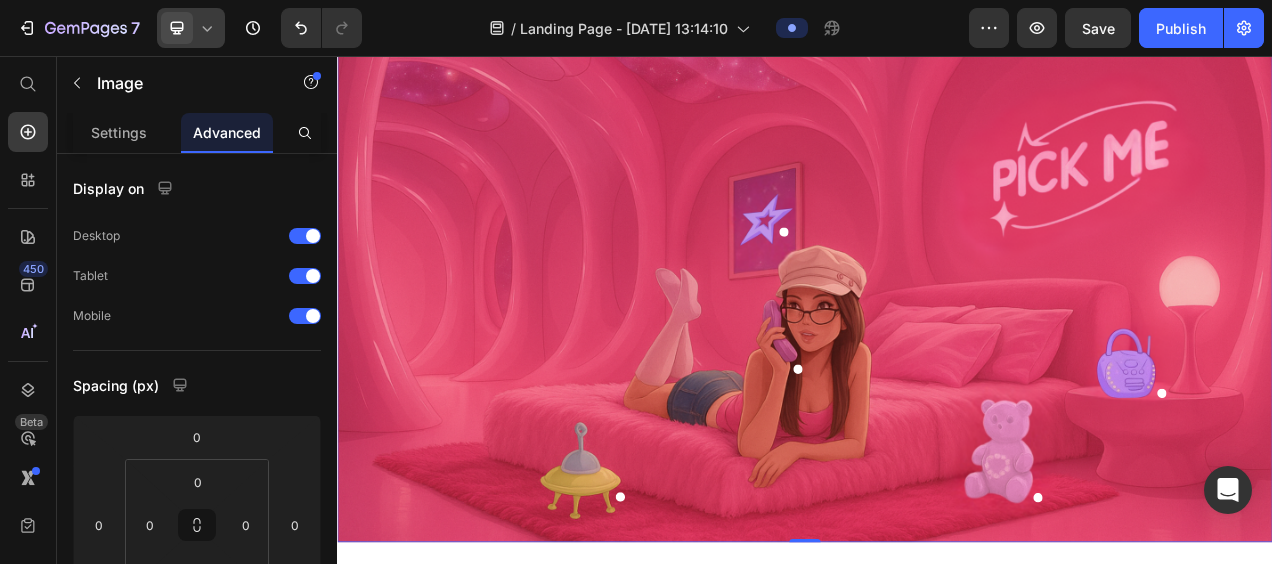 click 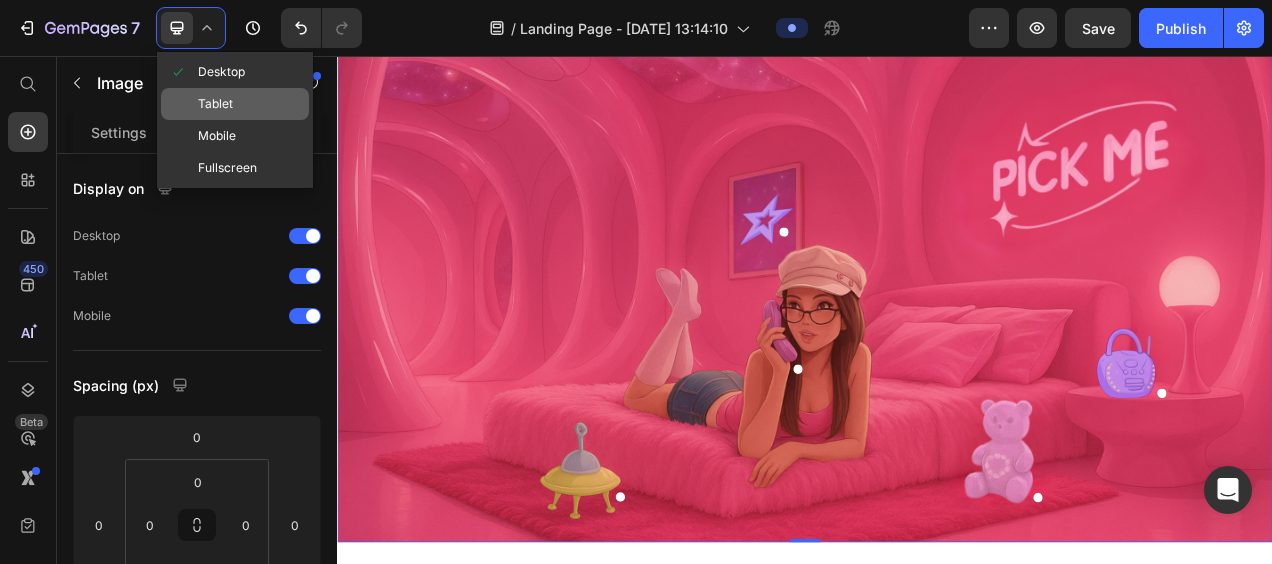 click at bounding box center [183, 104] 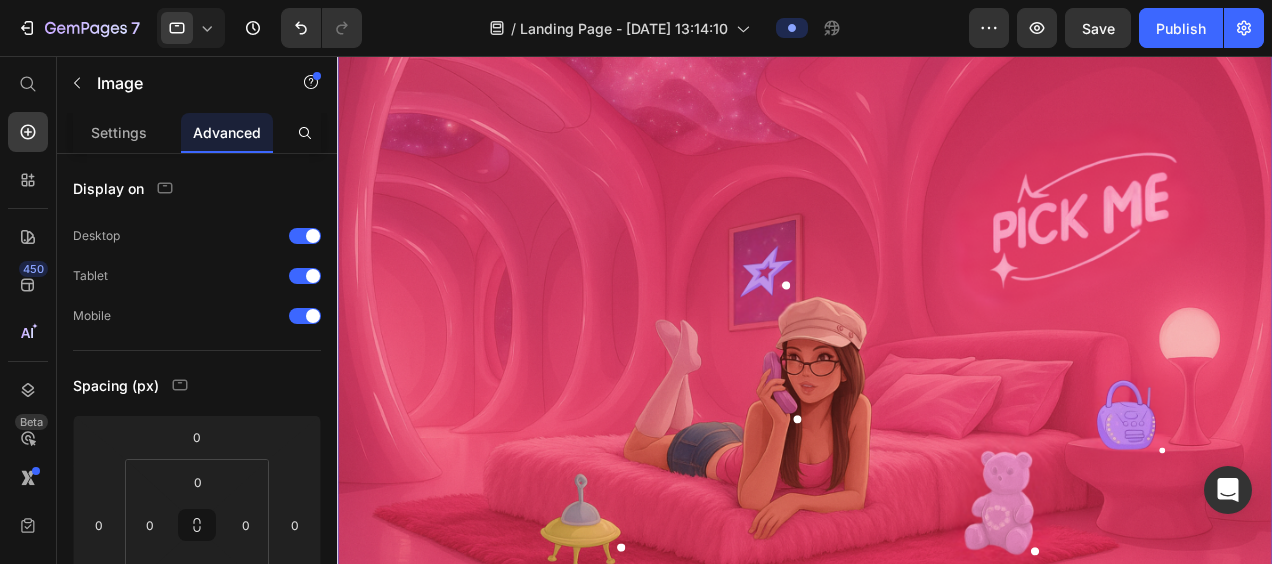 scroll, scrollTop: 174, scrollLeft: 0, axis: vertical 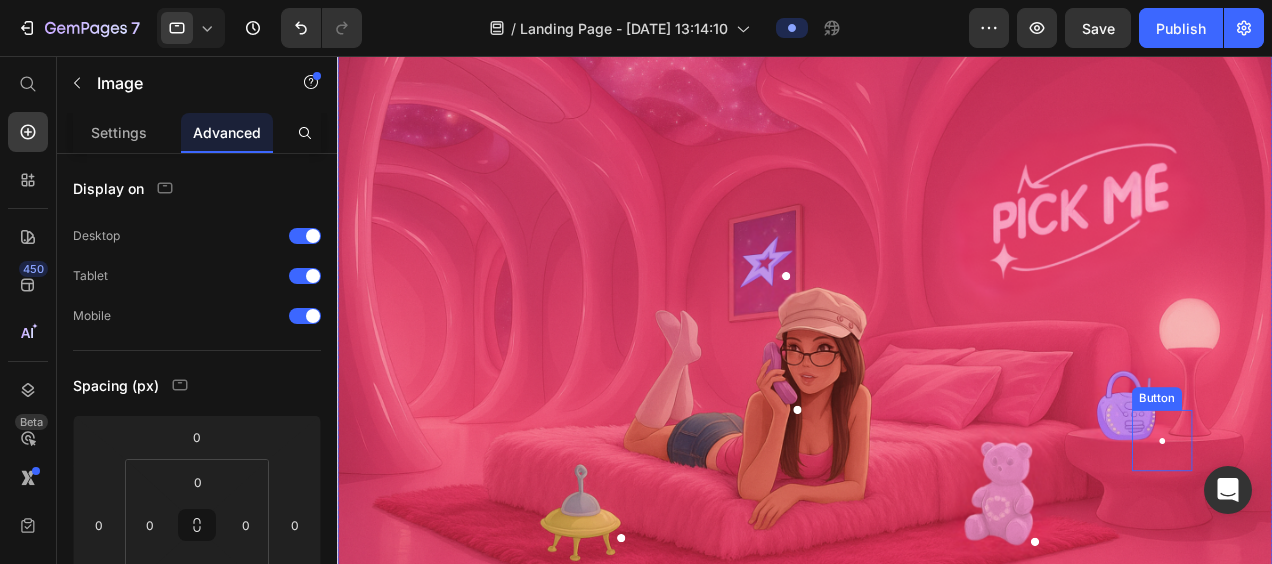 click at bounding box center [1212, 463] 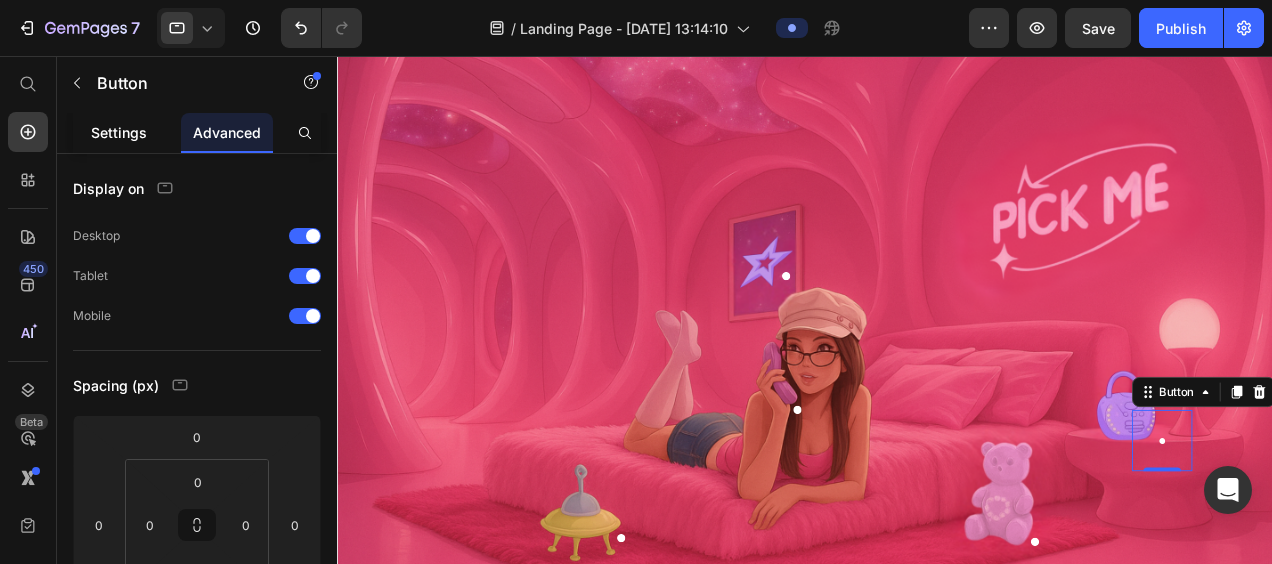 click on "Settings" at bounding box center [119, 132] 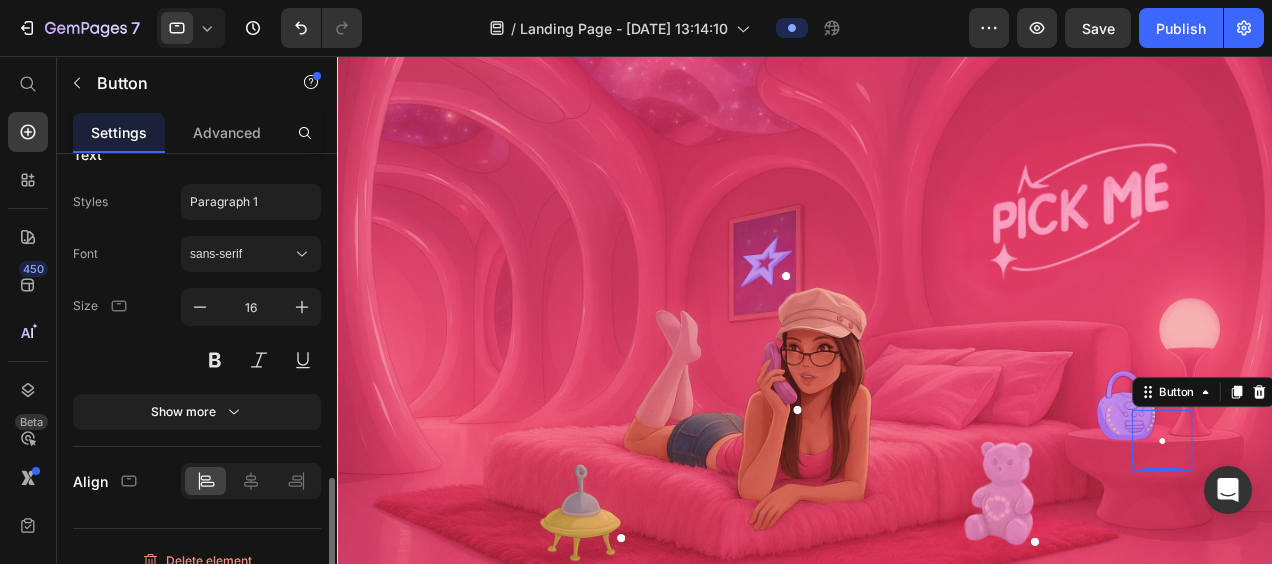 scroll, scrollTop: 1079, scrollLeft: 0, axis: vertical 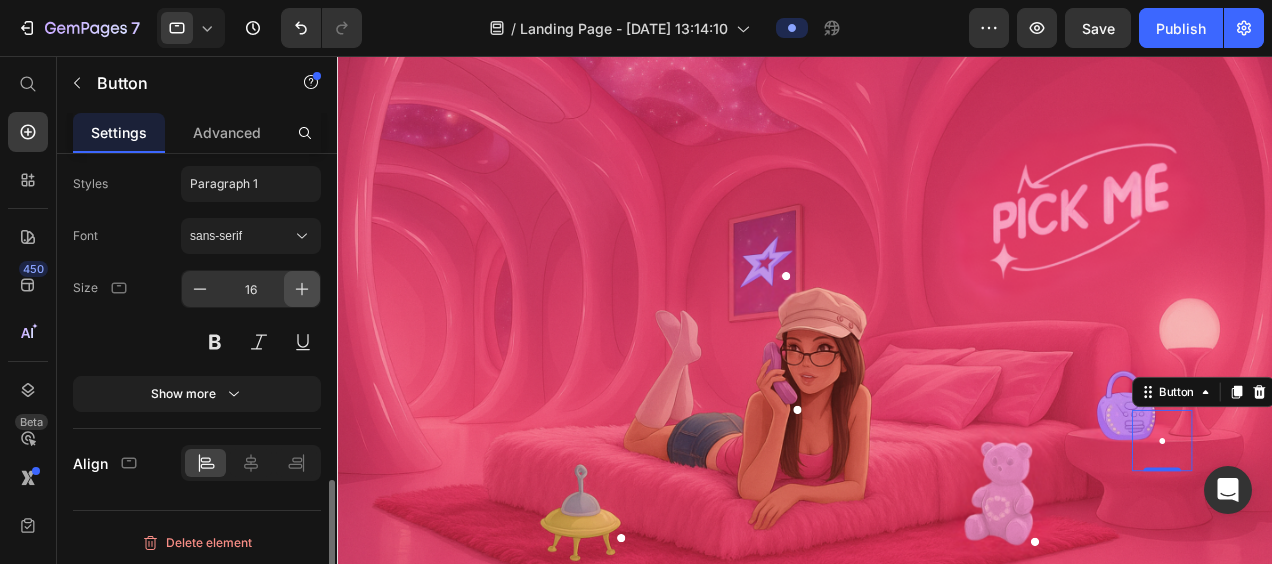 click at bounding box center (302, 289) 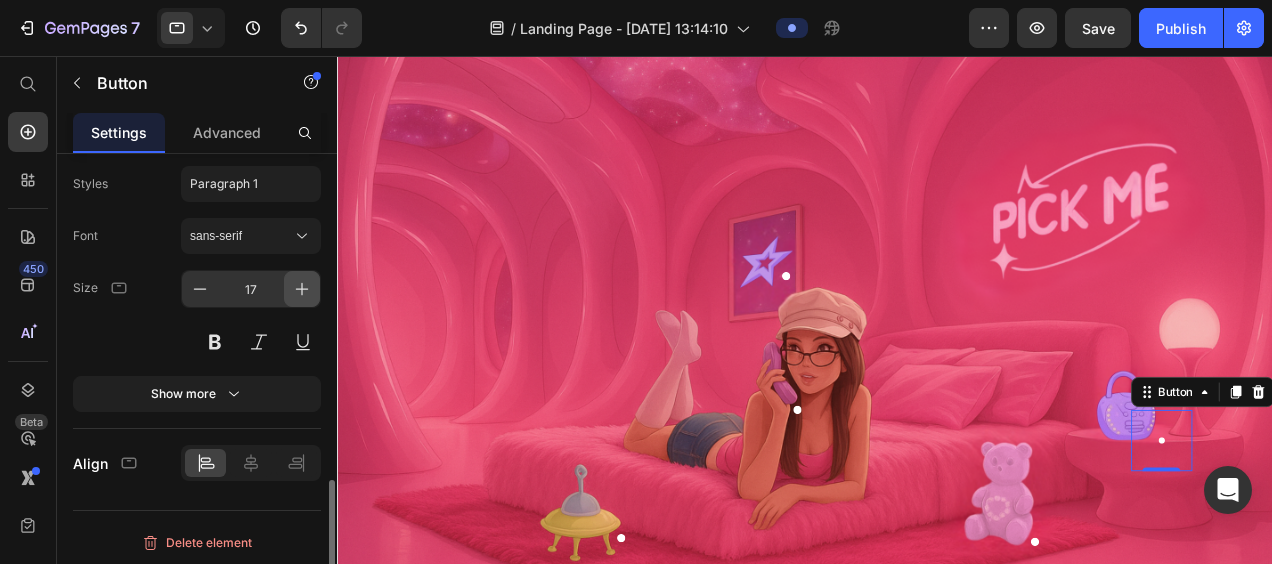 click at bounding box center (302, 289) 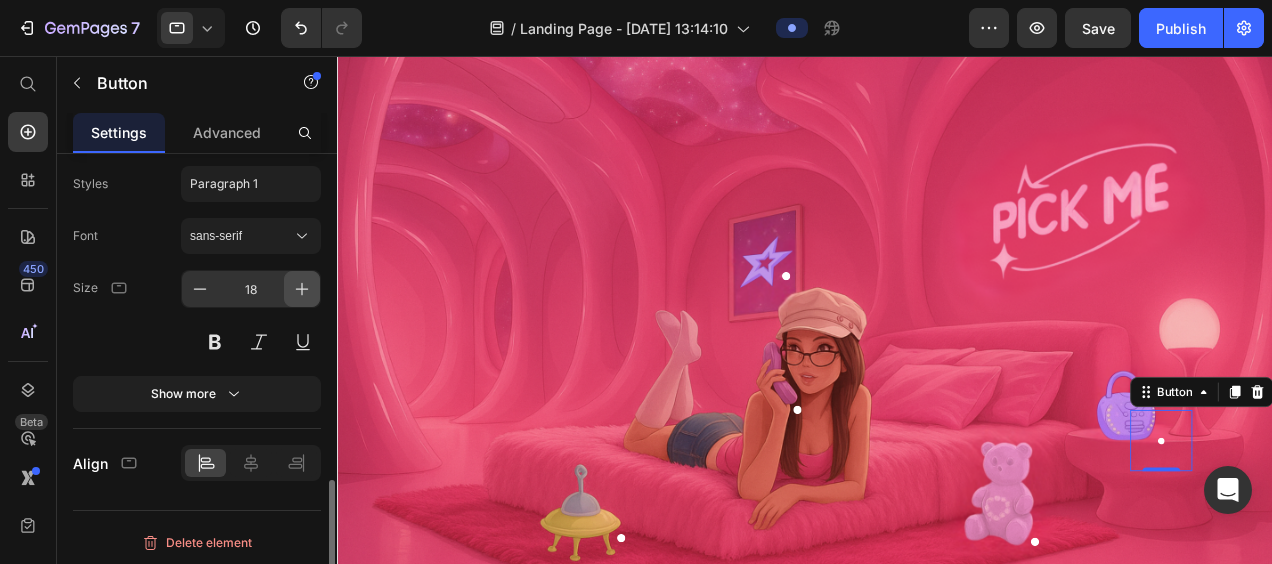 click at bounding box center [302, 289] 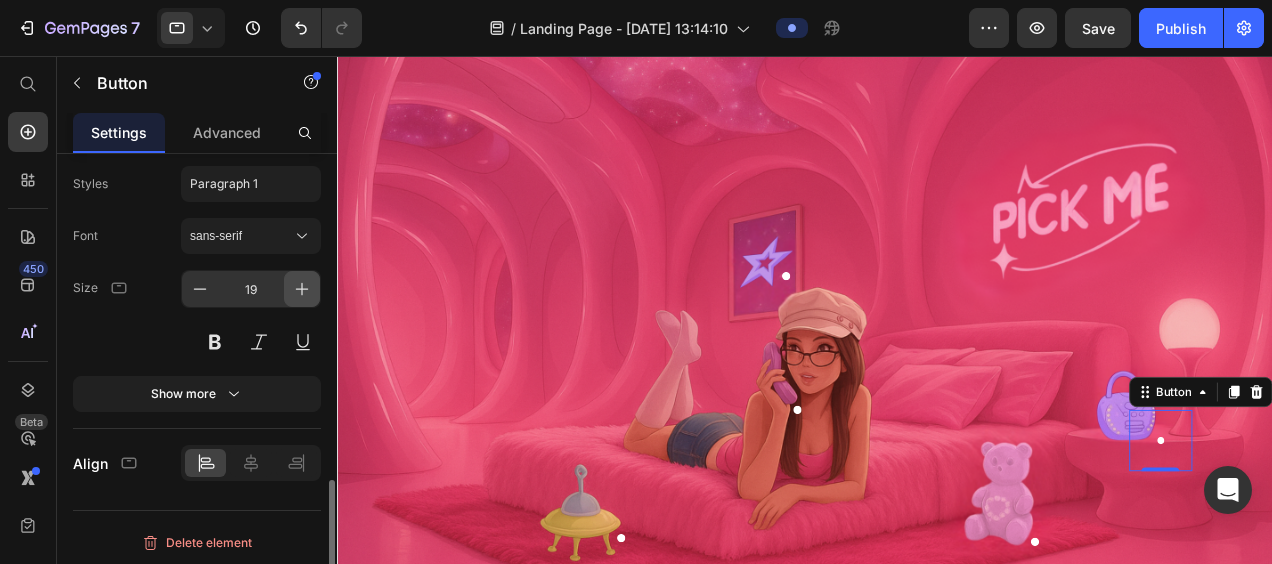 click at bounding box center (302, 289) 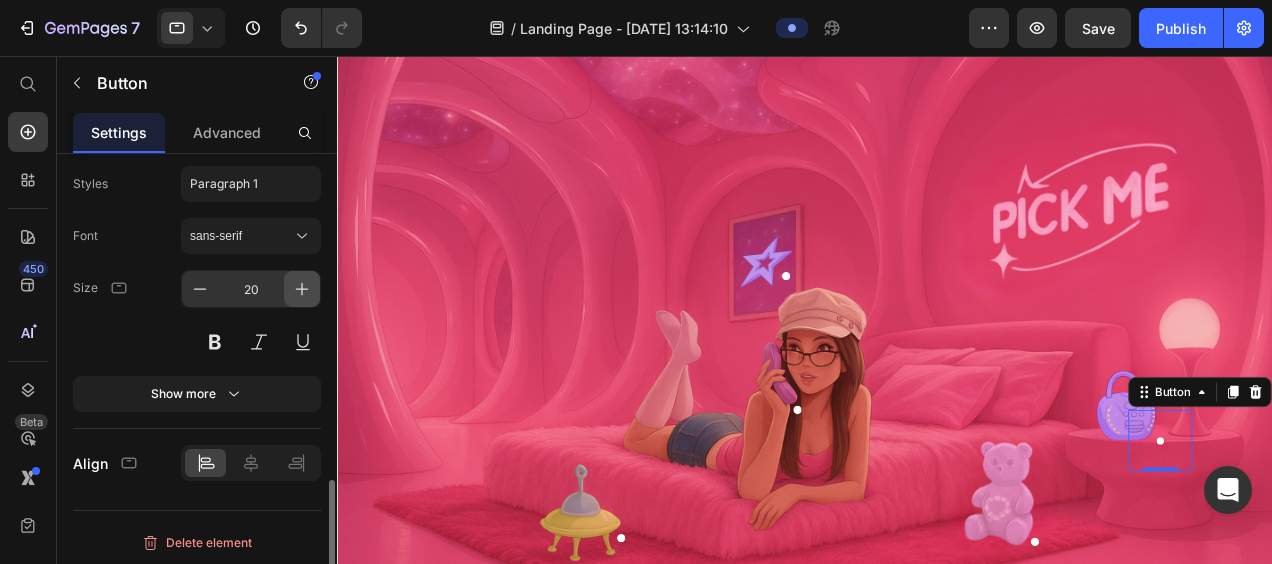 click at bounding box center (302, 289) 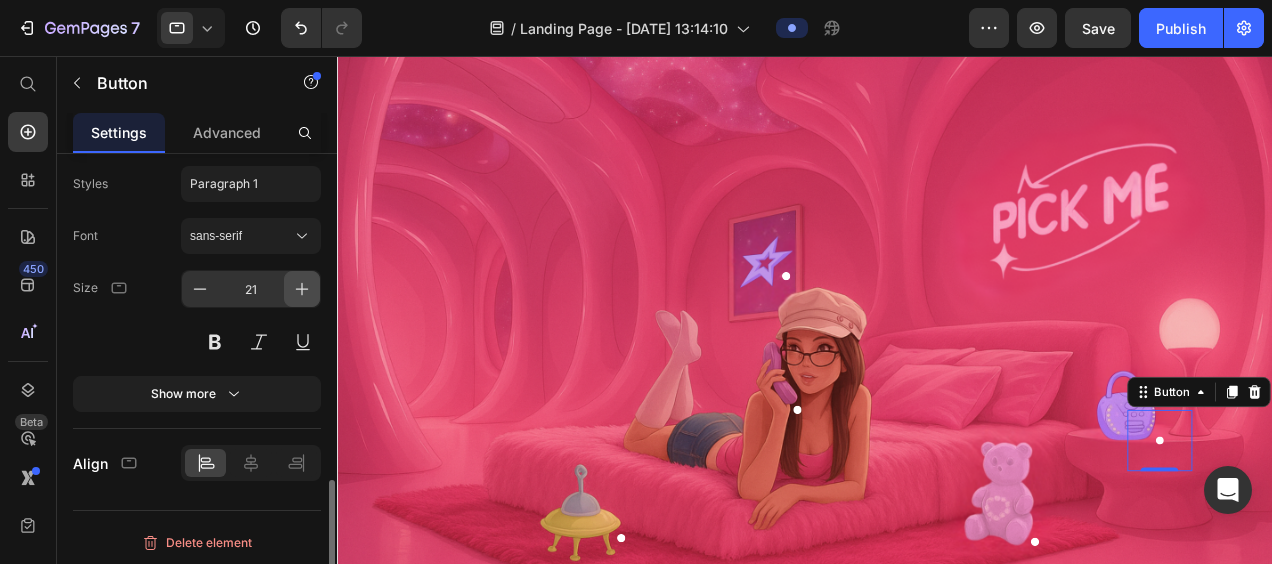 click at bounding box center [302, 289] 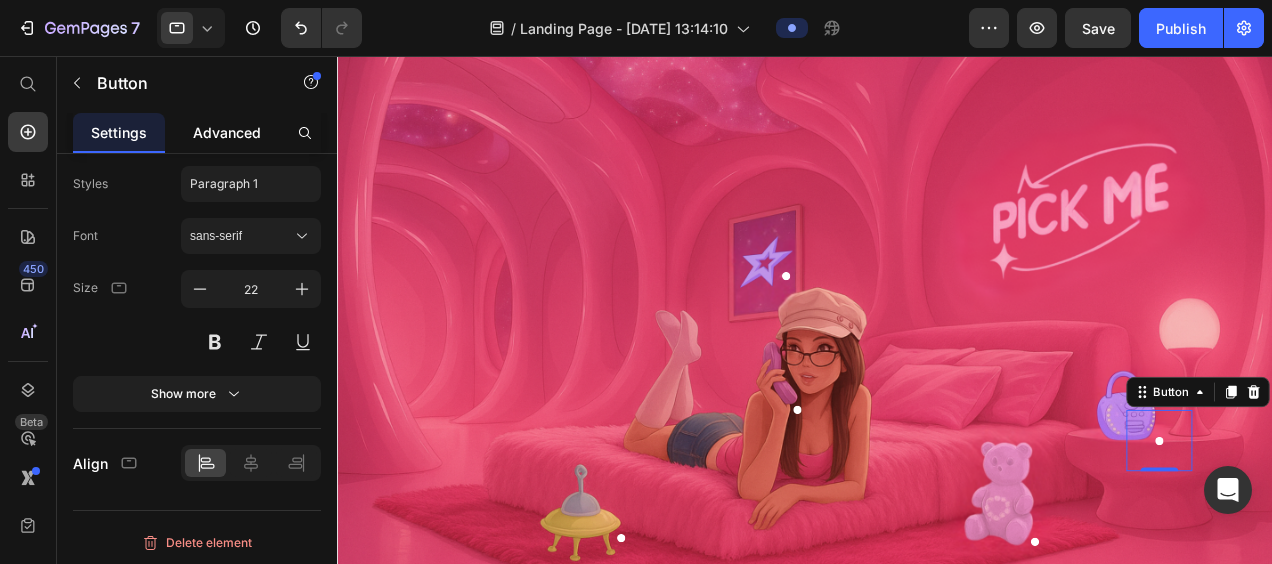 click on "Advanced" at bounding box center (227, 132) 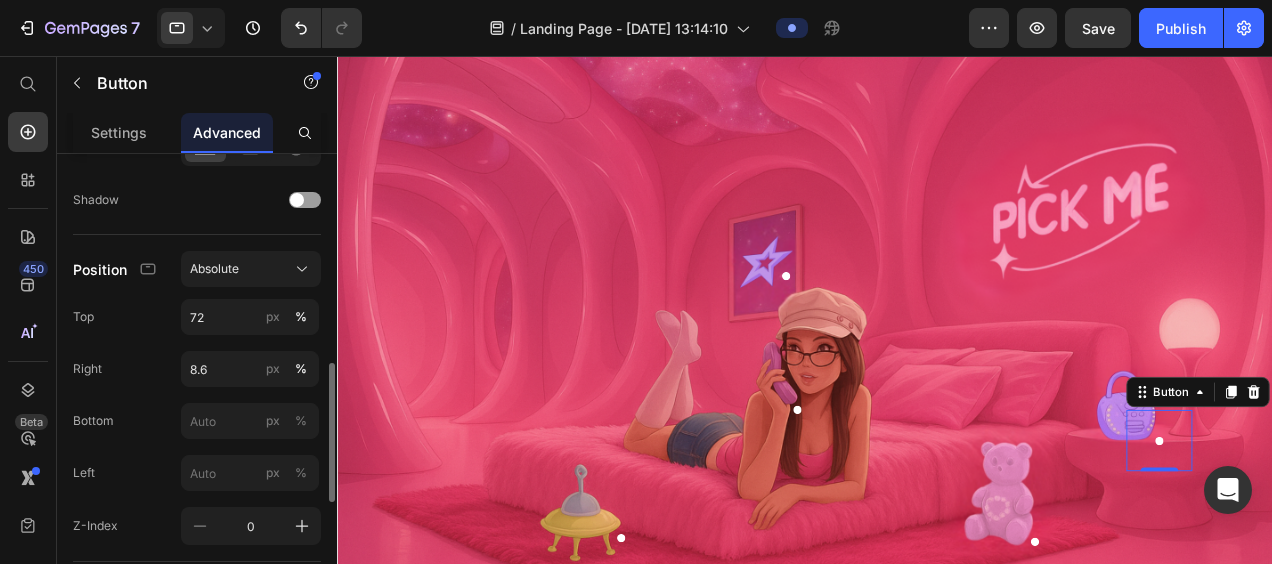 scroll, scrollTop: 656, scrollLeft: 0, axis: vertical 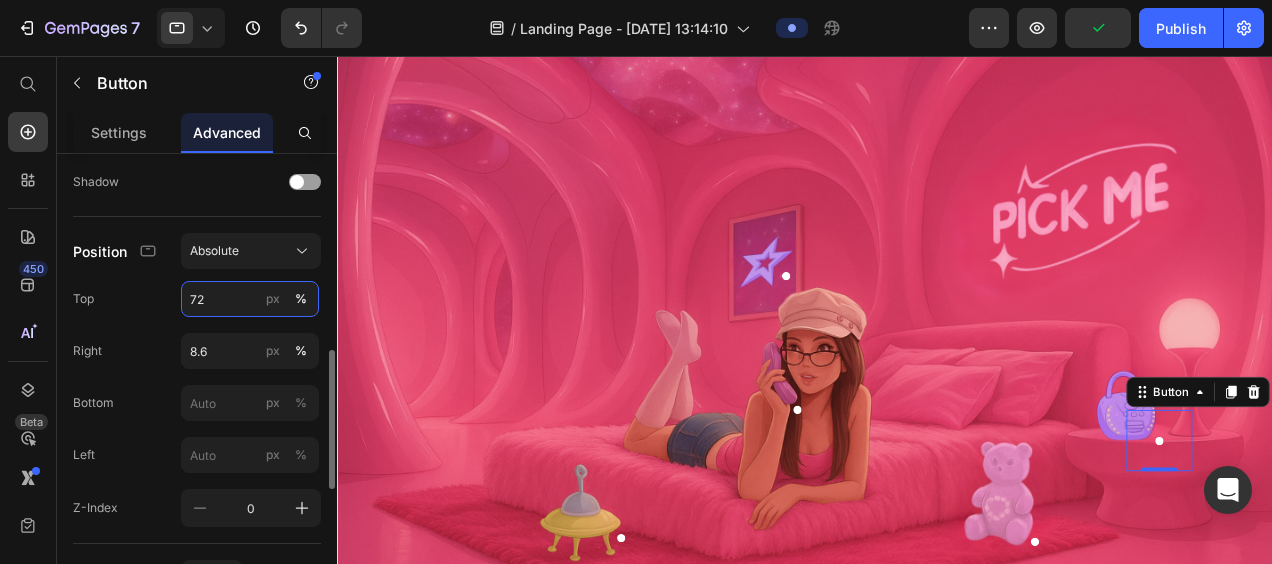 click on "72" at bounding box center [250, 299] 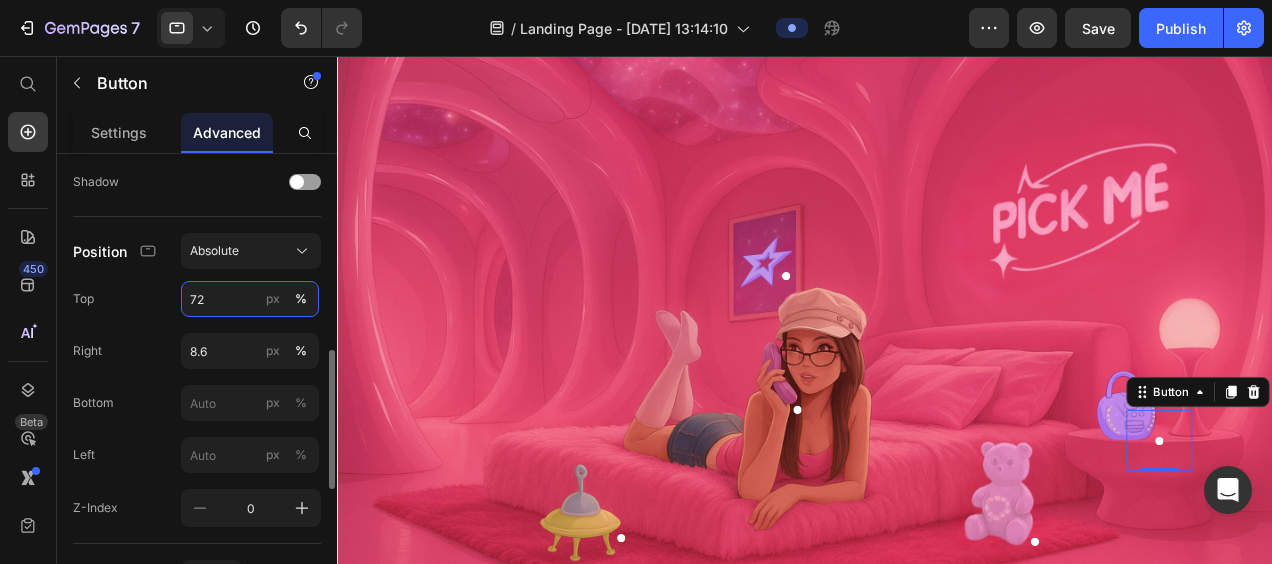 click on "72" at bounding box center (250, 299) 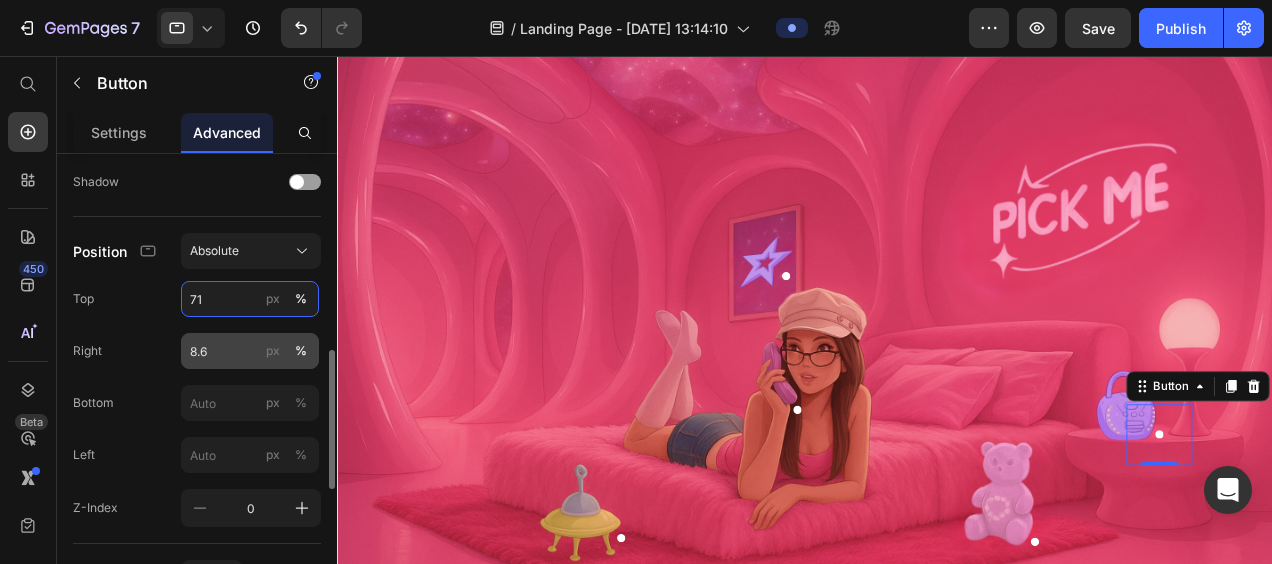 type on "71" 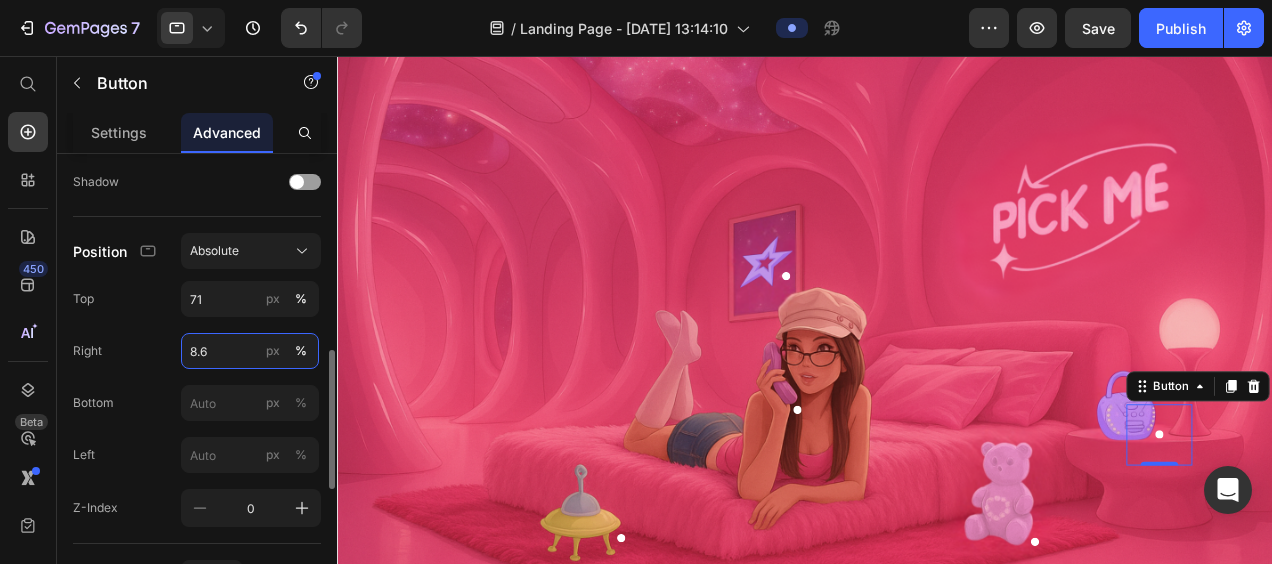 click on "8.6" at bounding box center (250, 351) 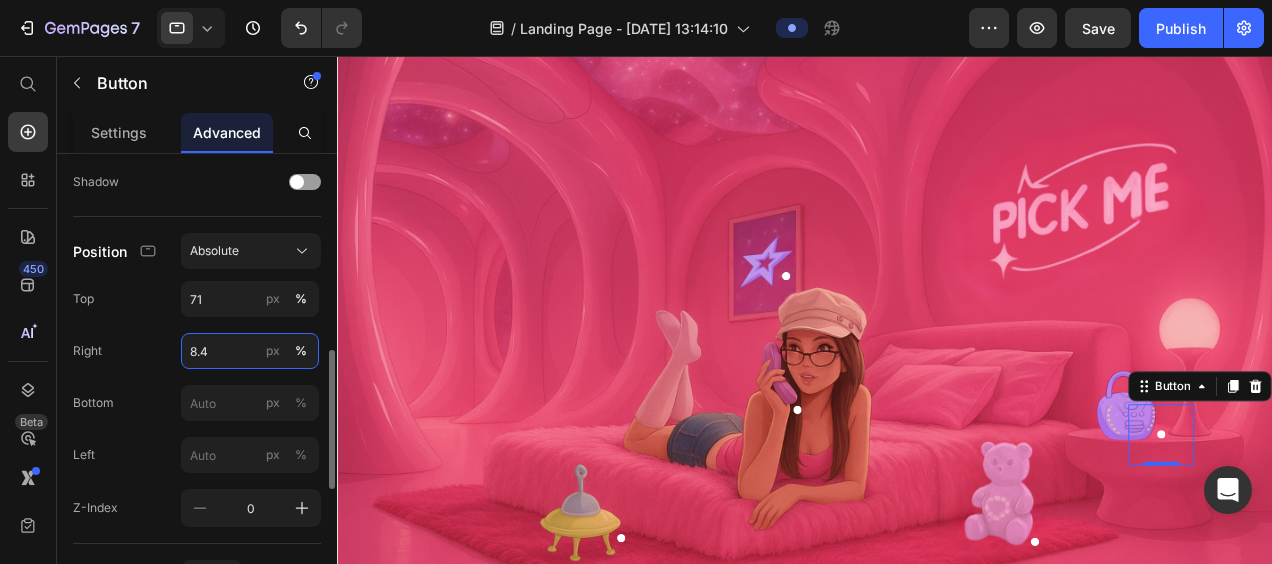 click on "8.4" at bounding box center [250, 351] 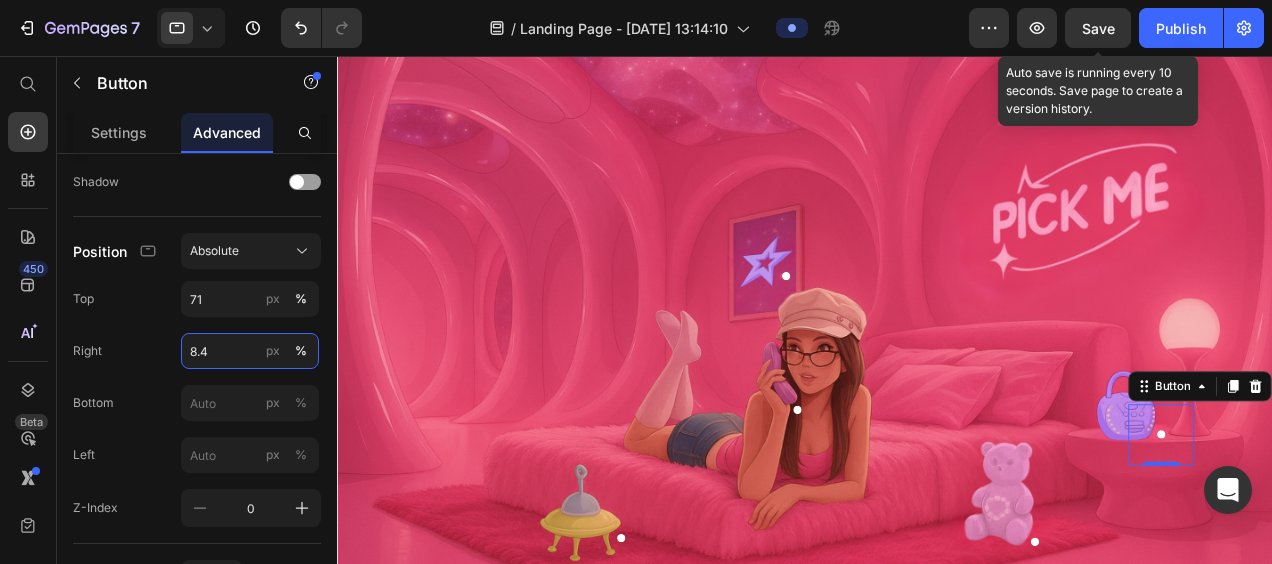 type on "8.4" 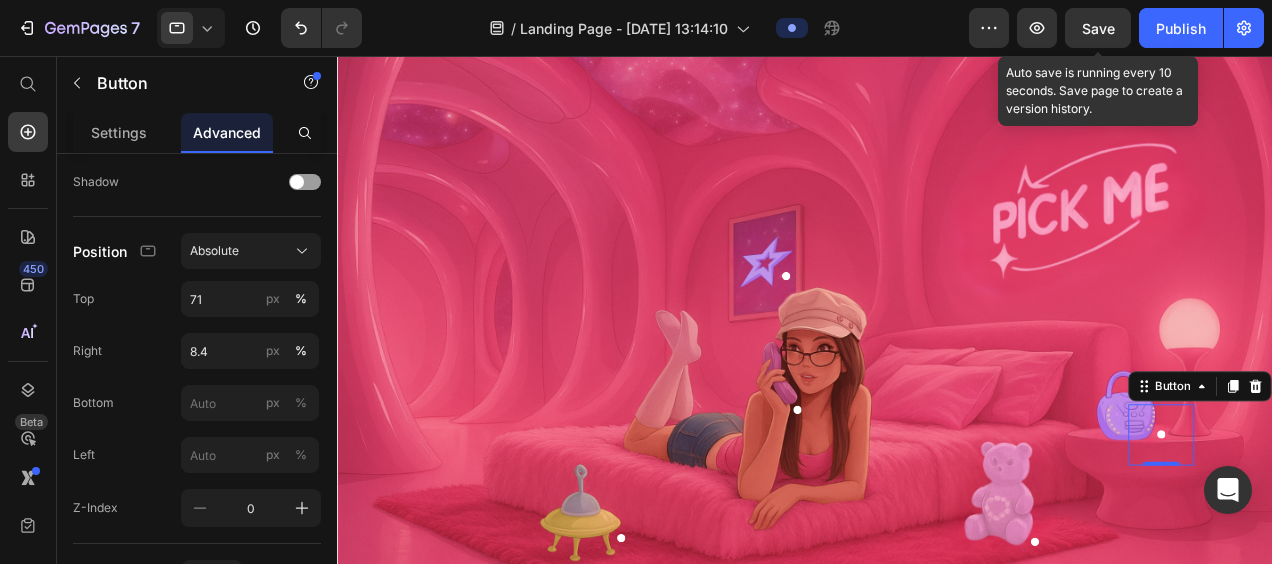 click on "Save" at bounding box center [1098, 28] 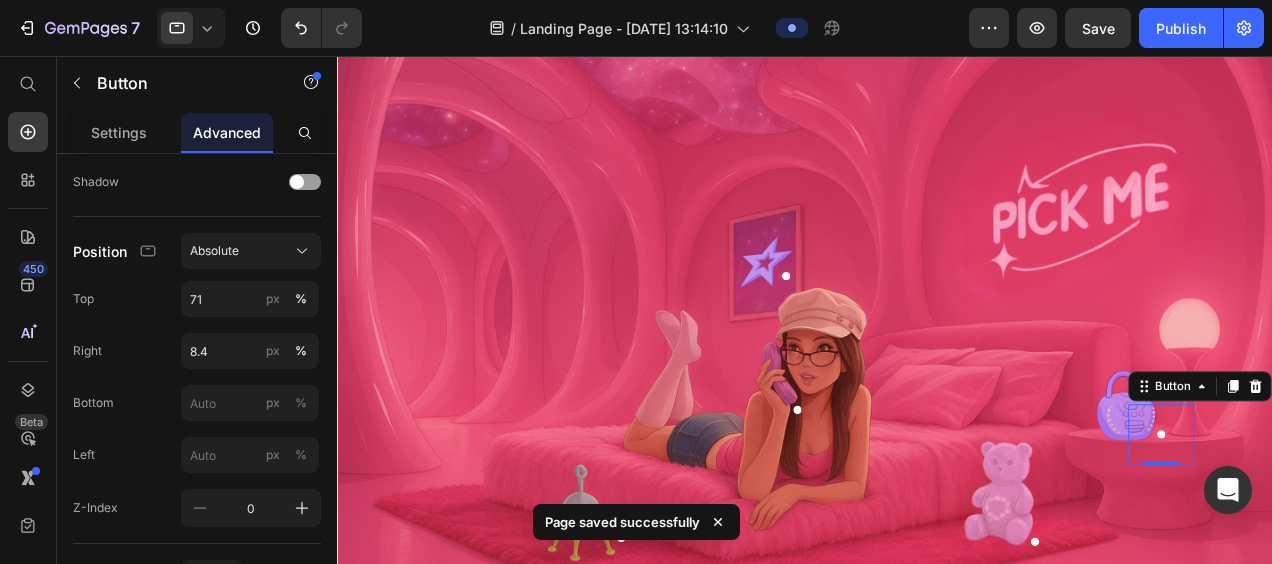 click 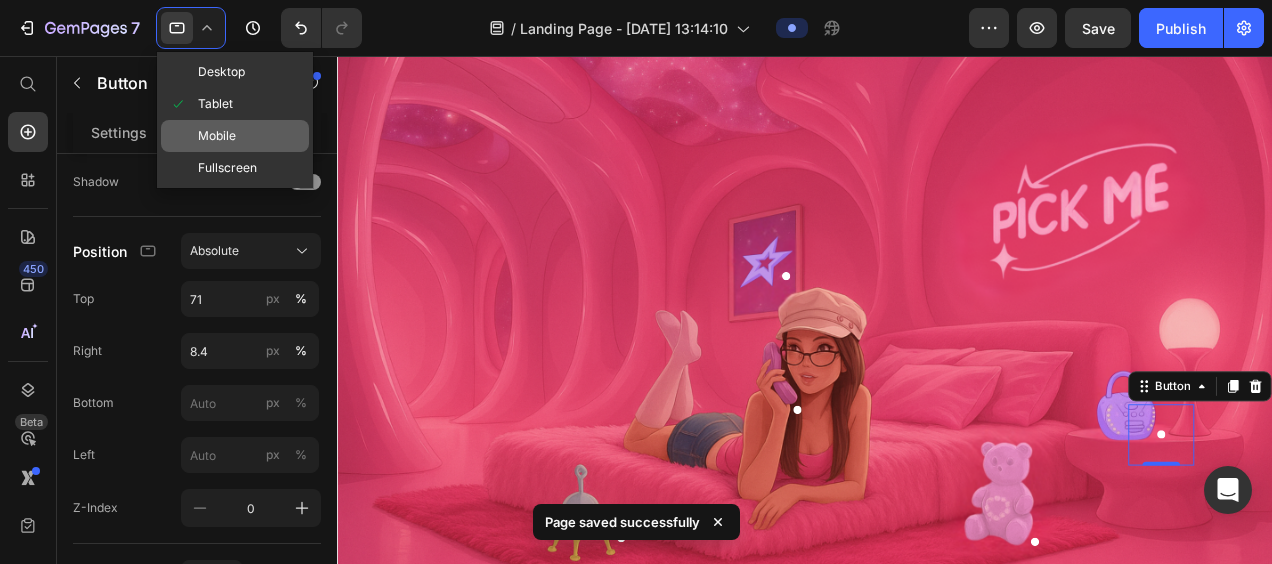 click on "Mobile" at bounding box center [217, 136] 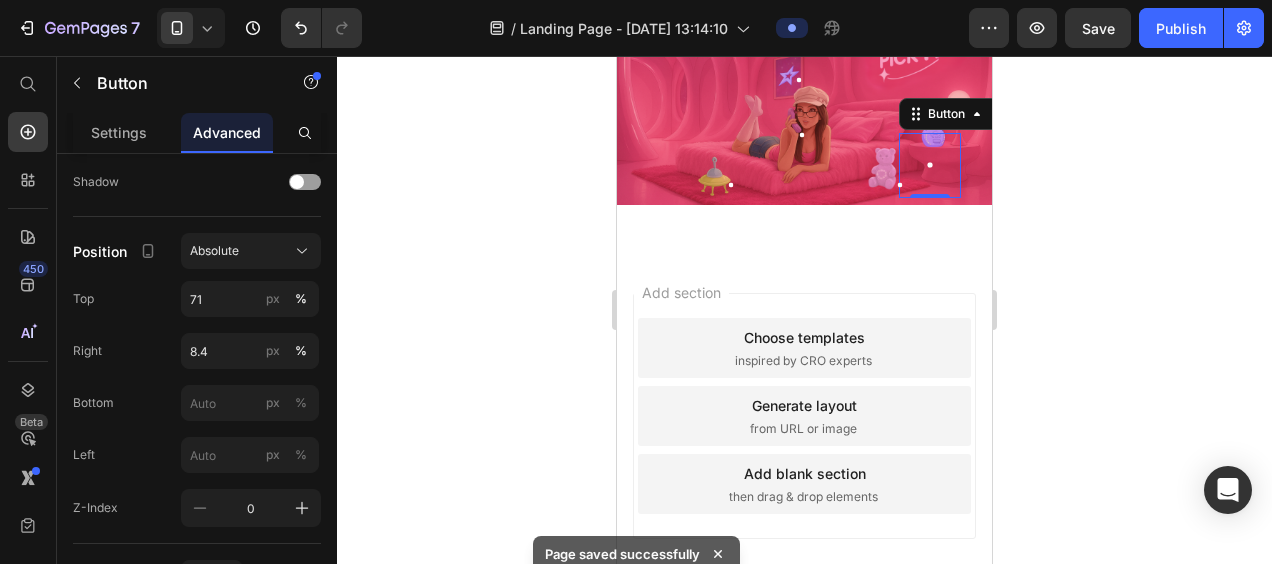 scroll, scrollTop: 50, scrollLeft: 0, axis: vertical 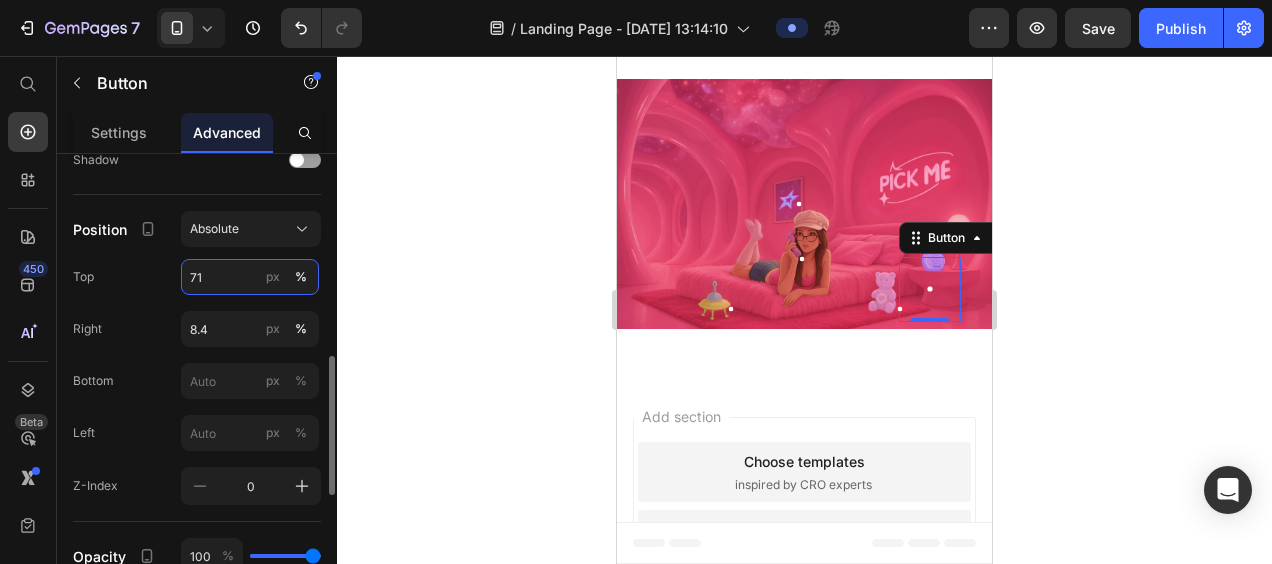 click on "71" at bounding box center [250, 277] 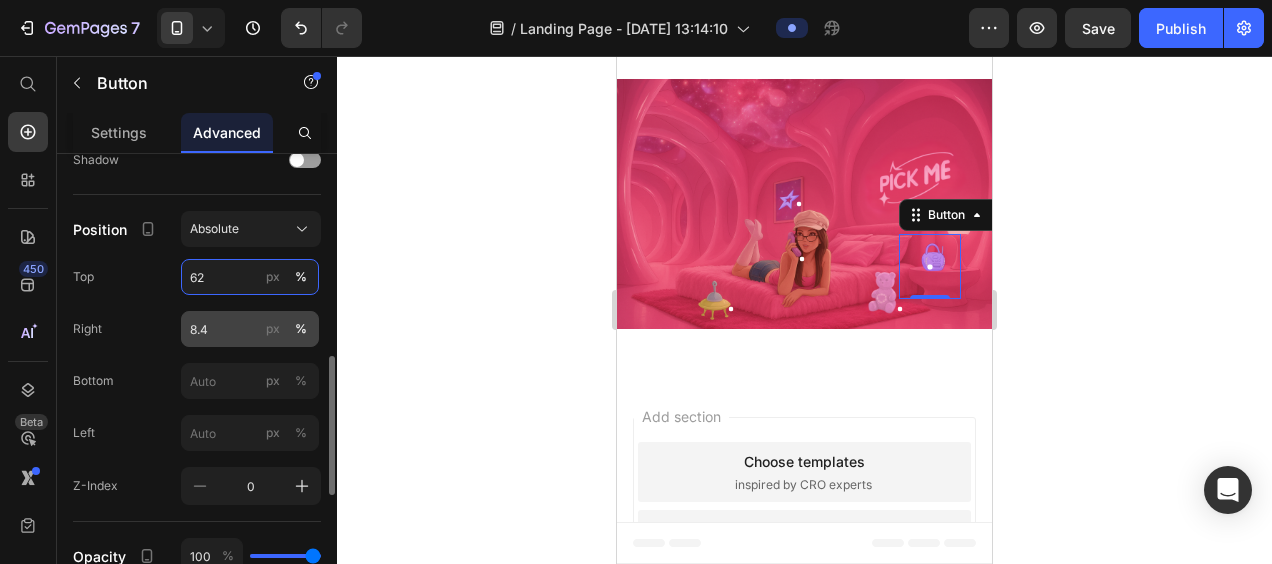 type on "62" 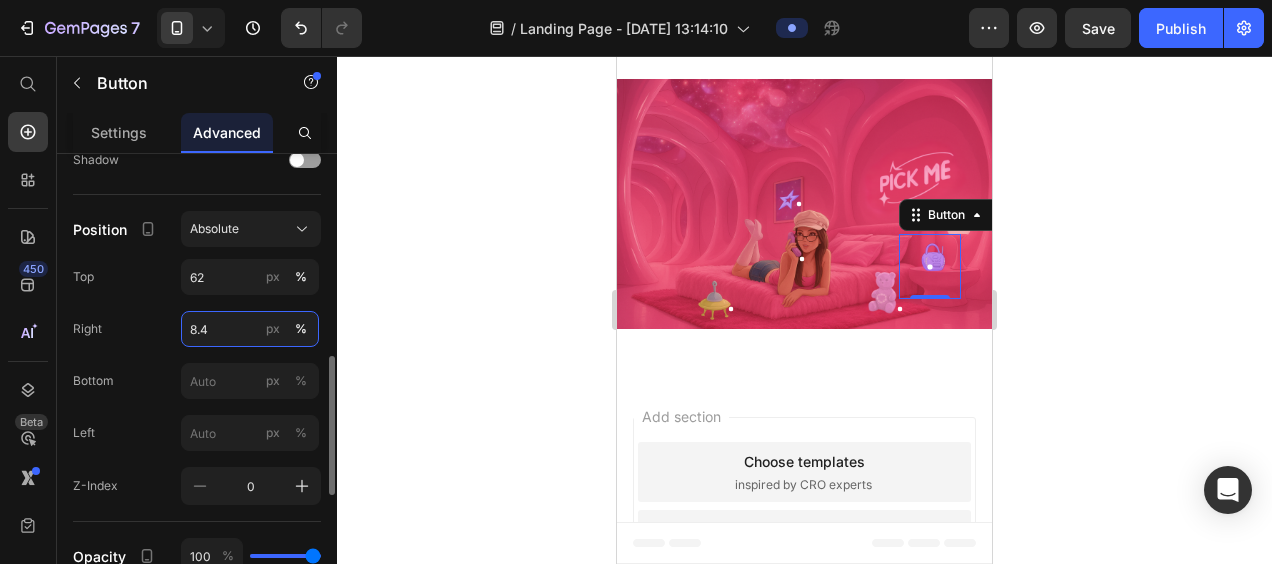 click on "8.4" at bounding box center [250, 329] 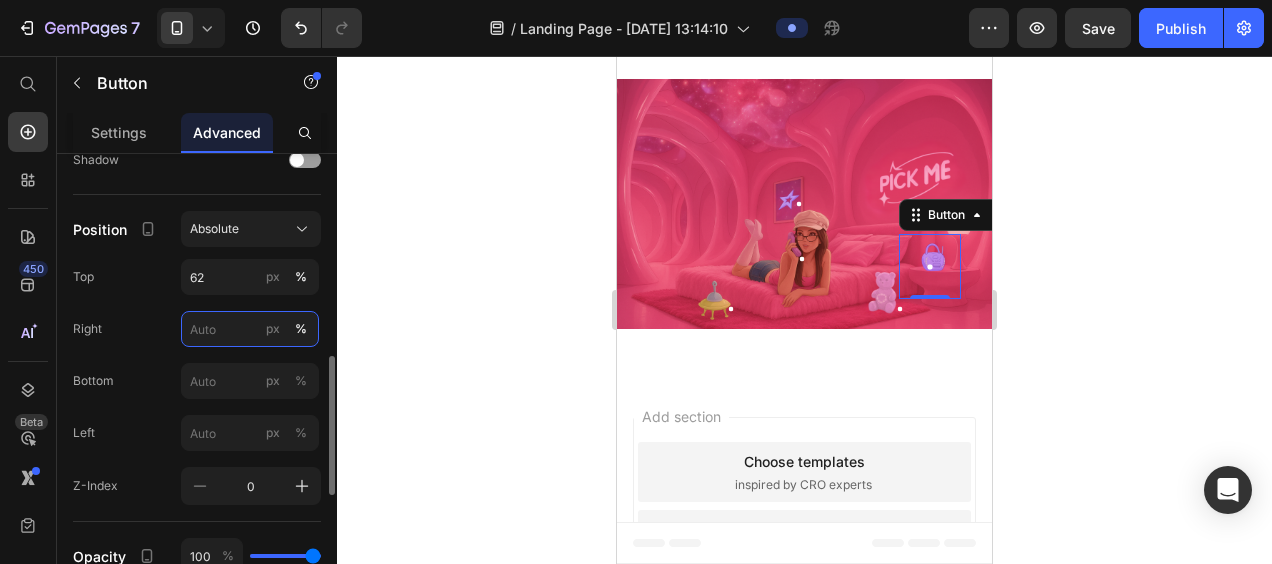 type on "4" 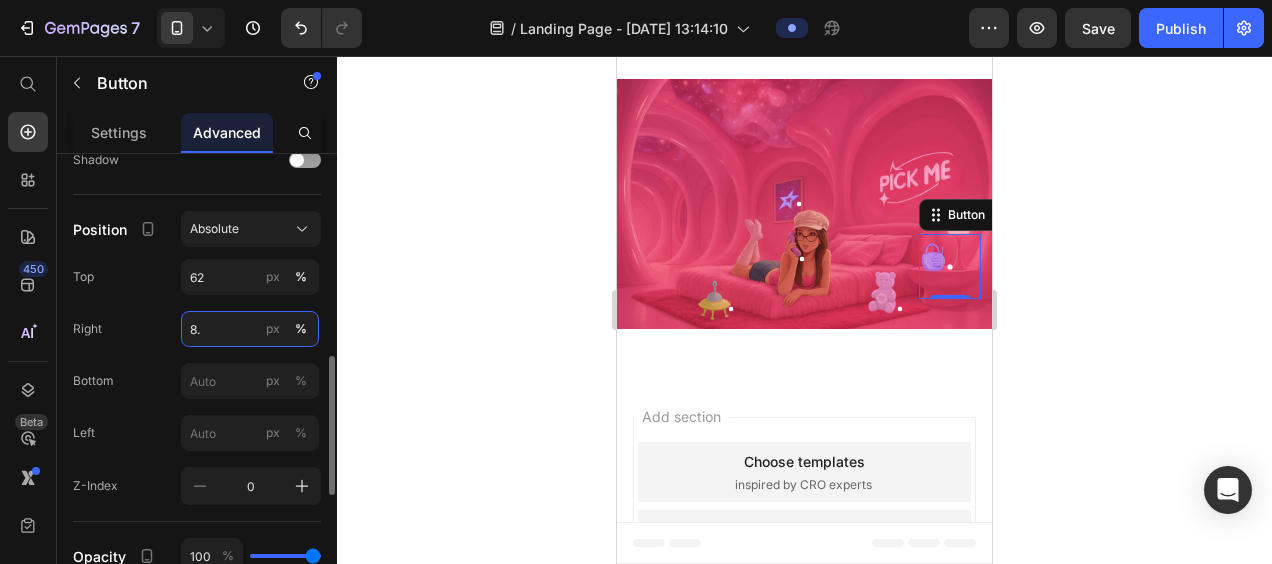 type on "8" 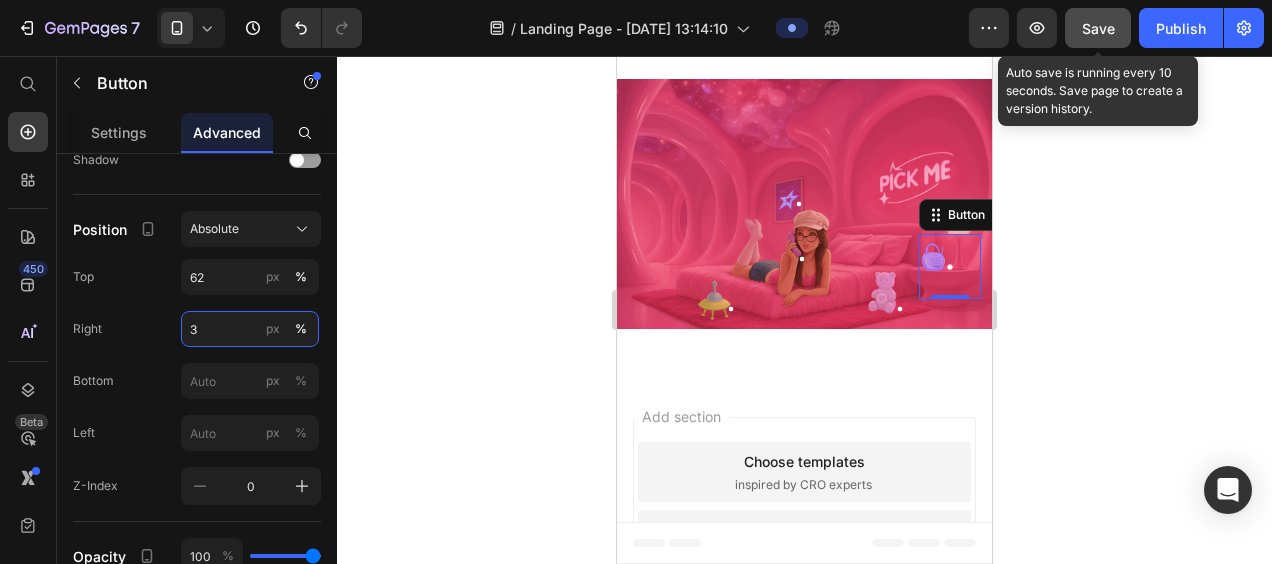 type on "3" 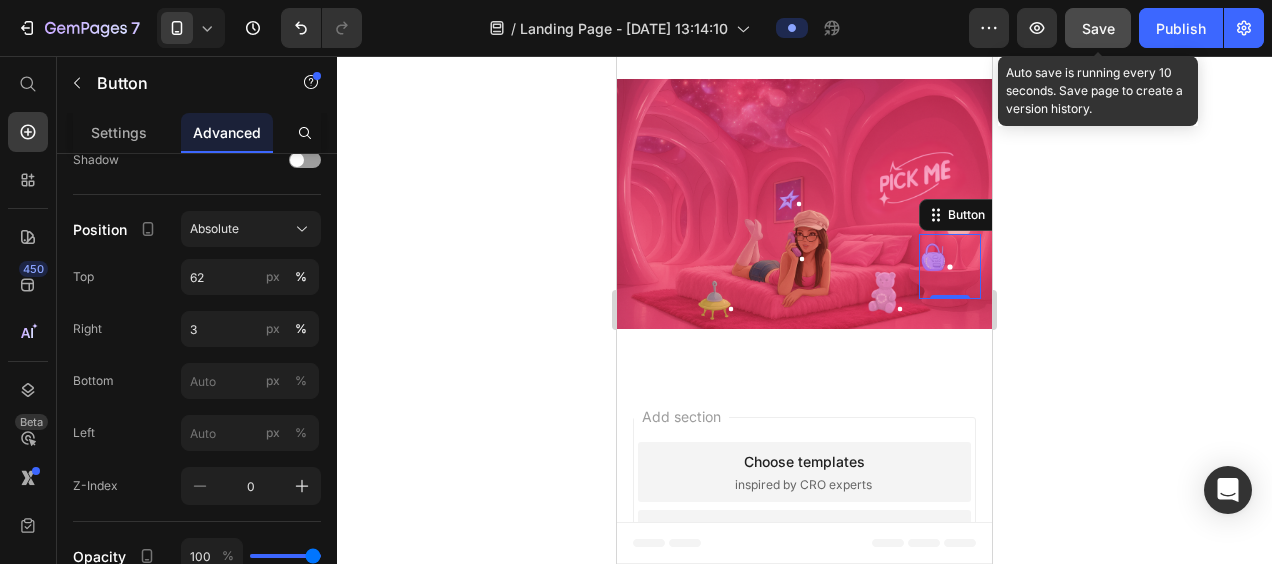 click on "Save" at bounding box center [1098, 28] 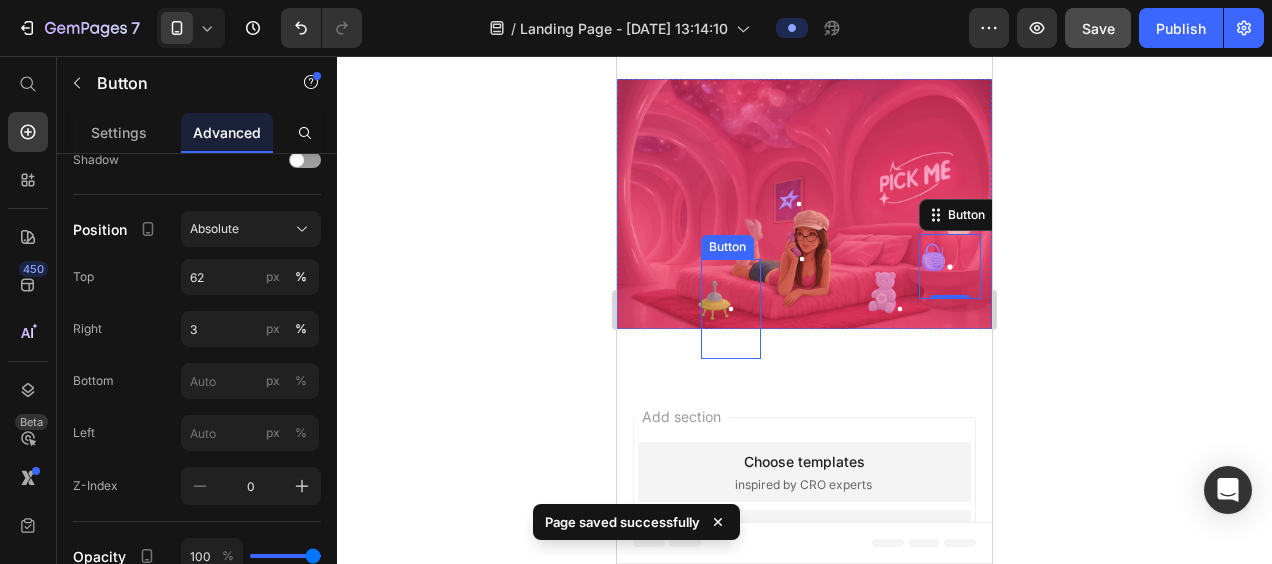 click at bounding box center (731, 309) 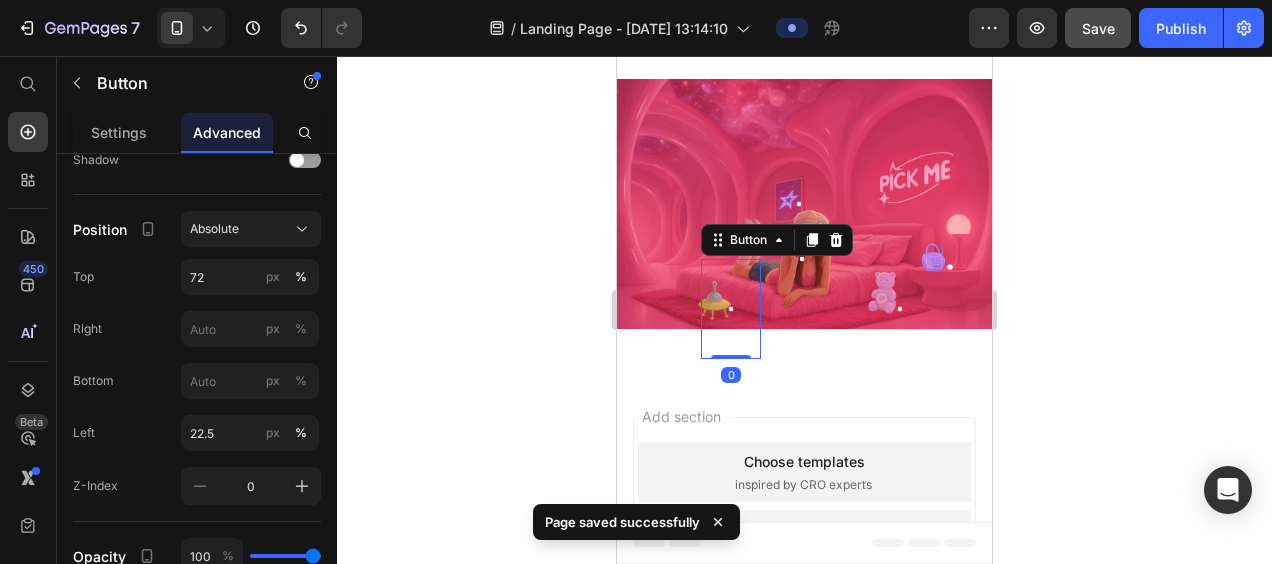 scroll, scrollTop: 678, scrollLeft: 0, axis: vertical 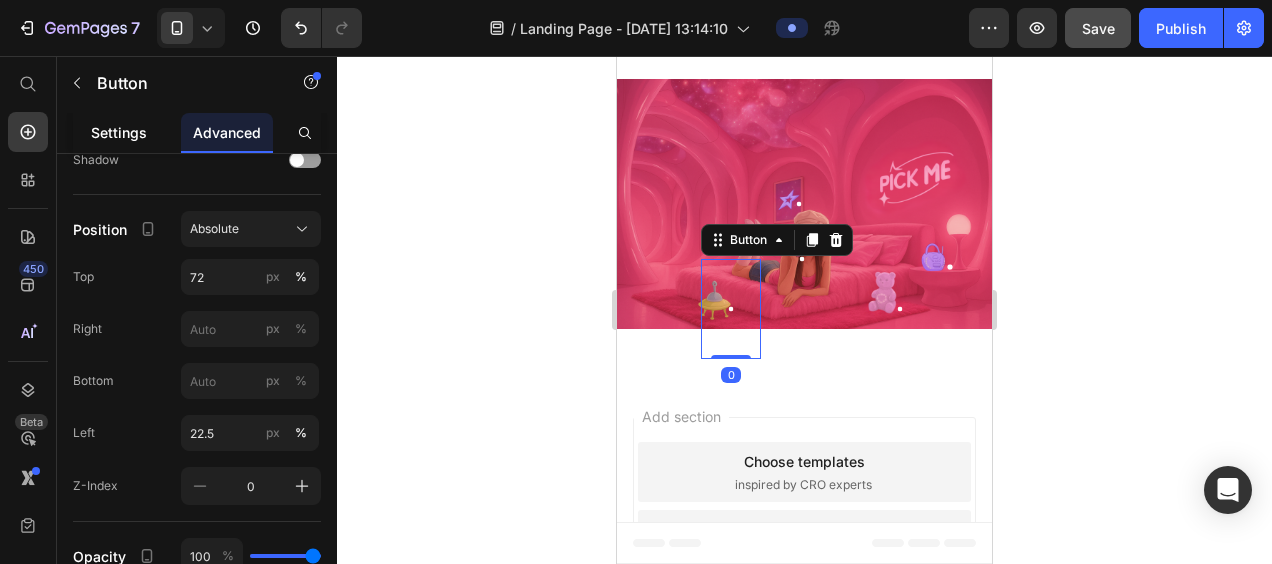 click on "Settings" at bounding box center (119, 132) 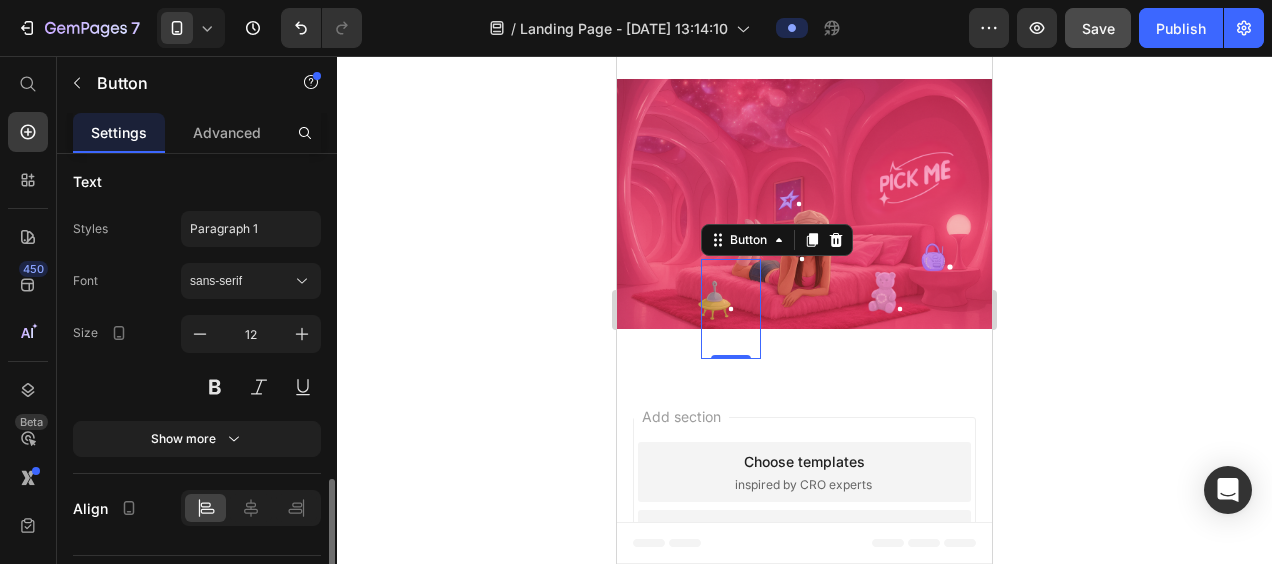 scroll, scrollTop: 1048, scrollLeft: 0, axis: vertical 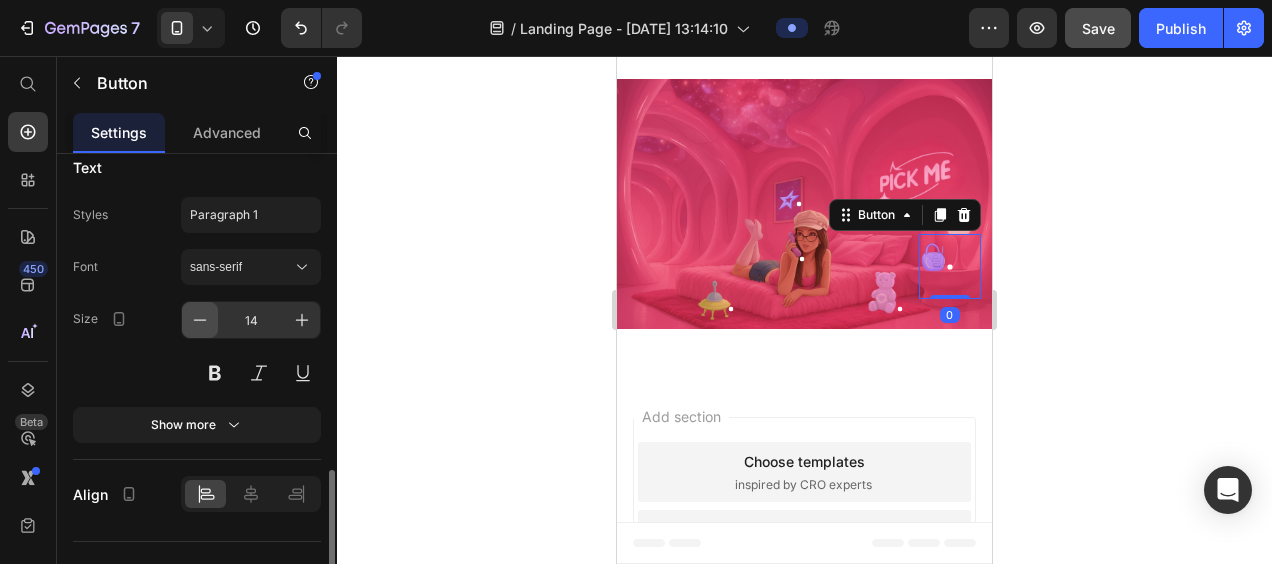 click 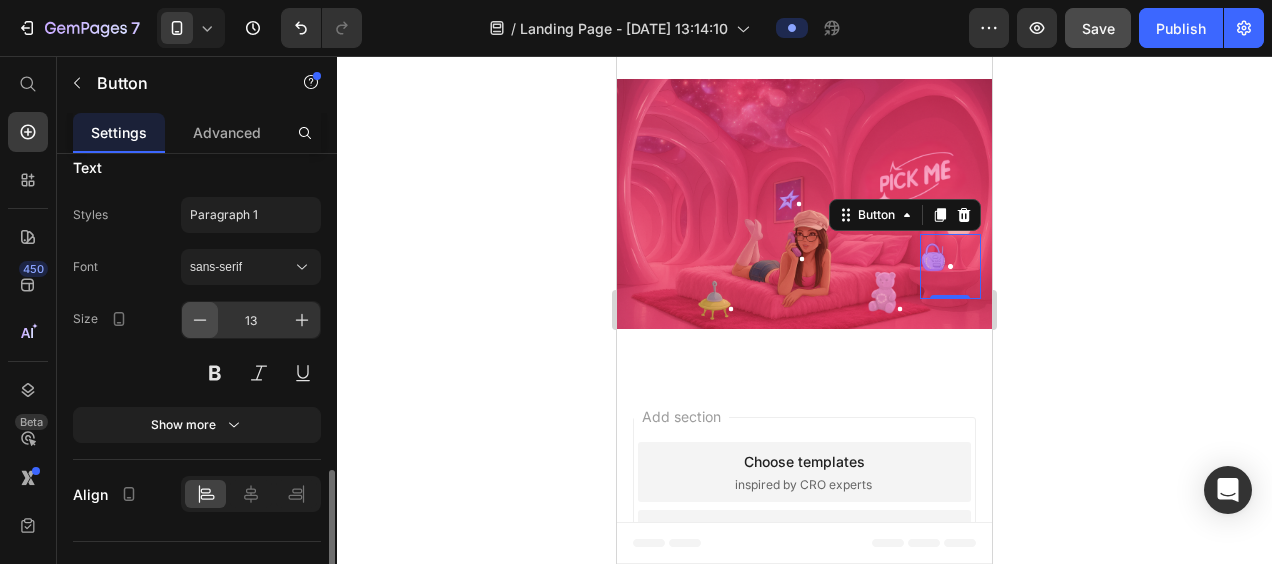 click 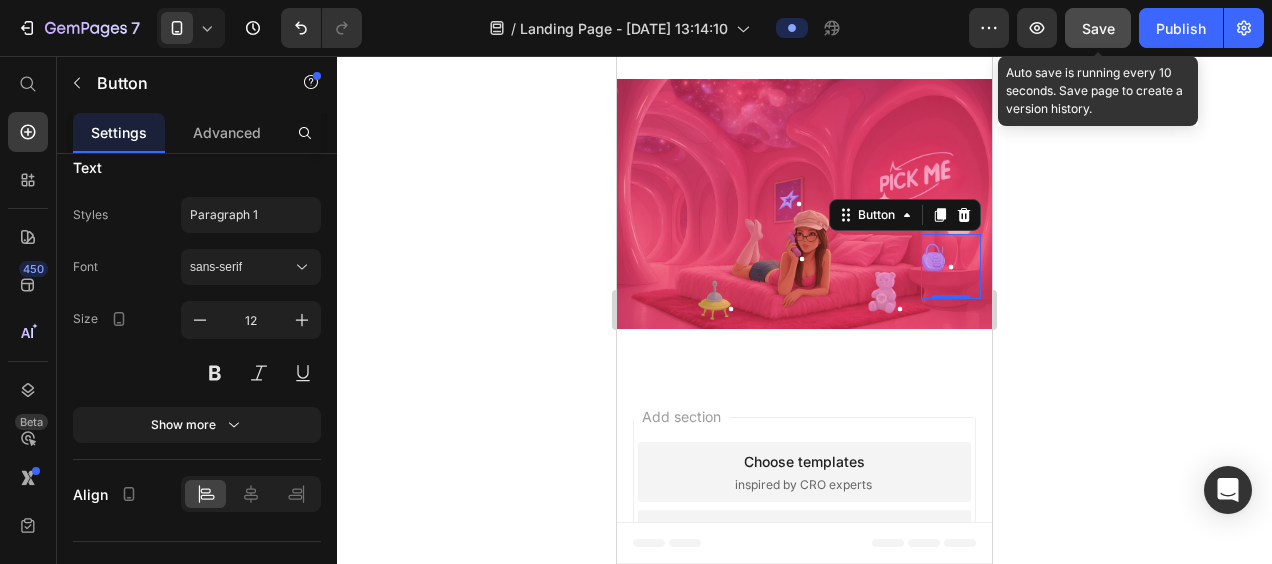 click on "Save" at bounding box center (1098, 28) 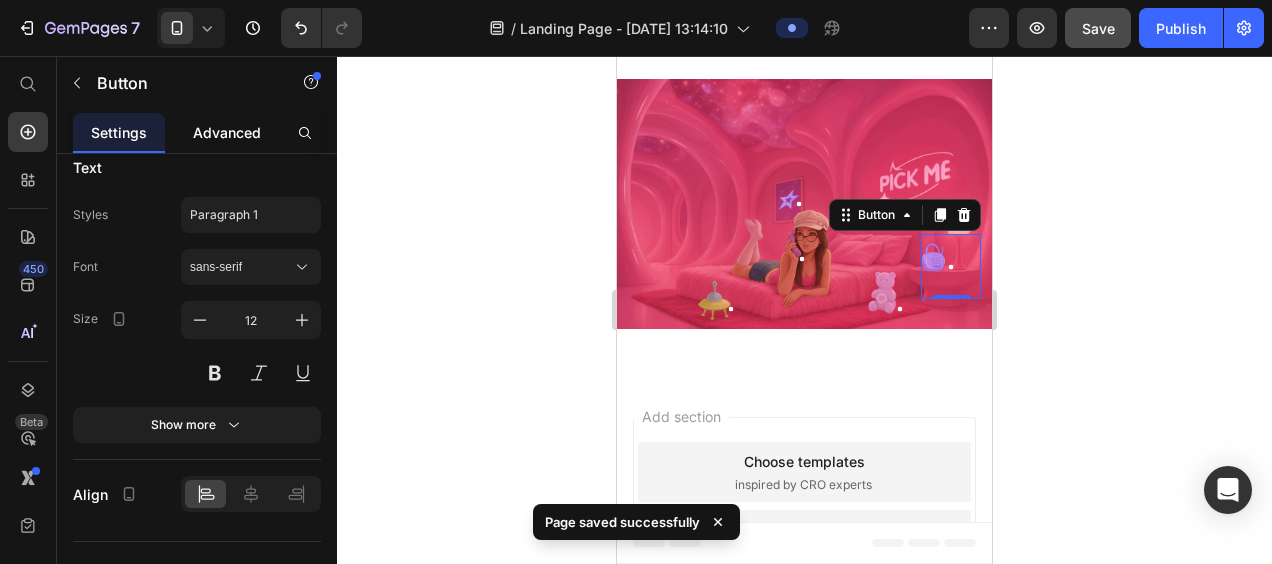 click on "Advanced" at bounding box center [227, 132] 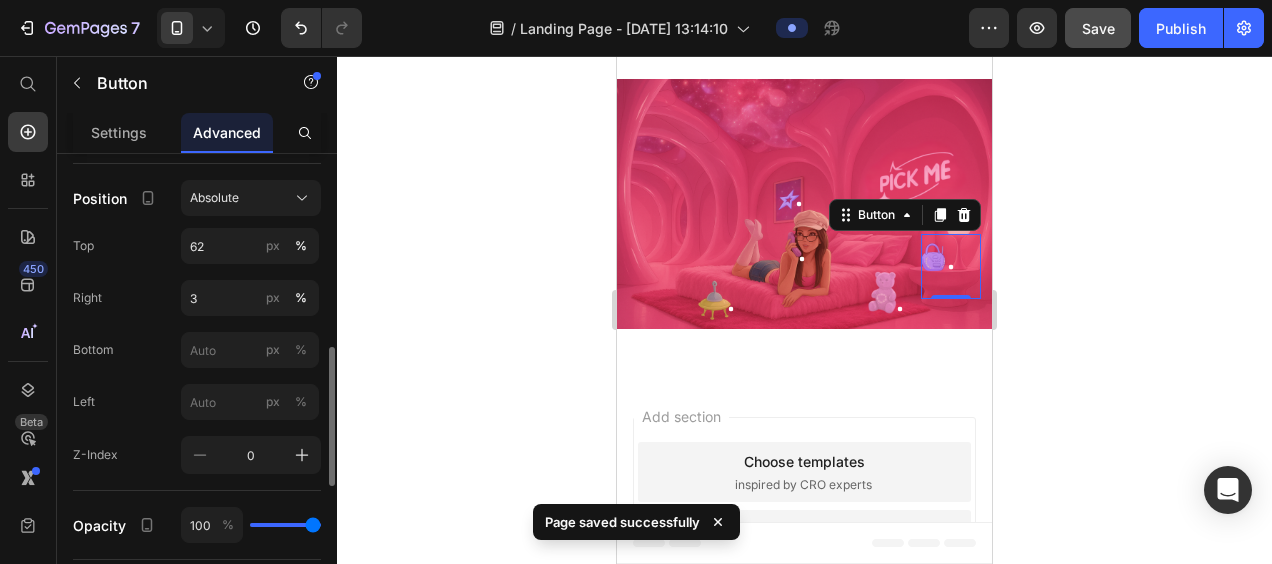 scroll, scrollTop: 677, scrollLeft: 0, axis: vertical 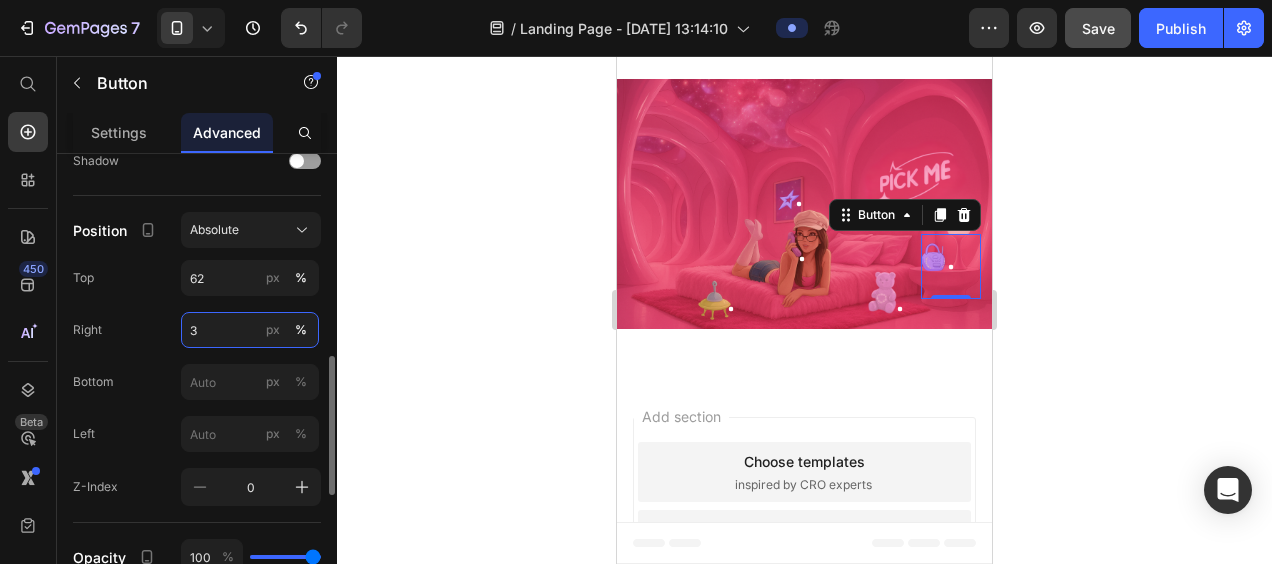 click on "3" at bounding box center (250, 330) 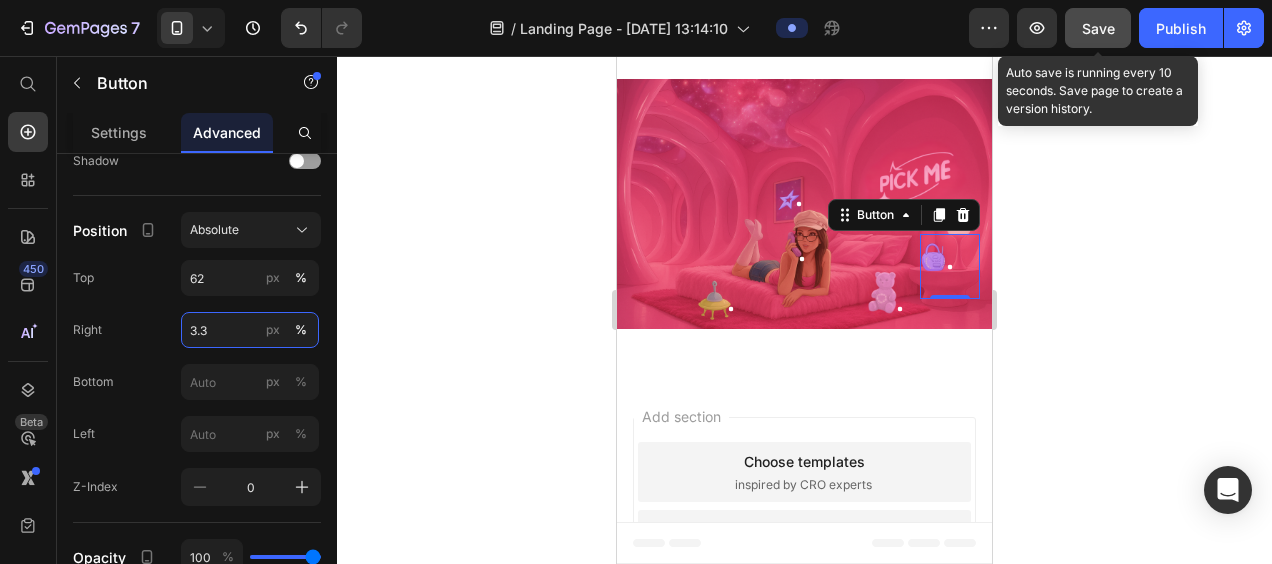 type on "3.3" 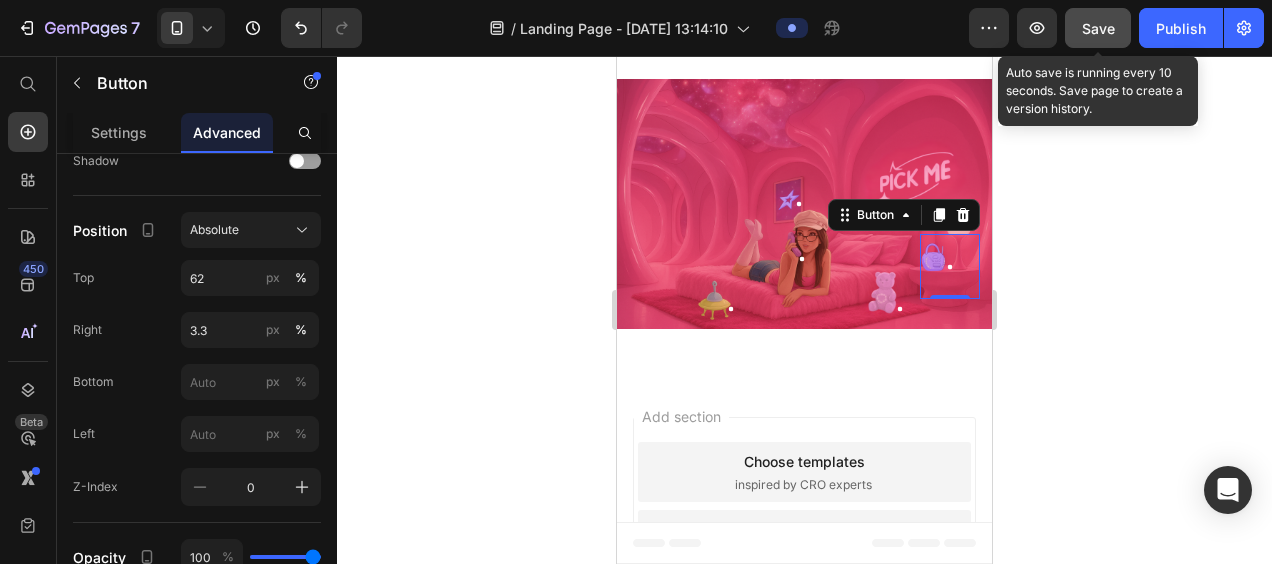 click on "Save" at bounding box center (1098, 28) 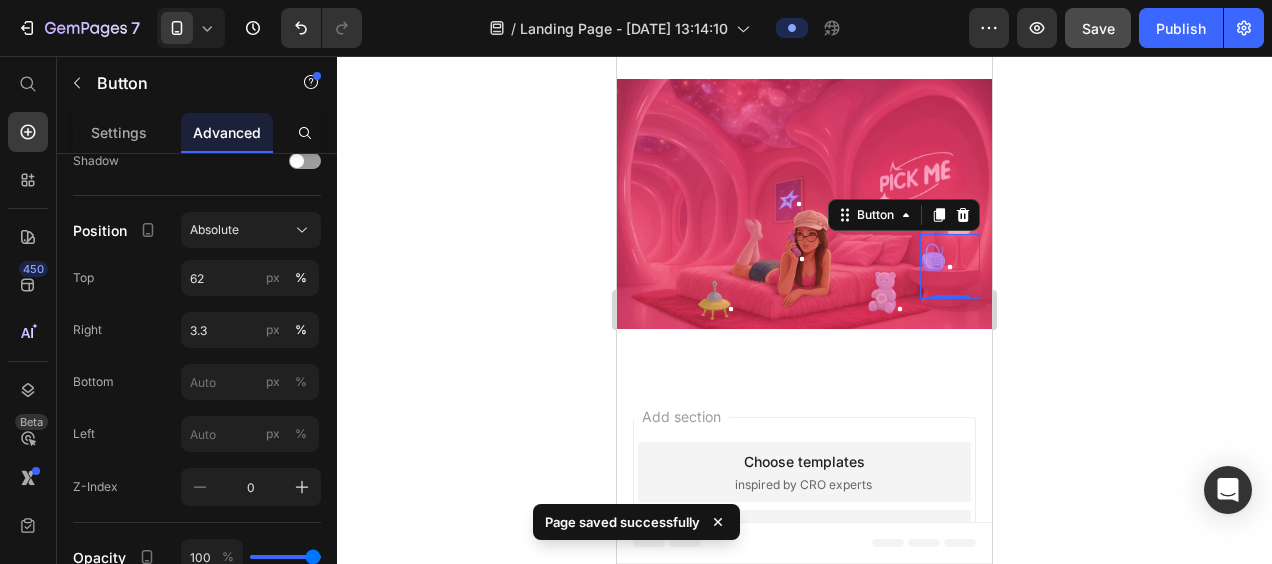 click 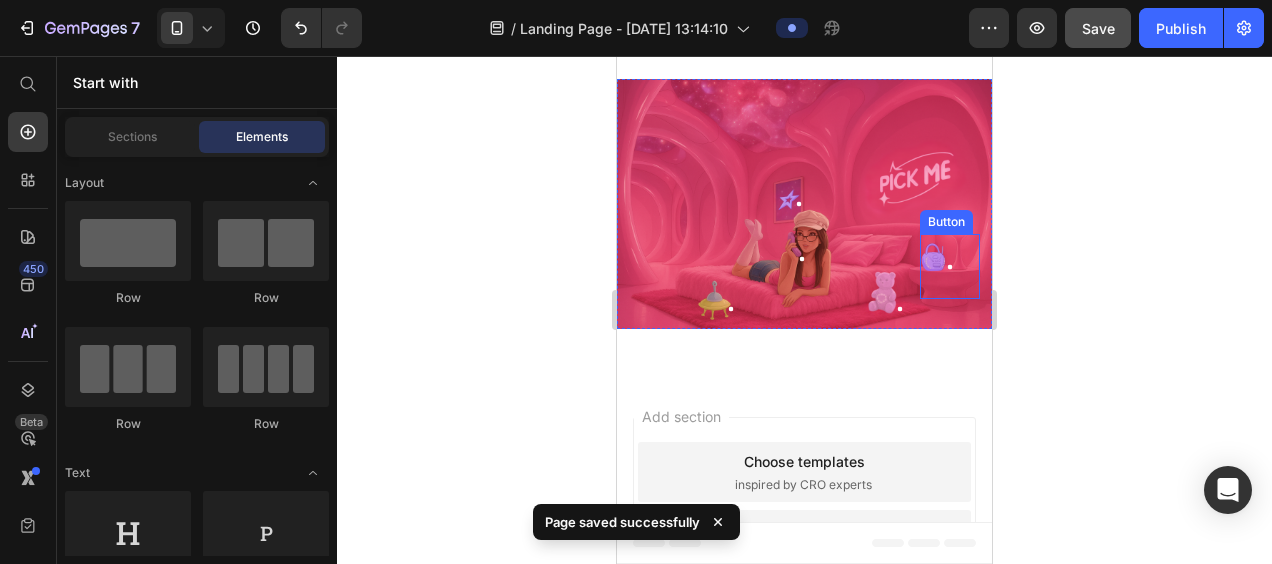 click at bounding box center (950, 266) 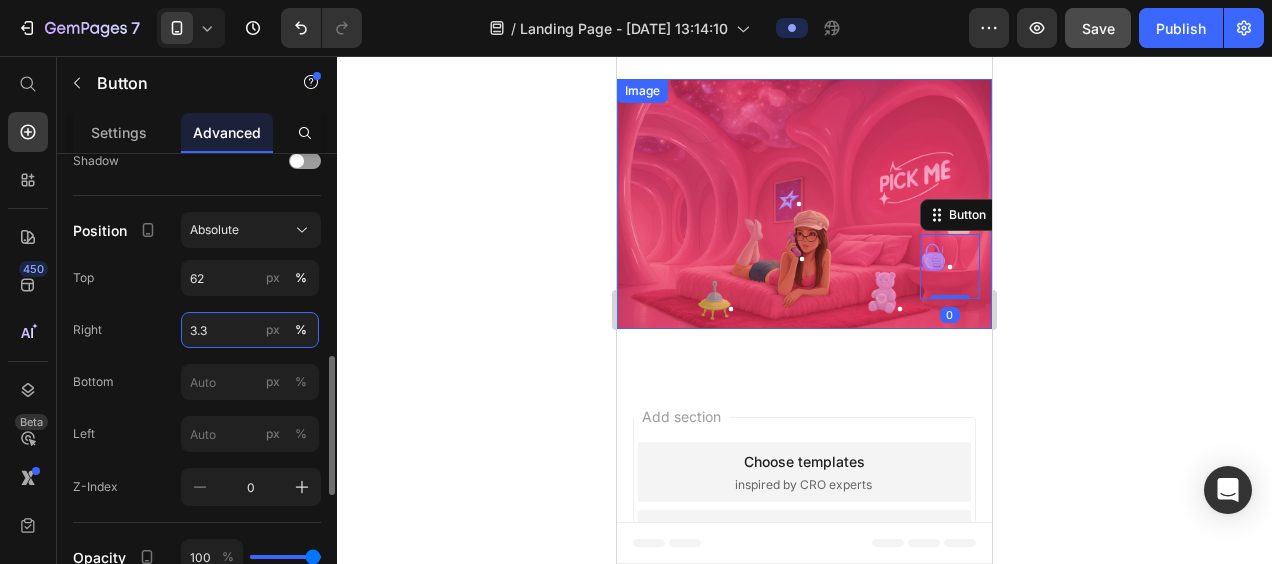 click on "3.3" at bounding box center [250, 330] 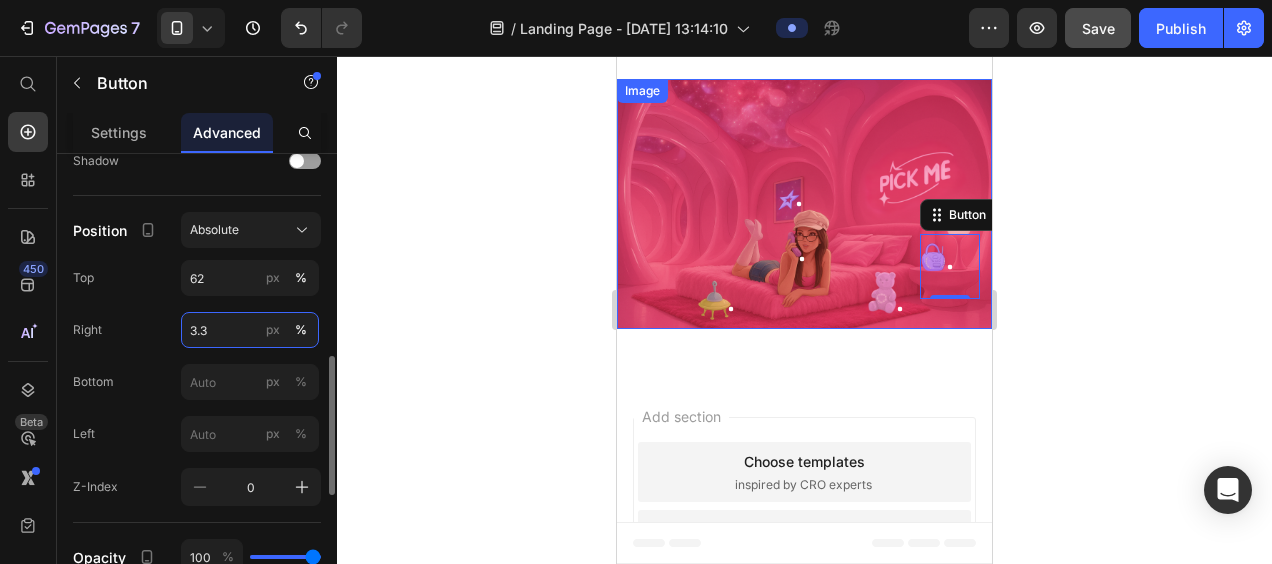 click on "3.3" at bounding box center [250, 330] 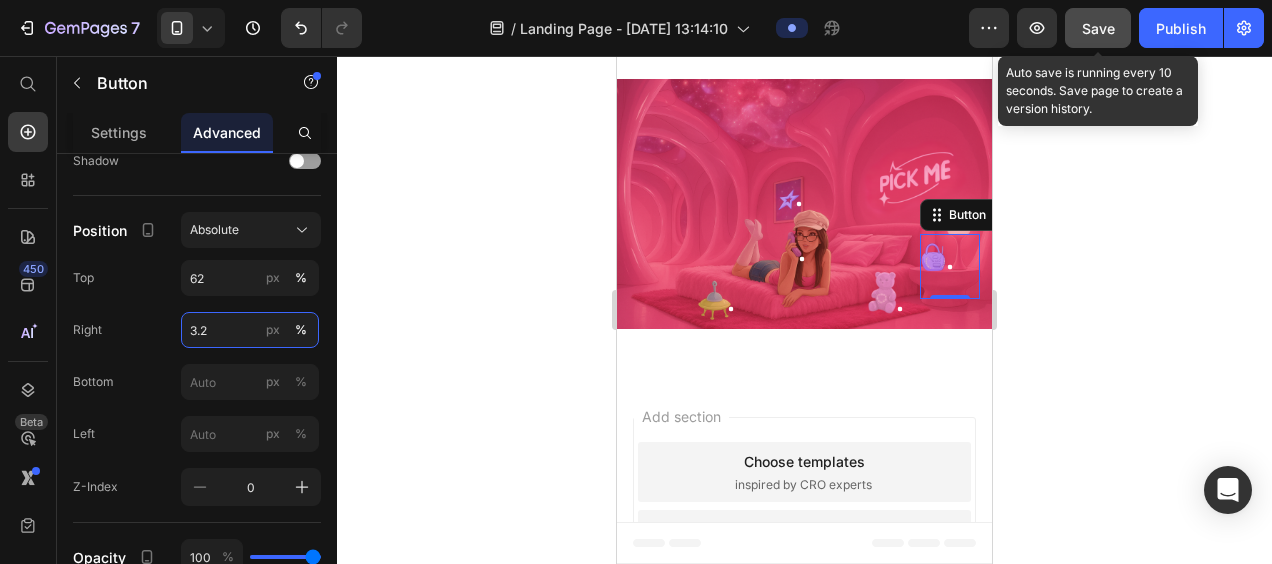 type on "3.2" 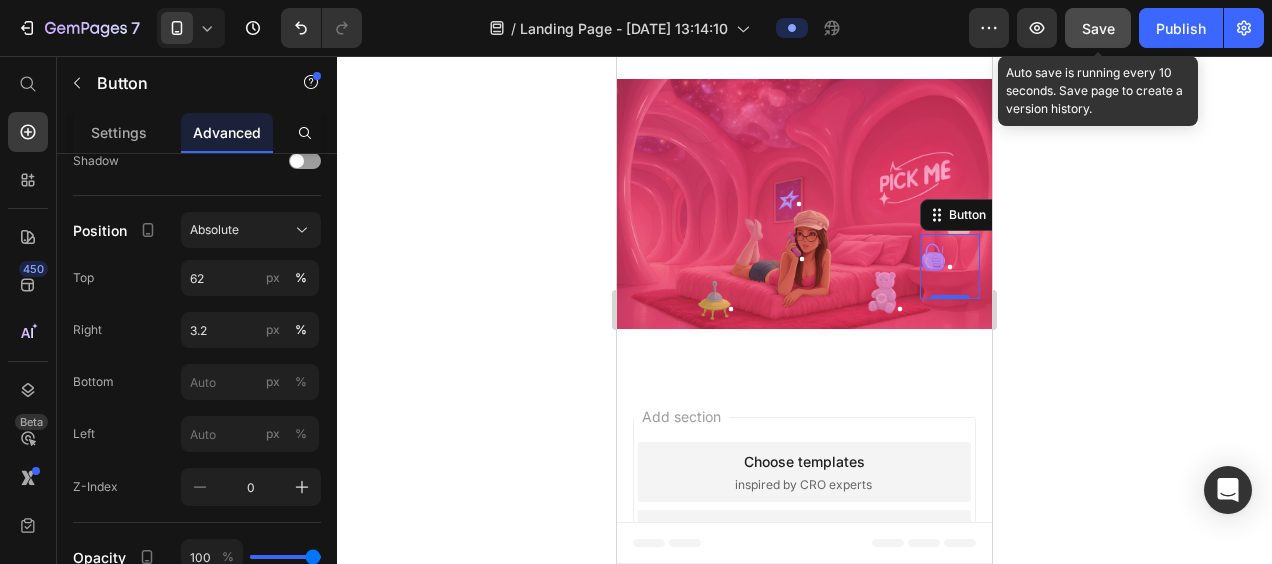 click on "Save" at bounding box center [1098, 28] 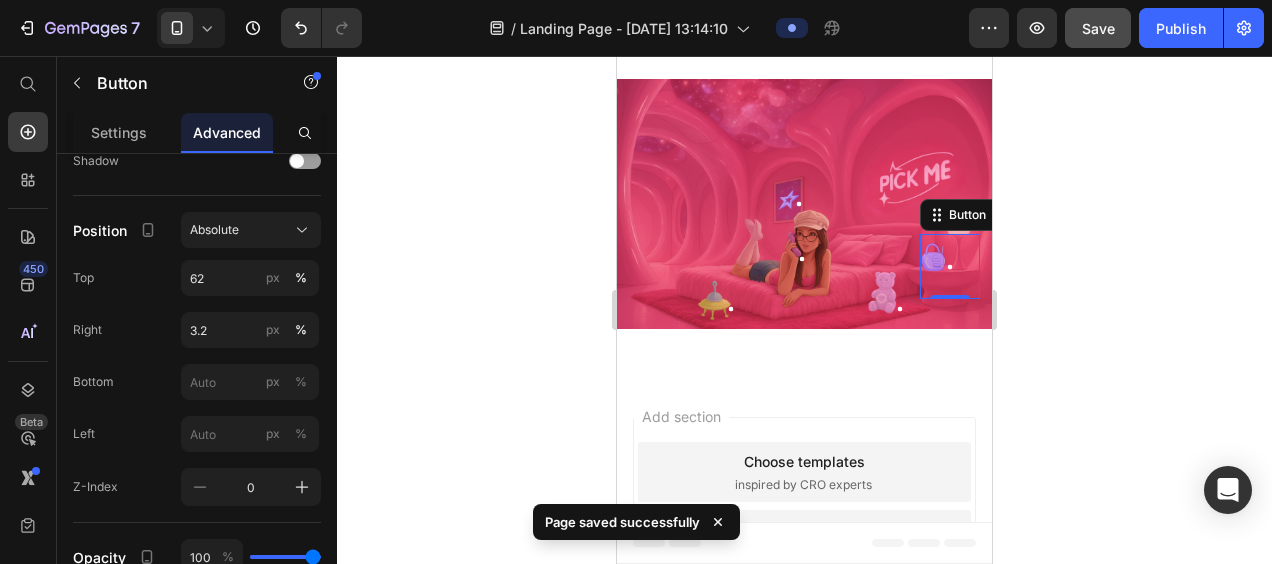 click 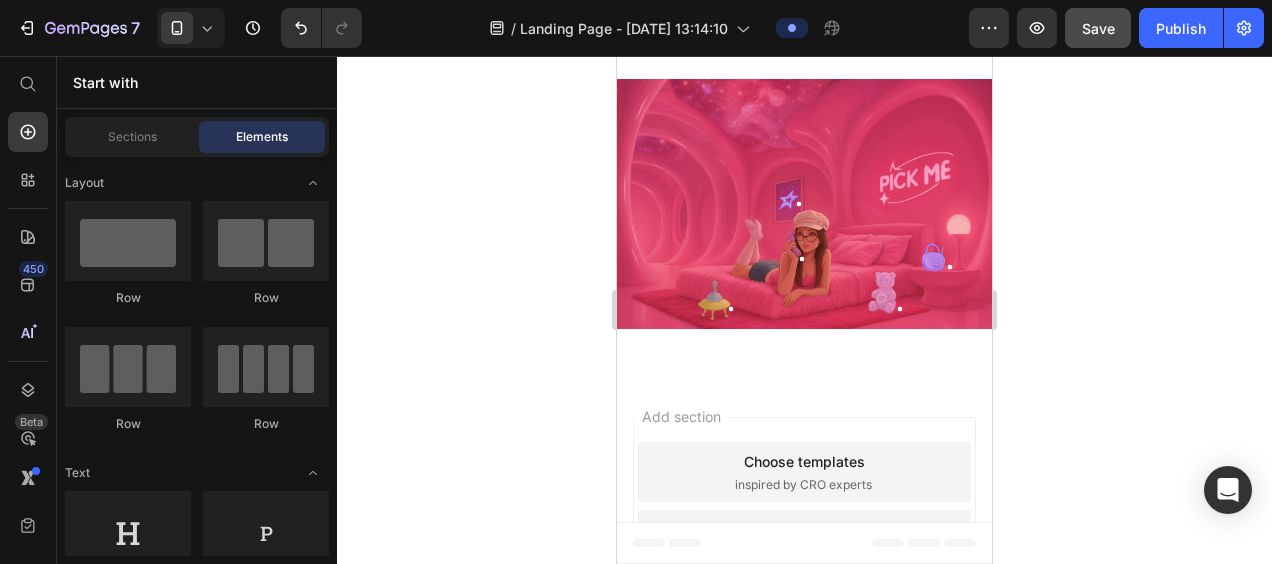 click 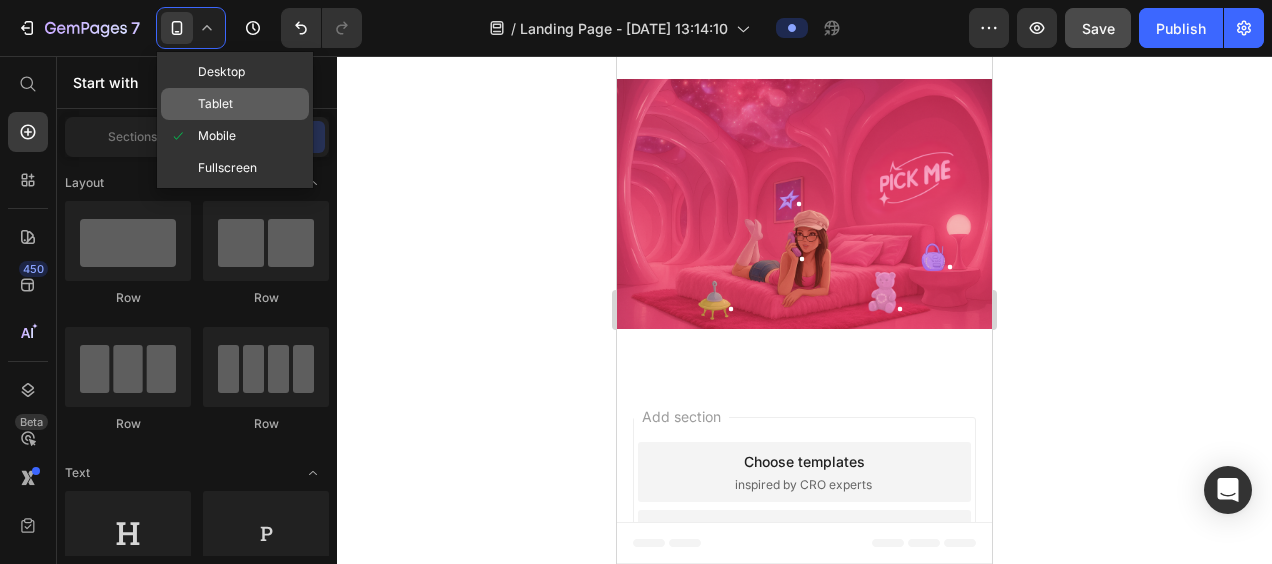 click at bounding box center [183, 104] 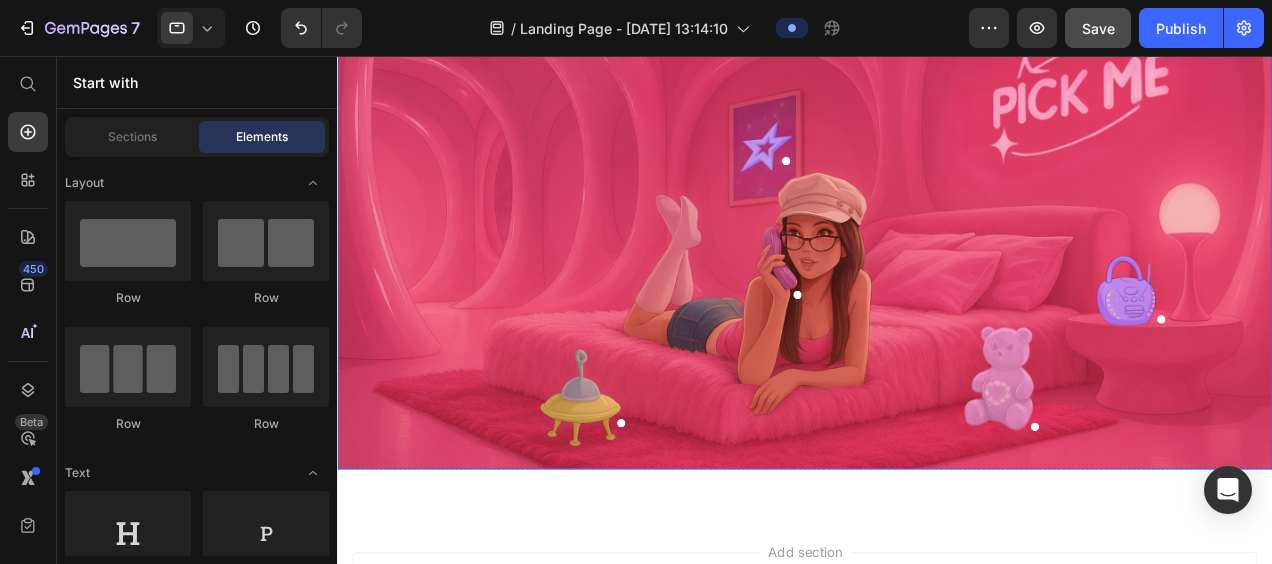 scroll, scrollTop: 298, scrollLeft: 0, axis: vertical 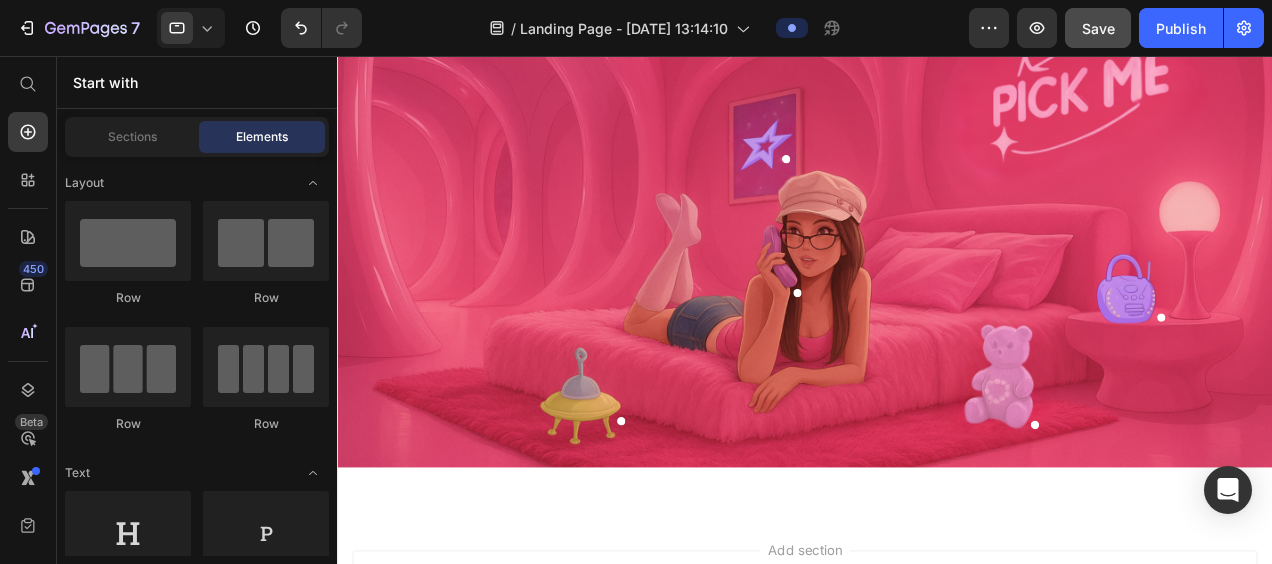 click 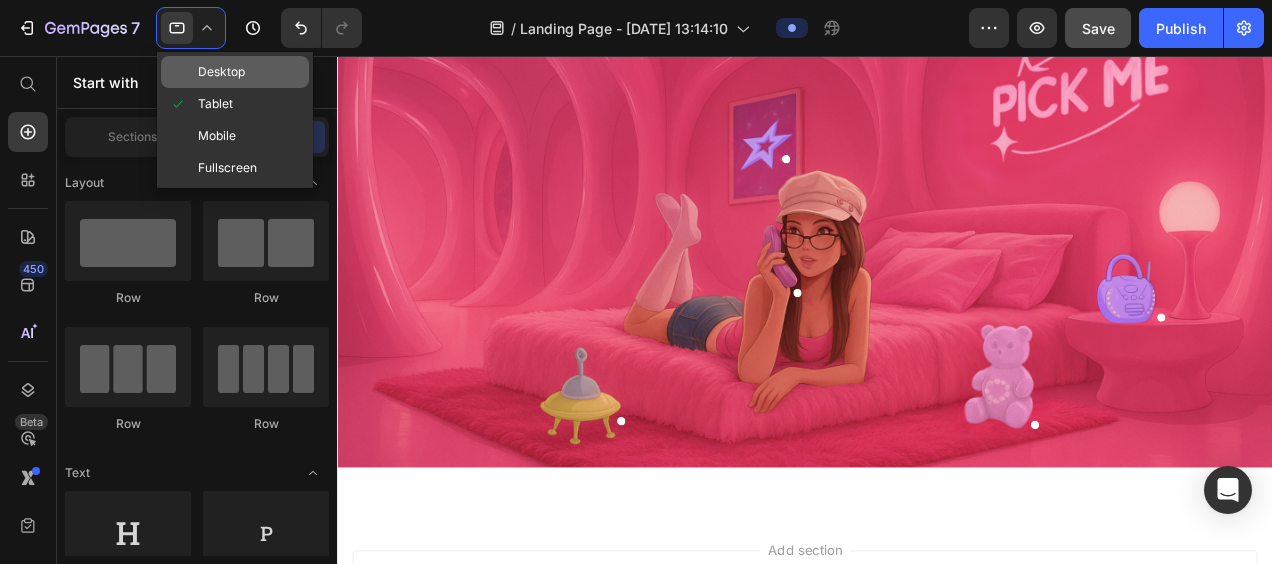 click on "Desktop" 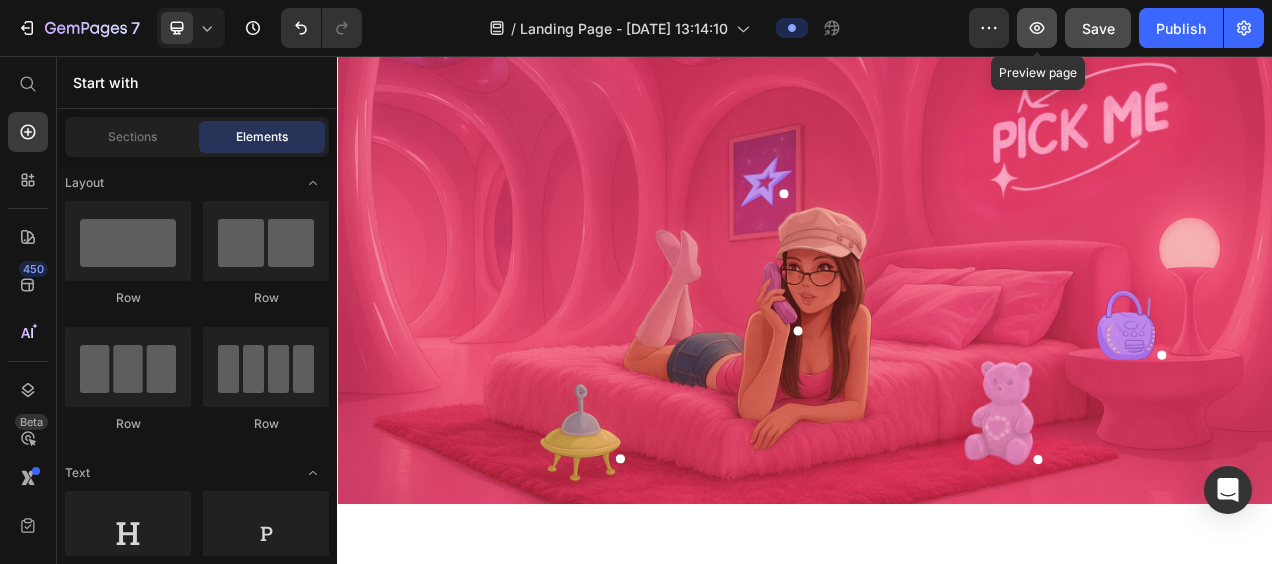 click 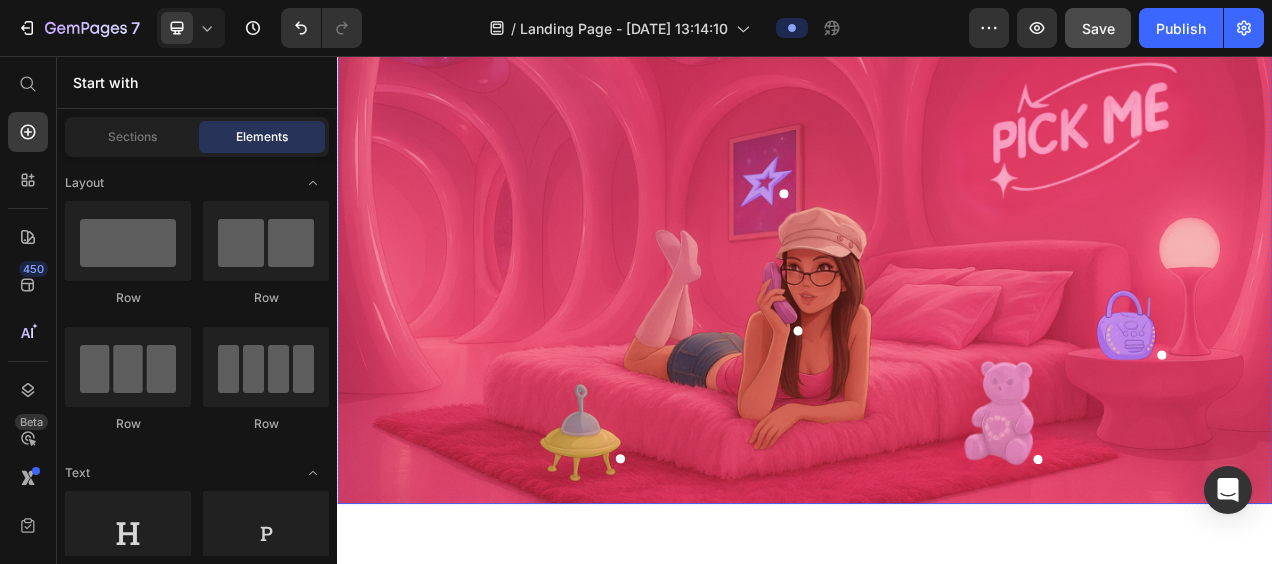 click at bounding box center (937, 231) 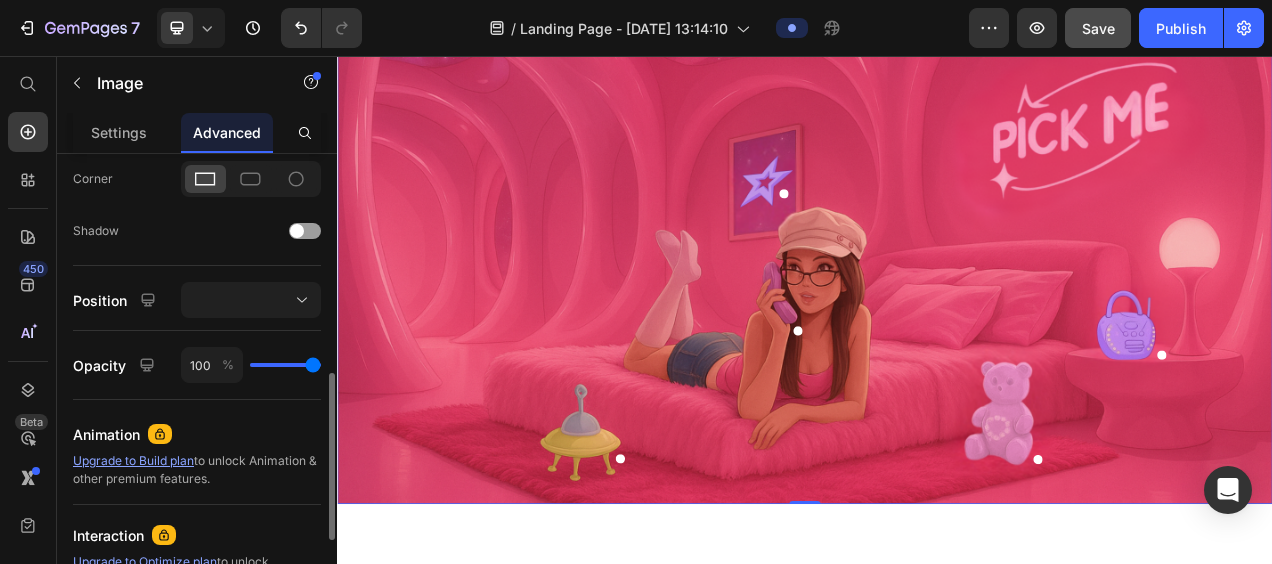 scroll, scrollTop: 608, scrollLeft: 0, axis: vertical 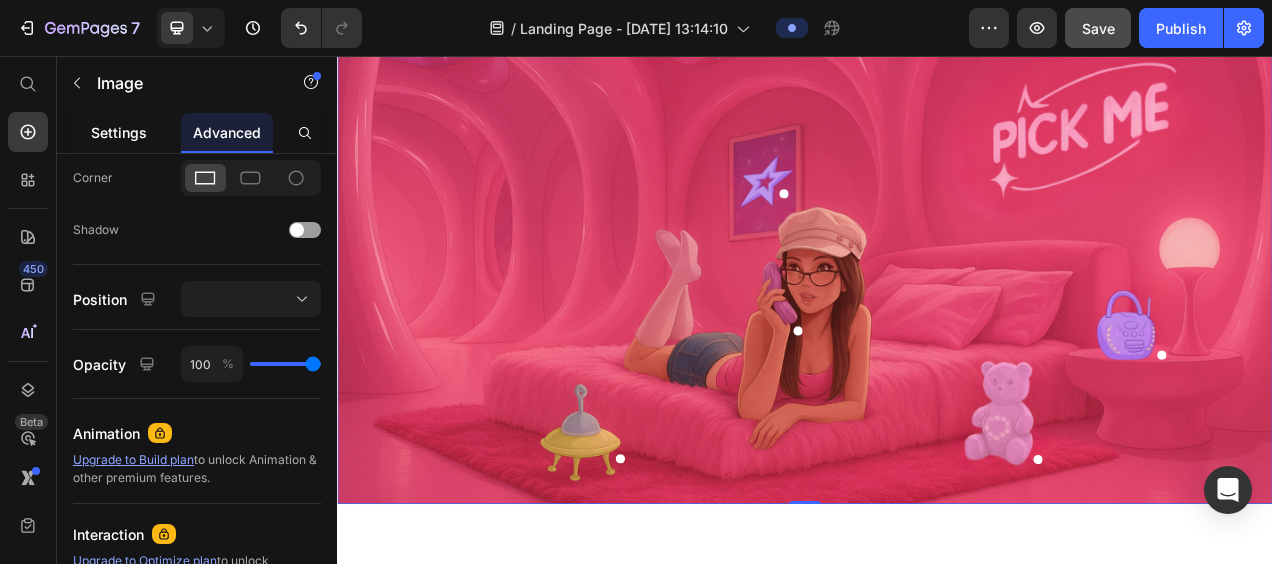 click on "Settings" at bounding box center (119, 132) 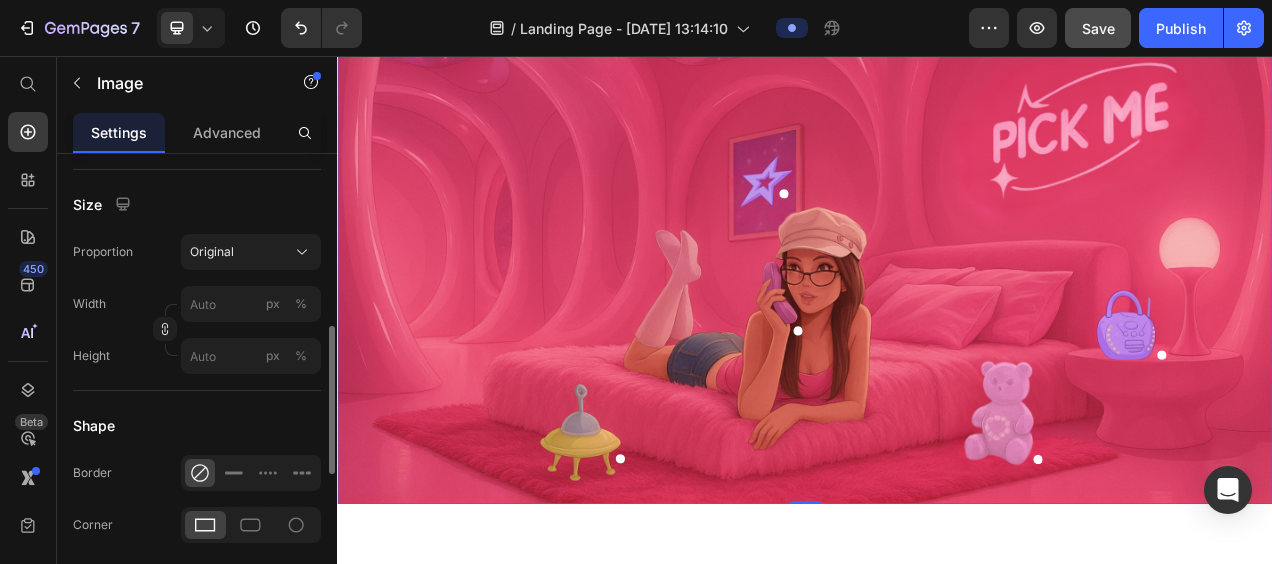 scroll, scrollTop: 551, scrollLeft: 0, axis: vertical 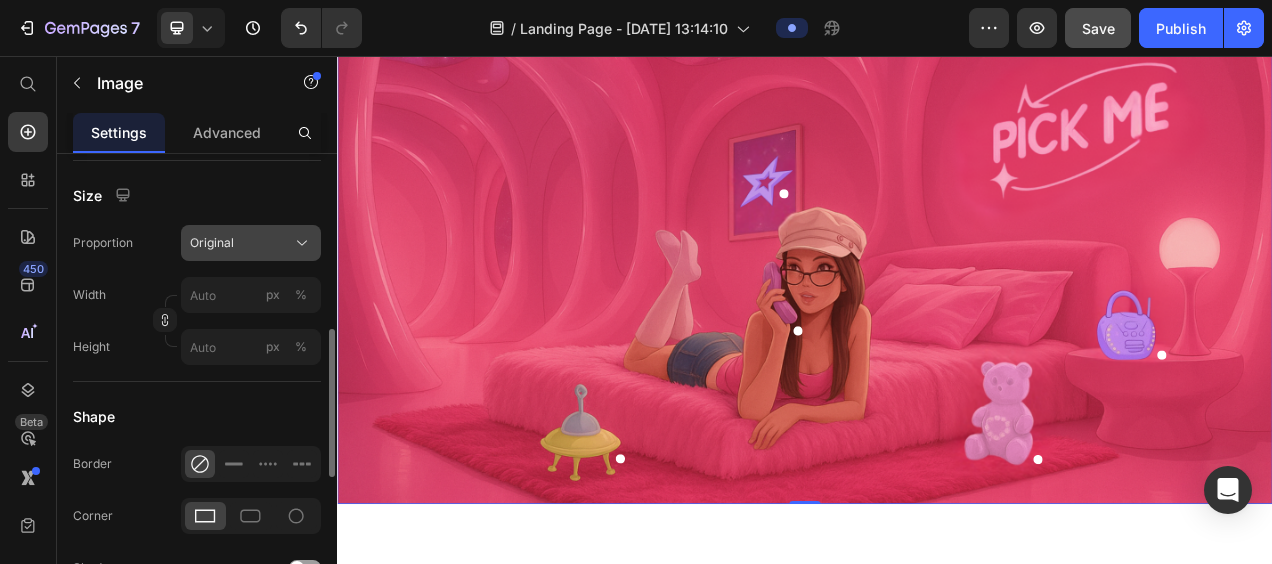 click on "Original" at bounding box center [212, 243] 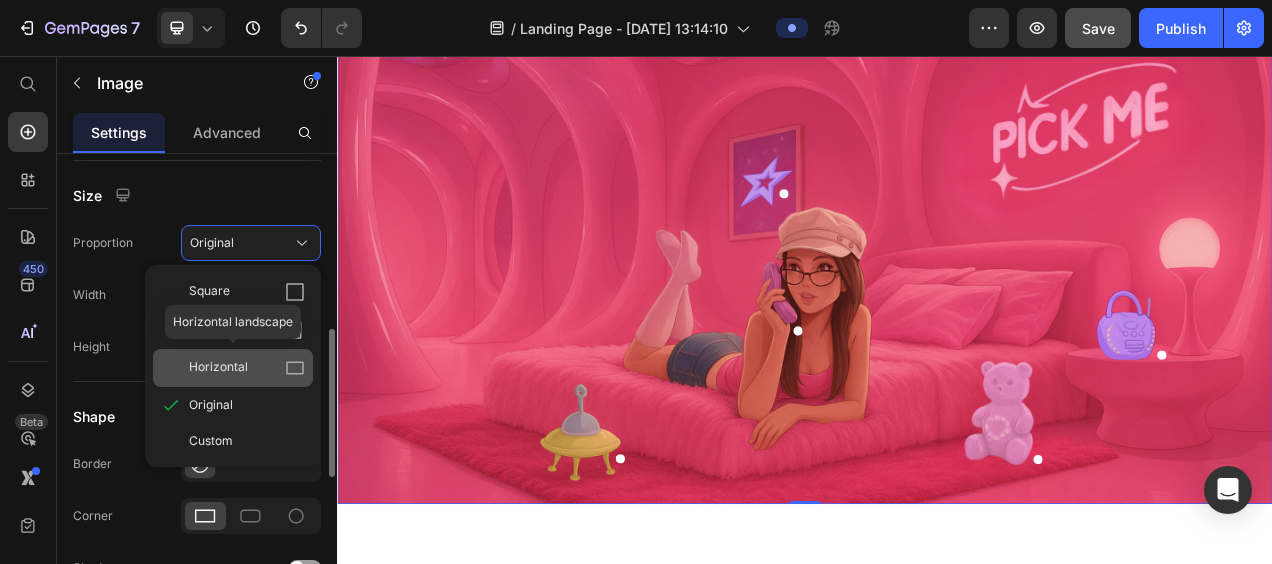 click on "Horizontal" at bounding box center [218, 368] 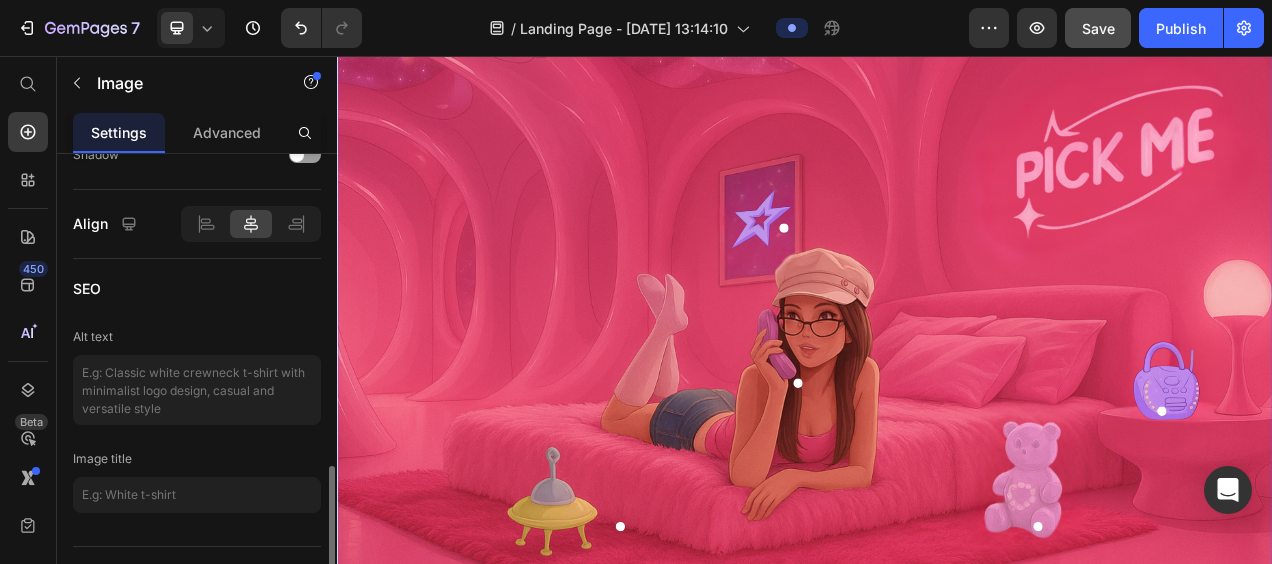 scroll, scrollTop: 1028, scrollLeft: 0, axis: vertical 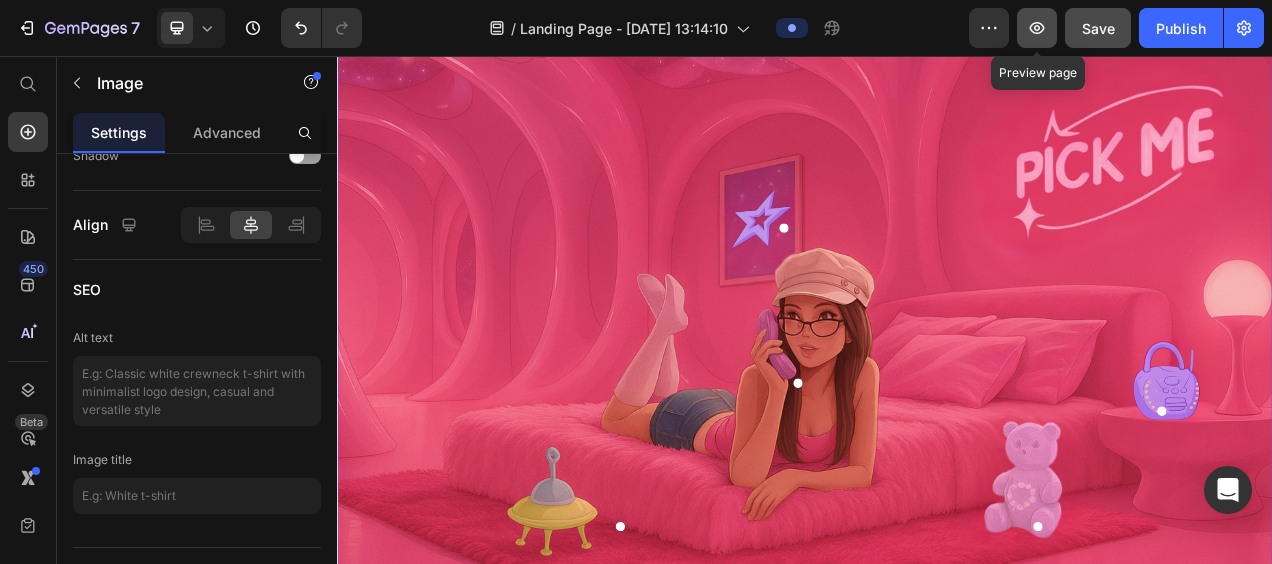 click 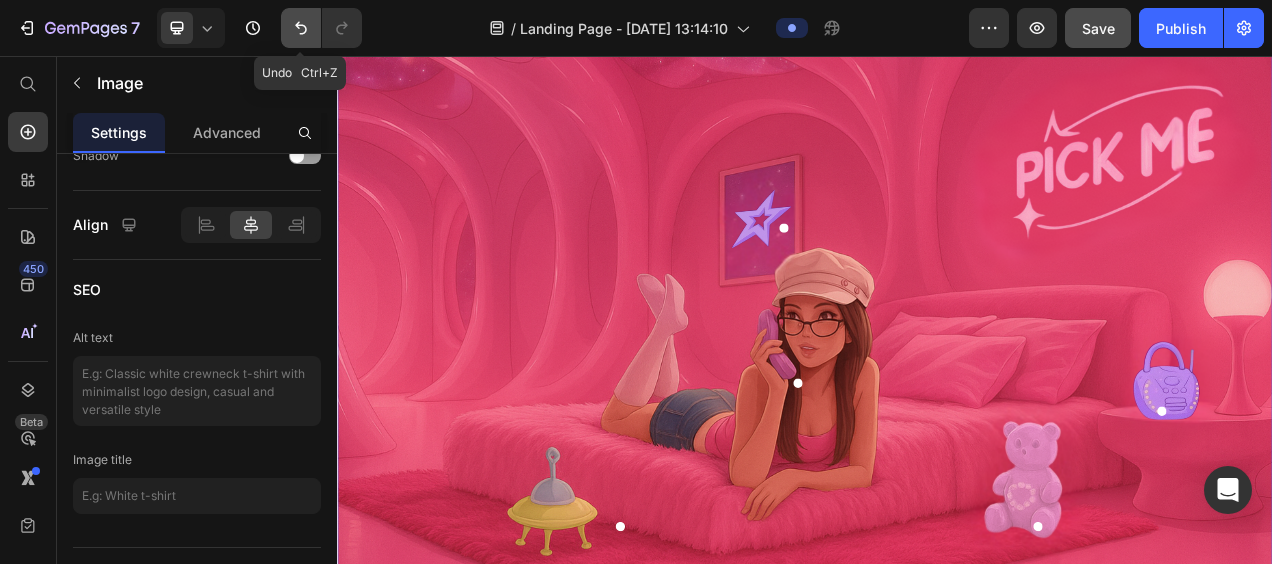 click 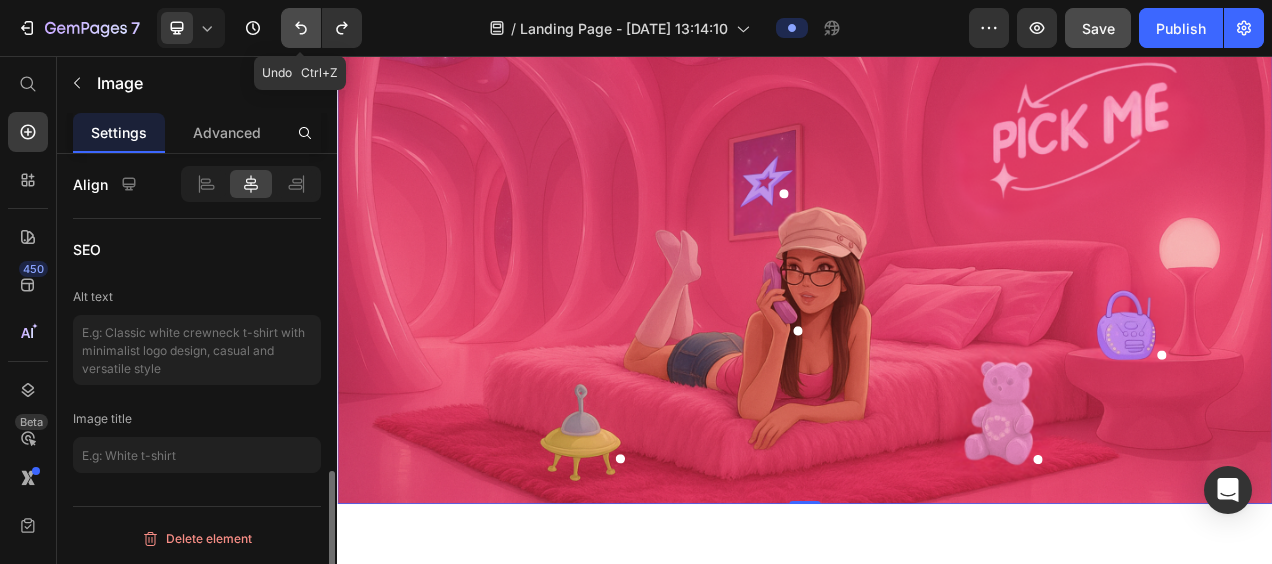 scroll, scrollTop: 1002, scrollLeft: 0, axis: vertical 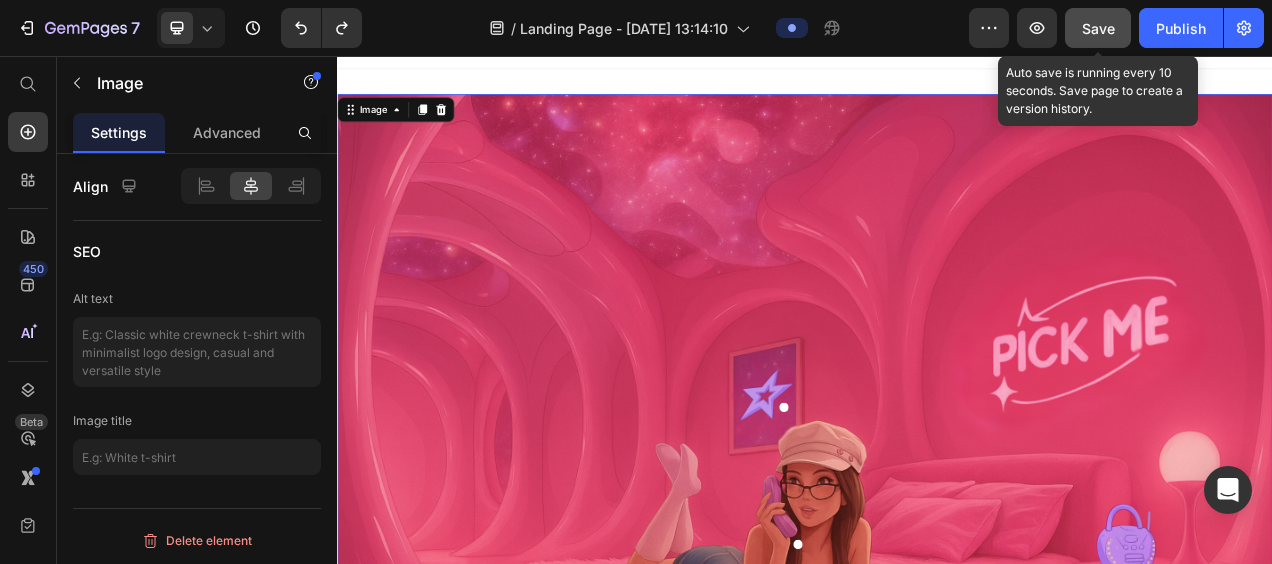 click on "Save" at bounding box center (1098, 28) 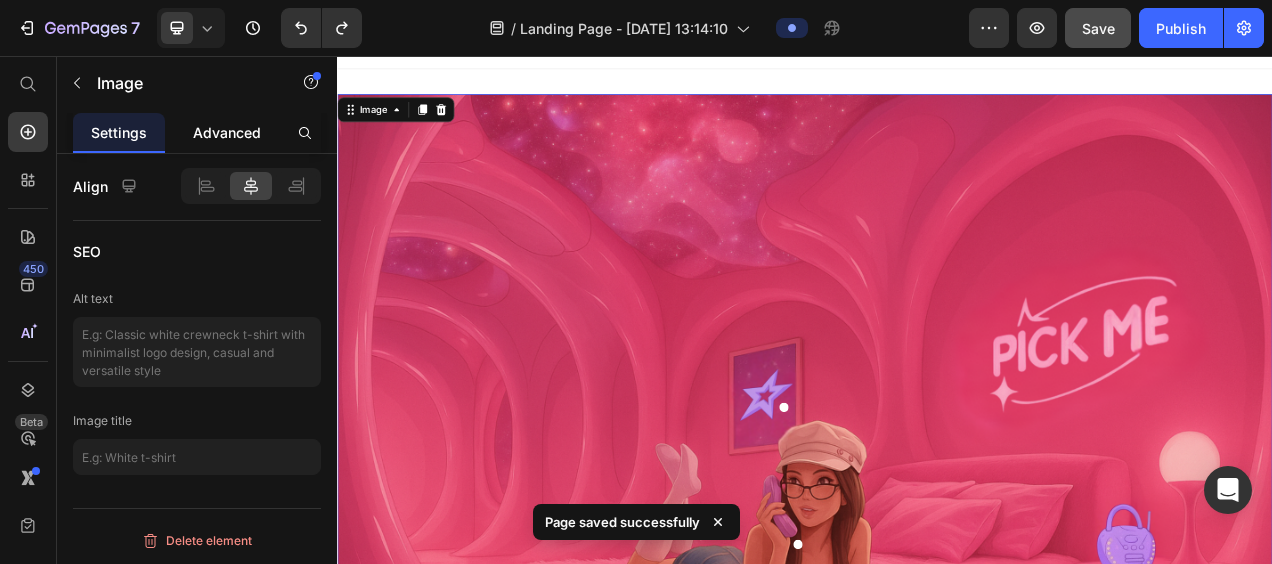 click on "Advanced" at bounding box center [227, 132] 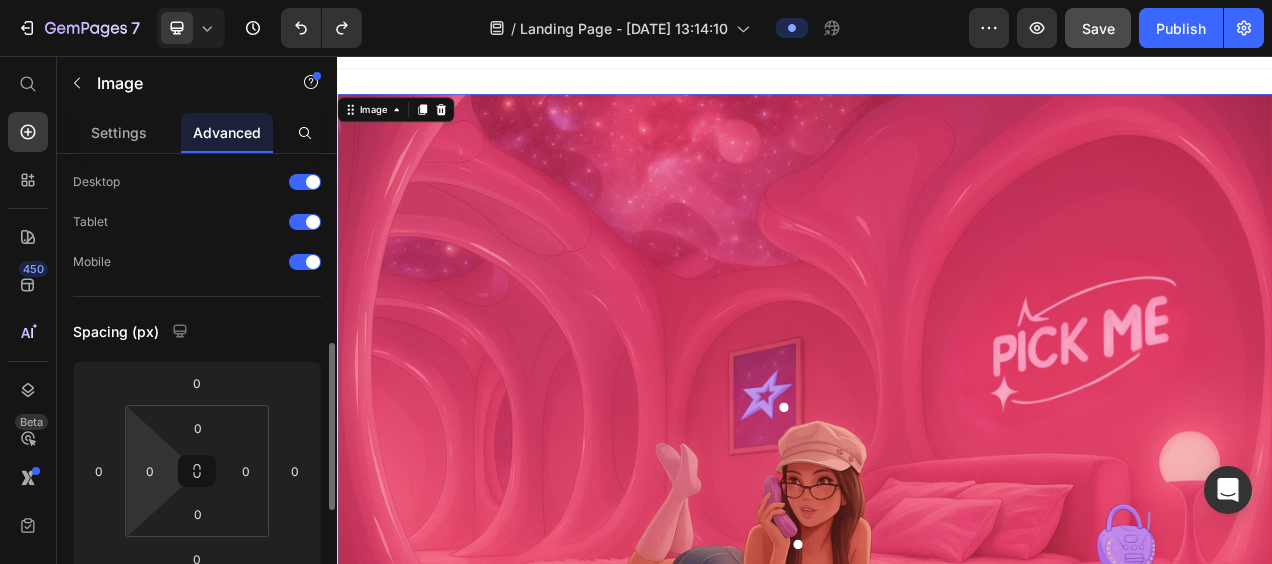 scroll, scrollTop: 0, scrollLeft: 0, axis: both 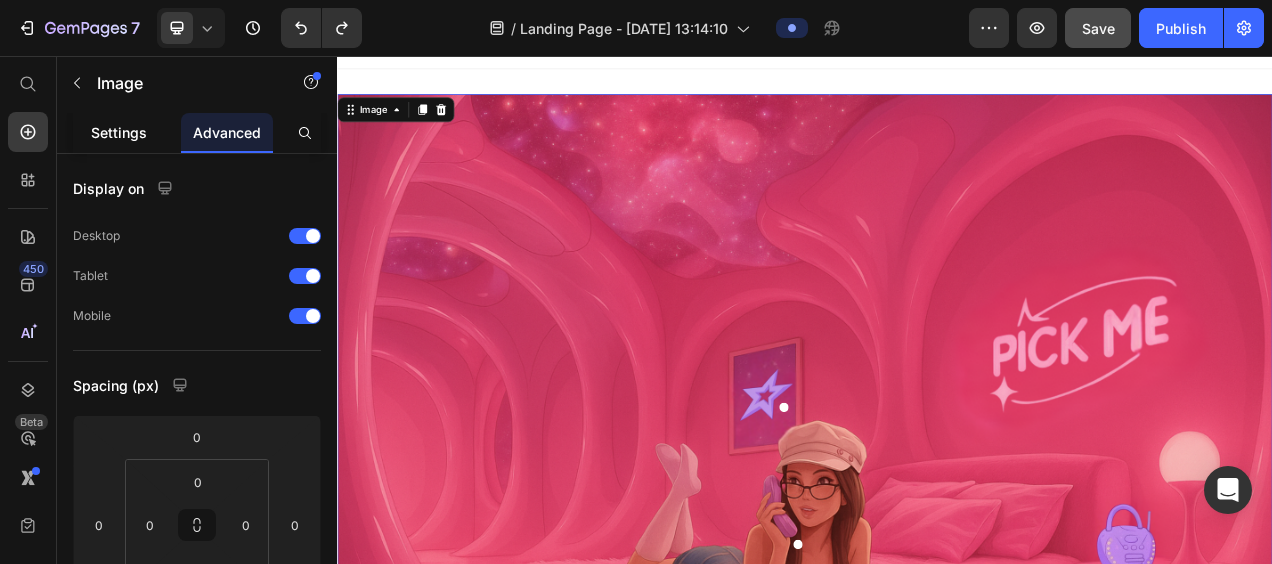 click on "Settings" at bounding box center (119, 132) 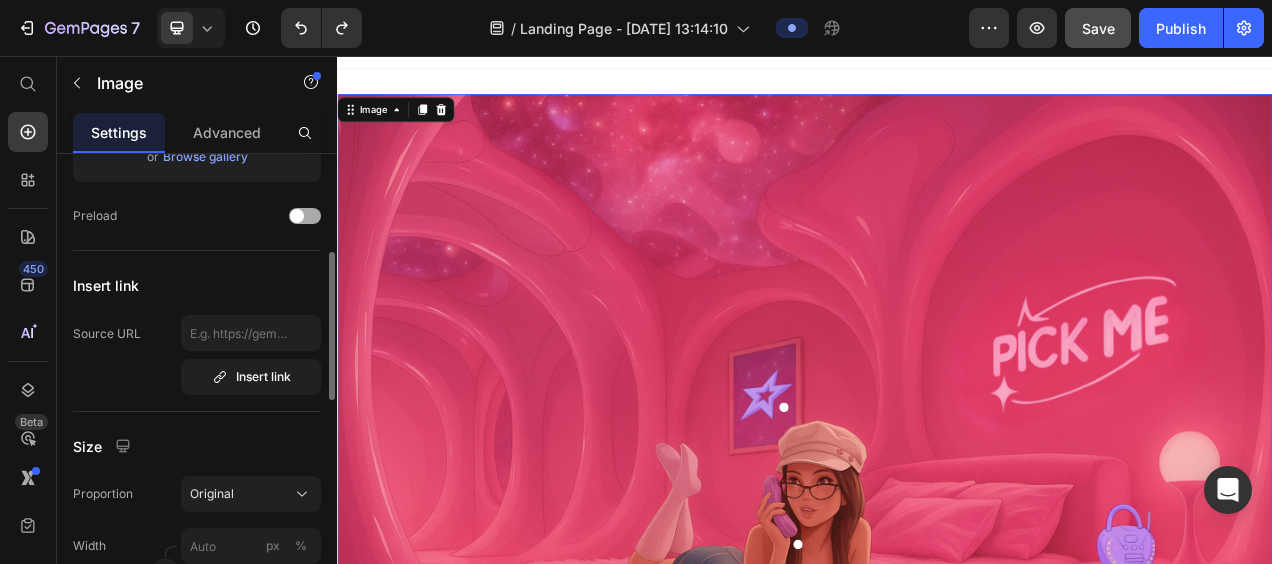 scroll, scrollTop: 302, scrollLeft: 0, axis: vertical 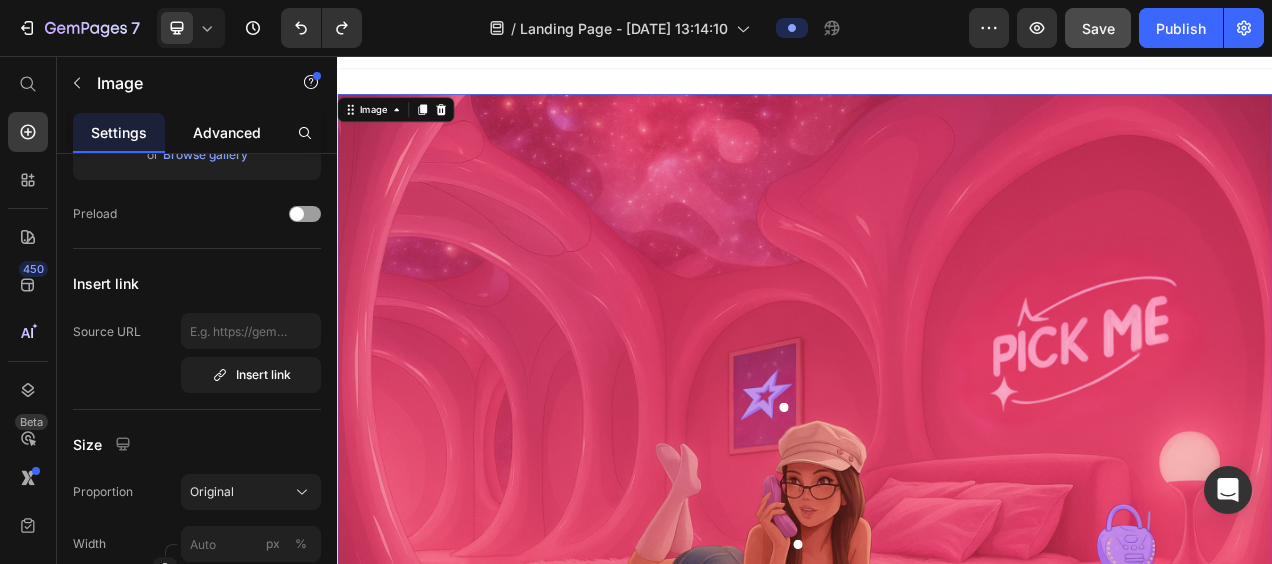click on "Advanced" at bounding box center [227, 132] 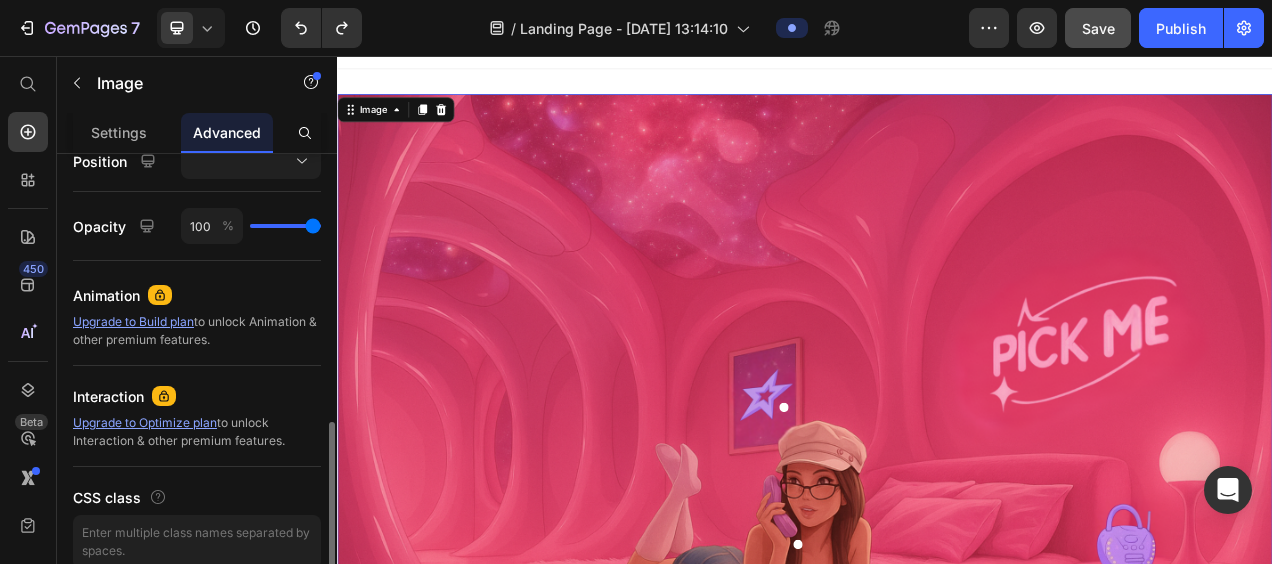 scroll, scrollTop: 748, scrollLeft: 0, axis: vertical 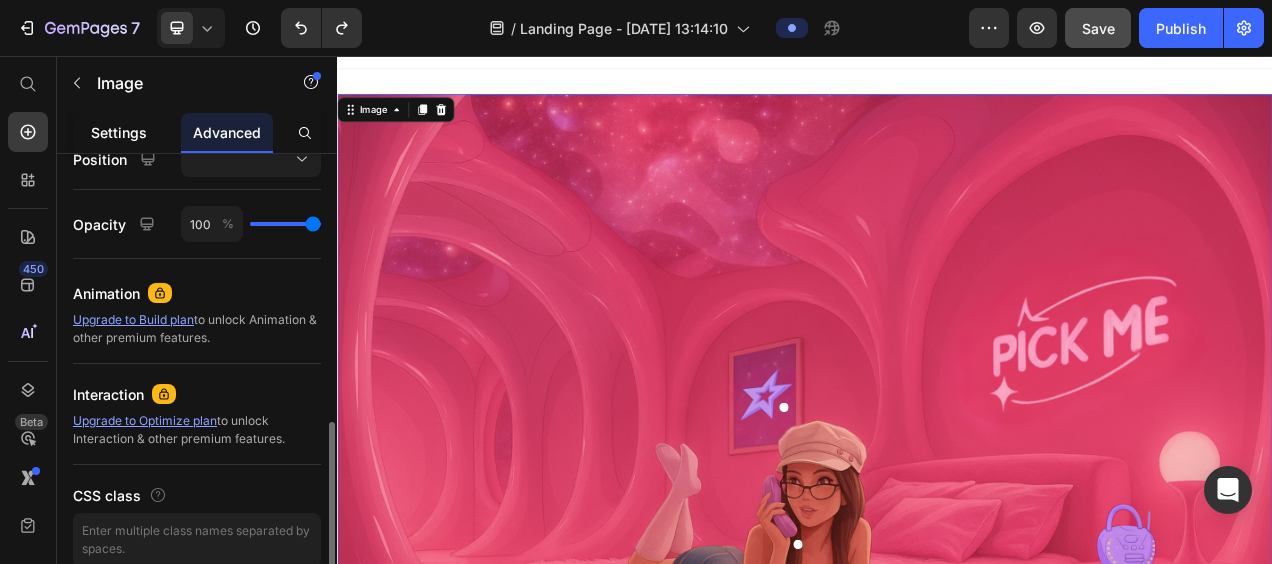 click on "Settings" at bounding box center [119, 132] 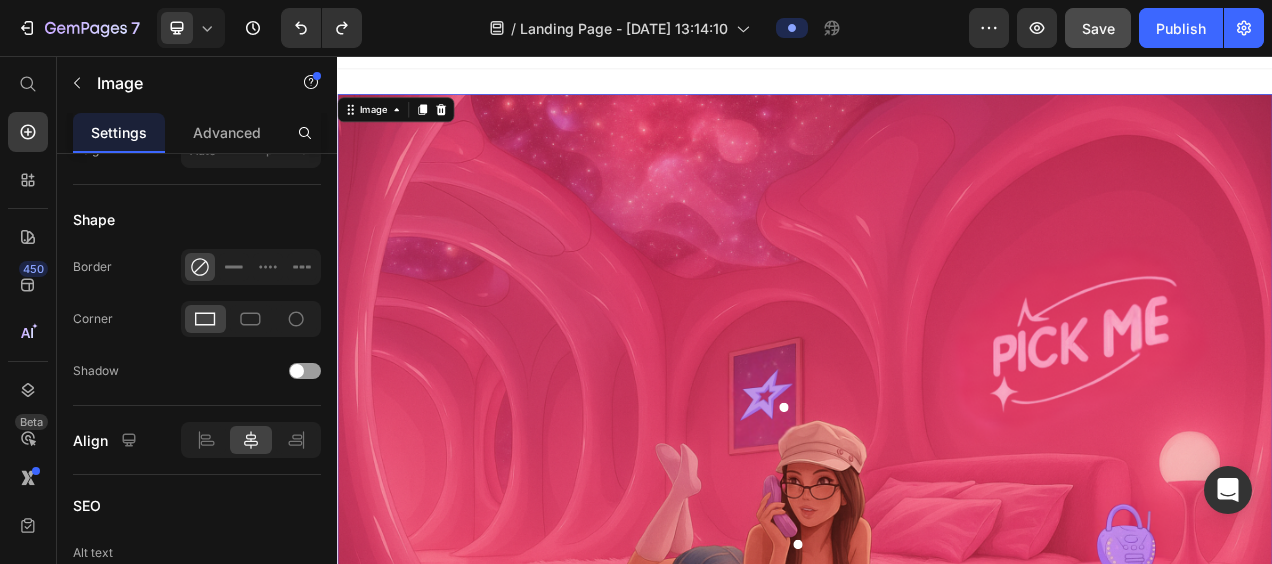 scroll, scrollTop: 0, scrollLeft: 0, axis: both 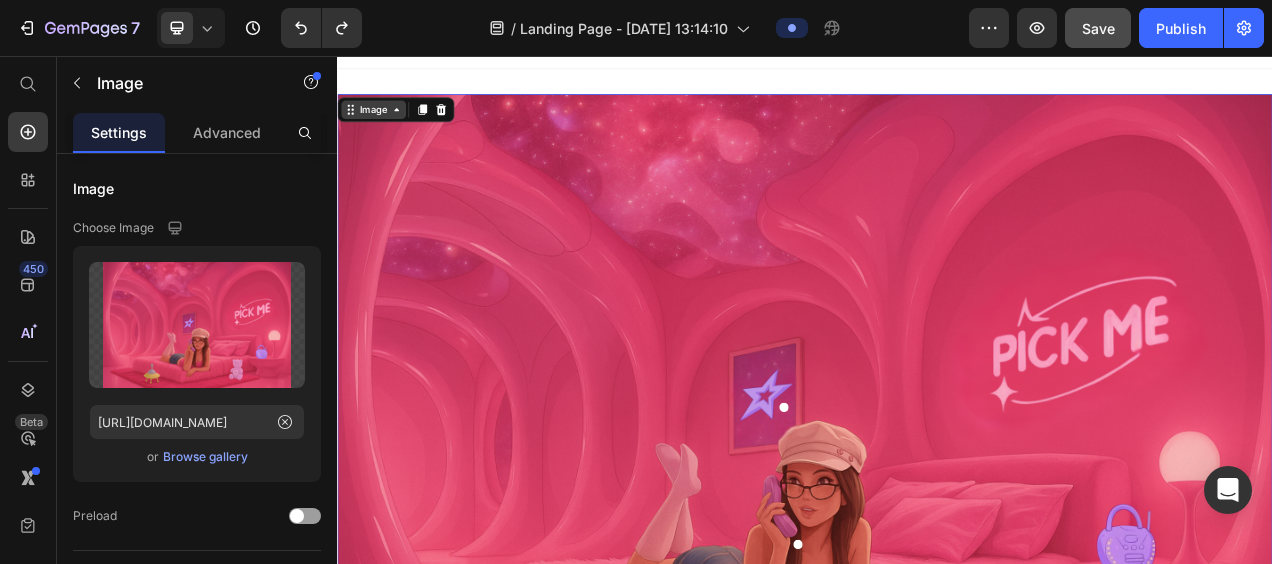 click on "Image" at bounding box center (383, 125) 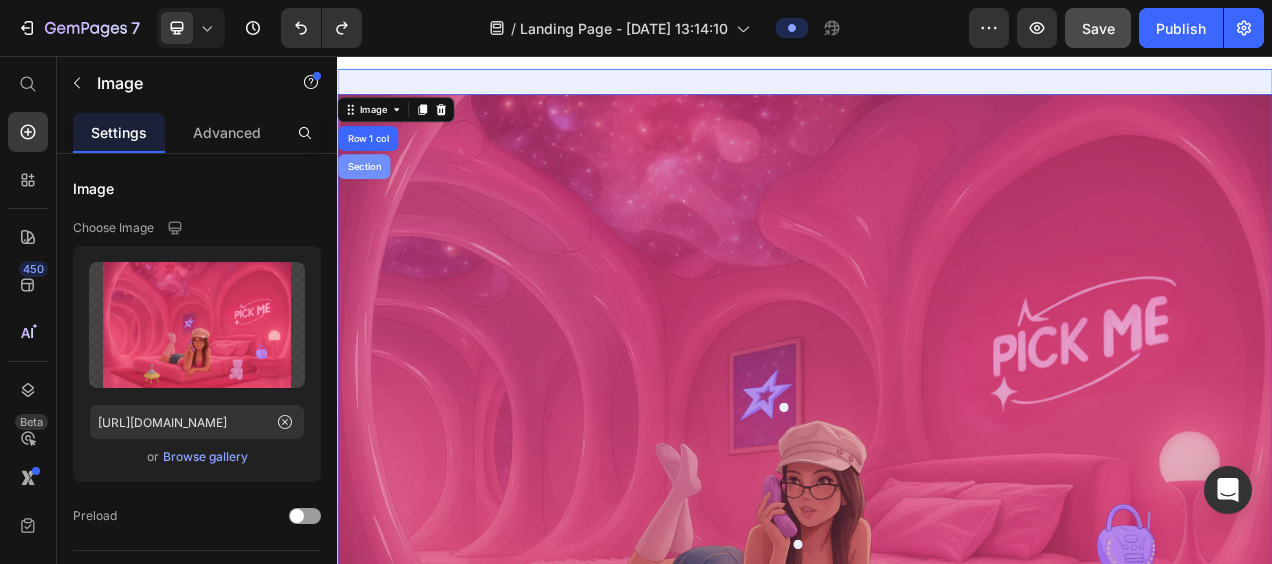 click on "Section" at bounding box center (371, 198) 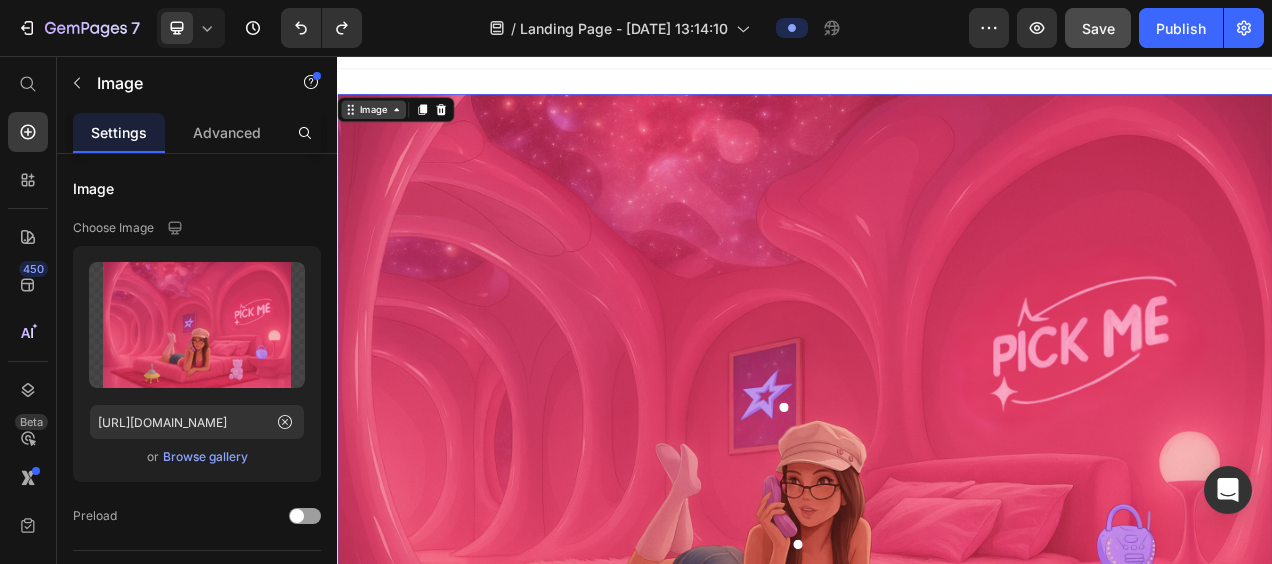 click on "Image" at bounding box center (383, 125) 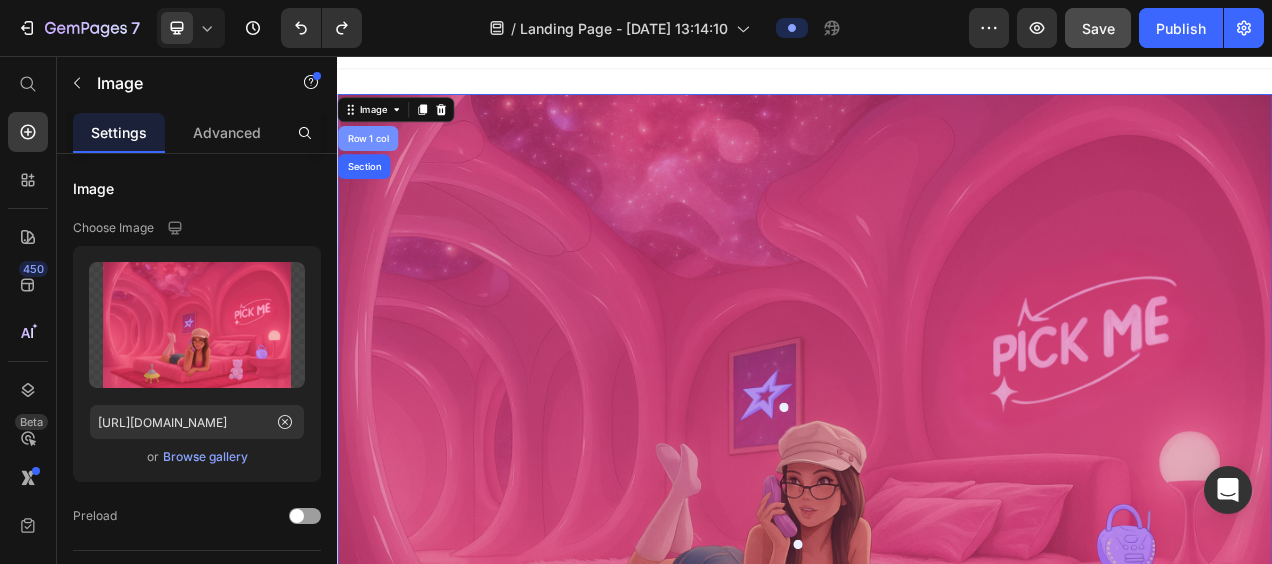click on "Row 1 col" at bounding box center (376, 162) 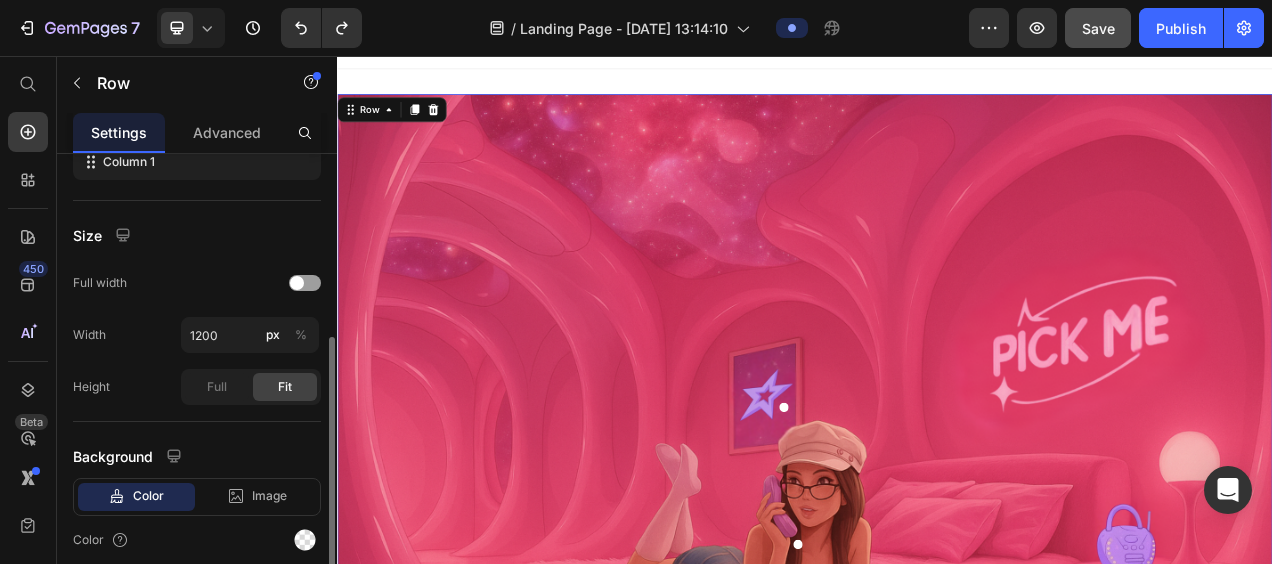scroll, scrollTop: 367, scrollLeft: 0, axis: vertical 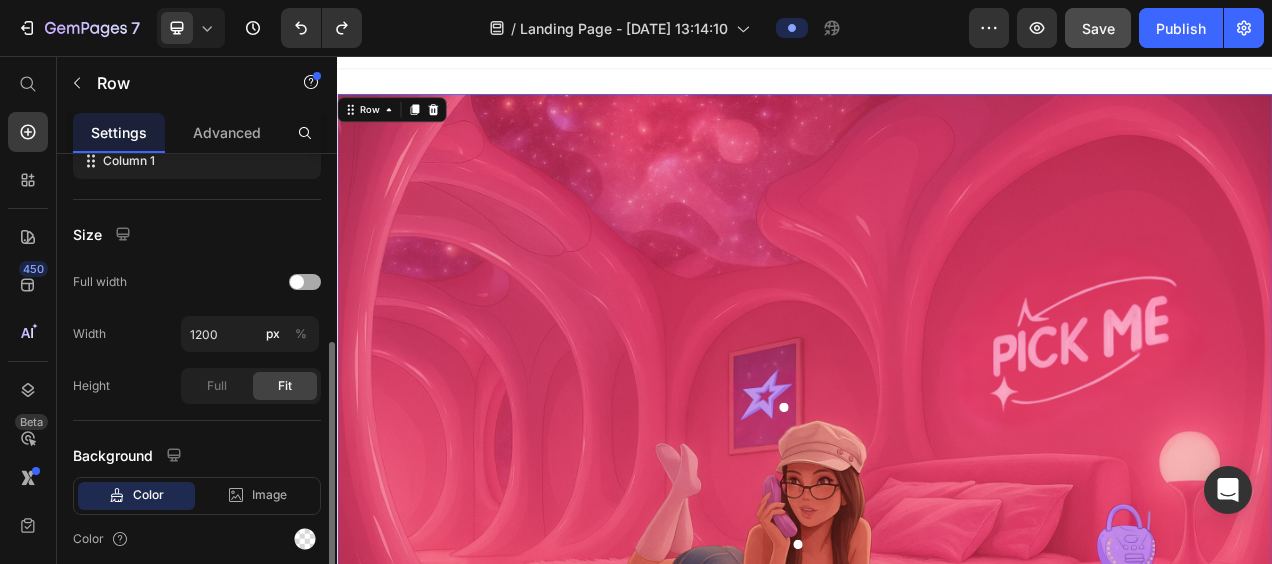 click at bounding box center (305, 282) 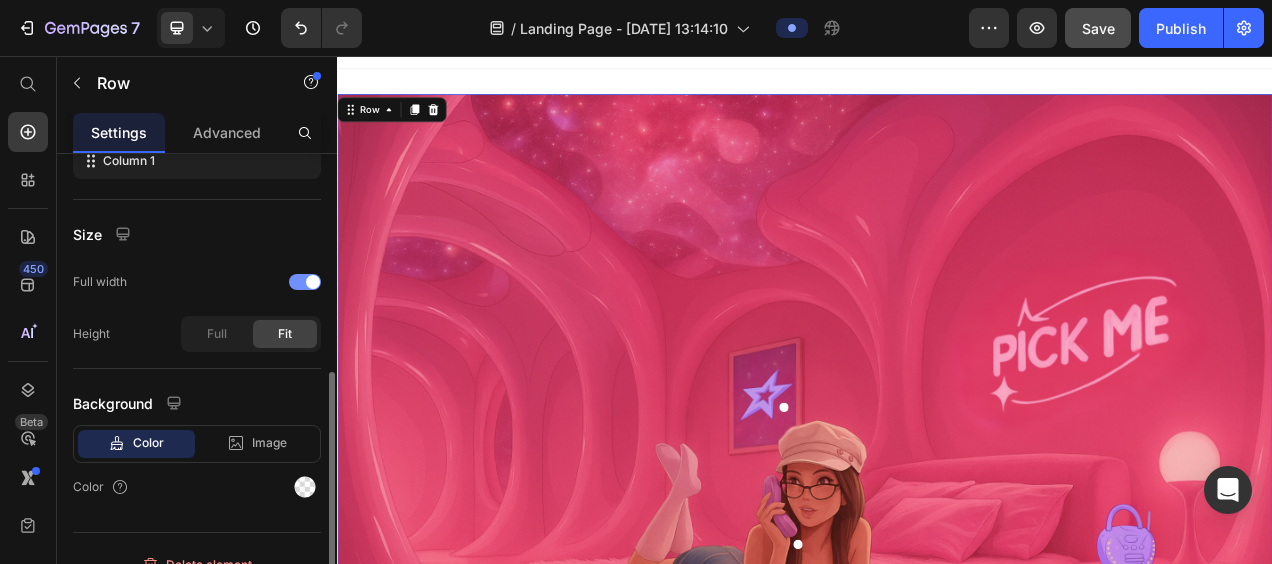 scroll, scrollTop: 391, scrollLeft: 0, axis: vertical 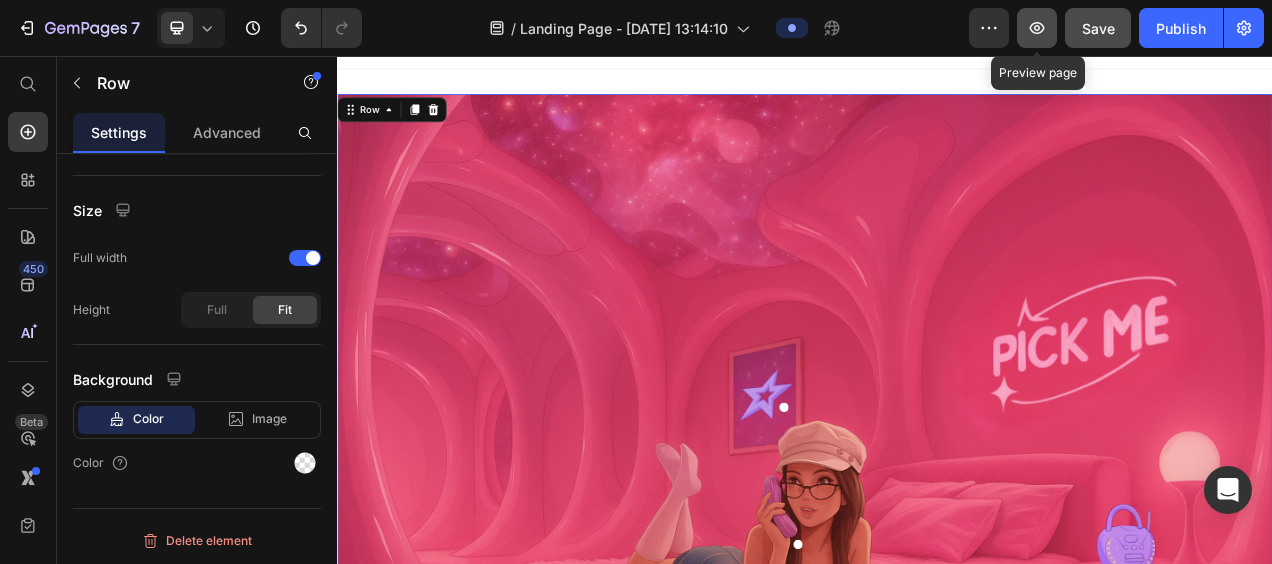 click 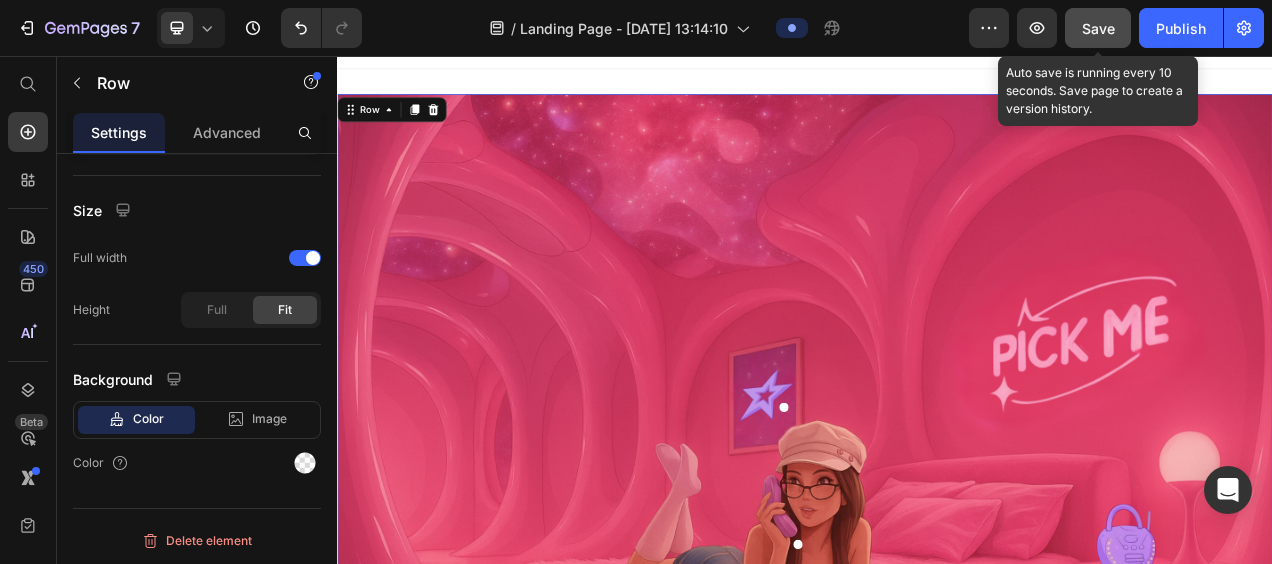 click on "Save" at bounding box center (1098, 28) 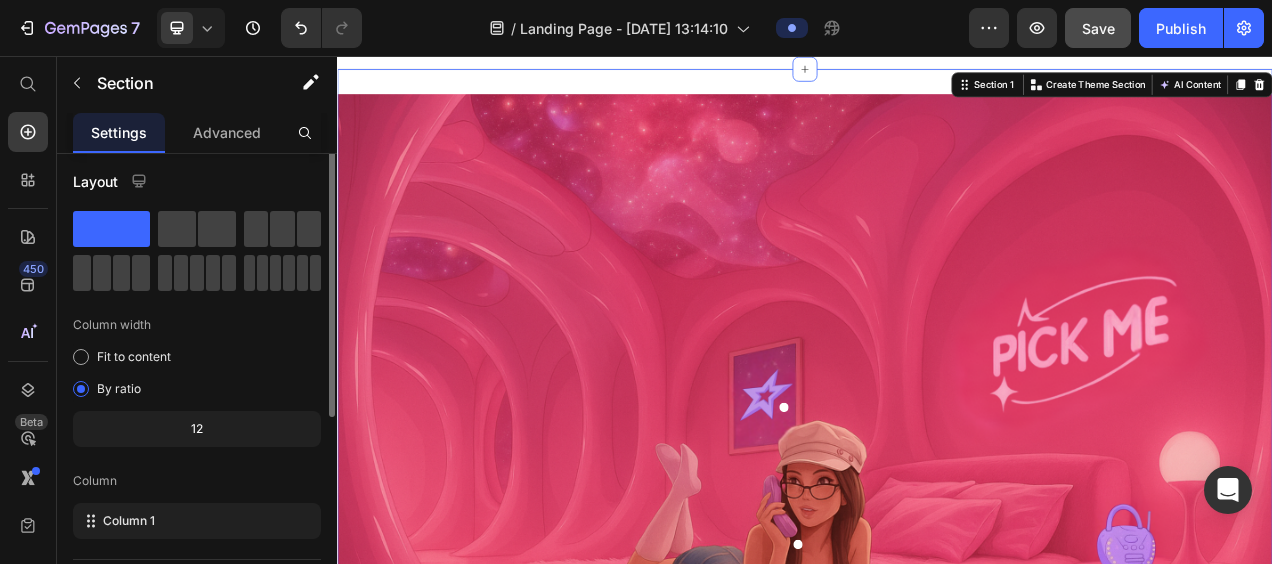 scroll, scrollTop: 0, scrollLeft: 0, axis: both 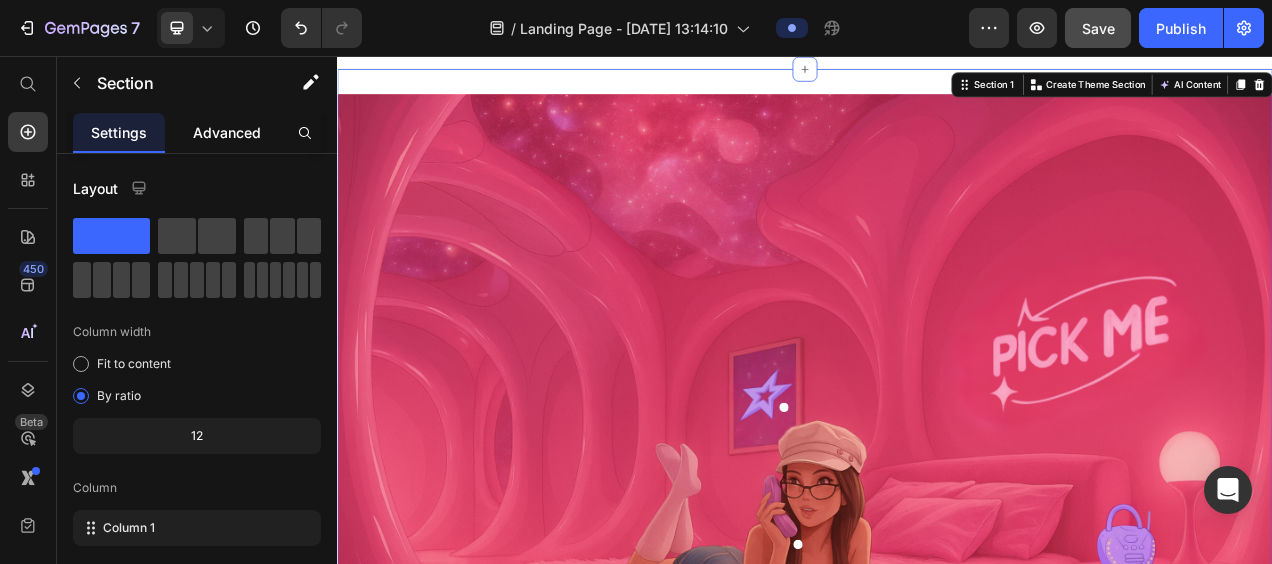 click on "Advanced" at bounding box center (227, 132) 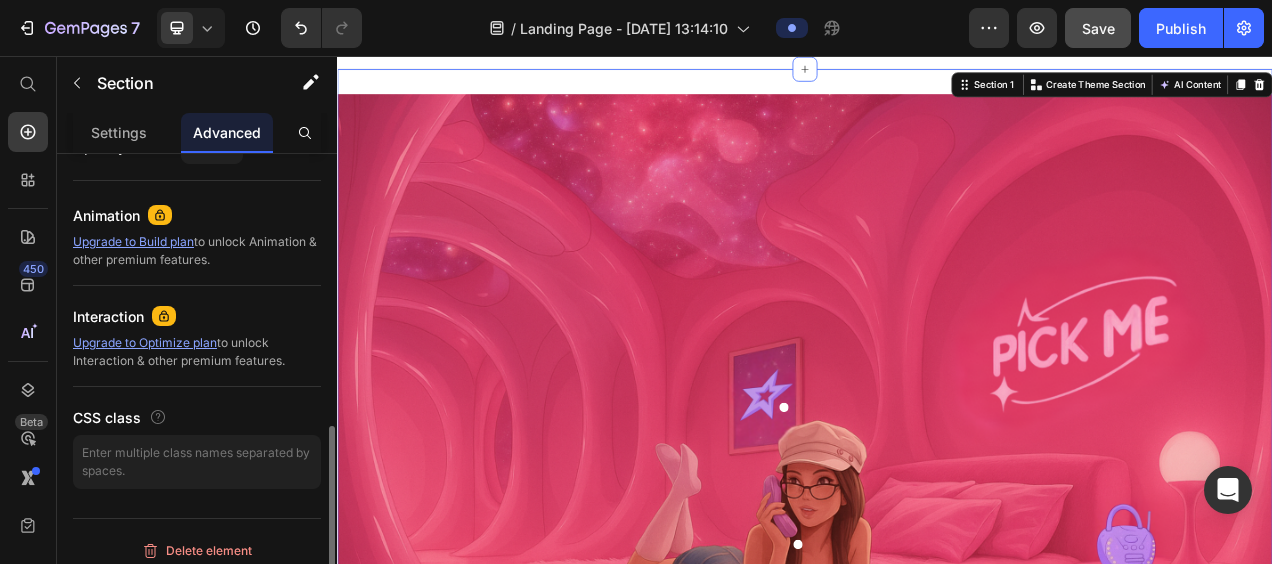 scroll, scrollTop: 834, scrollLeft: 0, axis: vertical 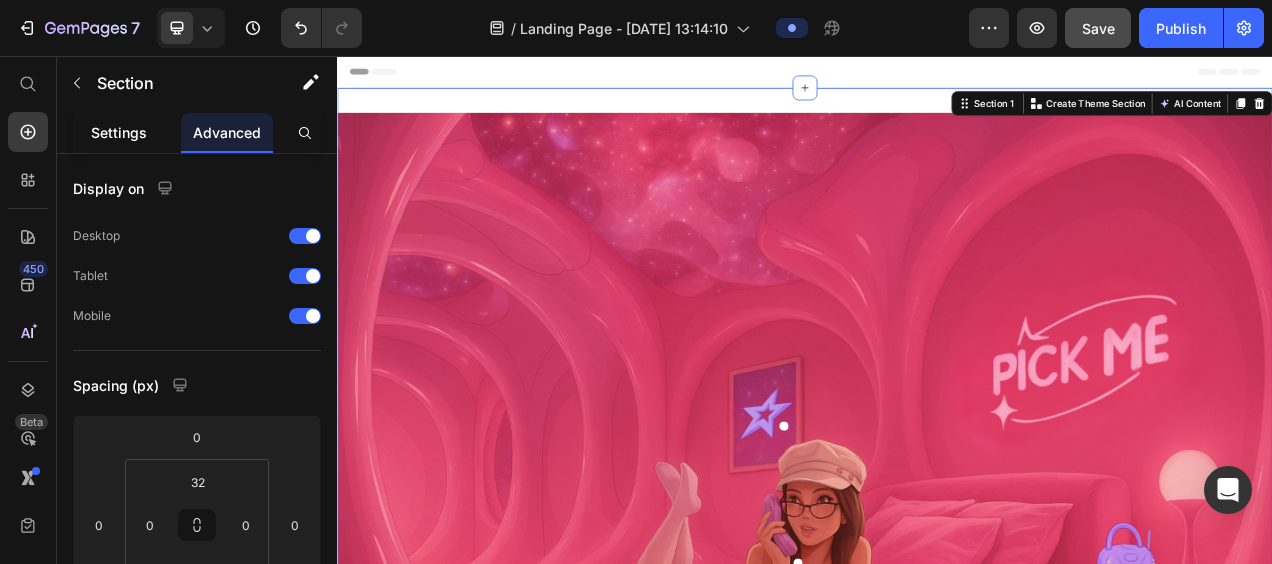 click on "Settings" 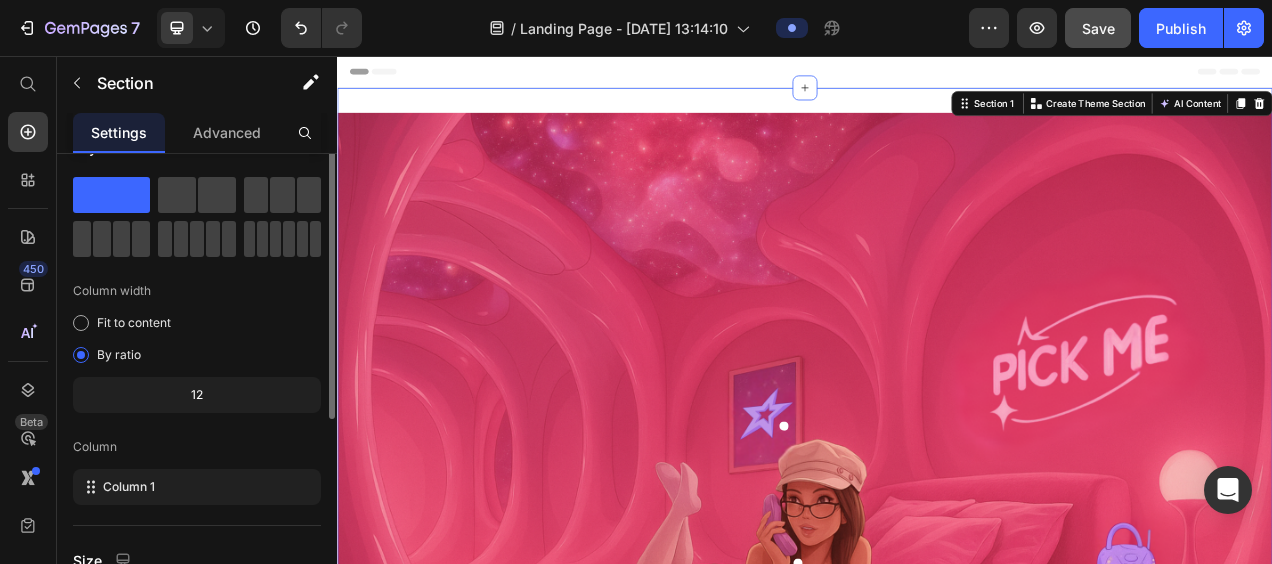 scroll, scrollTop: 49, scrollLeft: 0, axis: vertical 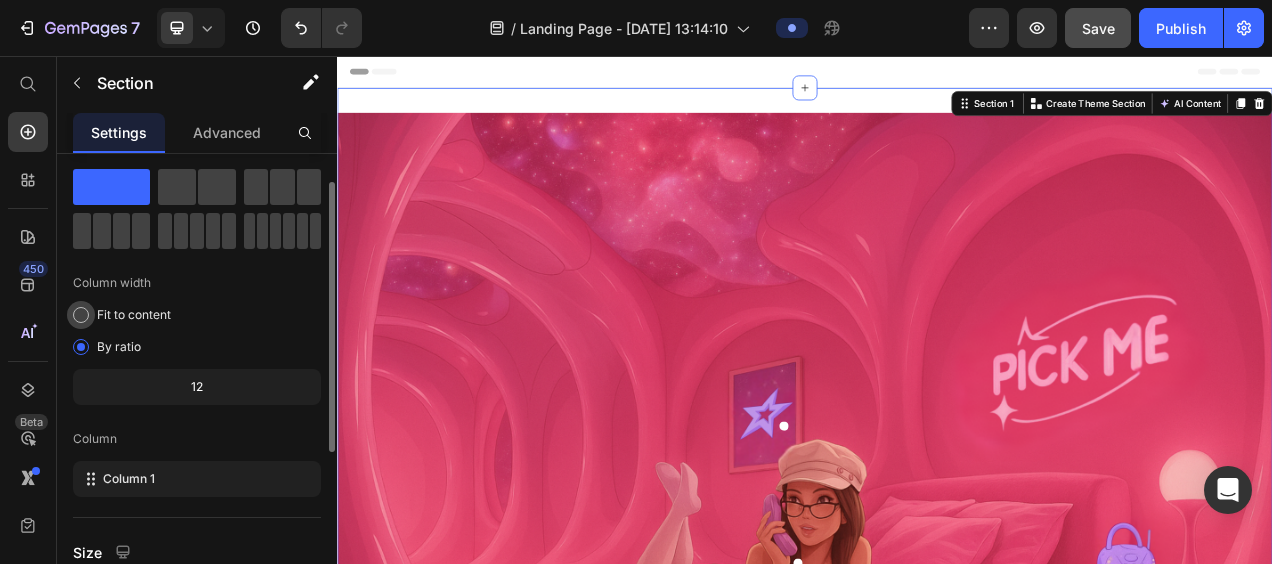 click on "Fit to content" at bounding box center [134, 315] 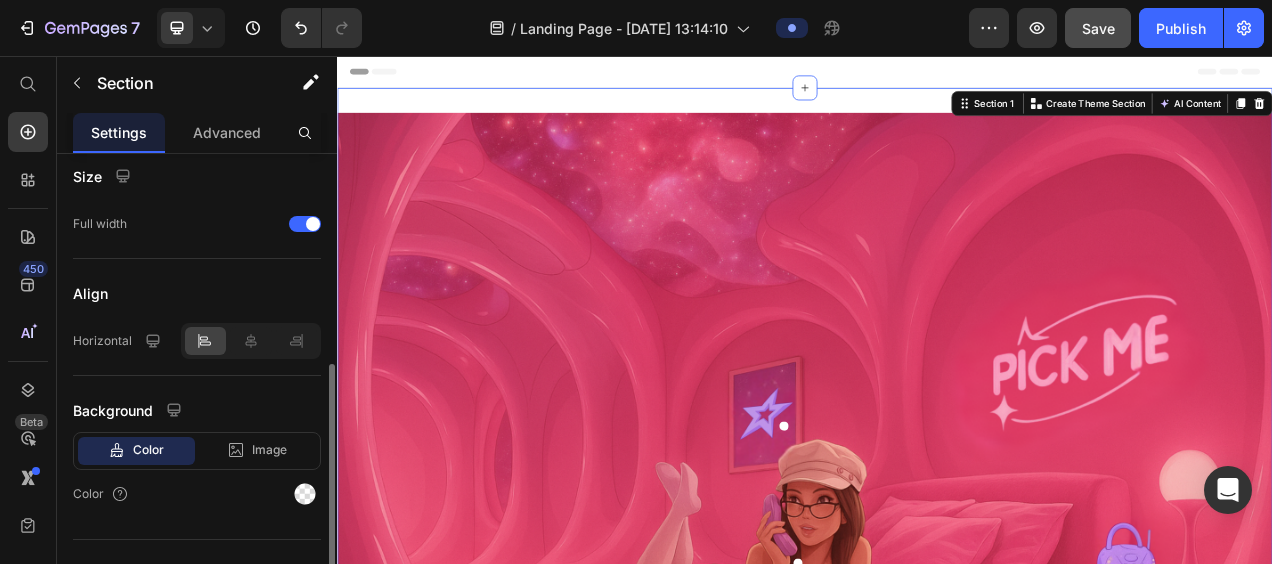 scroll, scrollTop: 412, scrollLeft: 0, axis: vertical 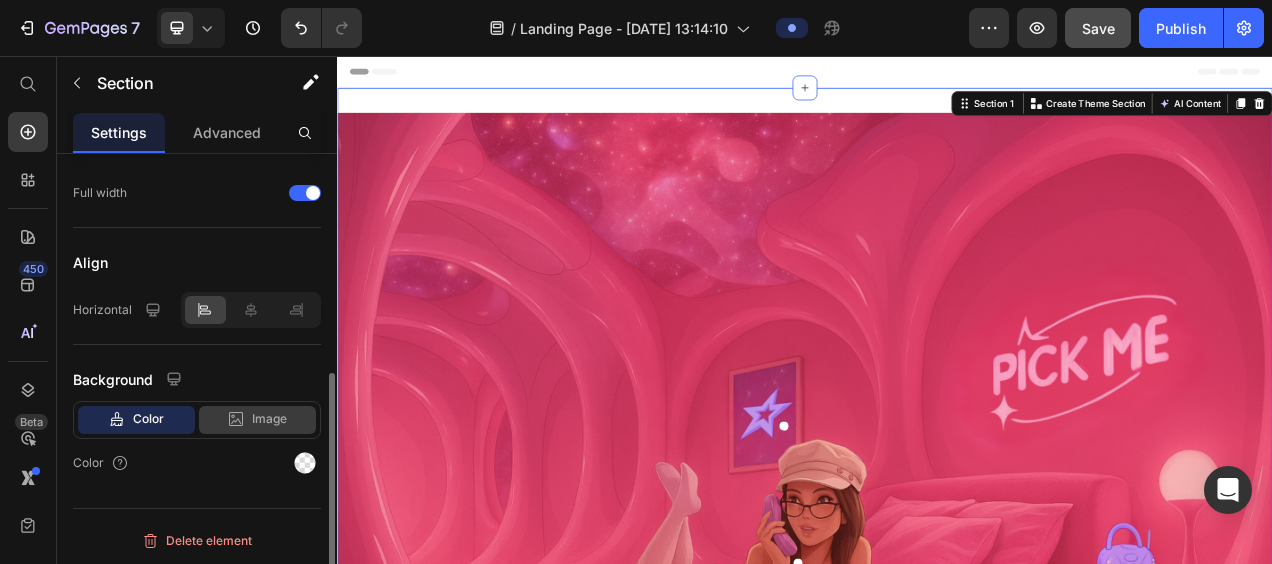 click on "Image" 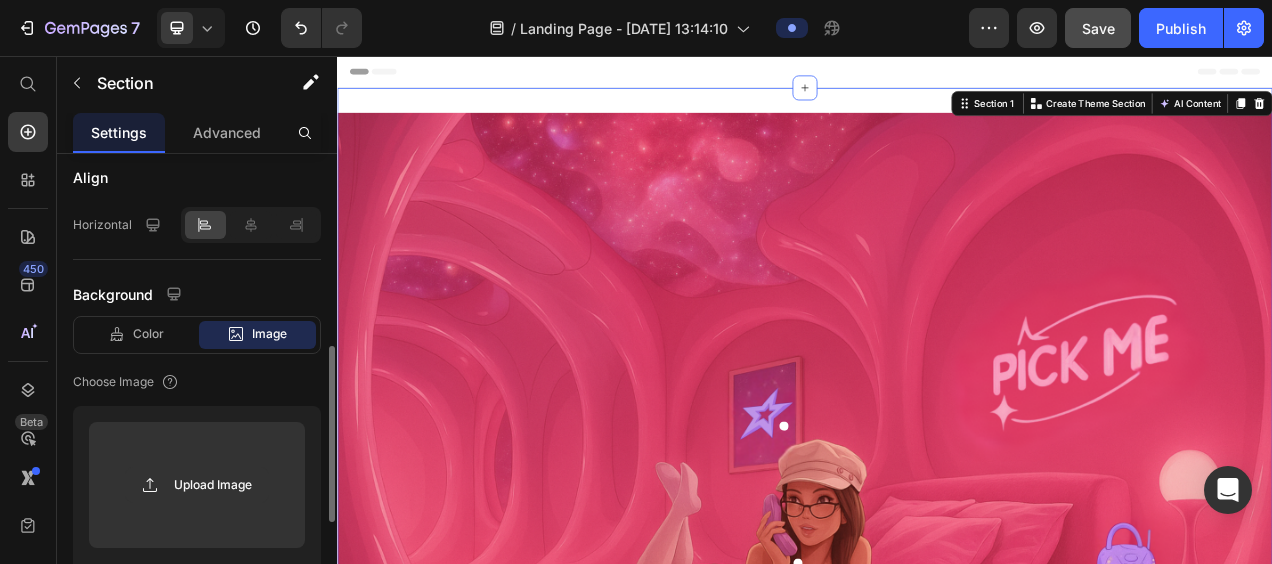 scroll, scrollTop: 500, scrollLeft: 0, axis: vertical 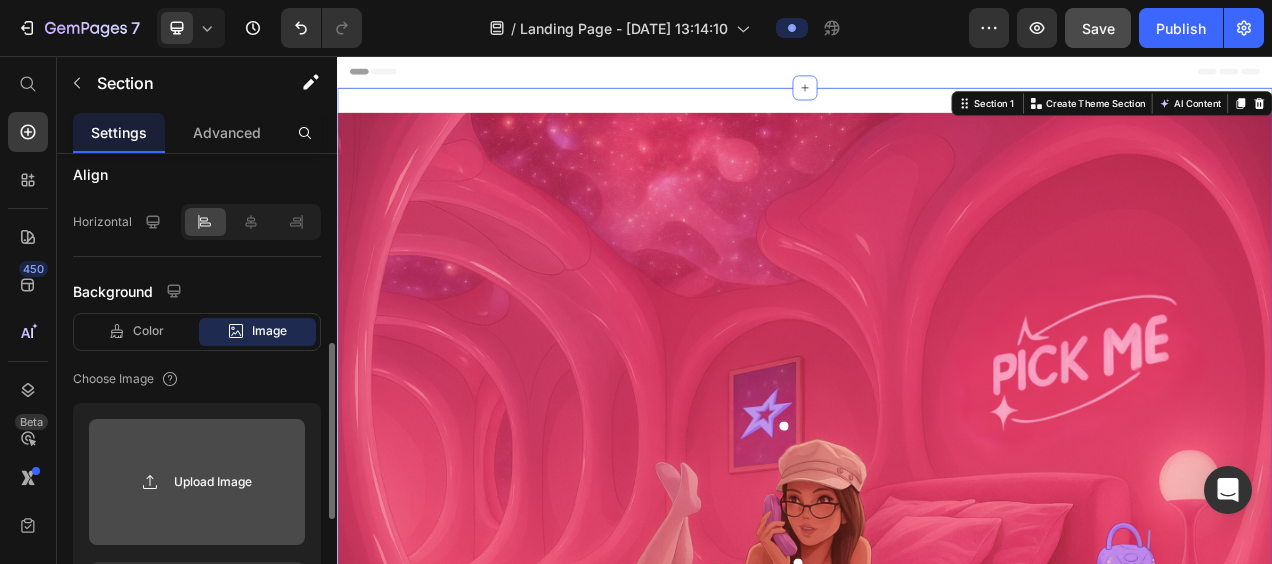 click 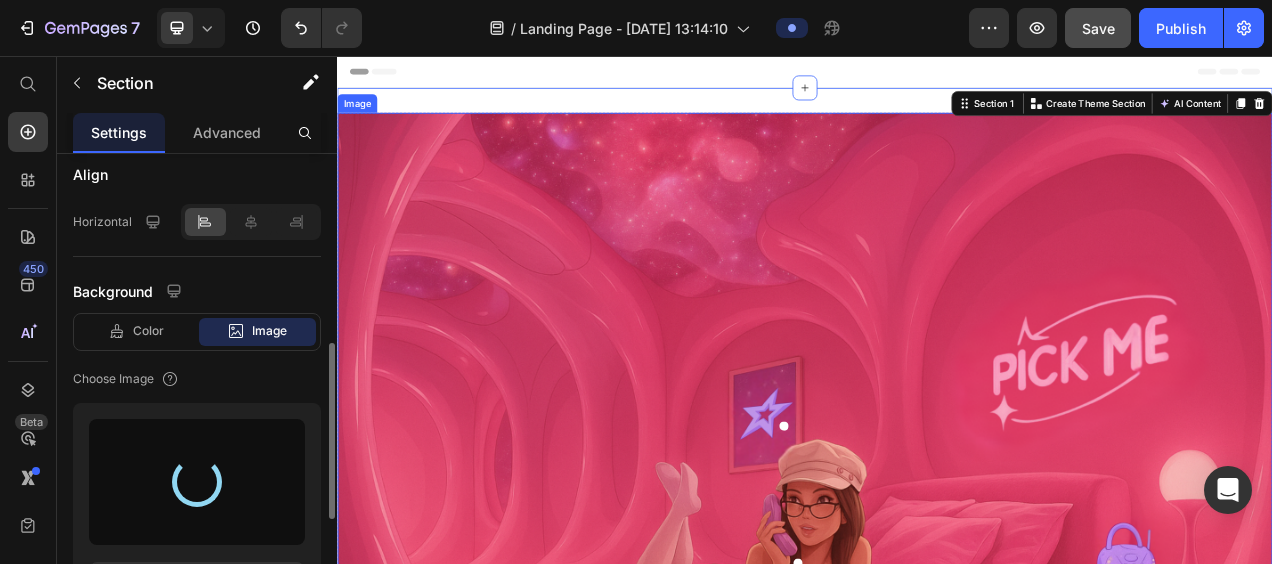 type on "[URL][DOMAIN_NAME]" 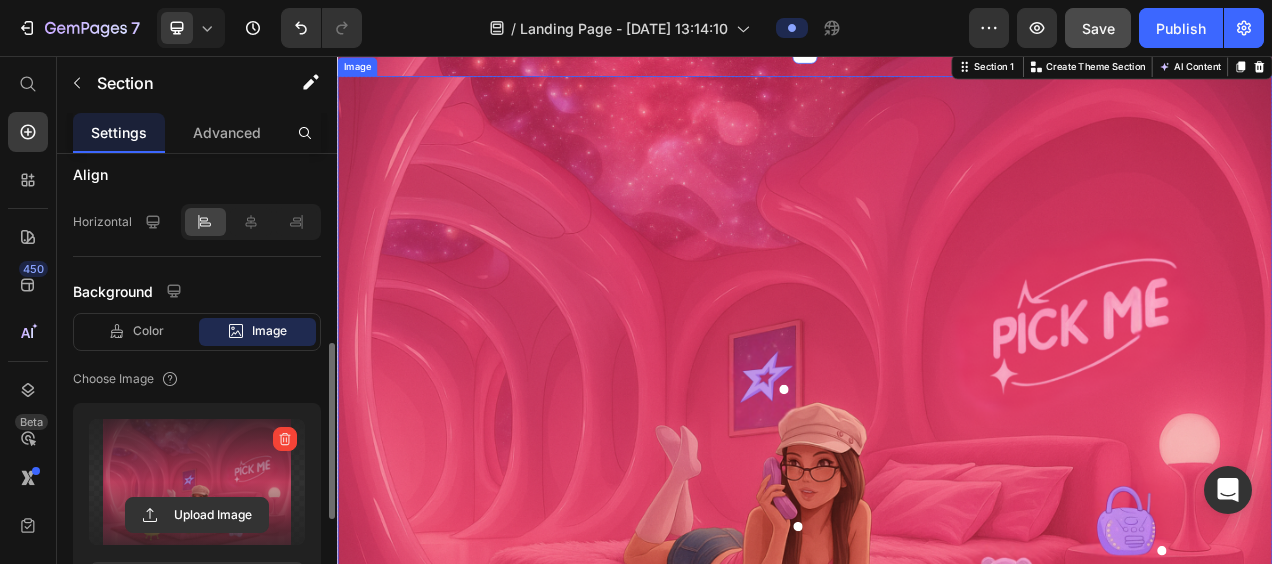 scroll, scrollTop: 0, scrollLeft: 0, axis: both 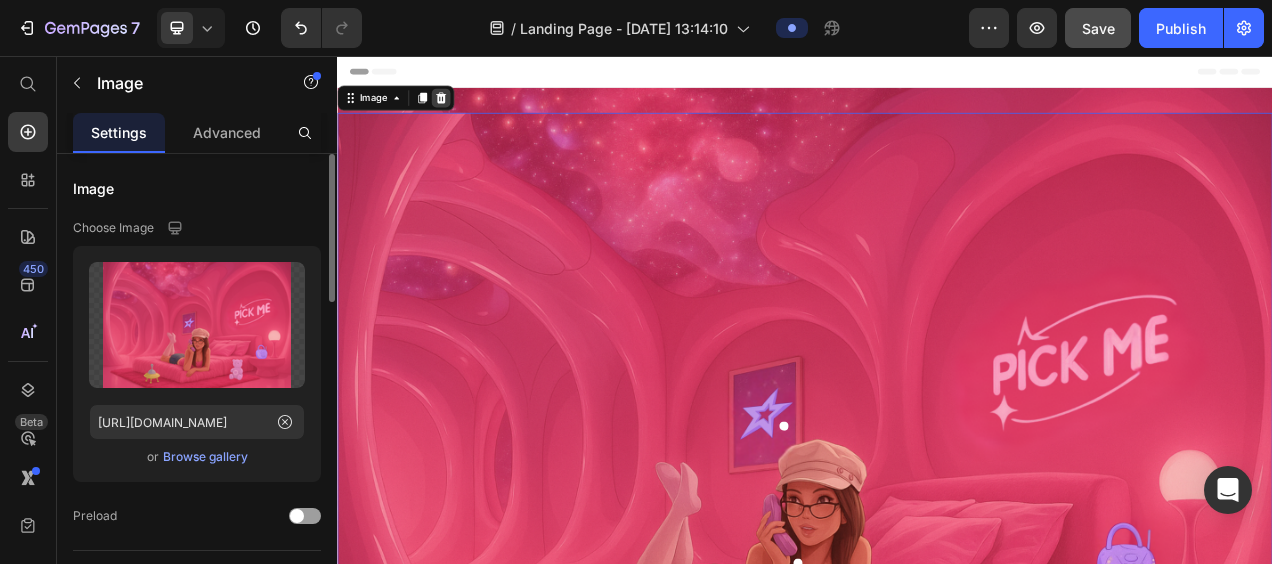 click 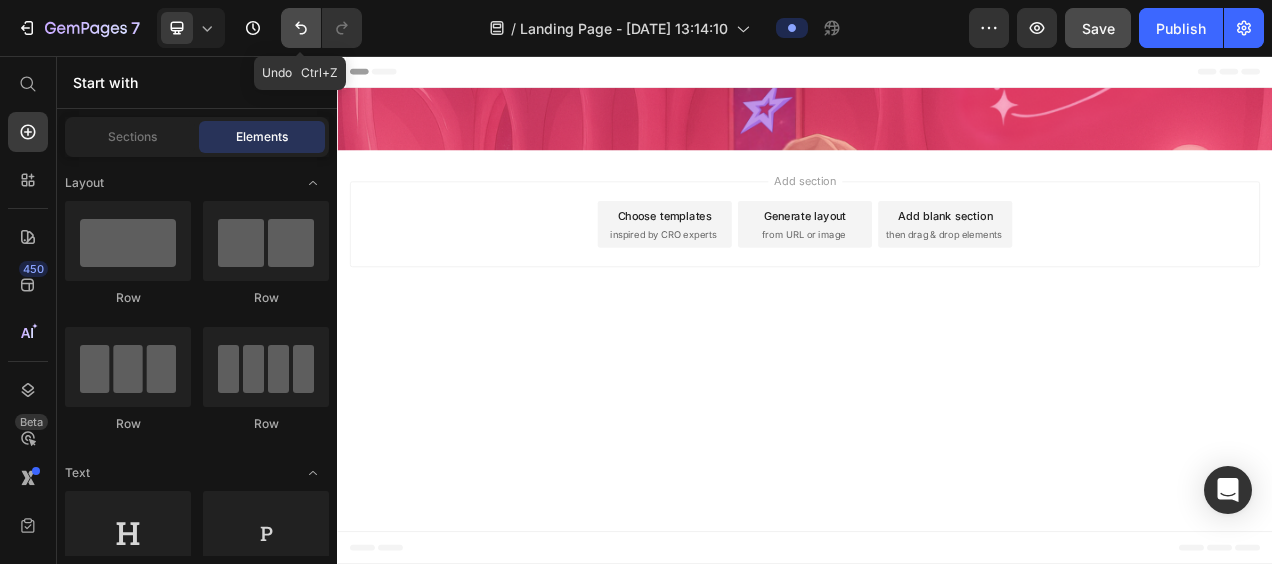 click 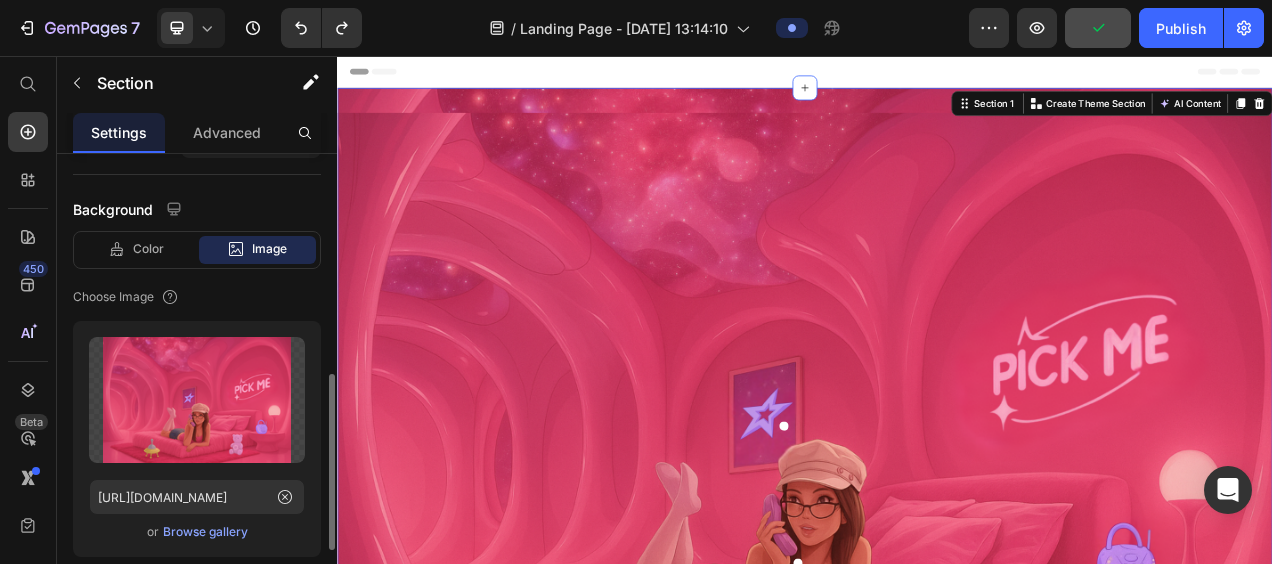 scroll, scrollTop: 585, scrollLeft: 0, axis: vertical 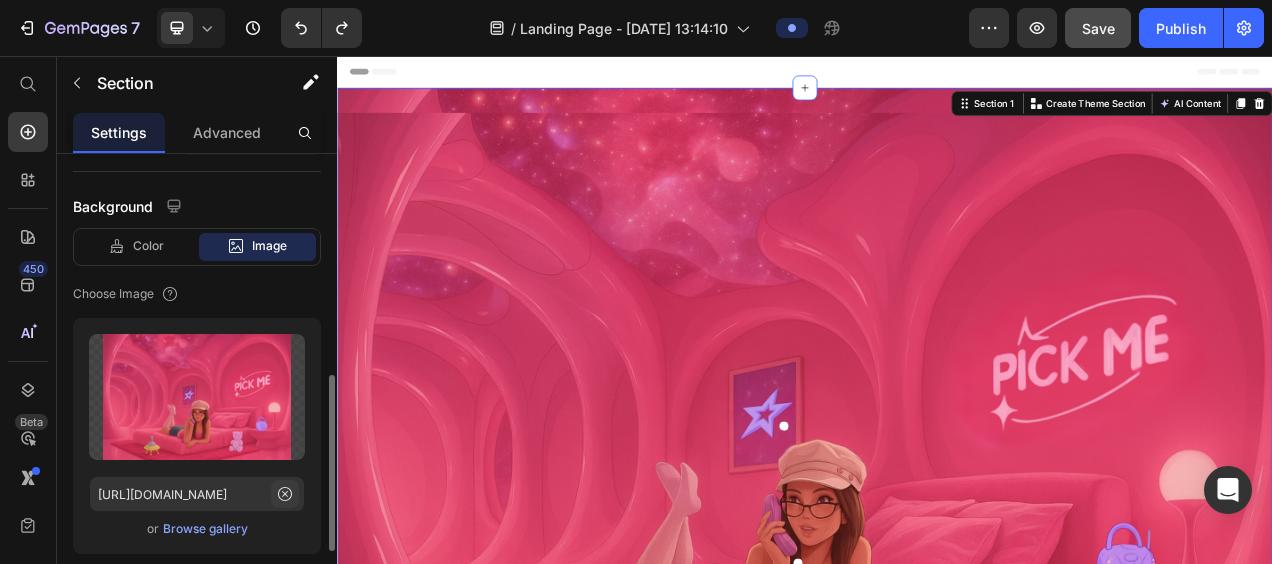 click 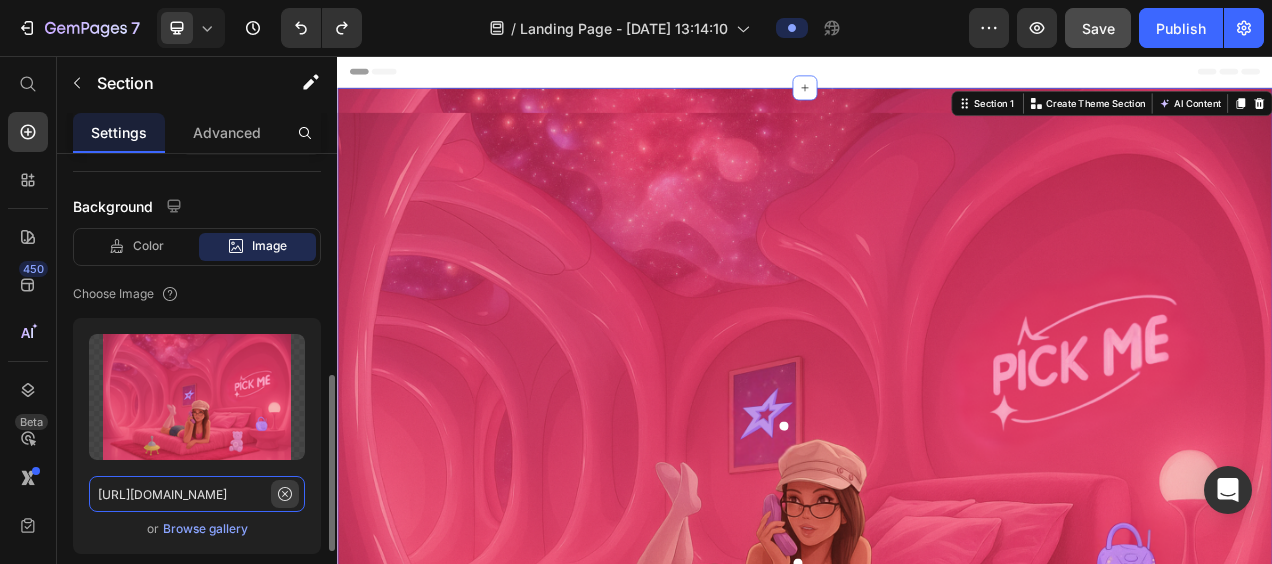 type 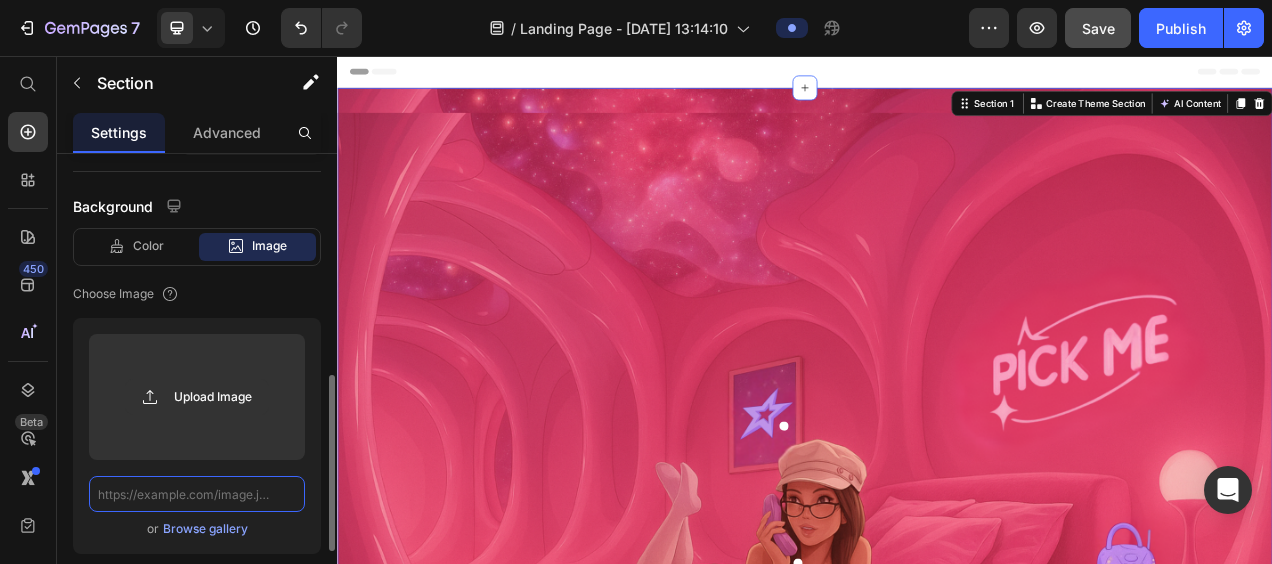 scroll, scrollTop: 0, scrollLeft: 0, axis: both 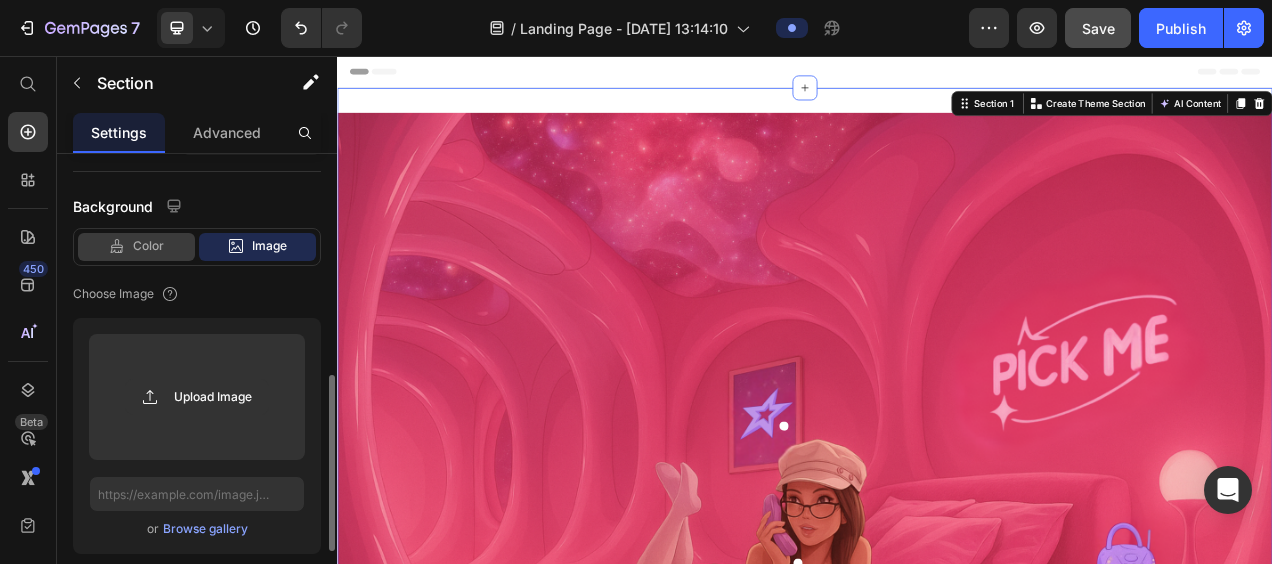 click on "Color" 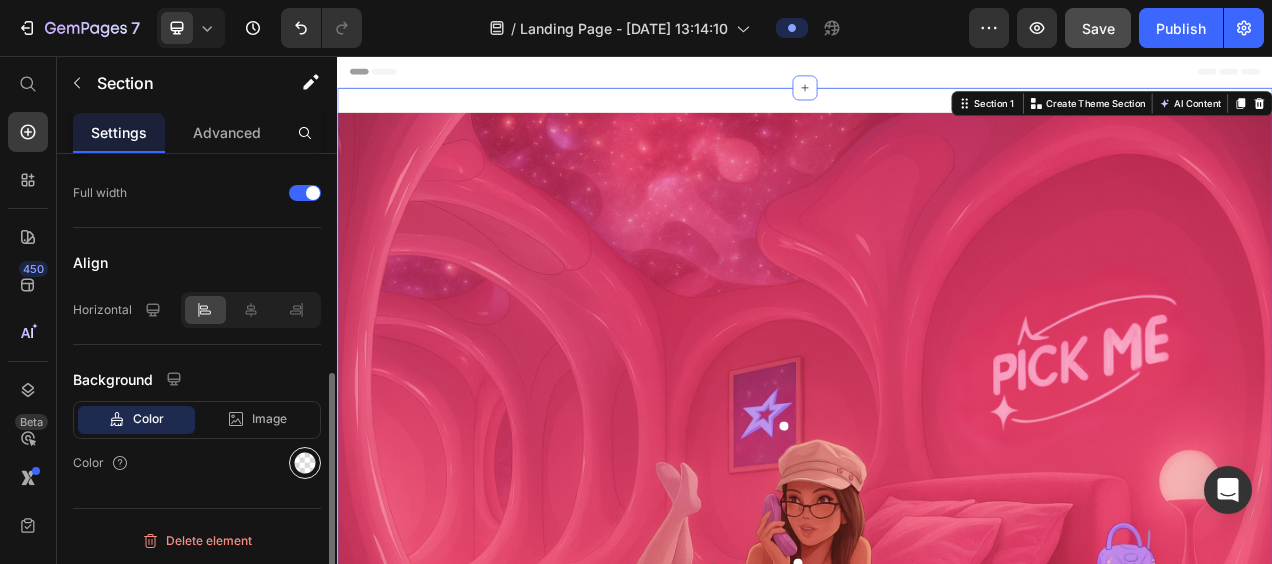 click at bounding box center (305, 463) 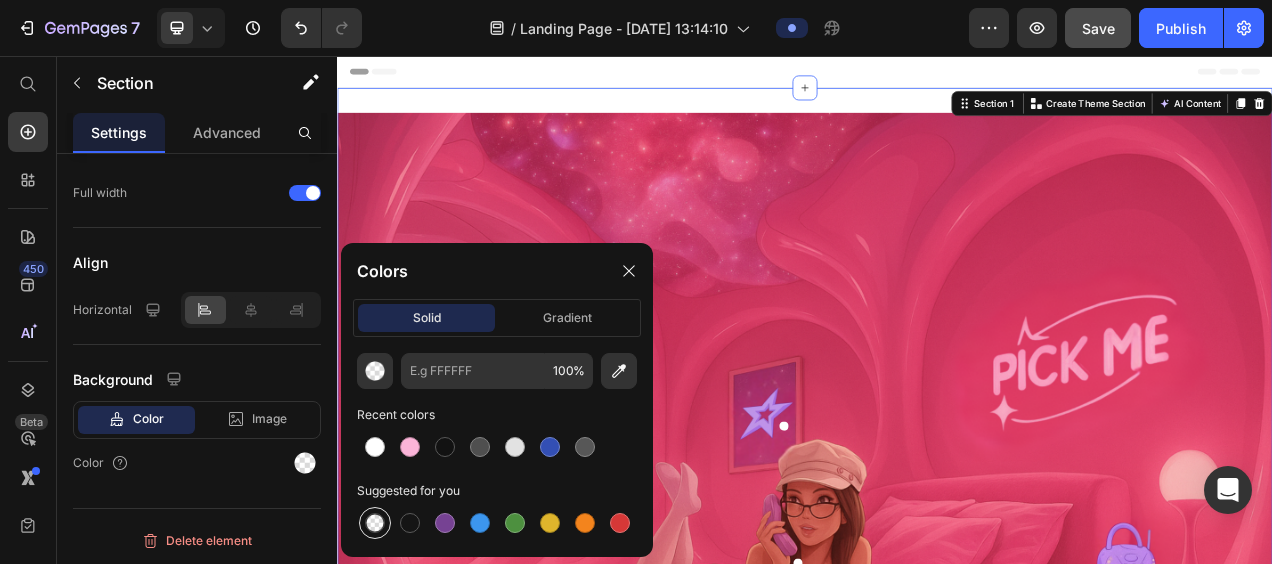 click at bounding box center [375, 523] 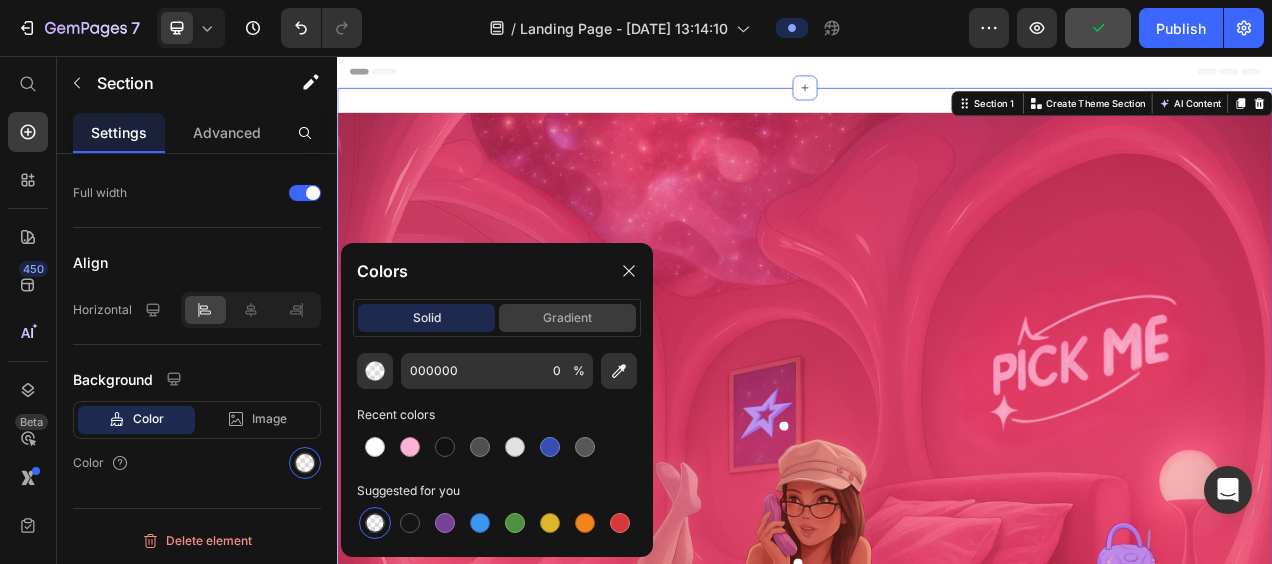 click on "gradient" 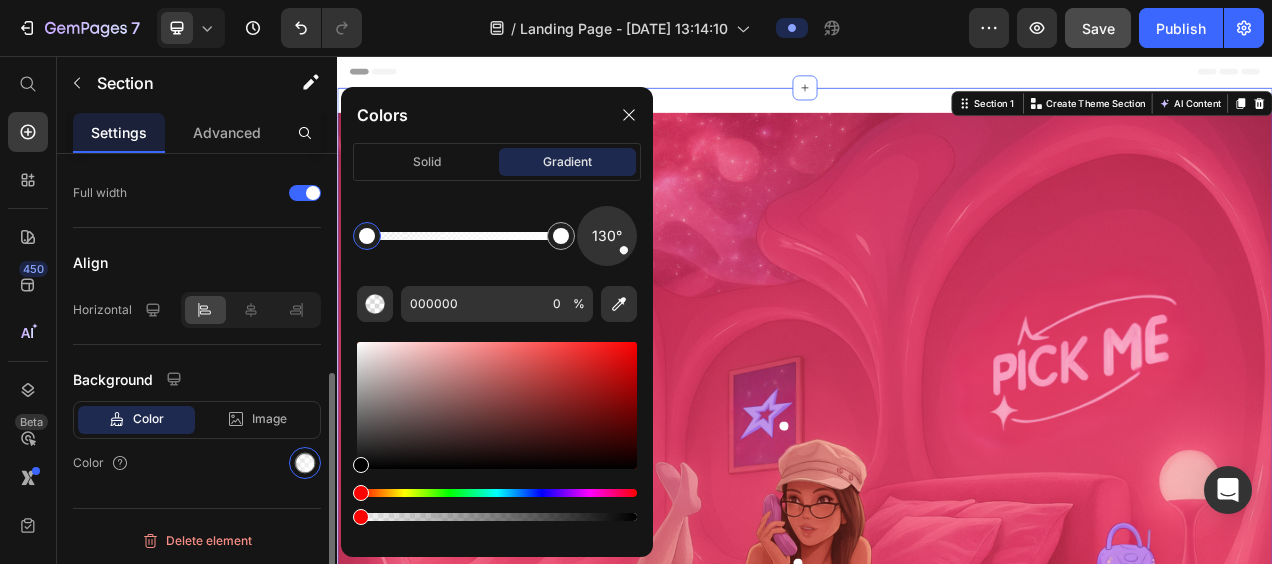 click on "Background Color Image Video  Color" 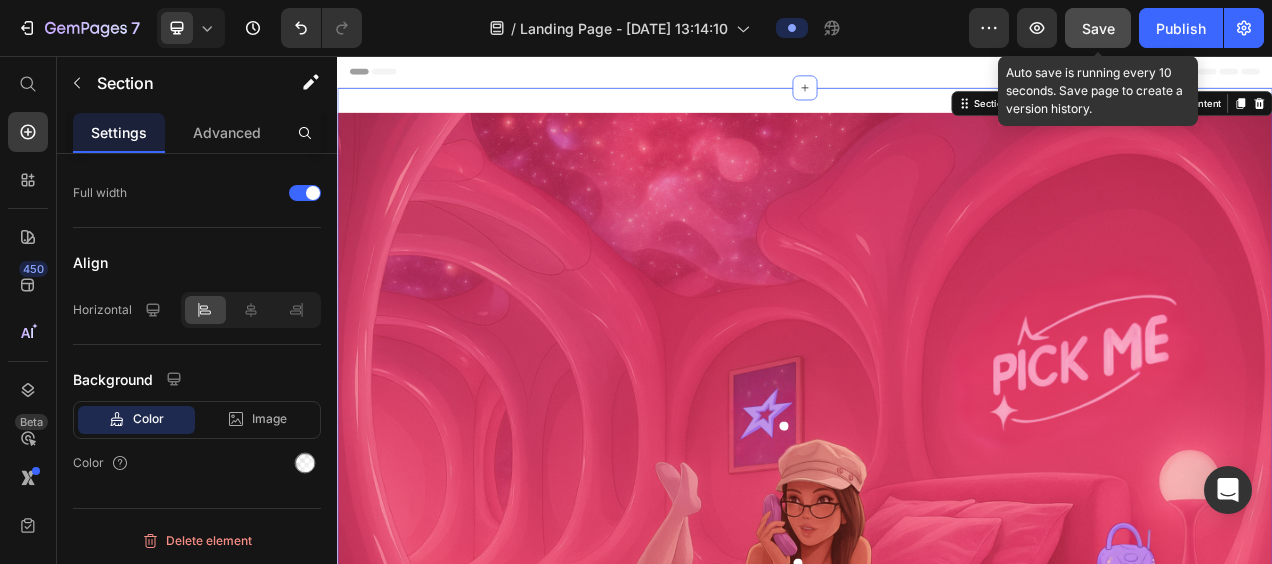 click on "Save" at bounding box center (1098, 28) 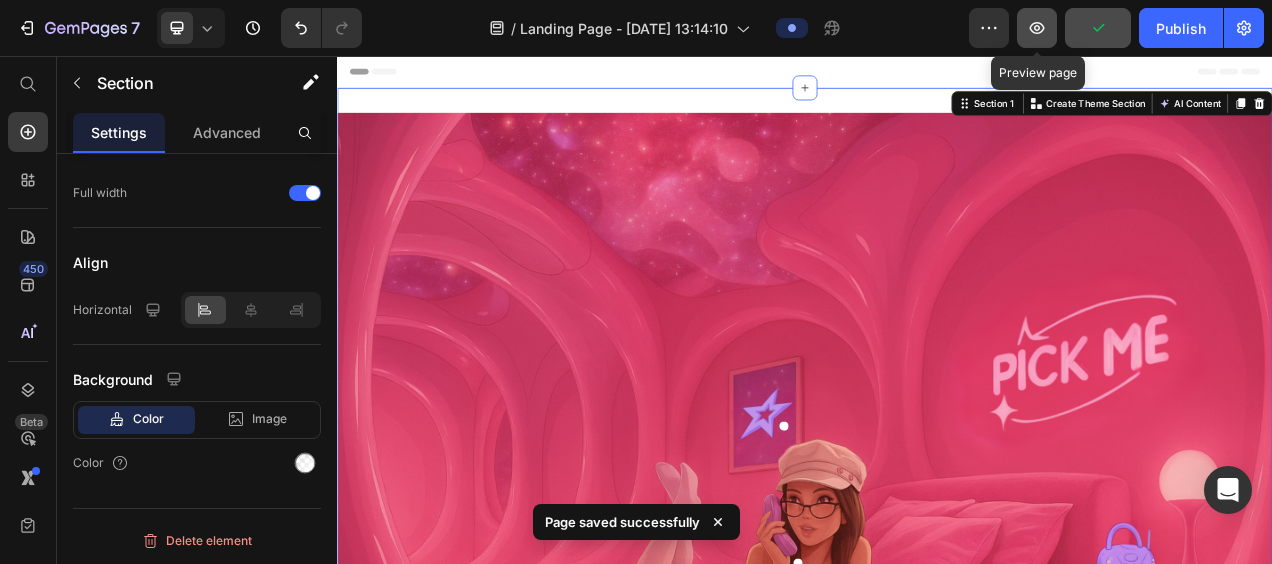 click 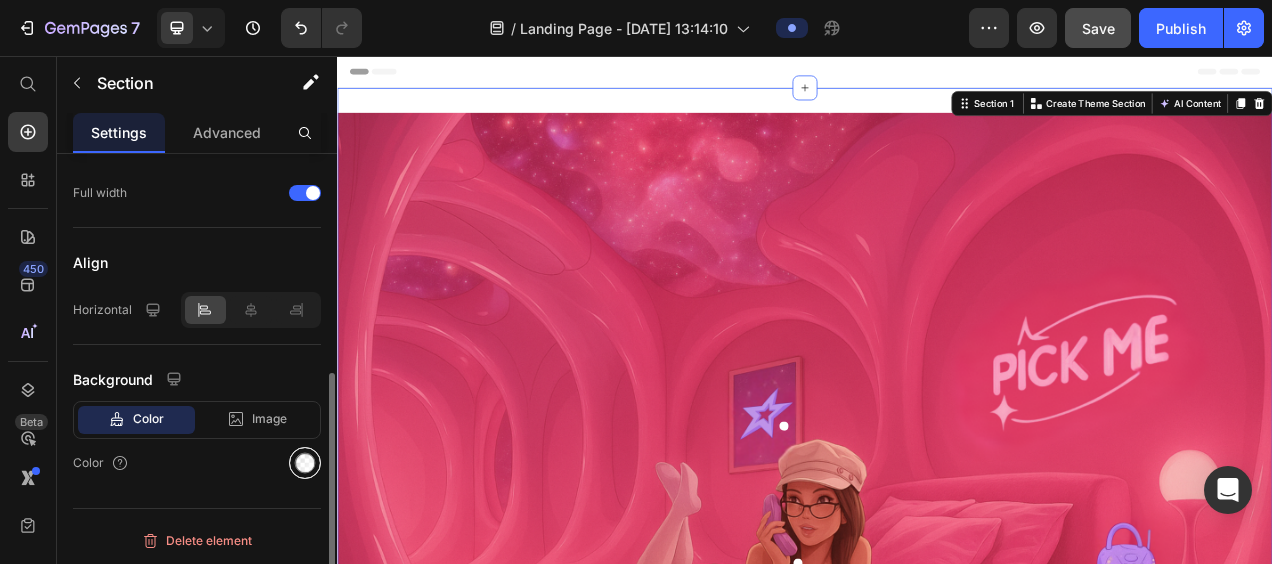 click at bounding box center (305, 463) 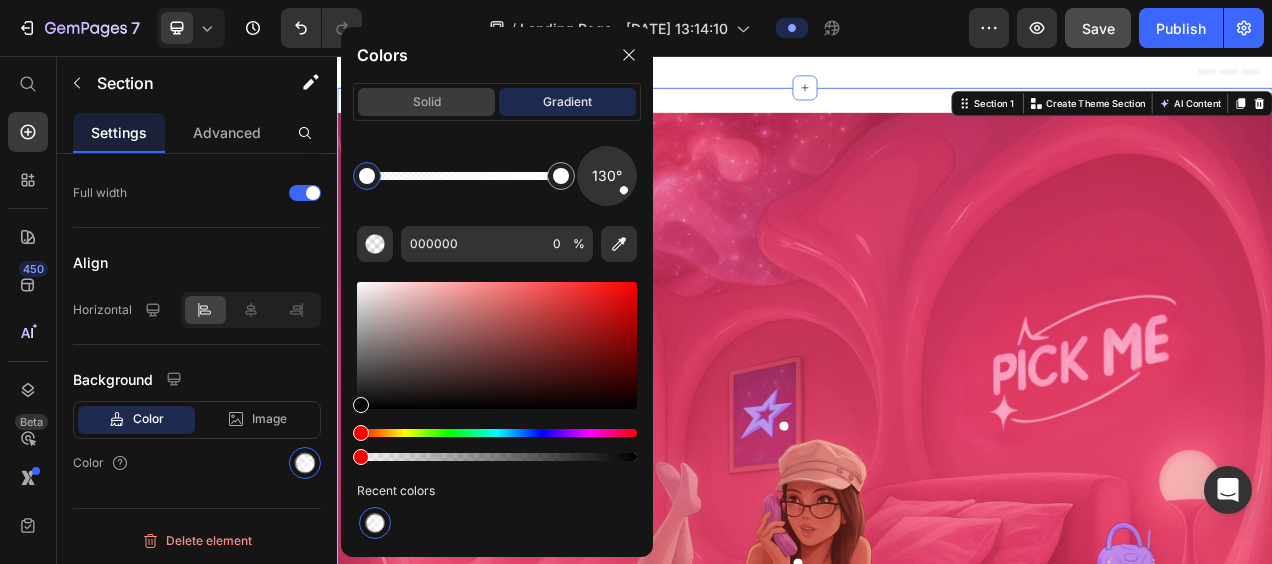 click on "solid" 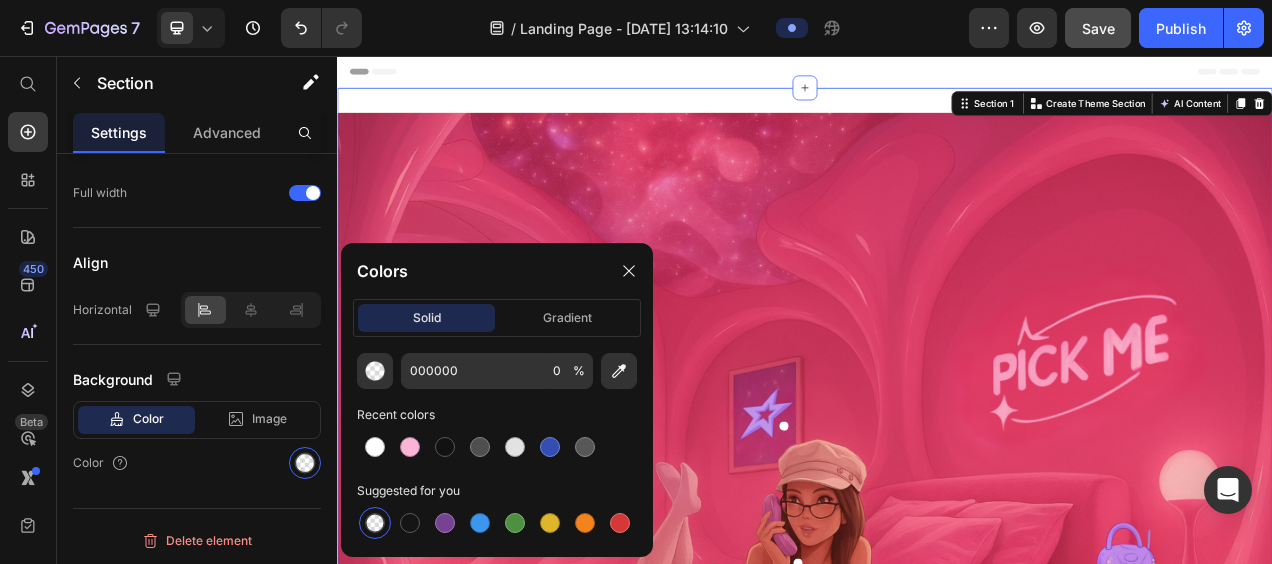 click at bounding box center (375, 523) 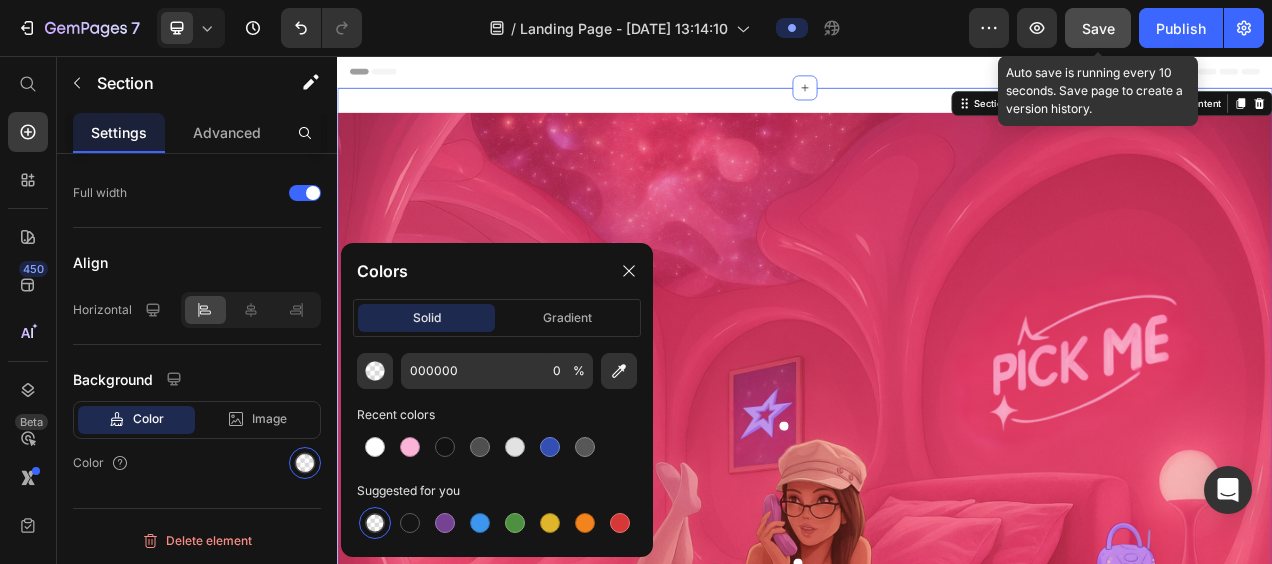 click on "Save" at bounding box center [1098, 28] 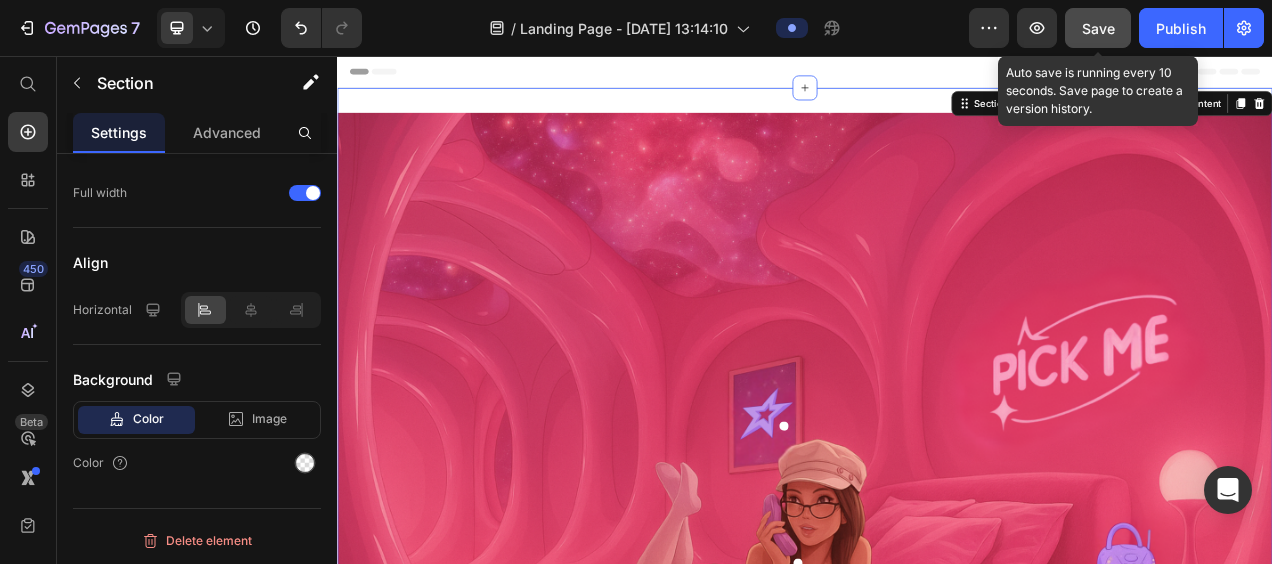 click on "Save" at bounding box center [1098, 28] 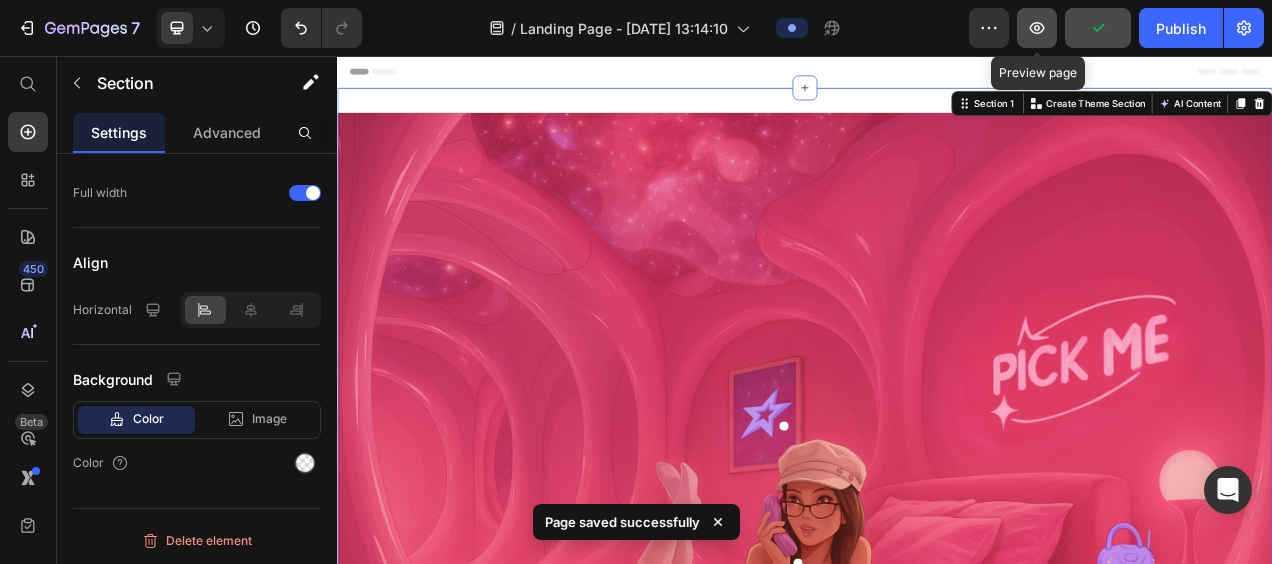 click 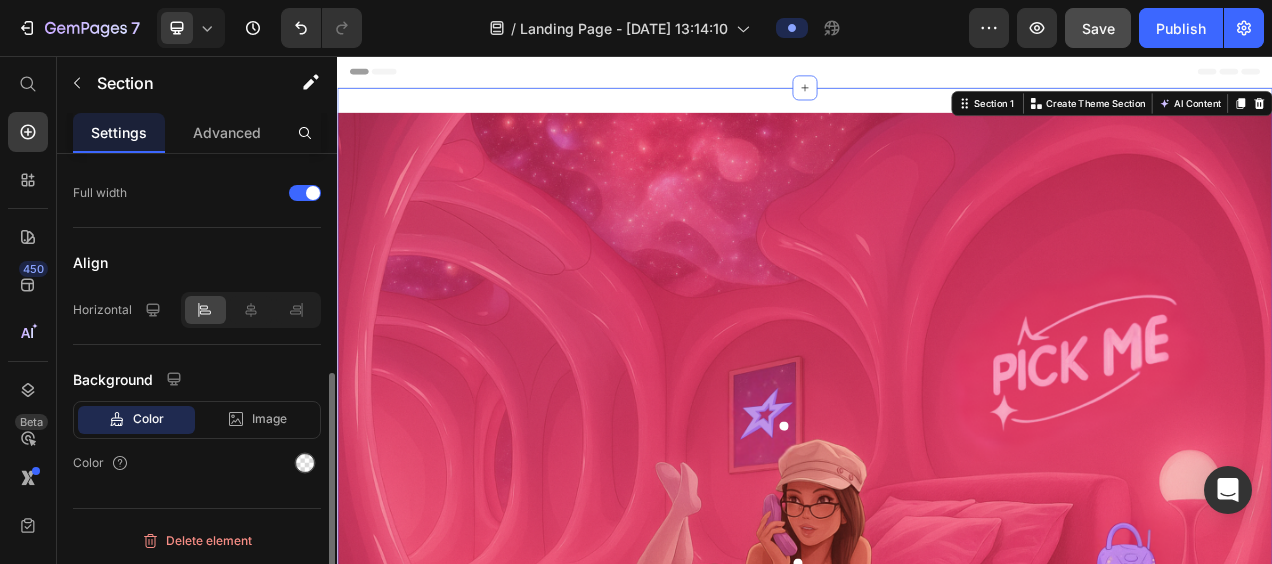 click on "Color" at bounding box center [197, 463] 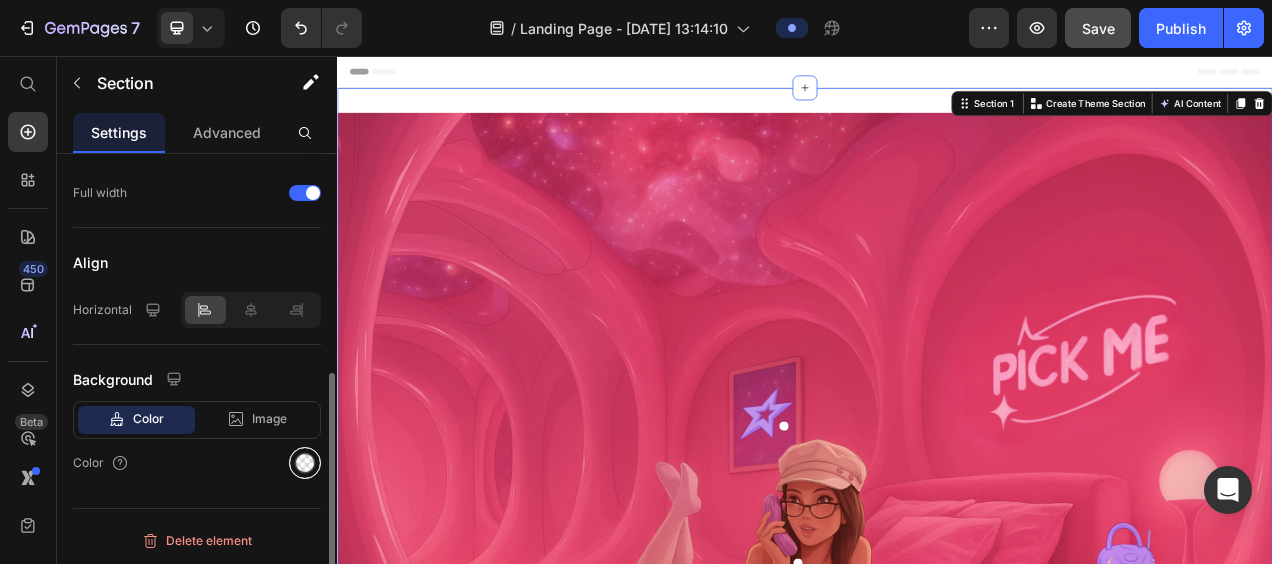 click at bounding box center (305, 463) 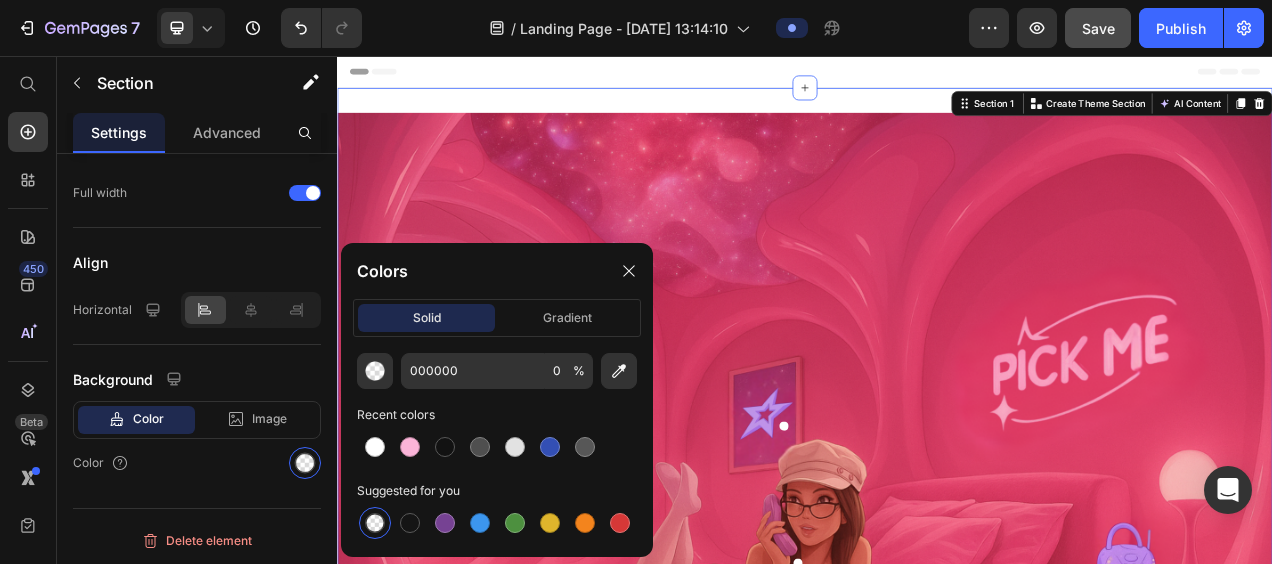 click at bounding box center [375, 523] 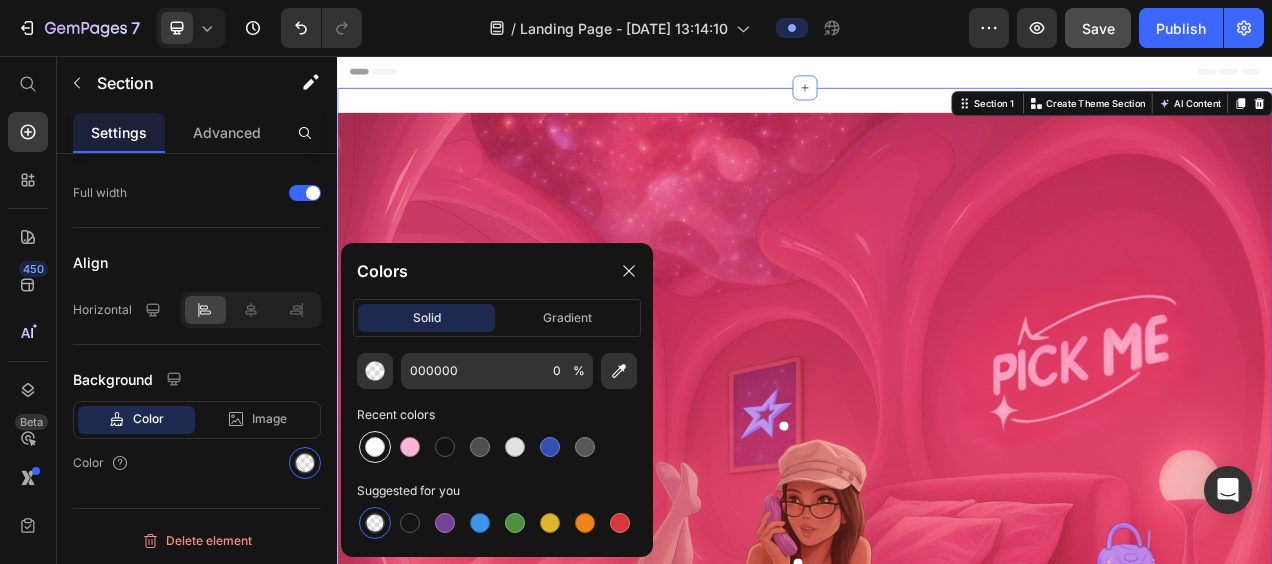 click at bounding box center [375, 447] 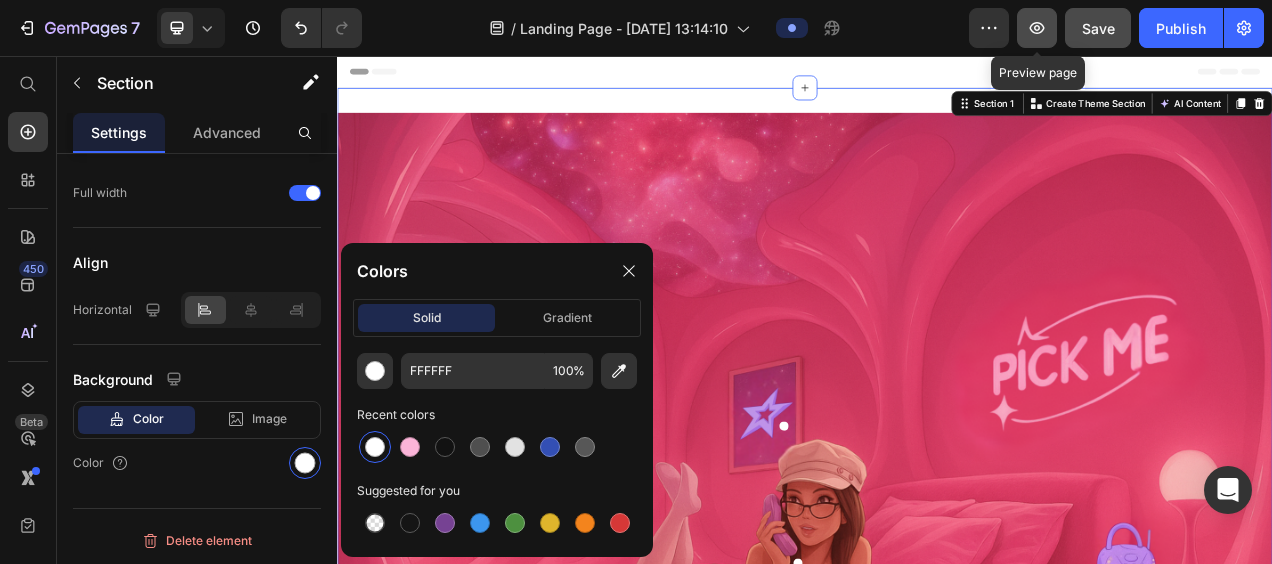 click 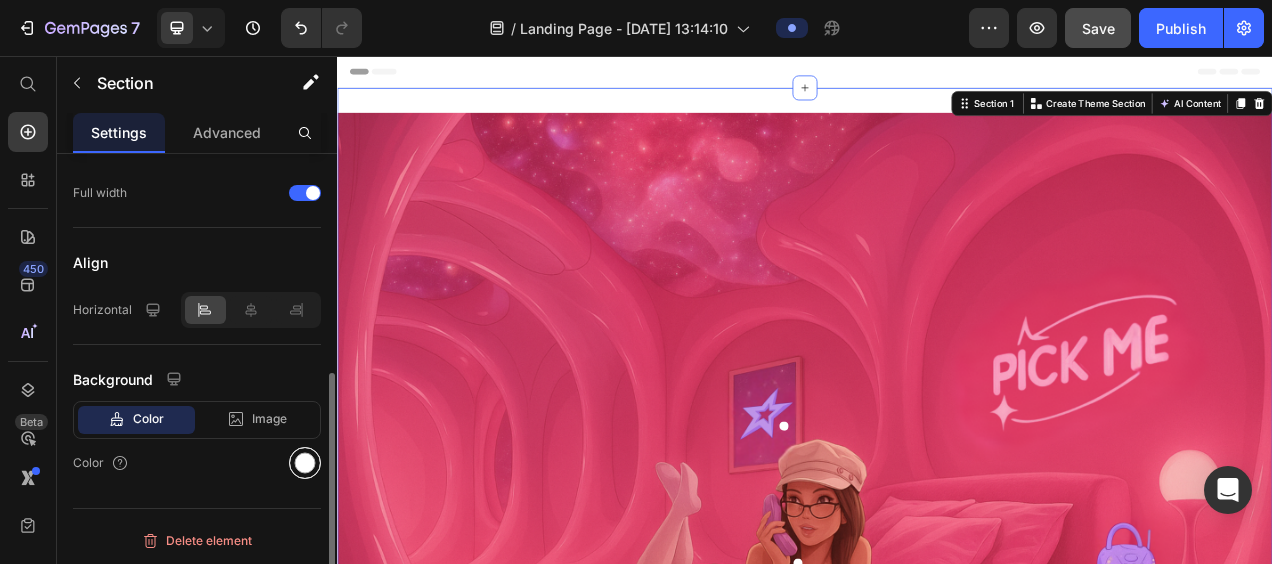 click at bounding box center (305, 463) 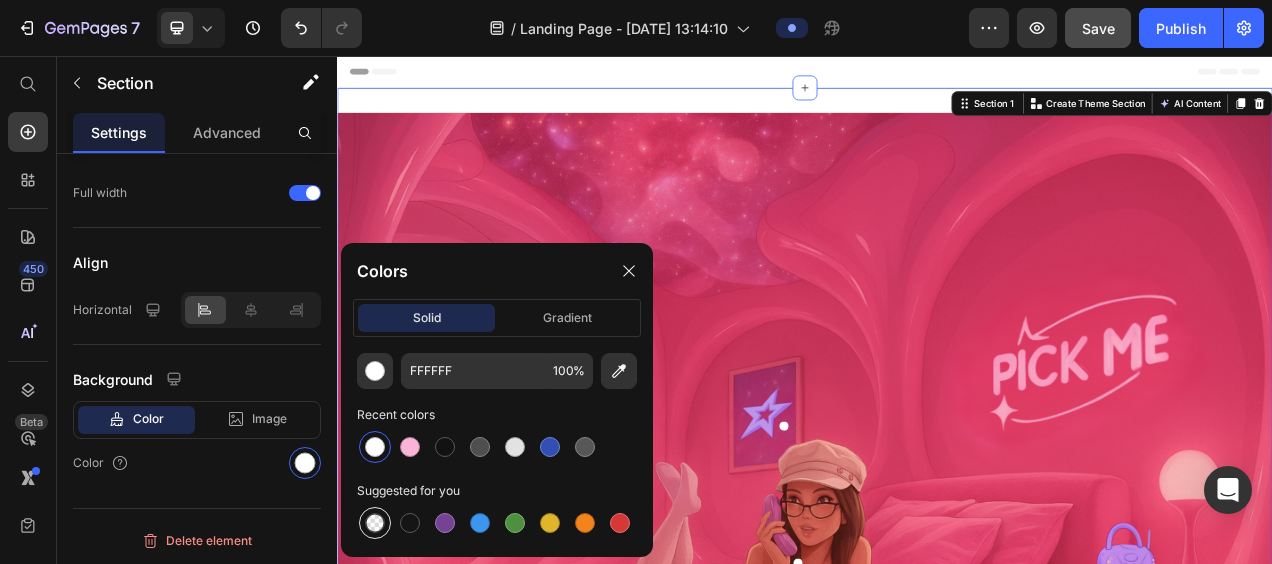 click at bounding box center [375, 523] 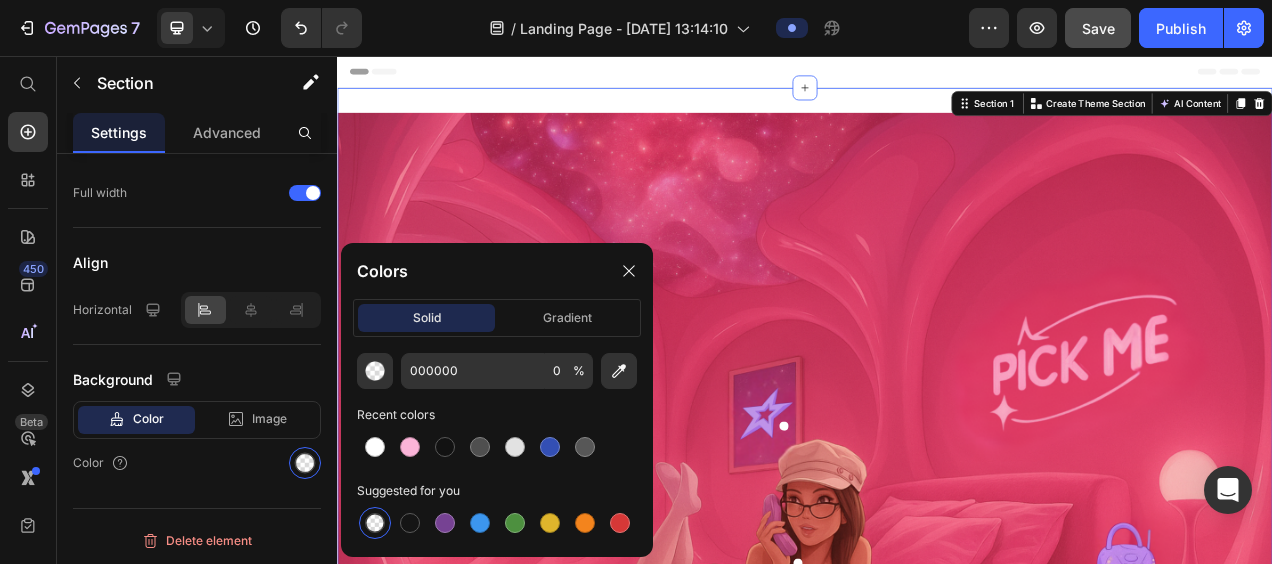 click at bounding box center [375, 523] 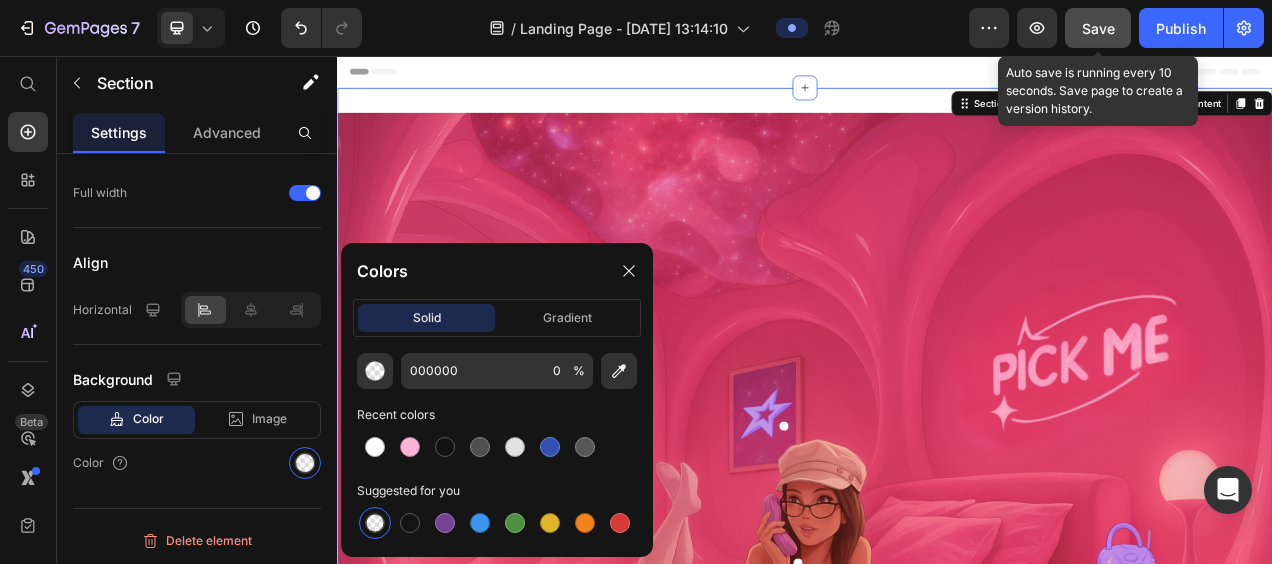 click on "Save" at bounding box center [1098, 28] 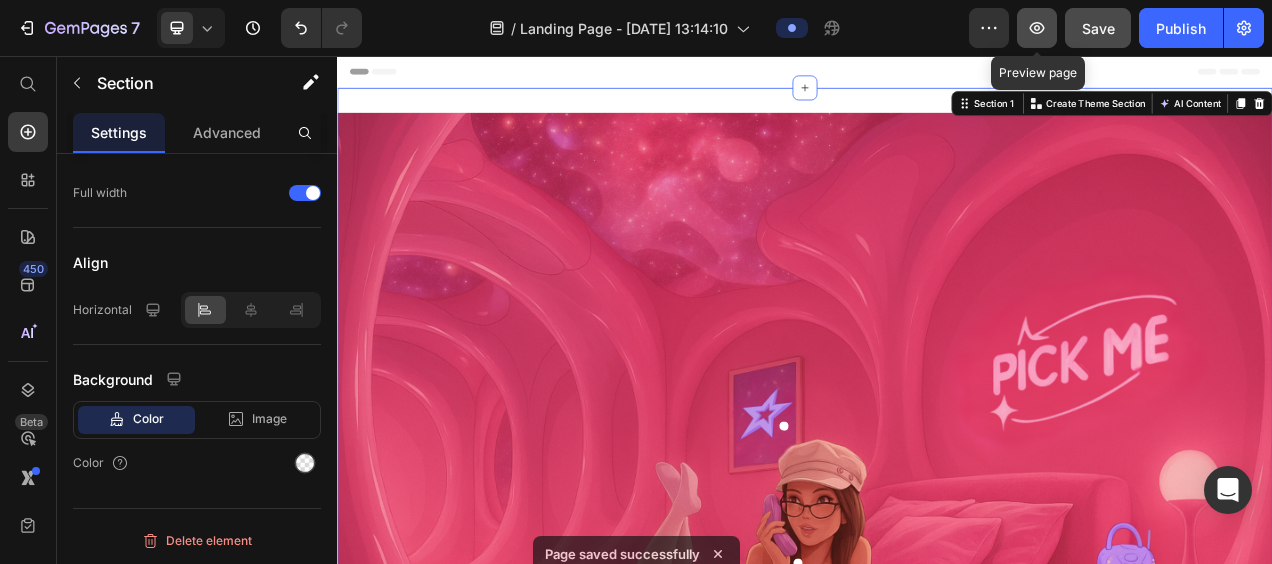 click 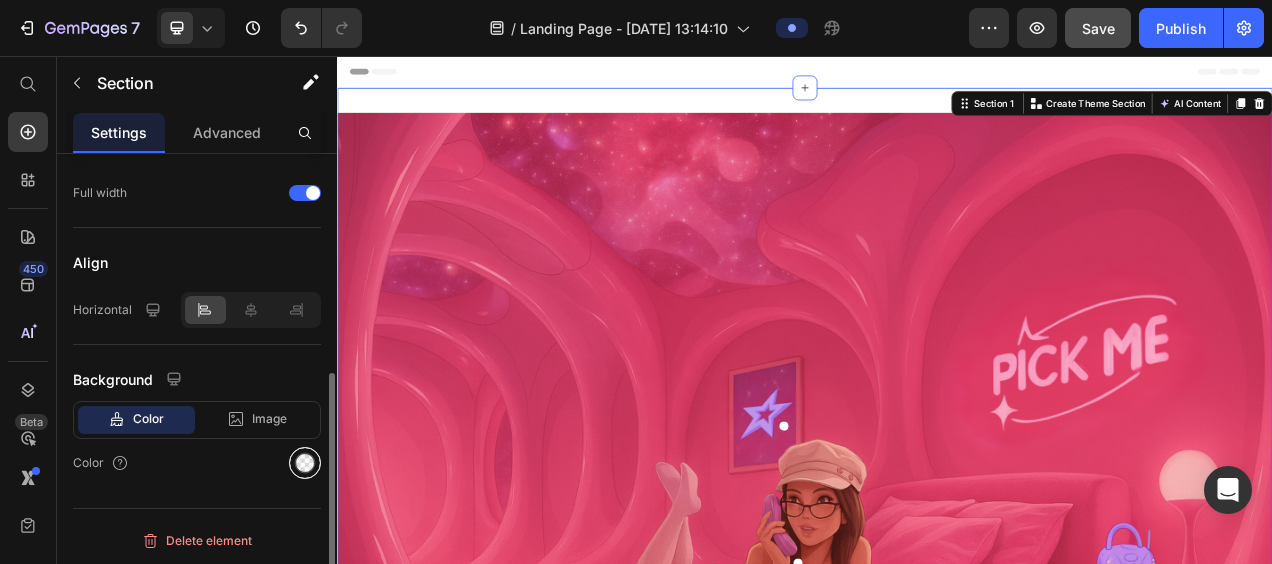 click at bounding box center [305, 463] 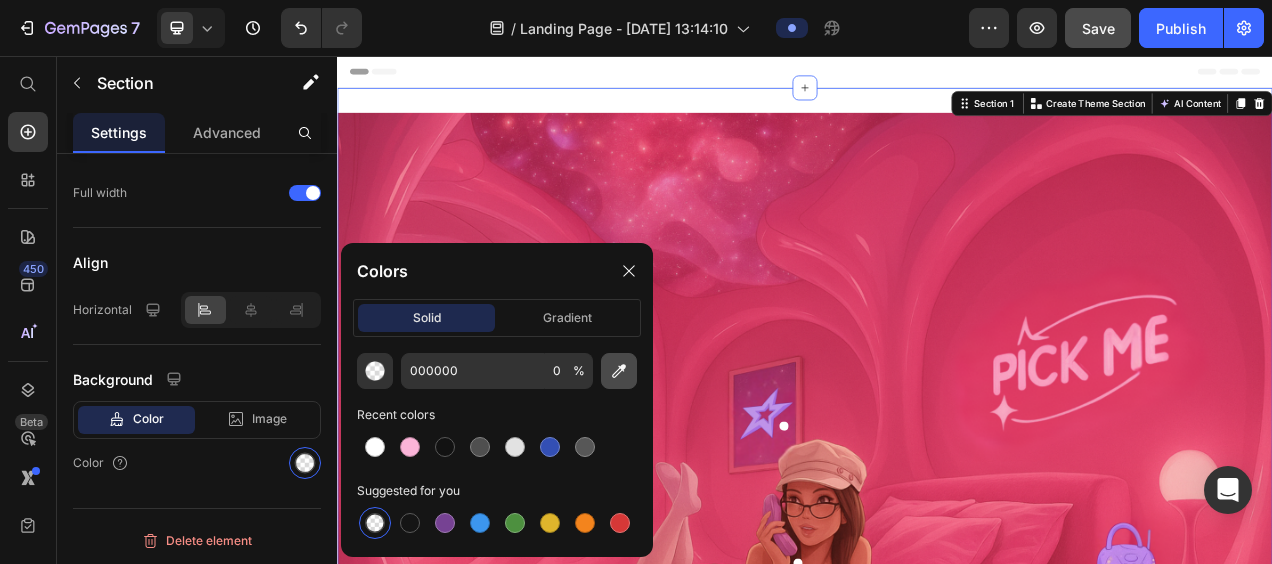 click 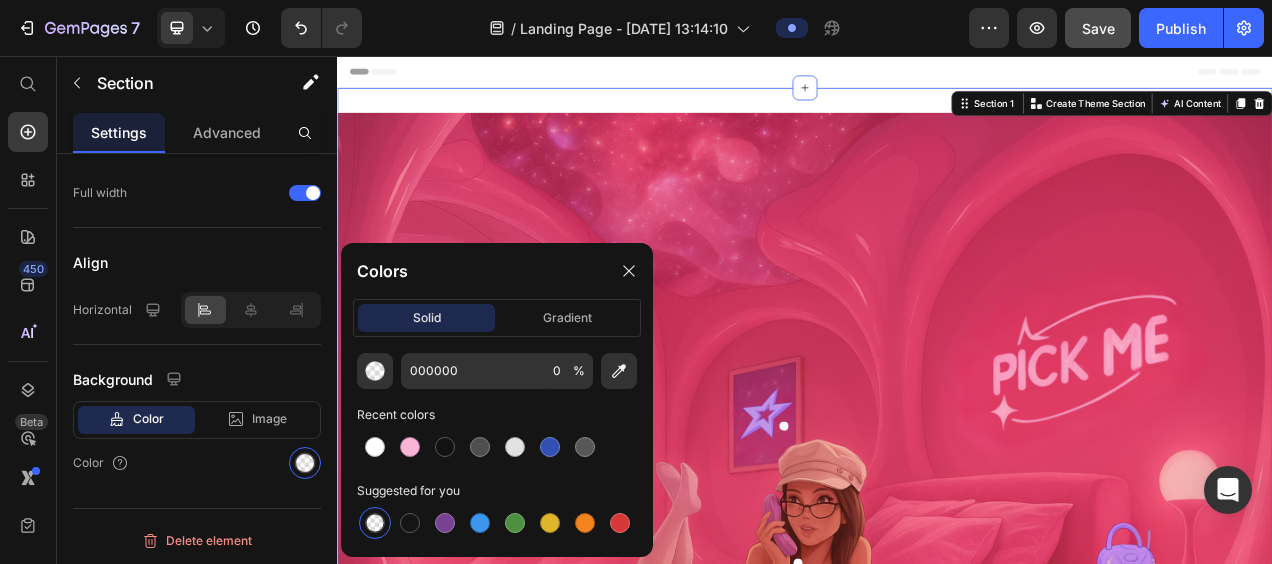 type on "A03F5A" 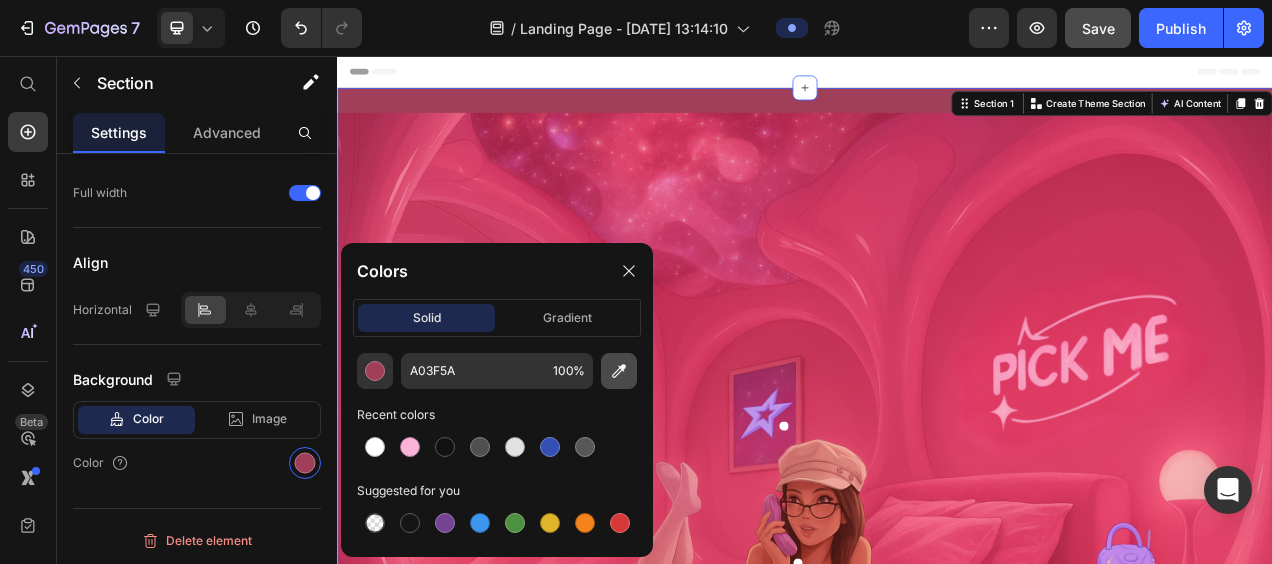 click at bounding box center (619, 371) 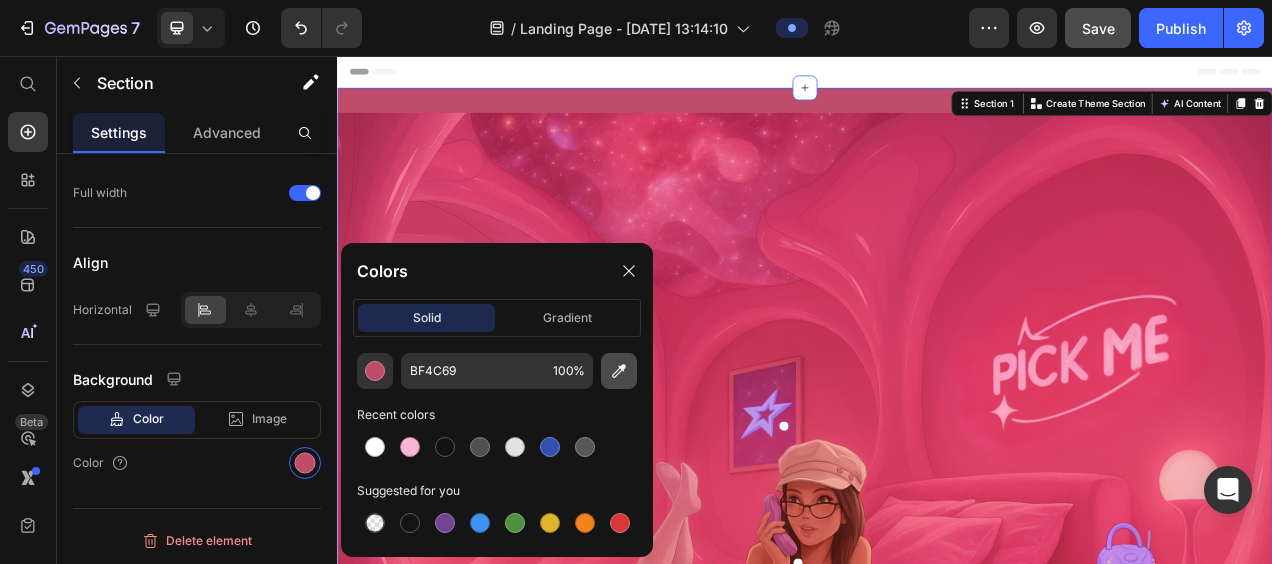 click 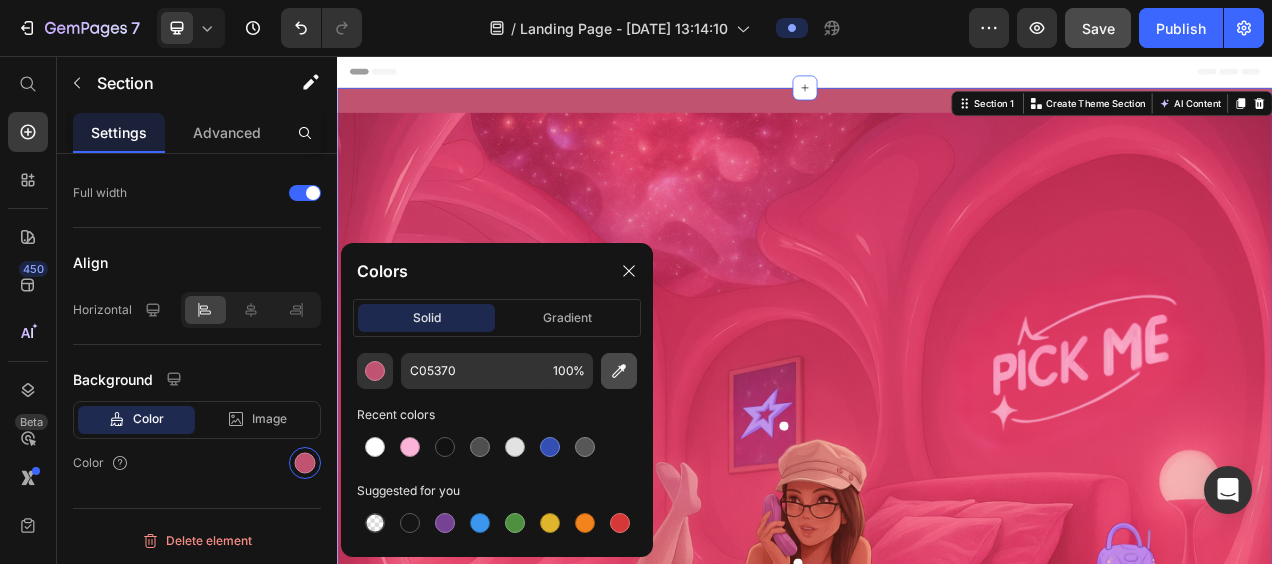 drag, startPoint x: 608, startPoint y: 366, endPoint x: 618, endPoint y: 372, distance: 11.661903 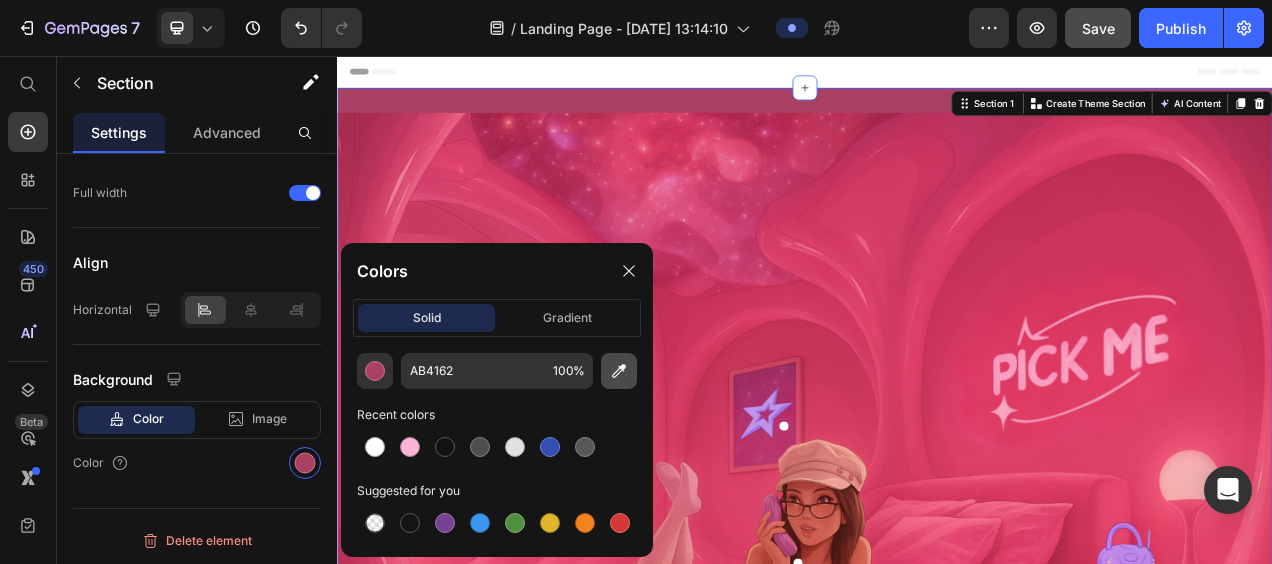 click at bounding box center [619, 371] 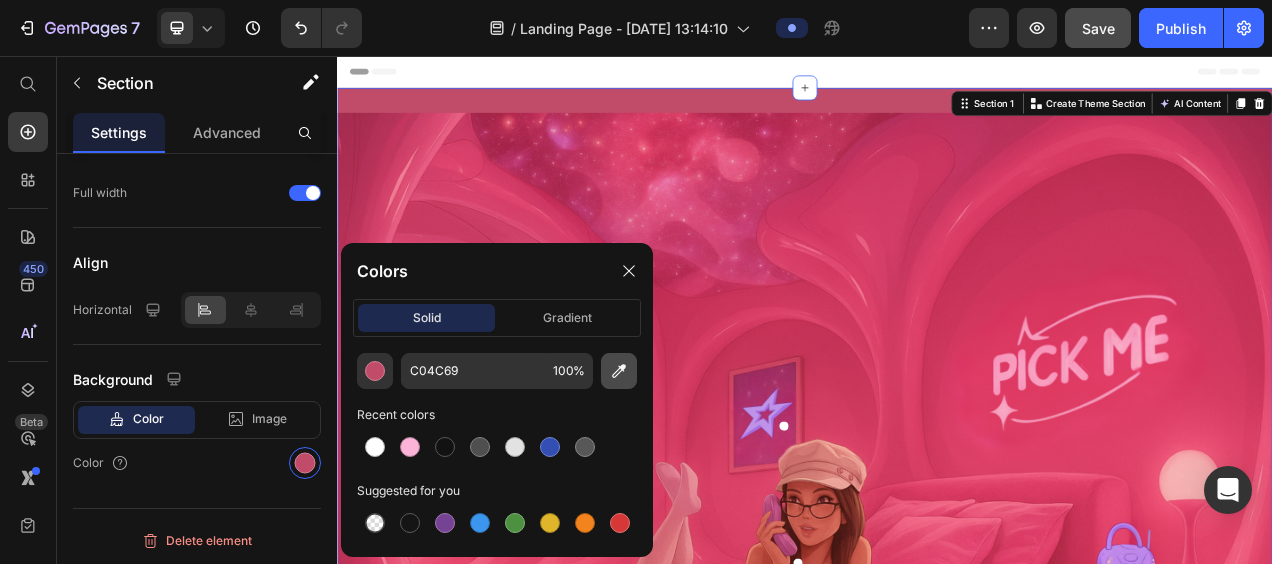 click 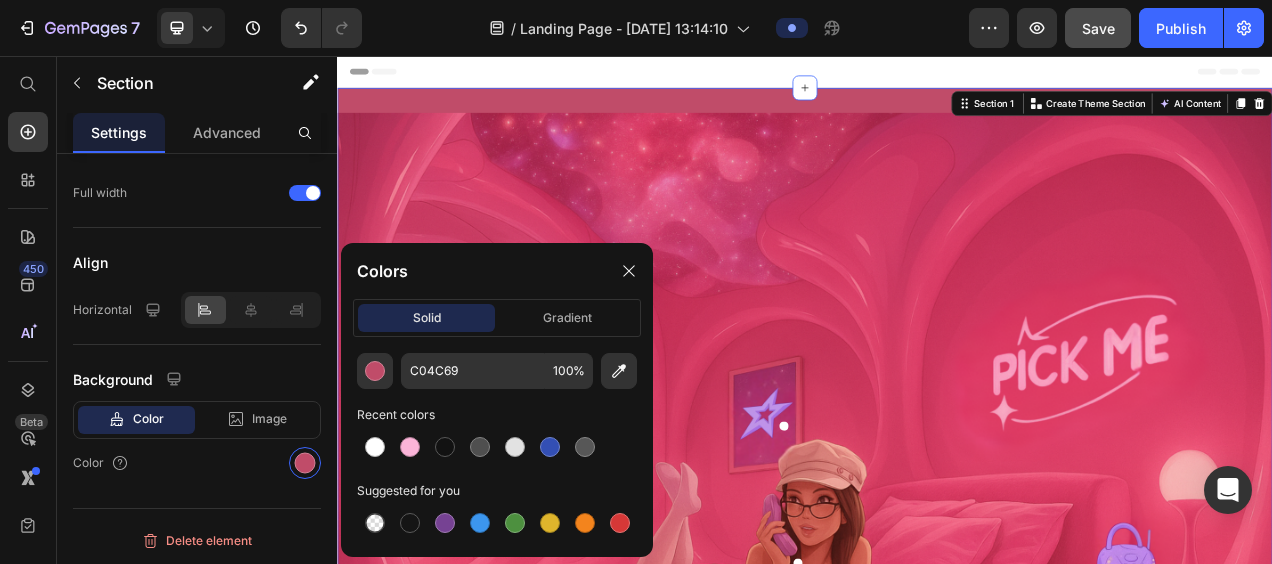 type on "C25673" 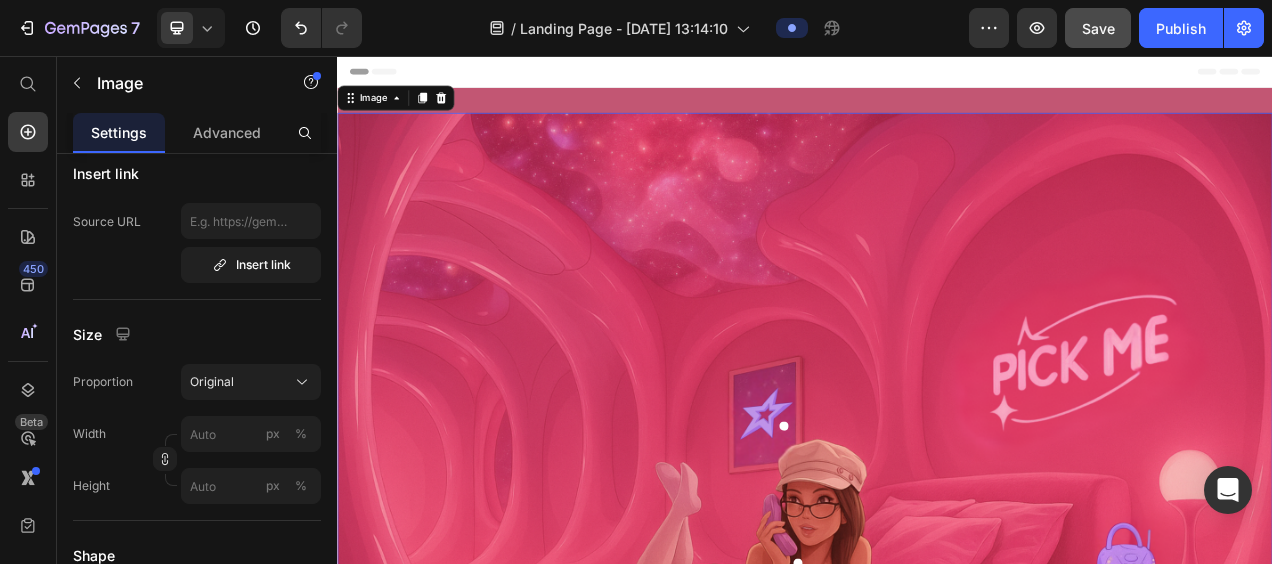 scroll, scrollTop: 0, scrollLeft: 0, axis: both 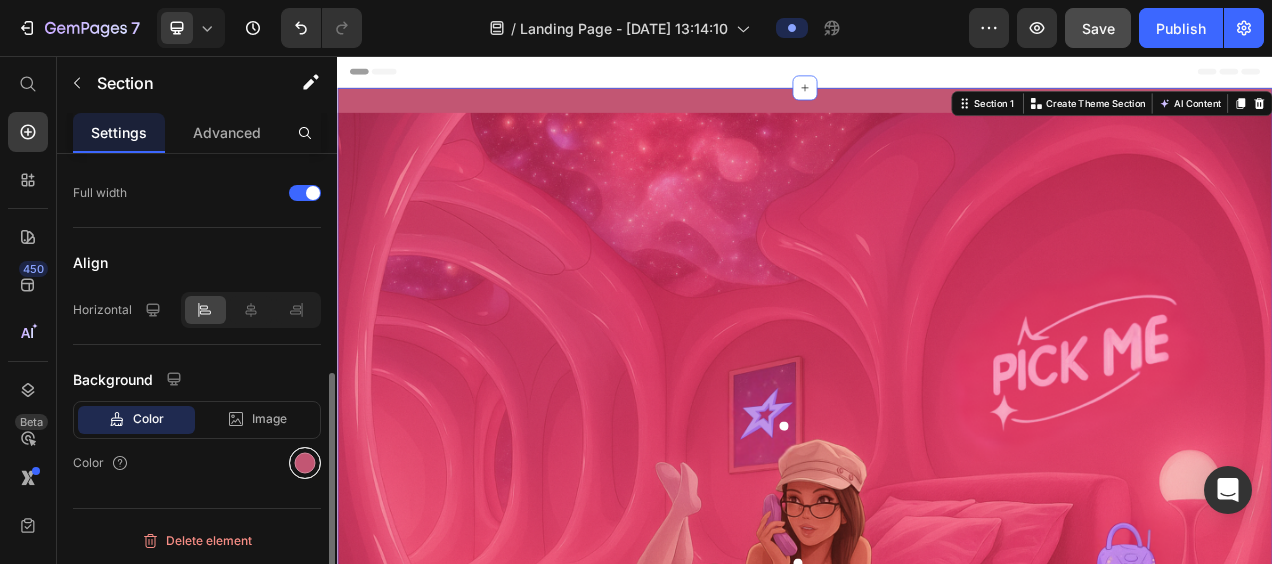 click at bounding box center (305, 463) 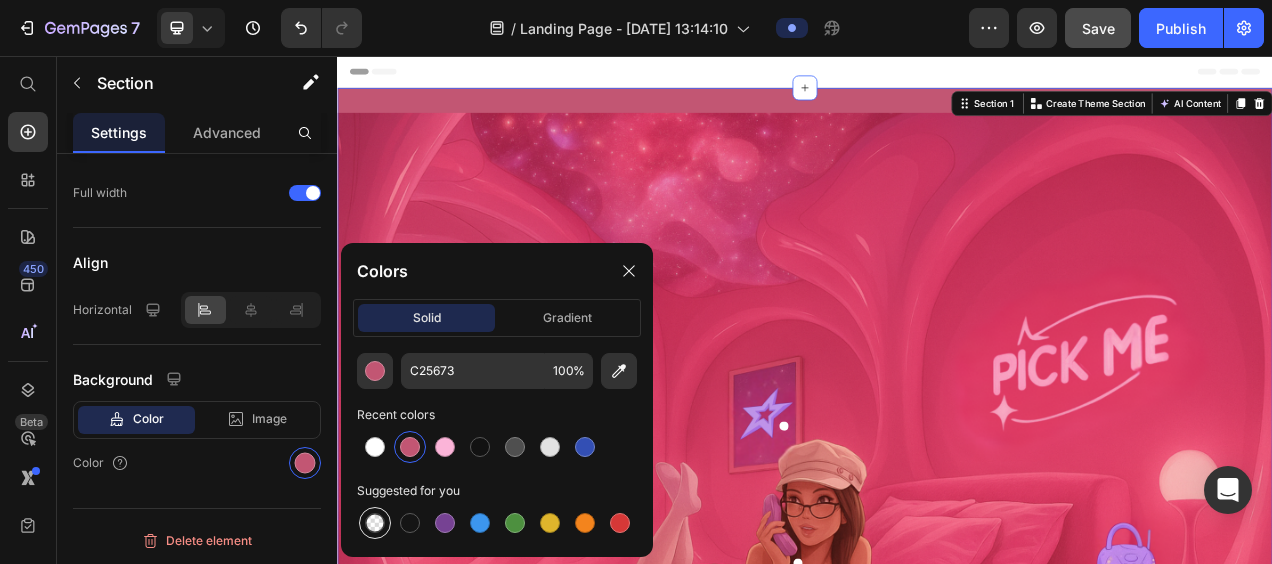 click at bounding box center (375, 523) 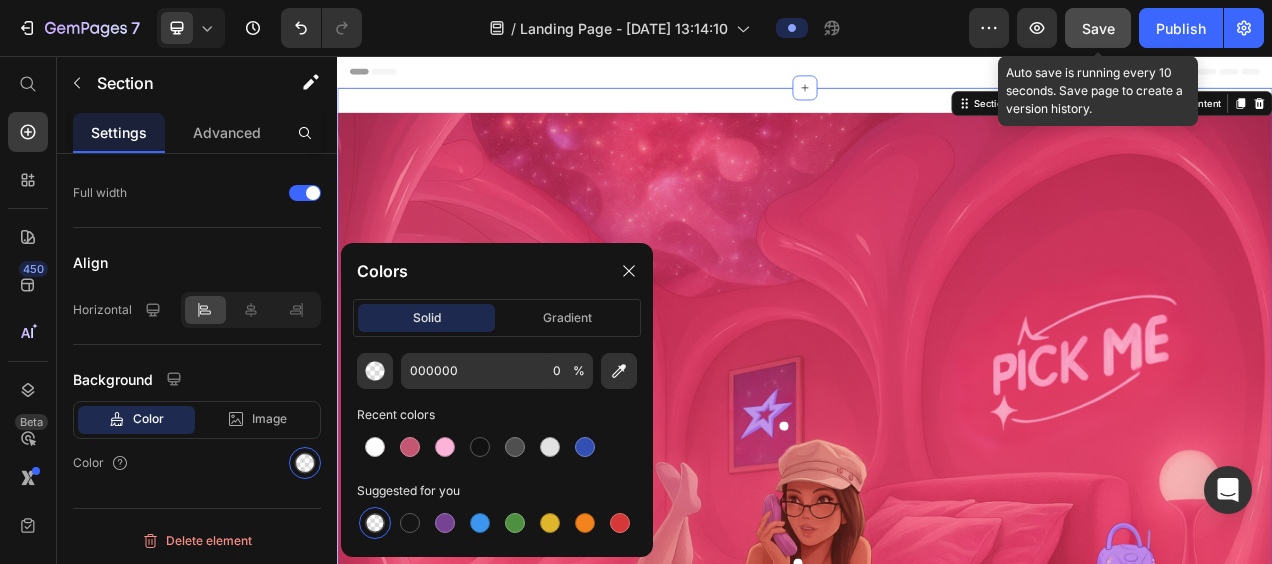 click on "Save" at bounding box center (1098, 28) 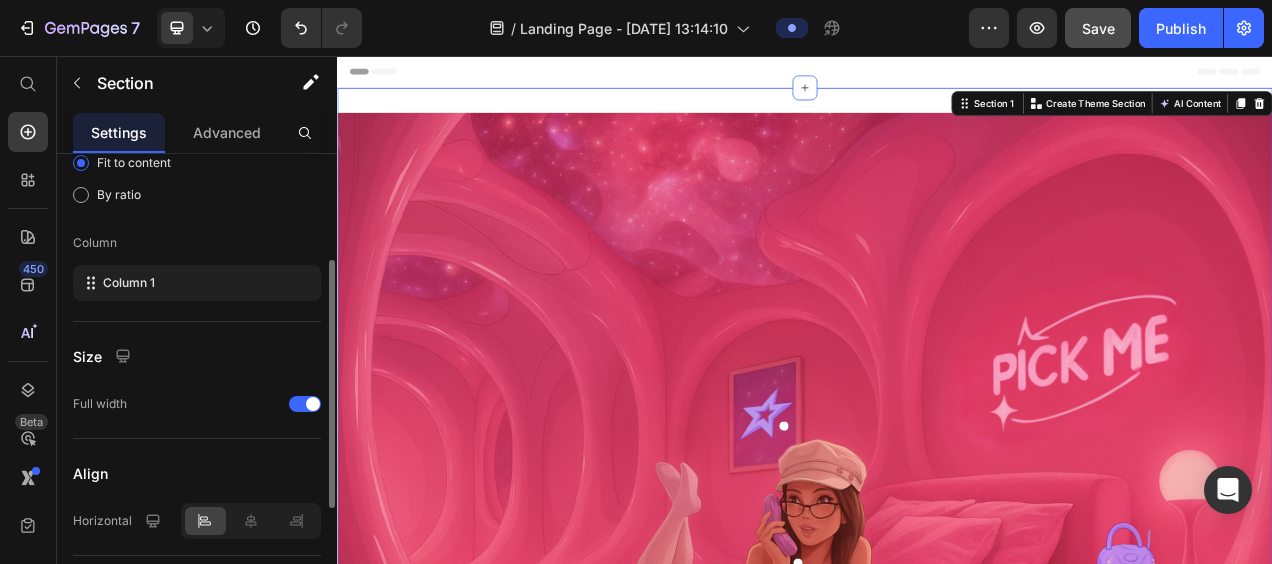 scroll, scrollTop: 200, scrollLeft: 0, axis: vertical 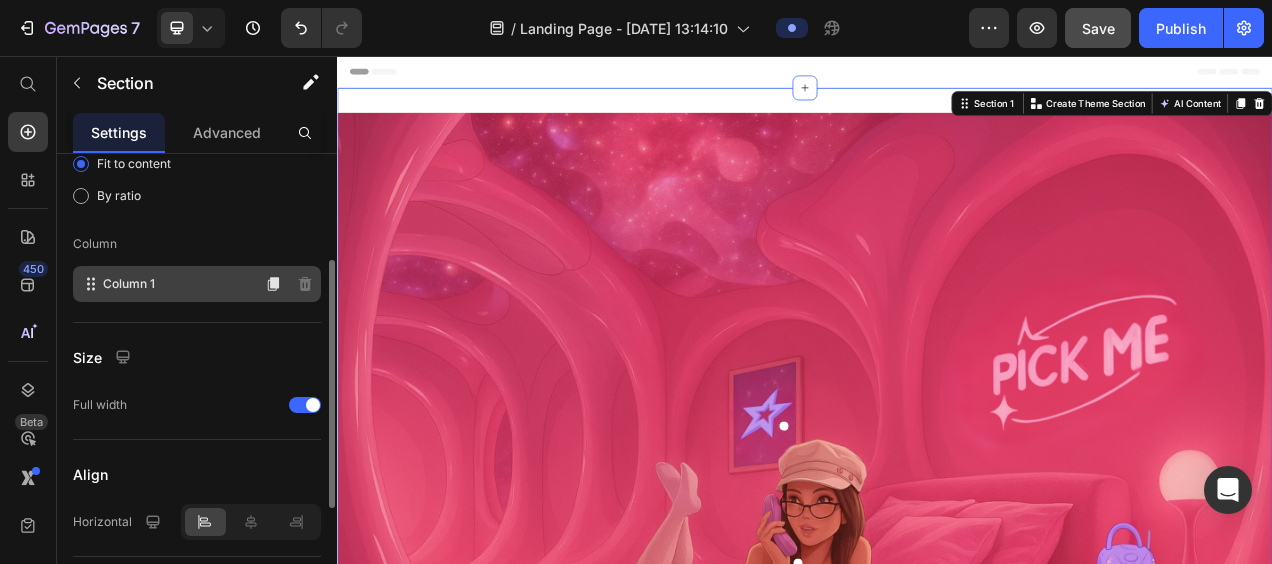 click on "Column 1" 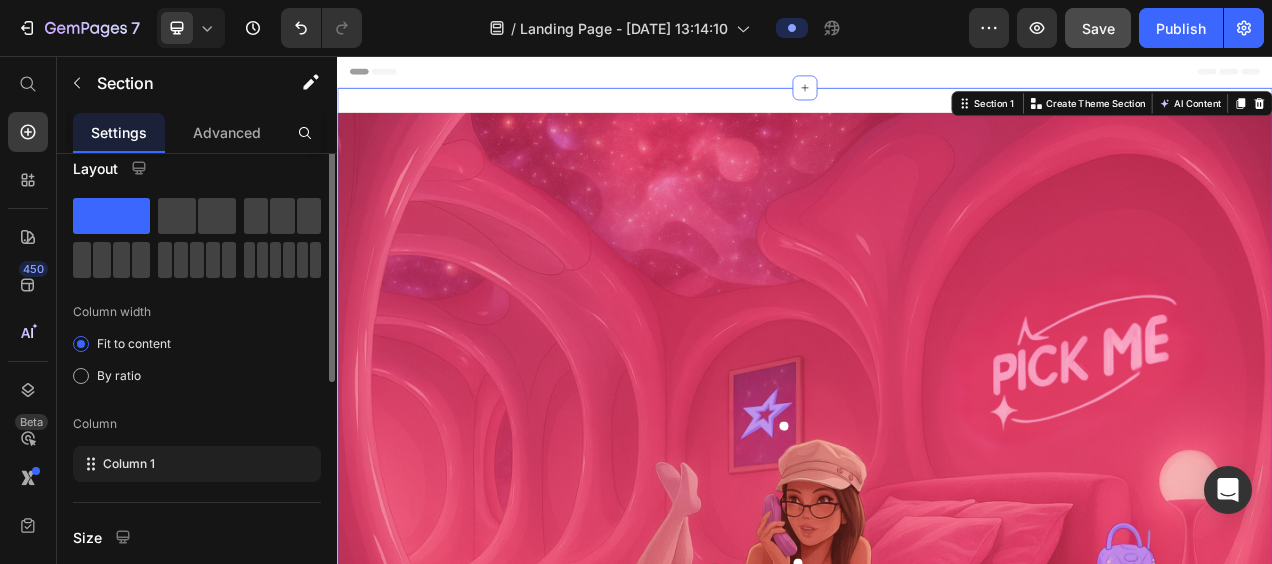 scroll, scrollTop: 0, scrollLeft: 0, axis: both 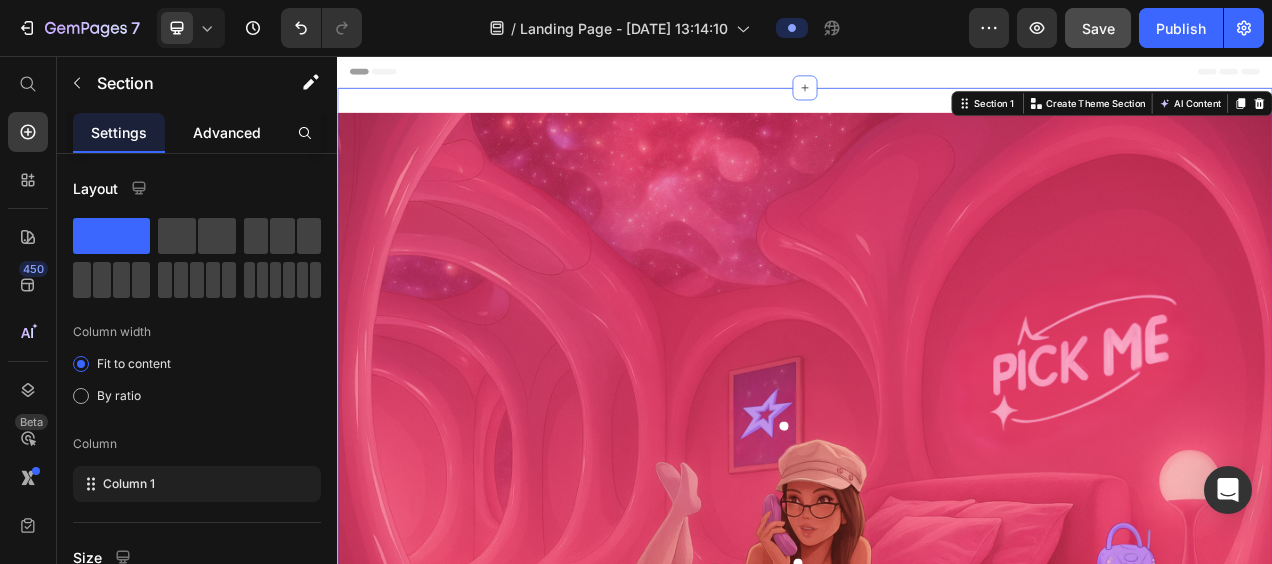 click on "Advanced" 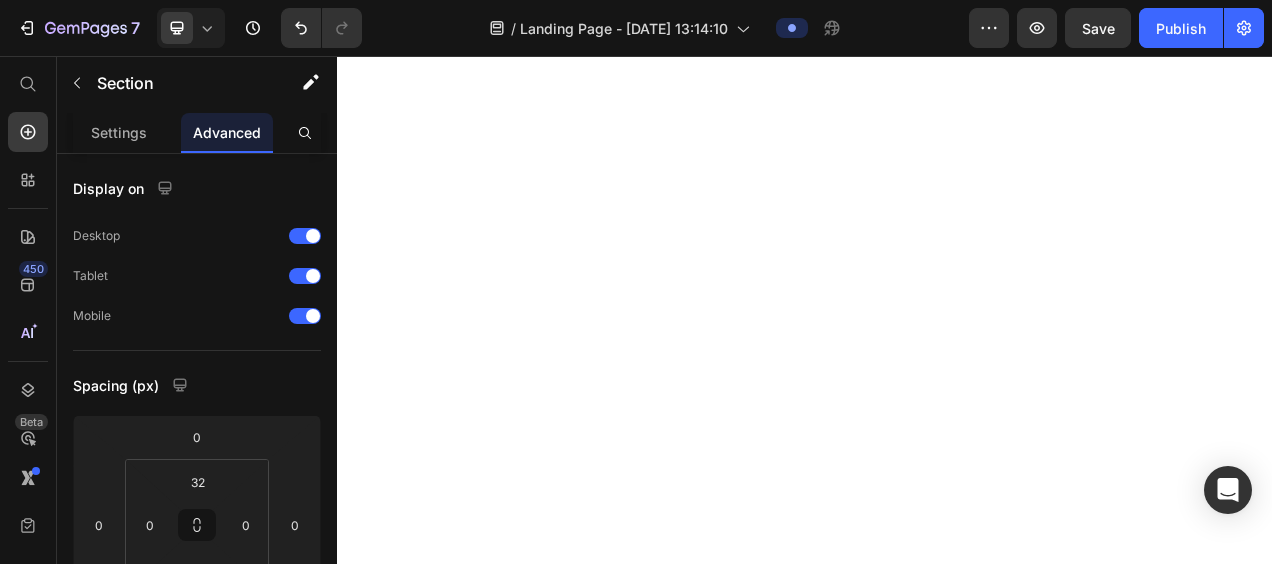 scroll, scrollTop: 0, scrollLeft: 0, axis: both 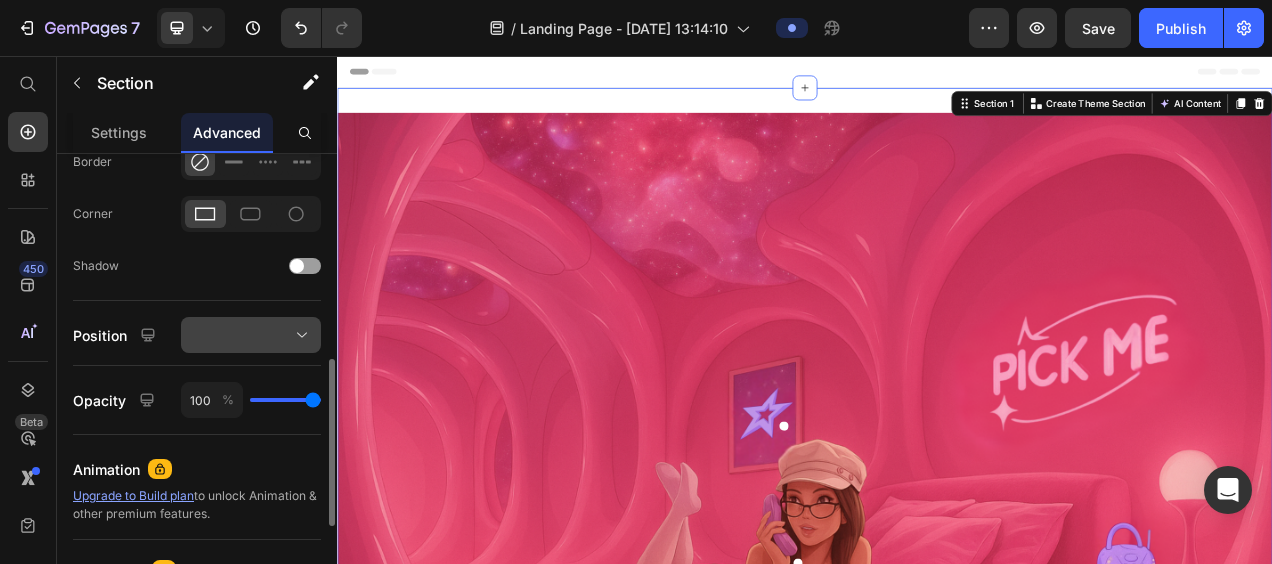 click at bounding box center (251, 335) 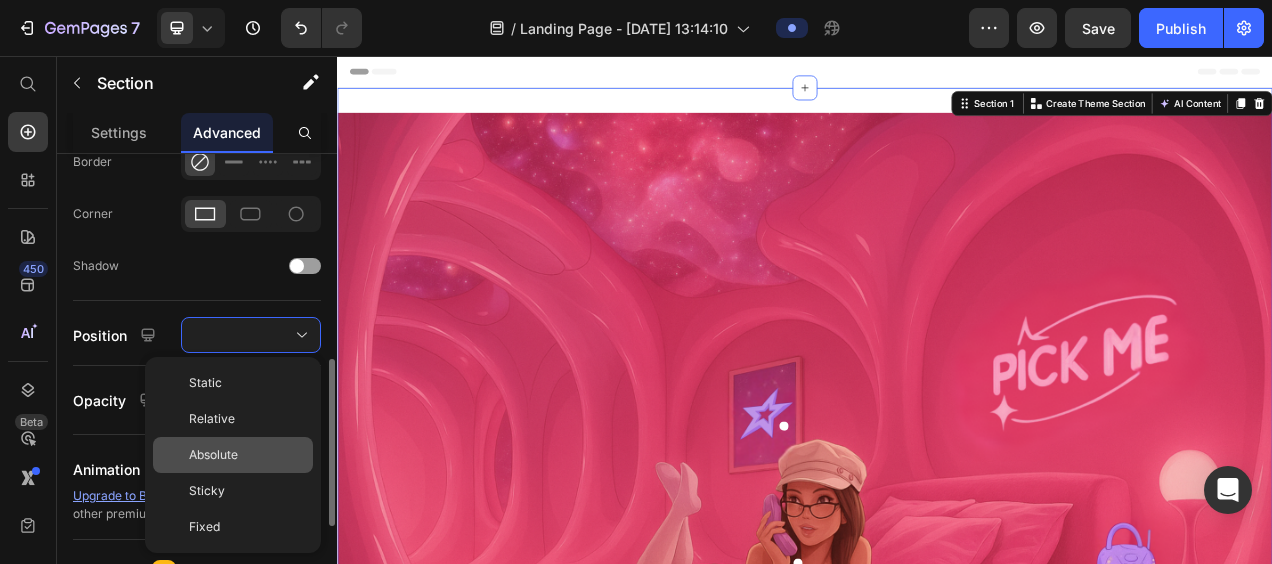 click on "Absolute" at bounding box center [213, 455] 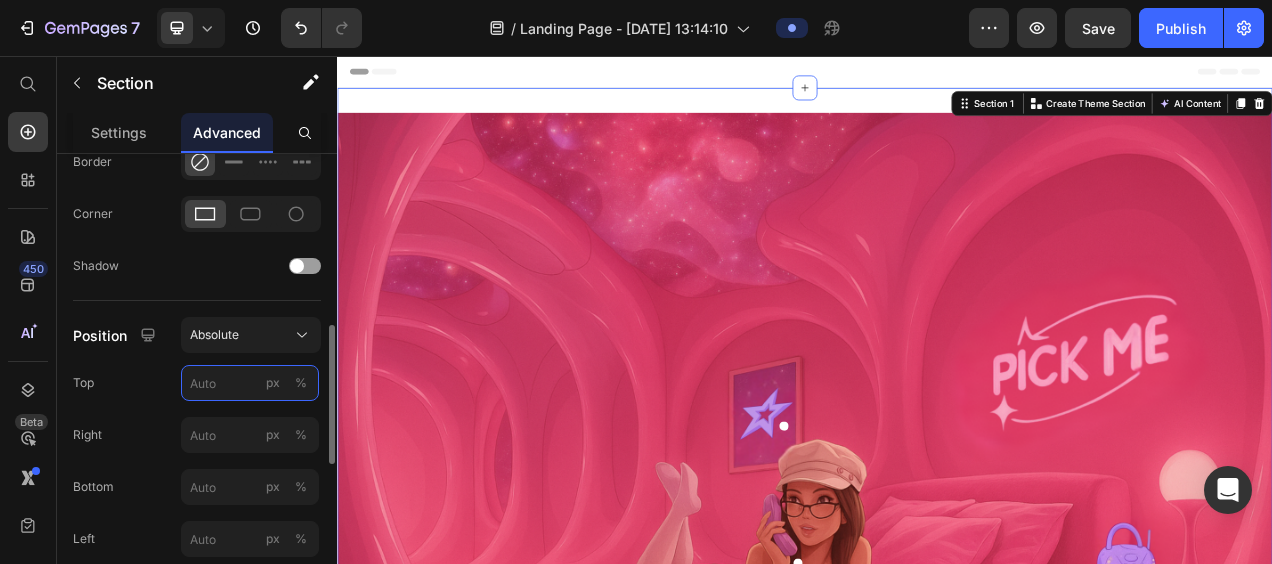 click on "px %" at bounding box center [250, 383] 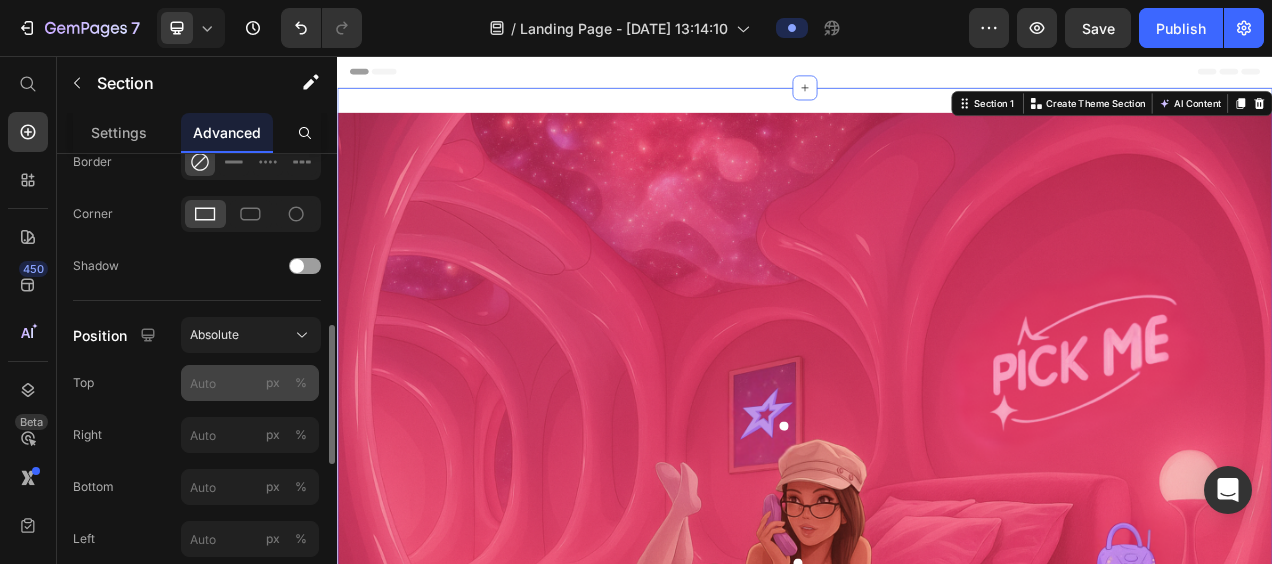 click on "%" at bounding box center (301, 383) 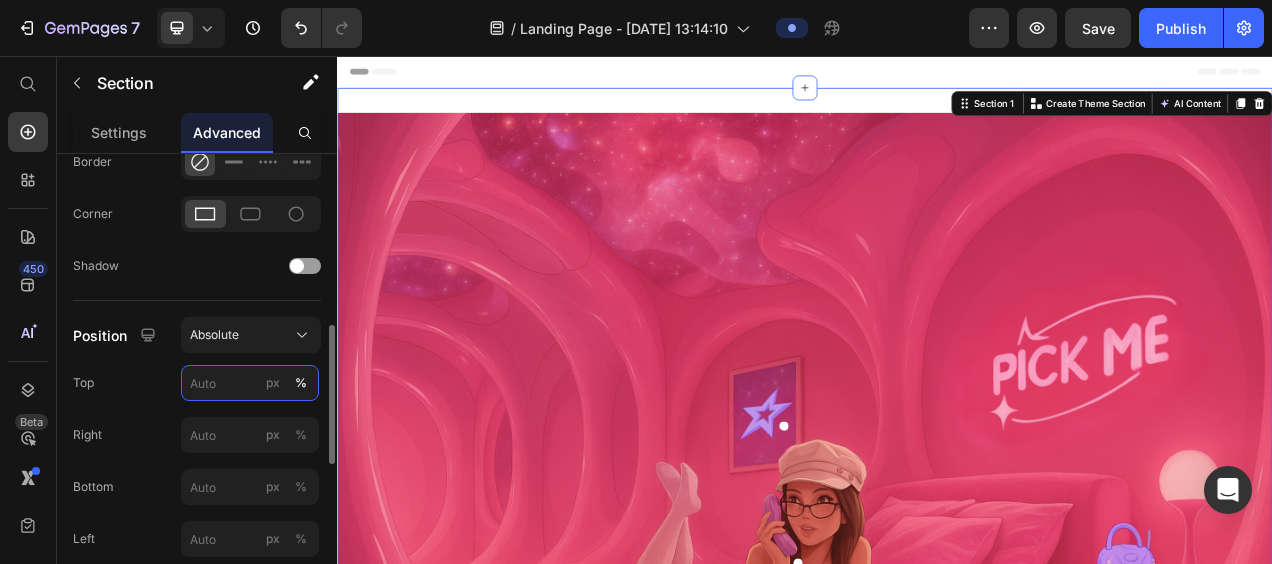 click on "px %" at bounding box center [250, 383] 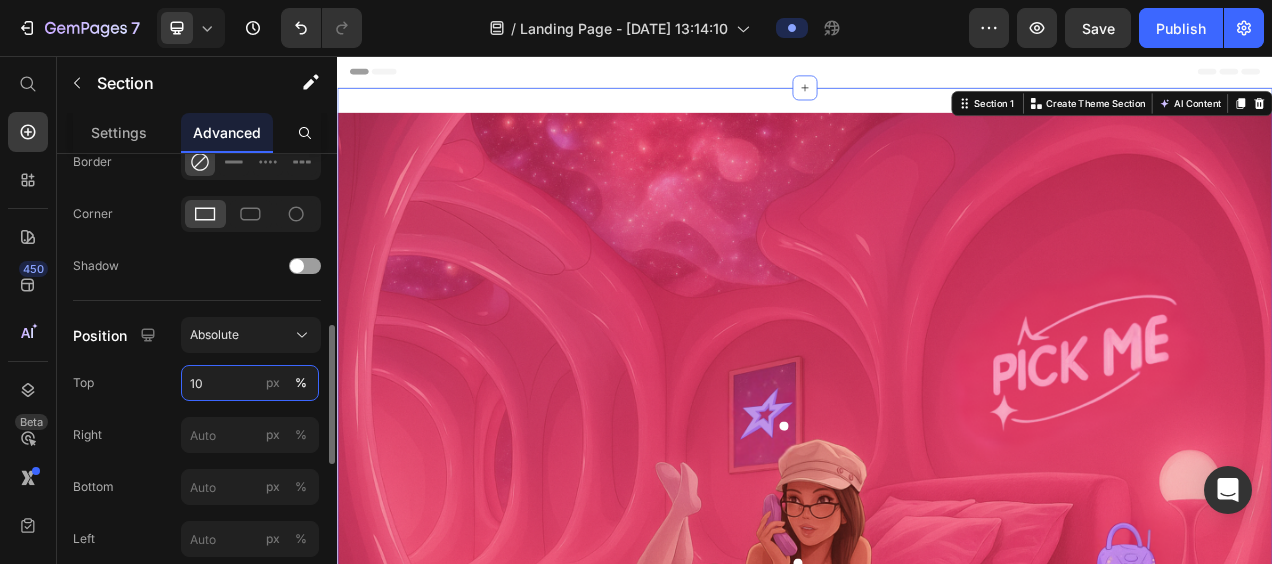 type on "1" 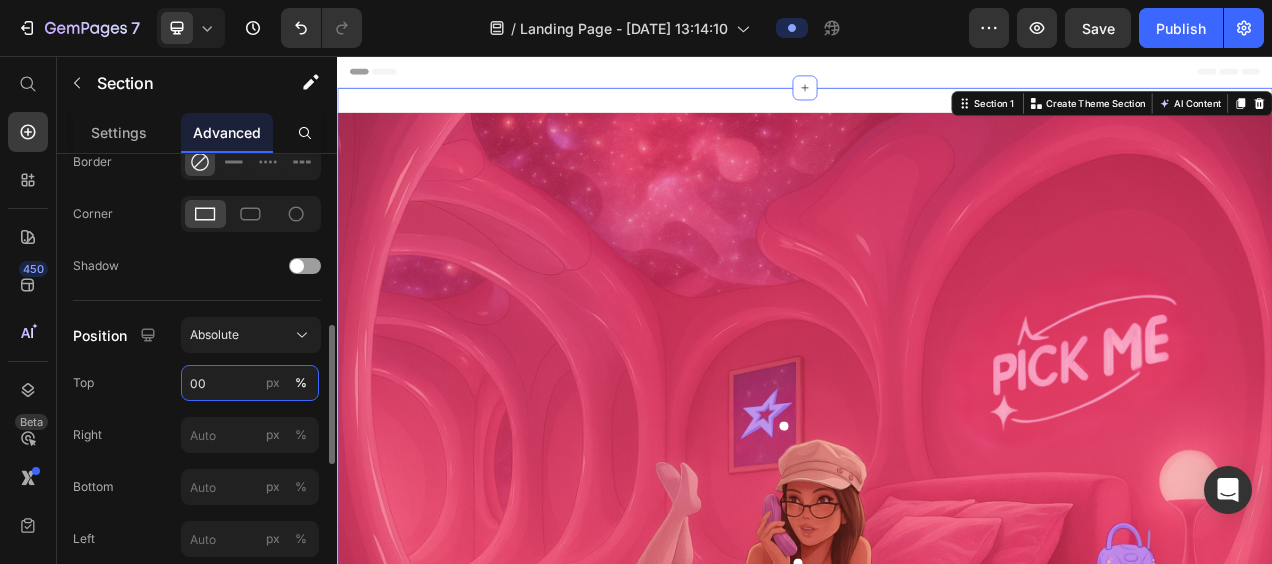 type on "0" 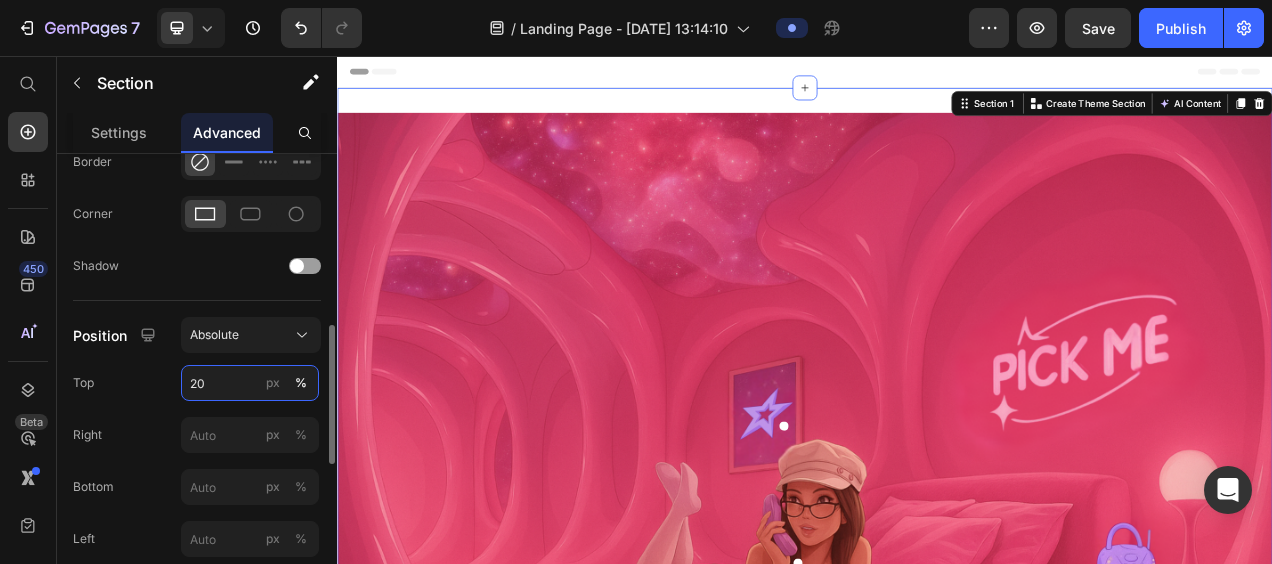 type on "2" 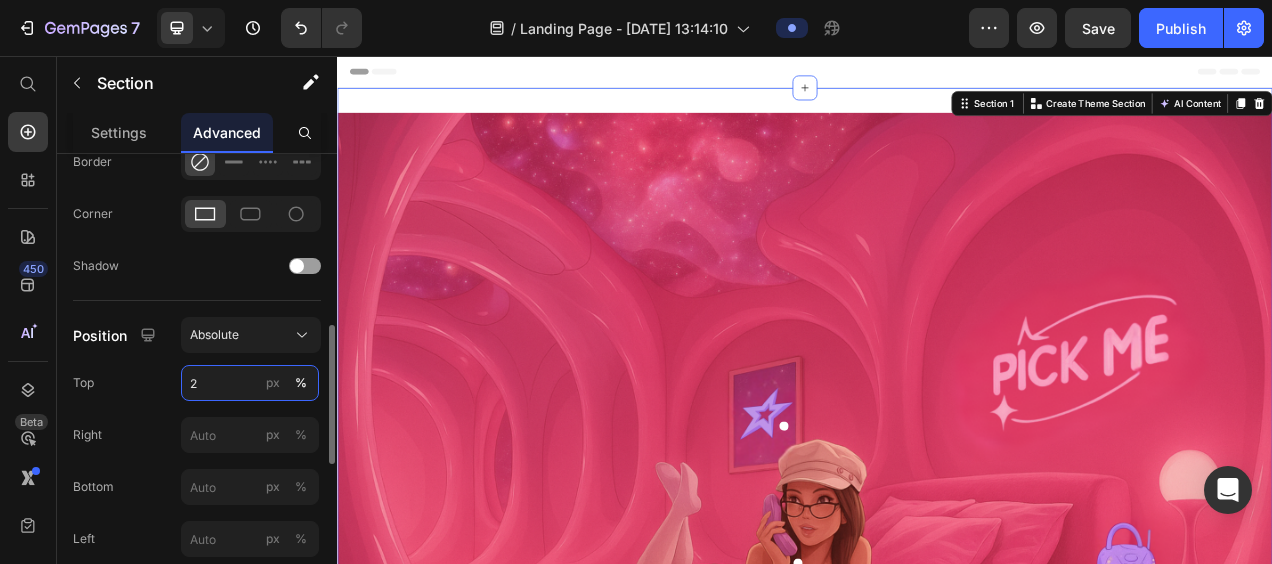 type 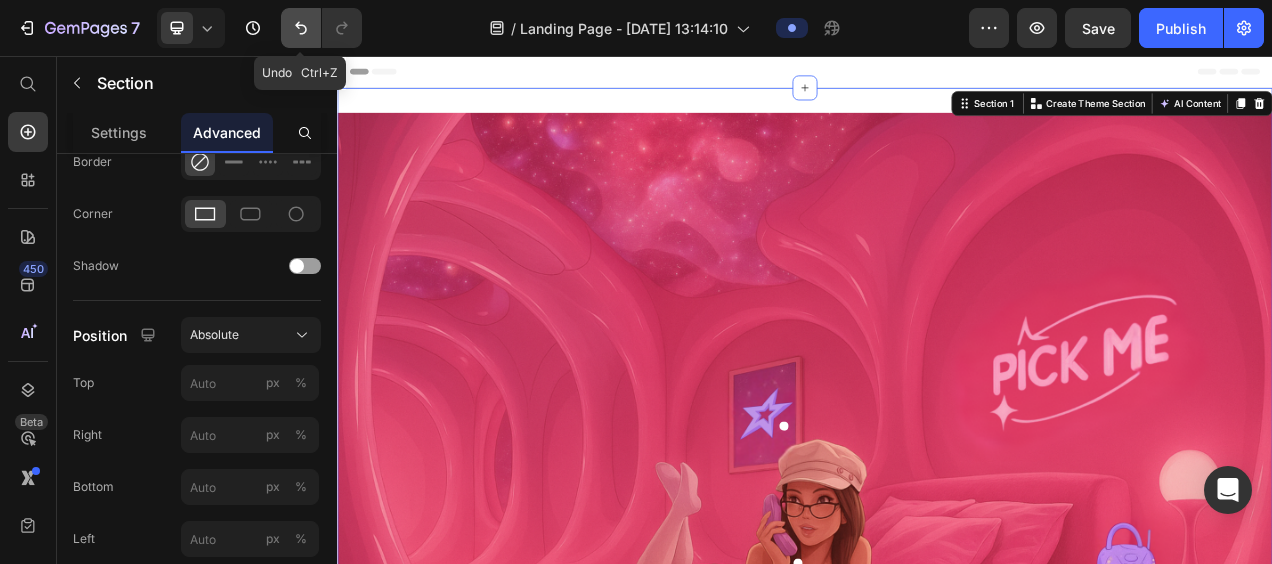 click 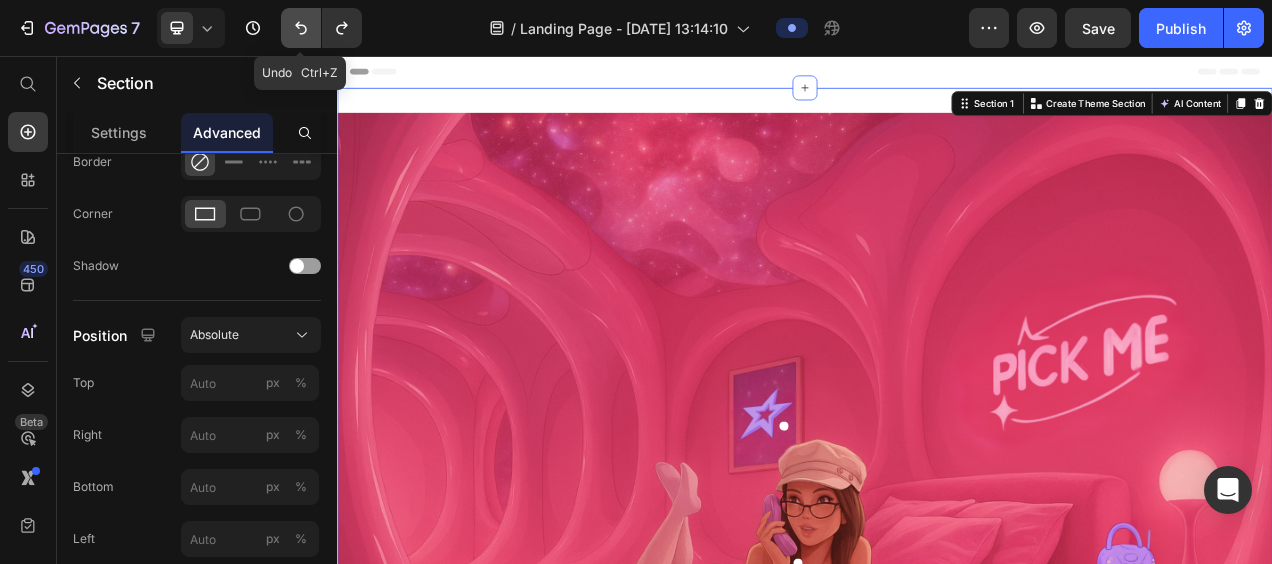 click 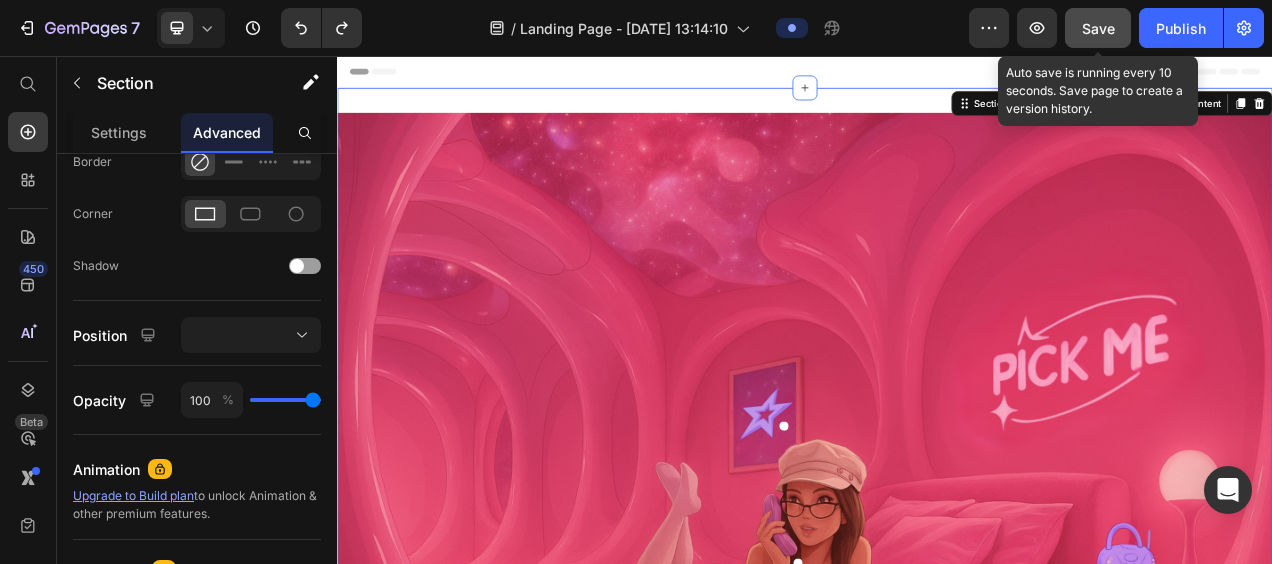 click on "Save" at bounding box center (1098, 28) 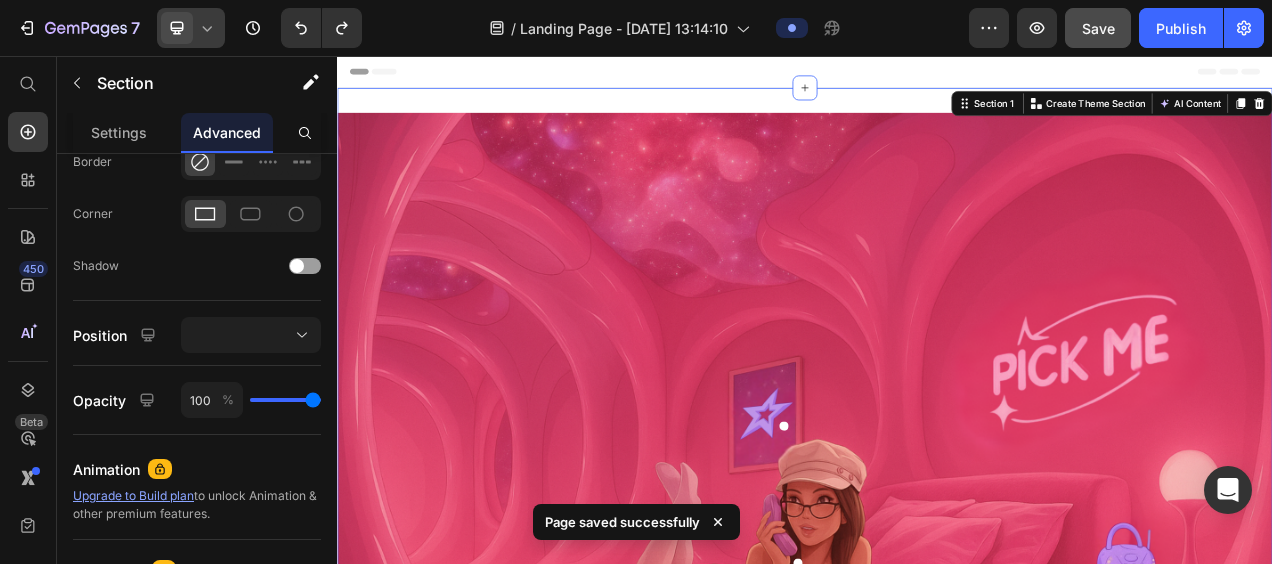click 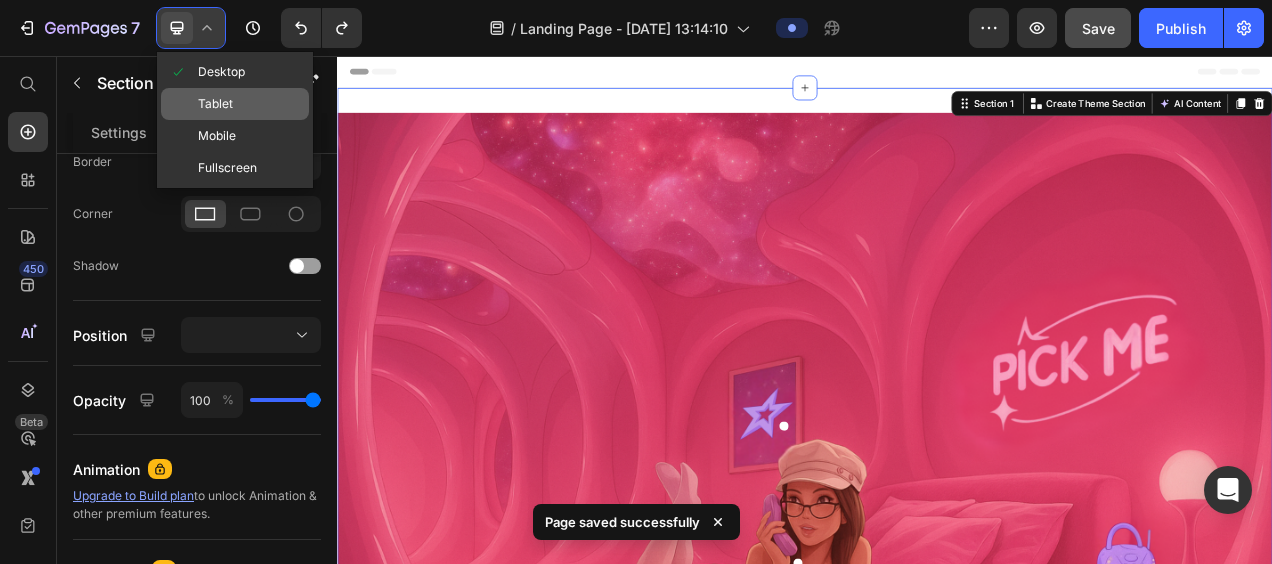 click on "Tablet" 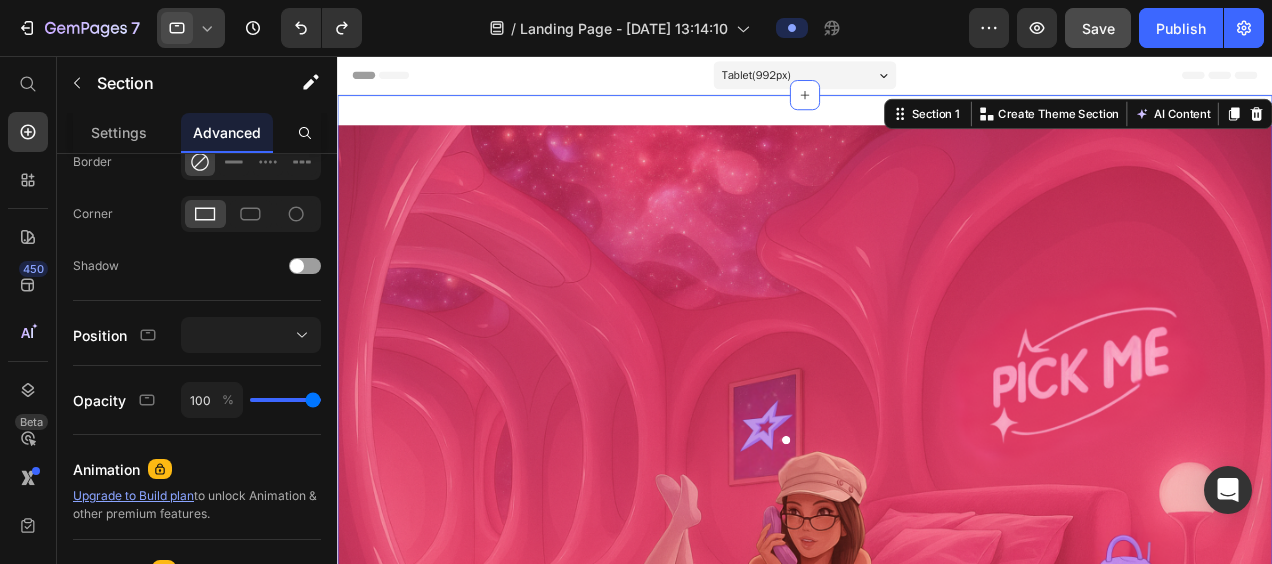 click 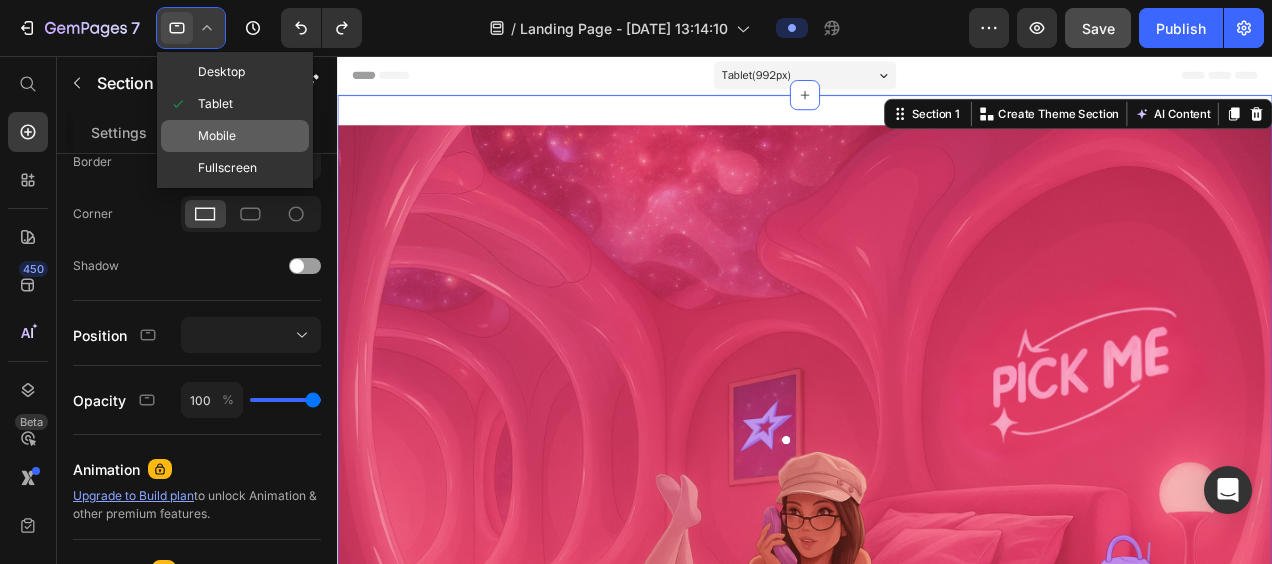 click on "Mobile" at bounding box center (217, 136) 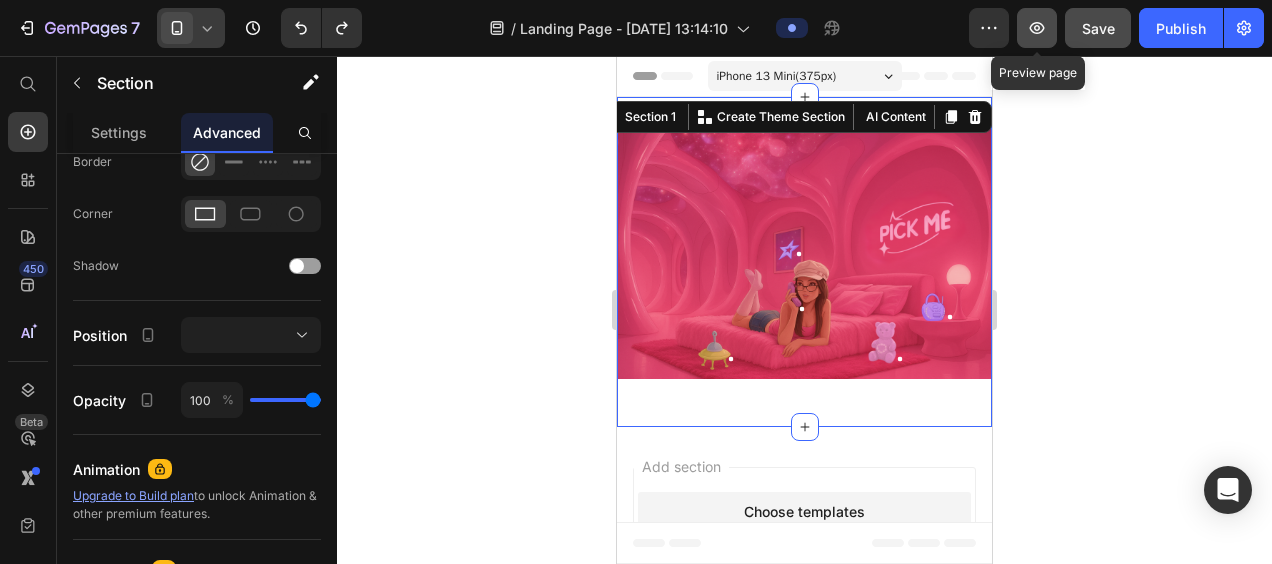 click 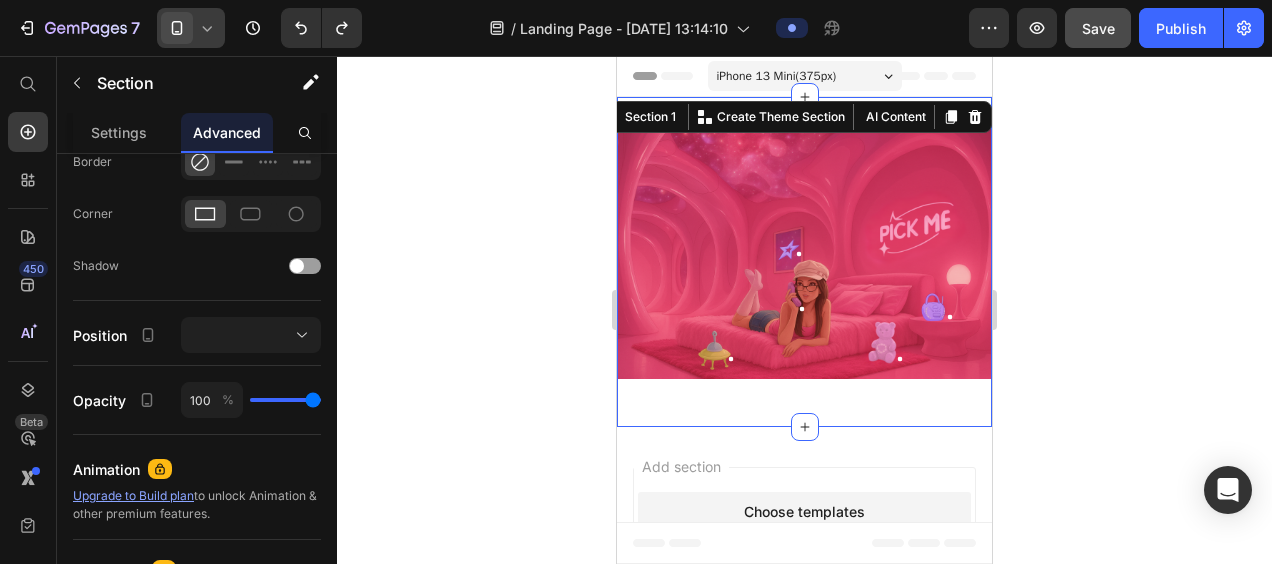 click 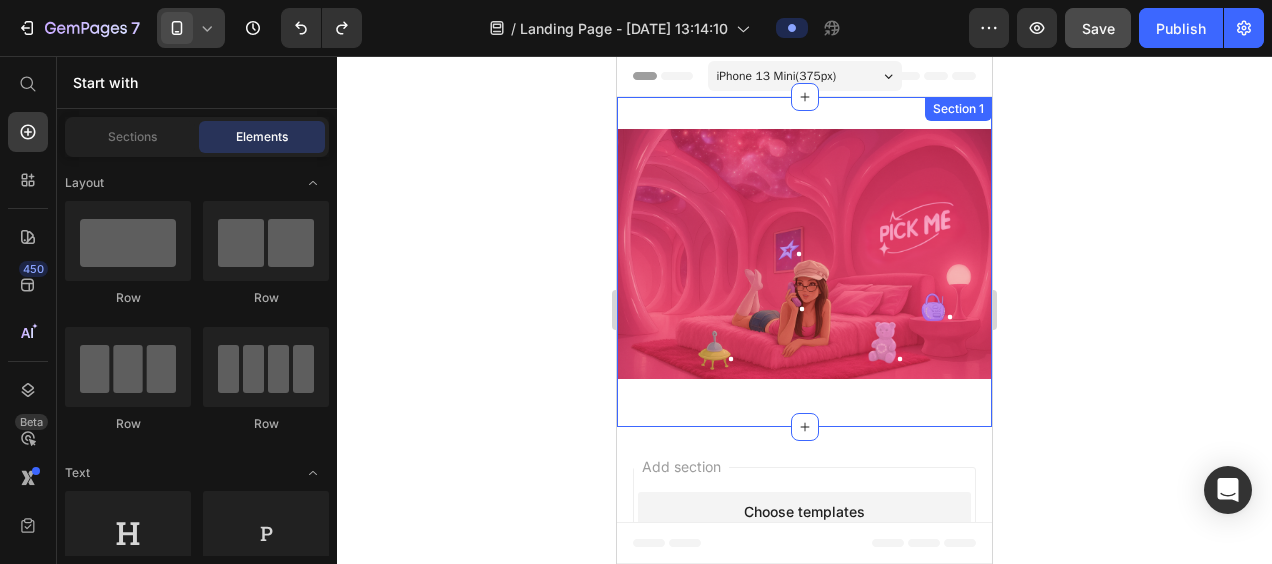 click on "Image Button Button Button Button Button Row Section 1" at bounding box center [804, 262] 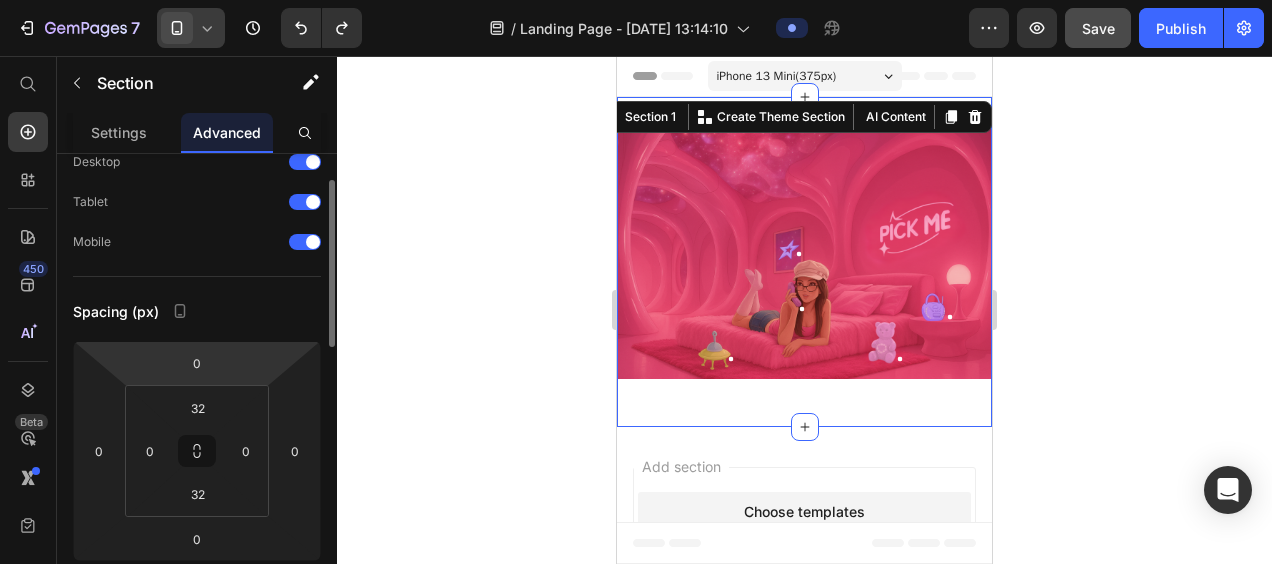 scroll, scrollTop: 0, scrollLeft: 0, axis: both 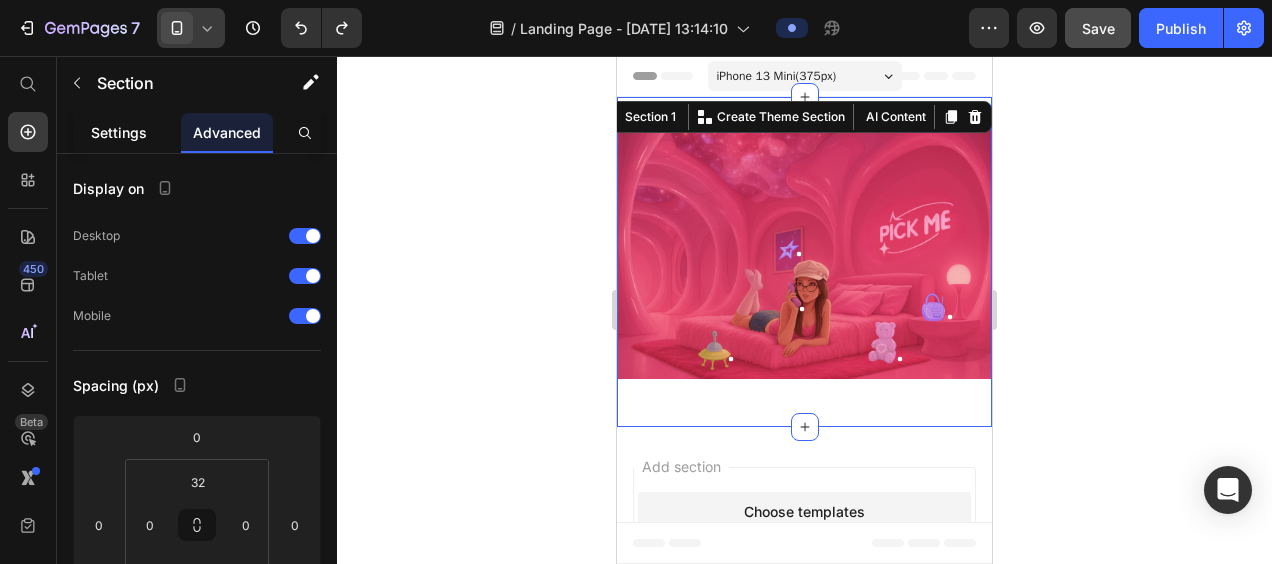 click on "Settings" at bounding box center (119, 132) 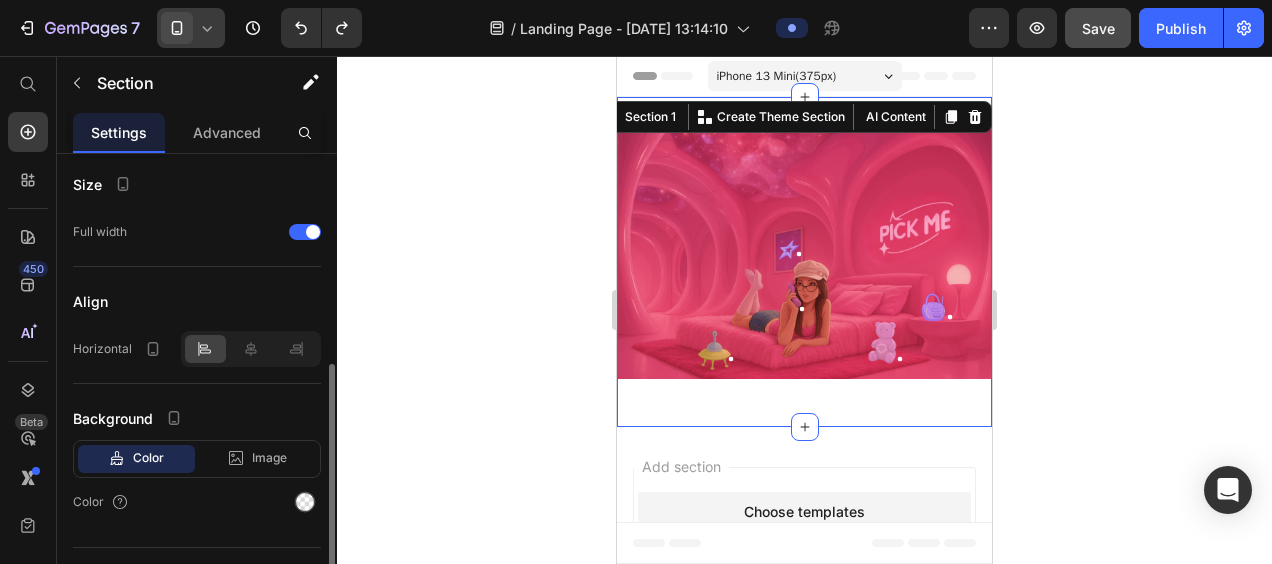 scroll, scrollTop: 368, scrollLeft: 0, axis: vertical 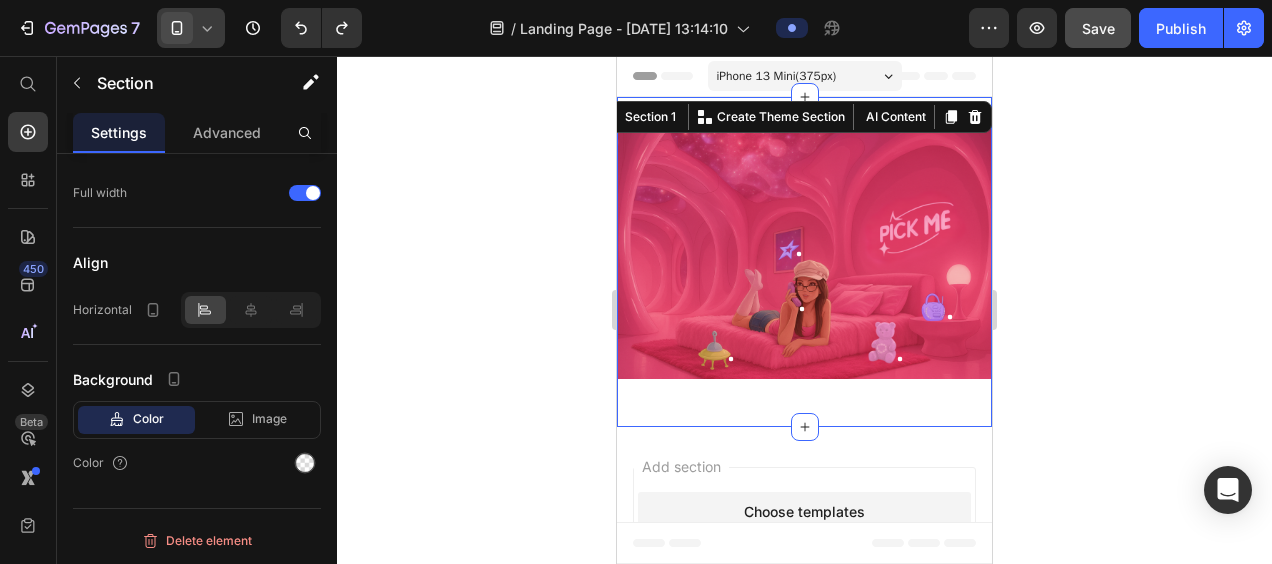 click 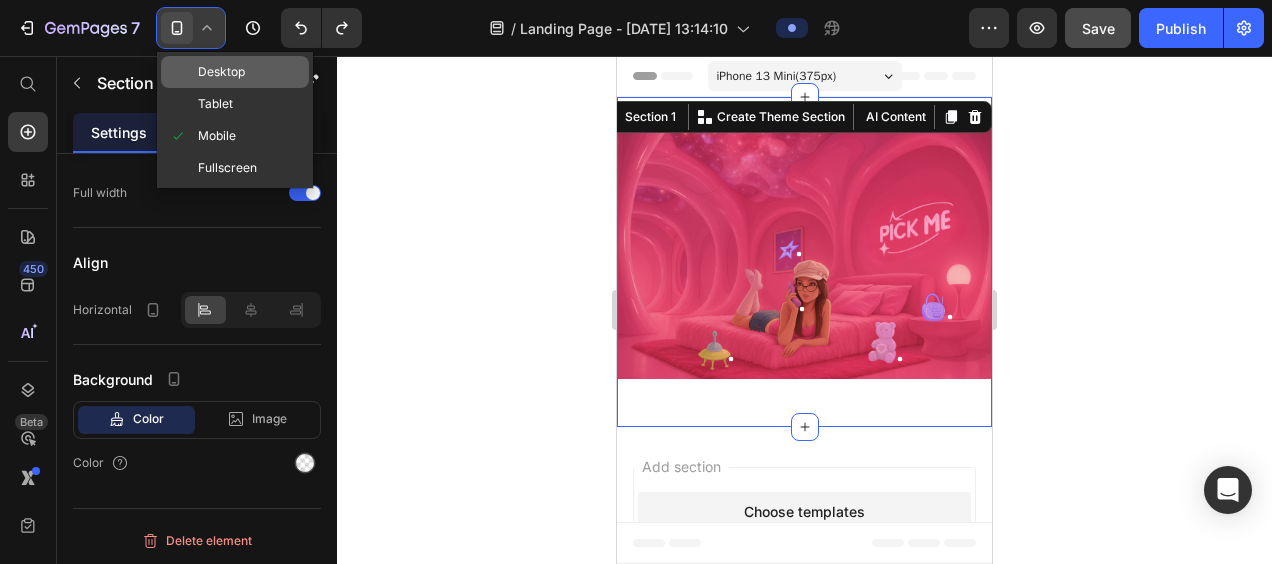 click on "Desktop" at bounding box center (221, 72) 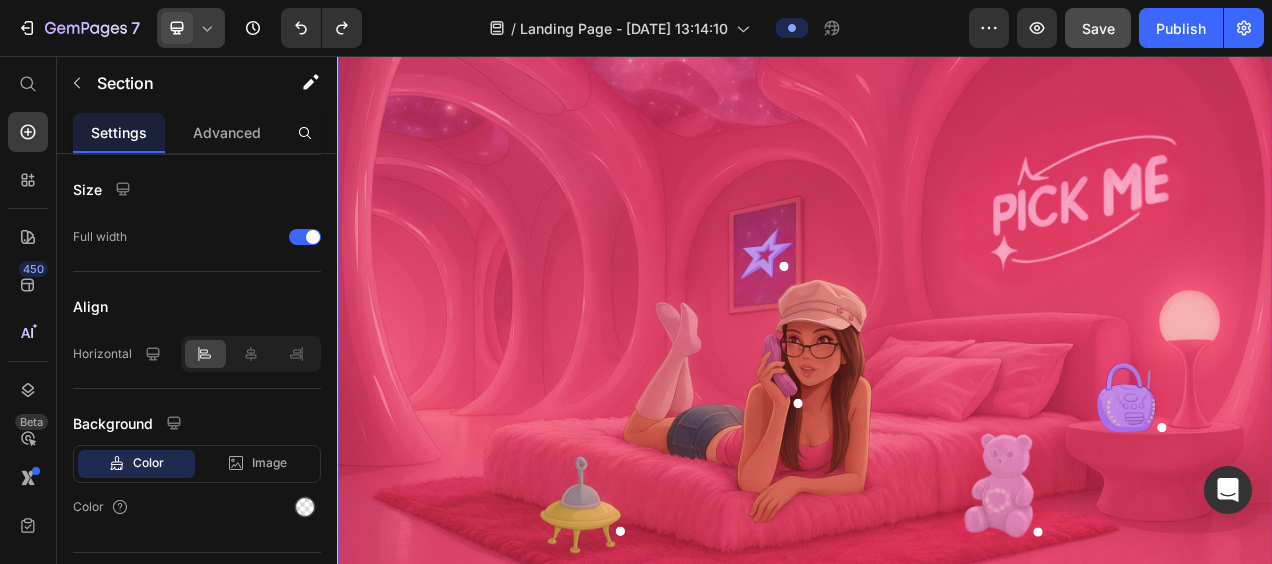 scroll, scrollTop: 206, scrollLeft: 0, axis: vertical 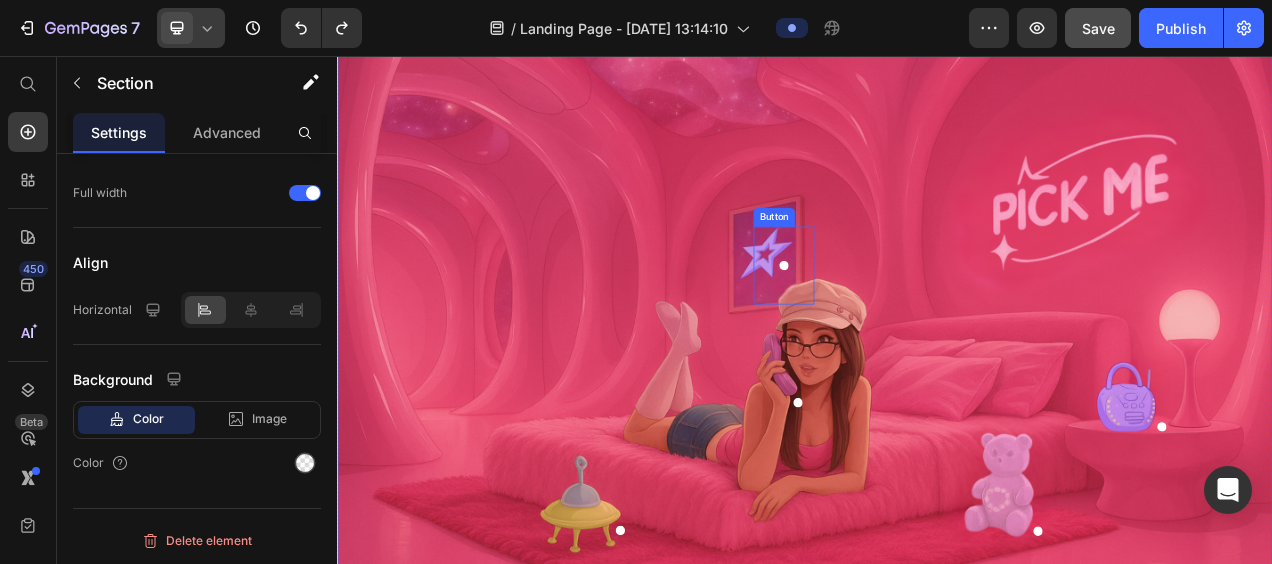 click at bounding box center [910, 325] 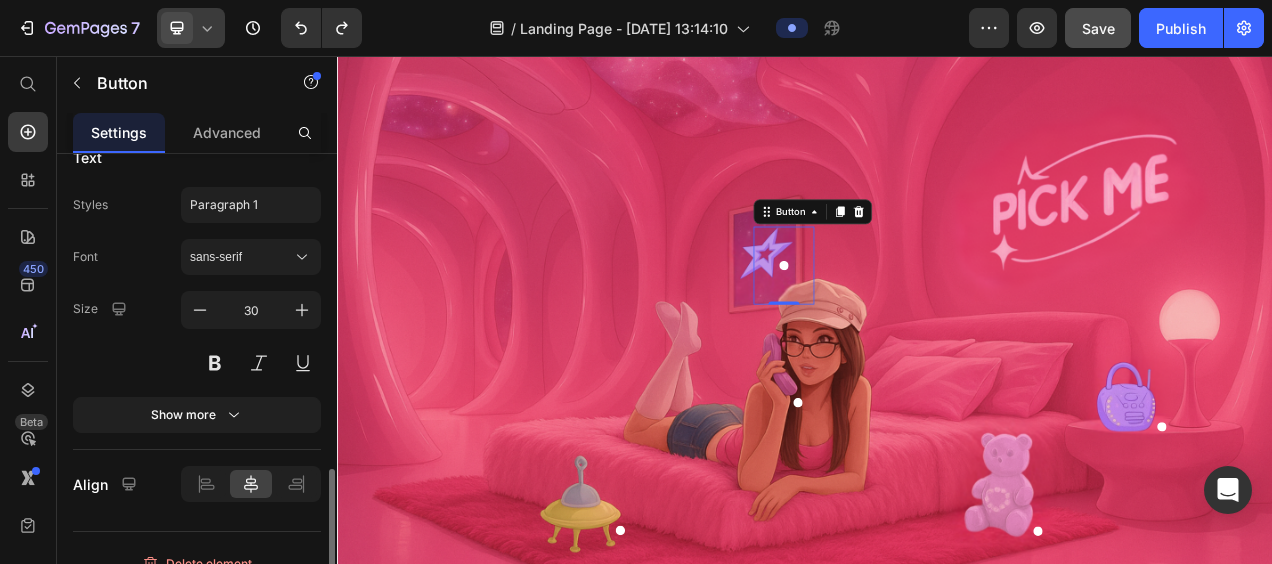 scroll, scrollTop: 1052, scrollLeft: 0, axis: vertical 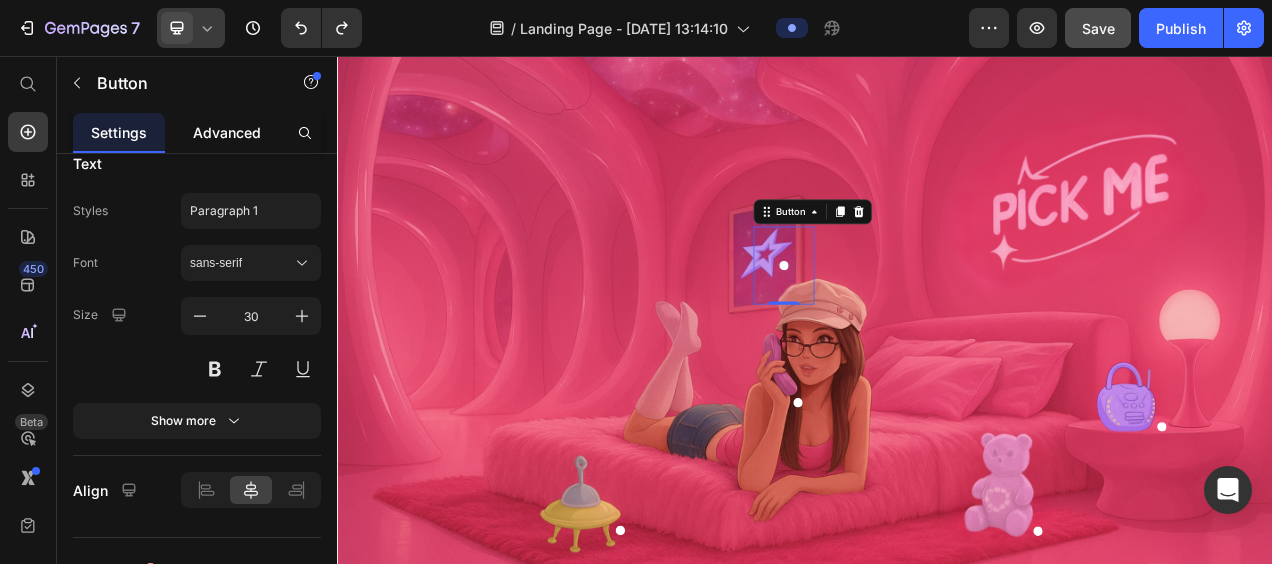 click on "Advanced" at bounding box center [227, 132] 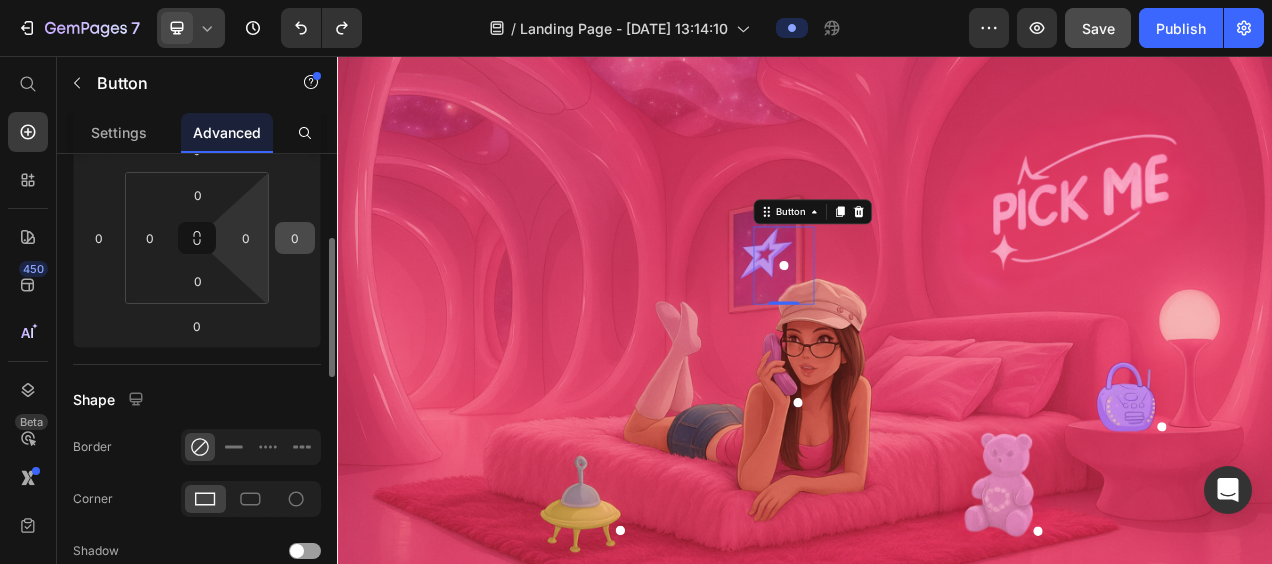 scroll, scrollTop: 286, scrollLeft: 0, axis: vertical 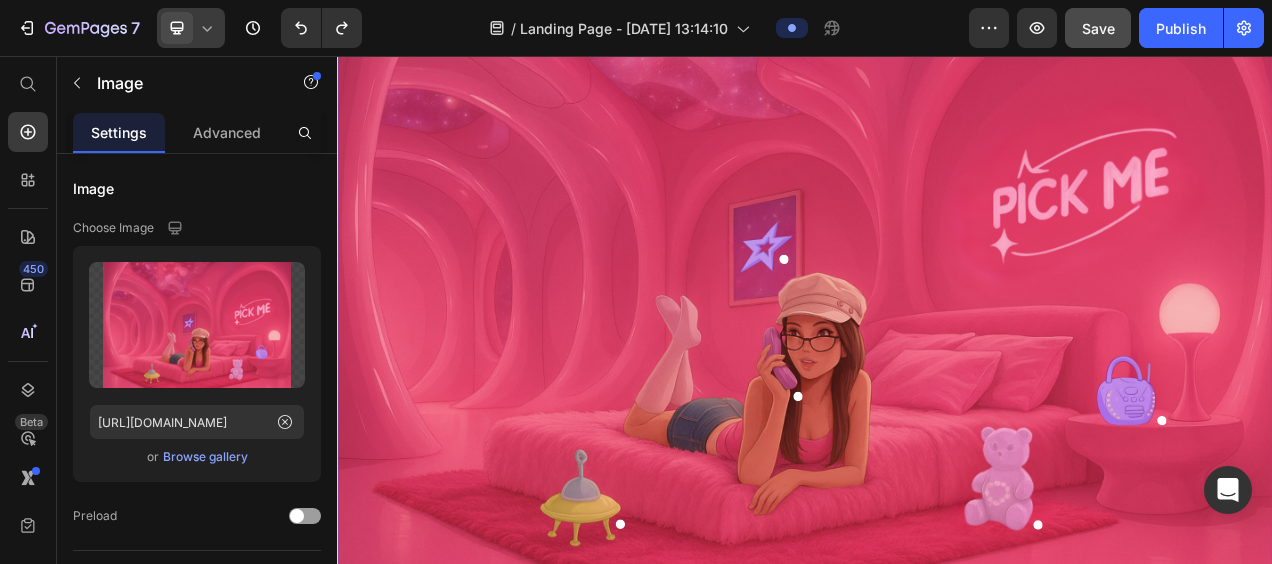 click 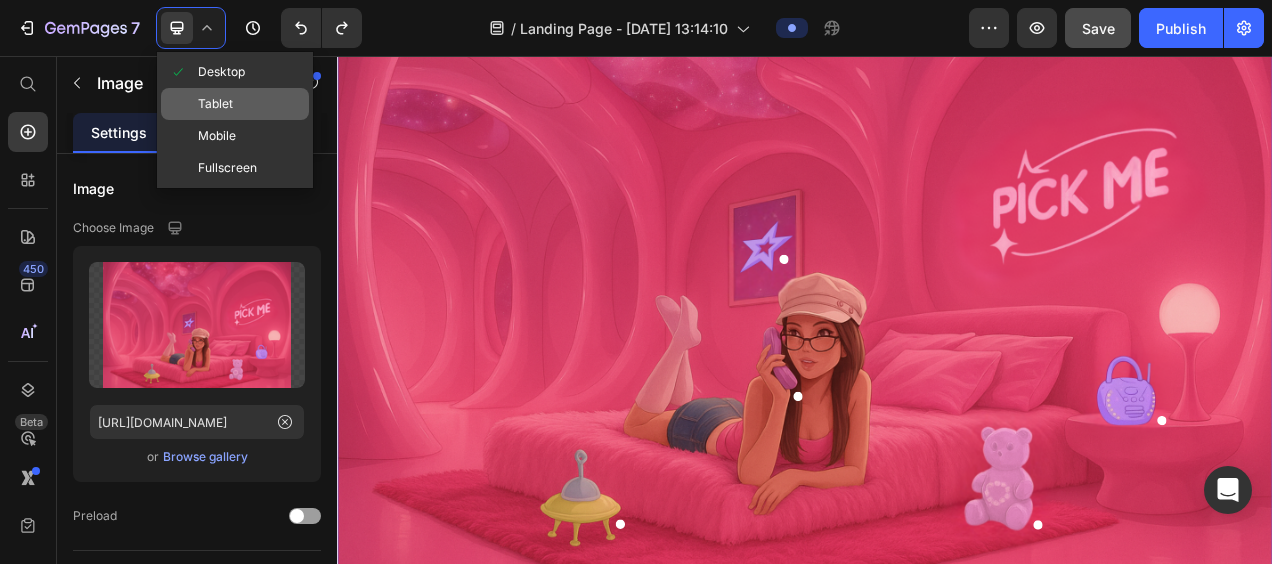 click on "Tablet" 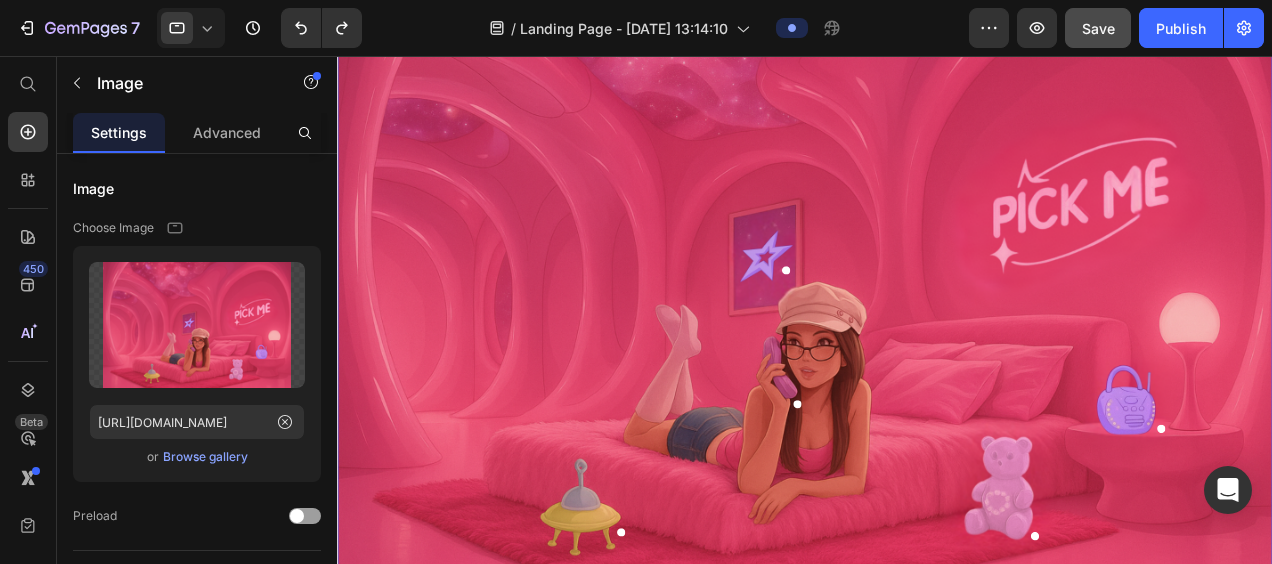 scroll, scrollTop: 182, scrollLeft: 0, axis: vertical 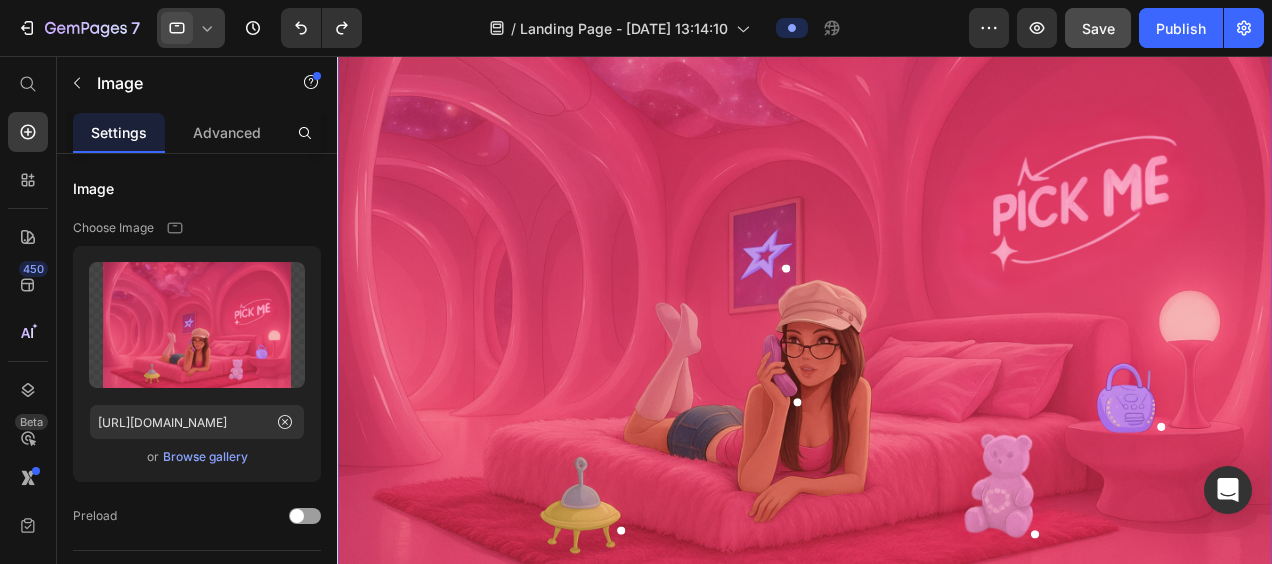 click 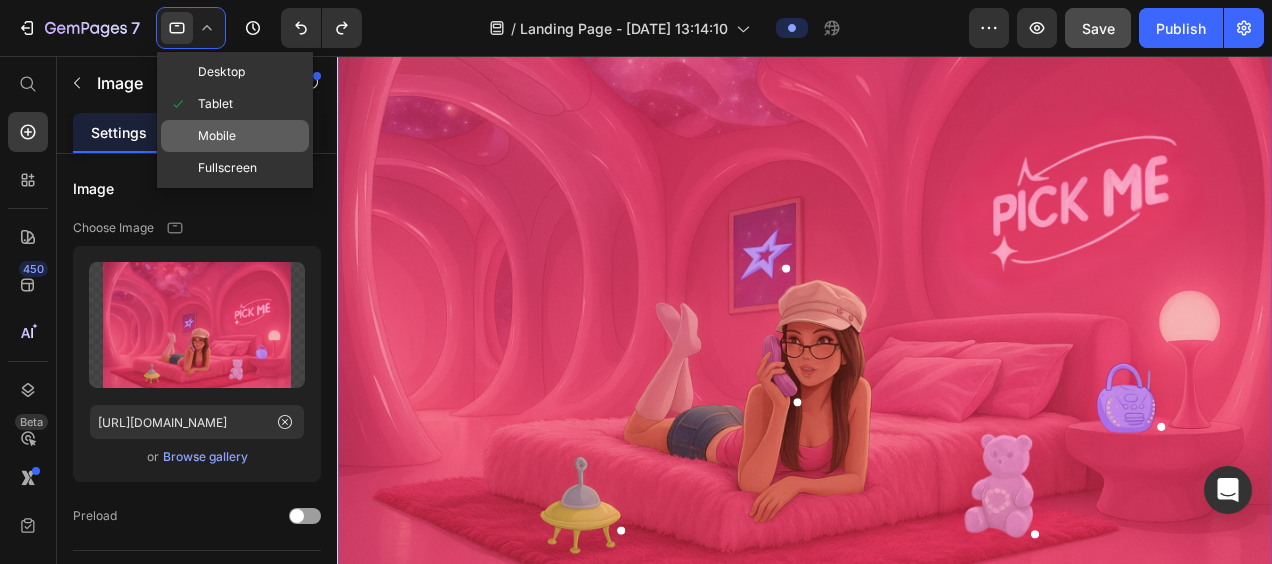 click on "Mobile" at bounding box center [217, 136] 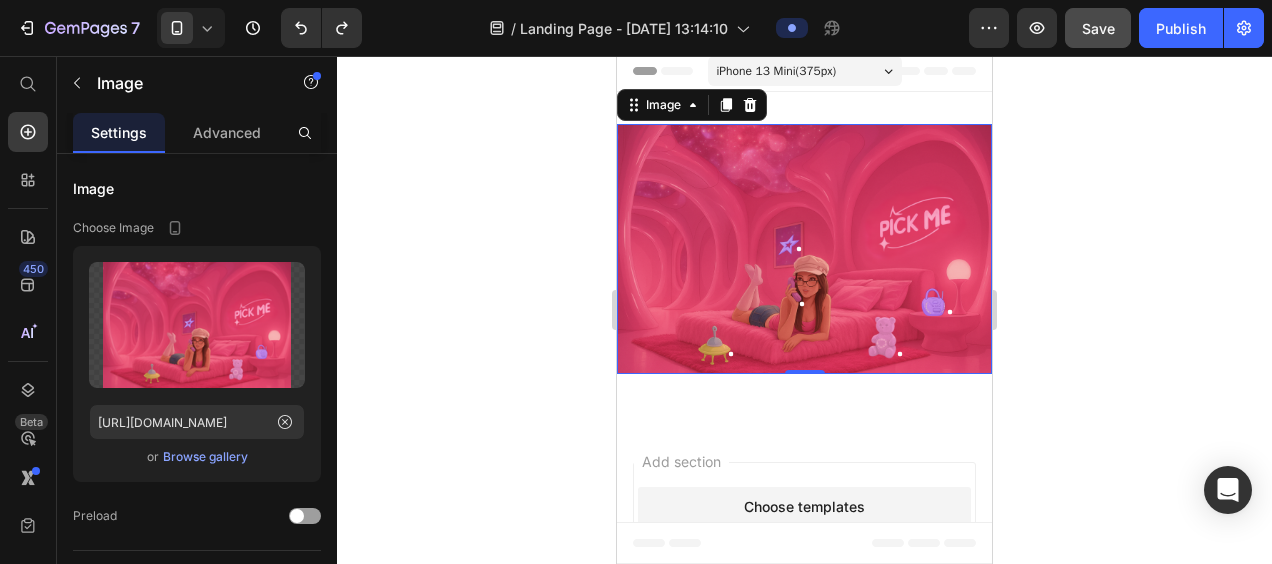 scroll, scrollTop: 2, scrollLeft: 0, axis: vertical 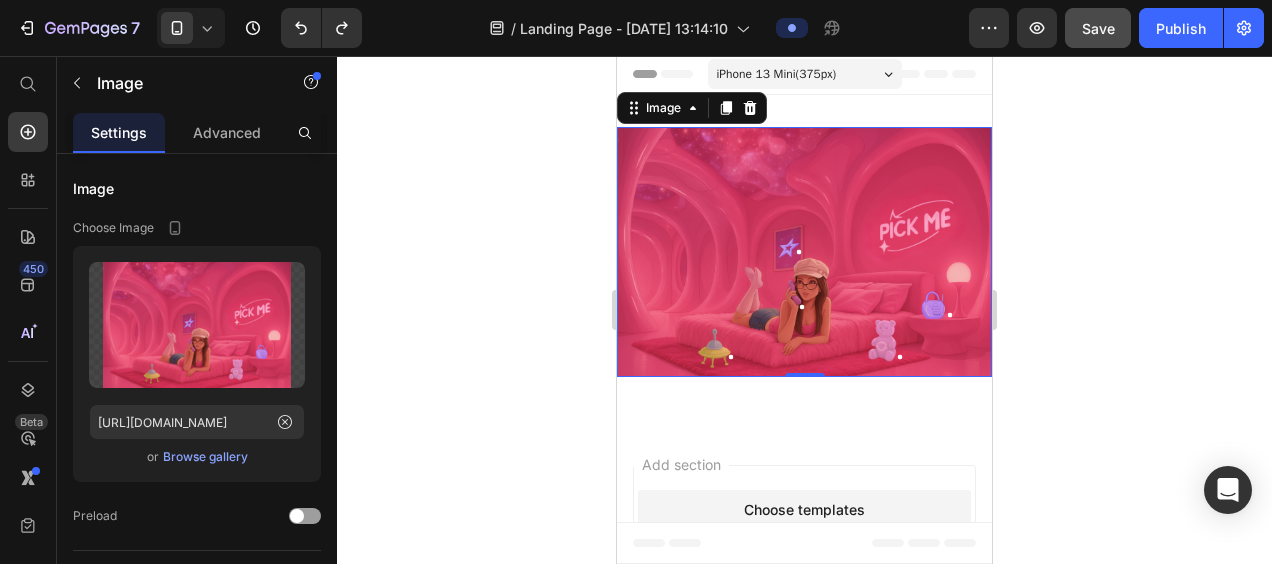 click 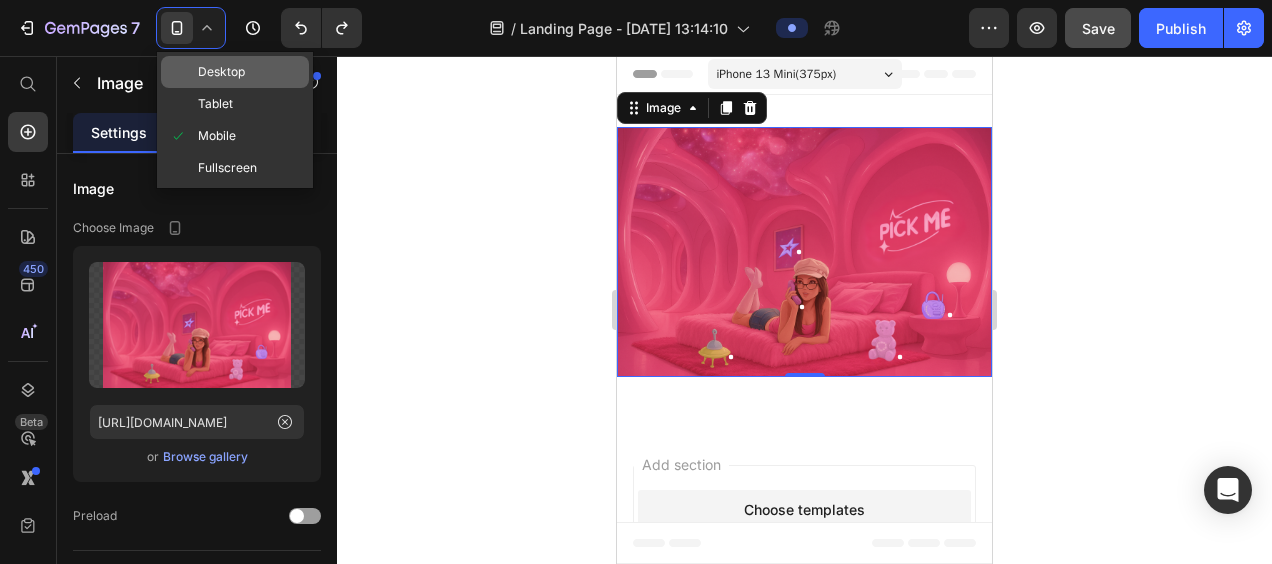 click on "Desktop" at bounding box center (221, 72) 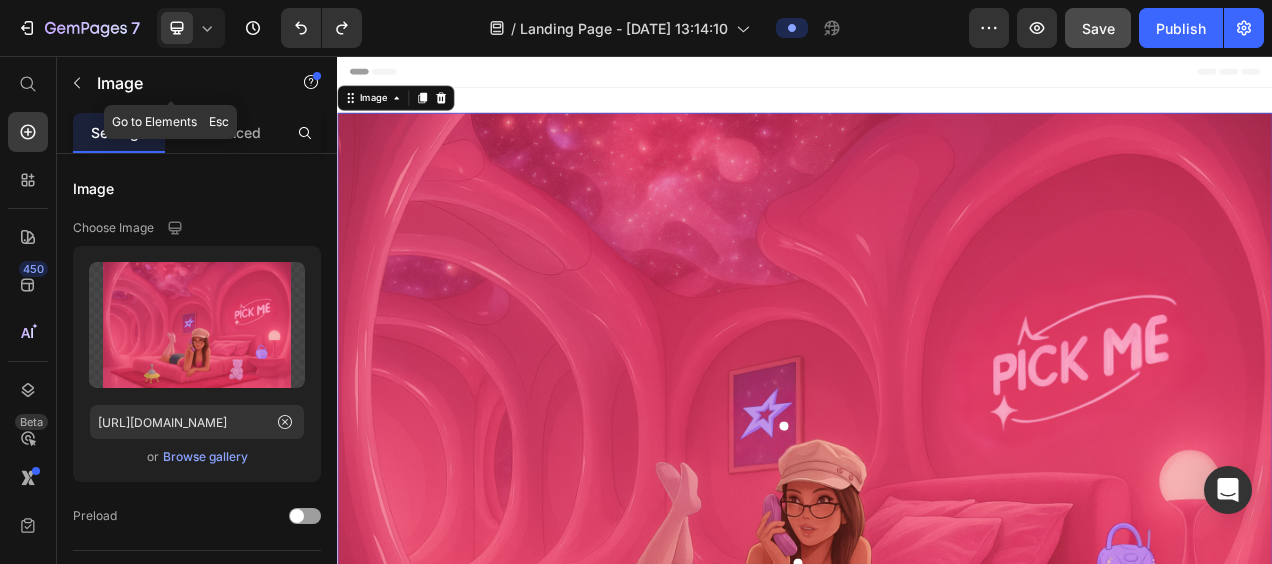 scroll, scrollTop: 2, scrollLeft: 0, axis: vertical 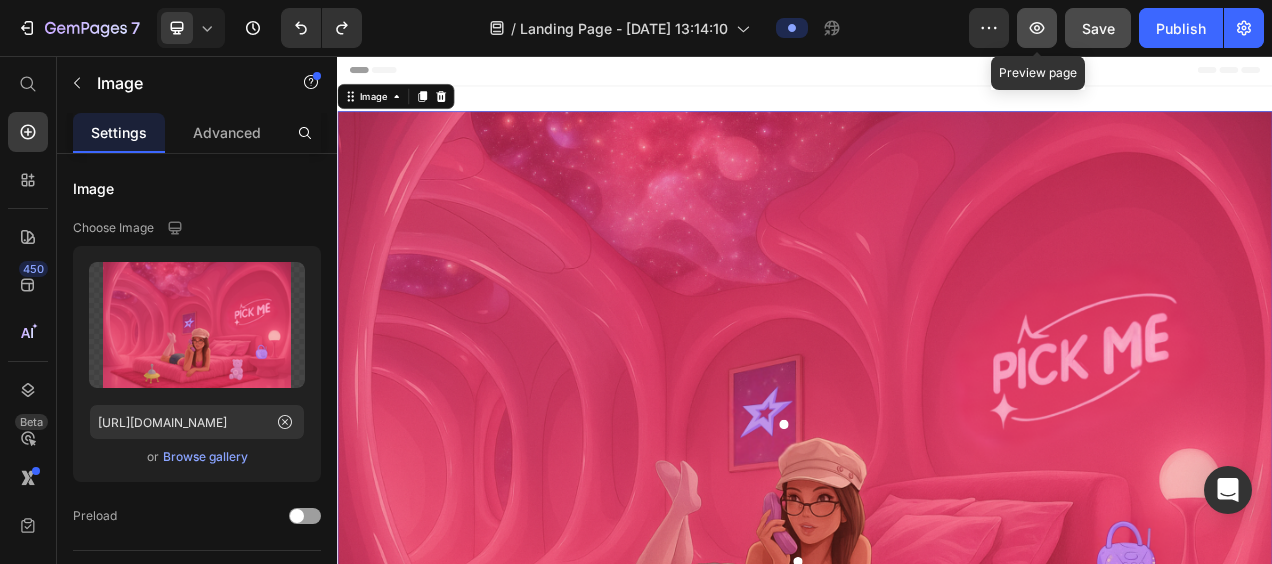 click 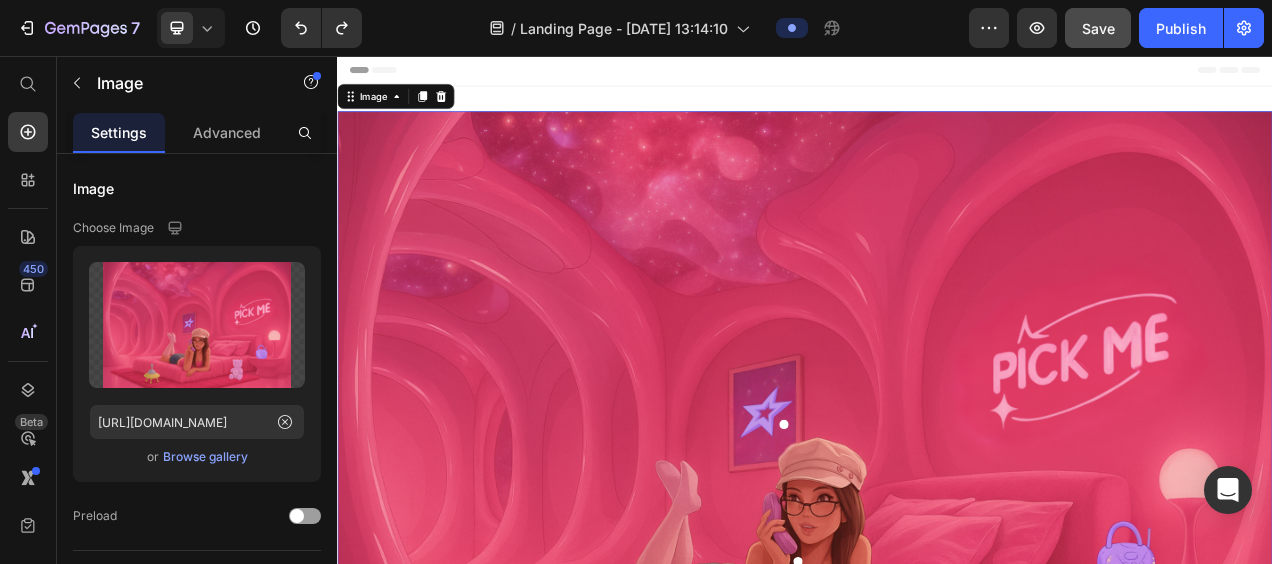 click 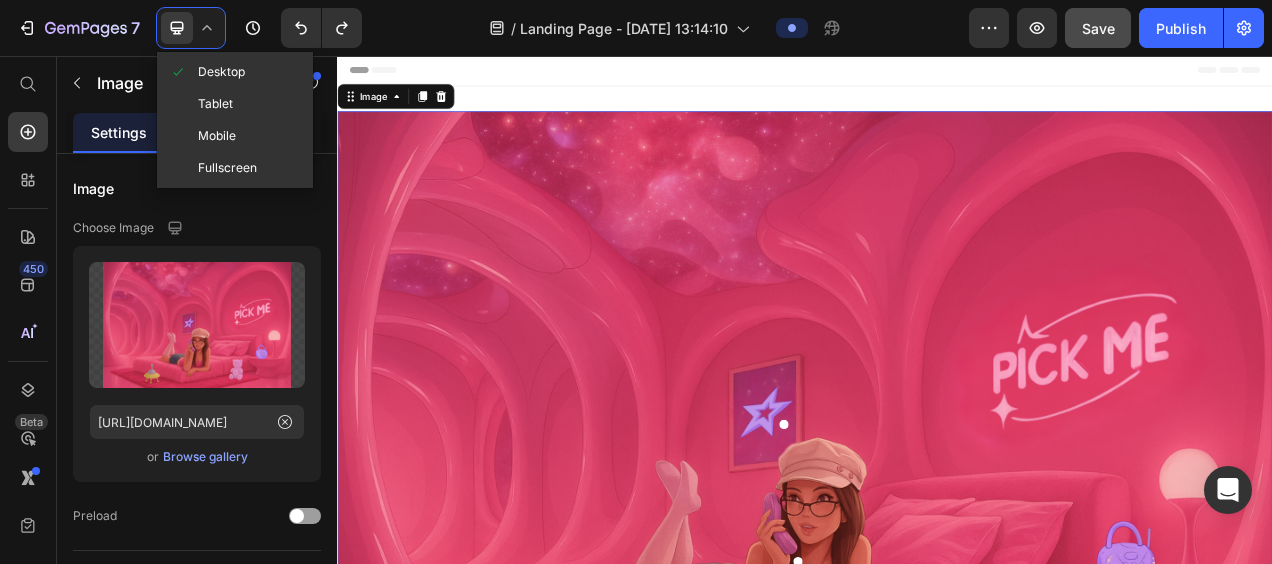 click 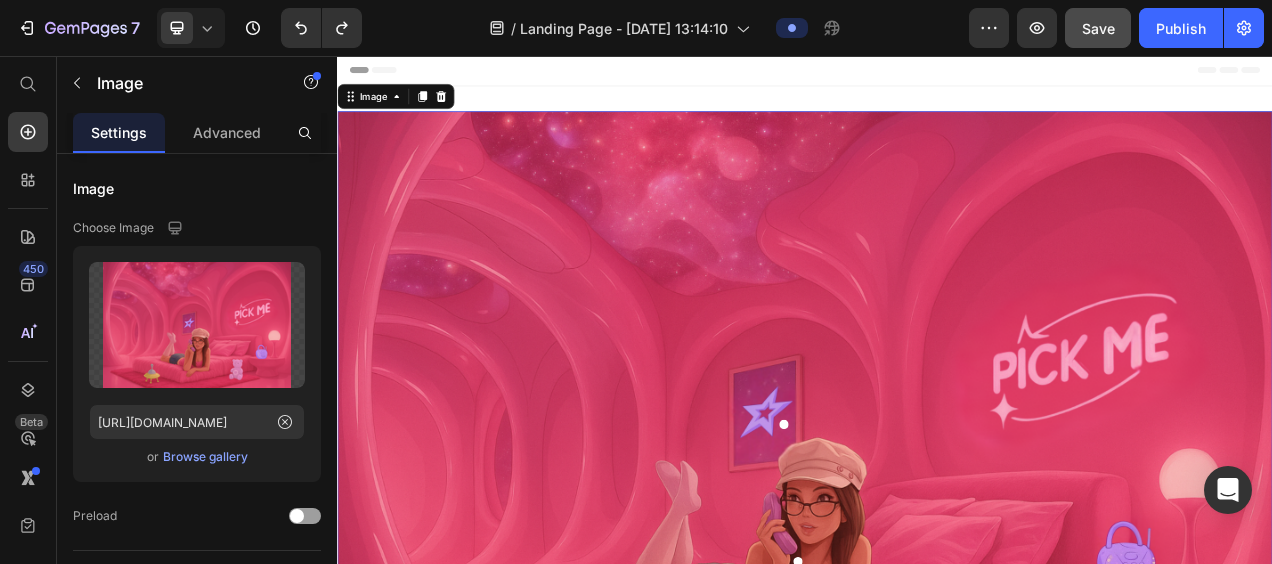 click 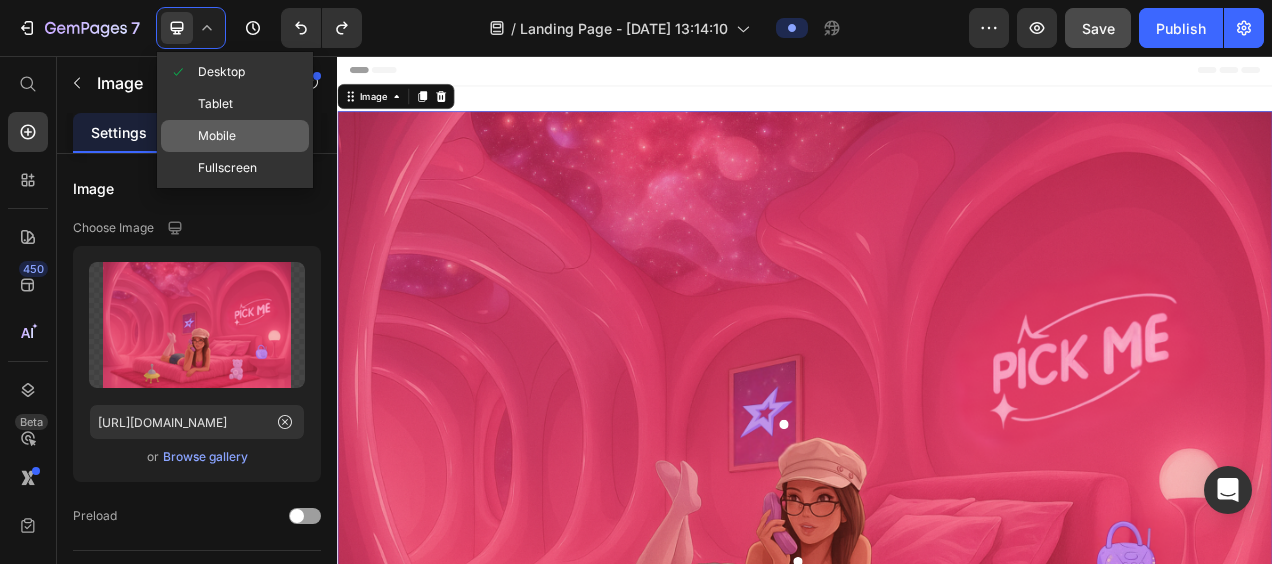 click on "Mobile" 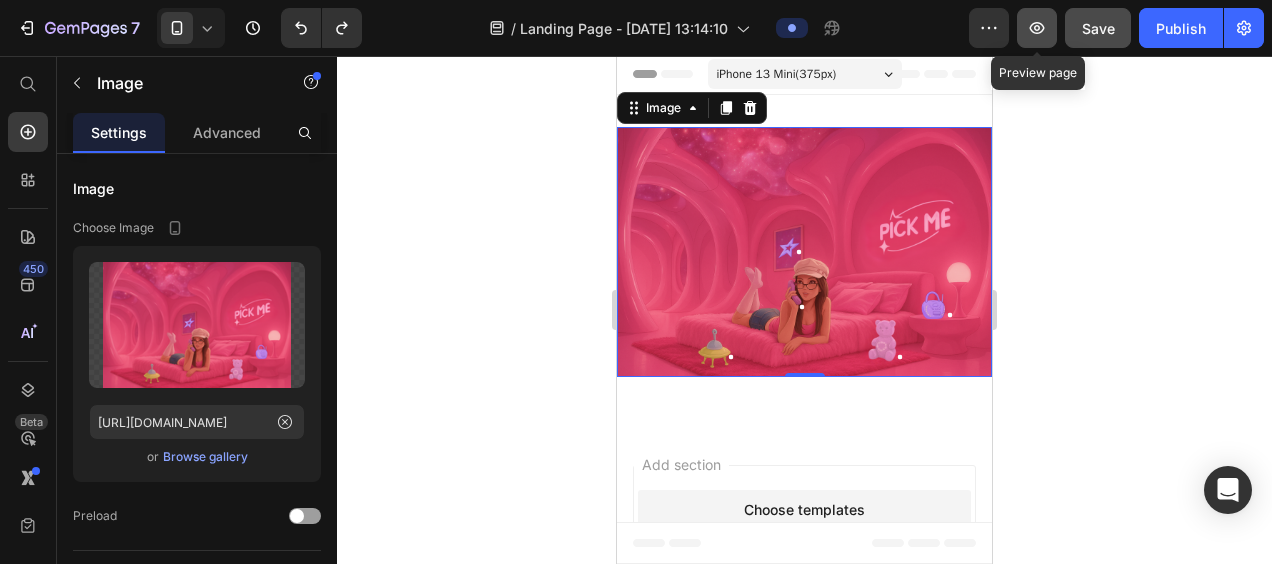 click 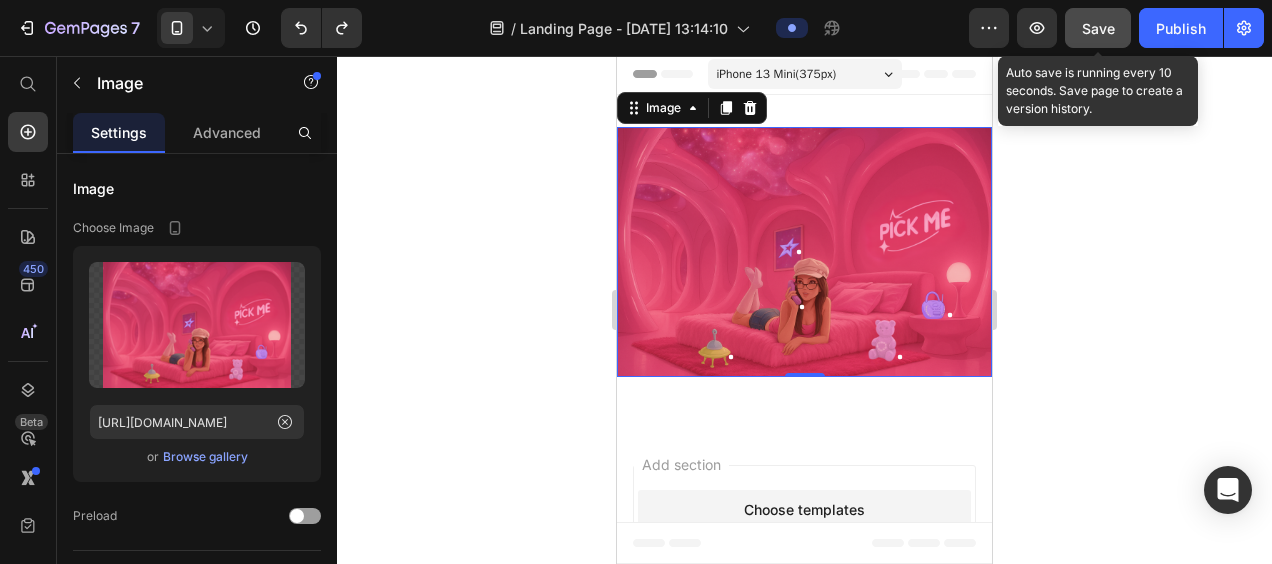 click on "Save" at bounding box center (1098, 28) 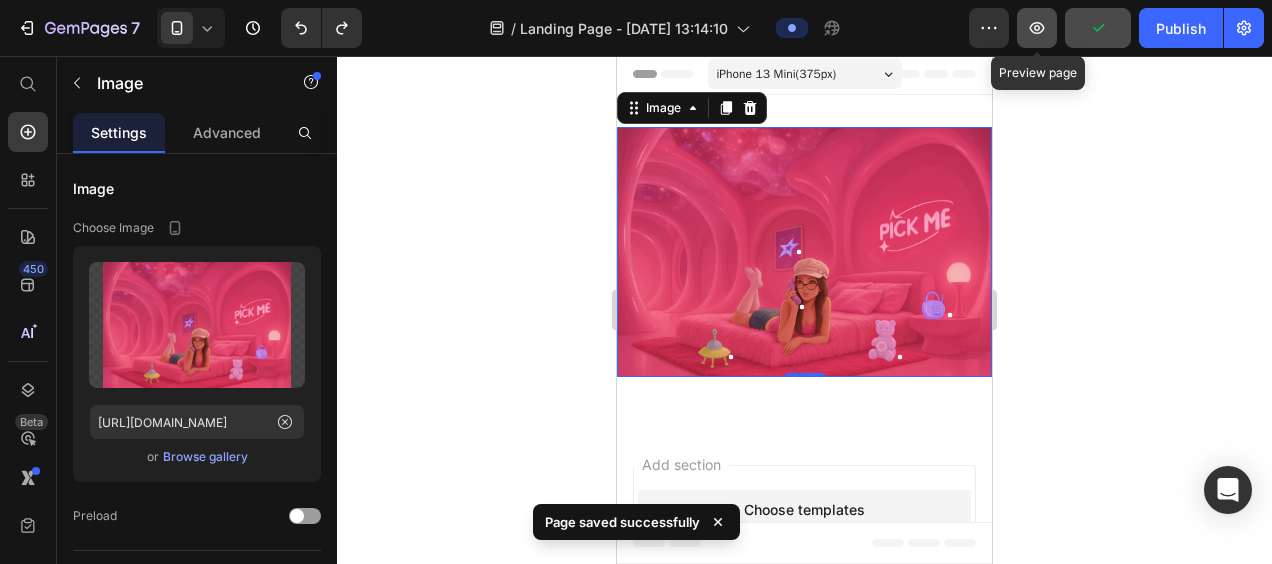 click 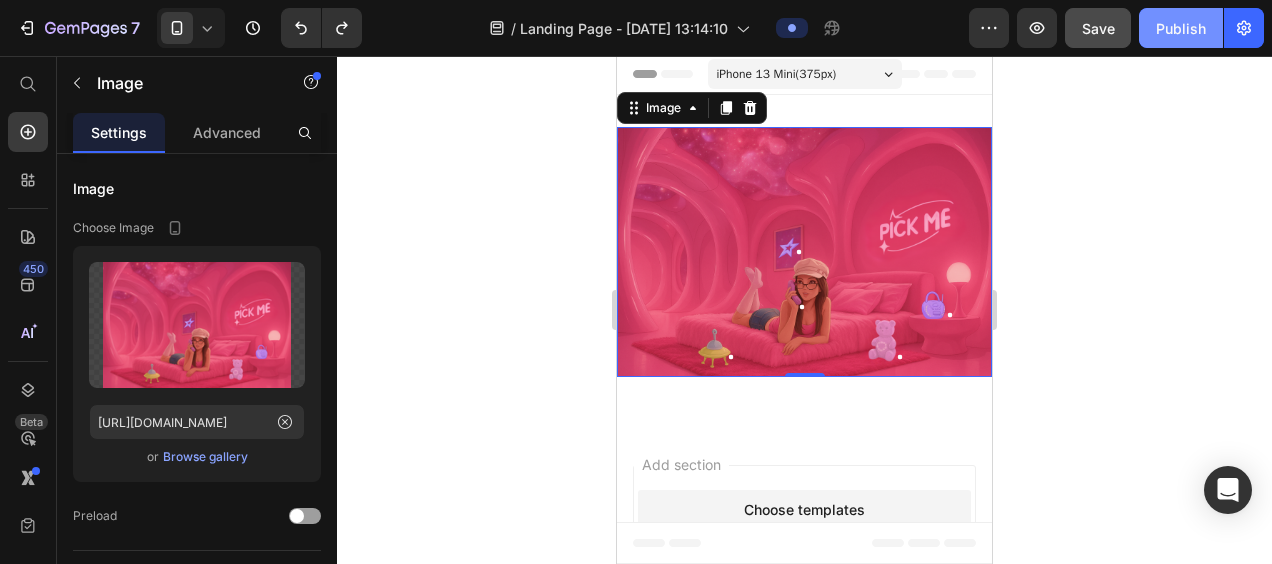 click on "Publish" at bounding box center (1181, 28) 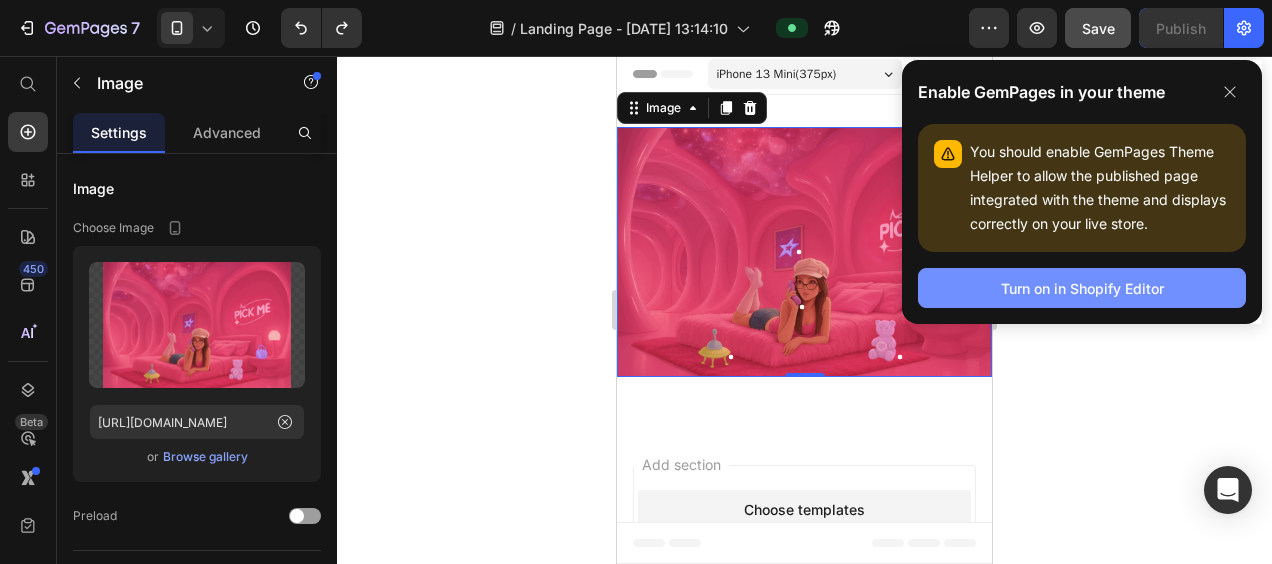 click on "Turn on in Shopify Editor" at bounding box center (1082, 288) 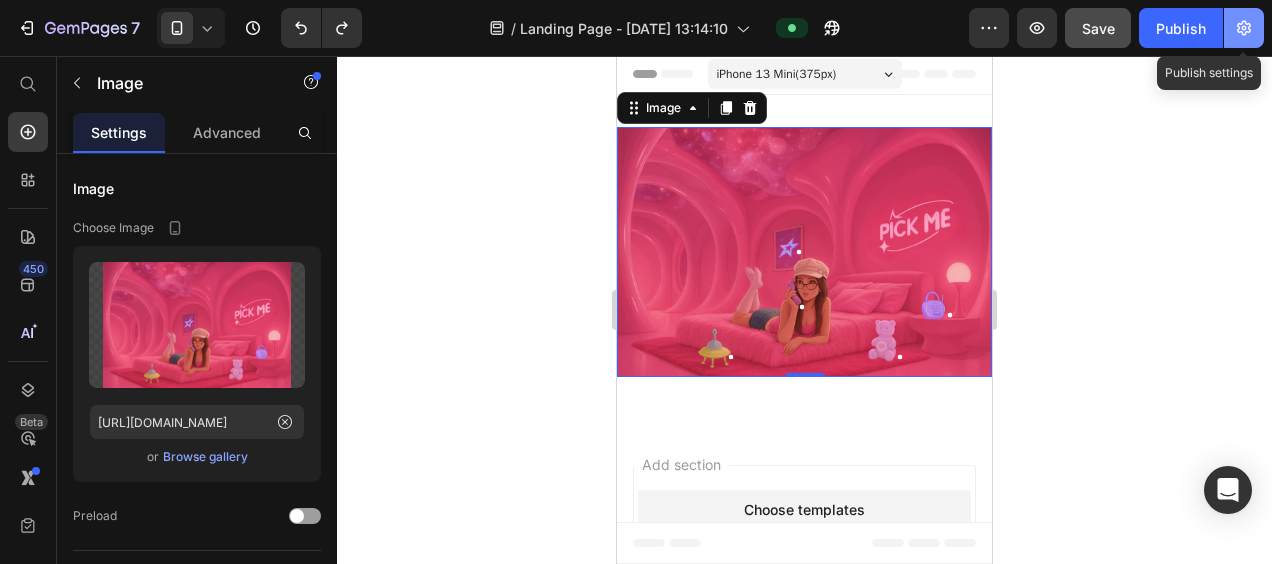 click 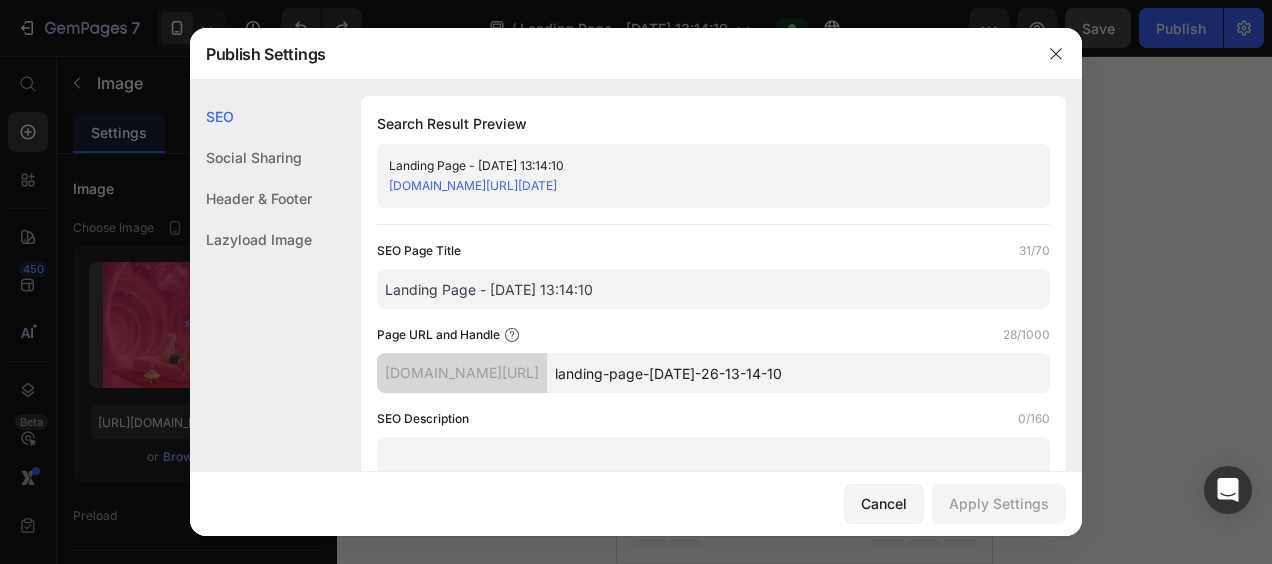 click at bounding box center (636, 282) 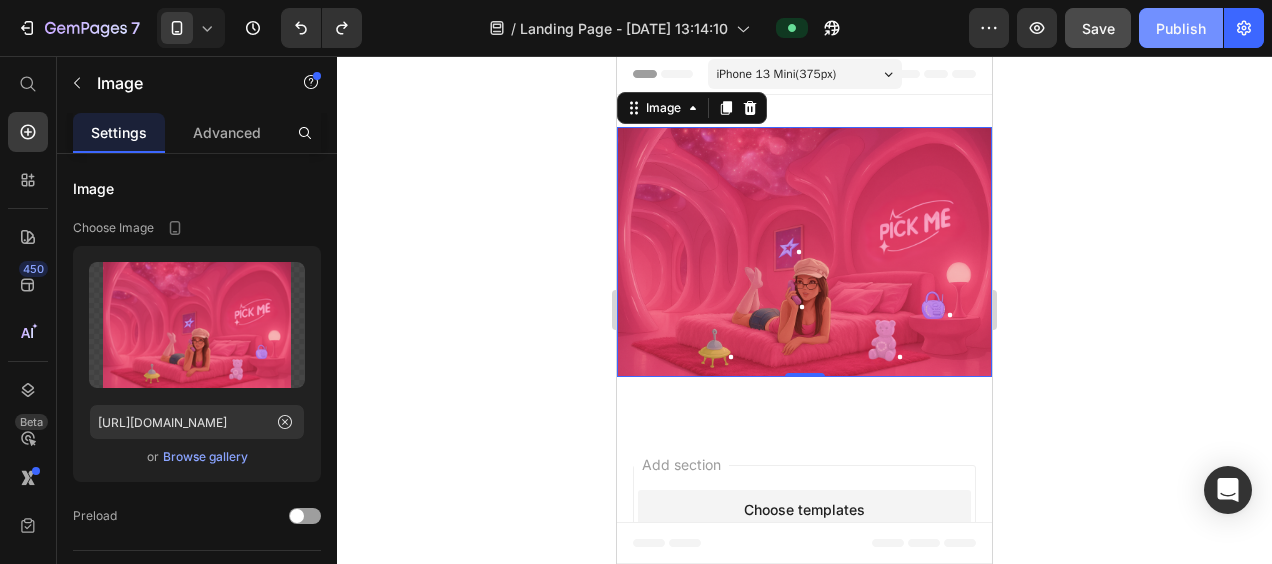 click on "Publish" at bounding box center (1181, 28) 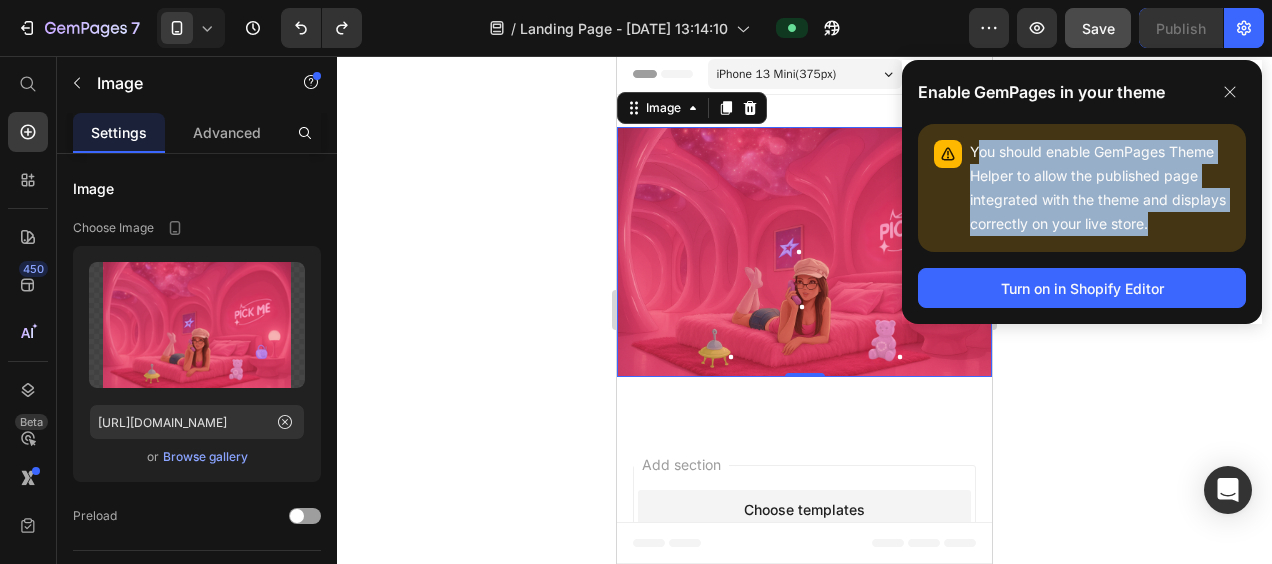 drag, startPoint x: 980, startPoint y: 155, endPoint x: 1159, endPoint y: 225, distance: 192.20041 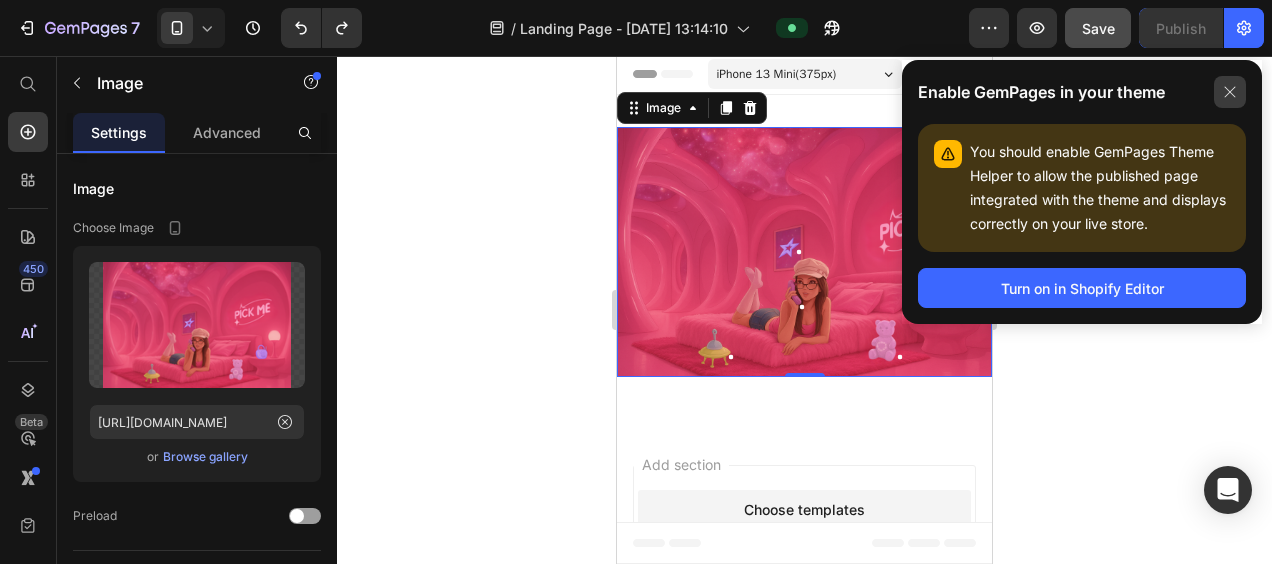 click 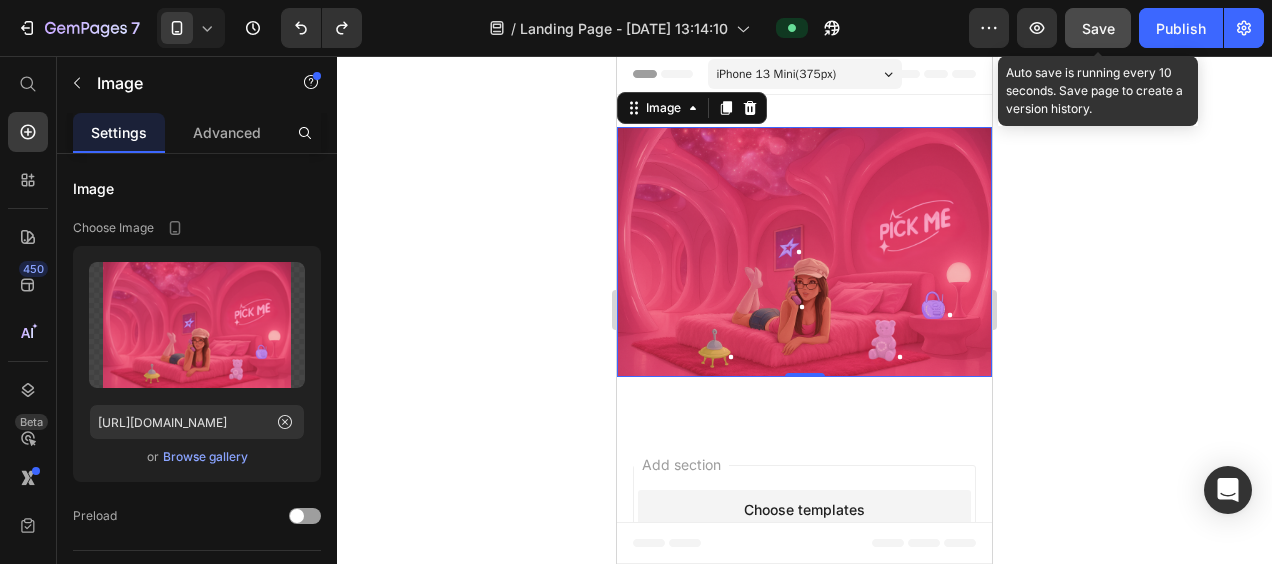 click on "Save" at bounding box center [1098, 28] 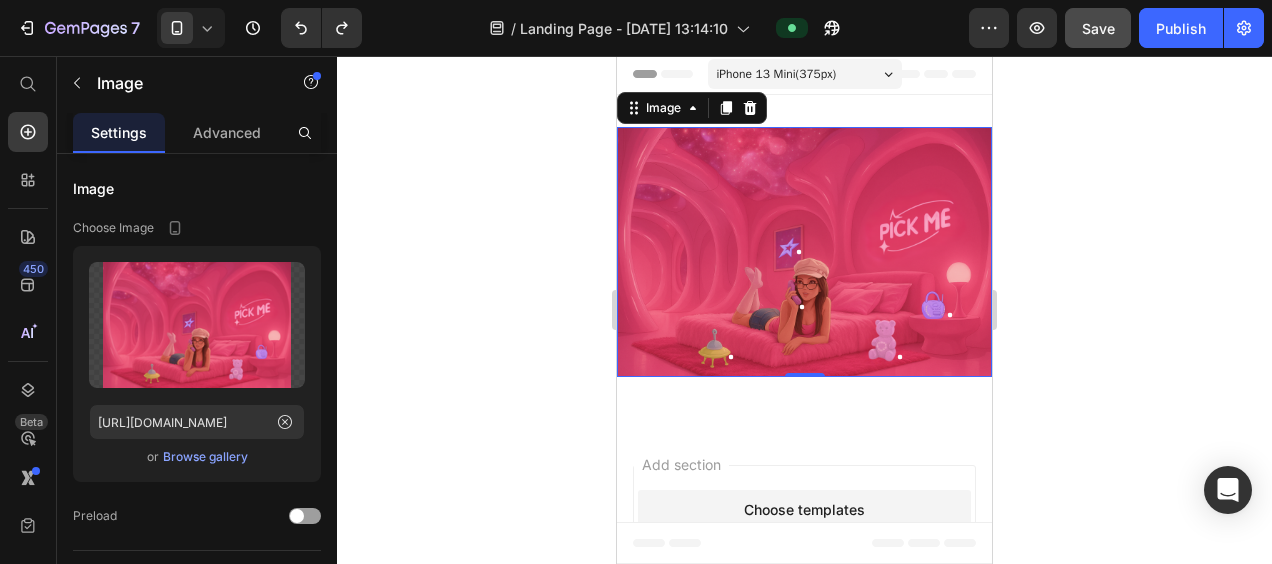 click 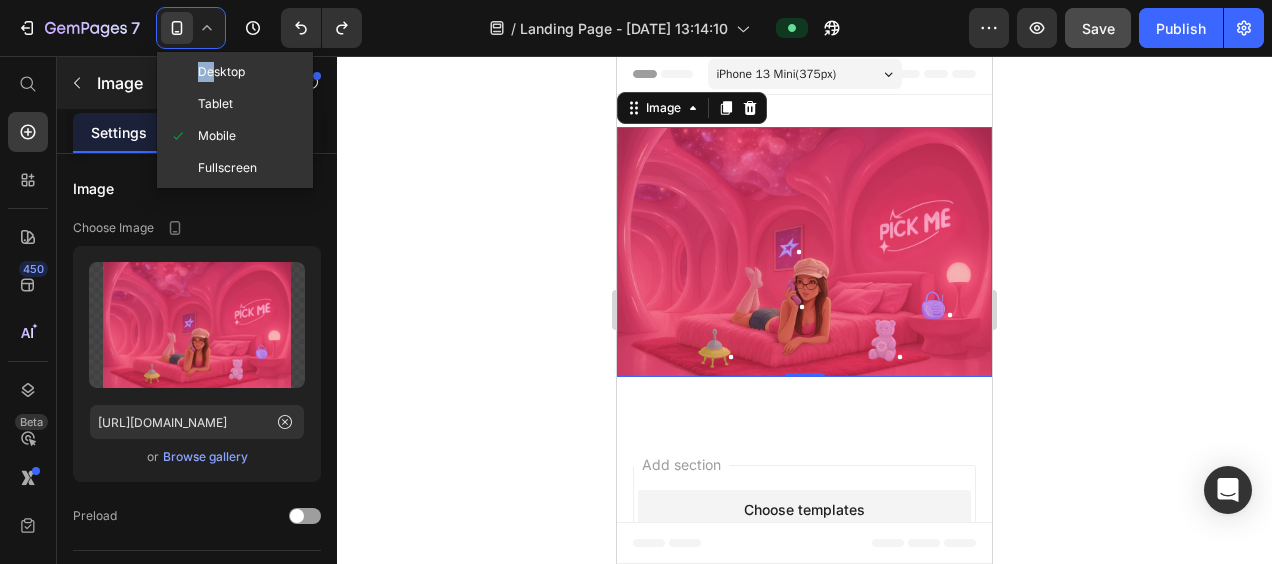 drag, startPoint x: 212, startPoint y: 69, endPoint x: 182, endPoint y: 68, distance: 30.016663 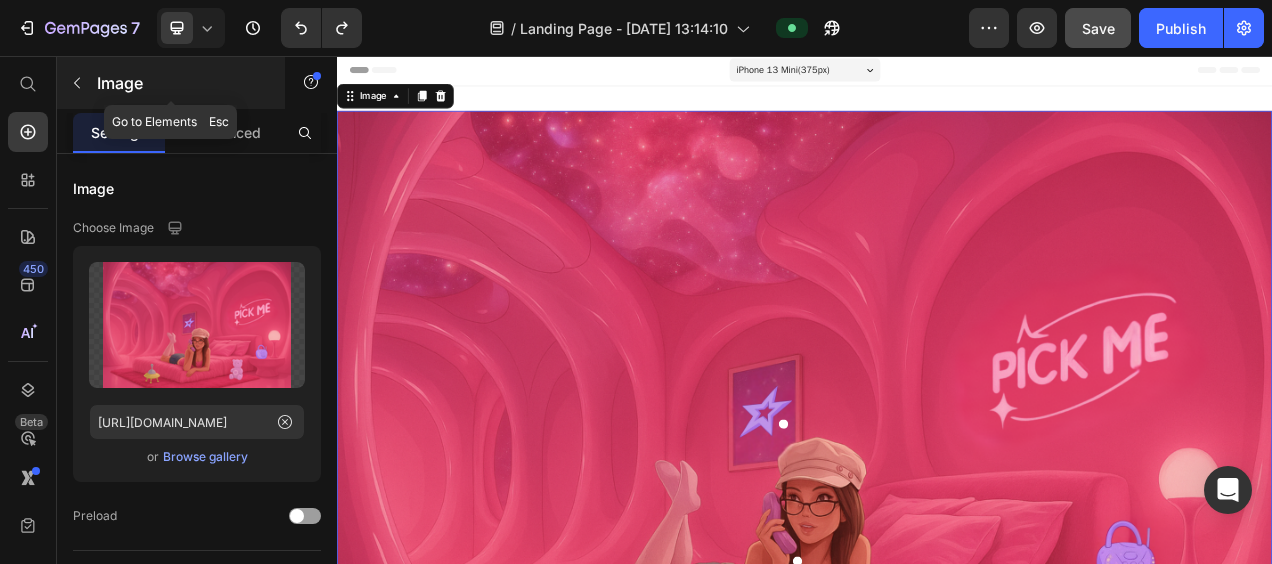 scroll, scrollTop: 0, scrollLeft: 0, axis: both 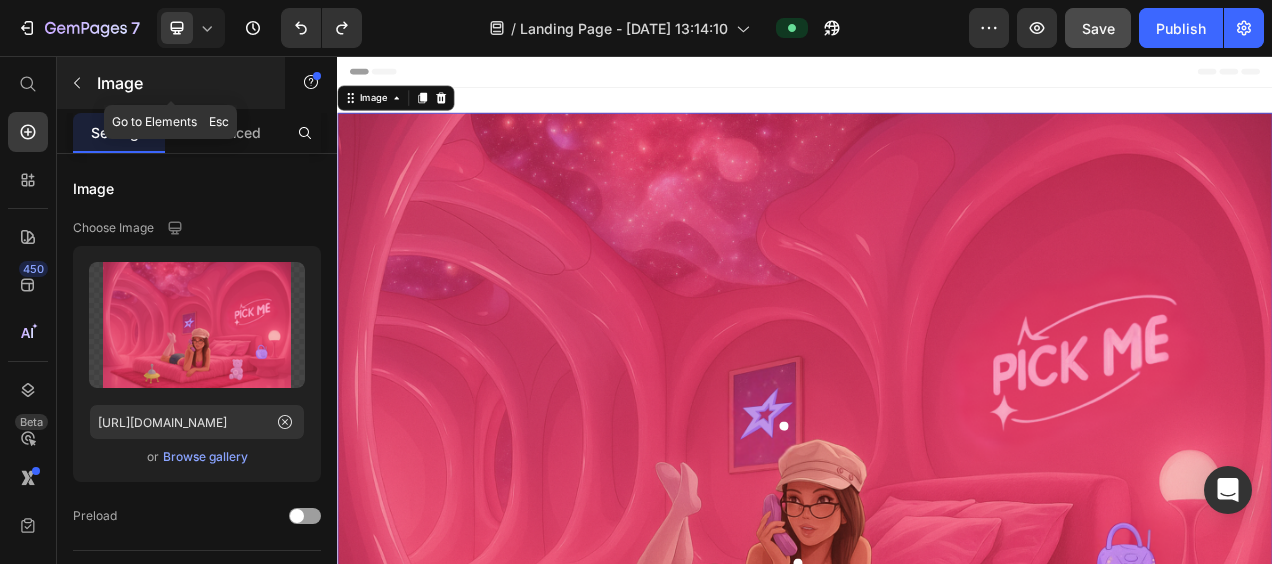 click on "Image" at bounding box center (171, 83) 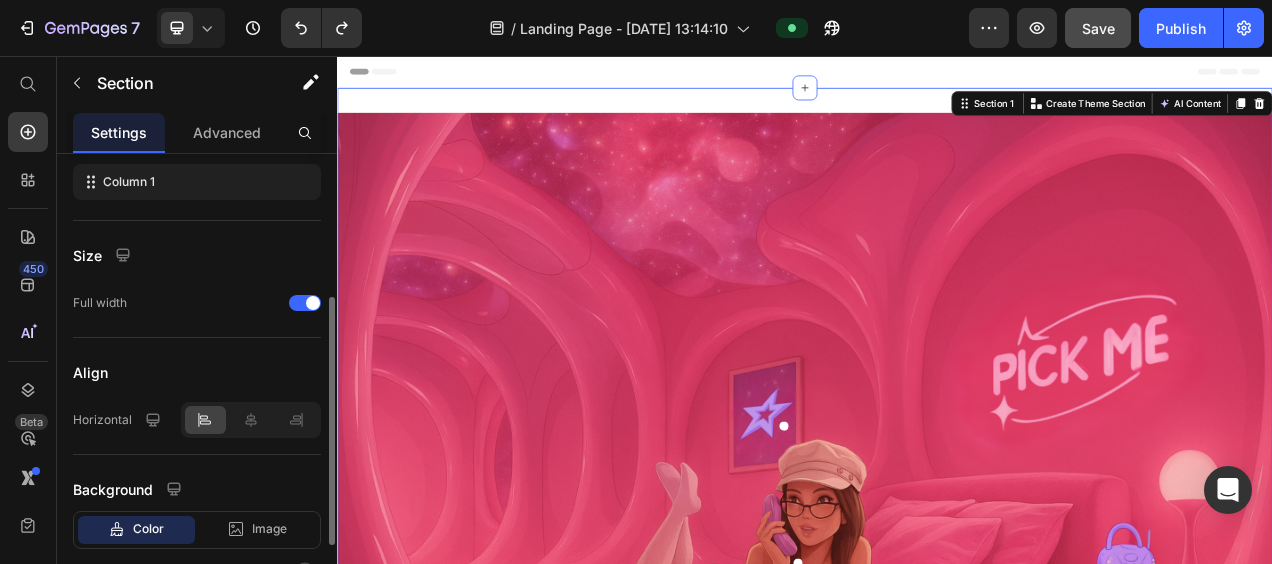 scroll, scrollTop: 412, scrollLeft: 0, axis: vertical 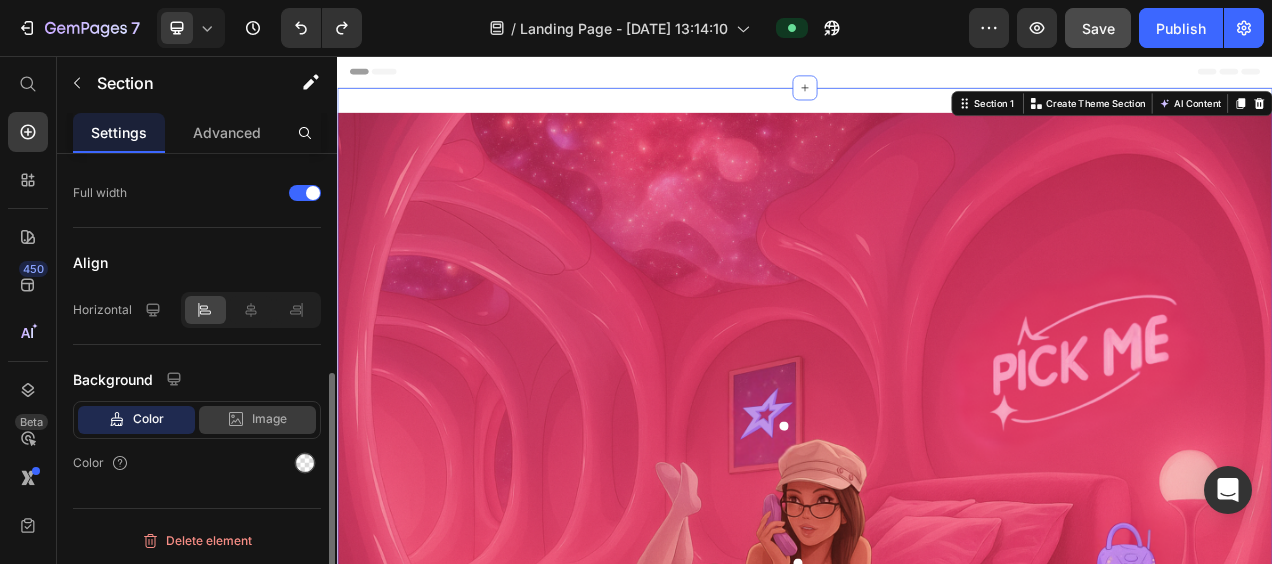 click 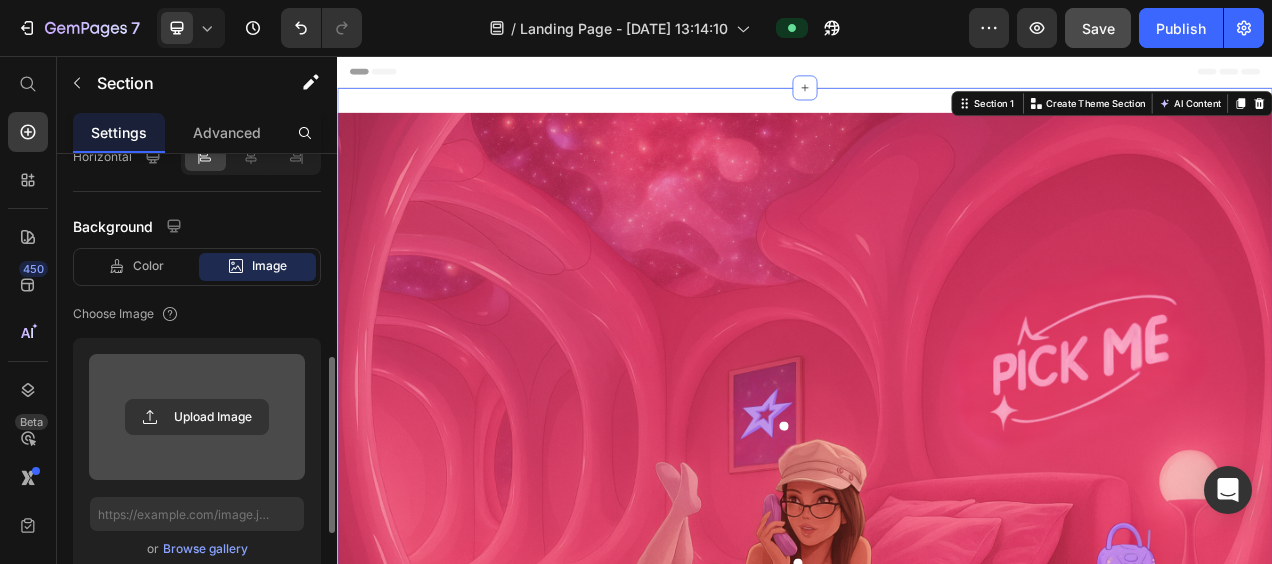 scroll, scrollTop: 570, scrollLeft: 0, axis: vertical 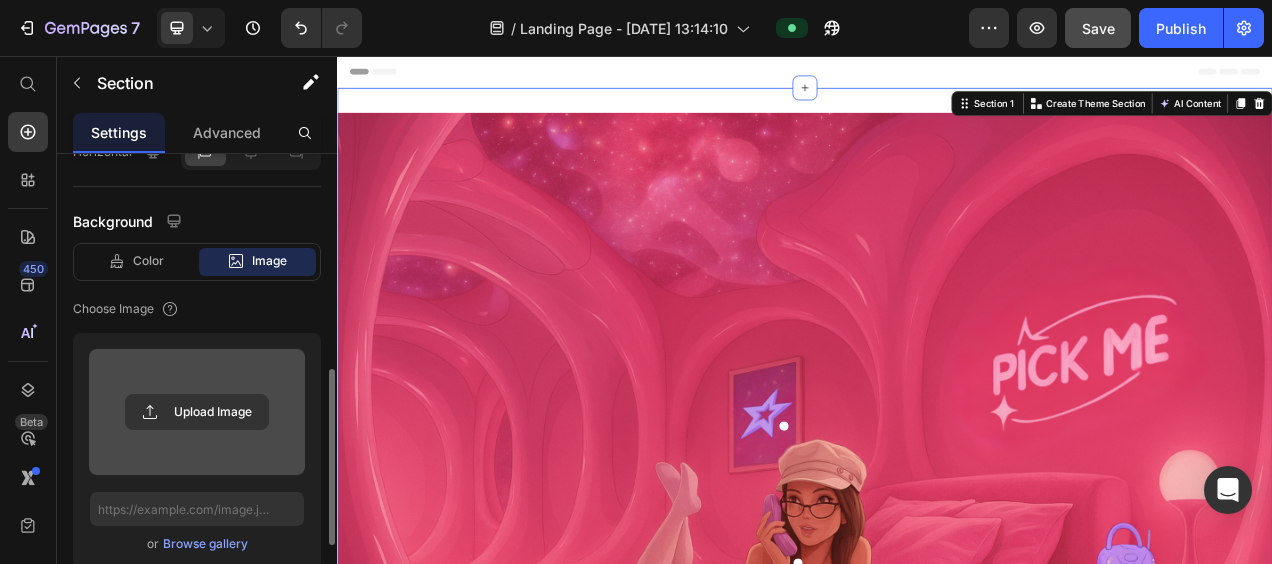 click at bounding box center (197, 412) 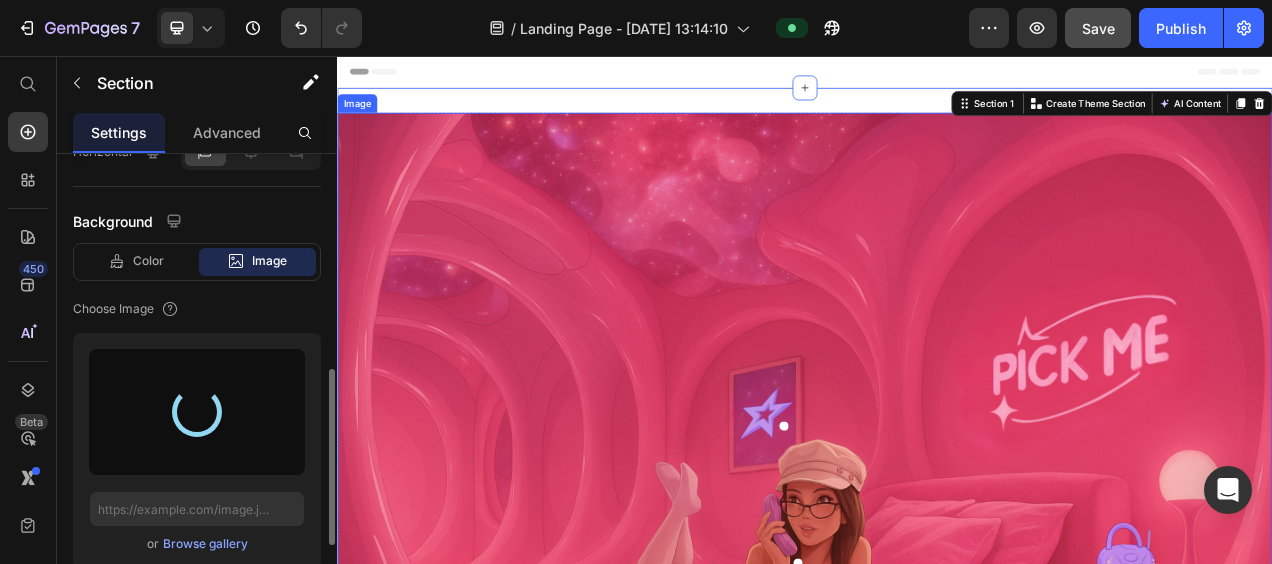 type on "[URL][DOMAIN_NAME]" 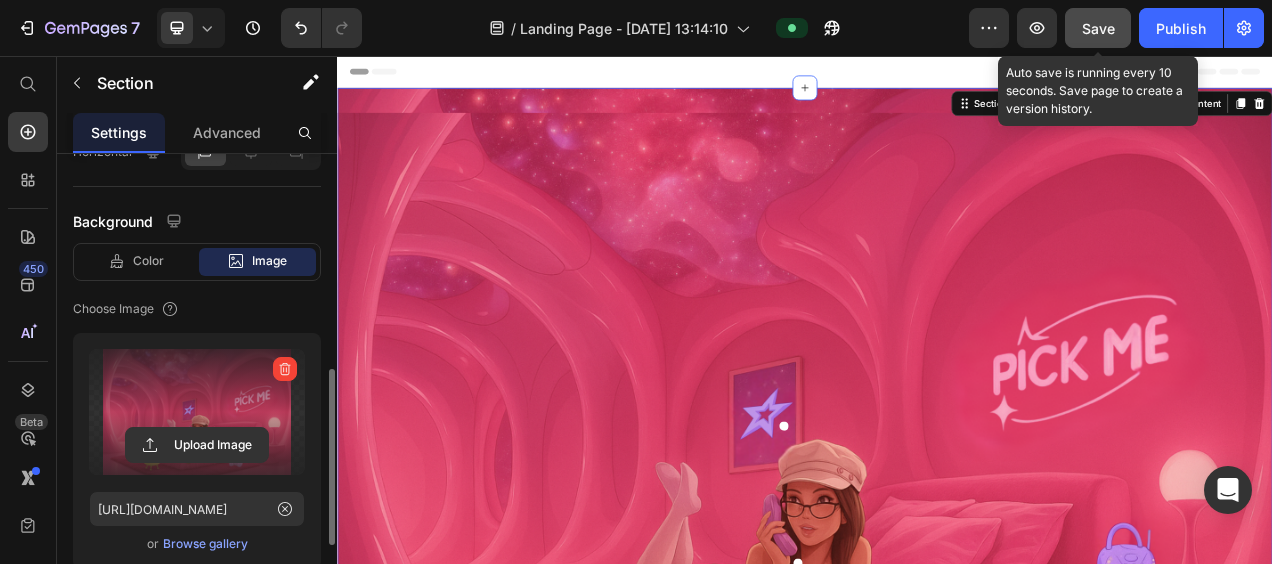 click on "Save" at bounding box center [1098, 28] 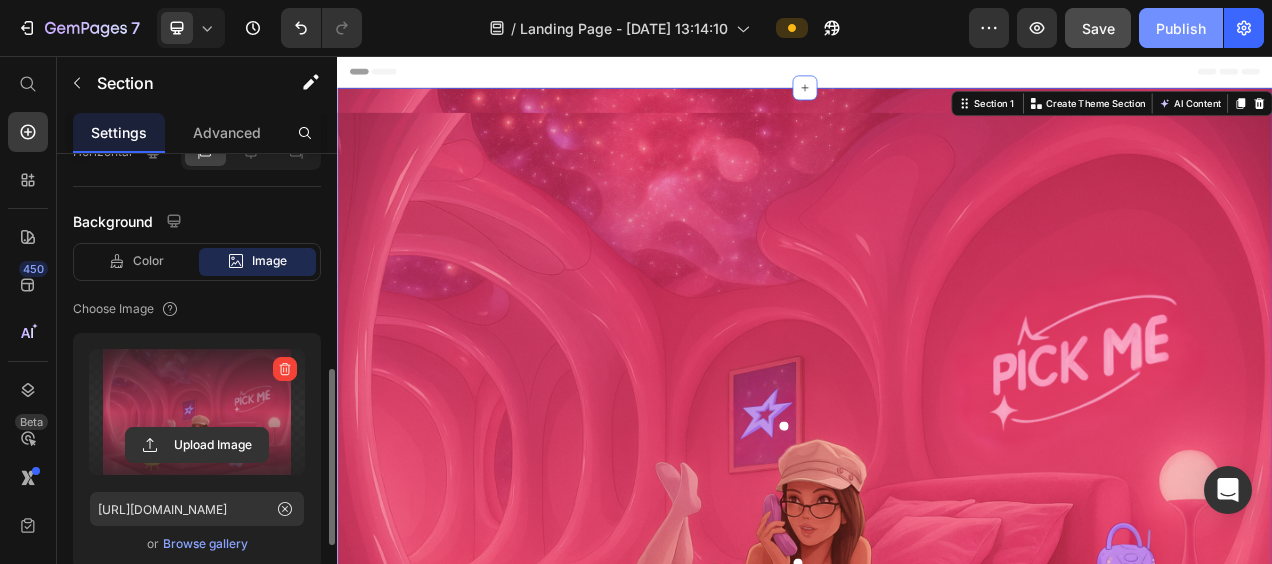 click on "Publish" at bounding box center [1181, 28] 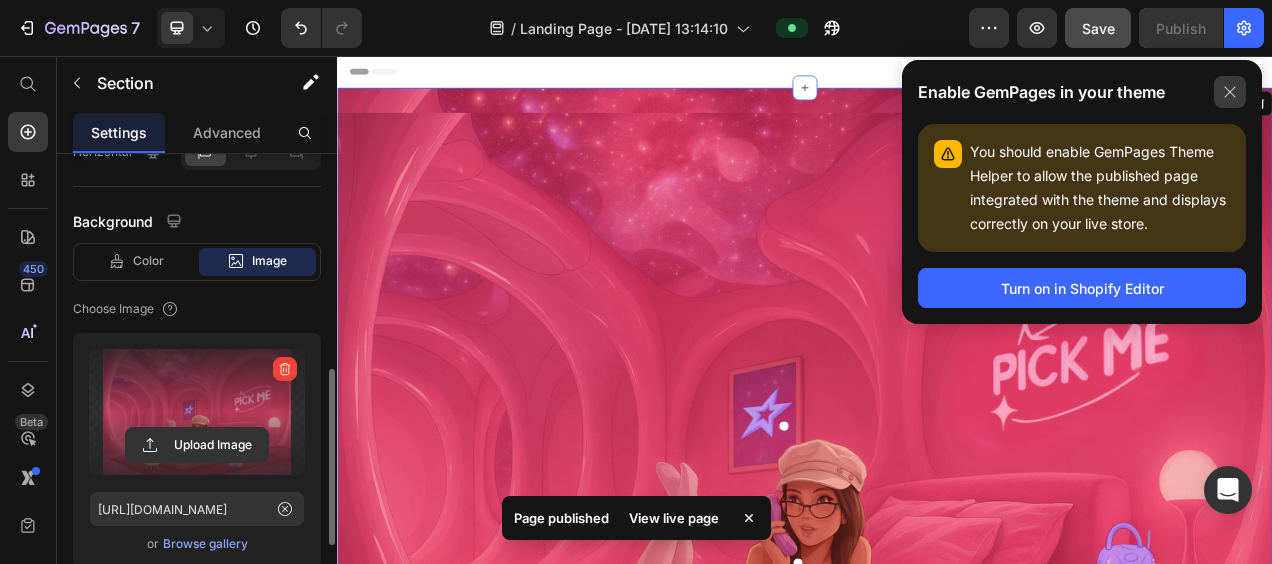click 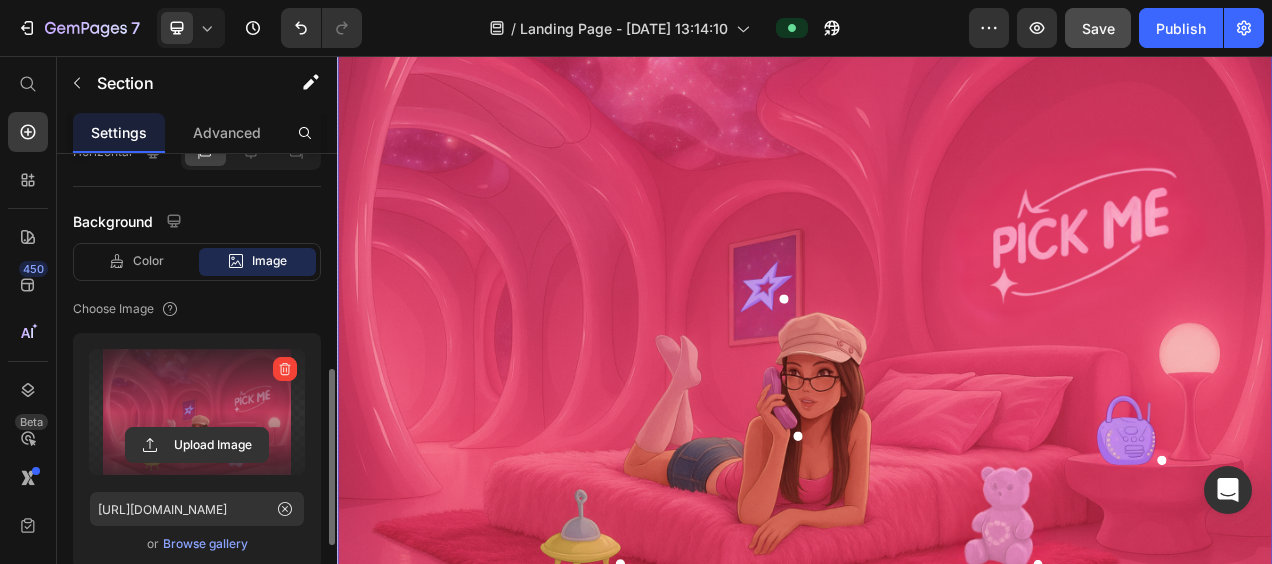 scroll, scrollTop: 0, scrollLeft: 0, axis: both 